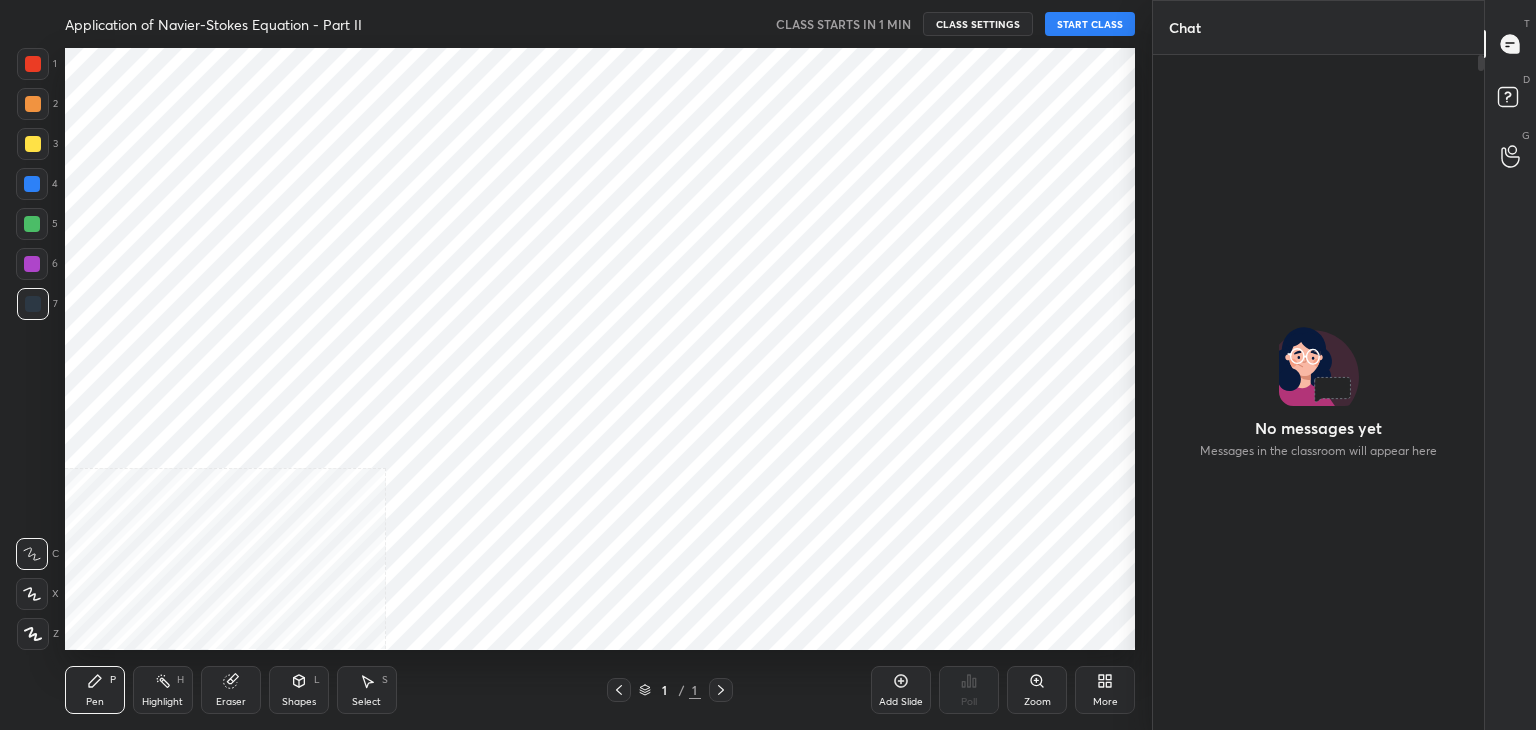 scroll, scrollTop: 0, scrollLeft: 0, axis: both 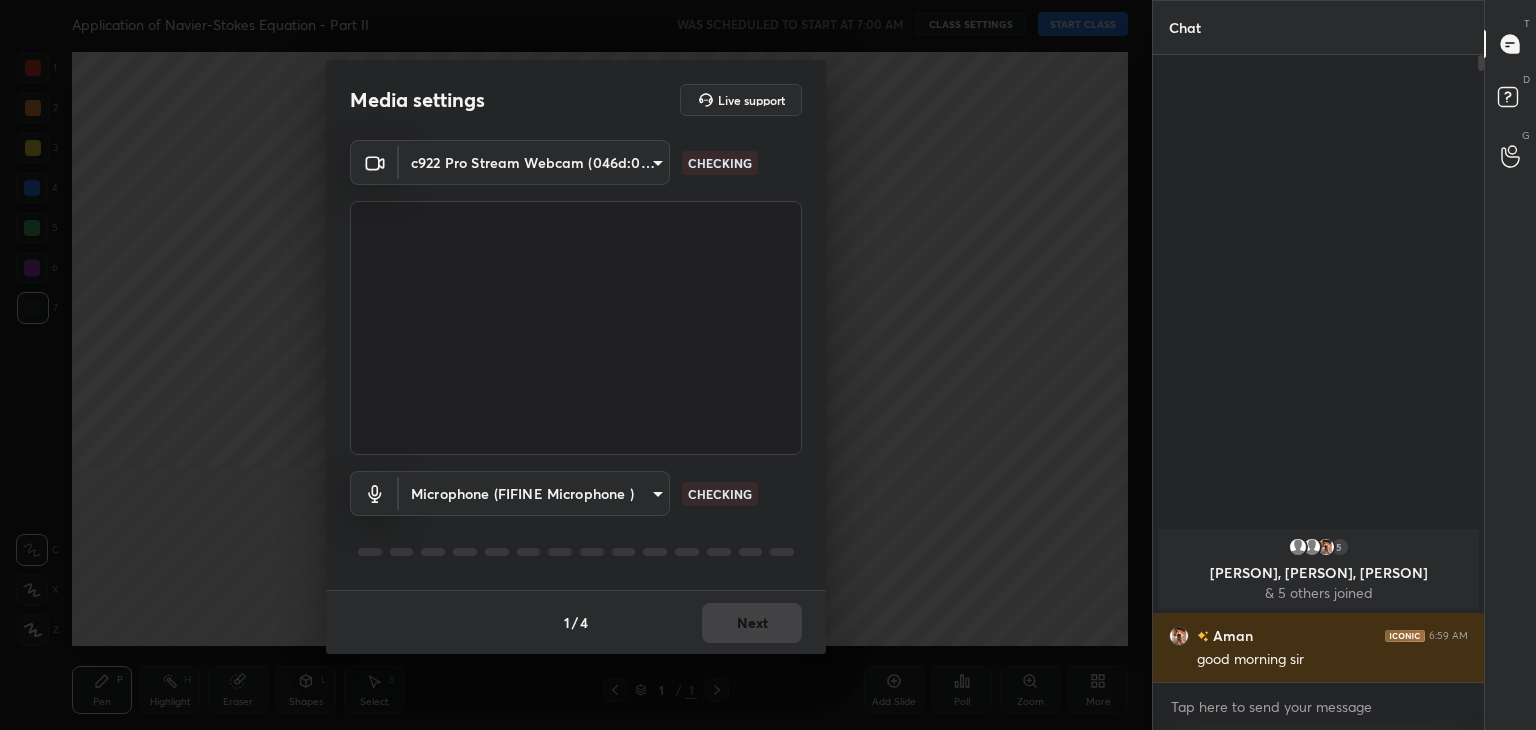 type on "40f6f599f4e1d475f556d0233745533c6e9cb70a45d417868628c8e7f90f0db0" 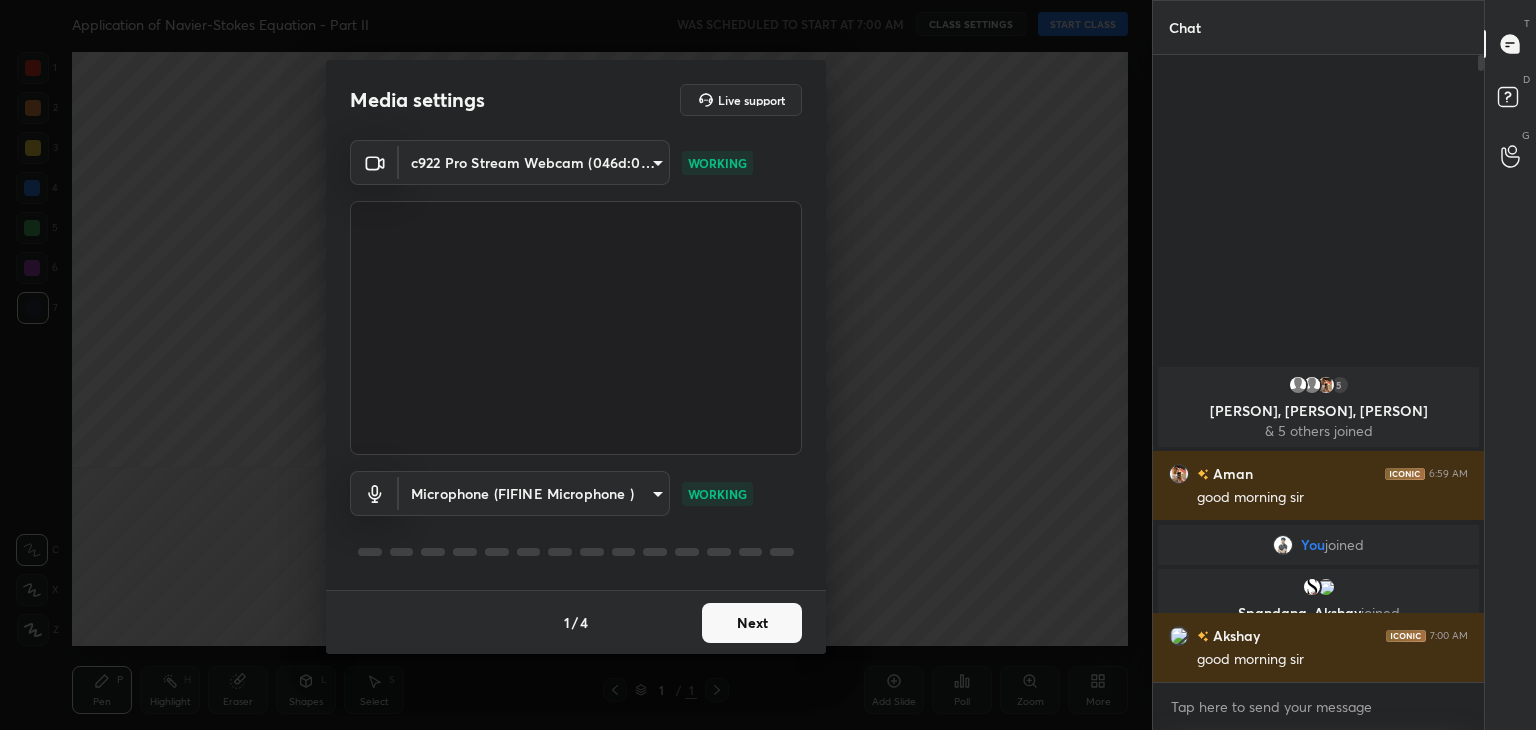 click on "Next" at bounding box center [752, 623] 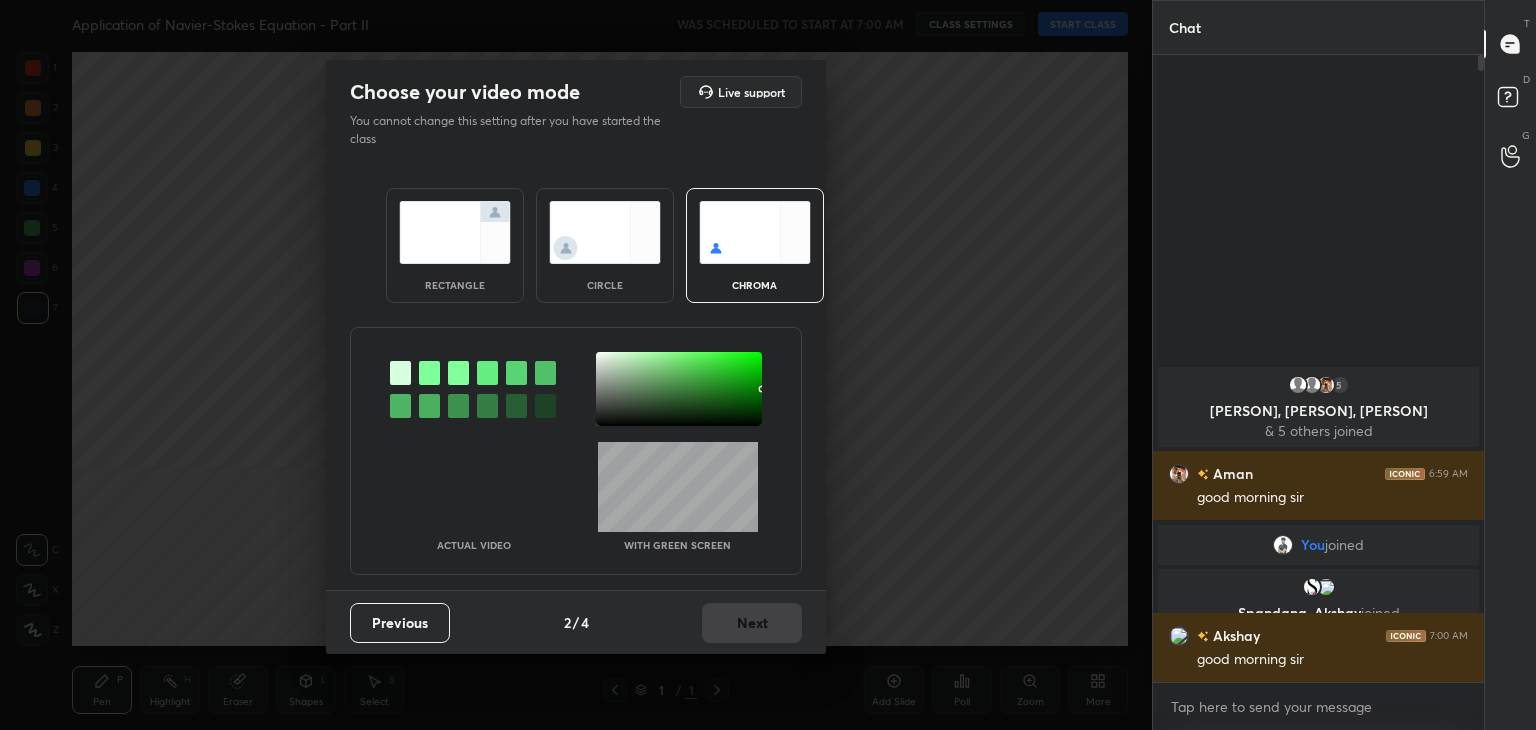 click at bounding box center [455, 232] 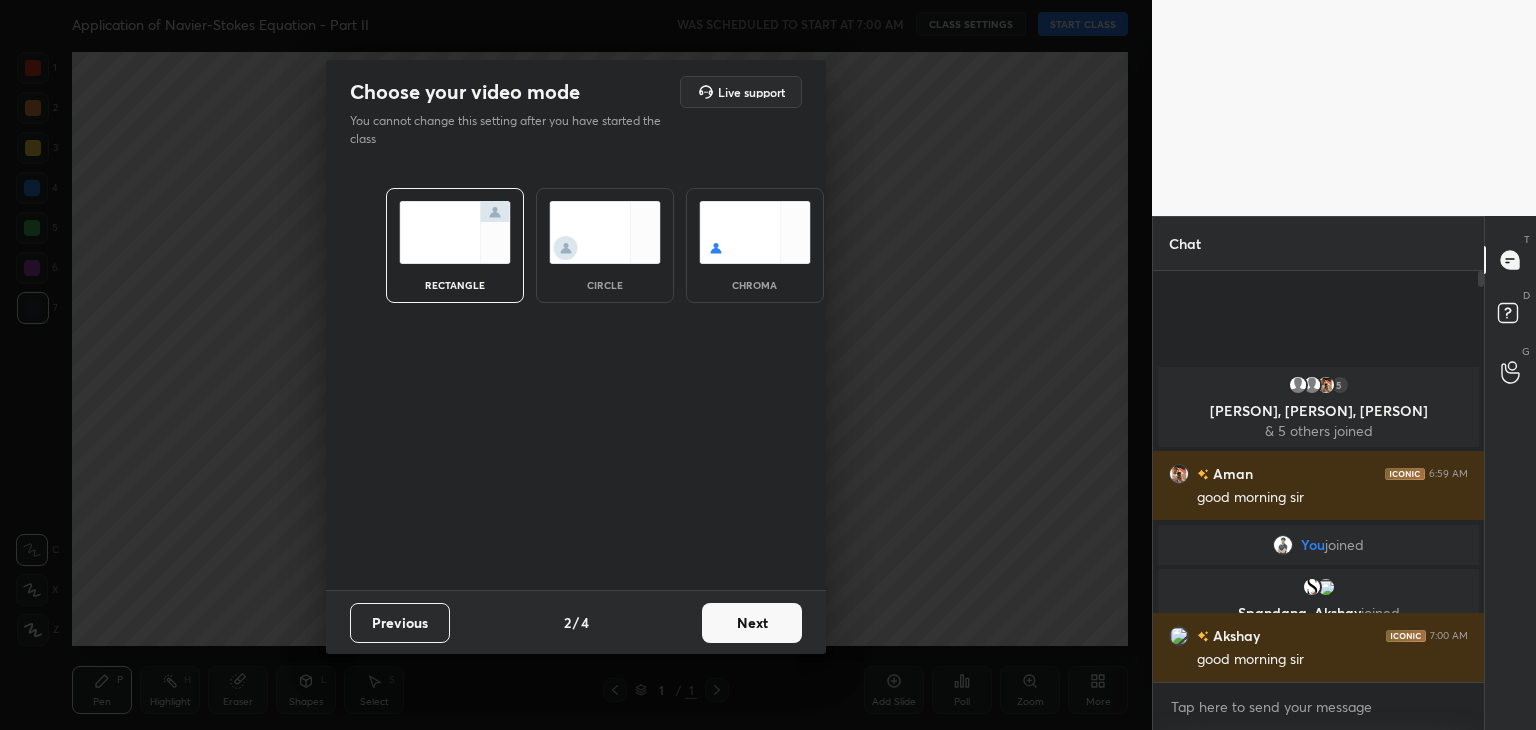 click on "Next" at bounding box center (752, 623) 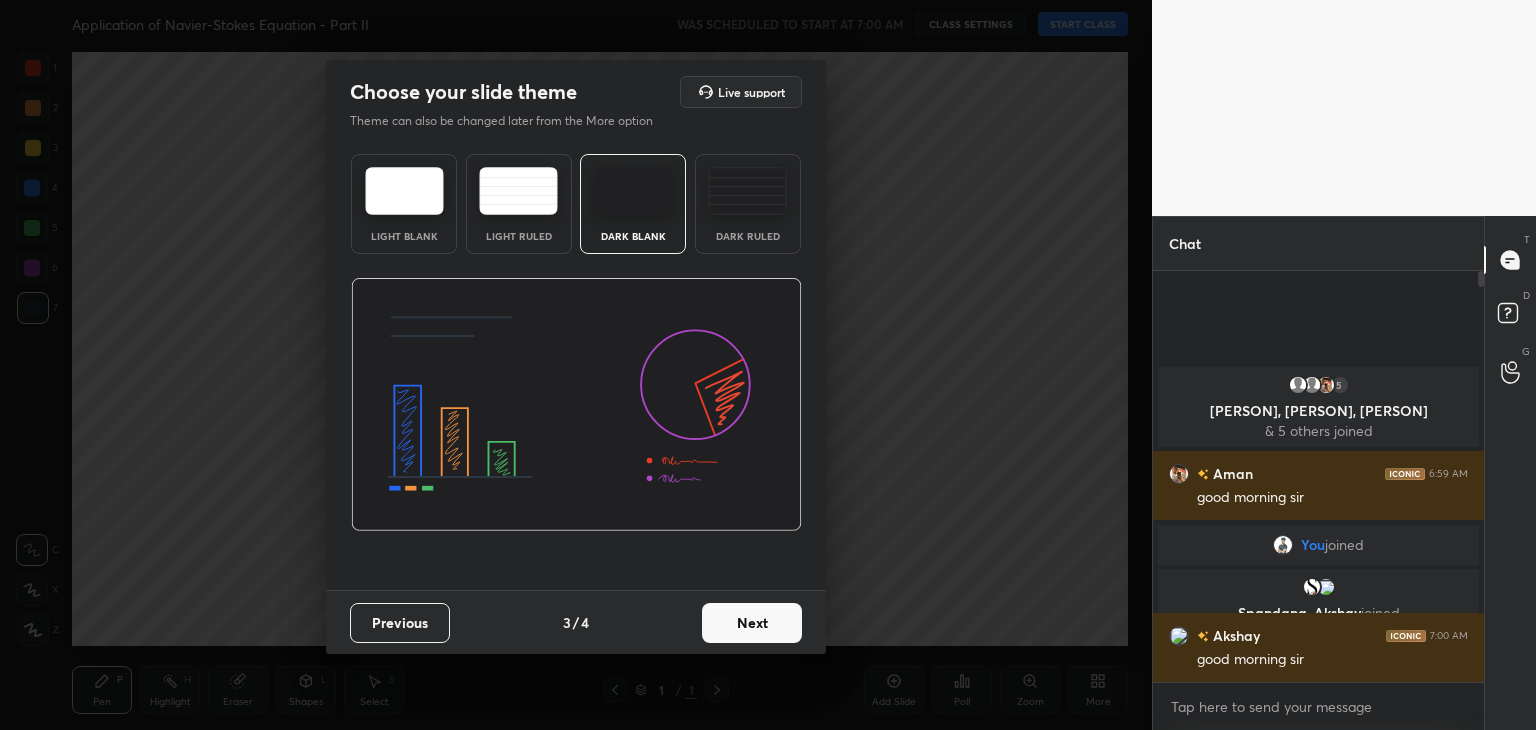 click on "Next" at bounding box center [752, 623] 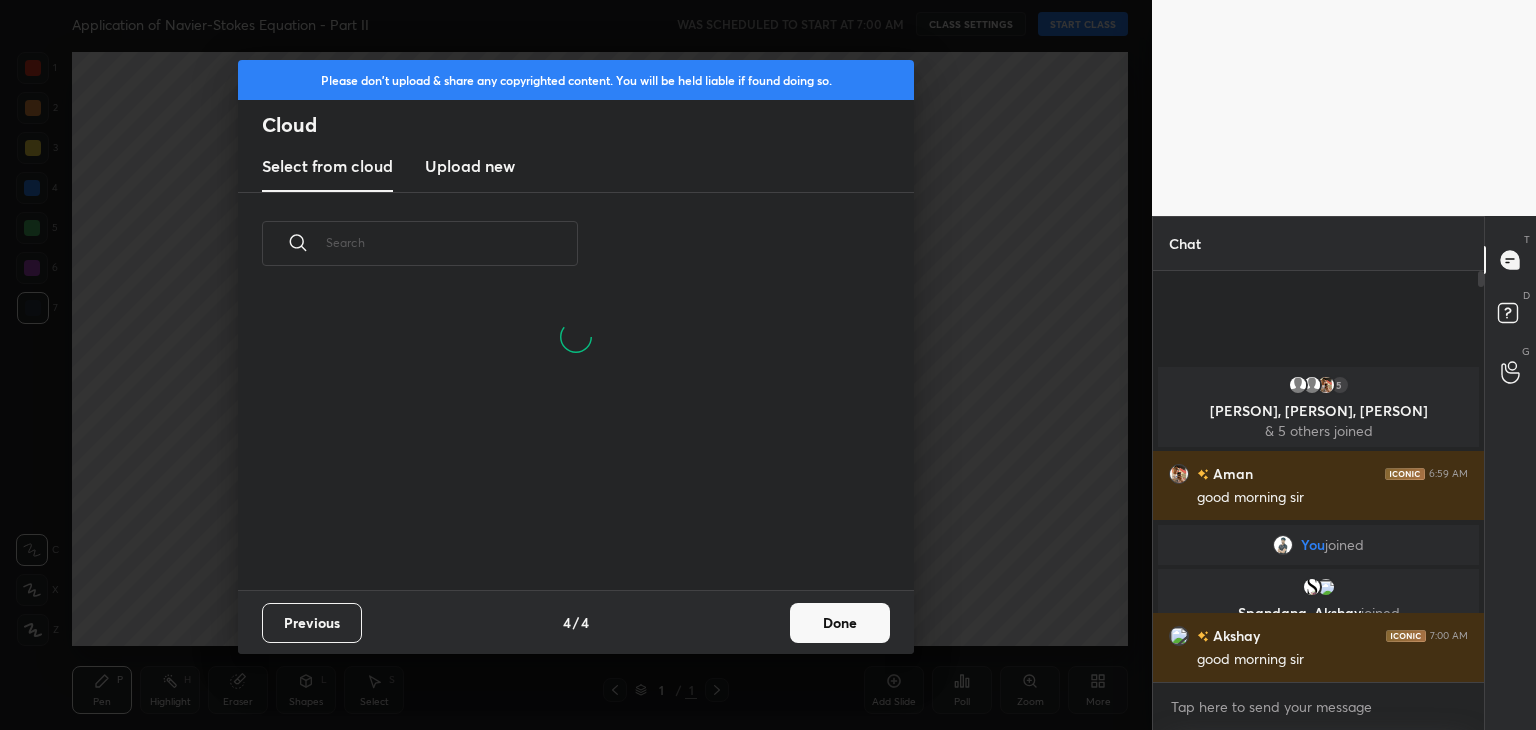 scroll, scrollTop: 6, scrollLeft: 10, axis: both 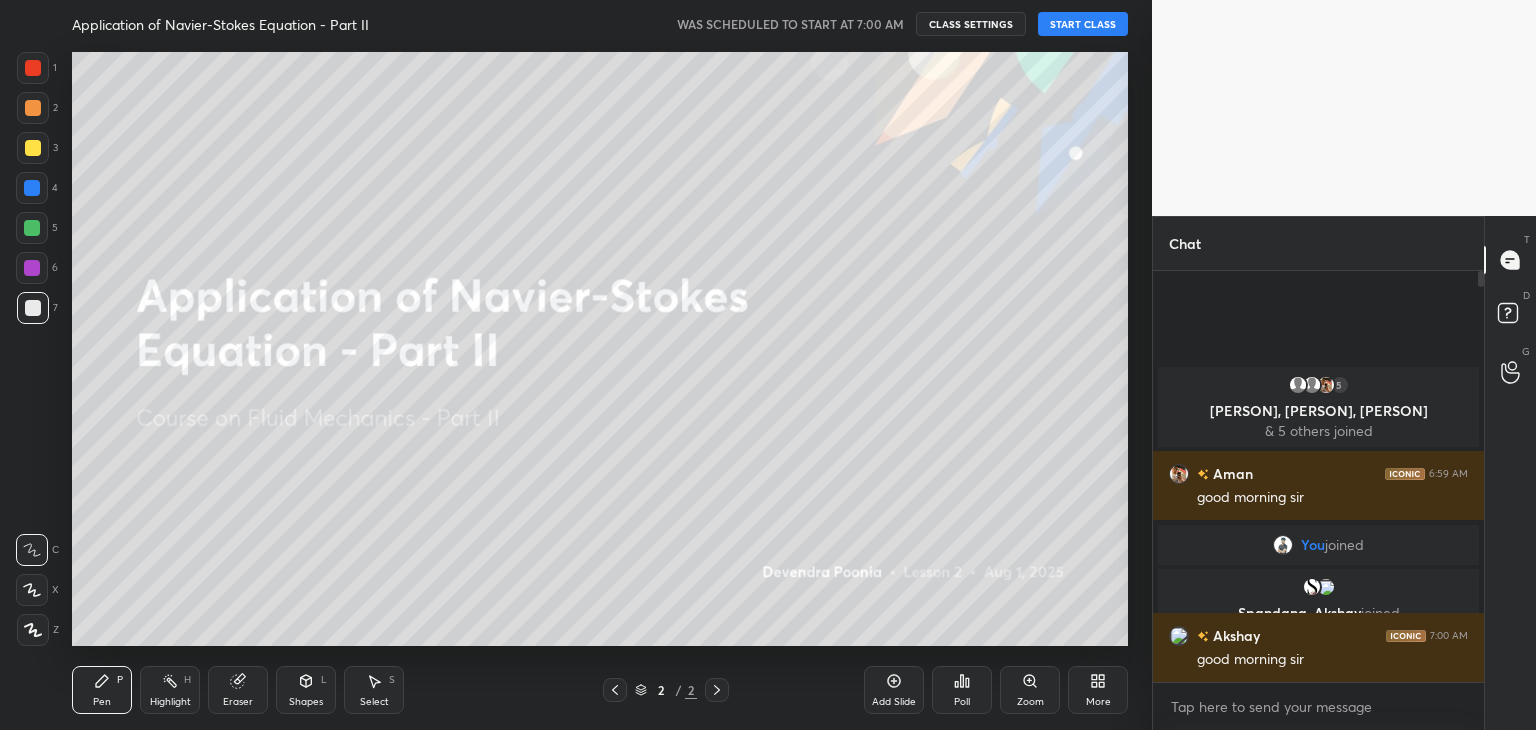 click on "START CLASS" at bounding box center [1083, 24] 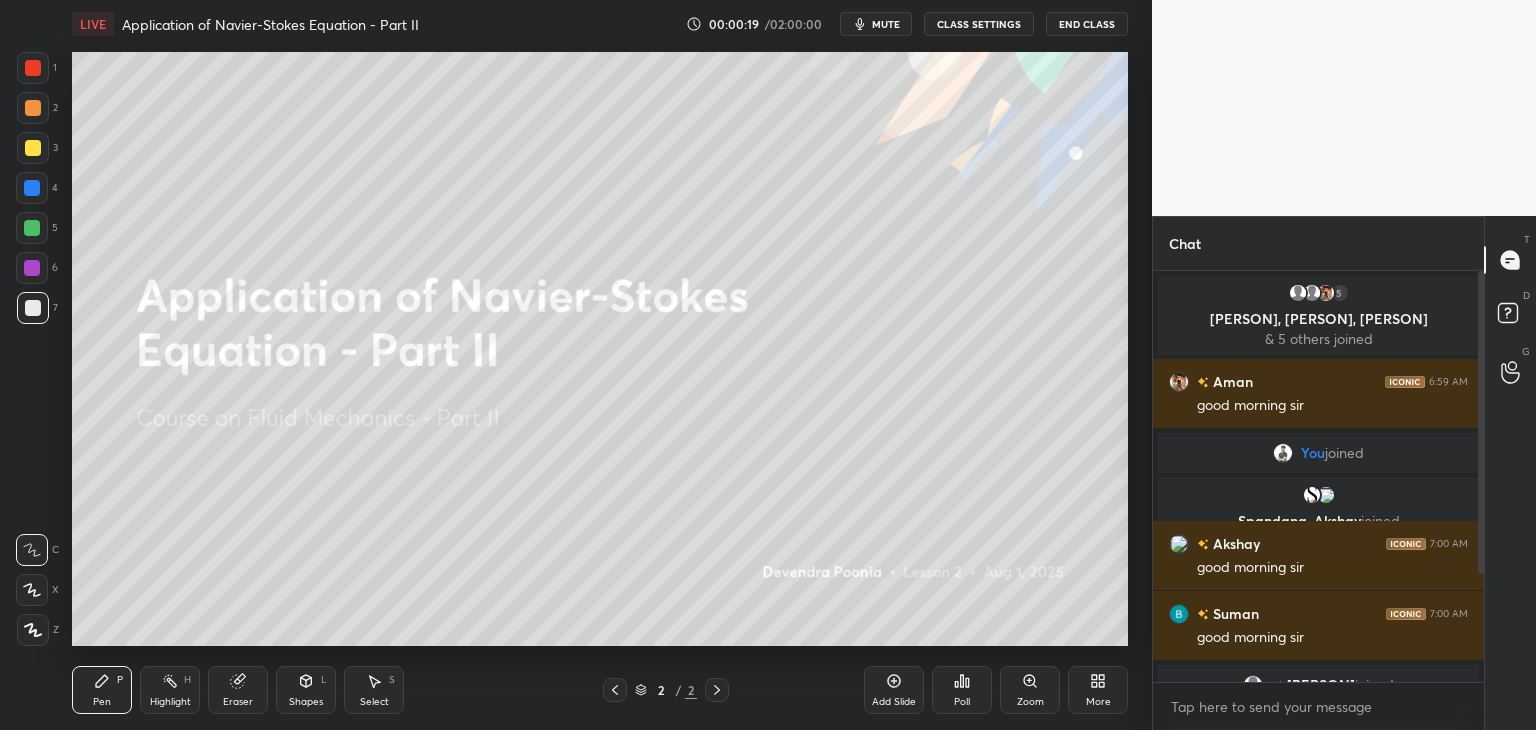 scroll, scrollTop: 214, scrollLeft: 0, axis: vertical 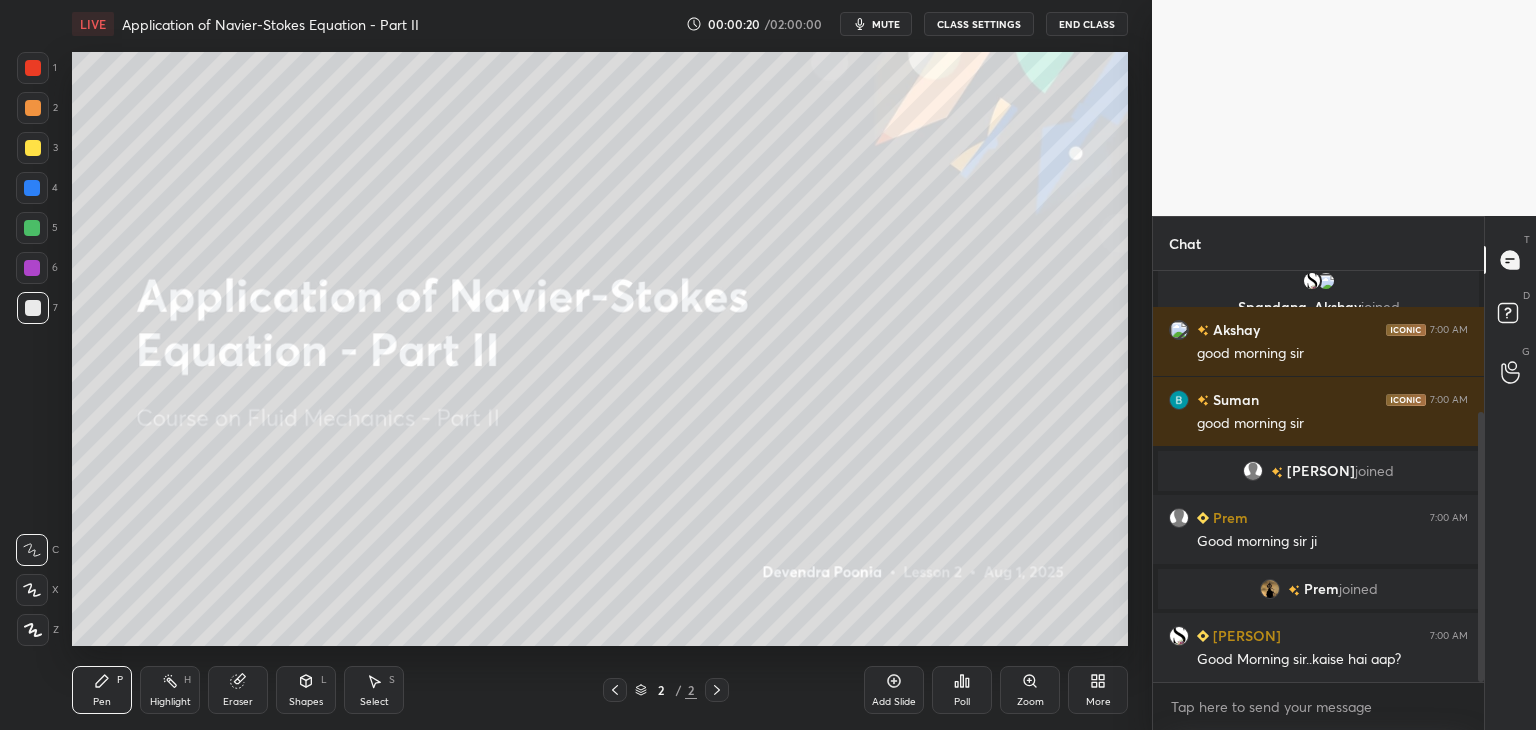 drag, startPoint x: 1480, startPoint y: 437, endPoint x: 1480, endPoint y: 509, distance: 72 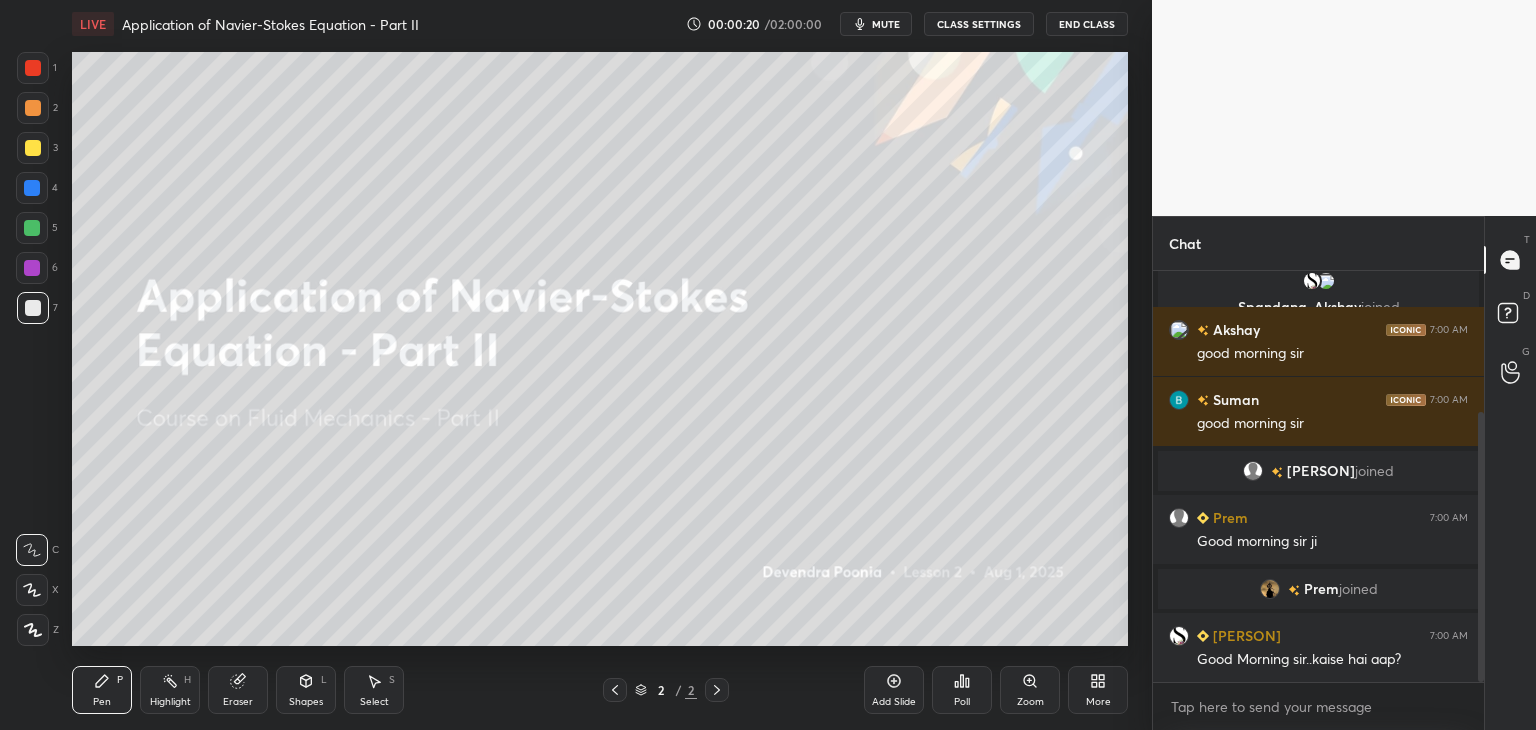 click at bounding box center (1481, 547) 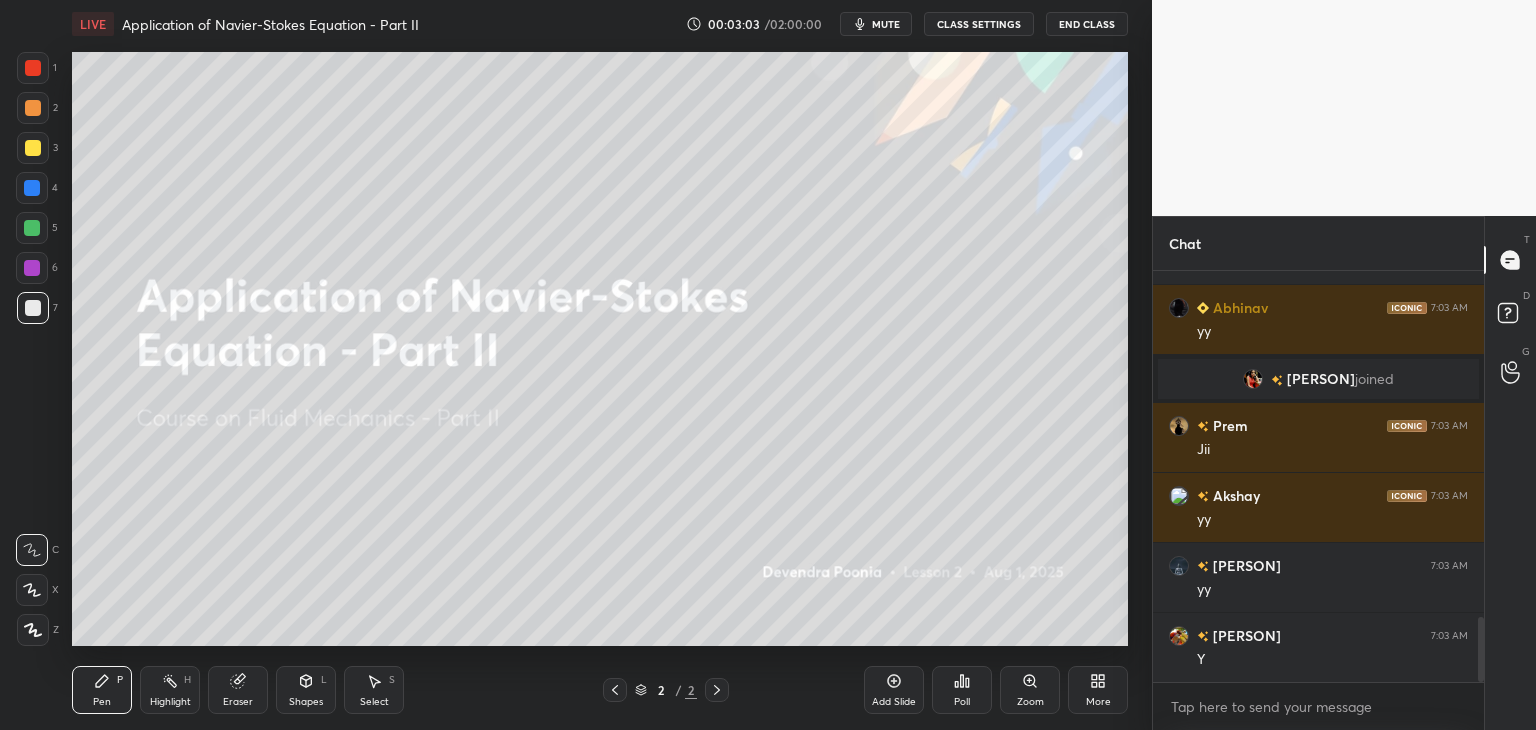 scroll, scrollTop: 2196, scrollLeft: 0, axis: vertical 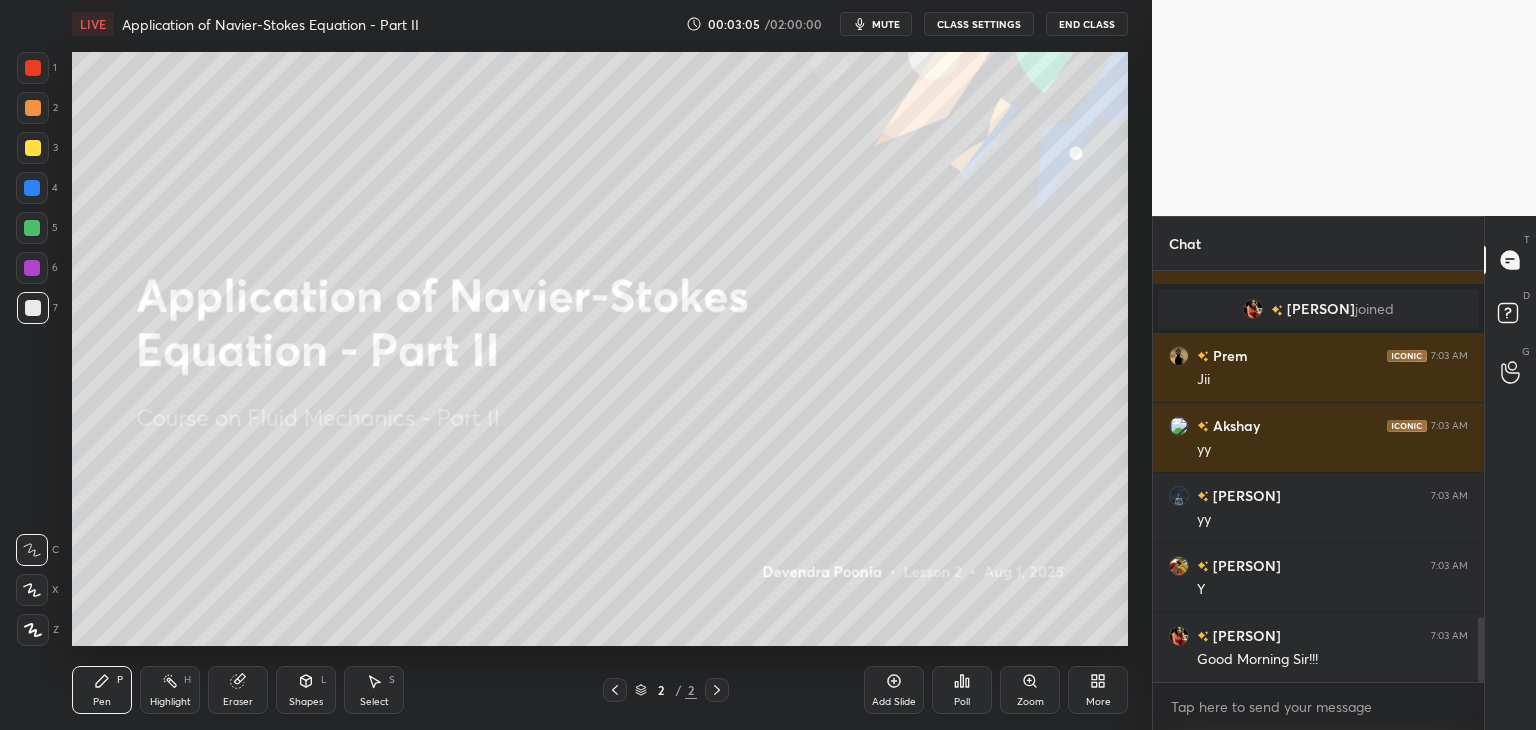 click on "More" at bounding box center (1098, 702) 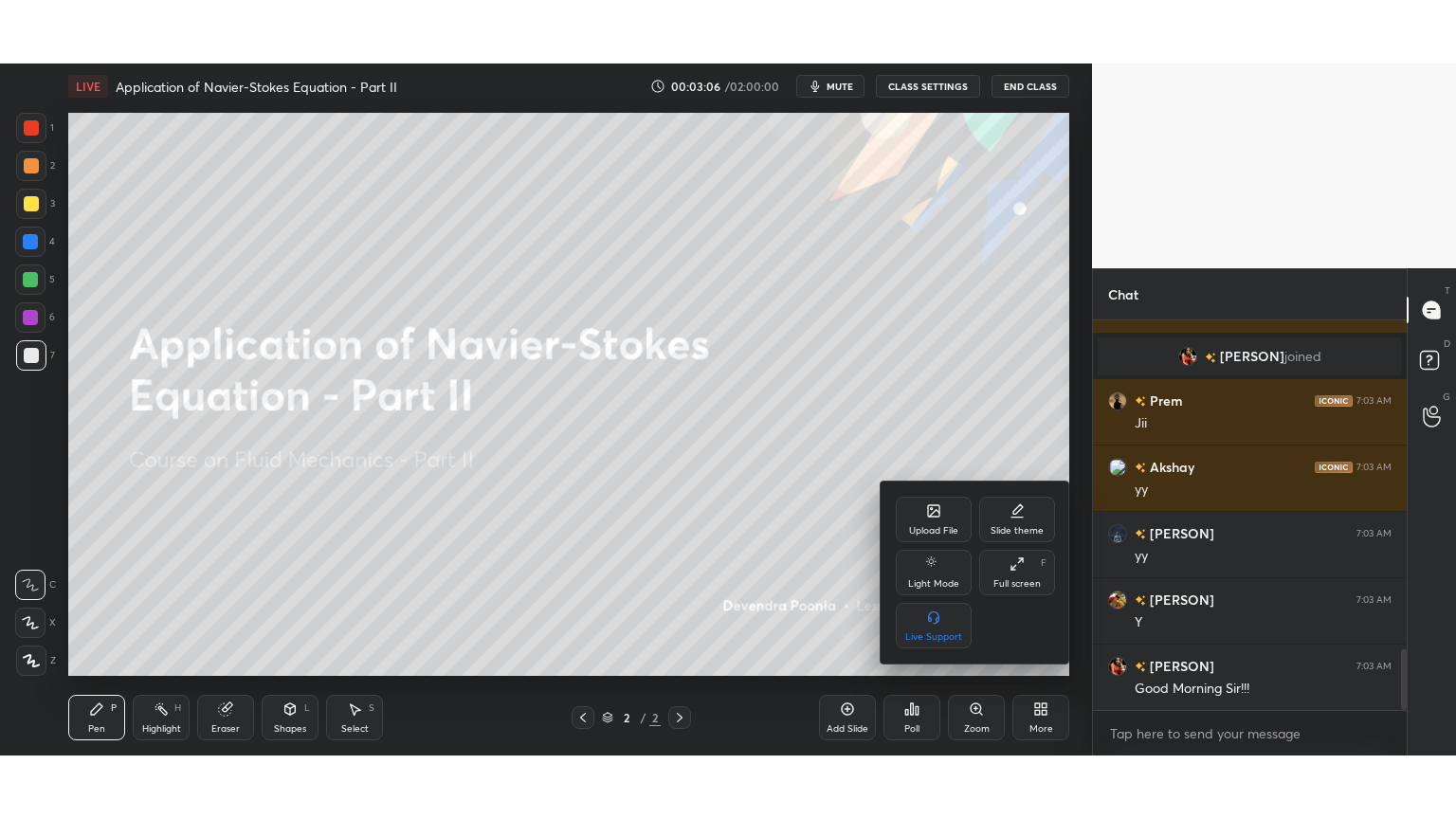 scroll, scrollTop: 2127, scrollLeft: 0, axis: vertical 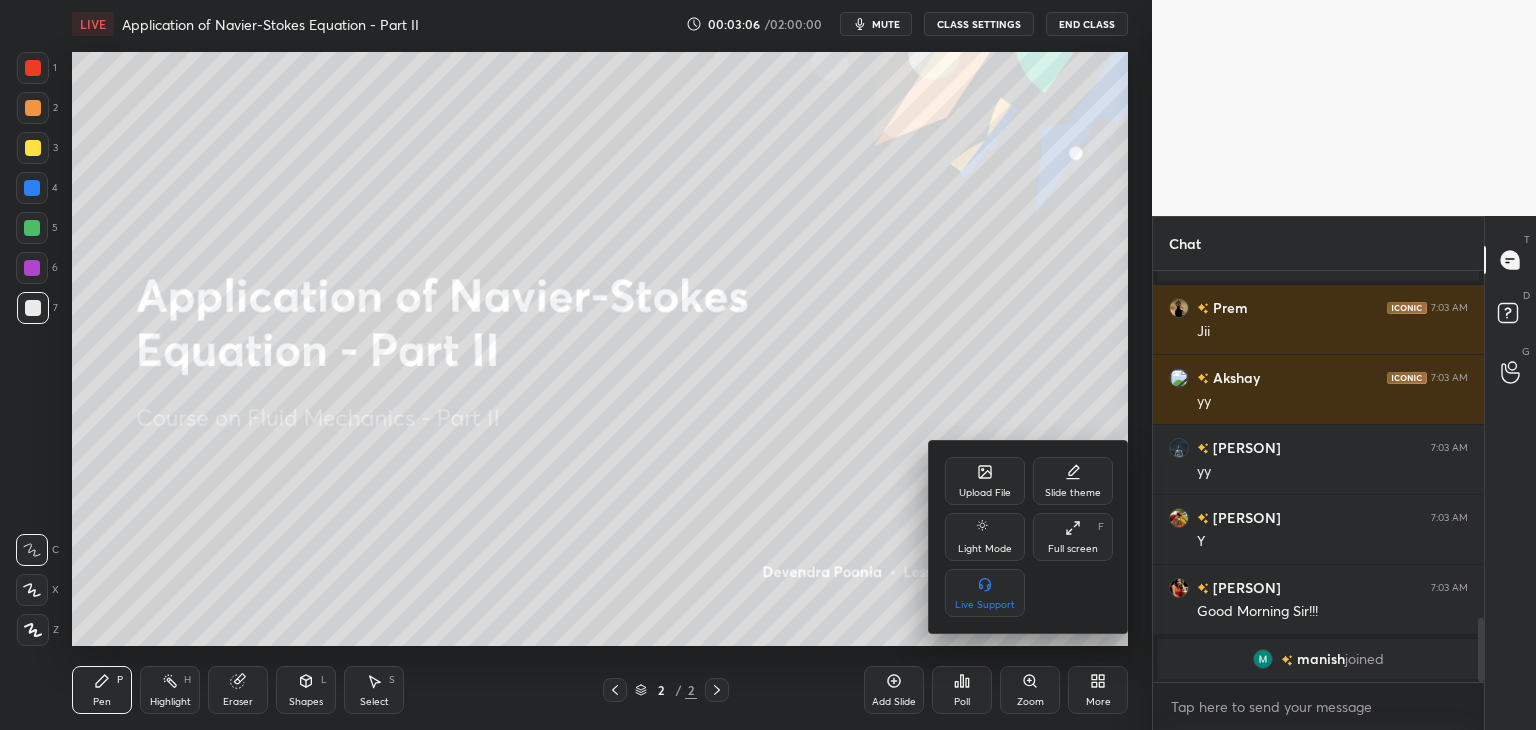 click on "Full screen" at bounding box center [1073, 549] 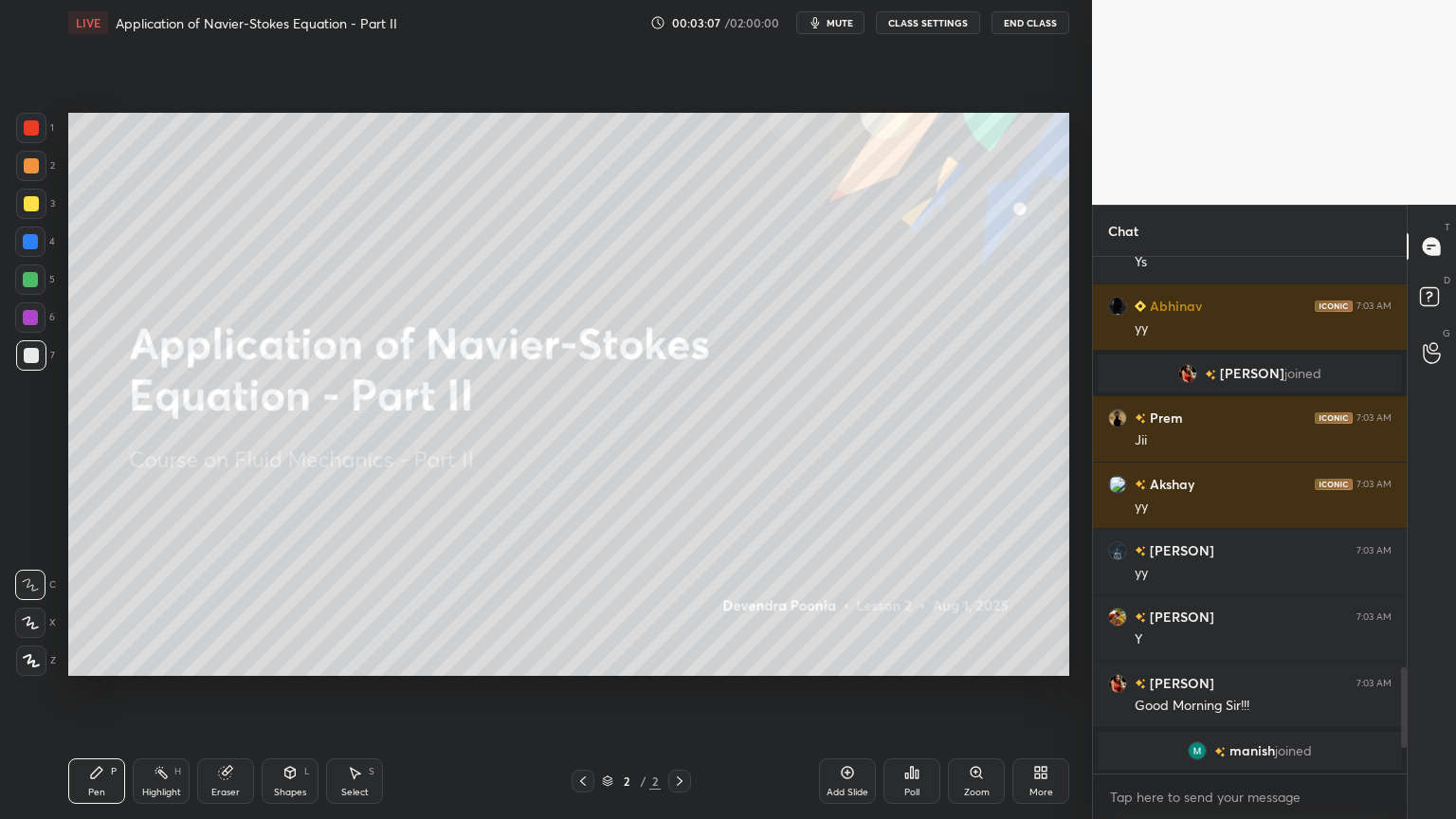 scroll, scrollTop: 94094, scrollLeft: 93776, axis: both 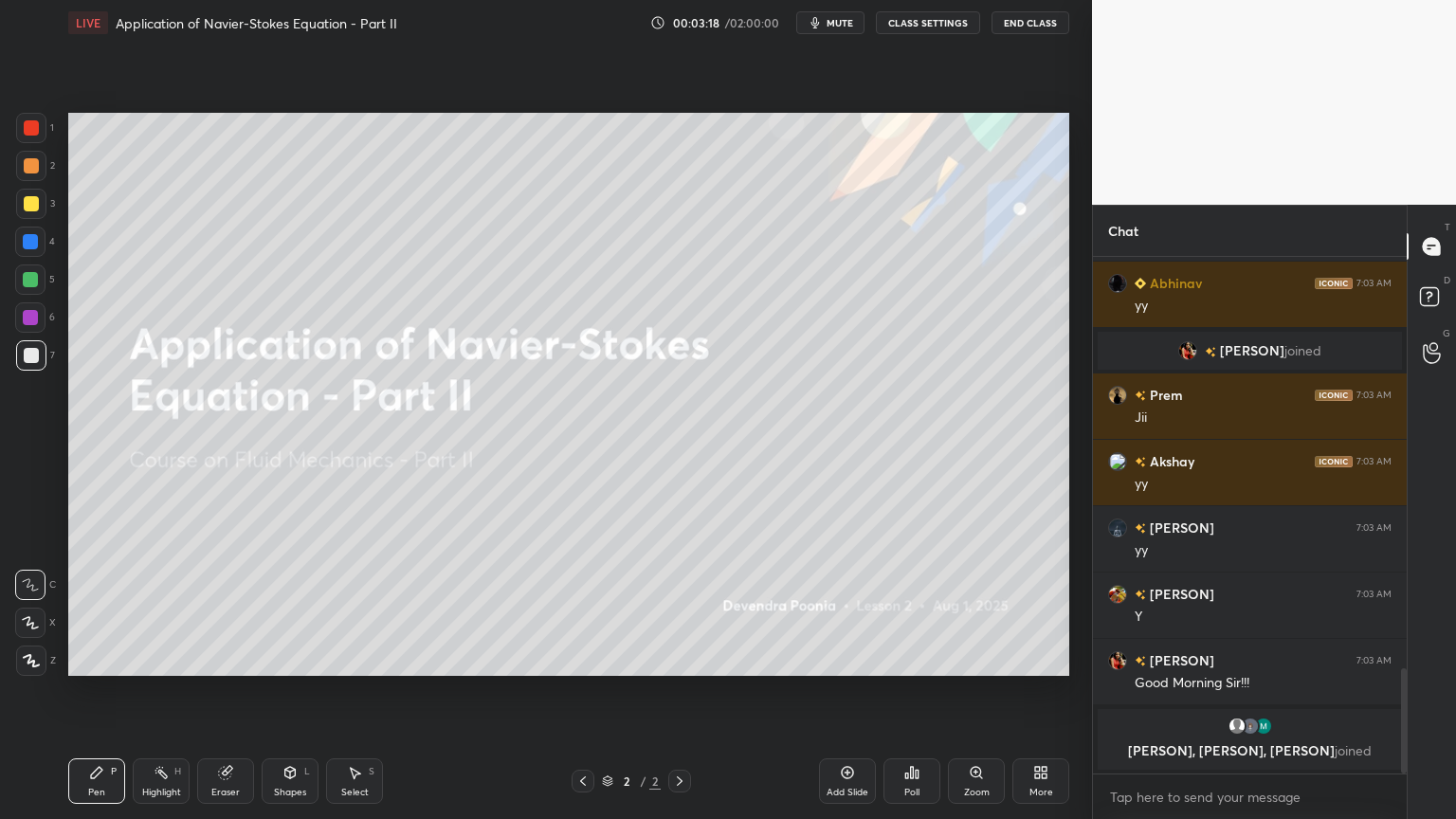 click on "Add Slide" at bounding box center (847, 781) 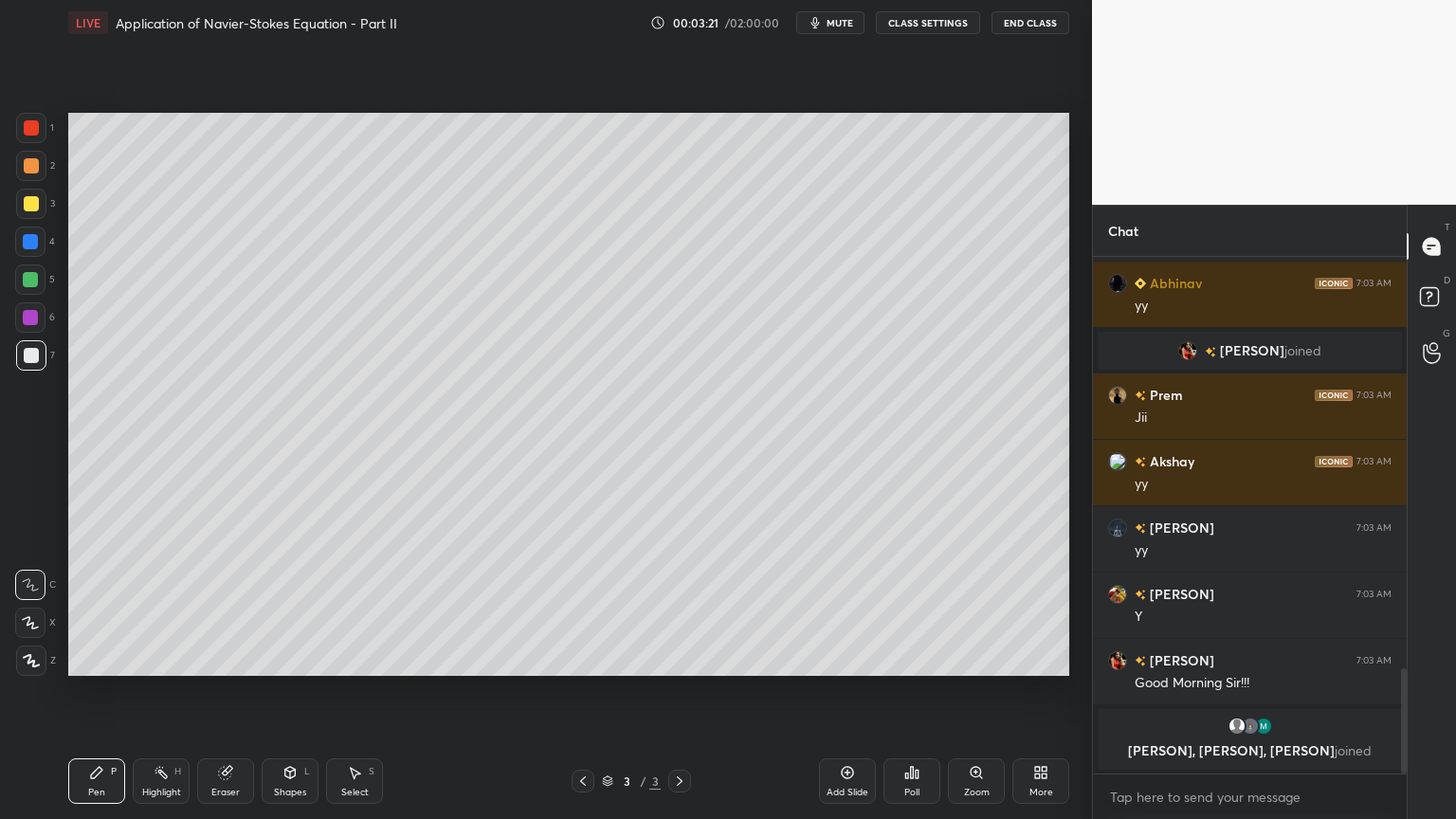 click 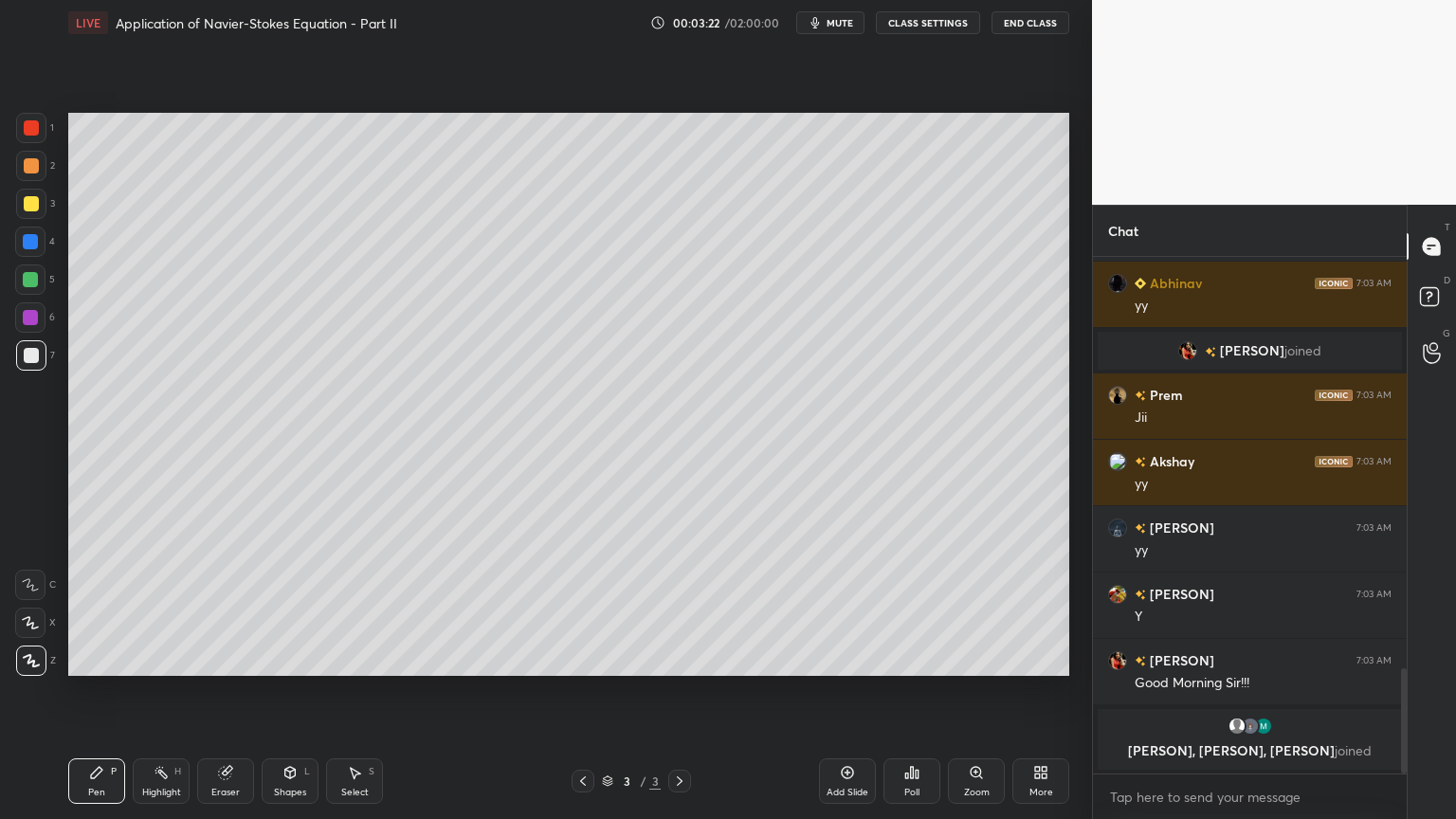 click at bounding box center (31, 204) 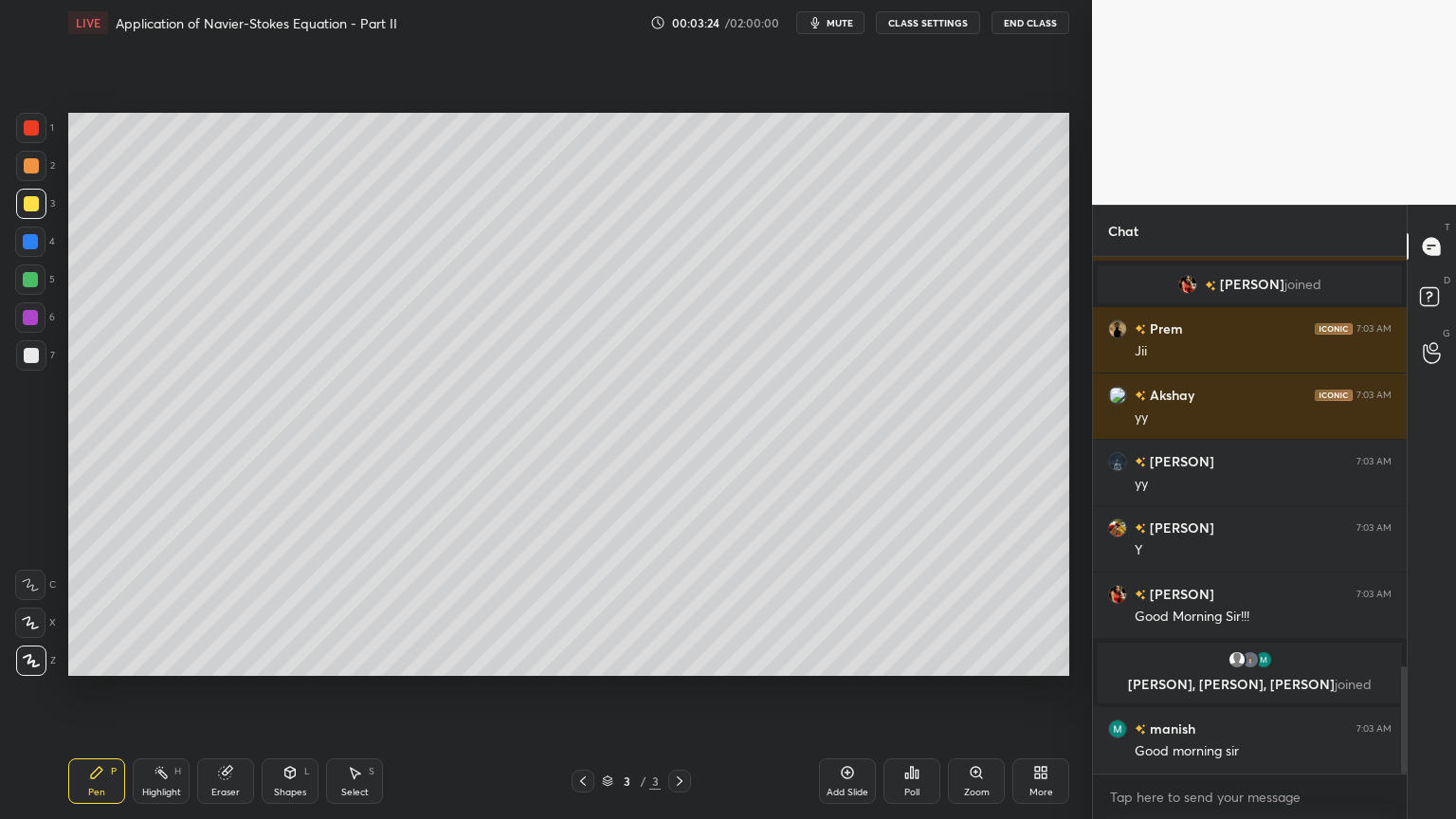 scroll, scrollTop: 1982, scrollLeft: 0, axis: vertical 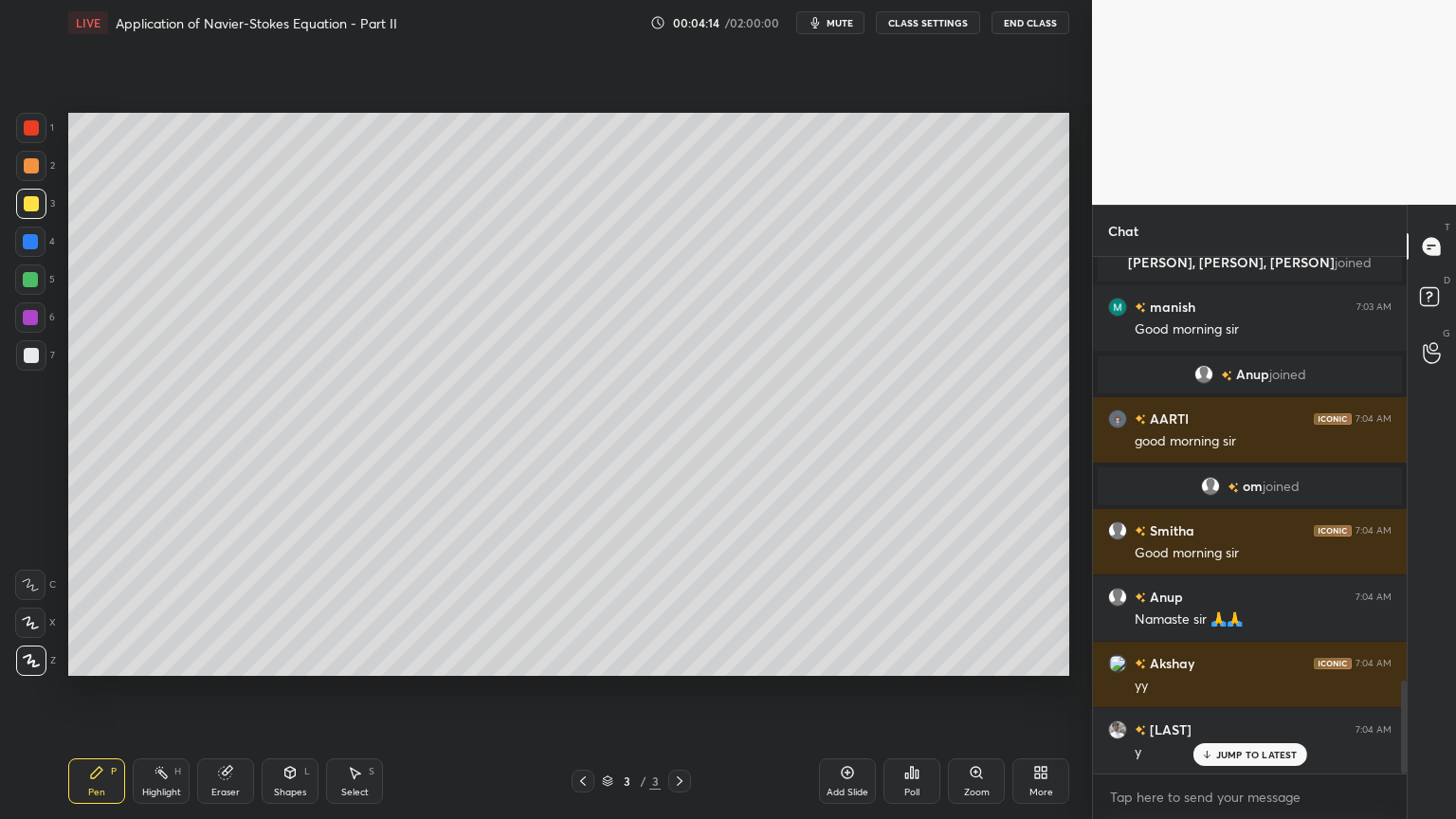 click on "Shapes" at bounding box center (290, 792) 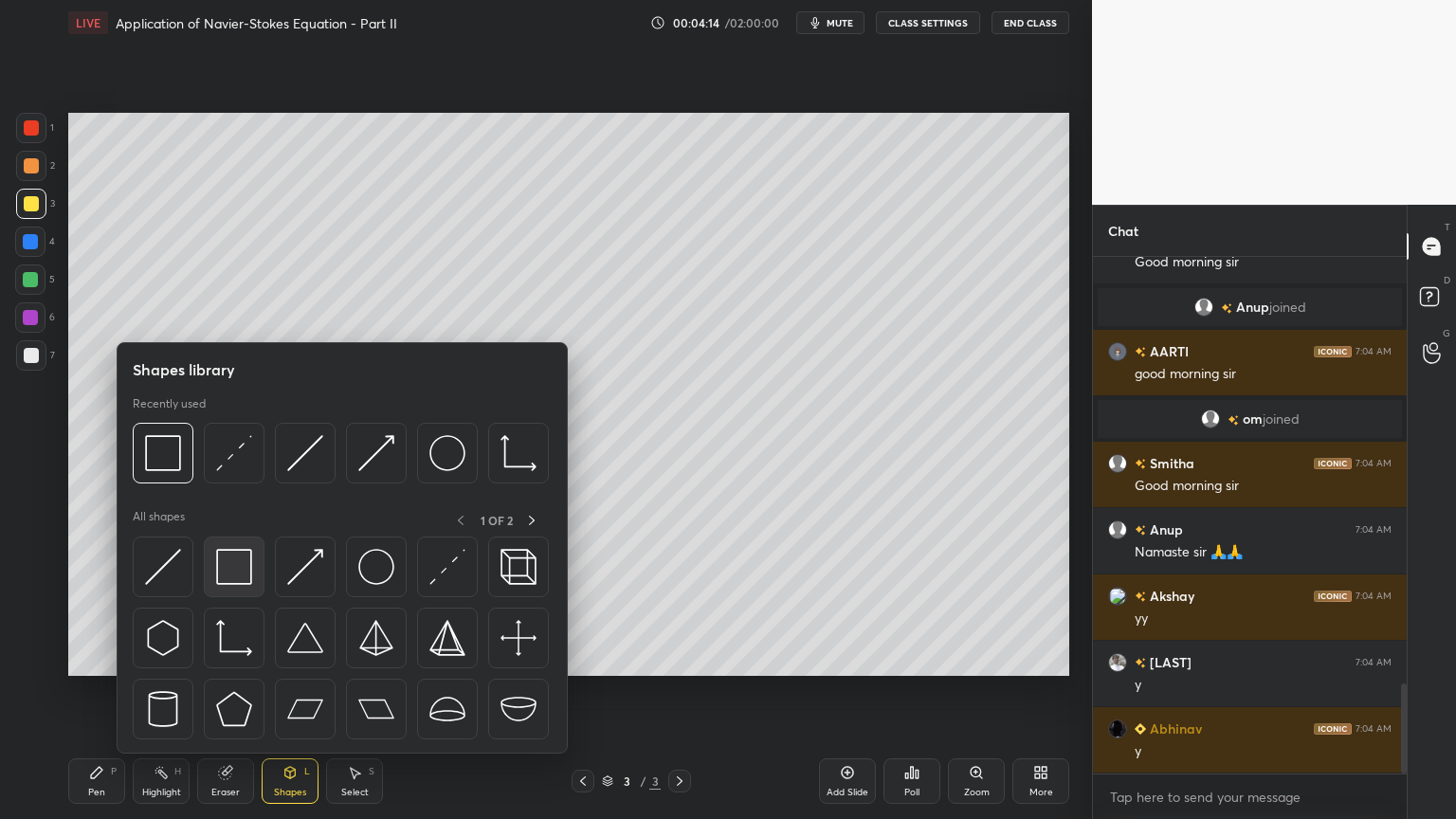 click at bounding box center [234, 567] 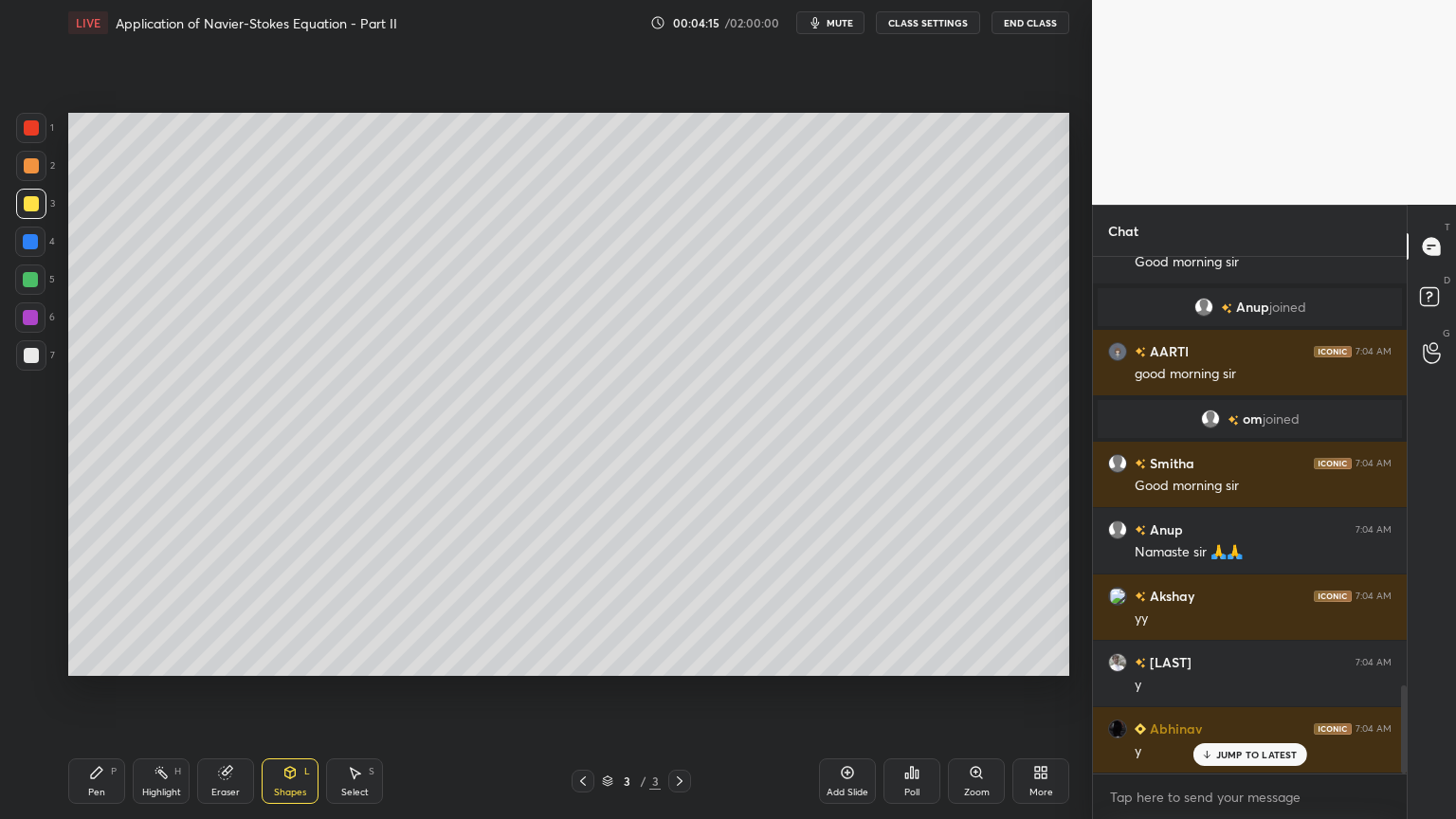 scroll, scrollTop: 2499, scrollLeft: 0, axis: vertical 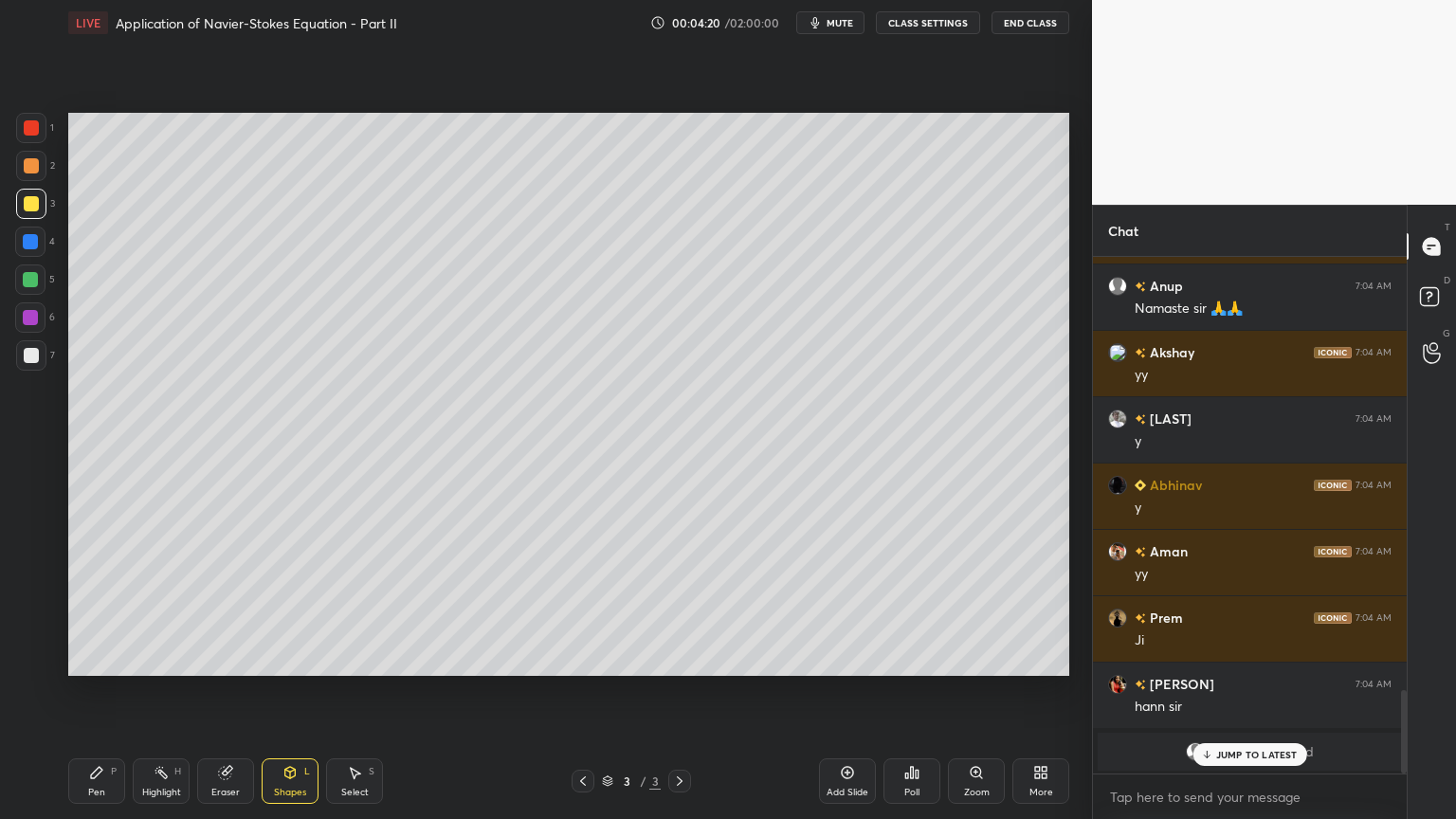 click at bounding box center (31, 355) 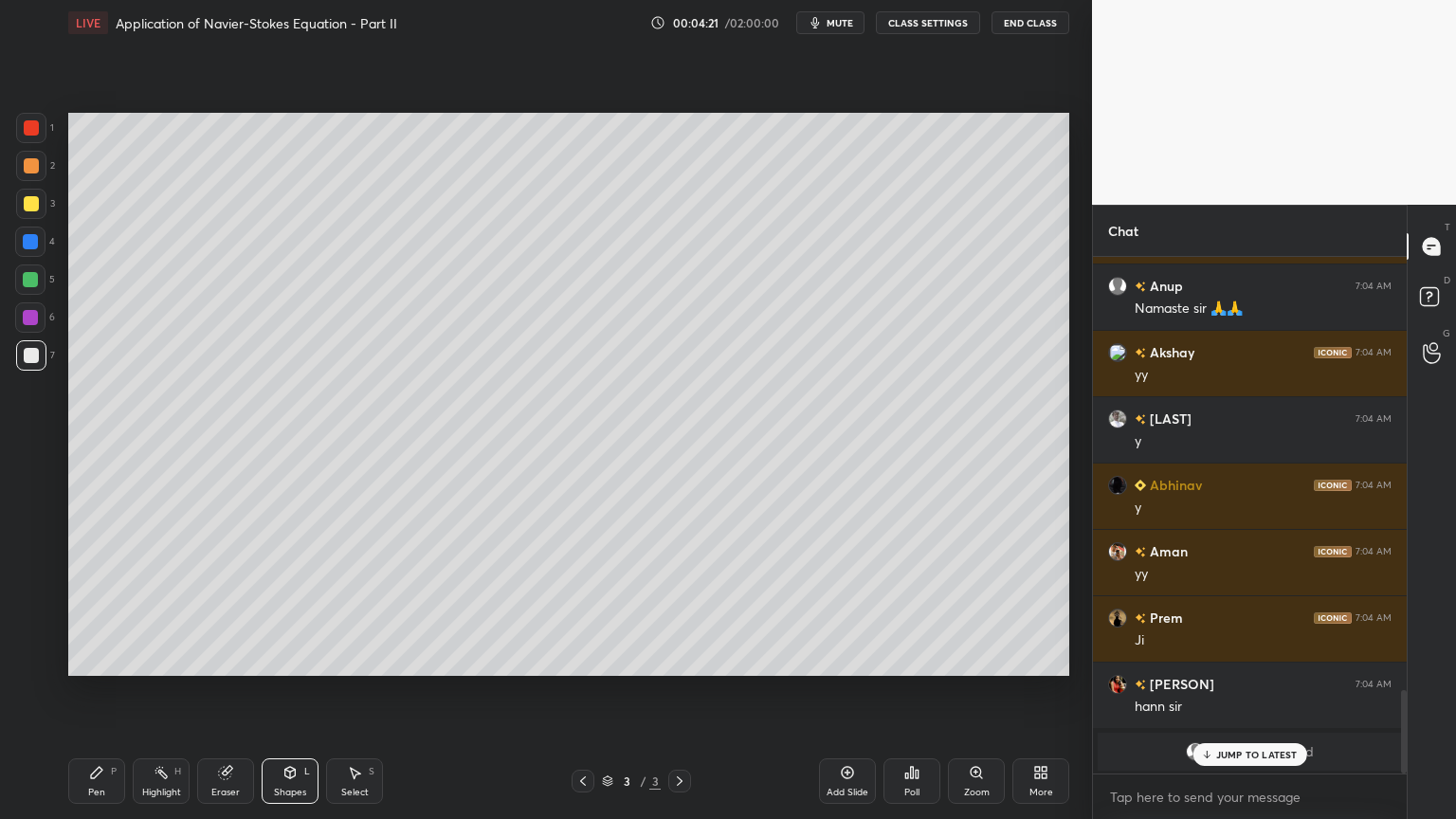 click on "JUMP TO LATEST" at bounding box center [1257, 755] 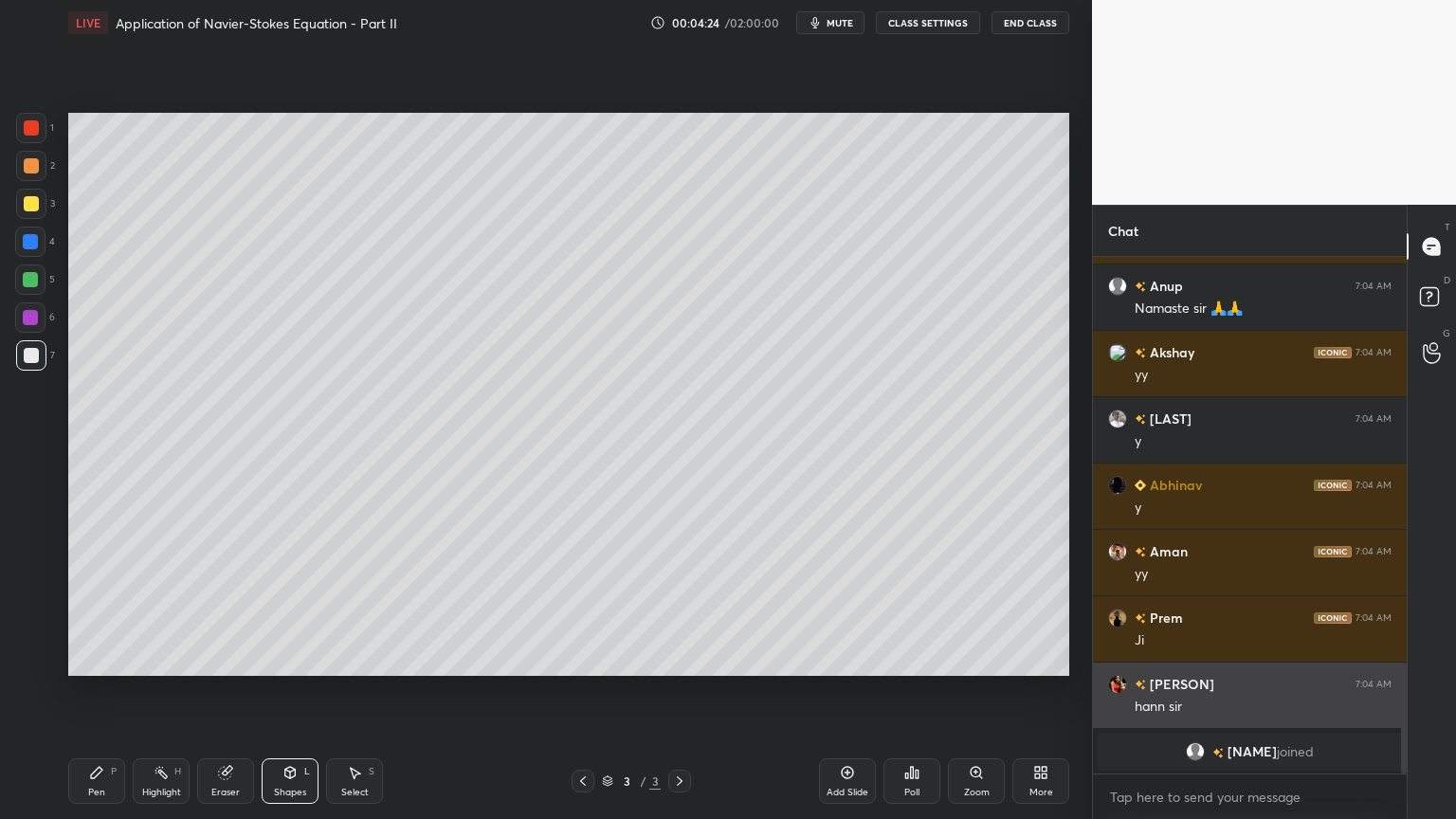 scroll, scrollTop: 2744, scrollLeft: 0, axis: vertical 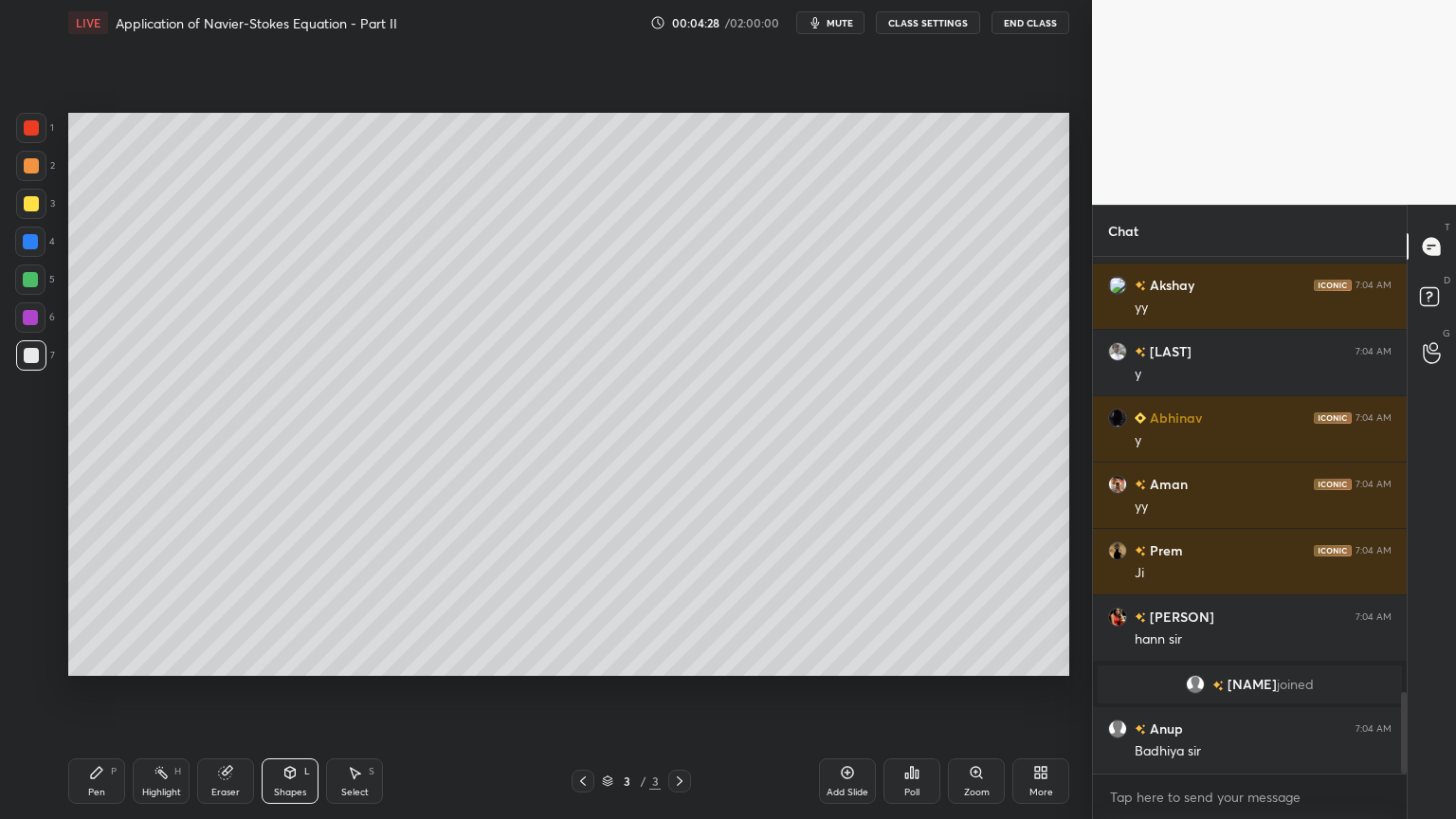 click on "Pen P" at bounding box center [97, 781] 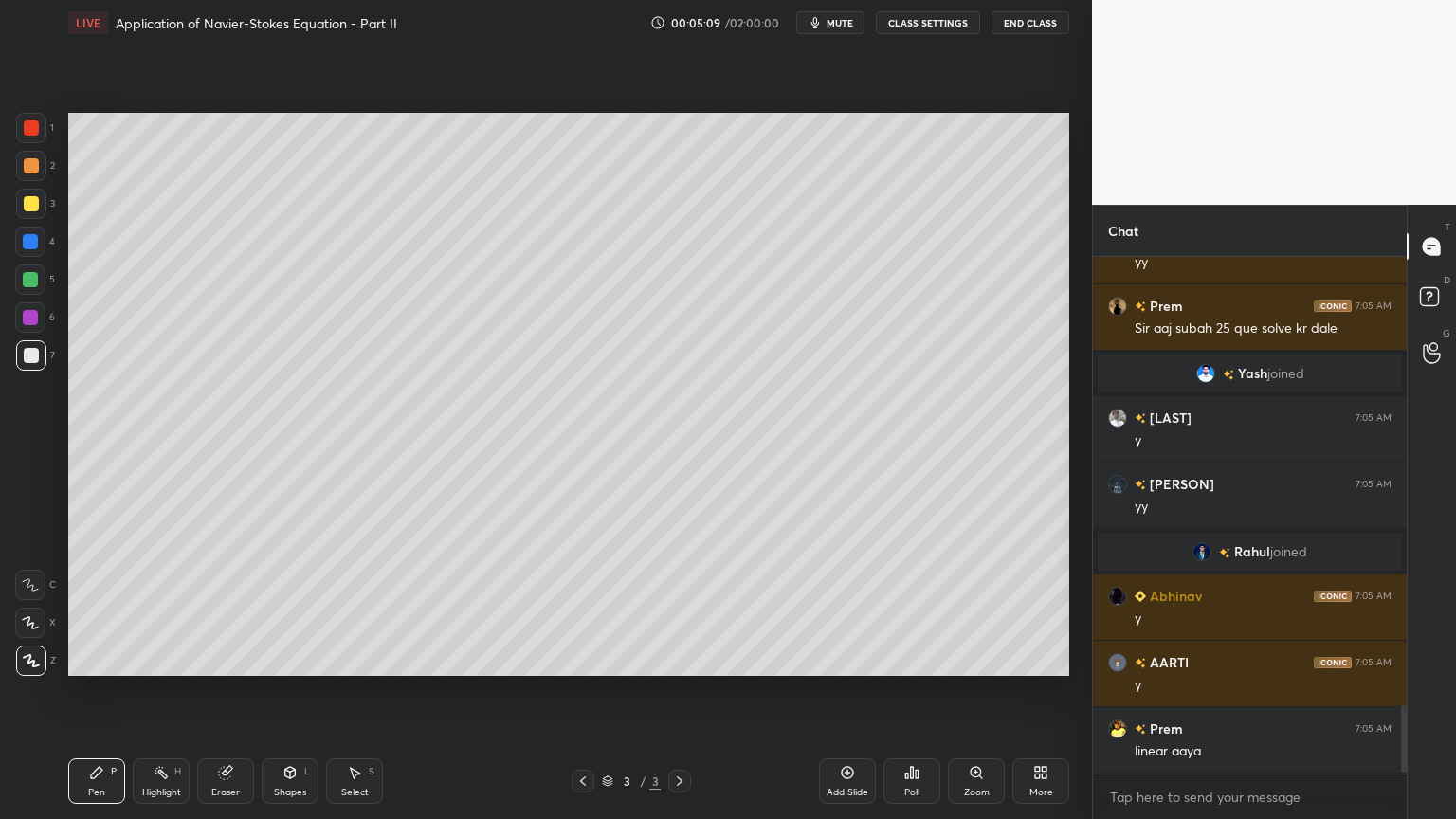 scroll, scrollTop: 3466, scrollLeft: 0, axis: vertical 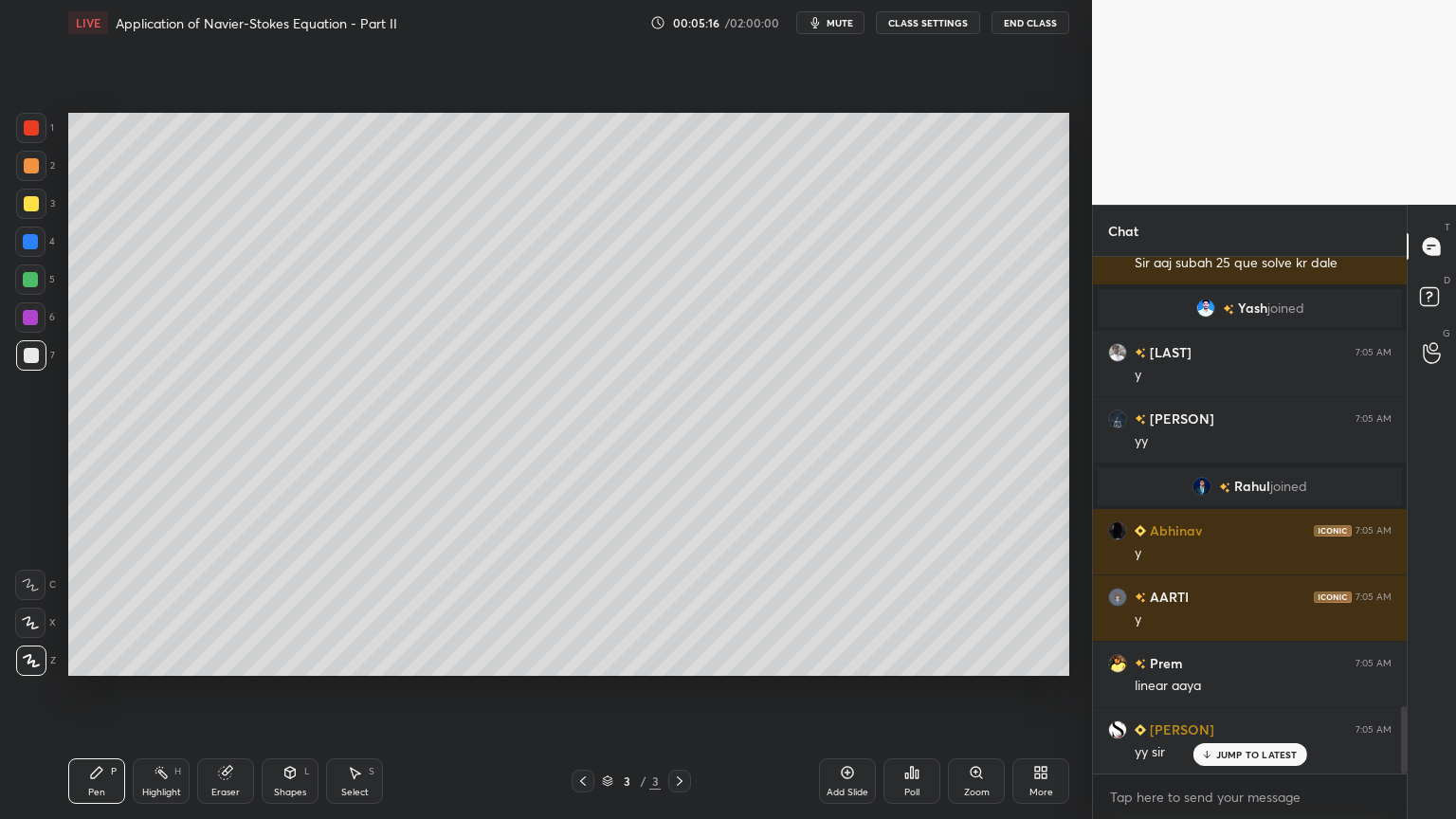 click at bounding box center (30, 318) 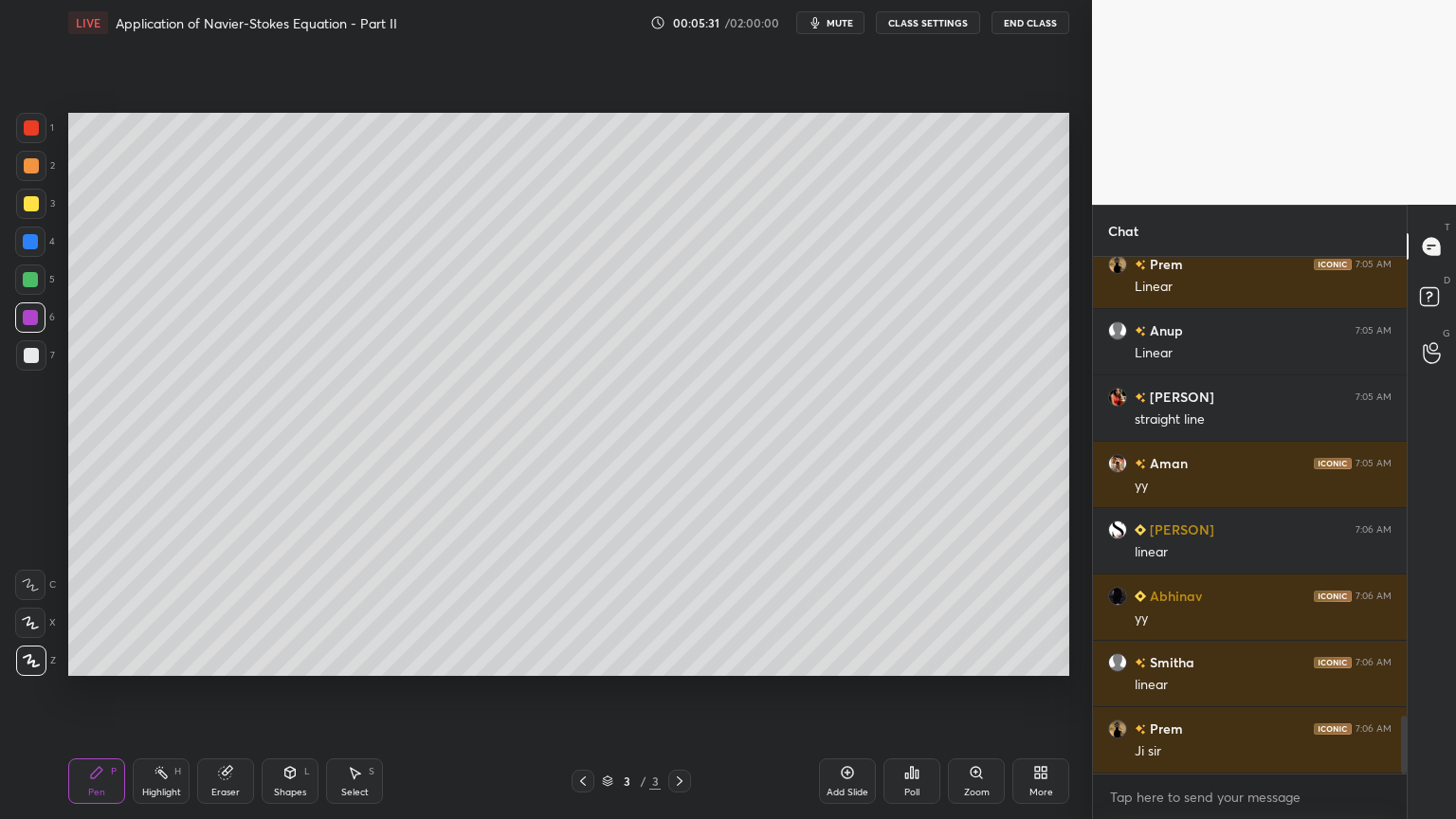 scroll, scrollTop: 4175, scrollLeft: 0, axis: vertical 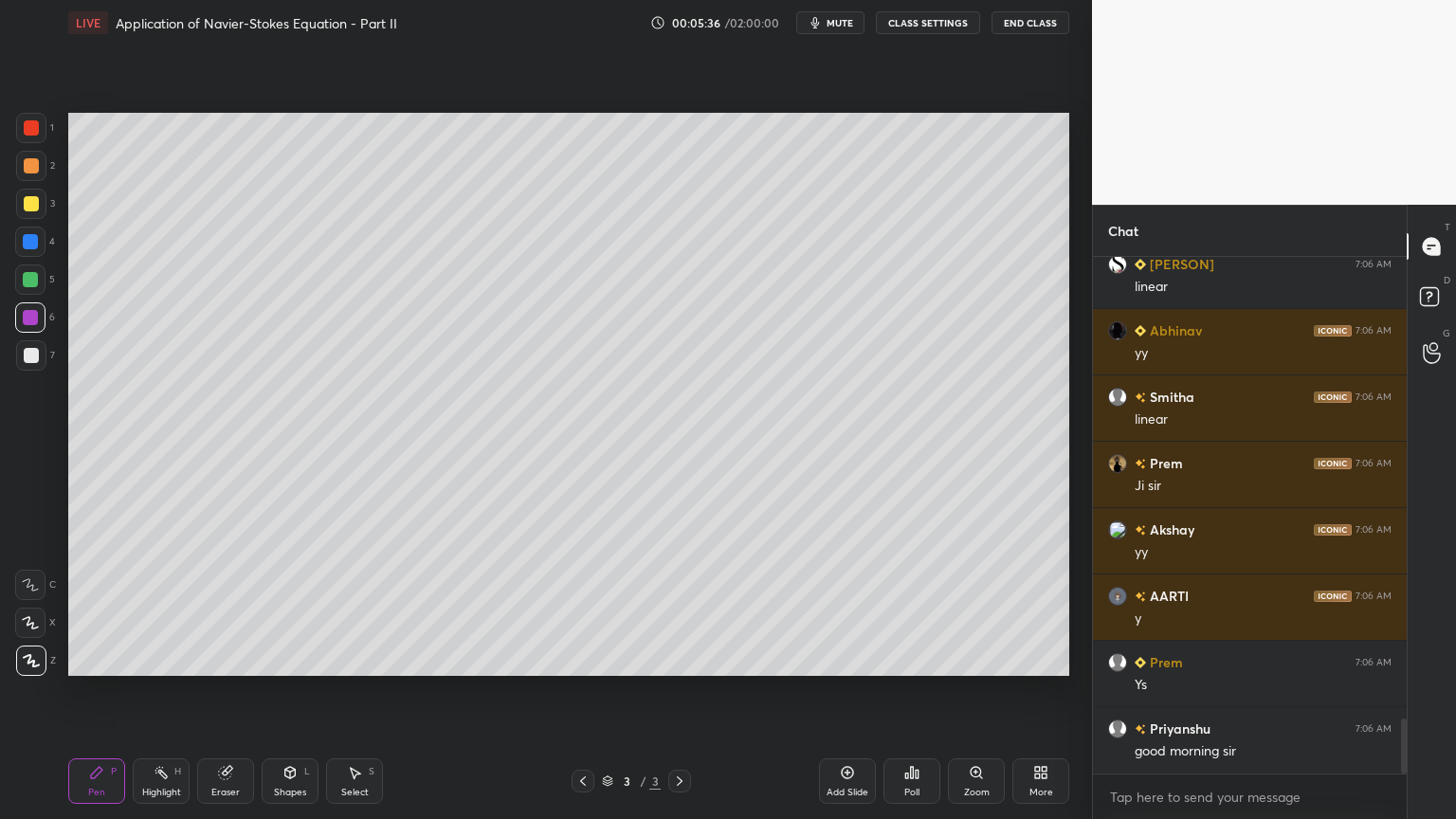 drag, startPoint x: 1406, startPoint y: 744, endPoint x: 1411, endPoint y: 774, distance: 30.413813 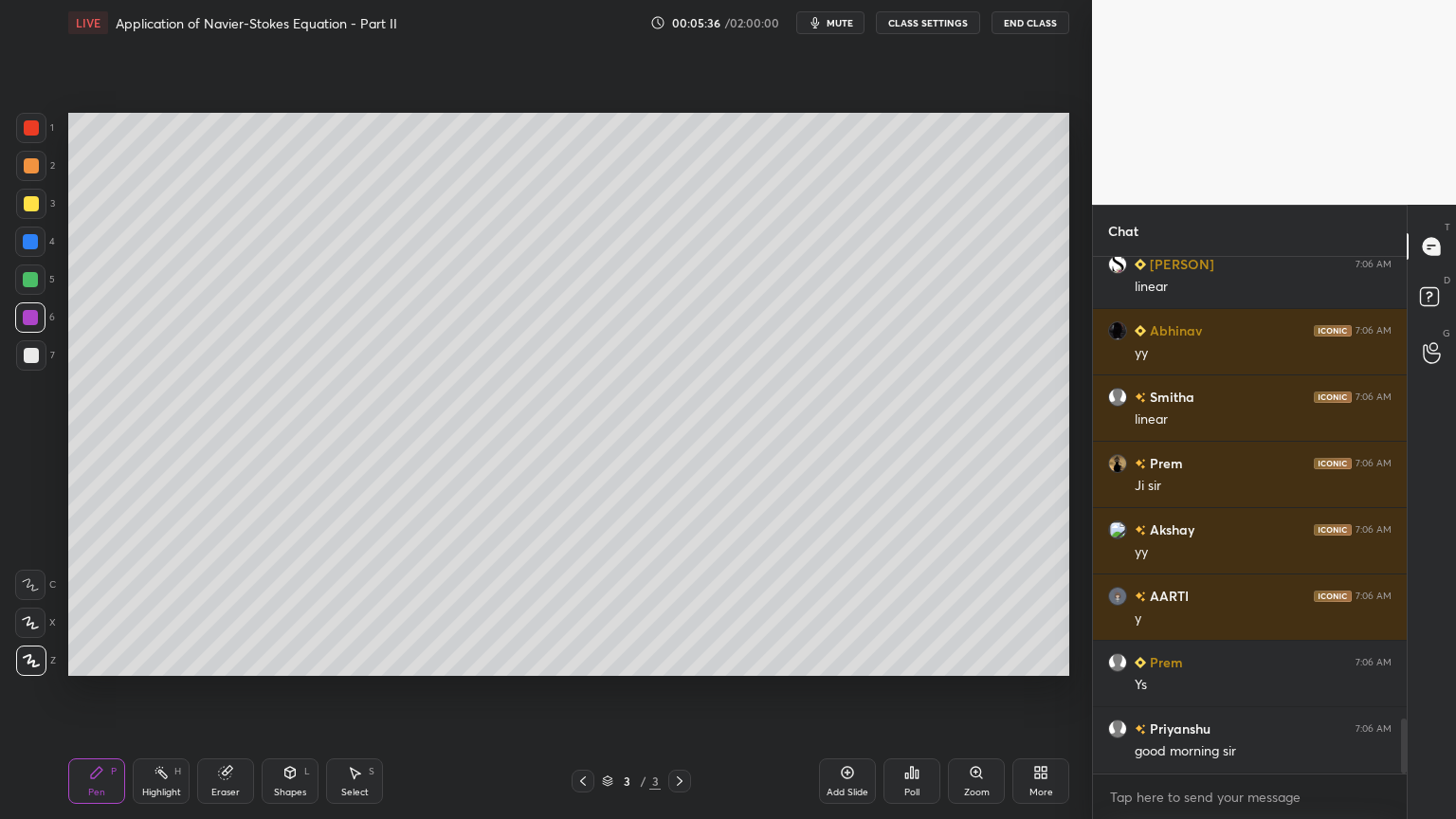 click on "Chat [PERSON] 7:05 AM y [PERSON] 7:05 AM y [PERSON] 7:05 AM linear aaya [PERSON] 7:05 AM yy sir [PERSON], [PERSON]  joined [PERSON] 7:05 AM linear [PERSON] 7:05 AM Linear [PERSON] 7:05 AM Linear [PERSON] 7:05 AM straight line [PERSON] 7:05 AM yy [PERSON] 7:06 AM linear [PERSON] 7:06 AM yy [PERSON] 7:06 AM yy [PERSON] 7:06 AM Ys [PERSON] 7:06 AM good morning sir JUMP TO LATEST Enable hand raising Enable raise hand to speak to learners. Once enabled, chat will be turned off temporarily. Enable x   introducing Raise a hand with a doubt Now learners can raise their hand along with a doubt  How it works? Doubts asked by learners will show up here NEW DOUBTS ASKED No one has raised a hand yet Can't raise hand Looks like educator just invited you to speak. Please wait before you can raise your hand again. Got it T Messages (T) D Doubts (D) G Raise Hand (G)" at bounding box center [1274, 512] 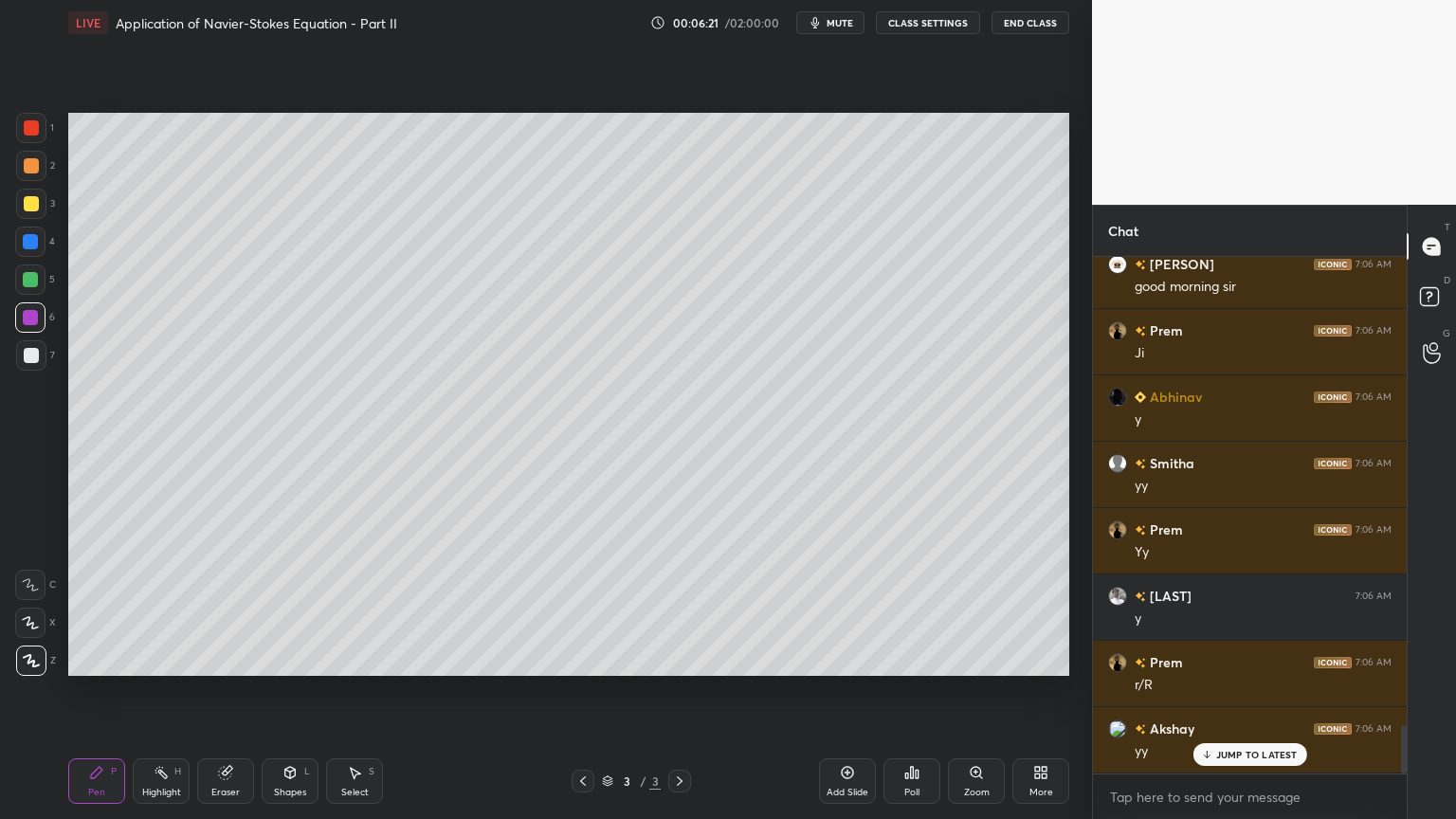 scroll, scrollTop: 4971, scrollLeft: 0, axis: vertical 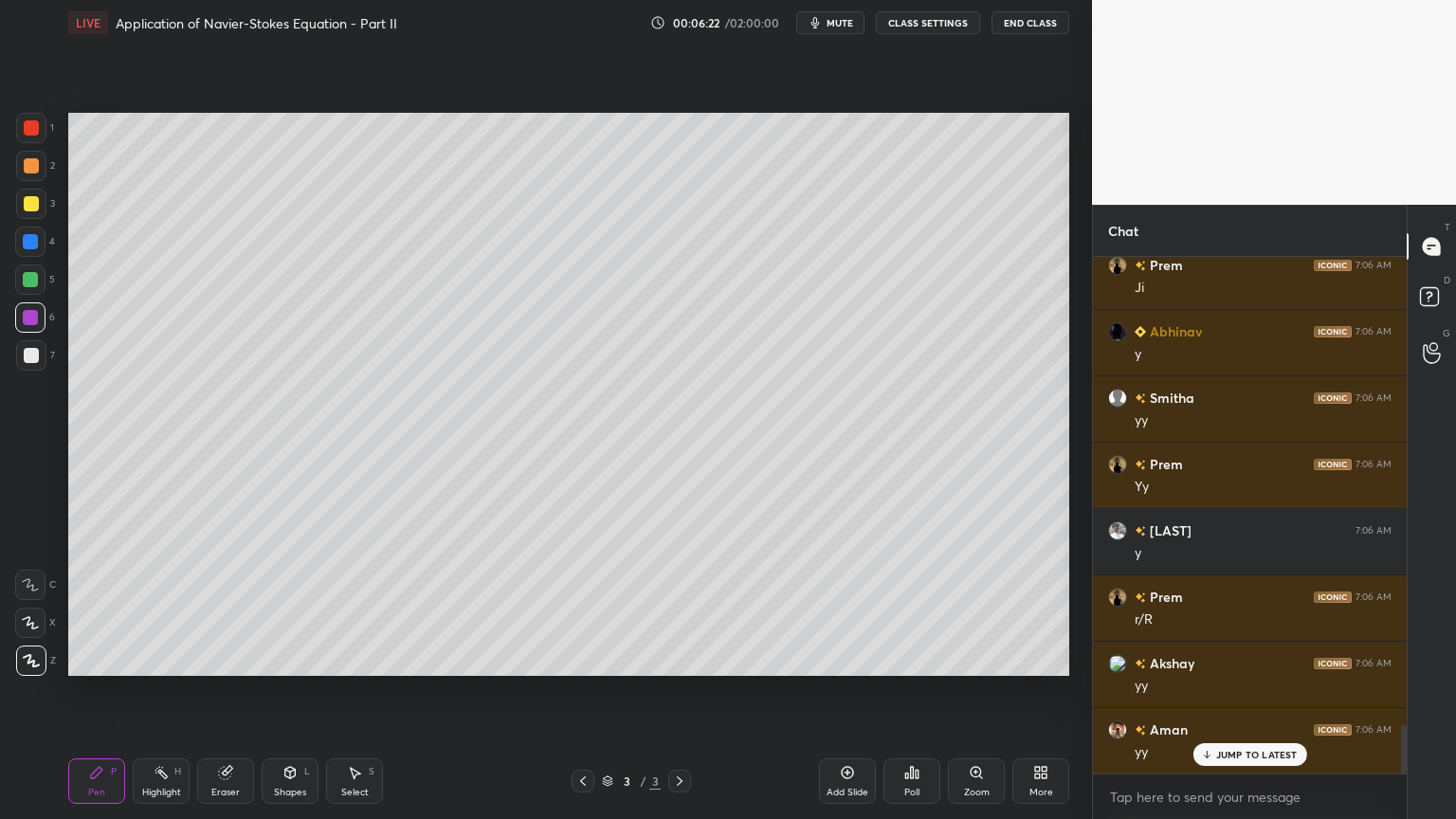 click on "Eraser" at bounding box center [226, 781] 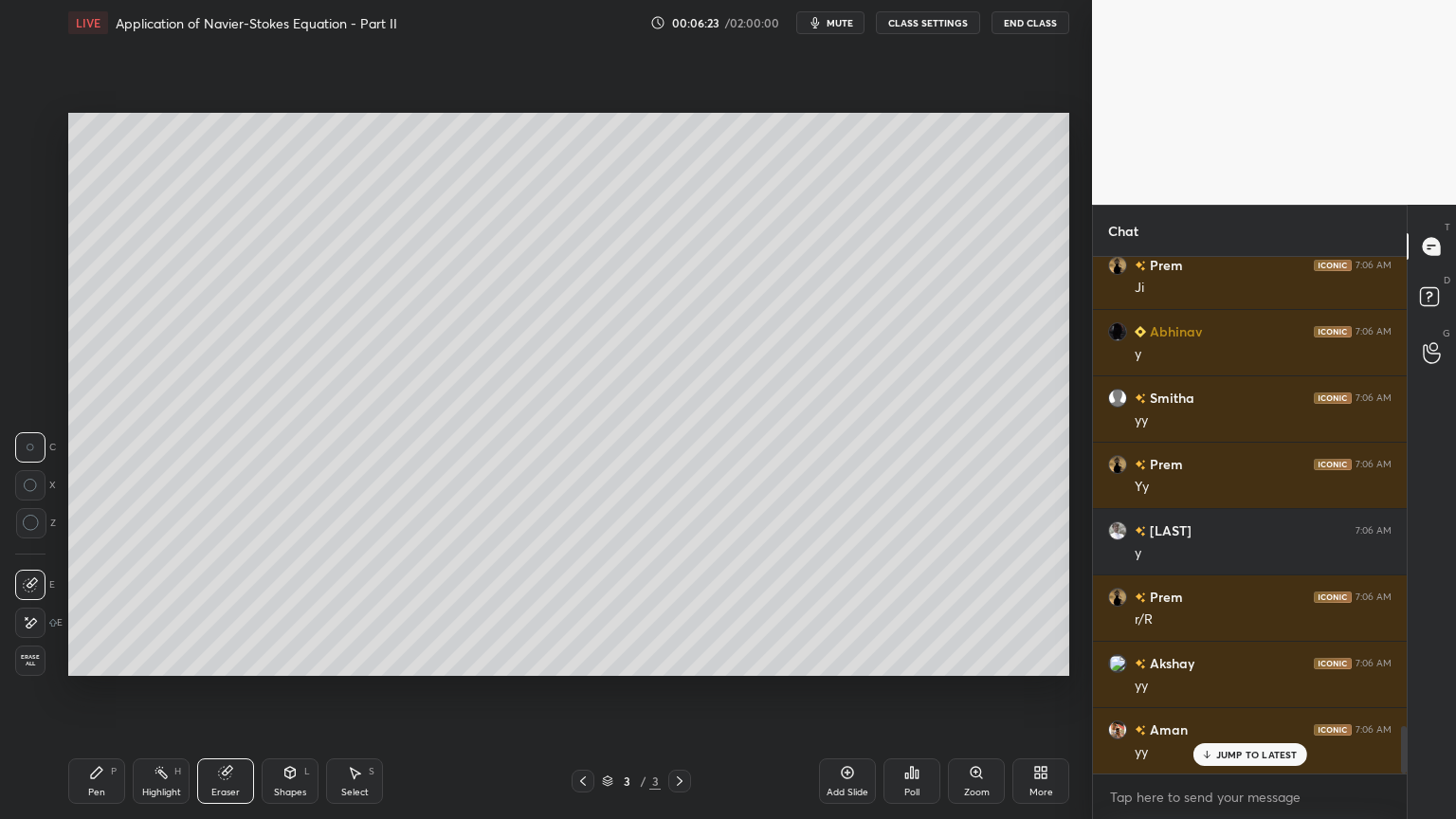 scroll, scrollTop: 5104, scrollLeft: 0, axis: vertical 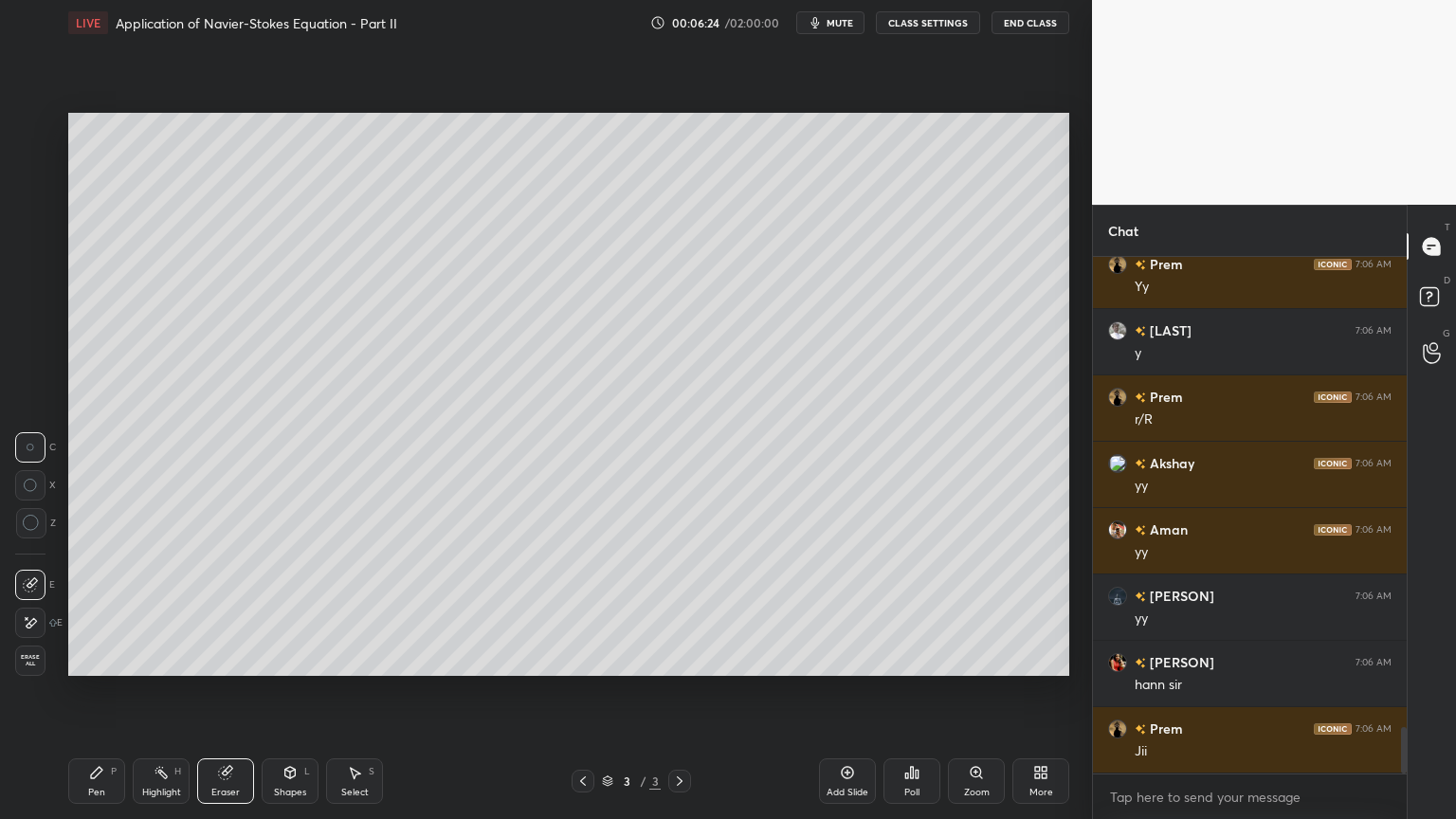 click at bounding box center [30, 623] 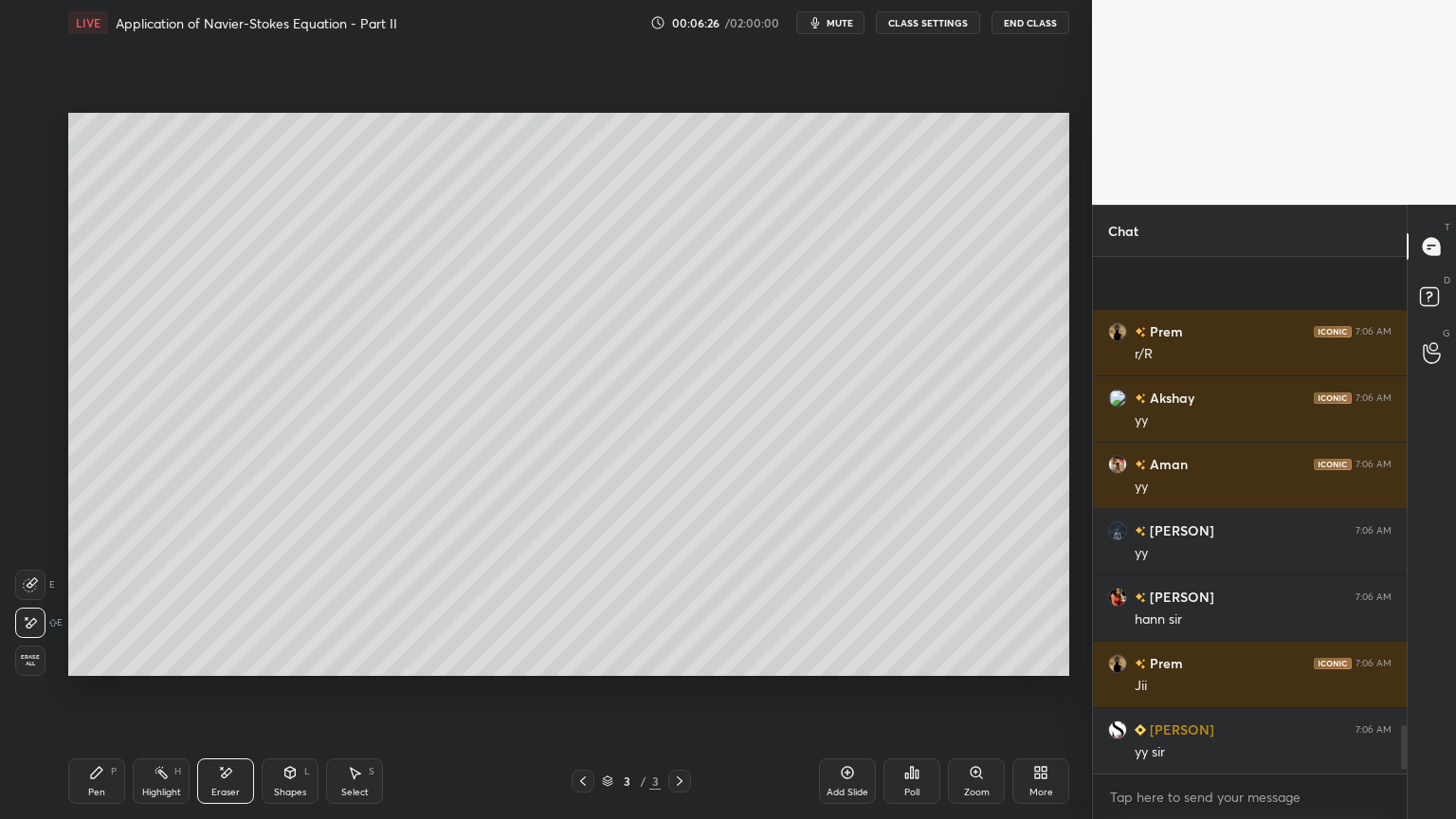 scroll, scrollTop: 5414, scrollLeft: 0, axis: vertical 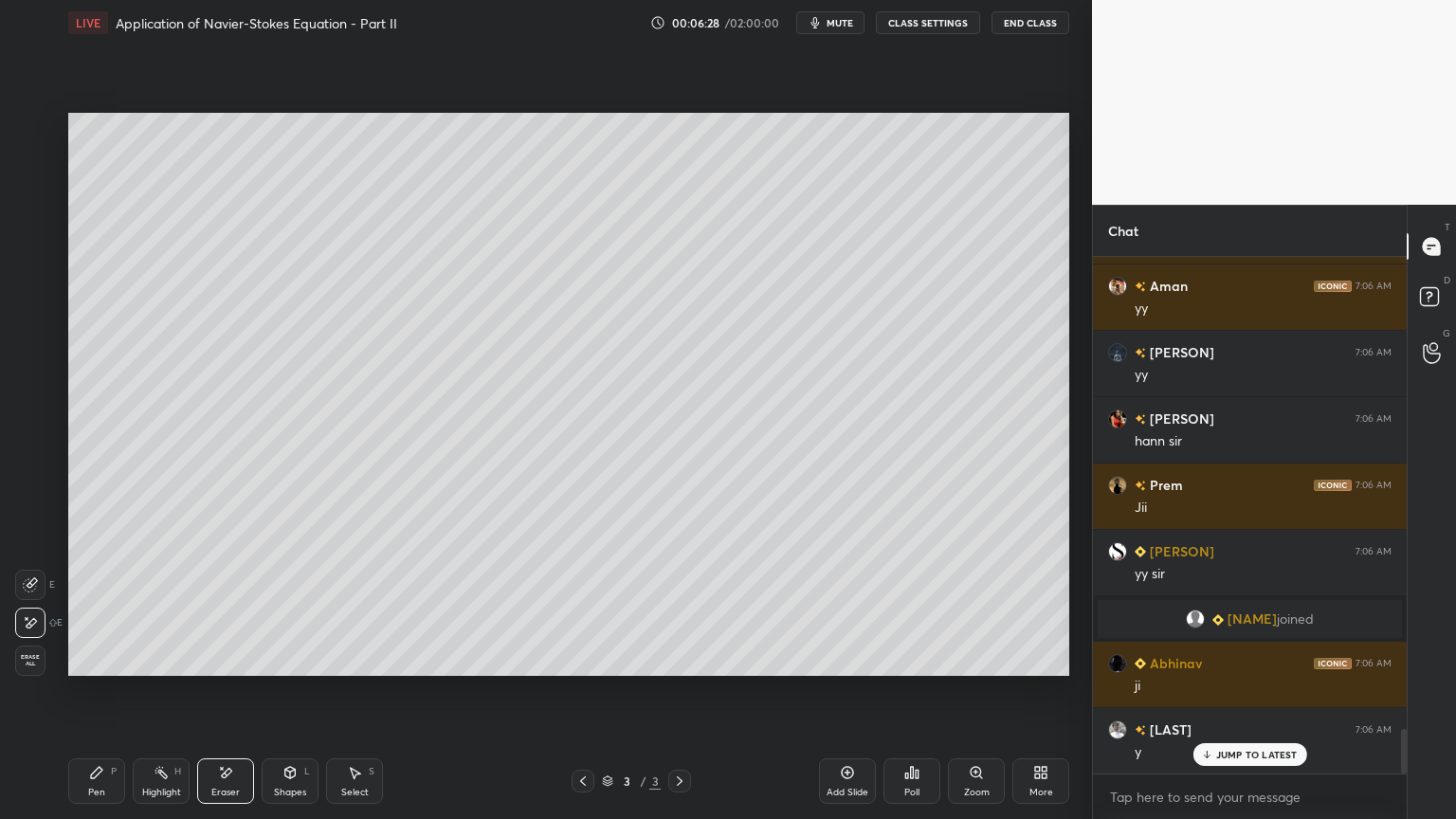 click on "Pen" at bounding box center [97, 792] 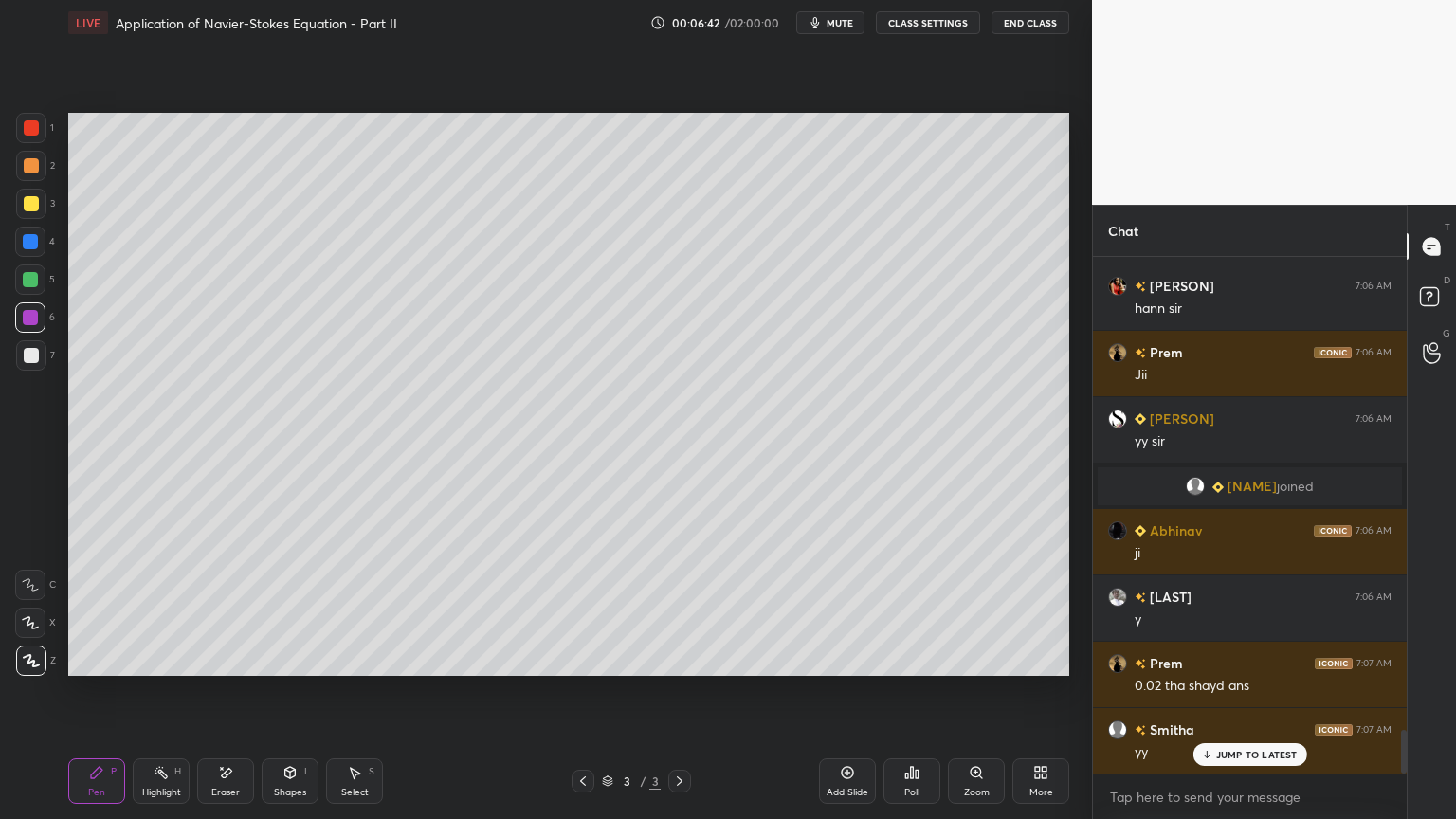 scroll, scrollTop: 5593, scrollLeft: 0, axis: vertical 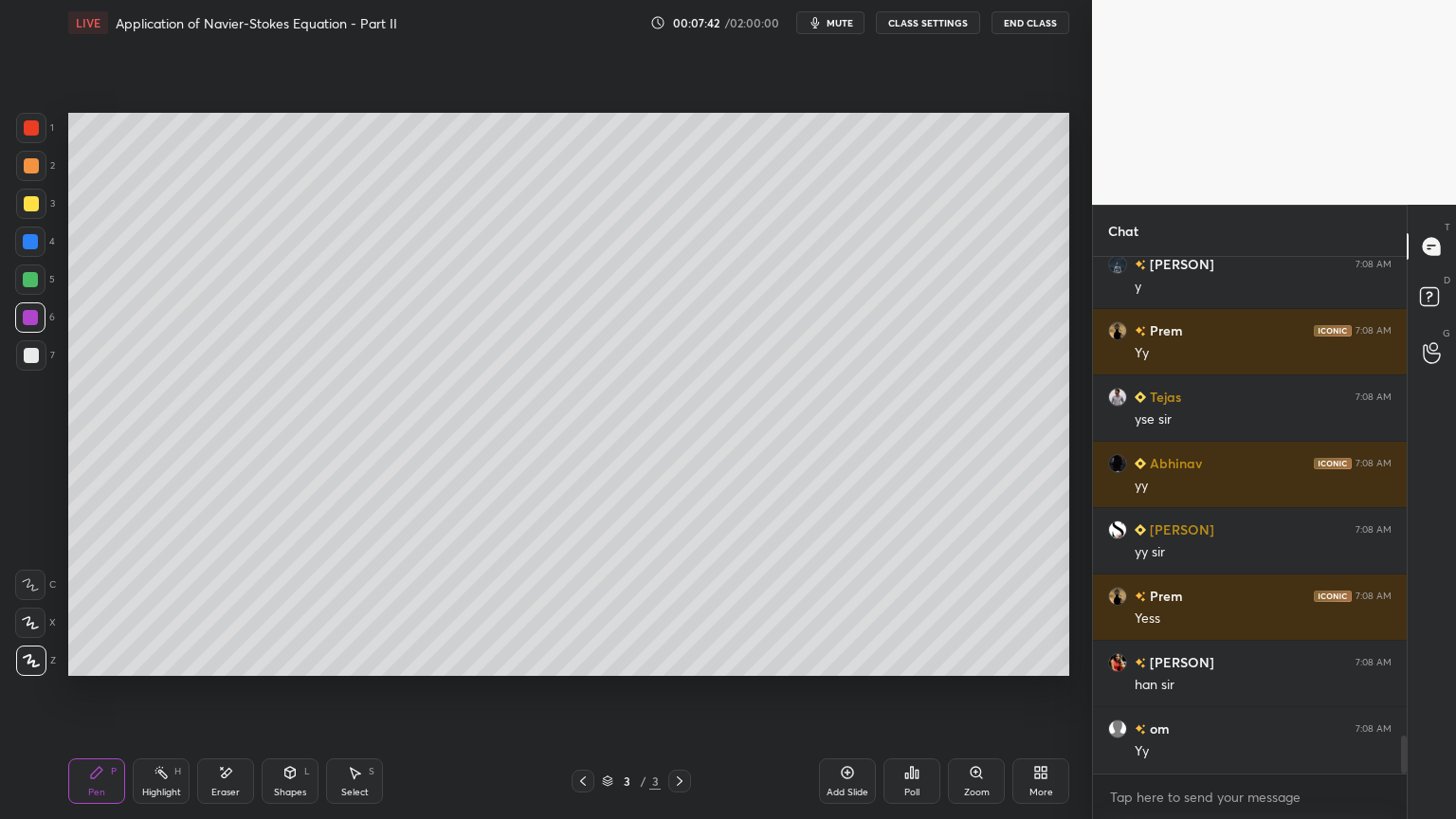 click at bounding box center (31, 355) 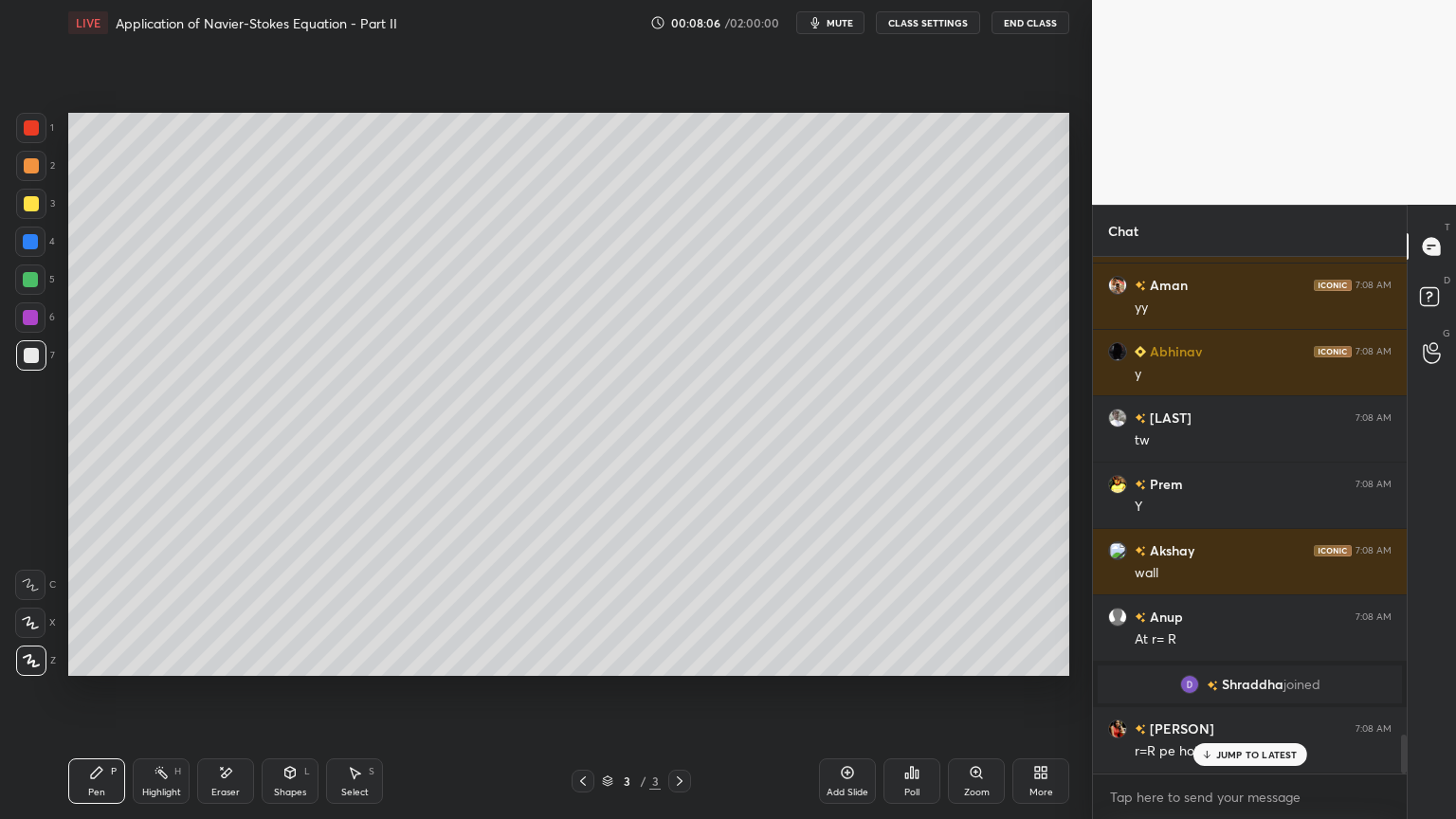 scroll, scrollTop: 6287, scrollLeft: 0, axis: vertical 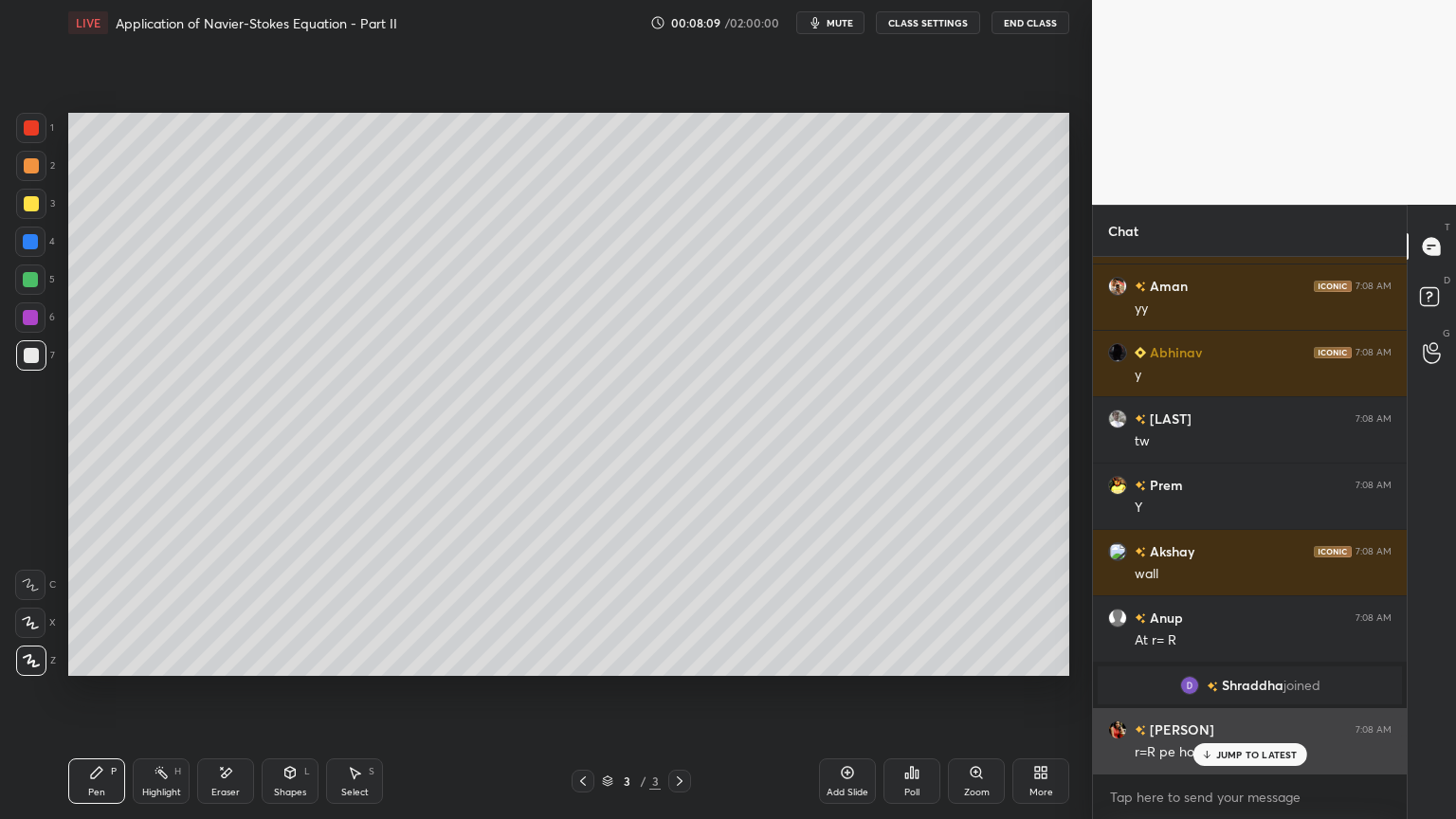 click on "JUMP TO LATEST" at bounding box center (1257, 755) 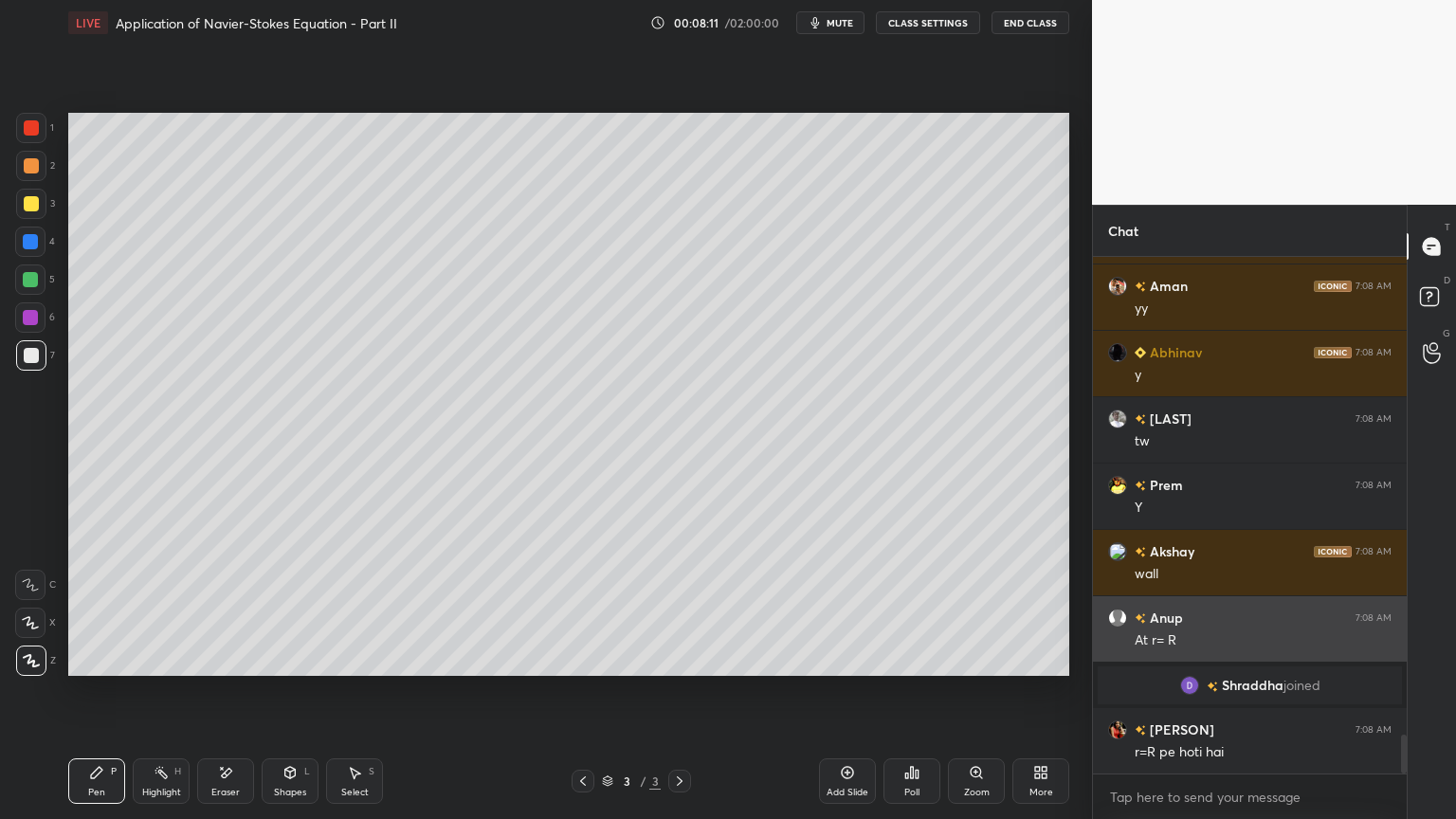 scroll, scrollTop: 6354, scrollLeft: 0, axis: vertical 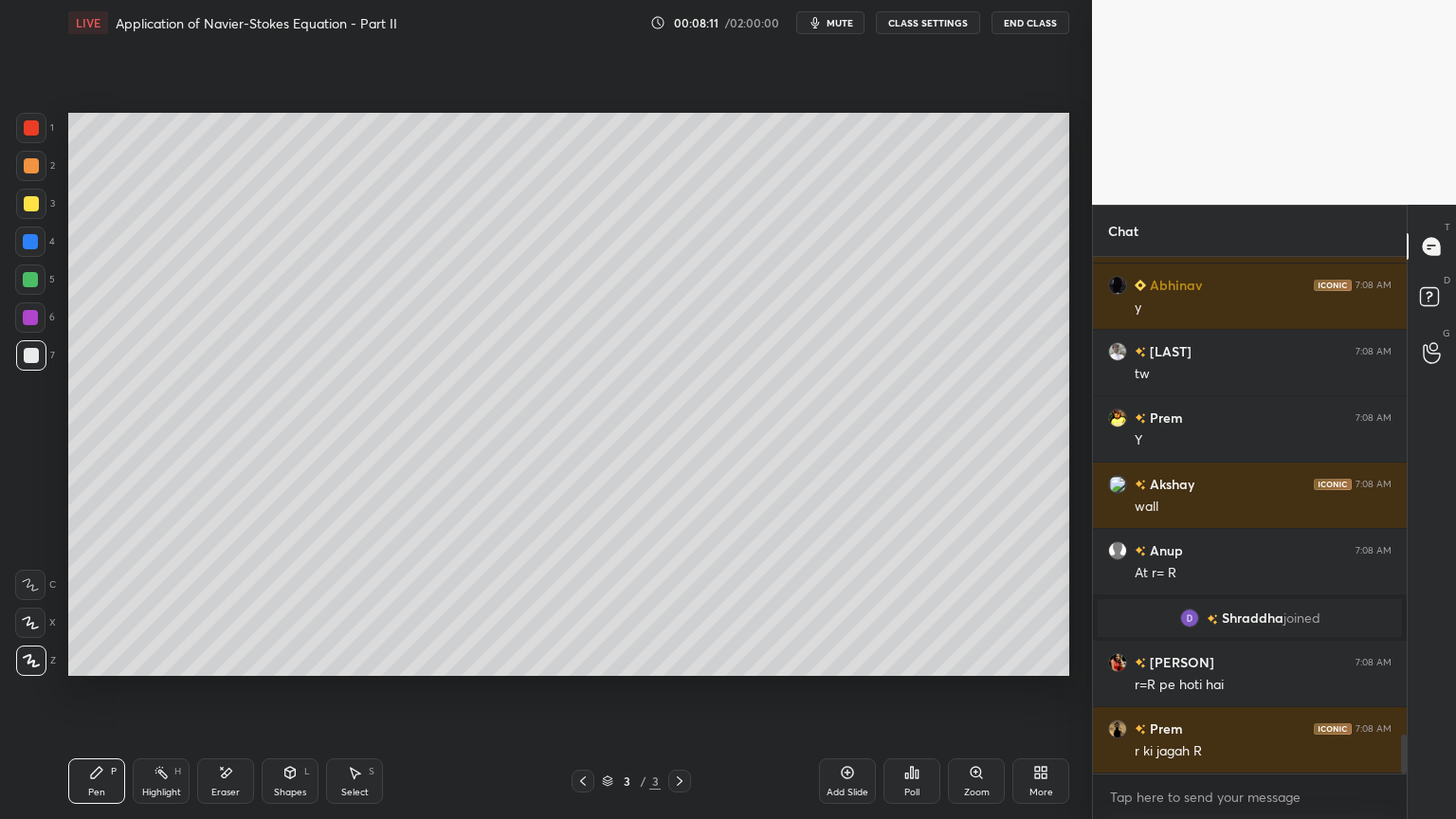click at bounding box center [30, 318] 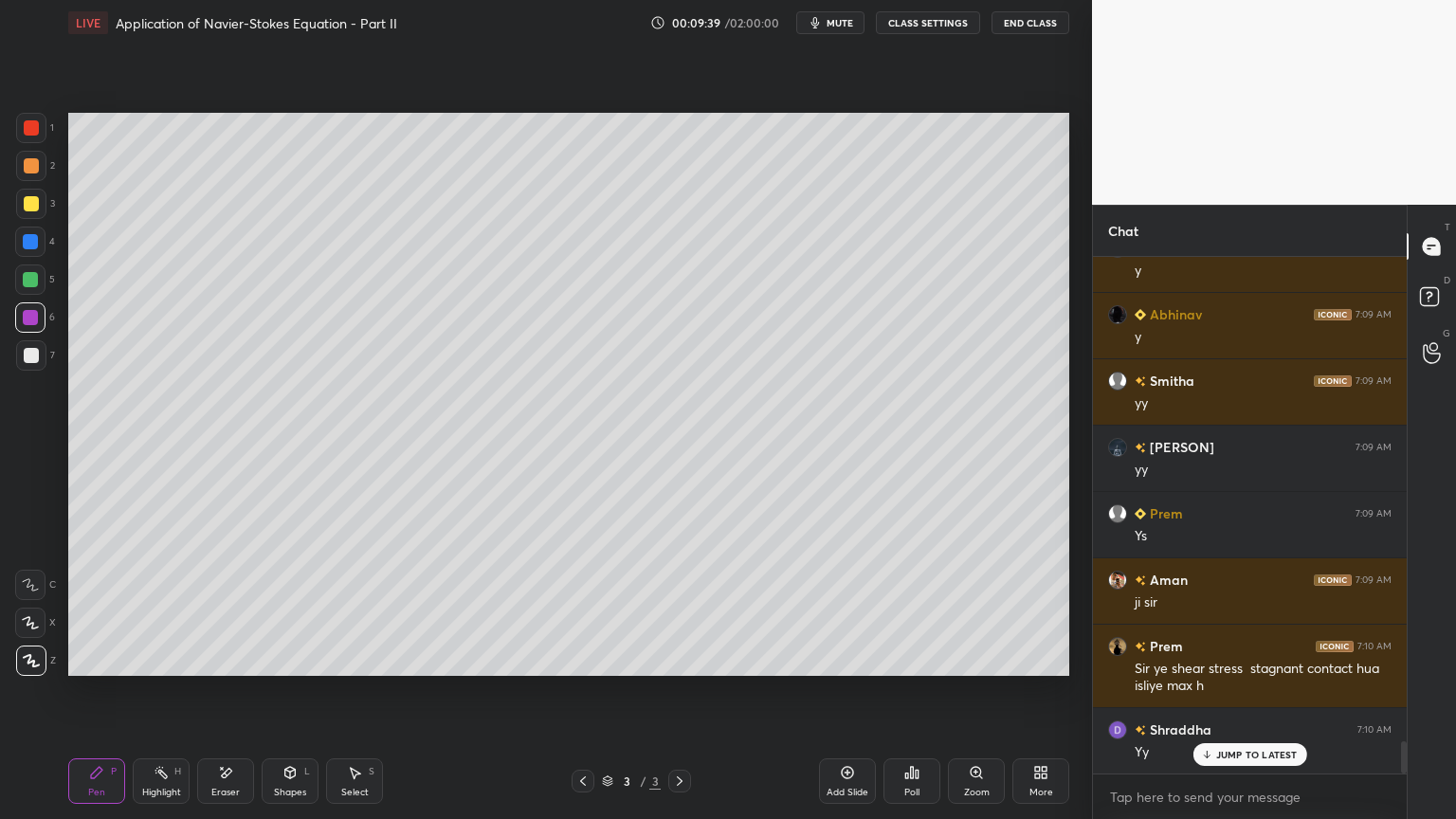 scroll, scrollTop: 7943, scrollLeft: 0, axis: vertical 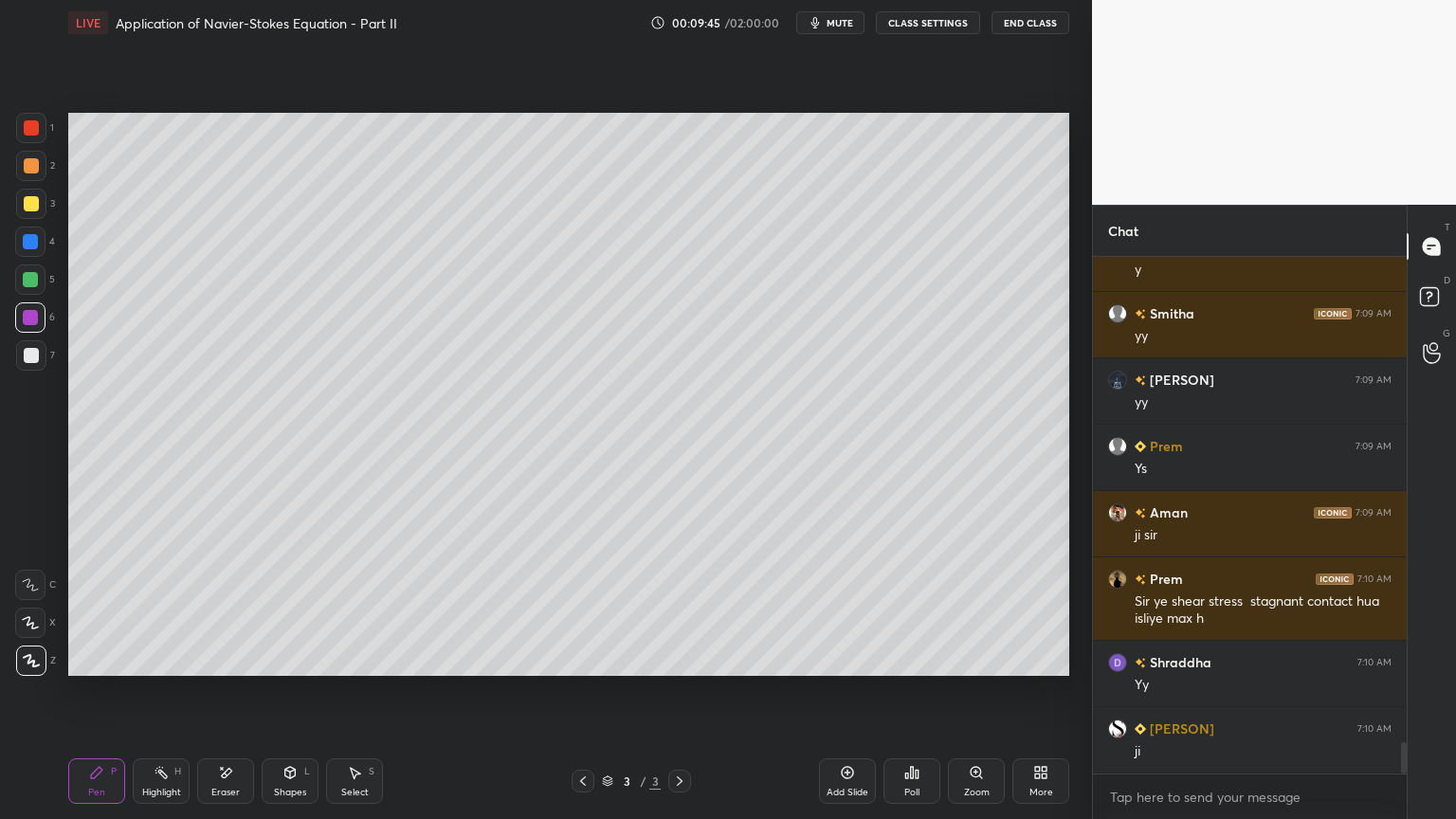 click at bounding box center [31, 355] 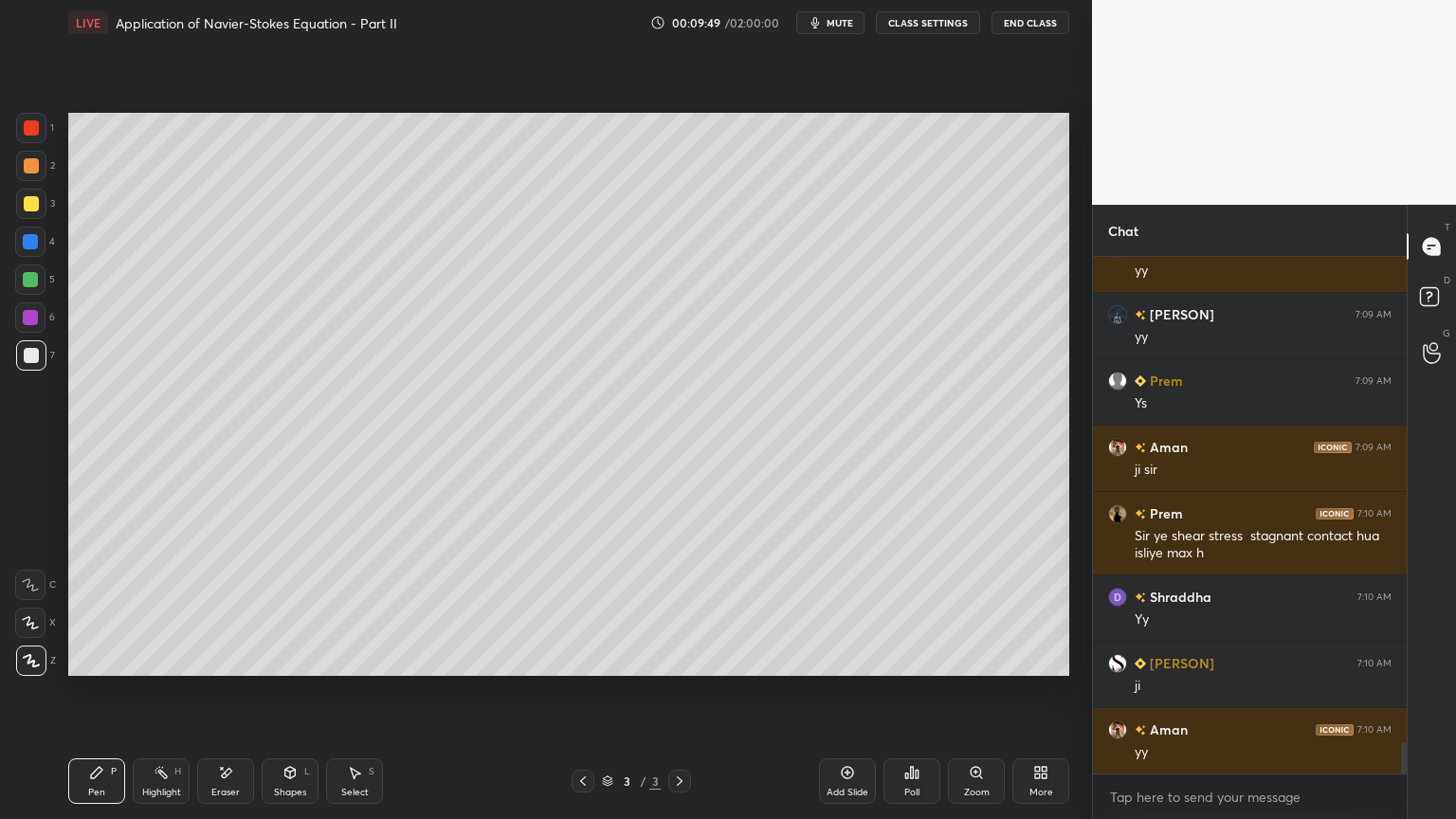 scroll, scrollTop: 8075, scrollLeft: 0, axis: vertical 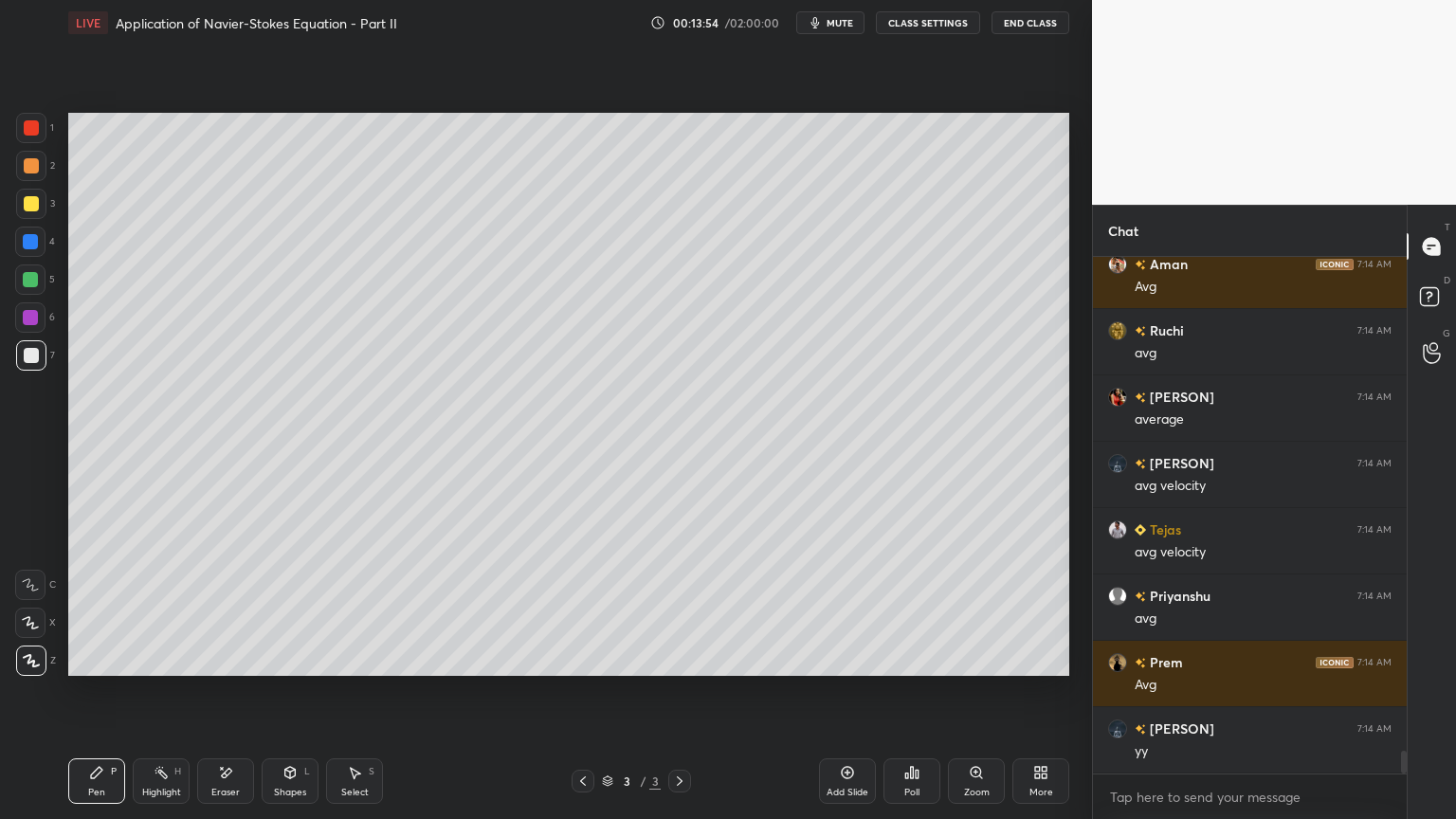 drag, startPoint x: 1404, startPoint y: 759, endPoint x: 1423, endPoint y: 809, distance: 53.488316 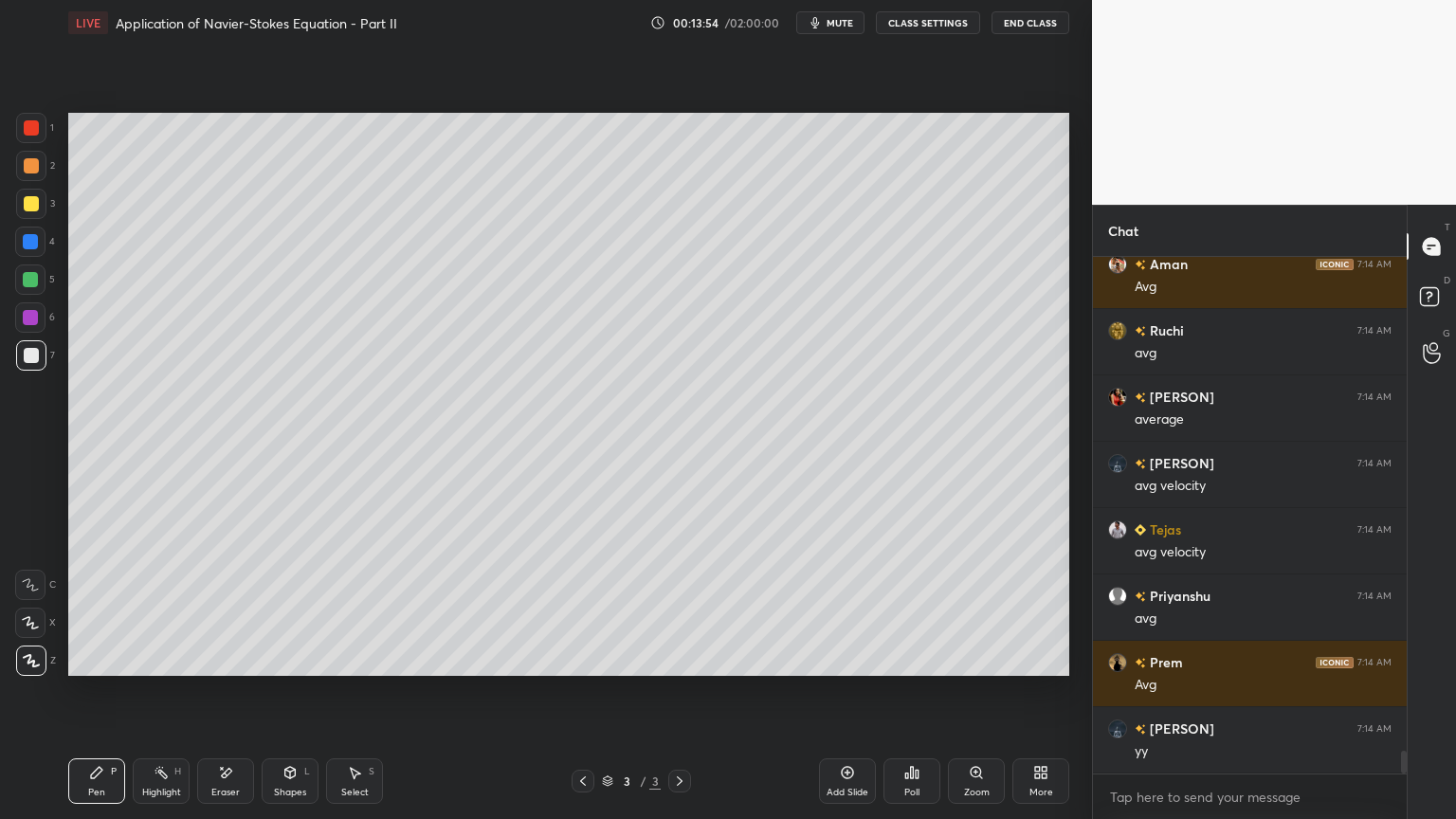 click on "Chat [PERSON] 7:14 AM avg velocity [PERSON] 7:14 AM Avg [PERSON] 7:14 AM avg [PERSON] 7:14 AM average [PERSON] 7:14 AM avg velocity [PERSON] 7:14 AM avg velocity [PERSON] 7:14 AM avg [PERSON] 7:14 AM yy JUMP TO LATEST Enable hand raising Enable raise hand to speak to learners. Once enabled, chat will be turned off temporarily. Enable x   introducing Raise a hand with a doubt Now learners can raise their hand along with a doubt  How it works? Doubts asked by learners will show up here NEW DOUBTS ASKED No one has raised a hand yet Can't raise hand Looks like educator just invited you to speak. Please wait before you can raise your hand again. Got it T Messages (T) D Doubts (D) G Raise Hand (G)" at bounding box center (1274, 512) 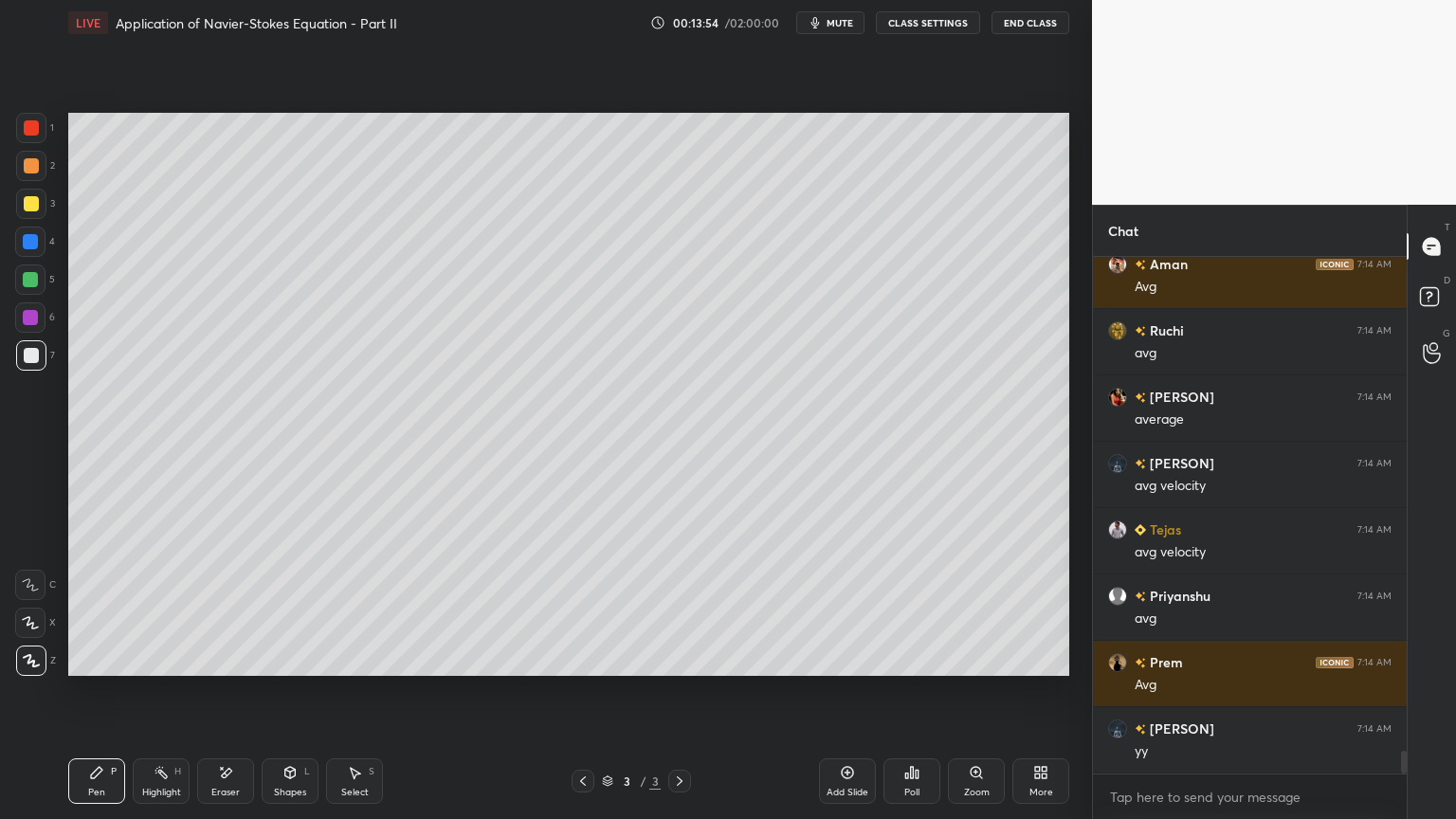 scroll, scrollTop: 11044, scrollLeft: 0, axis: vertical 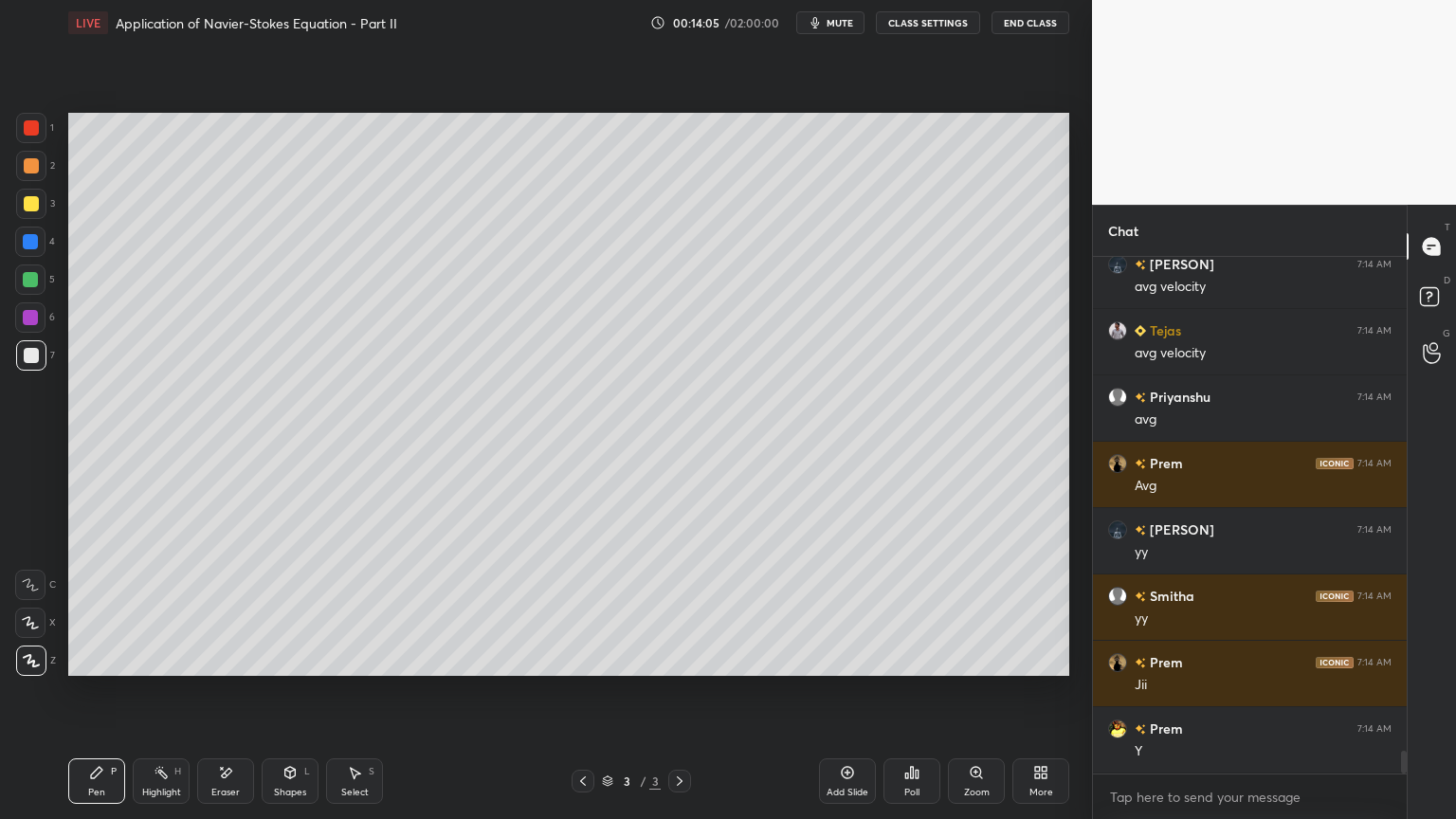 drag, startPoint x: 227, startPoint y: 777, endPoint x: 255, endPoint y: 719, distance: 64.405 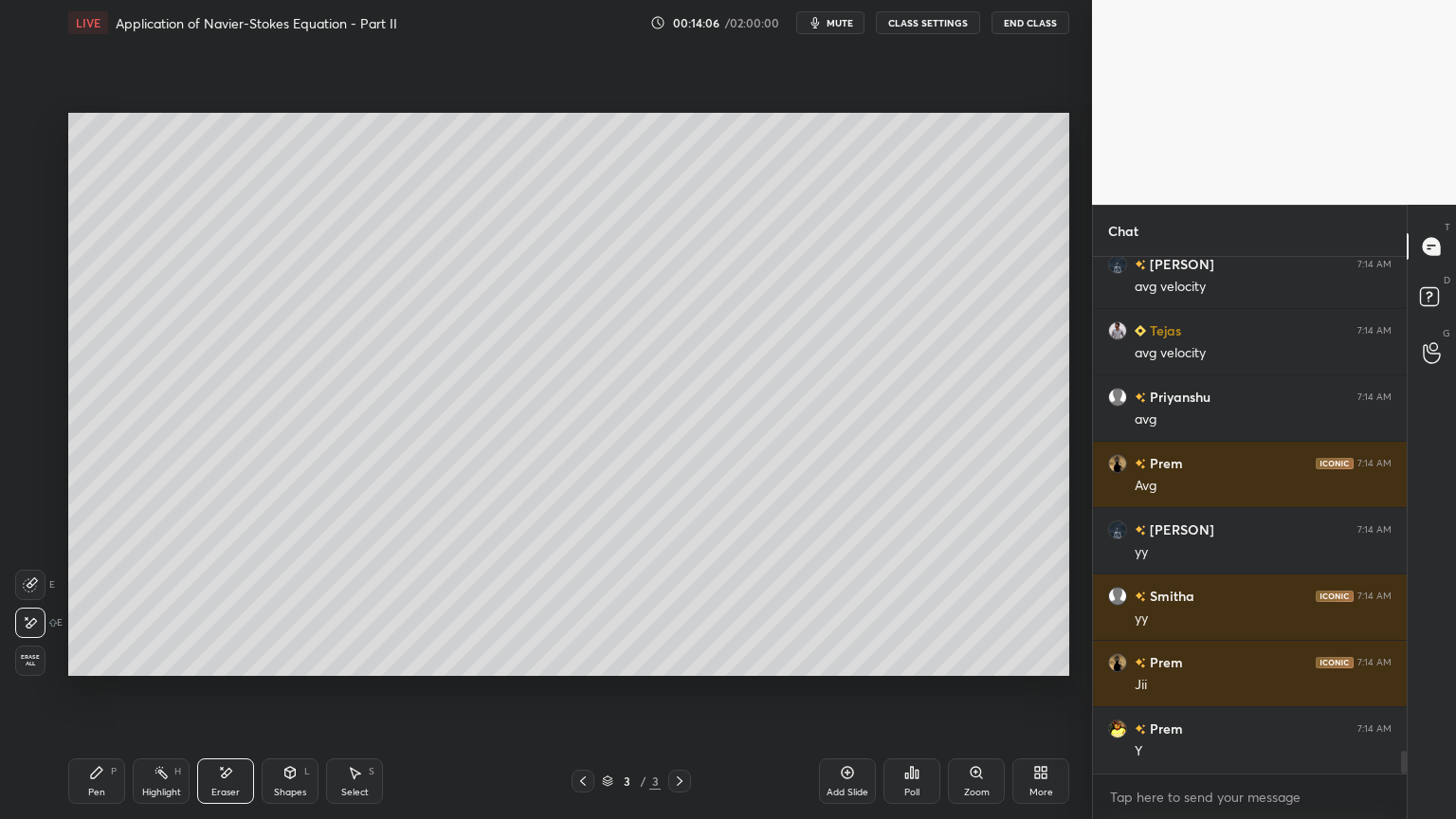 click on "Pen P" at bounding box center (97, 781) 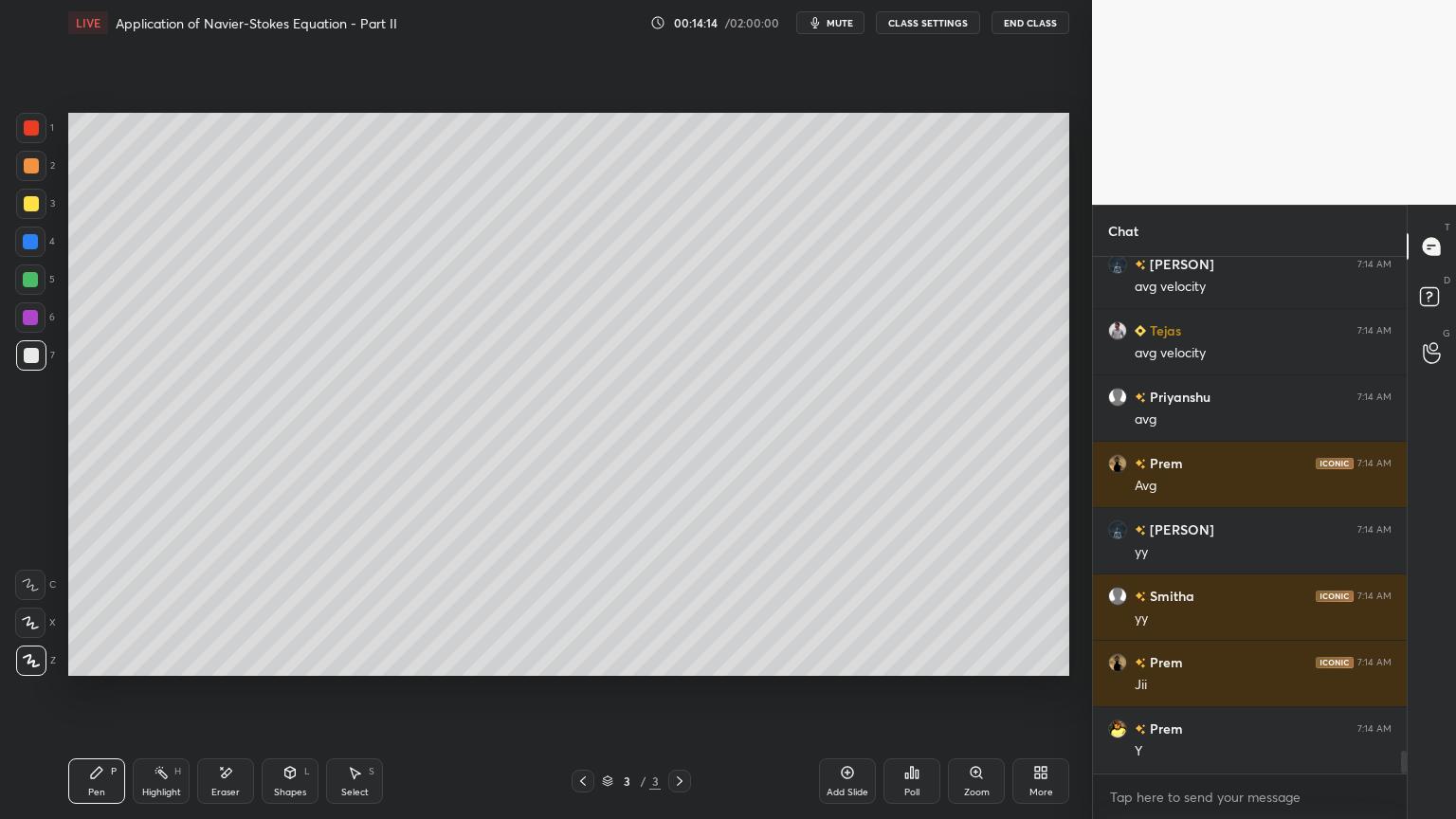 drag, startPoint x: 239, startPoint y: 779, endPoint x: 264, endPoint y: 743, distance: 43.829214 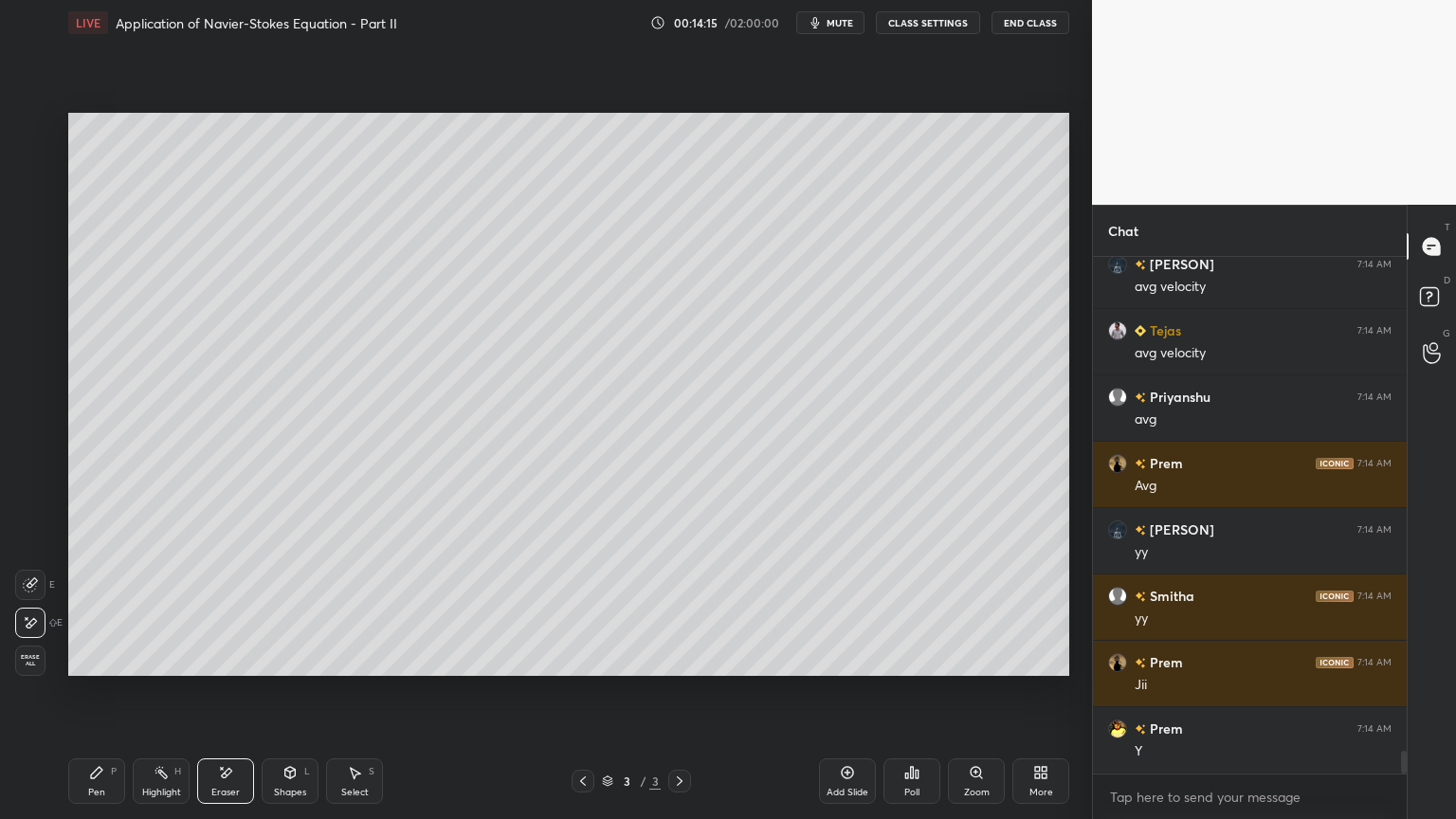 click on "Pen P" at bounding box center (97, 781) 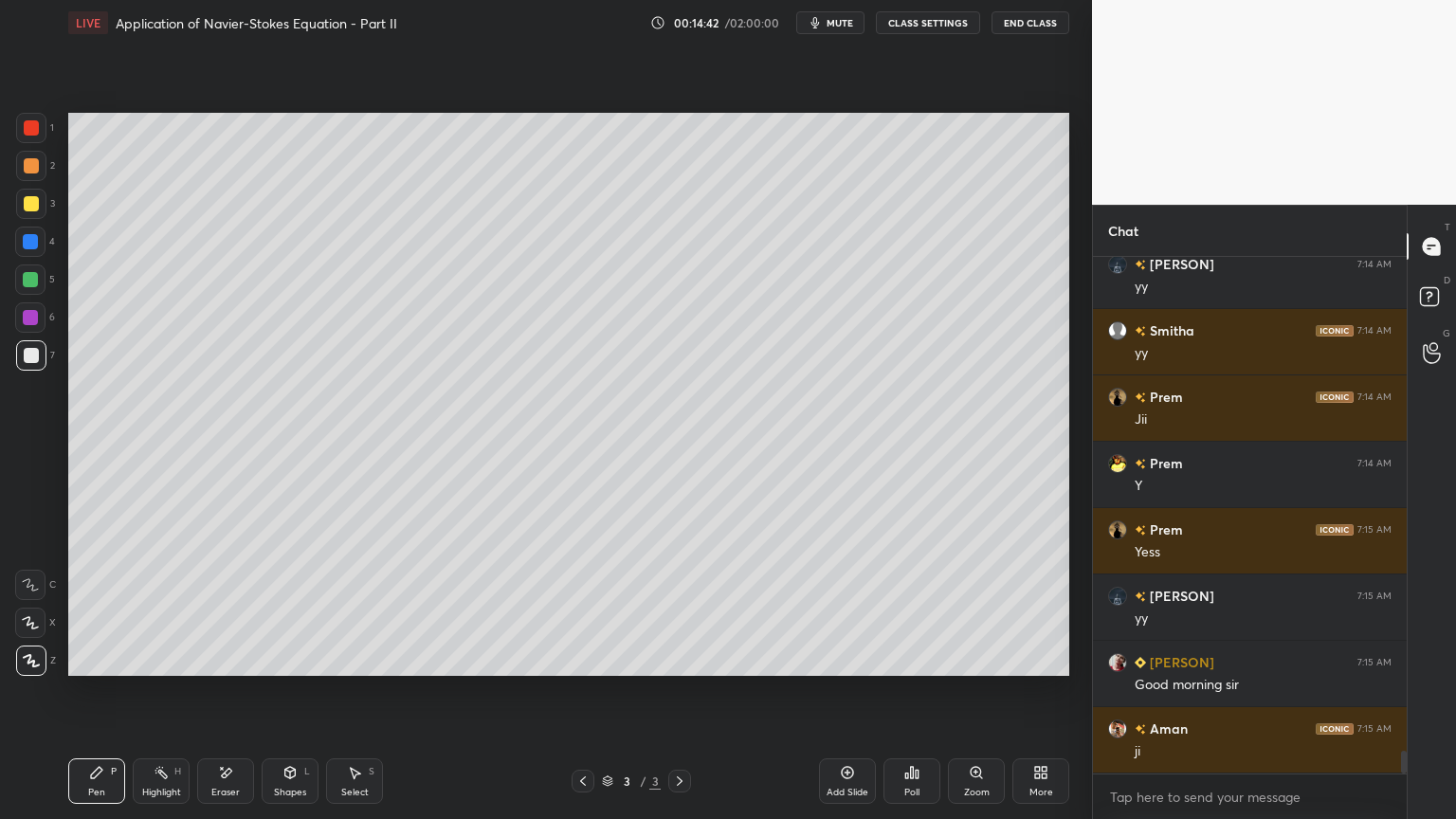 scroll, scrollTop: 11508, scrollLeft: 0, axis: vertical 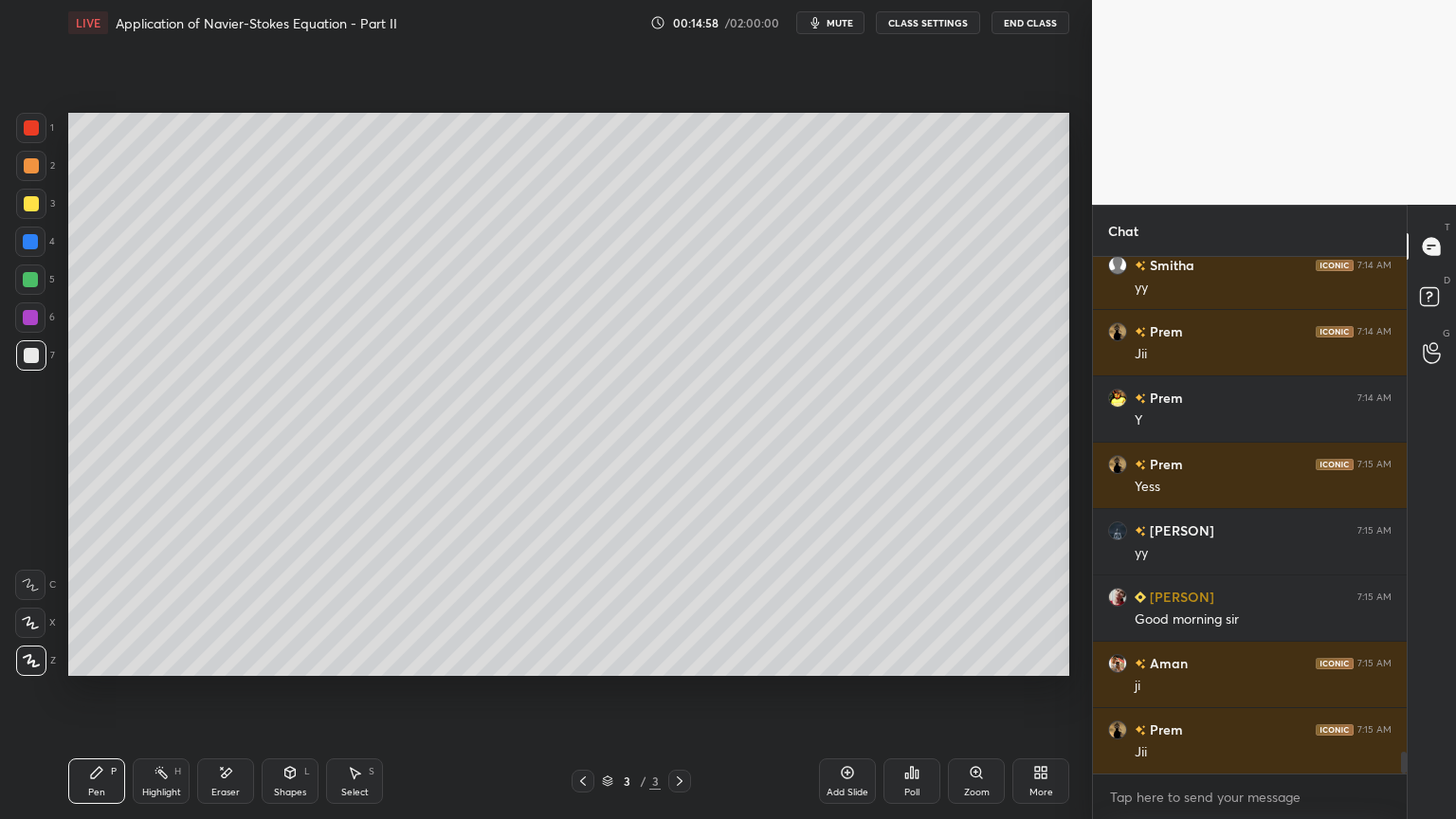 click 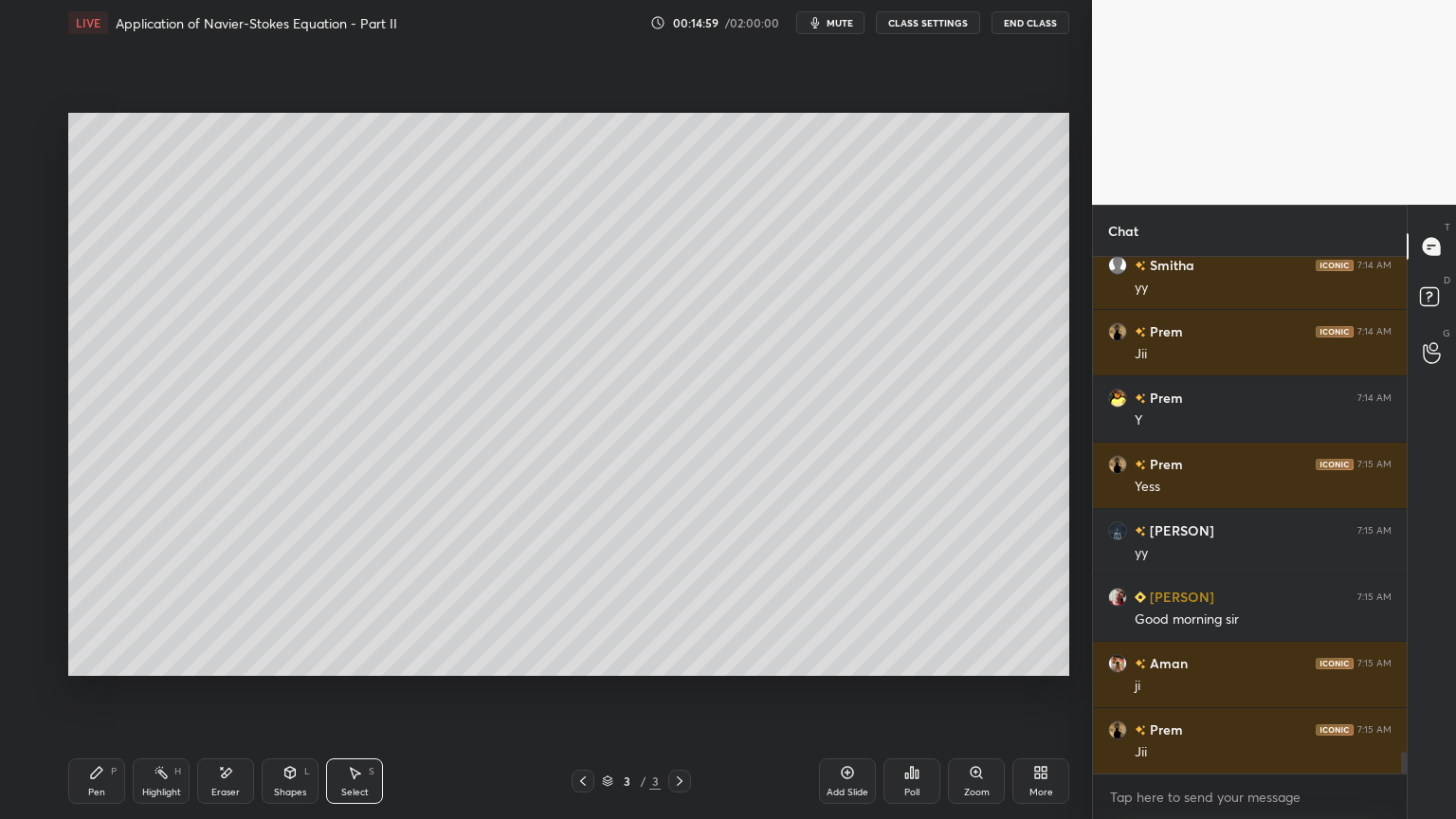 scroll, scrollTop: 11575, scrollLeft: 0, axis: vertical 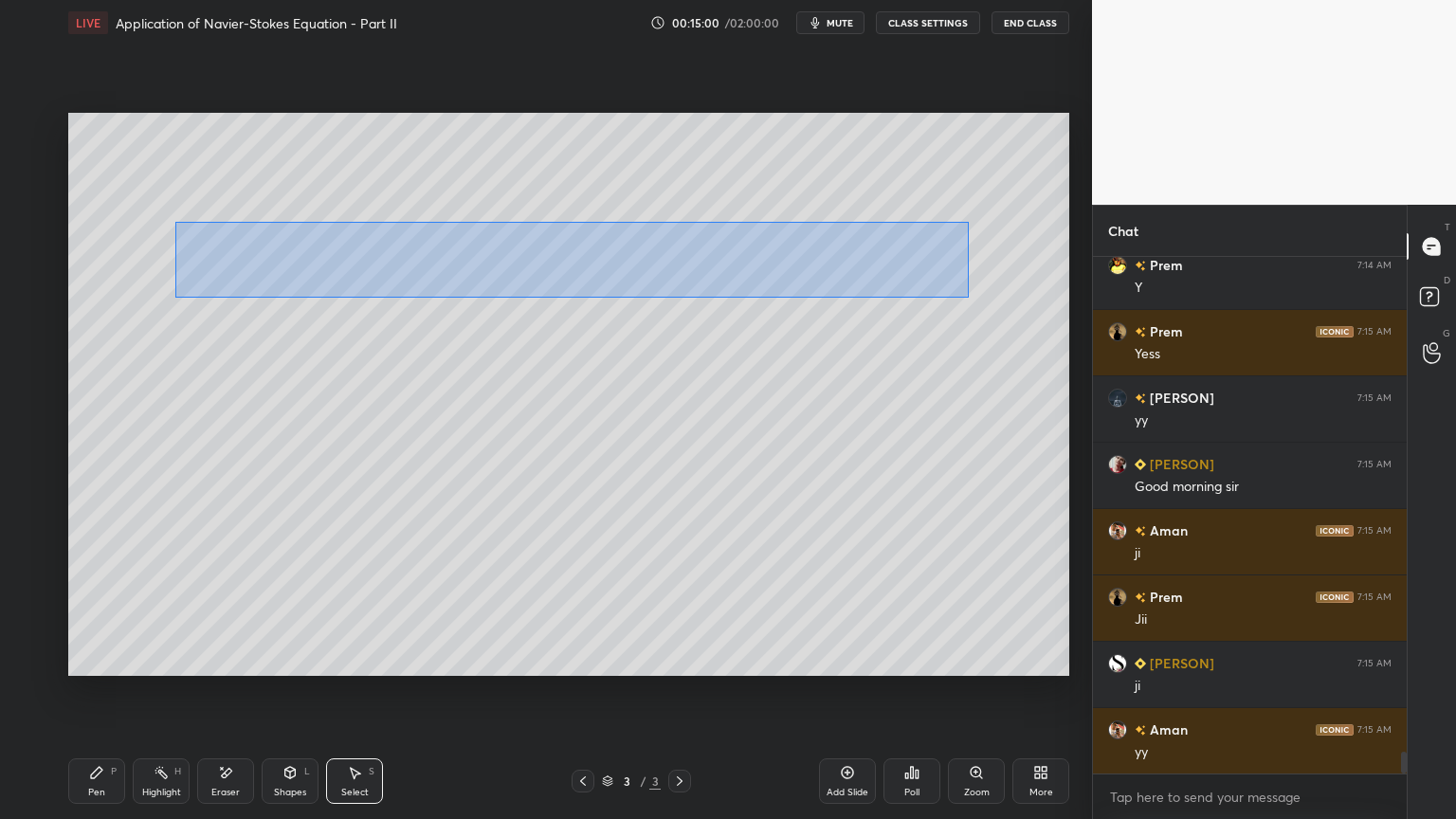 drag, startPoint x: 174, startPoint y: 221, endPoint x: 968, endPoint y: 297, distance: 797.629 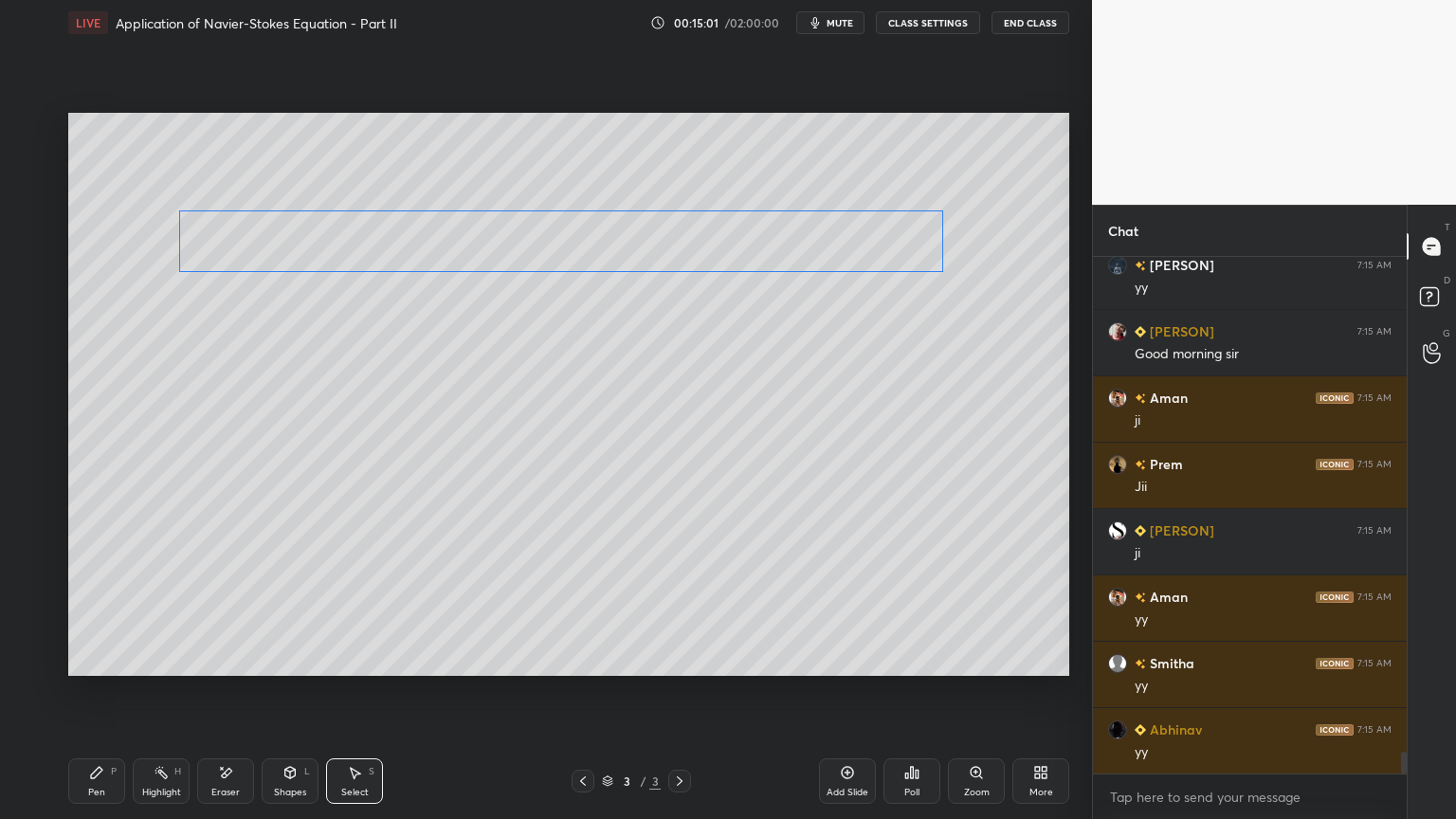 drag, startPoint x: 909, startPoint y: 271, endPoint x: 908, endPoint y: 262, distance: 9.055385 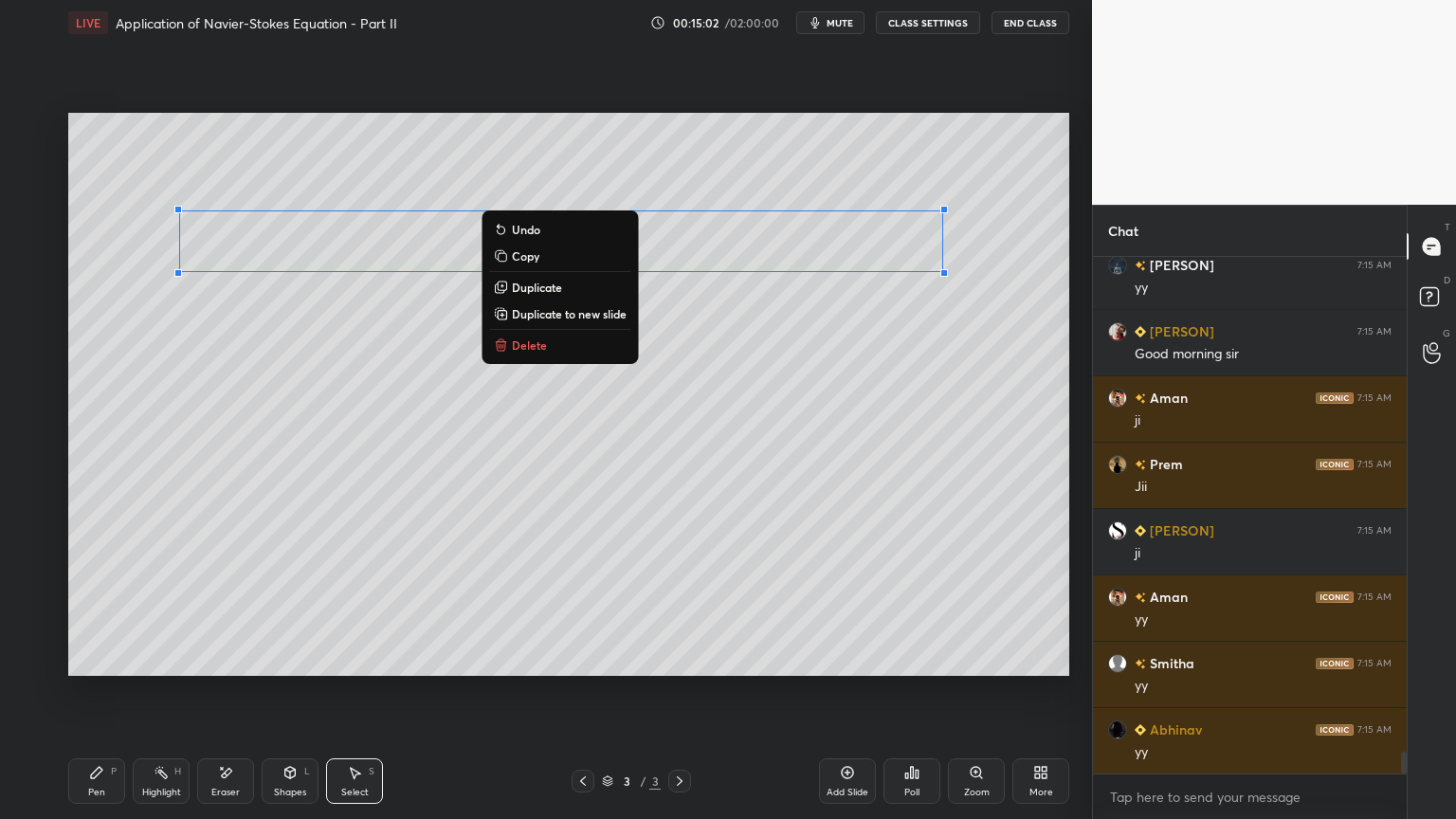 scroll, scrollTop: 11840, scrollLeft: 0, axis: vertical 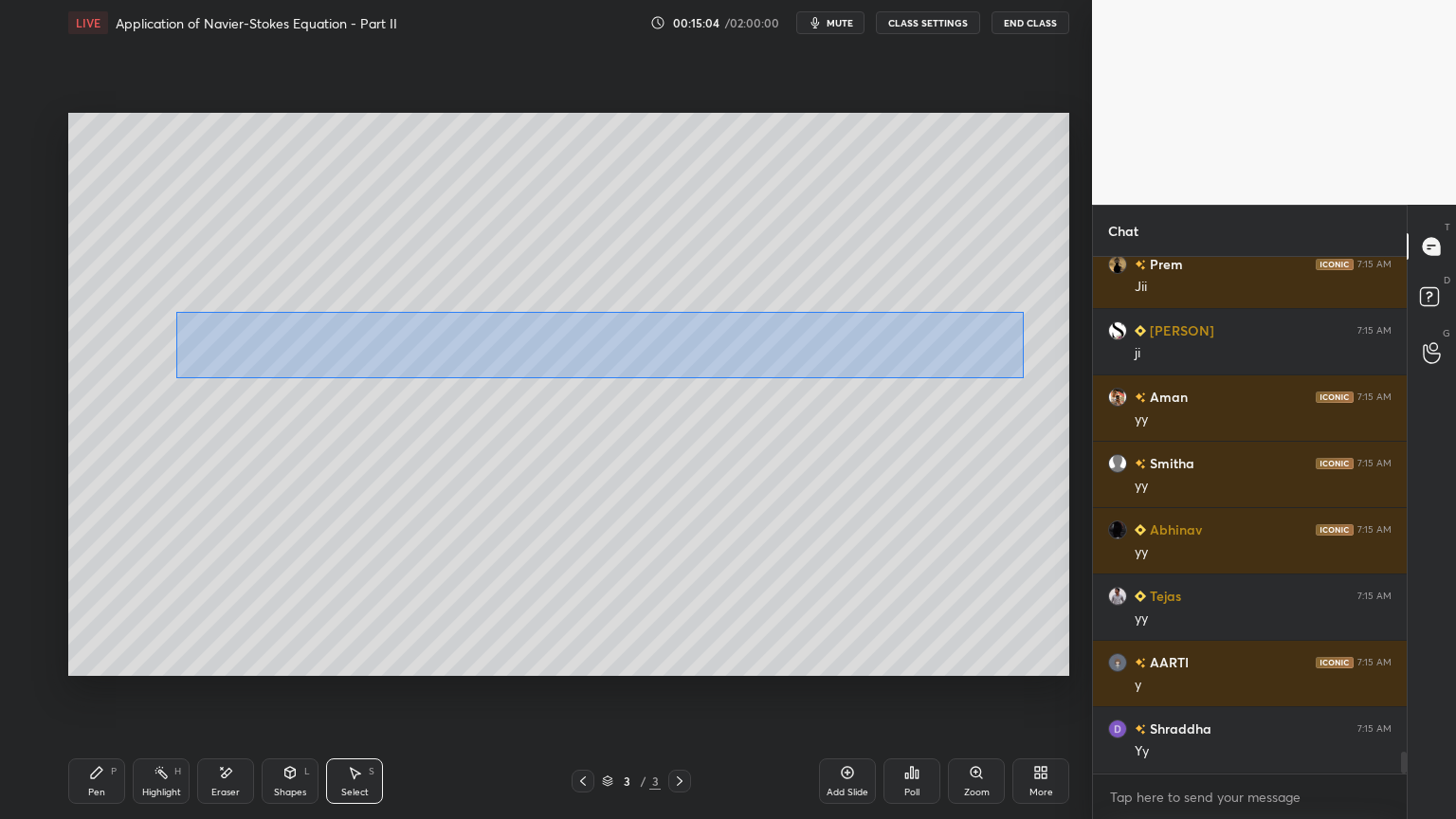 drag, startPoint x: 190, startPoint y: 318, endPoint x: 1011, endPoint y: 373, distance: 822.8402 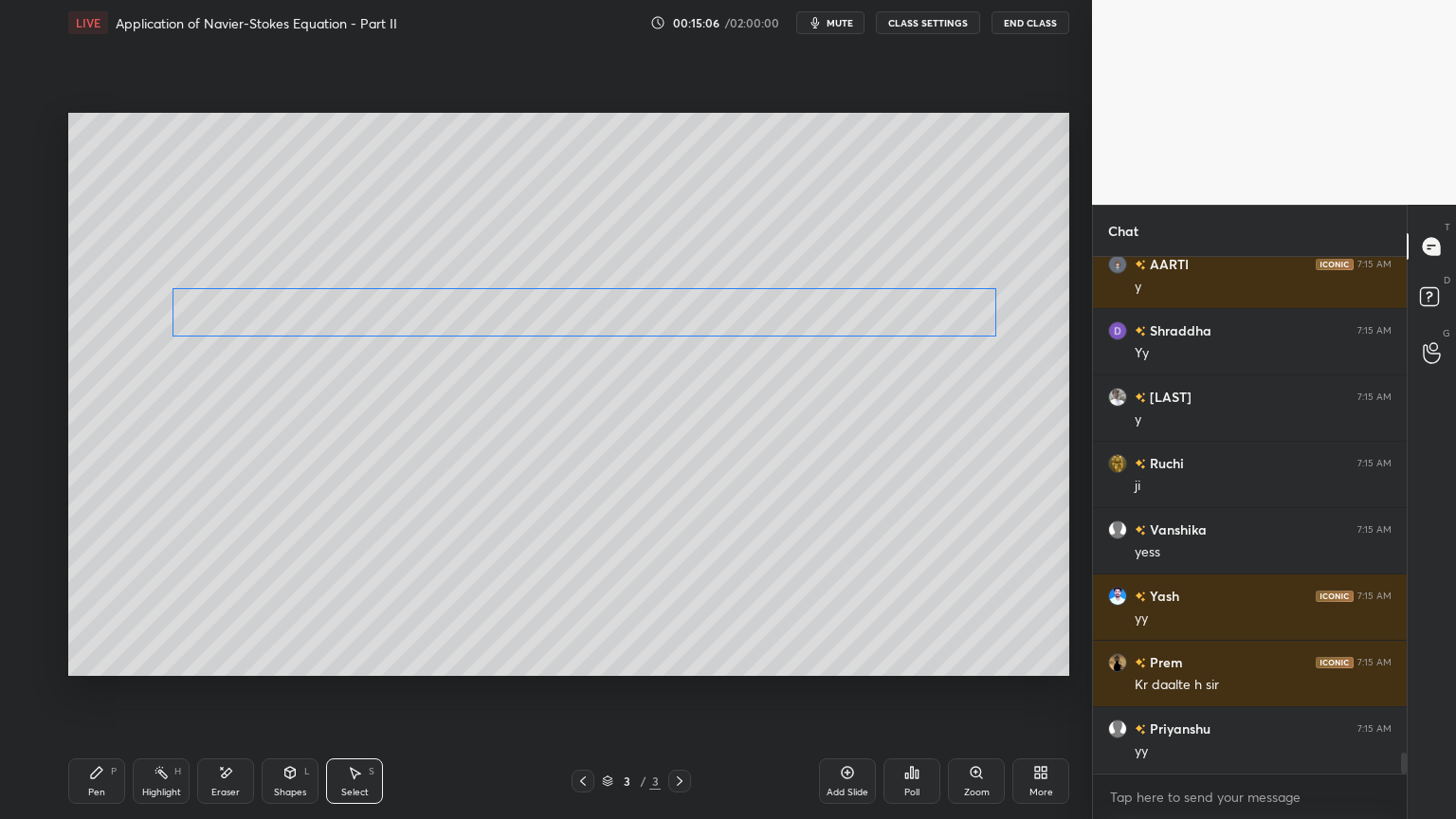 drag, startPoint x: 948, startPoint y: 349, endPoint x: 934, endPoint y: 326, distance: 26.925824 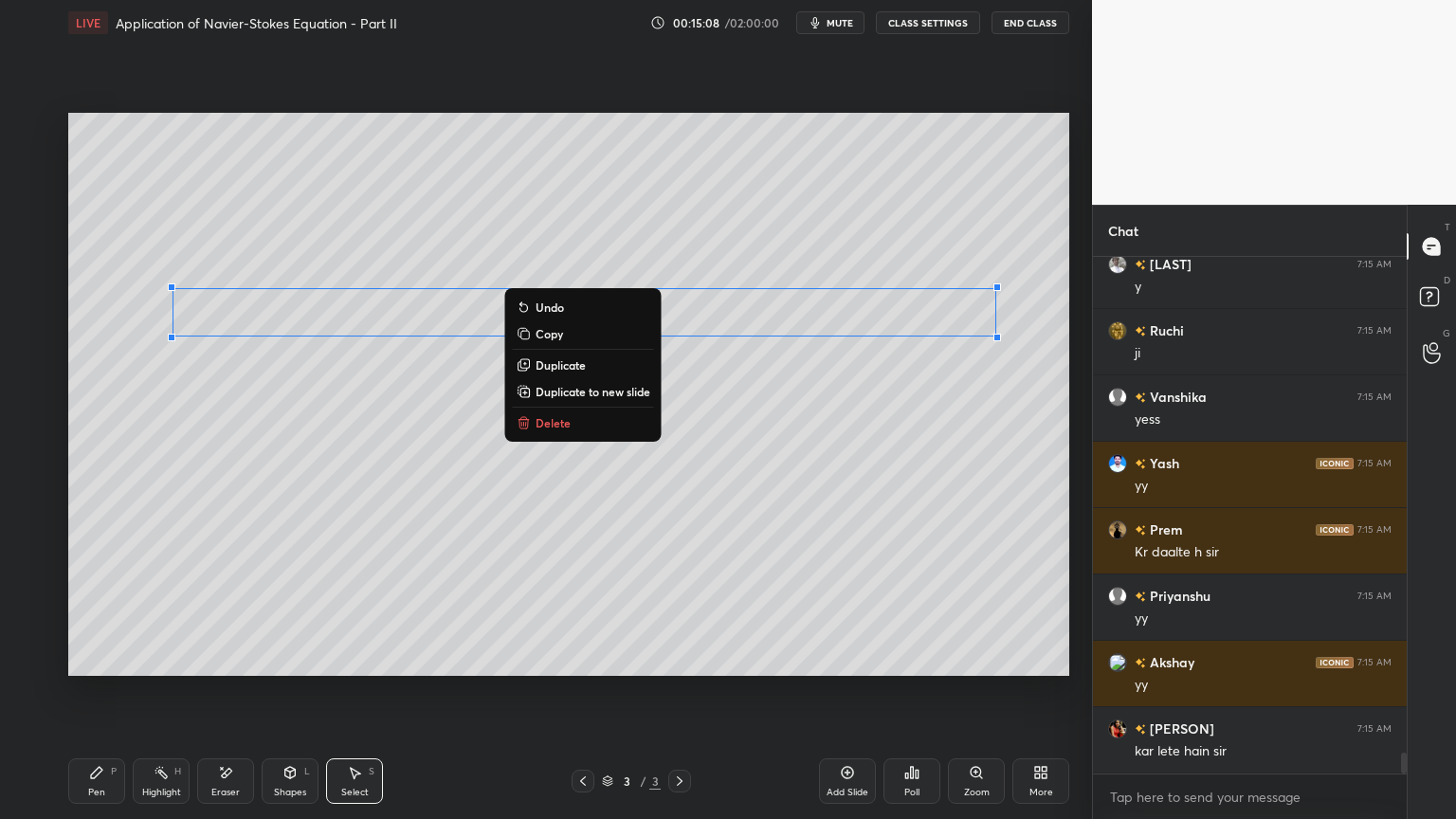 scroll, scrollTop: 12569, scrollLeft: 0, axis: vertical 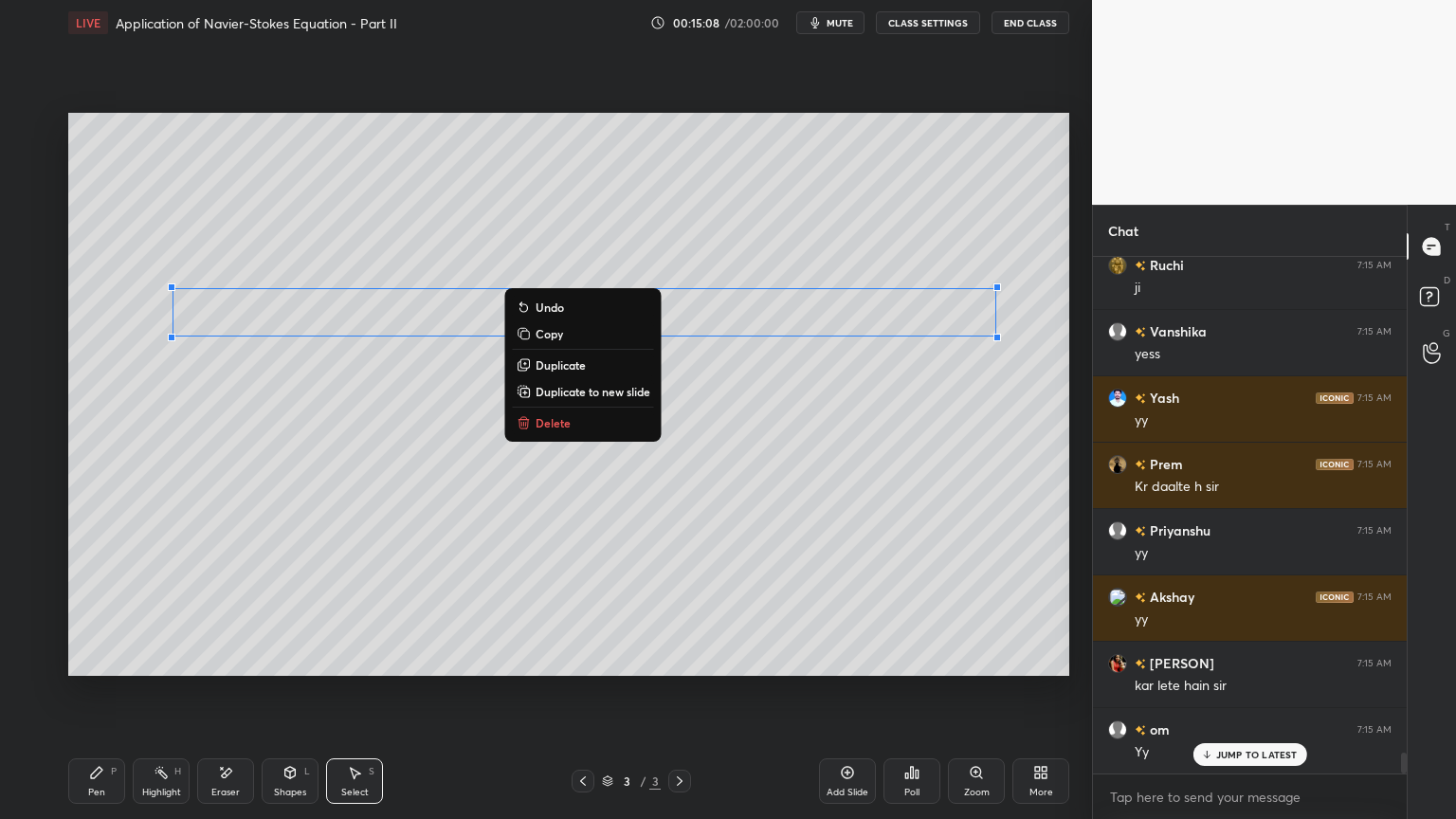 click on "0 ° Undo Copy Duplicate Duplicate to new slide Delete" at bounding box center [569, 394] 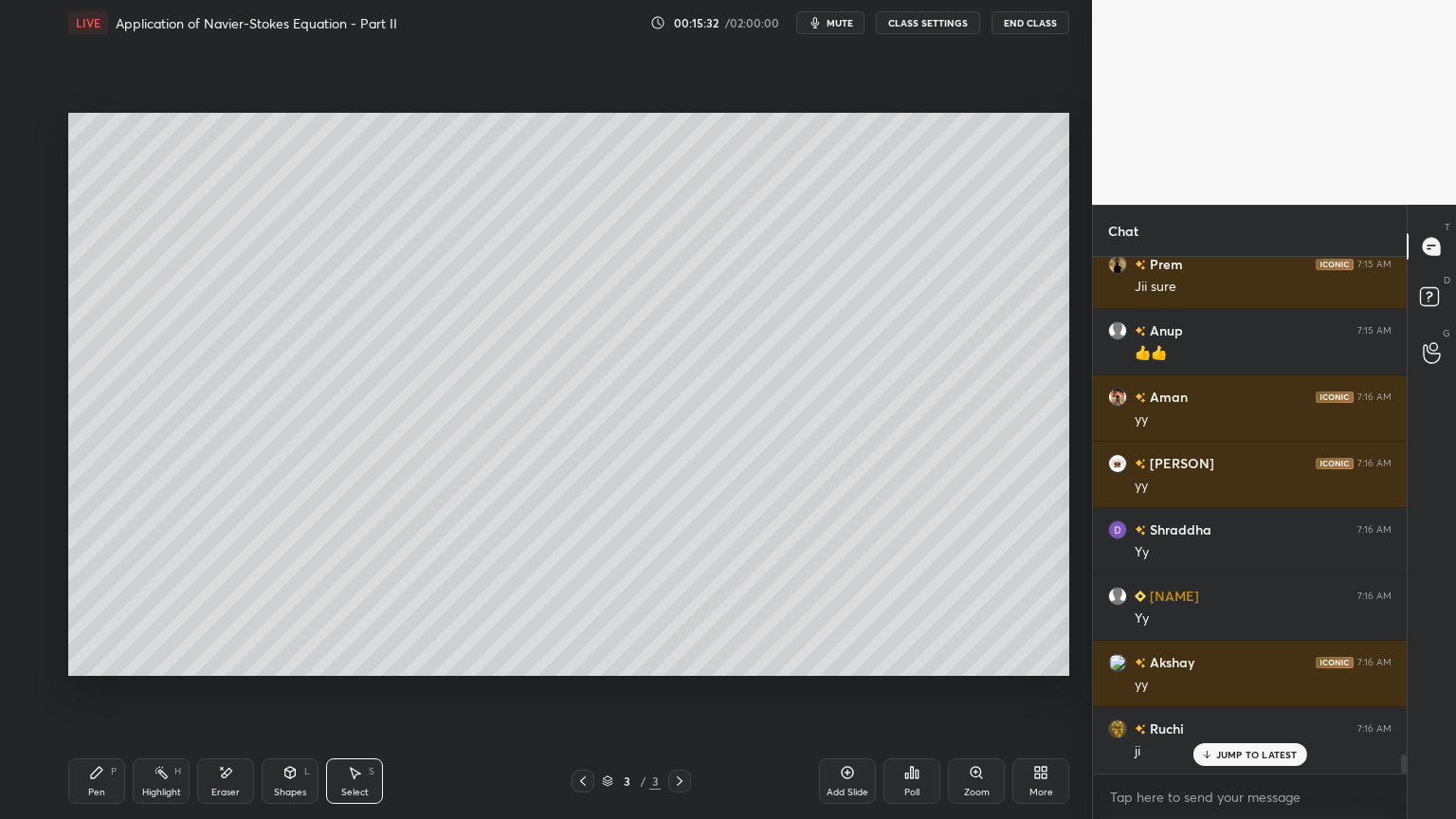 scroll, scrollTop: 13498, scrollLeft: 0, axis: vertical 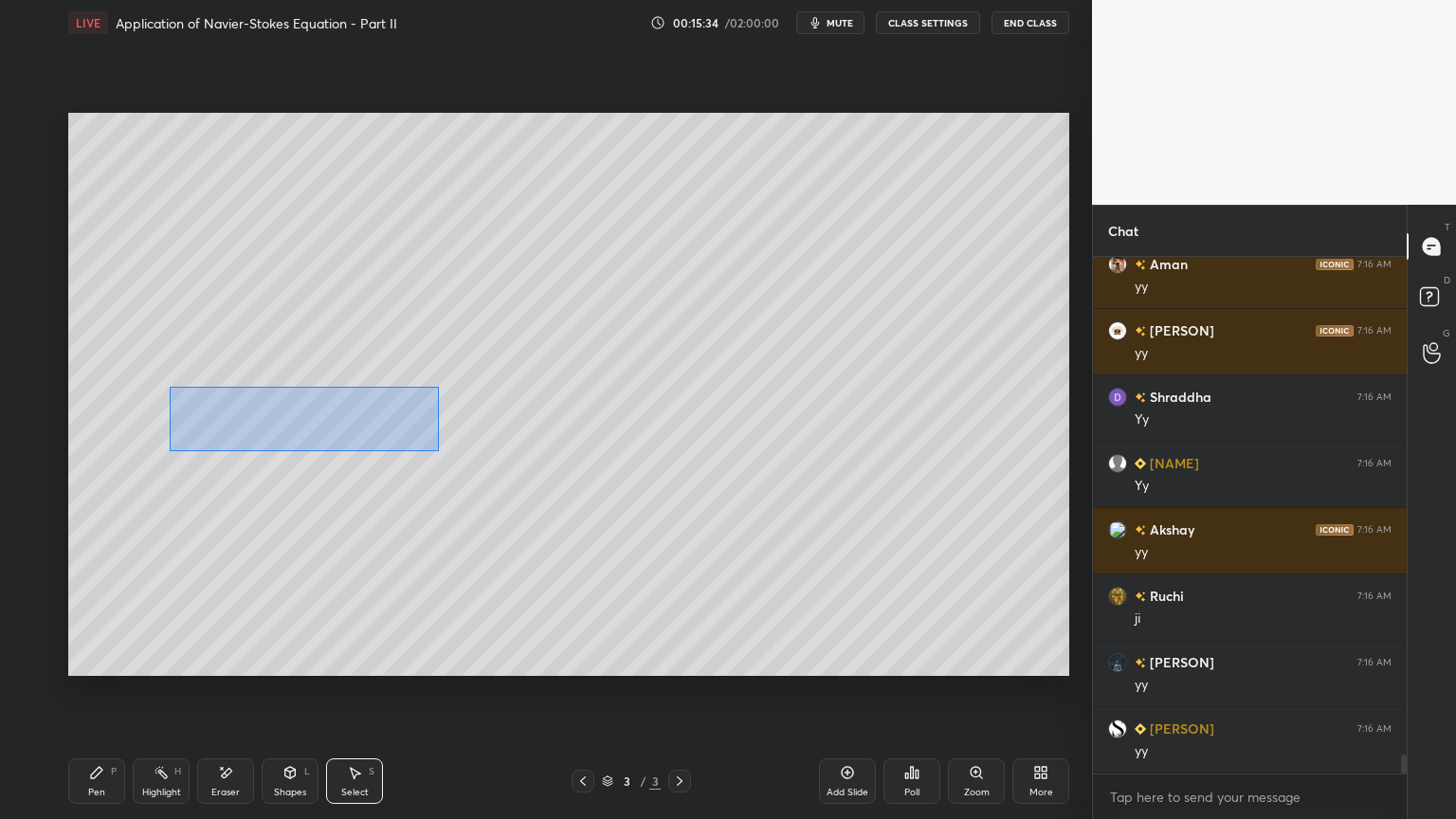drag, startPoint x: 171, startPoint y: 387, endPoint x: 439, endPoint y: 451, distance: 275.536 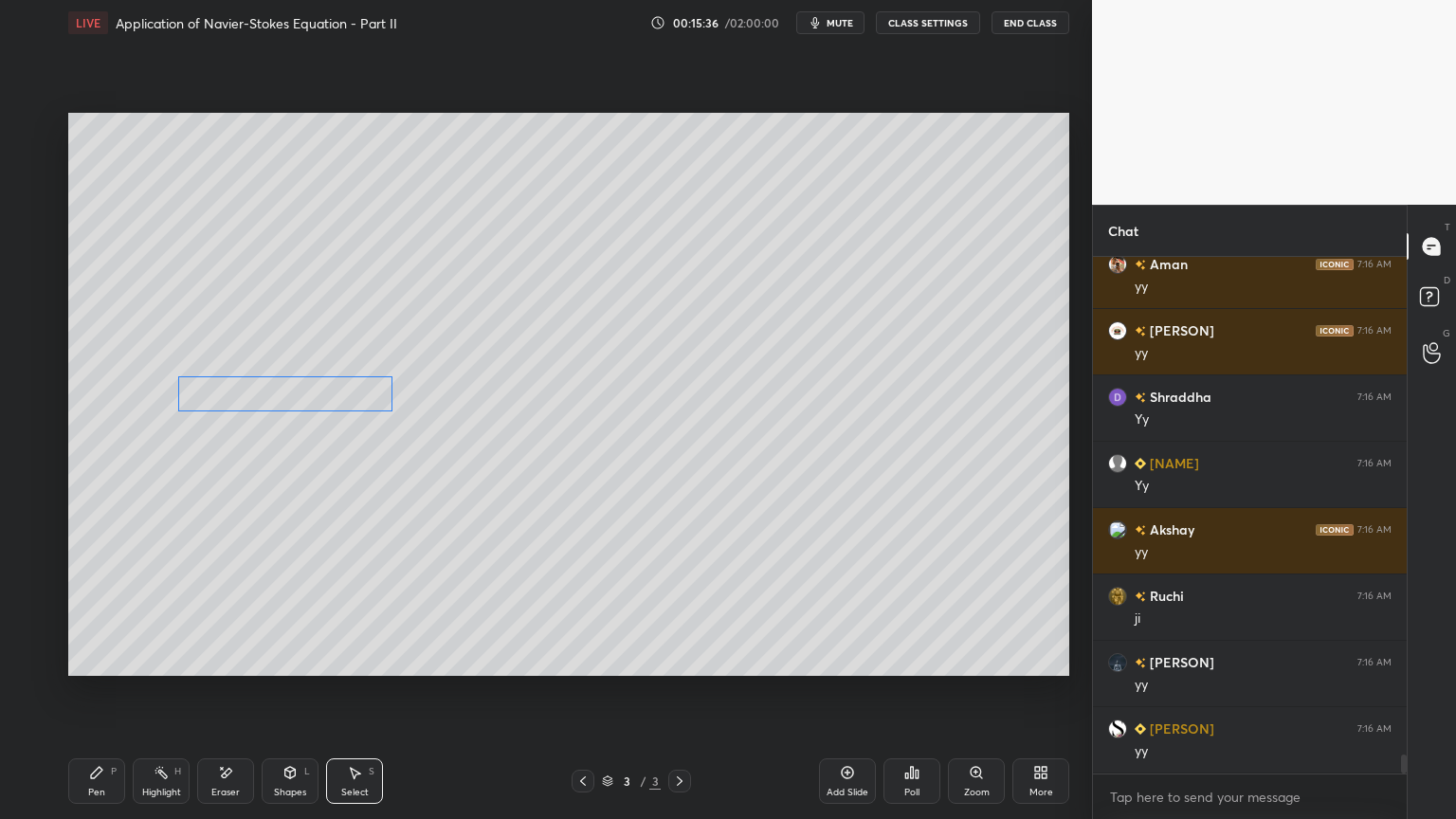 drag, startPoint x: 357, startPoint y: 406, endPoint x: 350, endPoint y: 395, distance: 13.038405 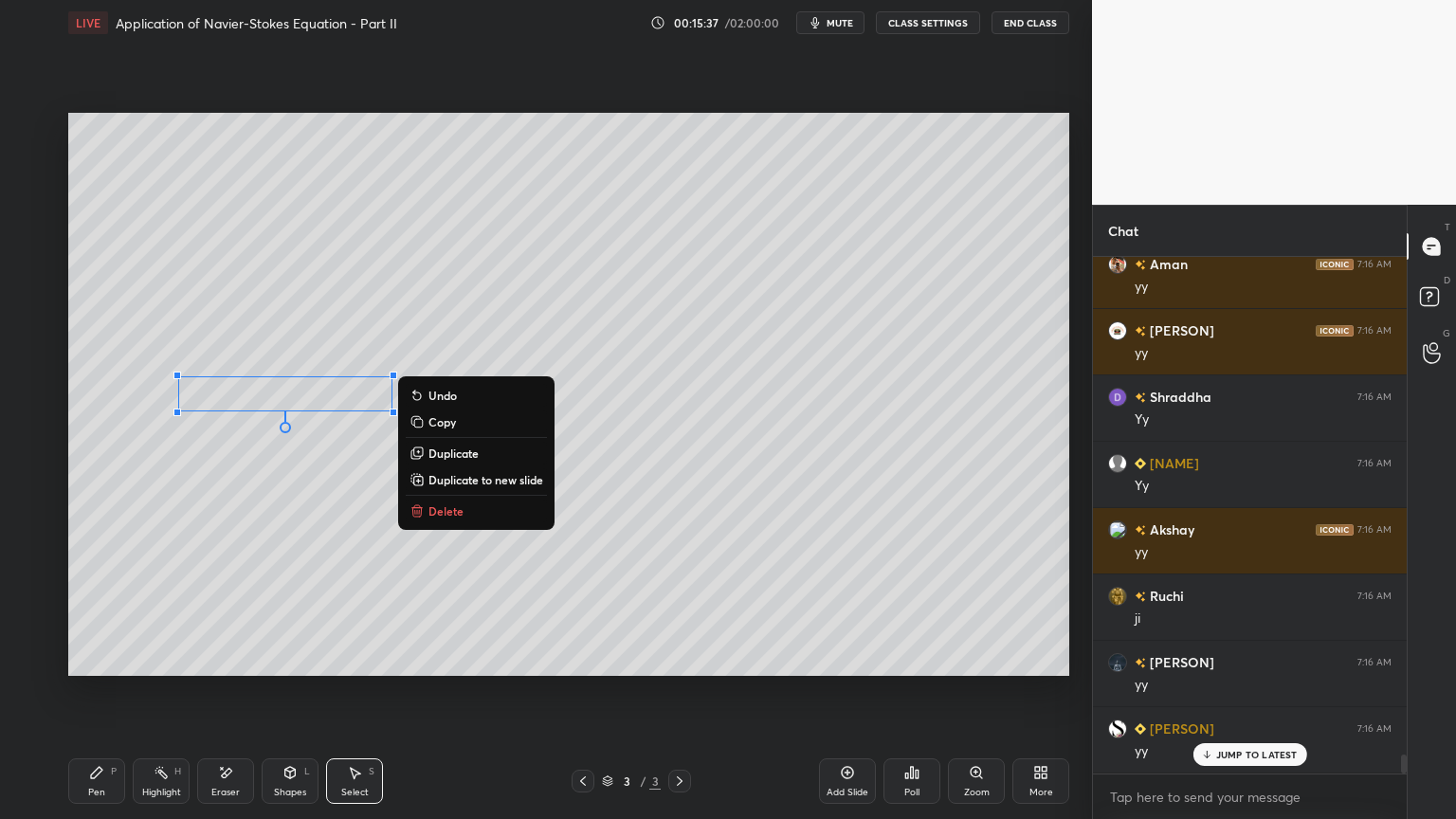 scroll, scrollTop: 13631, scrollLeft: 0, axis: vertical 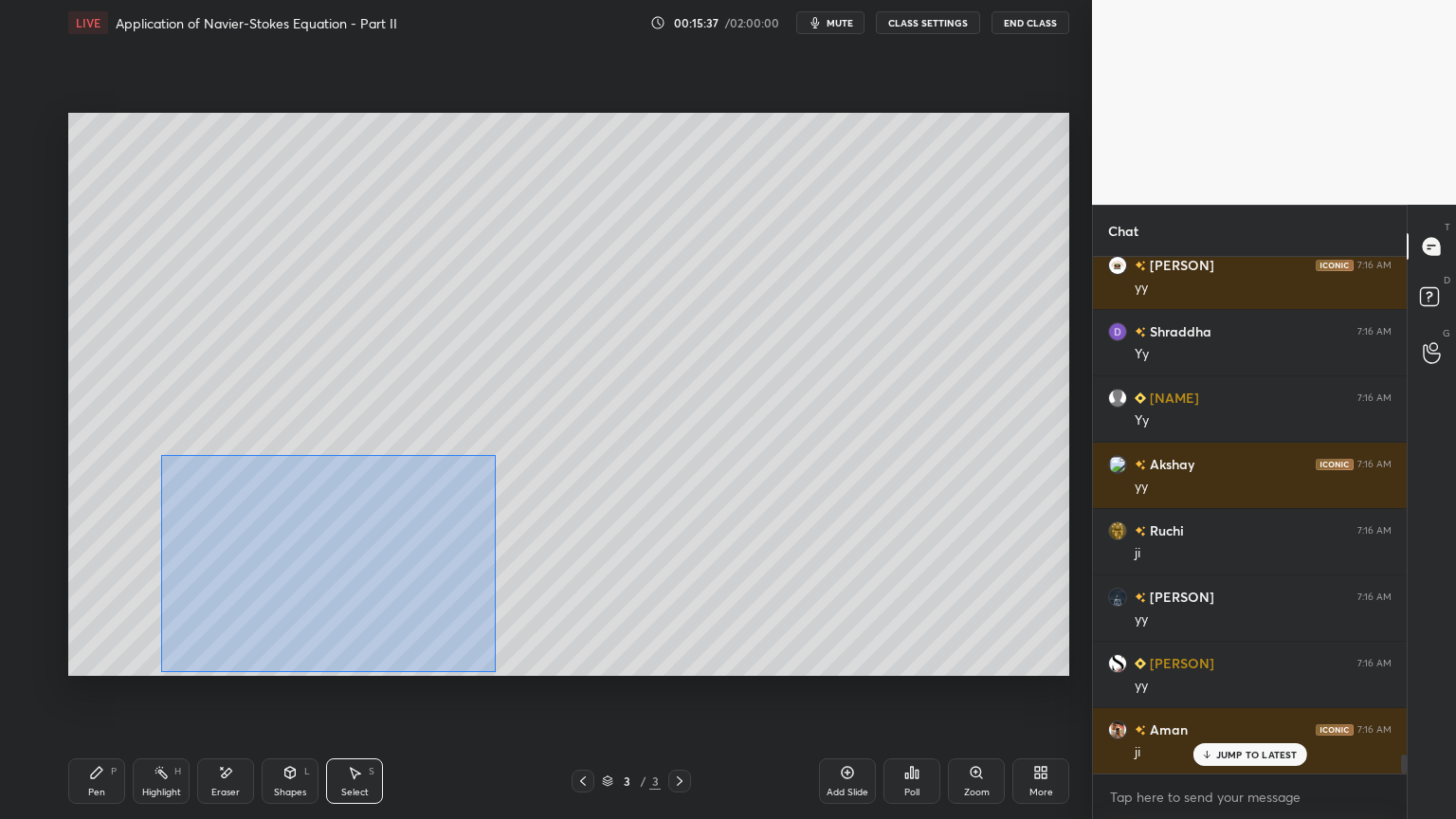 drag, startPoint x: 163, startPoint y: 455, endPoint x: 441, endPoint y: 640, distance: 333.9296 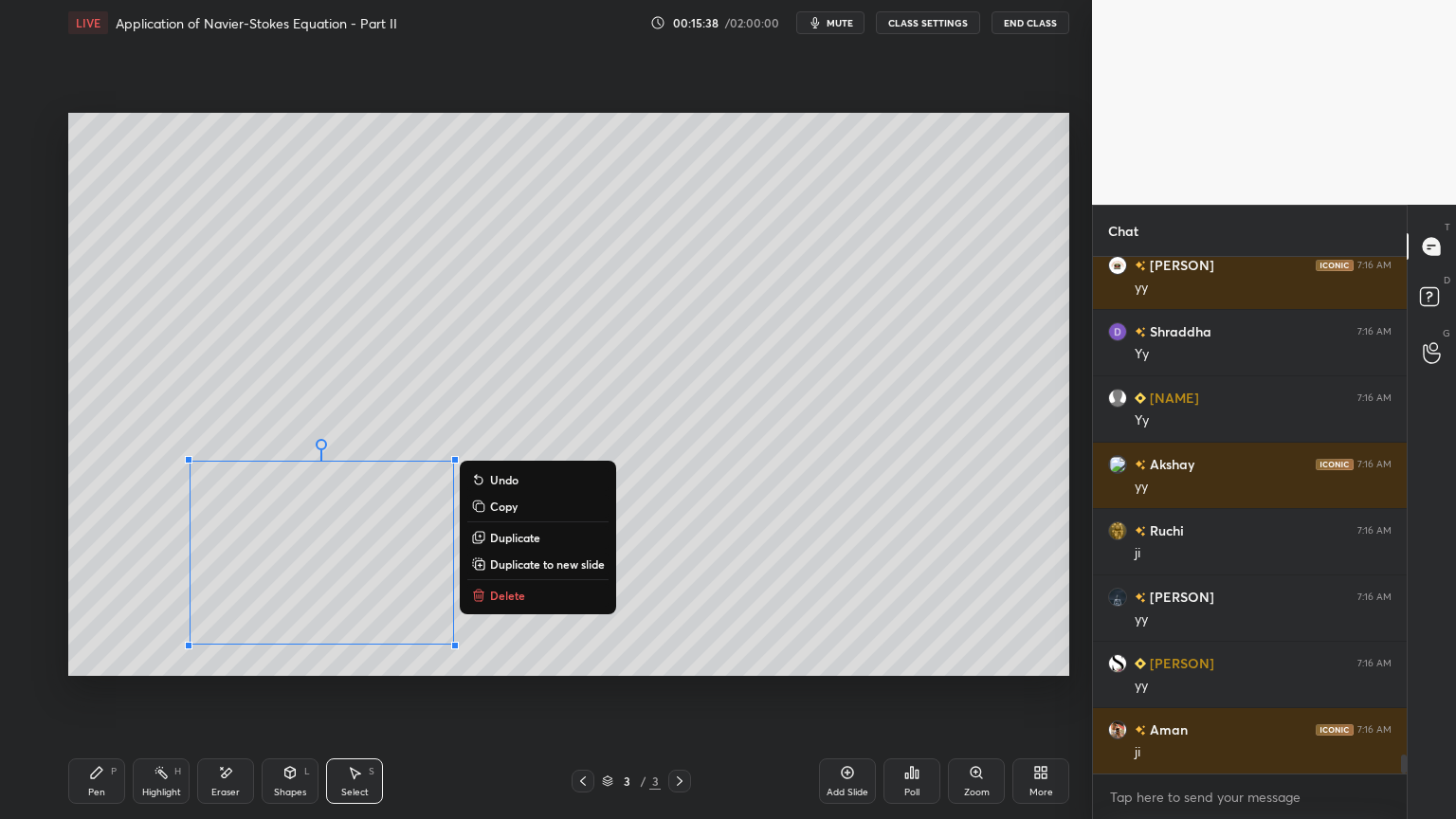 scroll, scrollTop: 13698, scrollLeft: 0, axis: vertical 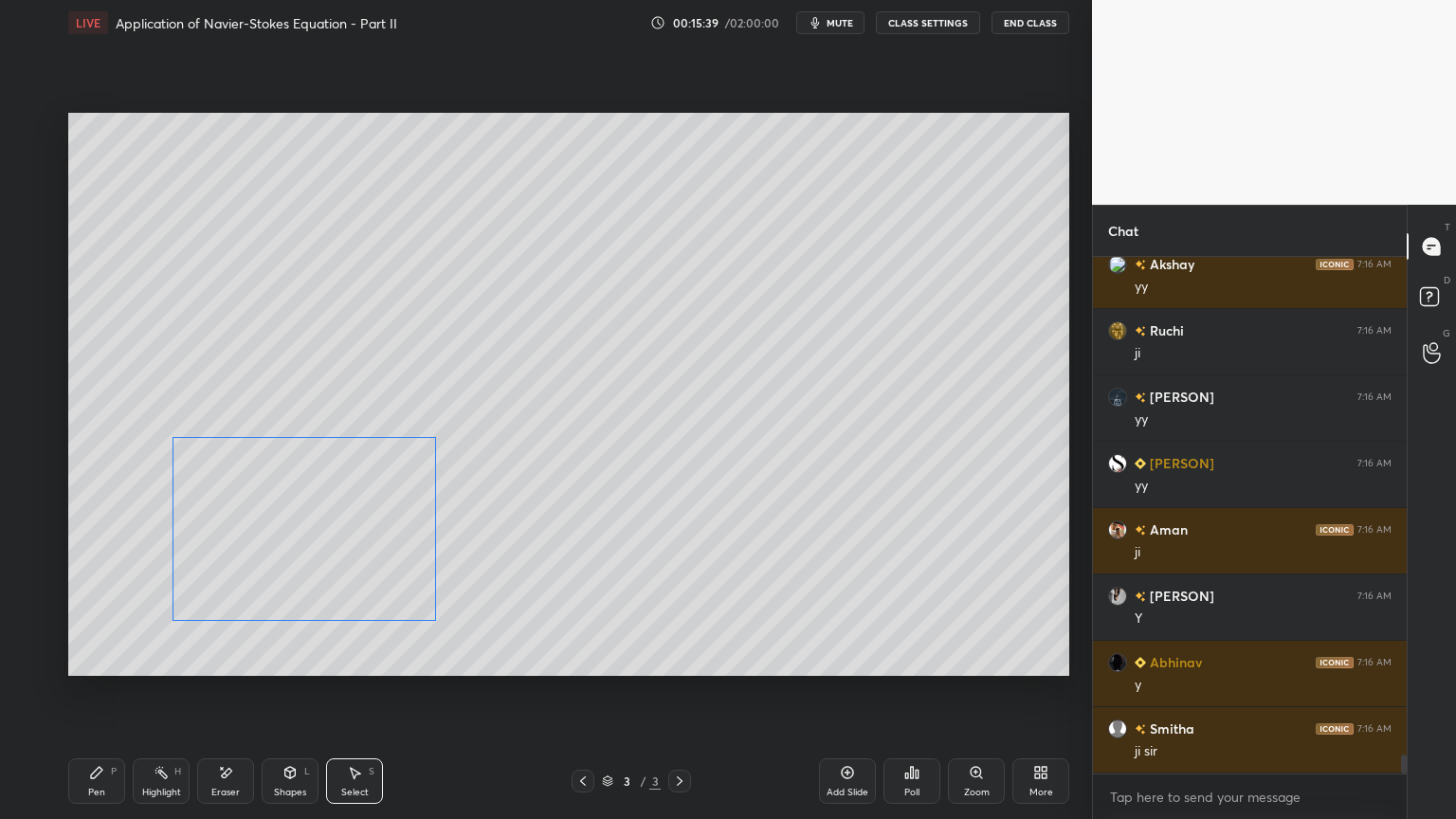 drag, startPoint x: 354, startPoint y: 569, endPoint x: 341, endPoint y: 561, distance: 15.264338 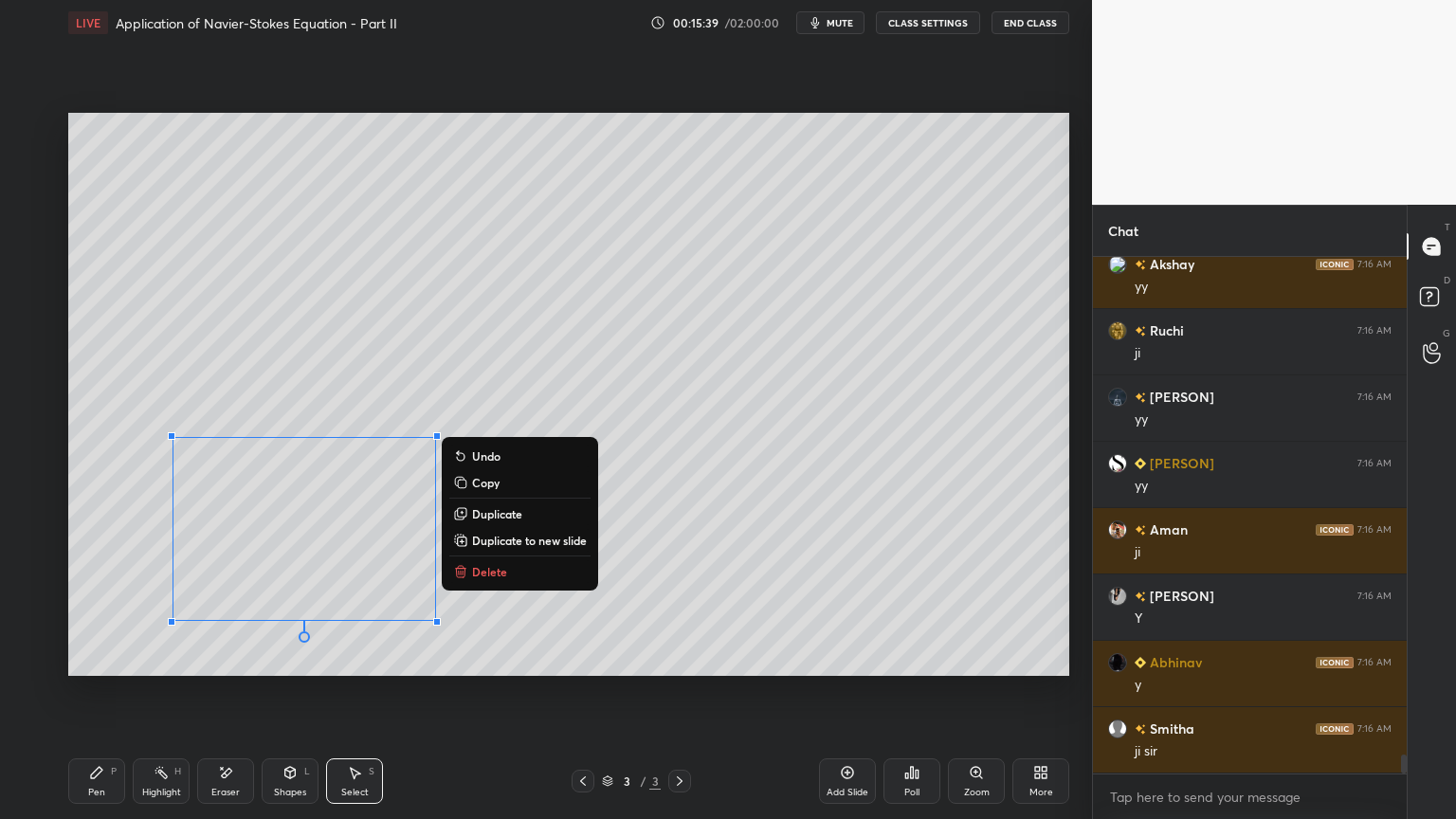 click on "0 ° Undo Copy Duplicate Duplicate to new slide Delete" at bounding box center [569, 394] 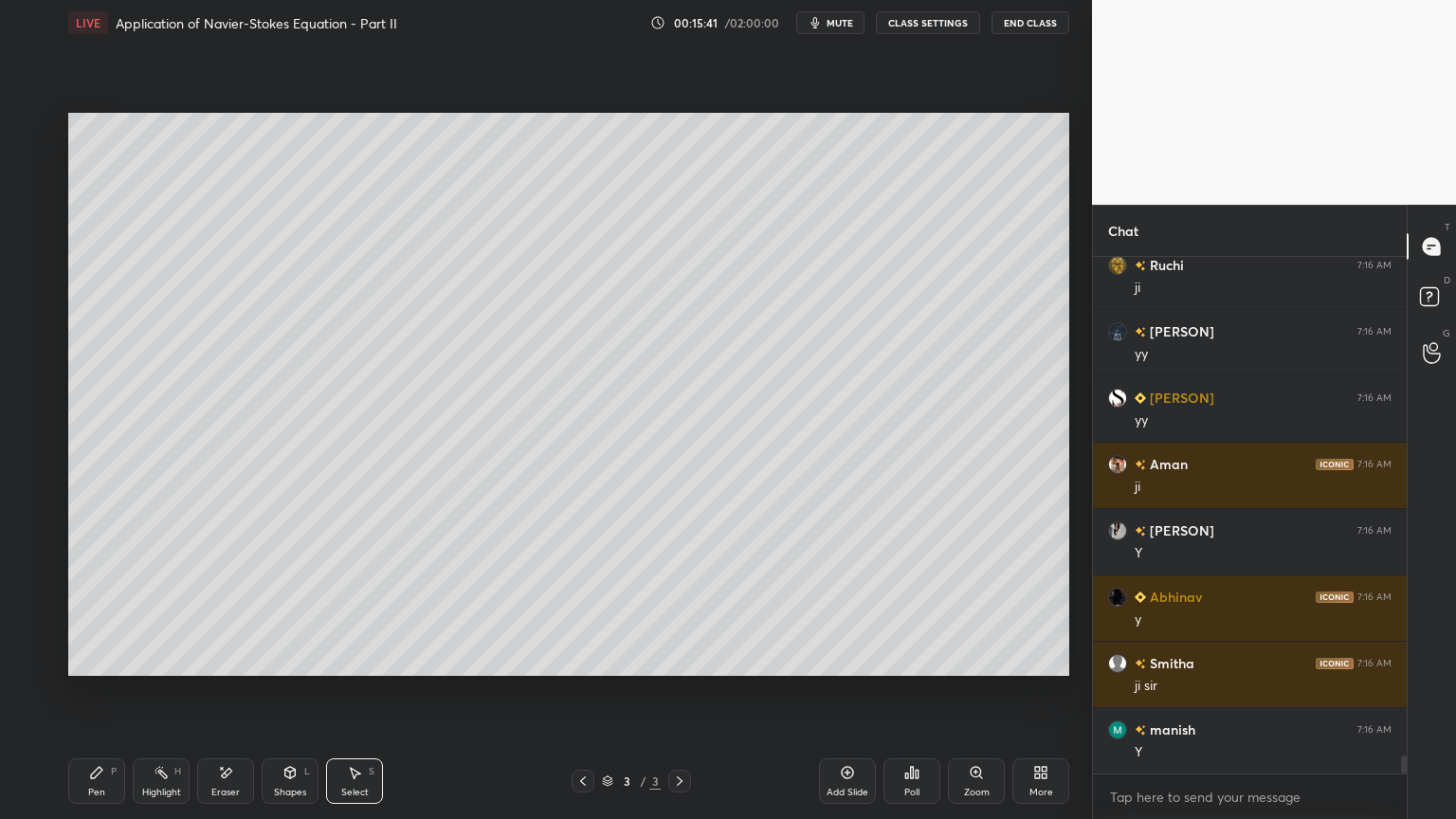 scroll, scrollTop: 13964, scrollLeft: 0, axis: vertical 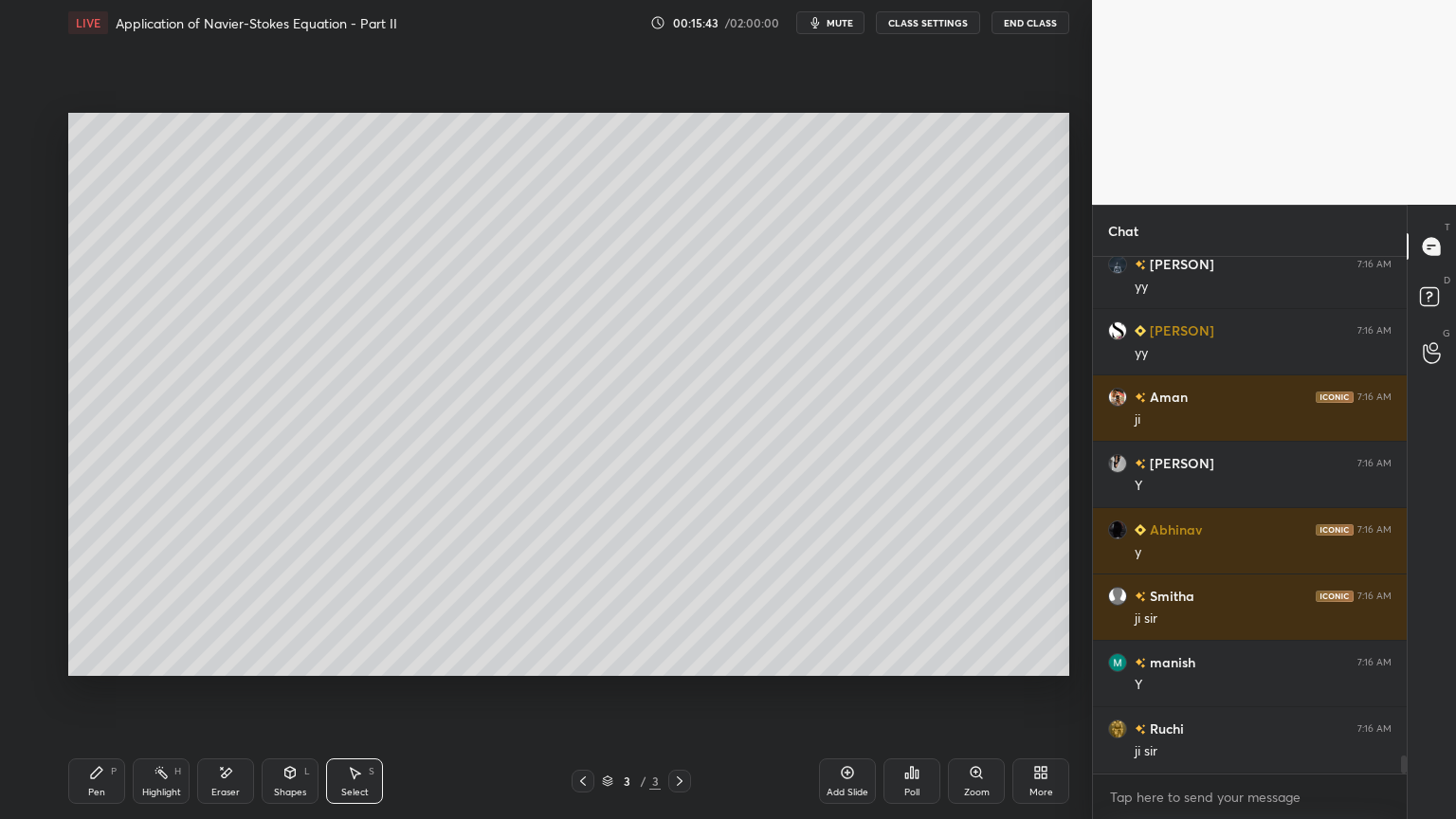 click on "Add Slide" at bounding box center (847, 781) 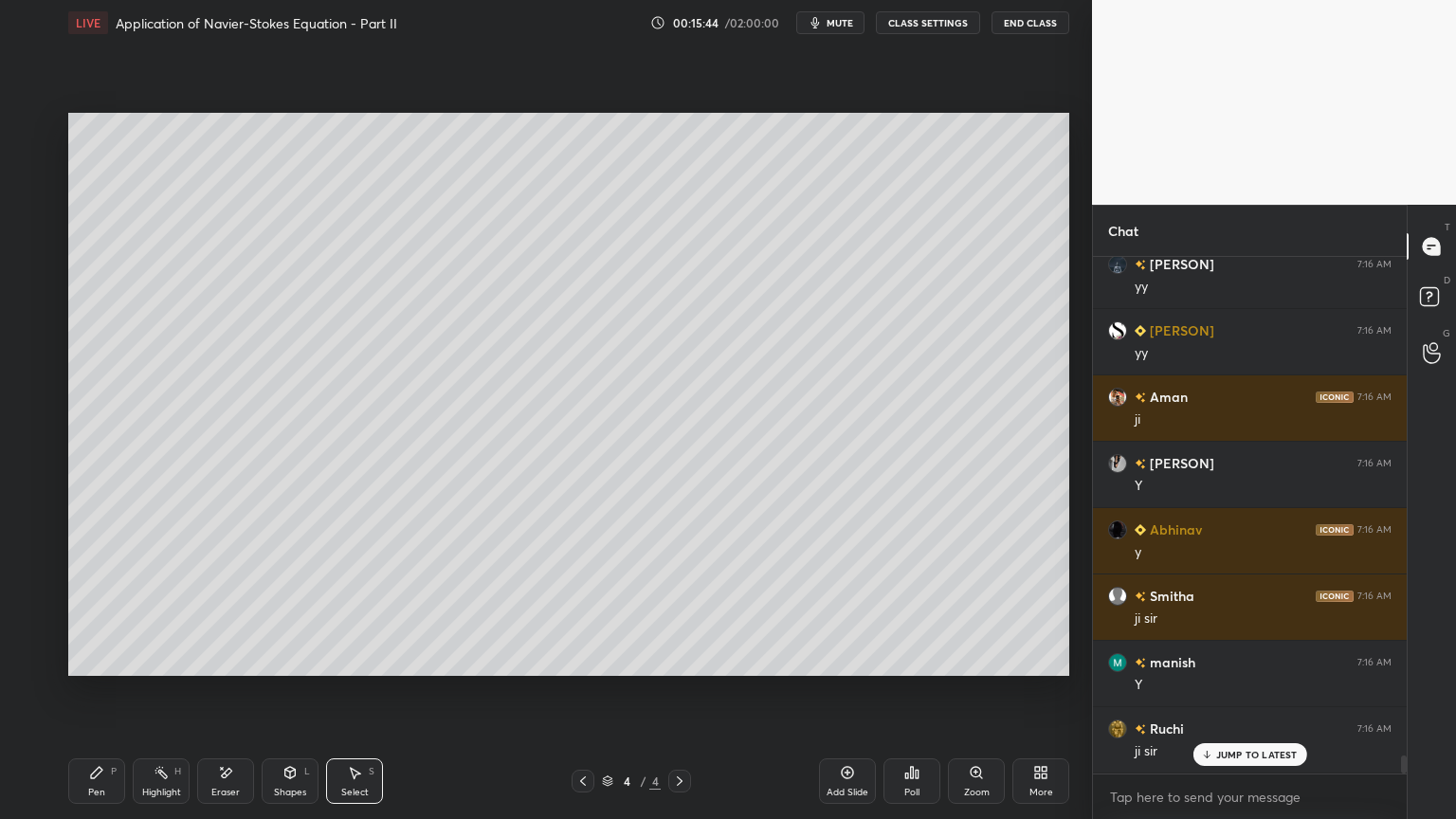 scroll, scrollTop: 14029, scrollLeft: 0, axis: vertical 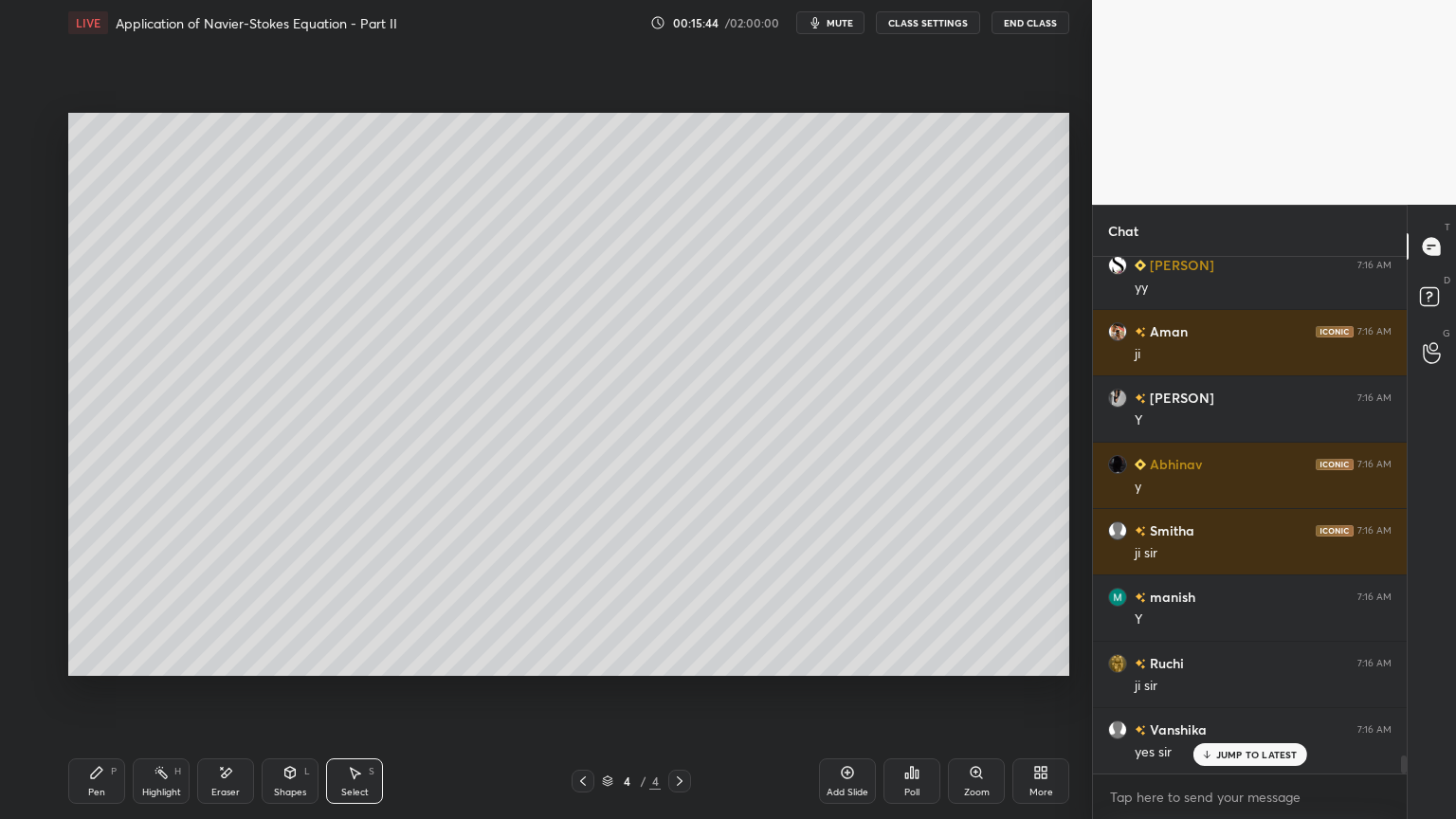 click on "Pen P" at bounding box center (97, 781) 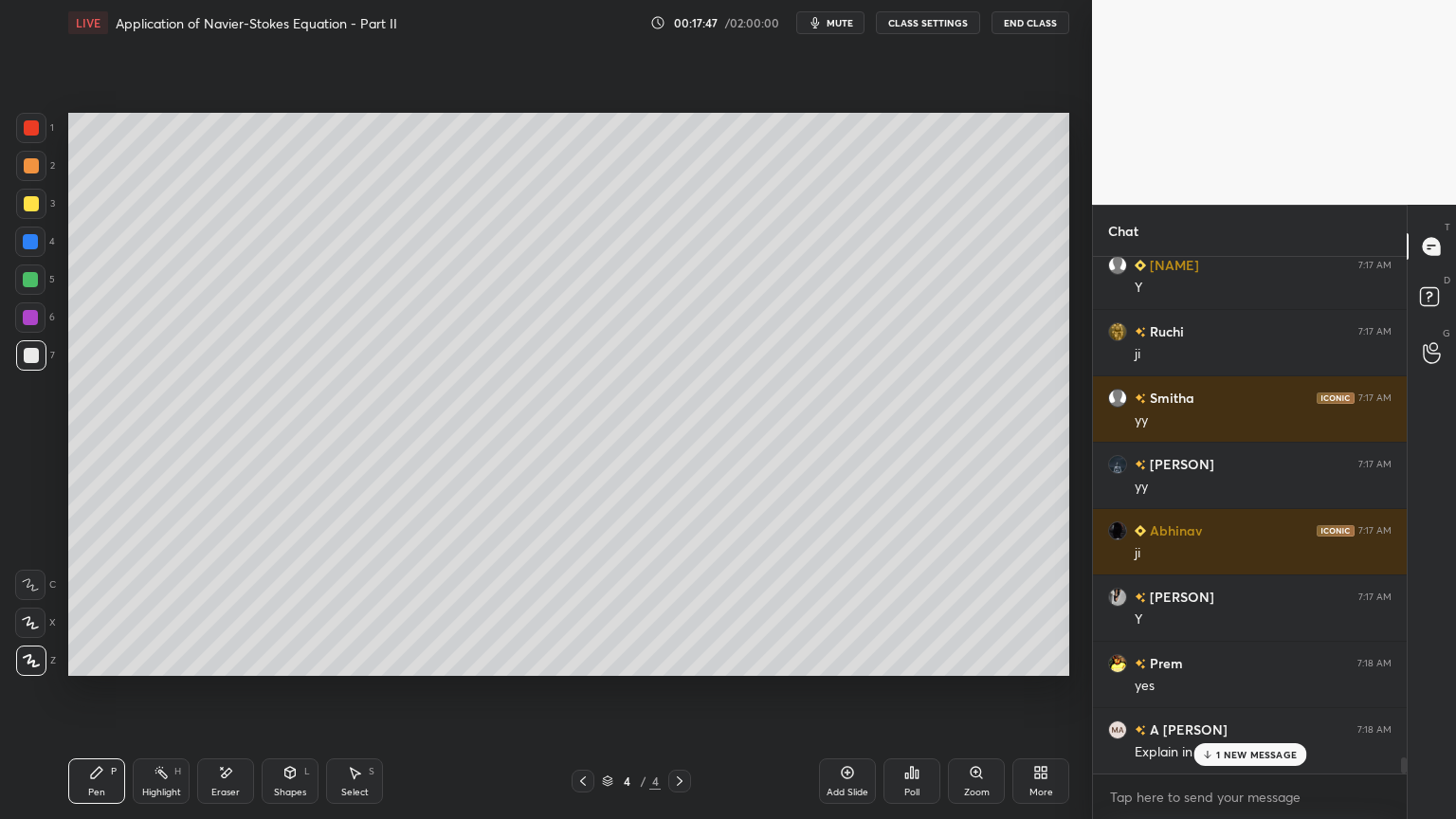 scroll, scrollTop: 16087, scrollLeft: 0, axis: vertical 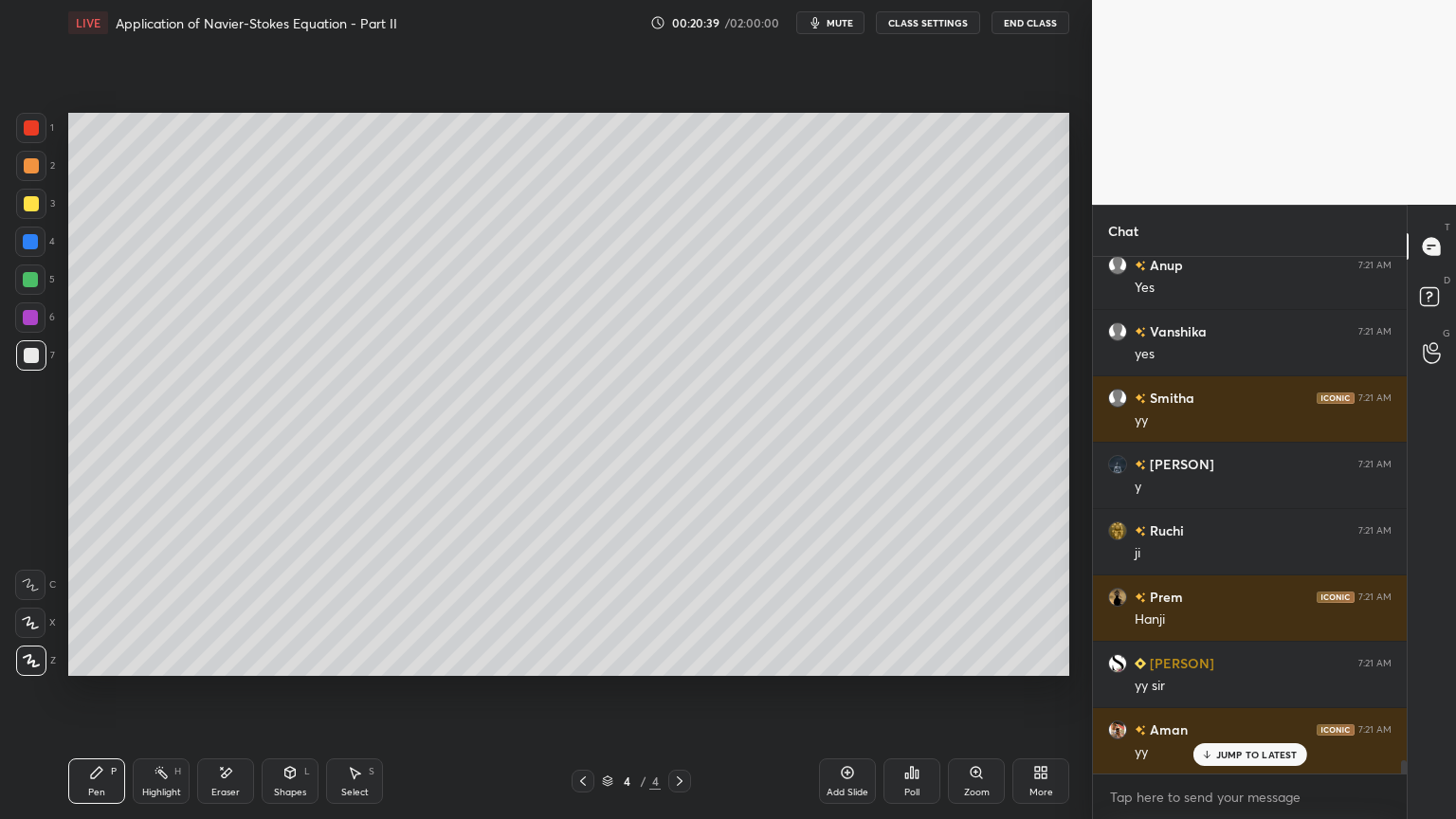 click on "Select" at bounding box center [355, 792] 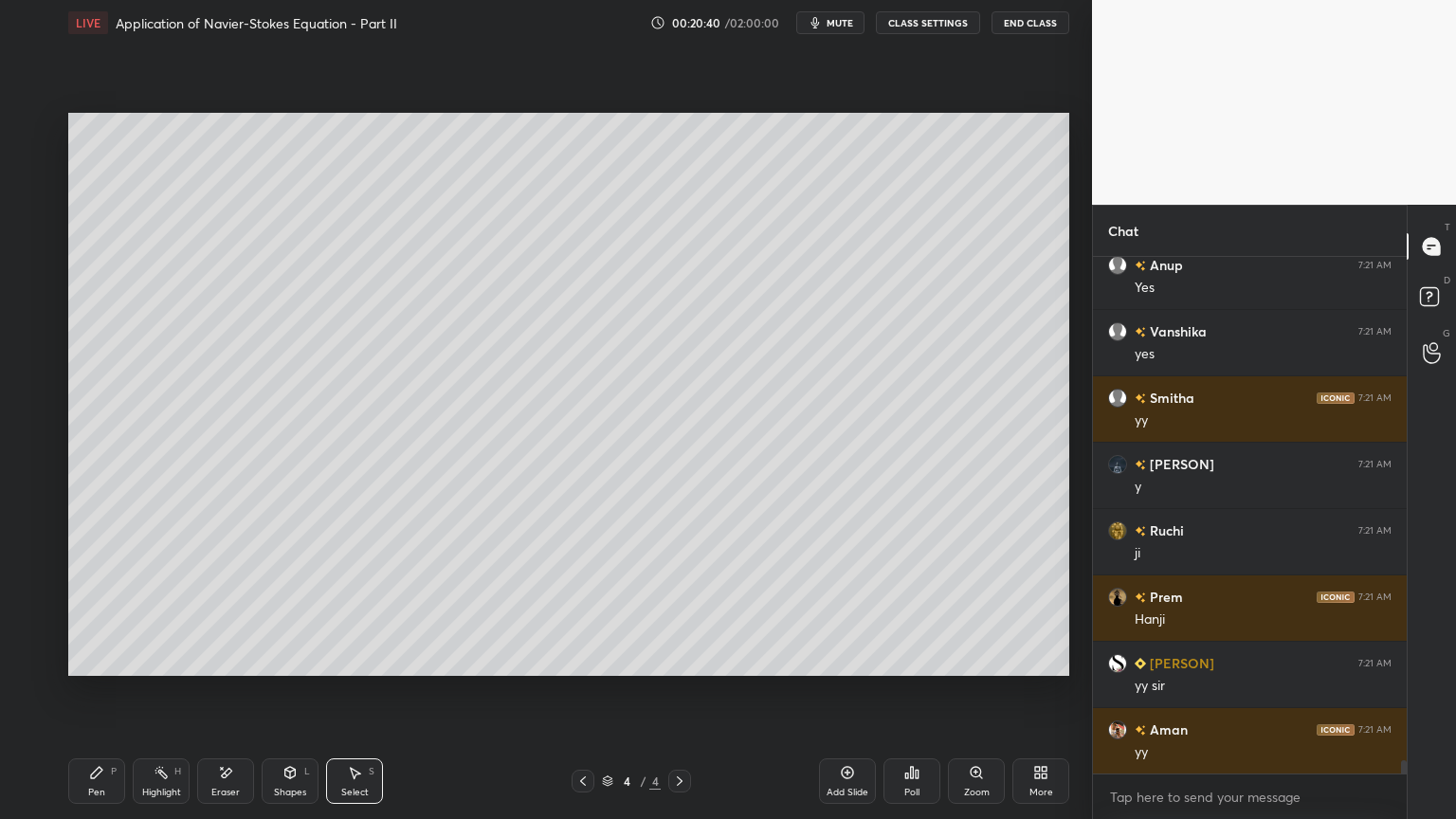 scroll, scrollTop: 19936, scrollLeft: 0, axis: vertical 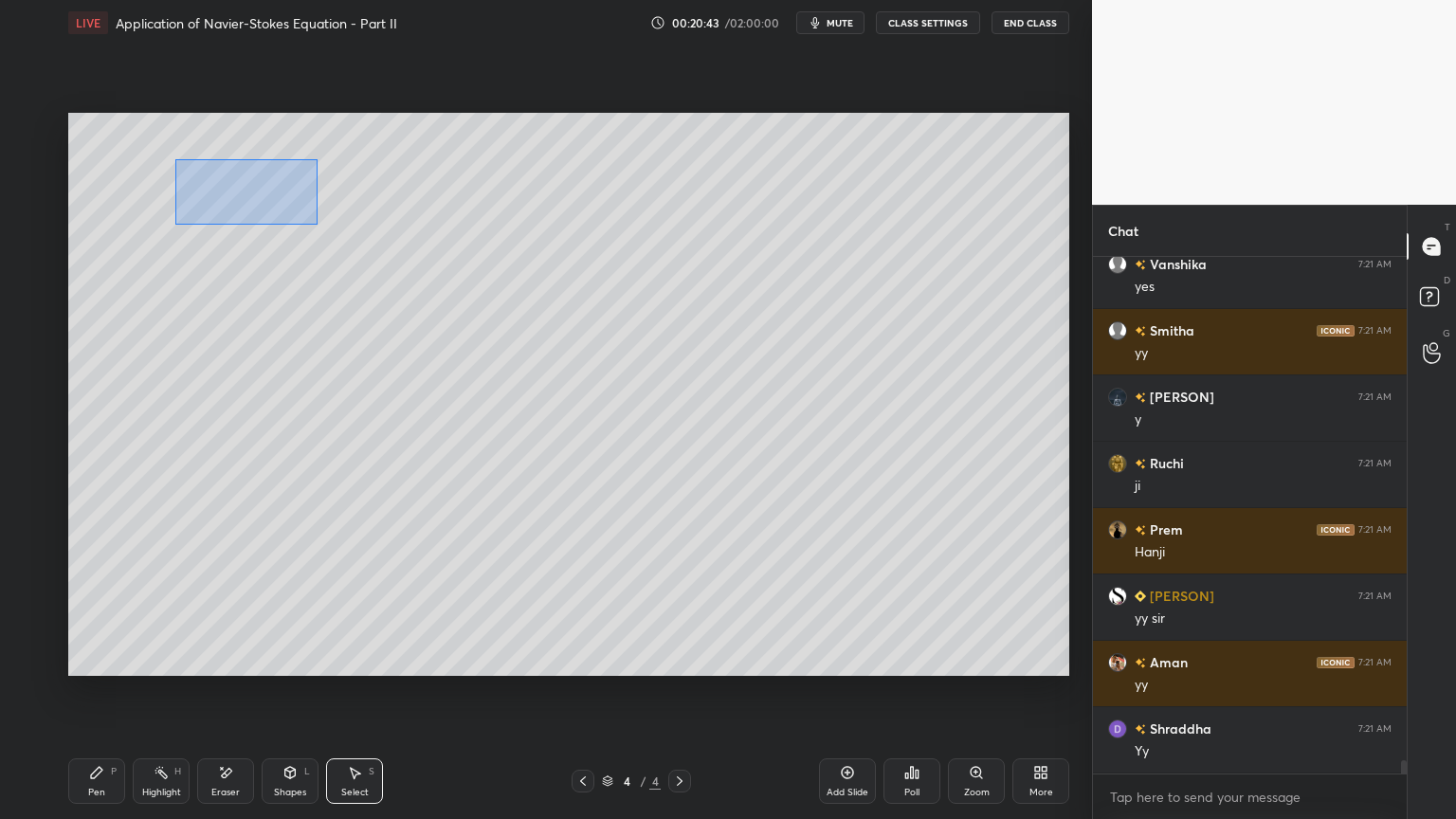 drag, startPoint x: 174, startPoint y: 159, endPoint x: 321, endPoint y: 226, distance: 161.54875 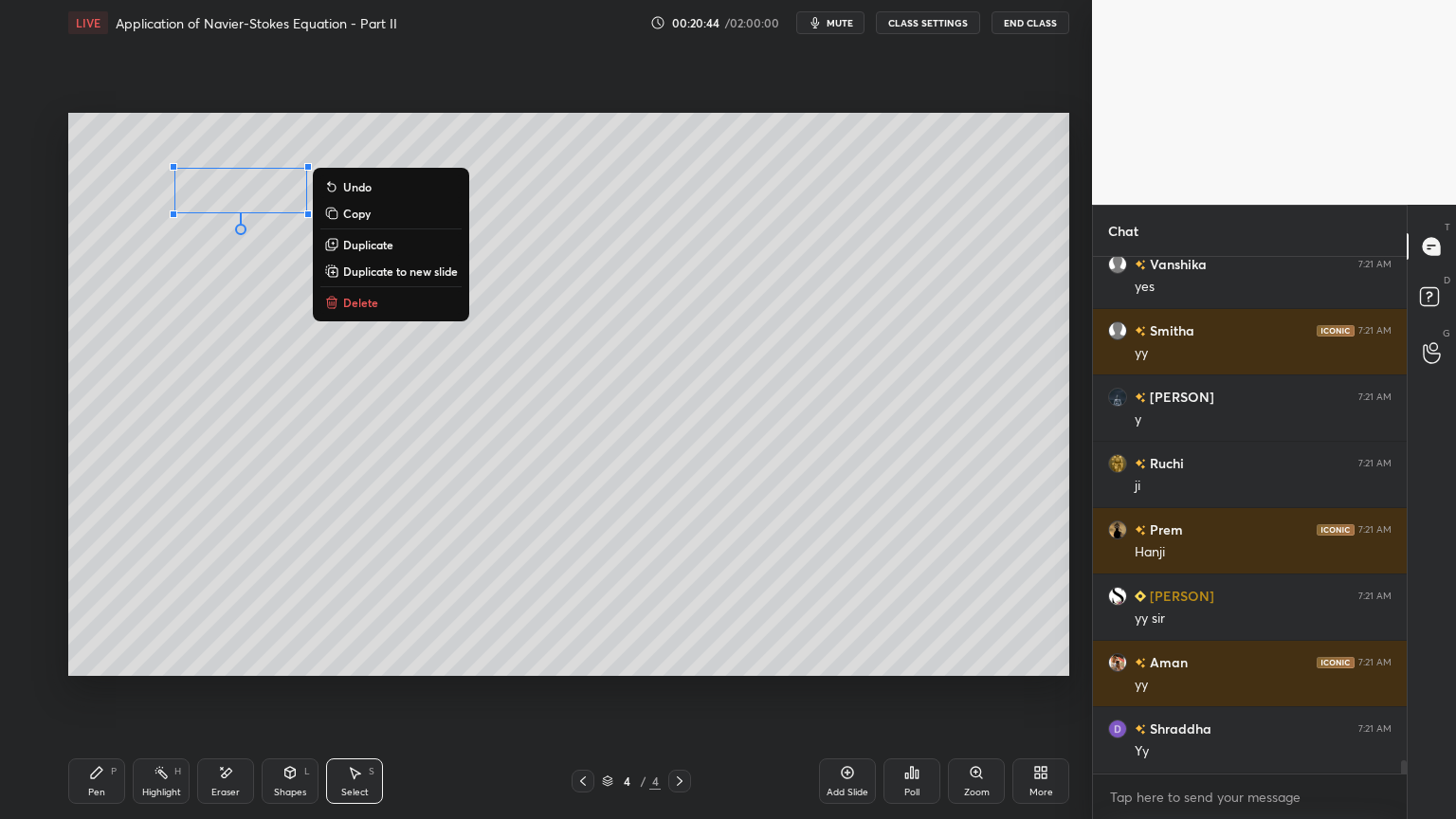 click on "Duplicate" at bounding box center [368, 245] 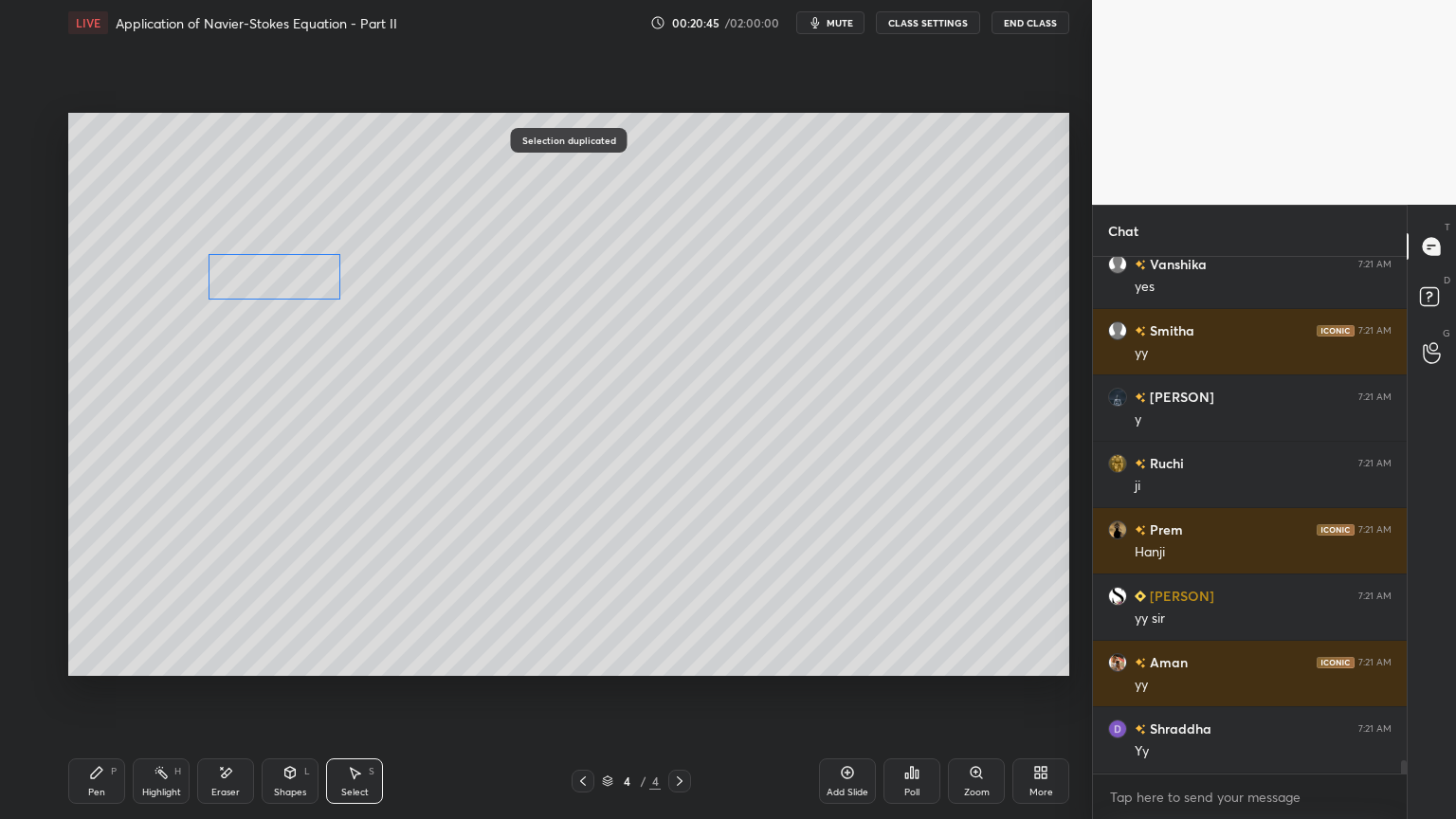 scroll, scrollTop: 20001, scrollLeft: 0, axis: vertical 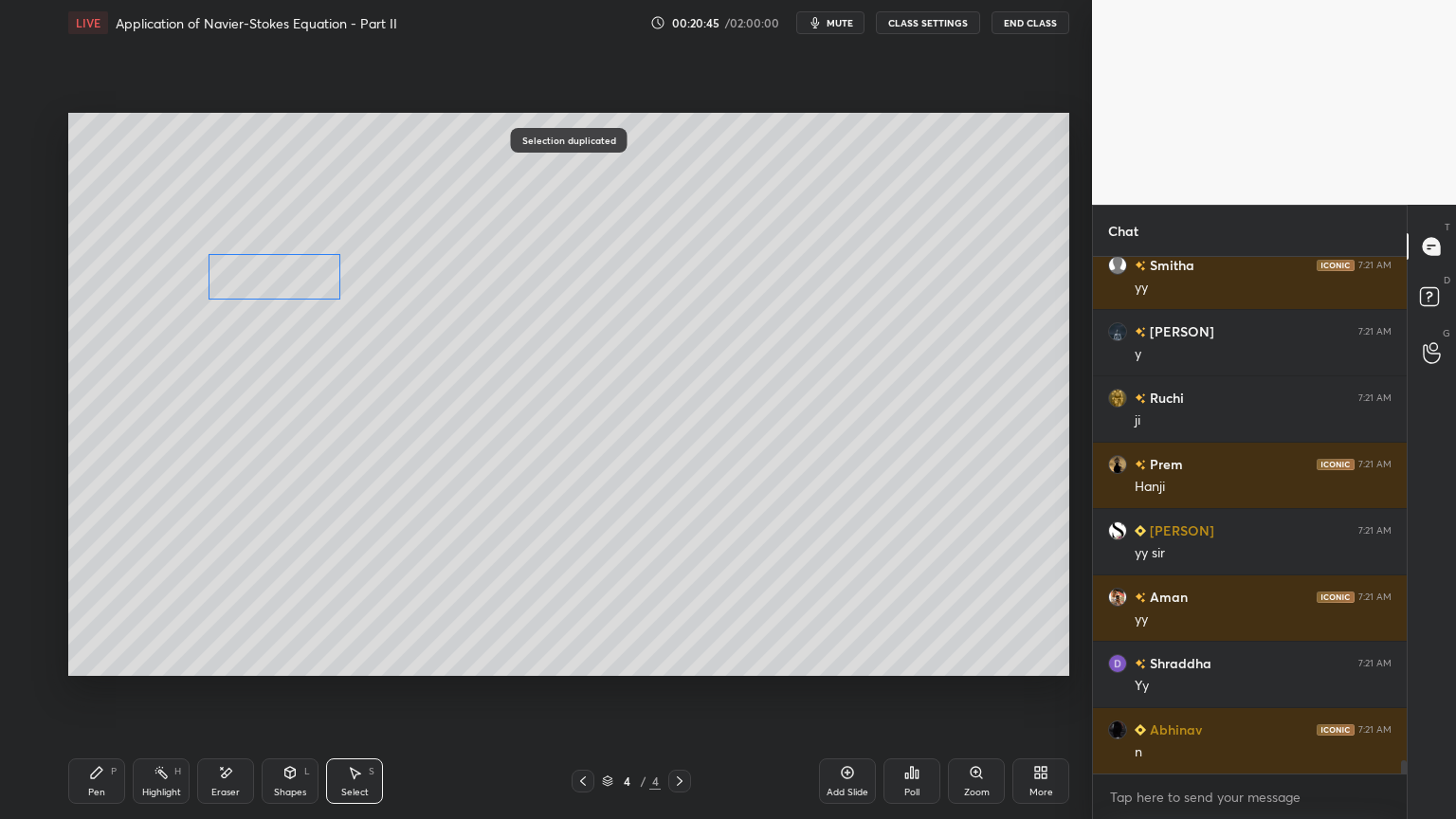 drag, startPoint x: 272, startPoint y: 216, endPoint x: 283, endPoint y: 278, distance: 62.96825 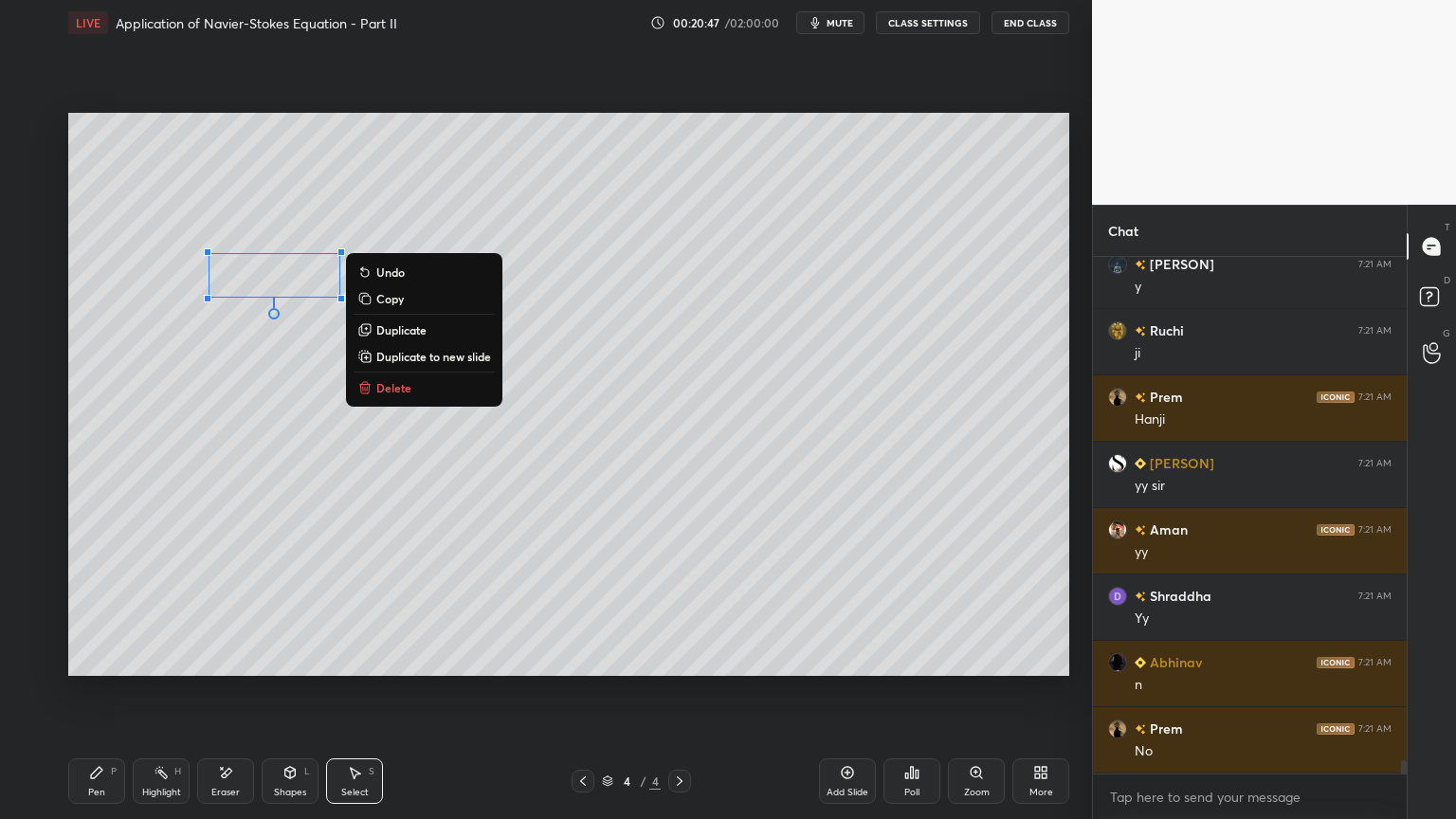 scroll, scrollTop: 20134, scrollLeft: 0, axis: vertical 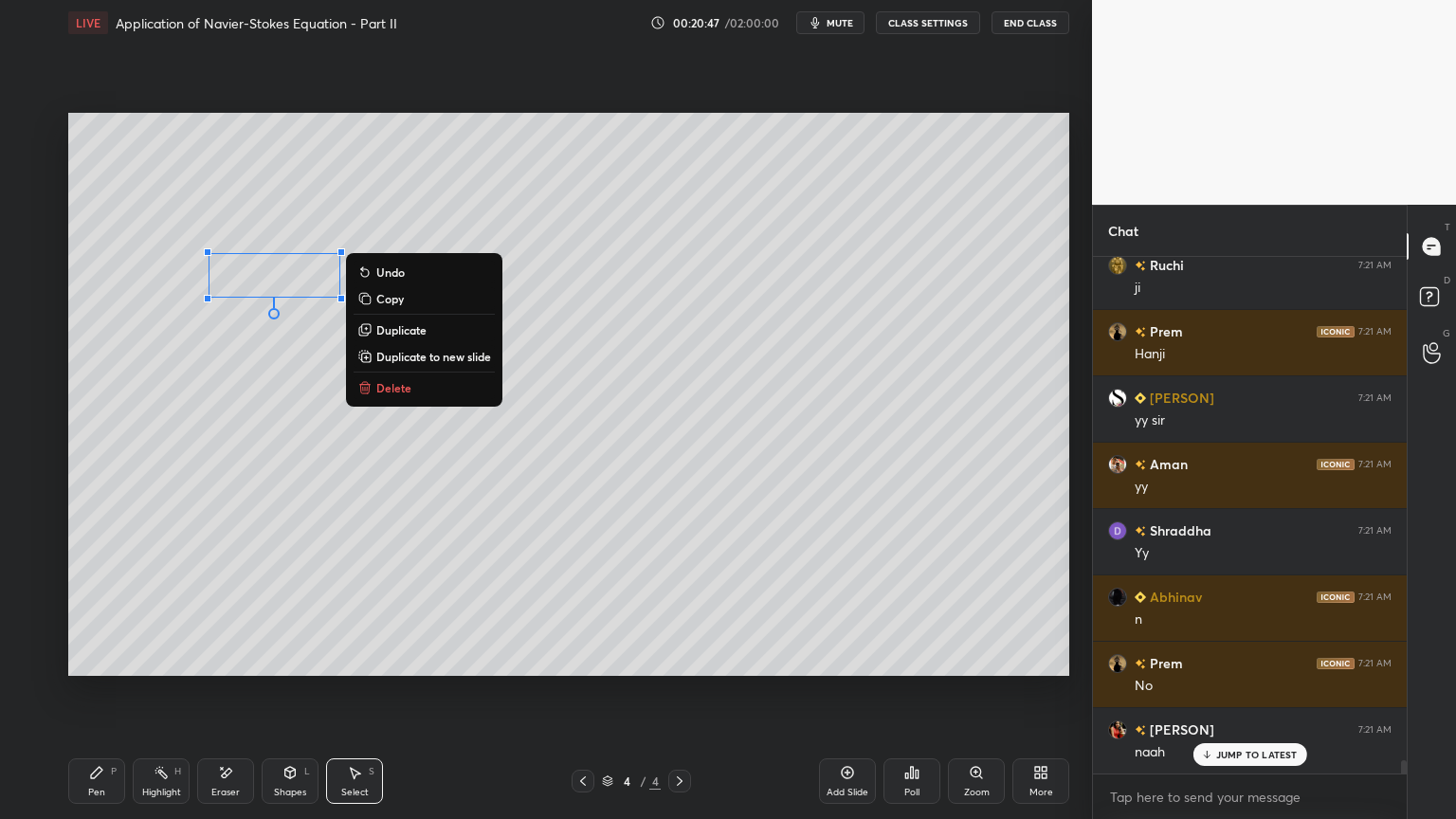 drag, startPoint x: 94, startPoint y: 779, endPoint x: 100, endPoint y: 770, distance: 10.816654 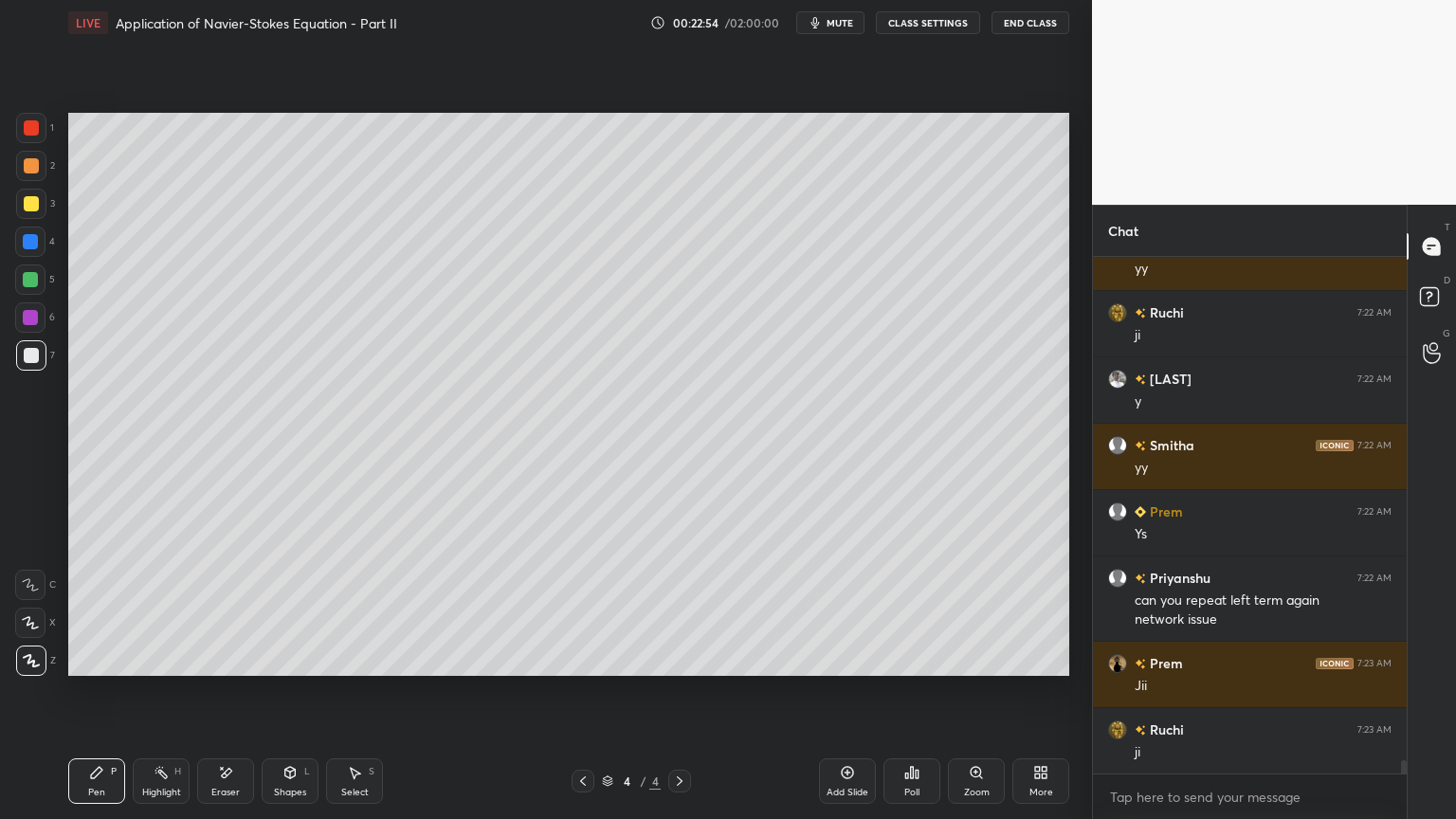 scroll, scrollTop: 19151, scrollLeft: 0, axis: vertical 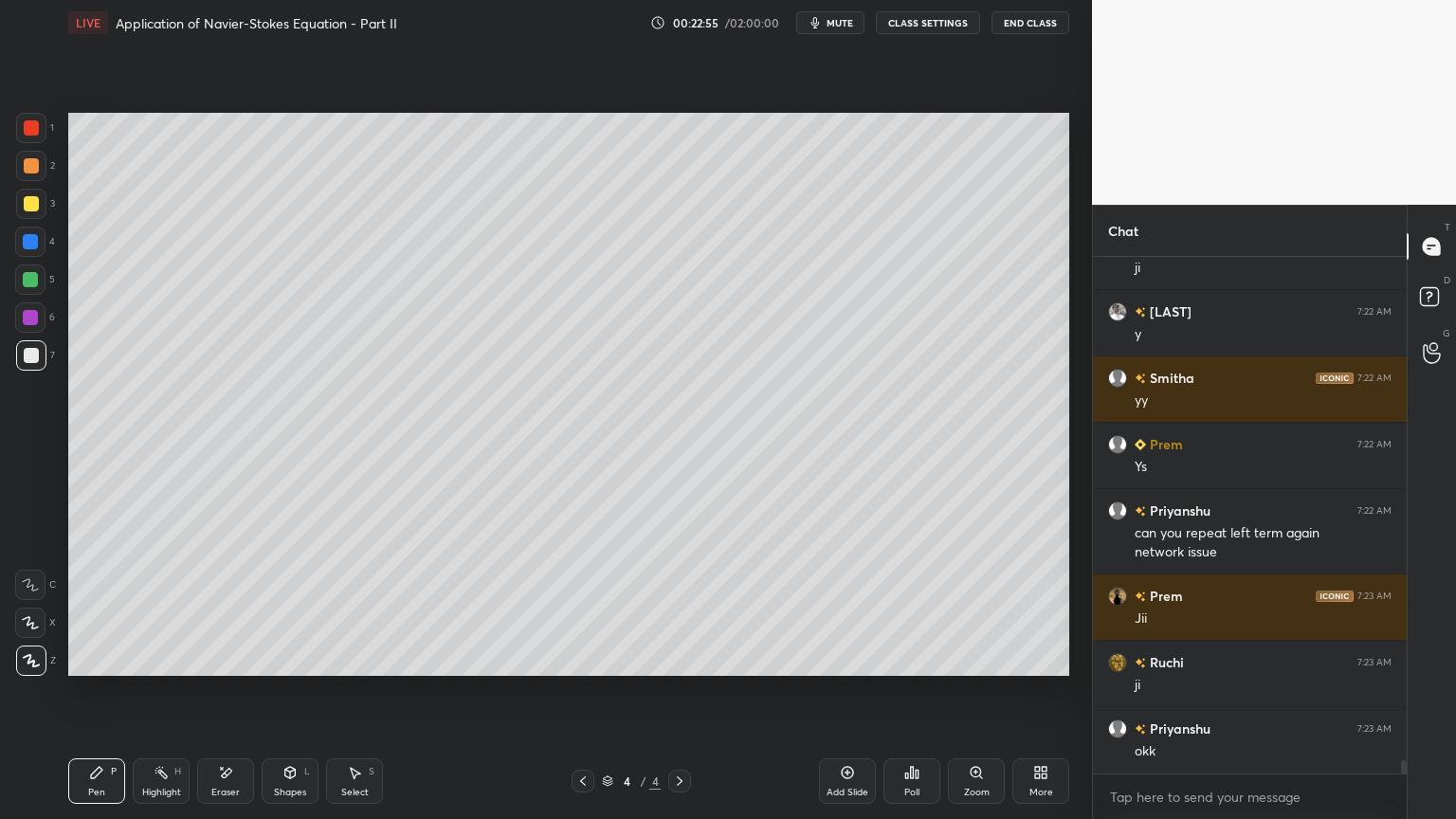 click on "Select S" at bounding box center [355, 781] 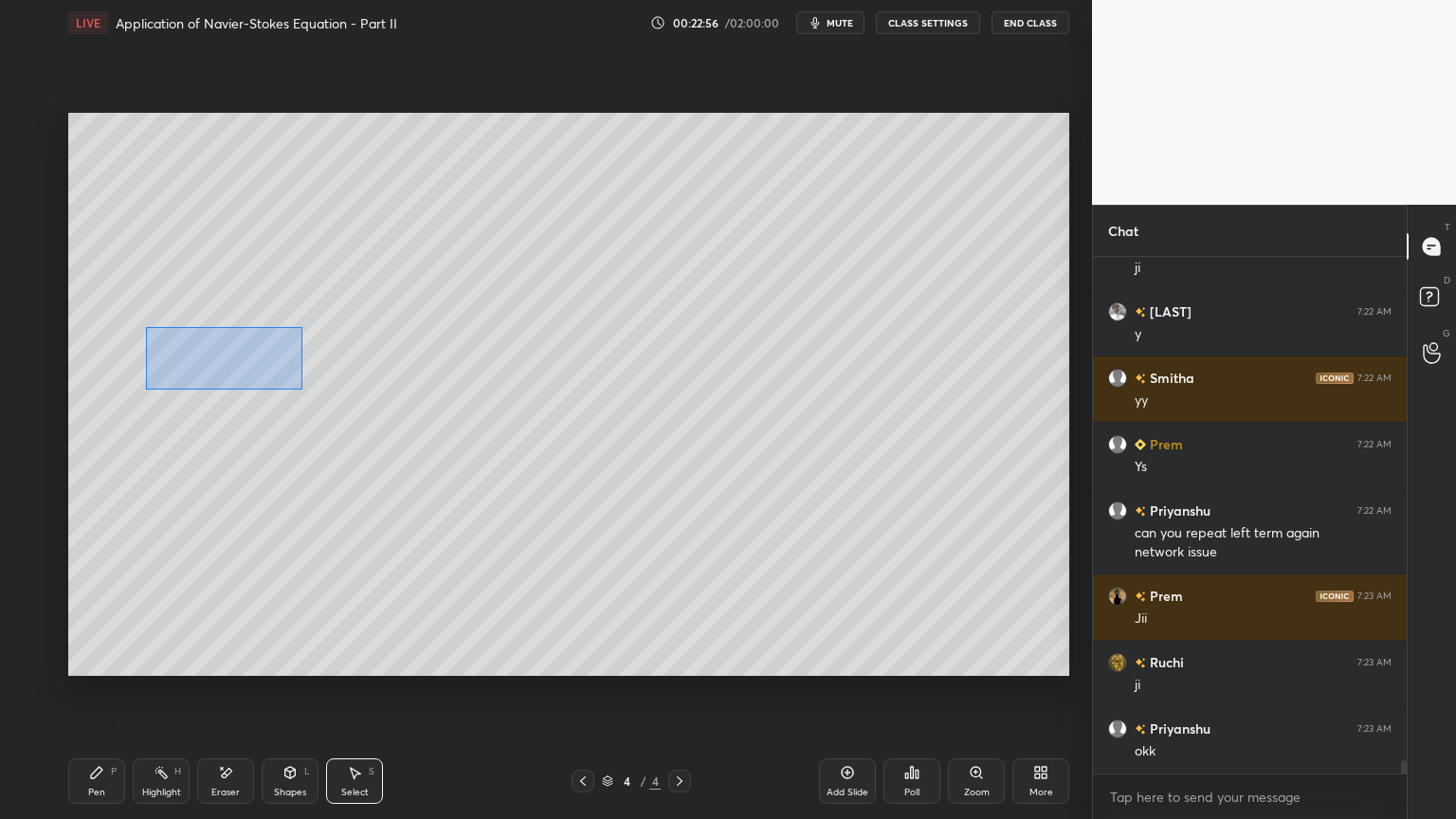 scroll, scrollTop: 19216, scrollLeft: 0, axis: vertical 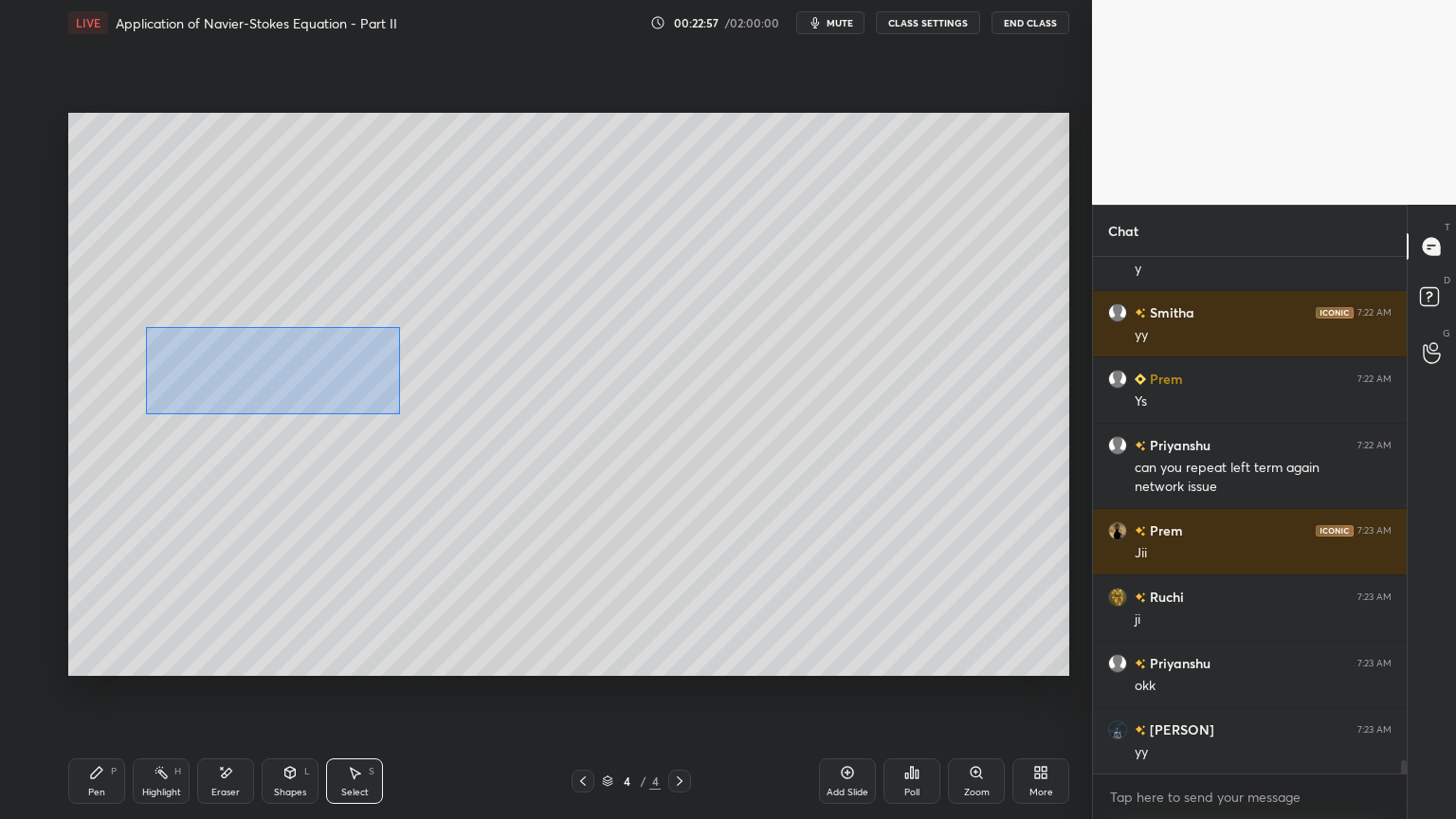 drag, startPoint x: 147, startPoint y: 327, endPoint x: 401, endPoint y: 413, distance: 268.16413 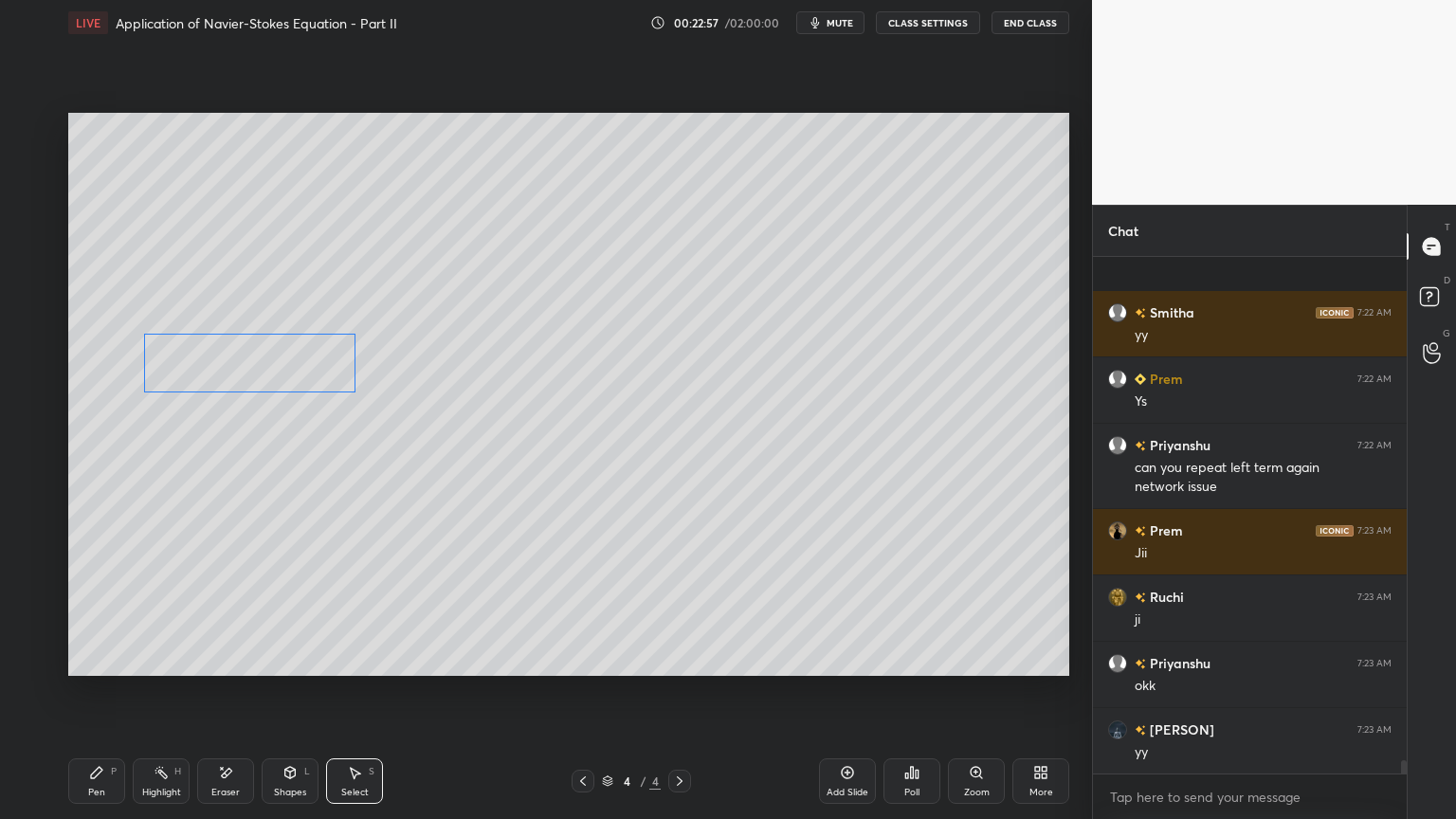 scroll, scrollTop: 19349, scrollLeft: 0, axis: vertical 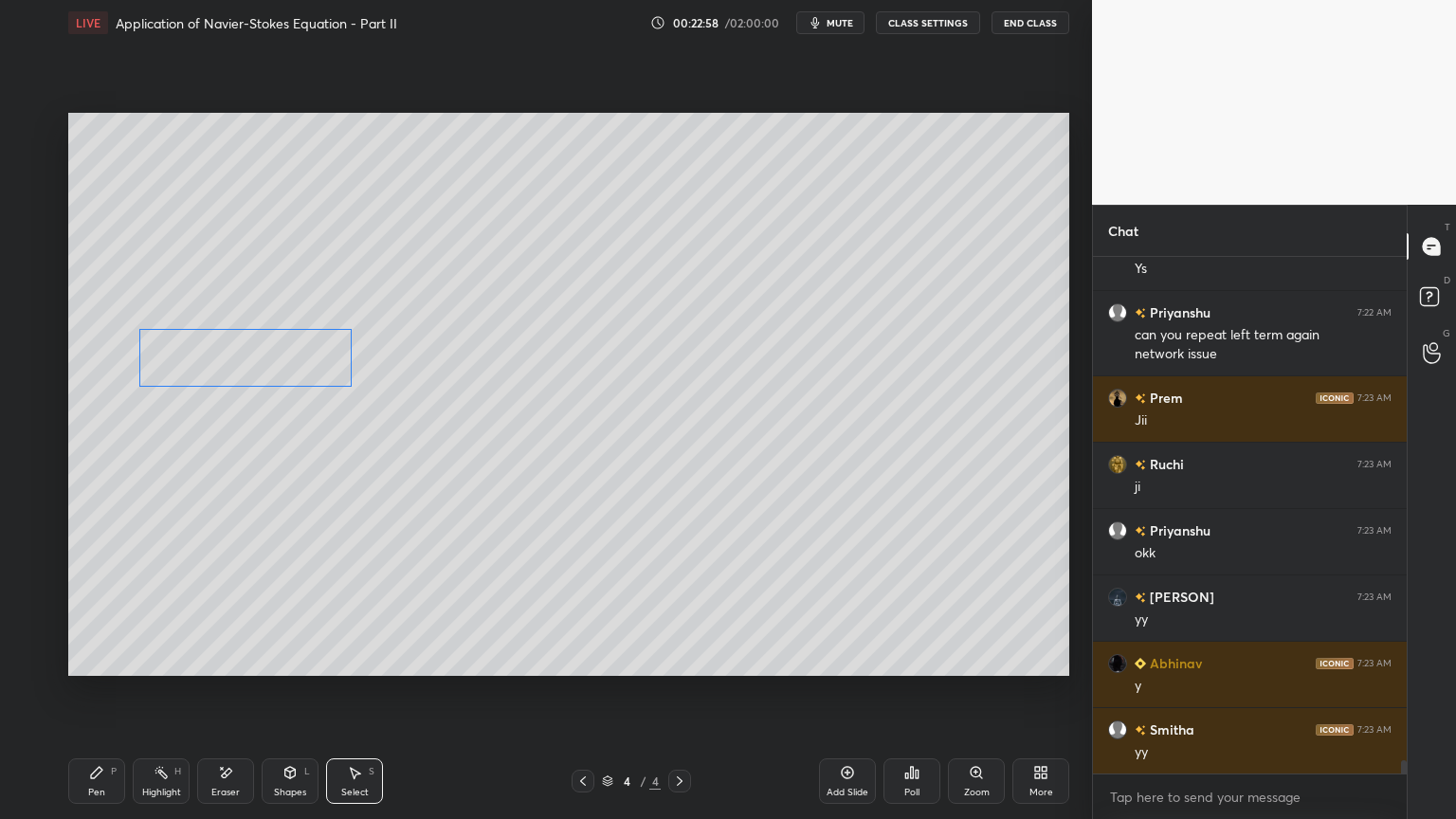 drag, startPoint x: 301, startPoint y: 379, endPoint x: 300, endPoint y: 389, distance: 10.049876 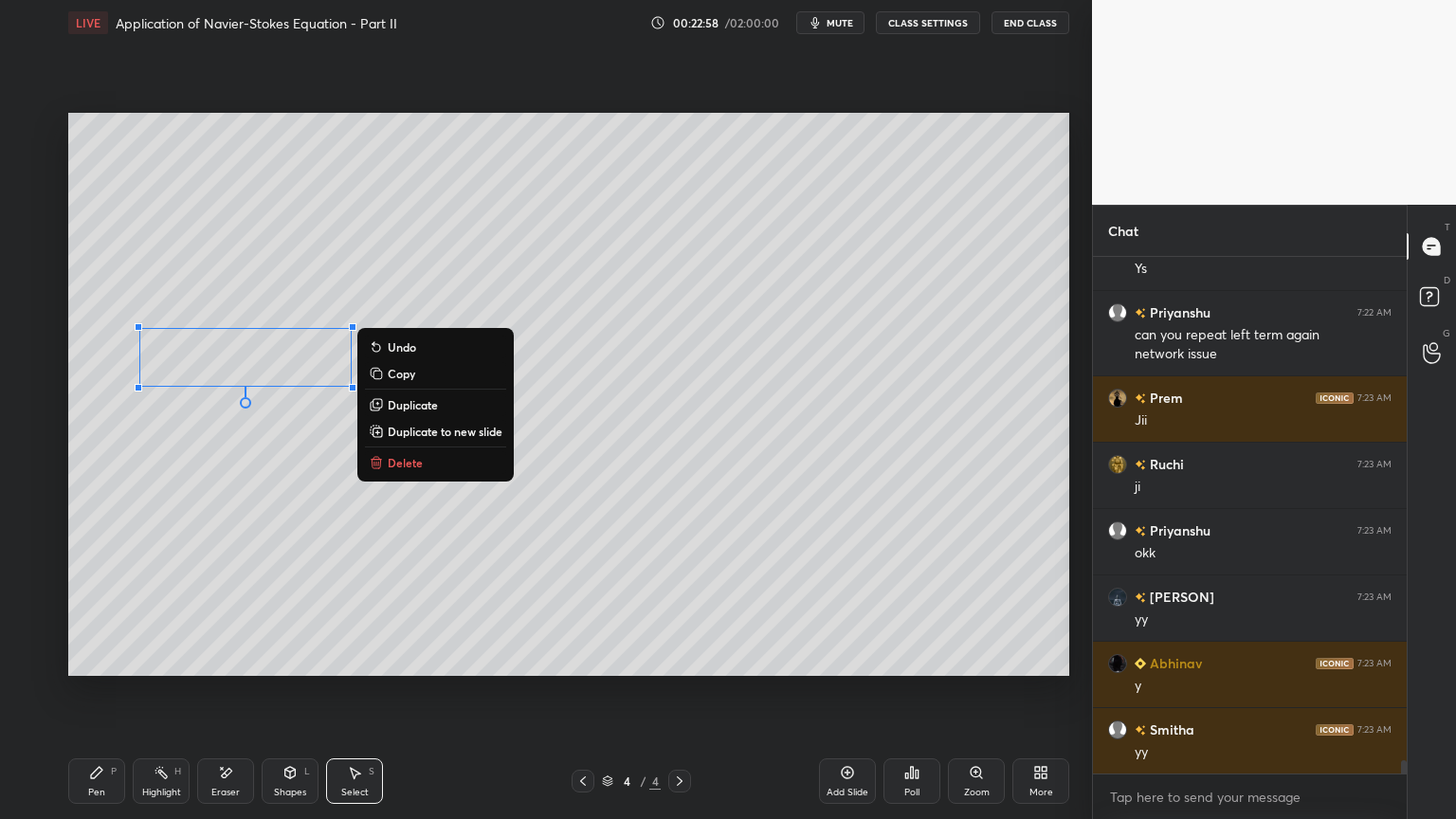 click on "0 ° Undo Copy Duplicate Duplicate to new slide Delete" at bounding box center (569, 394) 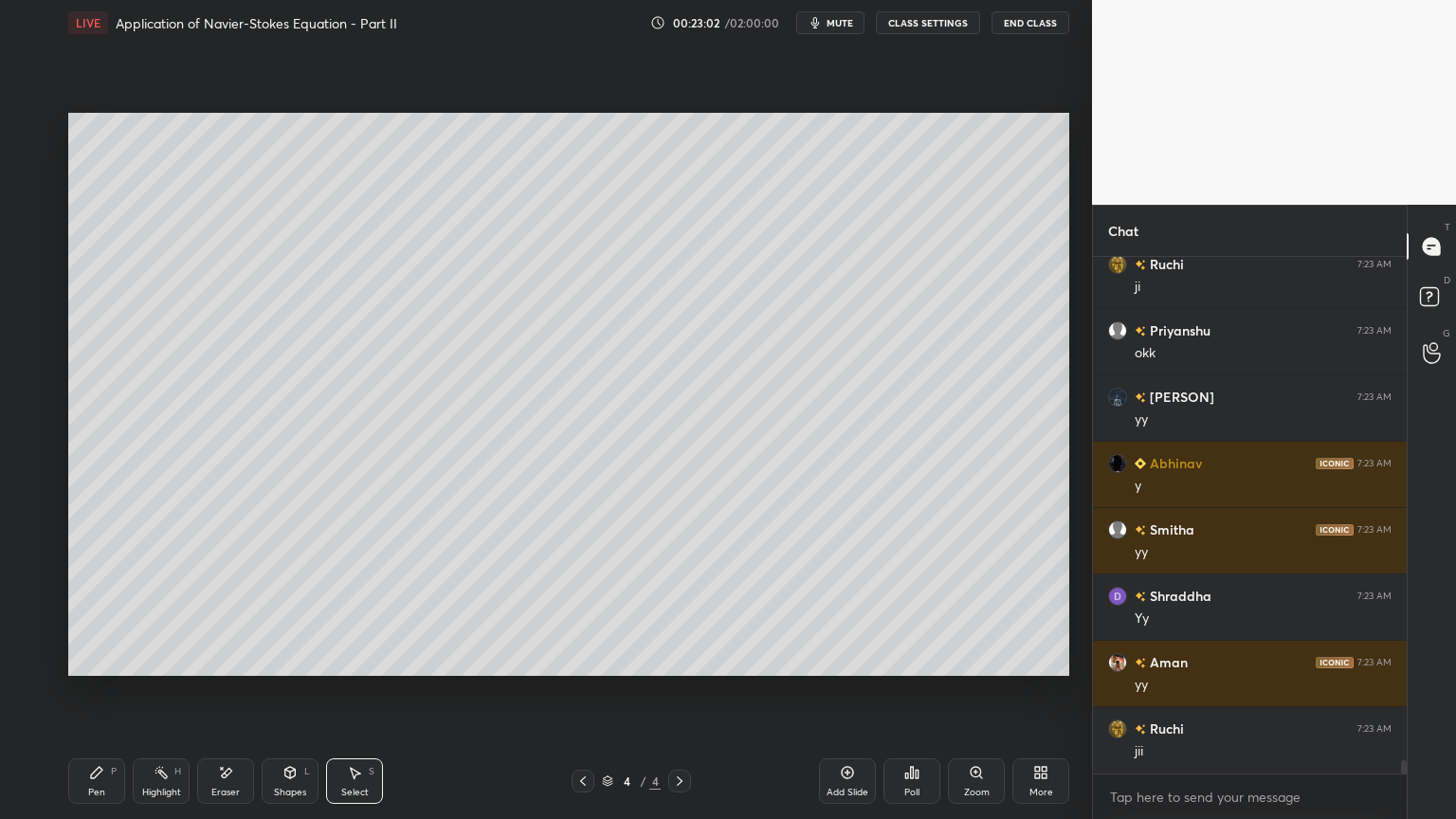 scroll, scrollTop: 19614, scrollLeft: 0, axis: vertical 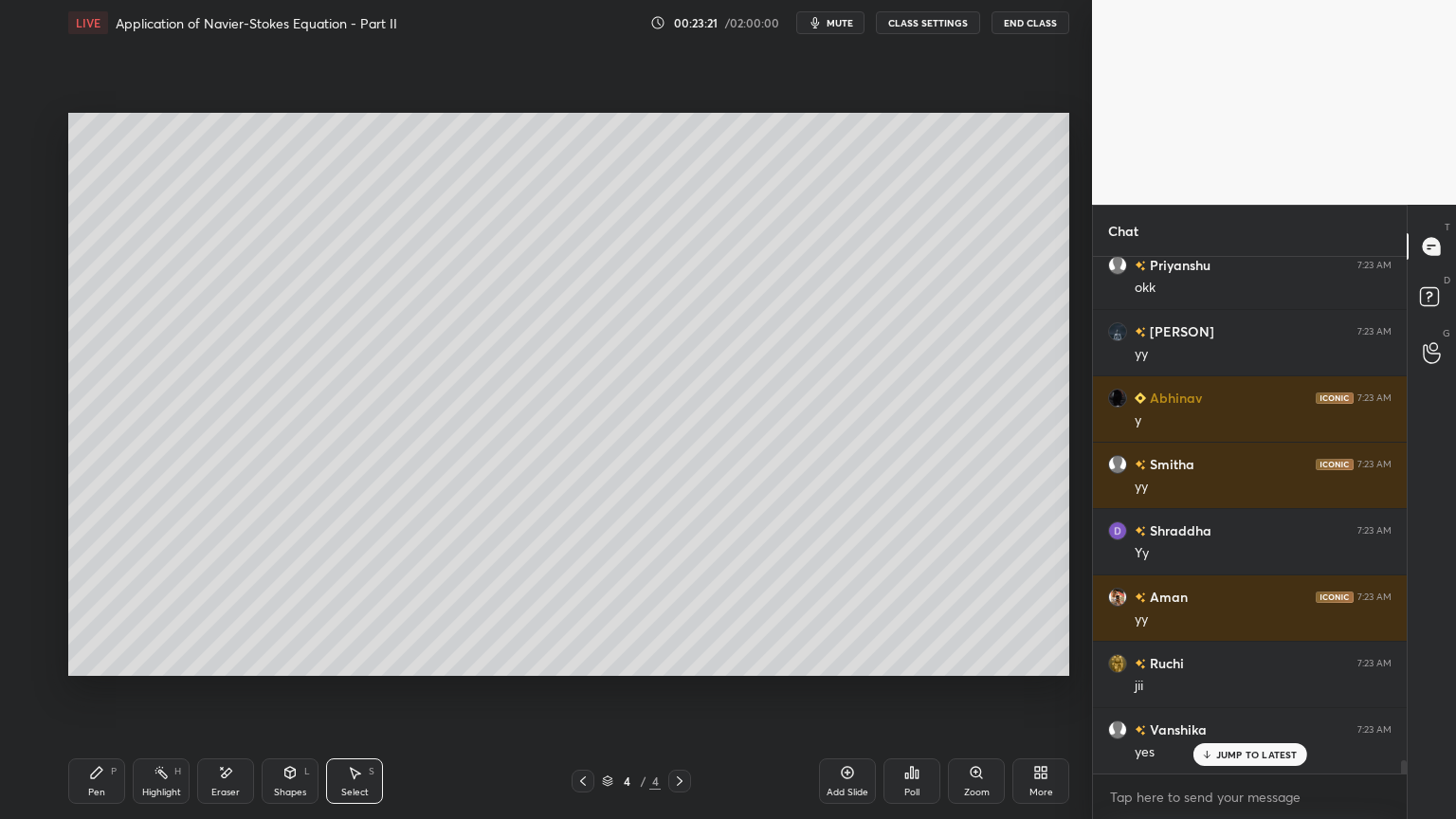 click on "Pen" at bounding box center [97, 792] 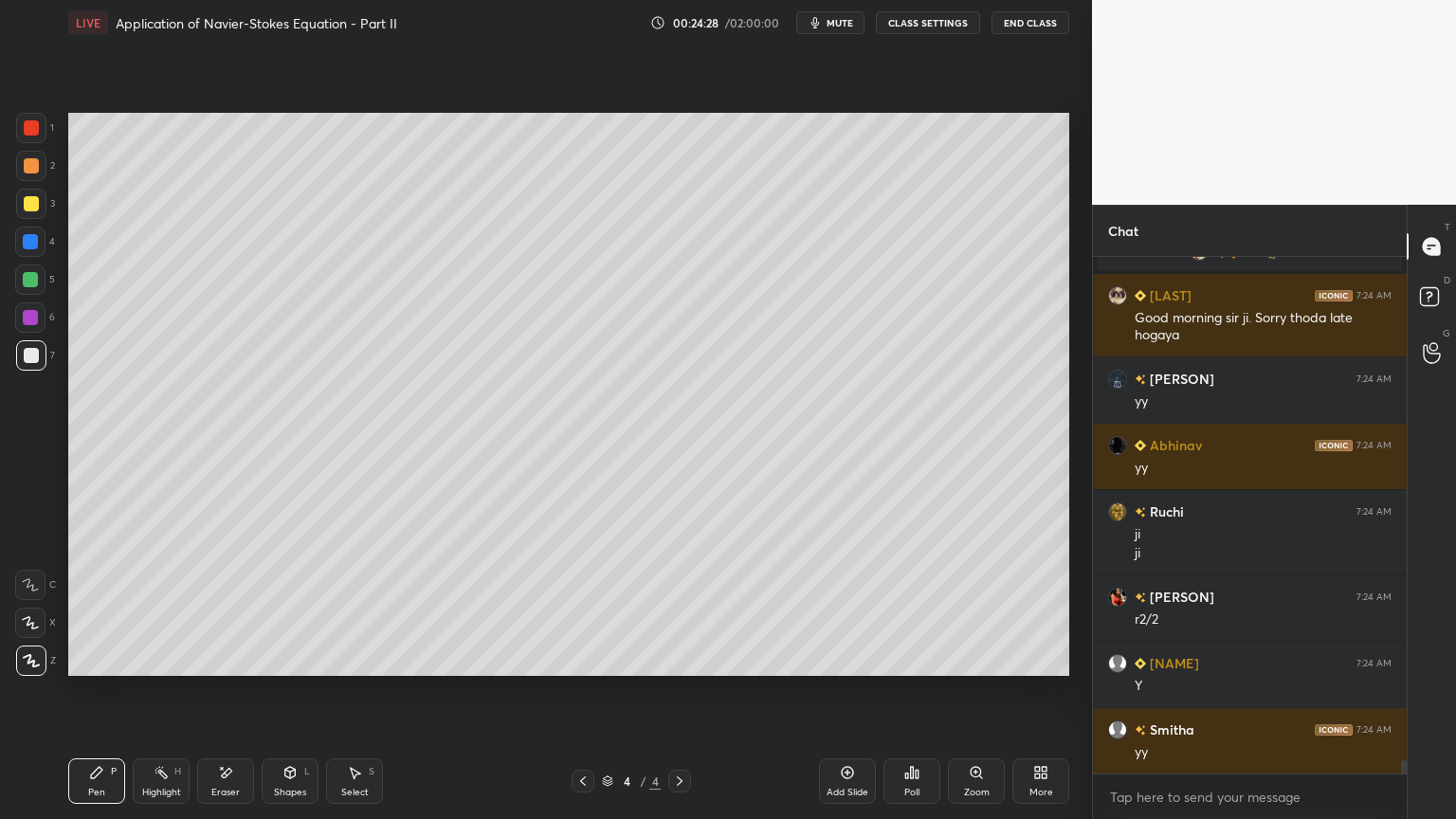 scroll, scrollTop: 19689, scrollLeft: 0, axis: vertical 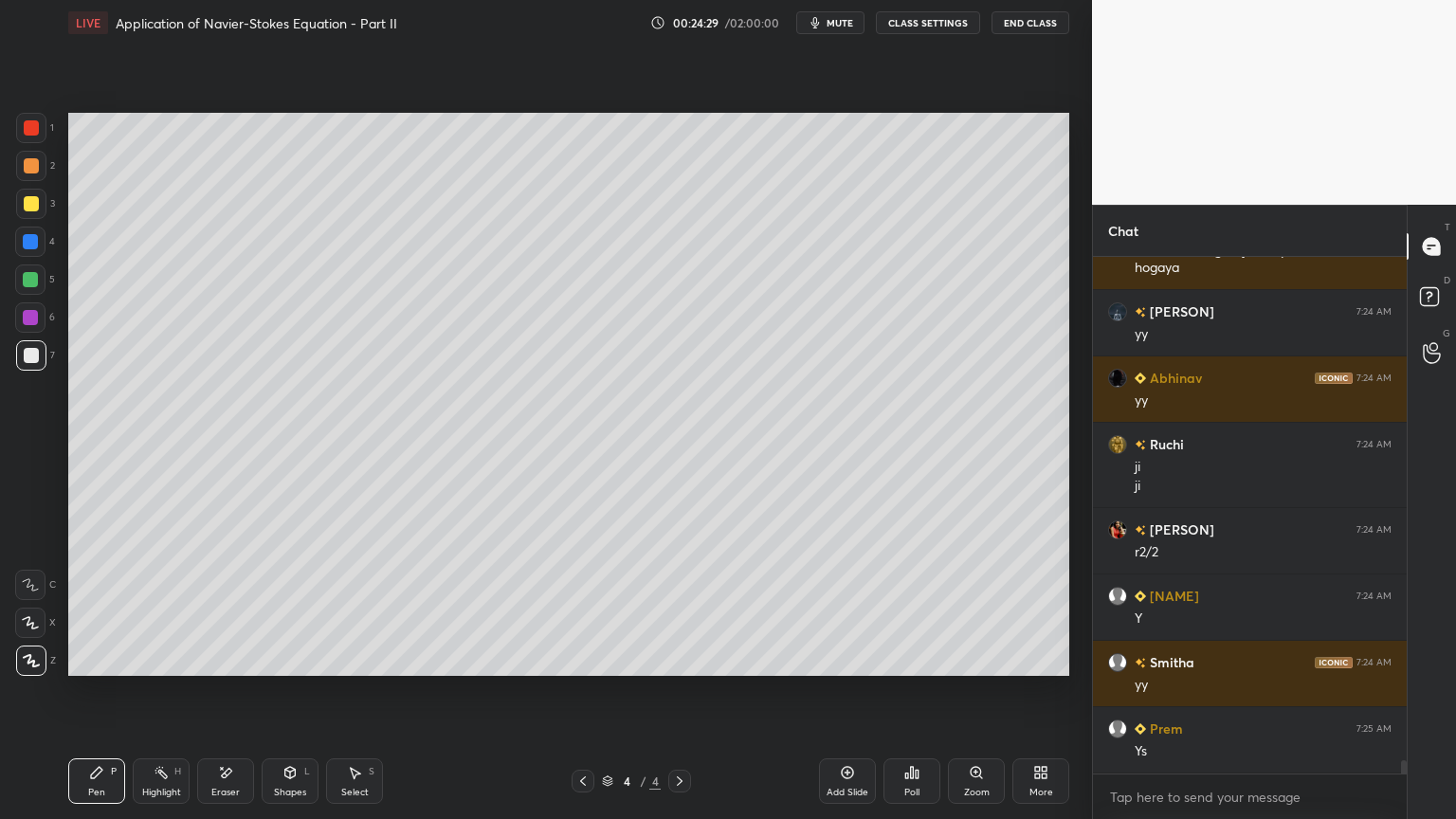 click on "Select" at bounding box center [355, 792] 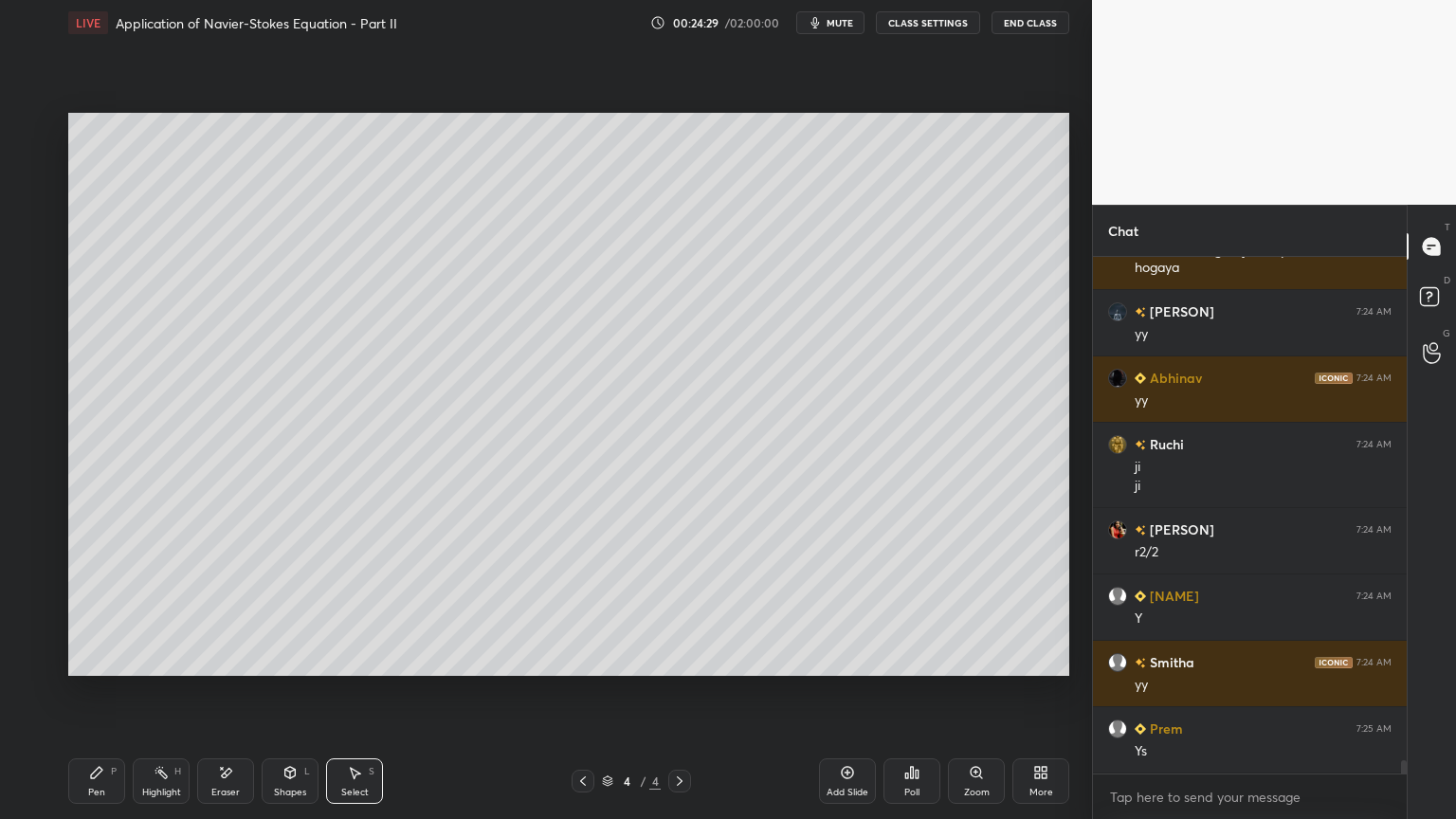 scroll, scrollTop: 19755, scrollLeft: 0, axis: vertical 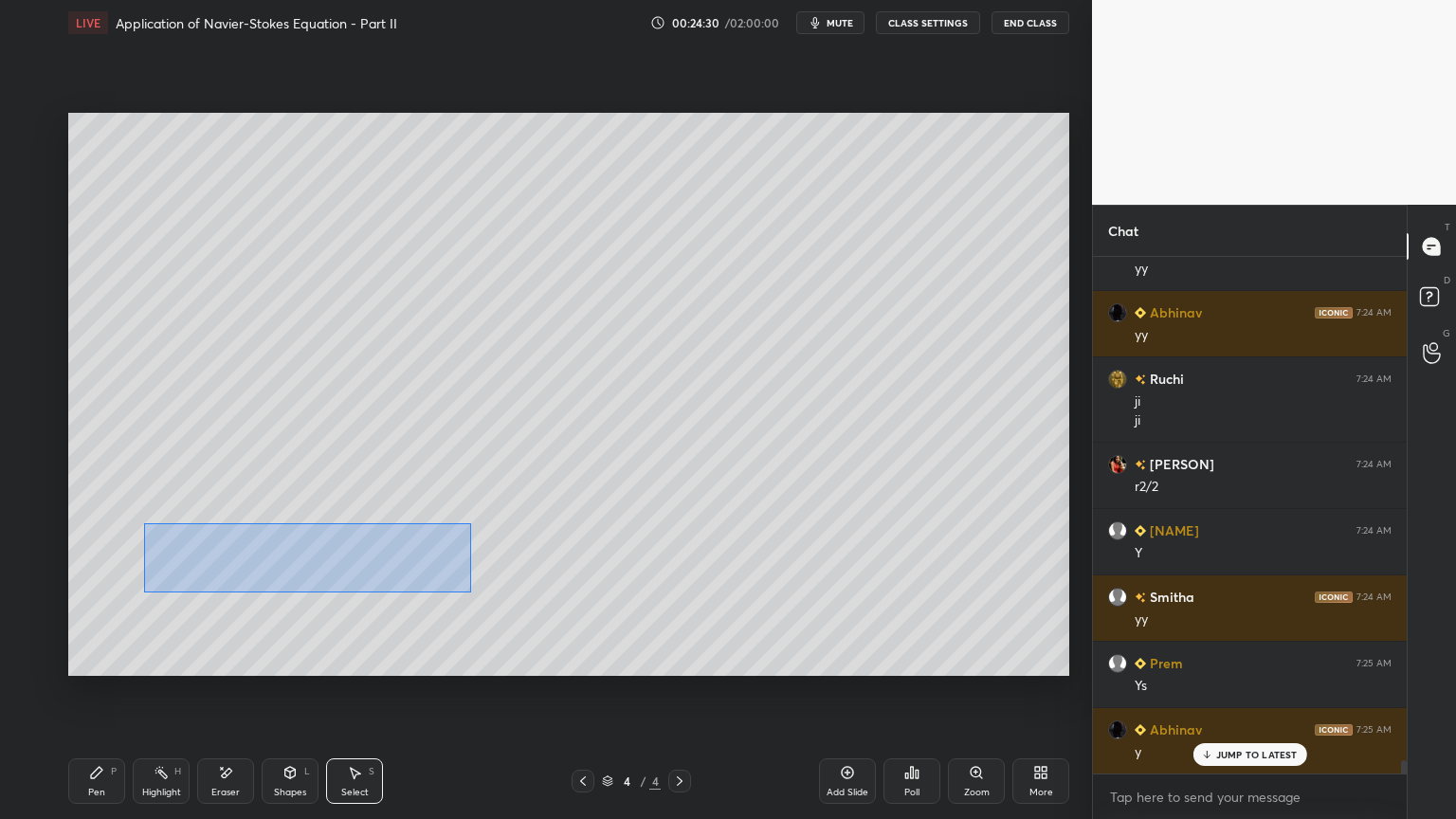 drag, startPoint x: 158, startPoint y: 531, endPoint x: 450, endPoint y: 586, distance: 297.13465 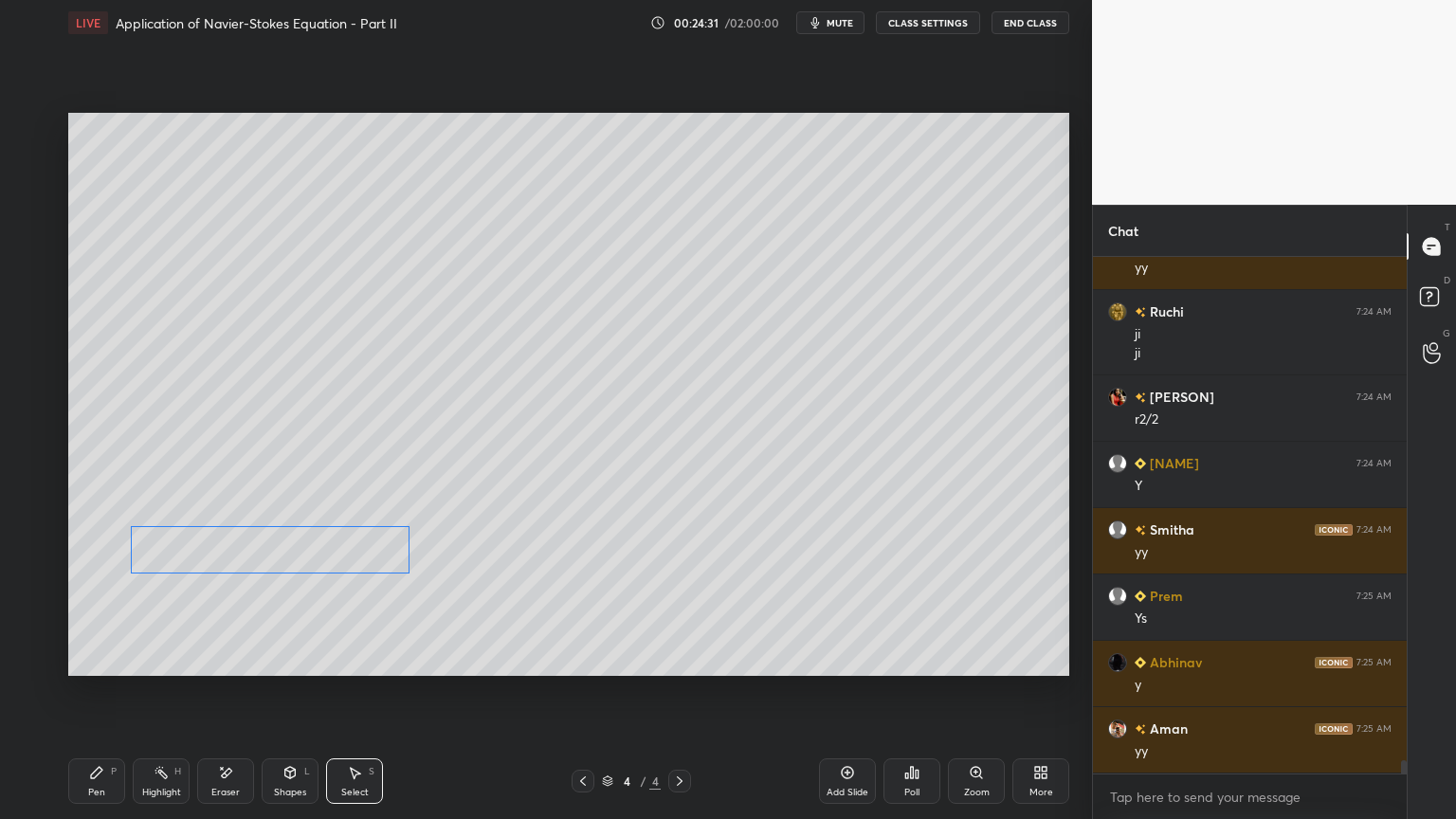scroll, scrollTop: 20020, scrollLeft: 0, axis: vertical 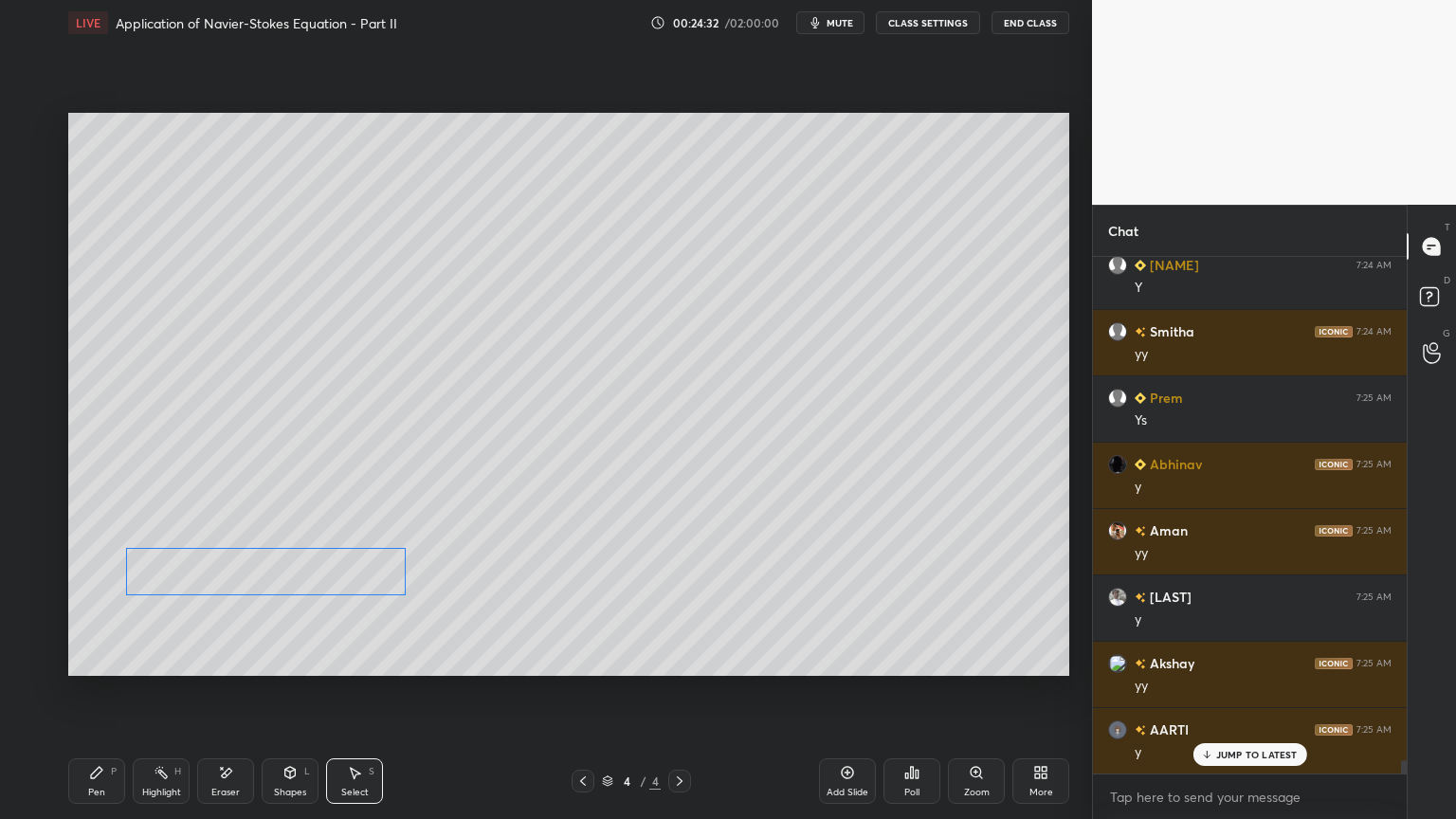 drag, startPoint x: 384, startPoint y: 568, endPoint x: 352, endPoint y: 593, distance: 40.607881 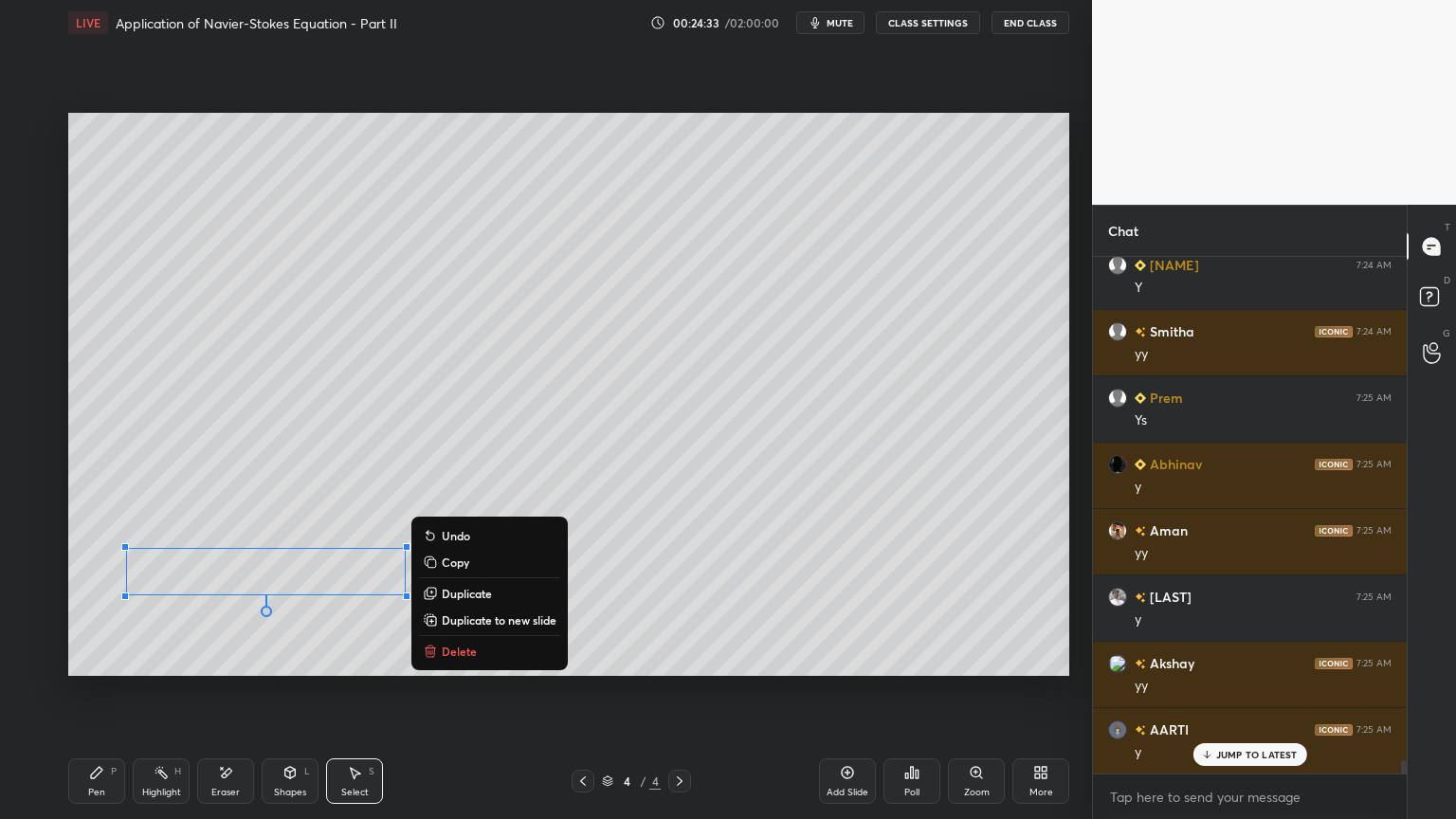 scroll, scrollTop: 20153, scrollLeft: 0, axis: vertical 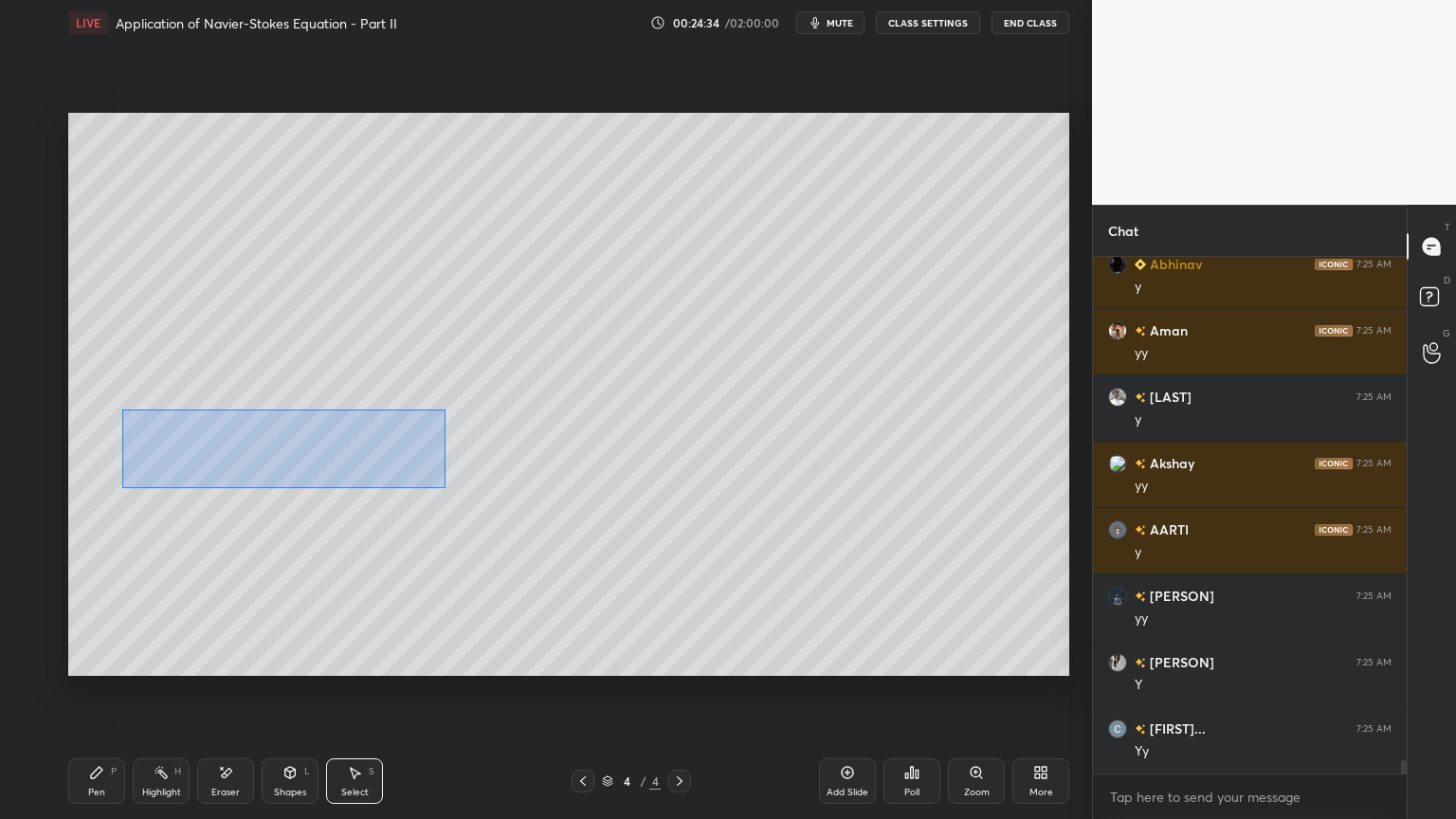 drag, startPoint x: 136, startPoint y: 421, endPoint x: 438, endPoint y: 485, distance: 308.70698 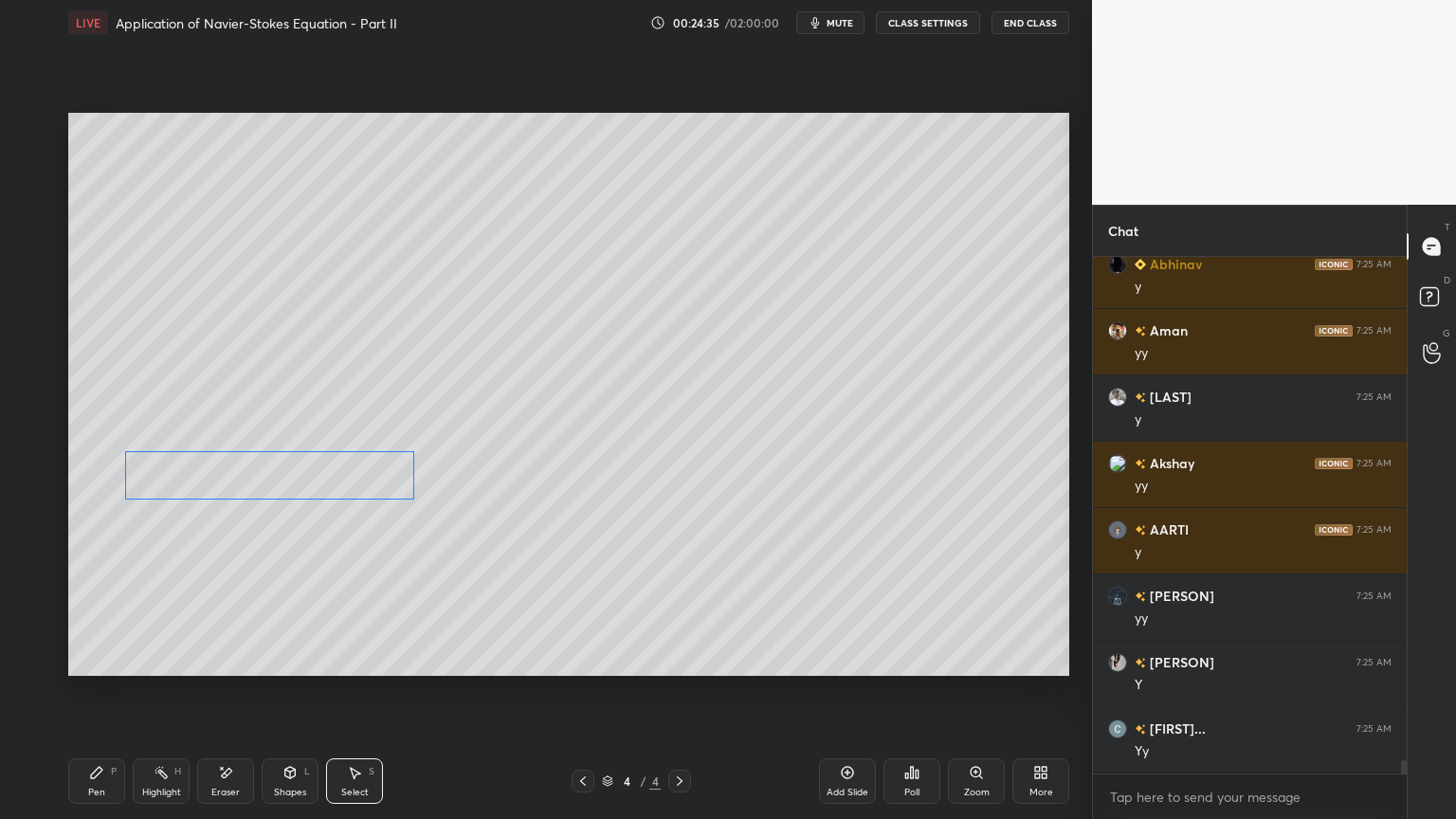 drag, startPoint x: 360, startPoint y: 461, endPoint x: 348, endPoint y: 487, distance: 28.635642 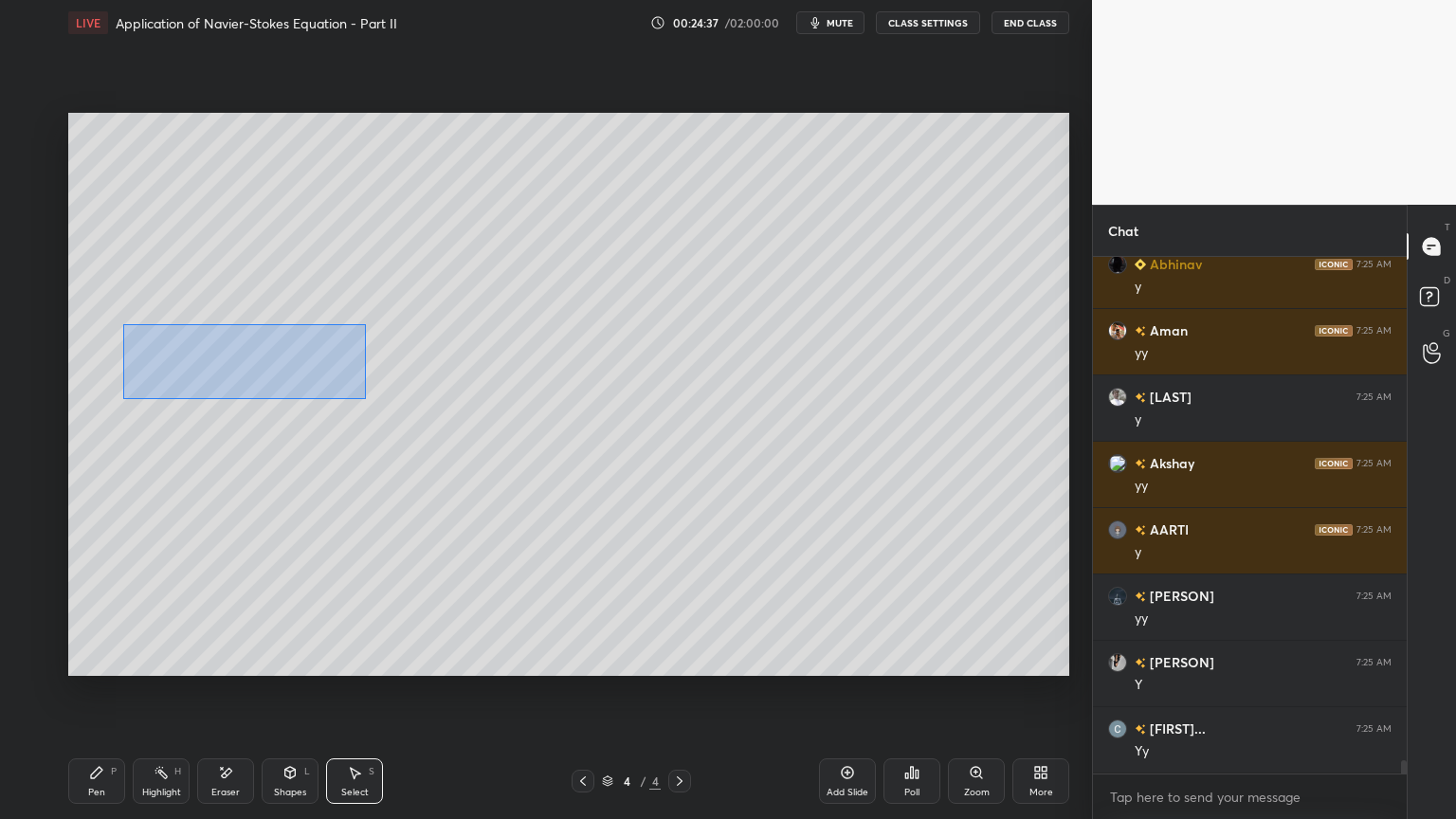 drag, startPoint x: 128, startPoint y: 326, endPoint x: 365, endPoint y: 398, distance: 247.69538 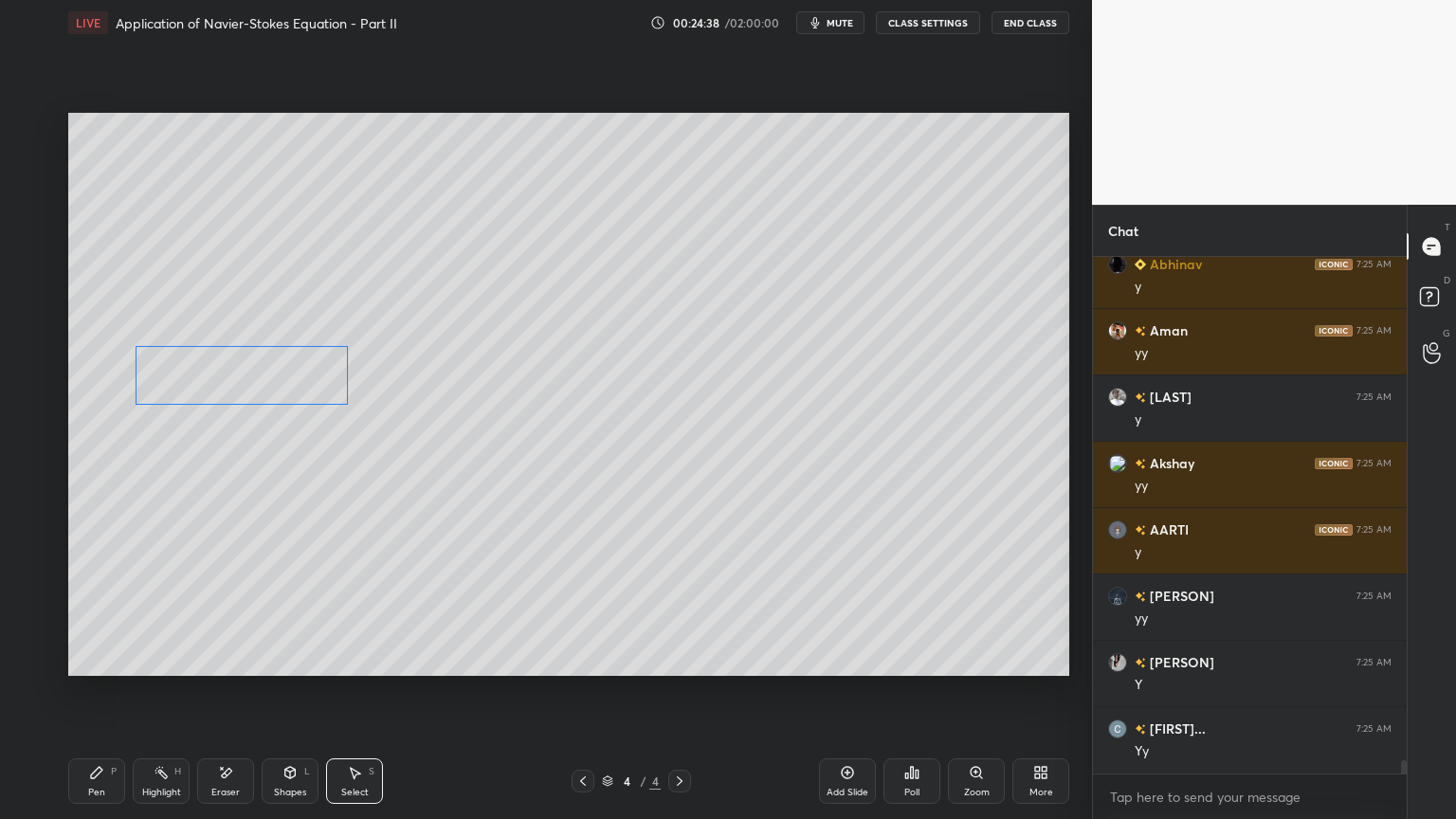 drag, startPoint x: 308, startPoint y: 365, endPoint x: 304, endPoint y: 383, distance: 18.439089 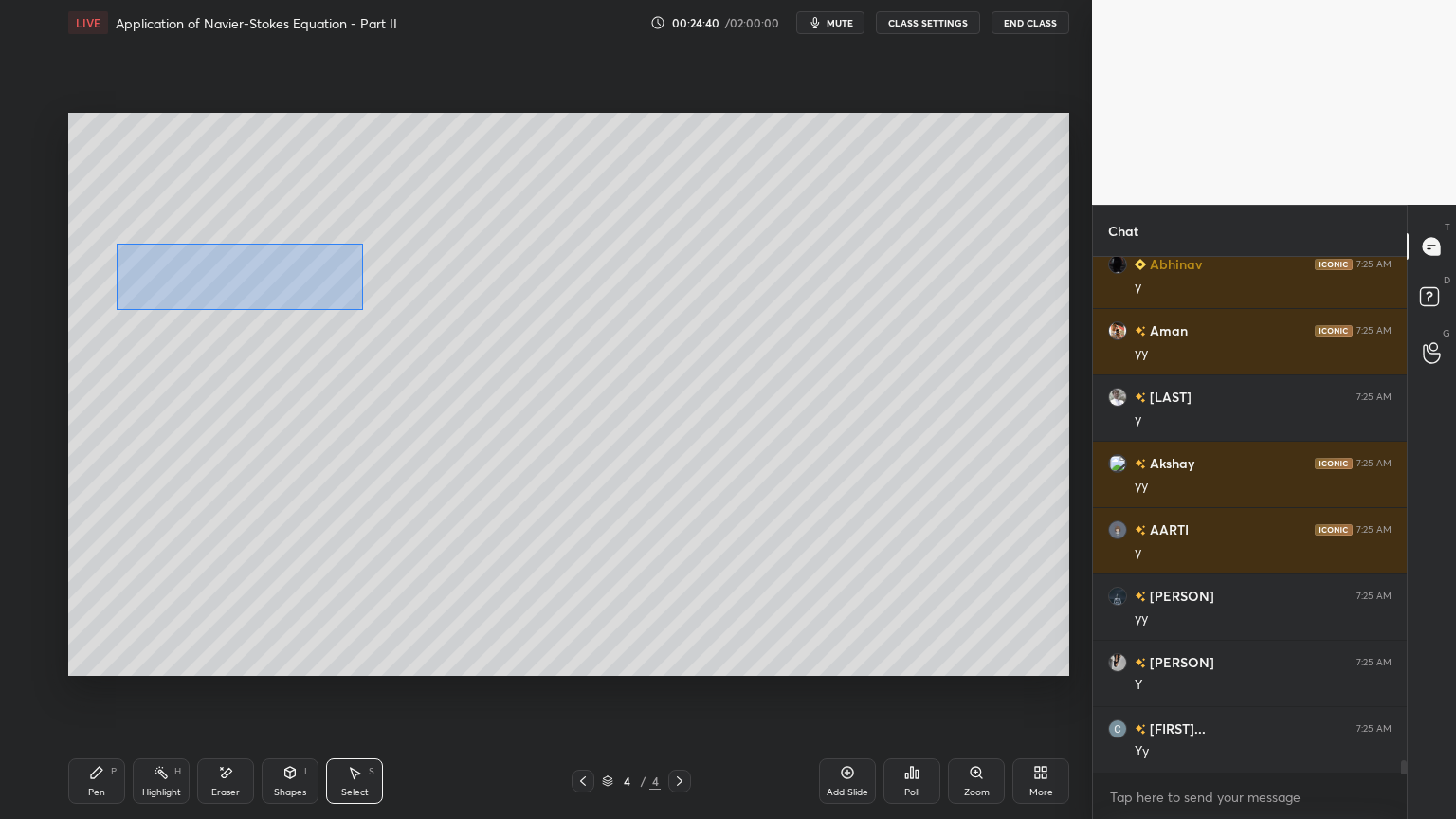drag, startPoint x: 127, startPoint y: 258, endPoint x: 355, endPoint y: 306, distance: 232.99785 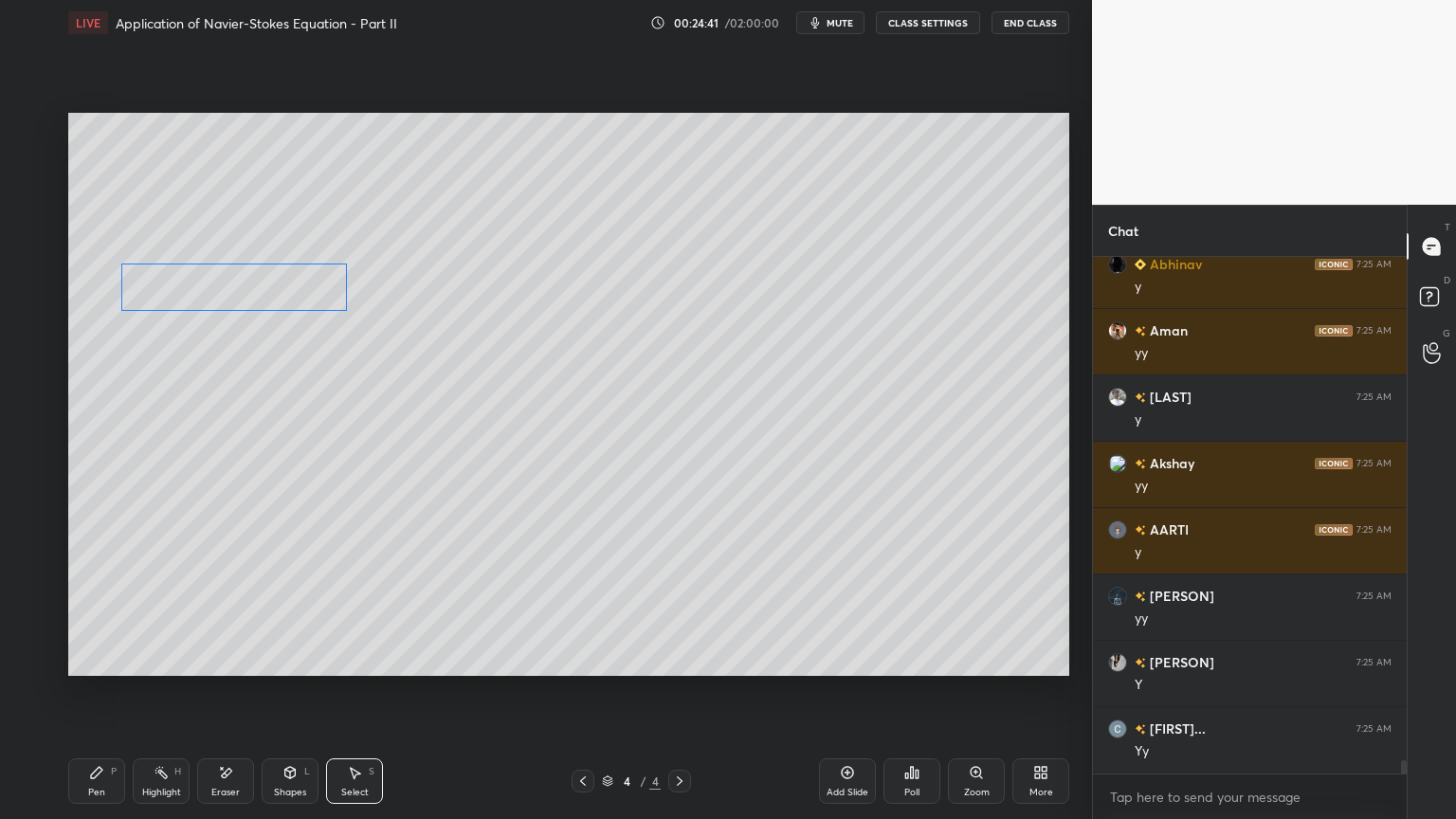 click on "0 ° Undo Copy Duplicate Duplicate to new slide Delete" at bounding box center [569, 394] 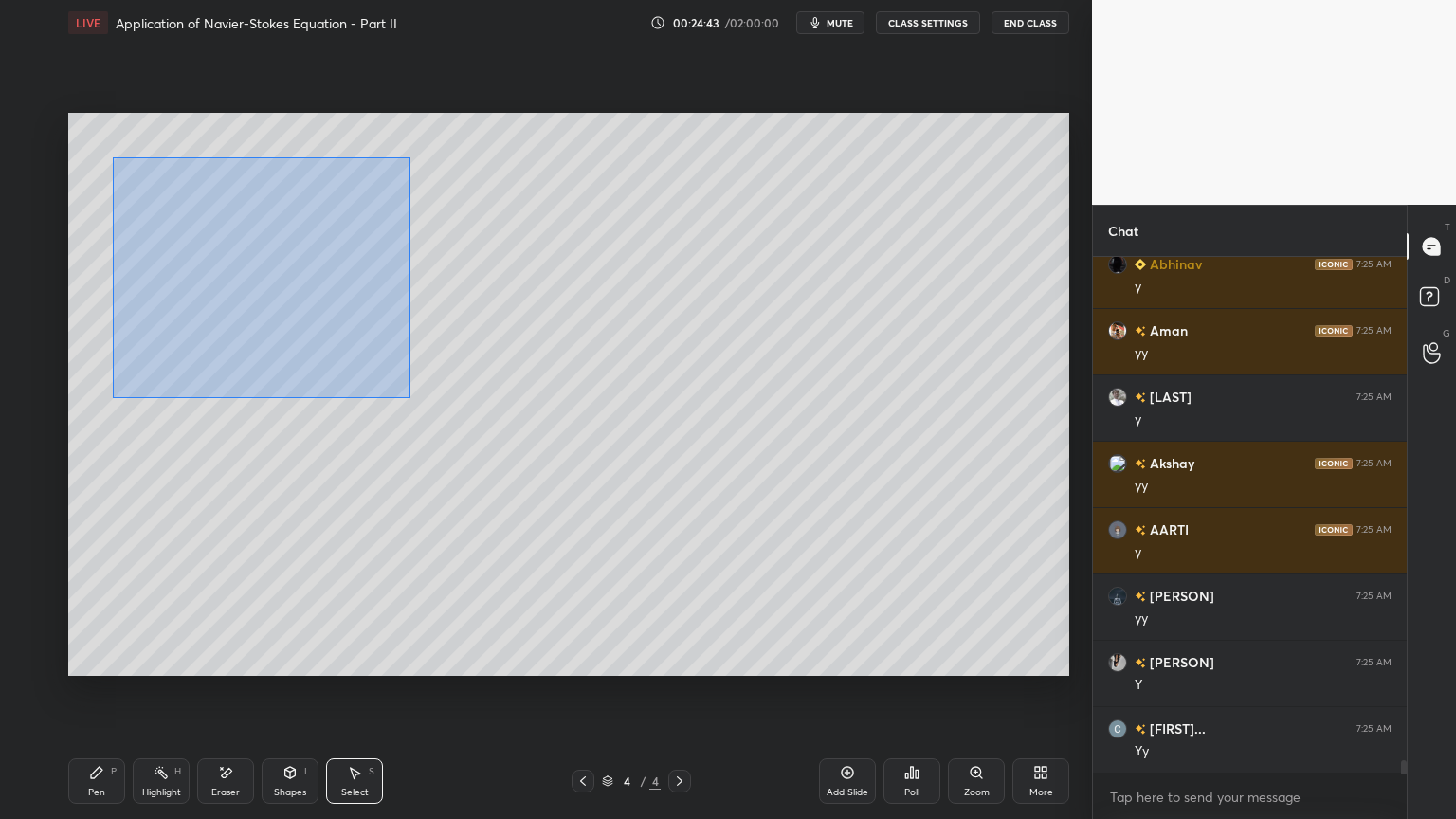 drag, startPoint x: 114, startPoint y: 158, endPoint x: 341, endPoint y: 391, distance: 325.29679 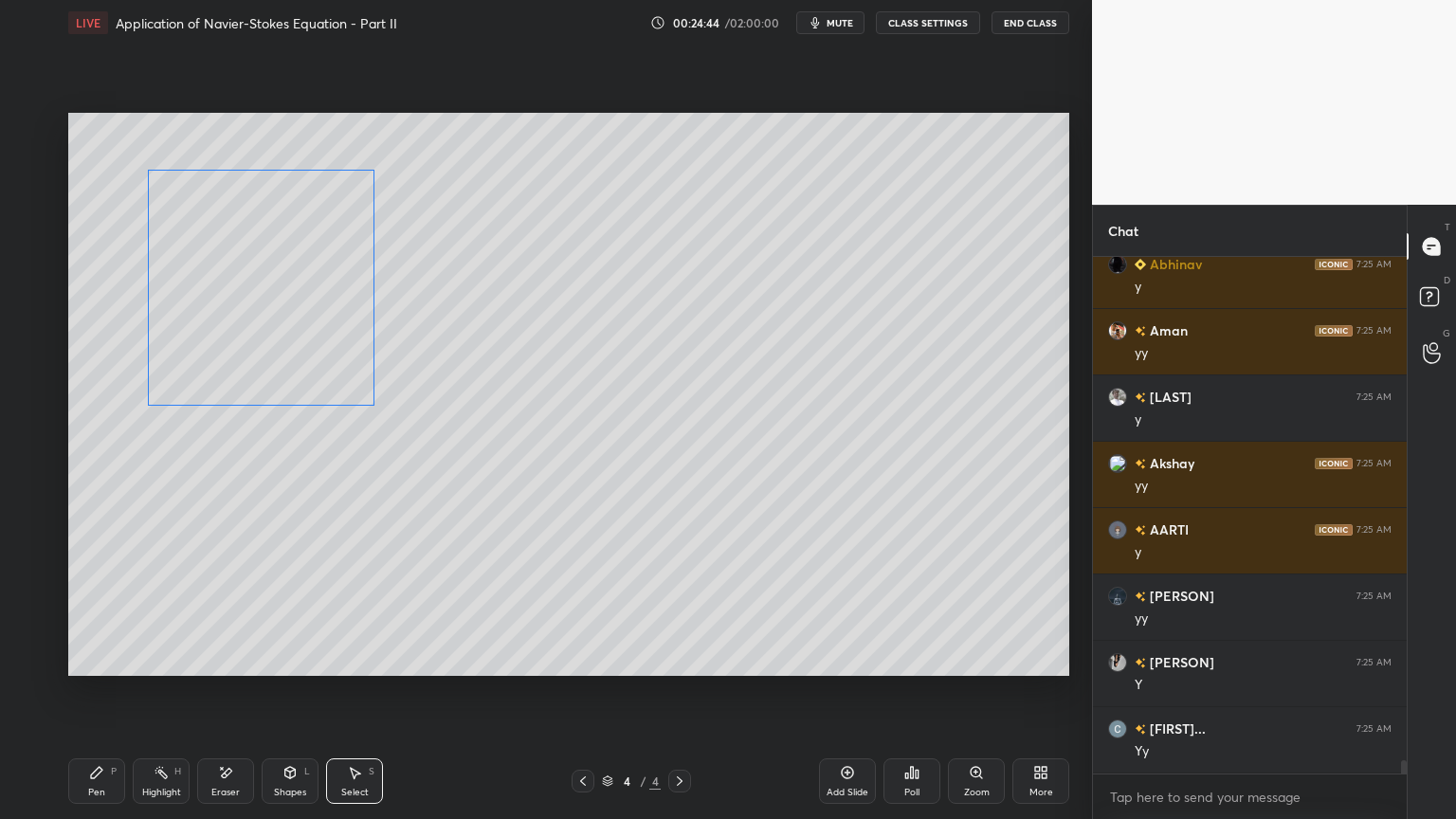 drag, startPoint x: 317, startPoint y: 383, endPoint x: 344, endPoint y: 384, distance: 27.018512 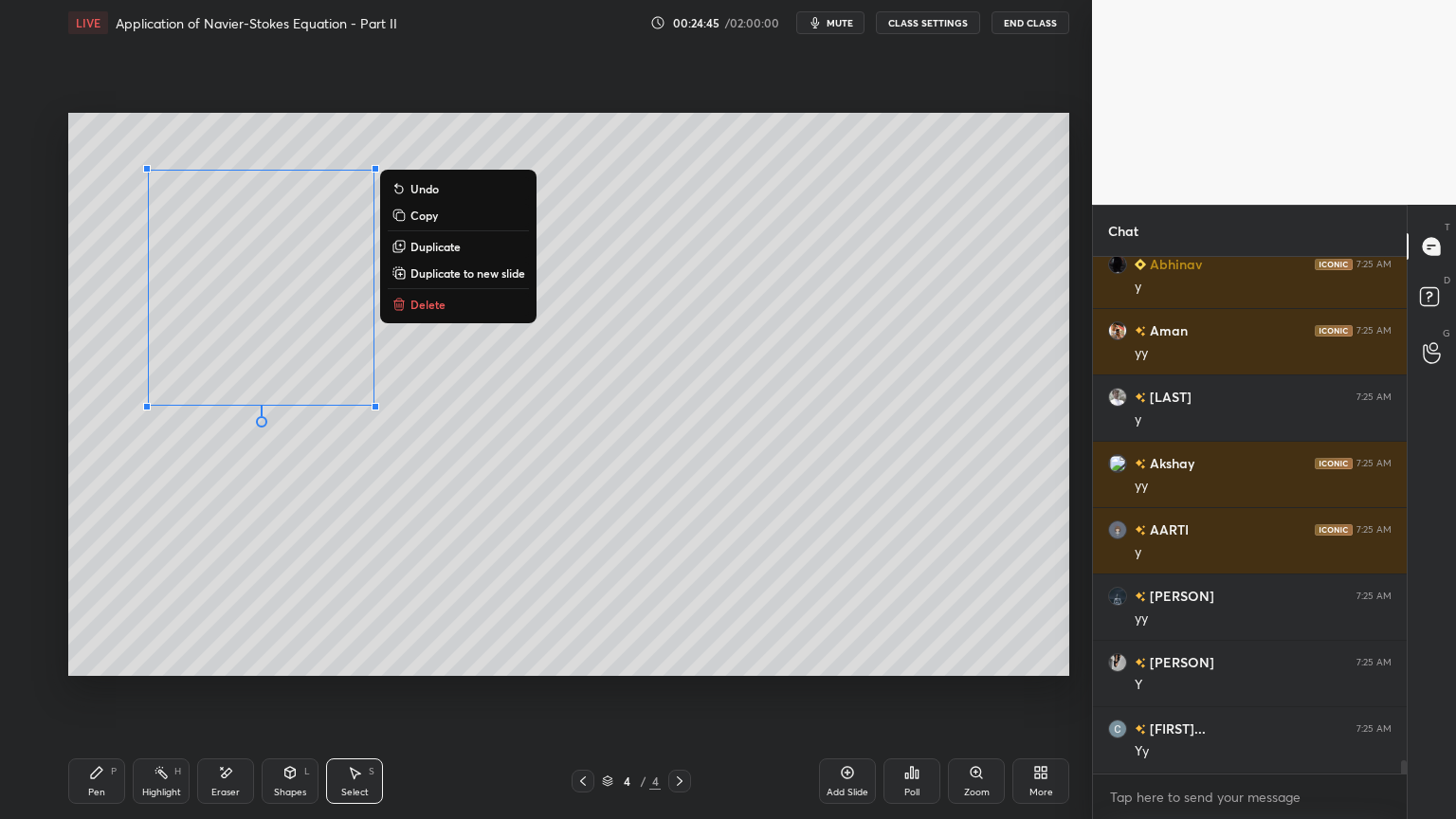 click on "Pen P" at bounding box center [97, 781] 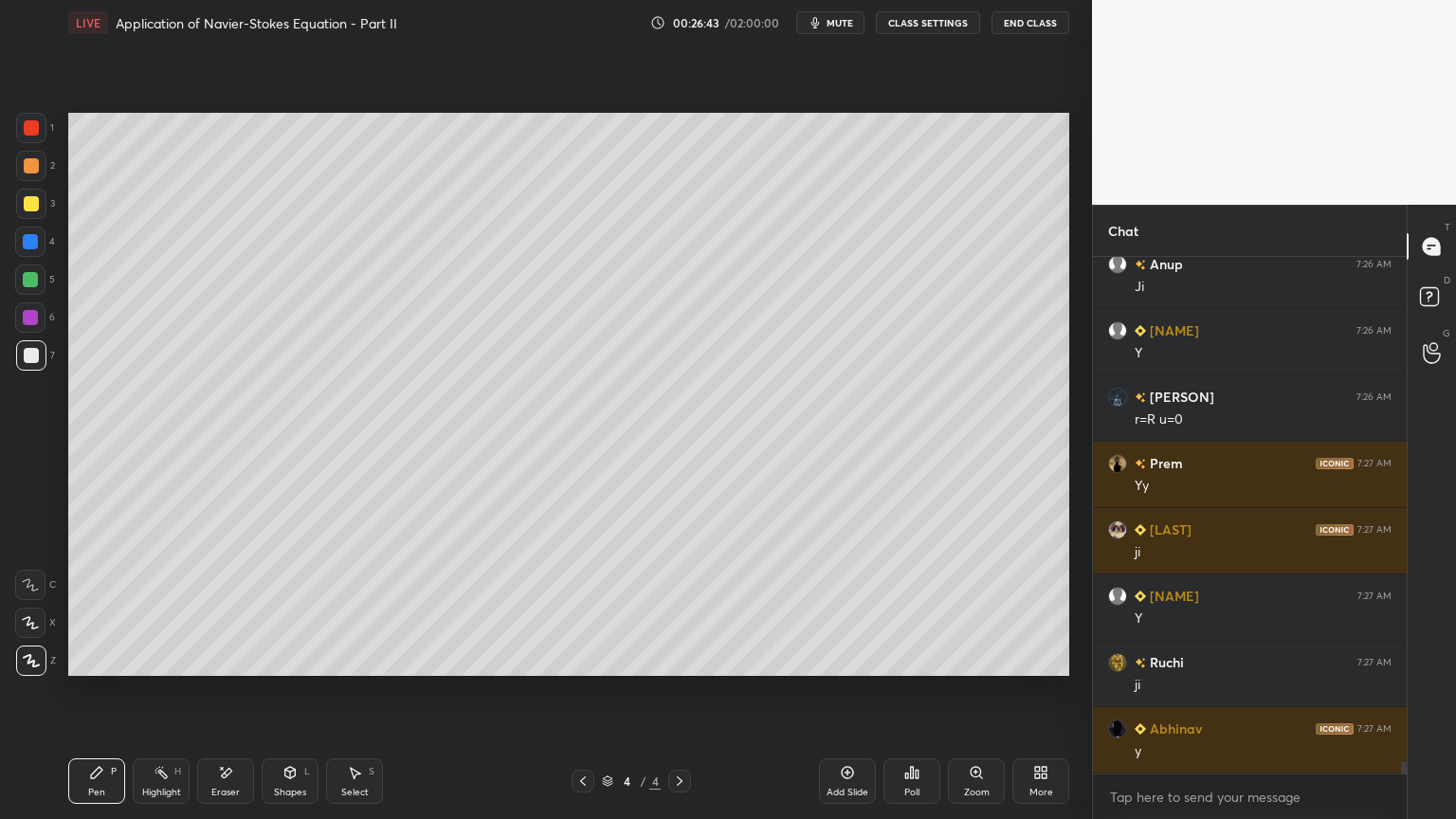 scroll, scrollTop: 22011, scrollLeft: 0, axis: vertical 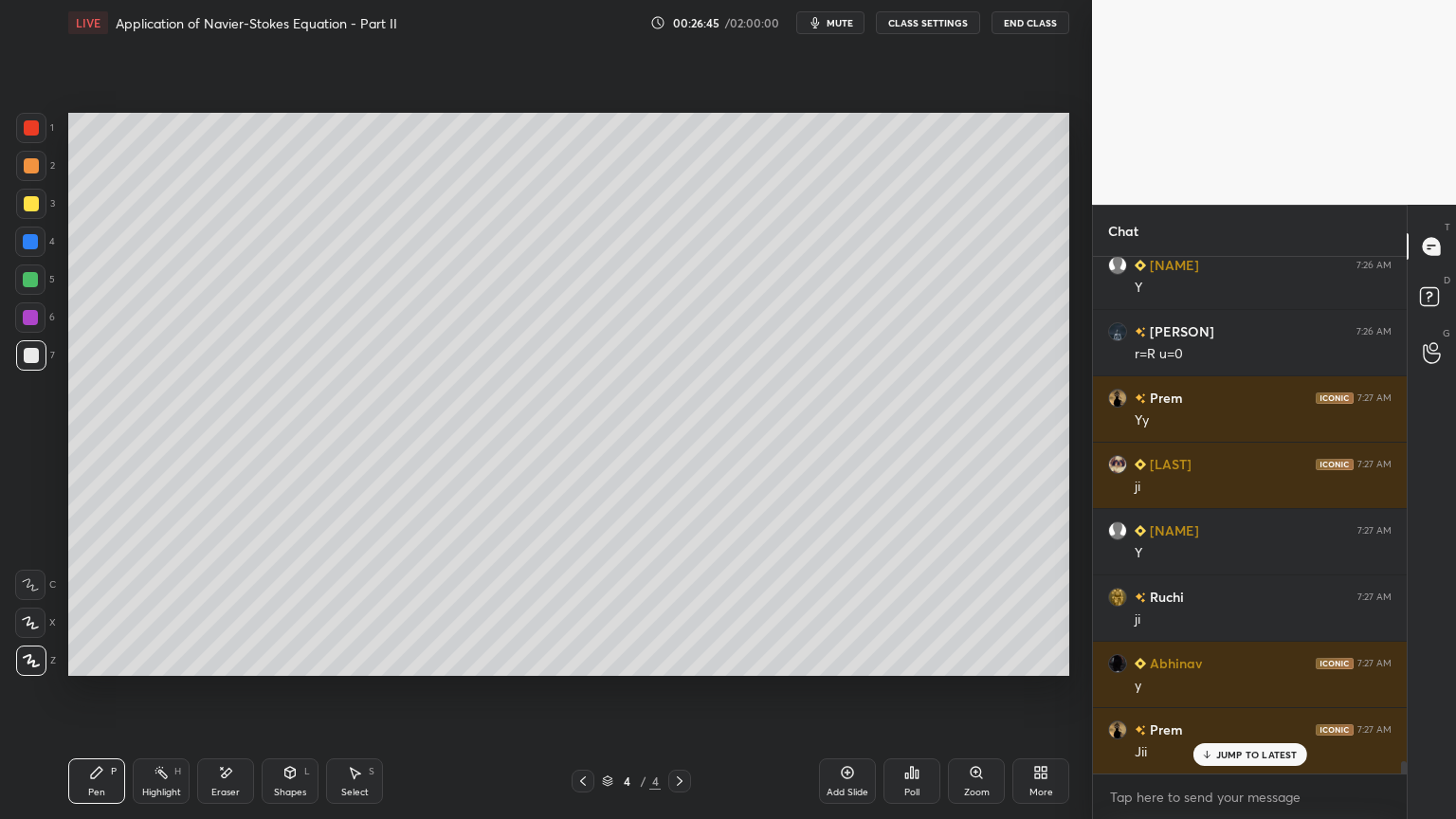 click on "Eraser" at bounding box center [226, 781] 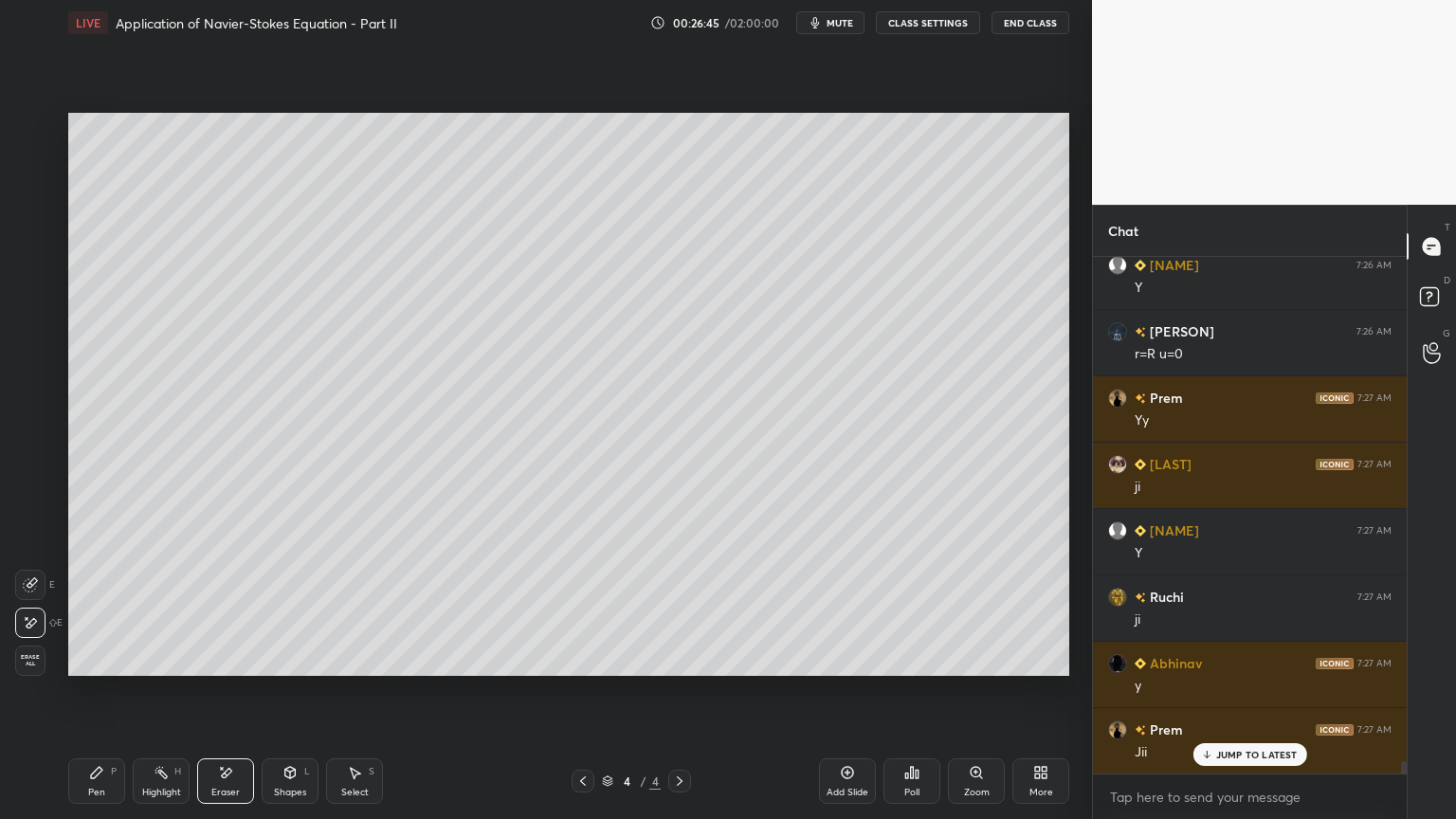 click on "Eraser" at bounding box center (226, 781) 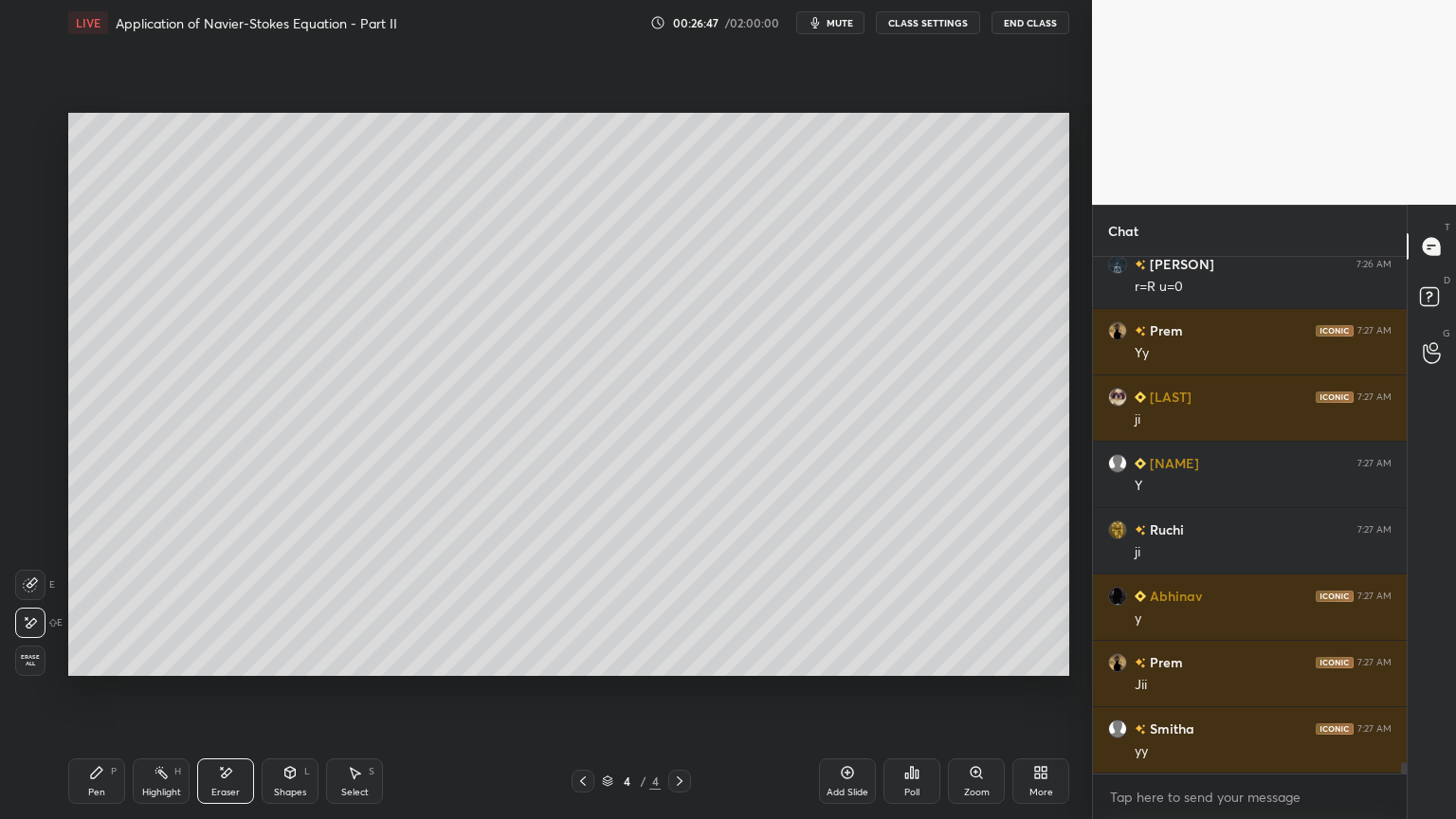 click on "Pen P" at bounding box center [97, 781] 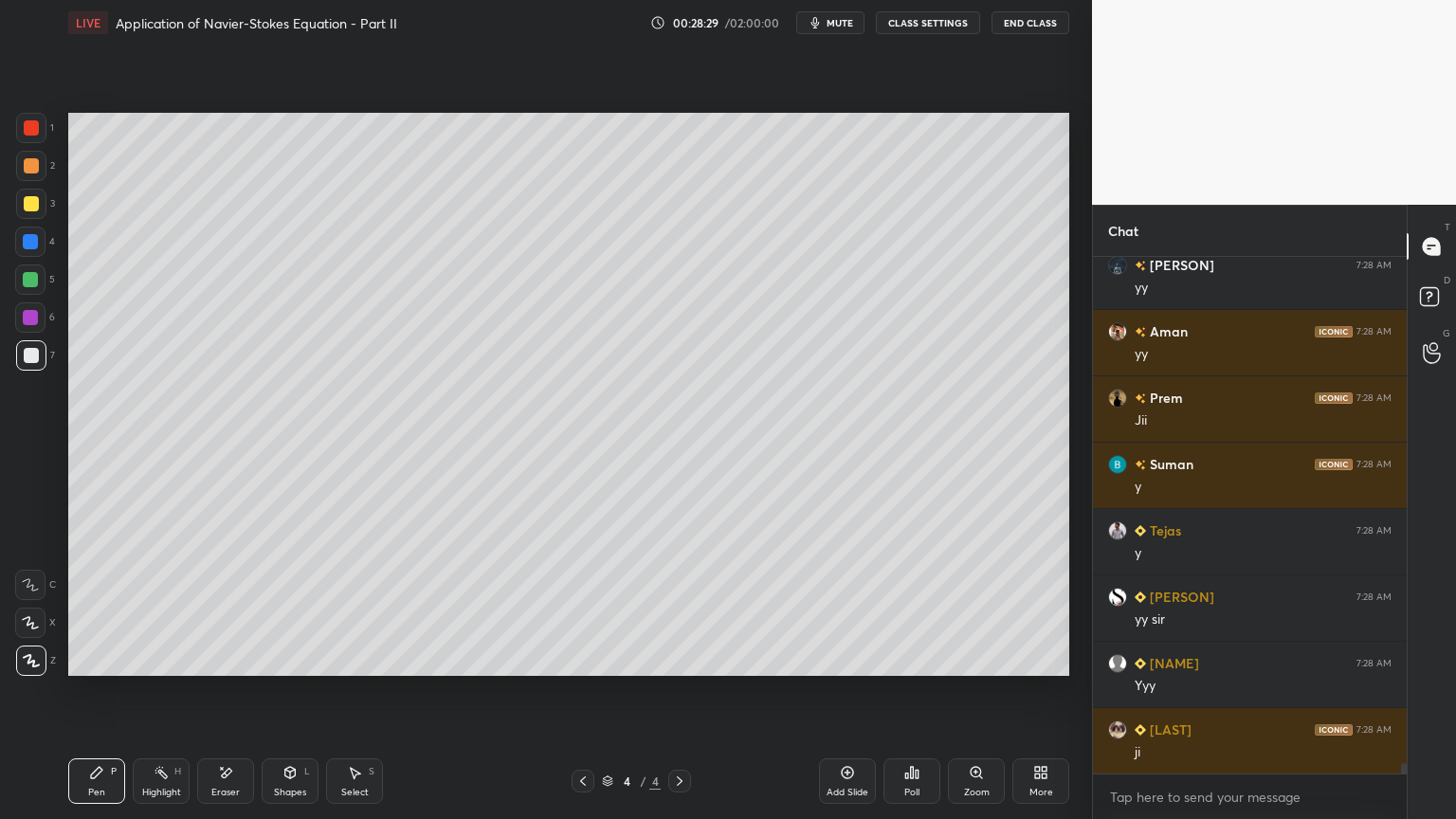 scroll, scrollTop: 24467, scrollLeft: 0, axis: vertical 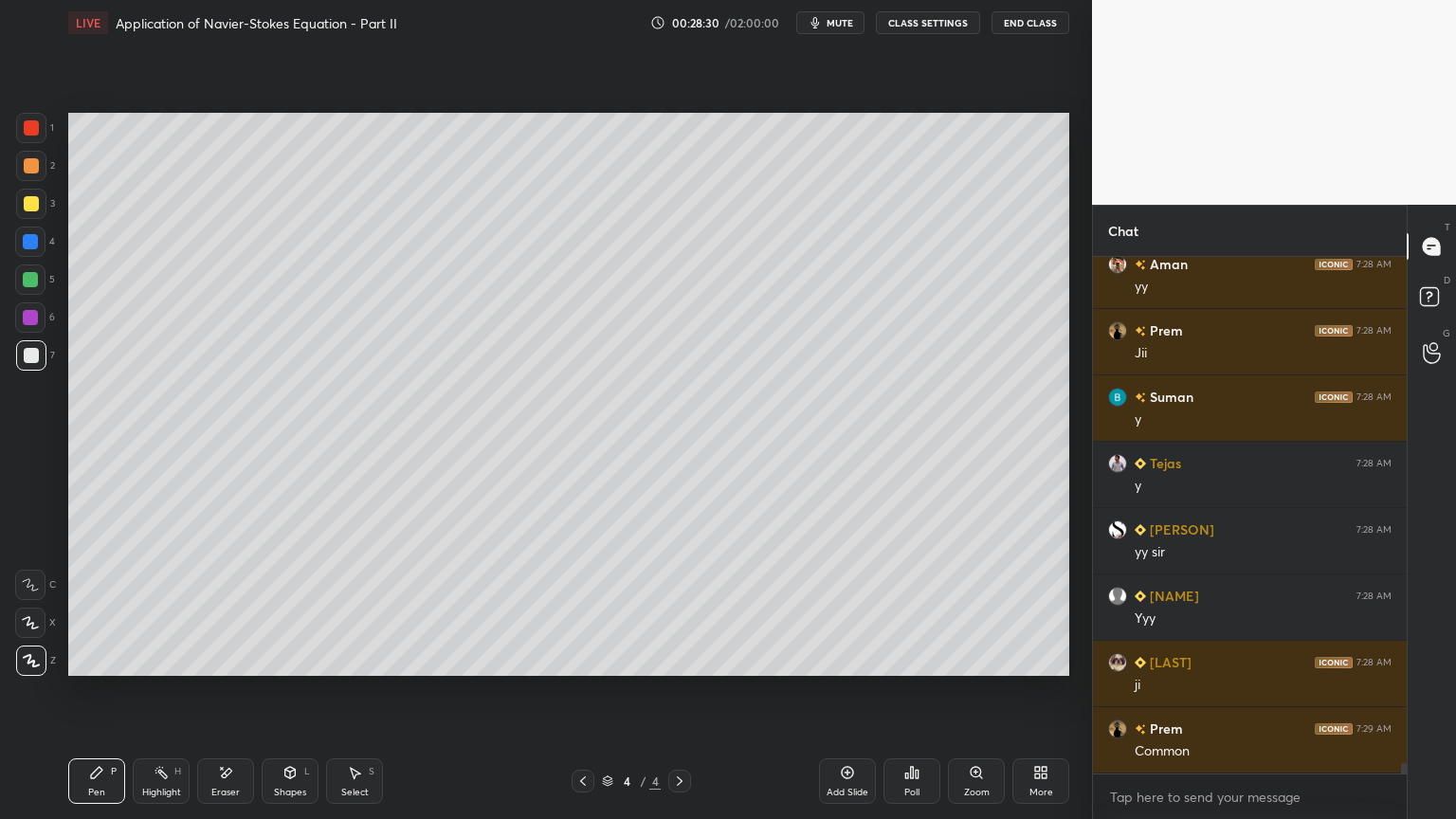 click on "Select" at bounding box center [355, 792] 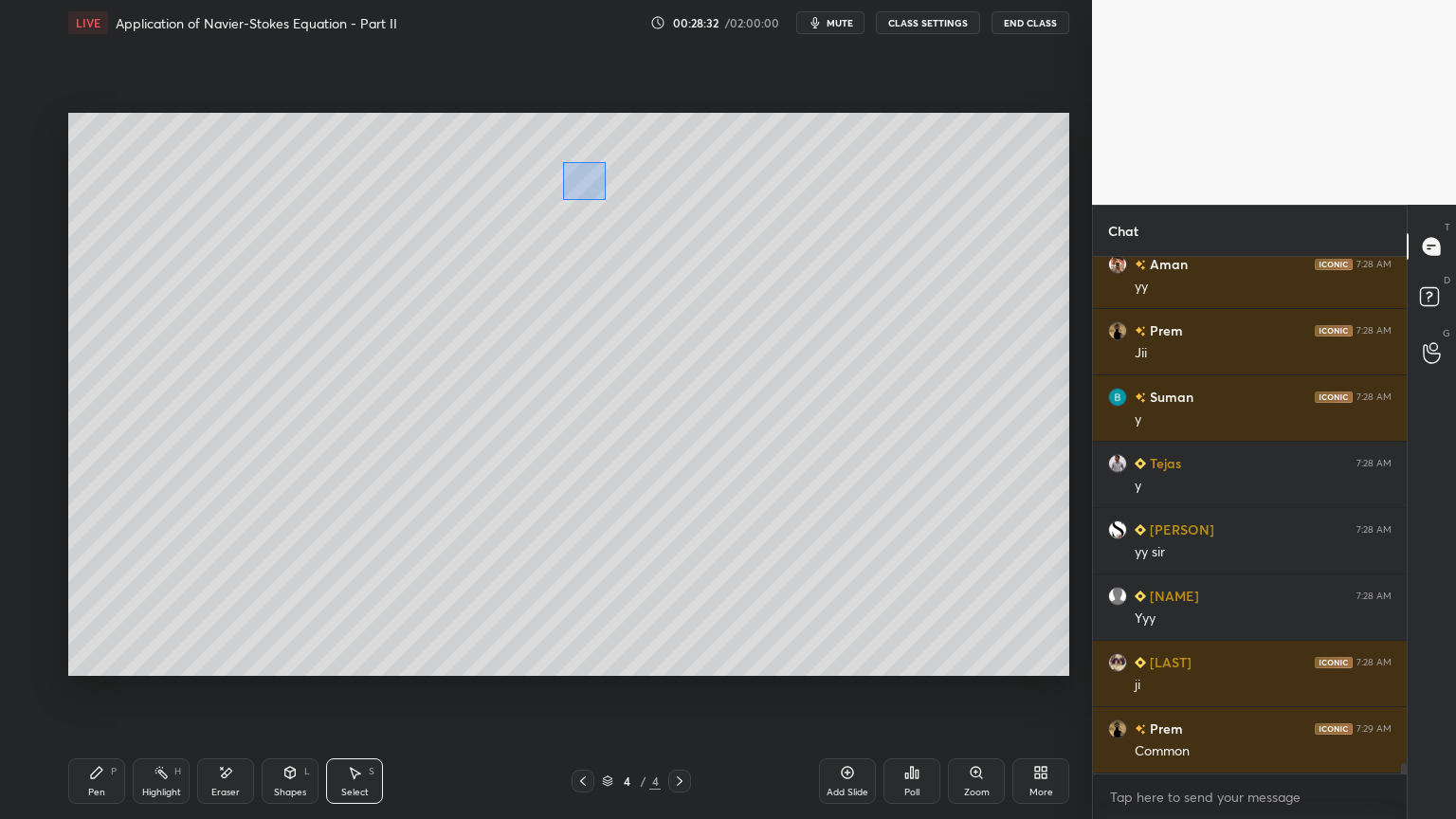 scroll, scrollTop: 24532, scrollLeft: 0, axis: vertical 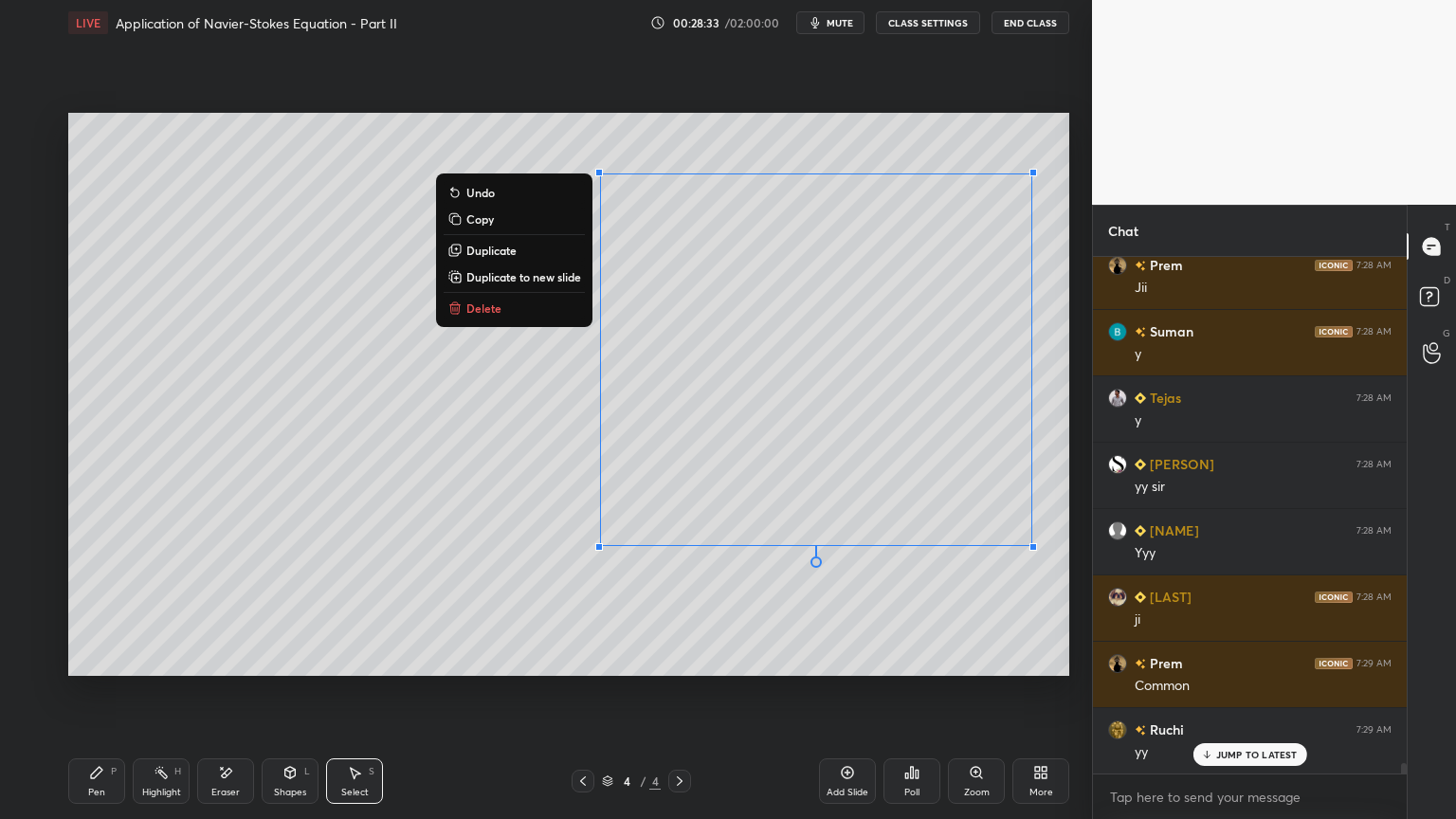 drag, startPoint x: 565, startPoint y: 163, endPoint x: 1080, endPoint y: 556, distance: 647.8225 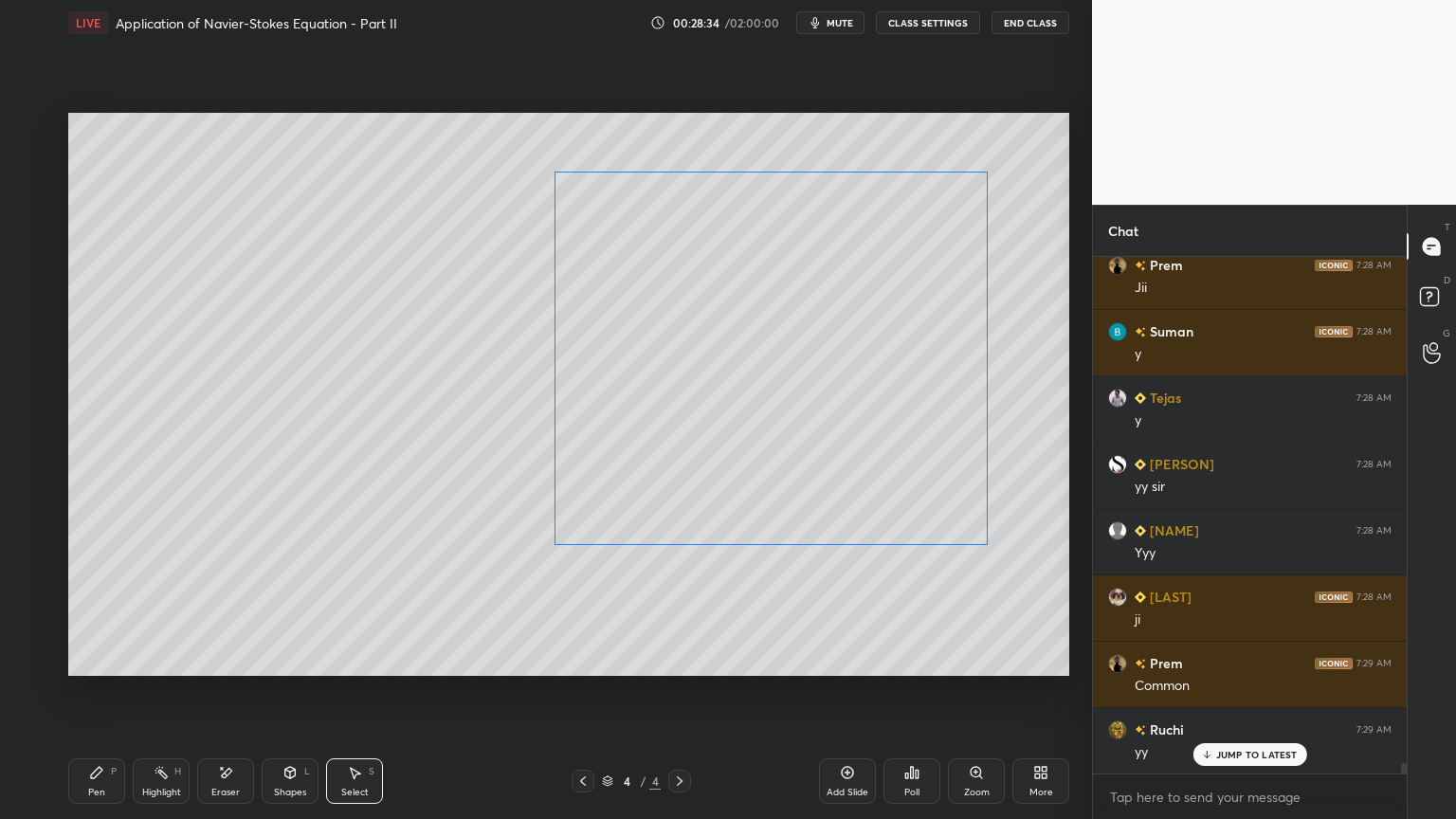 drag, startPoint x: 910, startPoint y: 481, endPoint x: 883, endPoint y: 485, distance: 27.294688 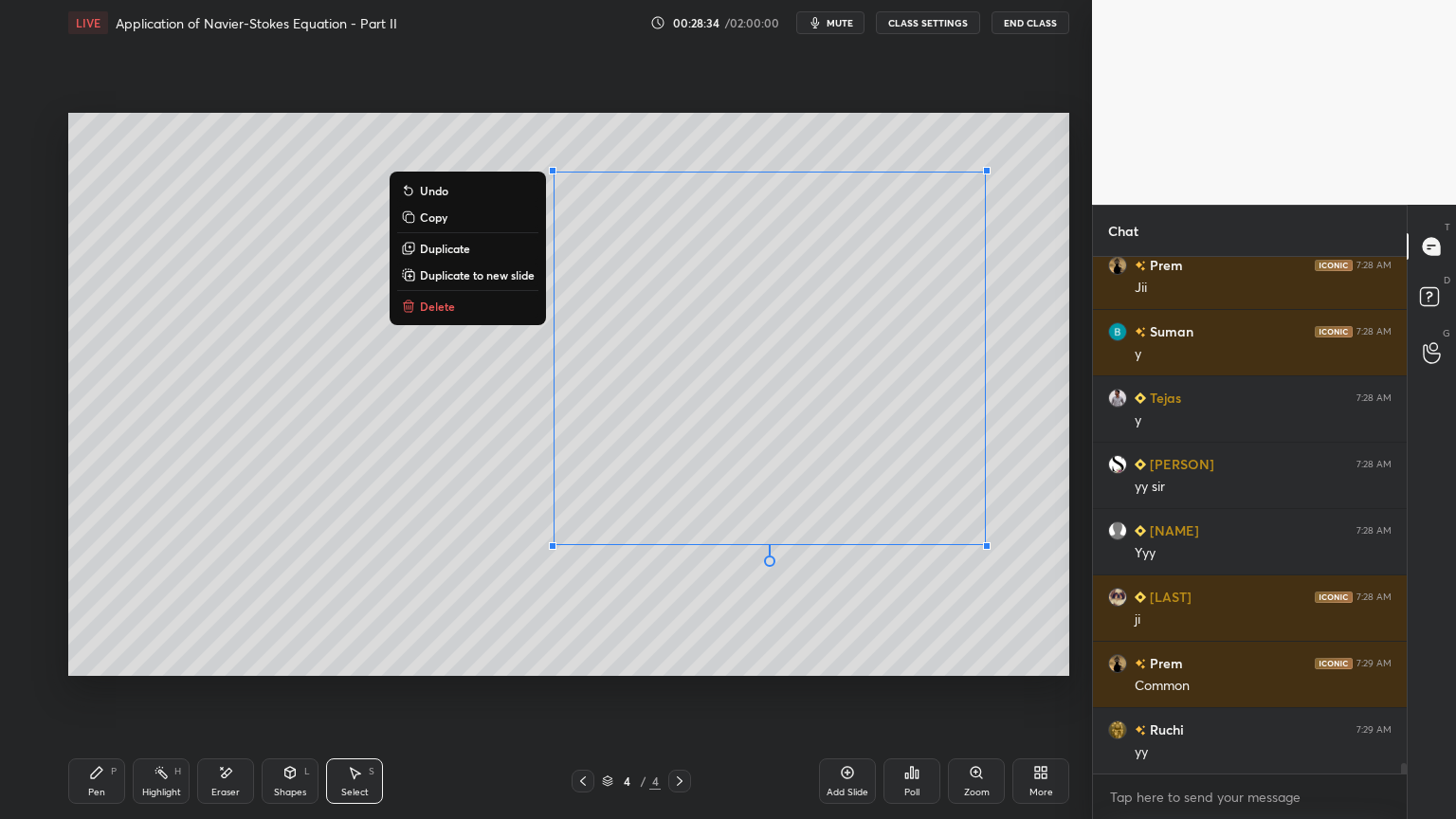 scroll, scrollTop: 24599, scrollLeft: 0, axis: vertical 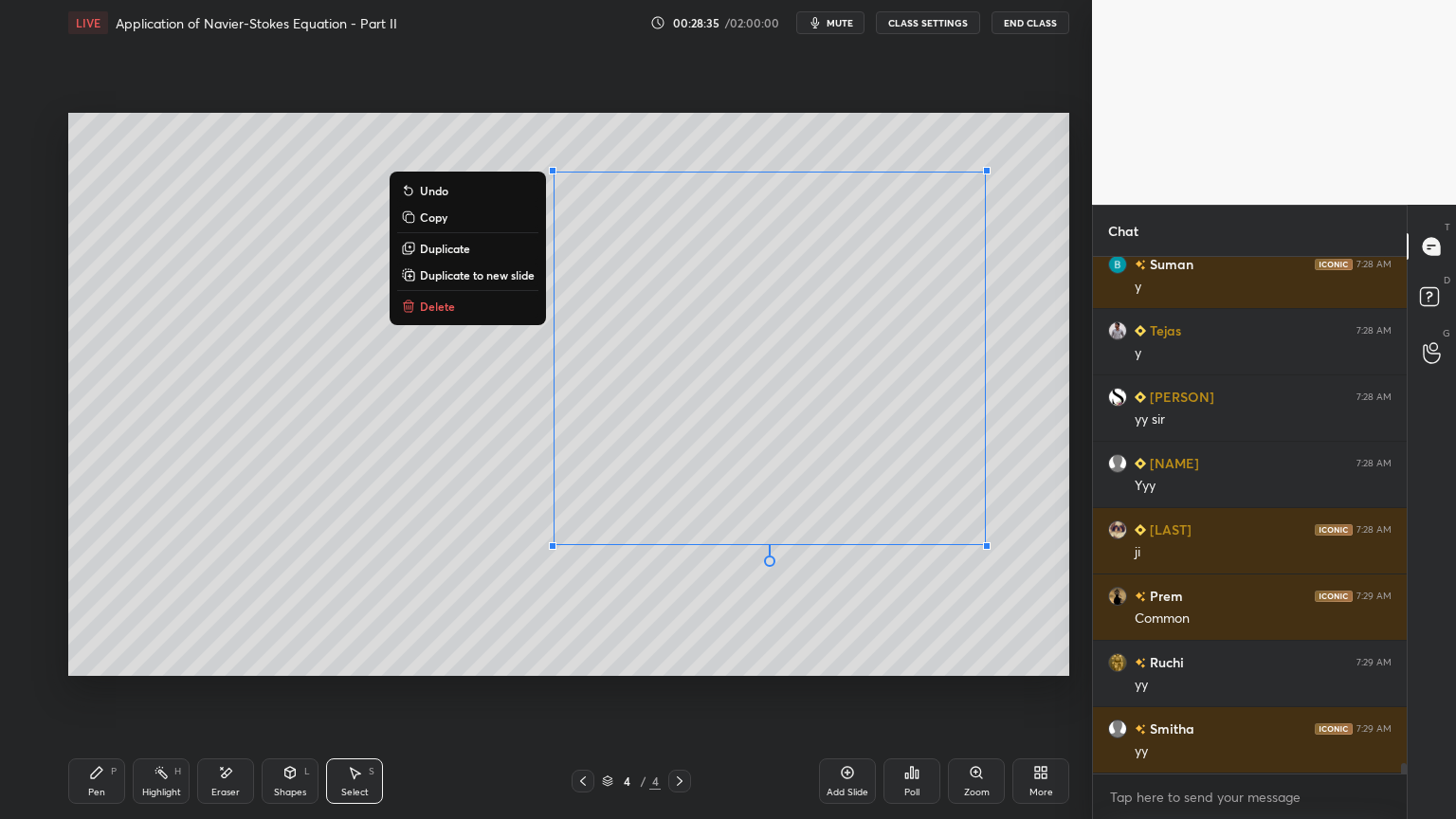 click on "Pen P" at bounding box center [97, 781] 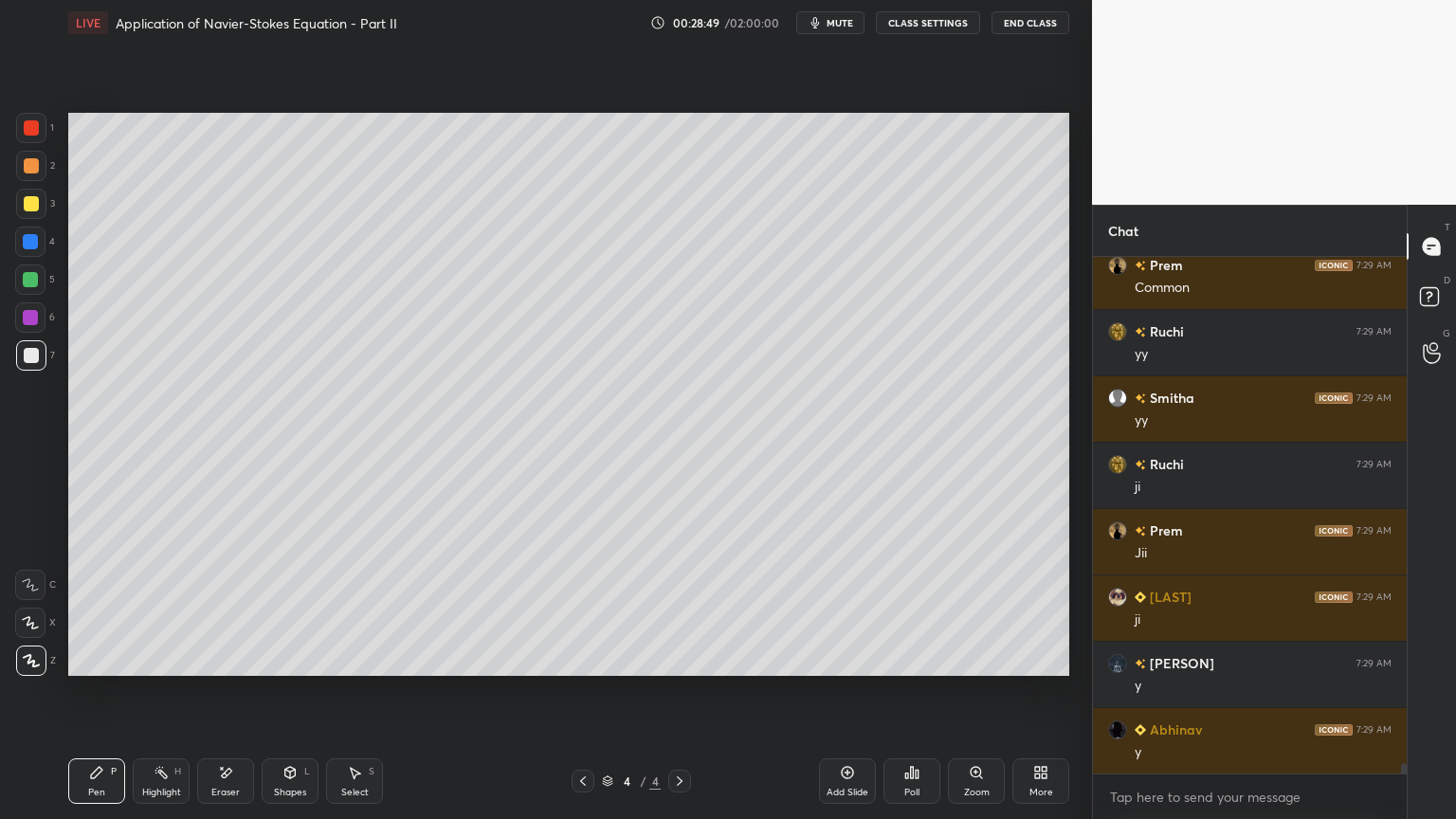 scroll, scrollTop: 24998, scrollLeft: 0, axis: vertical 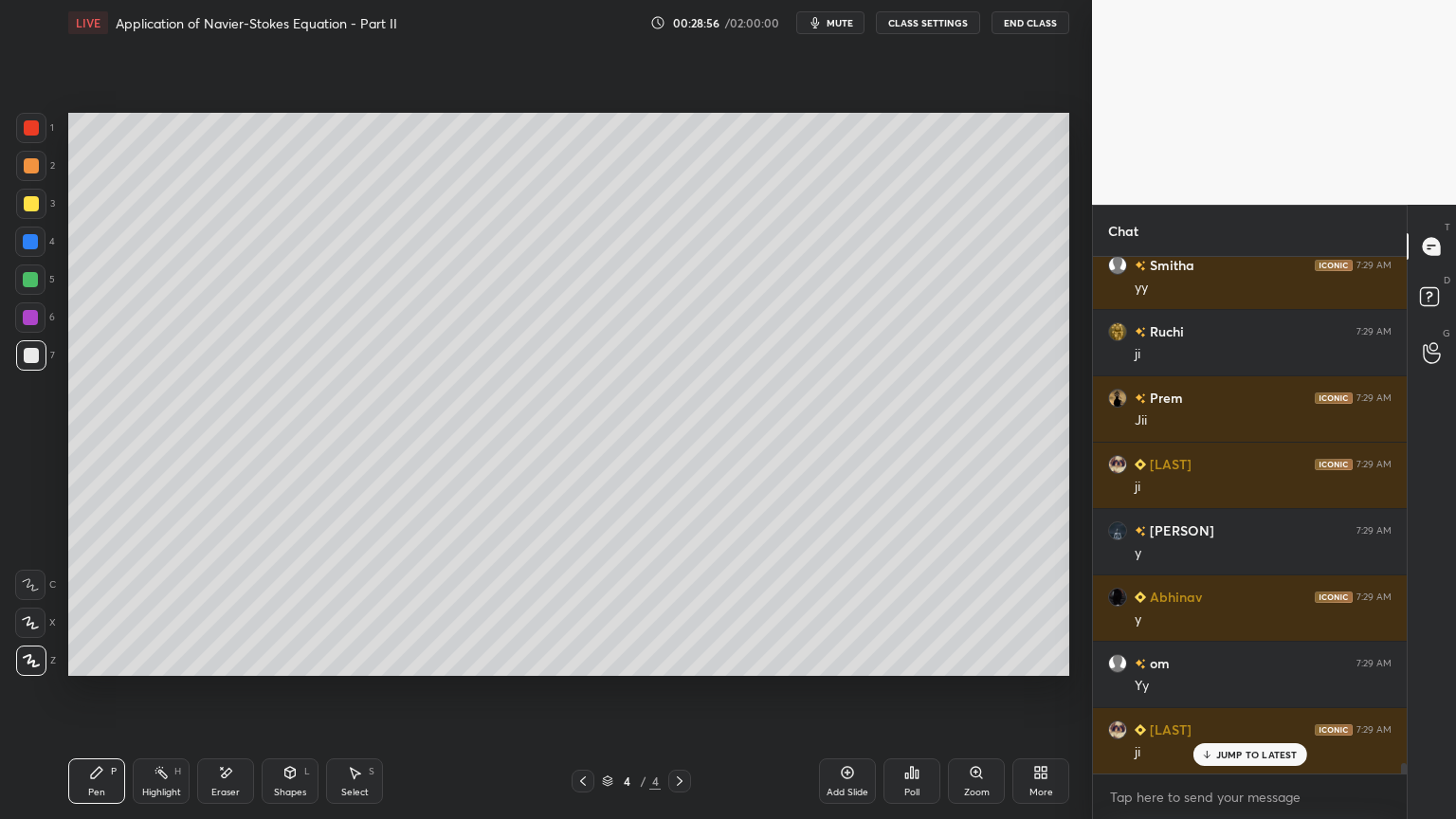 click on "Eraser" at bounding box center [226, 781] 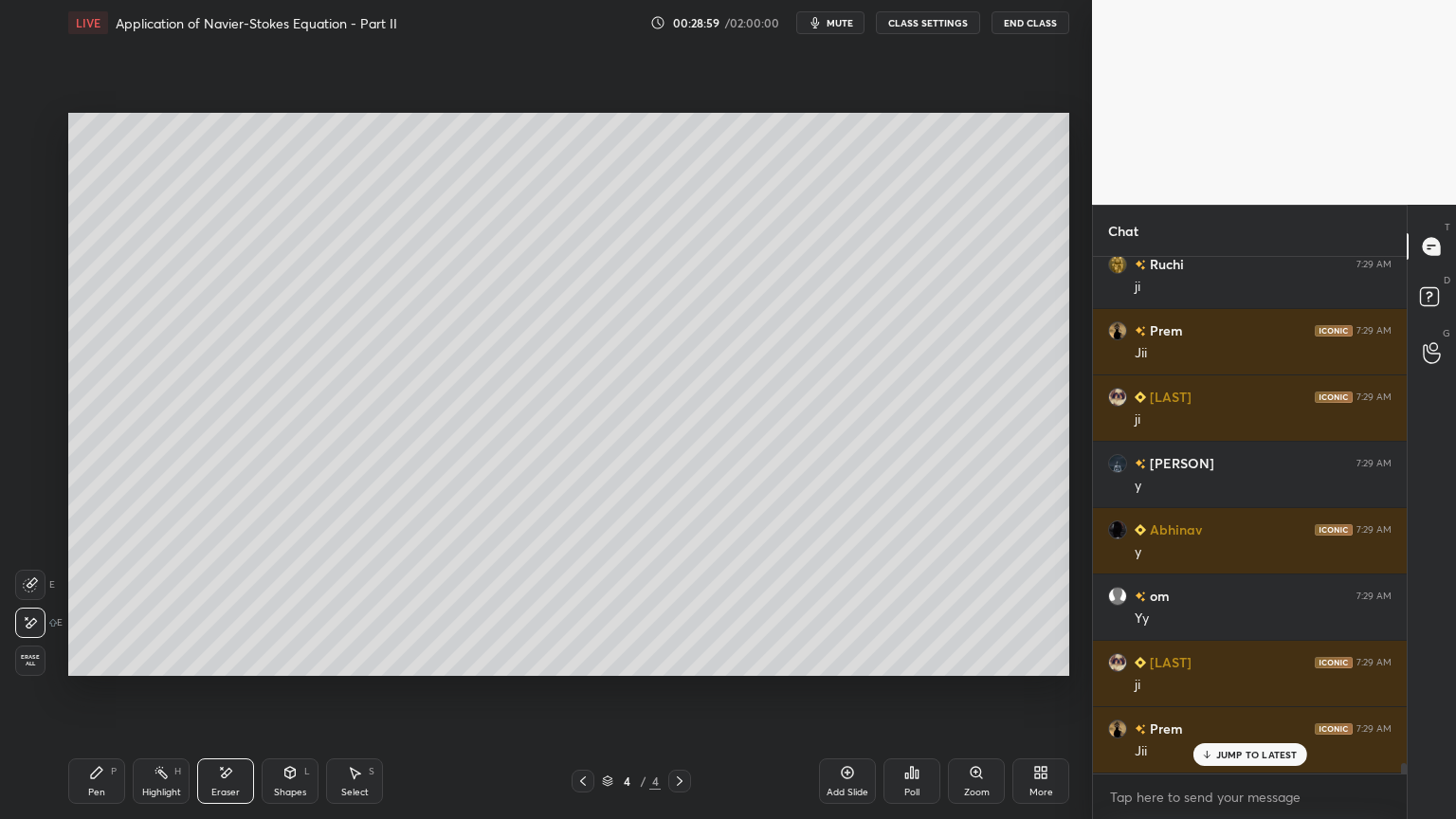 scroll, scrollTop: 25196, scrollLeft: 0, axis: vertical 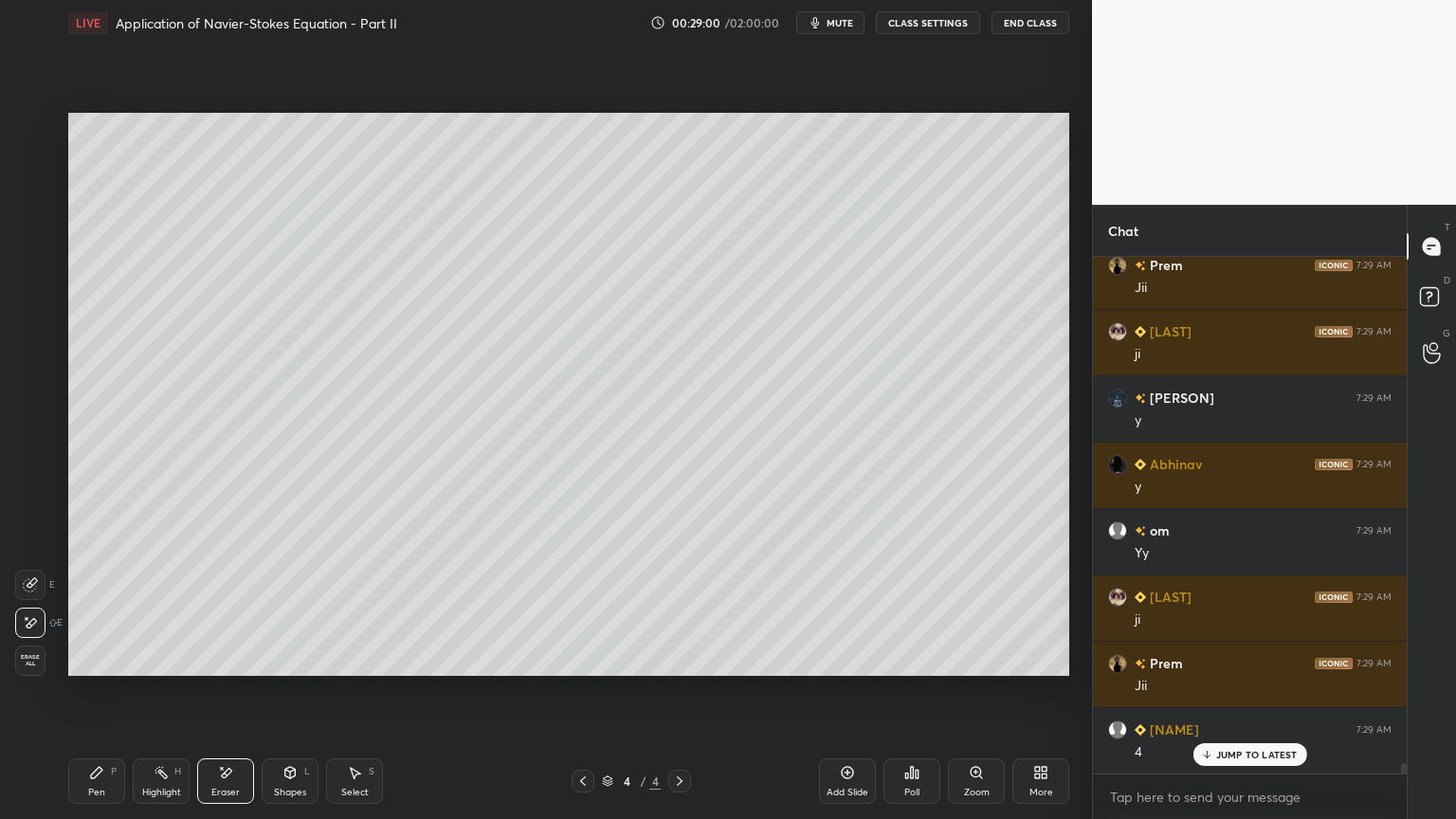 click on "Pen" at bounding box center [97, 792] 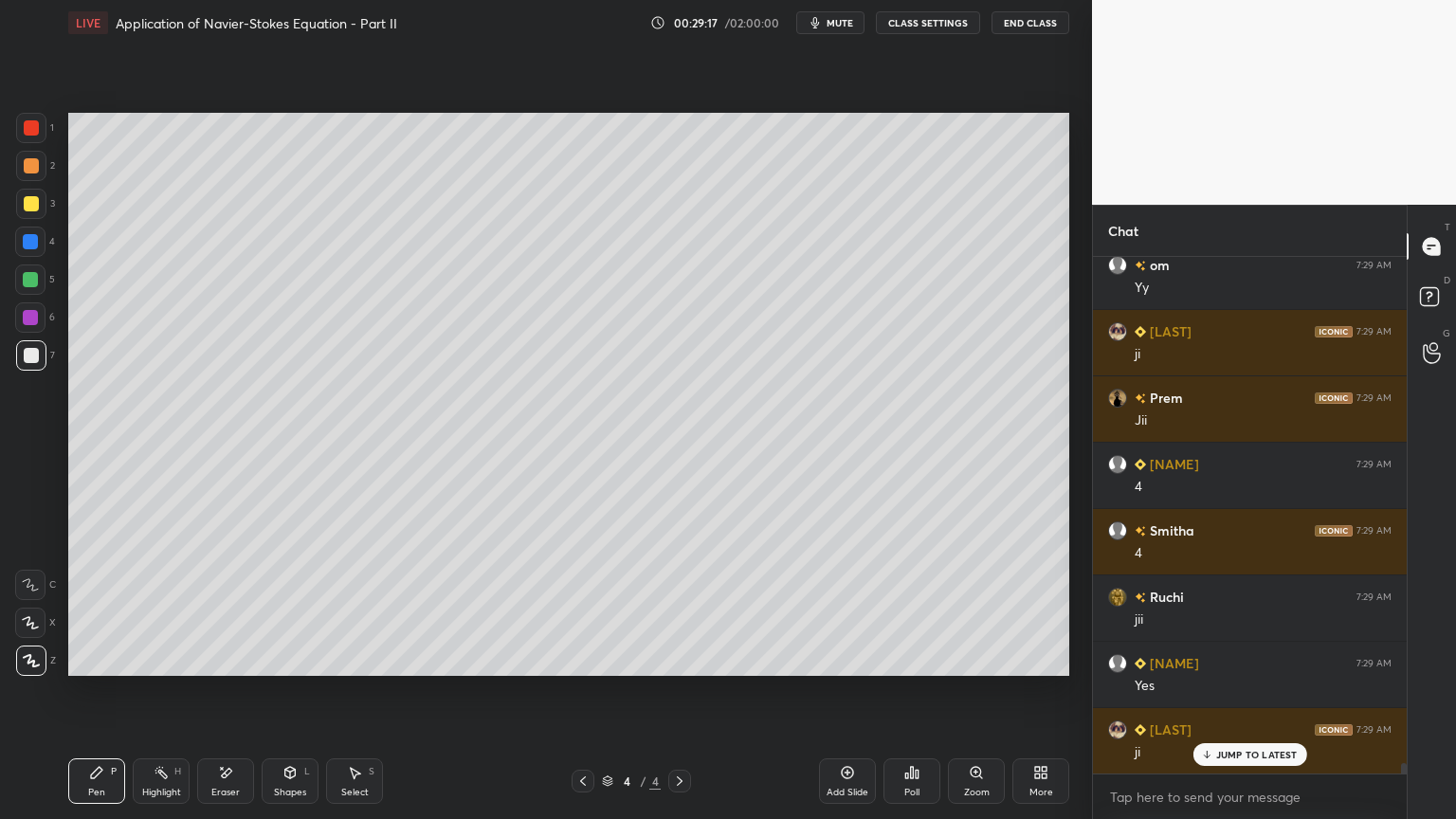 scroll, scrollTop: 25528, scrollLeft: 0, axis: vertical 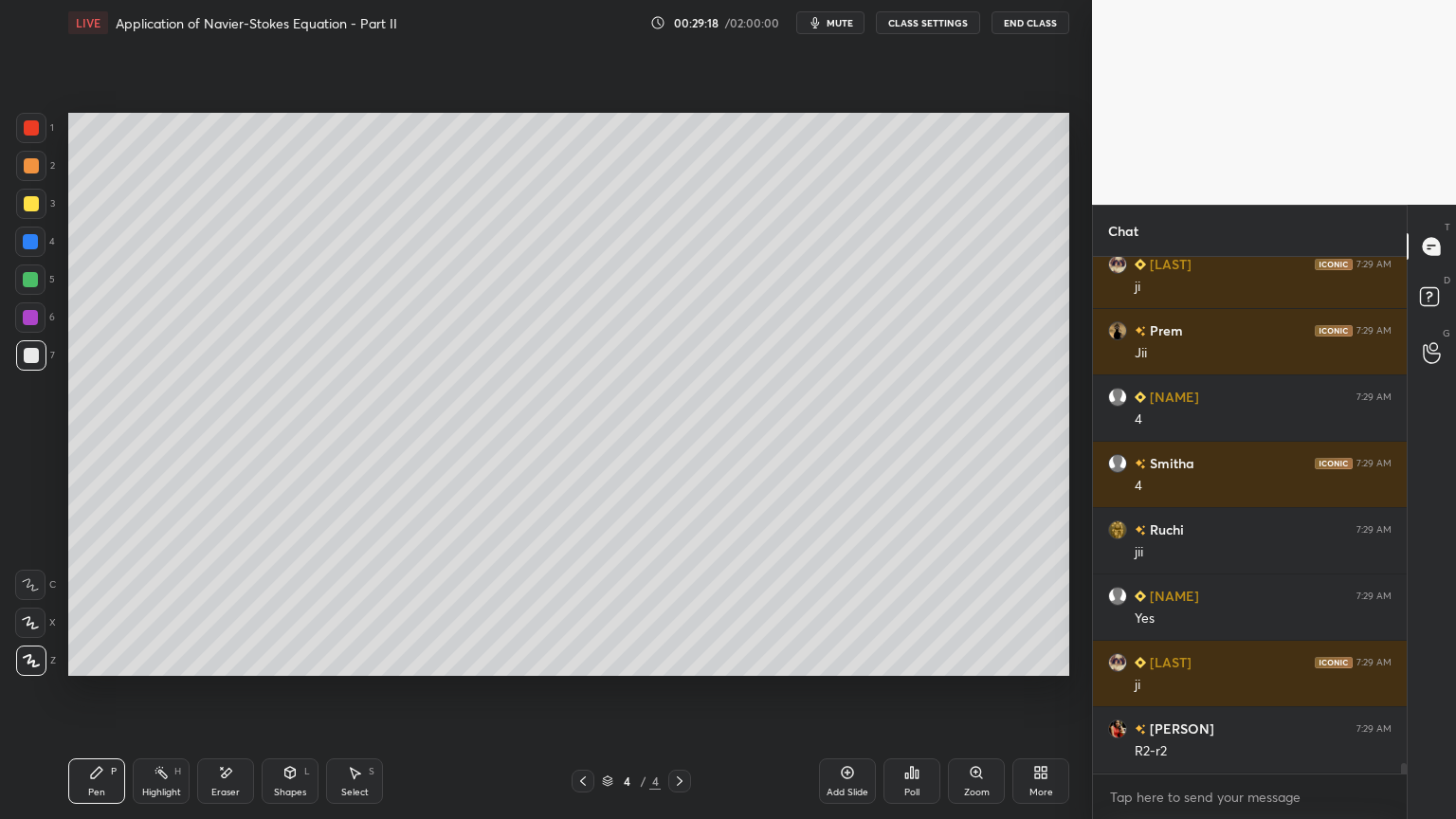 click on "Select S" at bounding box center (355, 781) 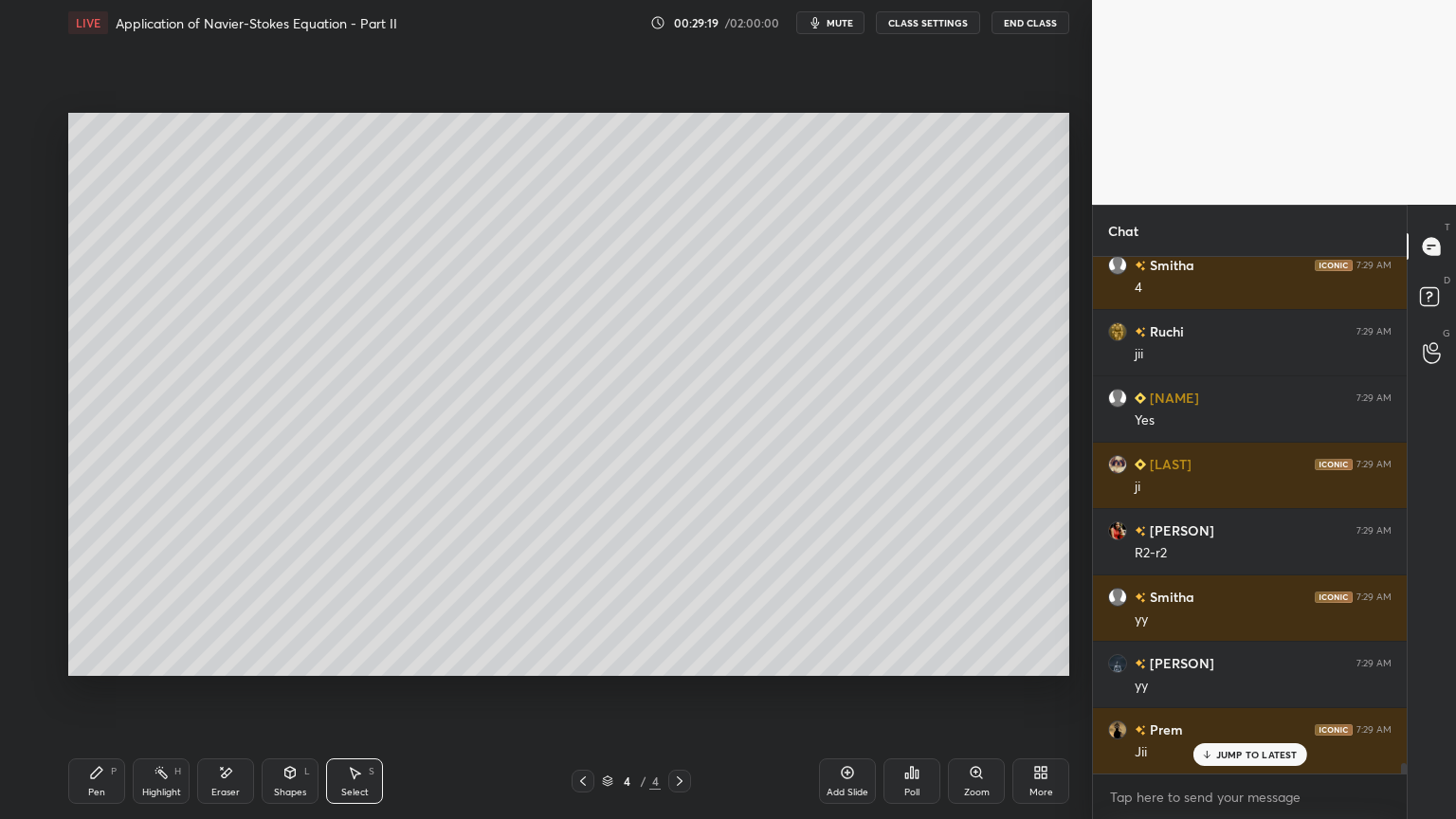 scroll, scrollTop: 25794, scrollLeft: 0, axis: vertical 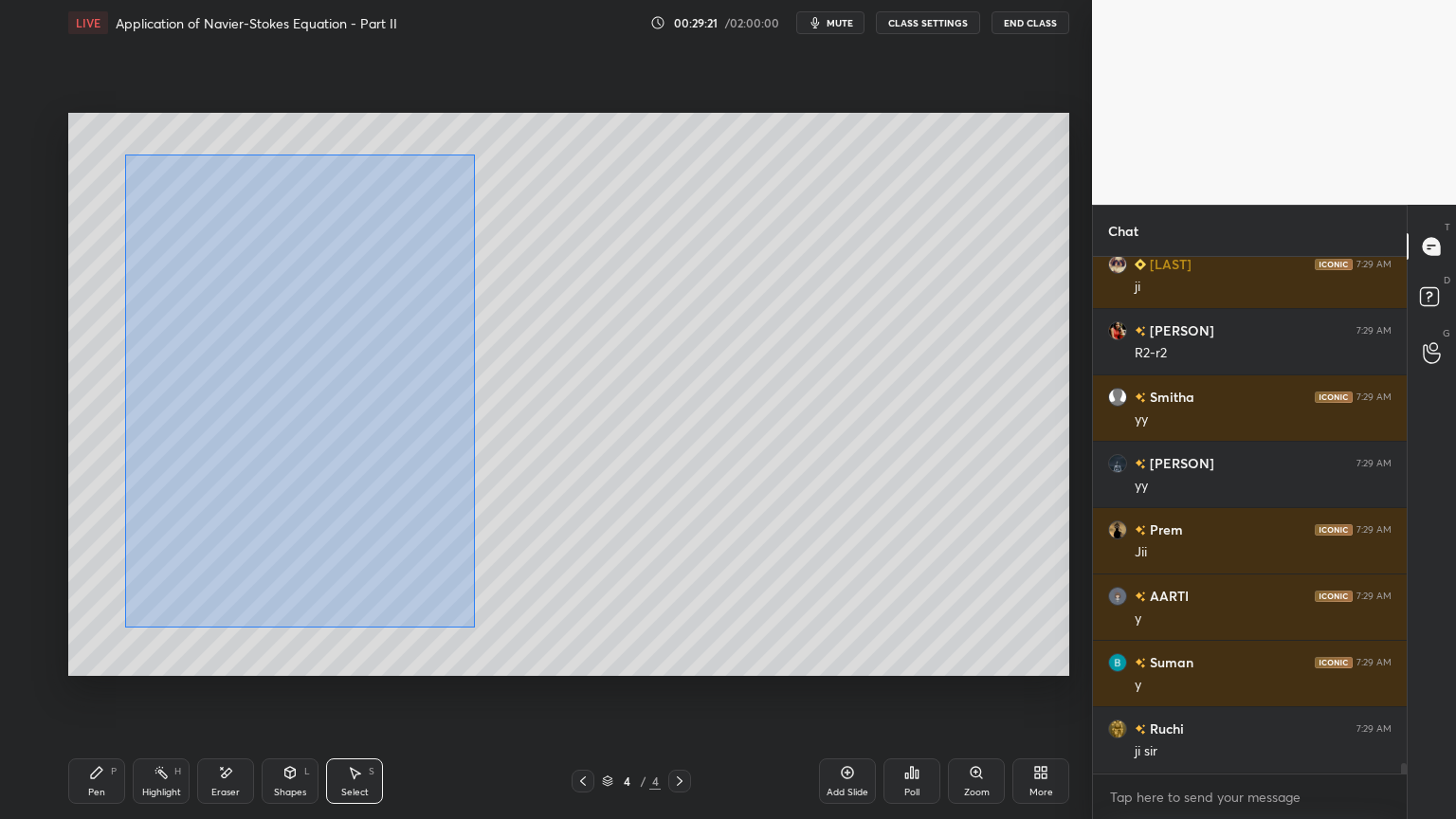 drag, startPoint x: 125, startPoint y: 155, endPoint x: 476, endPoint y: 628, distance: 589.0076 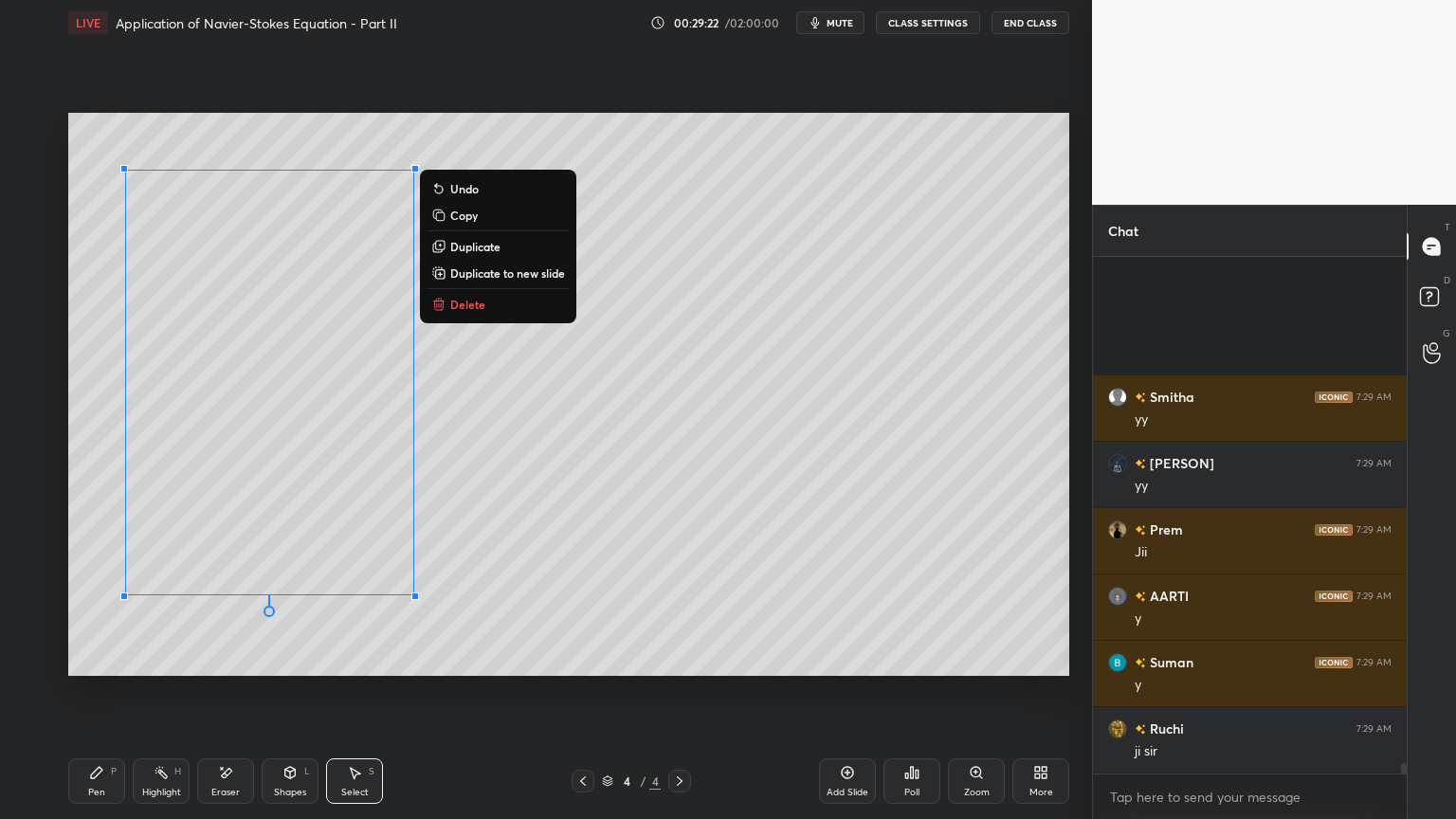 scroll, scrollTop: 26125, scrollLeft: 0, axis: vertical 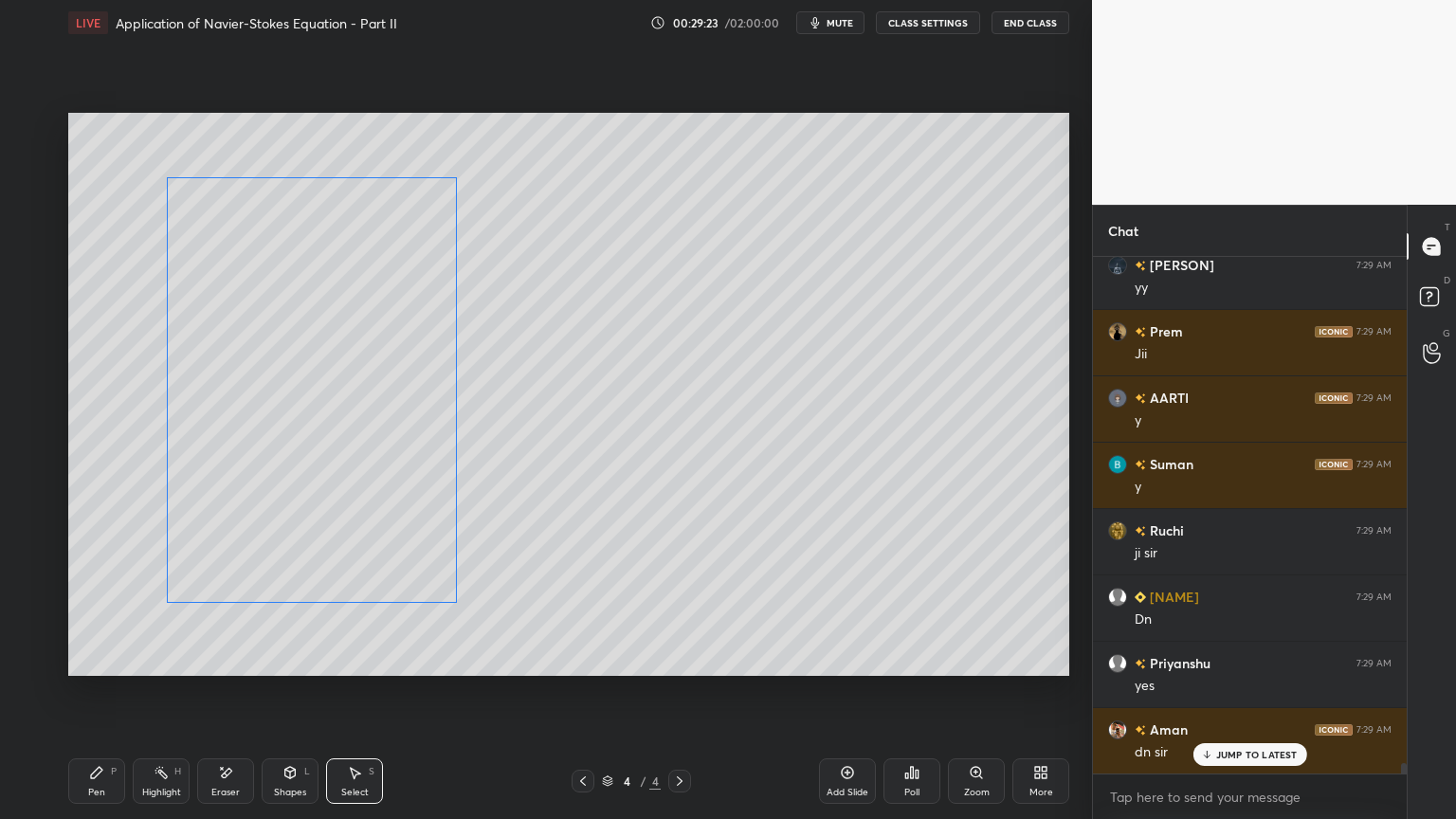 drag, startPoint x: 339, startPoint y: 497, endPoint x: 382, endPoint y: 504, distance: 43.566042 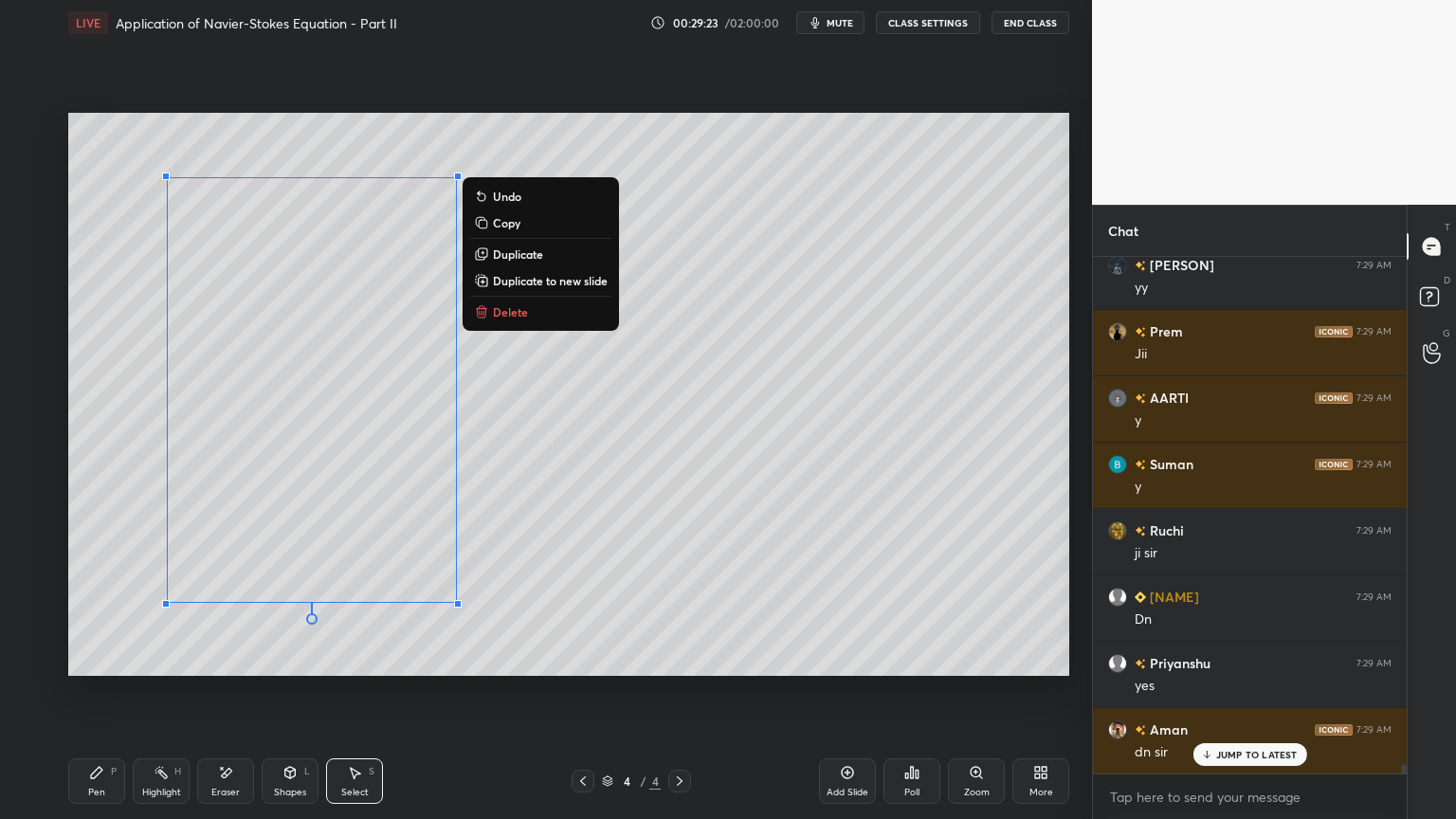 scroll, scrollTop: 26390, scrollLeft: 0, axis: vertical 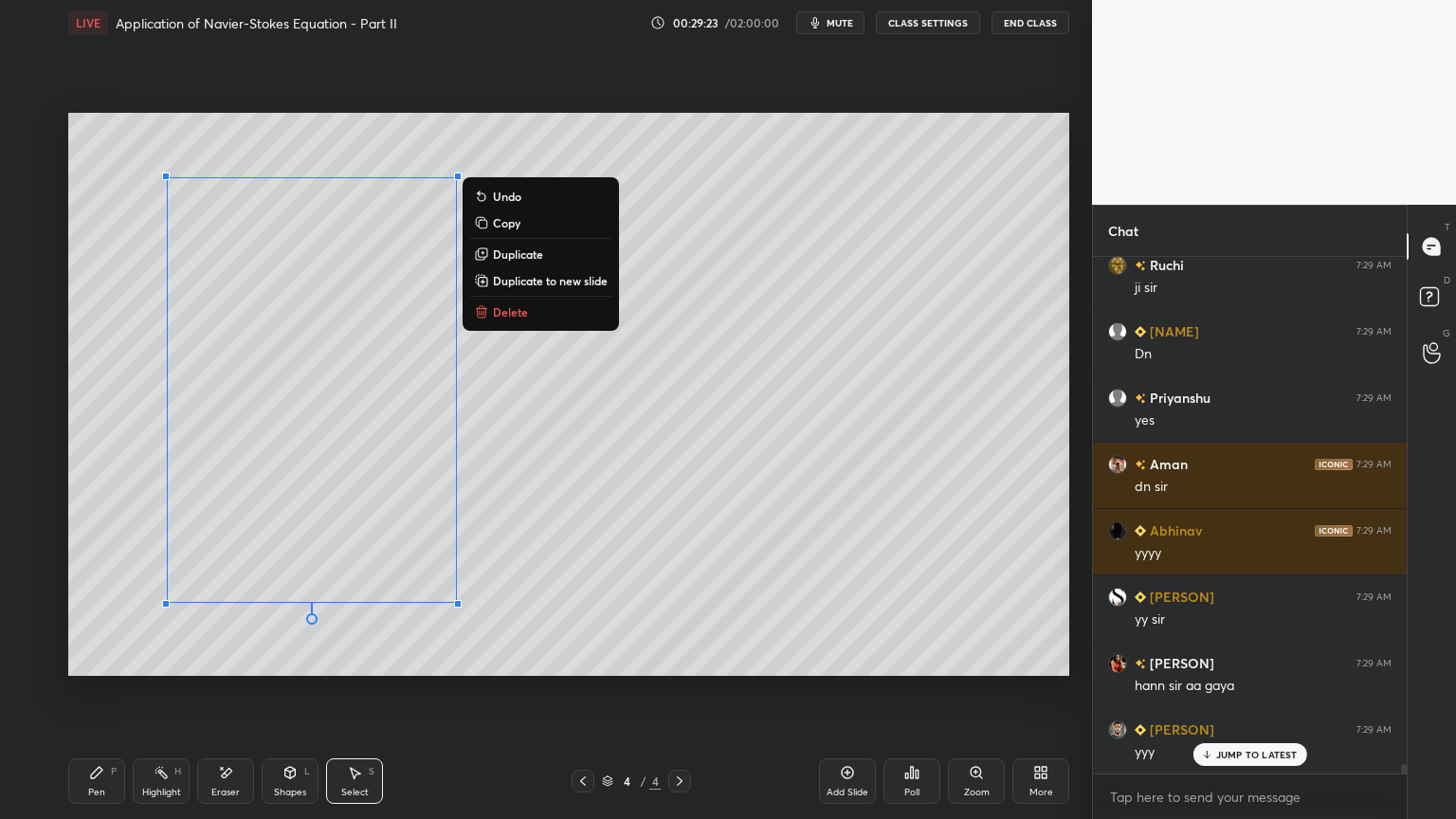 click on "0 ° Undo Copy Duplicate Duplicate to new slide Delete" at bounding box center (569, 394) 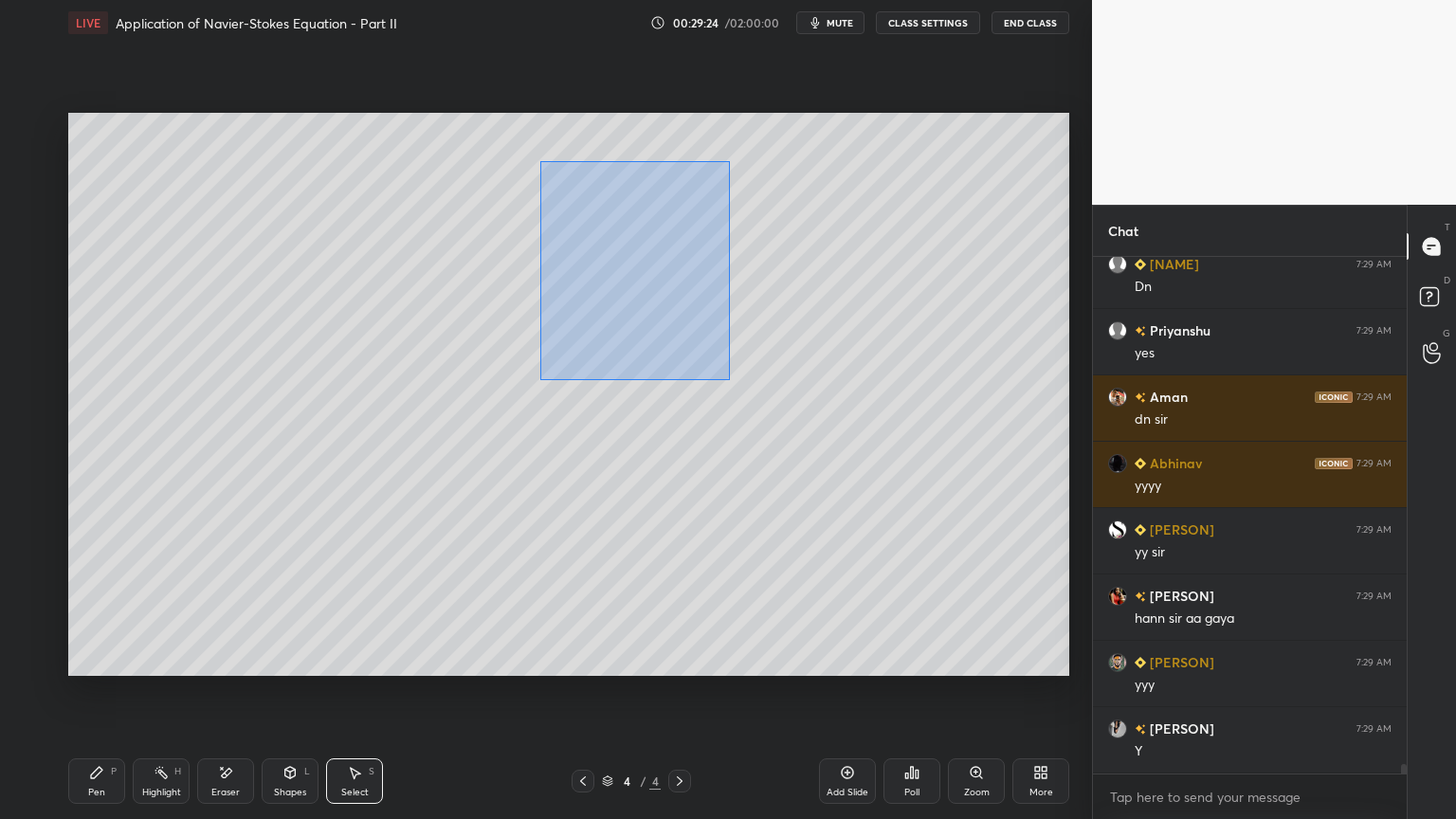 scroll, scrollTop: 26523, scrollLeft: 0, axis: vertical 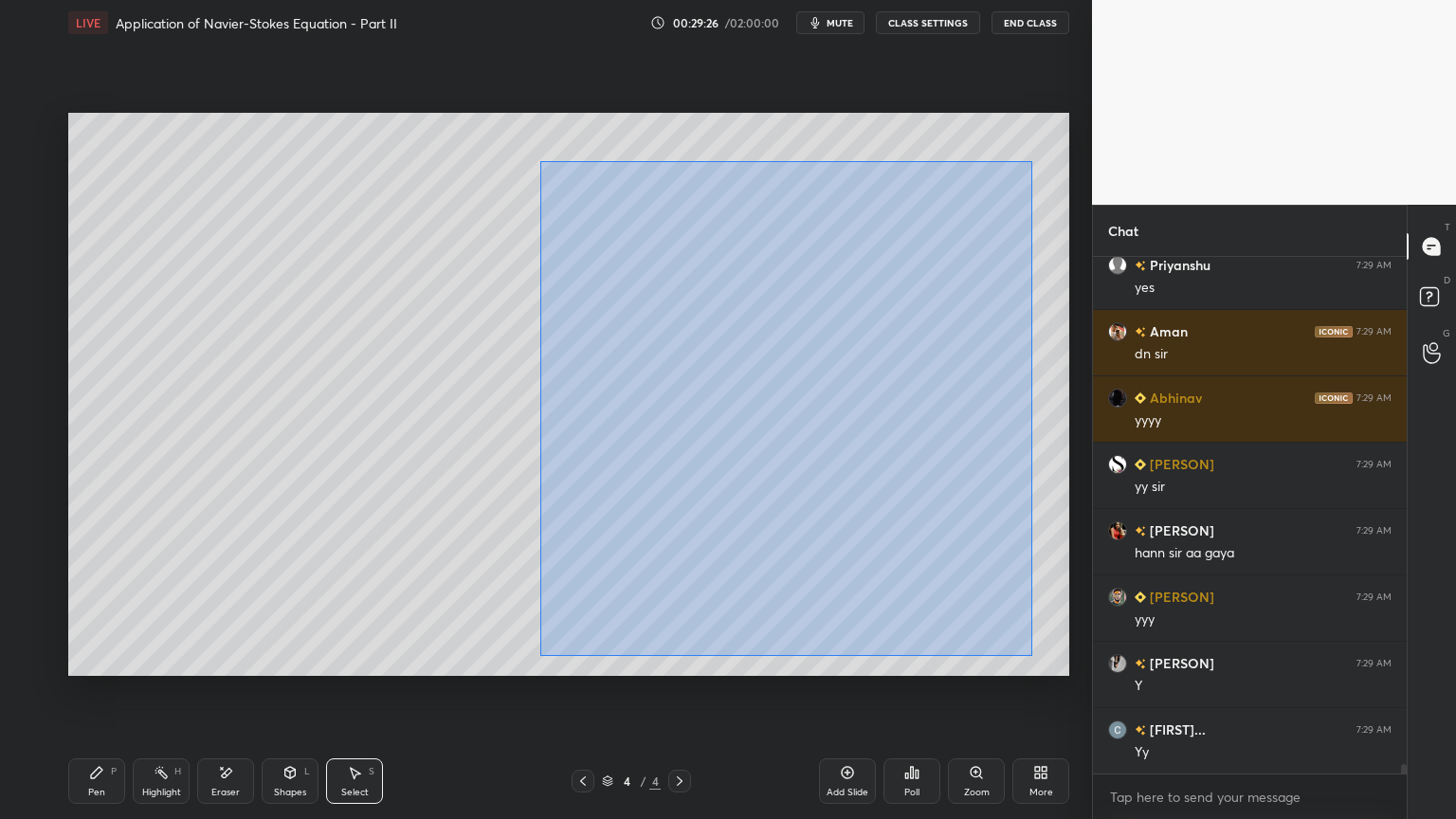 drag, startPoint x: 539, startPoint y: 160, endPoint x: 997, endPoint y: 630, distance: 656.24995 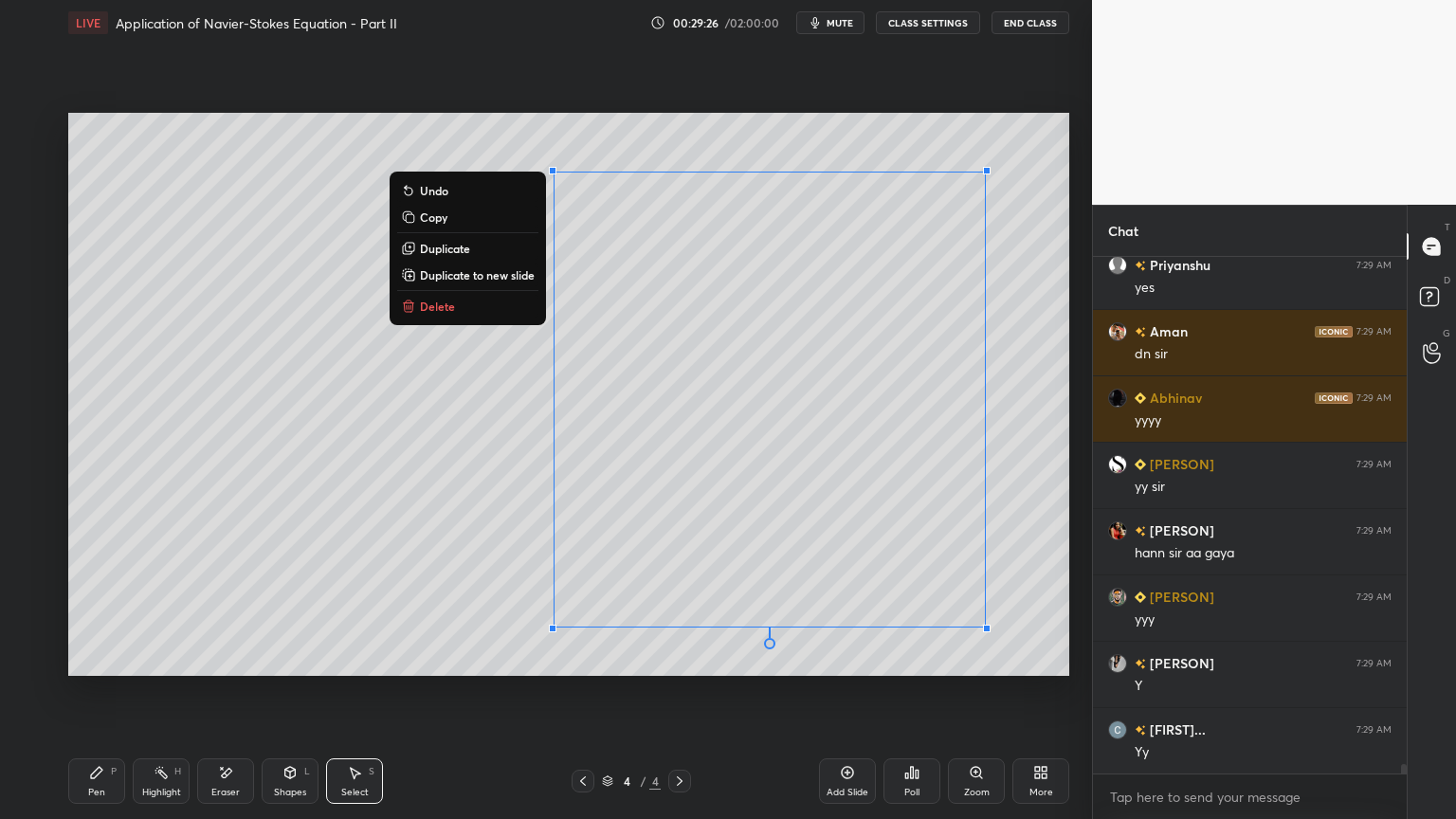 scroll, scrollTop: 26590, scrollLeft: 0, axis: vertical 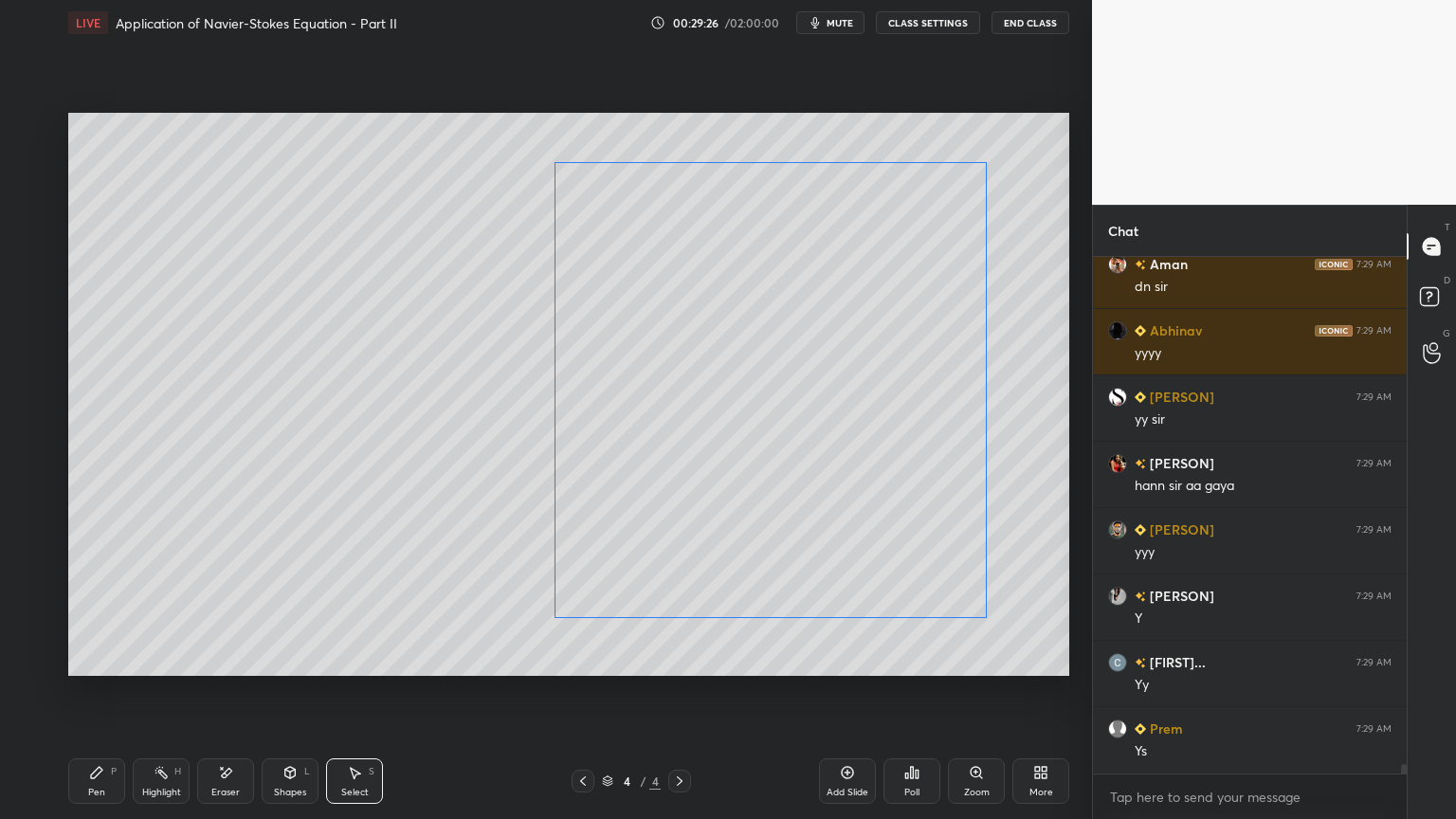 click on "0 ° Undo Copy Duplicate Duplicate to new slide Delete" at bounding box center (569, 394) 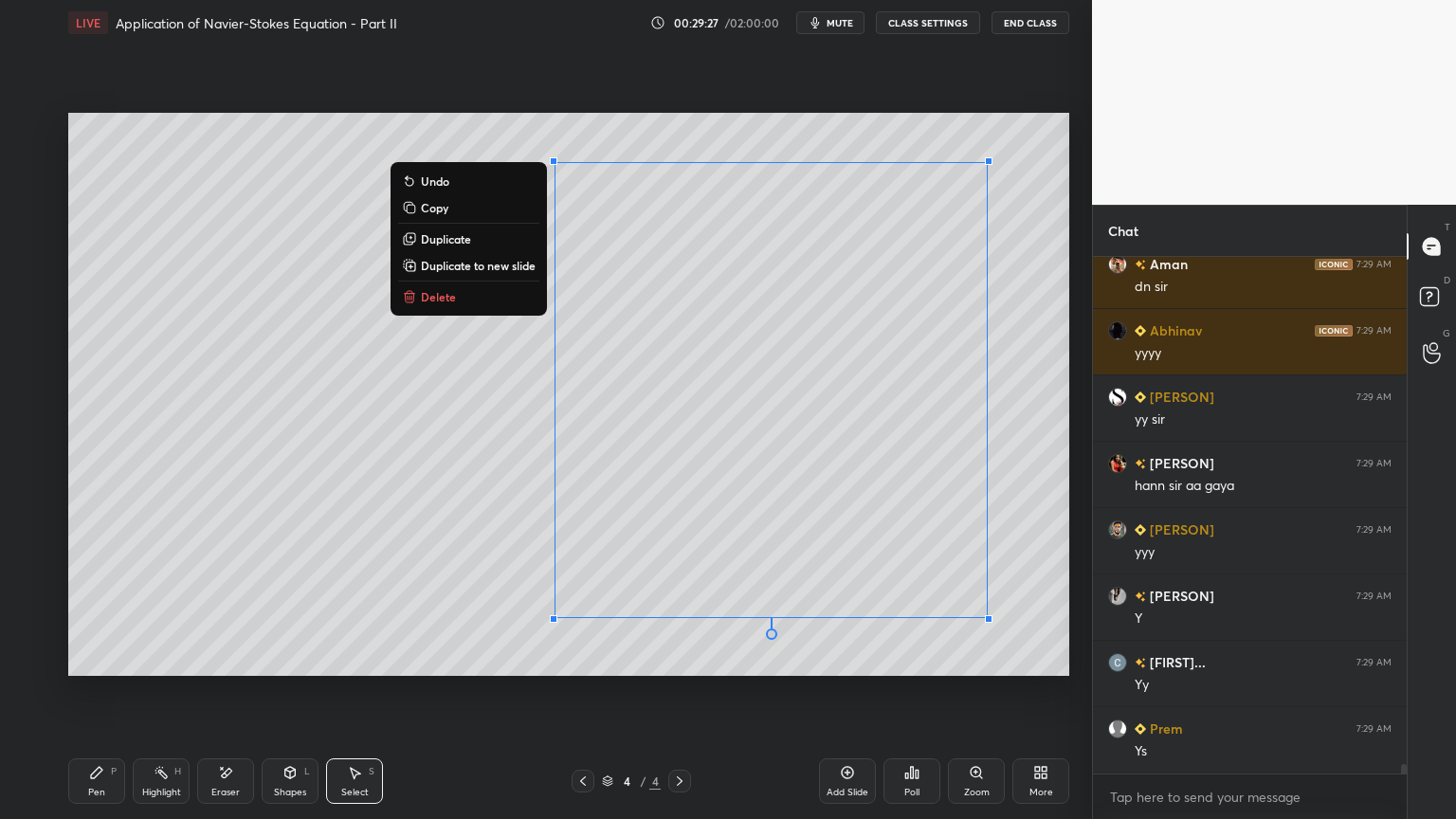 click on "0 ° Undo Copy Duplicate Duplicate to new slide Delete" at bounding box center (569, 394) 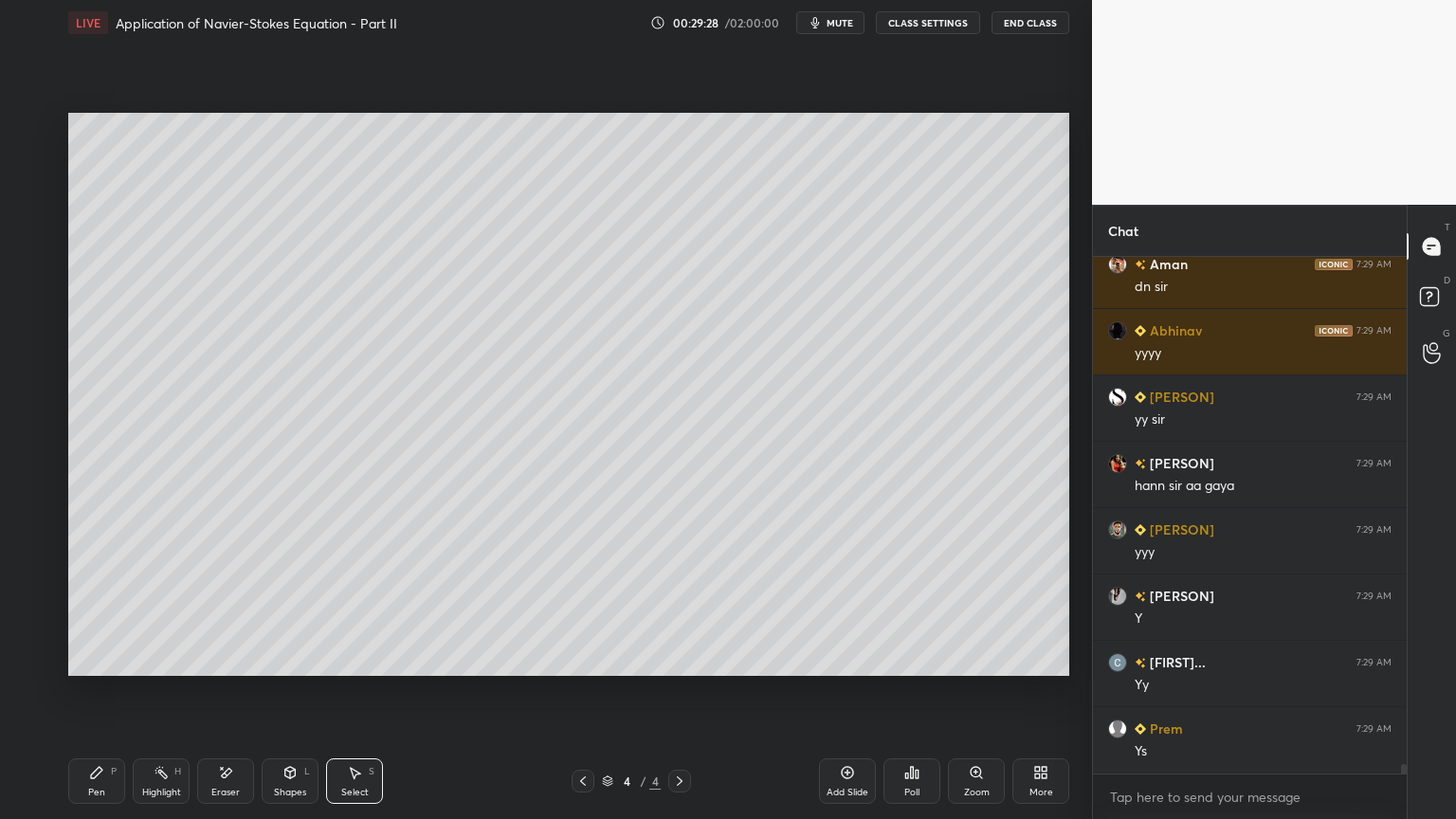 scroll, scrollTop: 26655, scrollLeft: 0, axis: vertical 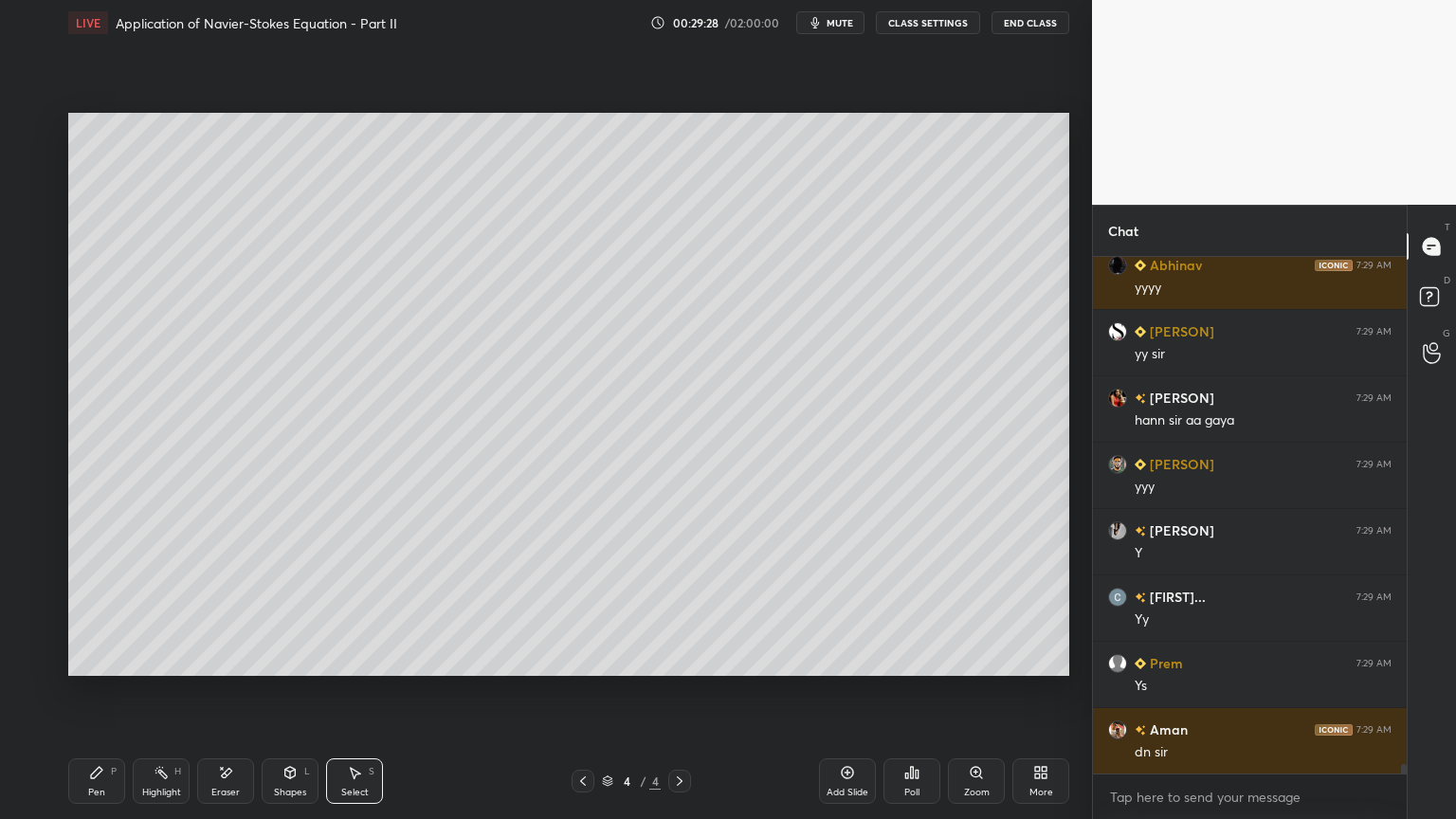 click on "Shapes L" at bounding box center (290, 781) 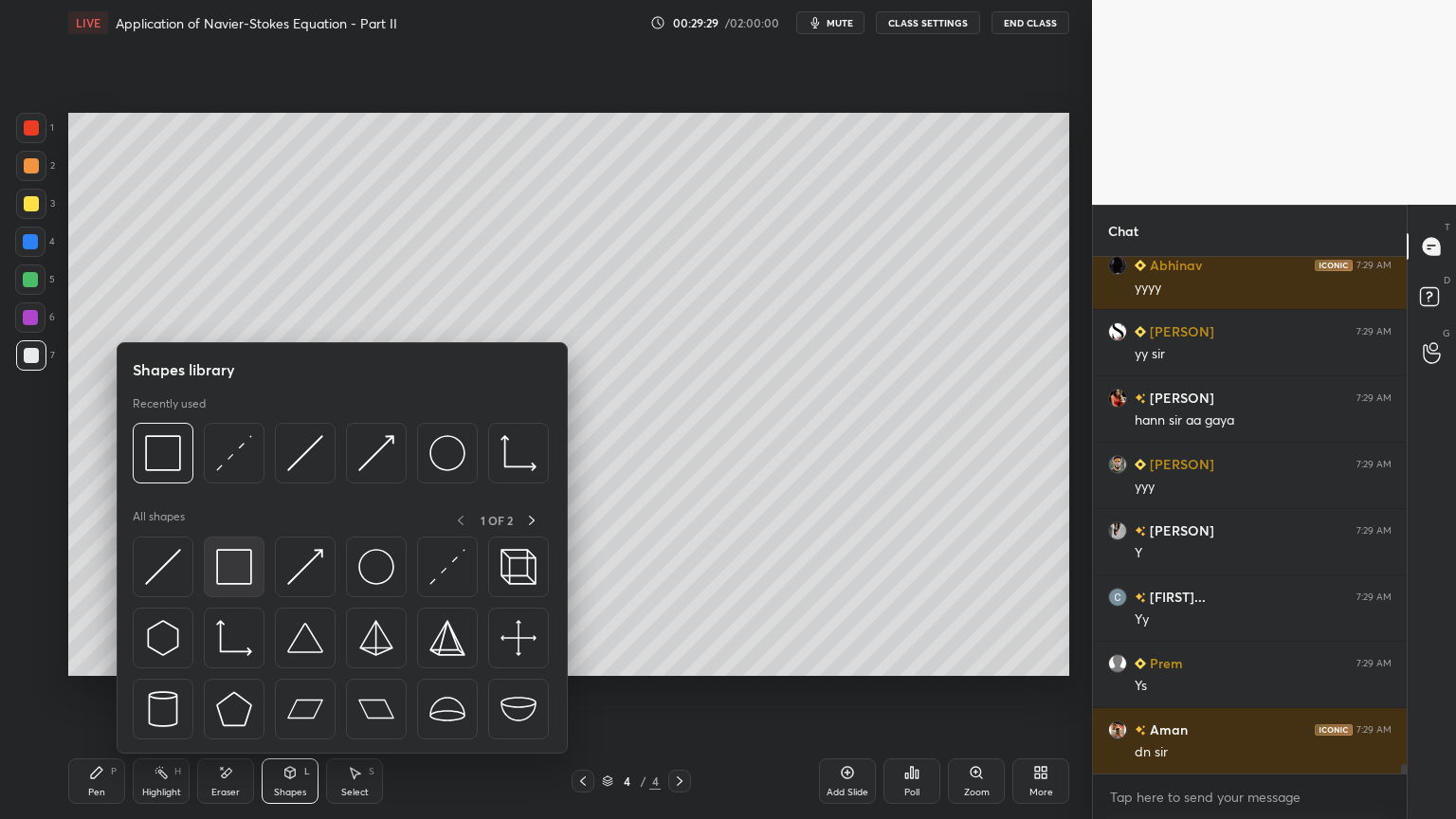 click at bounding box center (234, 567) 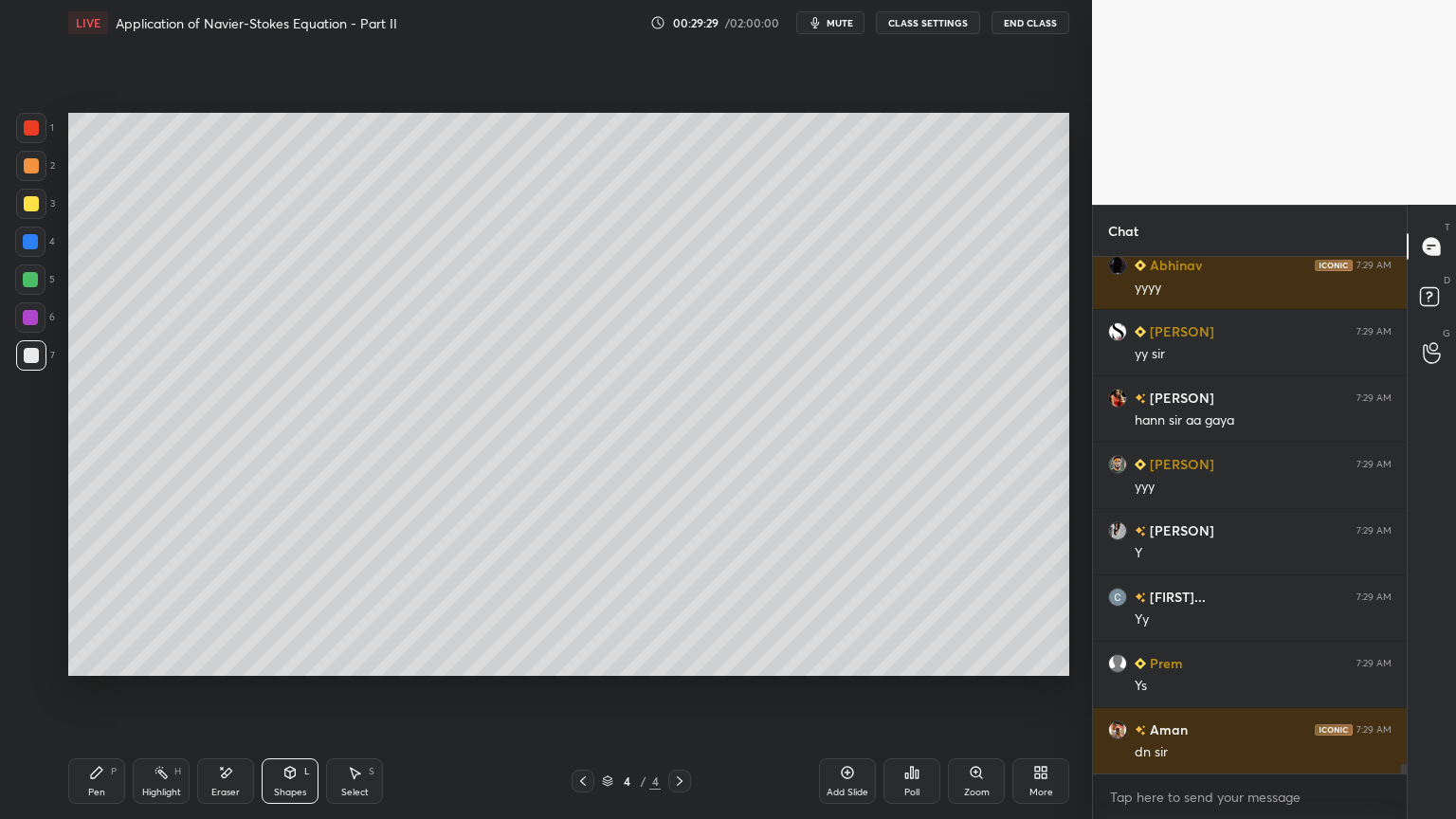 scroll, scrollTop: 26723, scrollLeft: 0, axis: vertical 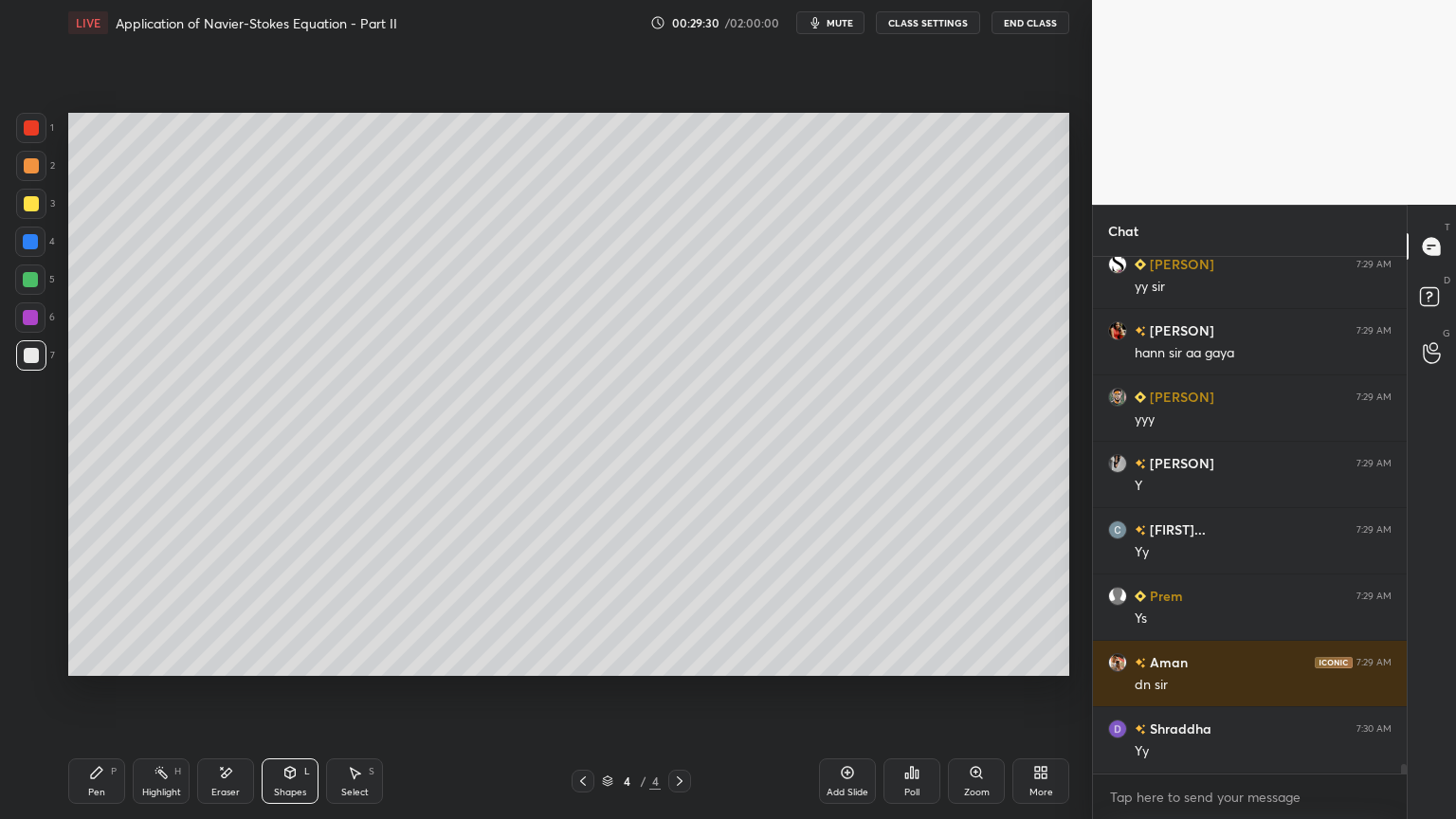 click at bounding box center [30, 318] 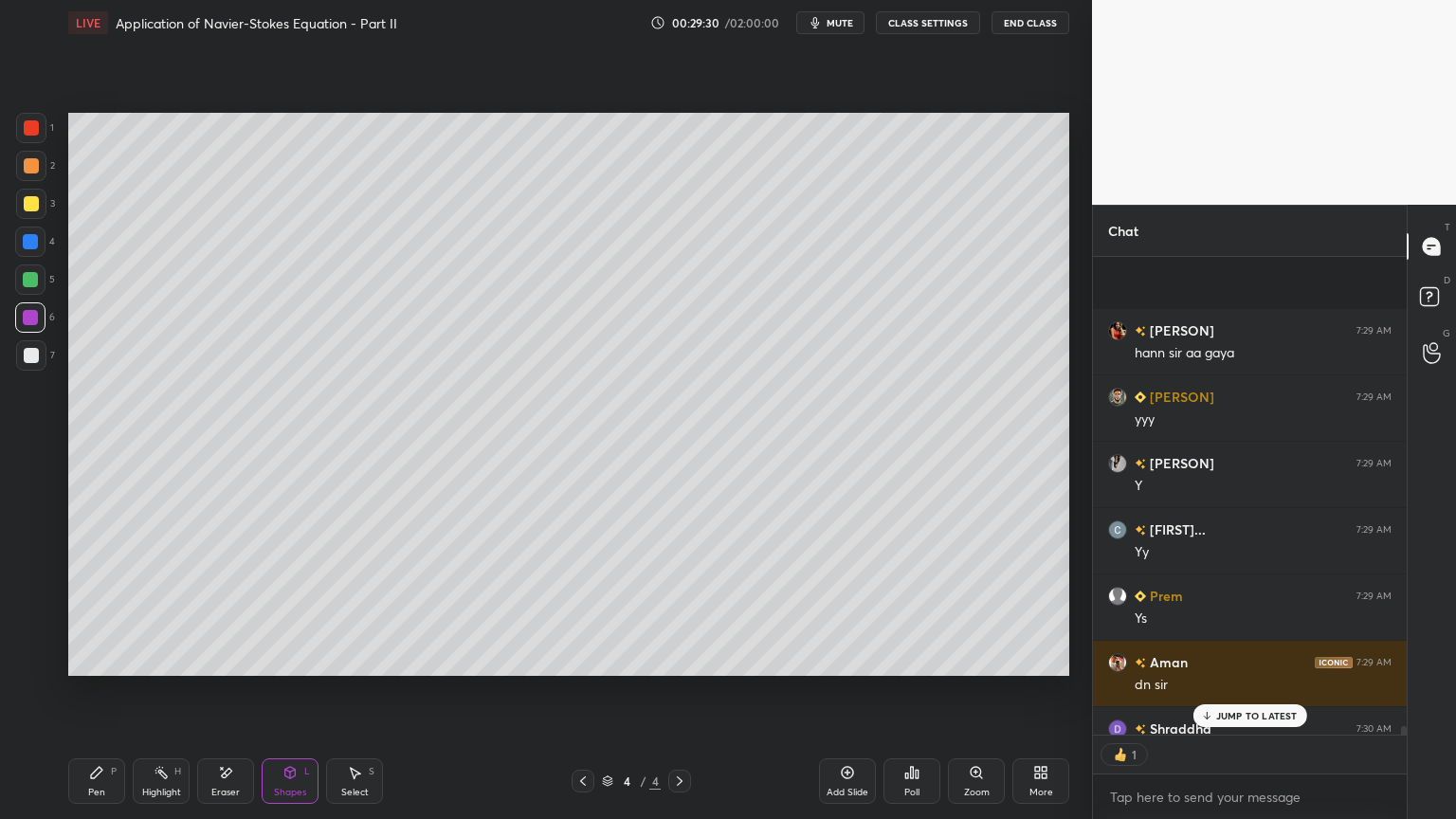 scroll, scrollTop: 473, scrollLeft: 308, axis: both 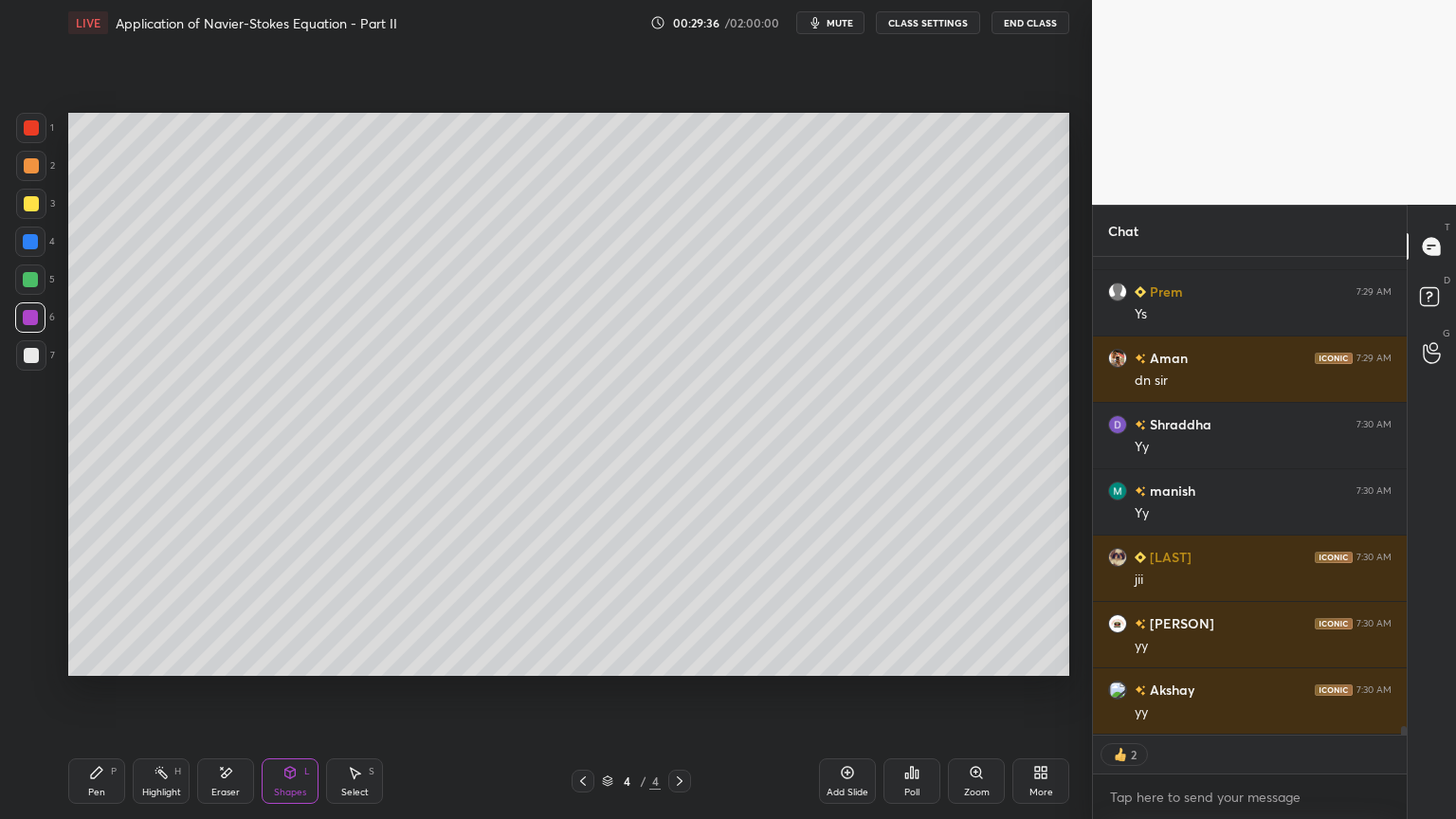 click on "Shapes L" at bounding box center [290, 781] 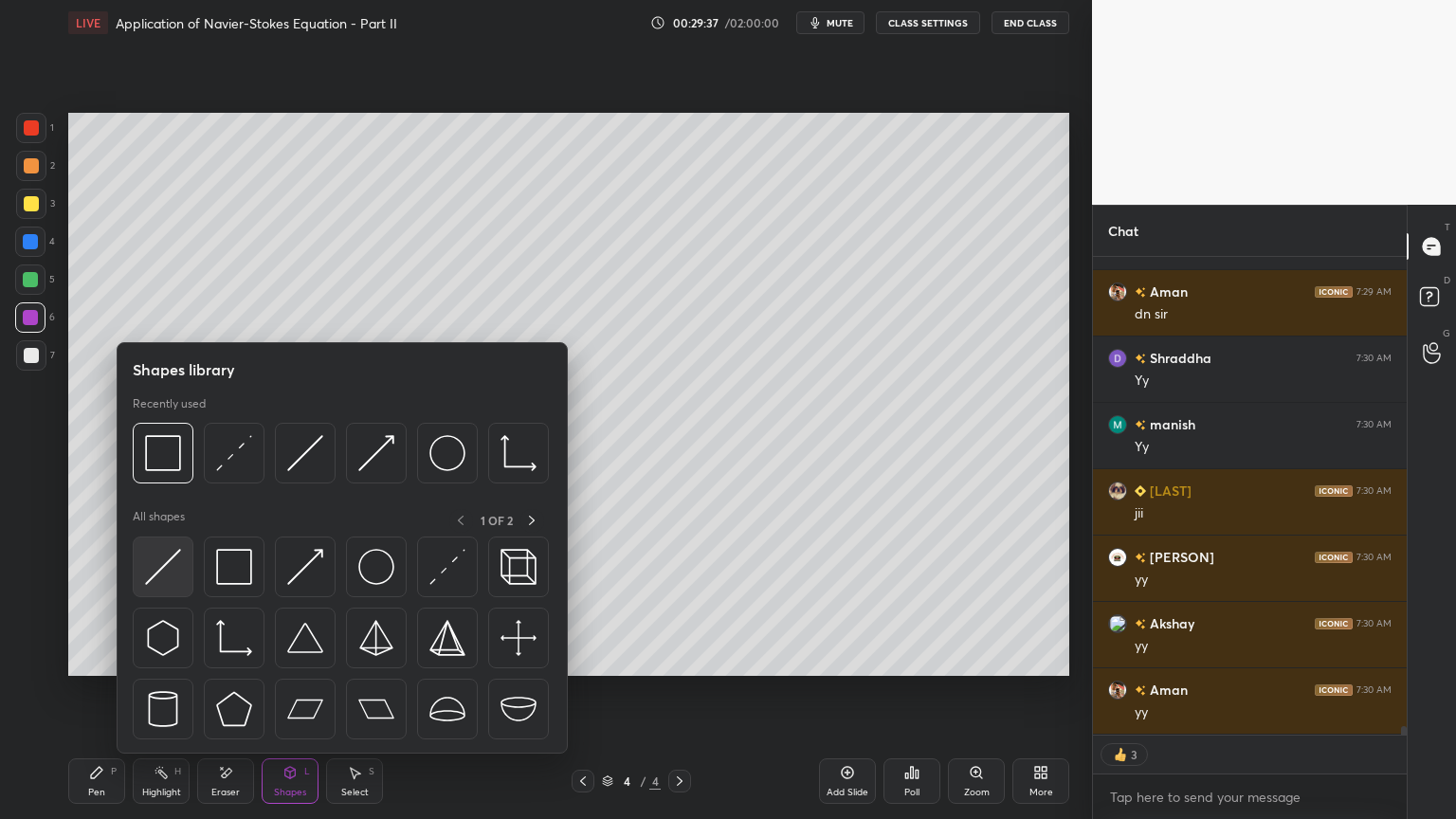 click at bounding box center [163, 567] 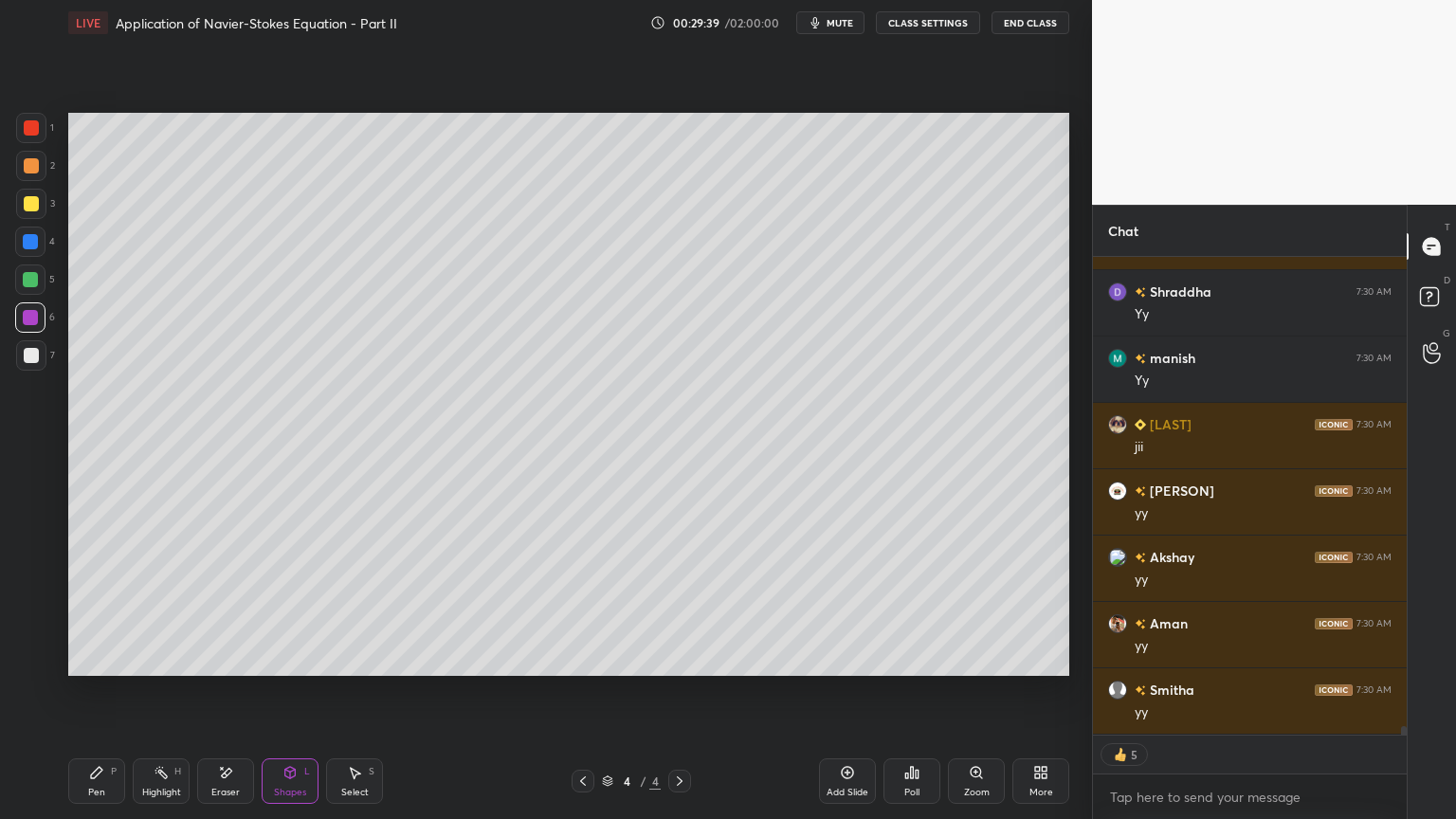 scroll, scrollTop: 27226, scrollLeft: 0, axis: vertical 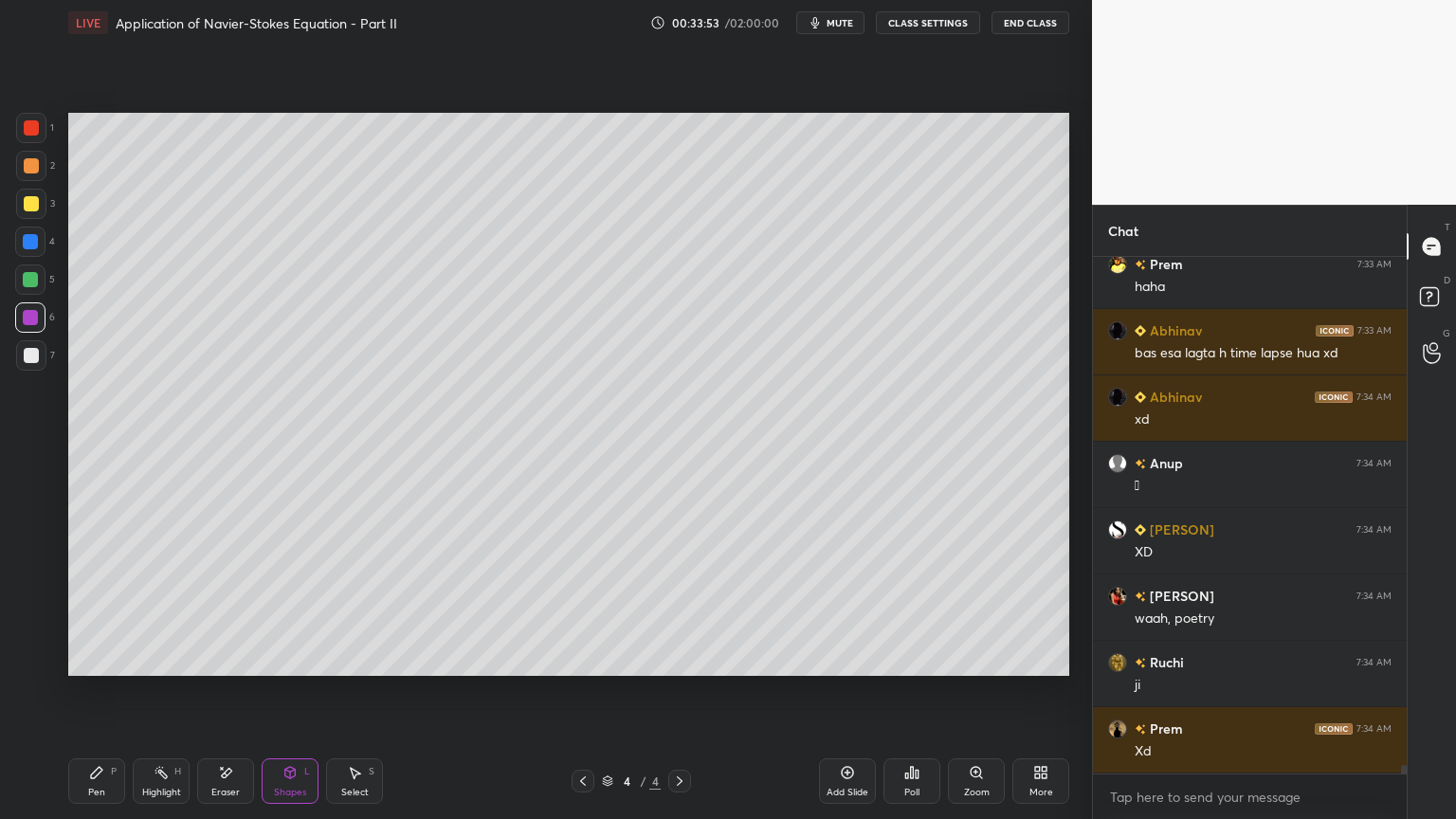 click on "Add Slide" at bounding box center (847, 792) 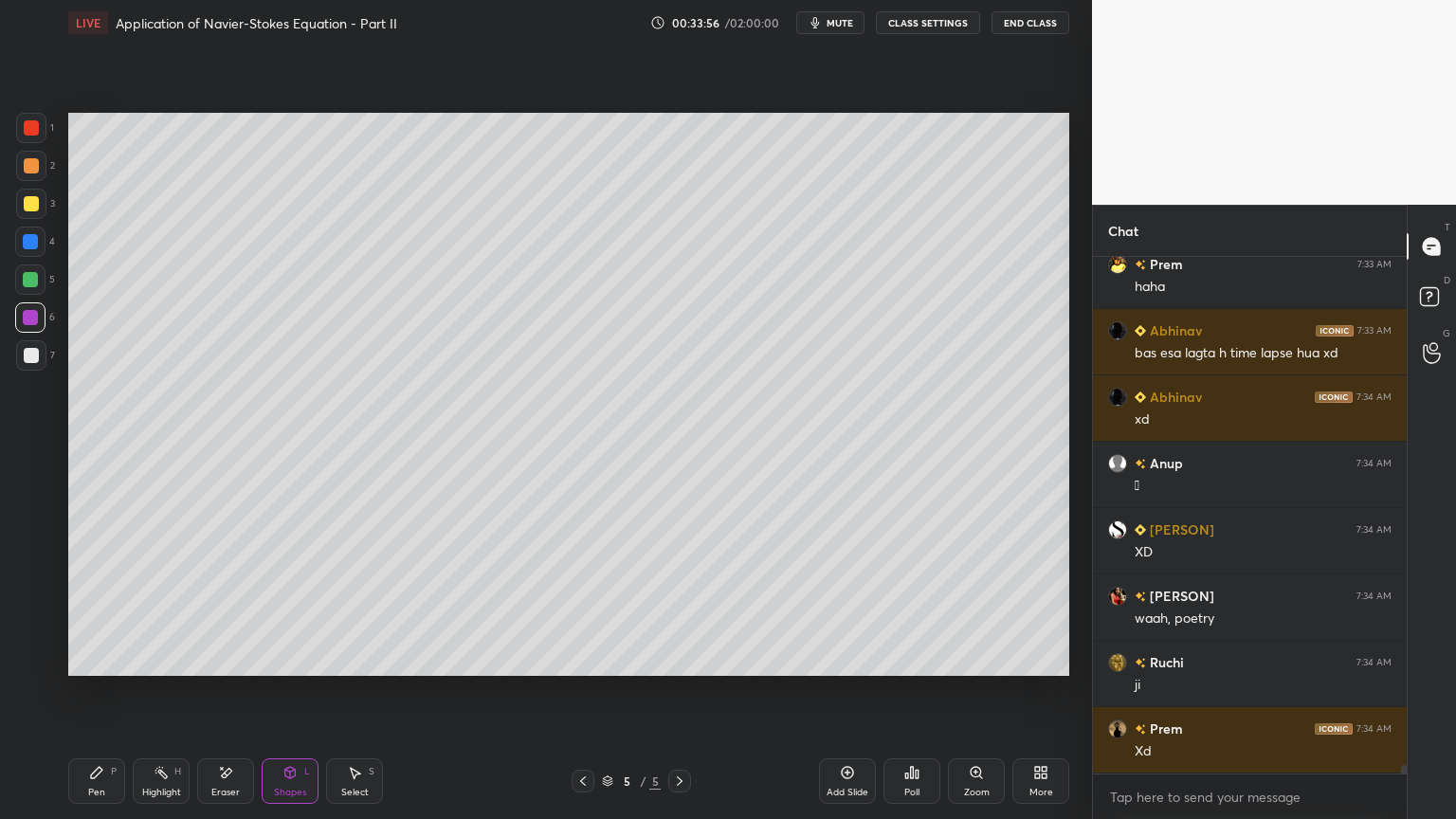 click on "Pen P" at bounding box center (97, 781) 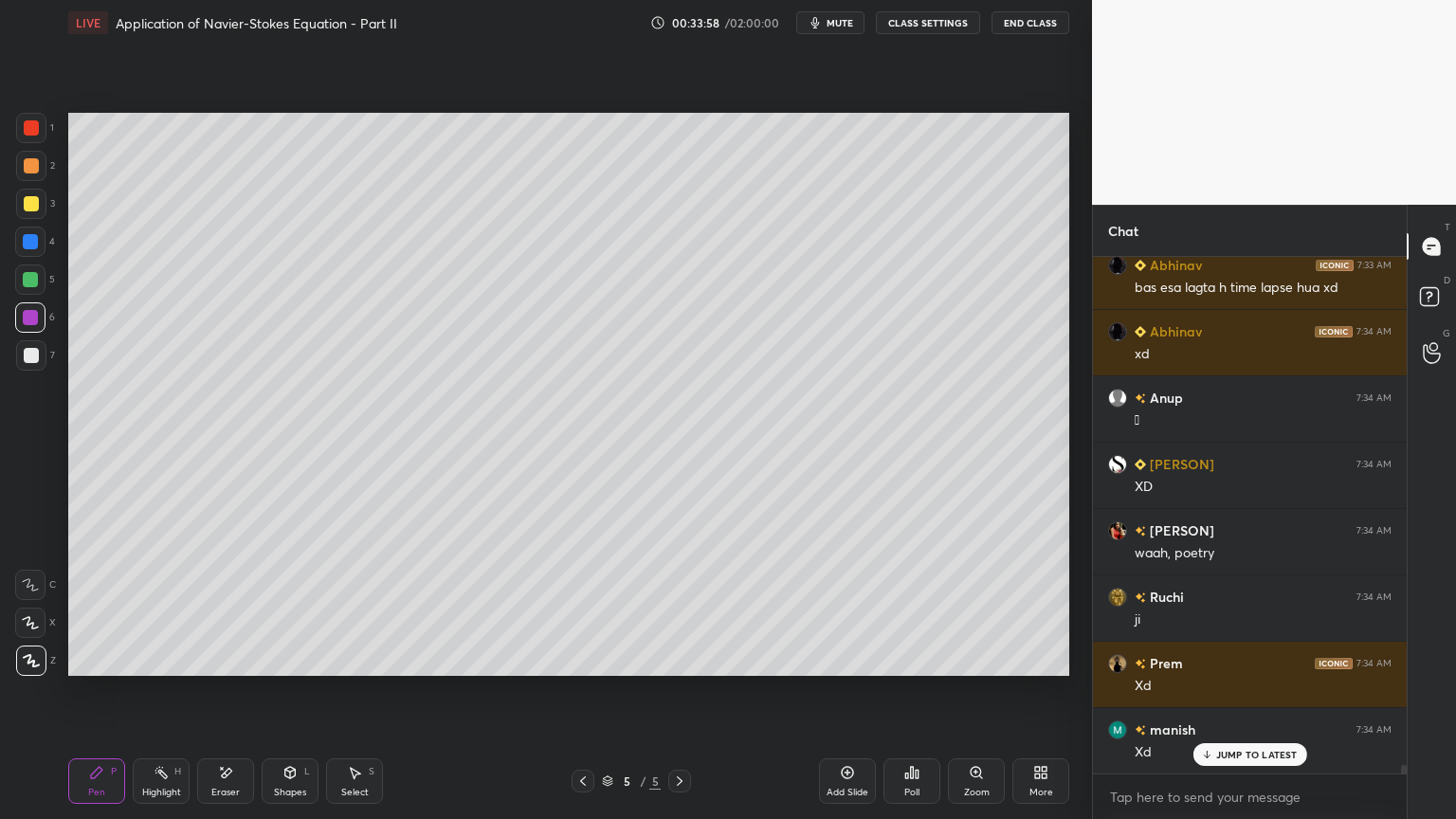 click 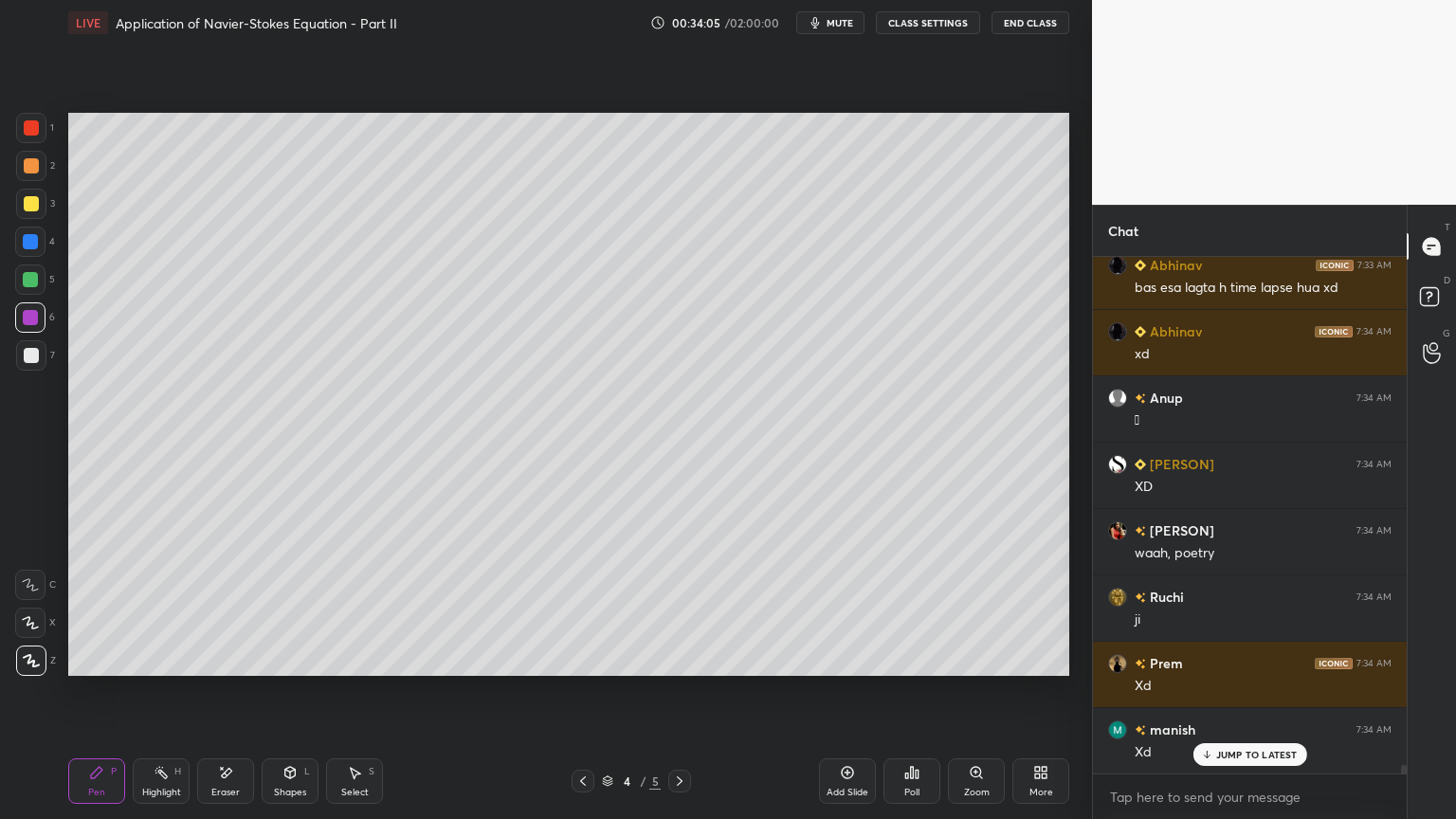 click 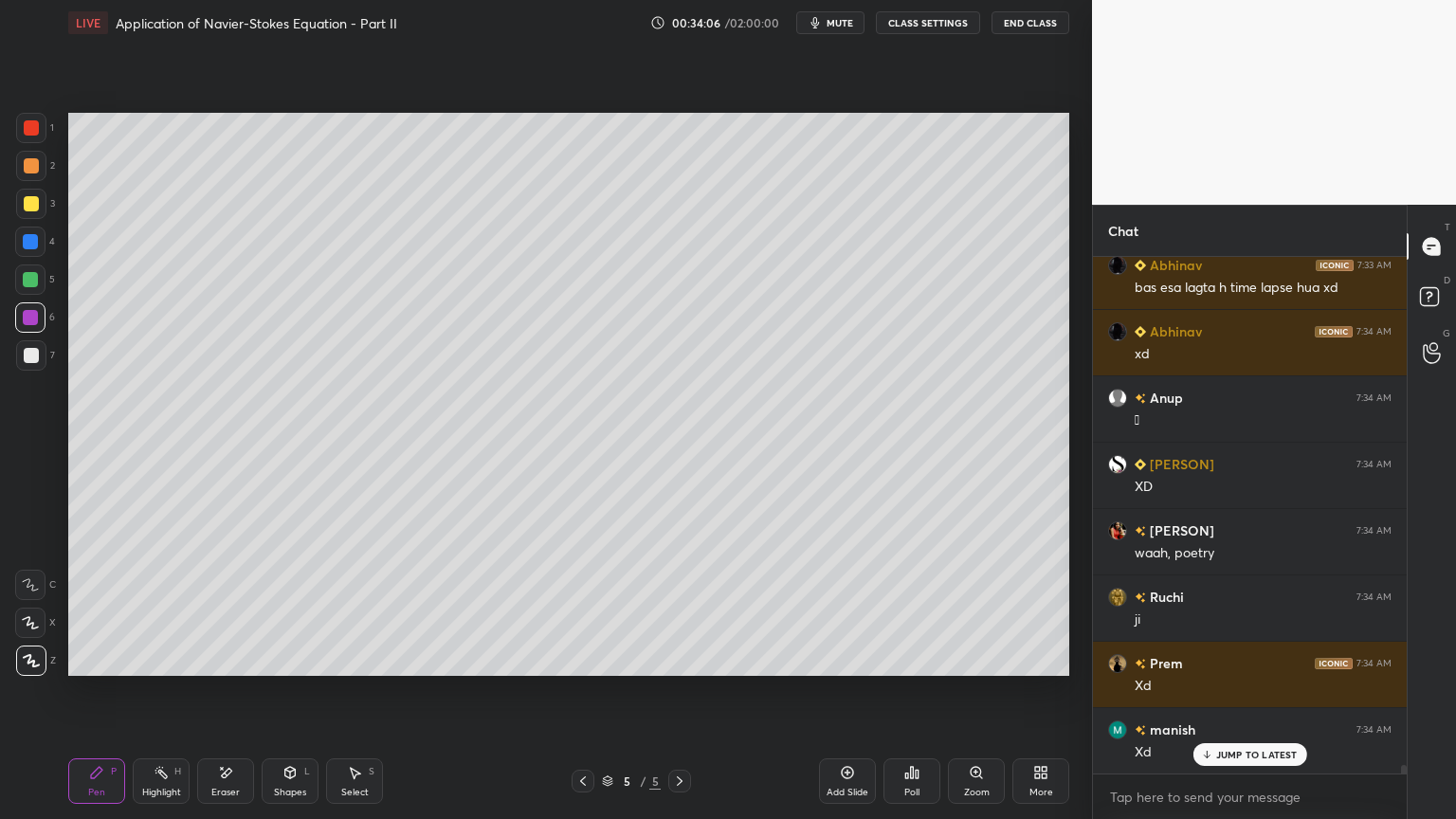scroll, scrollTop: 30040, scrollLeft: 0, axis: vertical 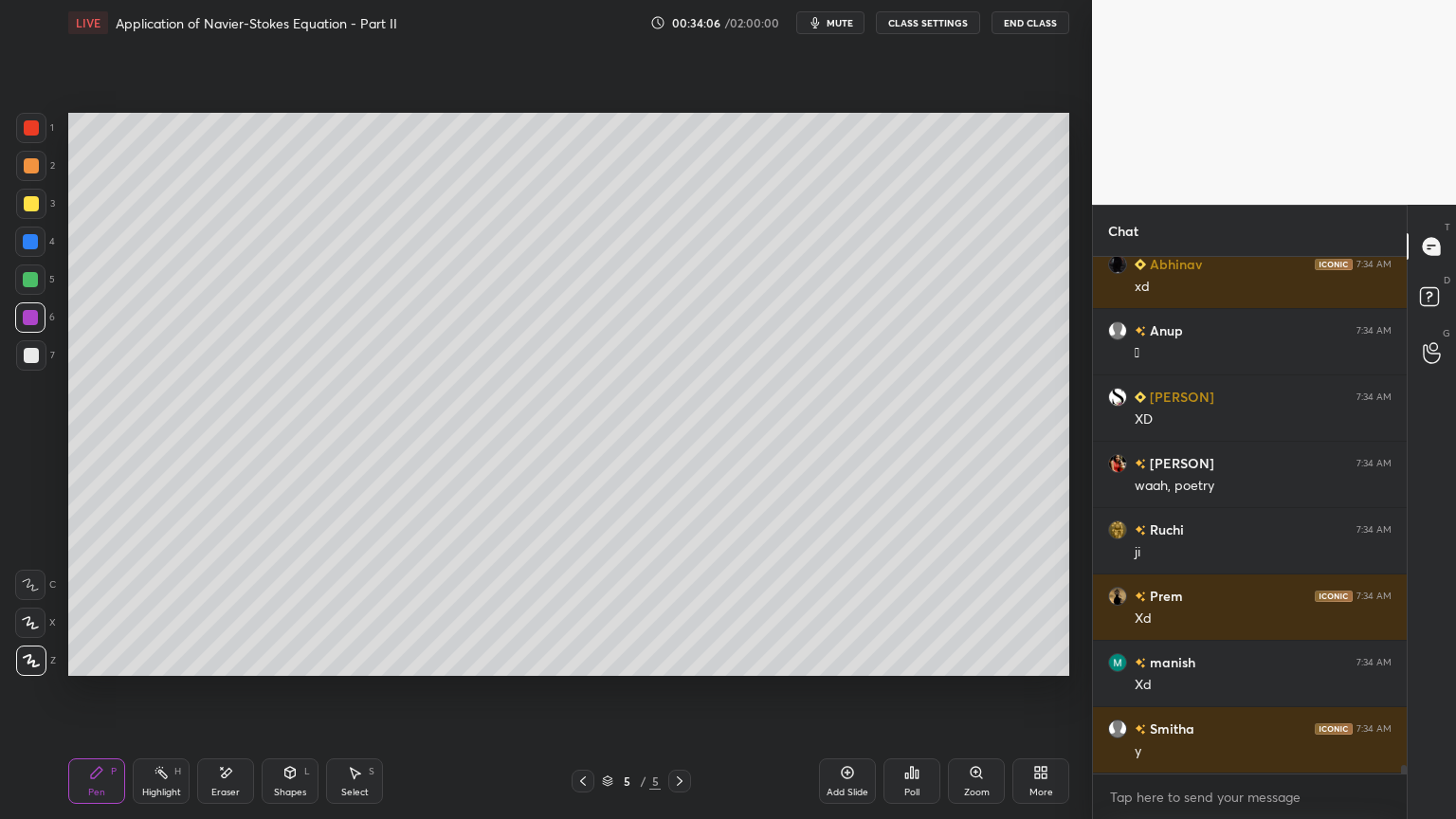 click at bounding box center (31, 355) 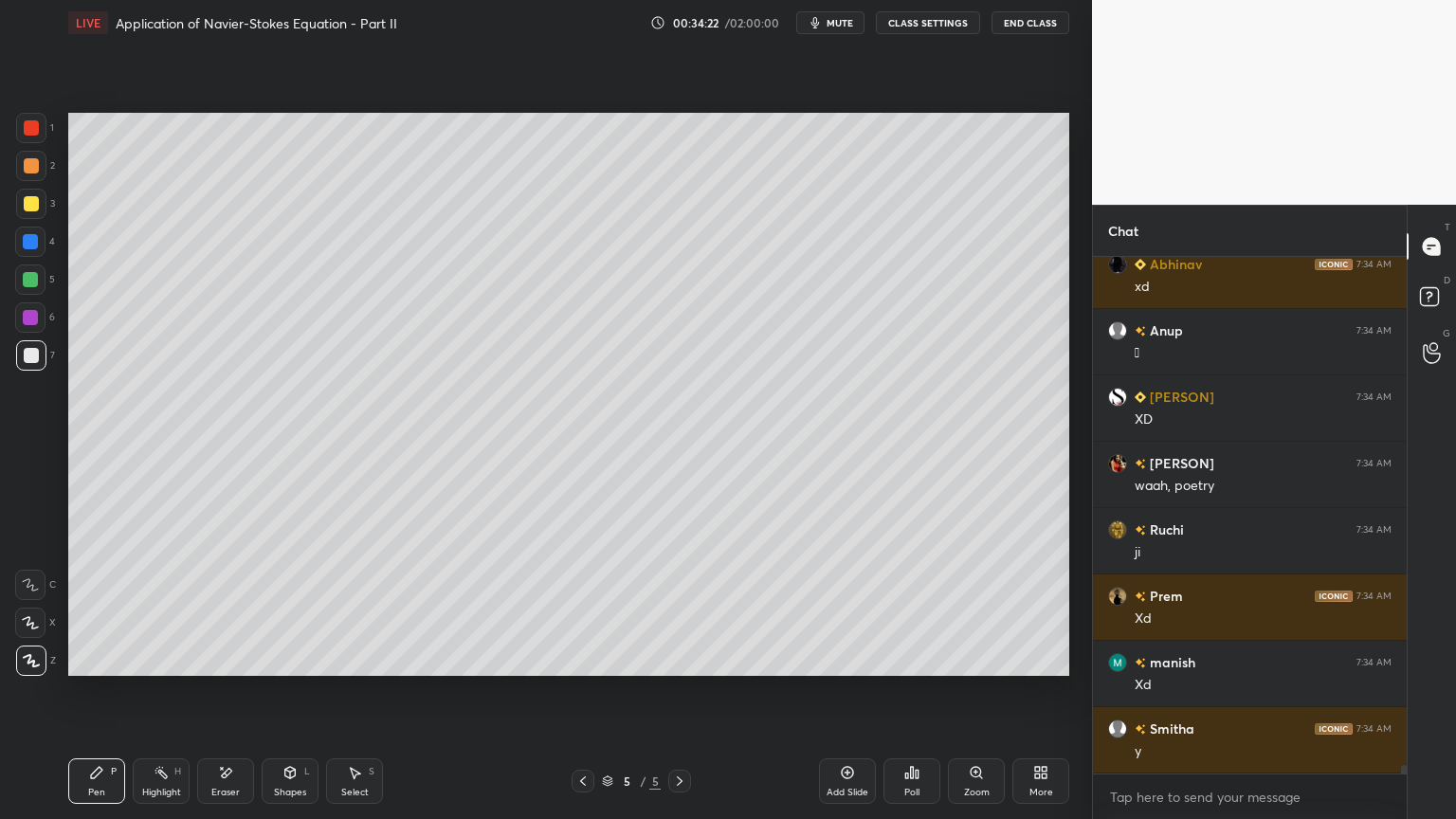 drag, startPoint x: 576, startPoint y: 782, endPoint x: 587, endPoint y: 780, distance: 11.18034 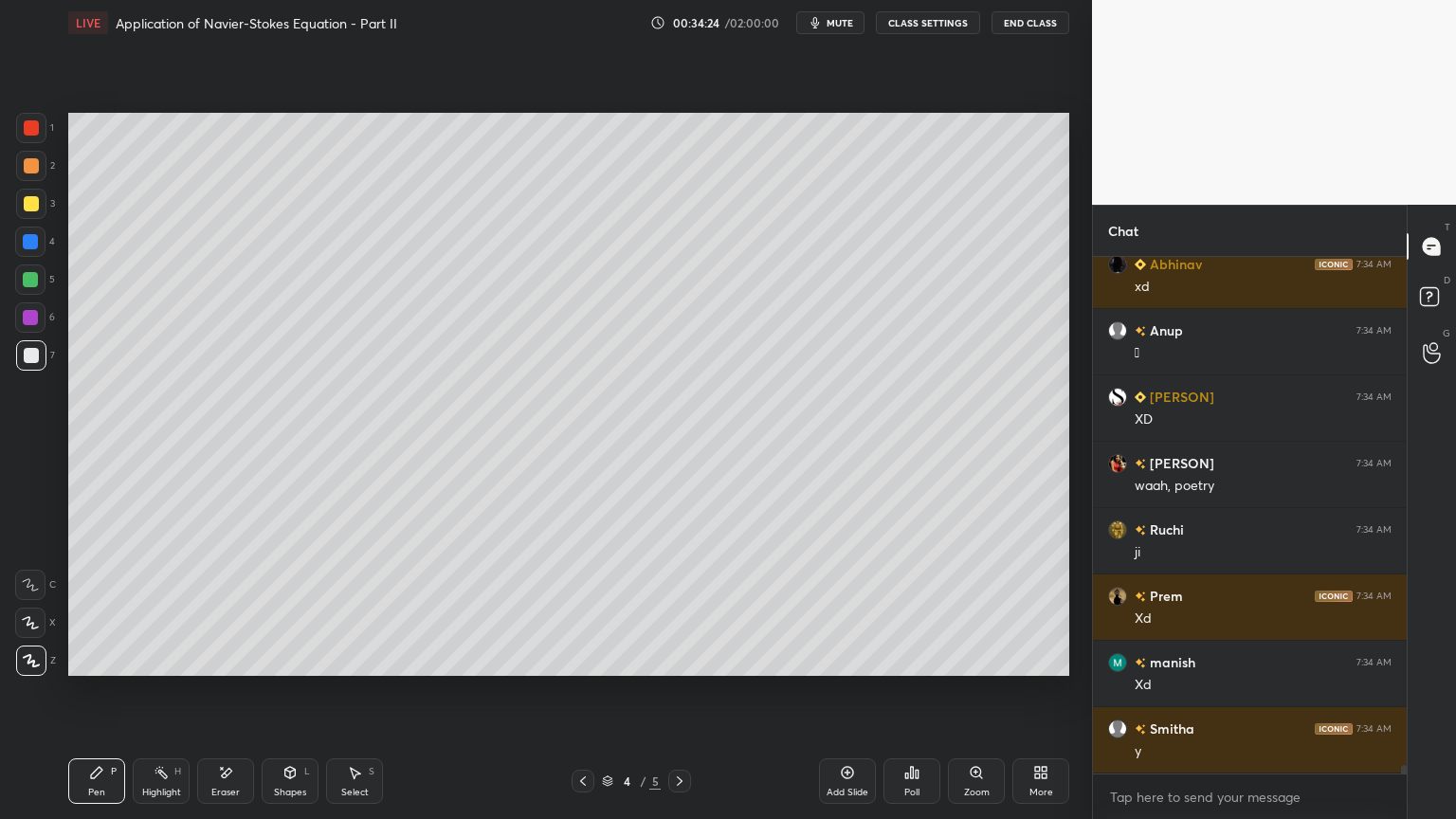click 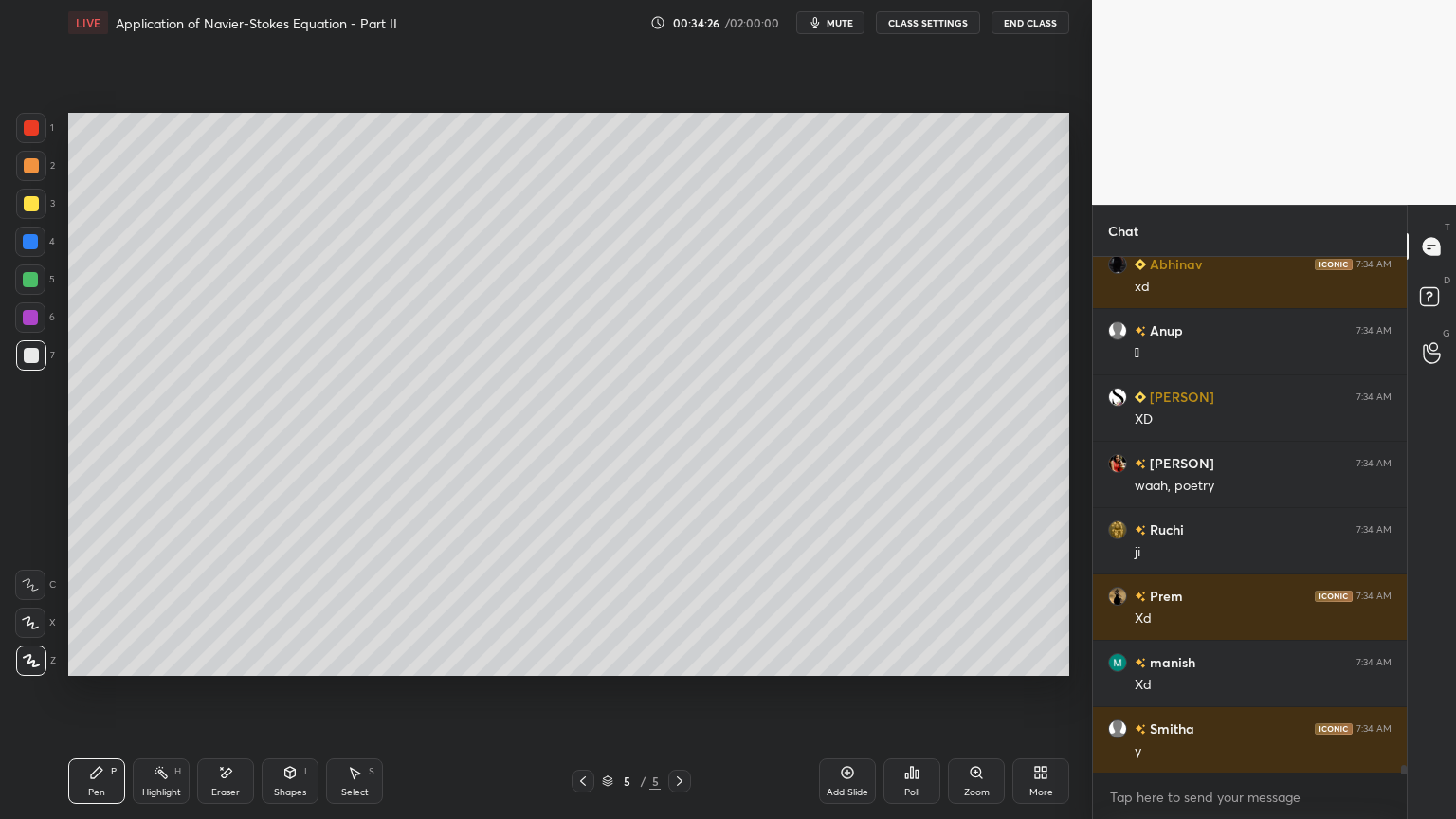 drag, startPoint x: 582, startPoint y: 777, endPoint x: 645, endPoint y: 724, distance: 82.32861 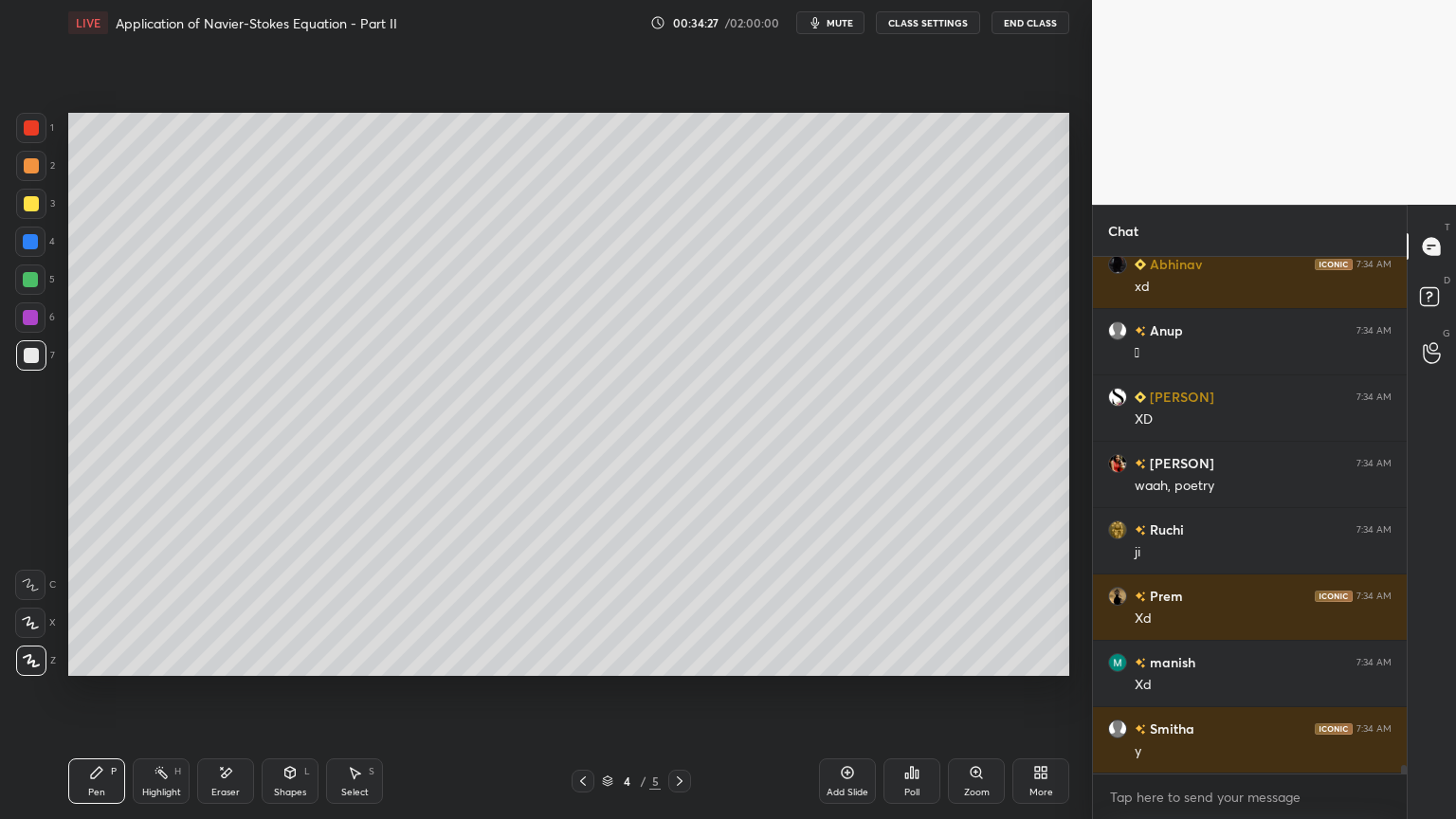 click 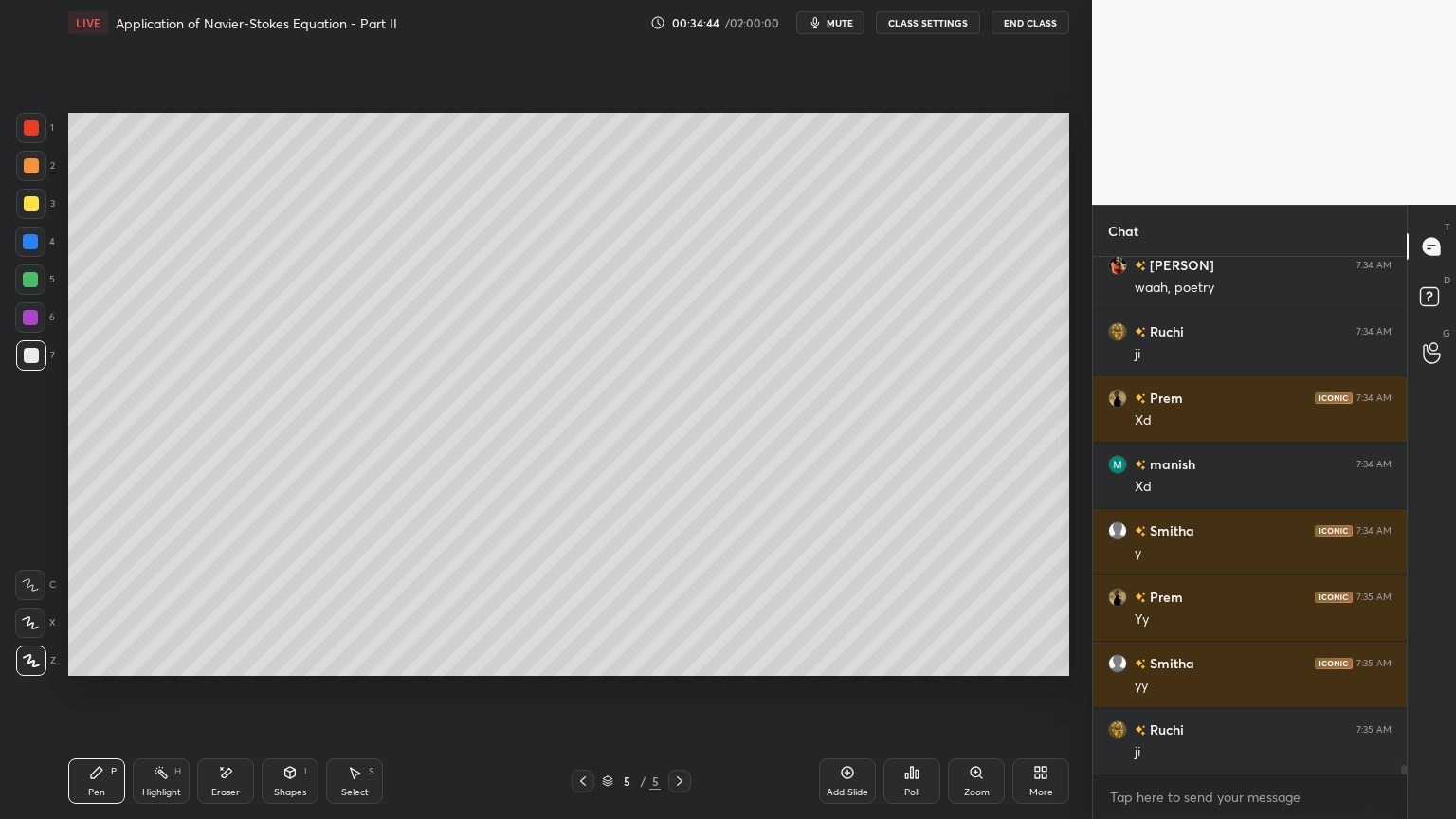 scroll, scrollTop: 30306, scrollLeft: 0, axis: vertical 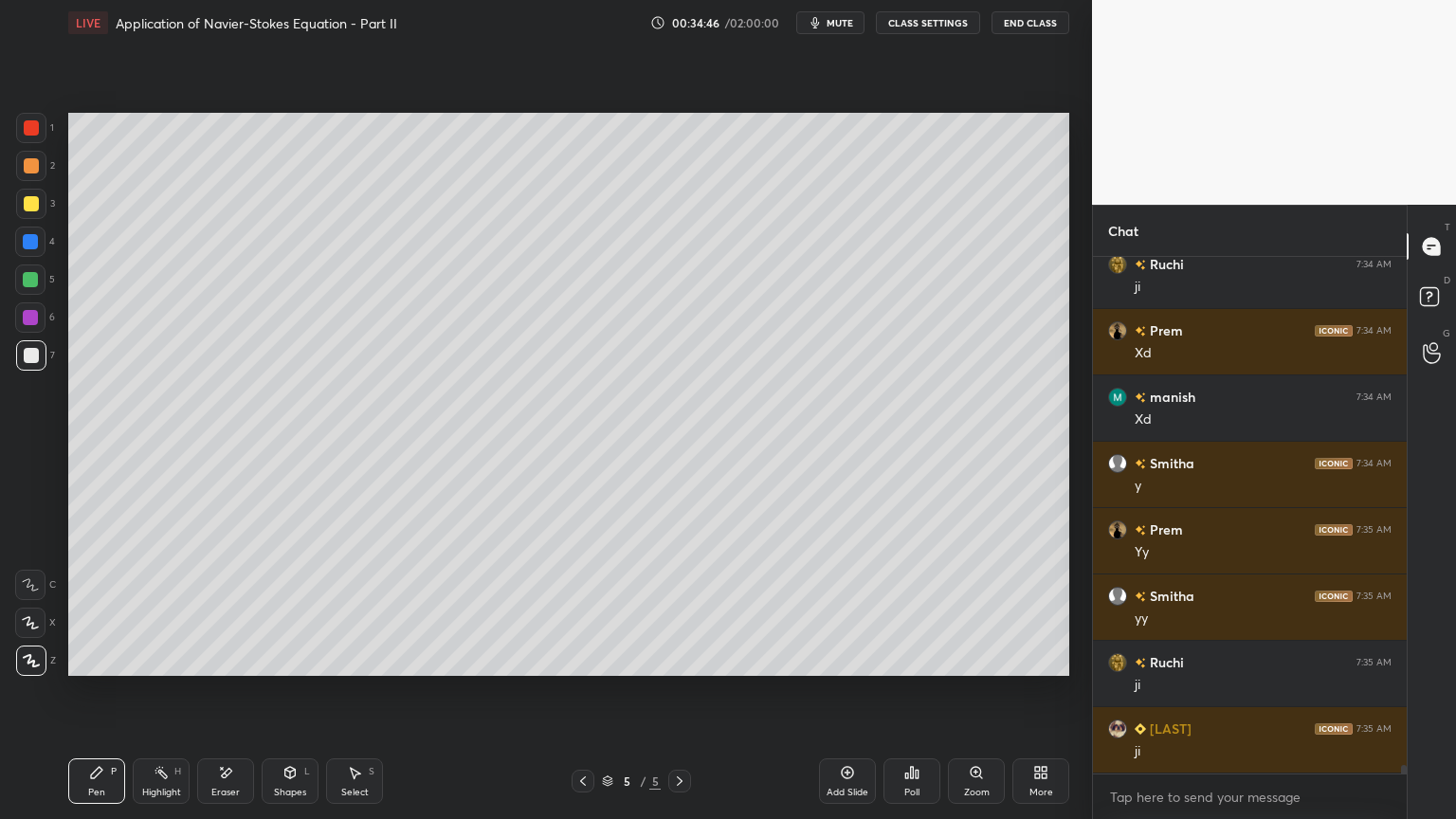 click on "Shapes L" at bounding box center [290, 781] 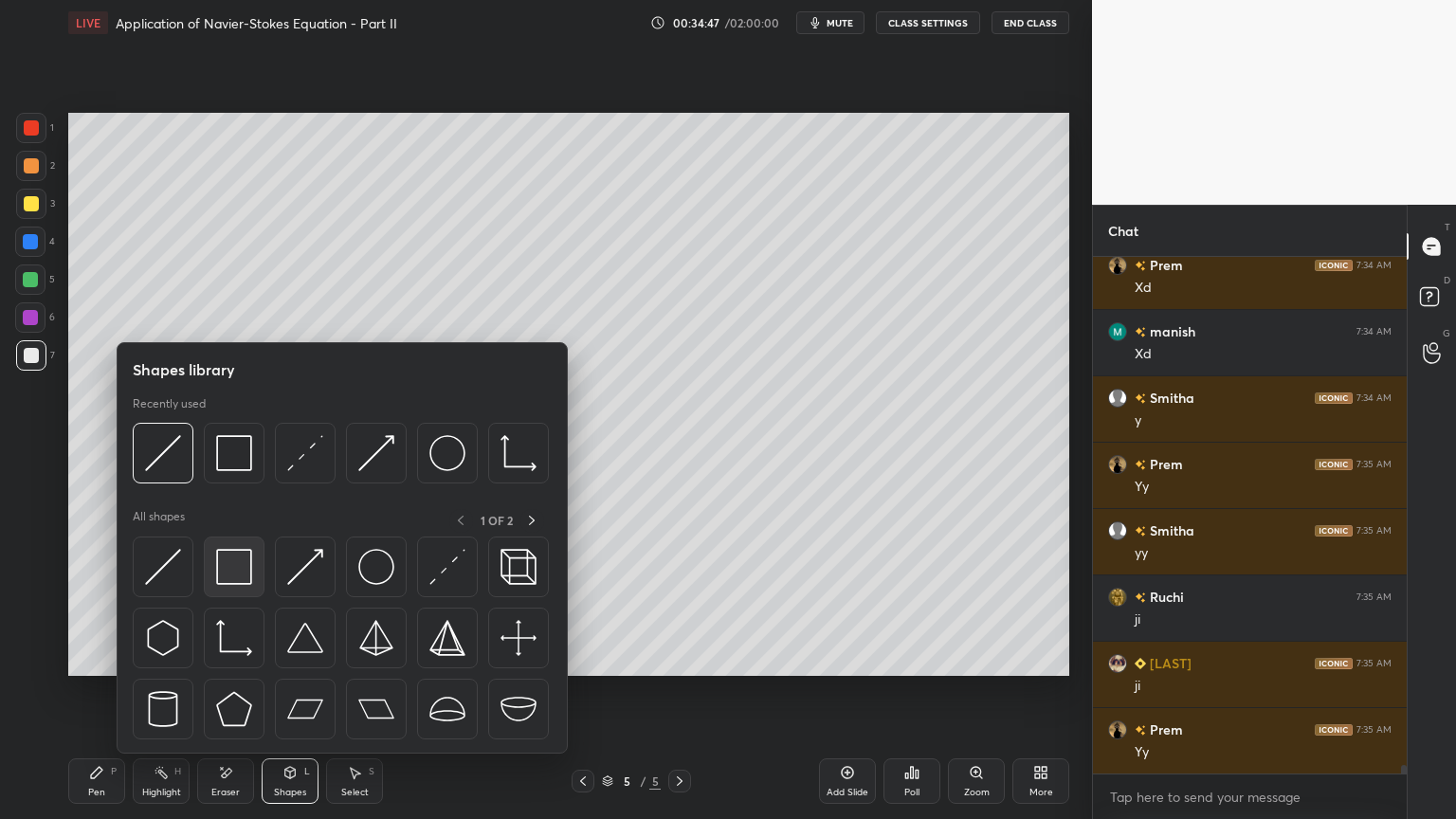 click at bounding box center [234, 567] 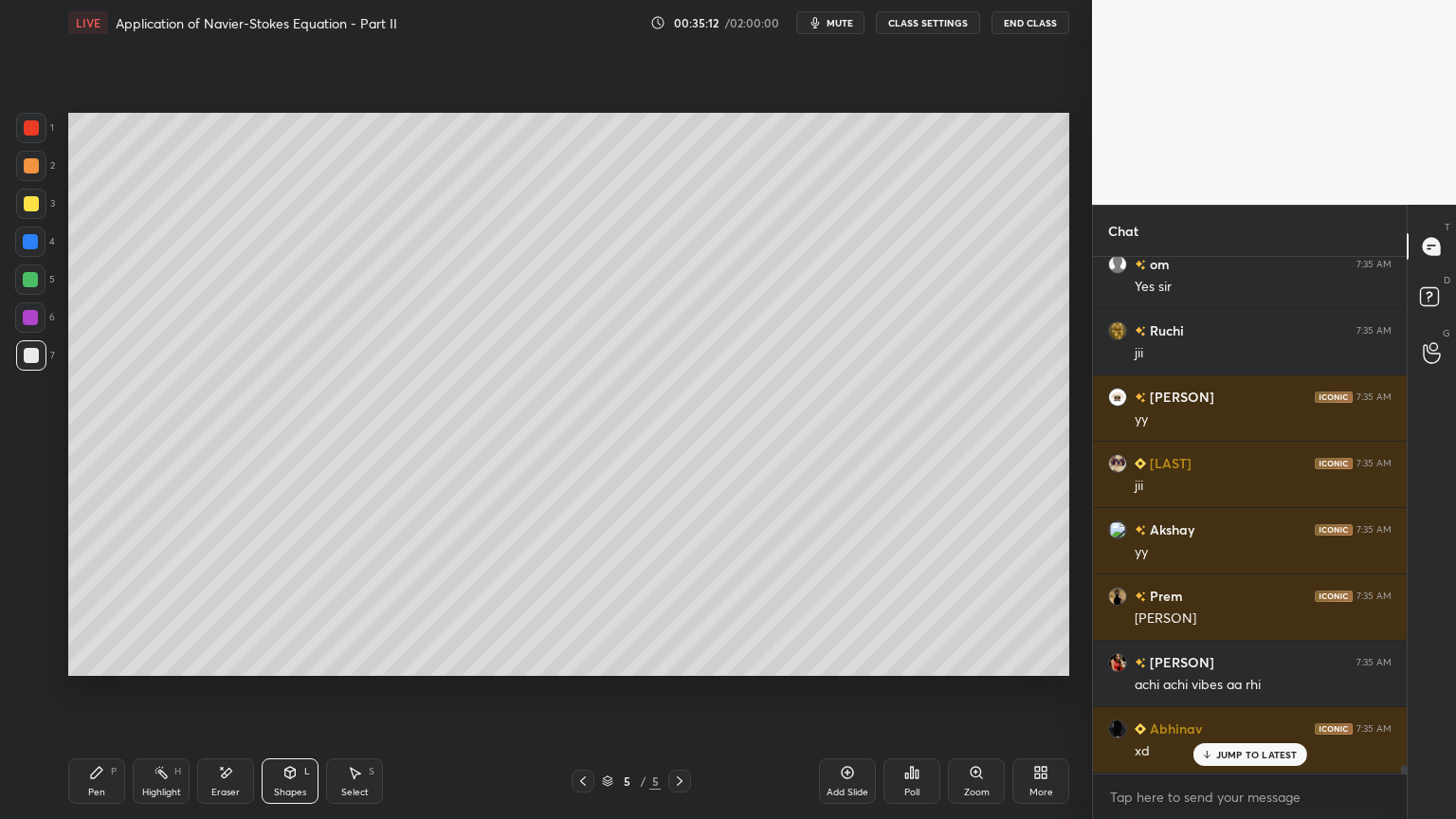 scroll, scrollTop: 31300, scrollLeft: 0, axis: vertical 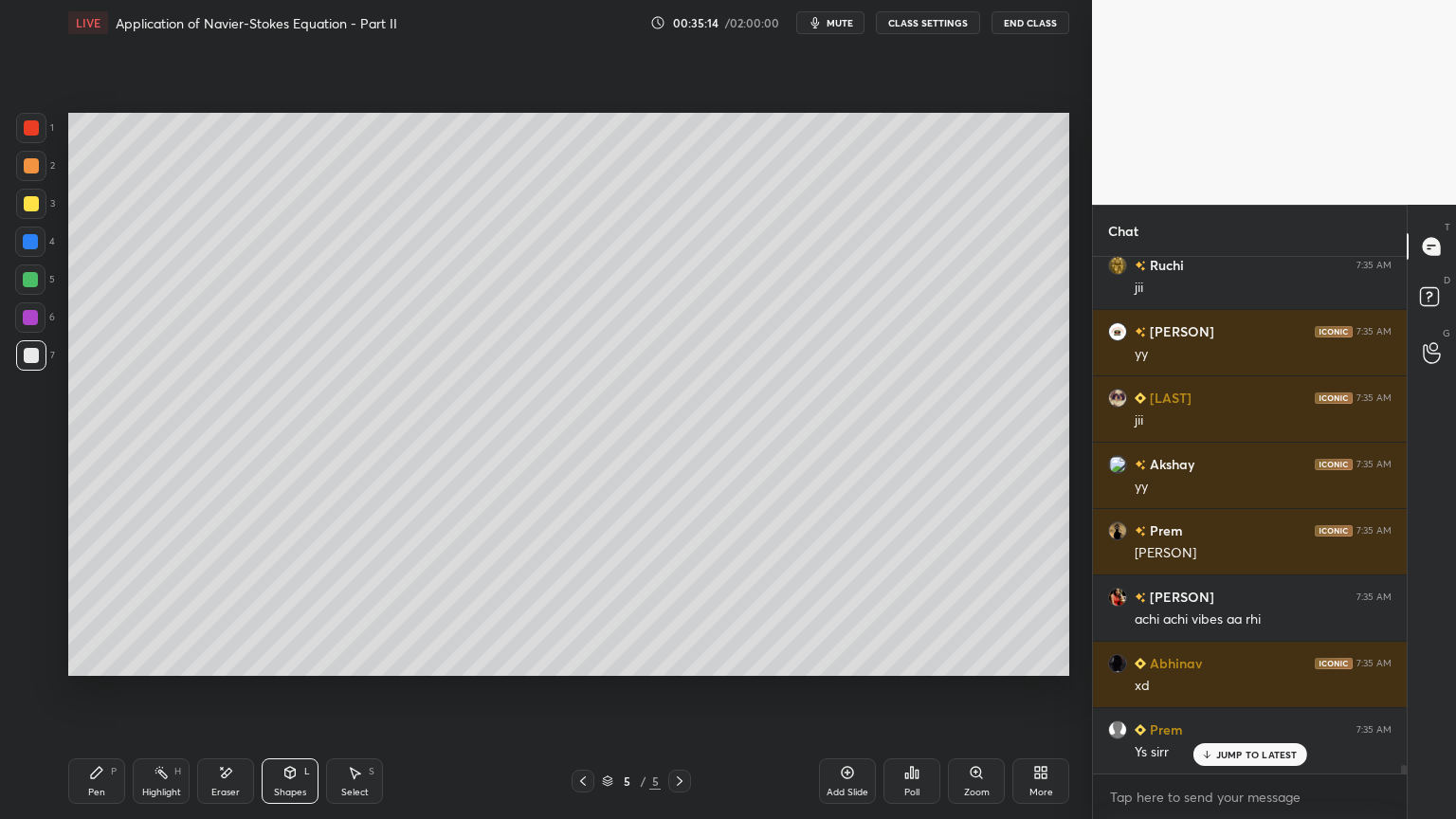 drag, startPoint x: 97, startPoint y: 781, endPoint x: 107, endPoint y: 767, distance: 17.204651 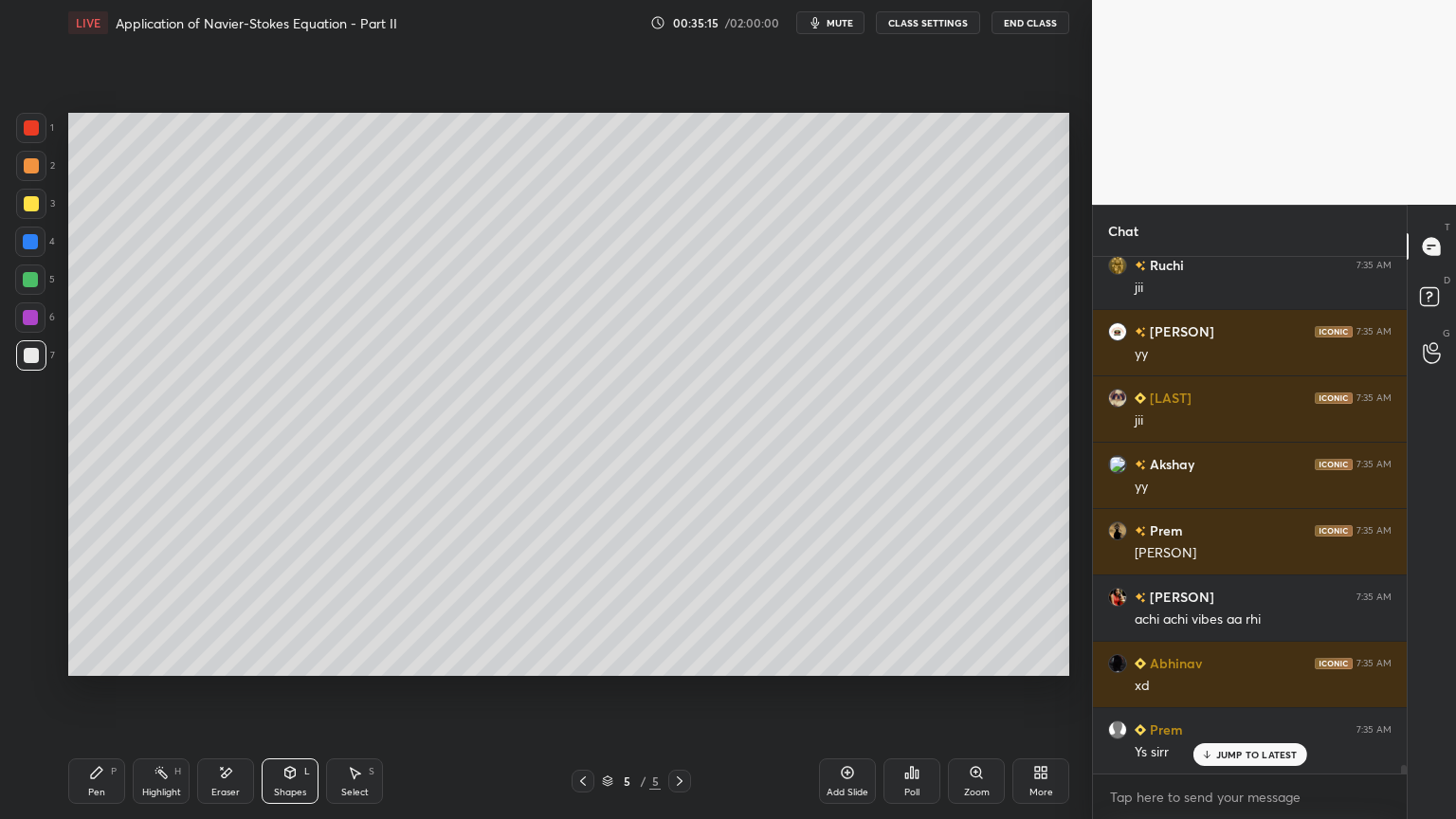 click on "Pen P" at bounding box center (97, 781) 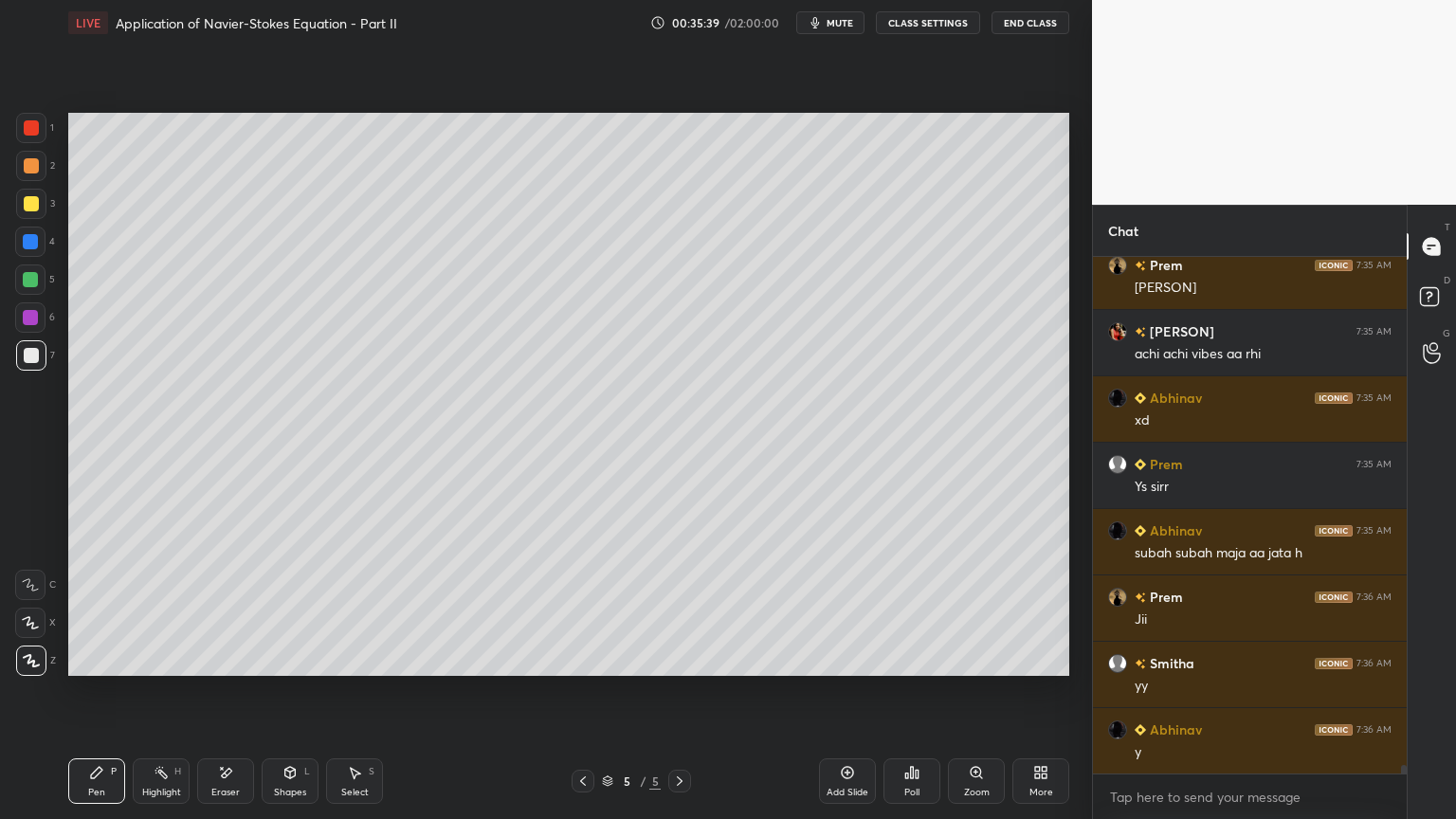 scroll, scrollTop: 31633, scrollLeft: 0, axis: vertical 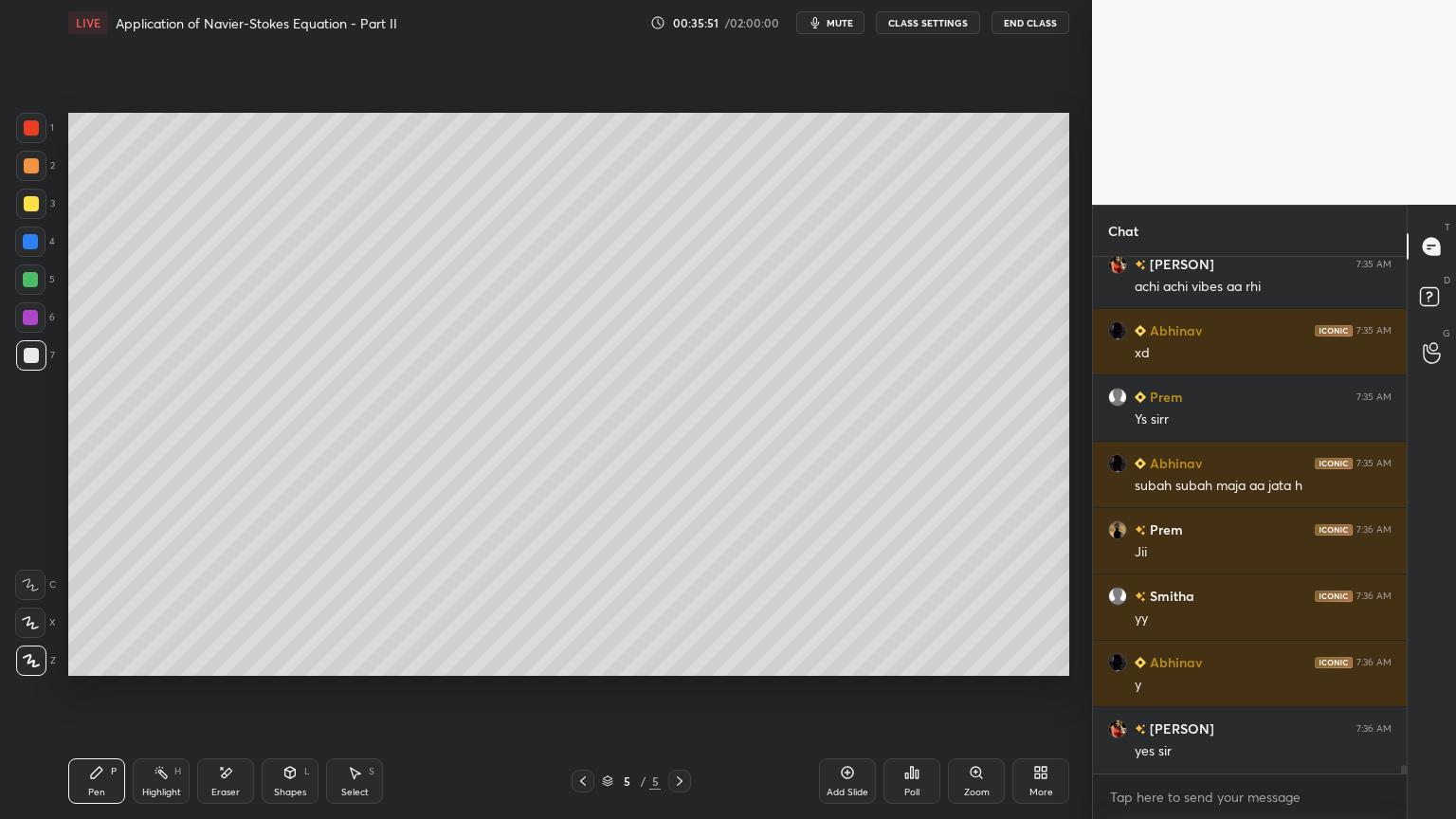 click on "Pen P Highlight H Eraser Shapes L Select S 5 / 5 Add Slide Poll Zoom More" at bounding box center (569, 781) 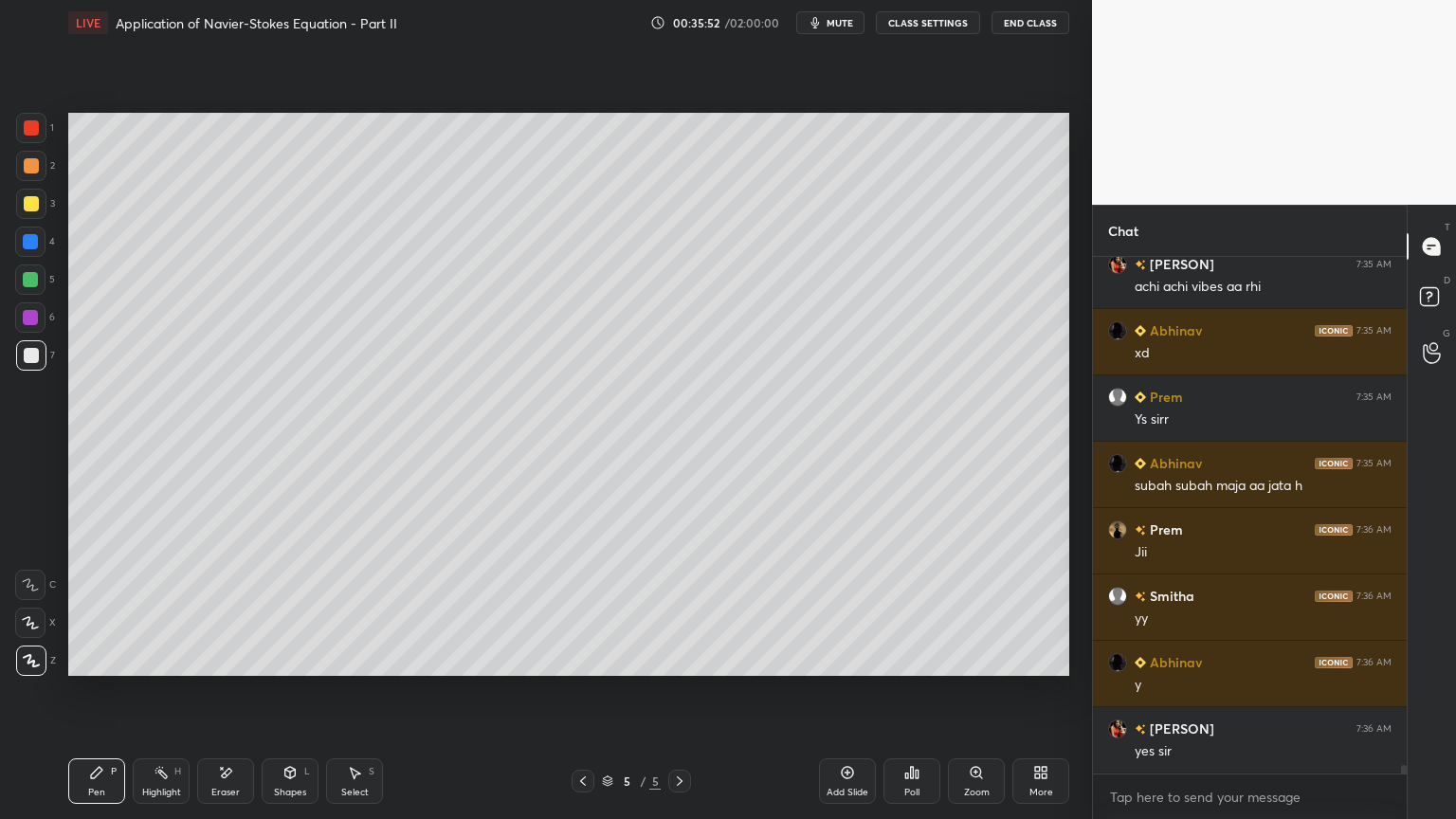 click on "Eraser" at bounding box center [226, 781] 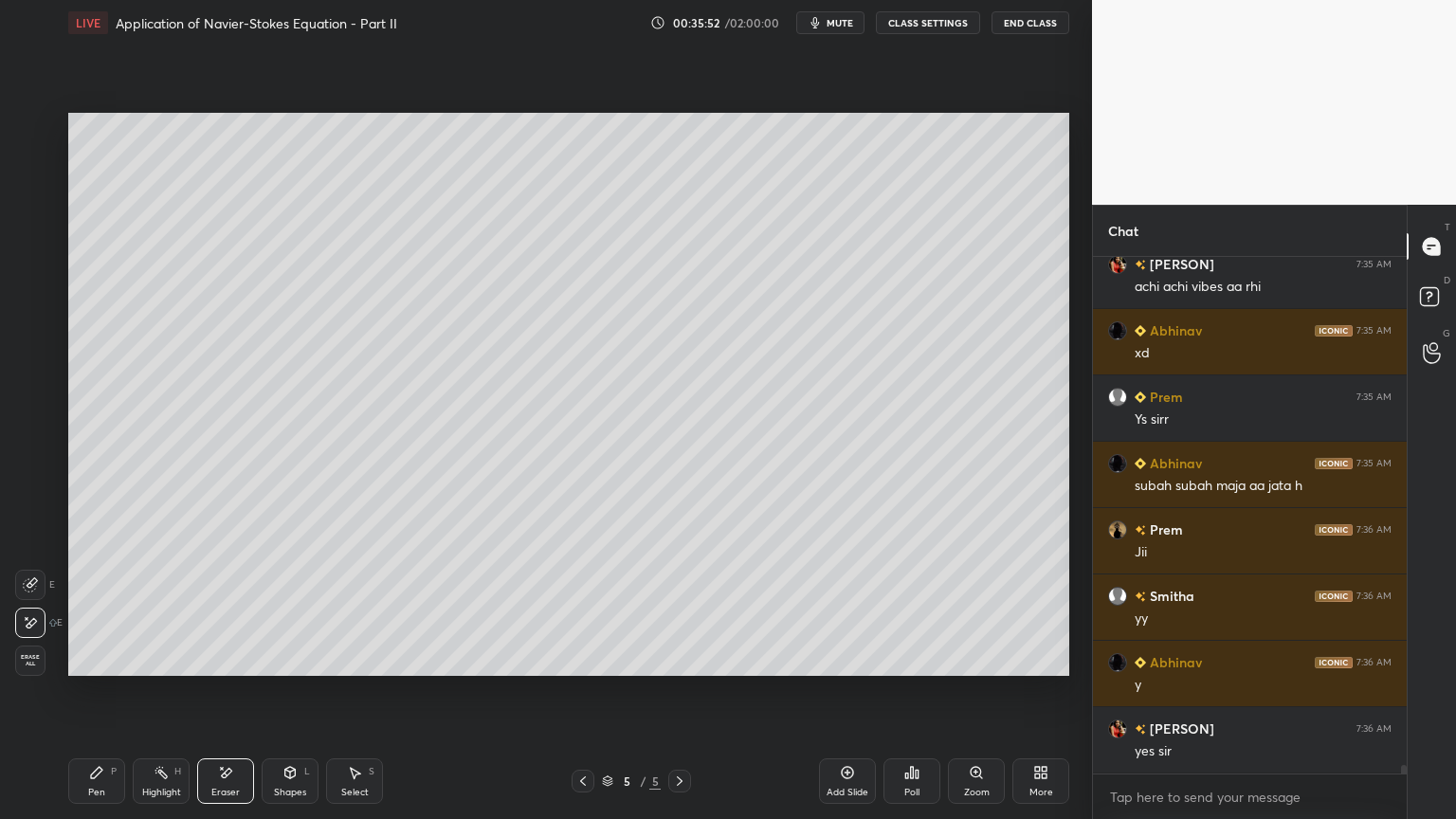 scroll, scrollTop: 31698, scrollLeft: 0, axis: vertical 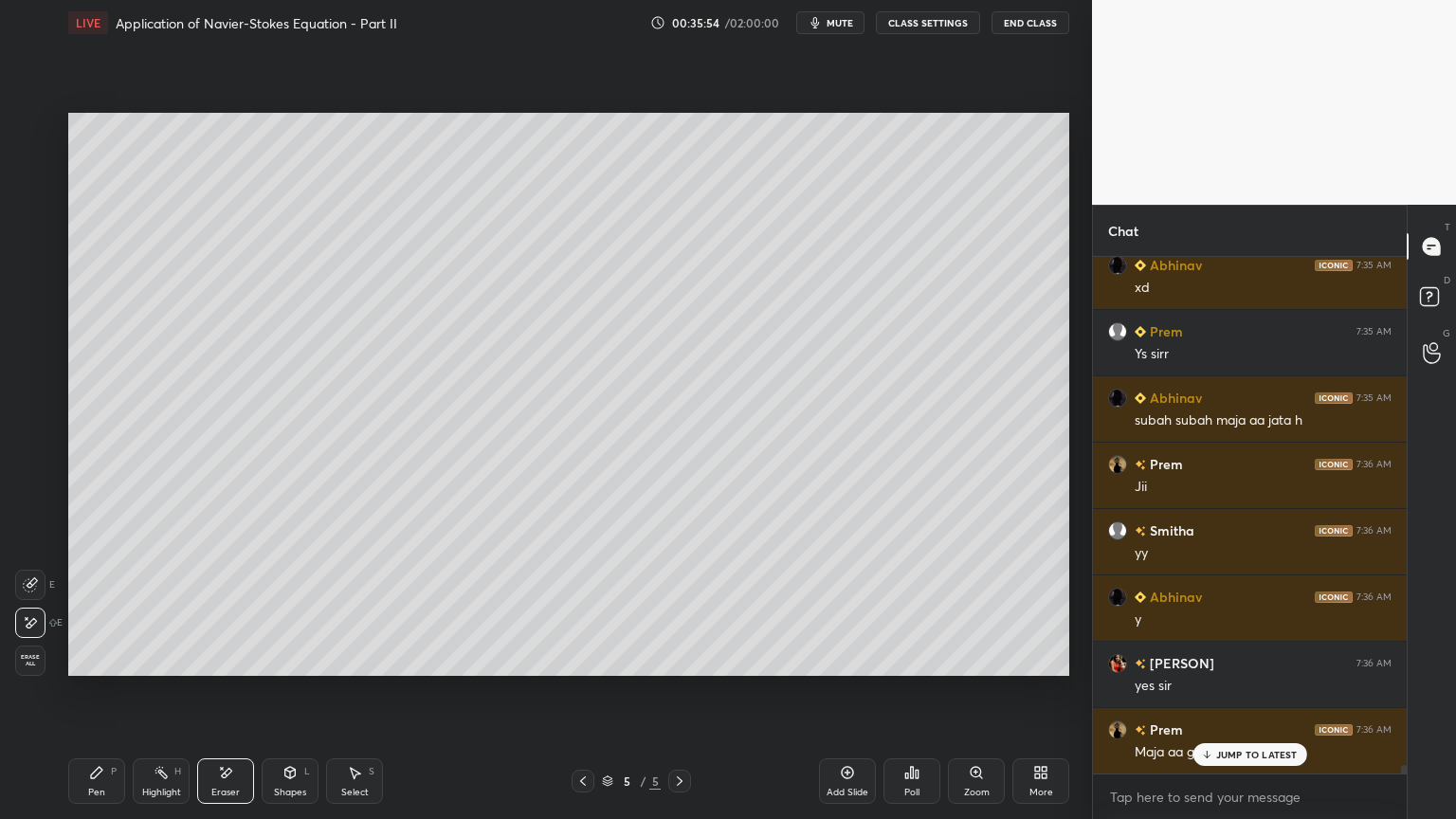 click on "Pen" at bounding box center (97, 792) 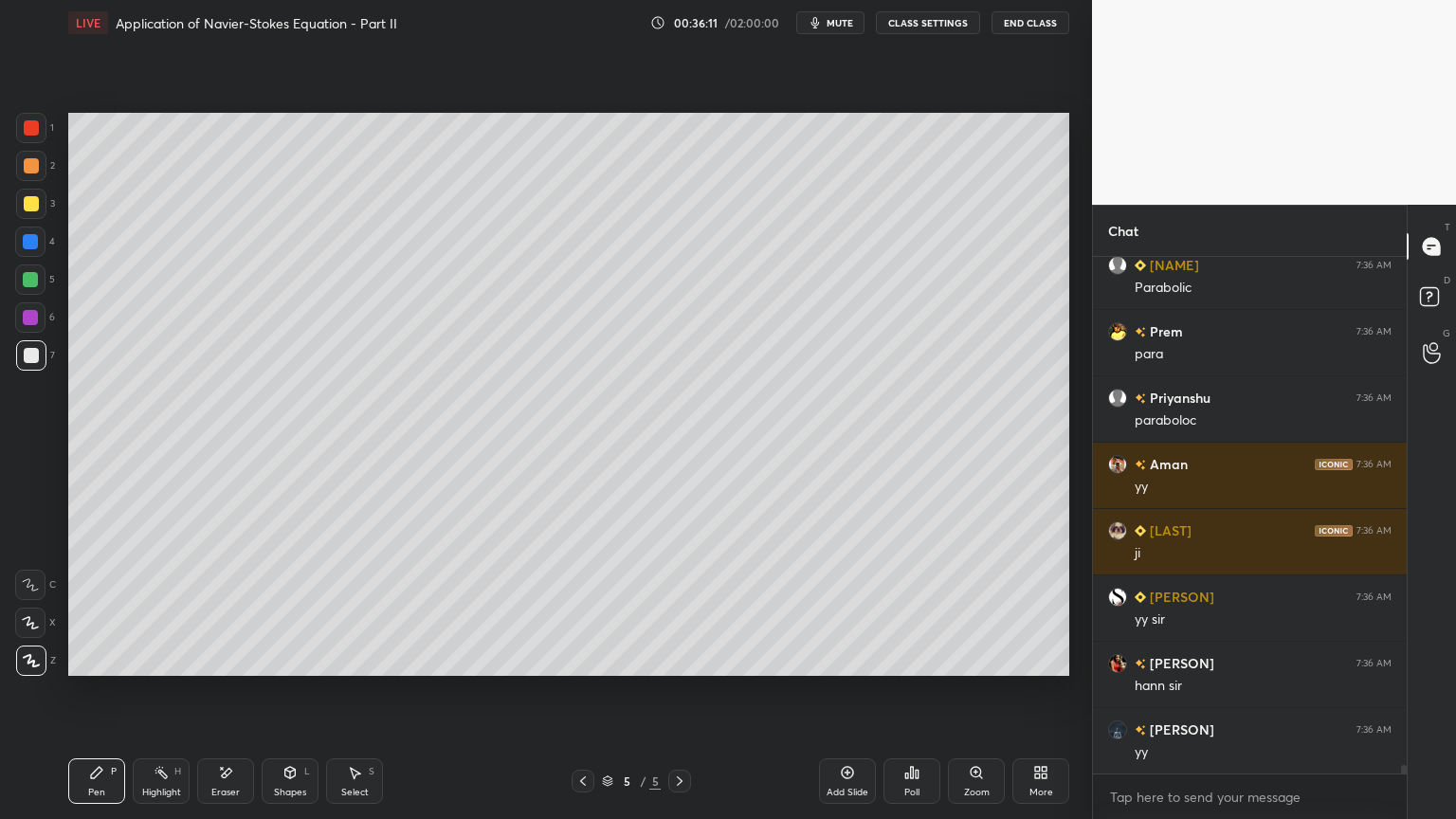 scroll, scrollTop: 32562, scrollLeft: 0, axis: vertical 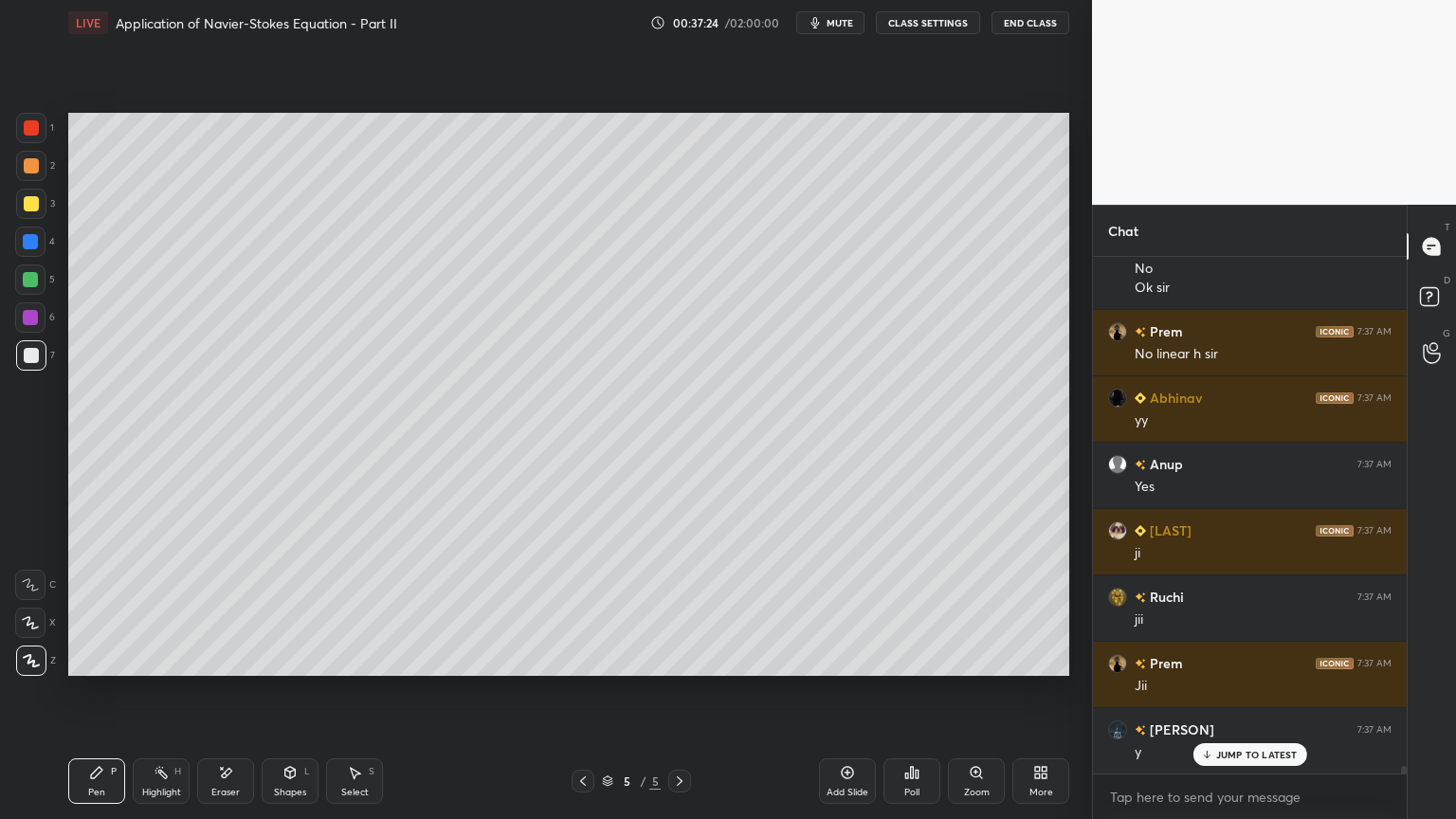 click on "Pen" at bounding box center (97, 792) 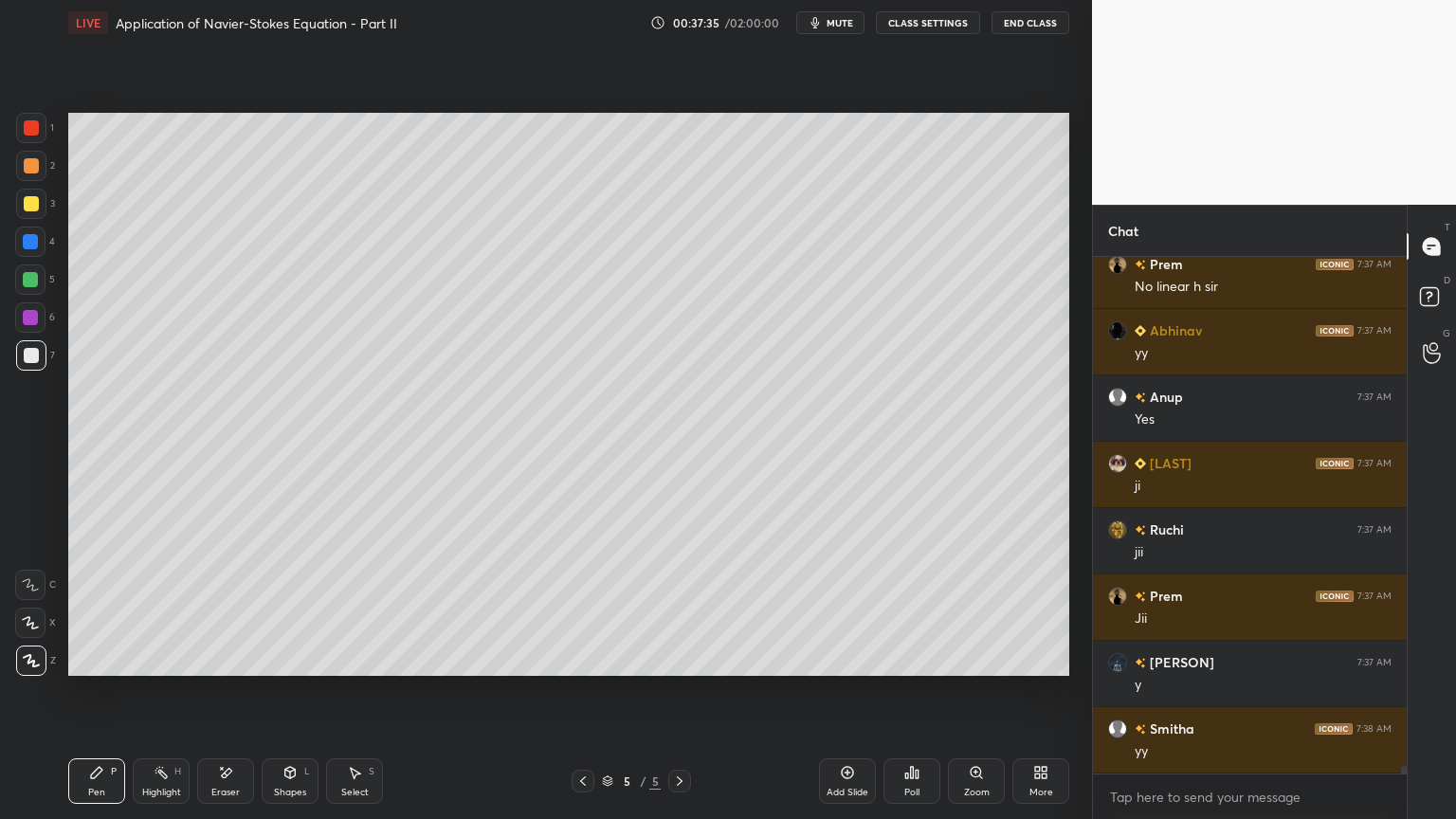 scroll, scrollTop: 33924, scrollLeft: 0, axis: vertical 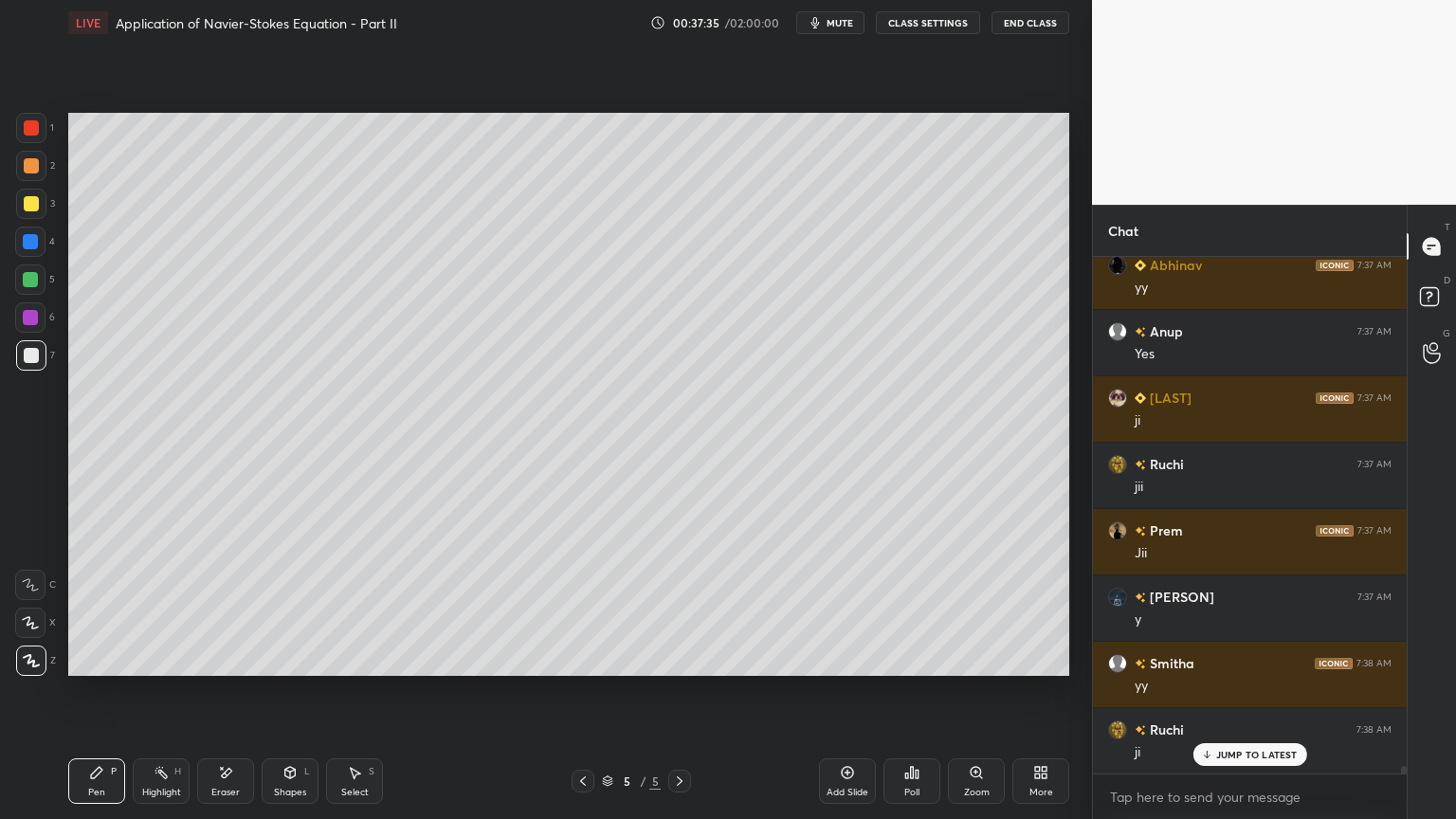 click on "Eraser" at bounding box center [226, 781] 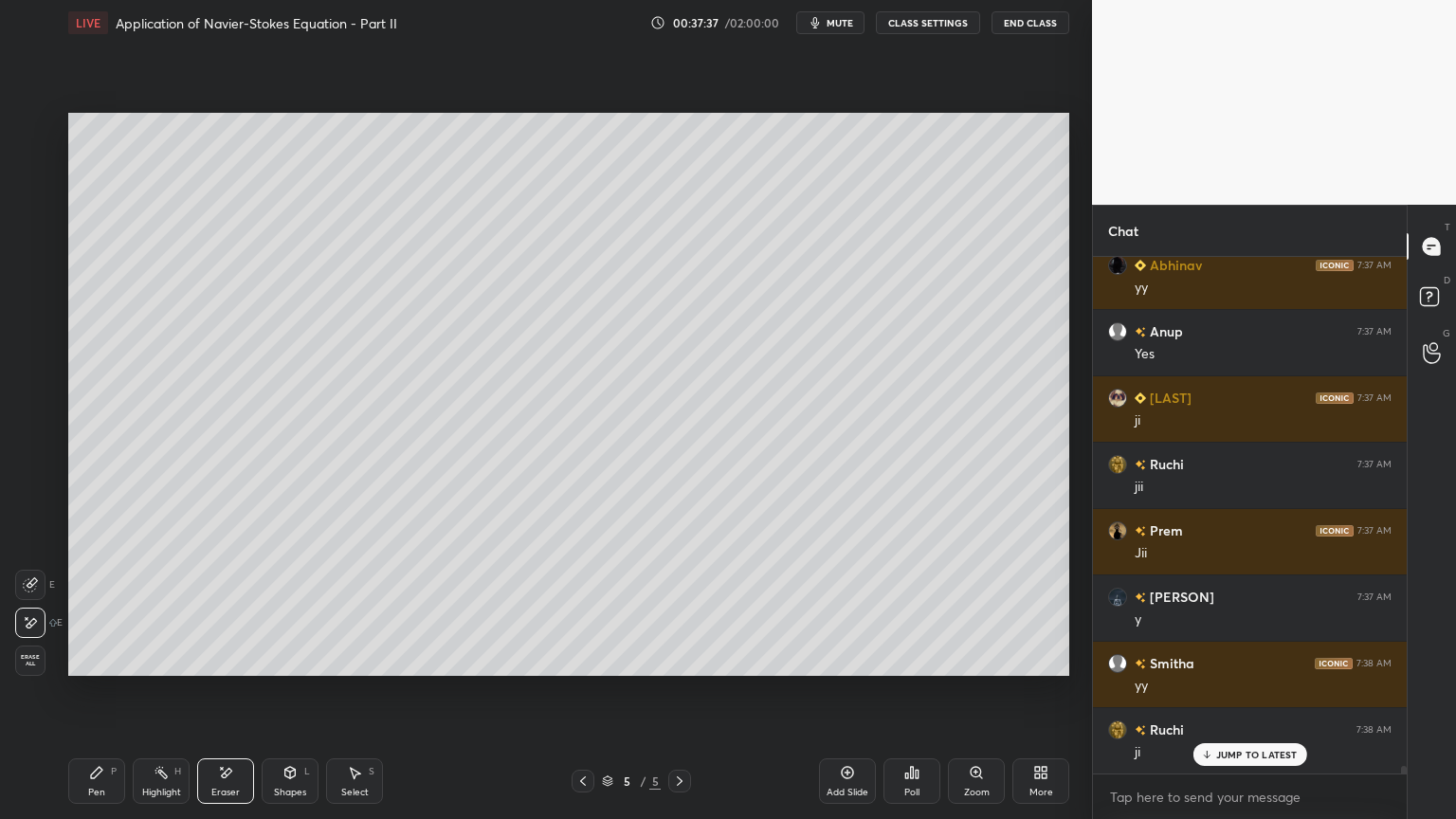 click on "Pen" at bounding box center (97, 792) 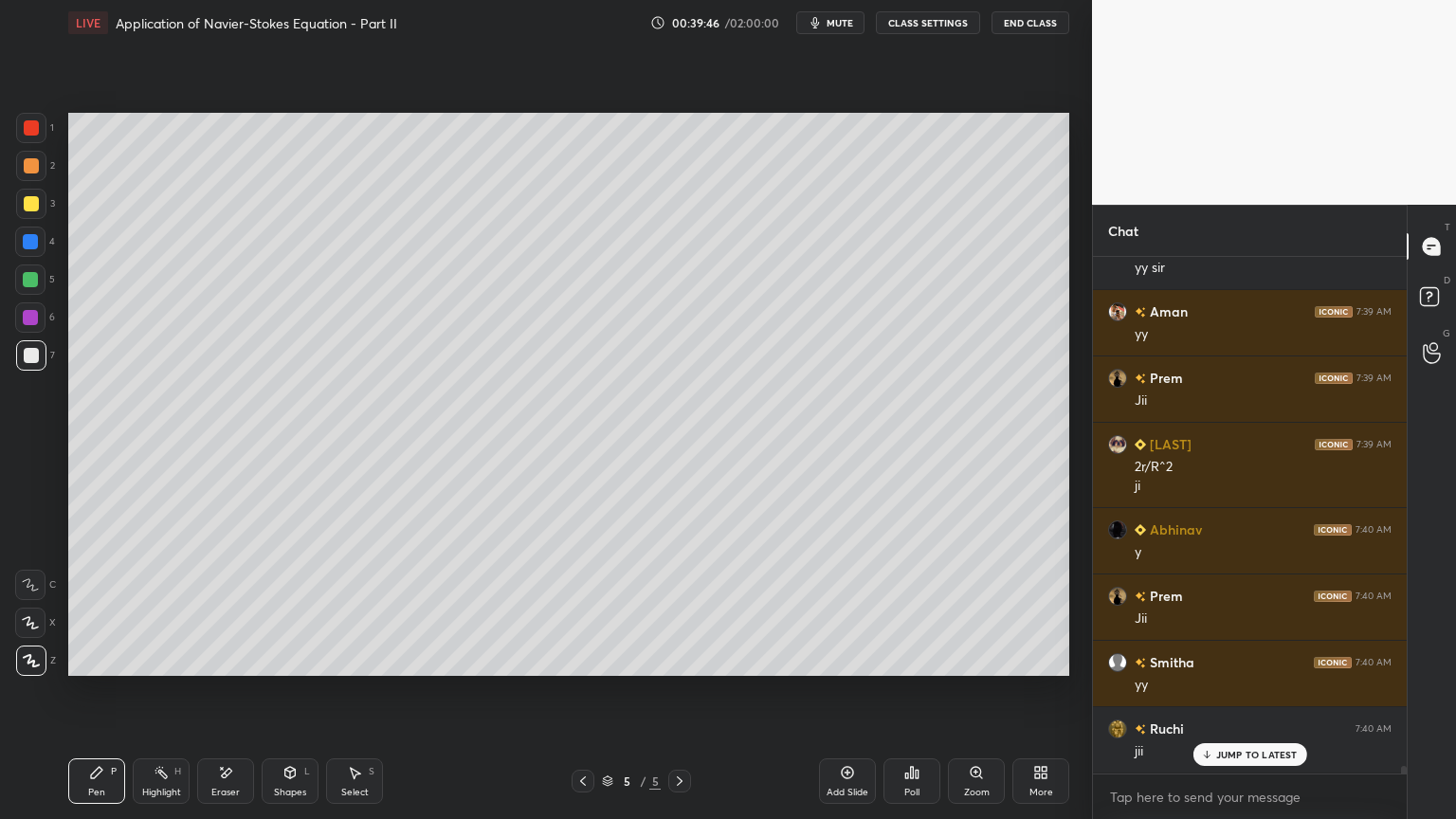 scroll, scrollTop: 36616, scrollLeft: 0, axis: vertical 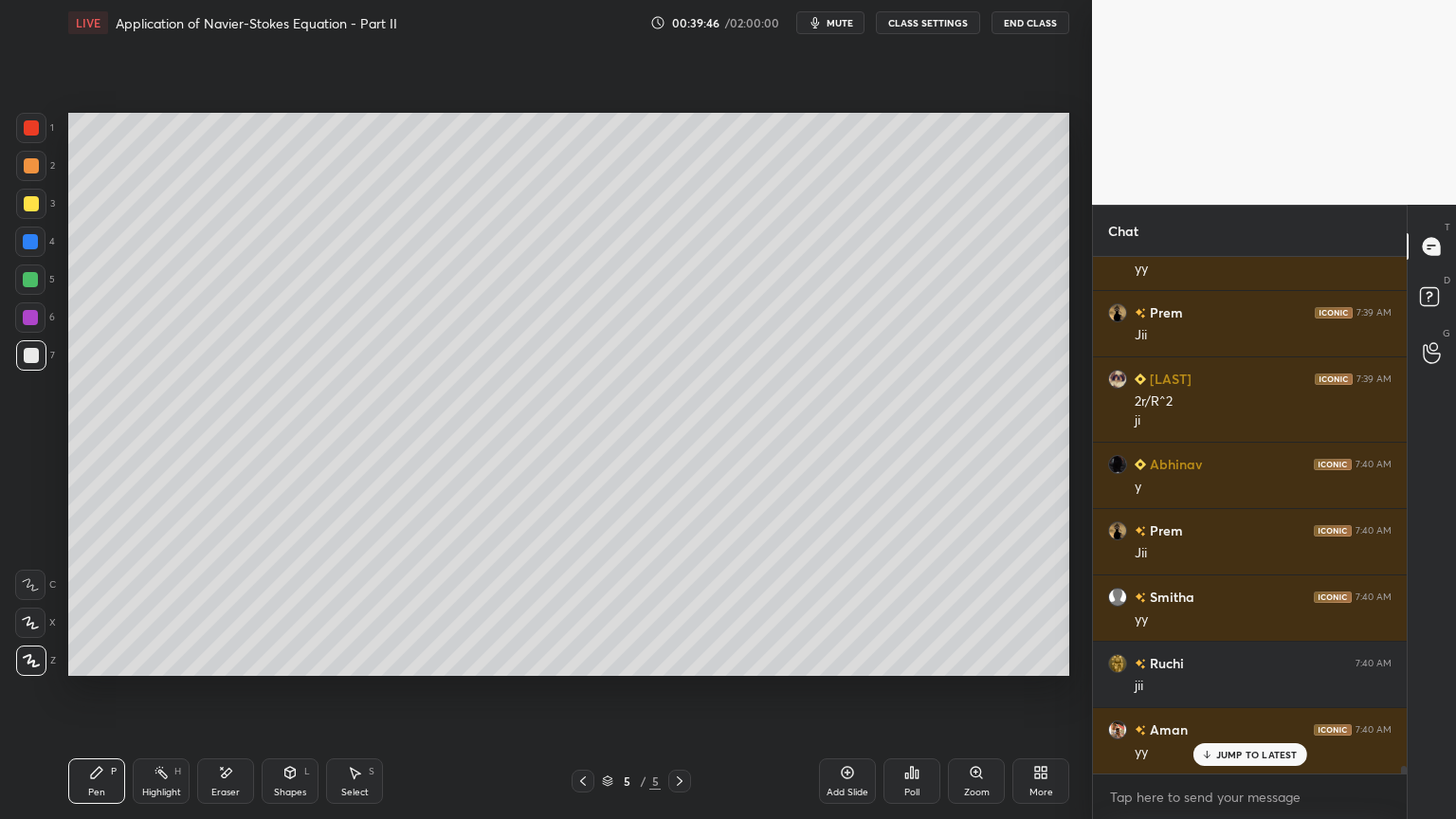 click on "Select S" at bounding box center [355, 781] 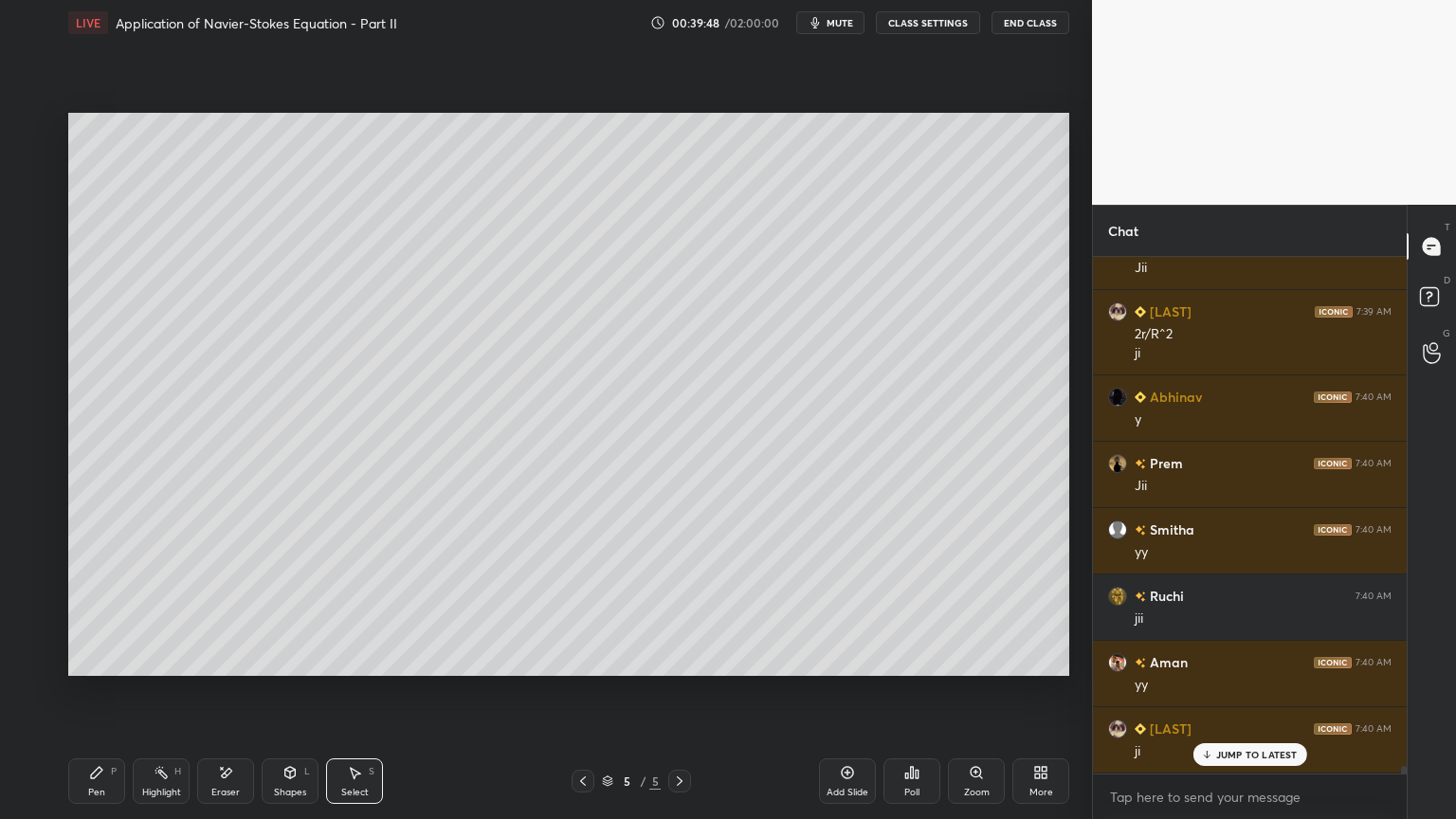 scroll, scrollTop: 36749, scrollLeft: 0, axis: vertical 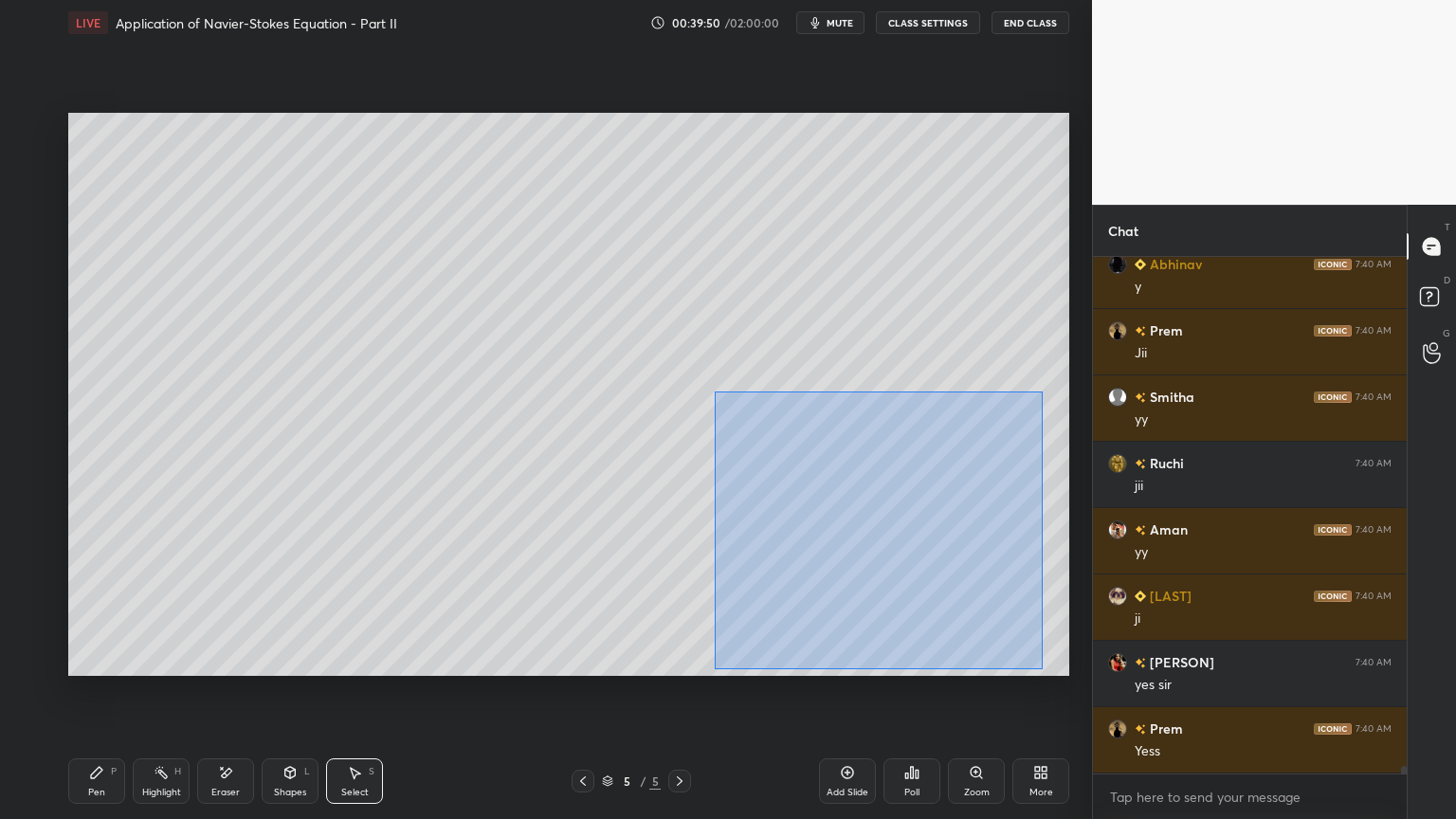 drag, startPoint x: 717, startPoint y: 394, endPoint x: 1043, endPoint y: 668, distance: 425.85444 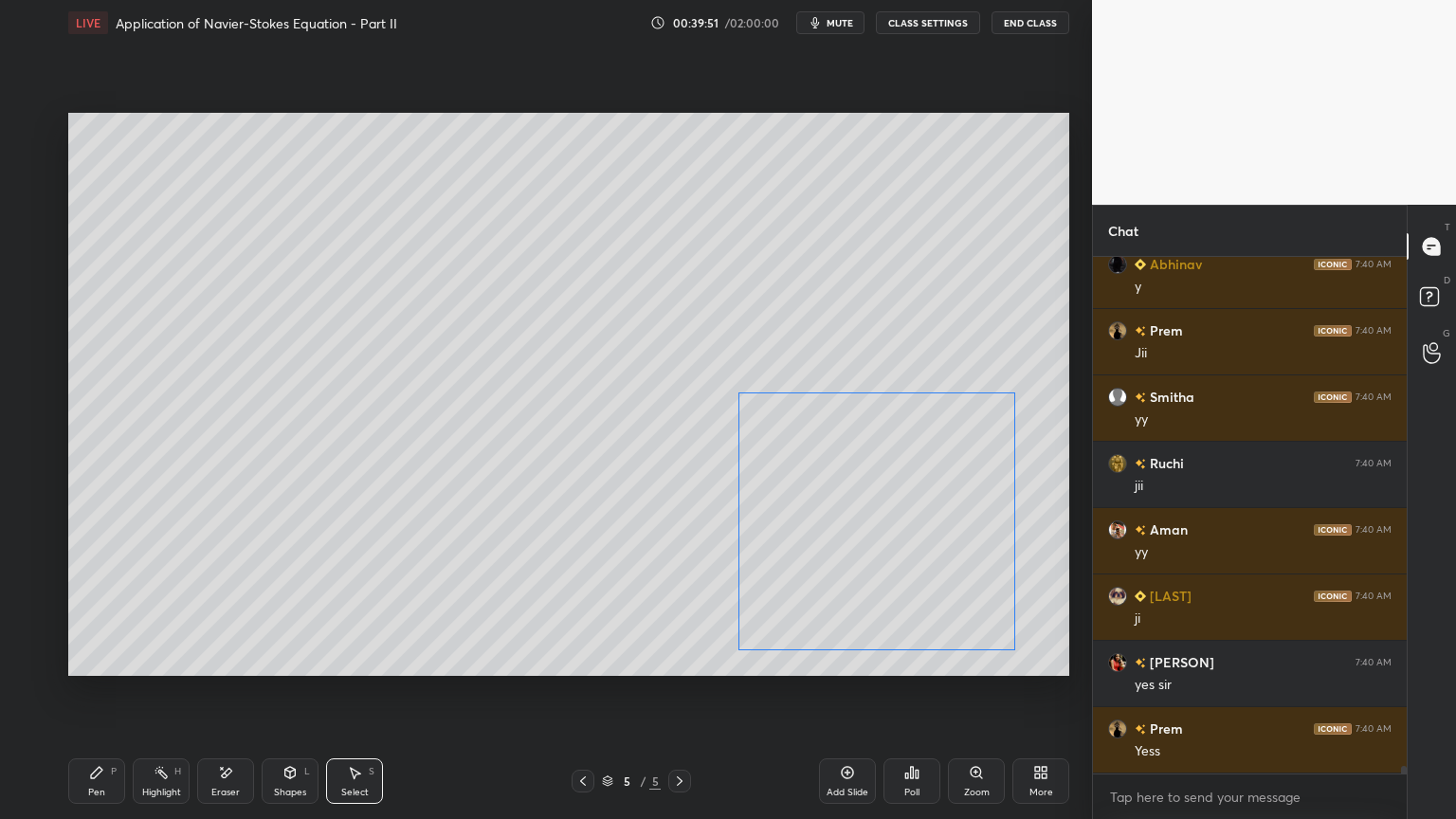 drag, startPoint x: 958, startPoint y: 624, endPoint x: 953, endPoint y: 607, distance: 17.720045 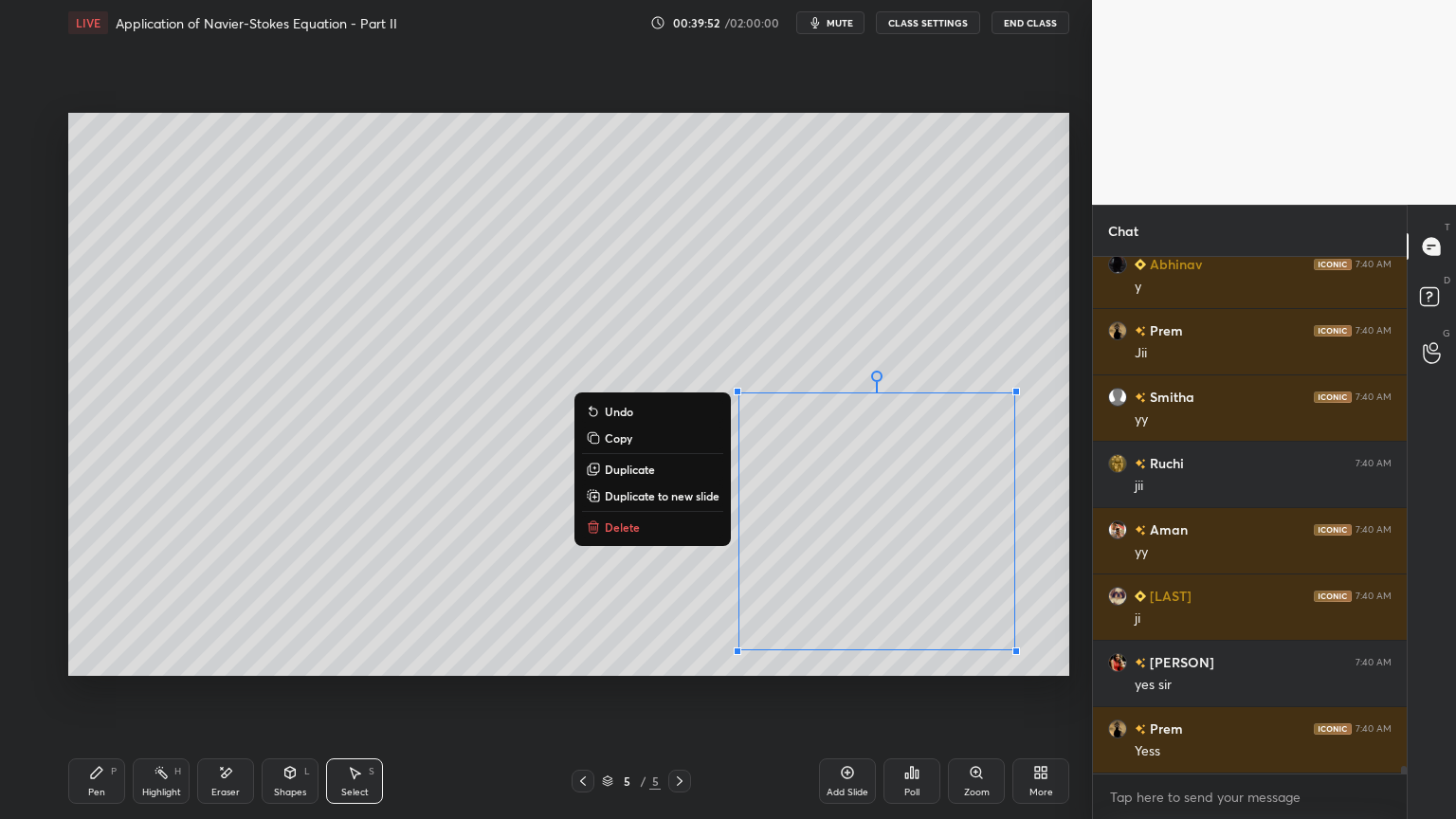 click on "0 ° Undo Copy Duplicate Duplicate to new slide Delete" at bounding box center (569, 394) 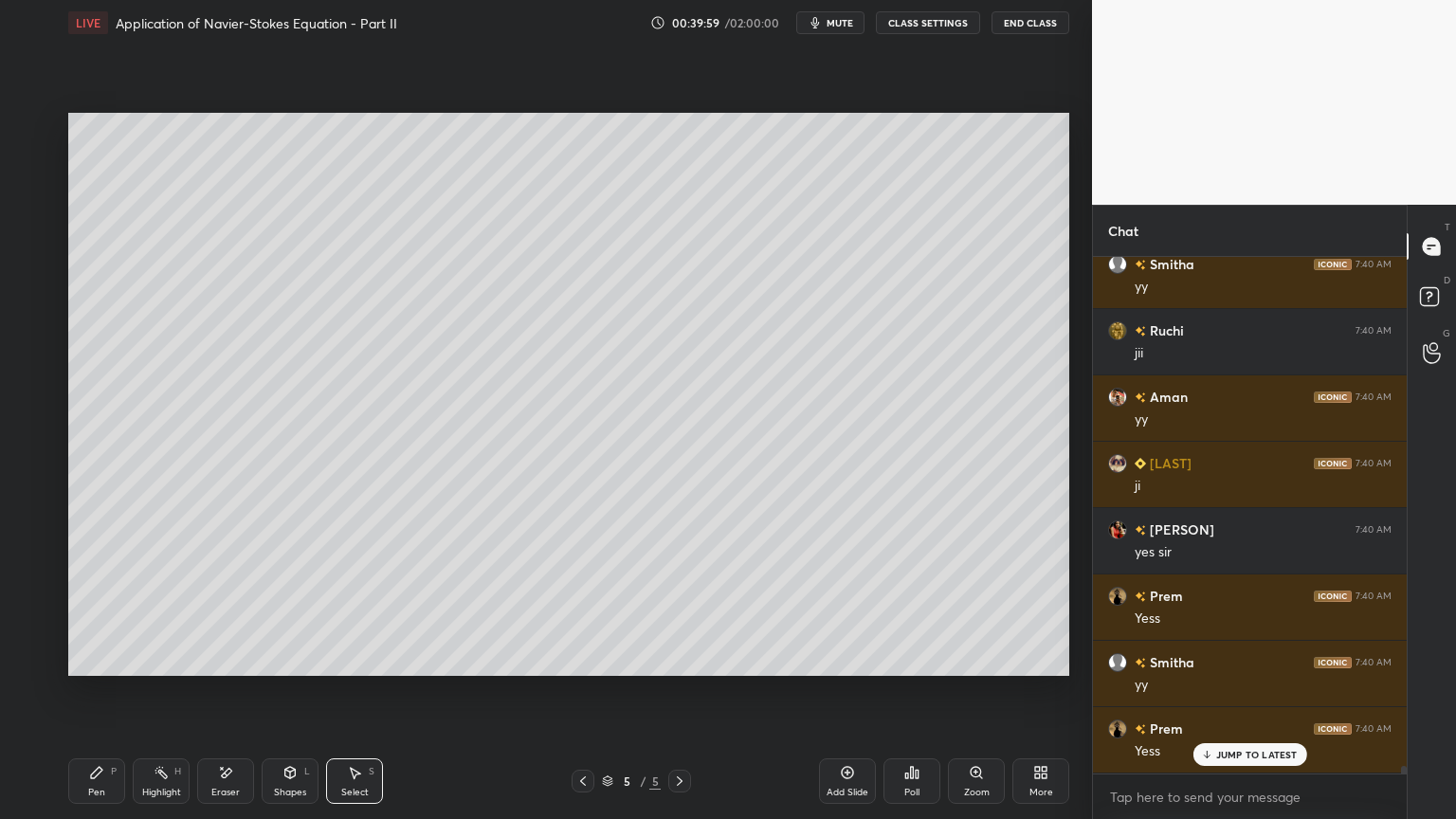 scroll, scrollTop: 37014, scrollLeft: 0, axis: vertical 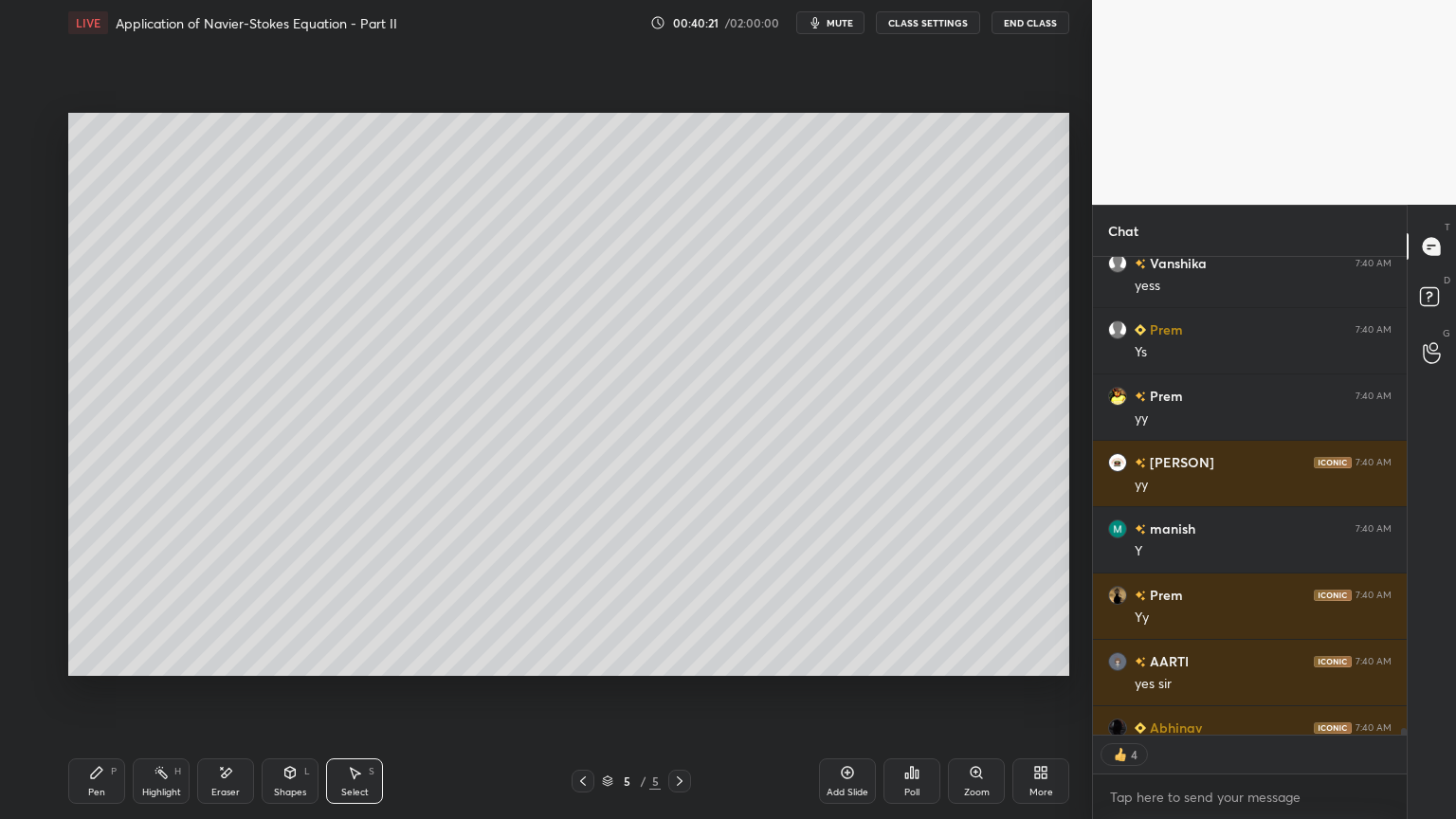 click 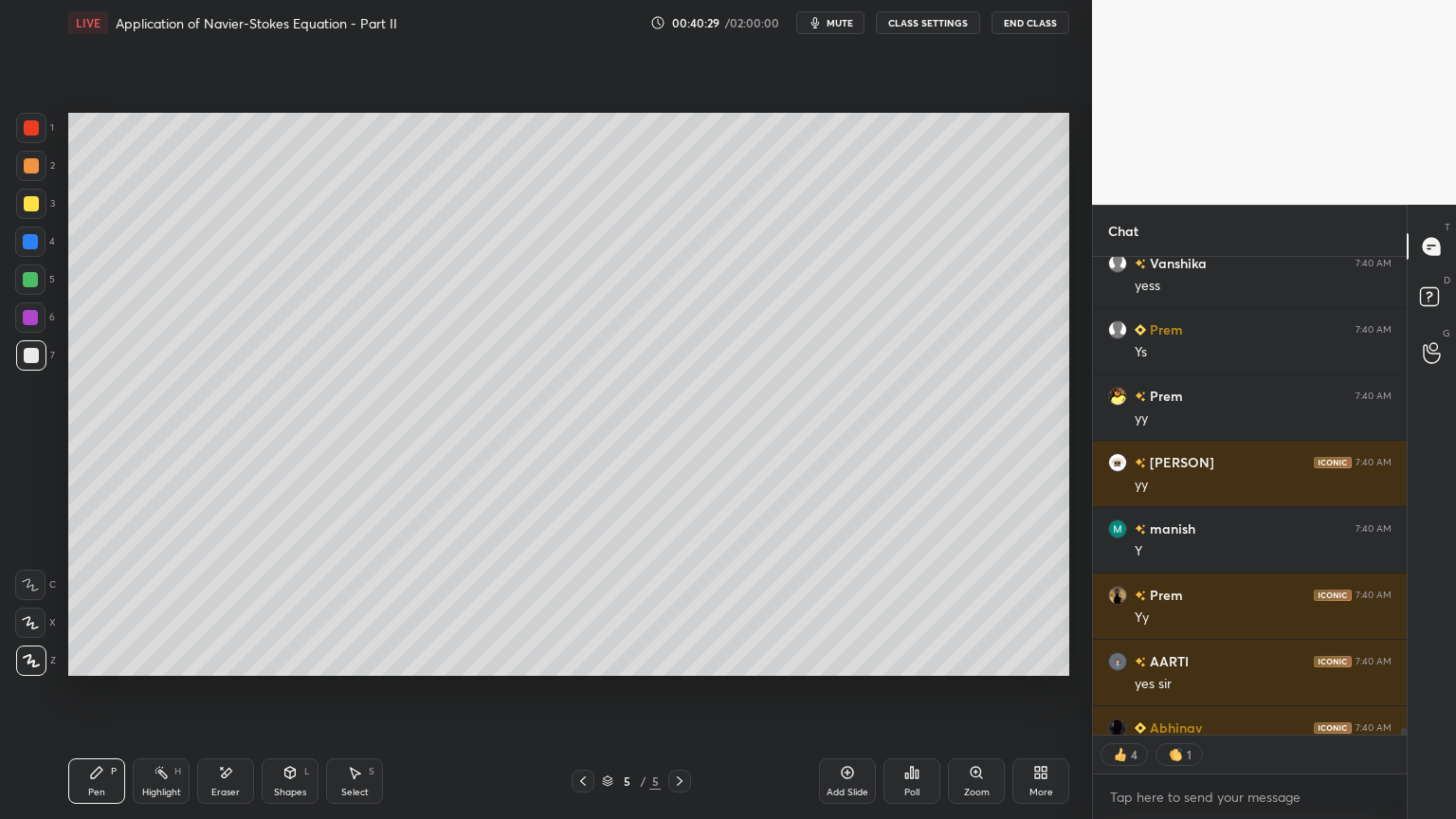click on "Select S" at bounding box center [355, 781] 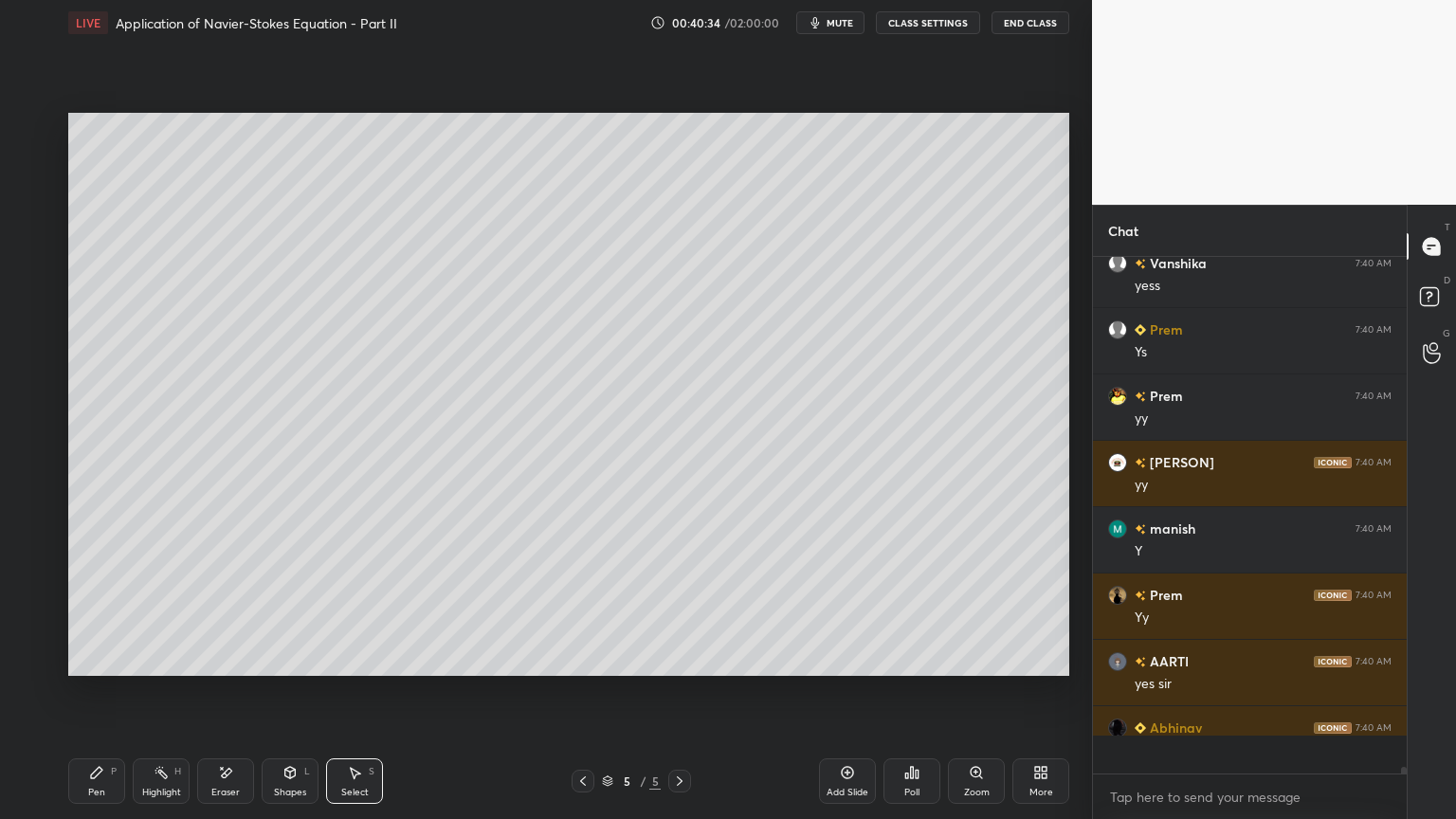 scroll, scrollTop: 6, scrollLeft: 6, axis: both 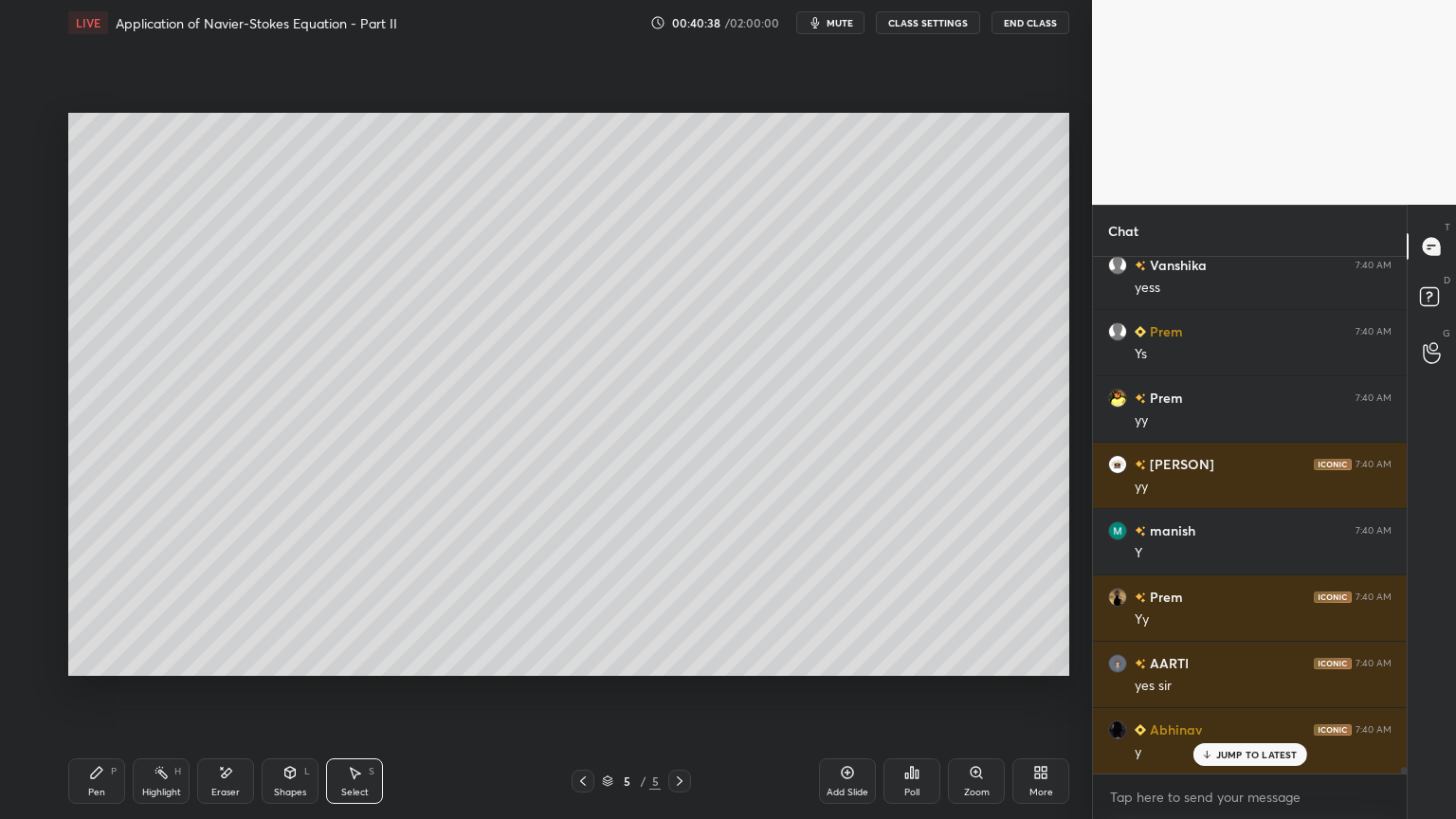 click on "Pen" at bounding box center [97, 792] 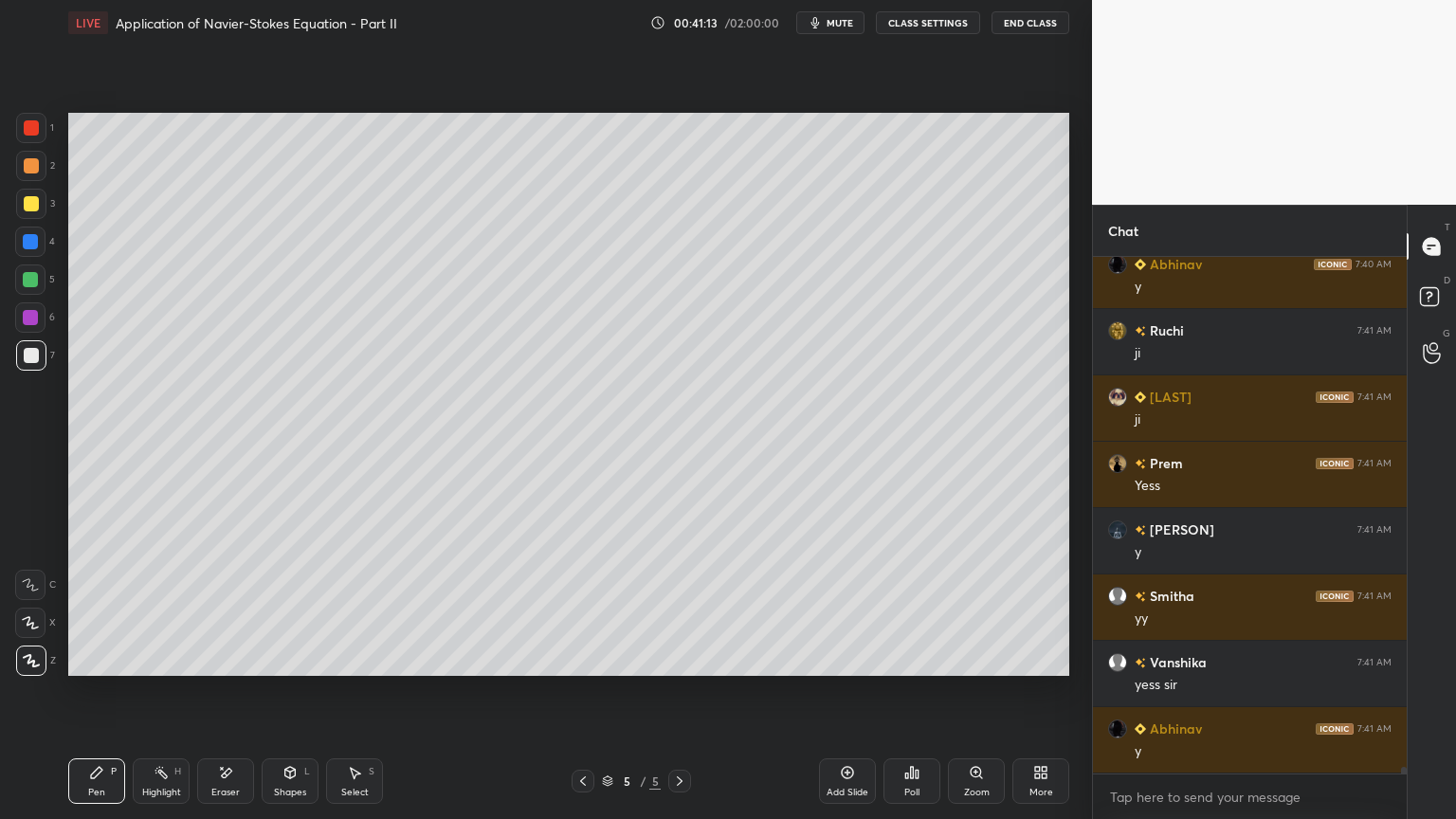 scroll, scrollTop: 38872, scrollLeft: 0, axis: vertical 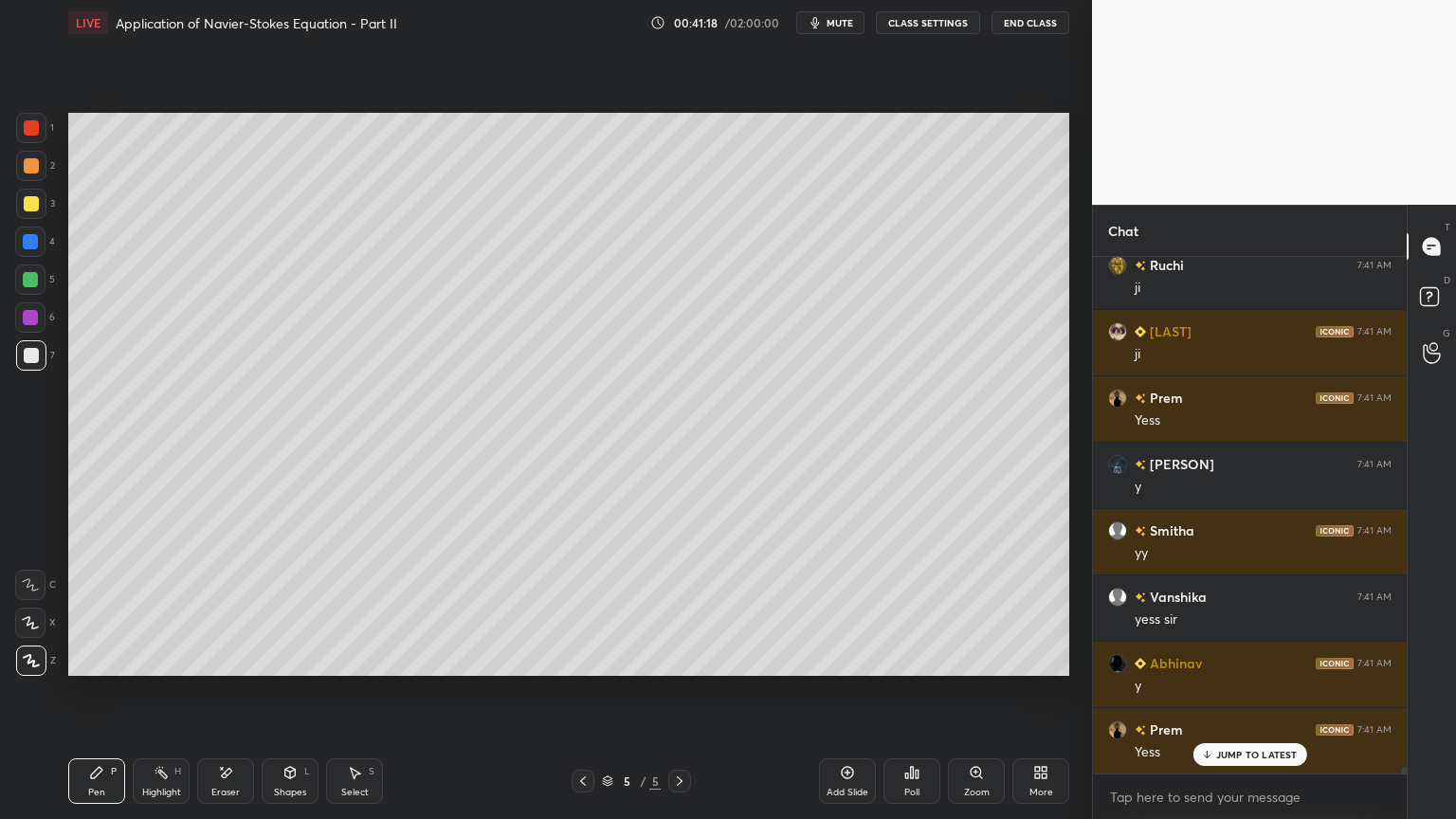 click on "Select S" at bounding box center (355, 781) 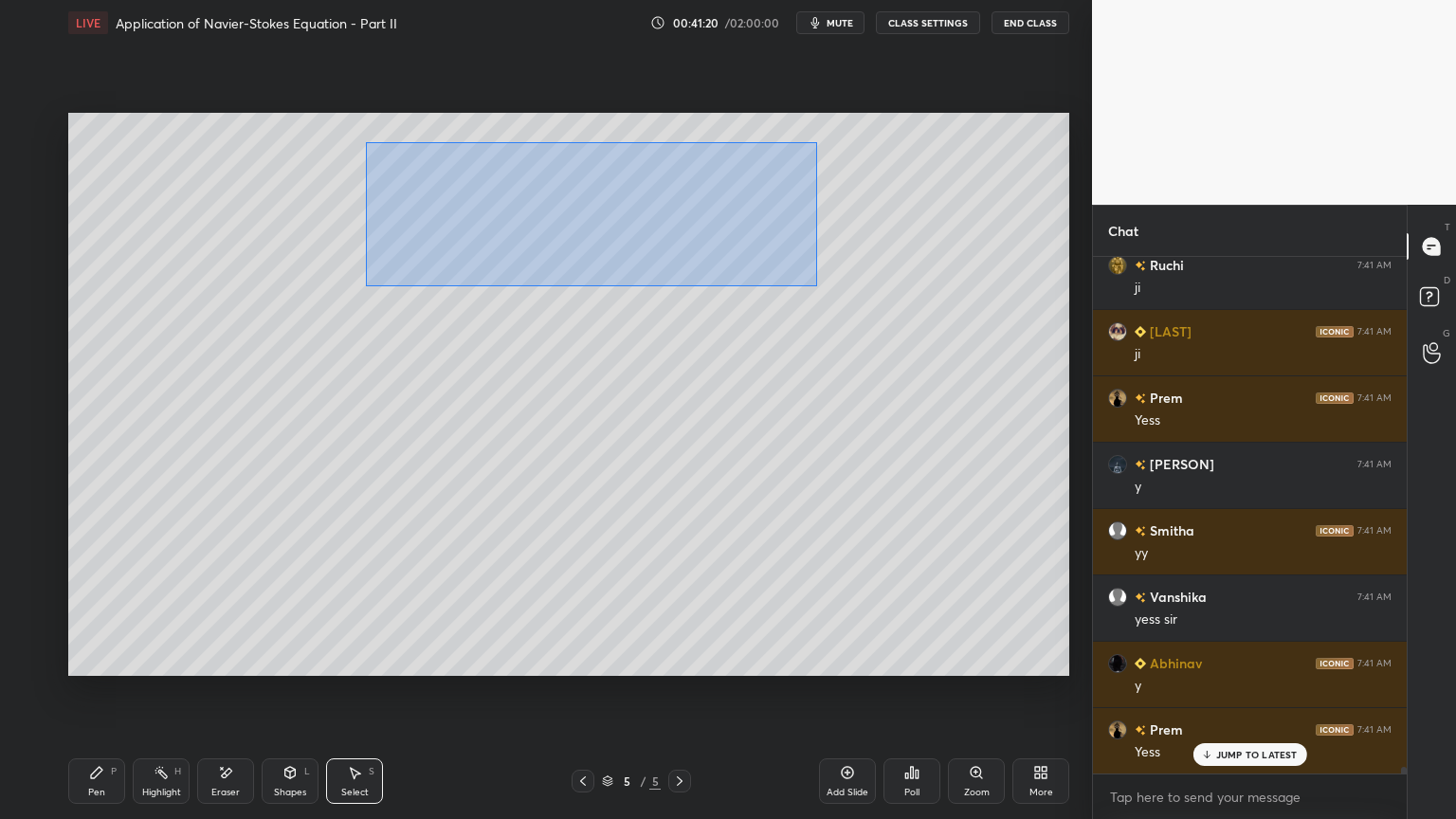 drag, startPoint x: 374, startPoint y: 147, endPoint x: 788, endPoint y: 279, distance: 434.53423 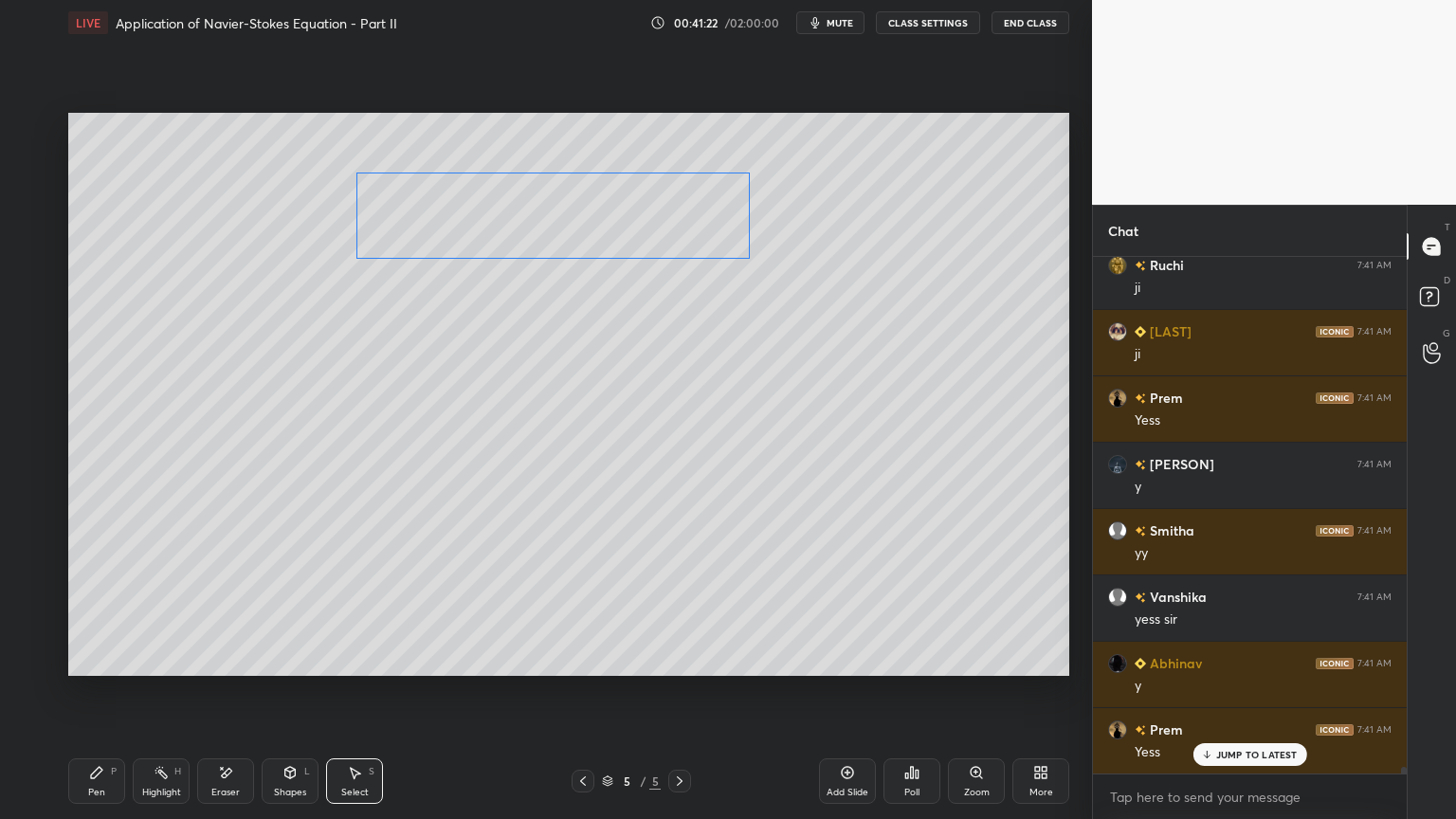 drag, startPoint x: 674, startPoint y: 220, endPoint x: 657, endPoint y: 239, distance: 25.495098 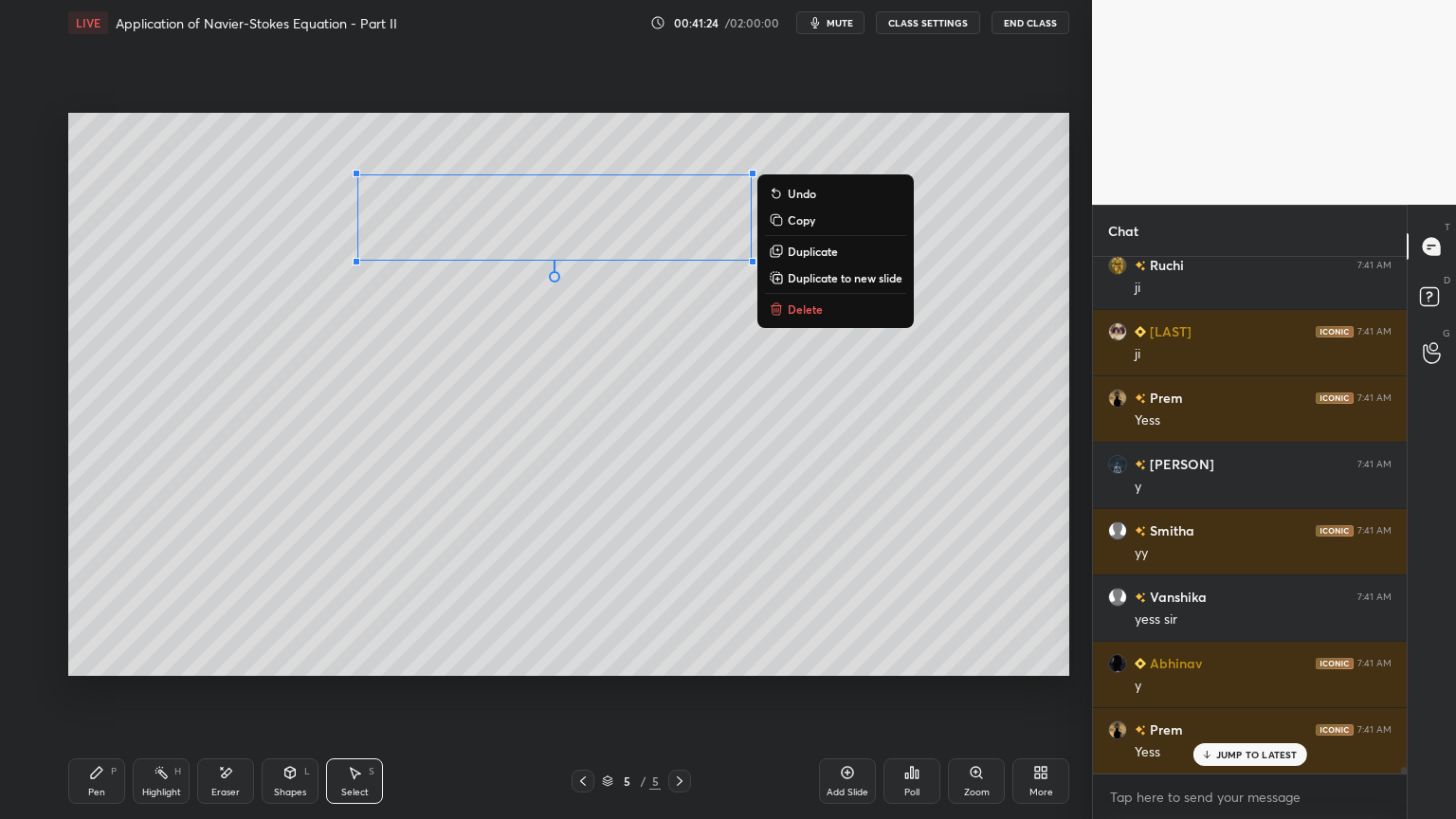 click 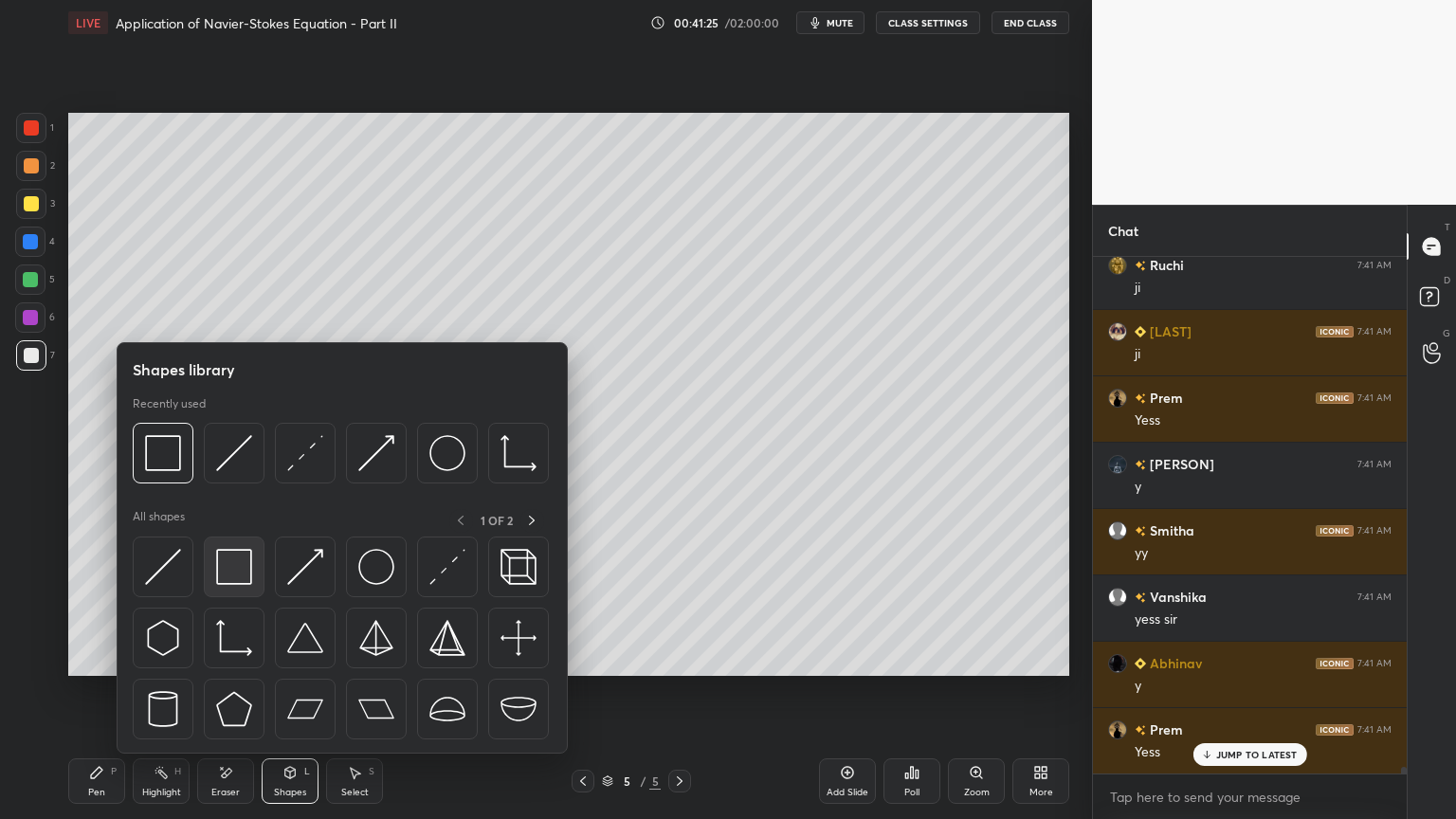 click at bounding box center (234, 567) 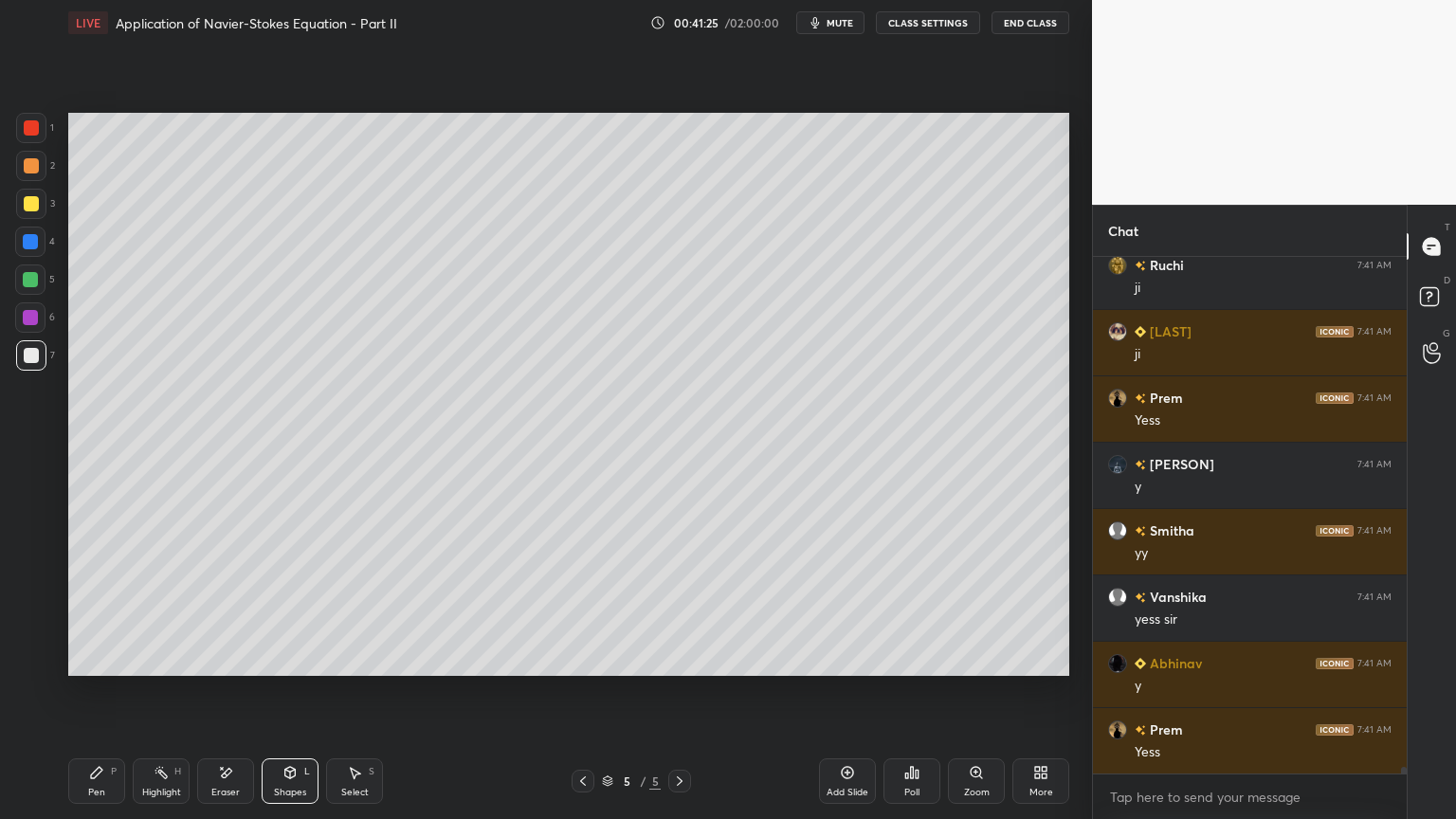 scroll, scrollTop: 38939, scrollLeft: 0, axis: vertical 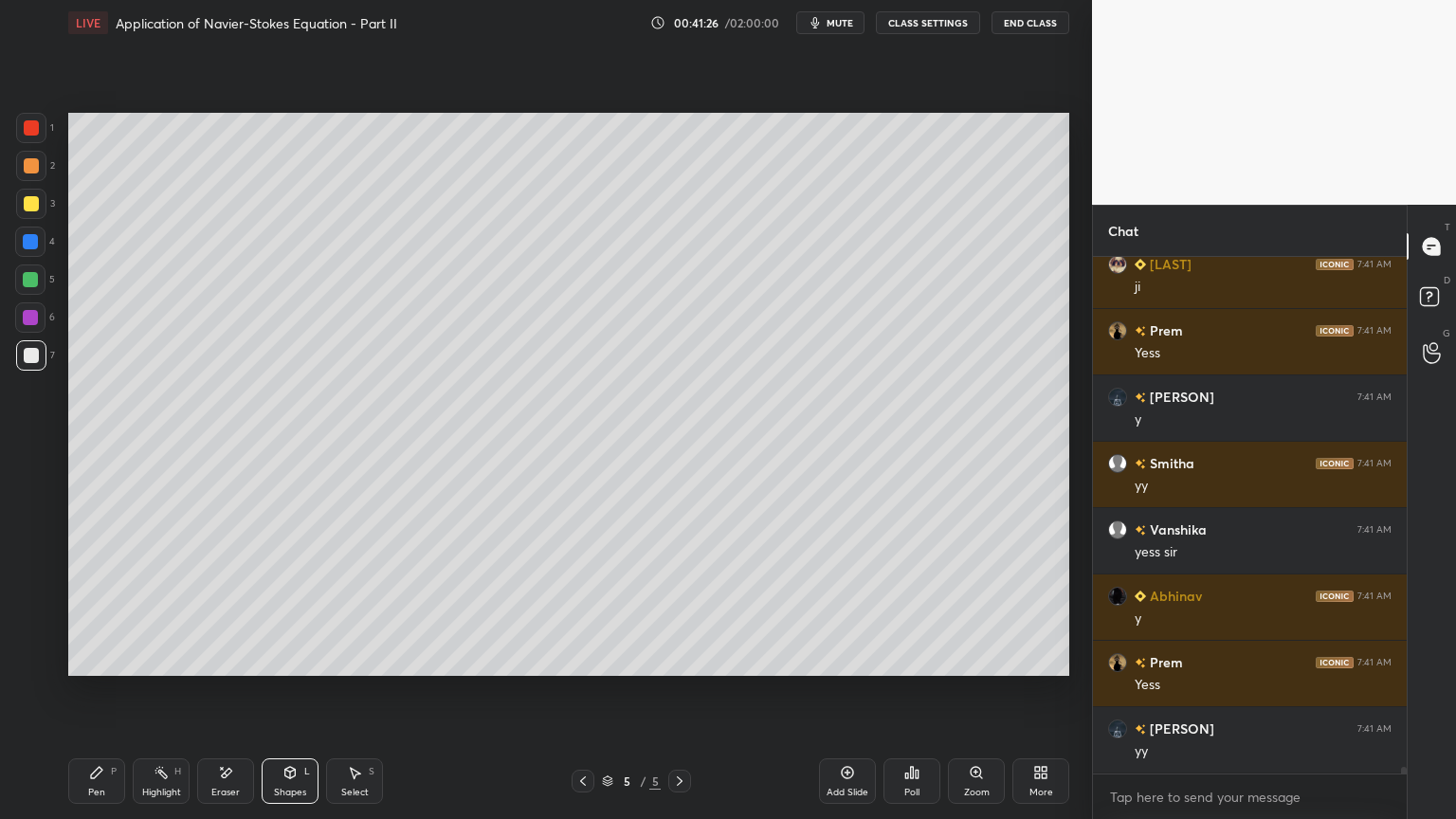 click at bounding box center (30, 318) 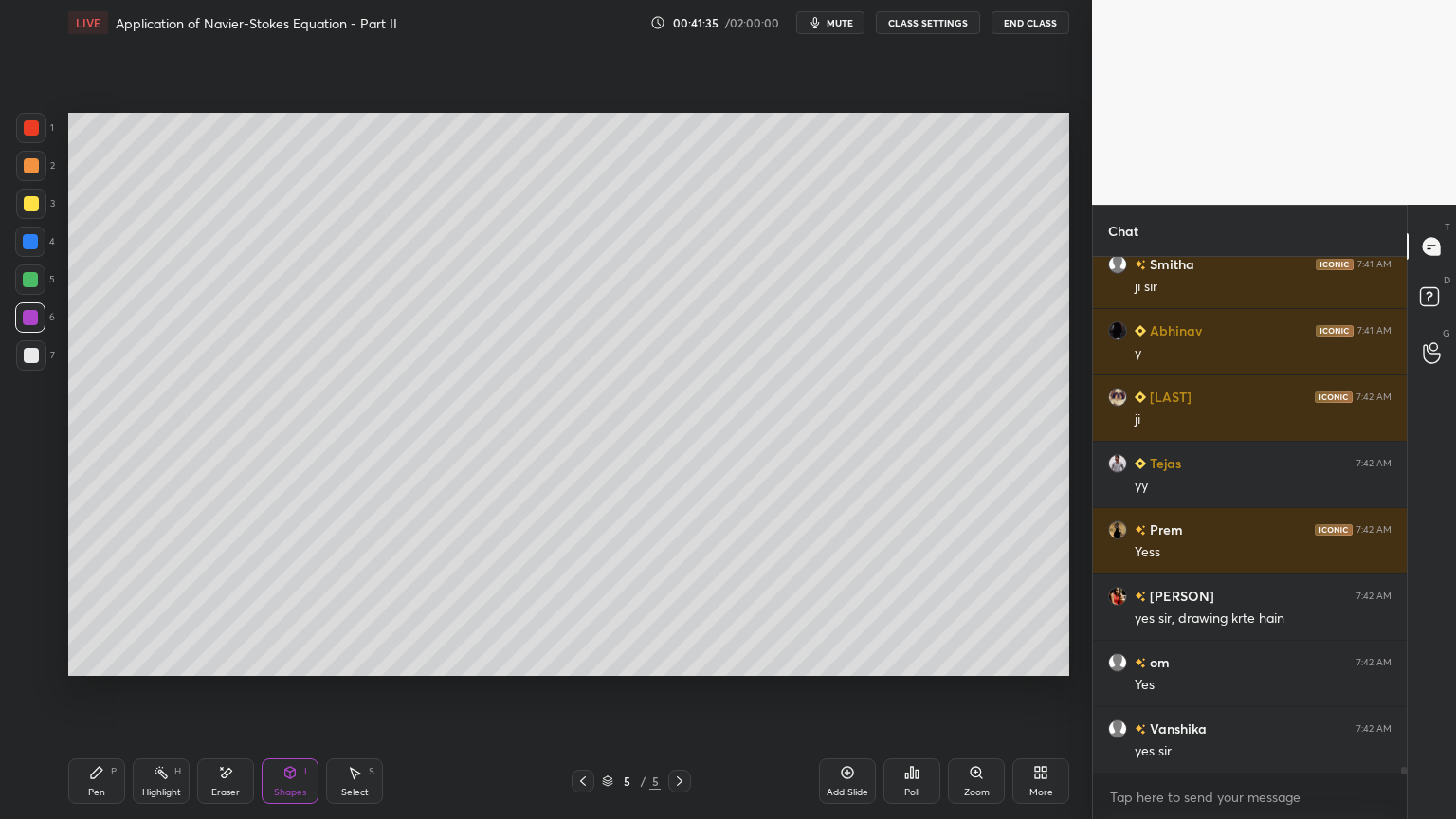 scroll, scrollTop: 39668, scrollLeft: 0, axis: vertical 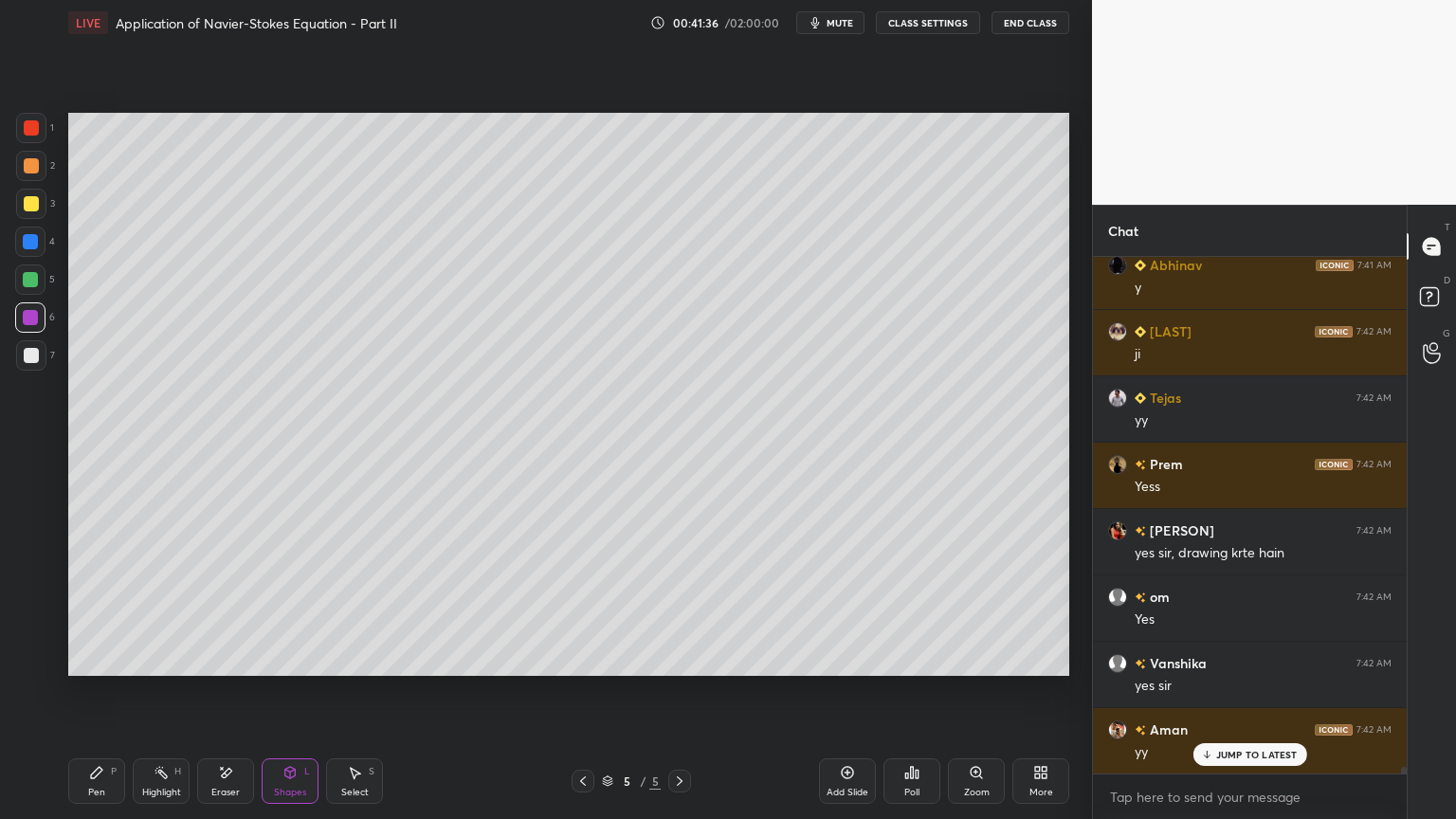 click on "Add Slide" at bounding box center [847, 792] 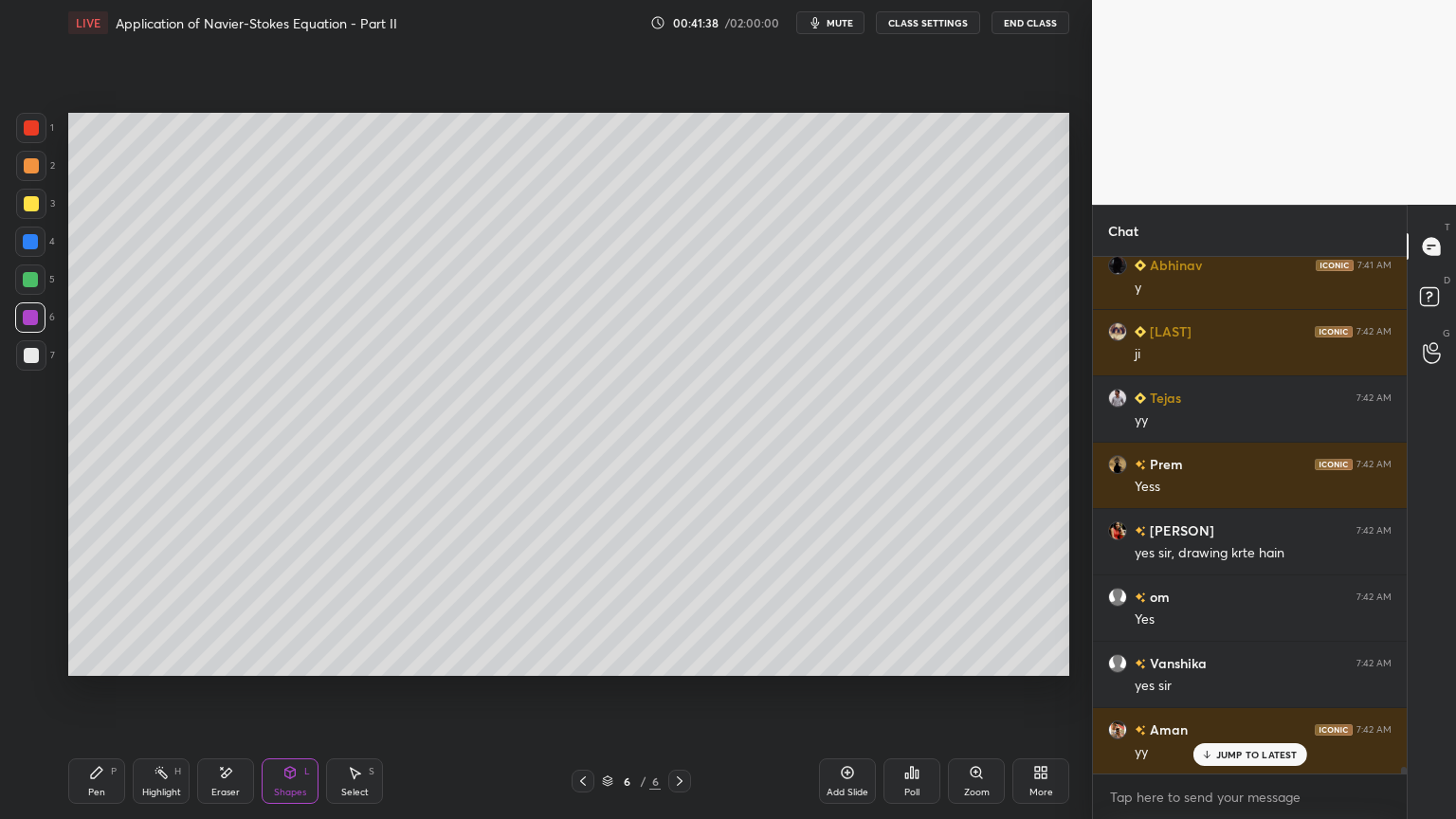 click on "Shapes" at bounding box center (290, 792) 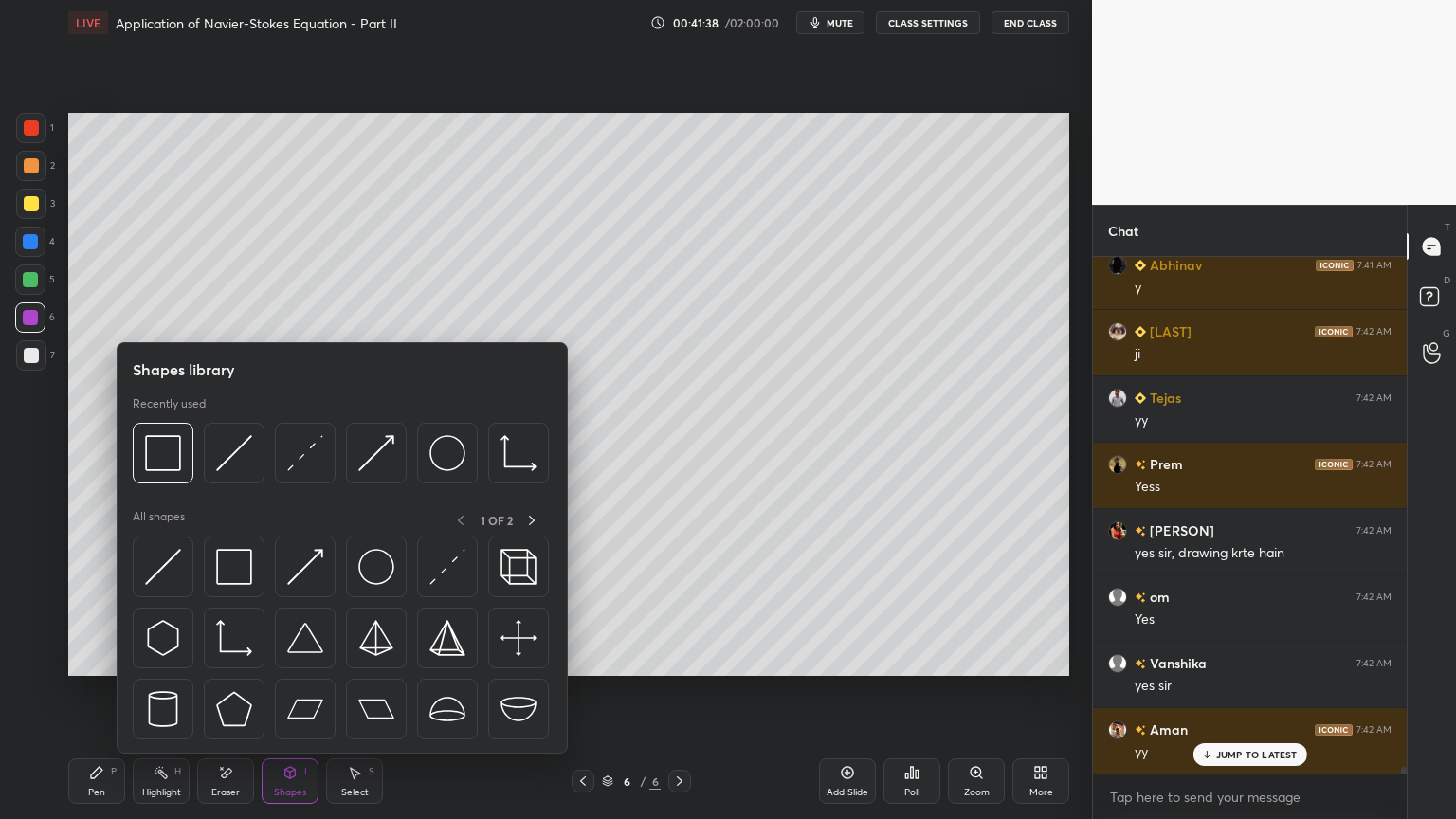 scroll, scrollTop: 39736, scrollLeft: 0, axis: vertical 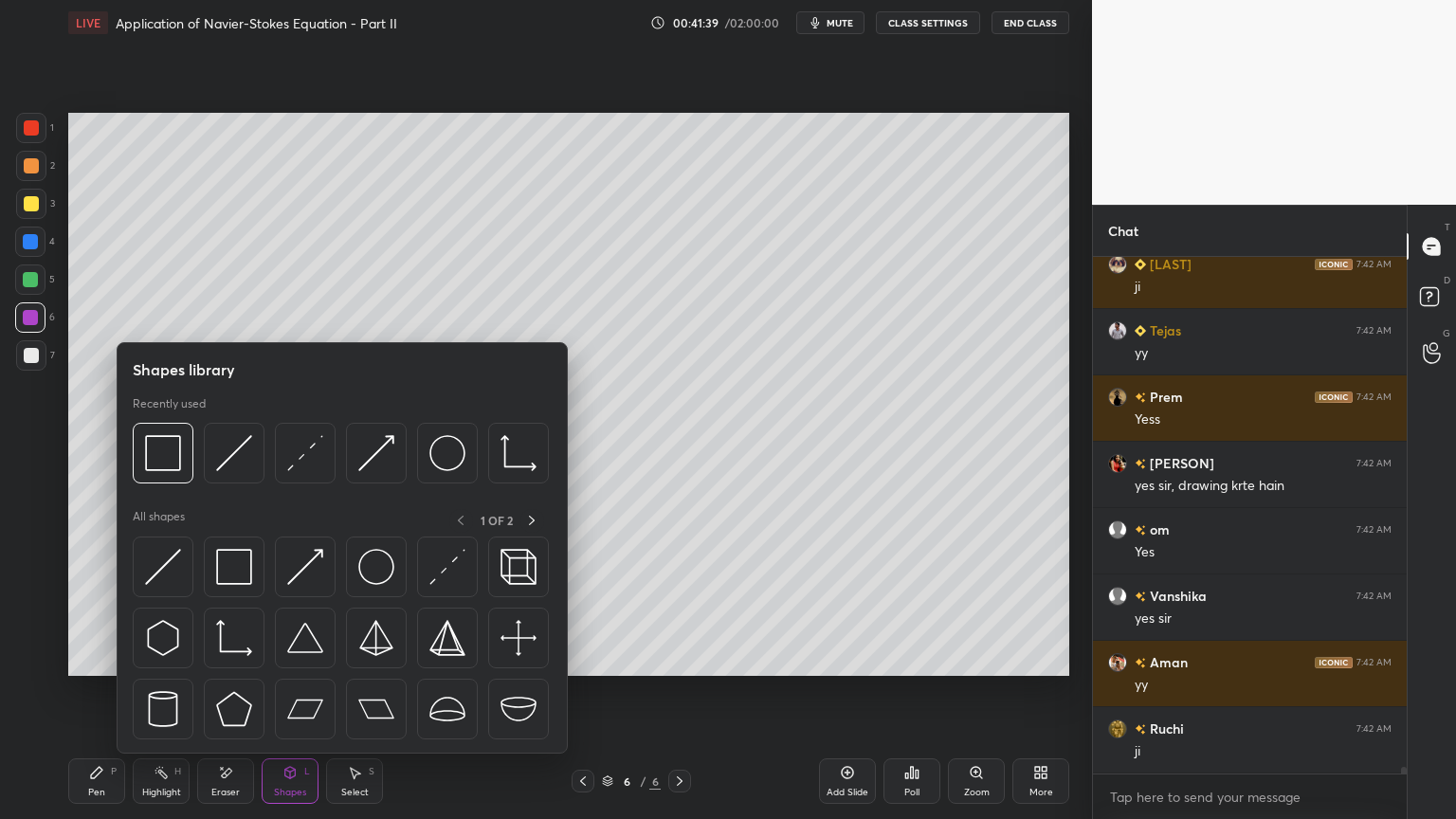 click on "Pen P" at bounding box center [97, 781] 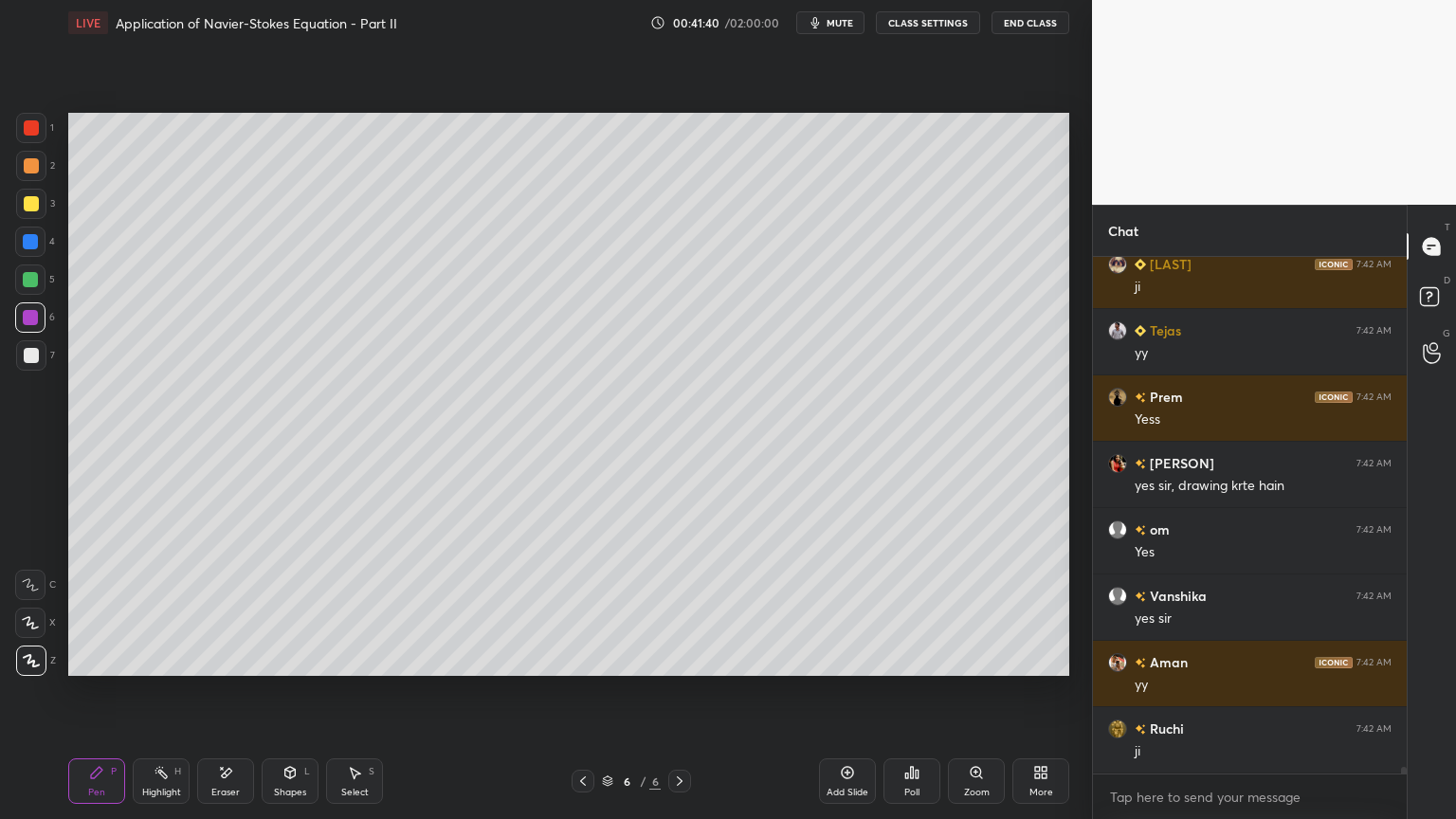 click on "Shapes L" at bounding box center [290, 781] 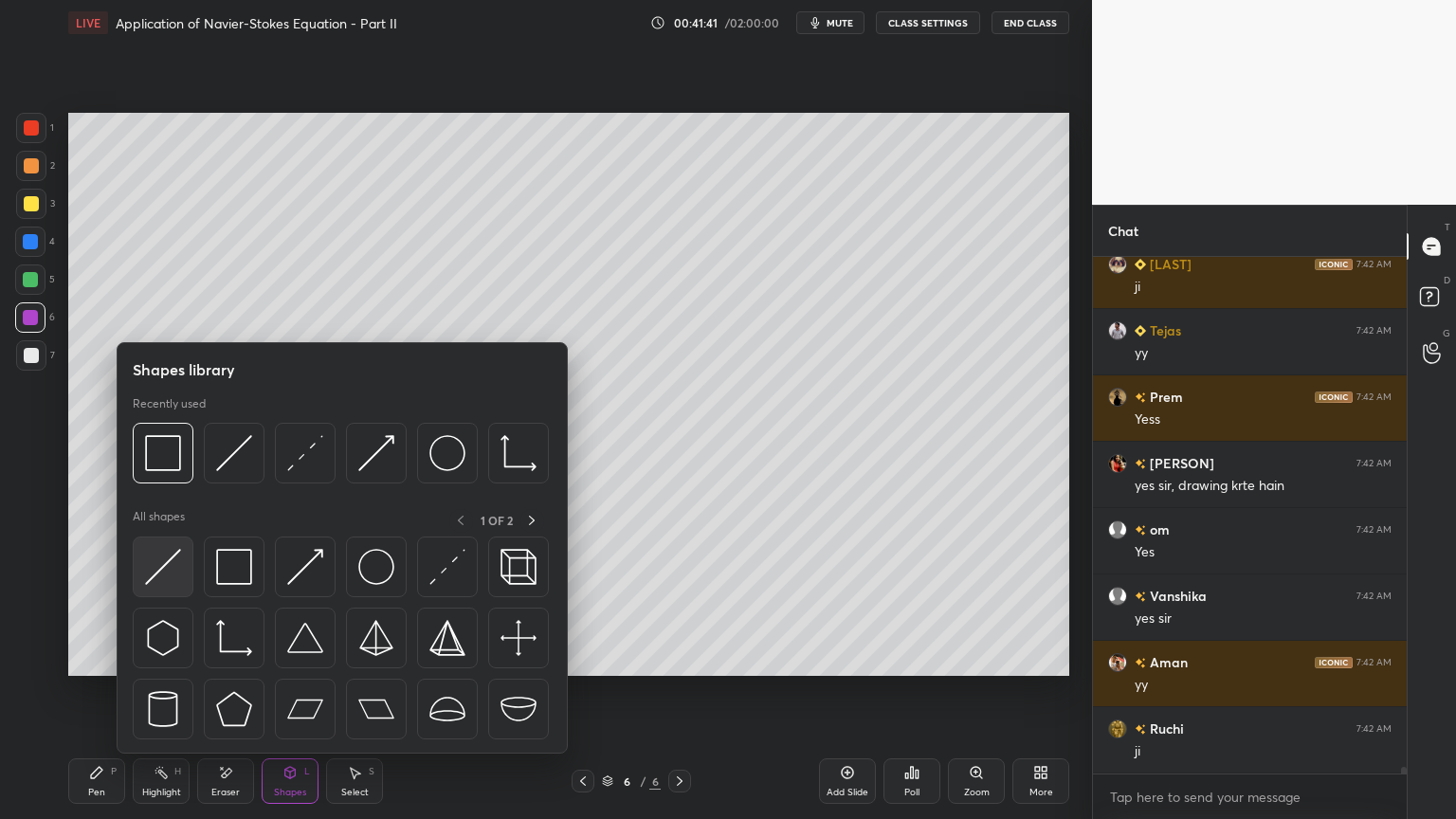 click at bounding box center [163, 567] 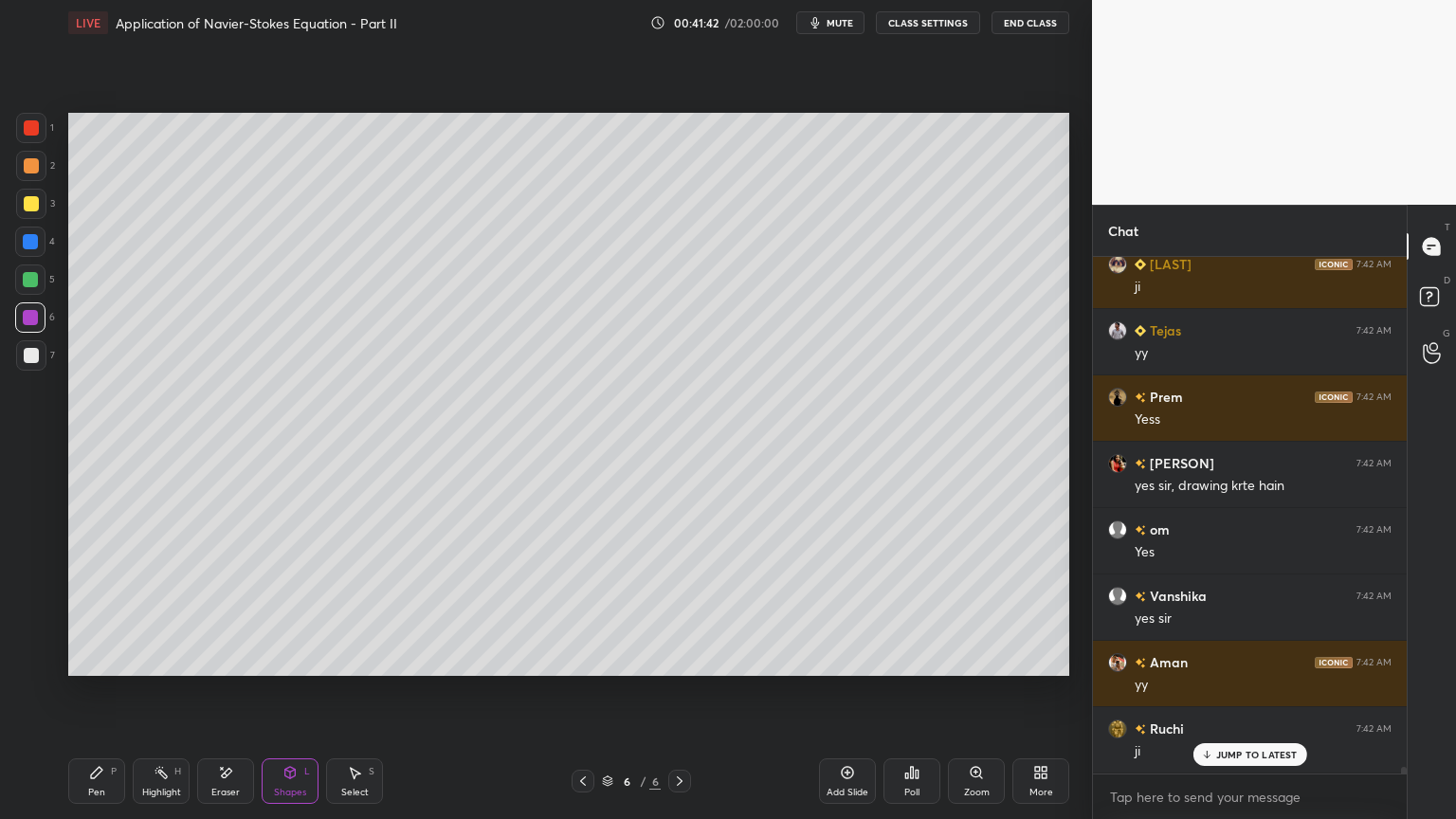scroll, scrollTop: 39801, scrollLeft: 0, axis: vertical 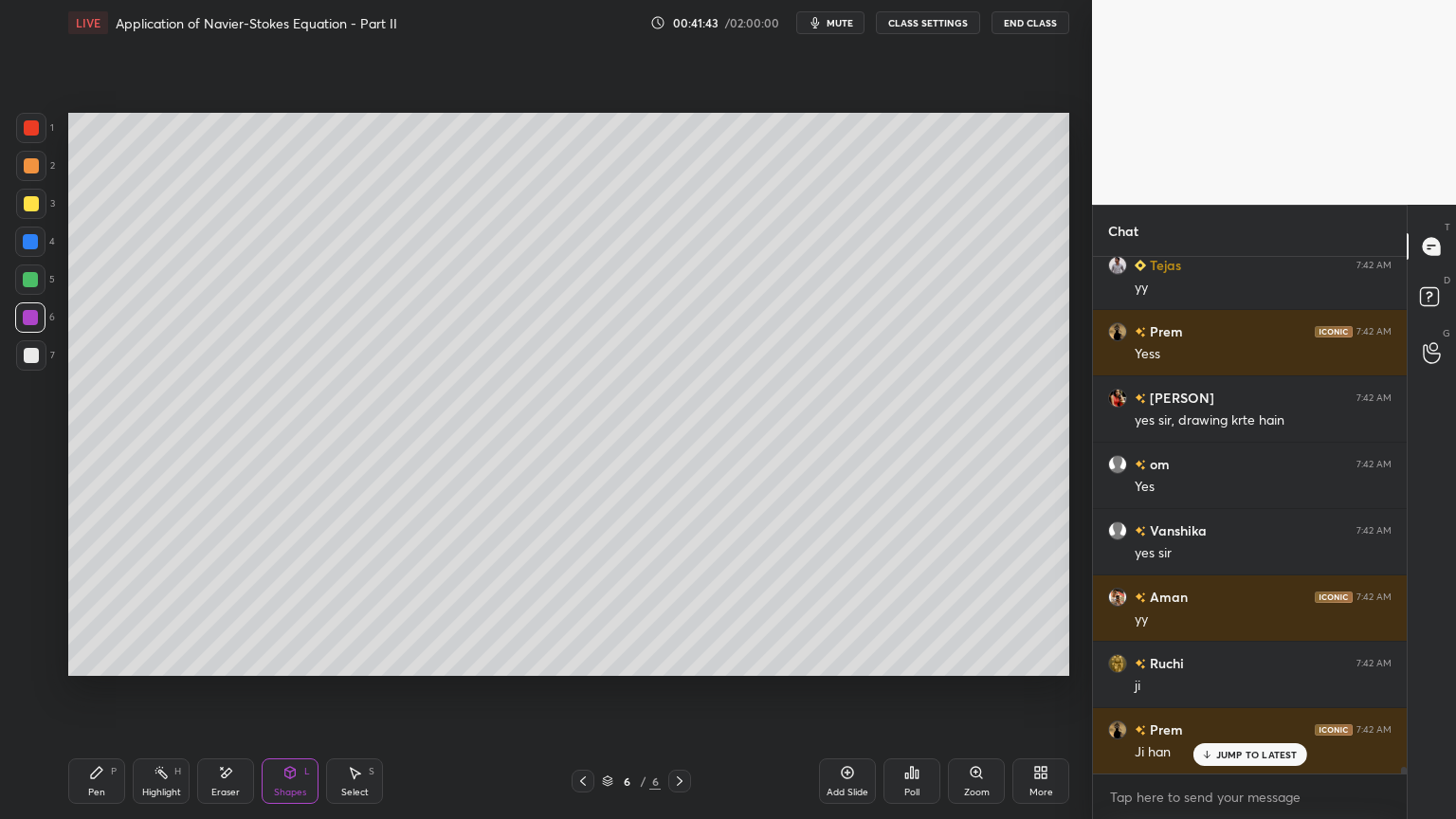 click at bounding box center [31, 355] 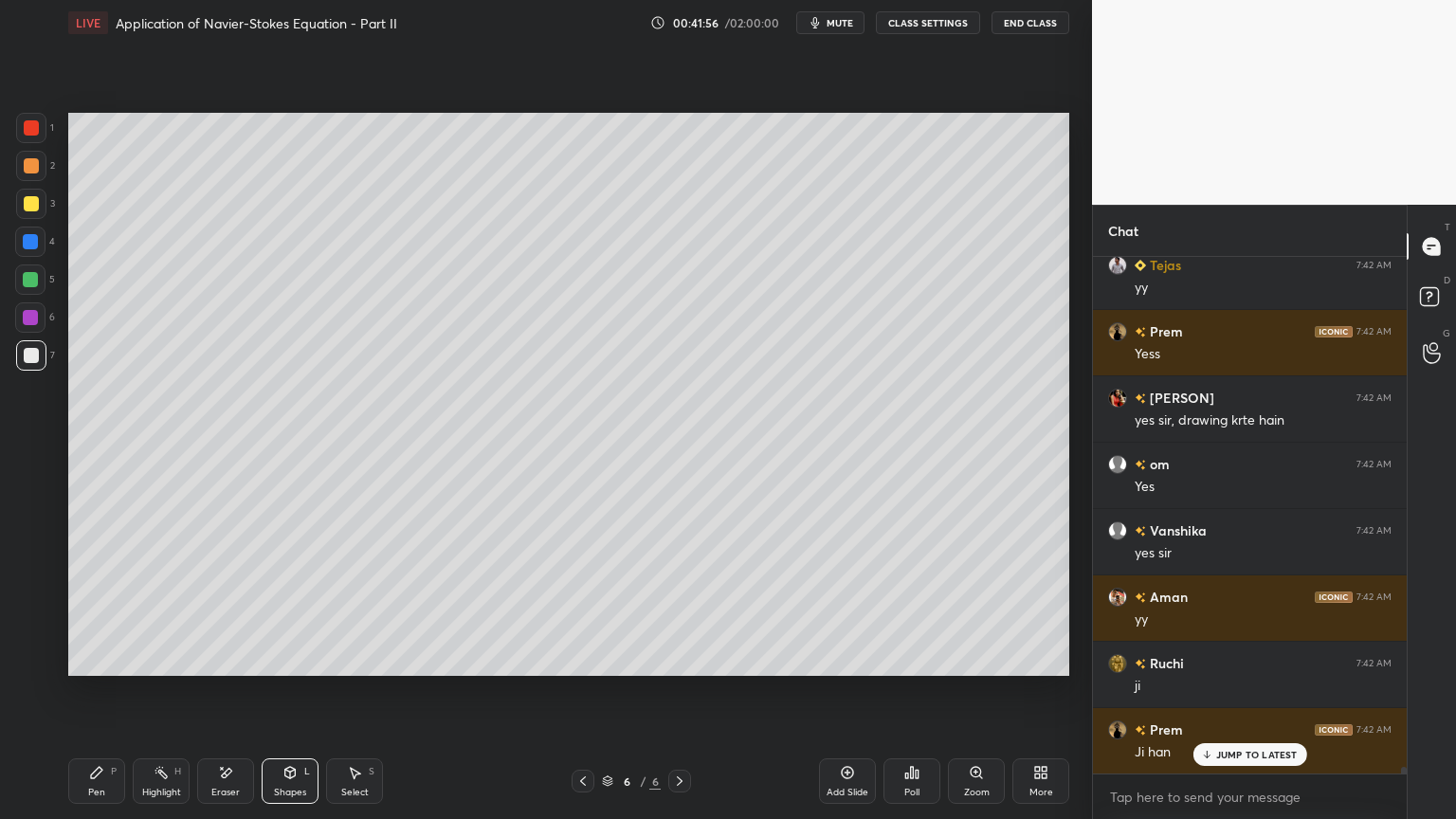 scroll, scrollTop: 39868, scrollLeft: 0, axis: vertical 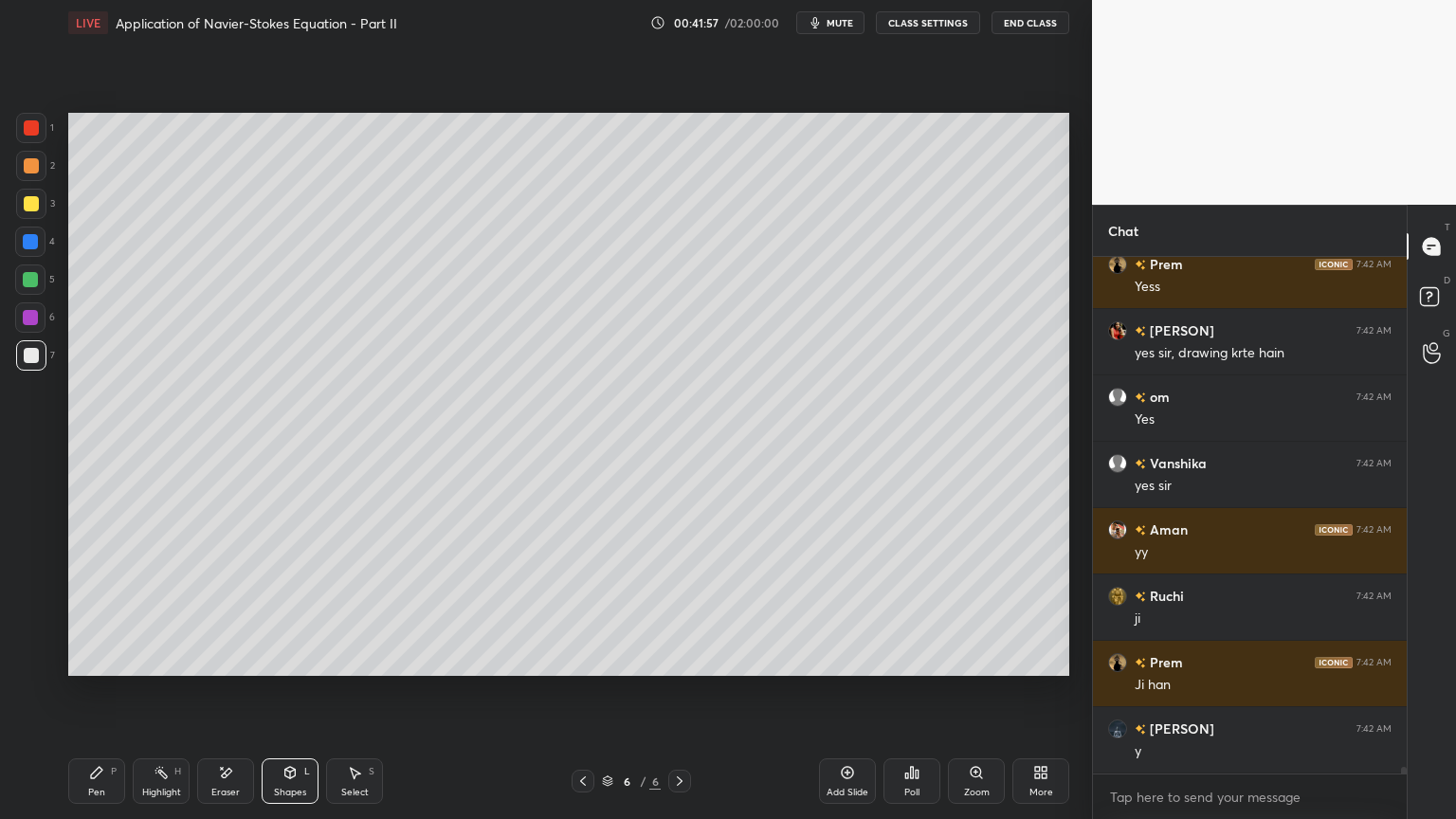 click 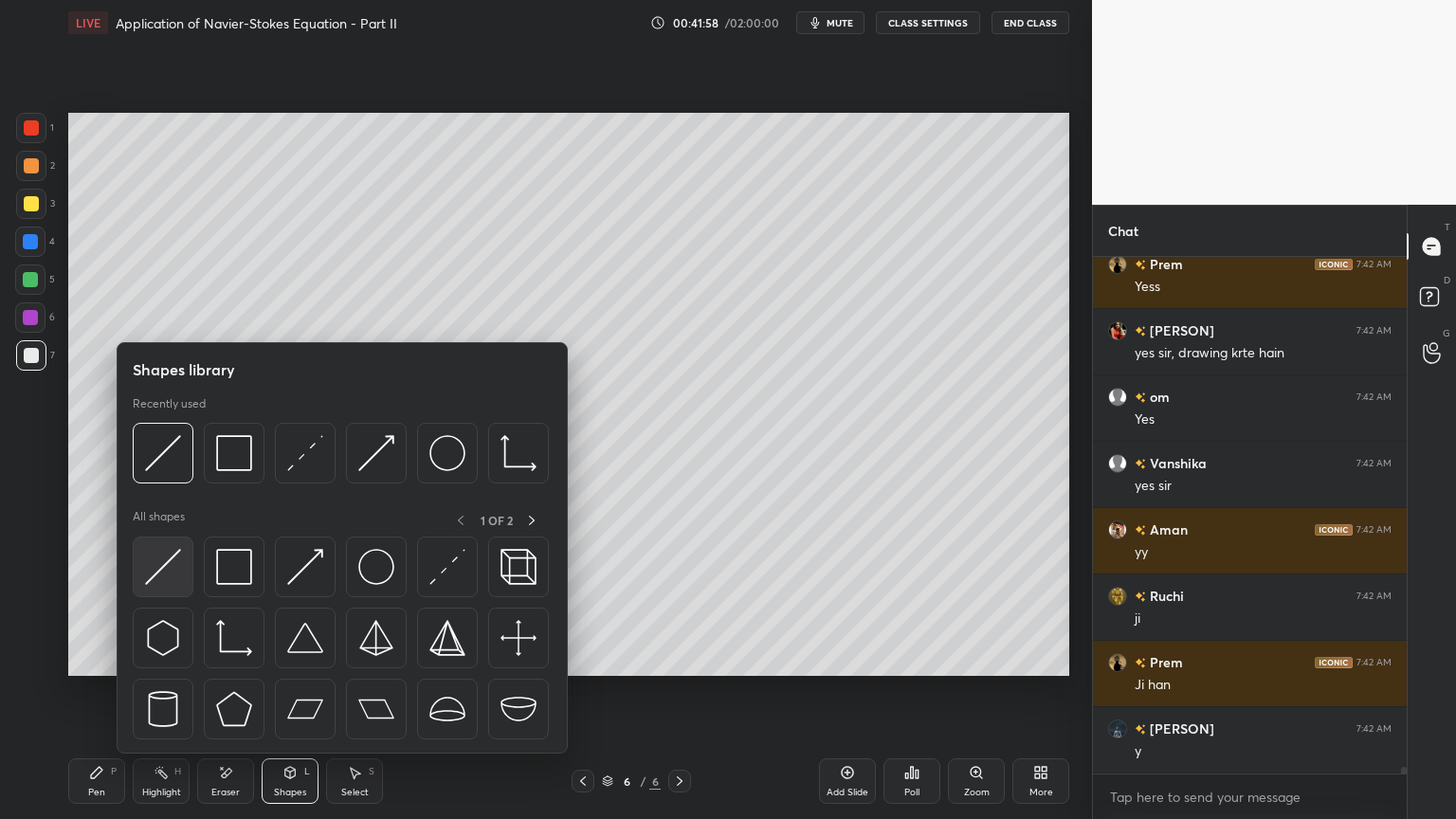 click at bounding box center [163, 567] 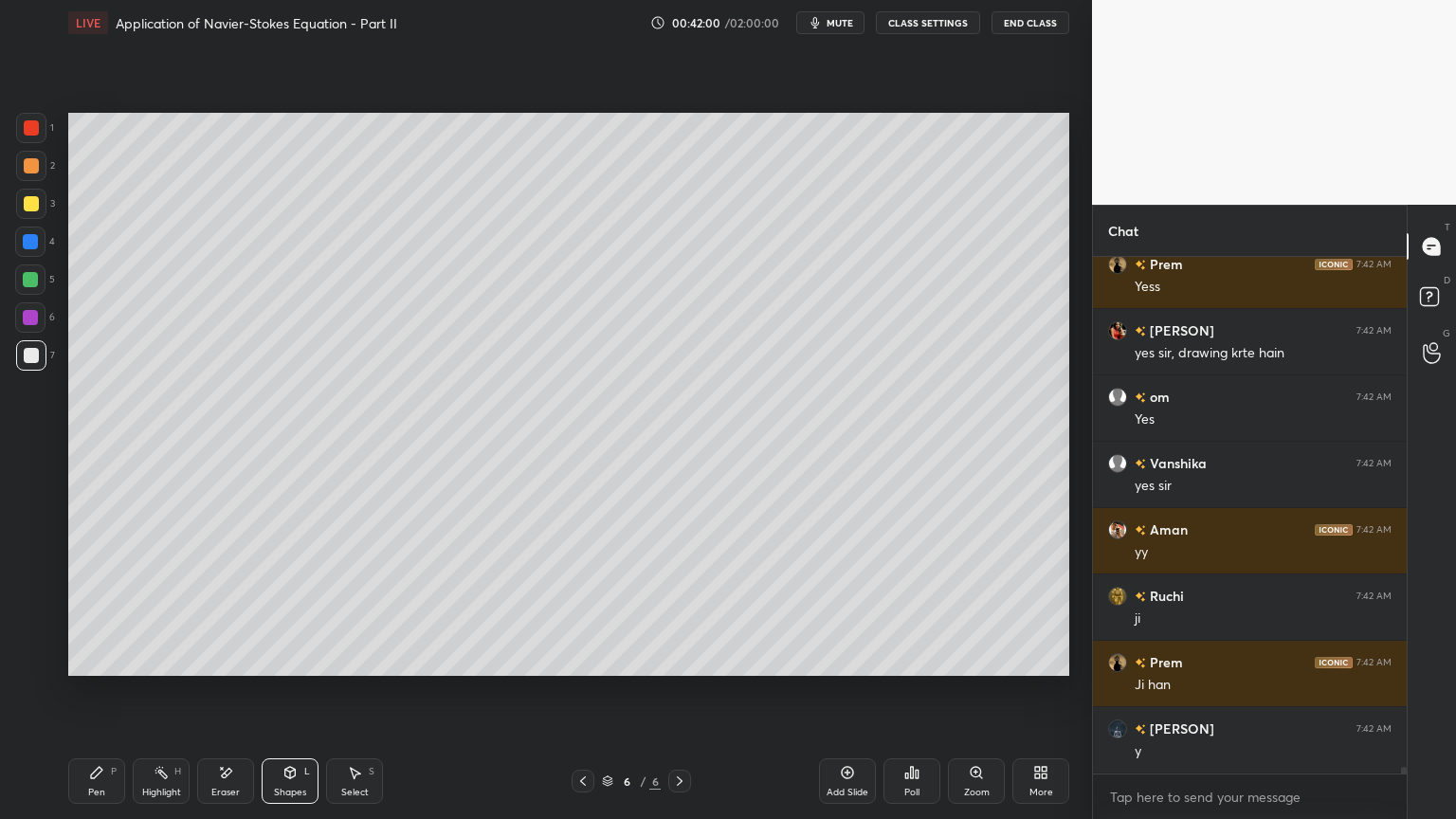 click on "Pen" at bounding box center [97, 792] 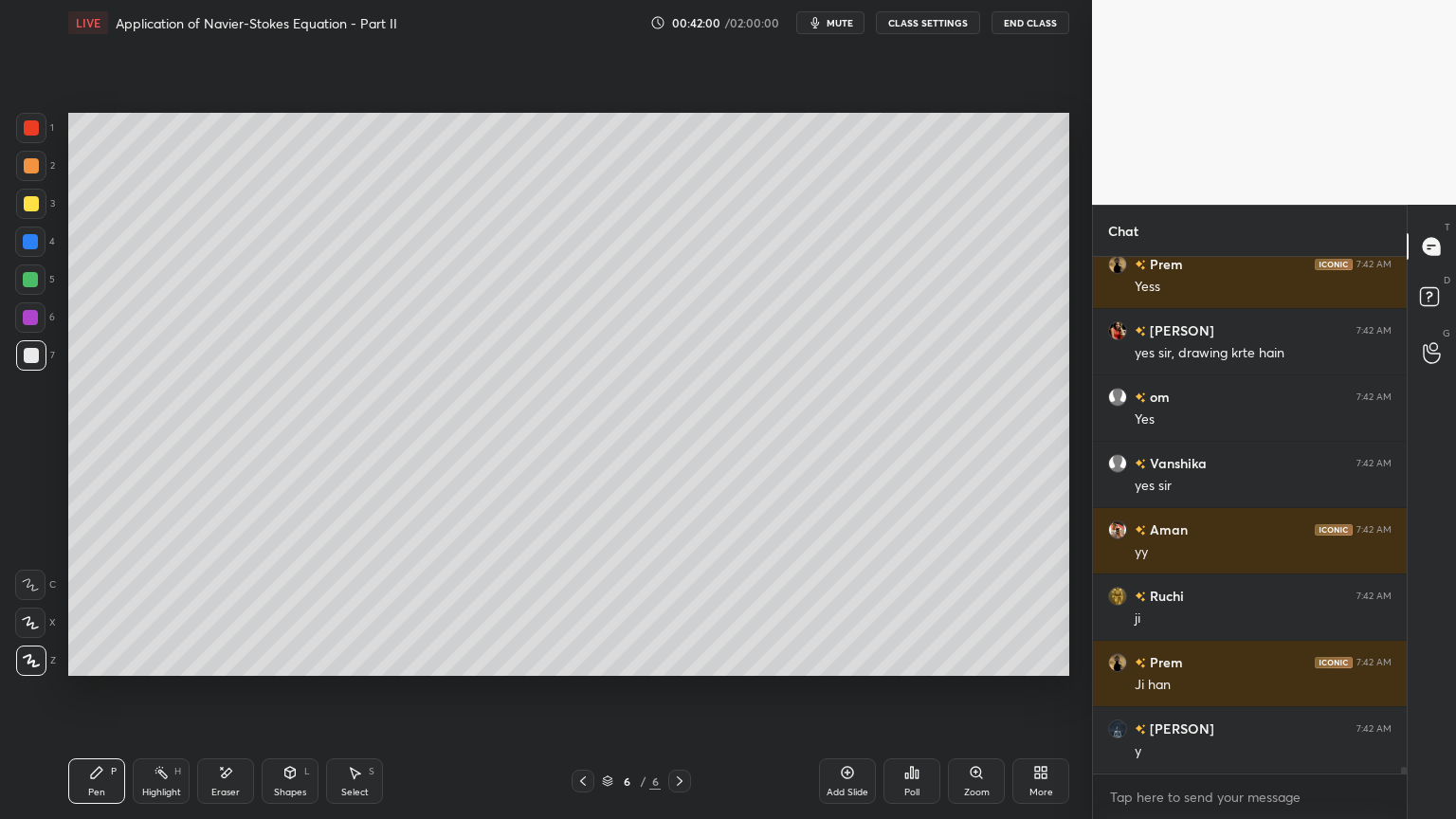 click 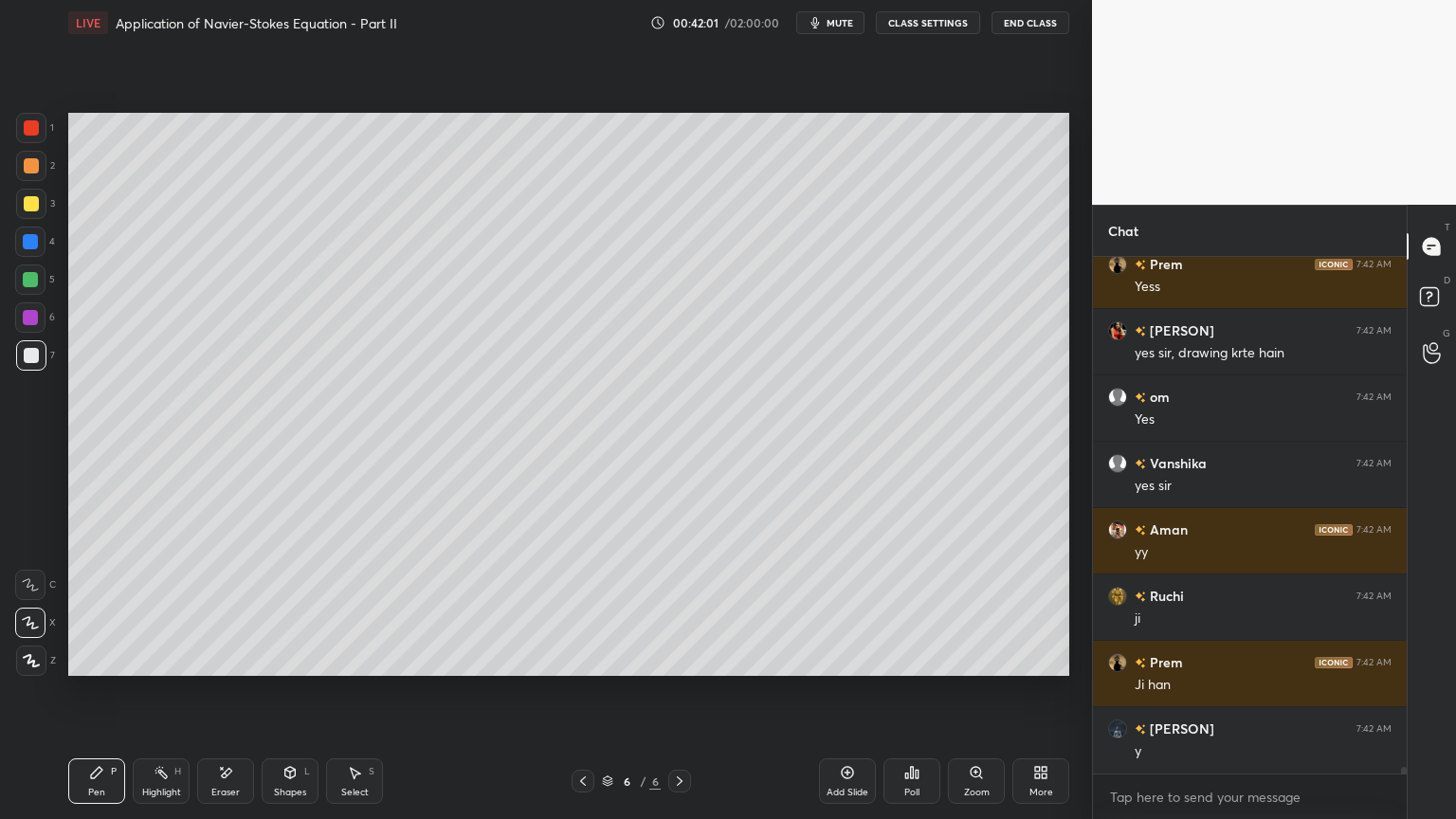 click on "Shapes L" at bounding box center [290, 781] 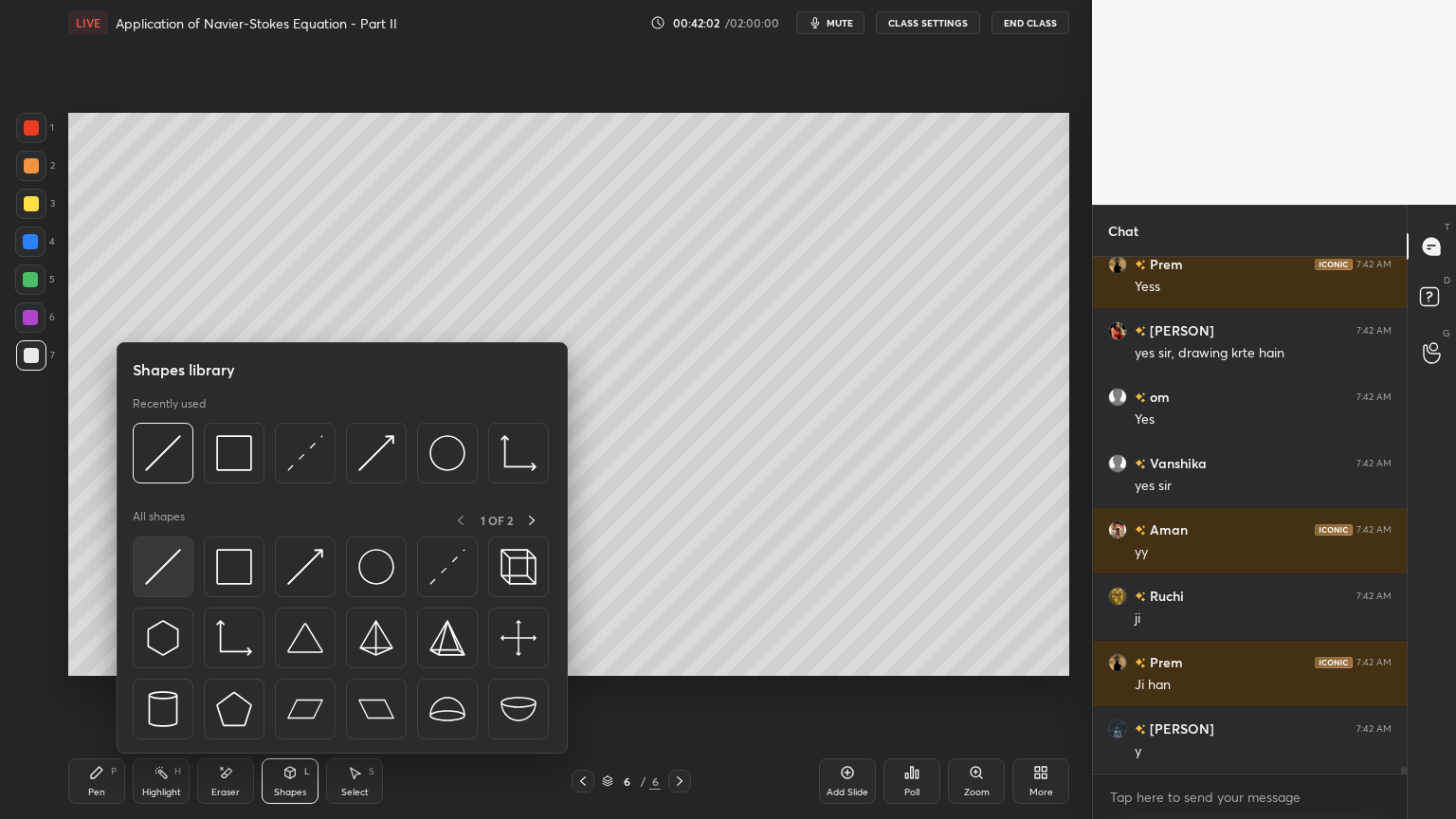 scroll, scrollTop: 39934, scrollLeft: 0, axis: vertical 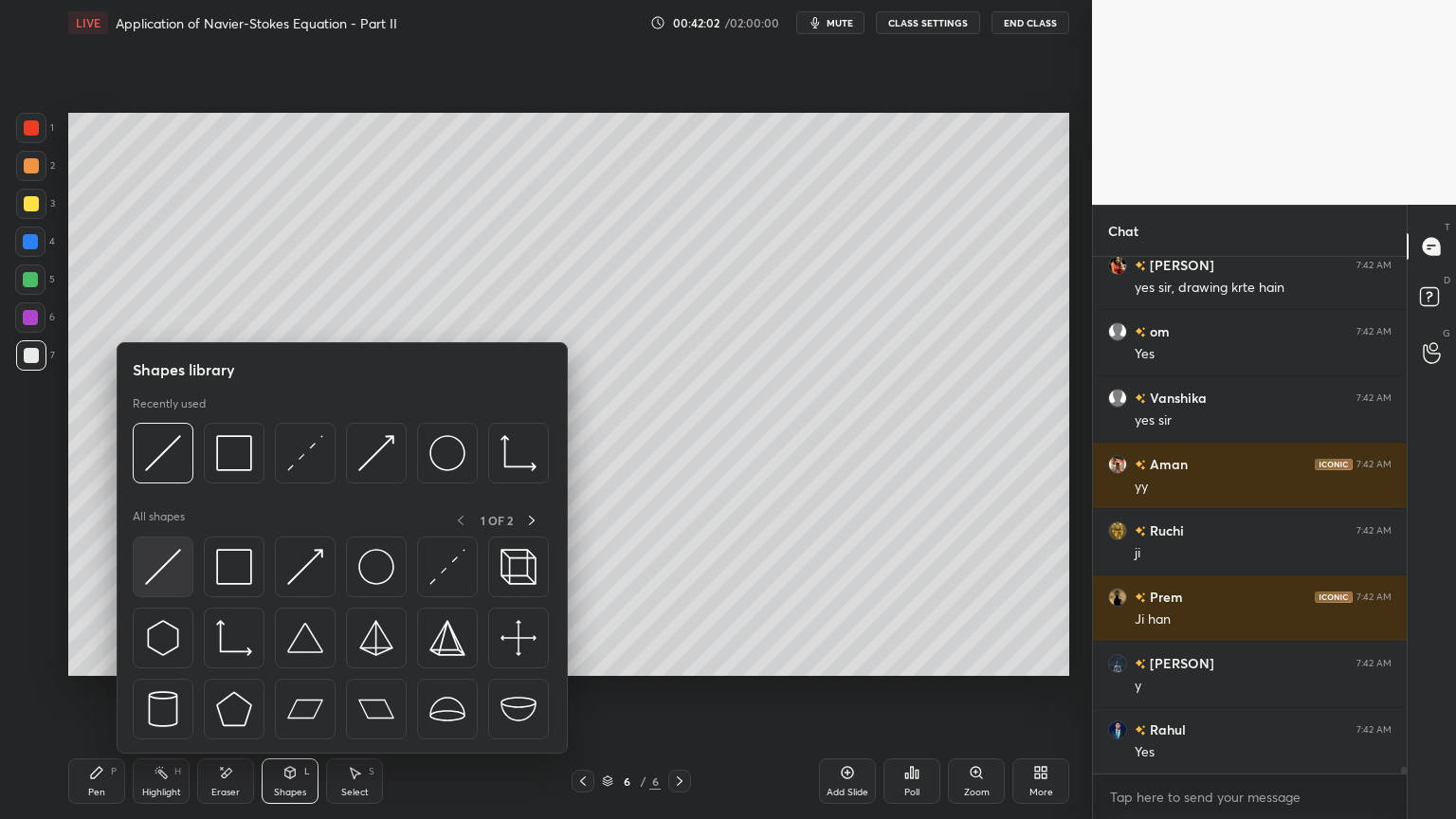click at bounding box center [163, 567] 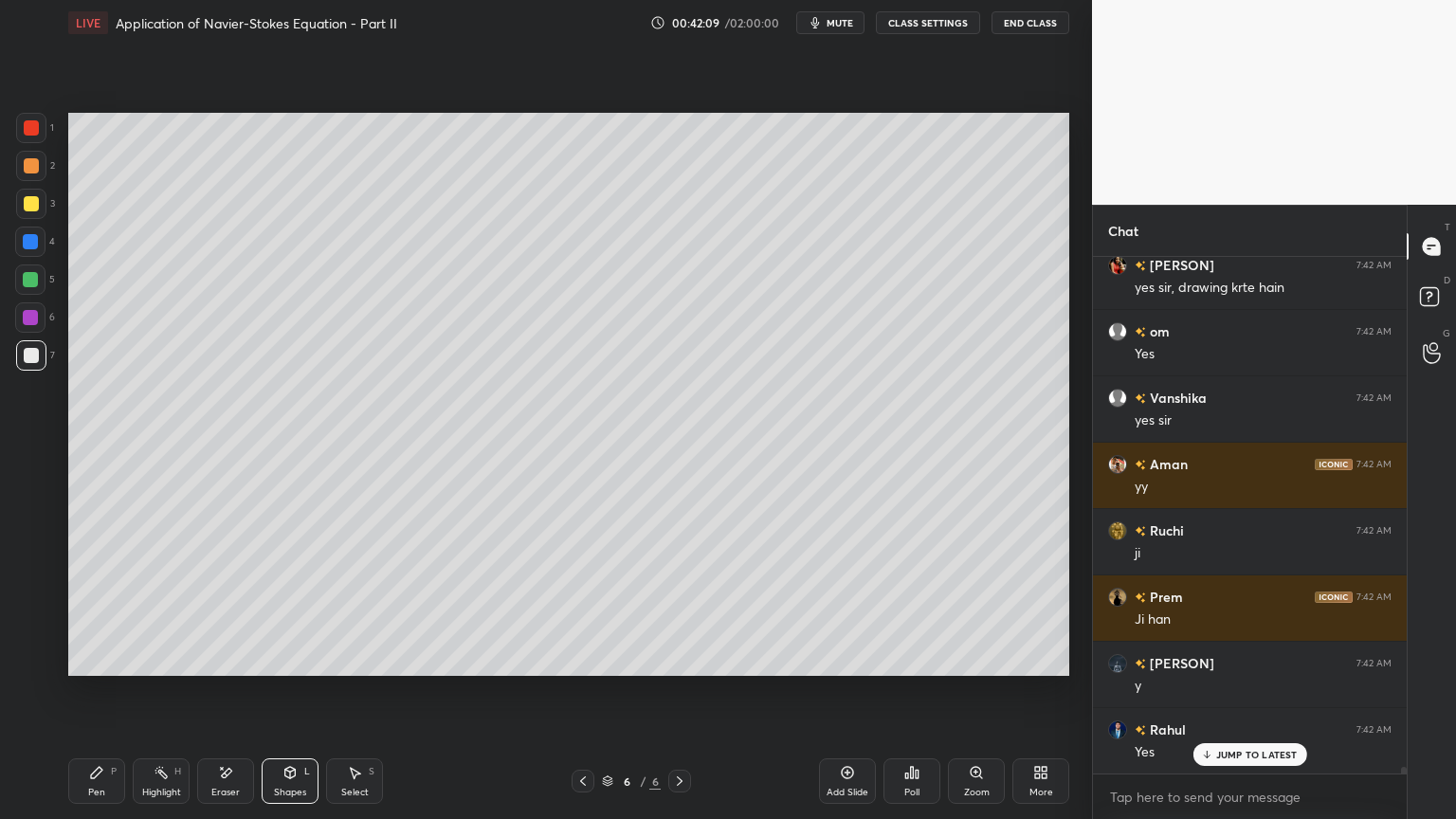 click 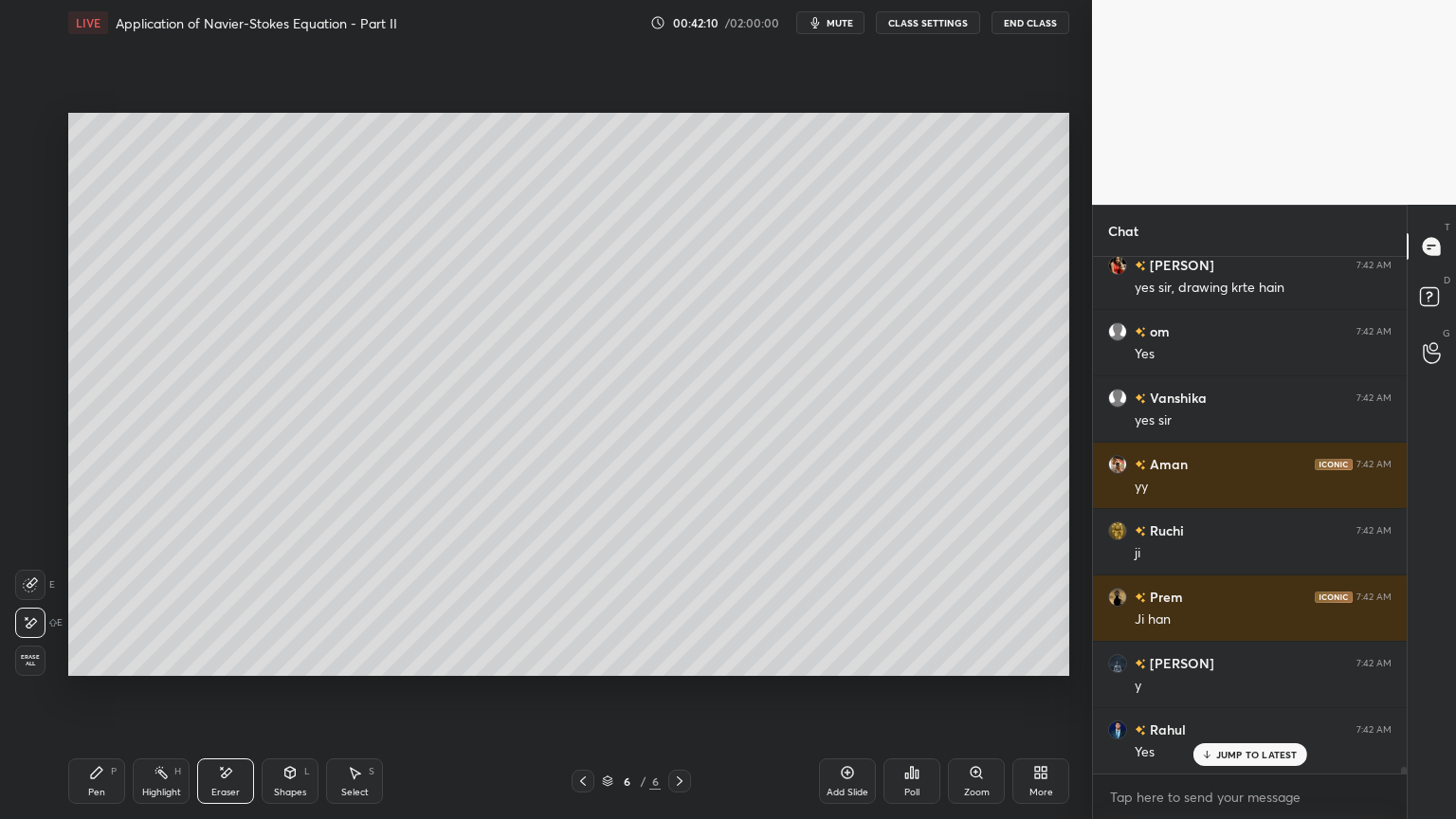 click 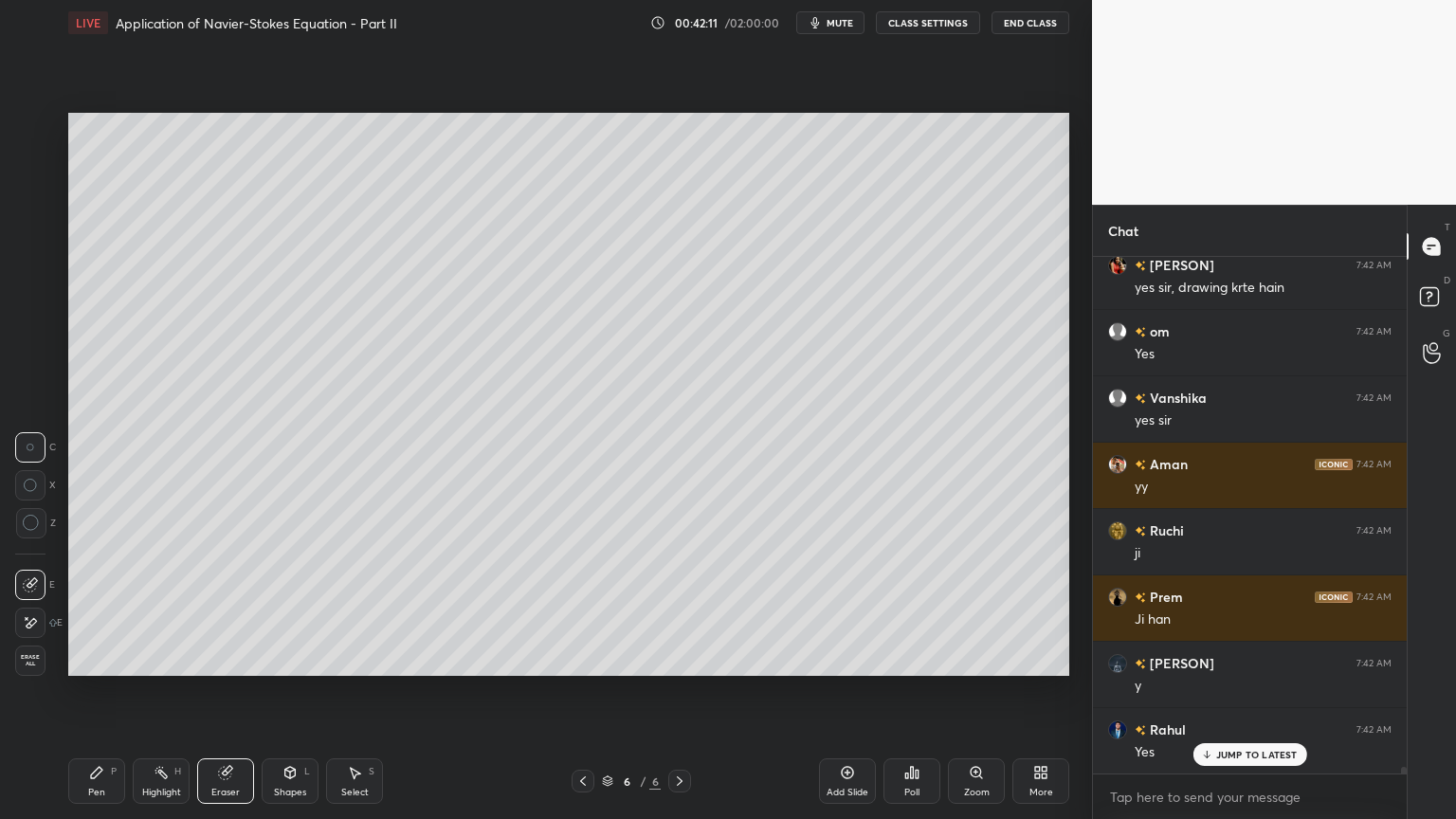 click 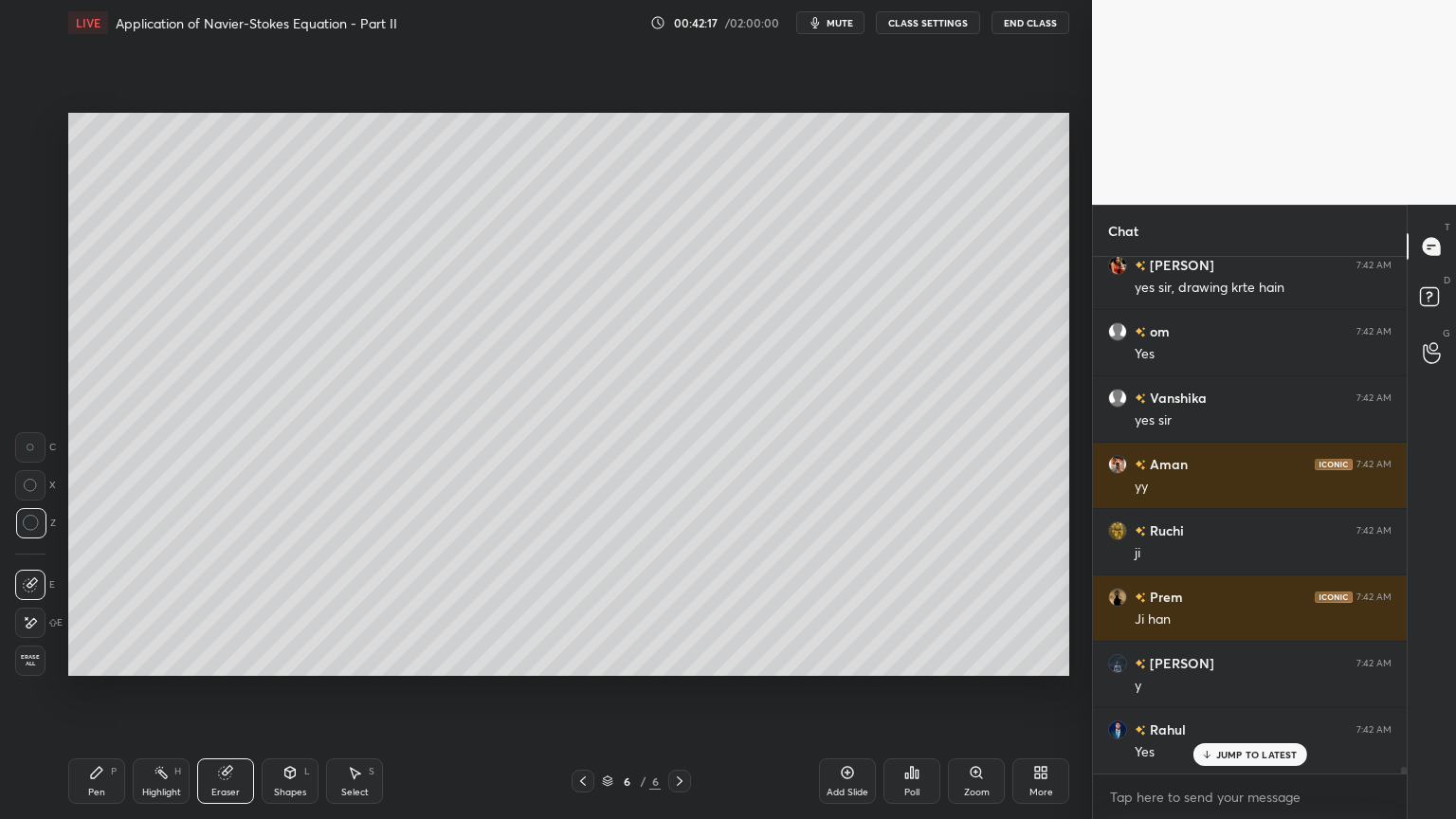 scroll, scrollTop: 39979, scrollLeft: 0, axis: vertical 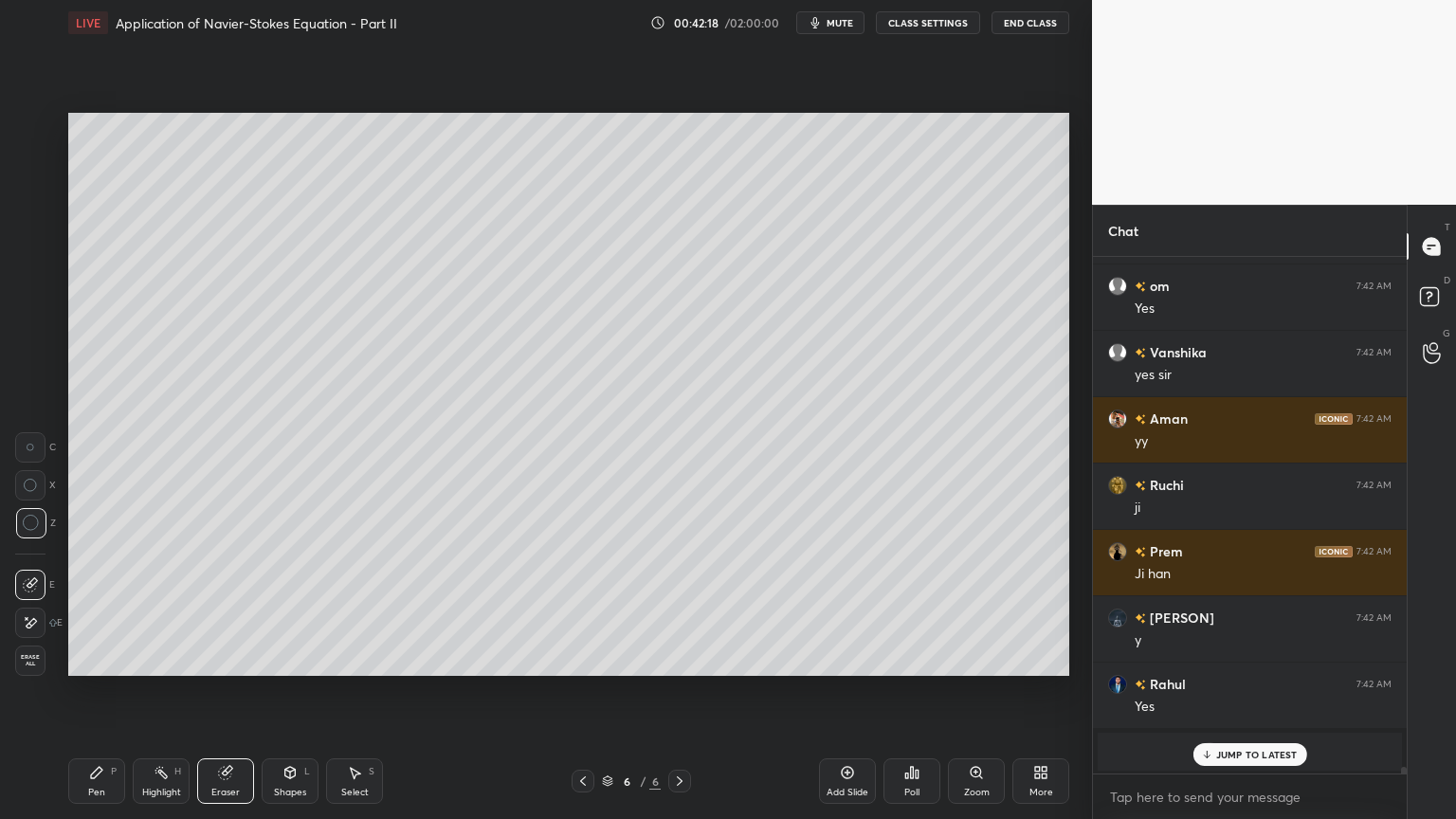 click 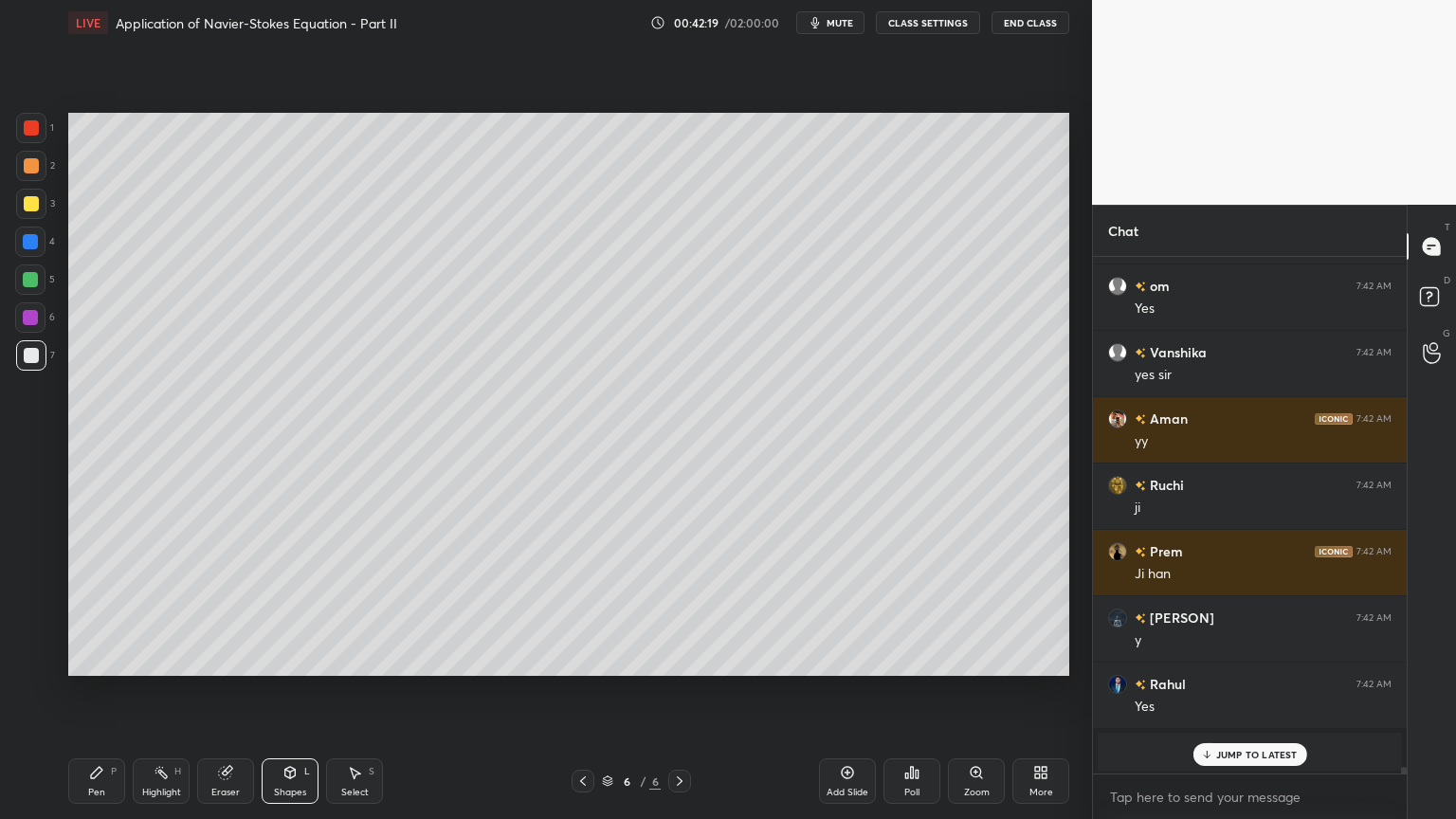 click on "Pen P" at bounding box center (97, 781) 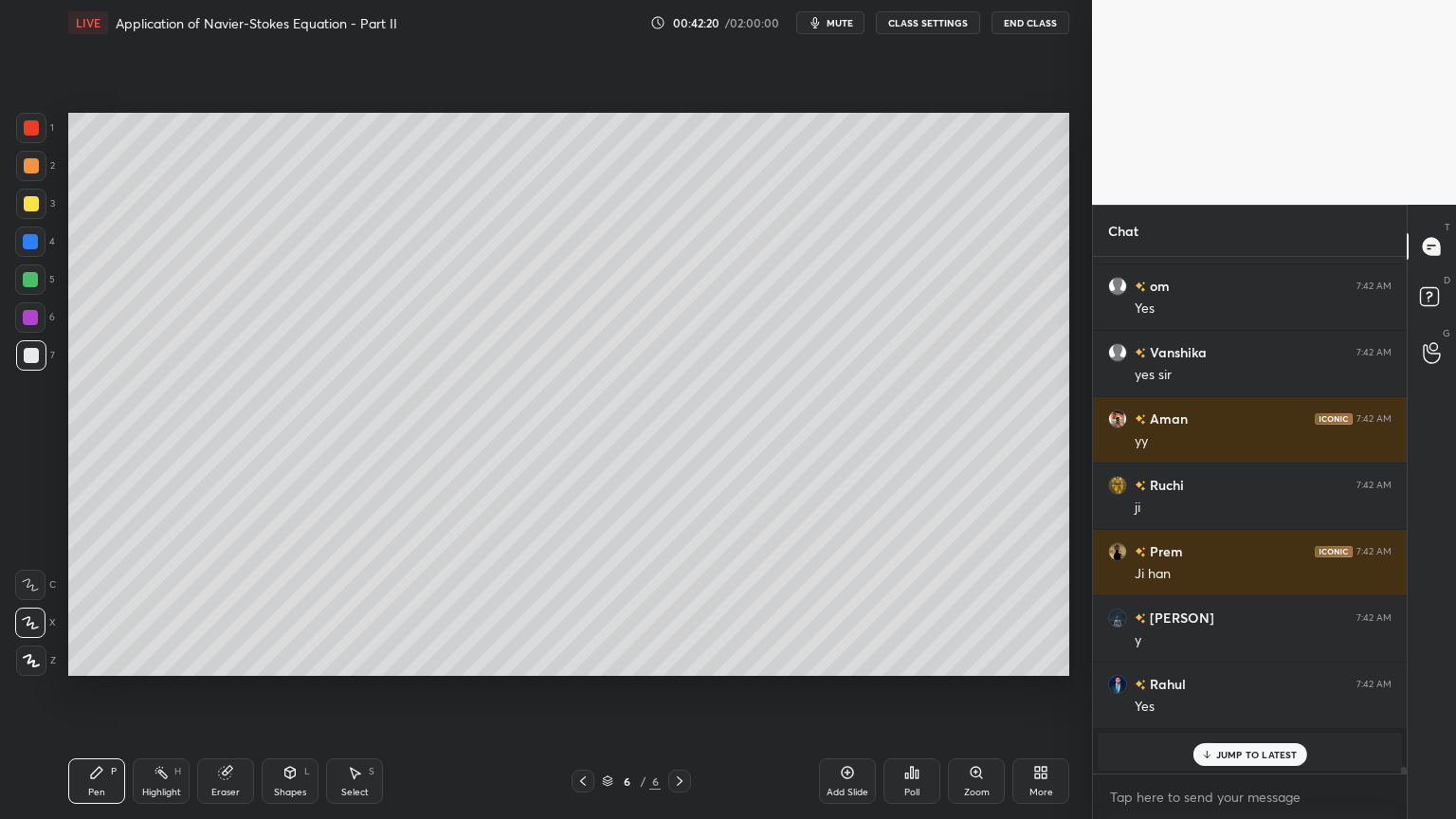click 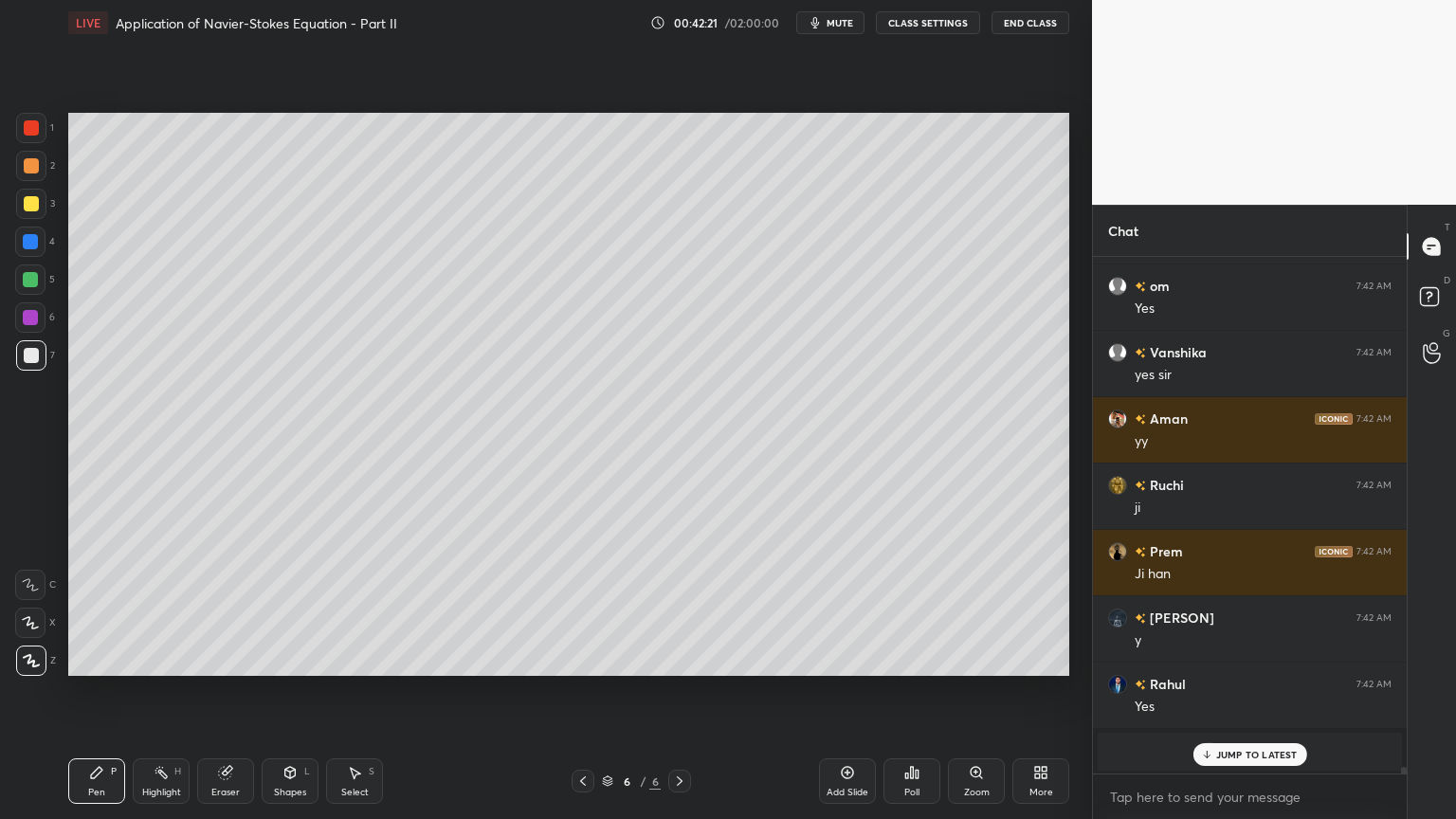 click on "Shapes" at bounding box center [290, 792] 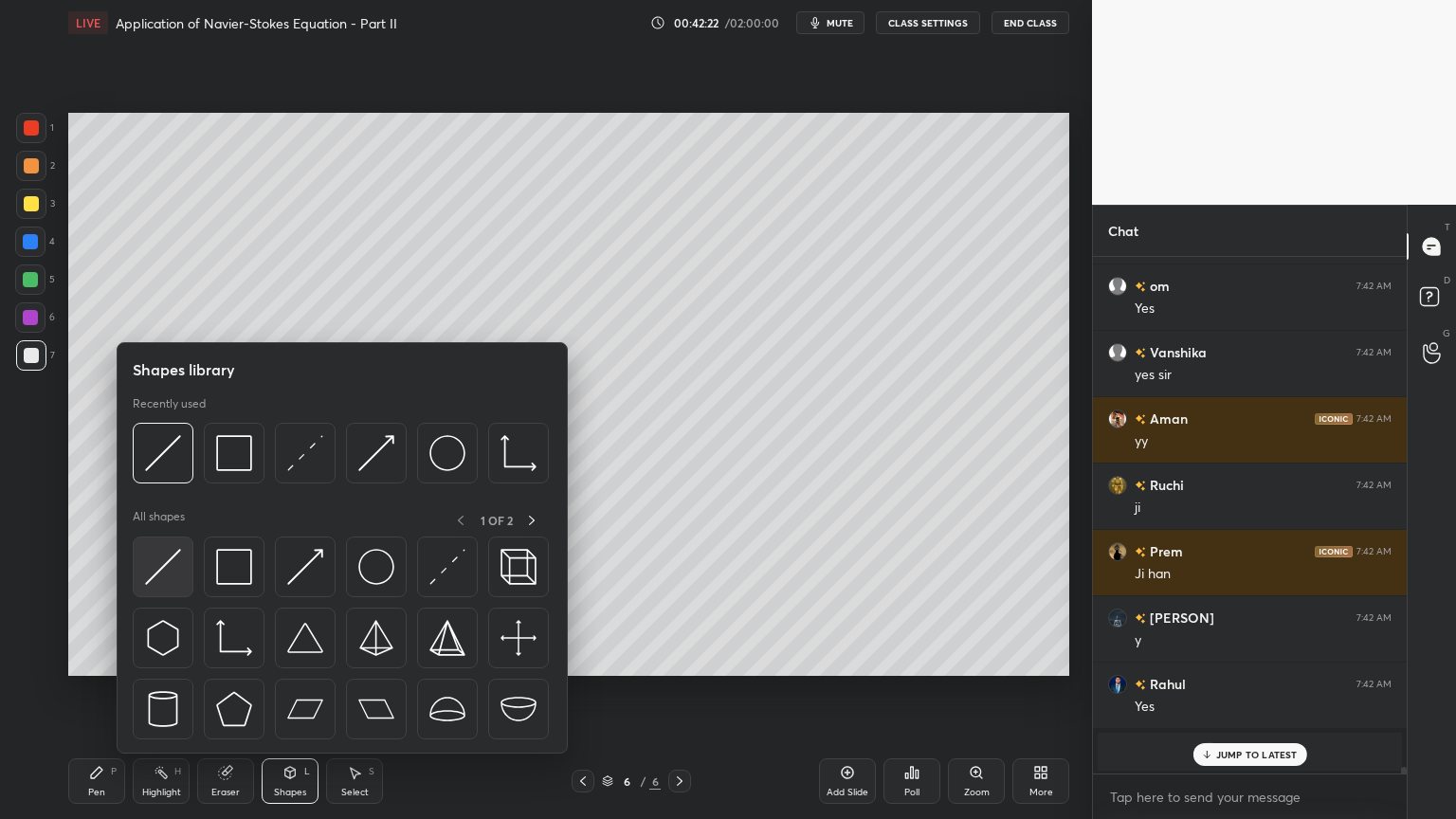 click at bounding box center [163, 567] 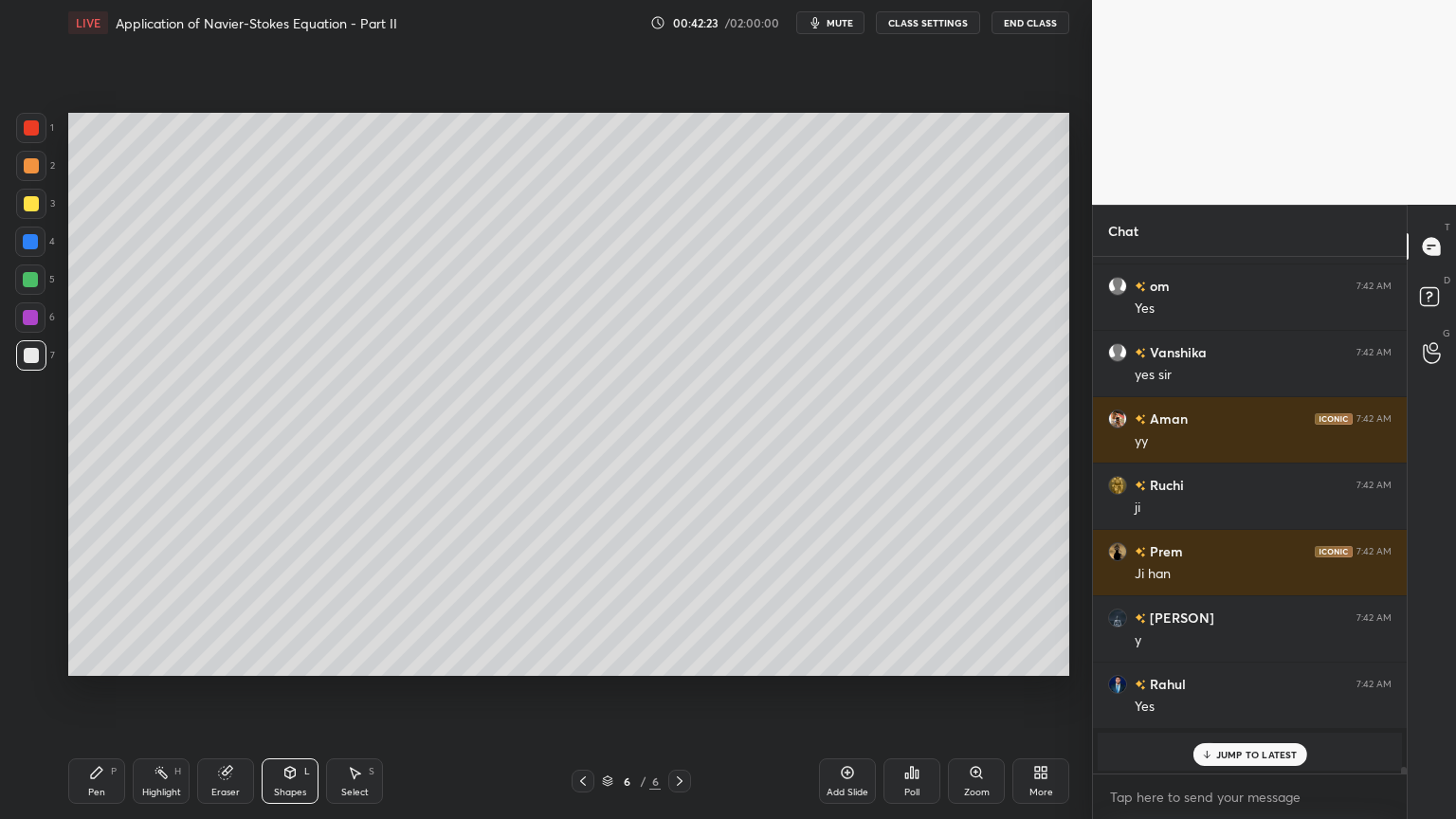 click at bounding box center (30, 280) 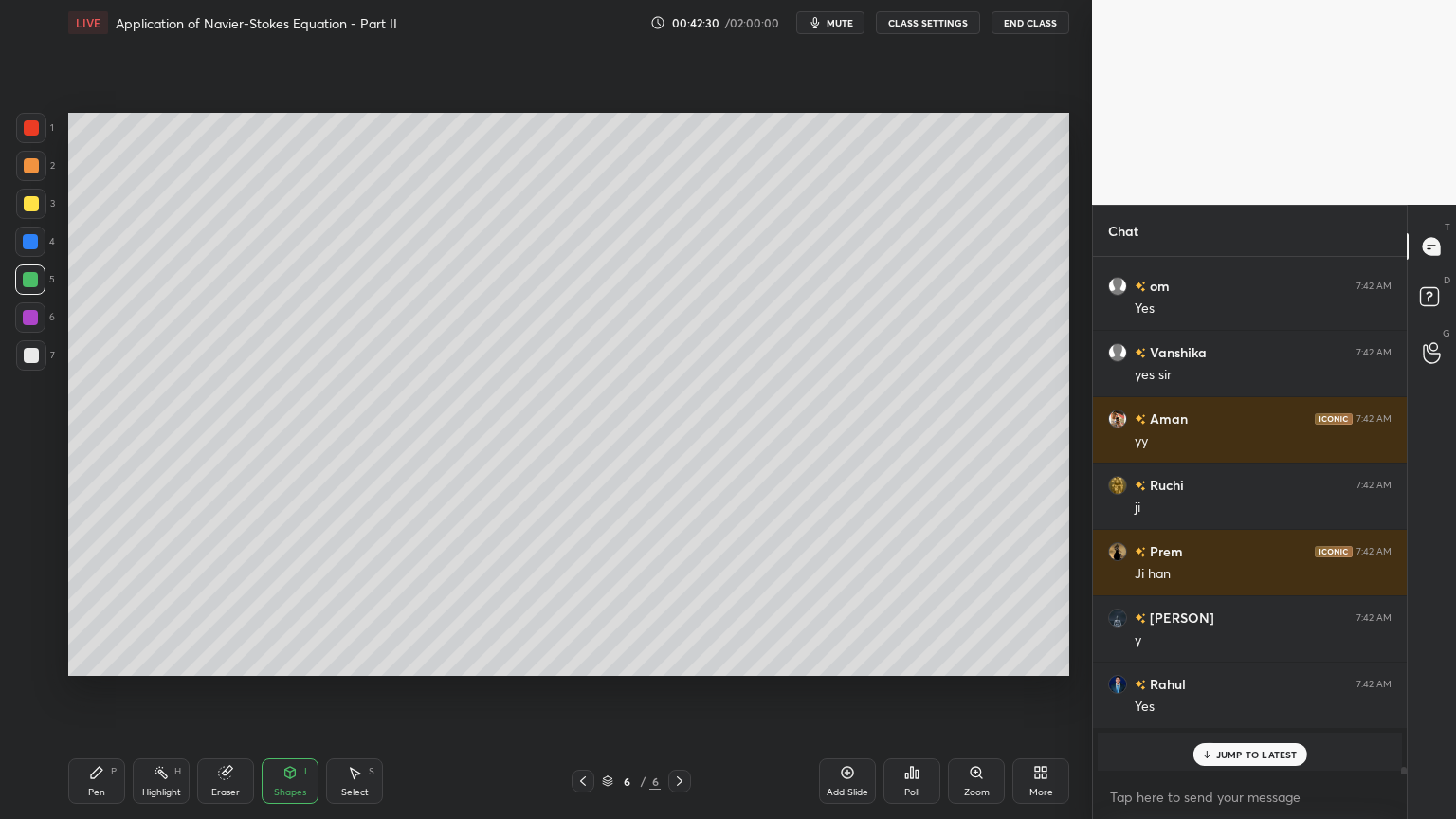 click on "JUMP TO LATEST" at bounding box center [1257, 755] 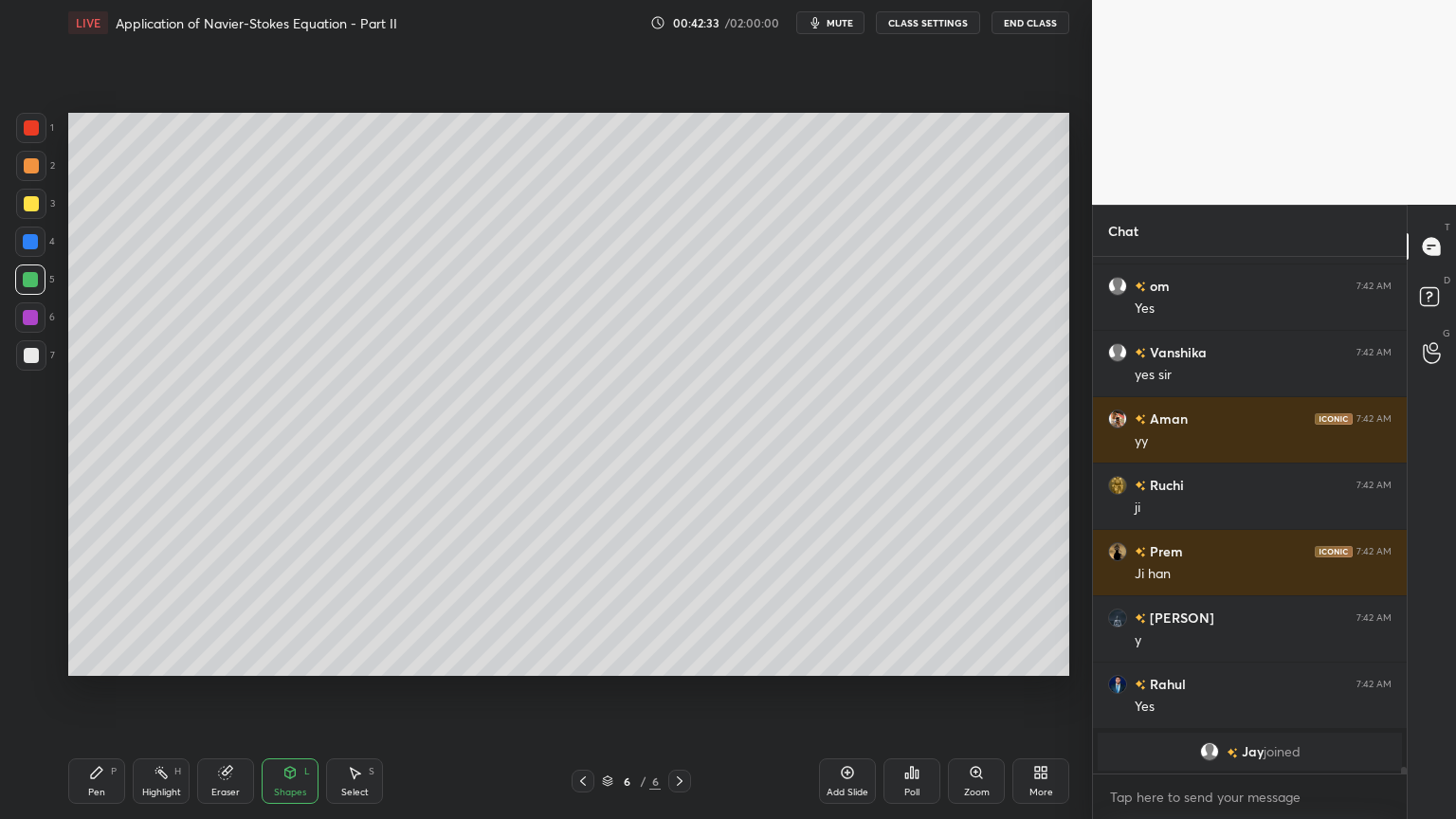 click on "Pen" at bounding box center [97, 792] 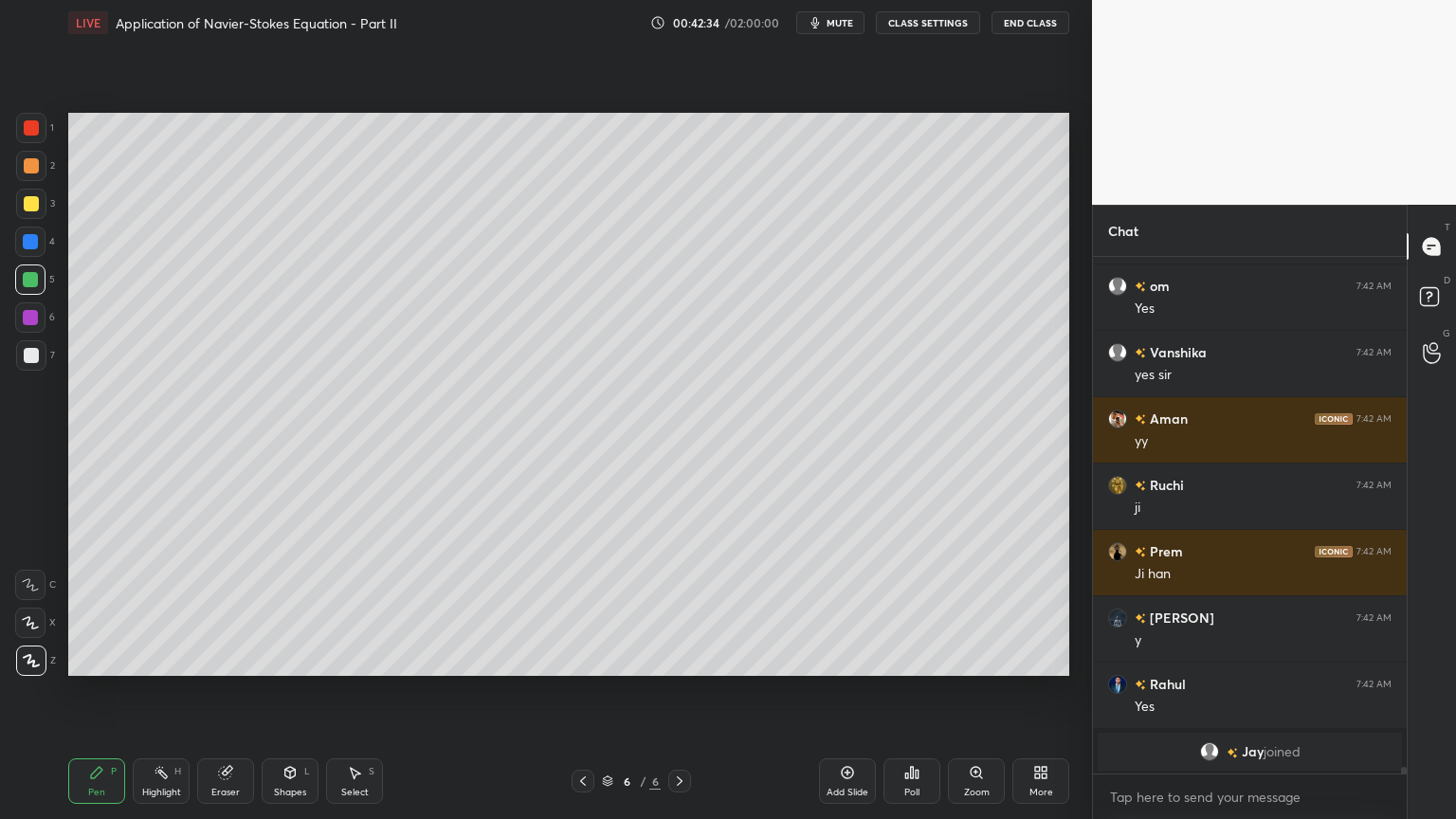 click at bounding box center [31, 355] 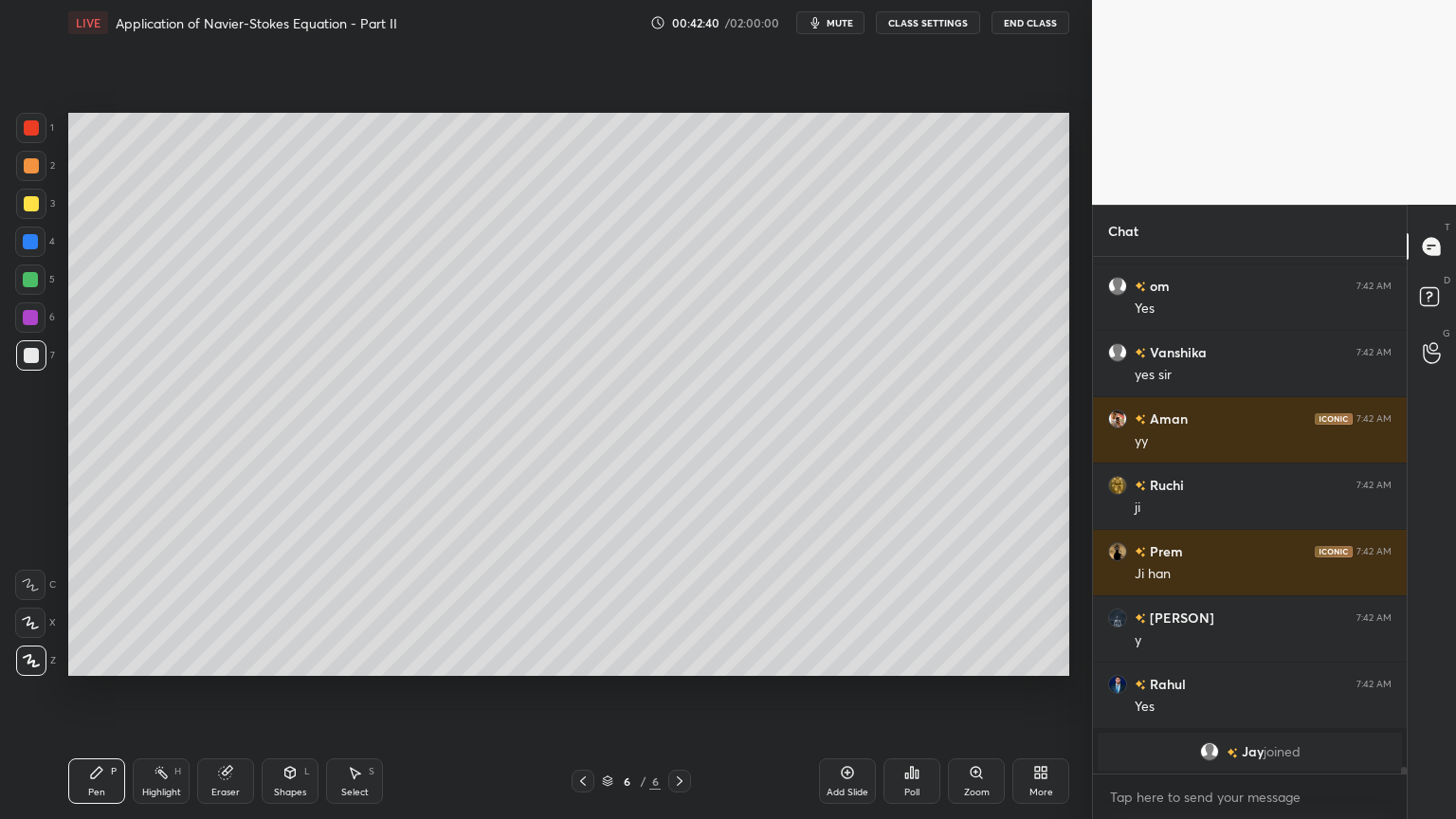 click at bounding box center [31, 355] 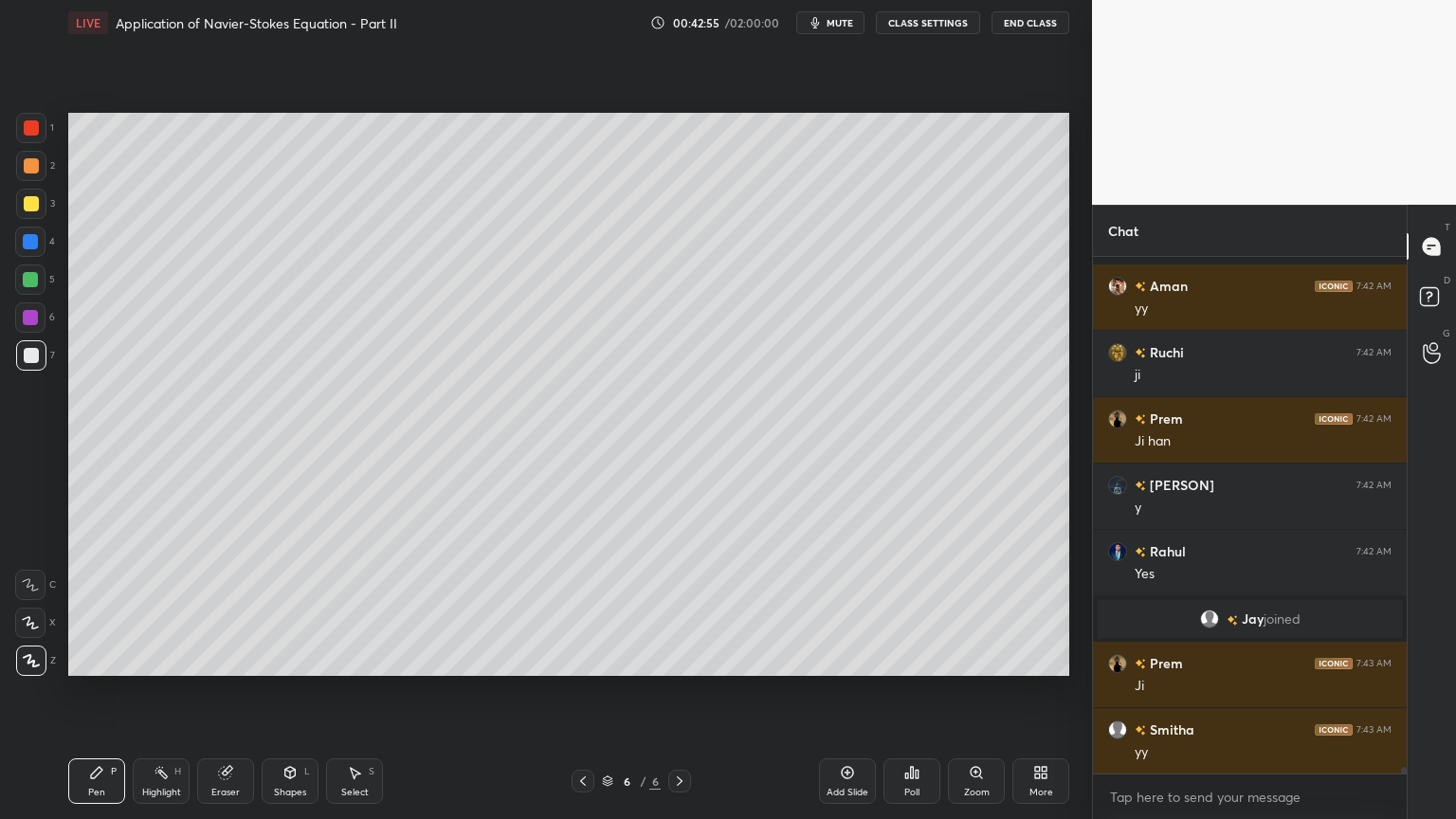 scroll, scrollTop: 40245, scrollLeft: 0, axis: vertical 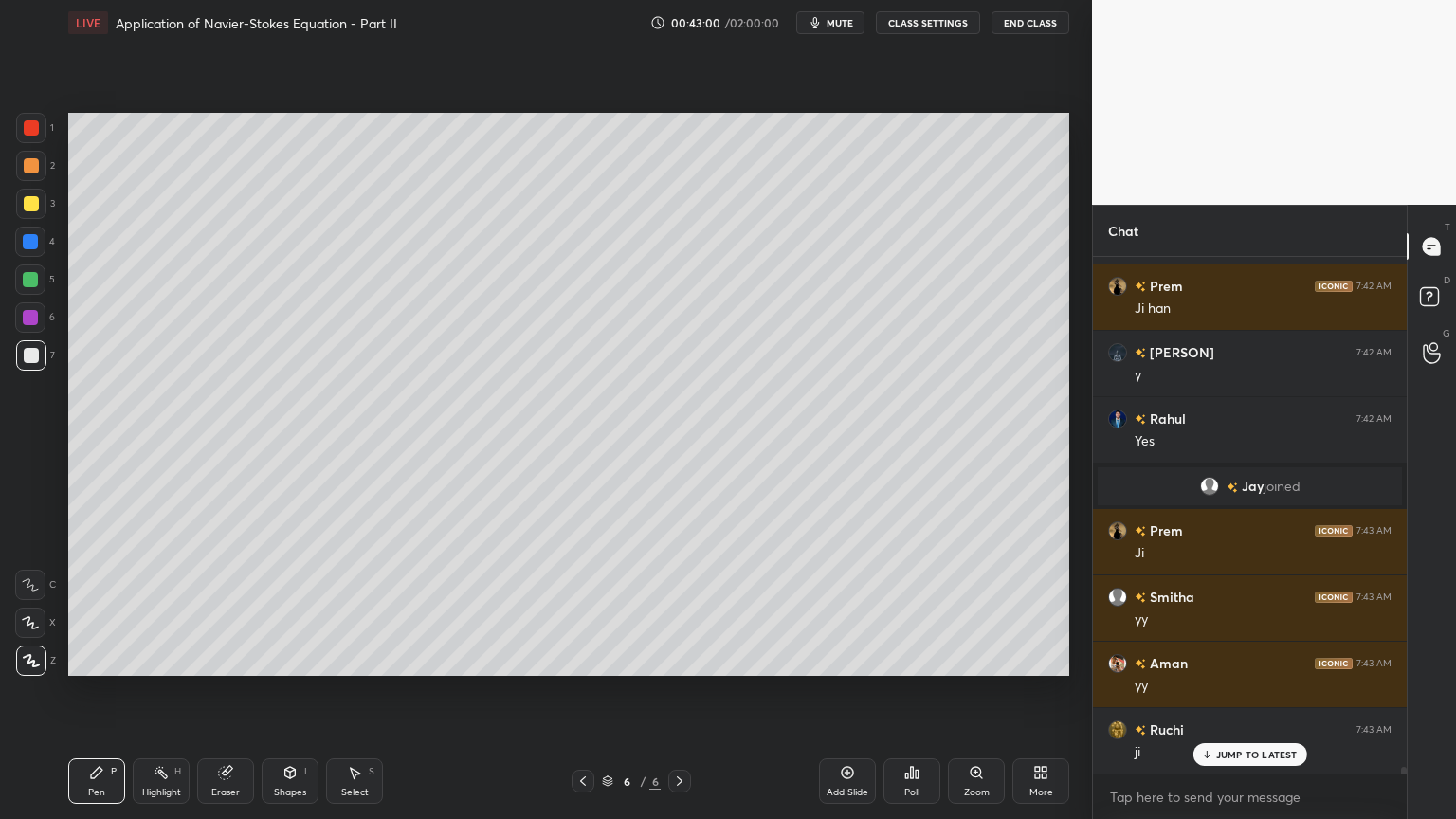 drag, startPoint x: 29, startPoint y: 282, endPoint x: 41, endPoint y: 286, distance: 13 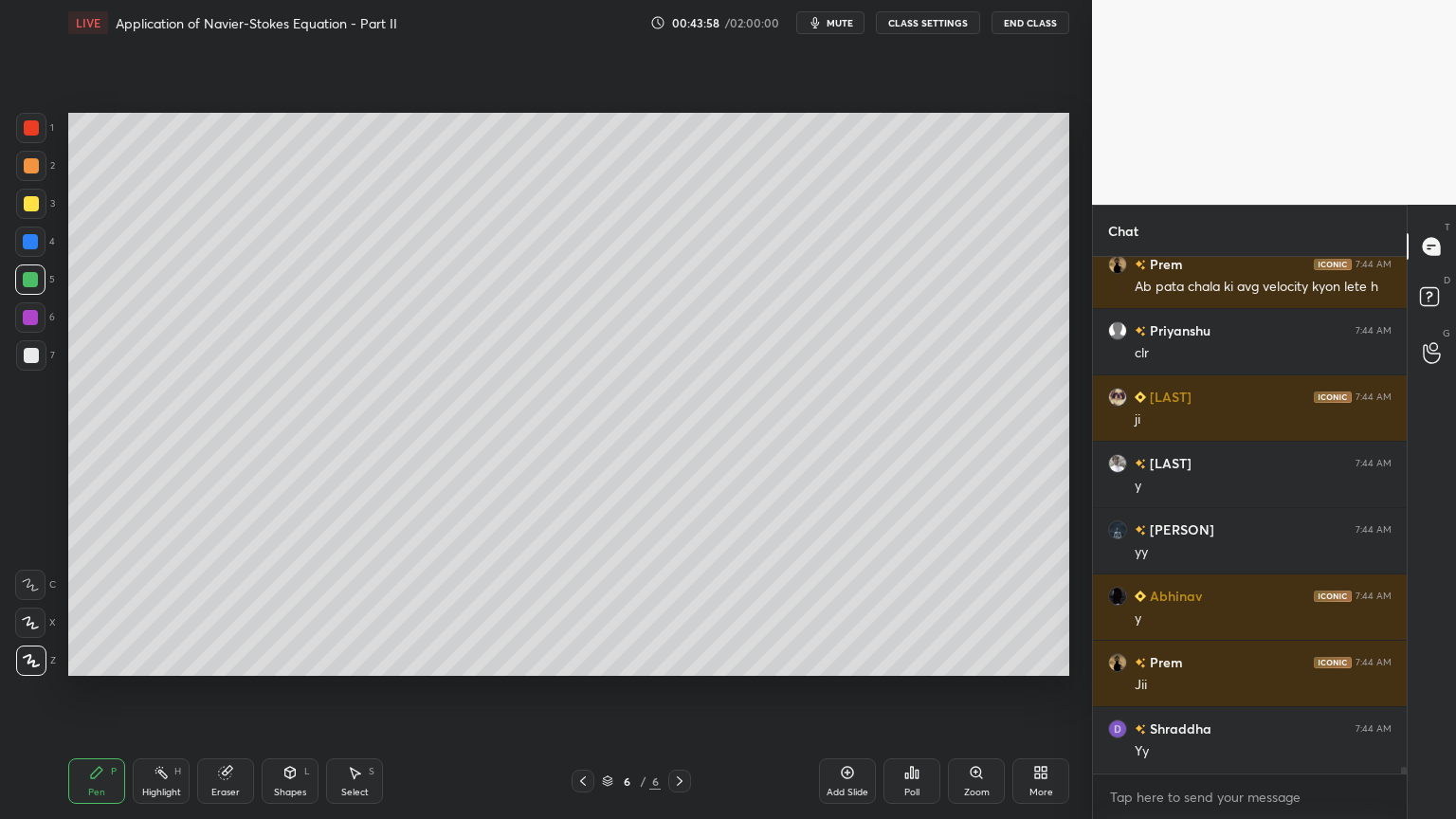 scroll, scrollTop: 41705, scrollLeft: 0, axis: vertical 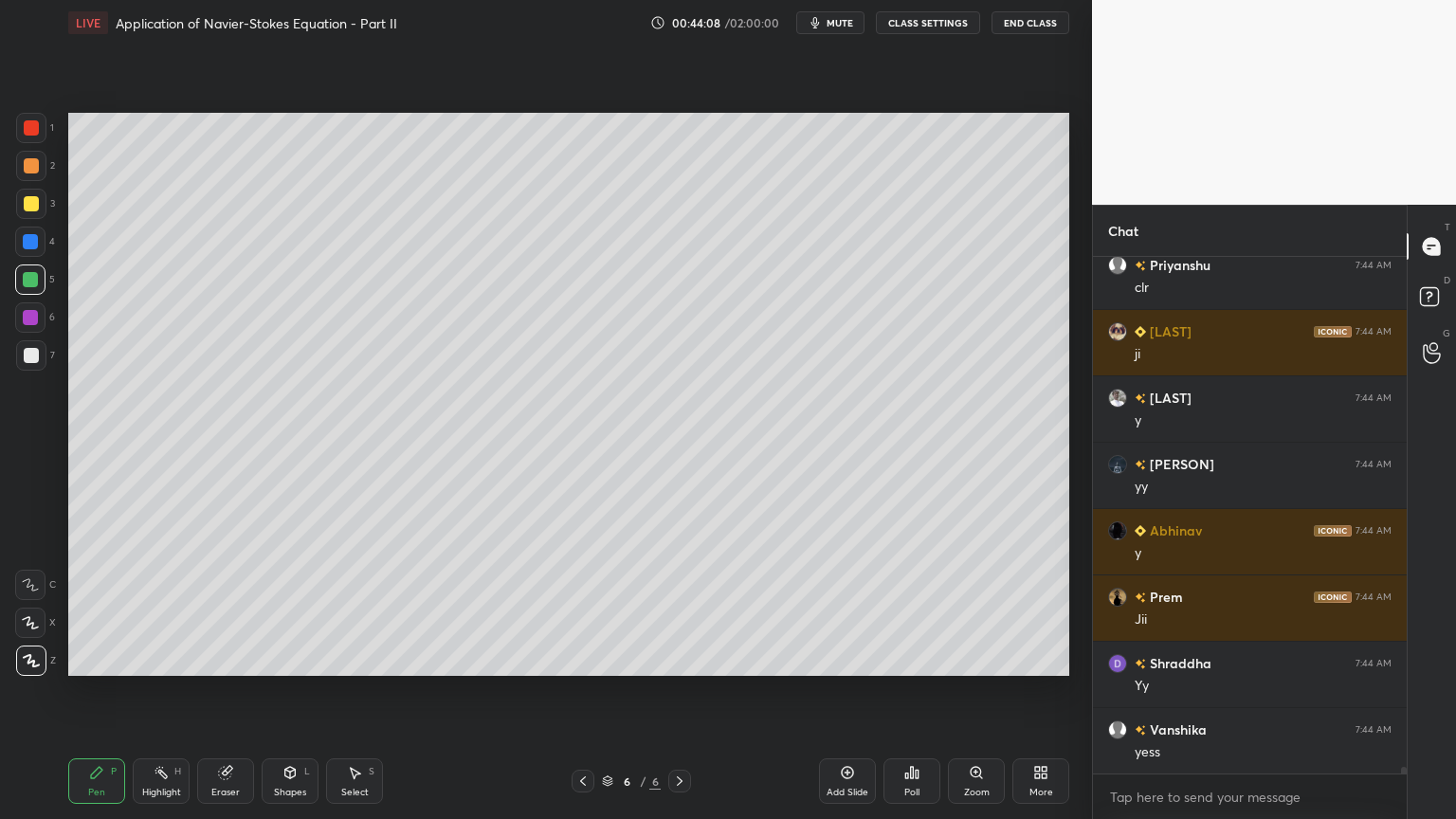click at bounding box center (30, 242) 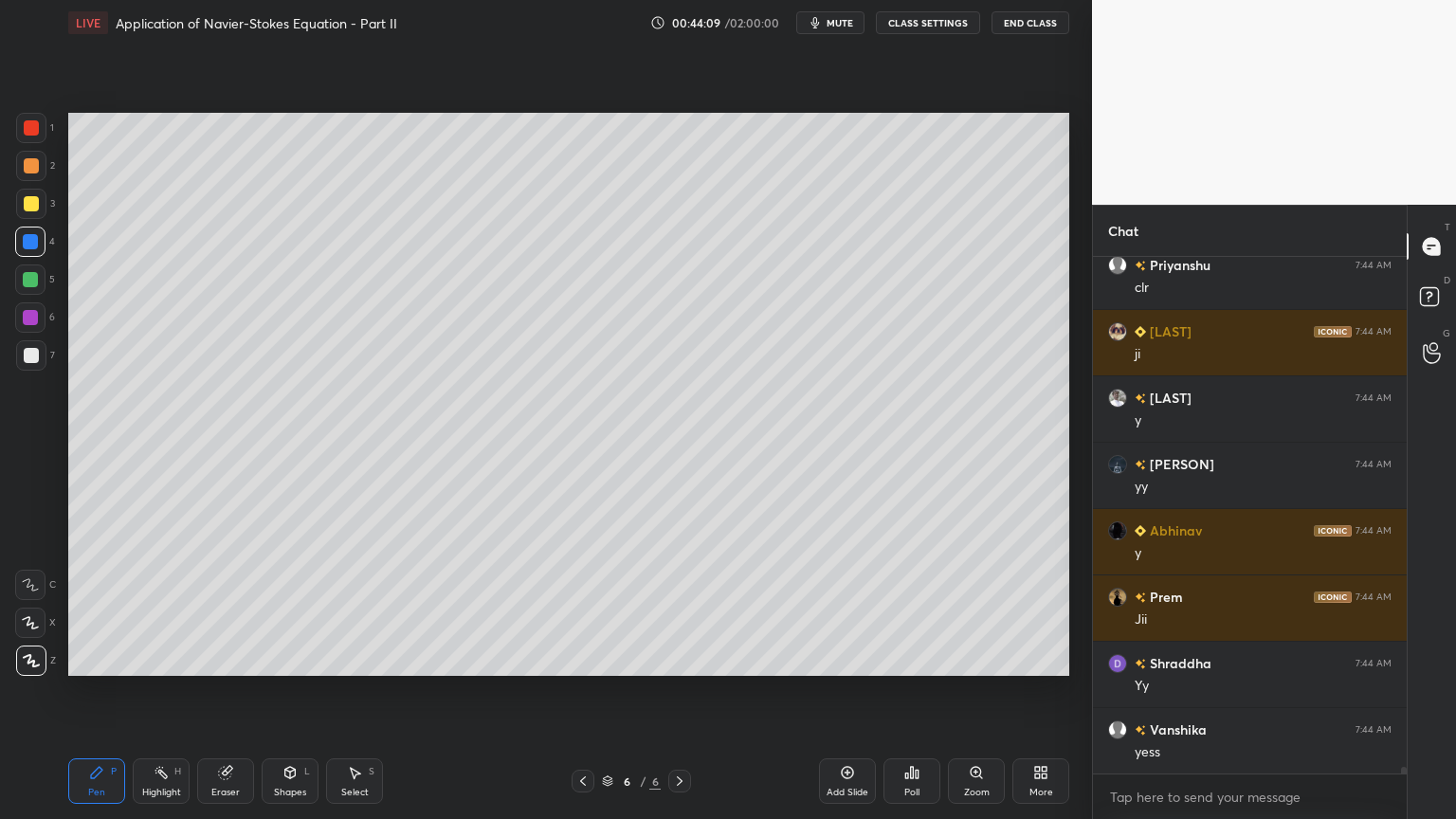 click on "Shapes L" at bounding box center [290, 781] 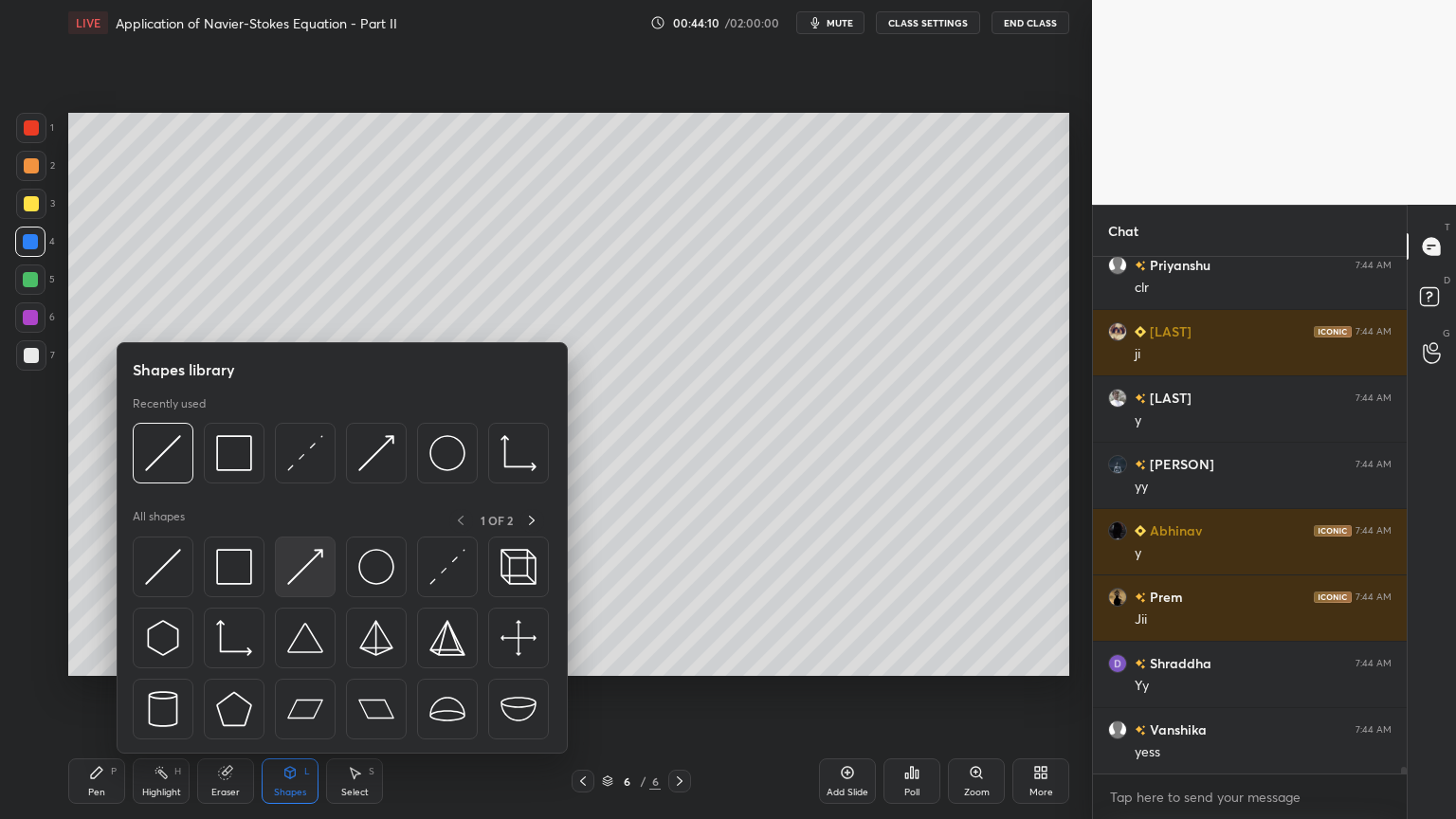click at bounding box center (305, 567) 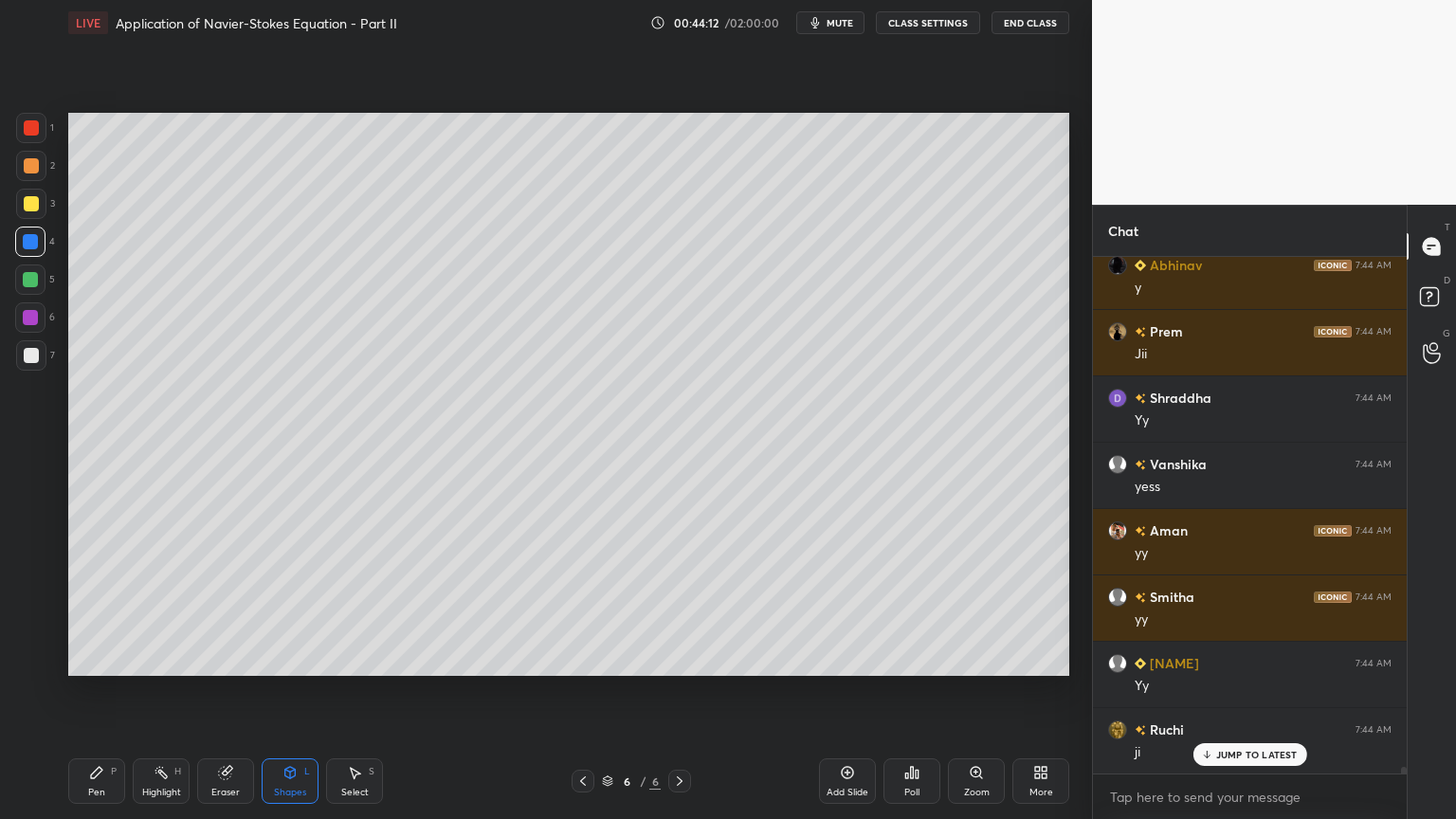 scroll, scrollTop: 42037, scrollLeft: 0, axis: vertical 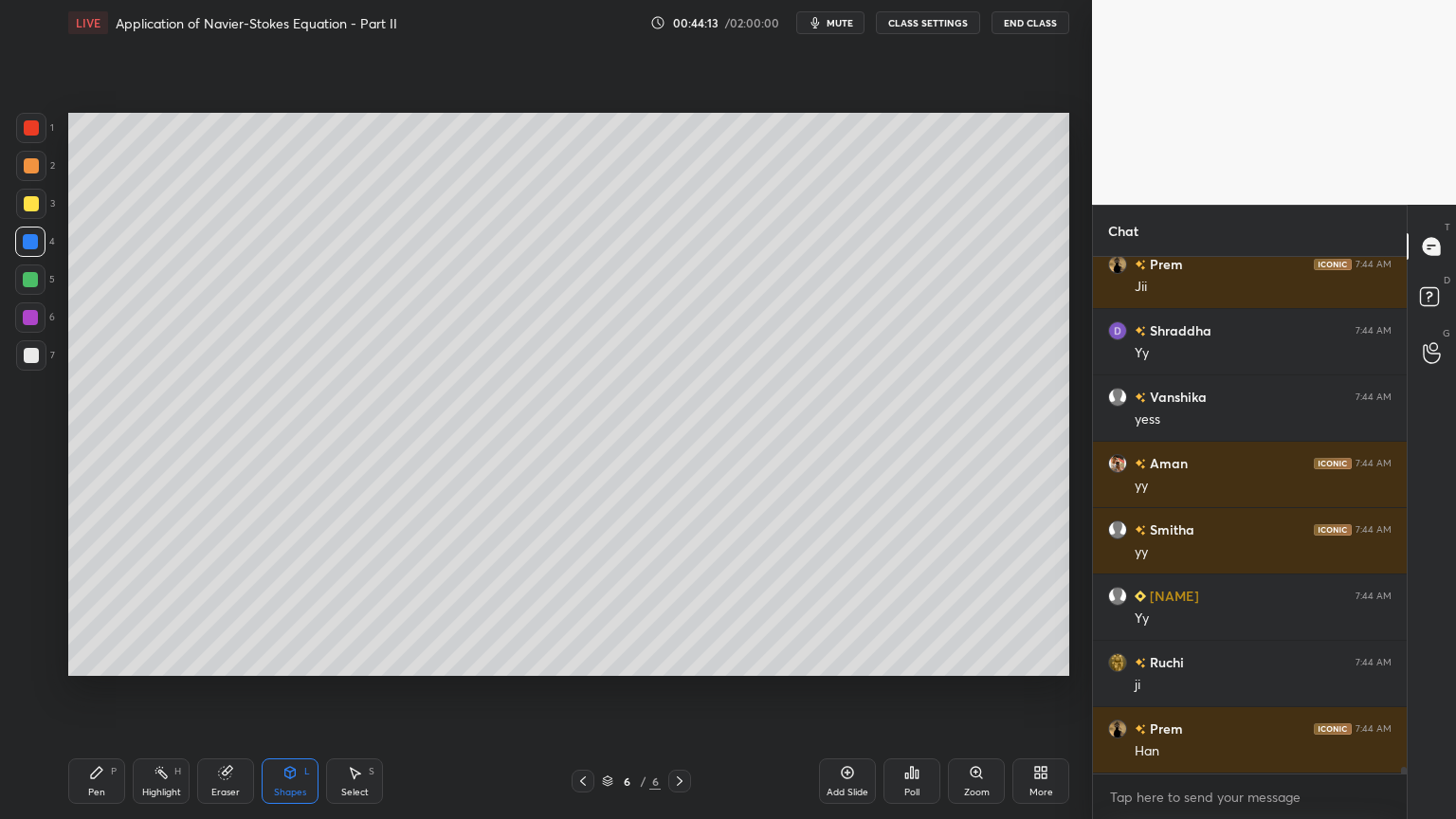 click on "Pen" at bounding box center (97, 792) 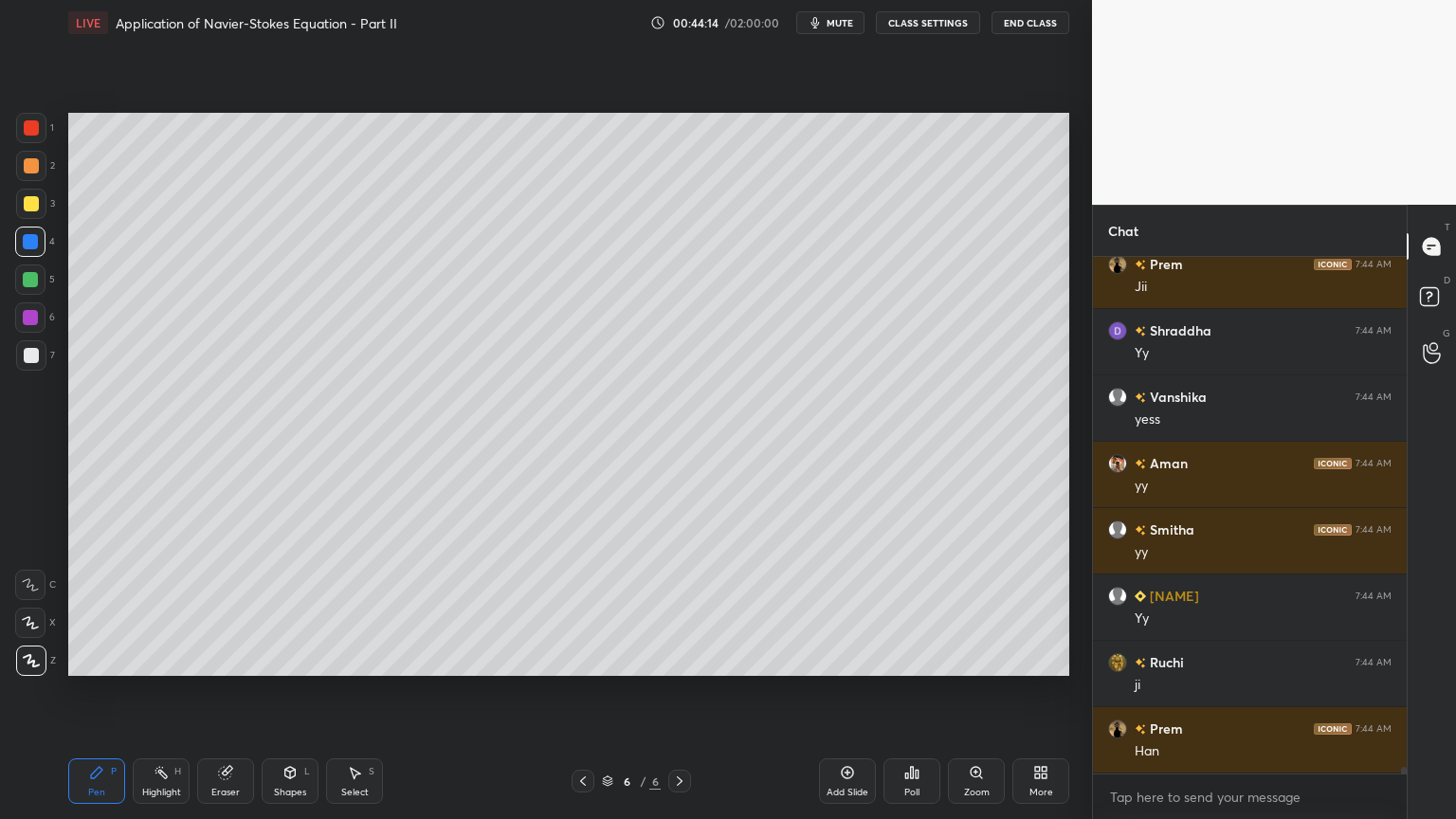 click 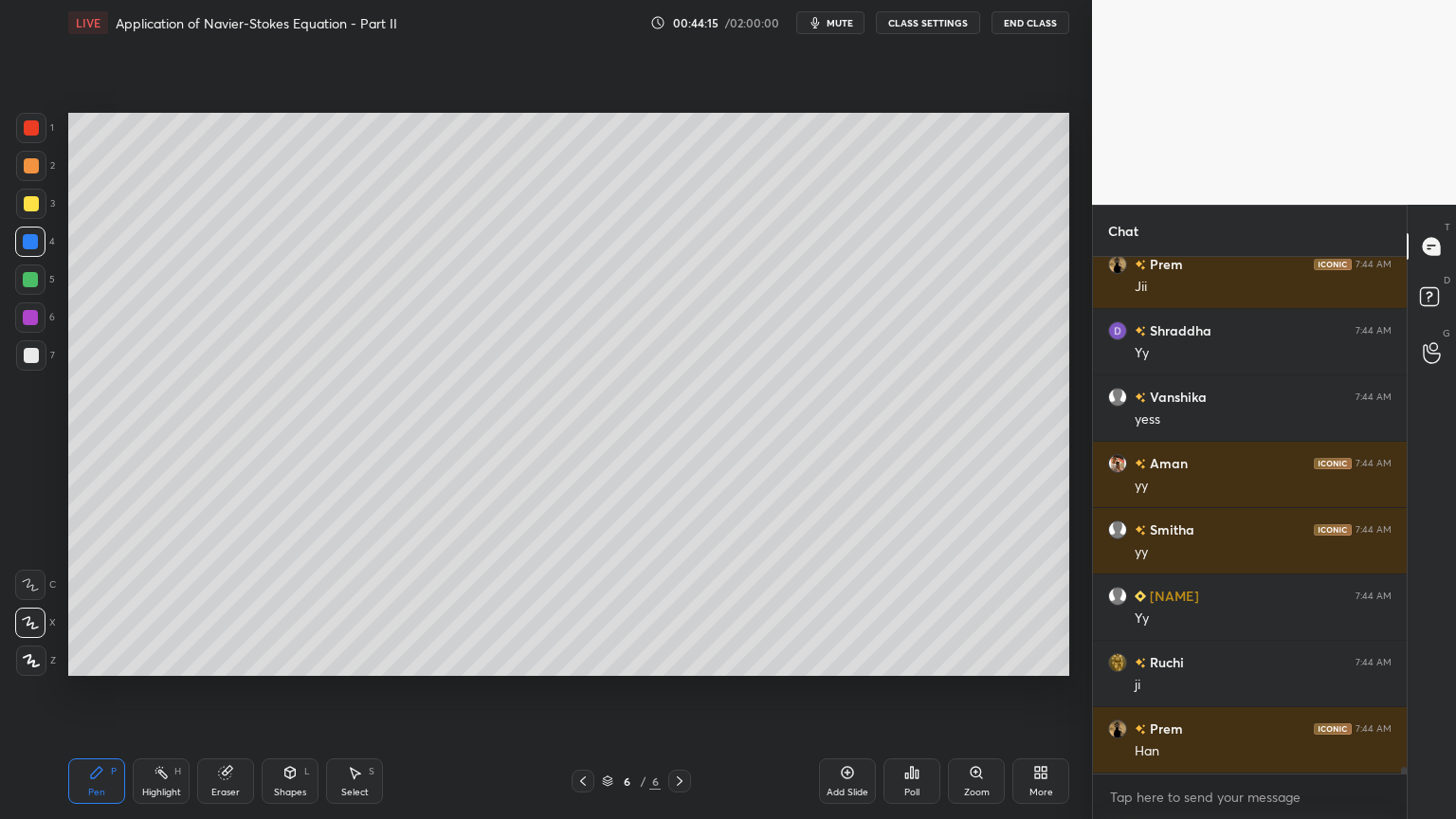 click on "Shapes" at bounding box center (290, 792) 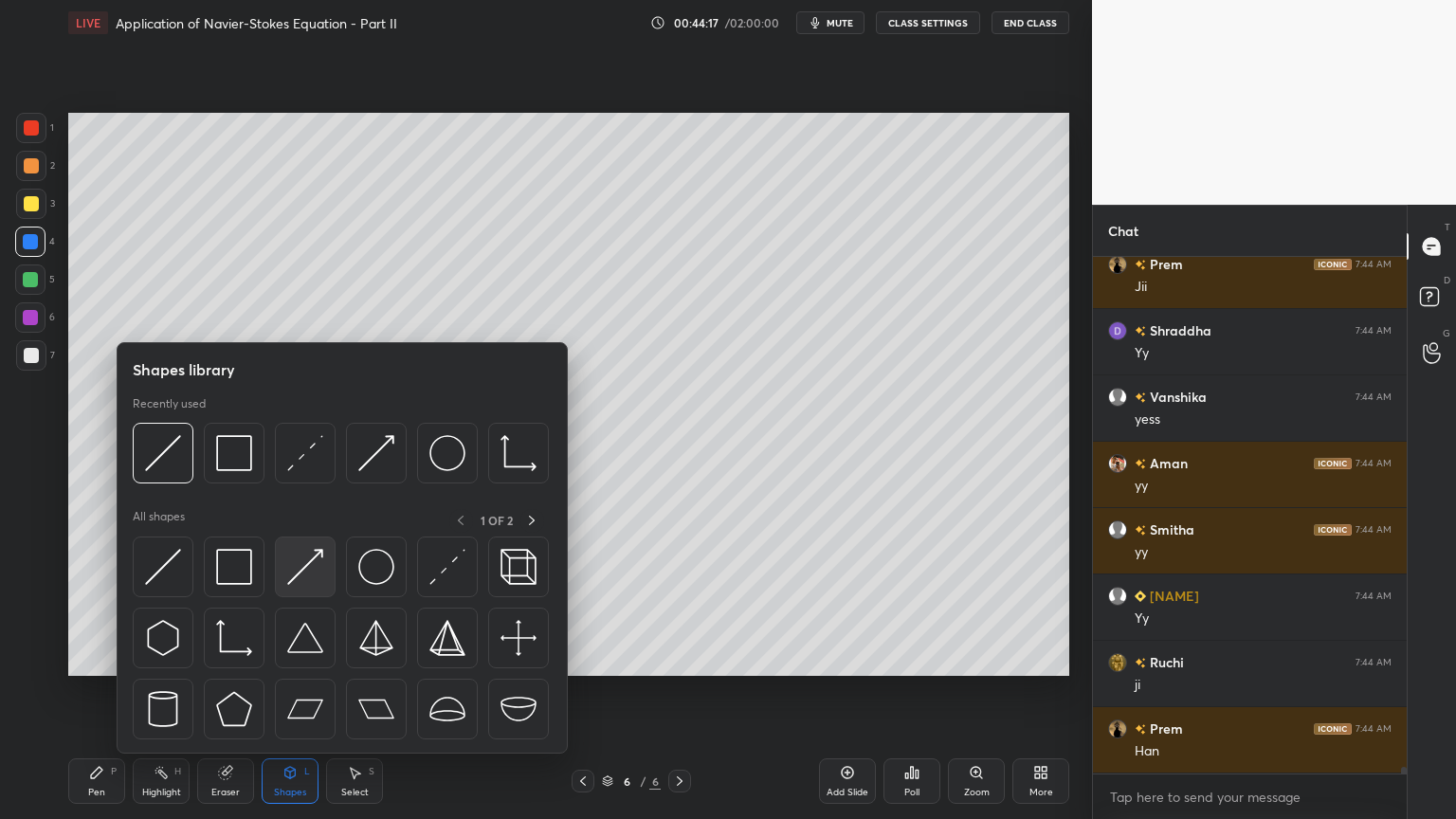 click at bounding box center [305, 567] 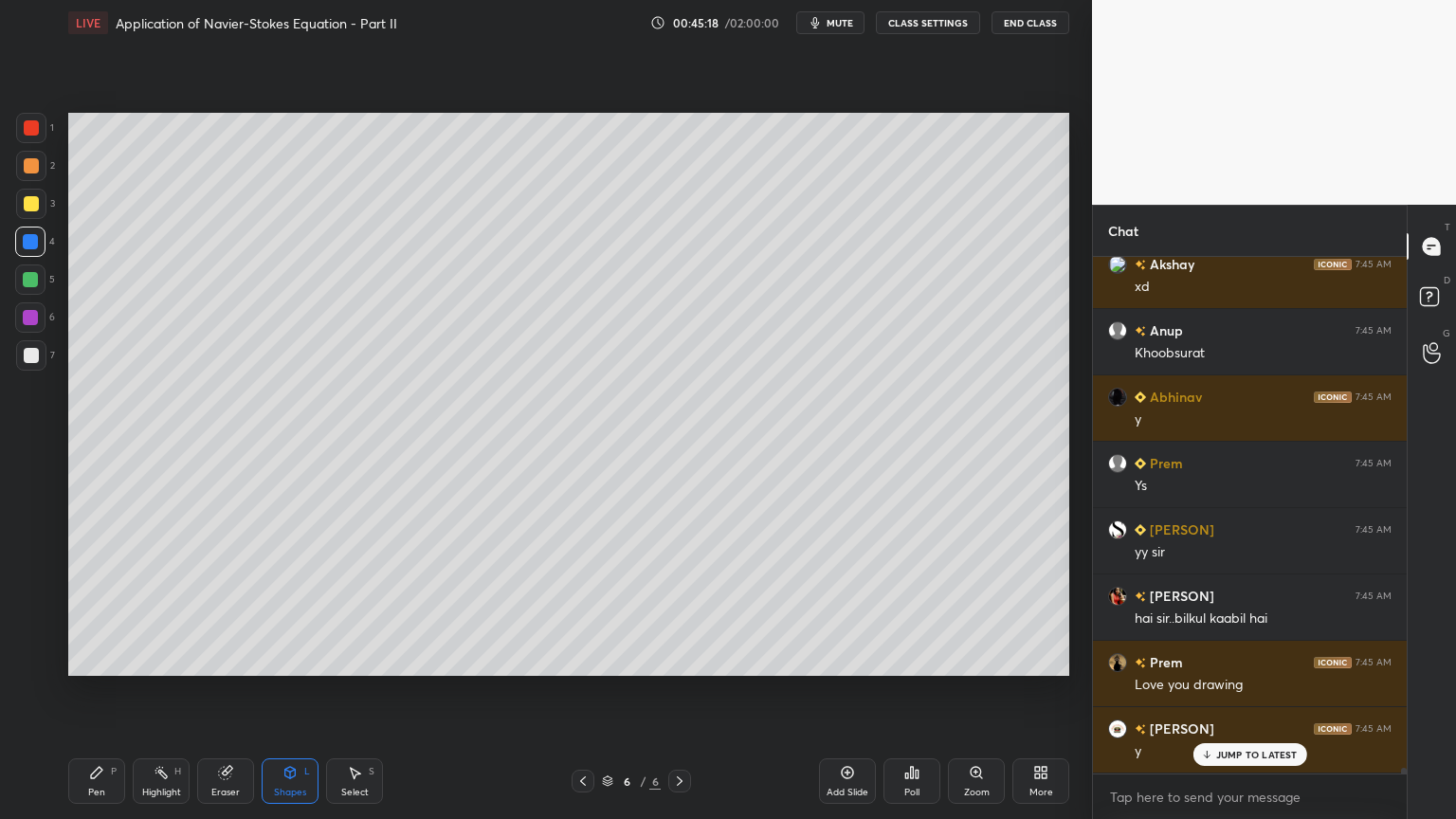 scroll, scrollTop: 43695, scrollLeft: 0, axis: vertical 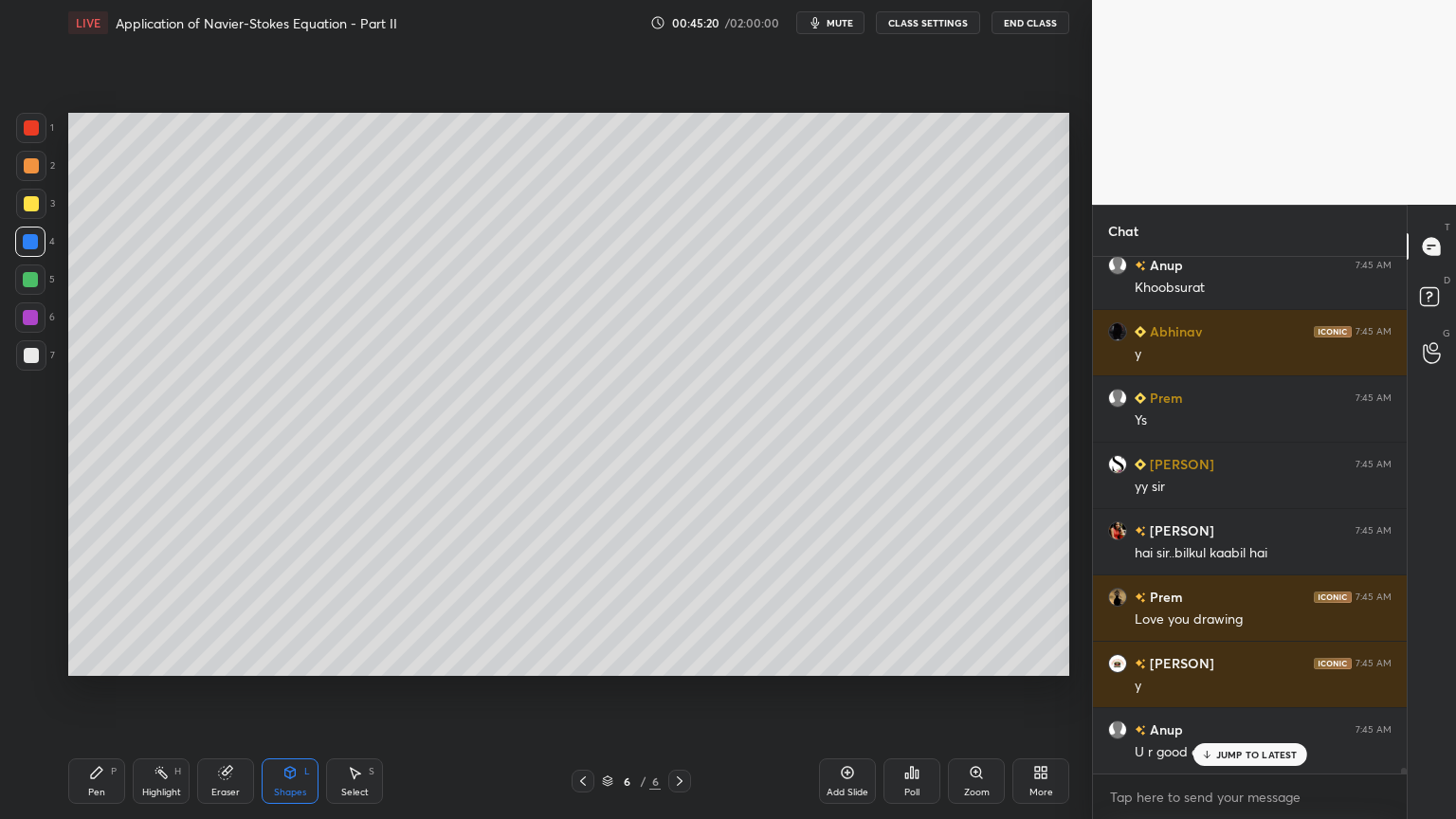 click on "JUMP TO LATEST" at bounding box center (1257, 755) 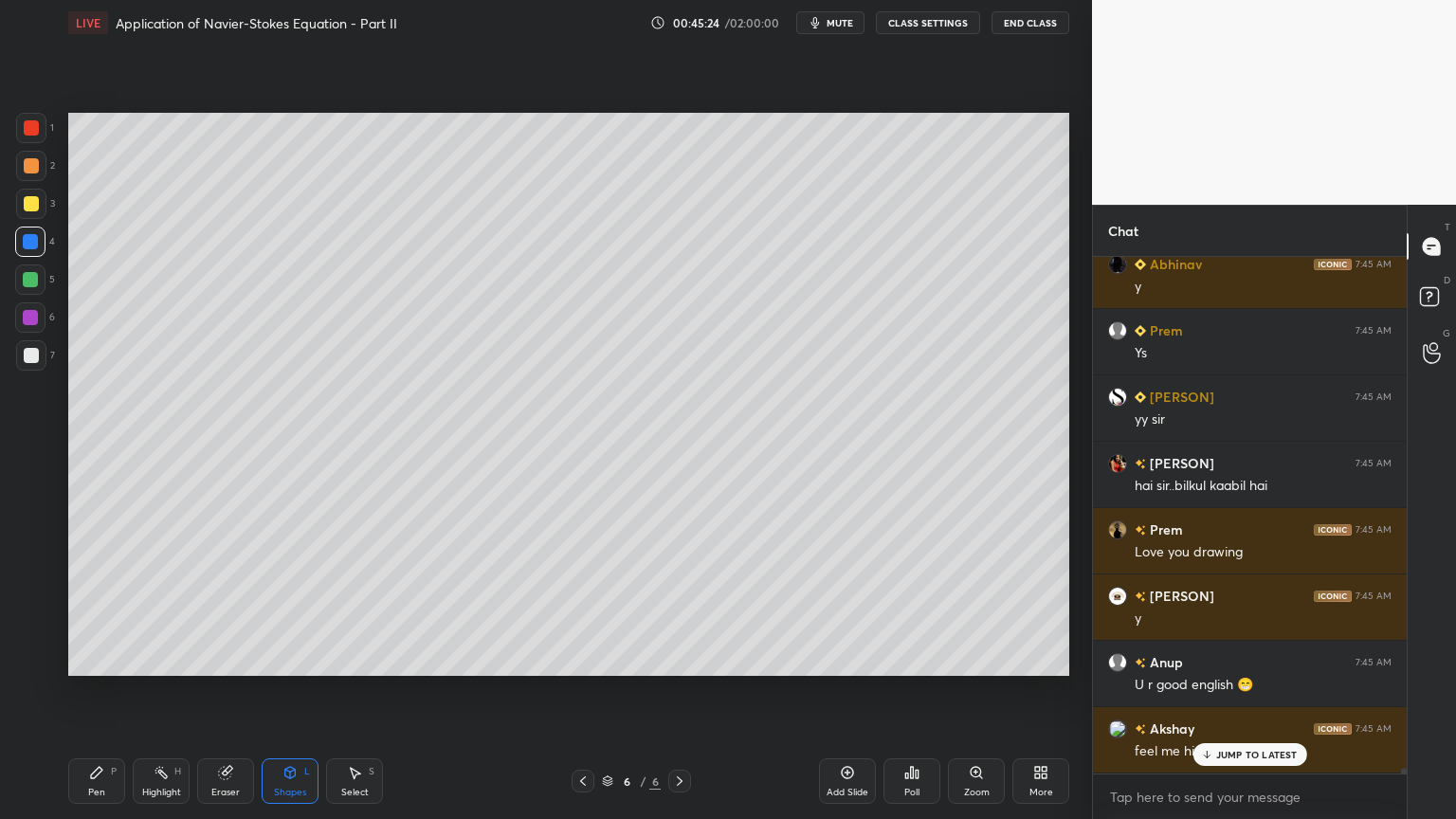 scroll, scrollTop: 43828, scrollLeft: 0, axis: vertical 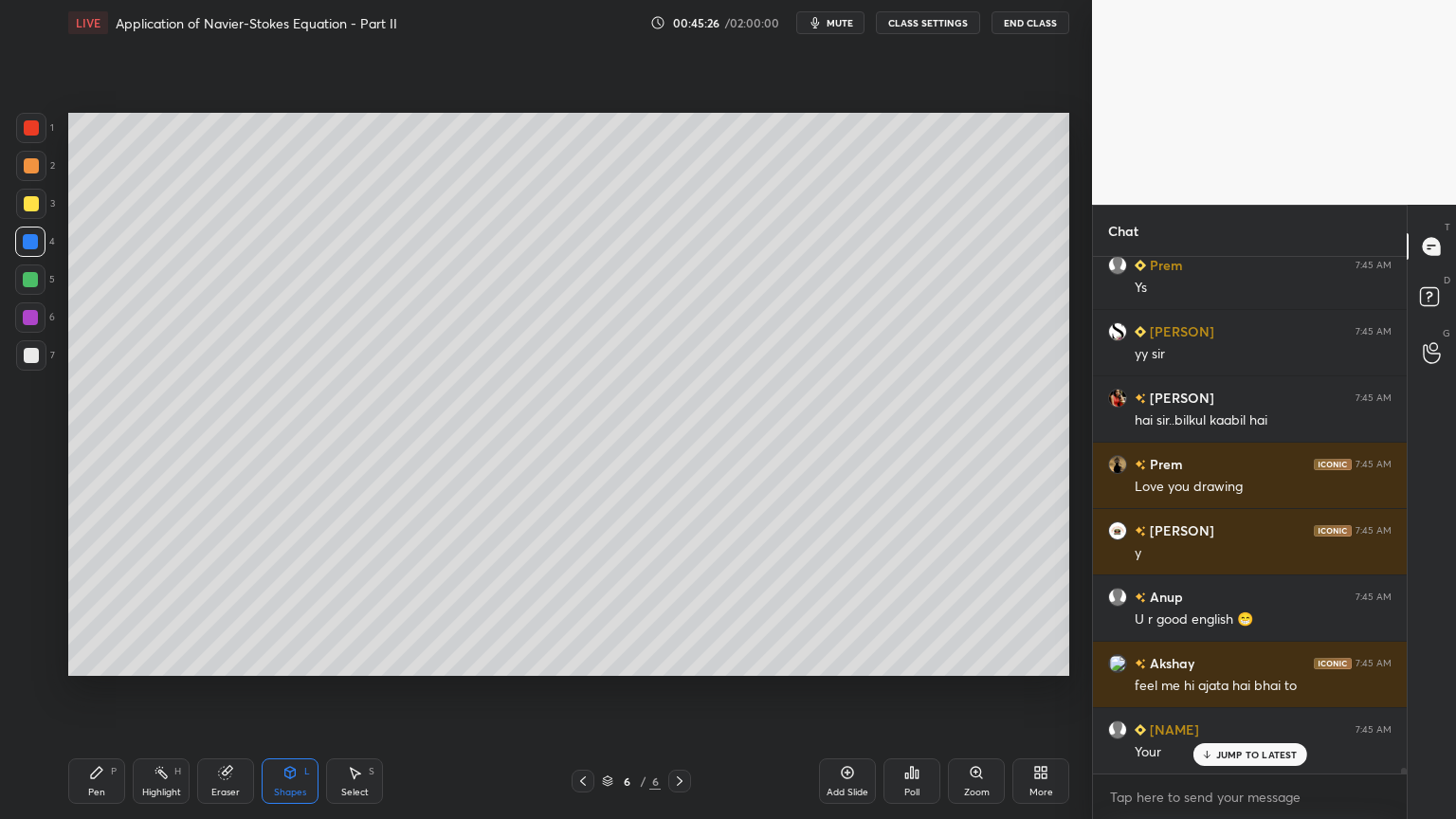 click on "Pen P" at bounding box center [97, 781] 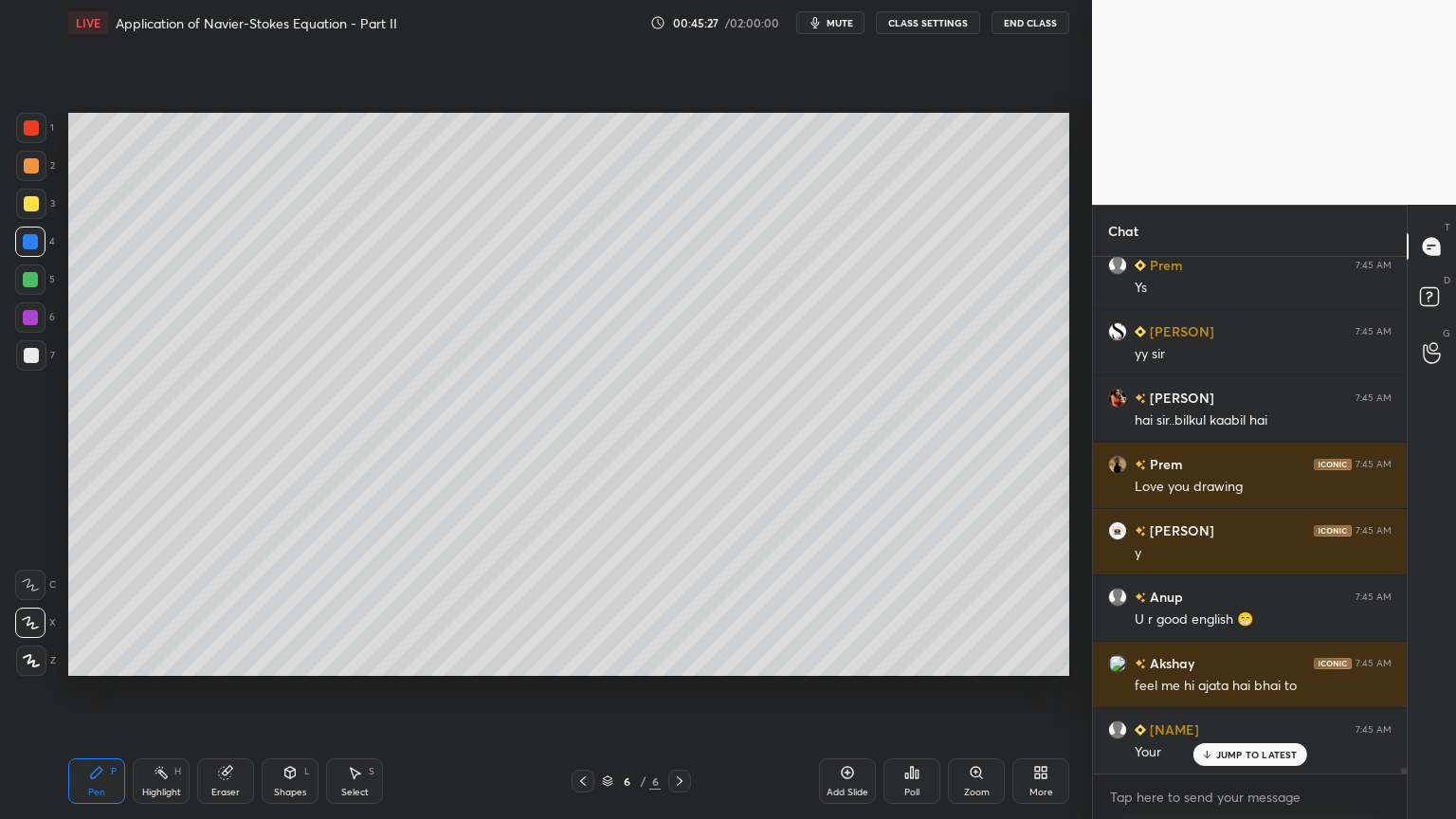 click at bounding box center [31, 355] 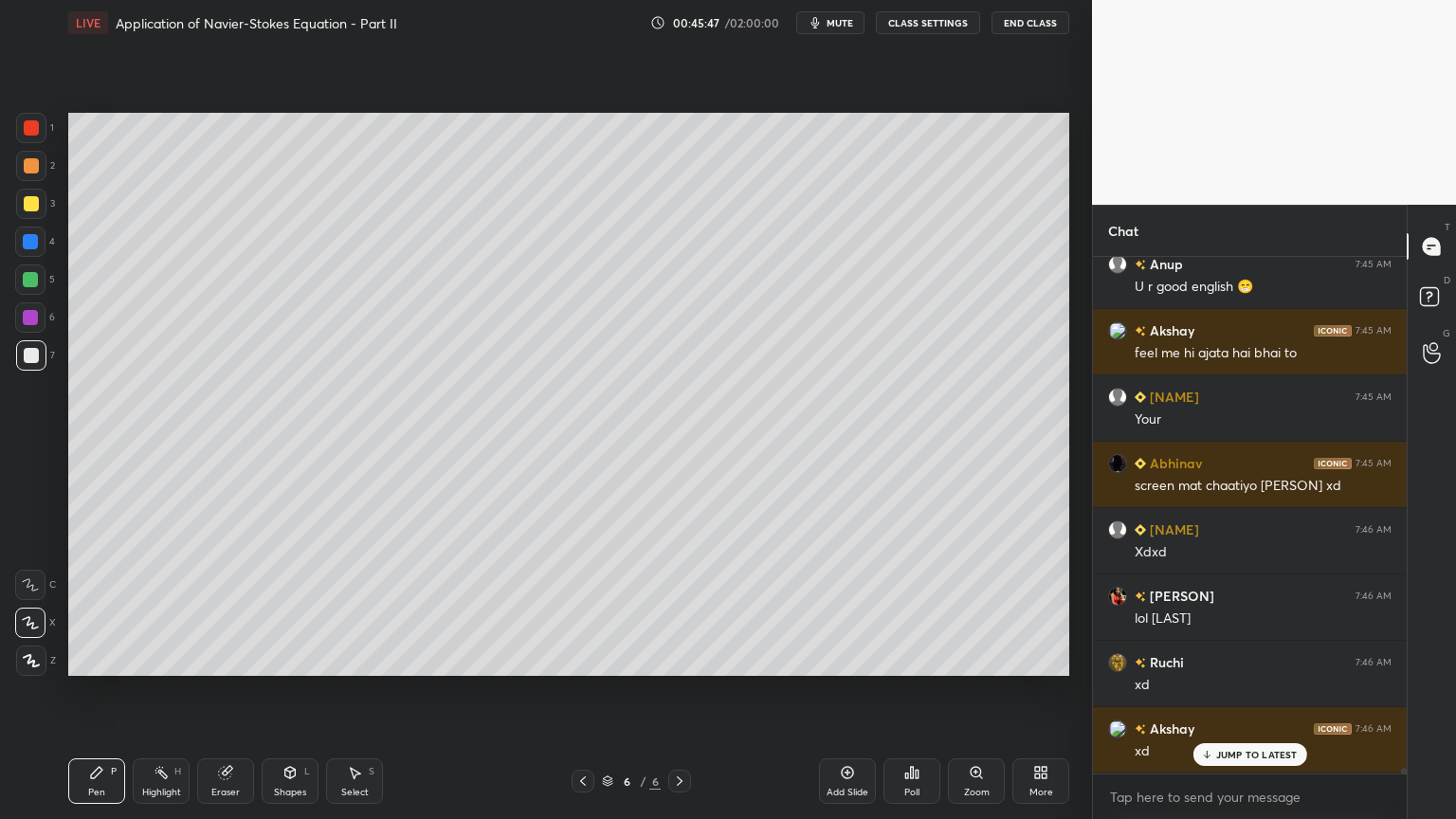 scroll, scrollTop: 44226, scrollLeft: 0, axis: vertical 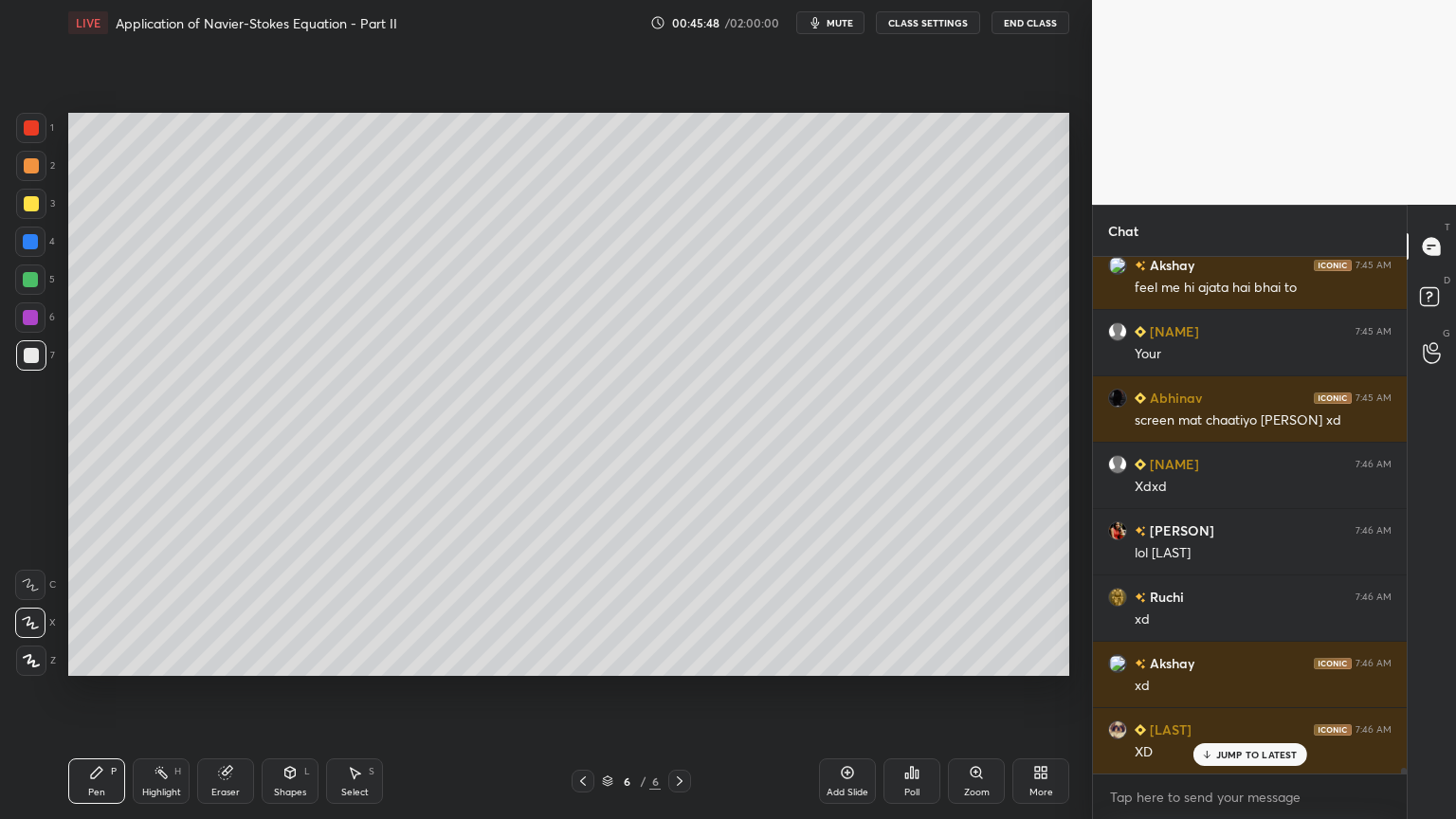 drag, startPoint x: 30, startPoint y: 656, endPoint x: 59, endPoint y: 652, distance: 29.274562 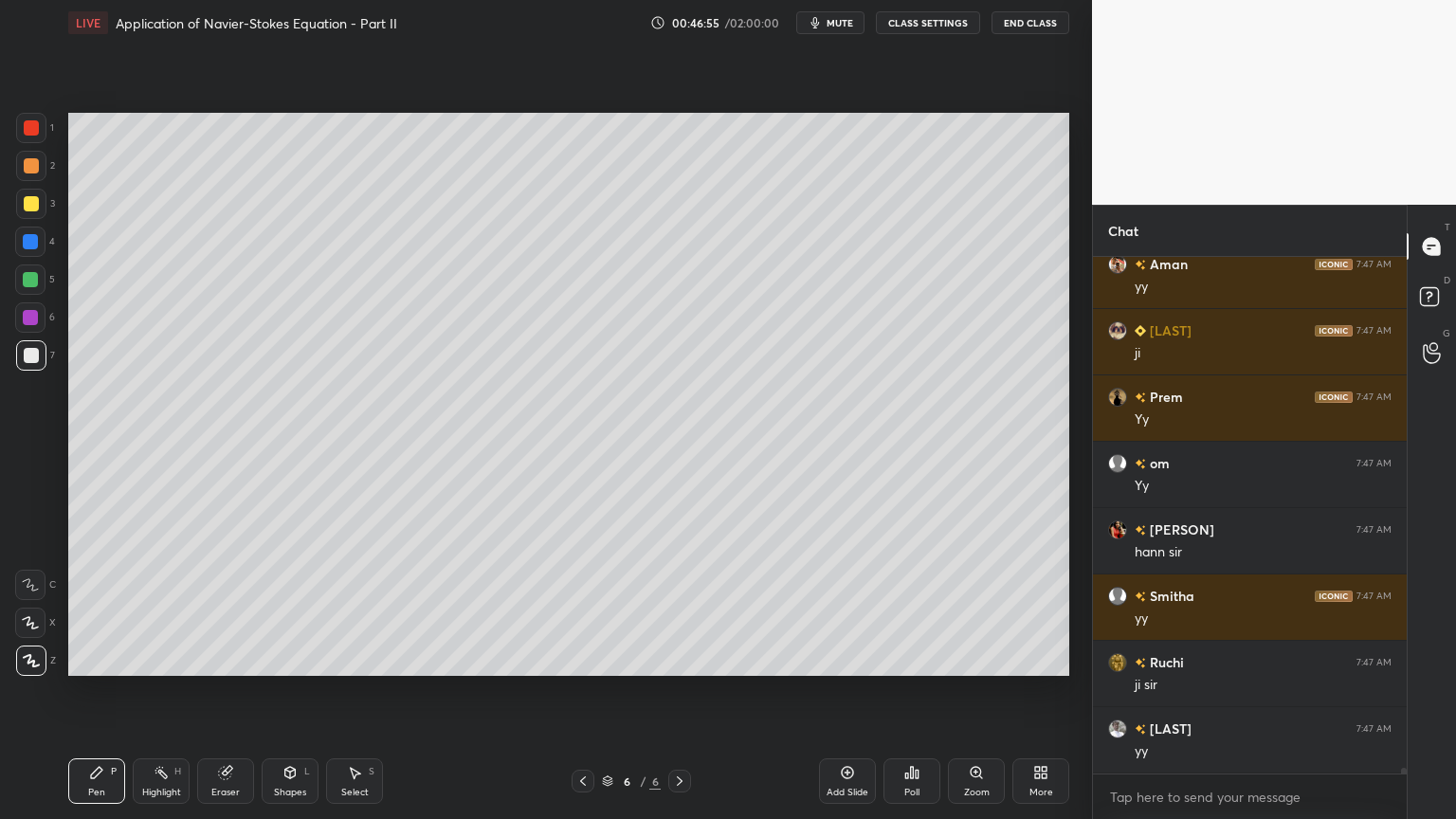 scroll, scrollTop: 45686, scrollLeft: 0, axis: vertical 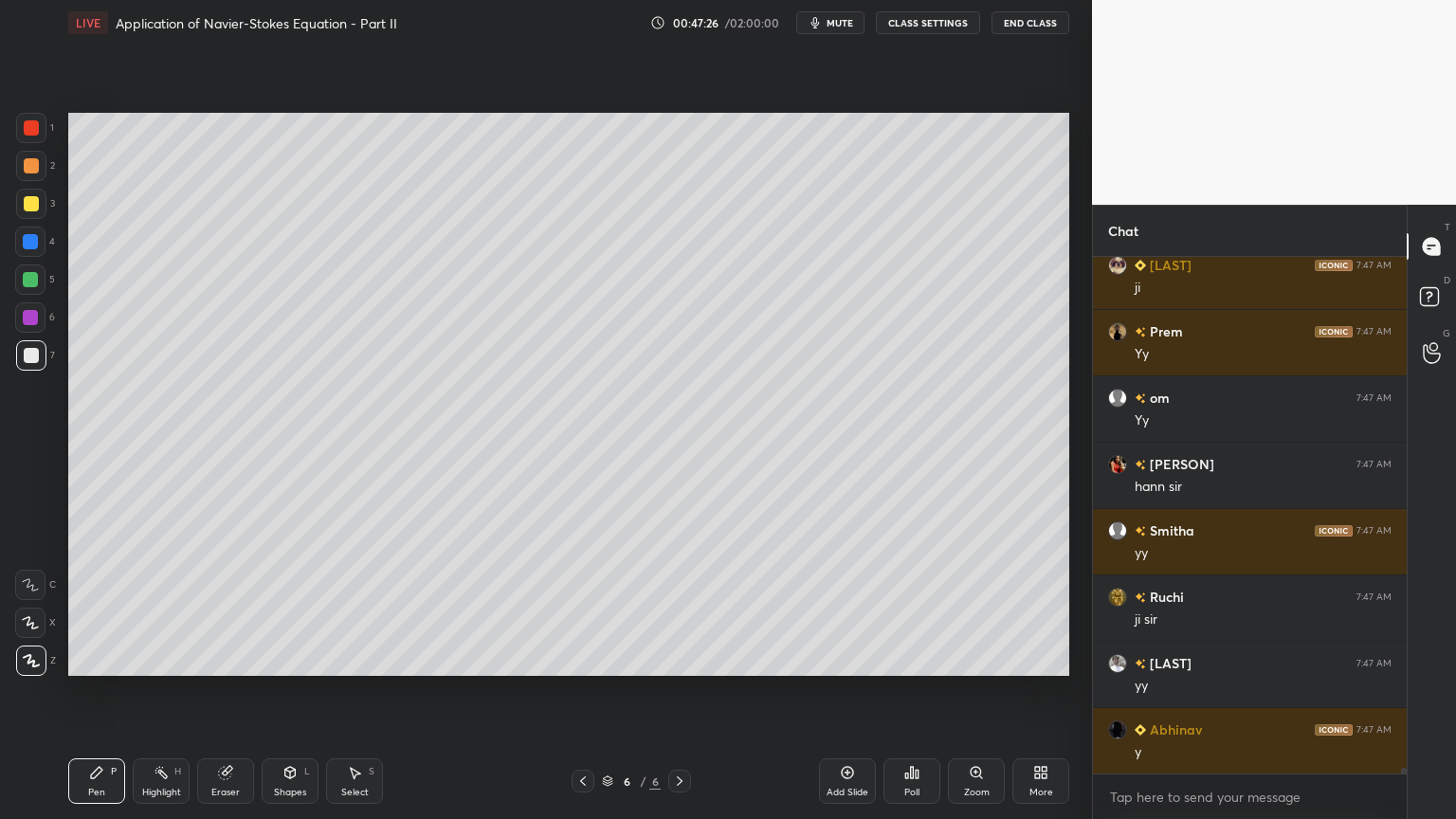 click on "Add Slide" at bounding box center [847, 792] 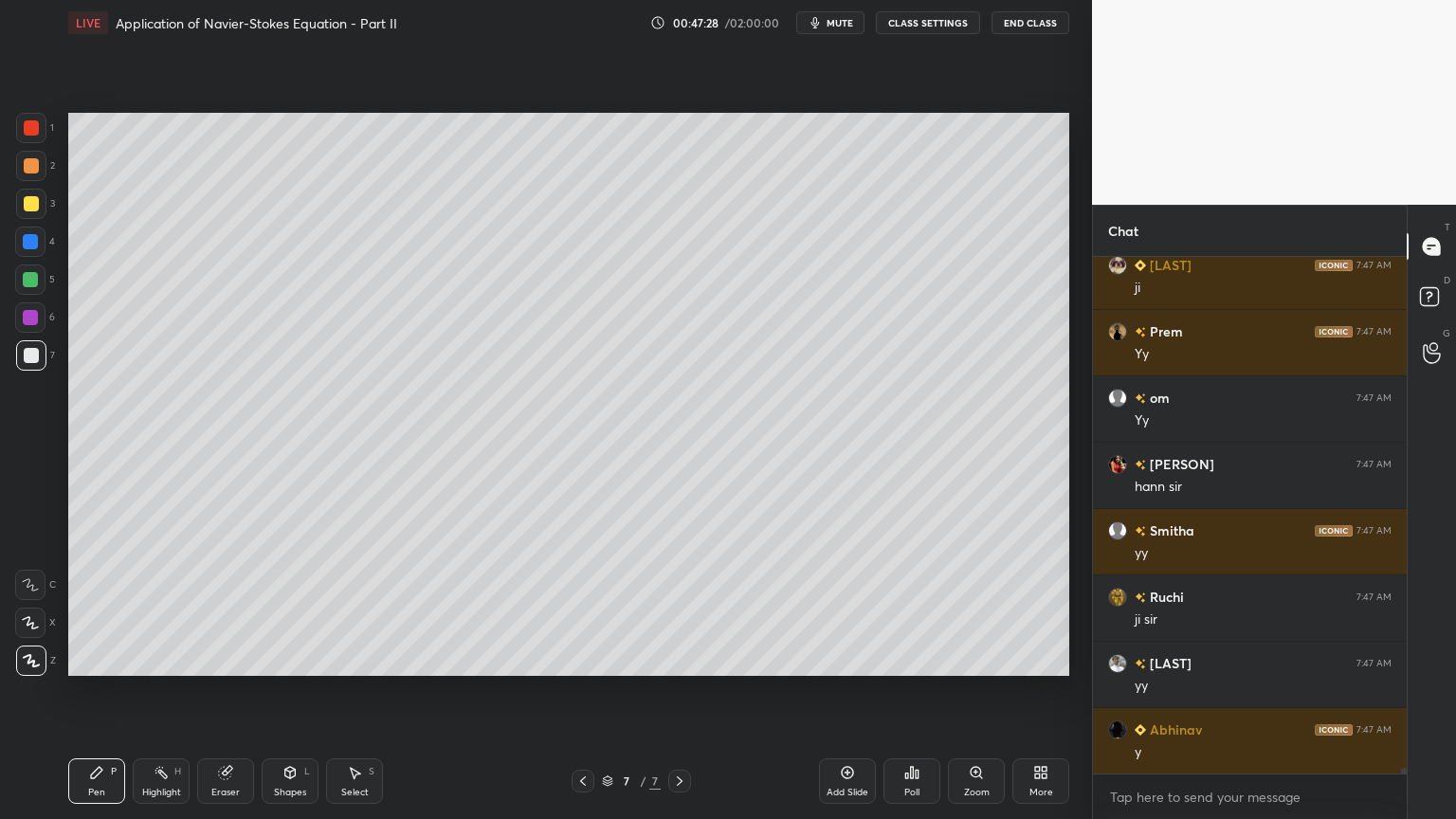 click at bounding box center (31, 204) 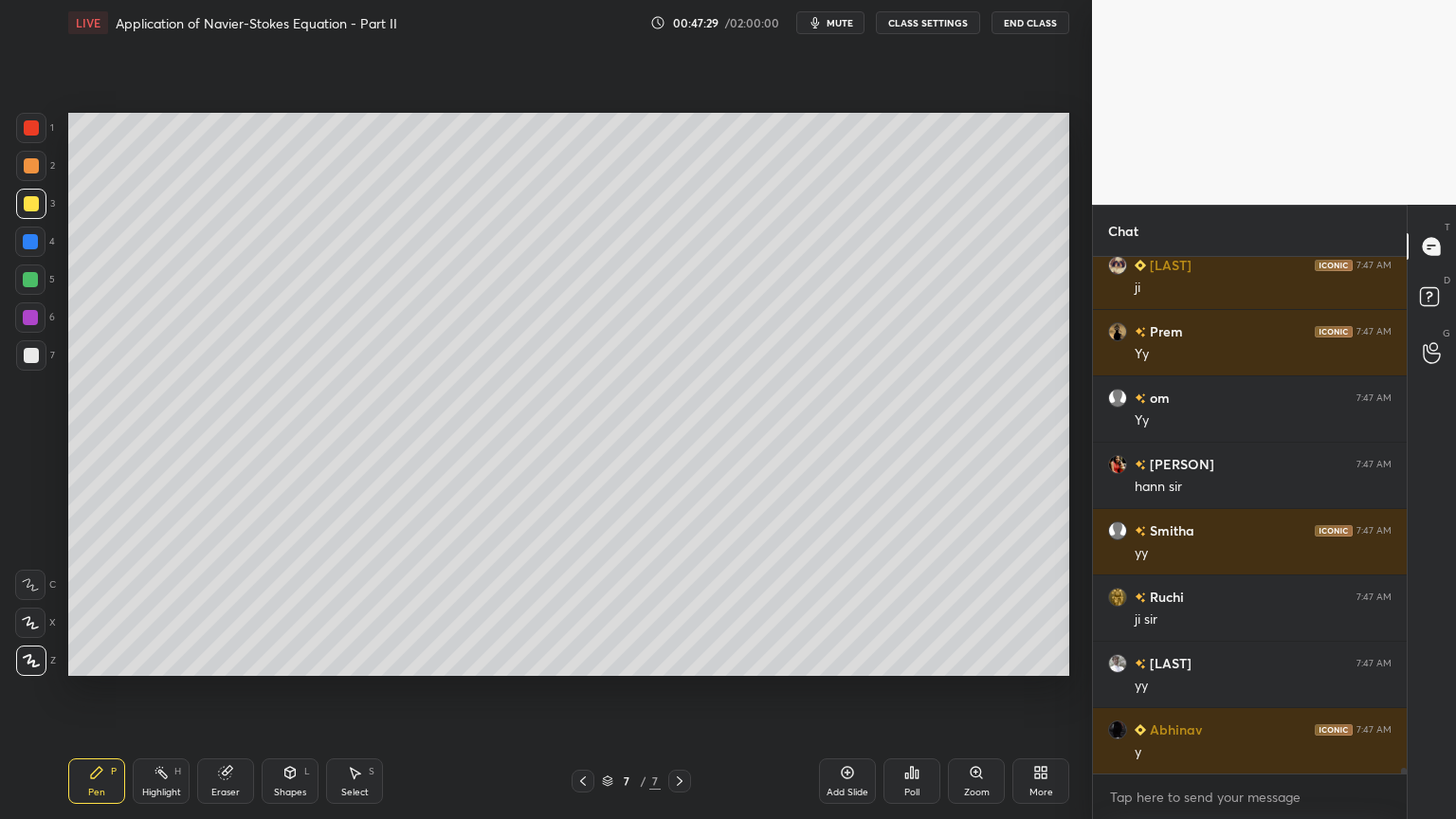 click at bounding box center [31, 355] 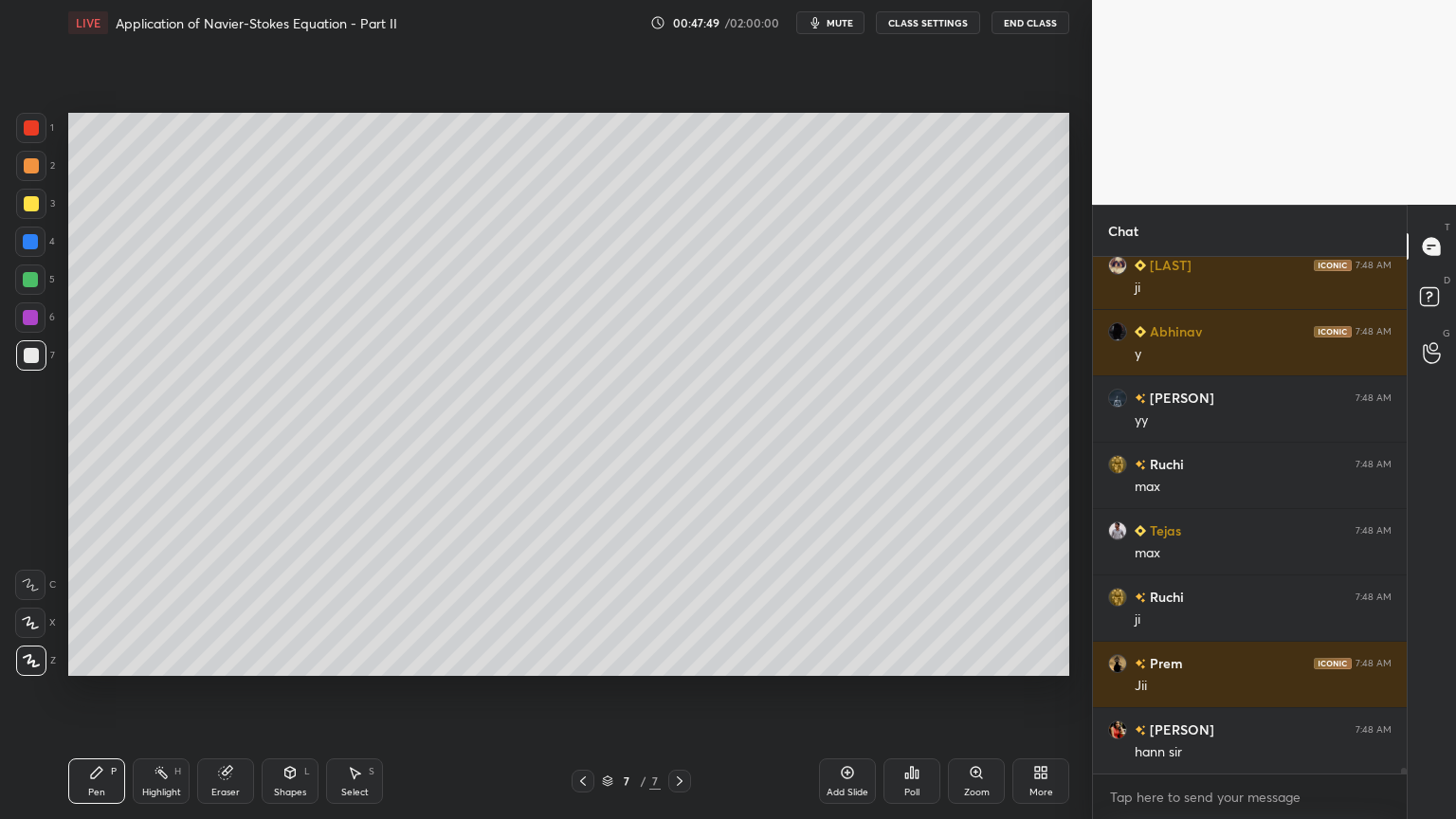 scroll, scrollTop: 46284, scrollLeft: 0, axis: vertical 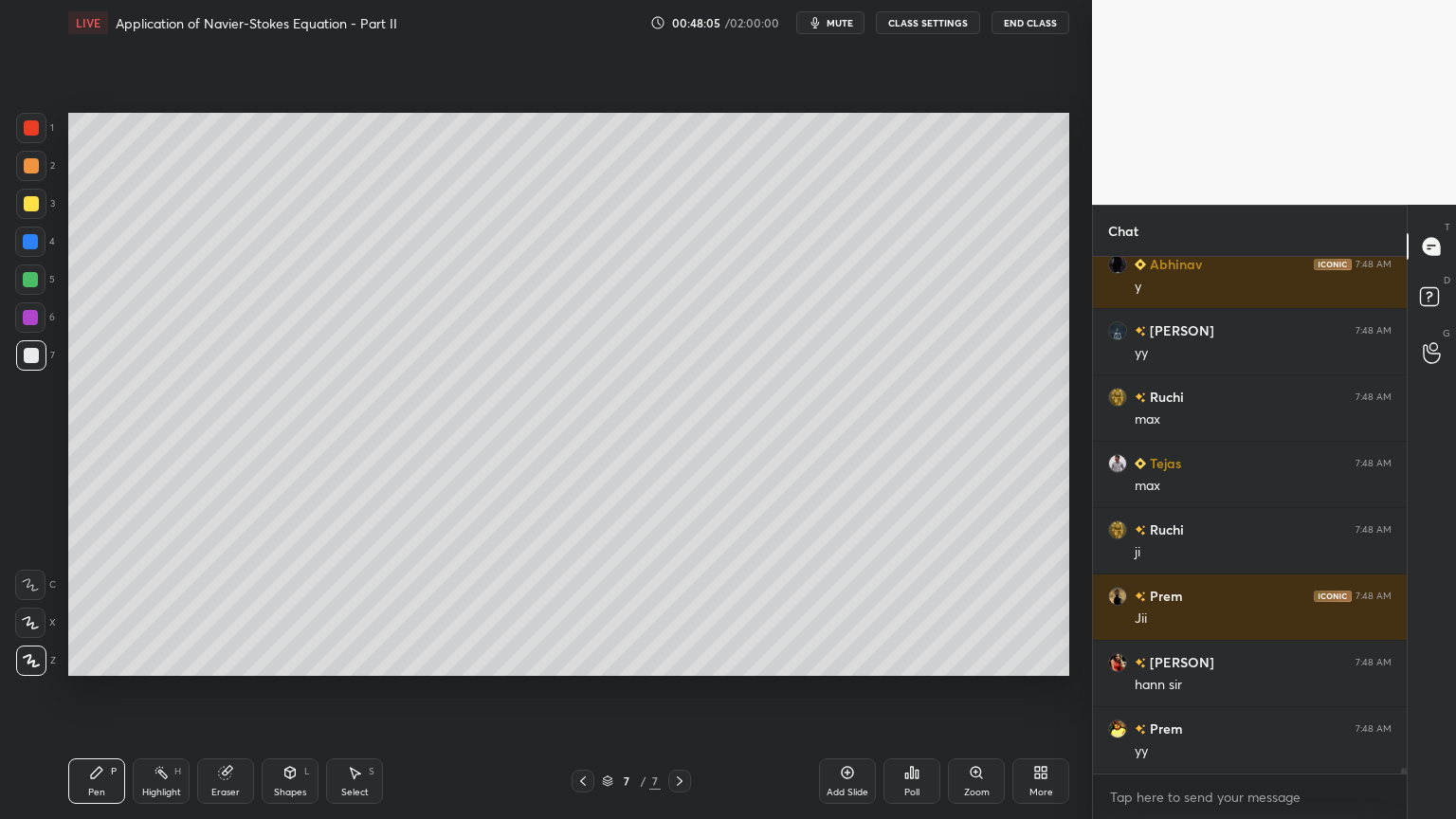 click on "Eraser" at bounding box center (226, 781) 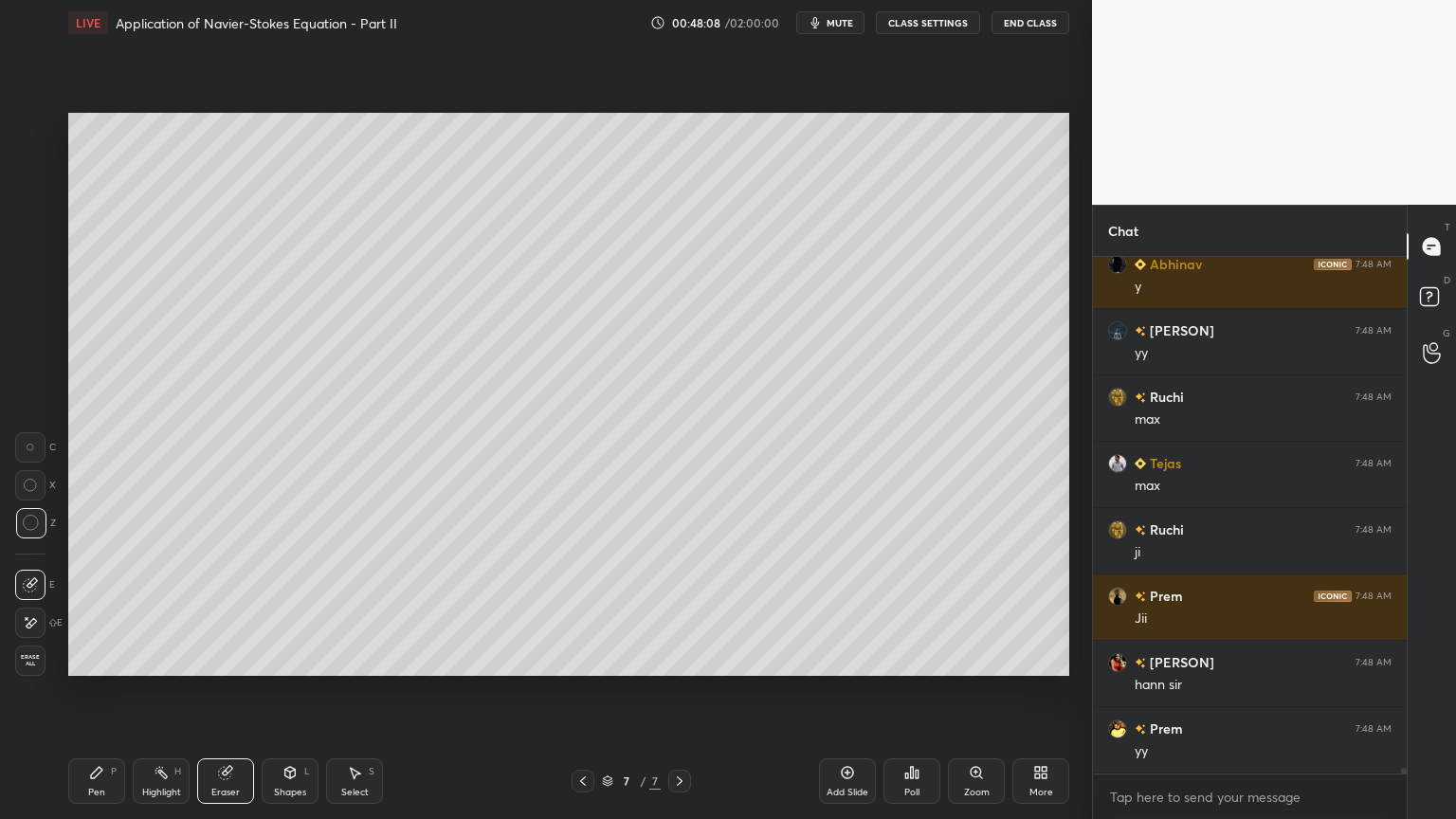 click on "Pen P" at bounding box center [97, 781] 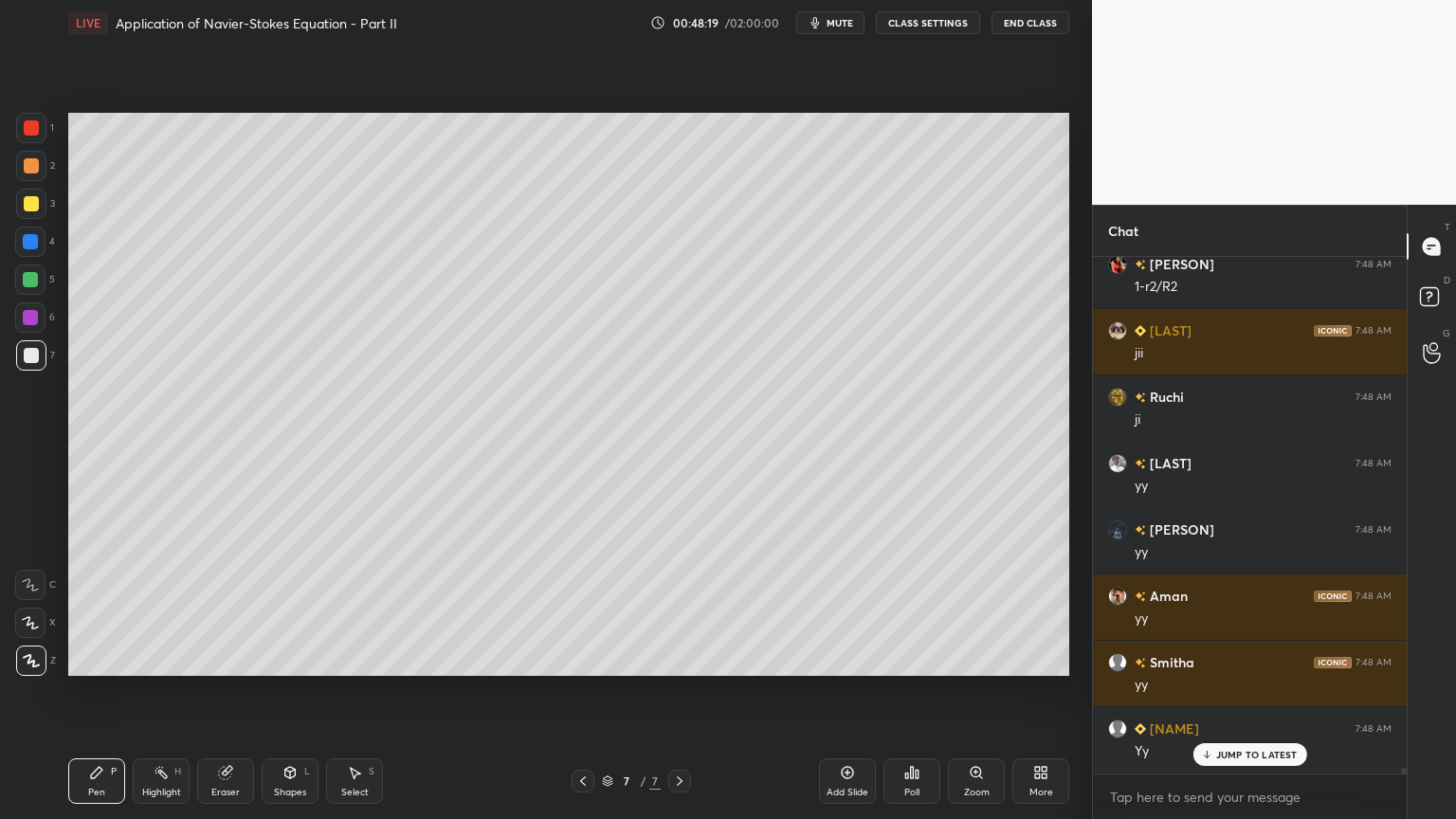 scroll, scrollTop: 47146, scrollLeft: 0, axis: vertical 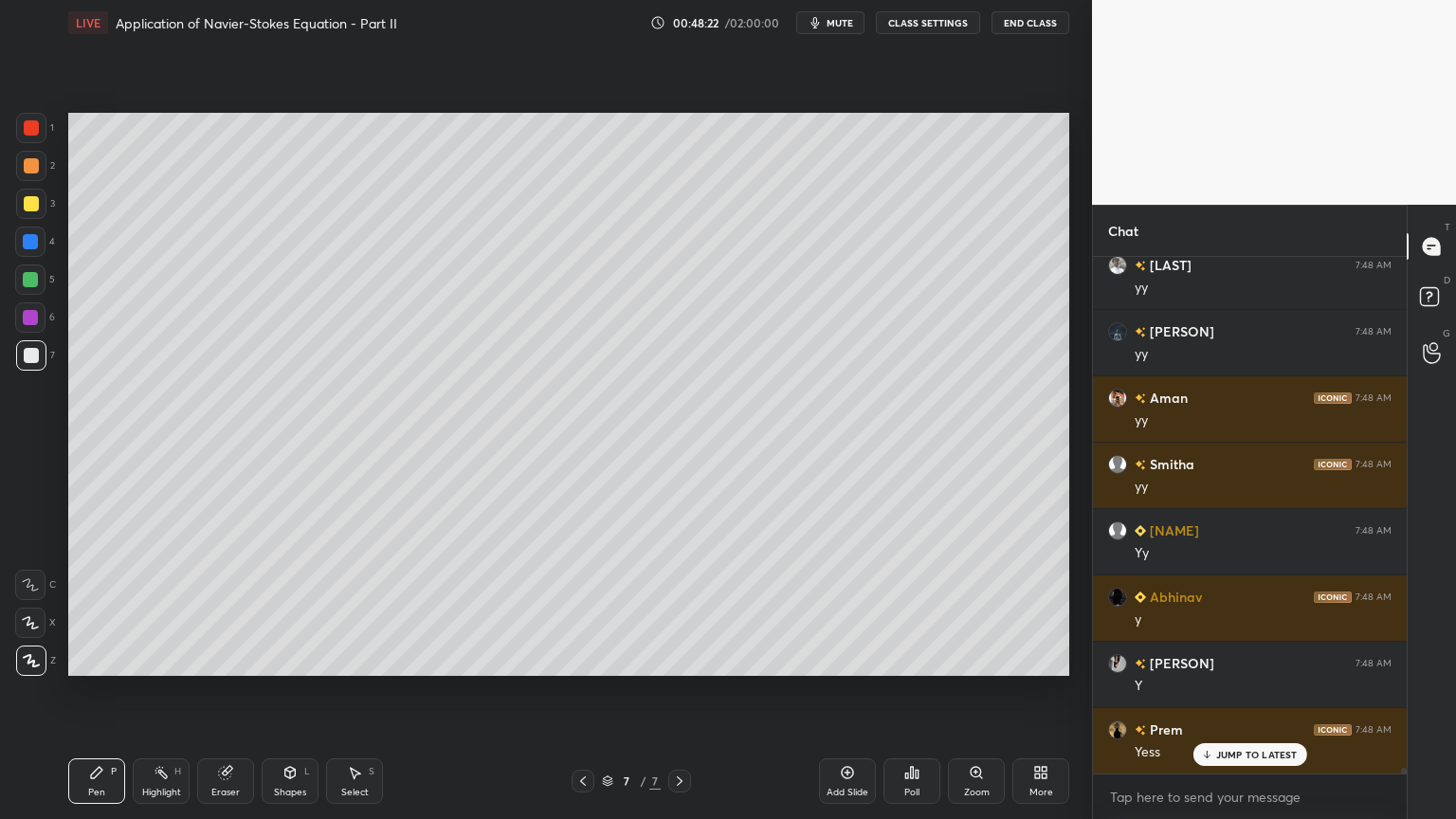 click on "Select S" at bounding box center (355, 781) 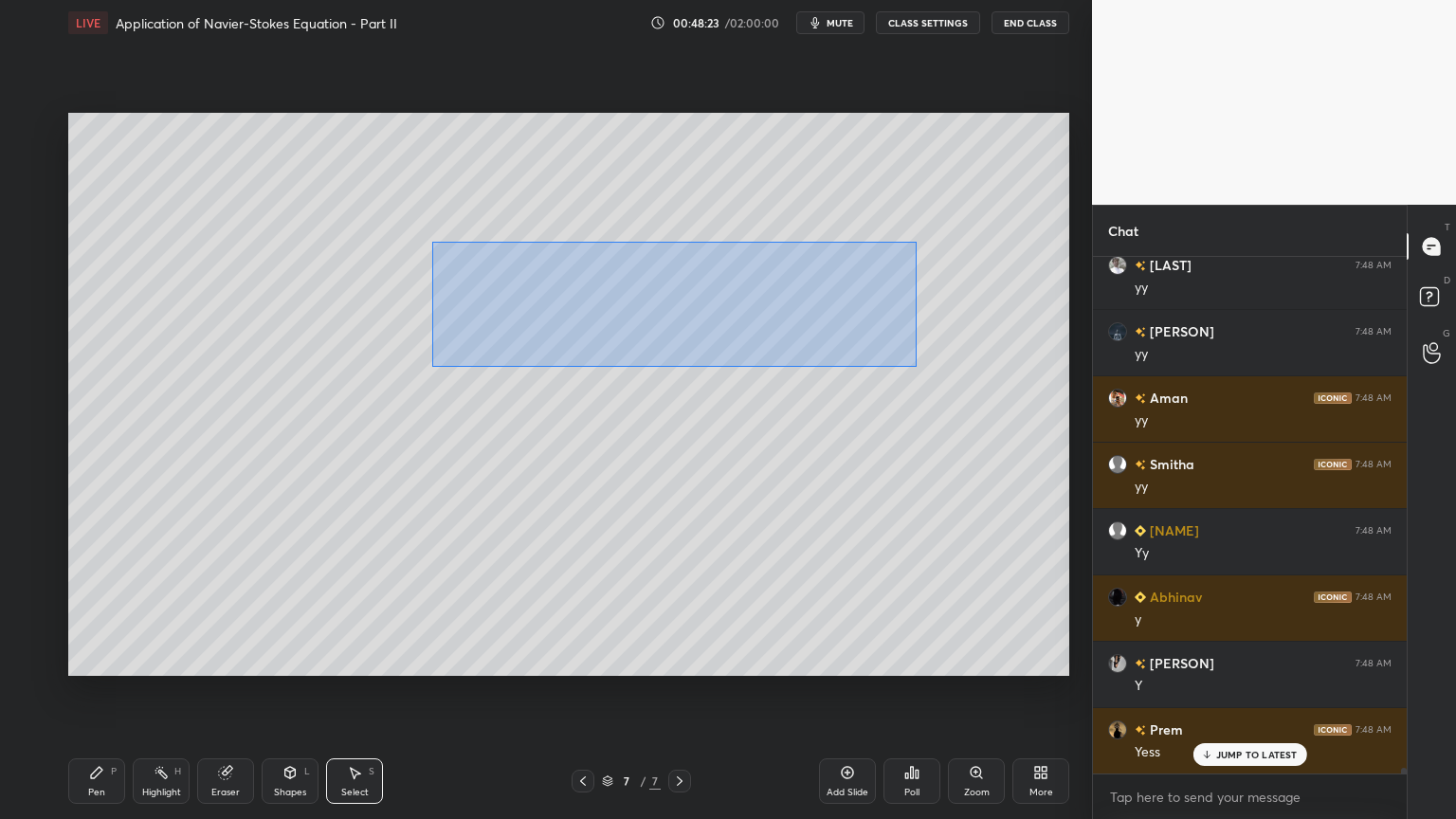 drag, startPoint x: 432, startPoint y: 242, endPoint x: 892, endPoint y: 362, distance: 475.39457 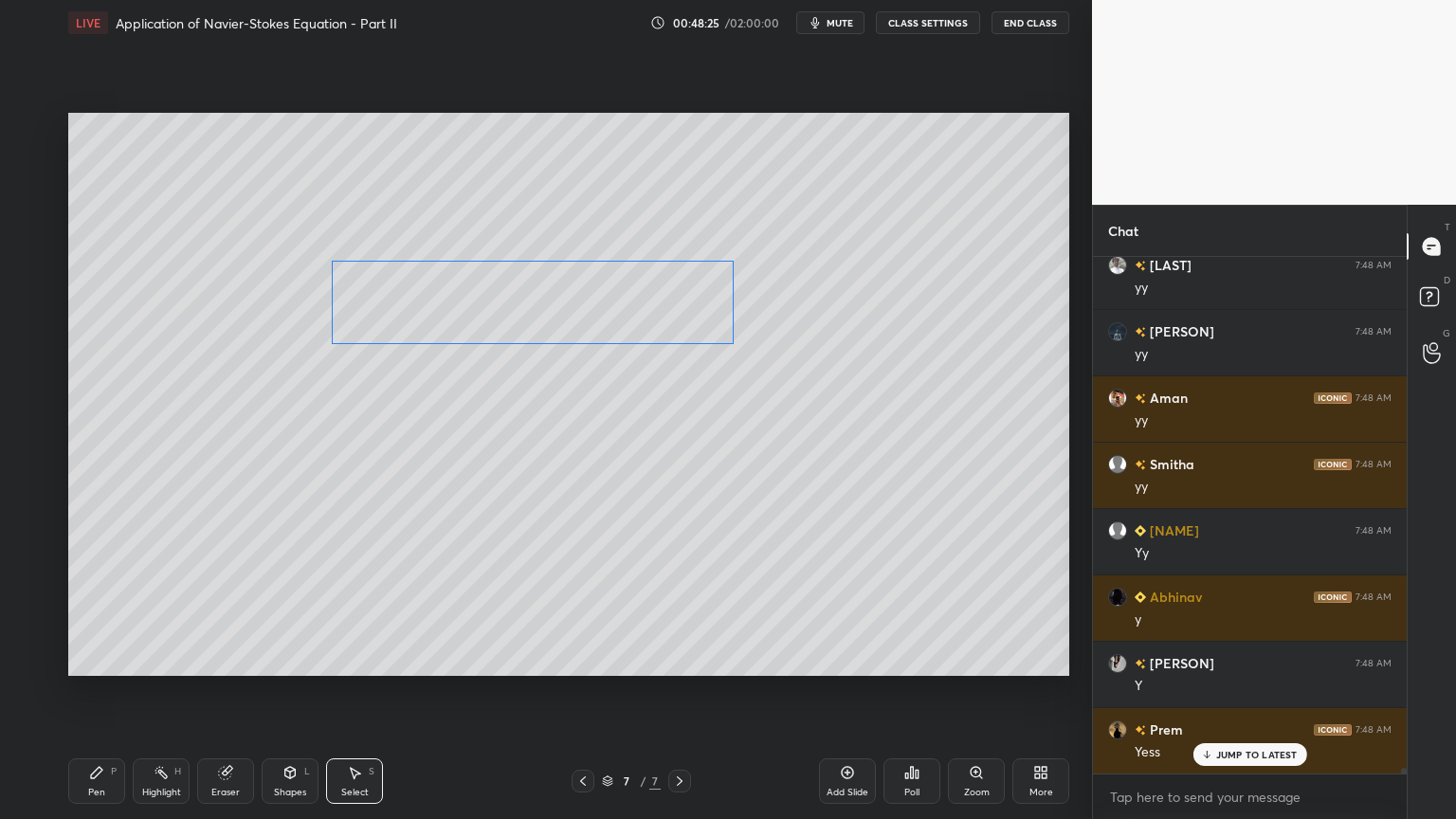 drag, startPoint x: 701, startPoint y: 300, endPoint x: 622, endPoint y: 308, distance: 79.40403 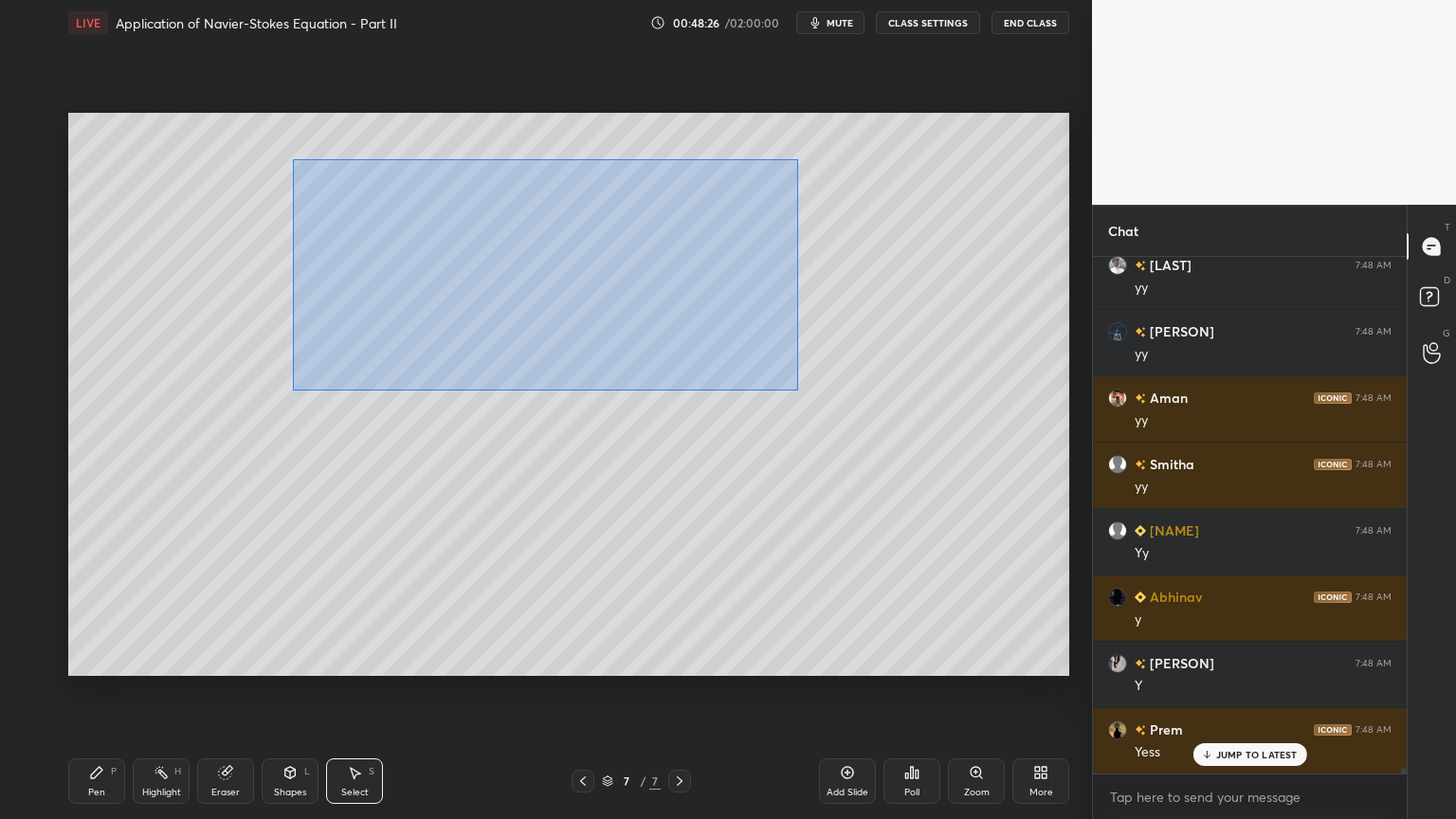 drag, startPoint x: 294, startPoint y: 159, endPoint x: 777, endPoint y: 373, distance: 528.285 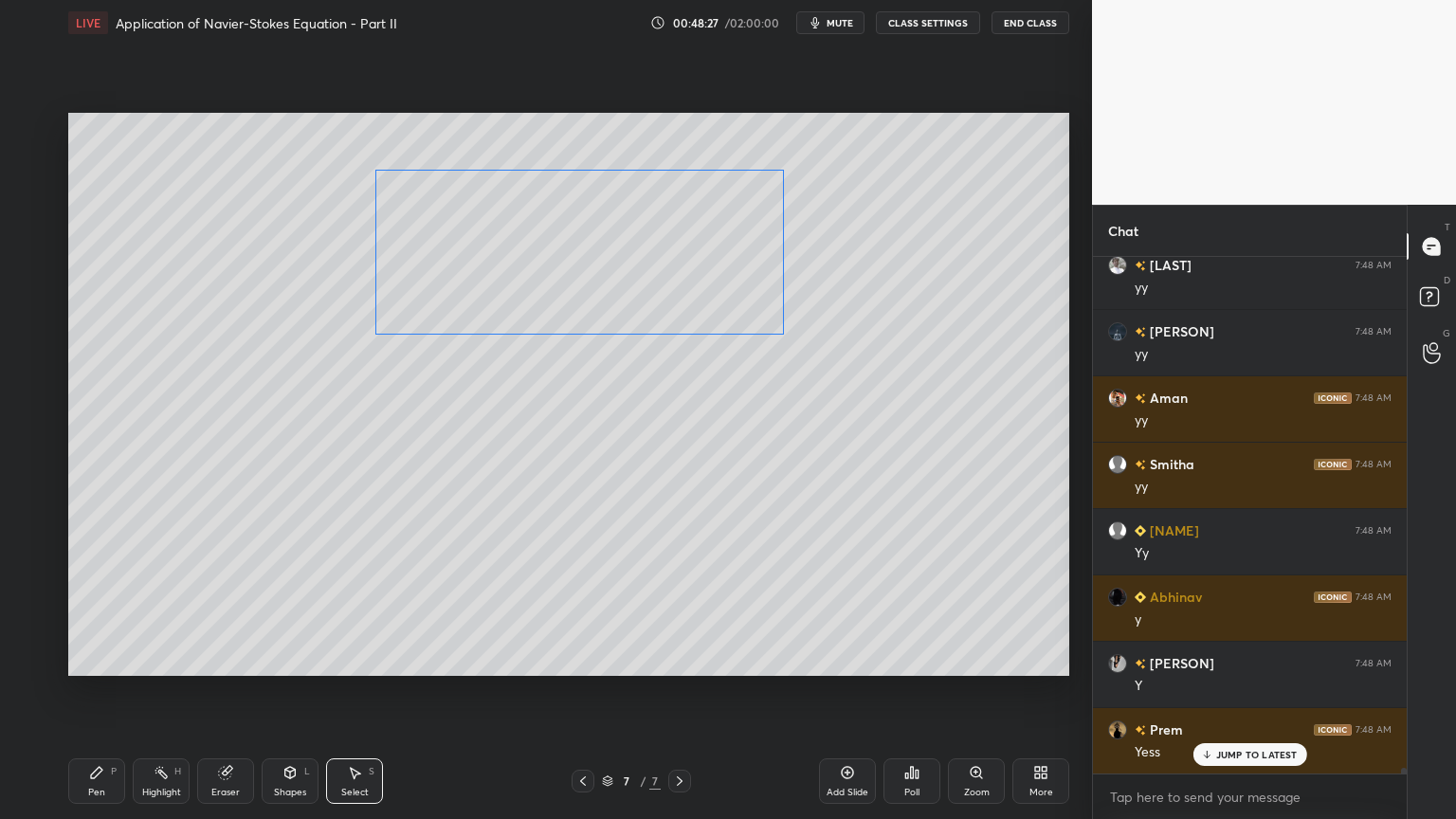 drag, startPoint x: 709, startPoint y: 297, endPoint x: 736, endPoint y: 291, distance: 27.658633 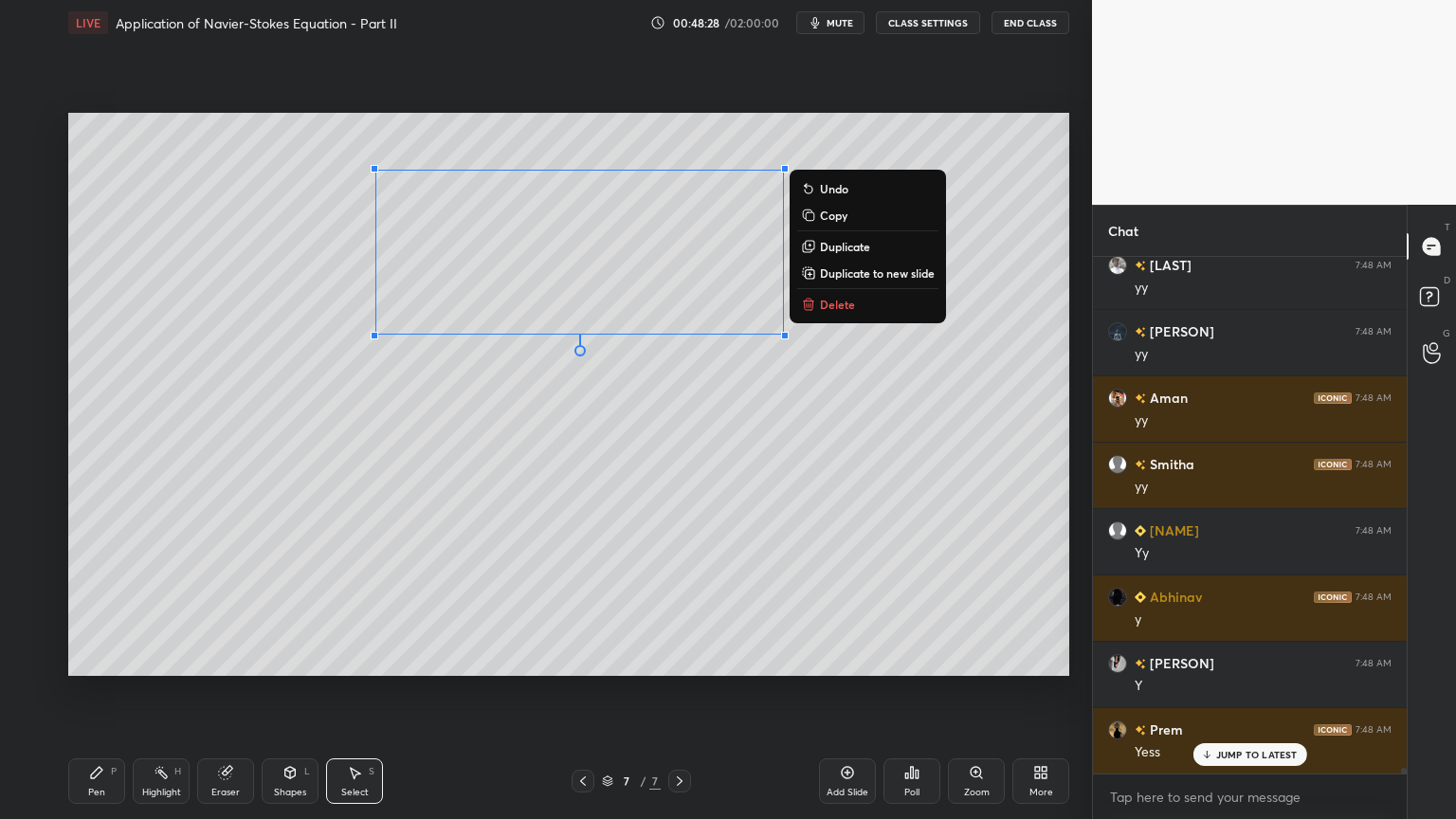 click 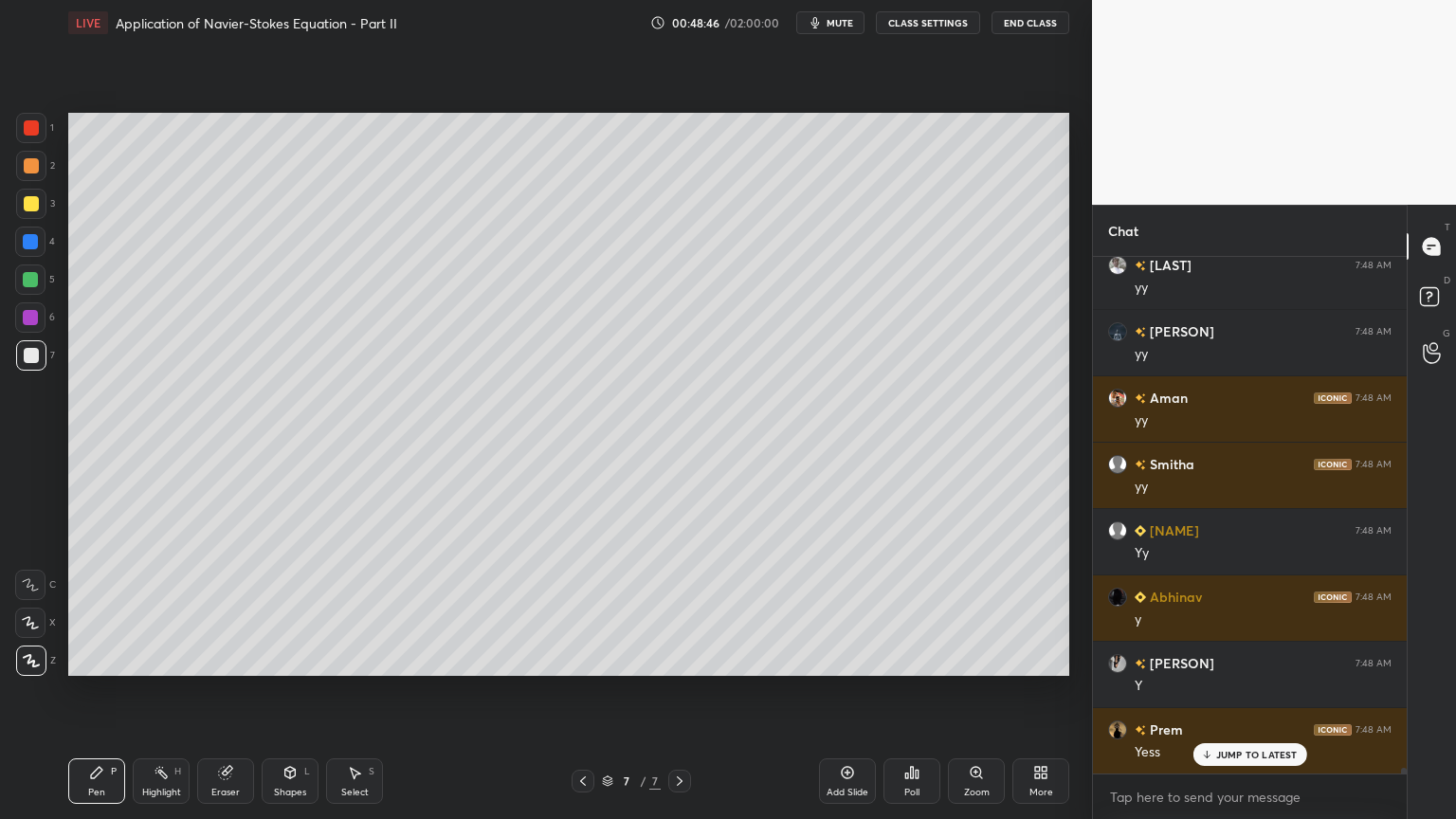 click on "Select S" at bounding box center (355, 781) 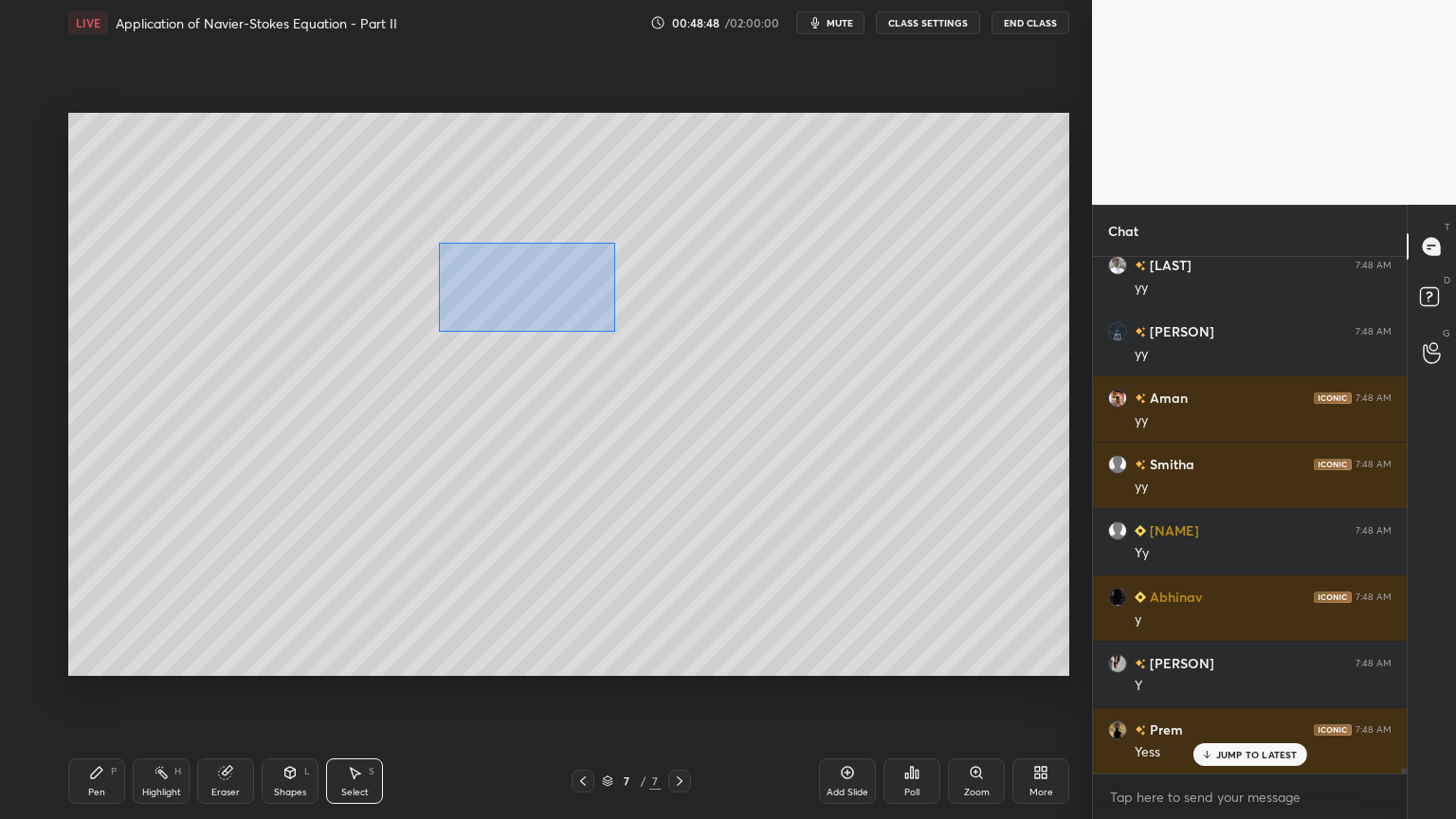 drag, startPoint x: 440, startPoint y: 243, endPoint x: 614, endPoint y: 330, distance: 194.53791 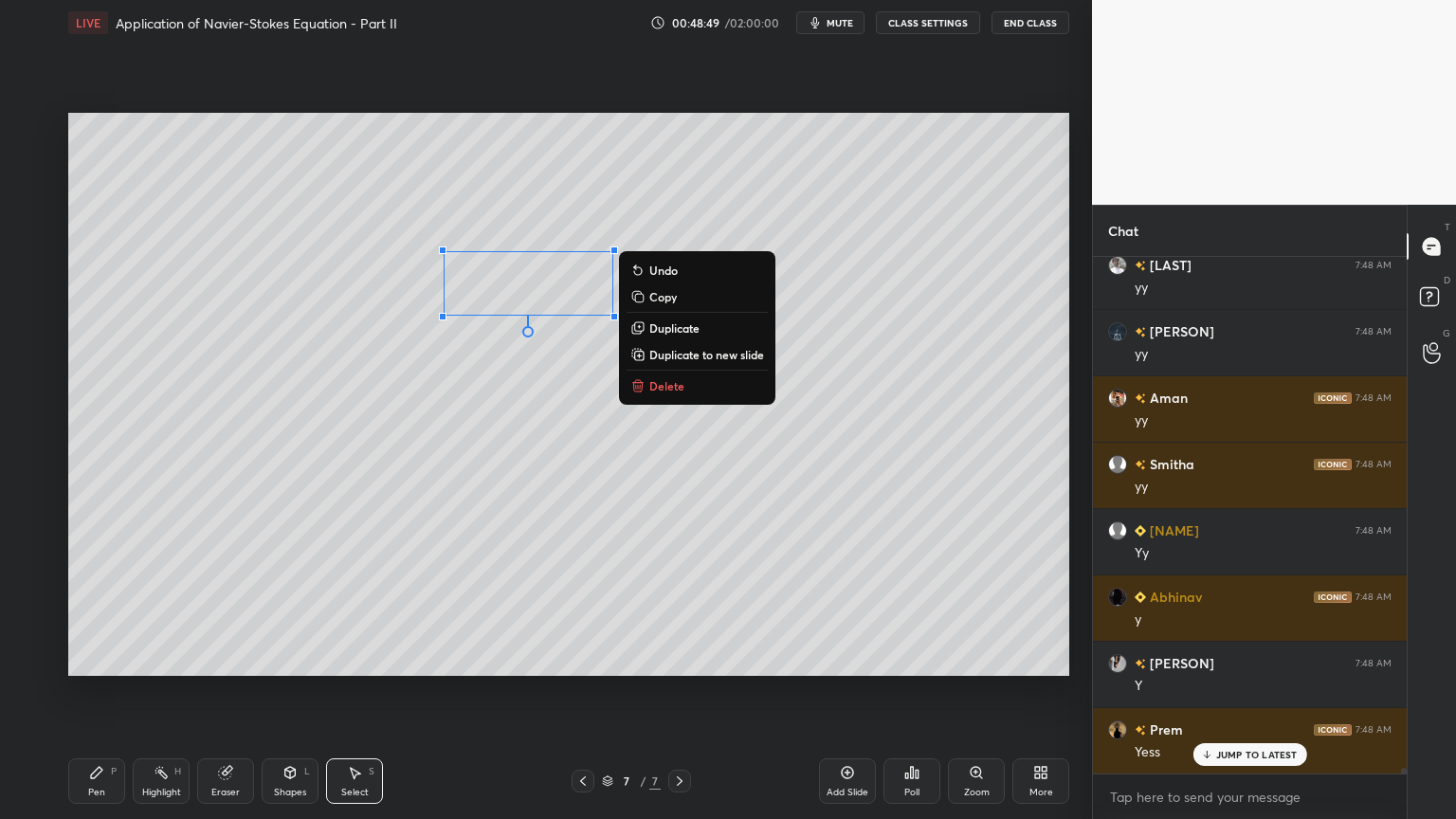 click on "Duplicate" at bounding box center [674, 328] 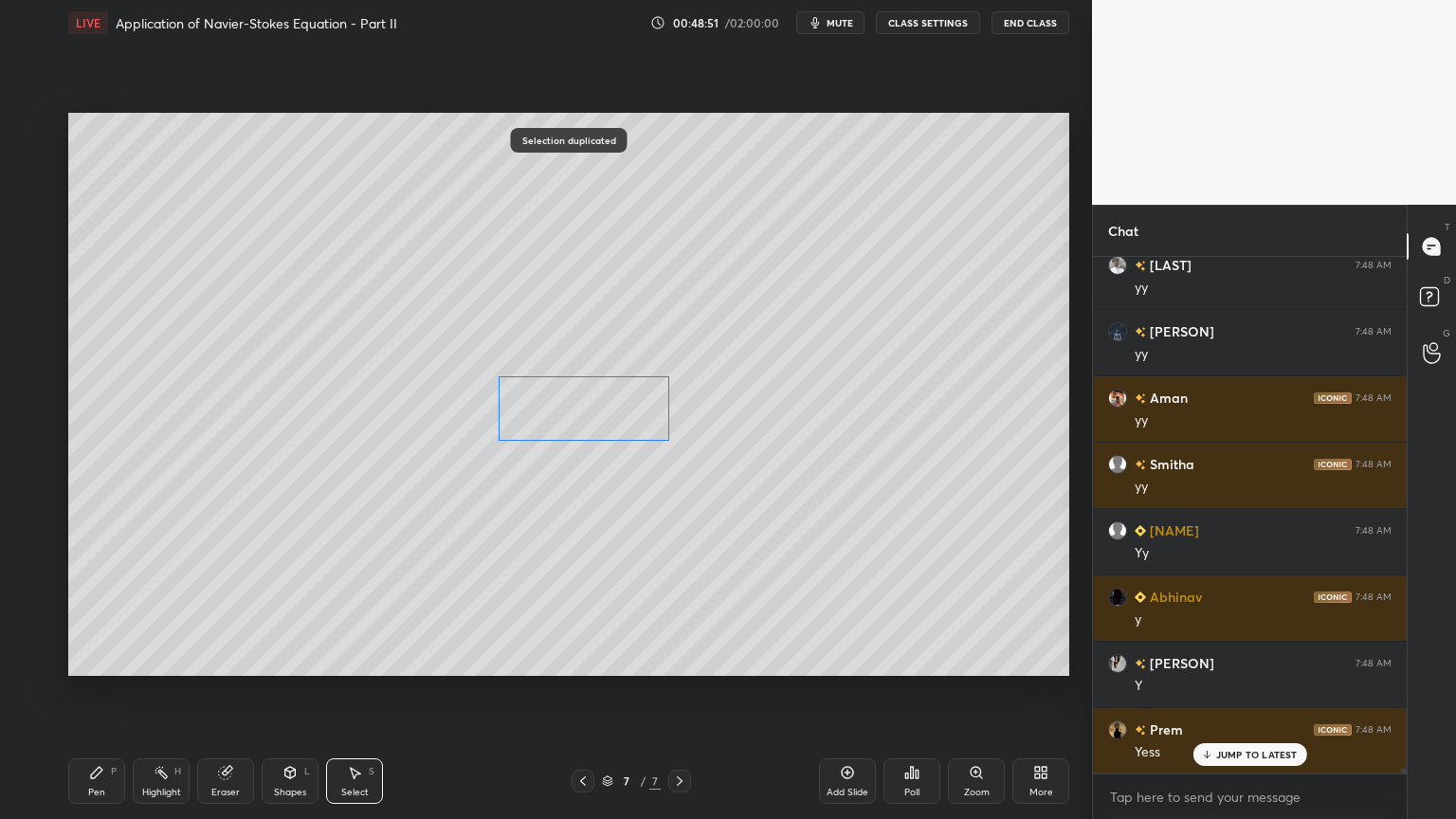 drag, startPoint x: 579, startPoint y: 312, endPoint x: 612, endPoint y: 415, distance: 108.15729 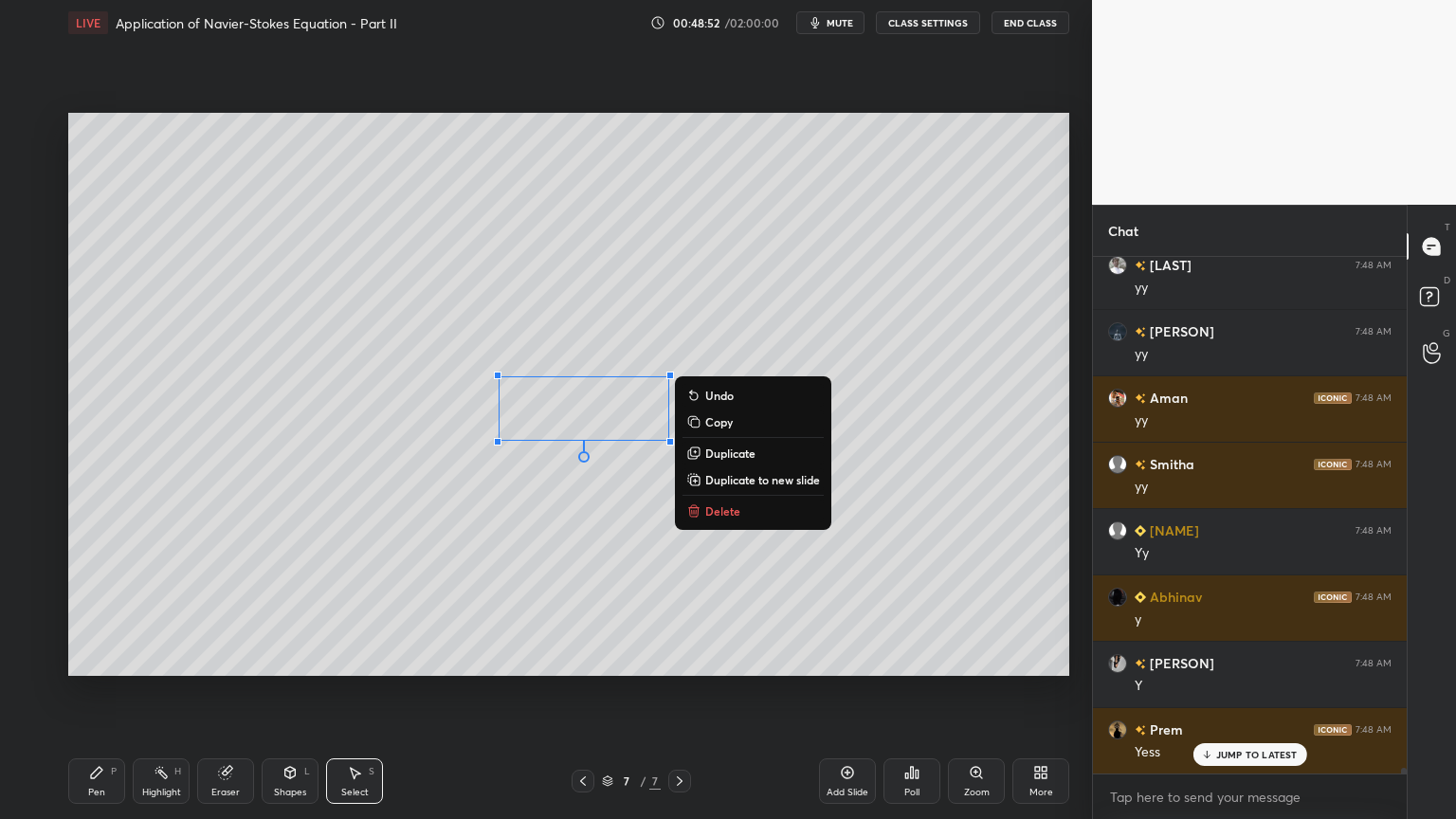 scroll, scrollTop: 47213, scrollLeft: 0, axis: vertical 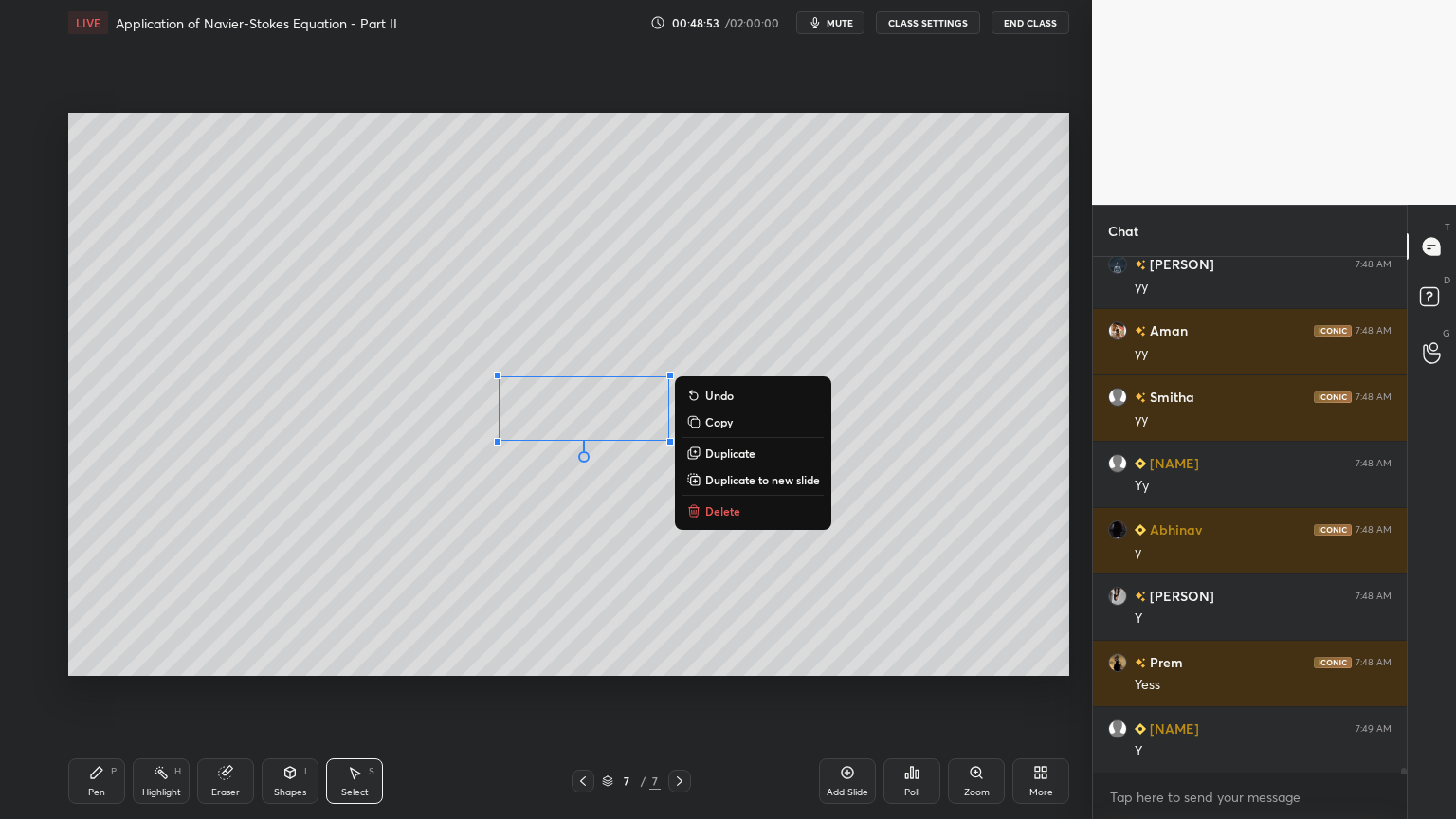 click on "Shapes L" at bounding box center (290, 781) 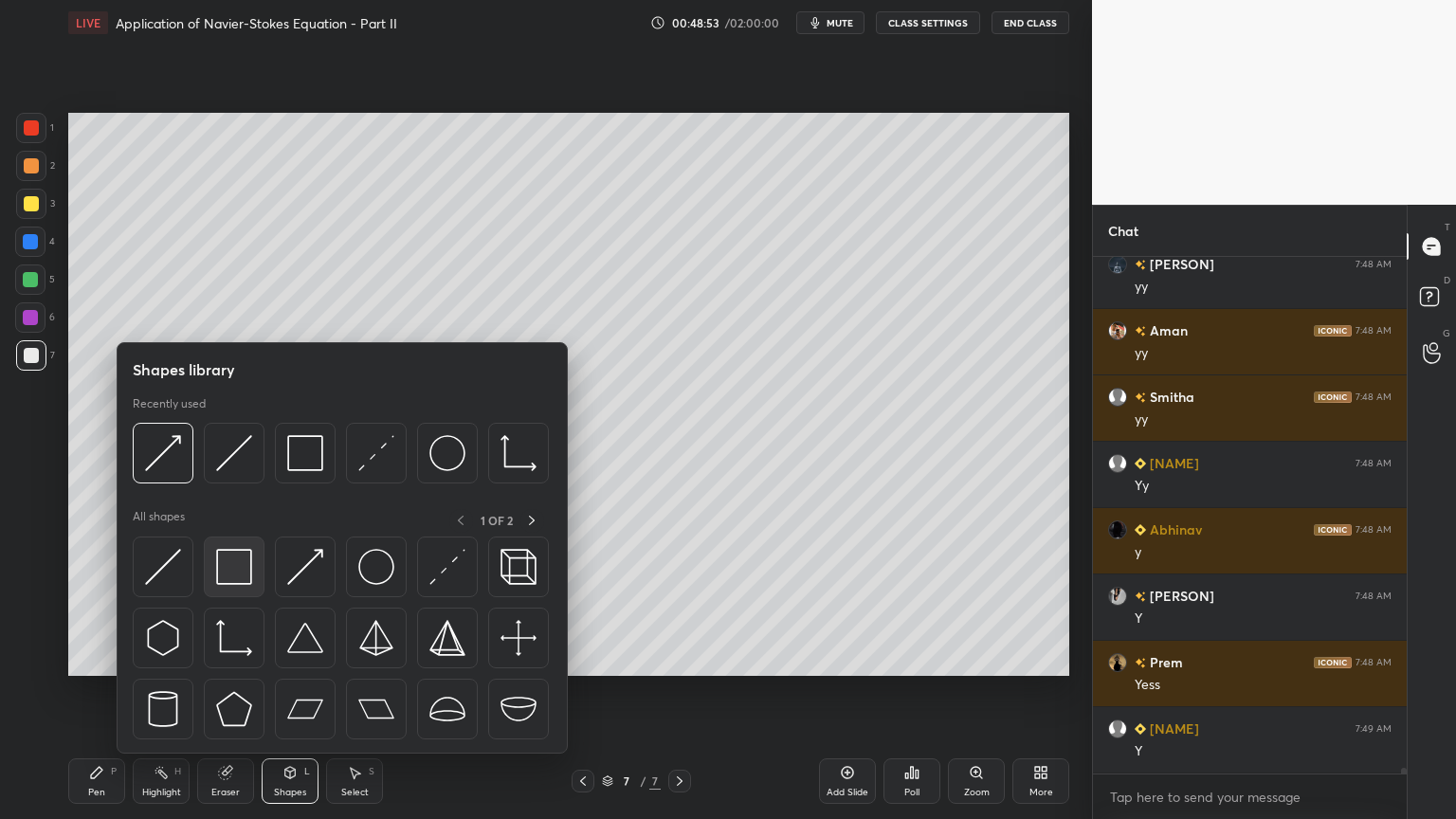 click at bounding box center [234, 567] 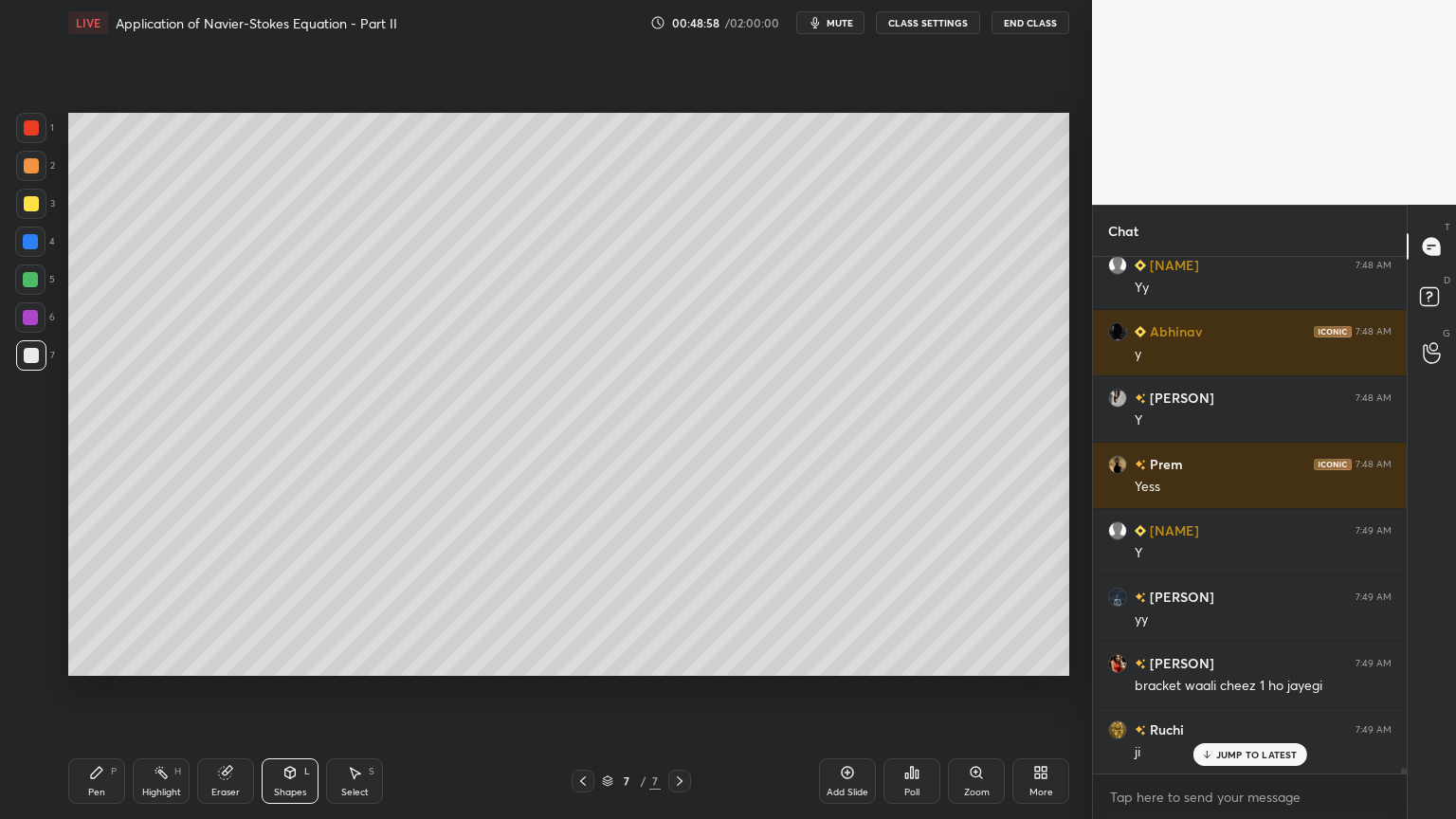click on "Pen P" at bounding box center (97, 781) 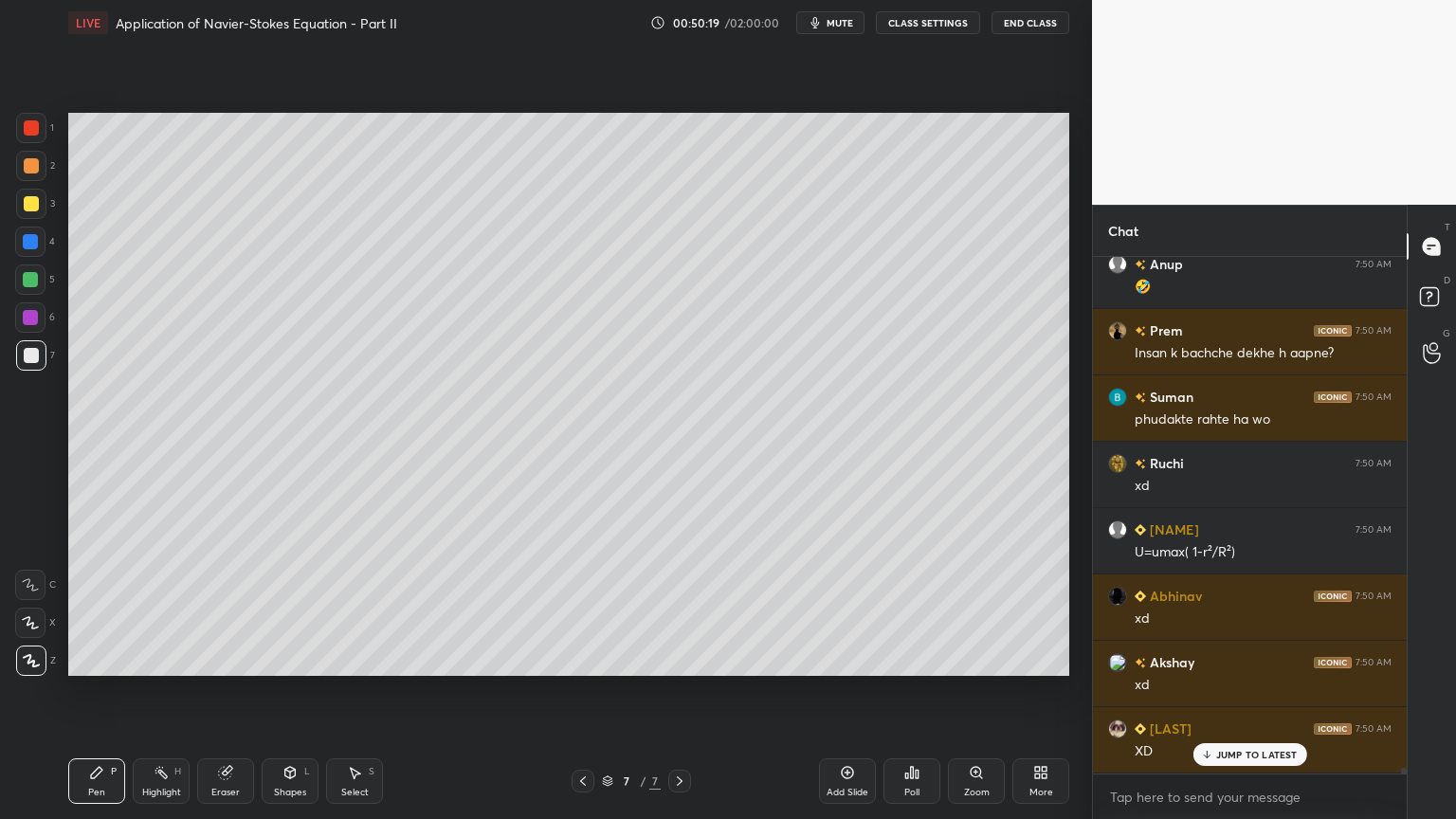 scroll, scrollTop: 49421, scrollLeft: 0, axis: vertical 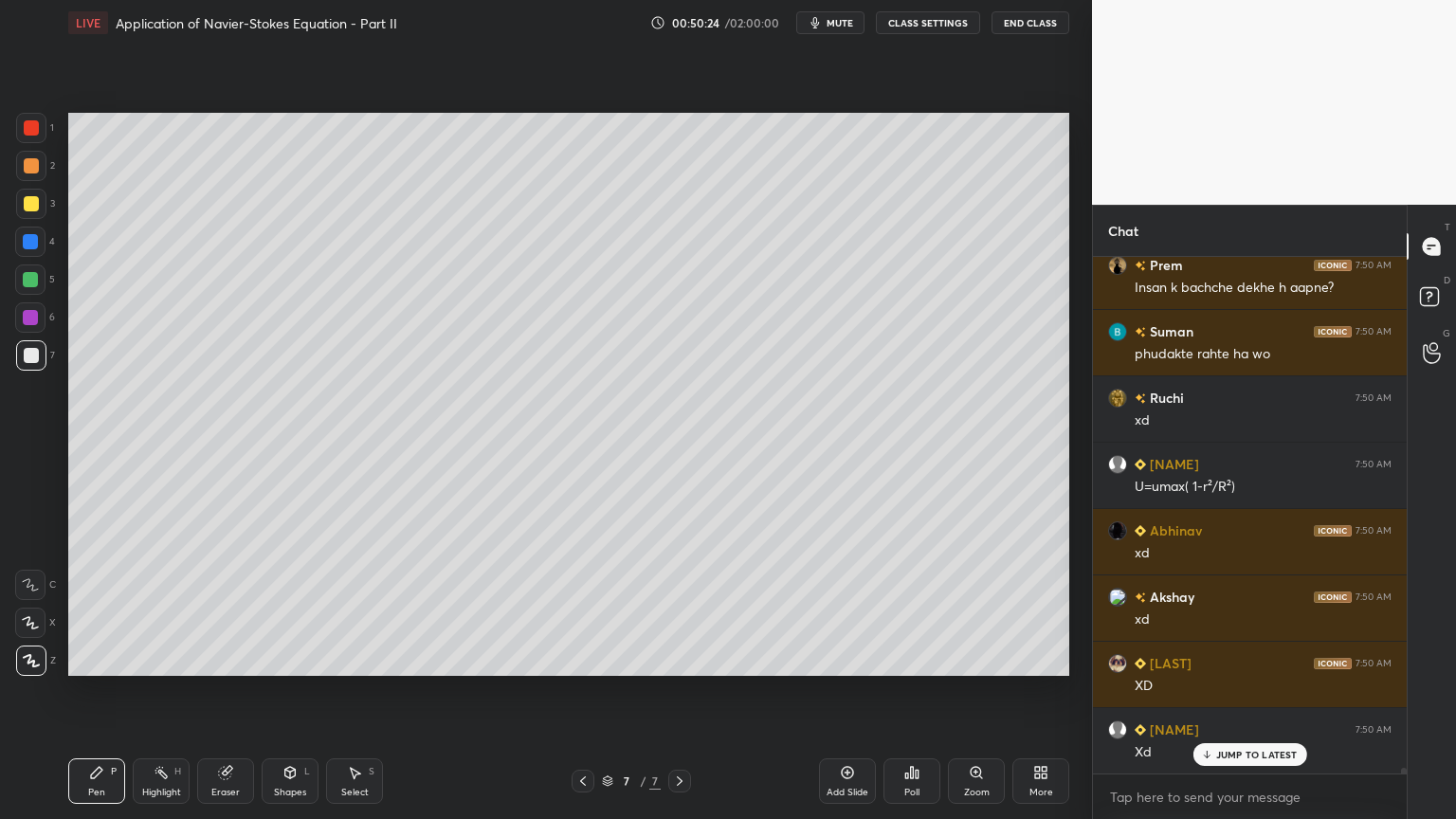 click on "Shapes L" at bounding box center [290, 781] 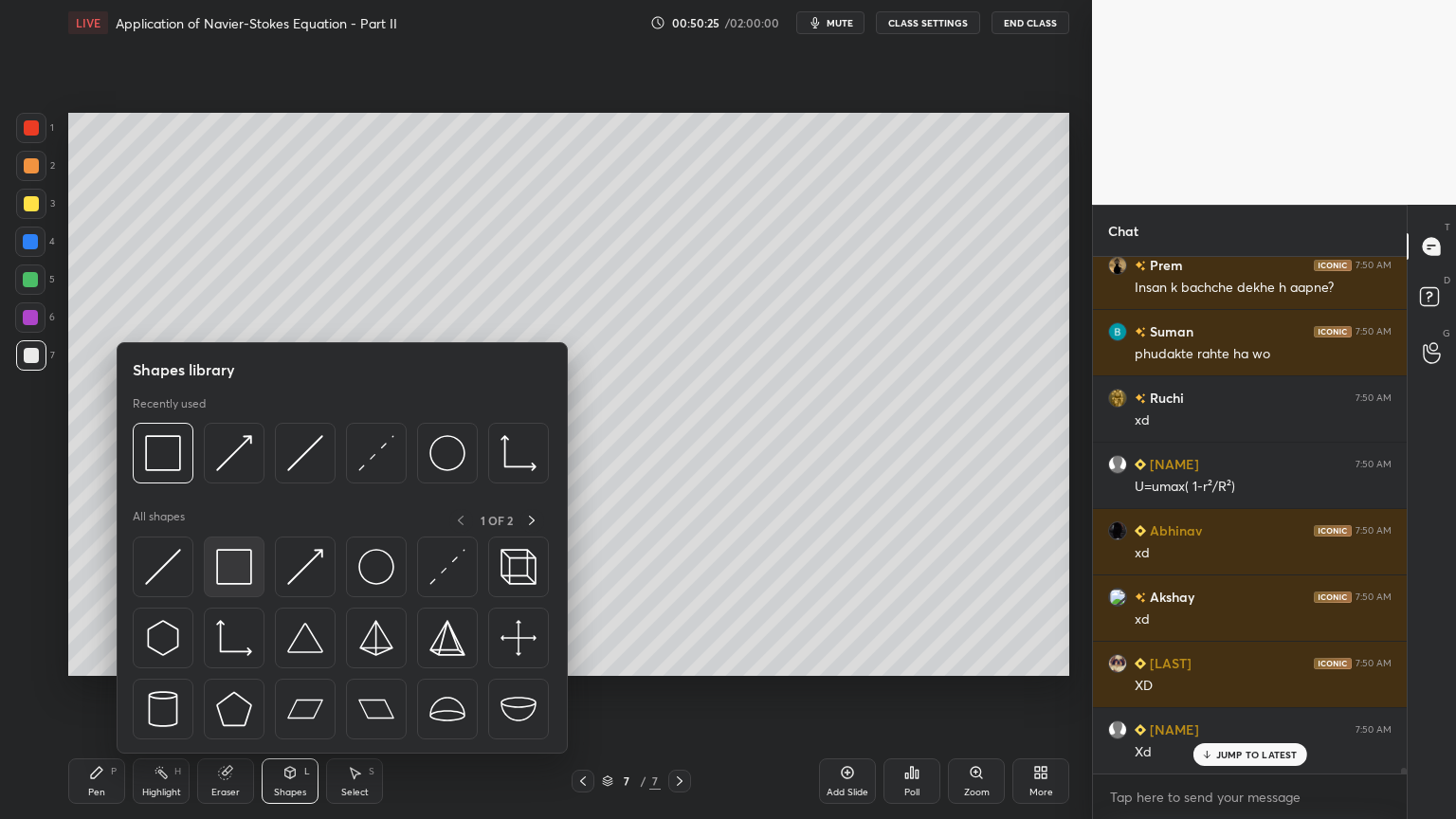 click at bounding box center (234, 567) 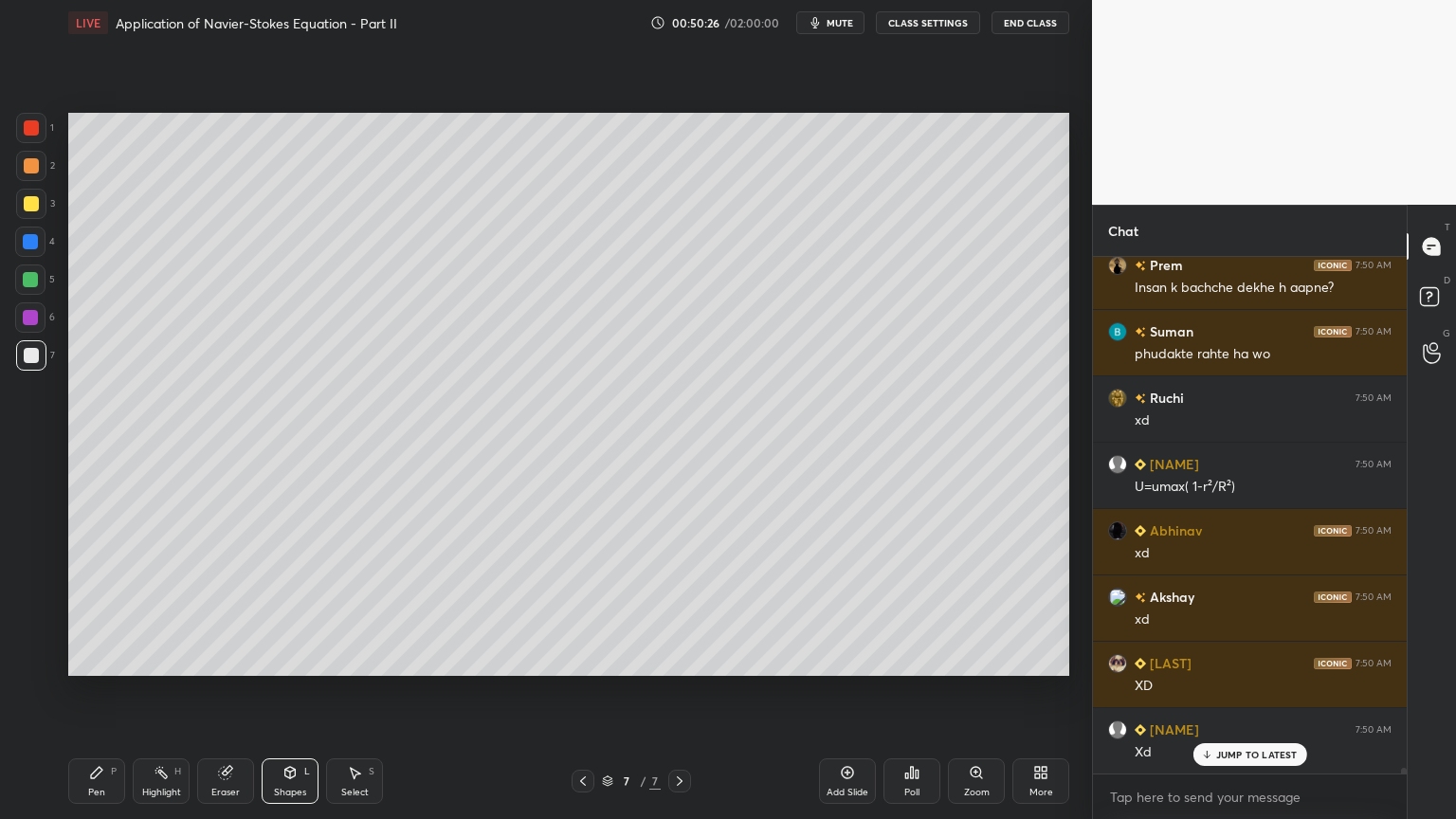 scroll, scrollTop: 49504, scrollLeft: 0, axis: vertical 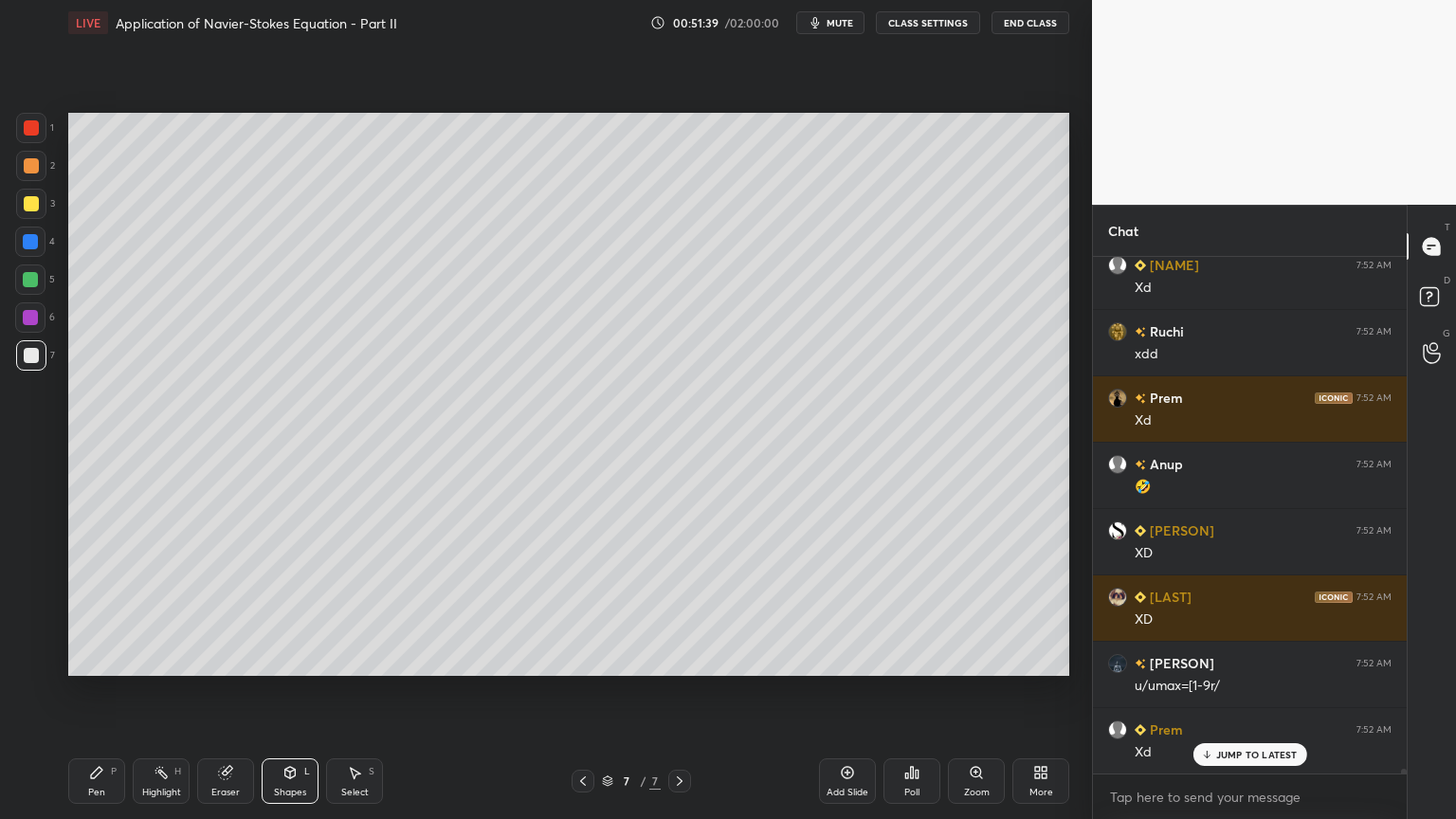 click 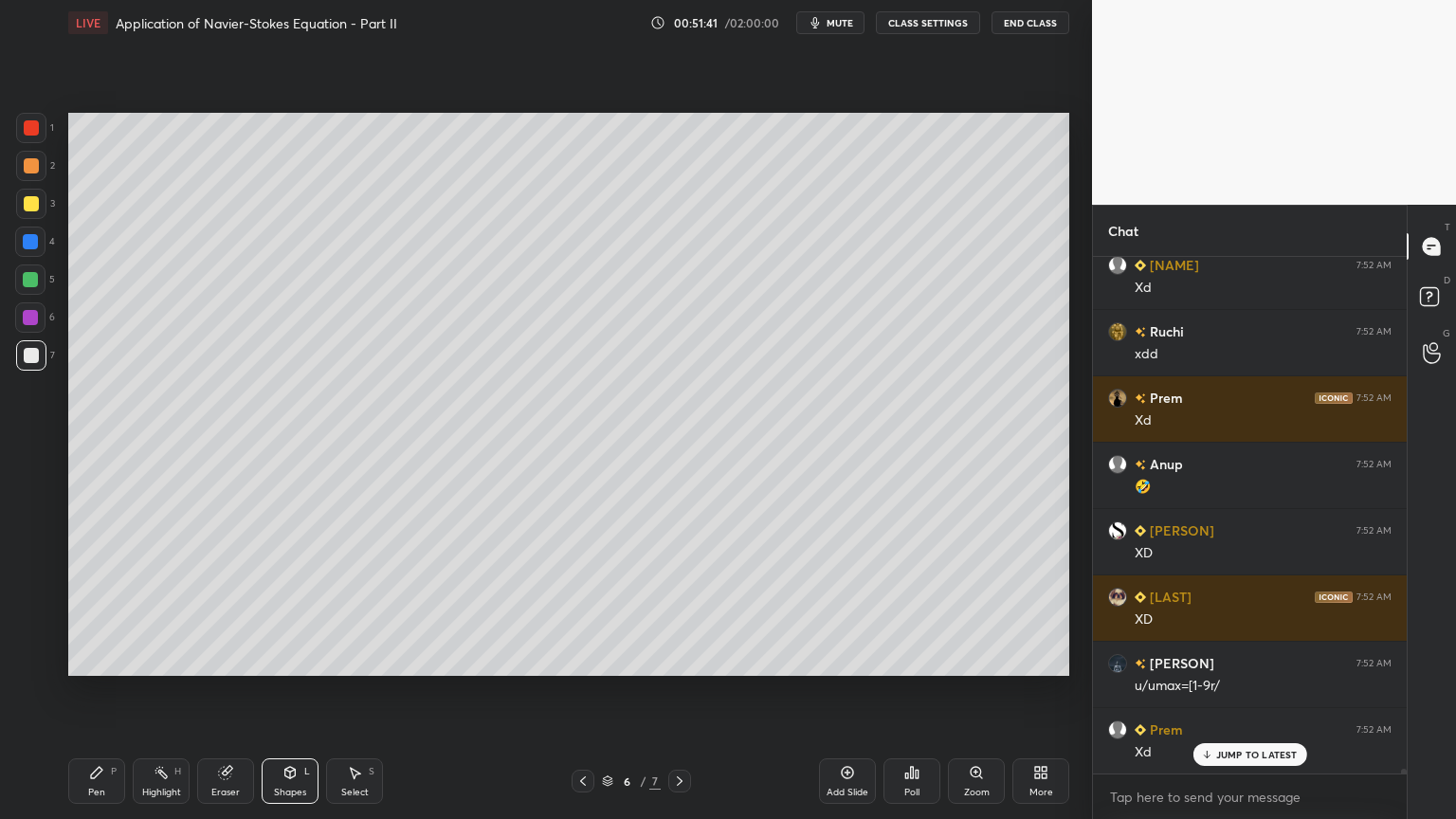 scroll, scrollTop: 51065, scrollLeft: 0, axis: vertical 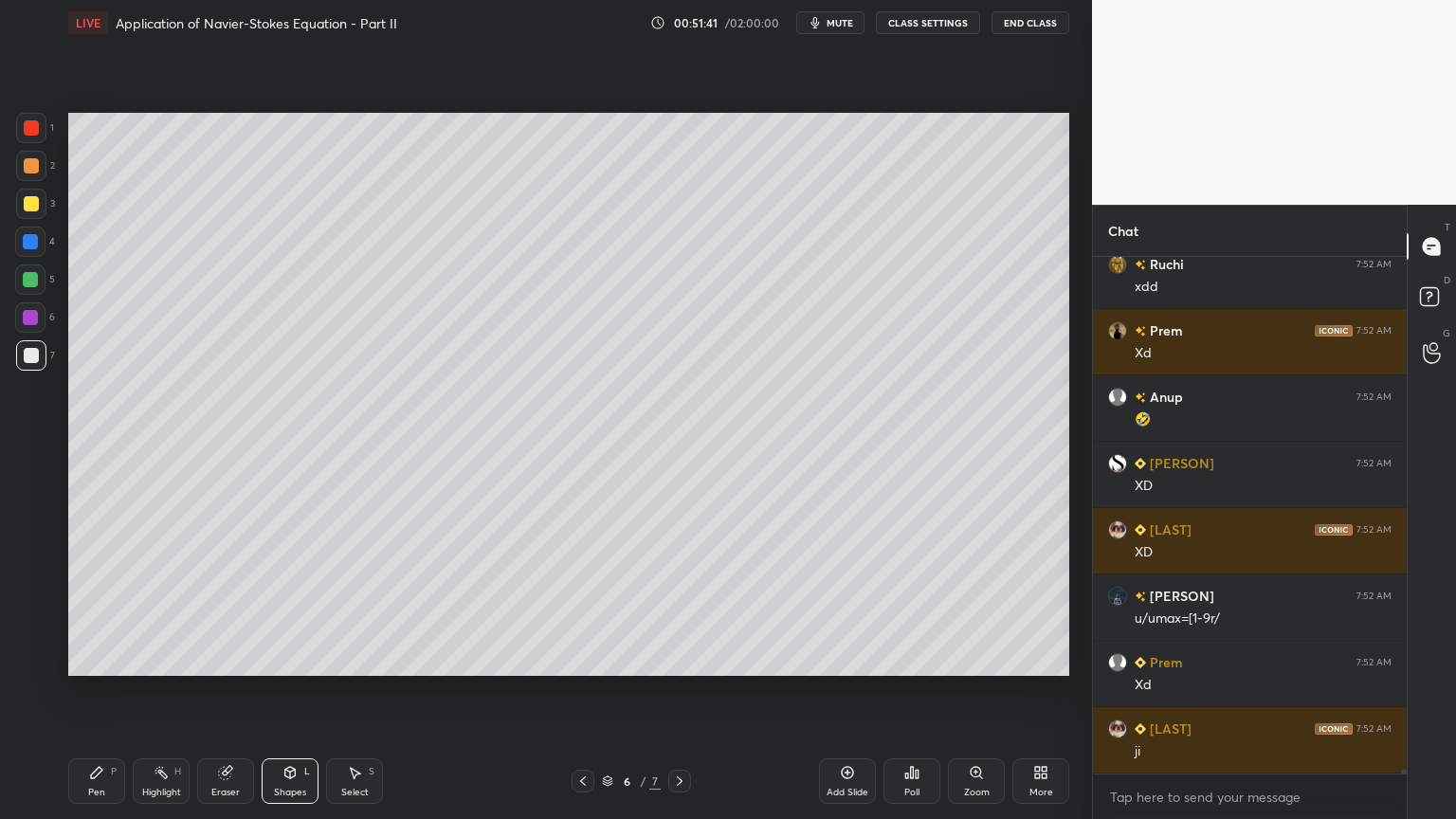 click 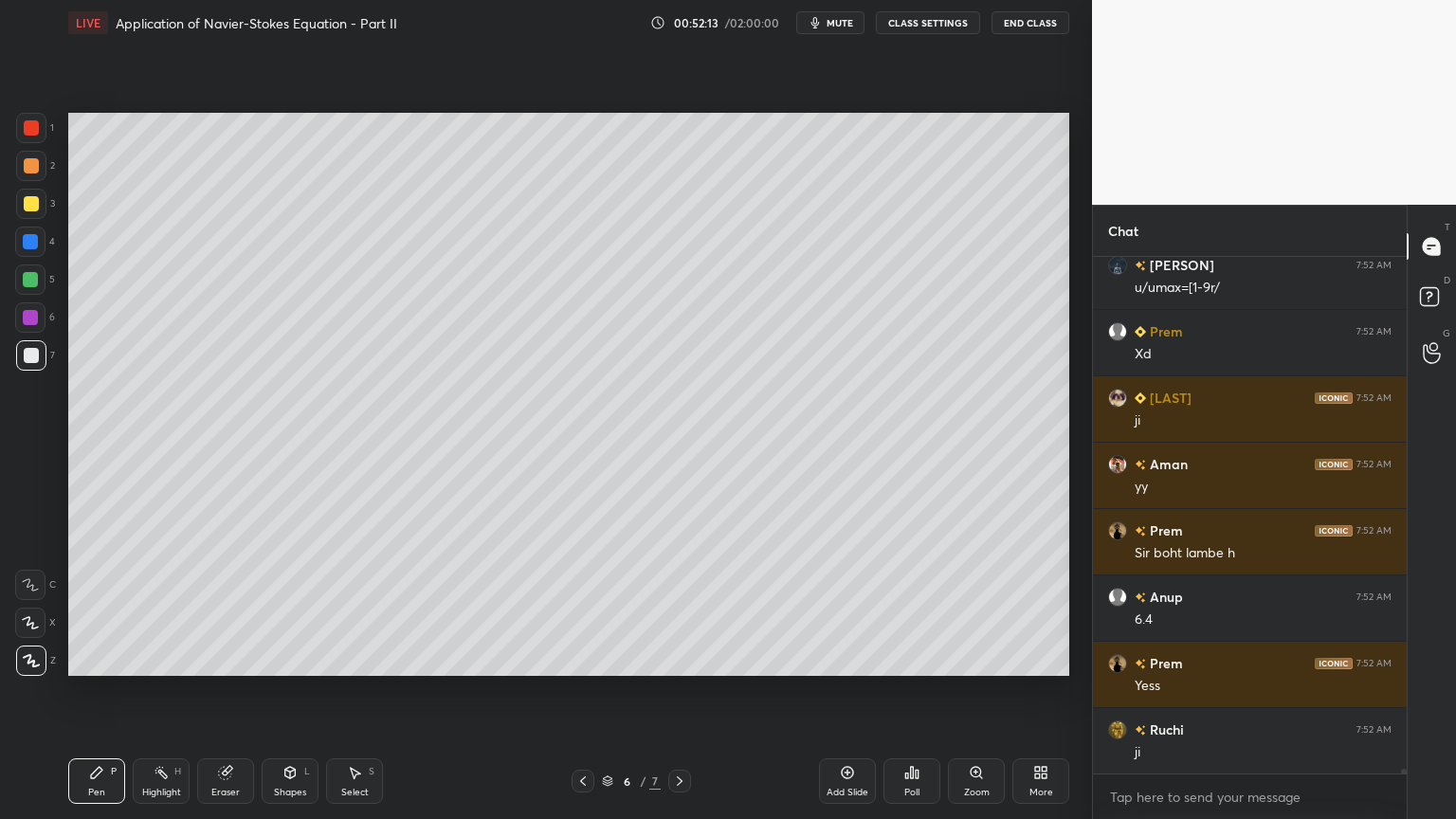 scroll, scrollTop: 51463, scrollLeft: 0, axis: vertical 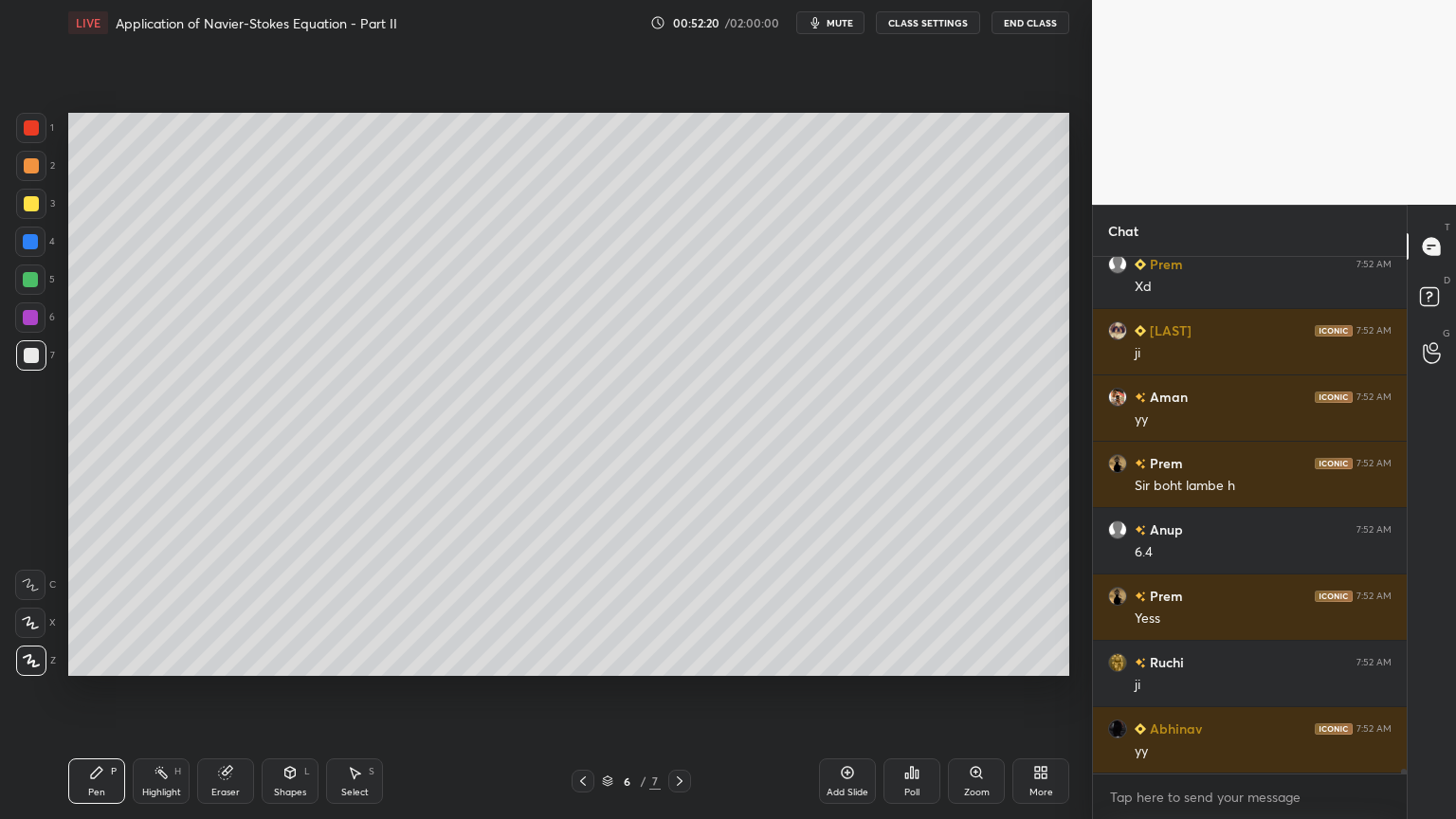 click on "Eraser" at bounding box center (226, 781) 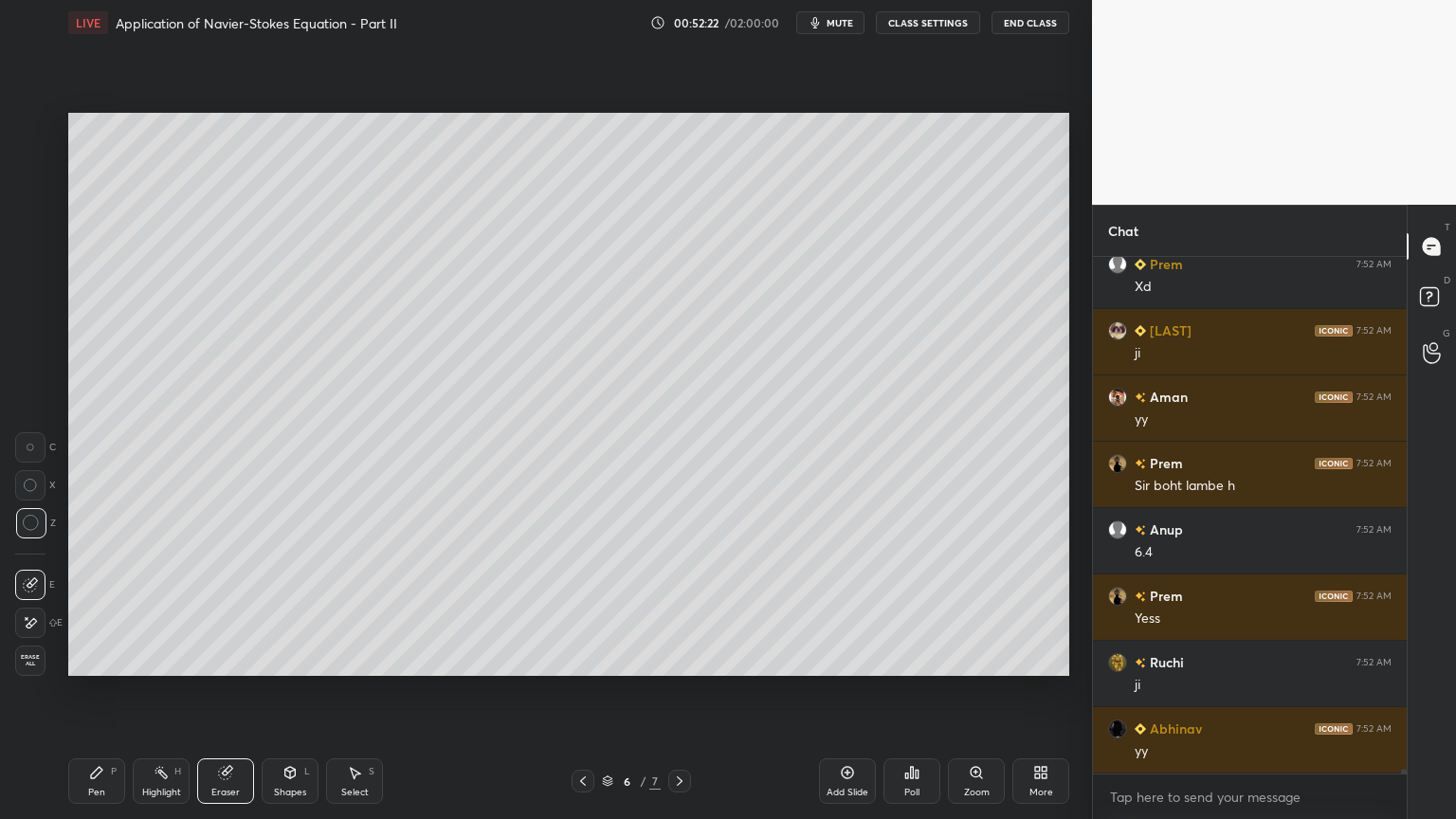 click 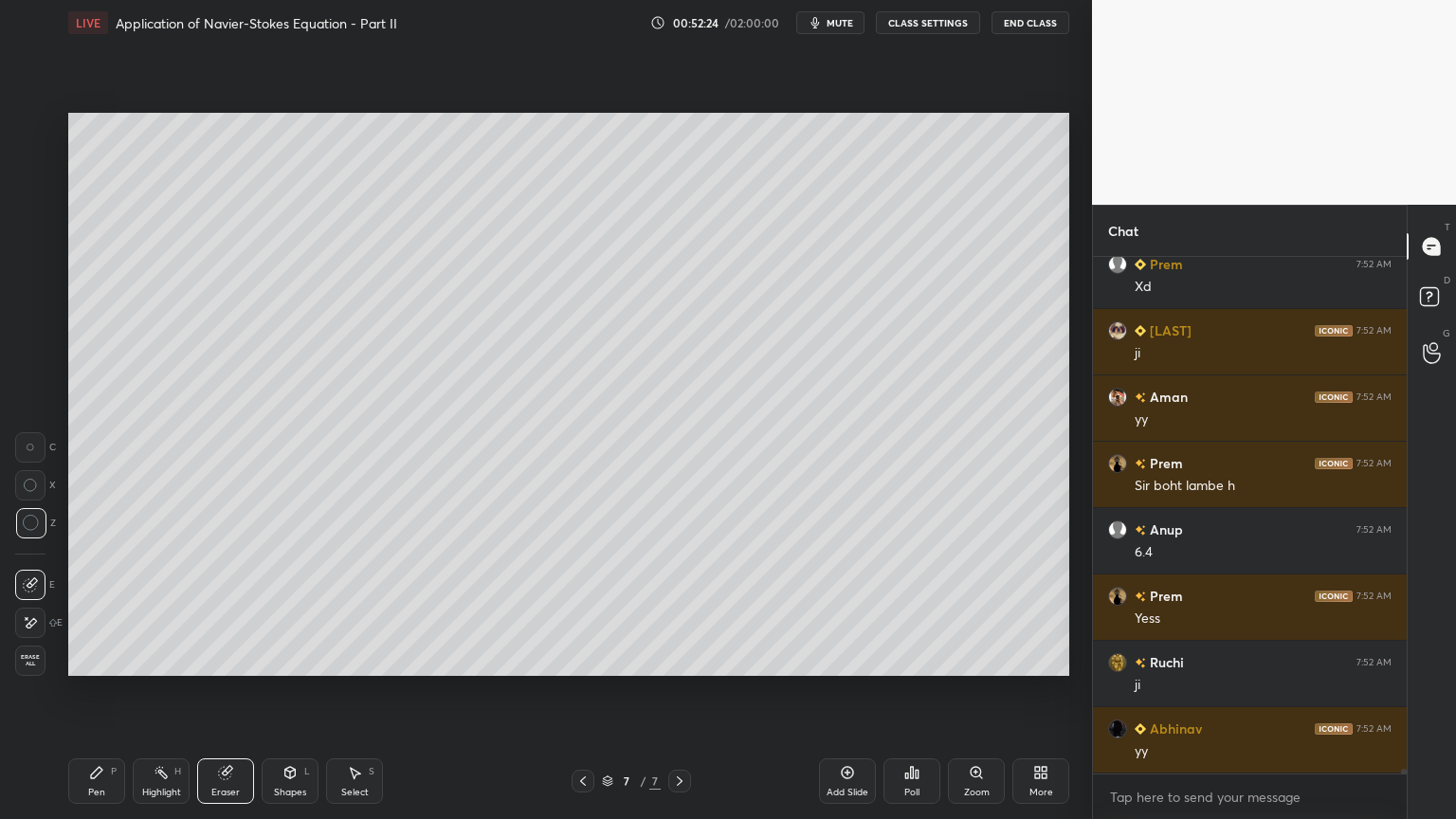 click on "Select S" at bounding box center (355, 781) 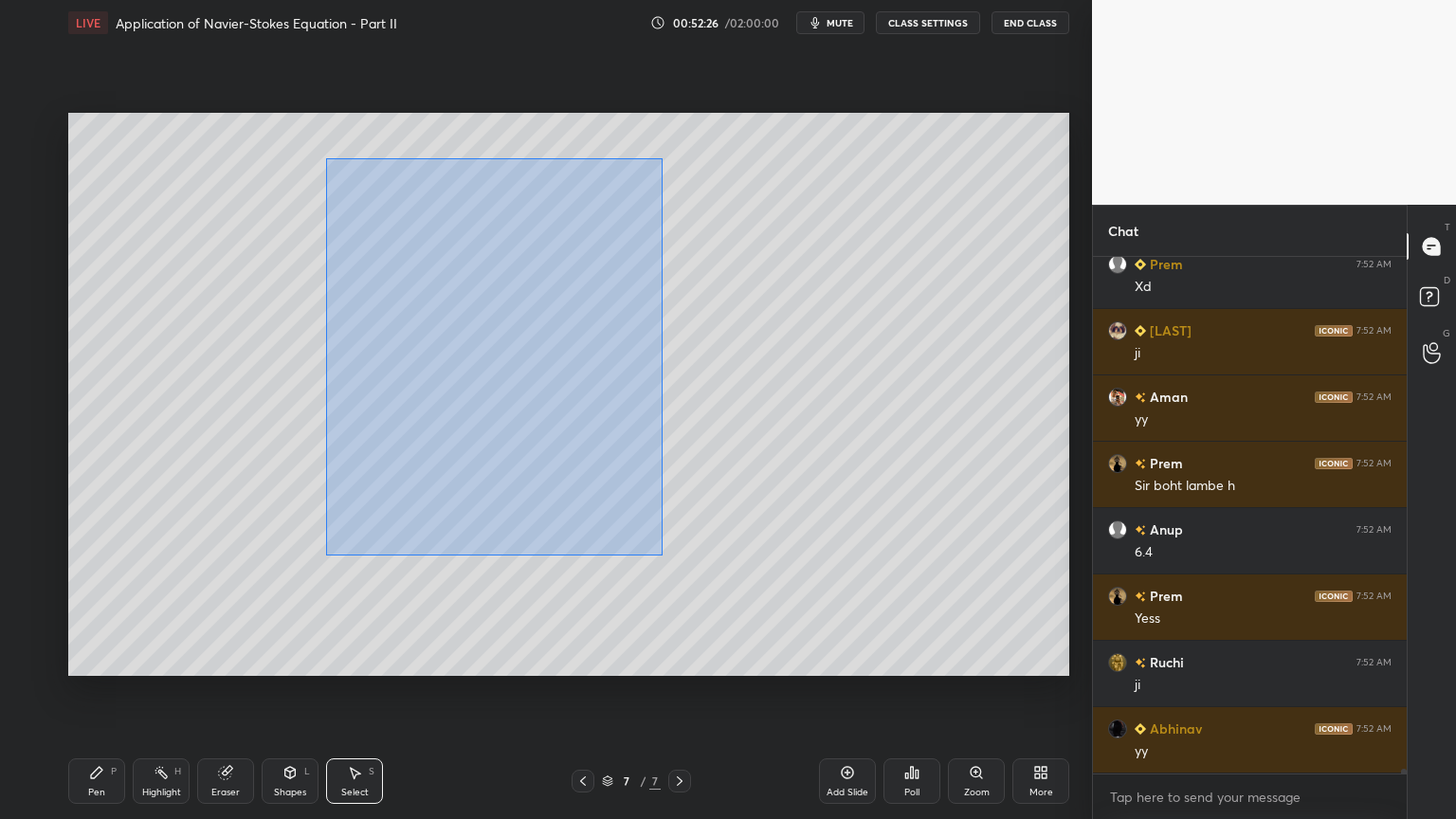 scroll, scrollTop: 51529, scrollLeft: 0, axis: vertical 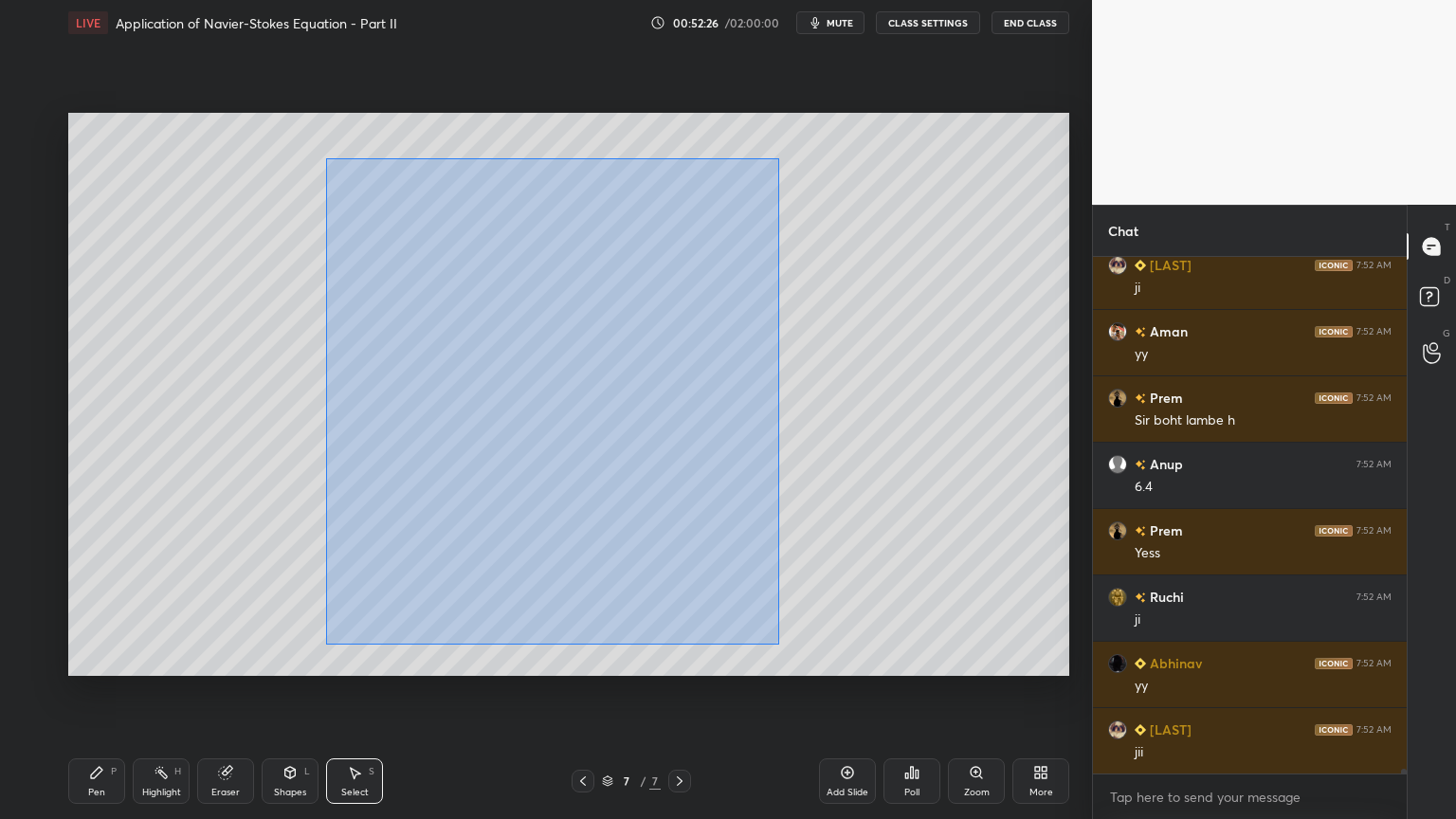 drag, startPoint x: 330, startPoint y: 164, endPoint x: 789, endPoint y: 642, distance: 662.69525 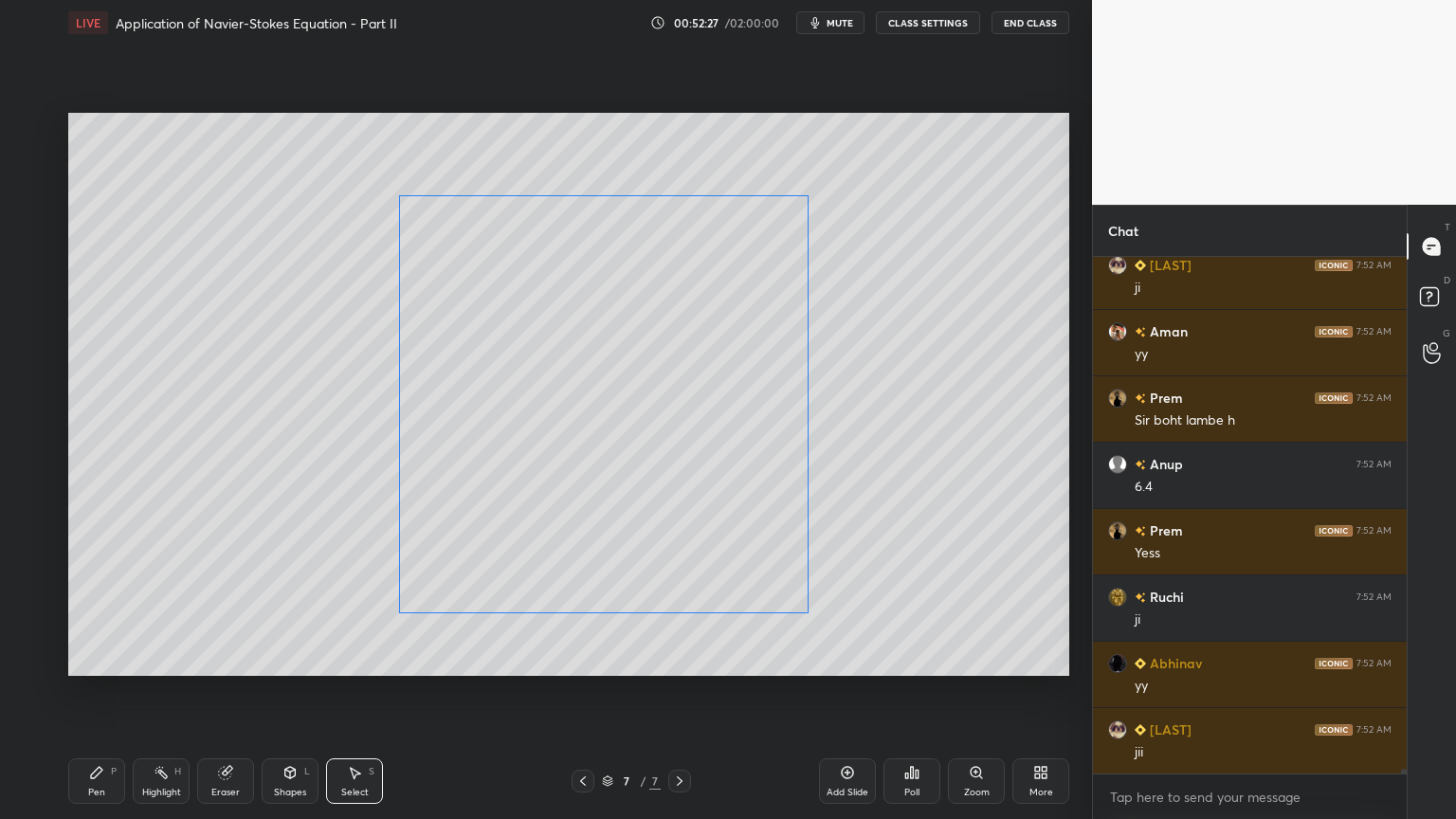 click on "0 ° Undo Copy Duplicate Duplicate to new slide Delete" at bounding box center [569, 394] 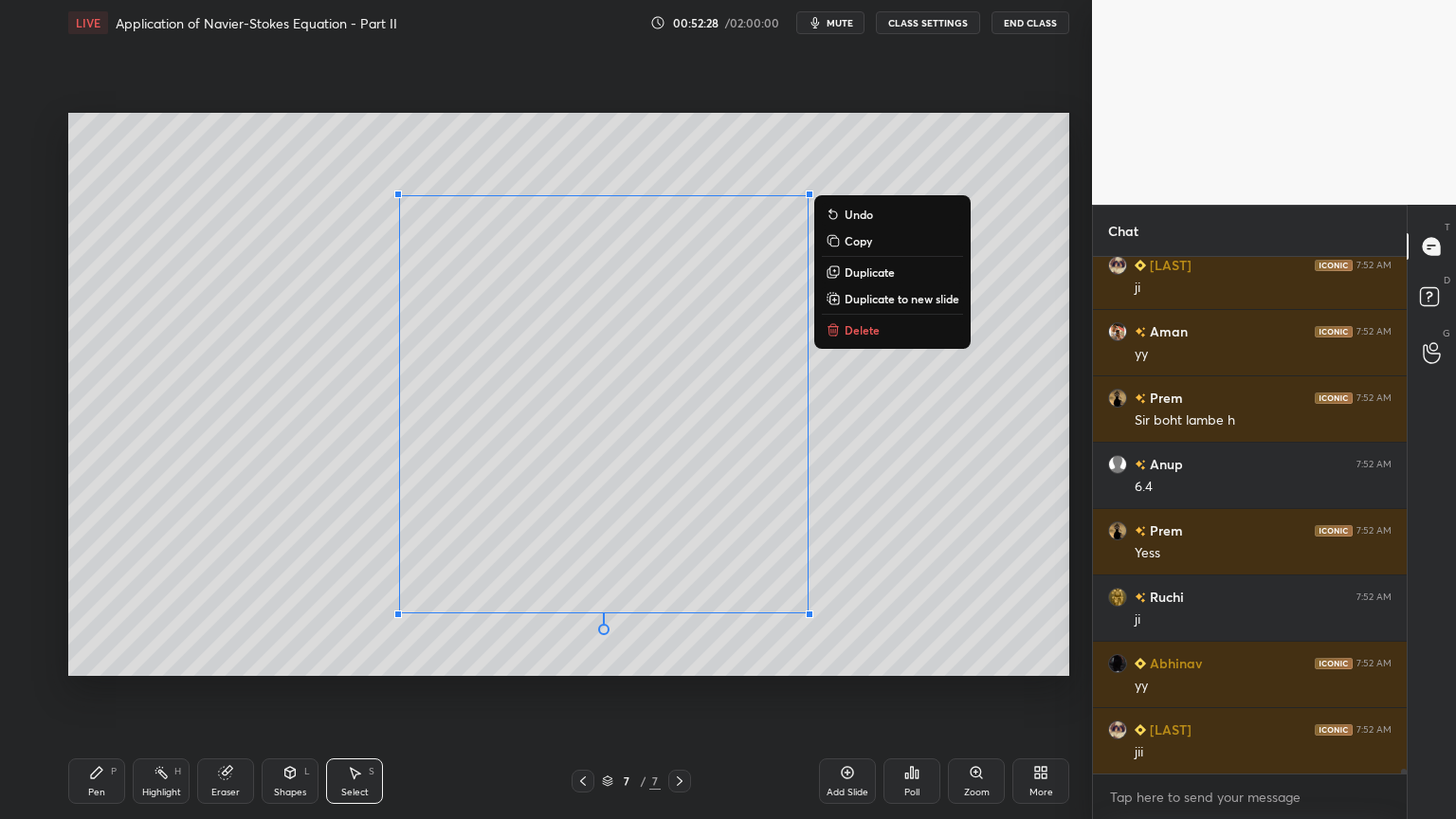 click on "Pen P" at bounding box center (97, 781) 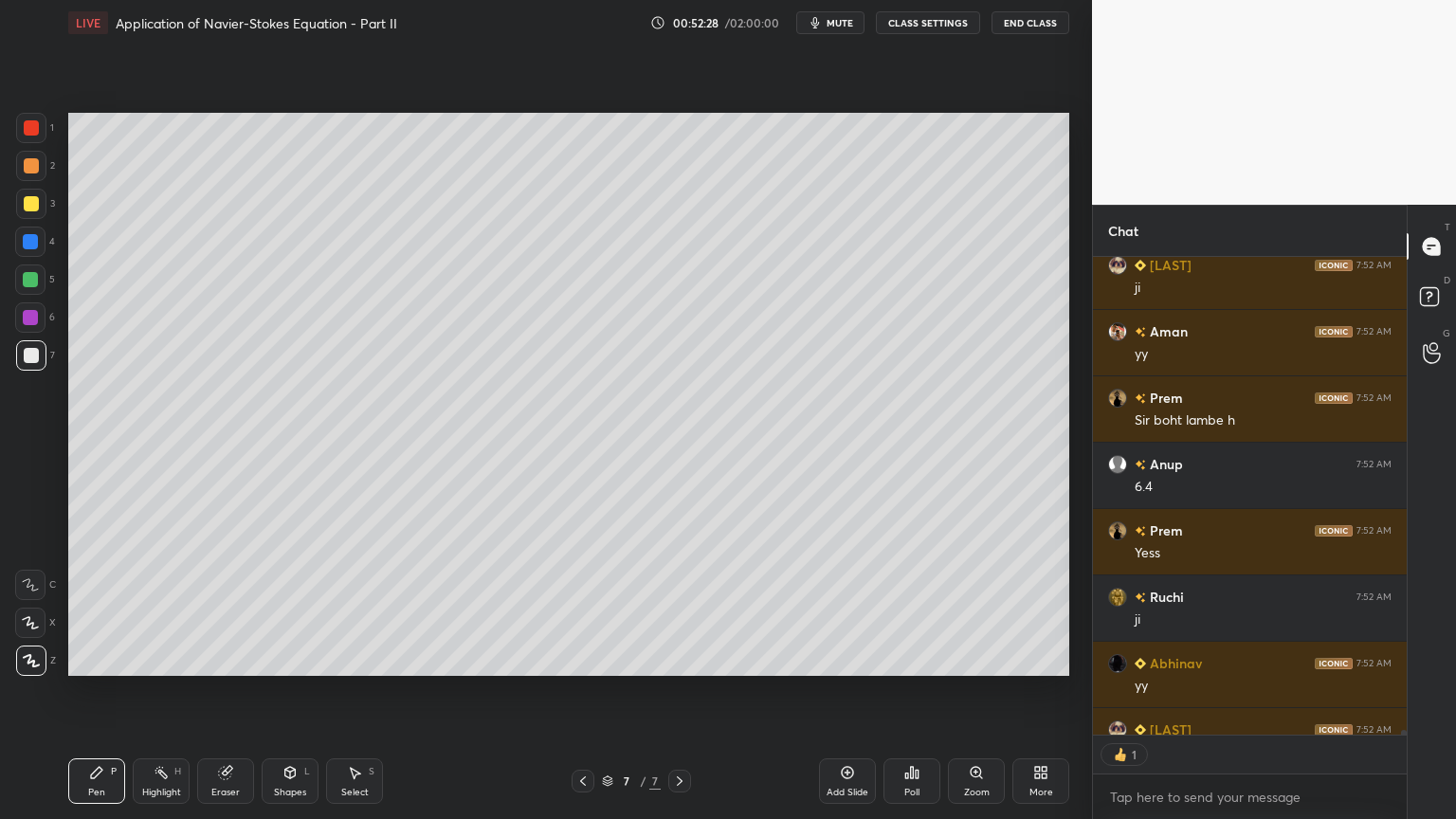 scroll, scrollTop: 473, scrollLeft: 308, axis: both 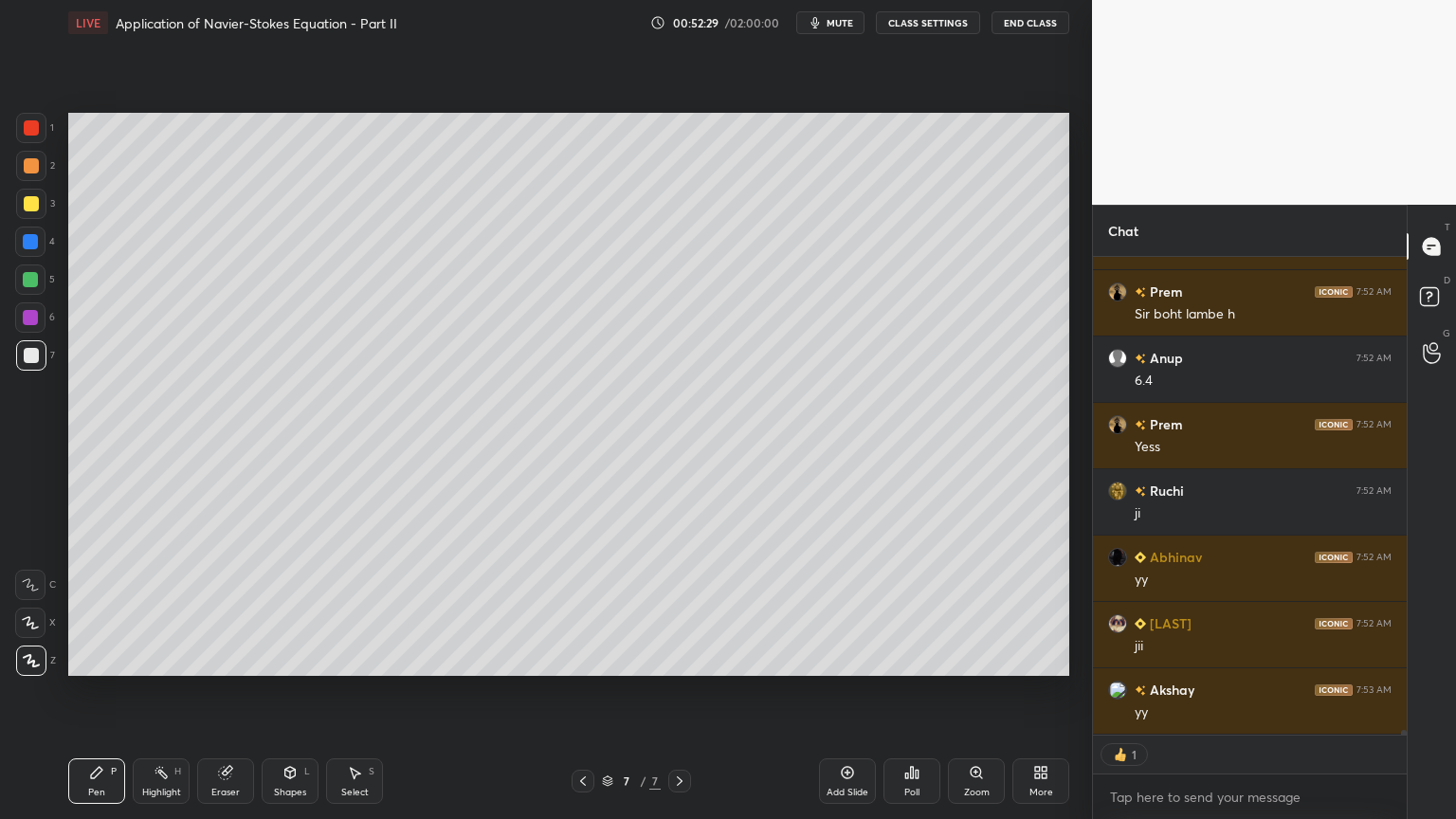 drag, startPoint x: 30, startPoint y: 280, endPoint x: 64, endPoint y: 260, distance: 39.446166 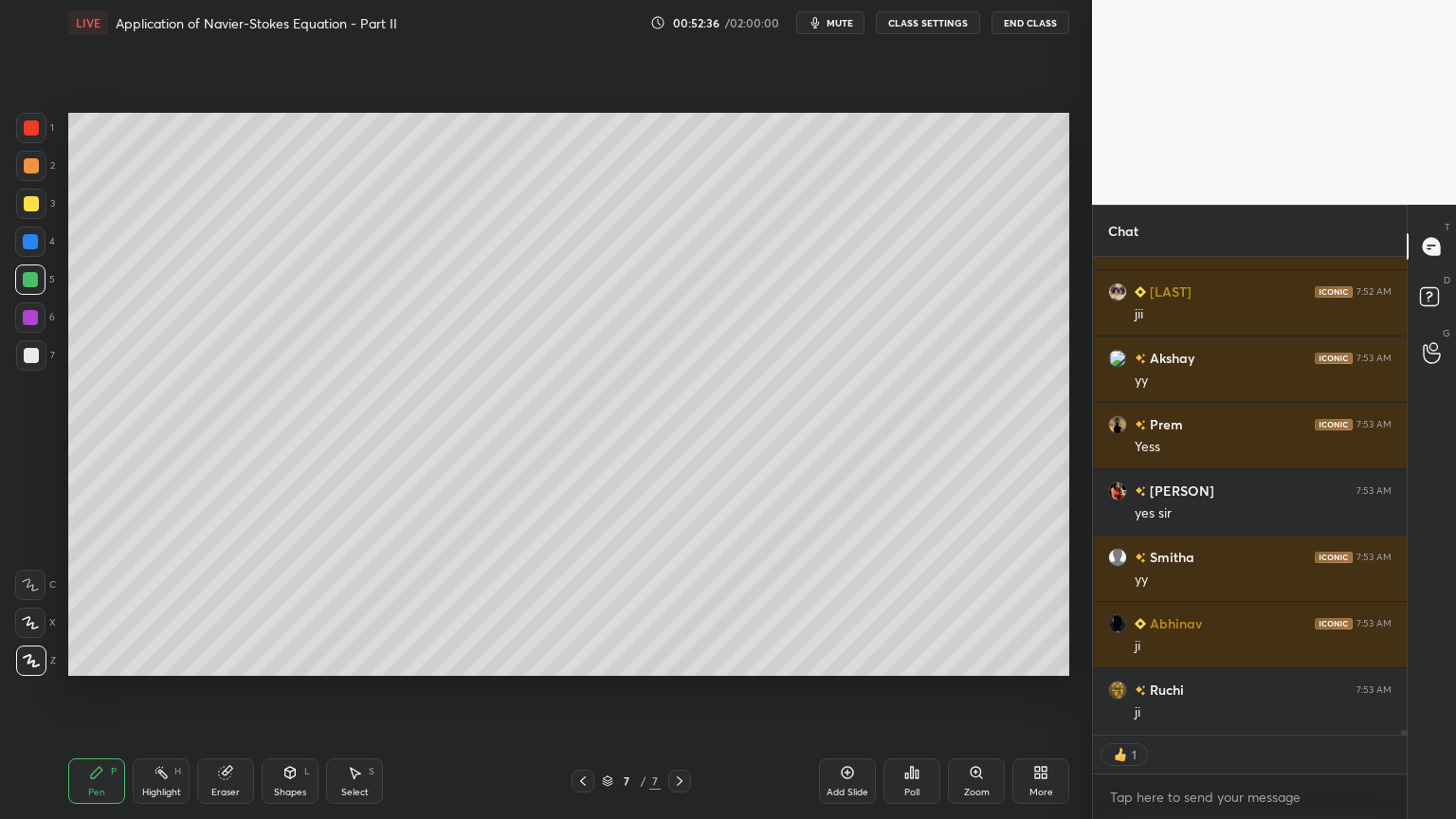 scroll, scrollTop: 52033, scrollLeft: 0, axis: vertical 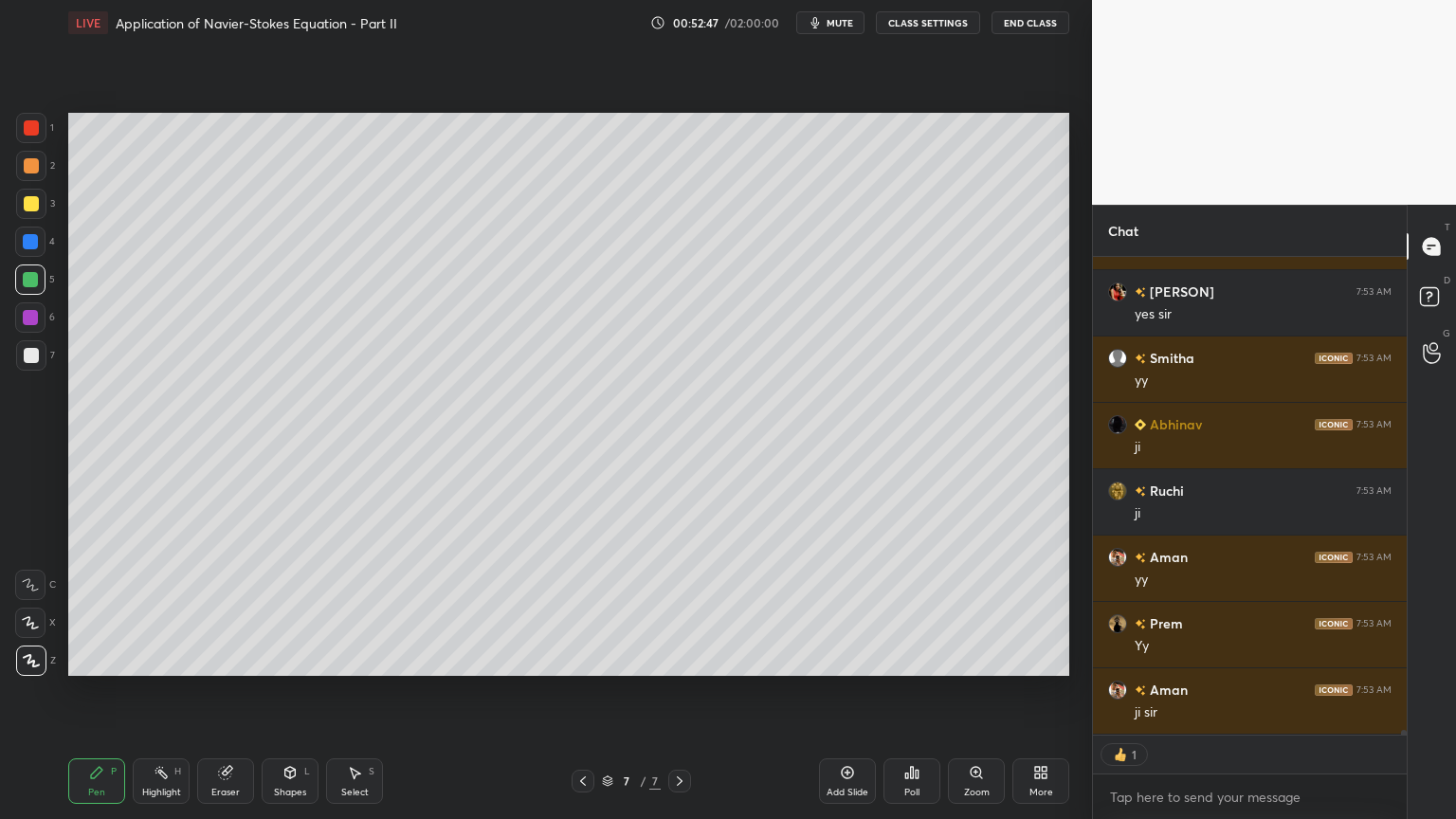 click on "Eraser" at bounding box center (226, 781) 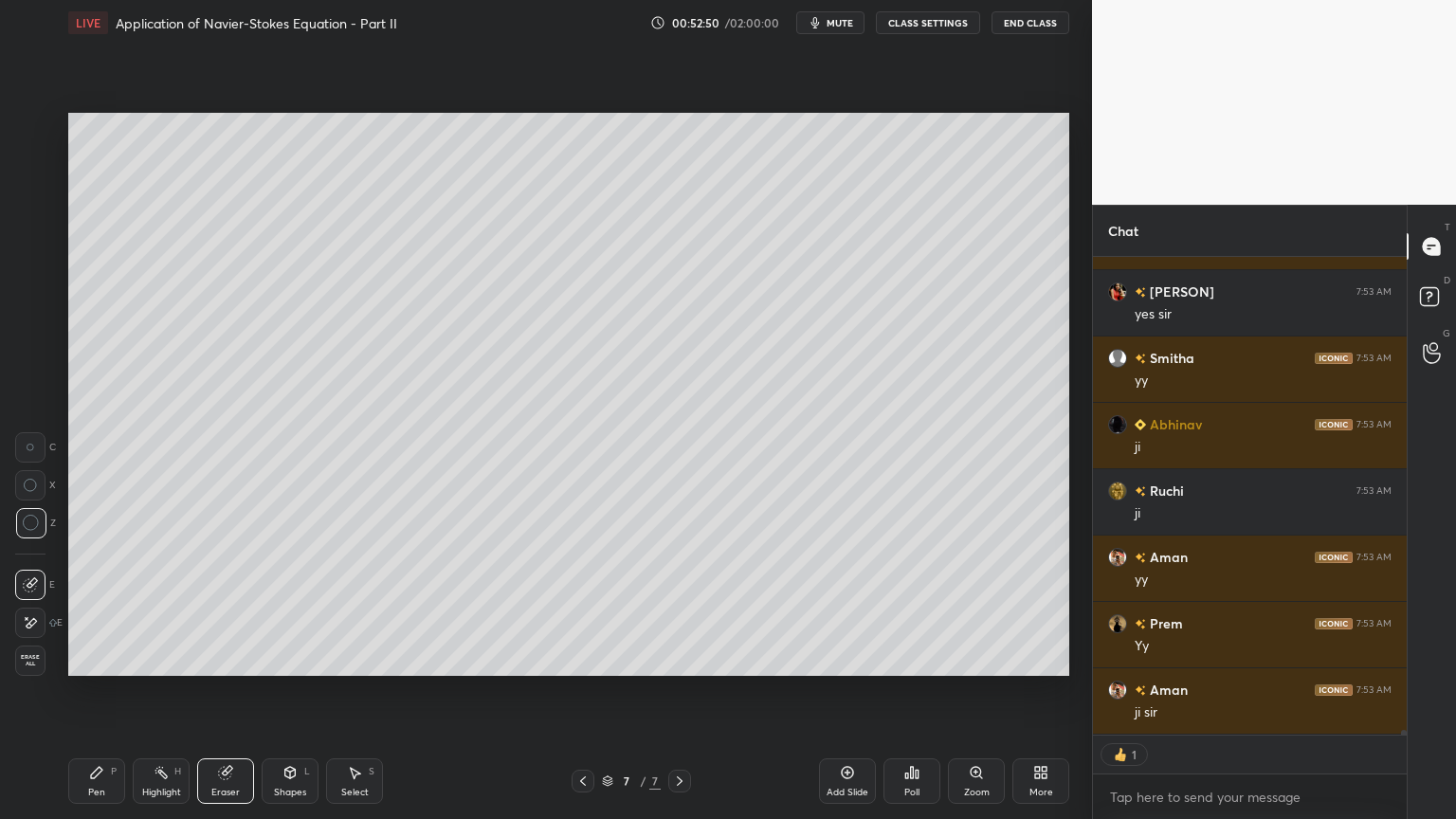 click on "Pen P" at bounding box center [97, 781] 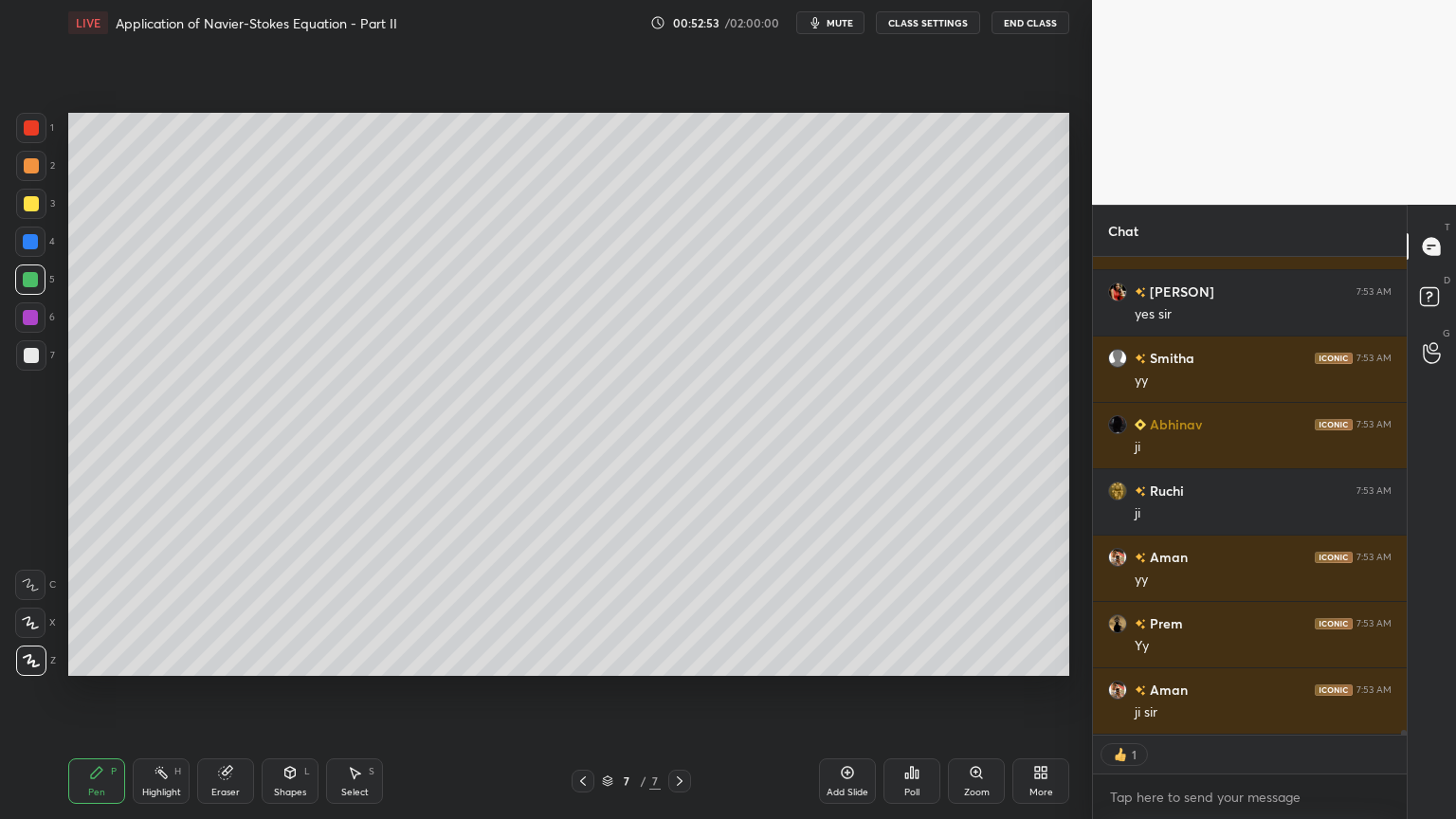 scroll, scrollTop: 7, scrollLeft: 6, axis: both 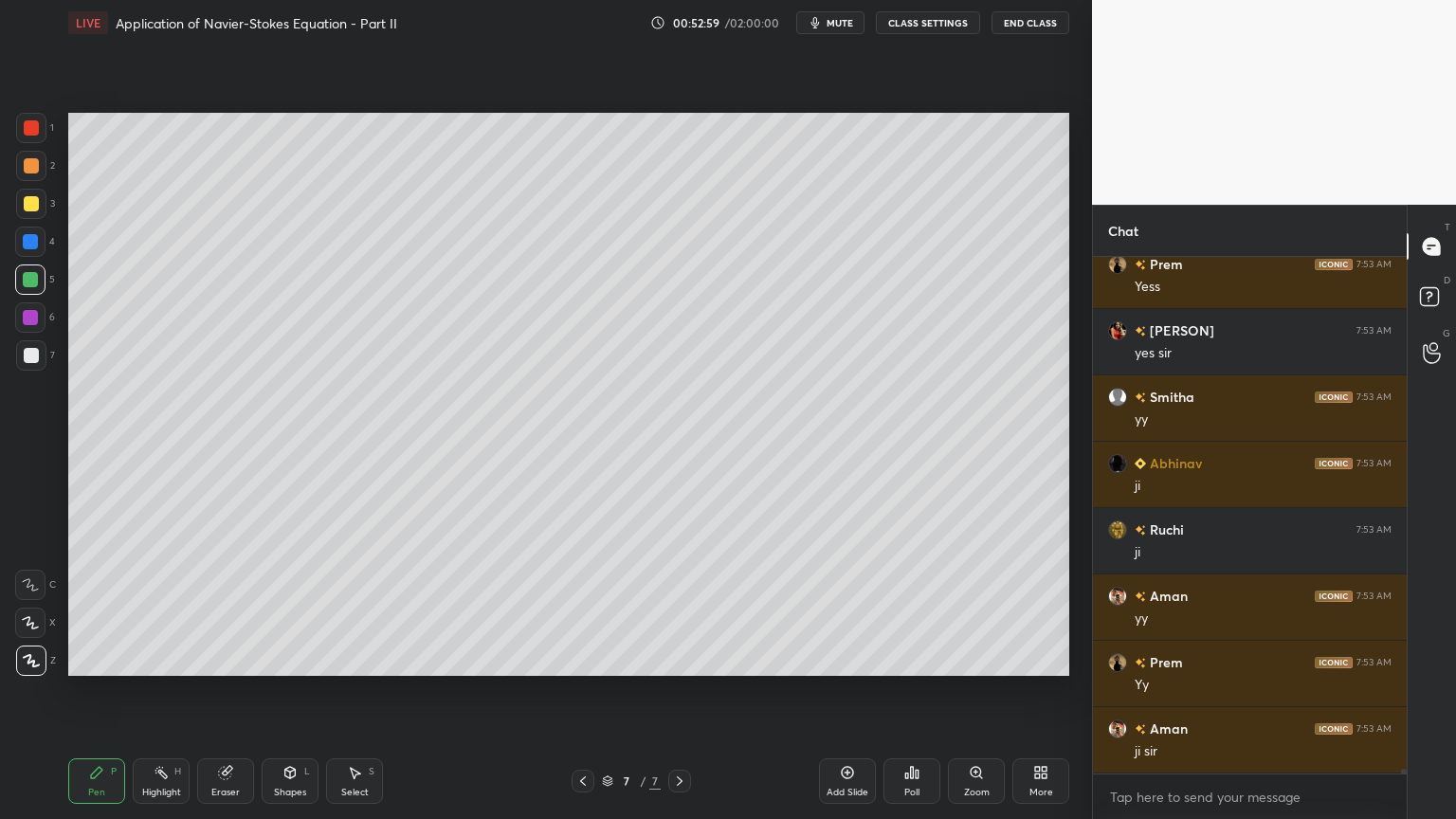 click on "Select" at bounding box center [355, 792] 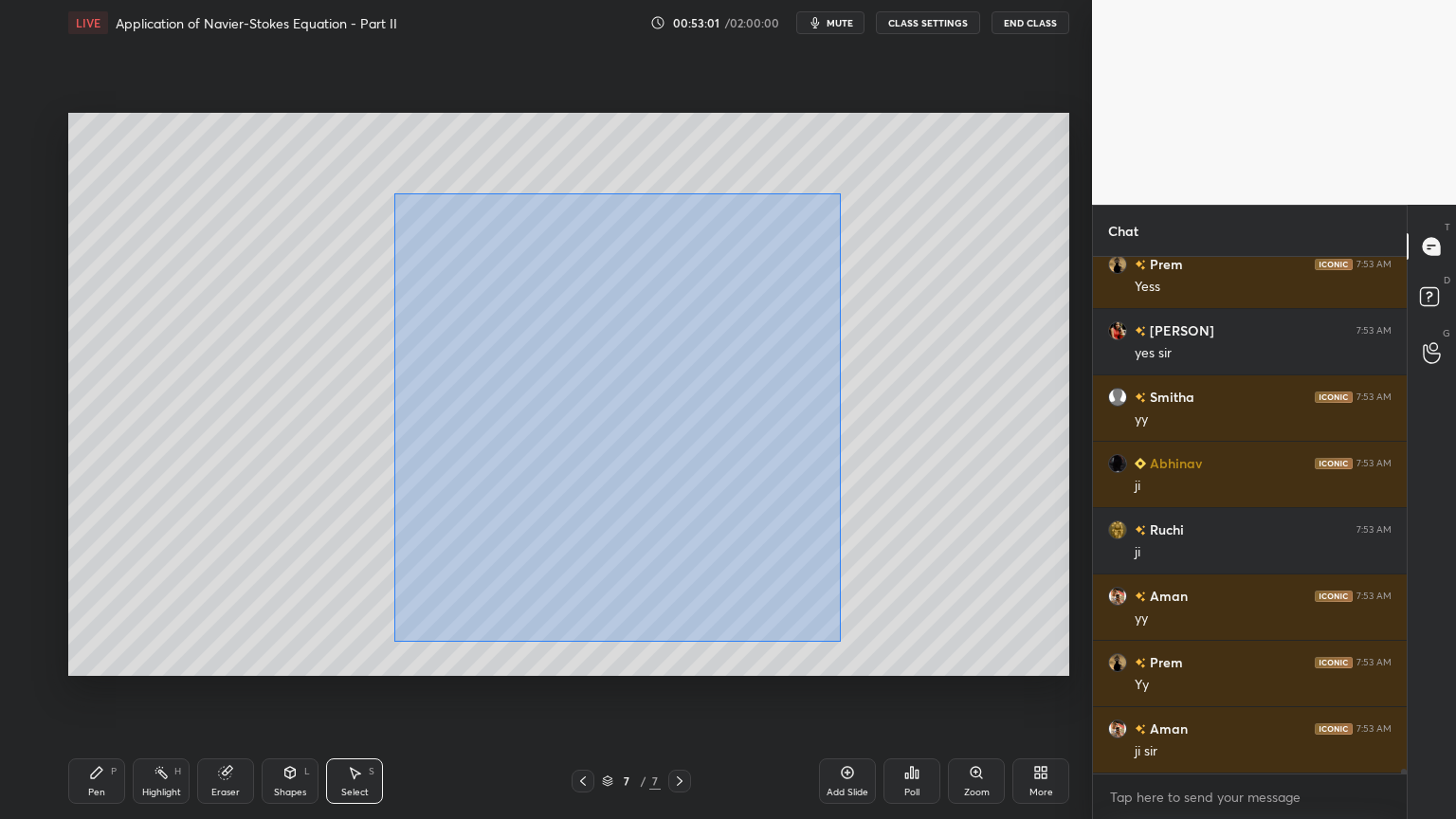 drag, startPoint x: 394, startPoint y: 193, endPoint x: 845, endPoint y: 638, distance: 633.5819 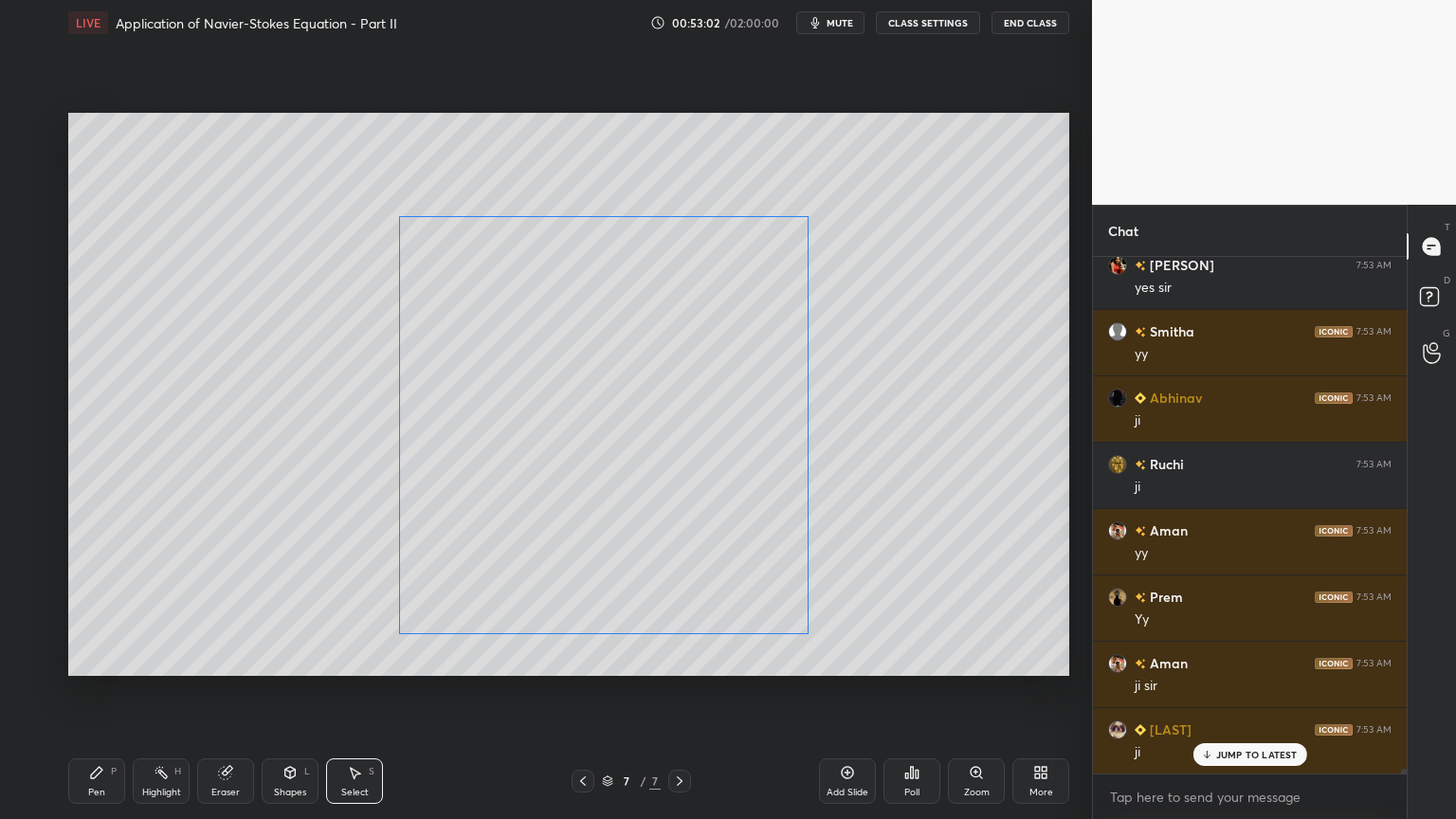 drag, startPoint x: 737, startPoint y: 538, endPoint x: 737, endPoint y: 559, distance: 21 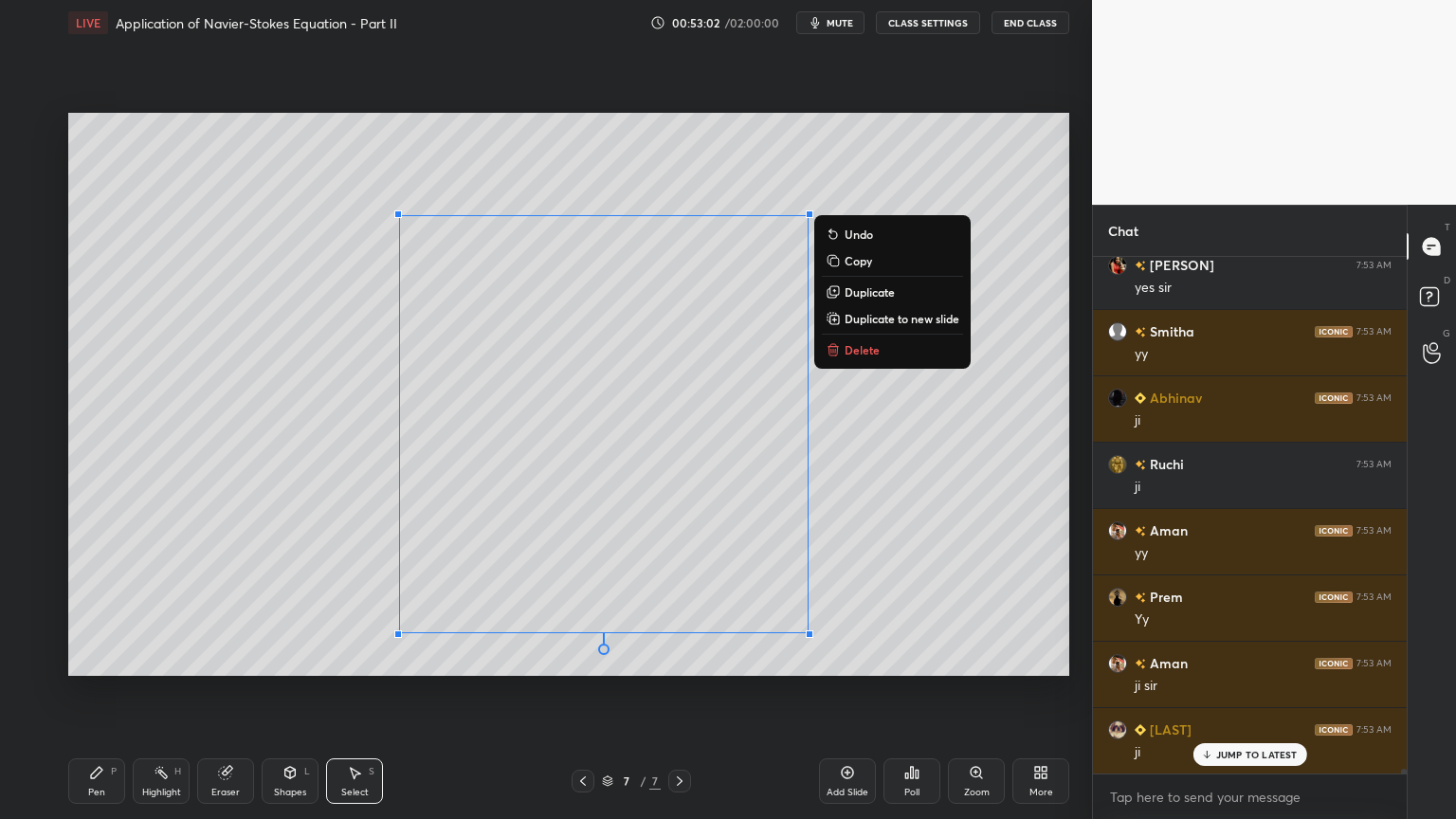 click on "0 ° Undo Copy Duplicate Duplicate to new slide Delete" at bounding box center (569, 394) 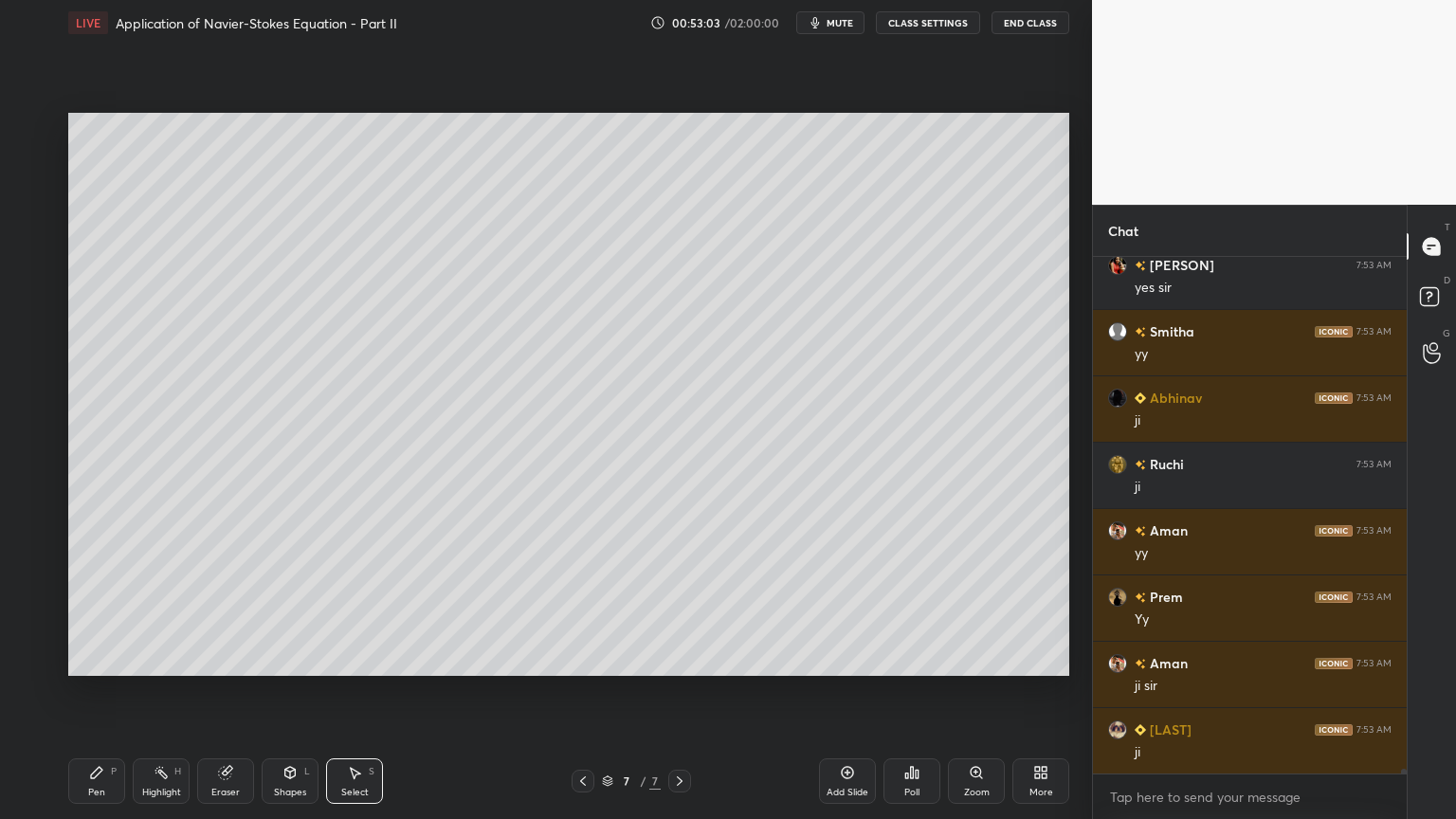 scroll, scrollTop: 52260, scrollLeft: 0, axis: vertical 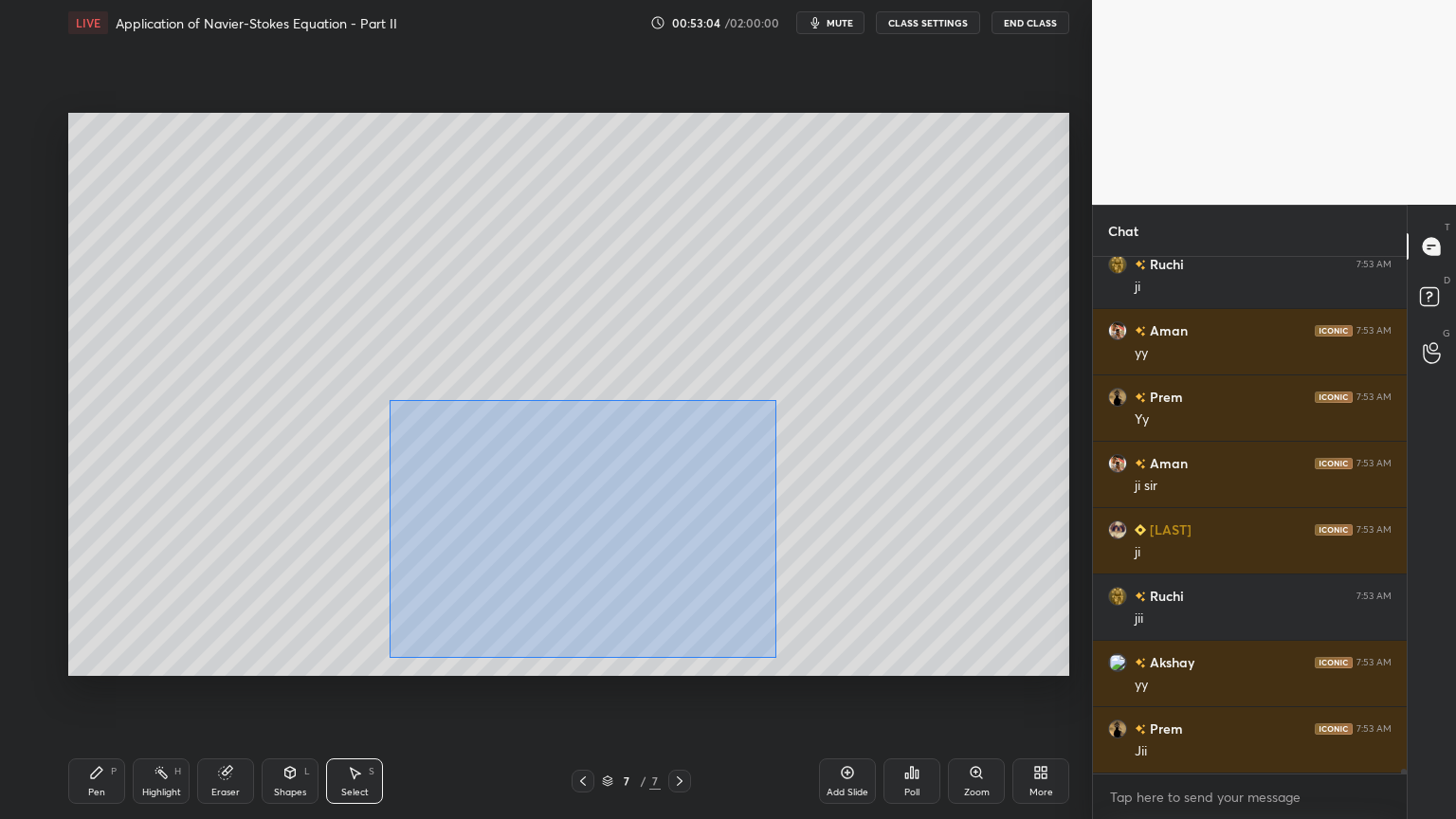 drag, startPoint x: 390, startPoint y: 399, endPoint x: 745, endPoint y: 633, distance: 425.18349 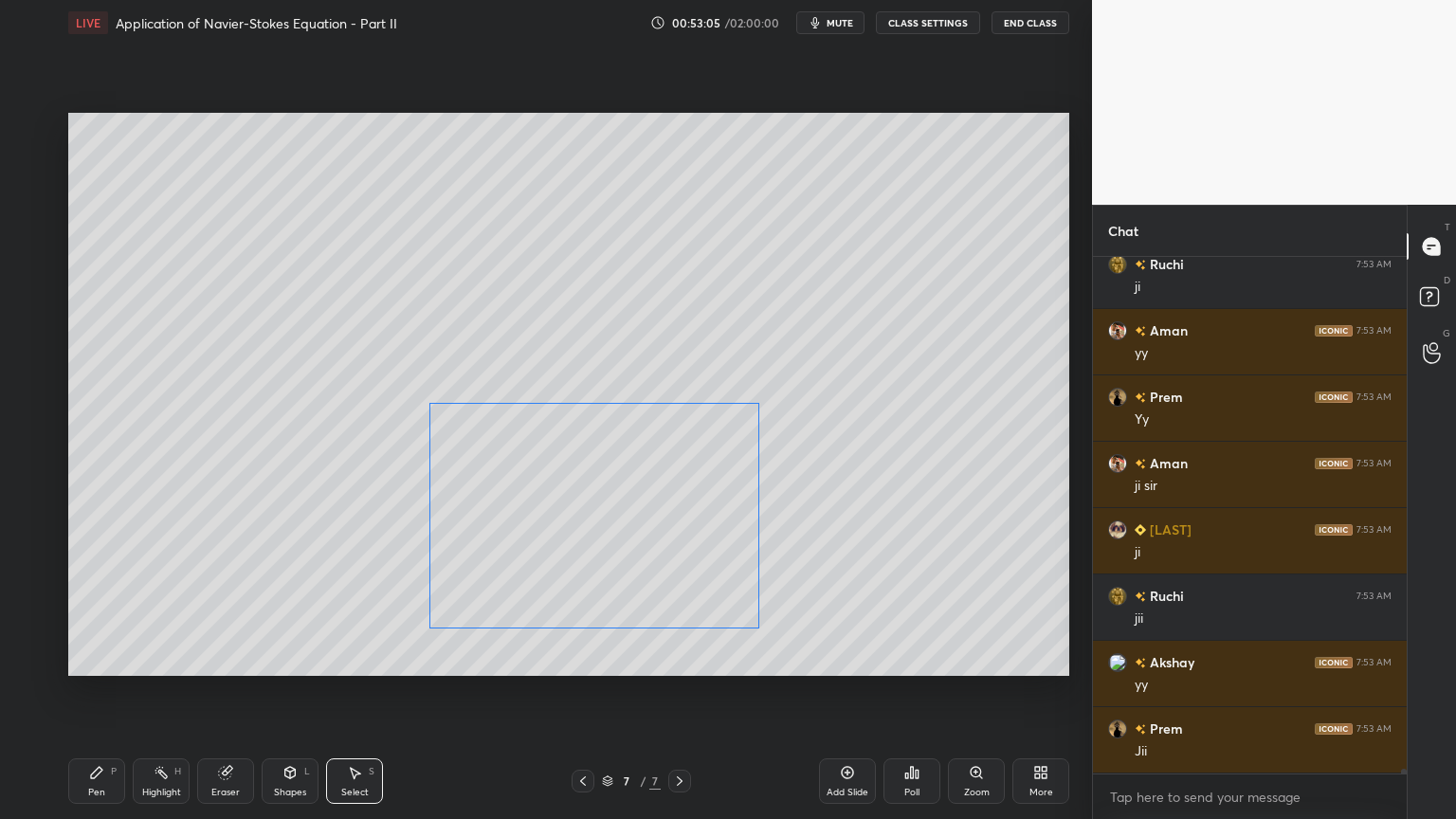 drag, startPoint x: 639, startPoint y: 569, endPoint x: 676, endPoint y: 562, distance: 37.656341 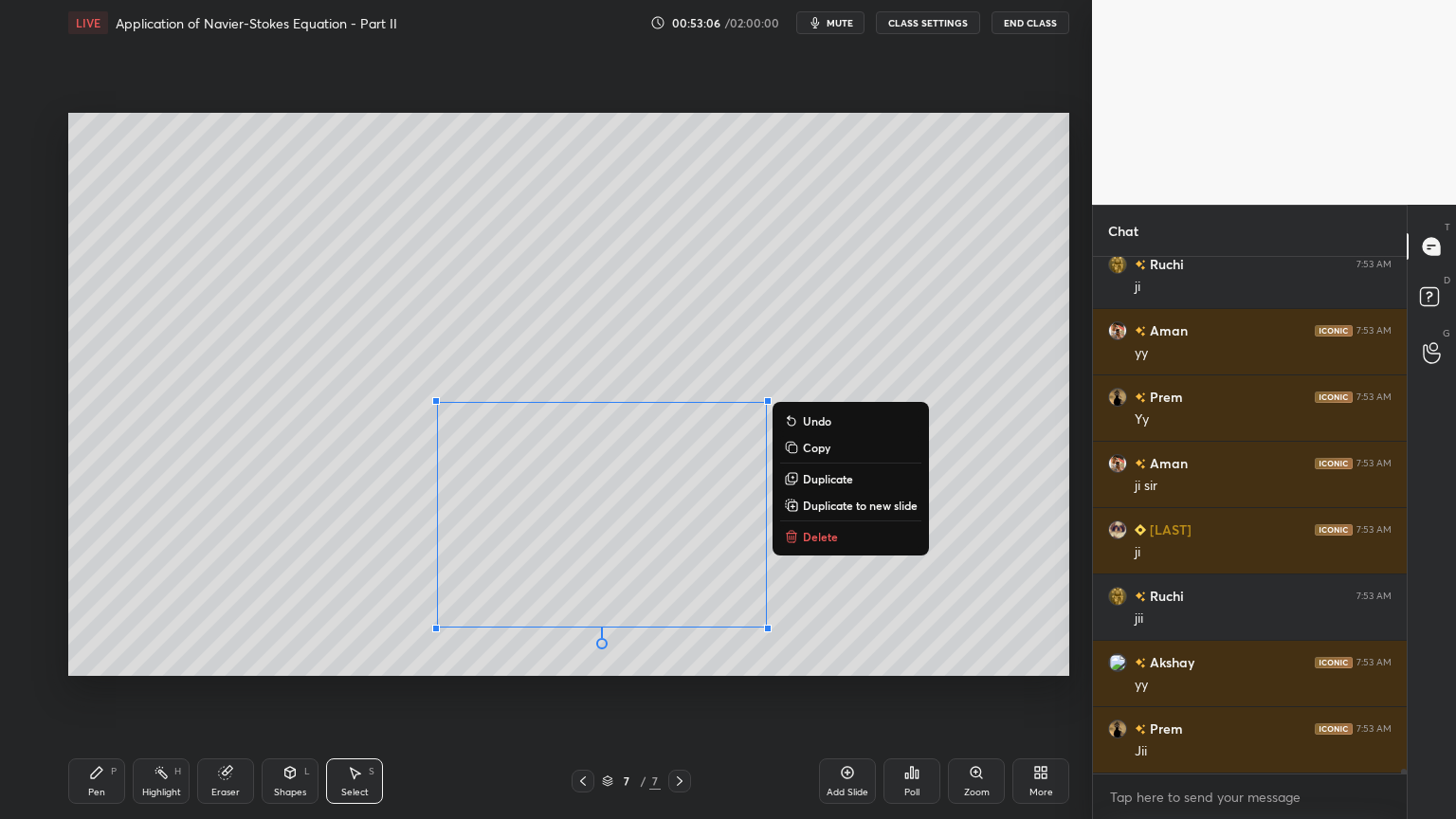 click on "0 ° Undo Copy Duplicate Duplicate to new slide Delete" at bounding box center [569, 394] 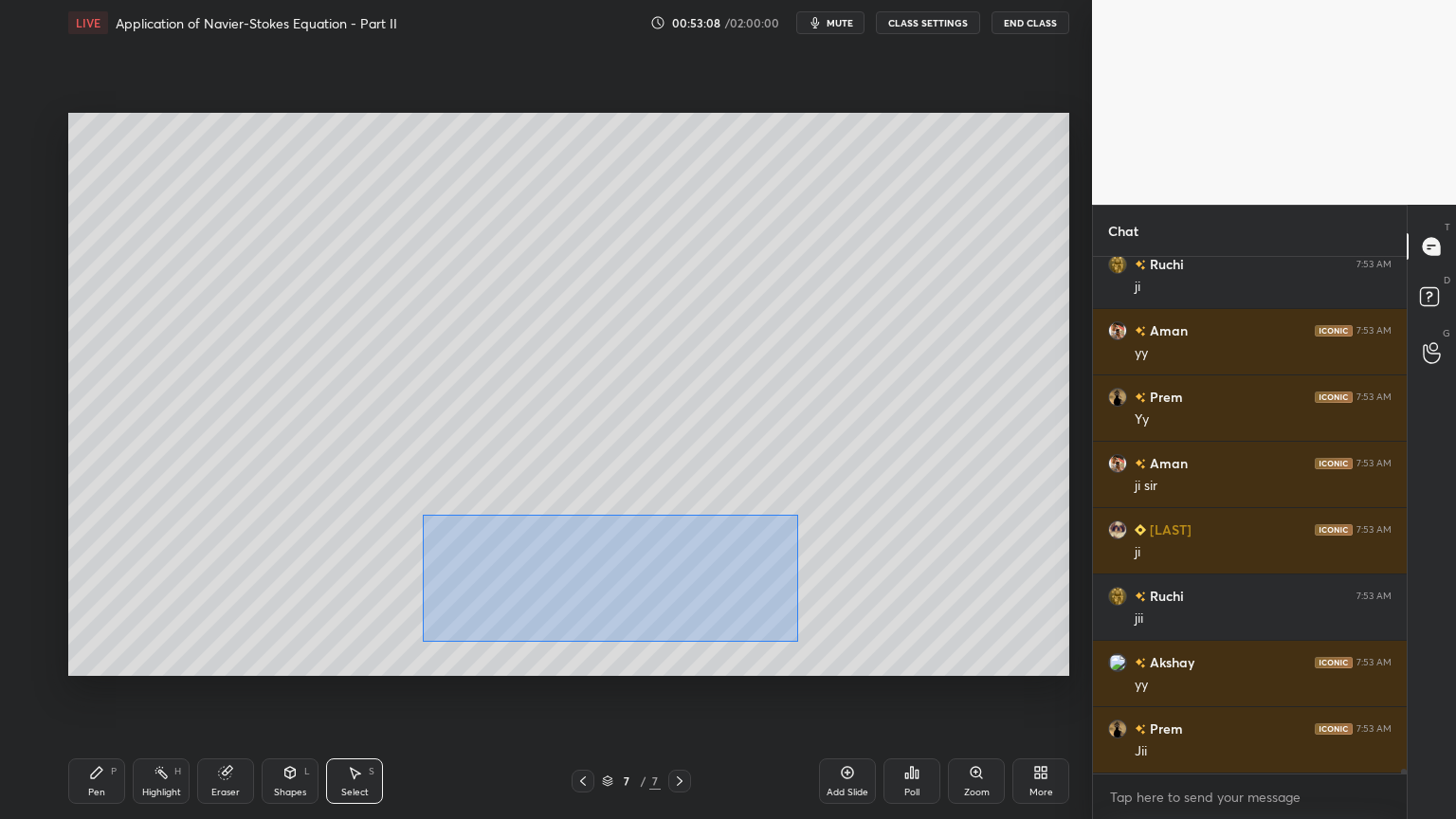 drag, startPoint x: 423, startPoint y: 515, endPoint x: 810, endPoint y: 644, distance: 407.93382 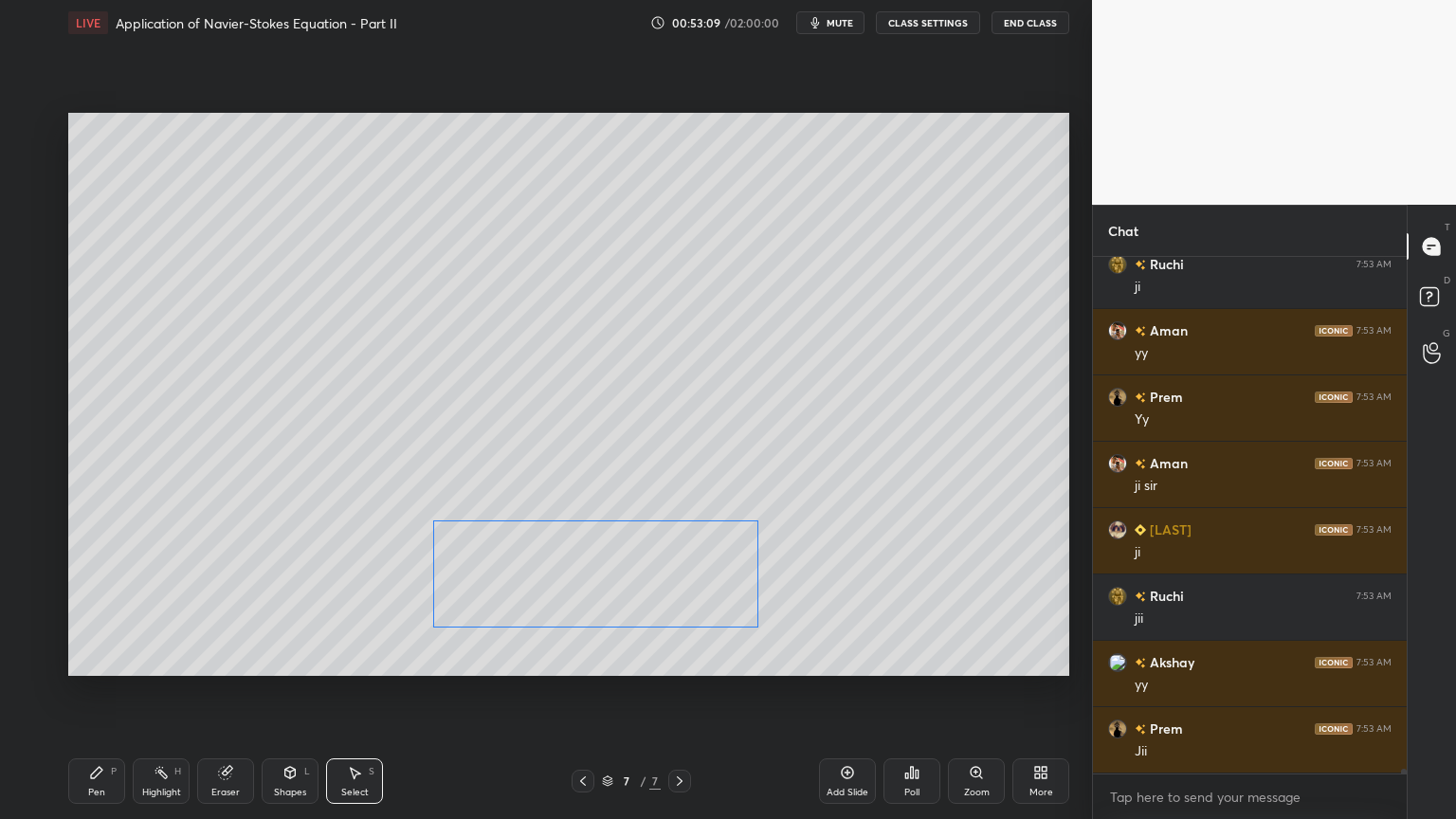 click on "0 ° Undo Copy Duplicate Duplicate to new slide Delete" at bounding box center (569, 394) 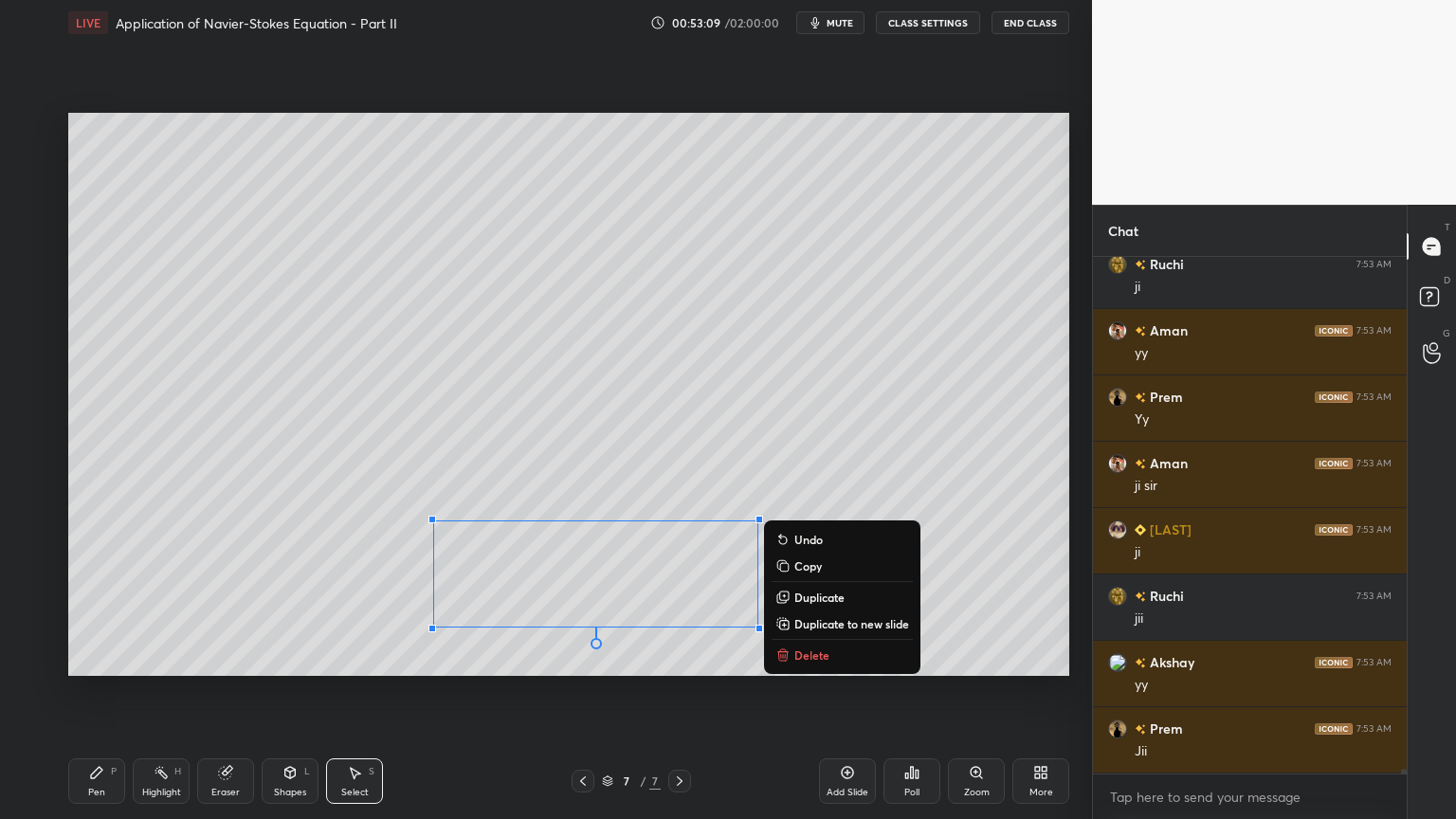 click on "0 ° Undo Copy Duplicate Duplicate to new slide Delete" at bounding box center (569, 394) 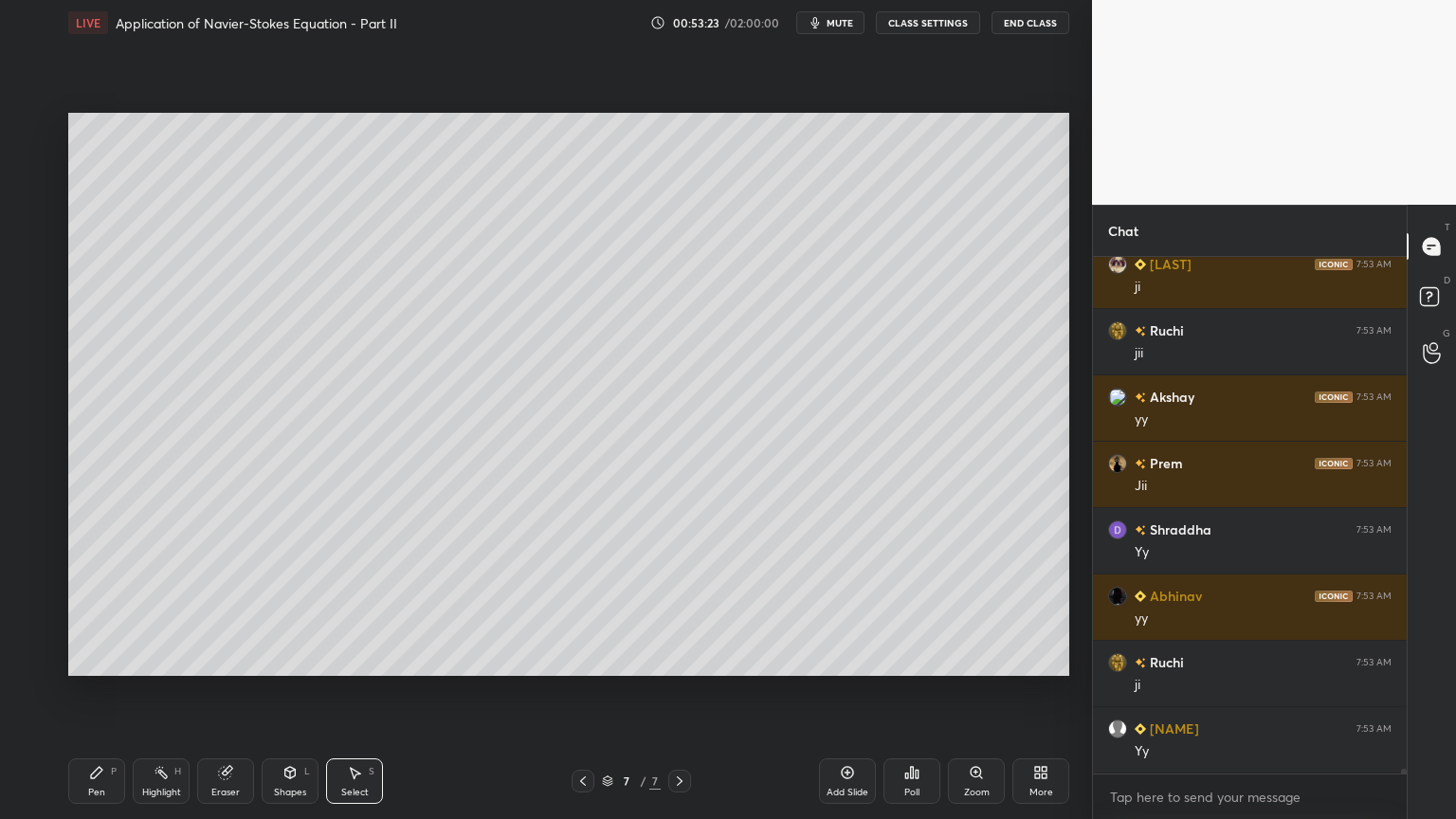 scroll, scrollTop: 52923, scrollLeft: 0, axis: vertical 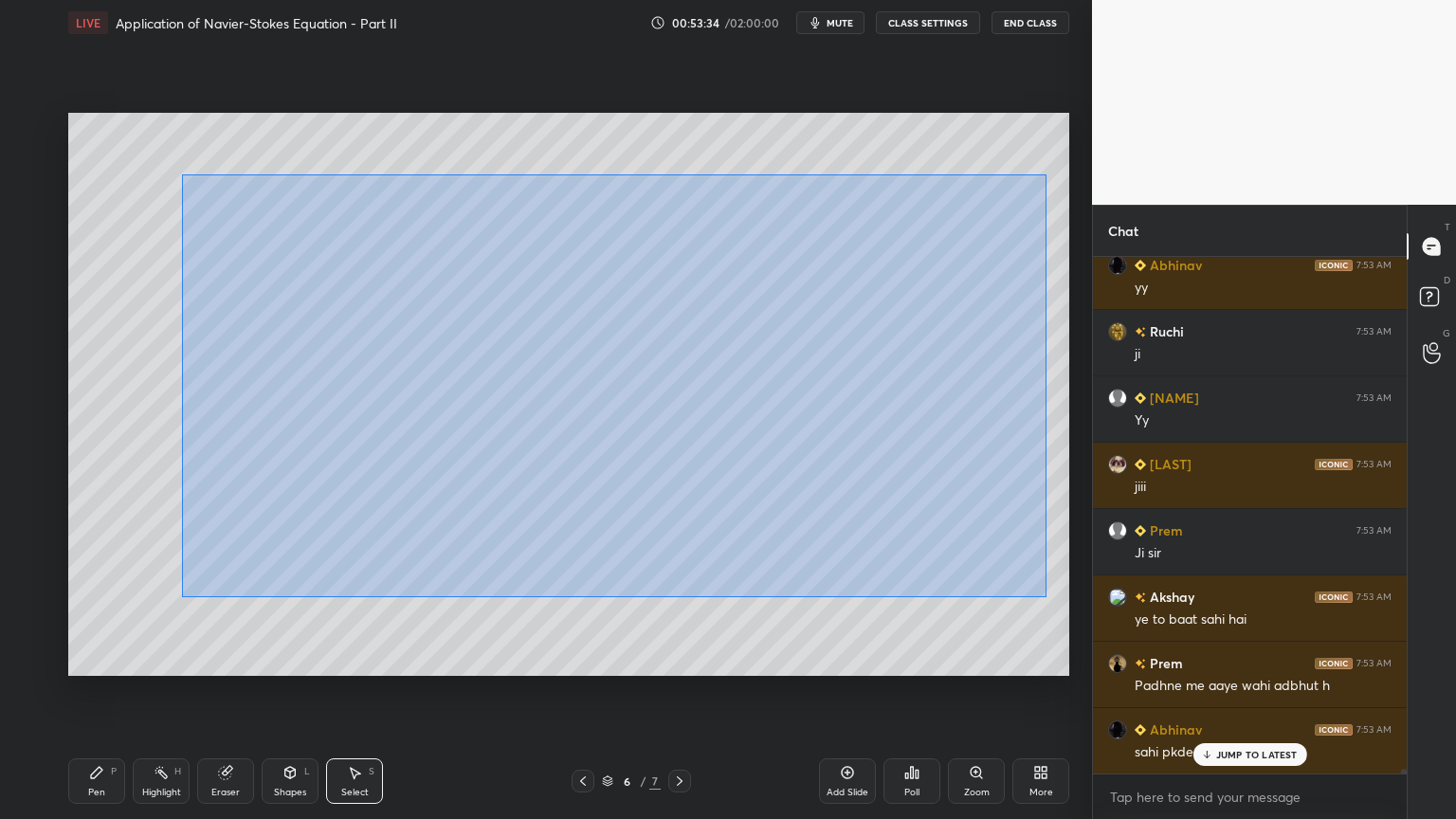 drag, startPoint x: 182, startPoint y: 173, endPoint x: 1031, endPoint y: 589, distance: 945.4401 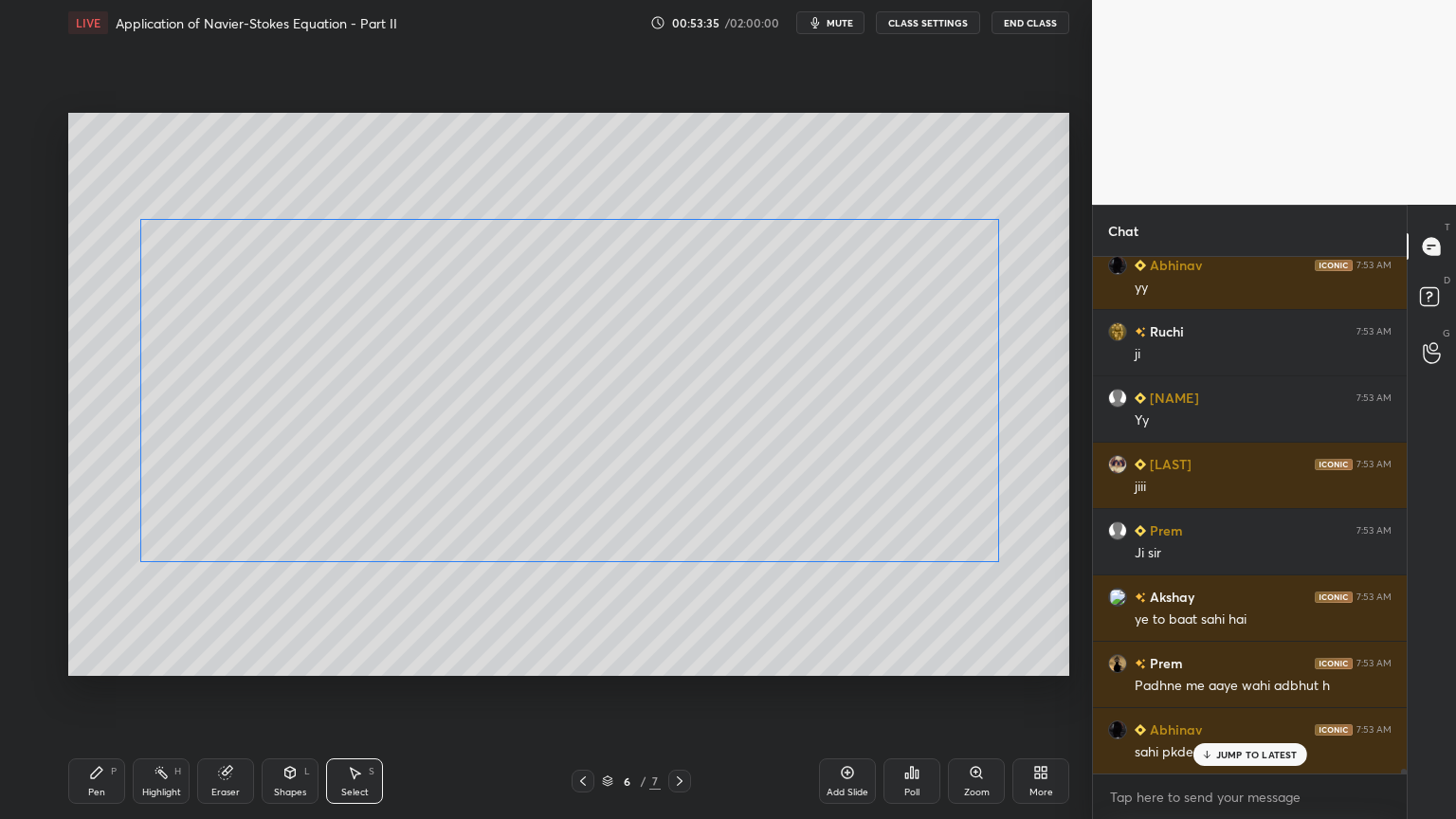 drag, startPoint x: 903, startPoint y: 511, endPoint x: 892, endPoint y: 511, distance: 11 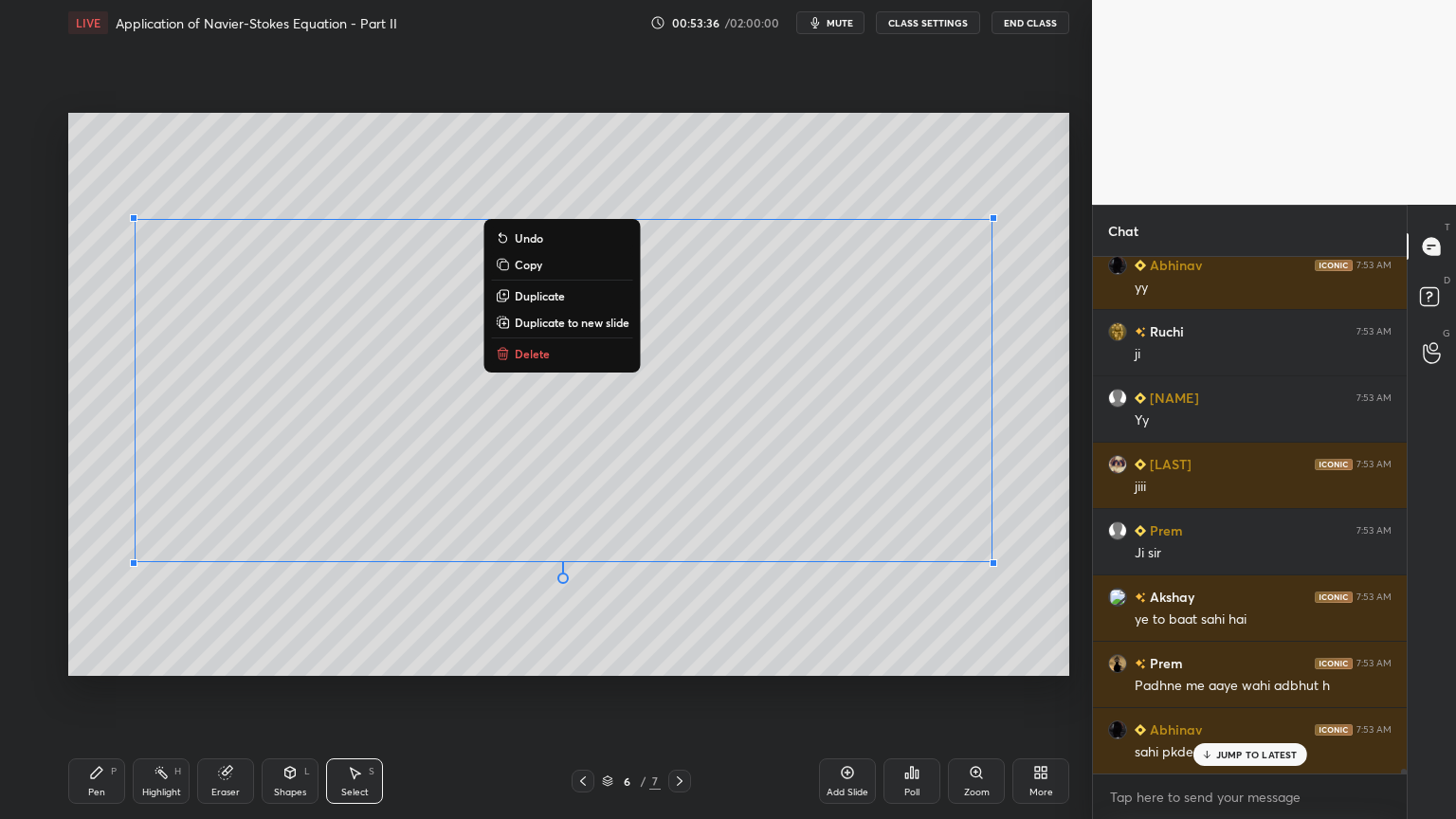 click on "0 ° Undo Copy Duplicate Duplicate to new slide Delete" at bounding box center [569, 394] 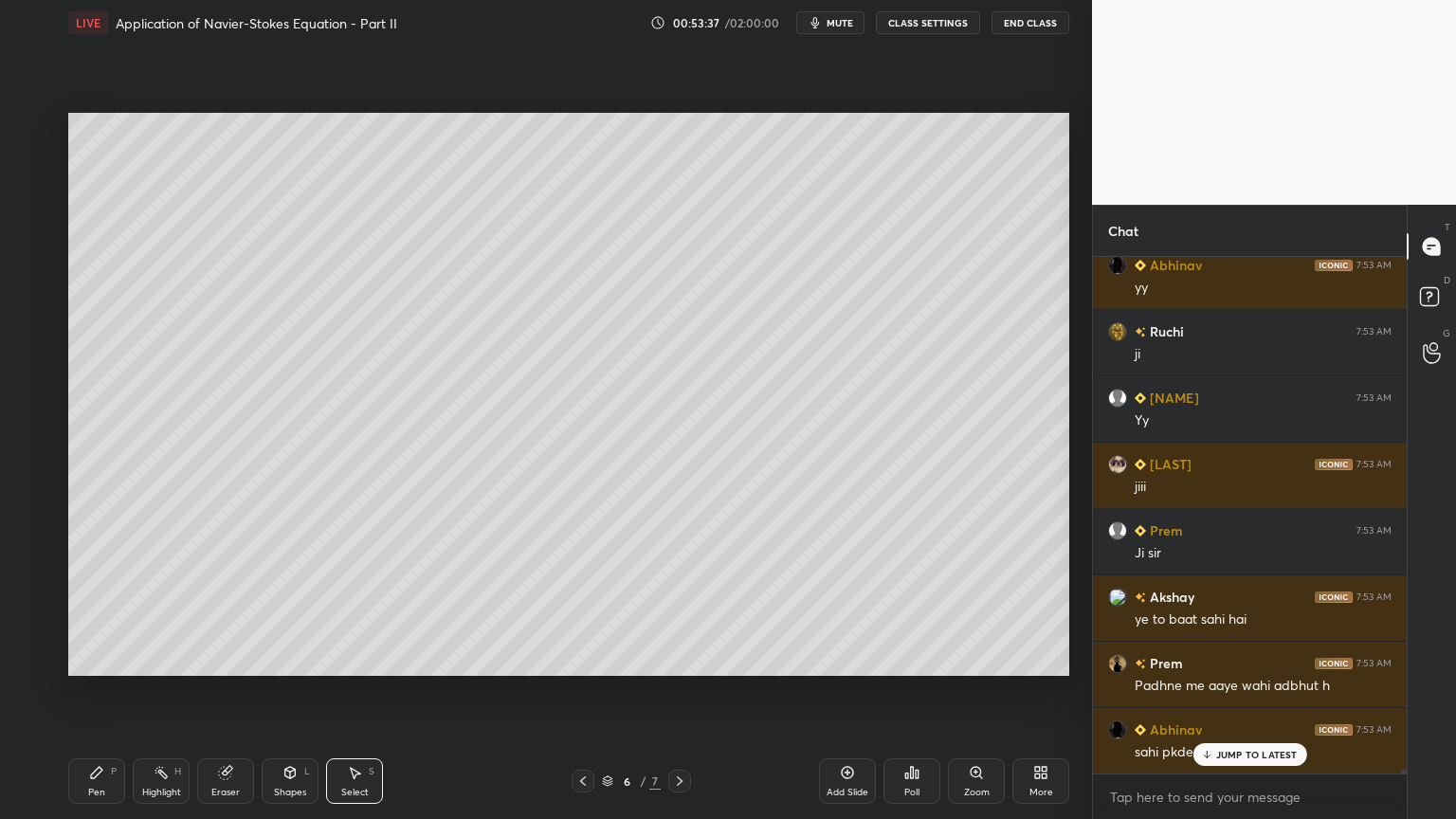 click 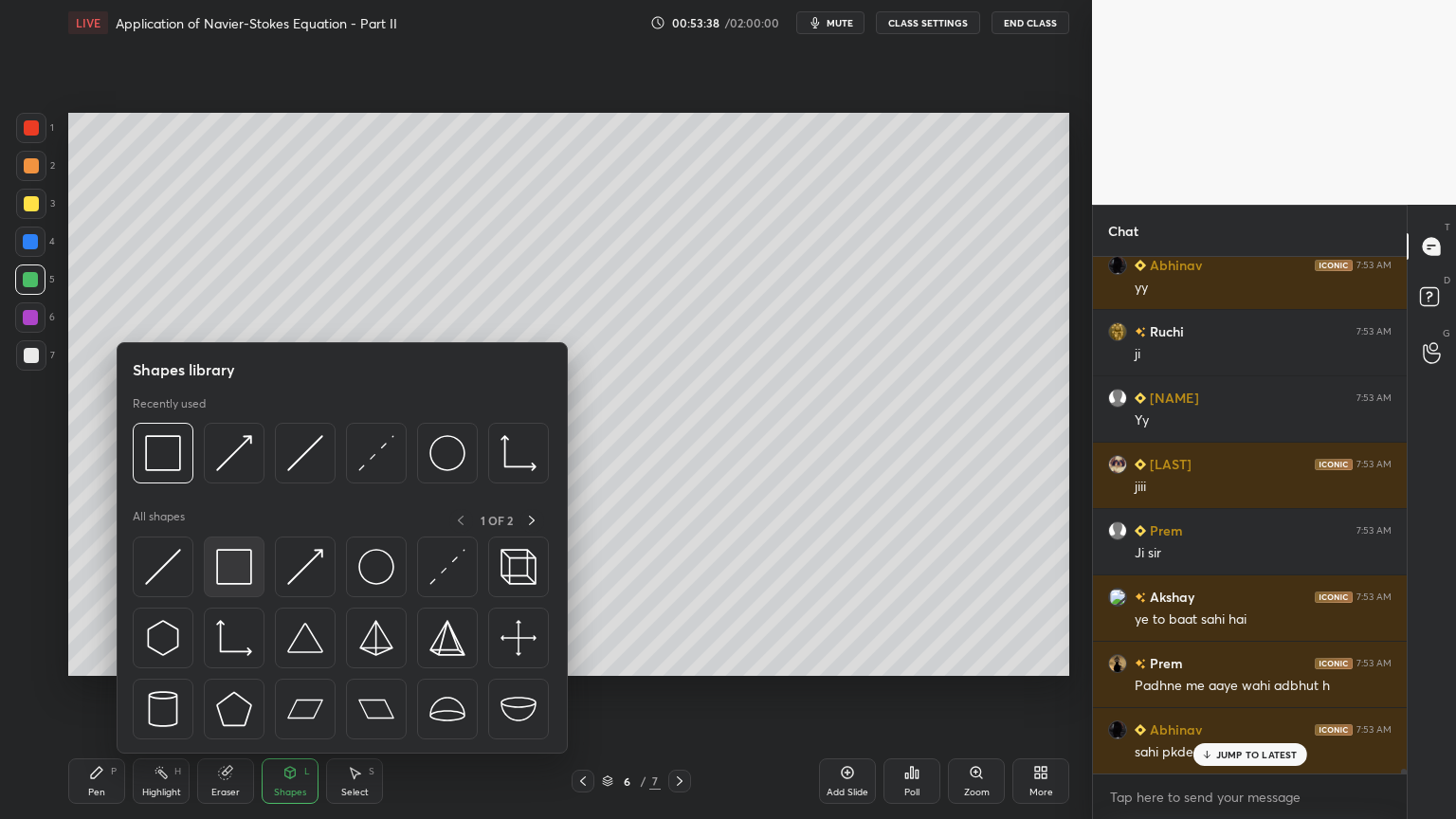 click at bounding box center [234, 567] 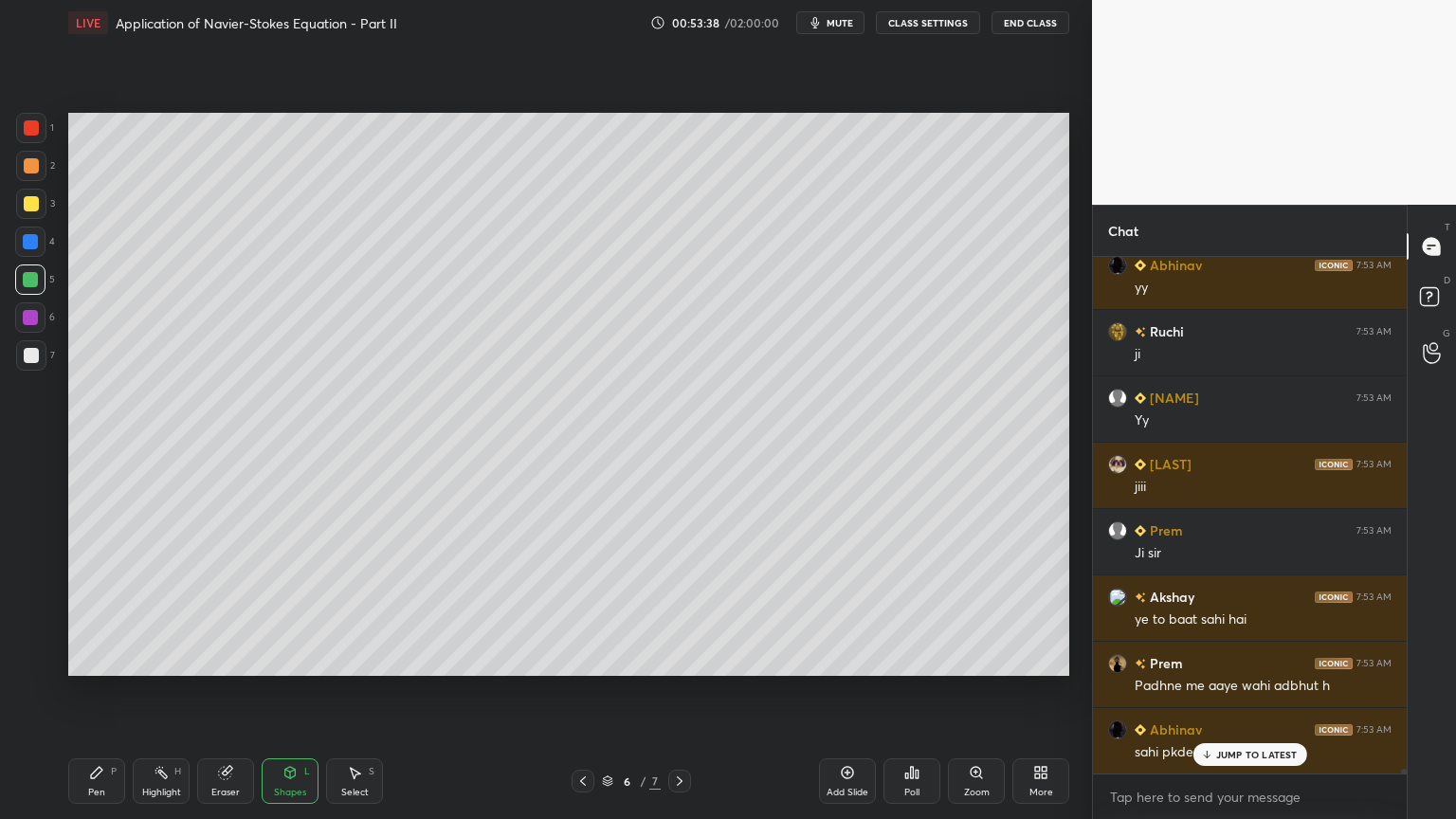click at bounding box center (30, 318) 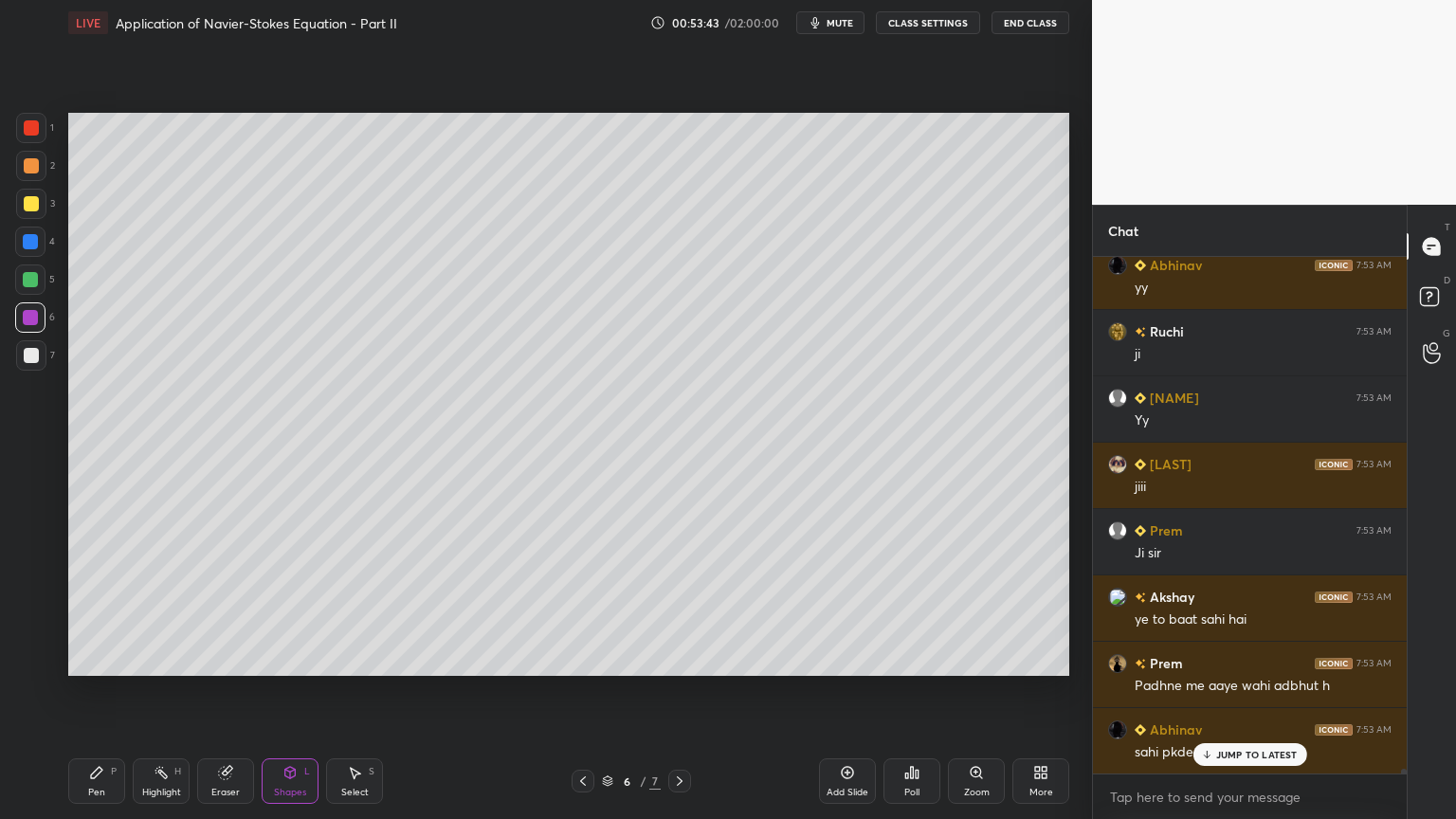 click on "6 / 7" at bounding box center (631, 781) 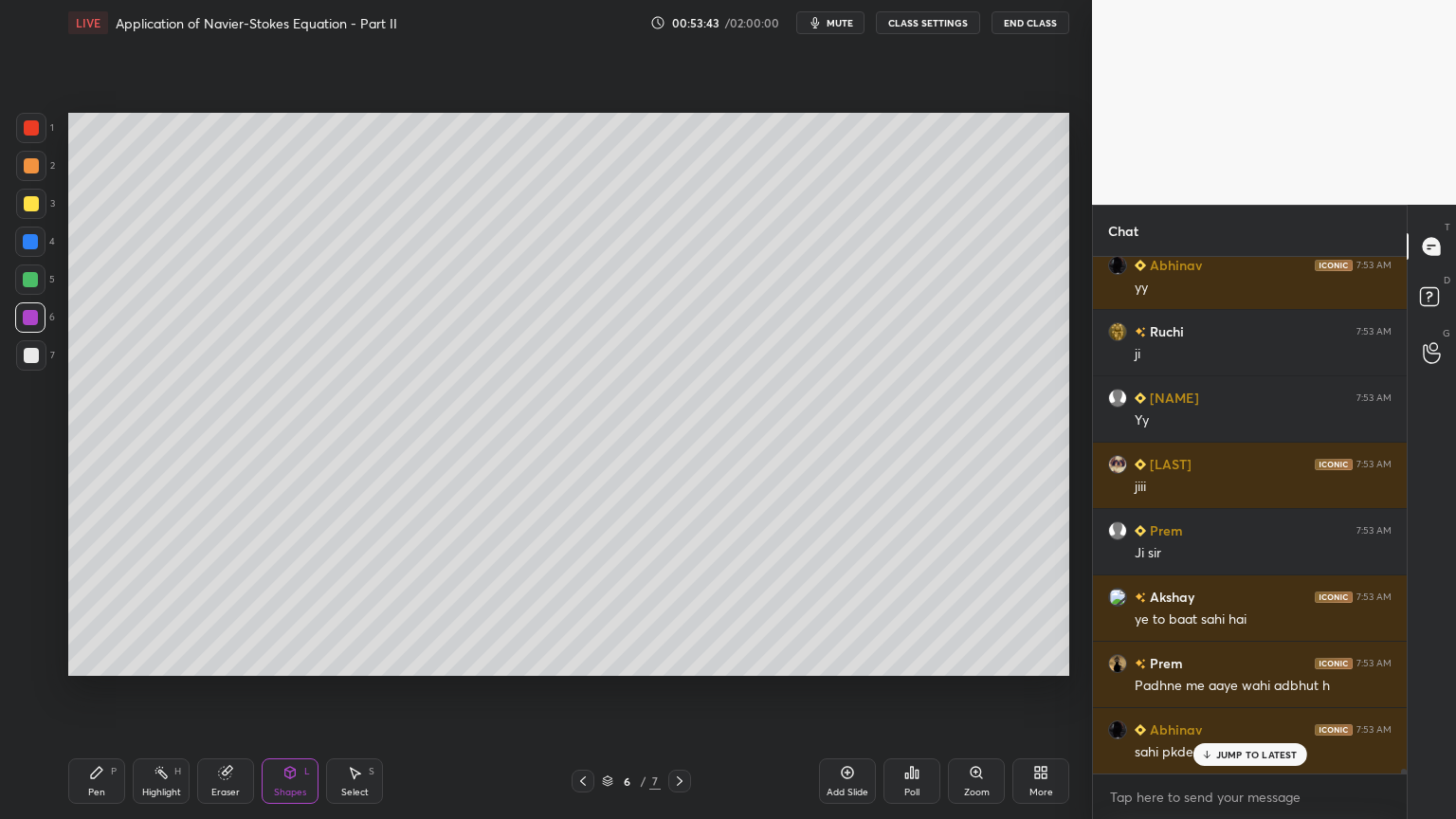click 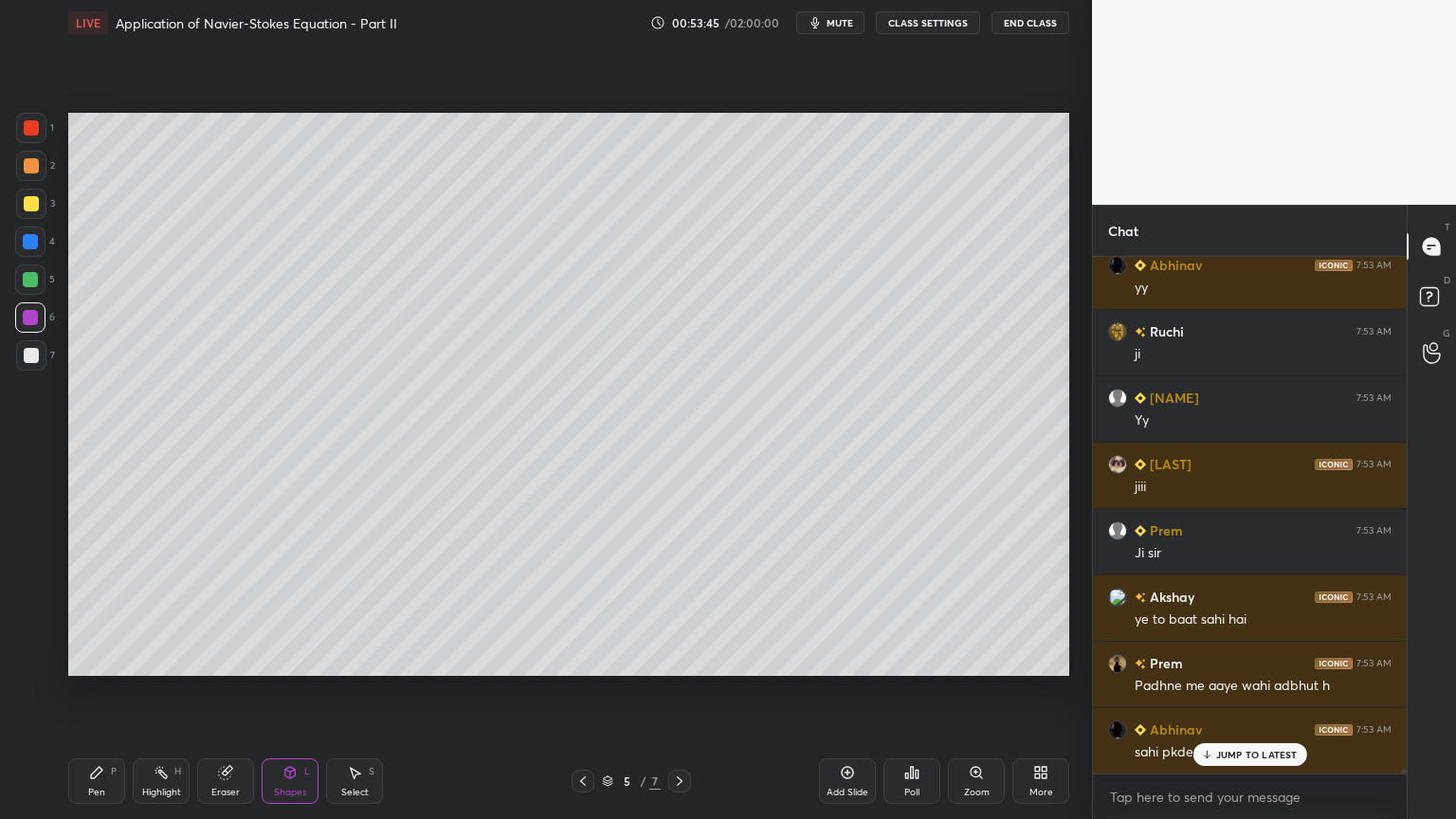 click 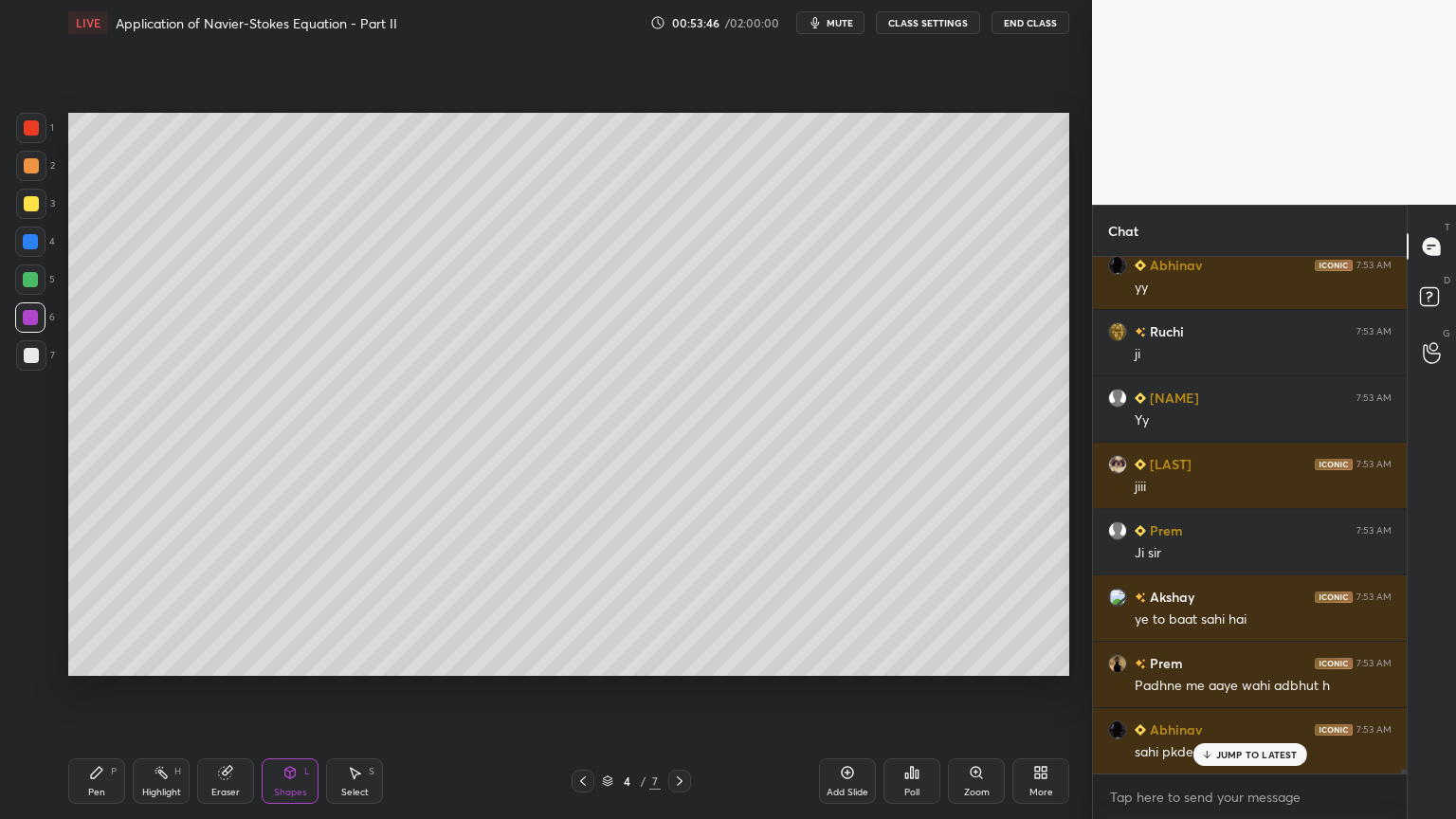 click 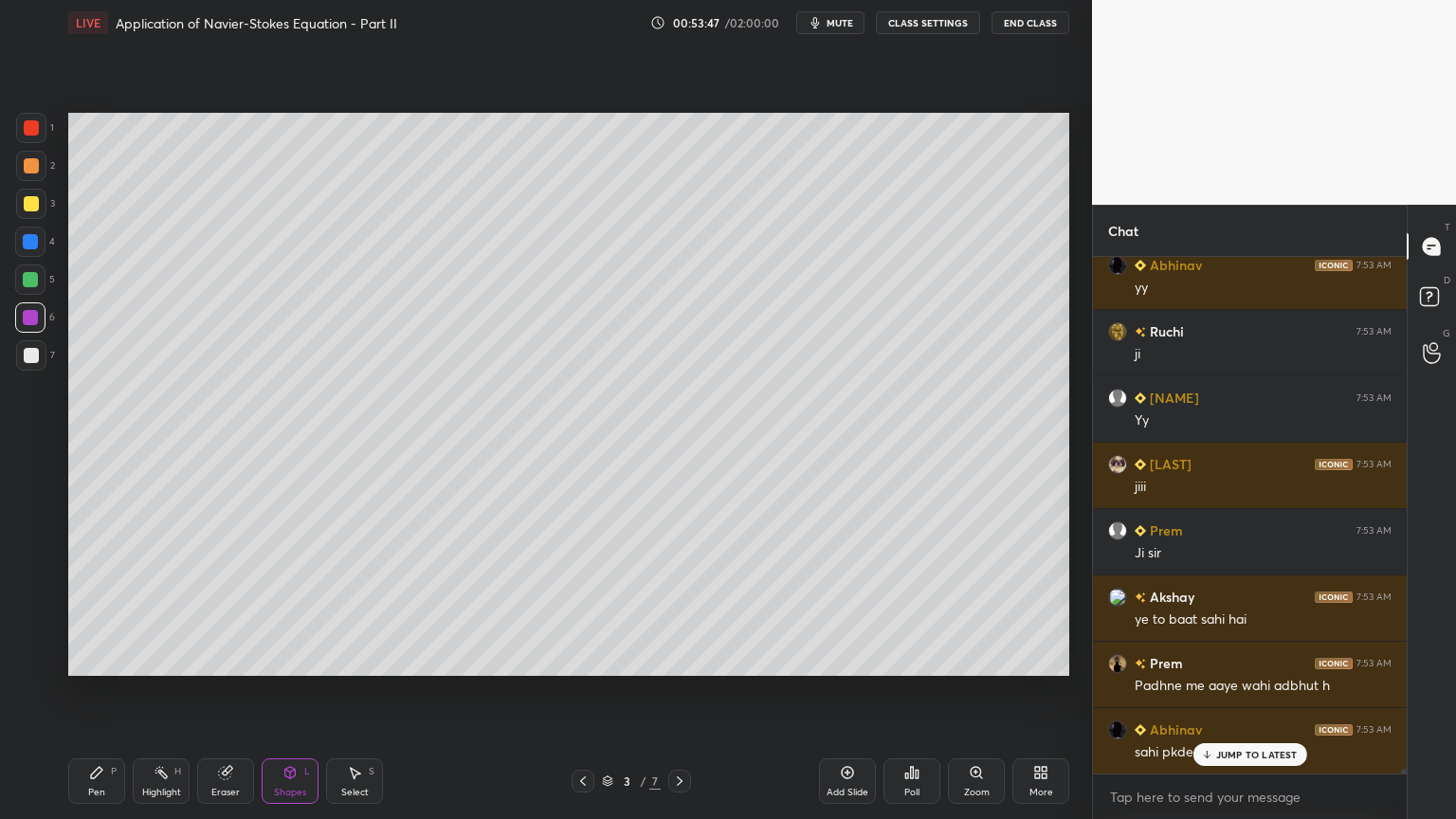 click 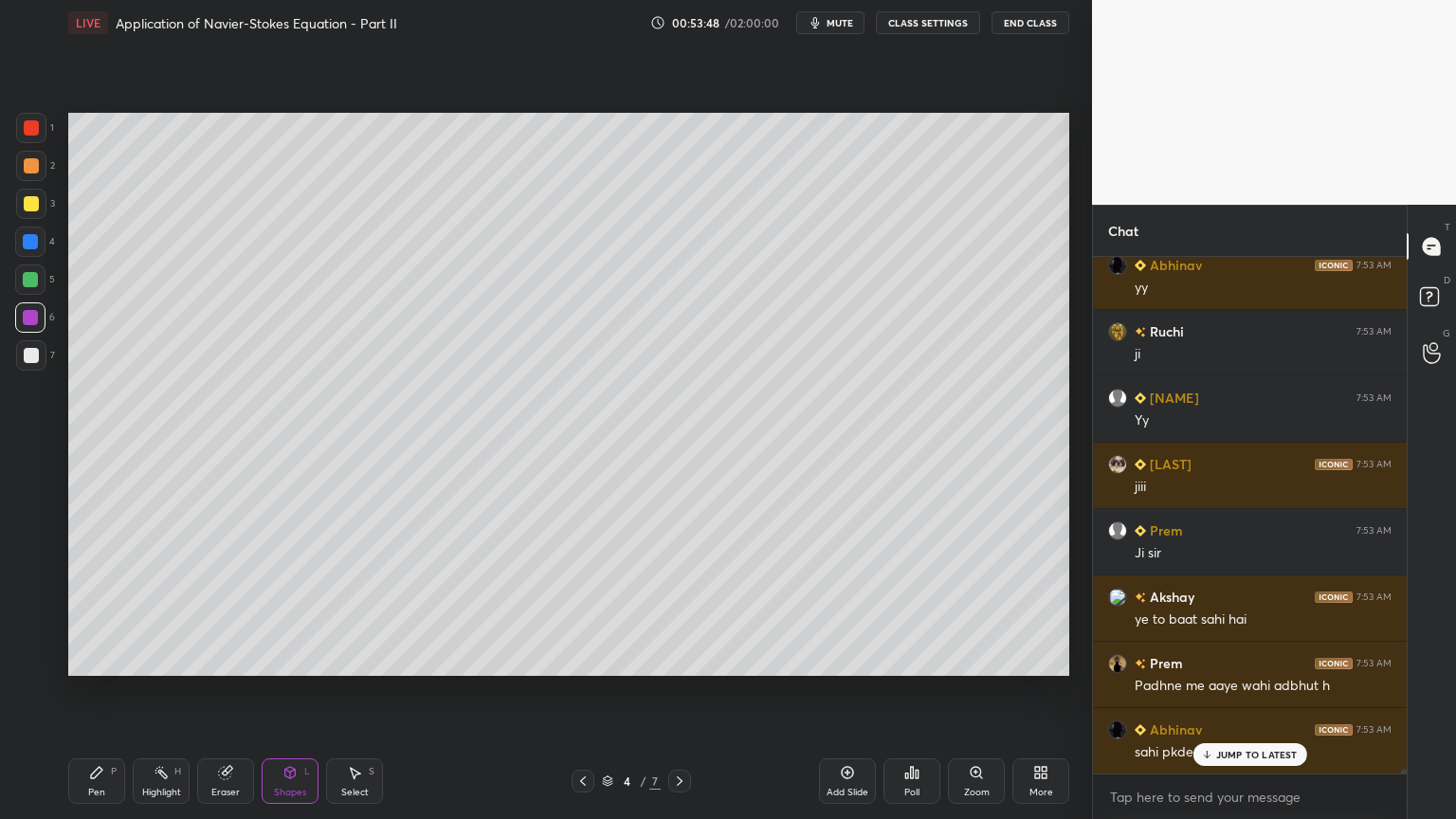 click 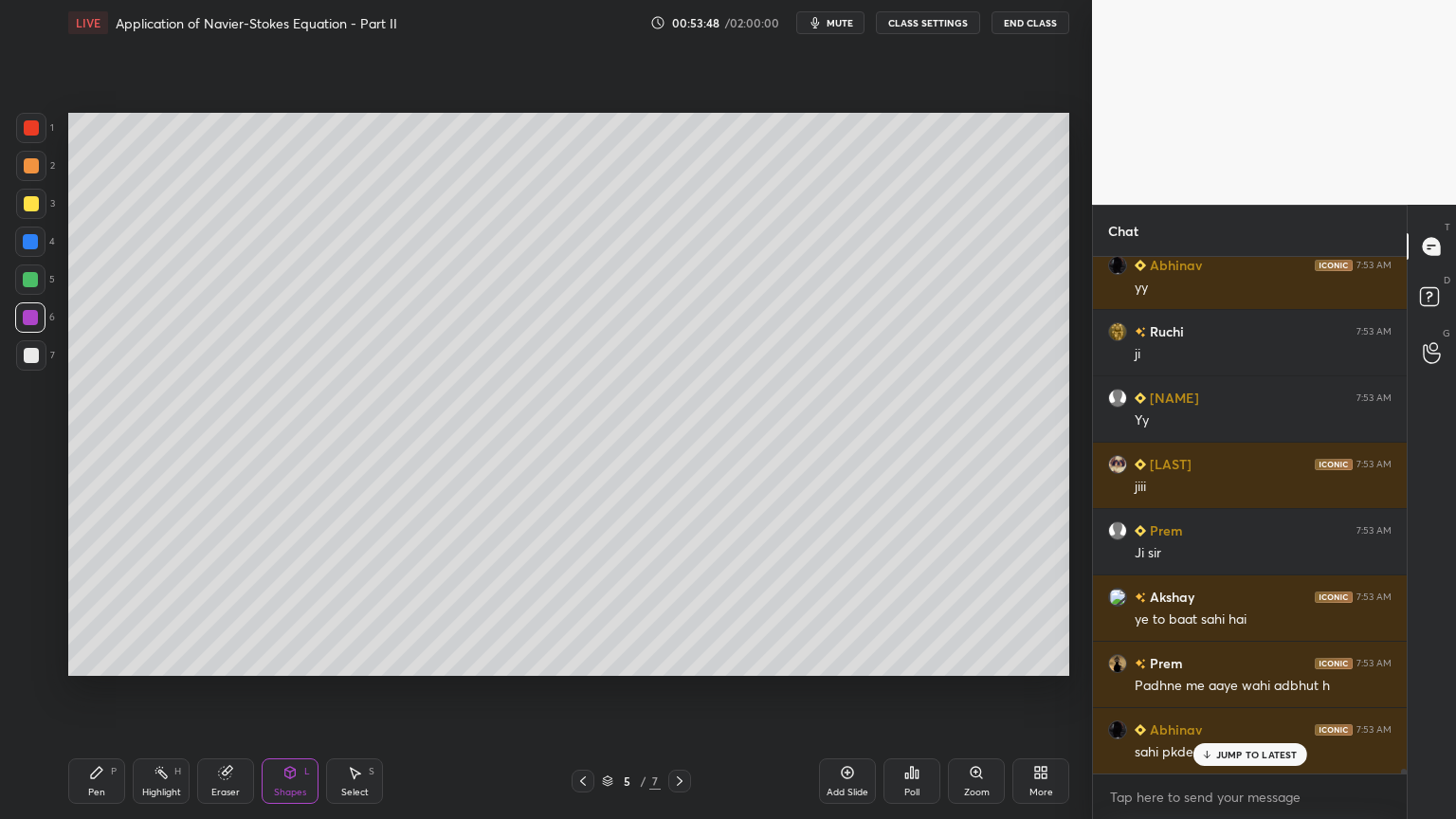 click 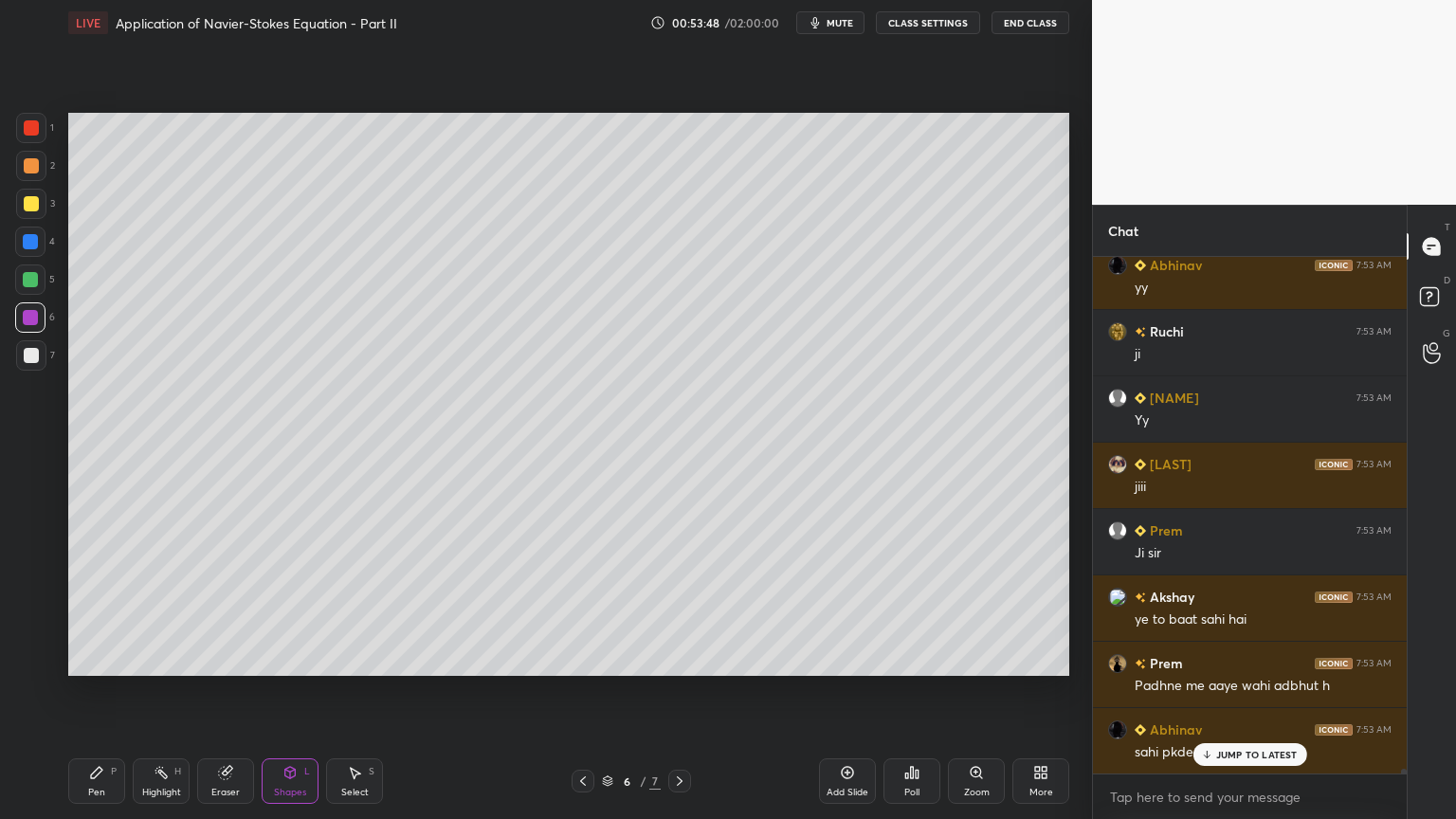 click 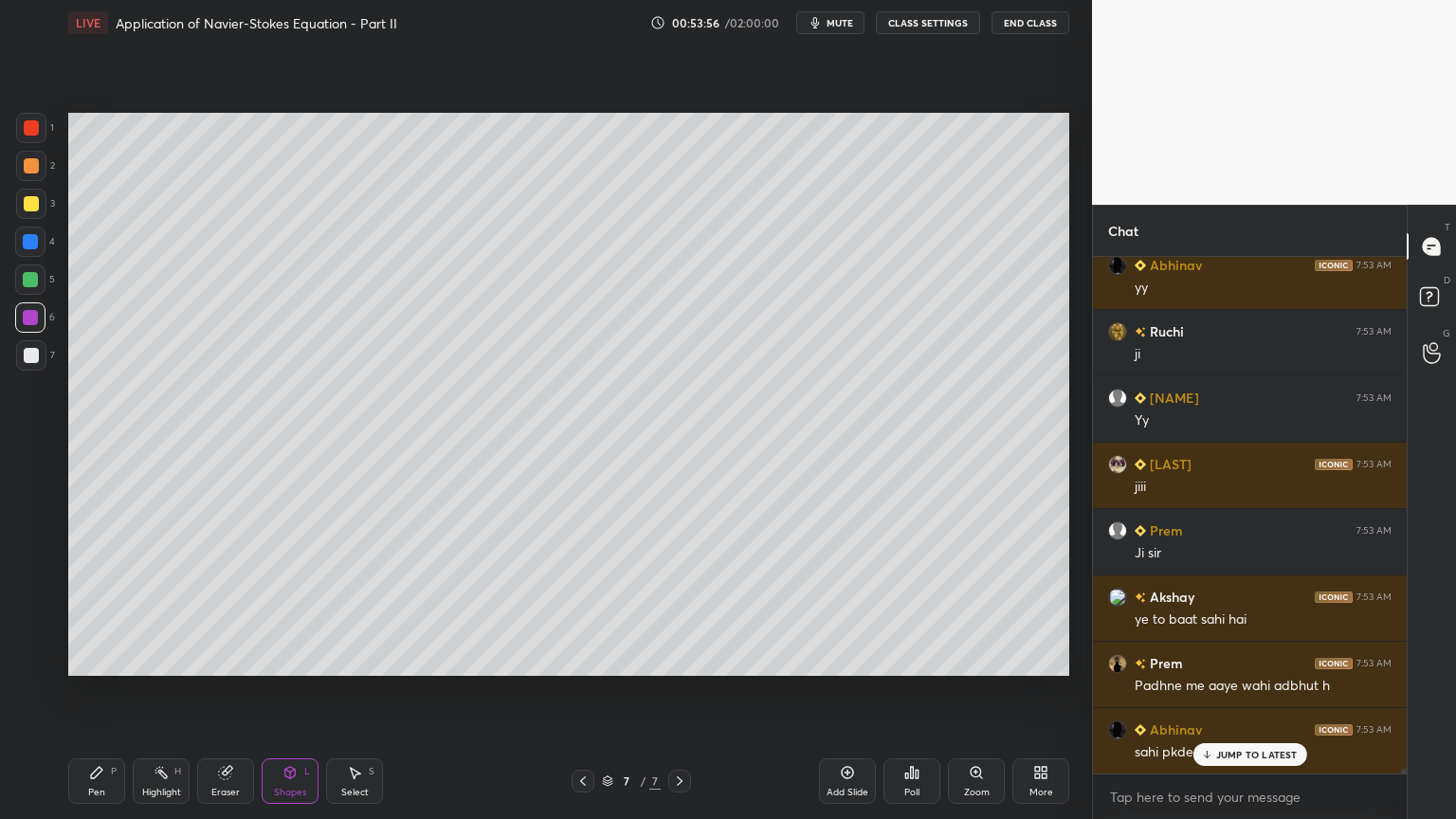 click 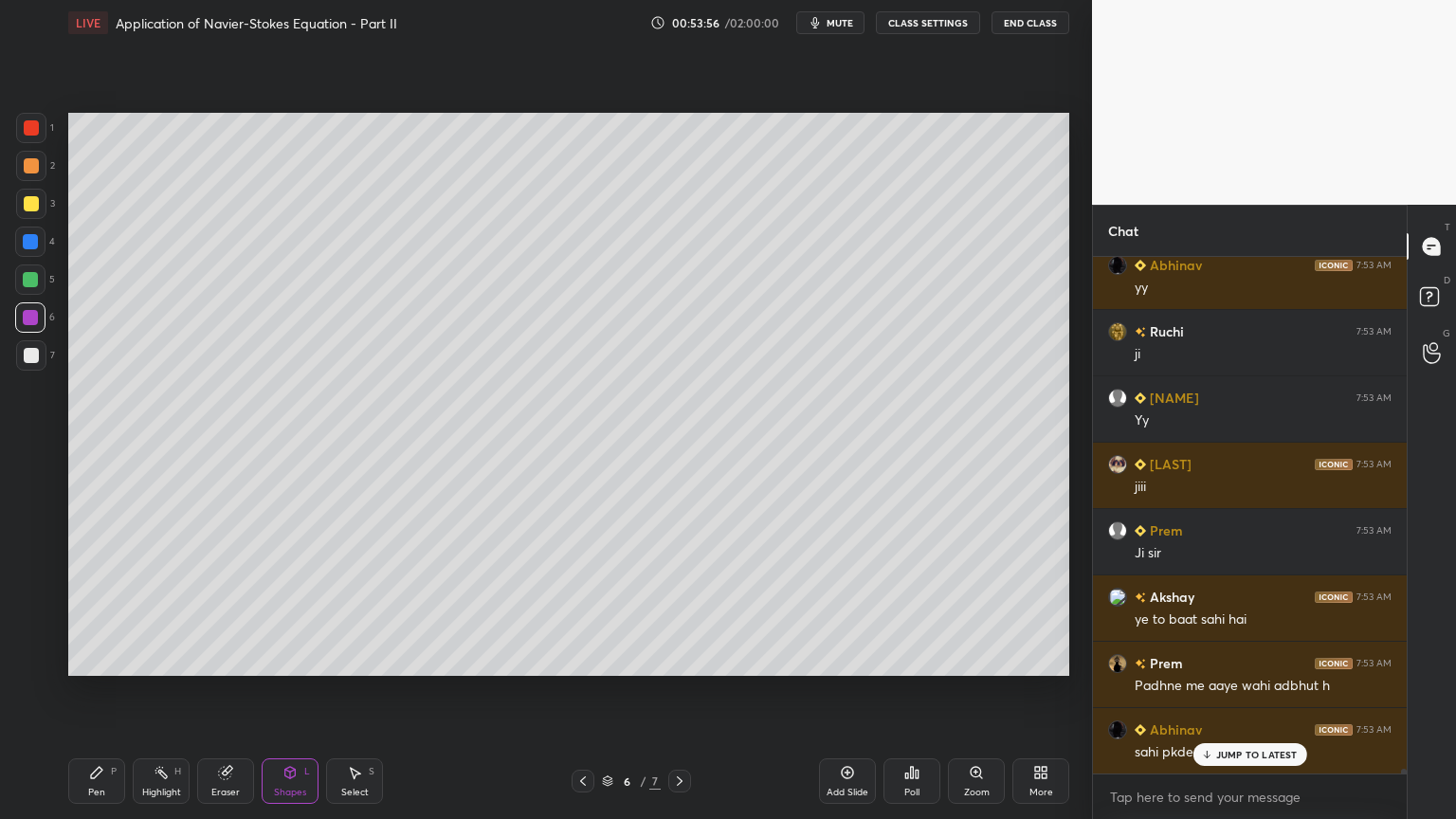 click 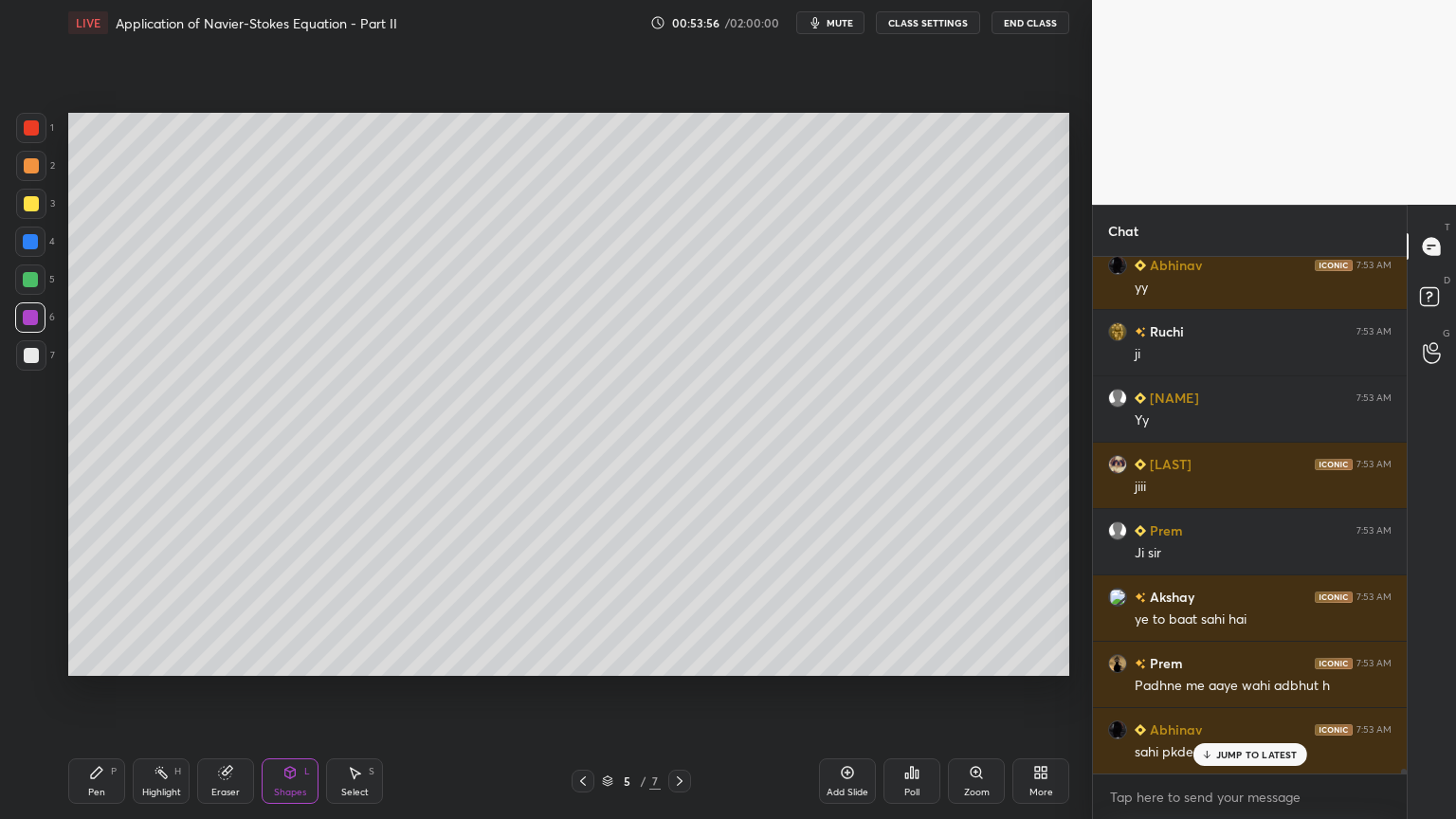 click 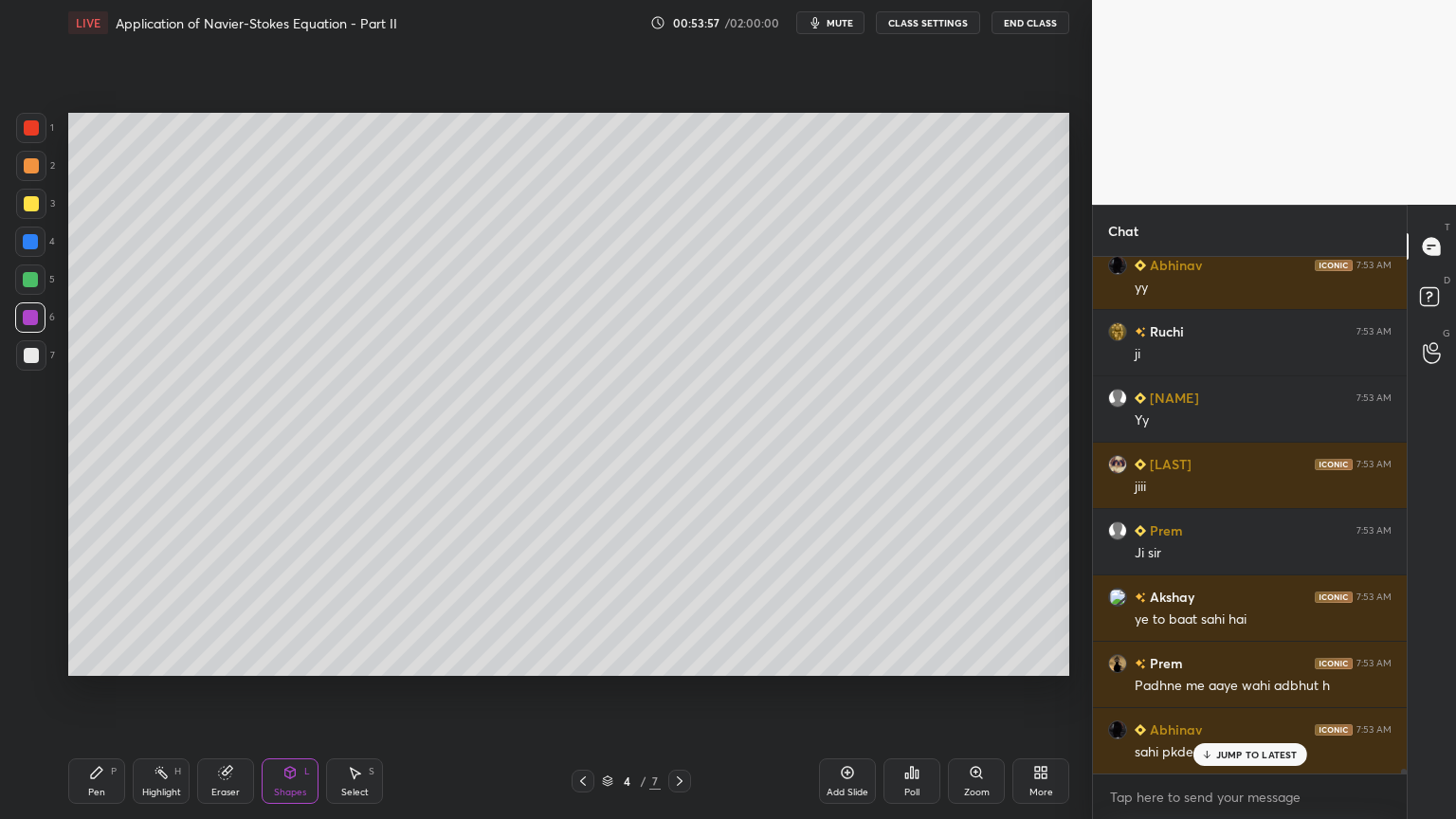 click 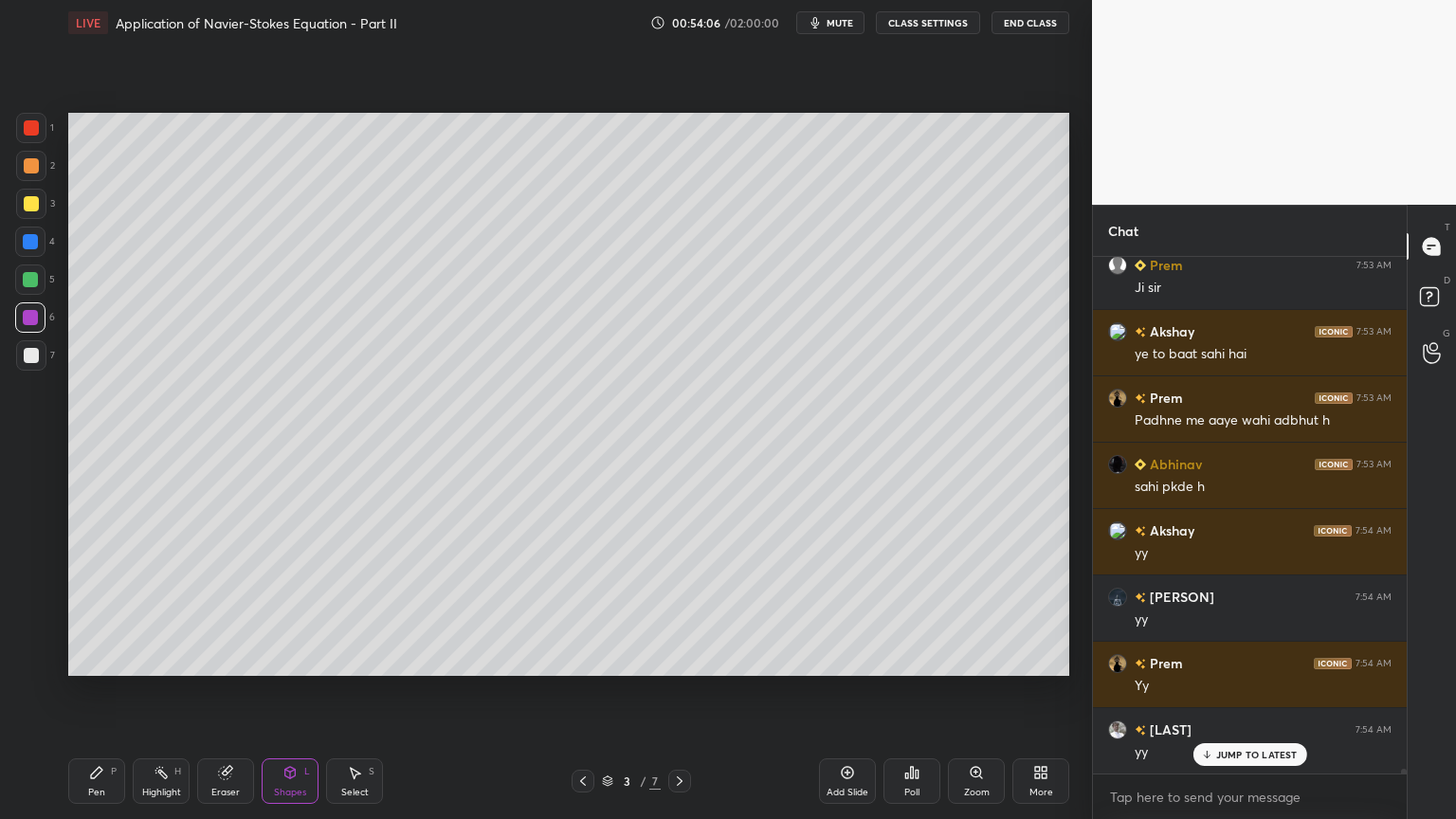 scroll, scrollTop: 53387, scrollLeft: 0, axis: vertical 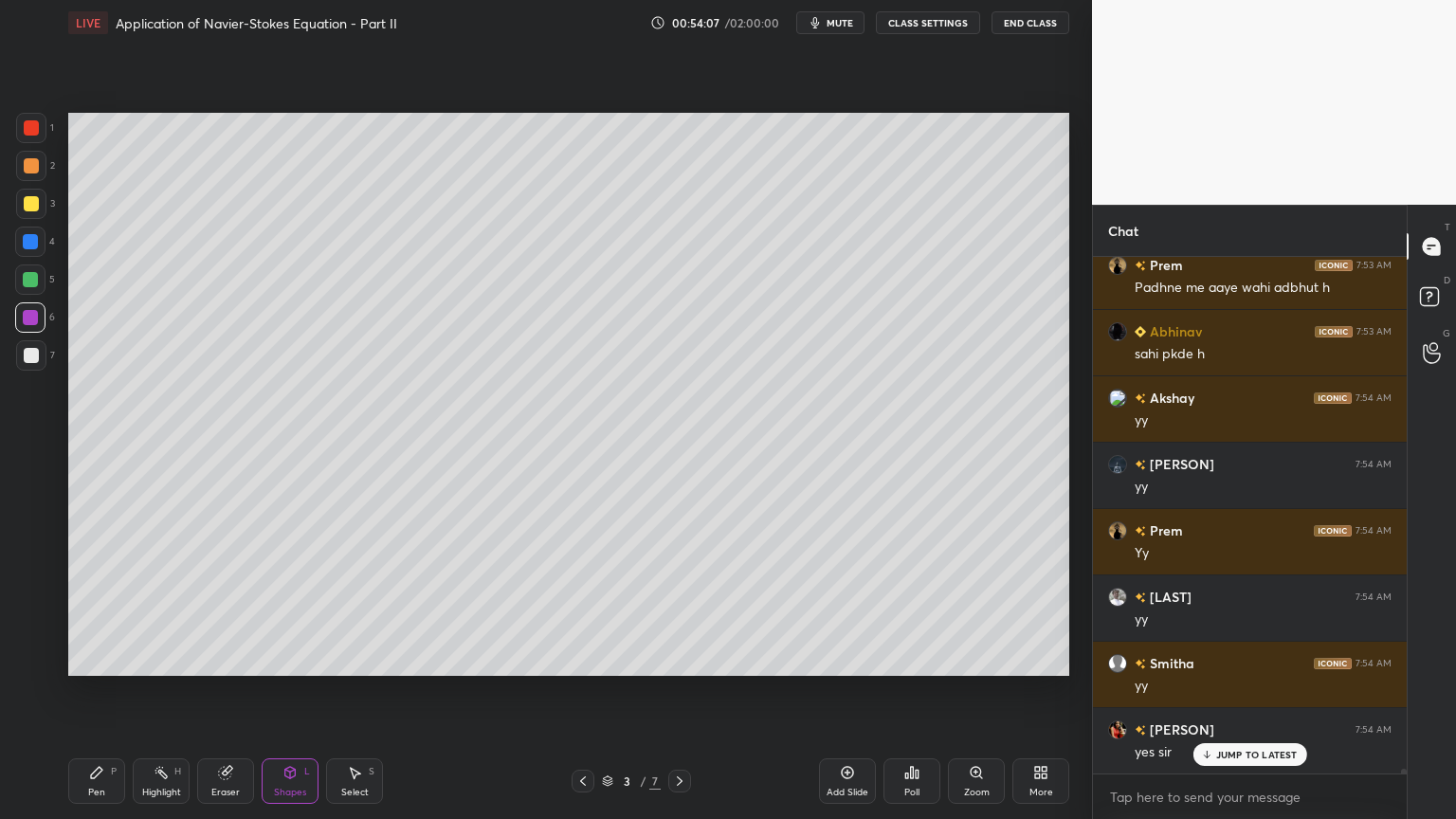 click on "Pen" at bounding box center [97, 792] 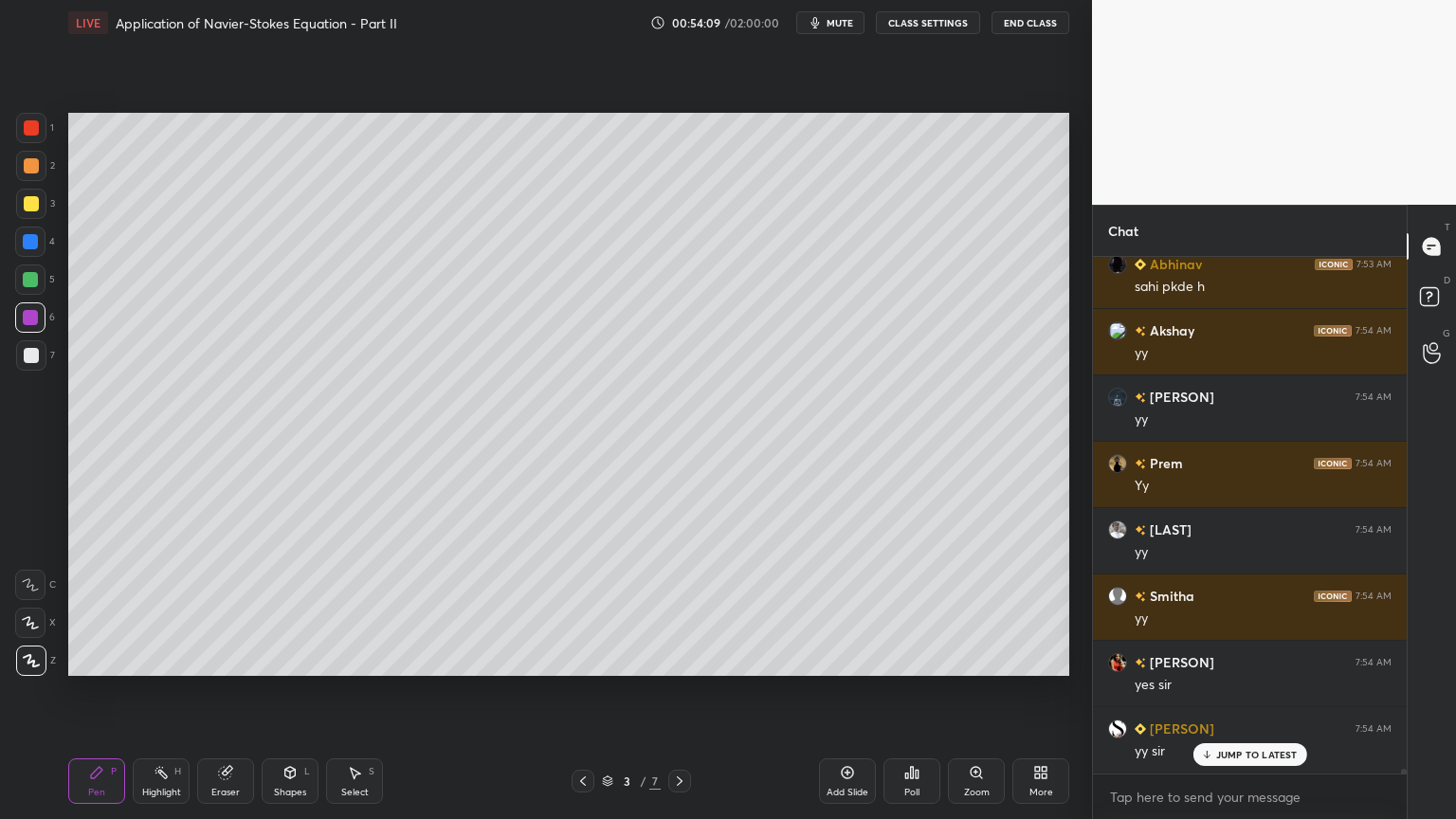 scroll, scrollTop: 53519, scrollLeft: 0, axis: vertical 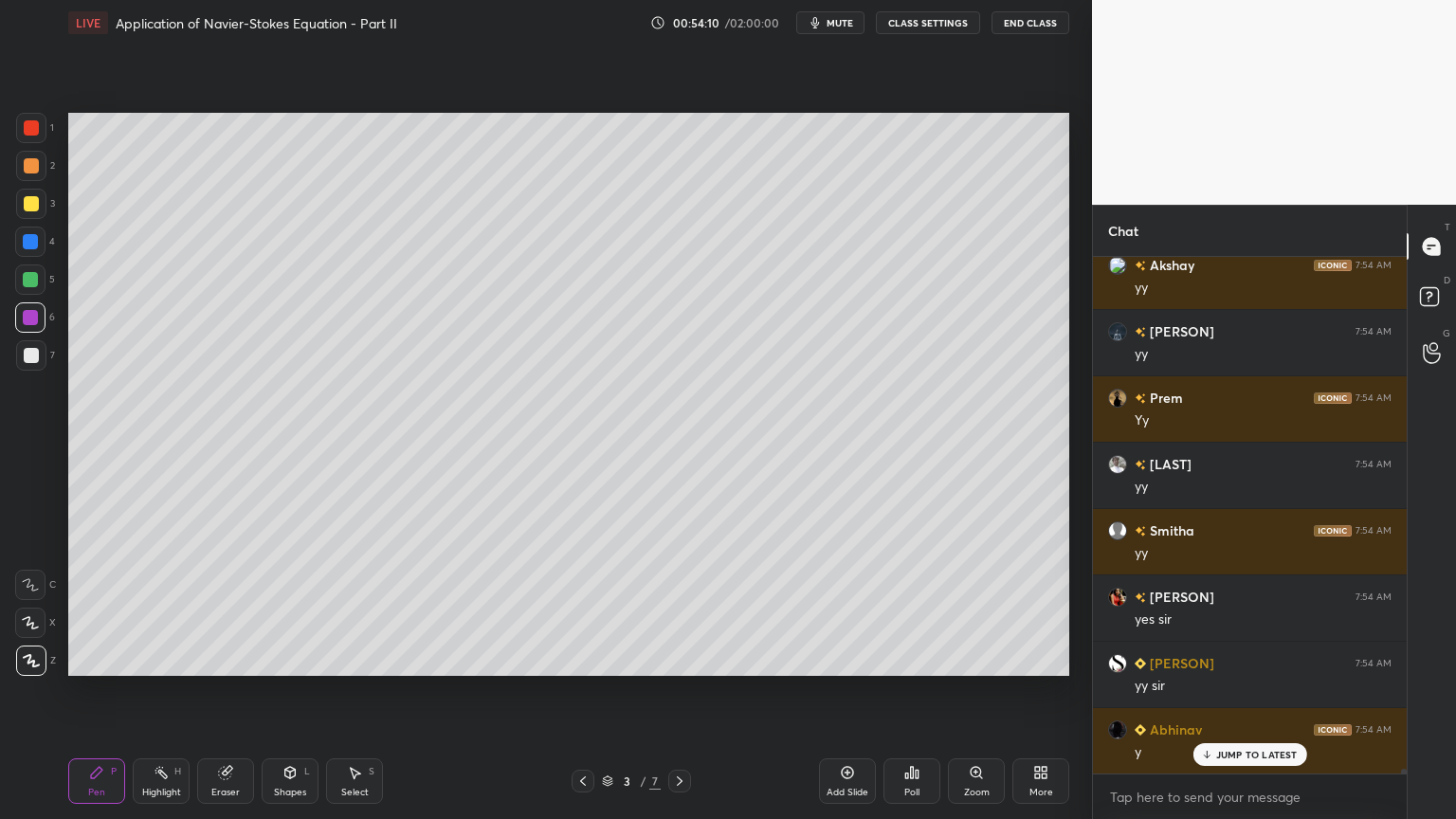 click at bounding box center [31, 355] 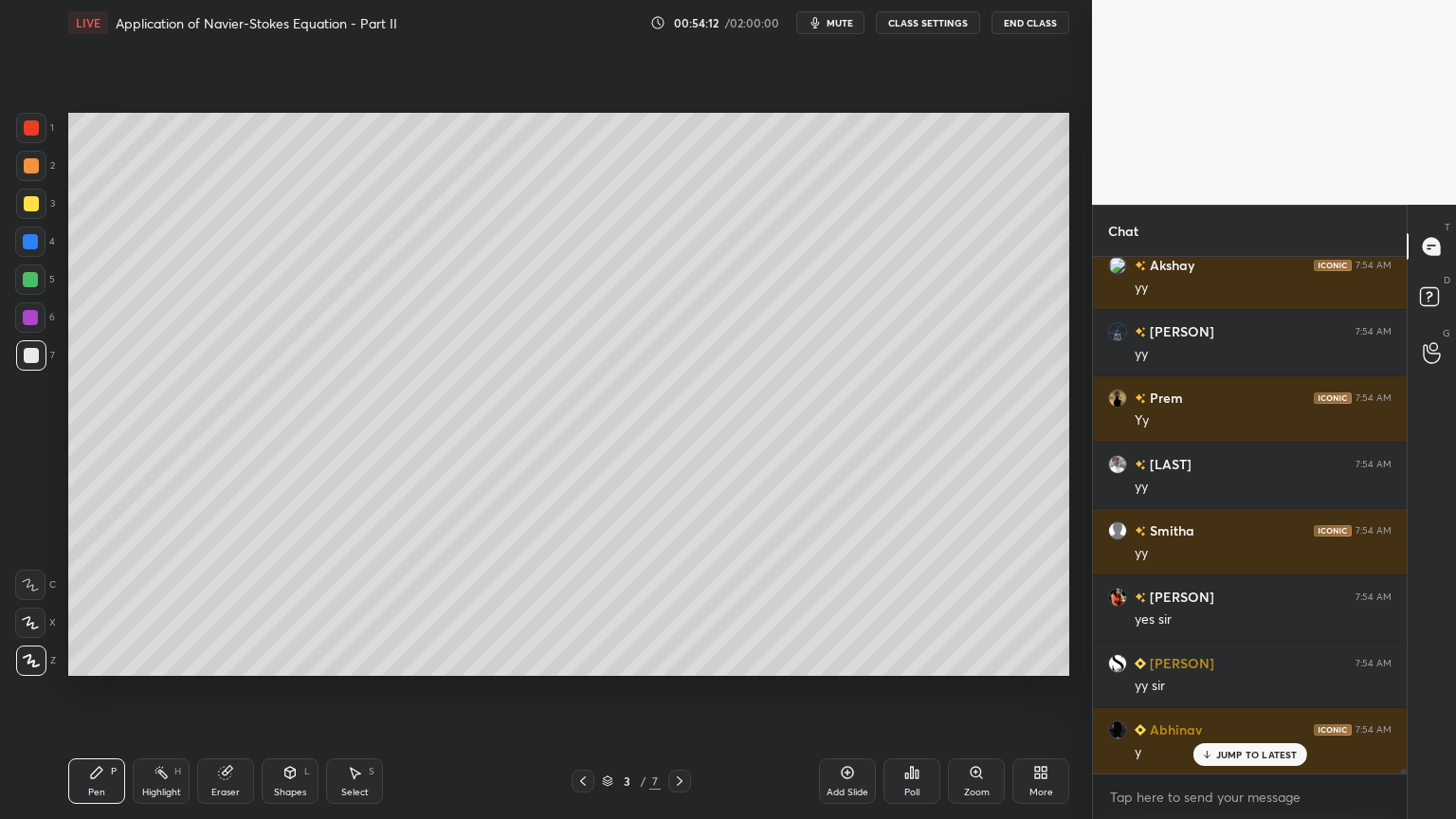 click at bounding box center [30, 318] 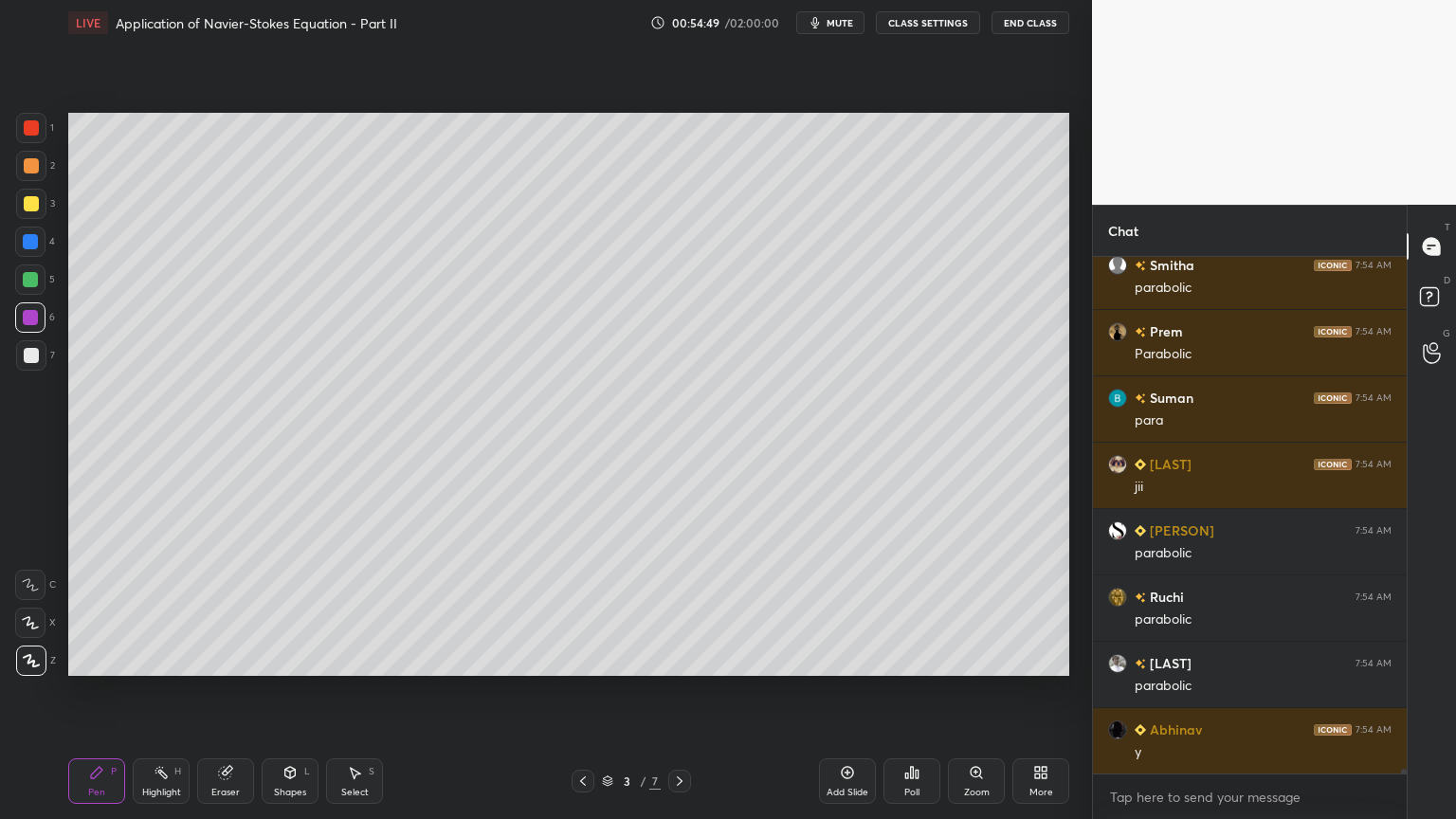 scroll, scrollTop: 54648, scrollLeft: 0, axis: vertical 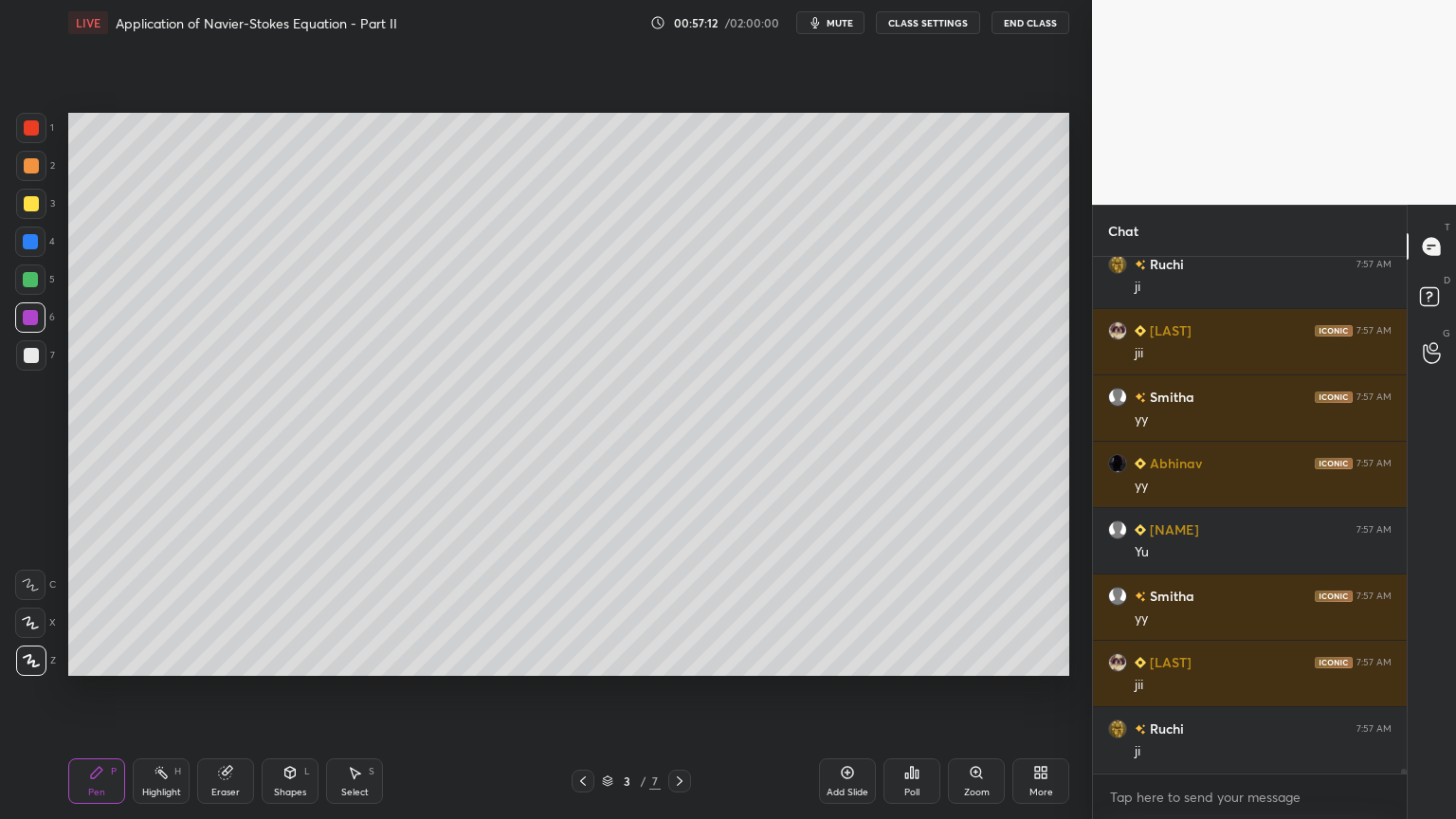 click on "Select S" at bounding box center (355, 781) 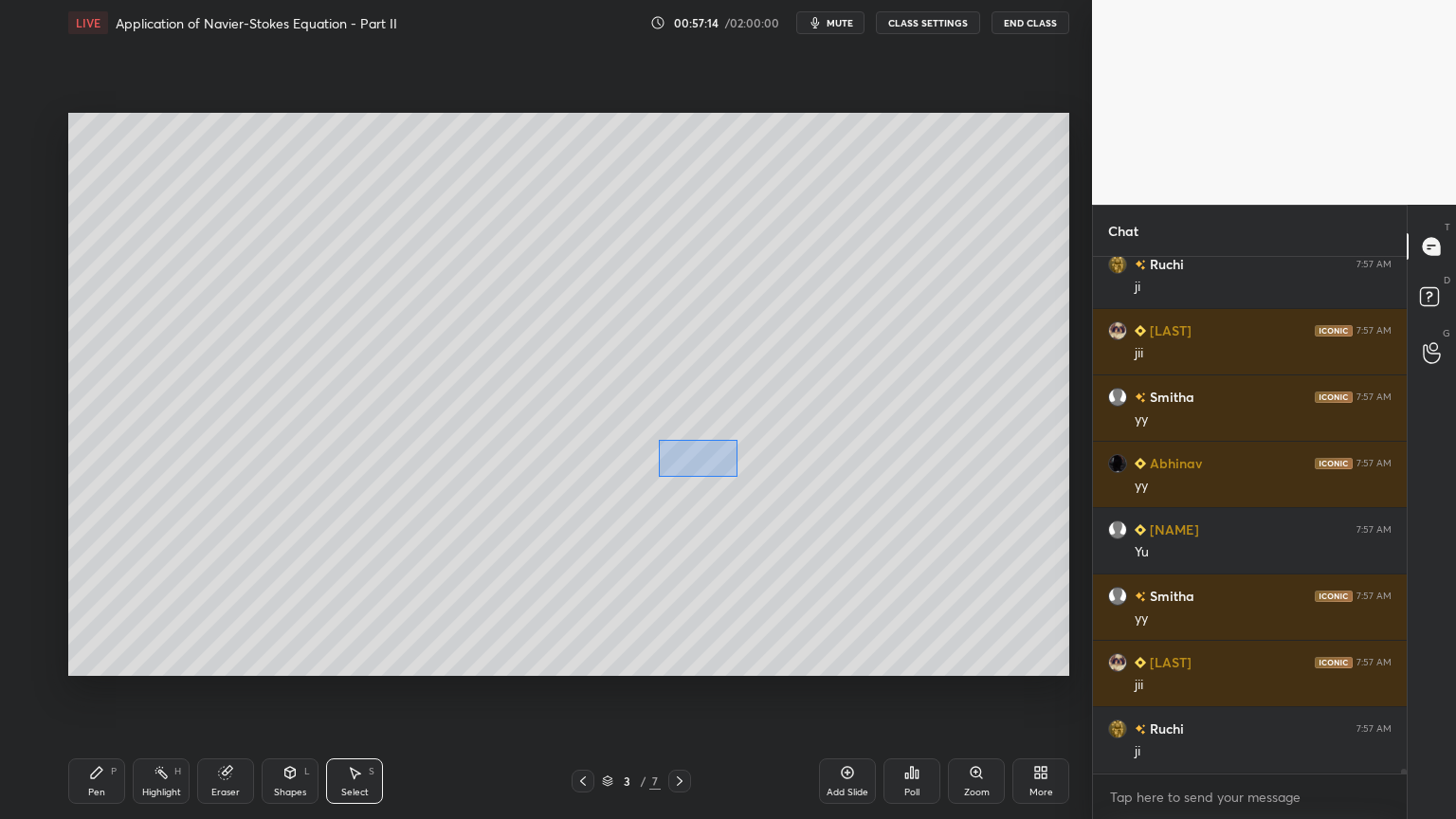 scroll, scrollTop: 56856, scrollLeft: 0, axis: vertical 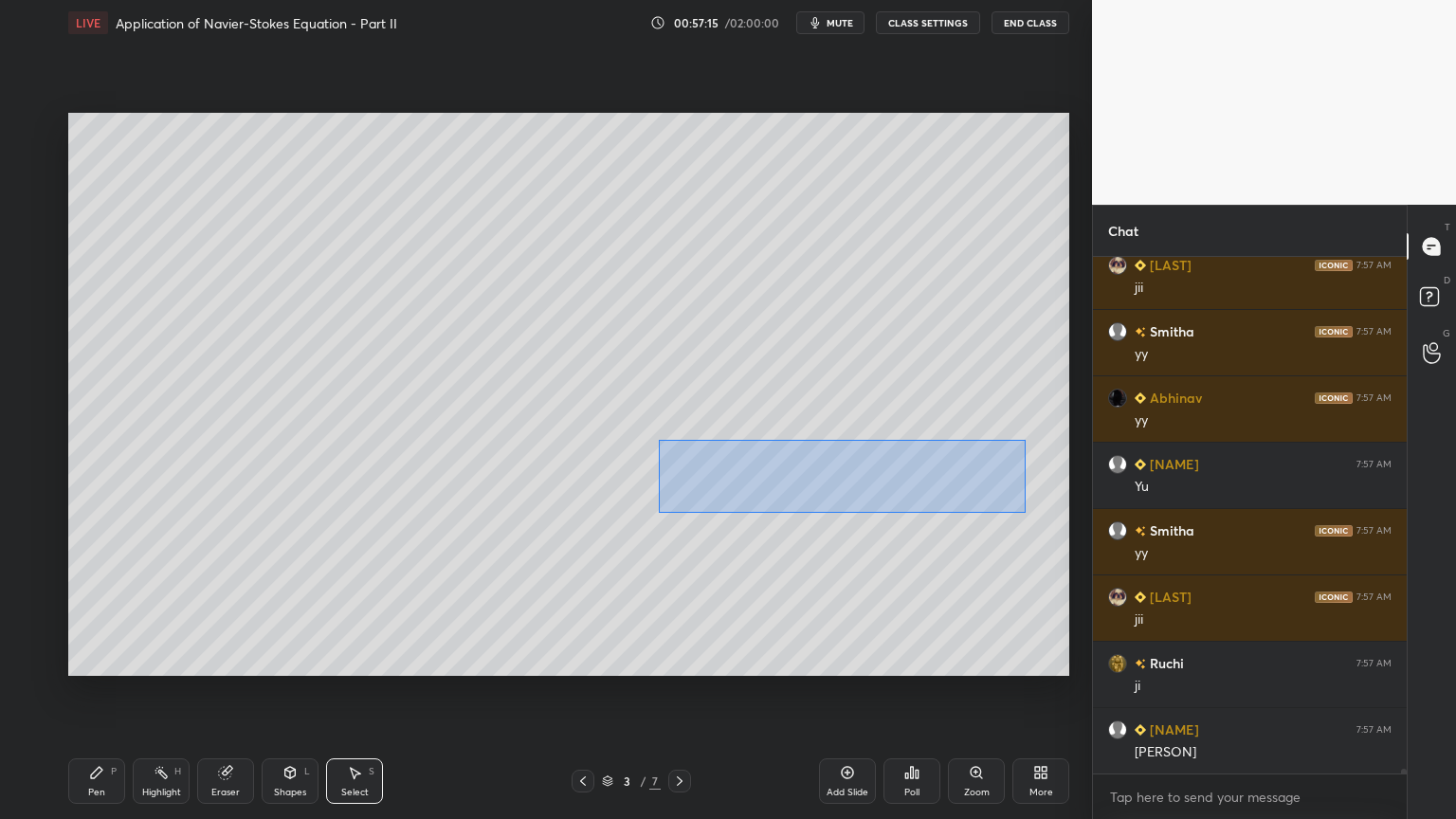 drag, startPoint x: 659, startPoint y: 440, endPoint x: 1026, endPoint y: 512, distance: 373.99599 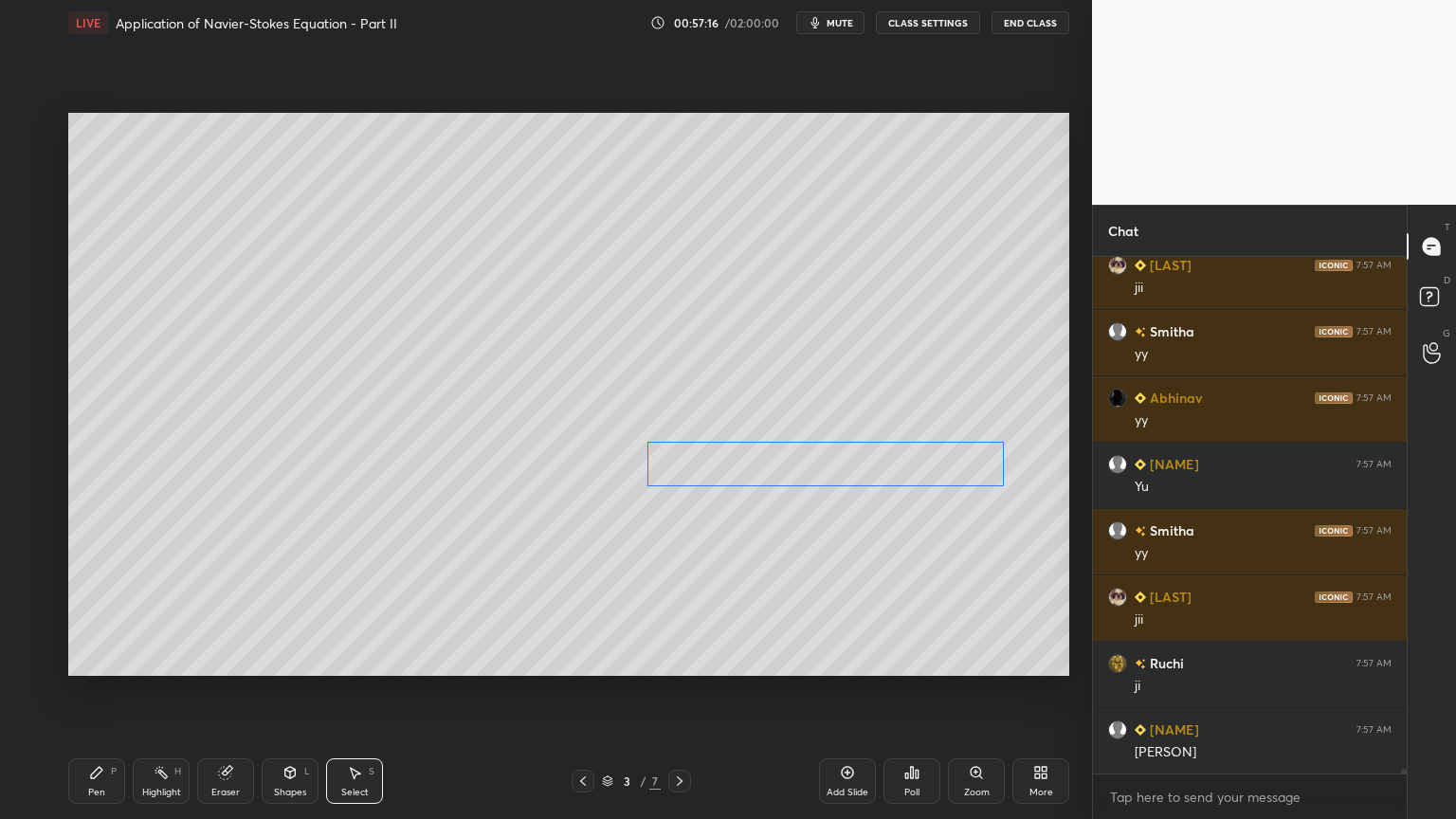 drag, startPoint x: 940, startPoint y: 476, endPoint x: 928, endPoint y: 474, distance: 12.165525 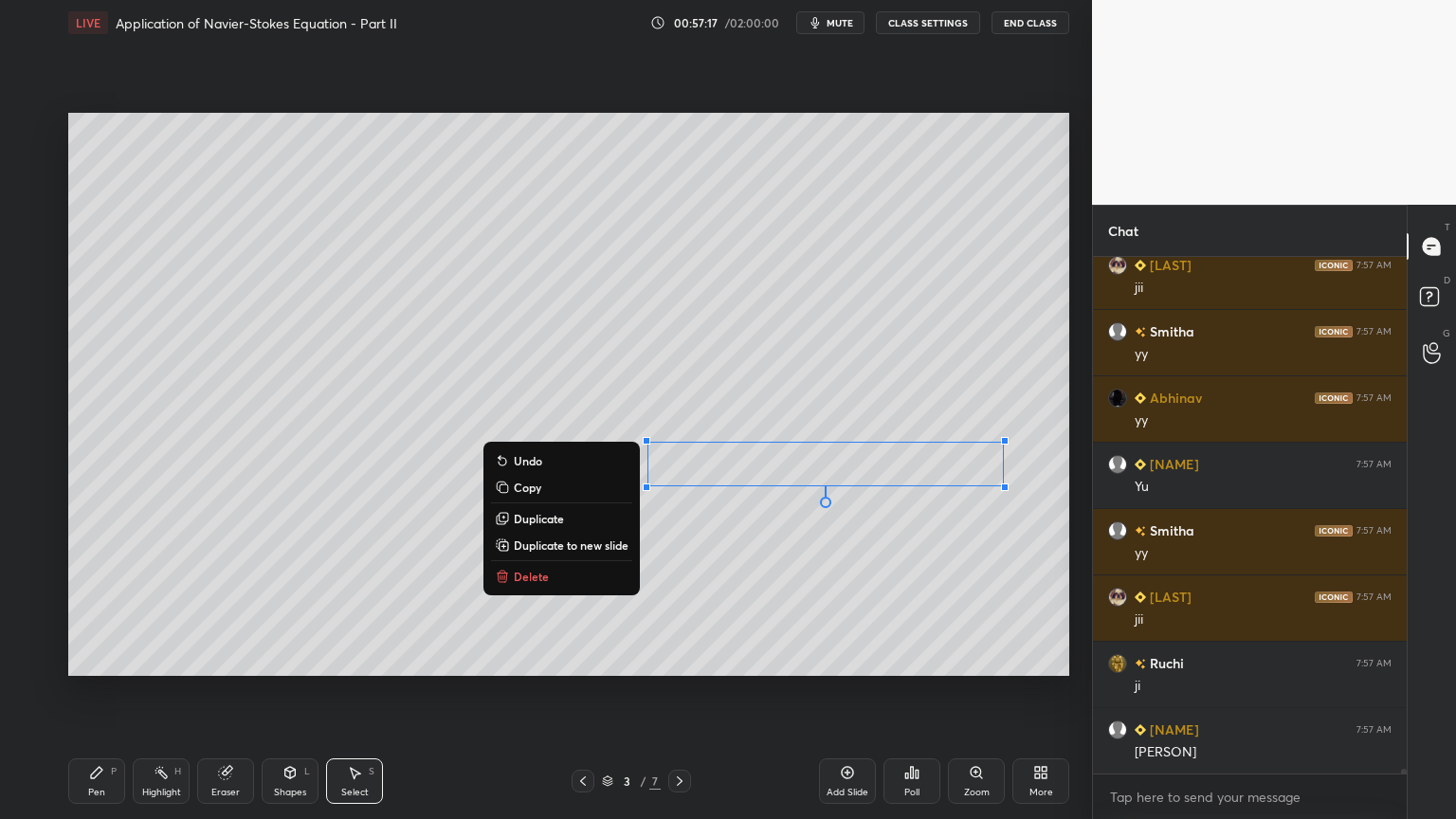 click 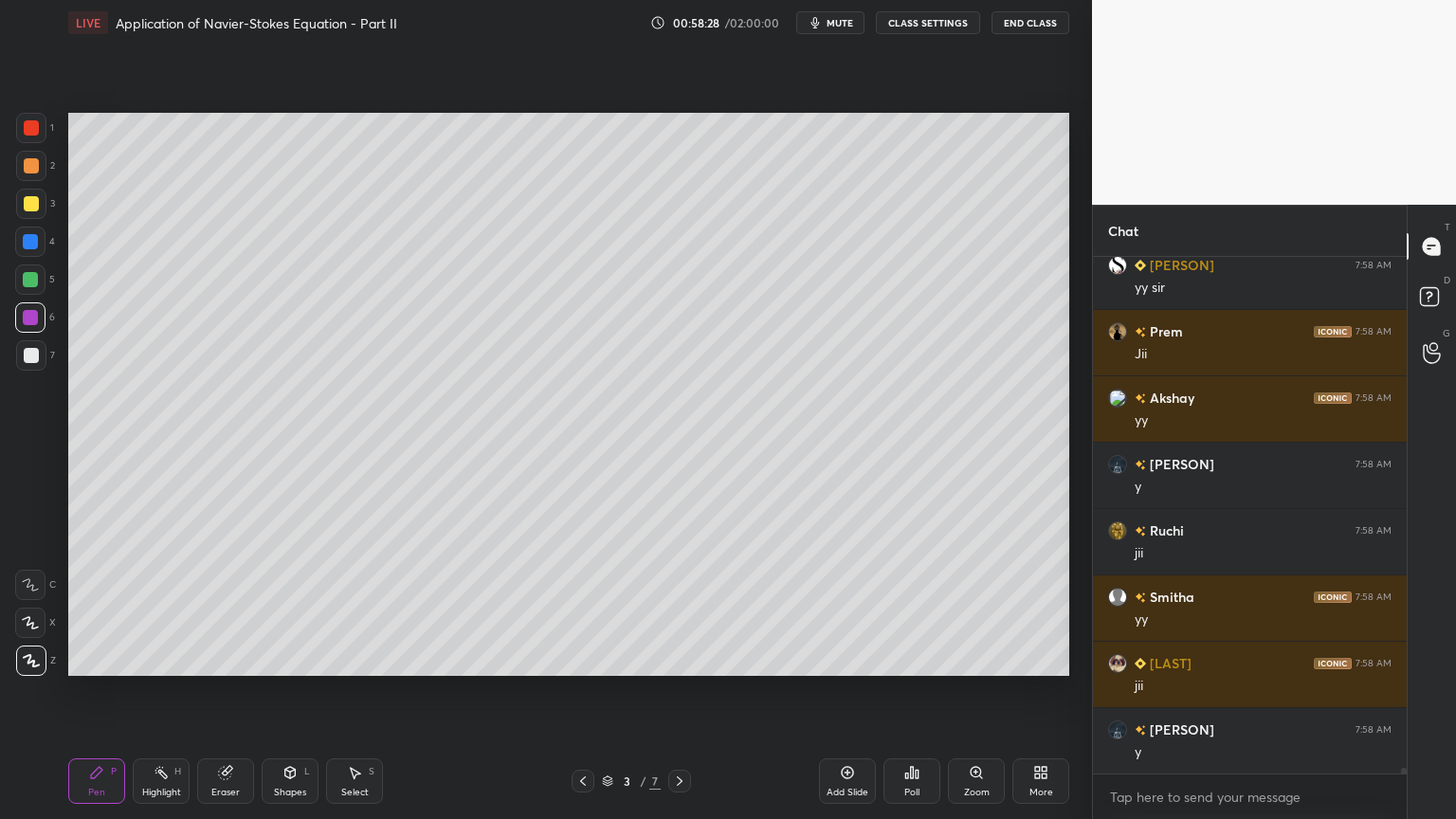 scroll, scrollTop: 47133, scrollLeft: 0, axis: vertical 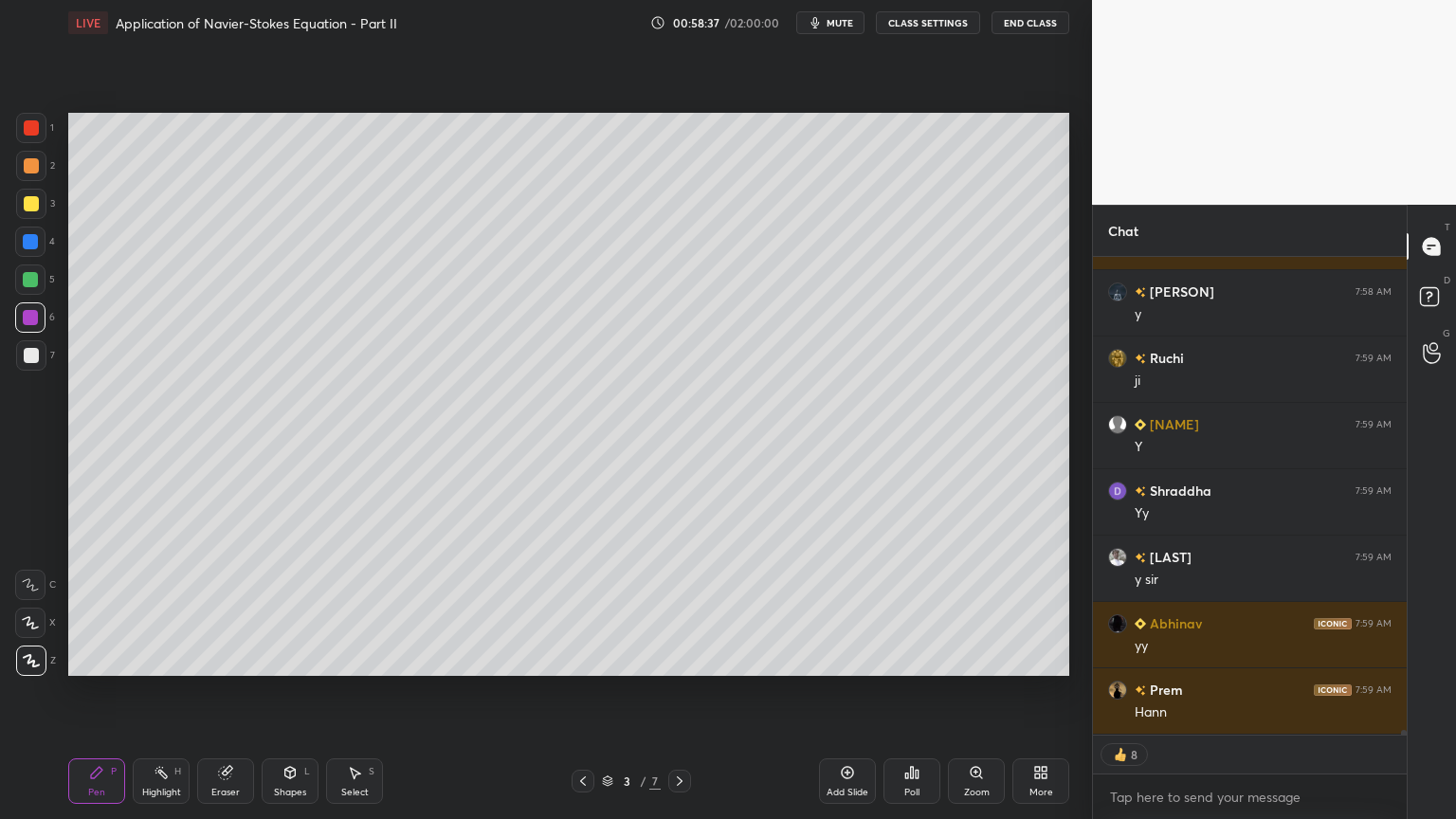 click 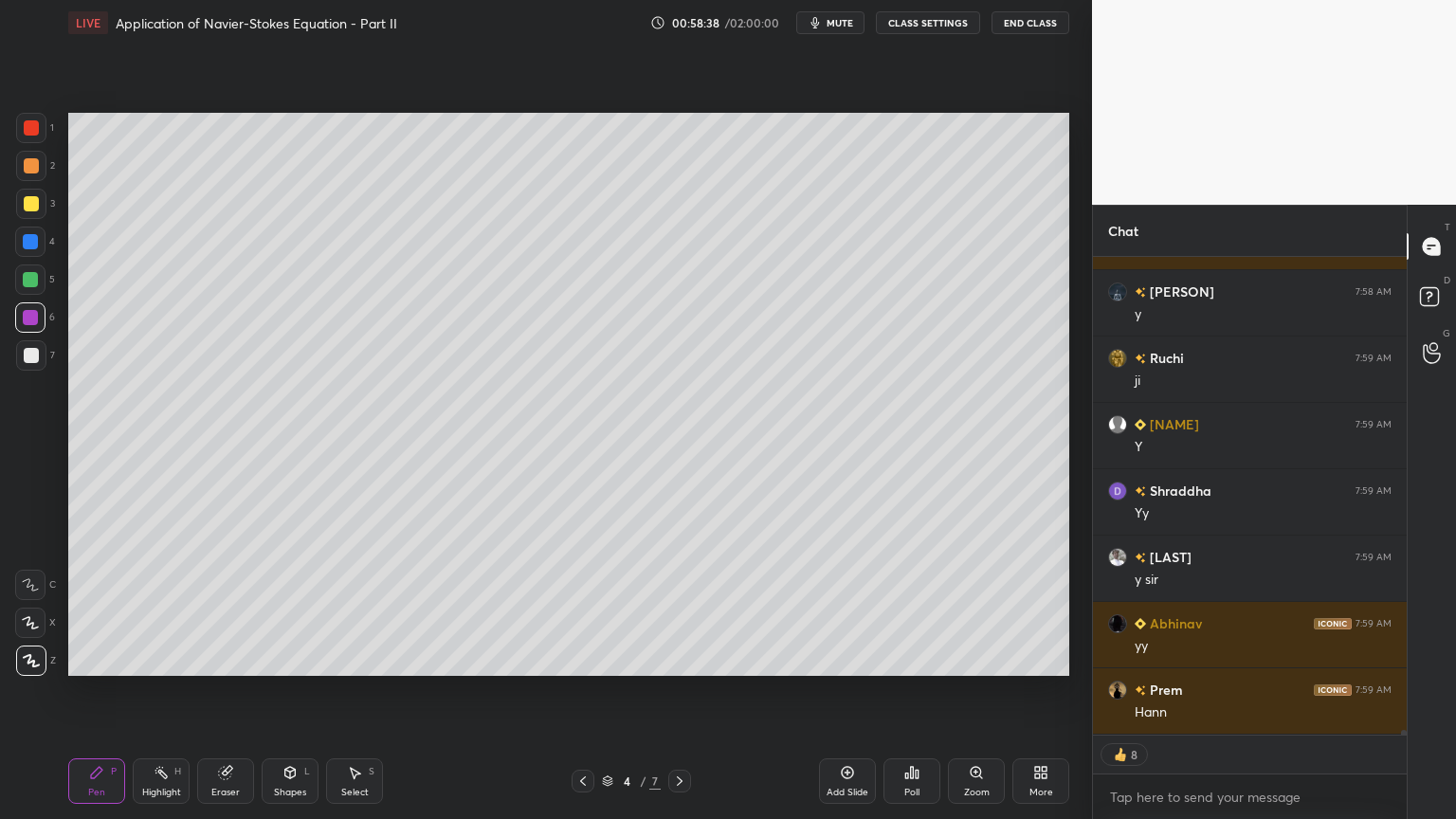 click 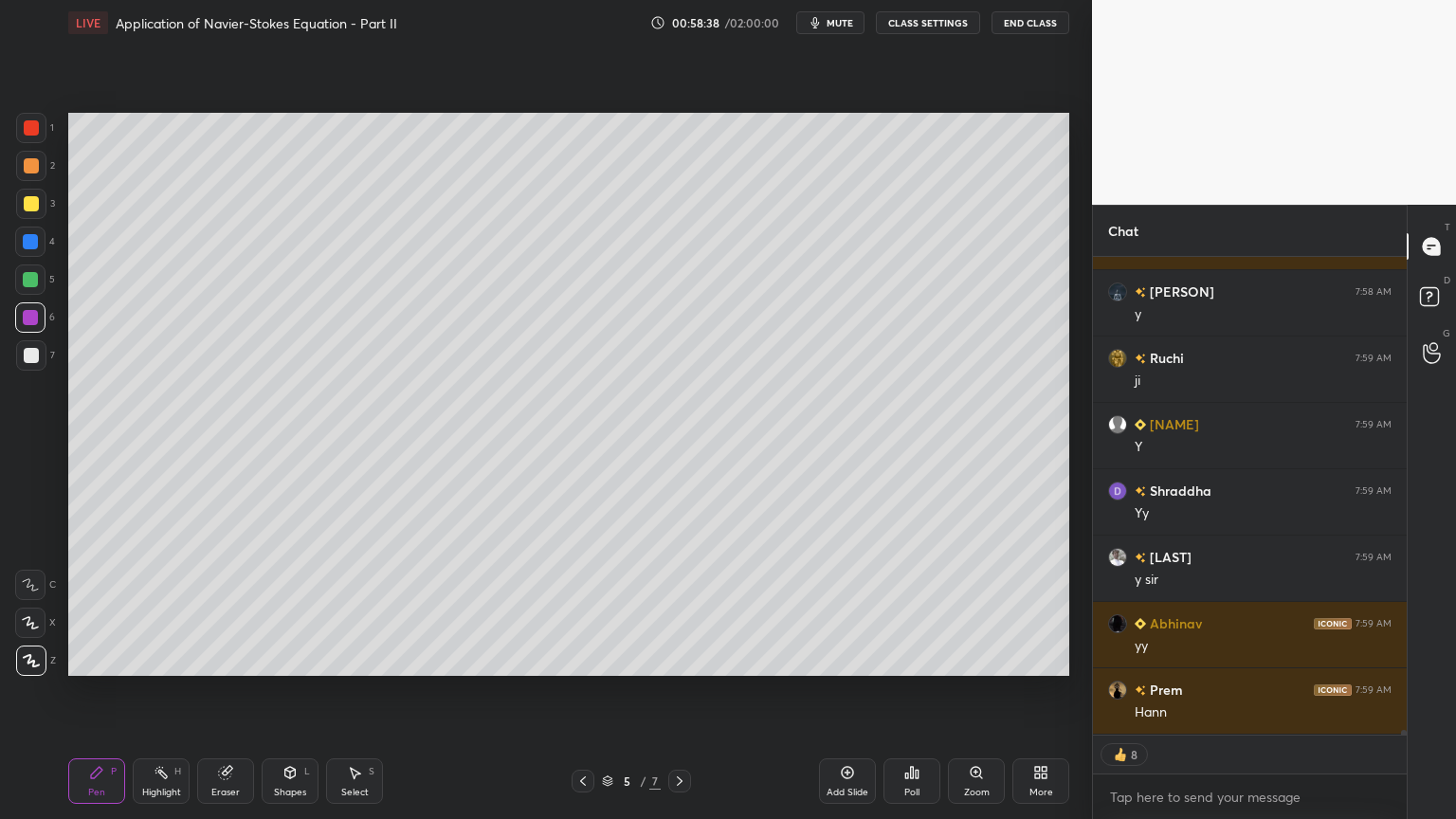 scroll, scrollTop: 47570, scrollLeft: 0, axis: vertical 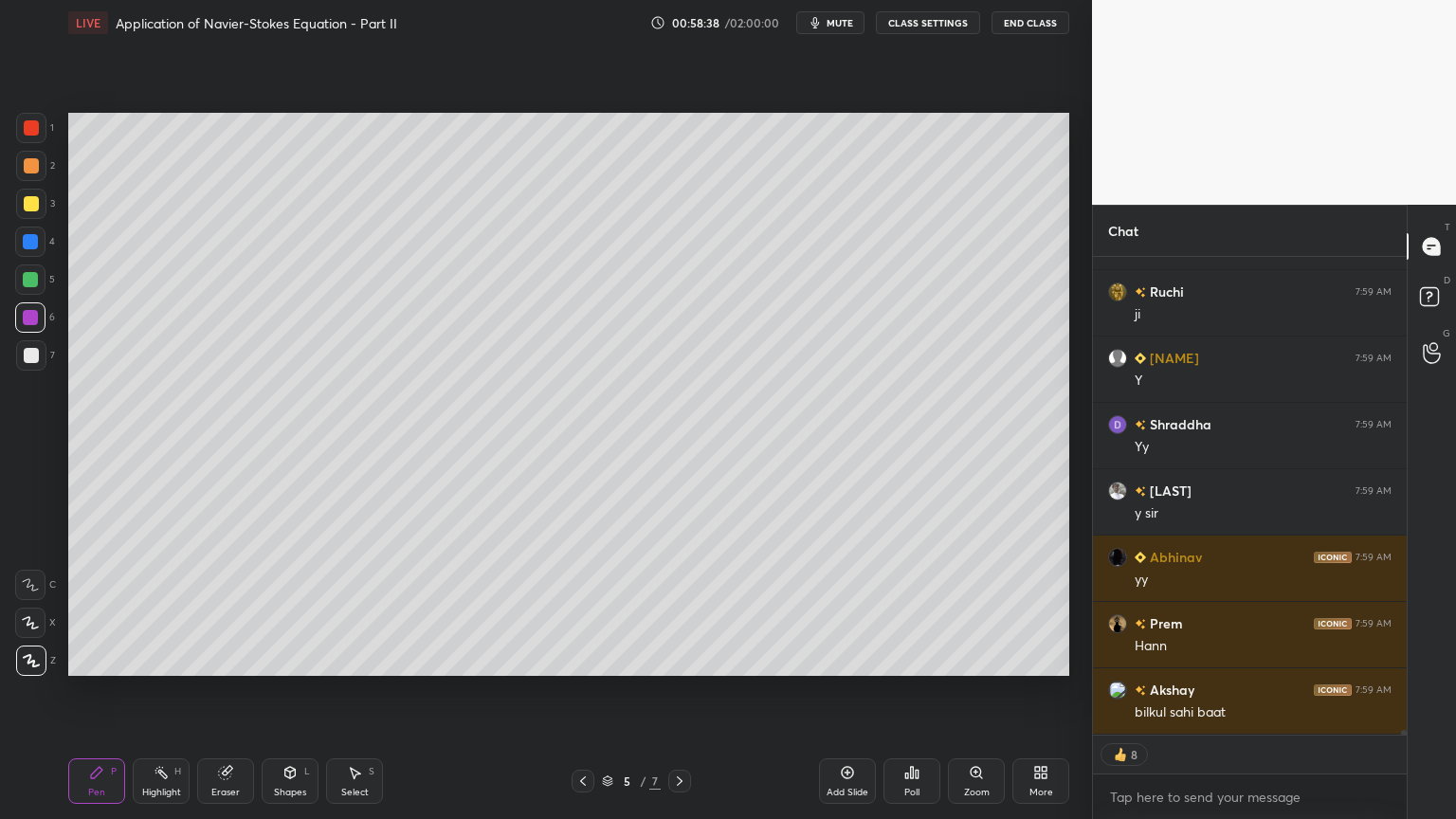 click 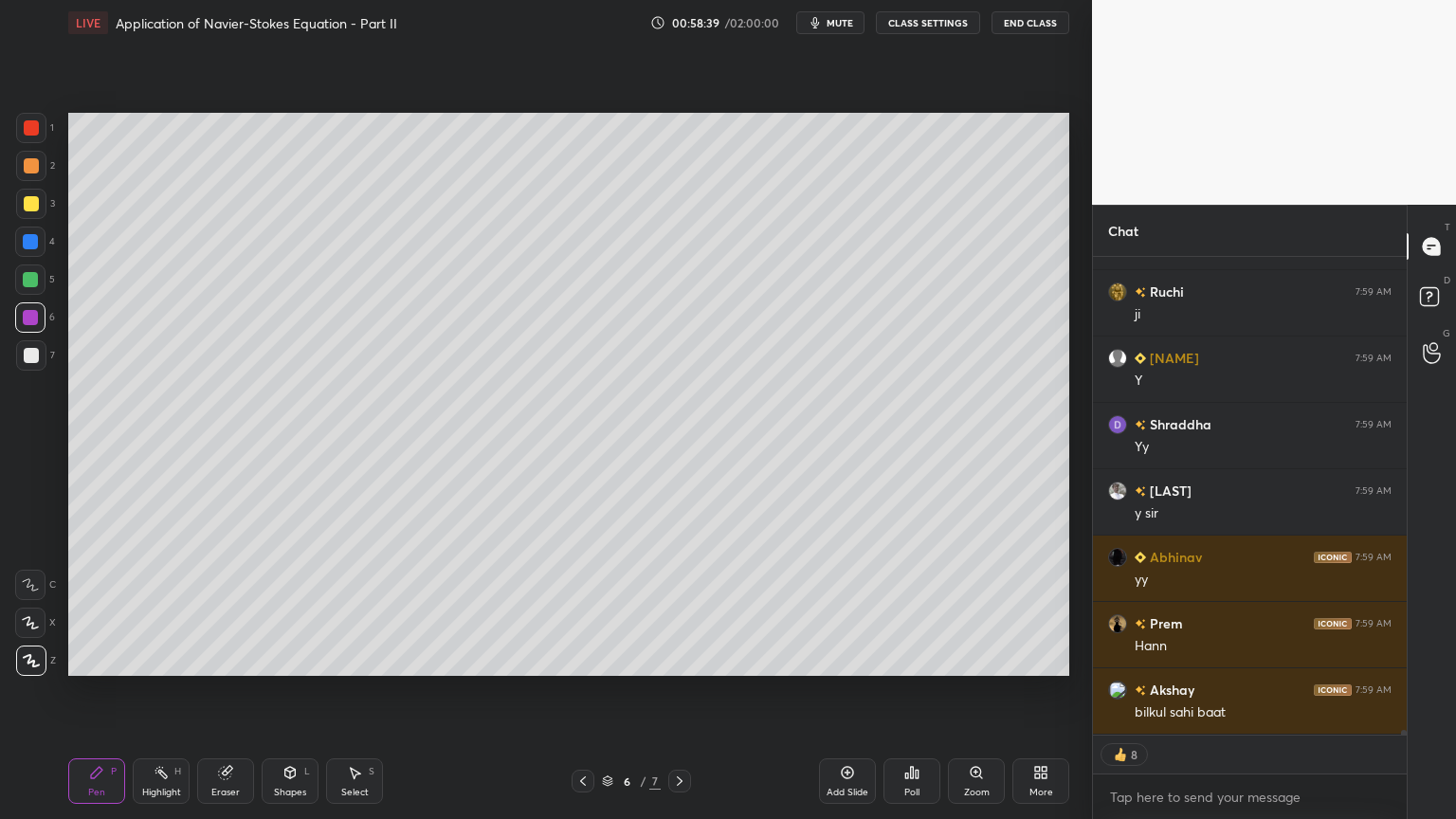 click 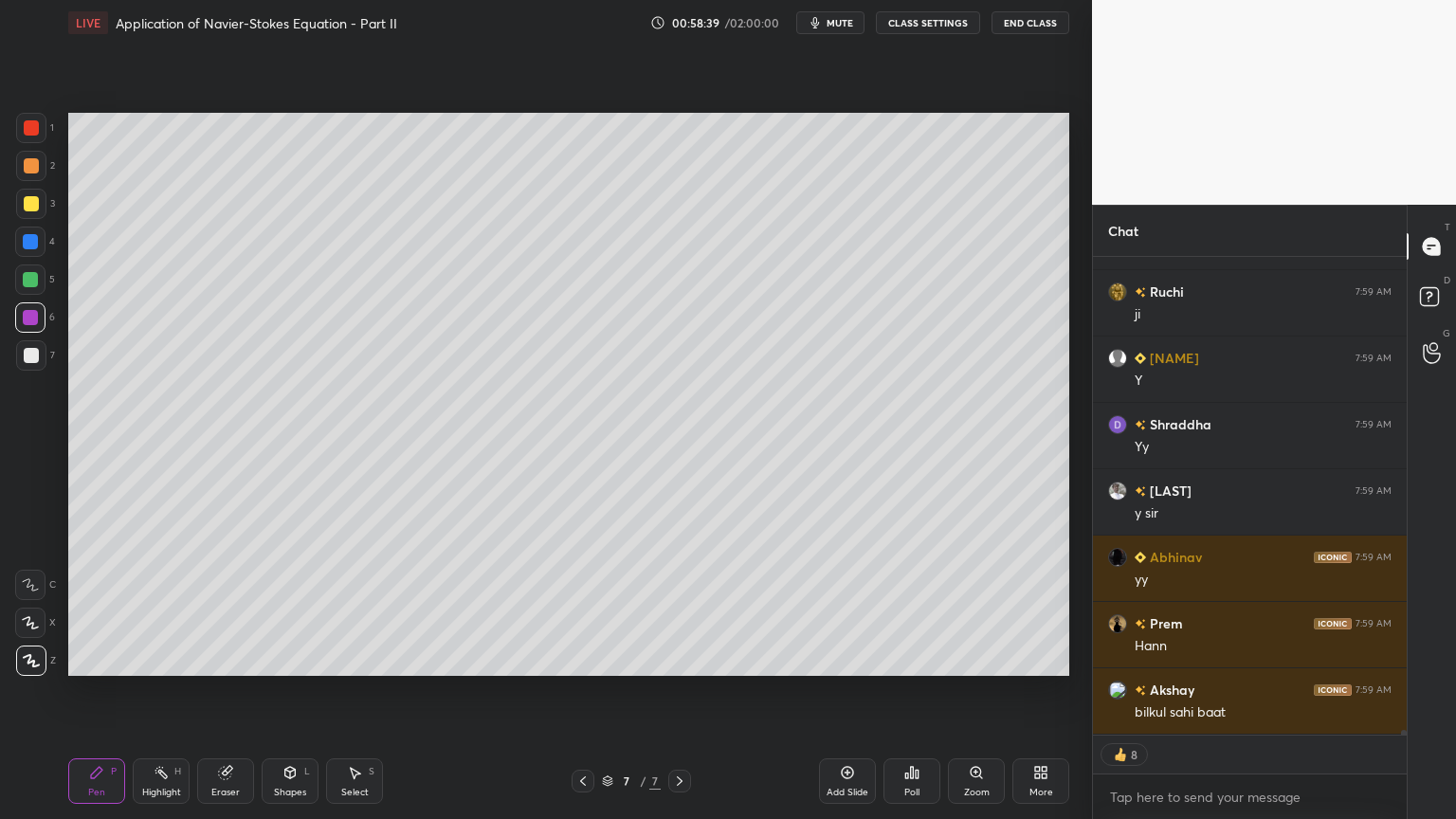 click 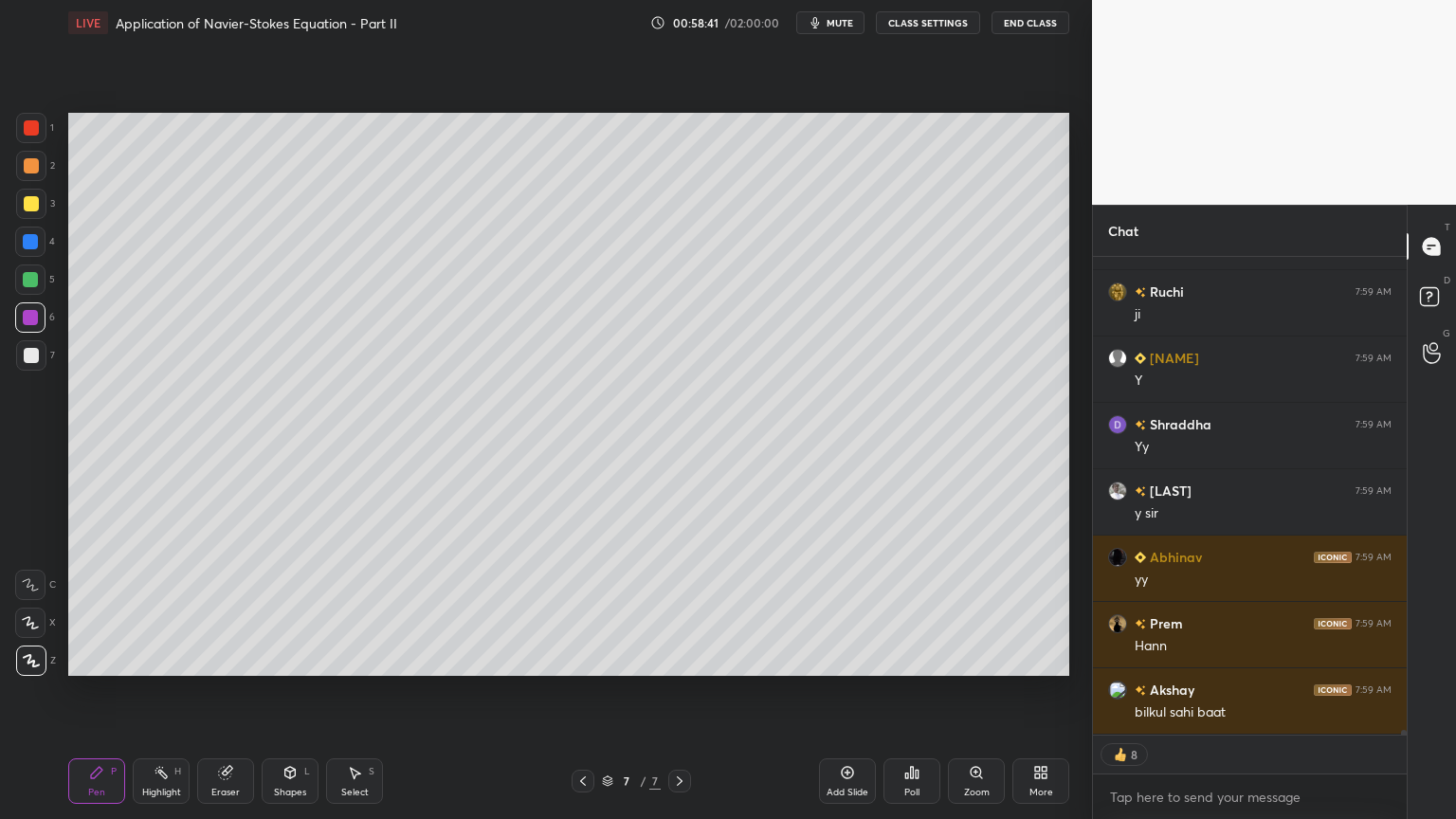 click on "Add Slide" at bounding box center [847, 792] 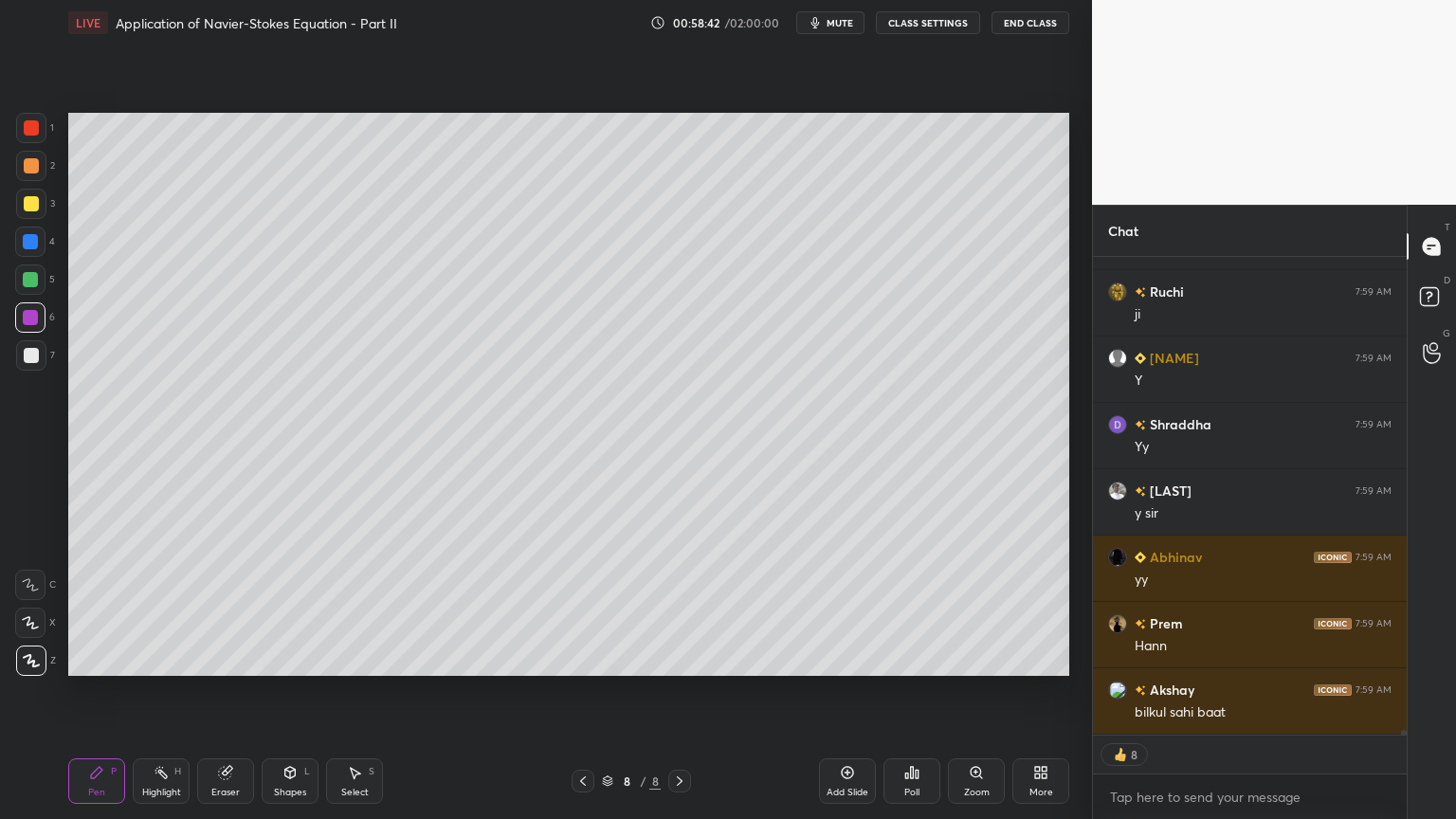 click on "Pen P" at bounding box center [97, 781] 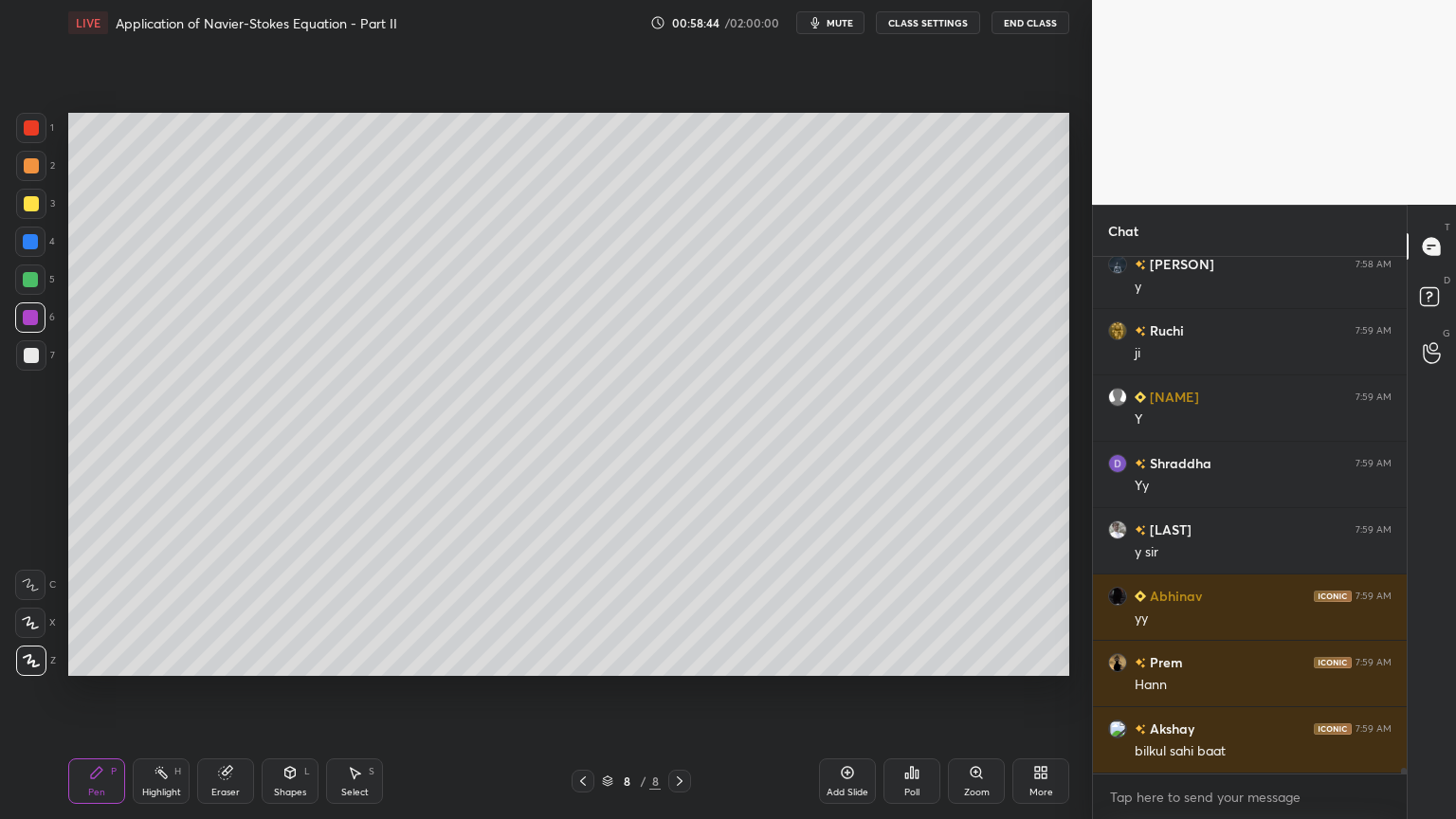 scroll, scrollTop: 6, scrollLeft: 6, axis: both 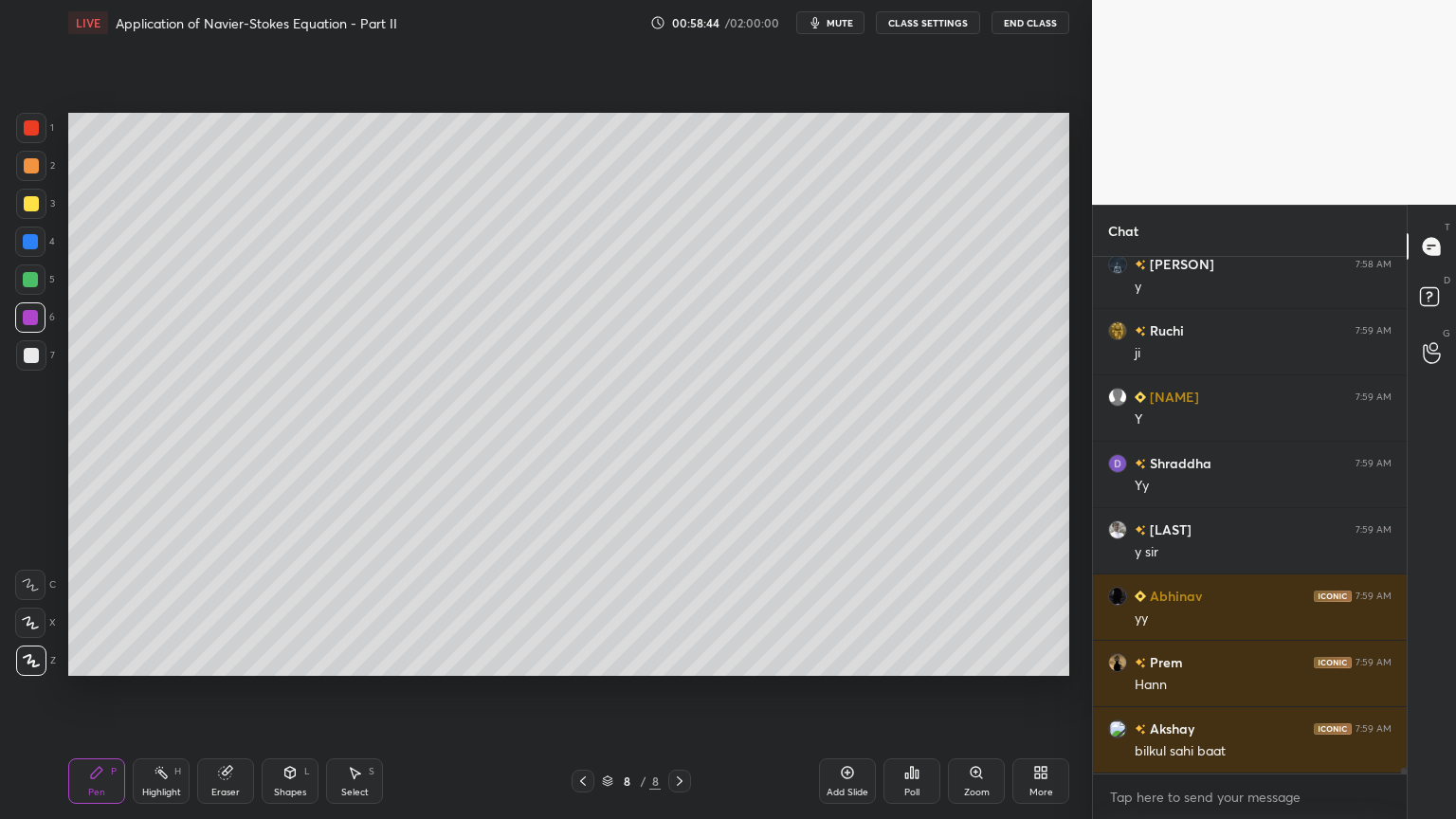 click at bounding box center [31, 204] 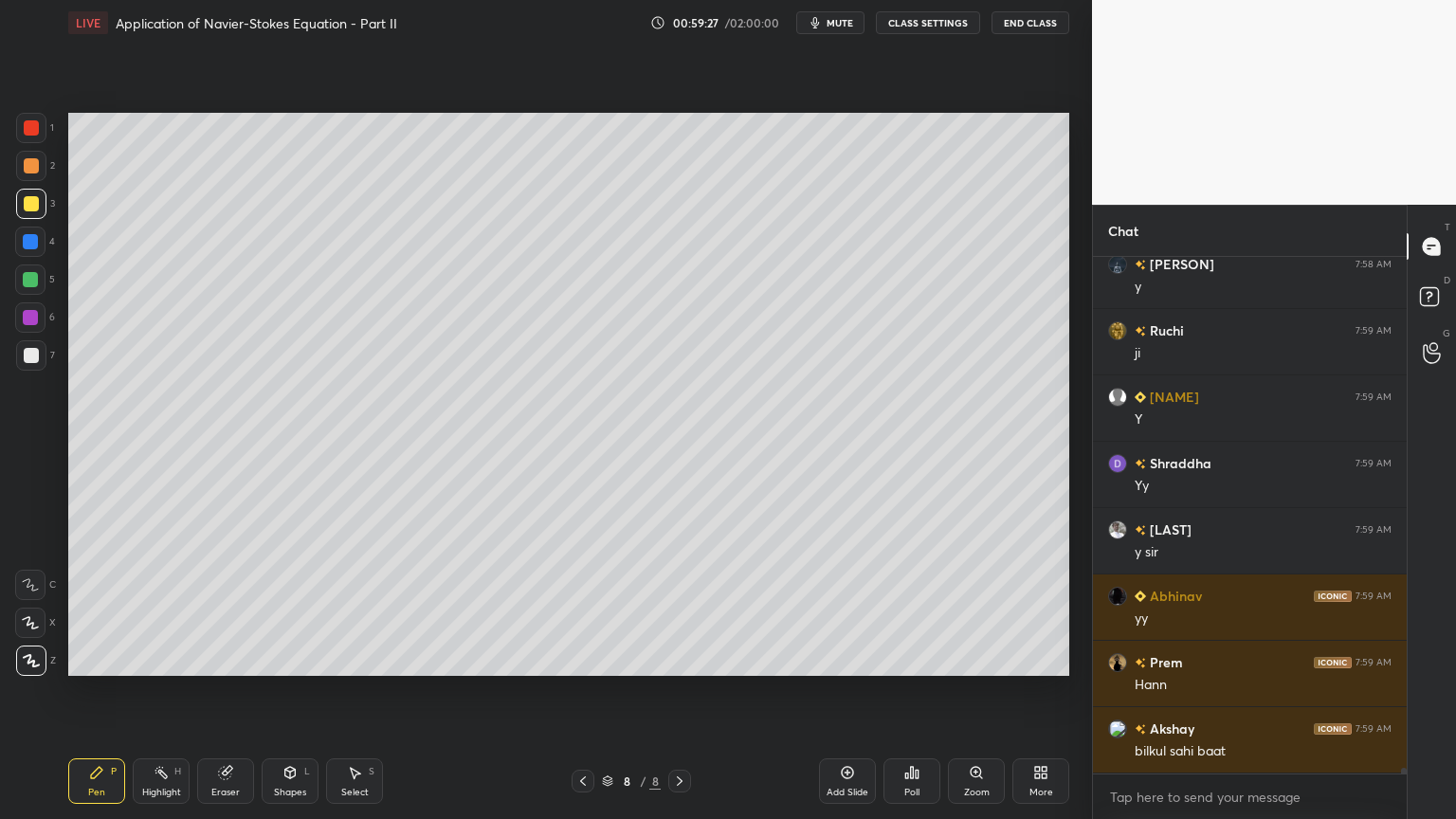 click 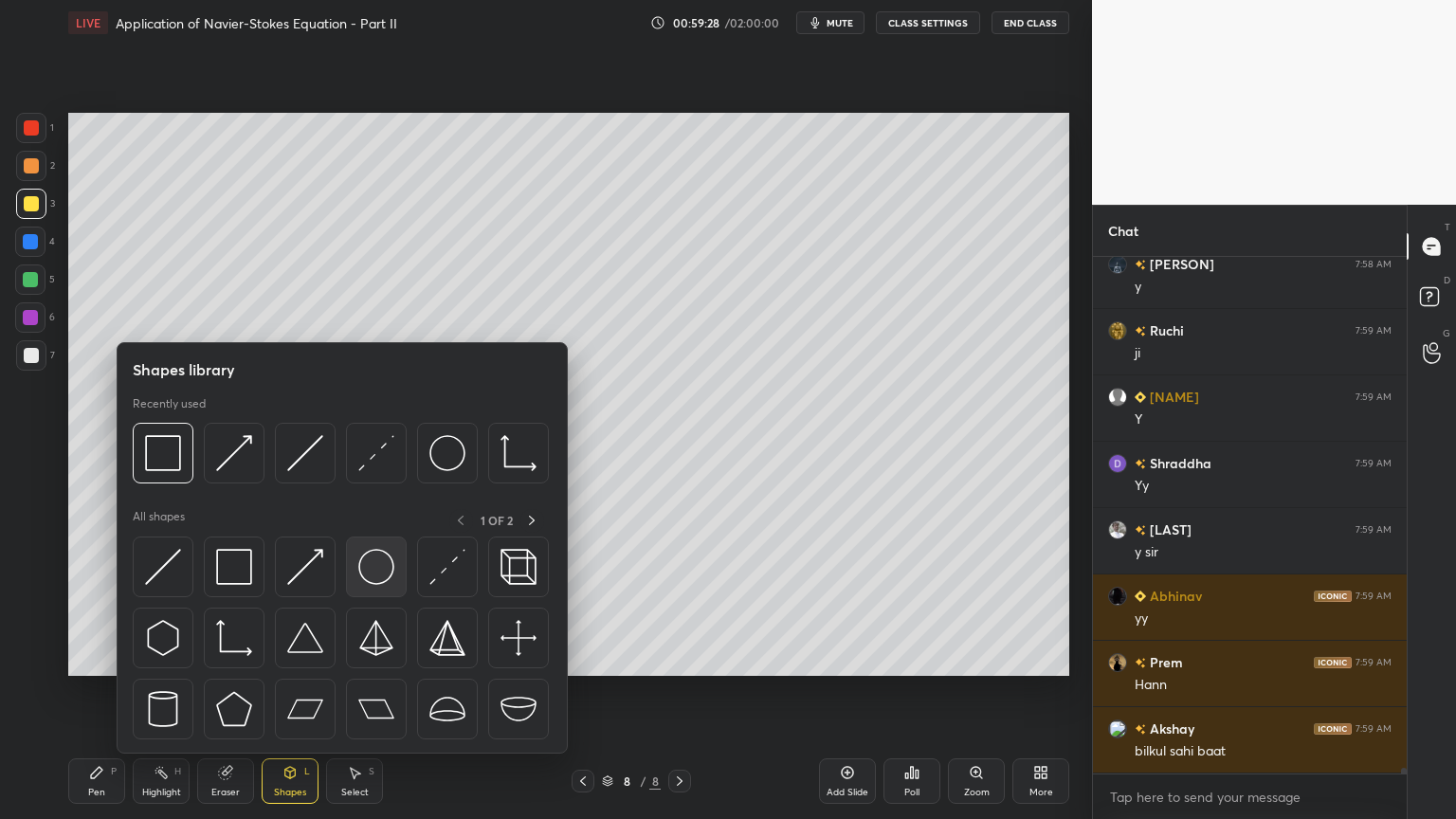 click at bounding box center [376, 567] 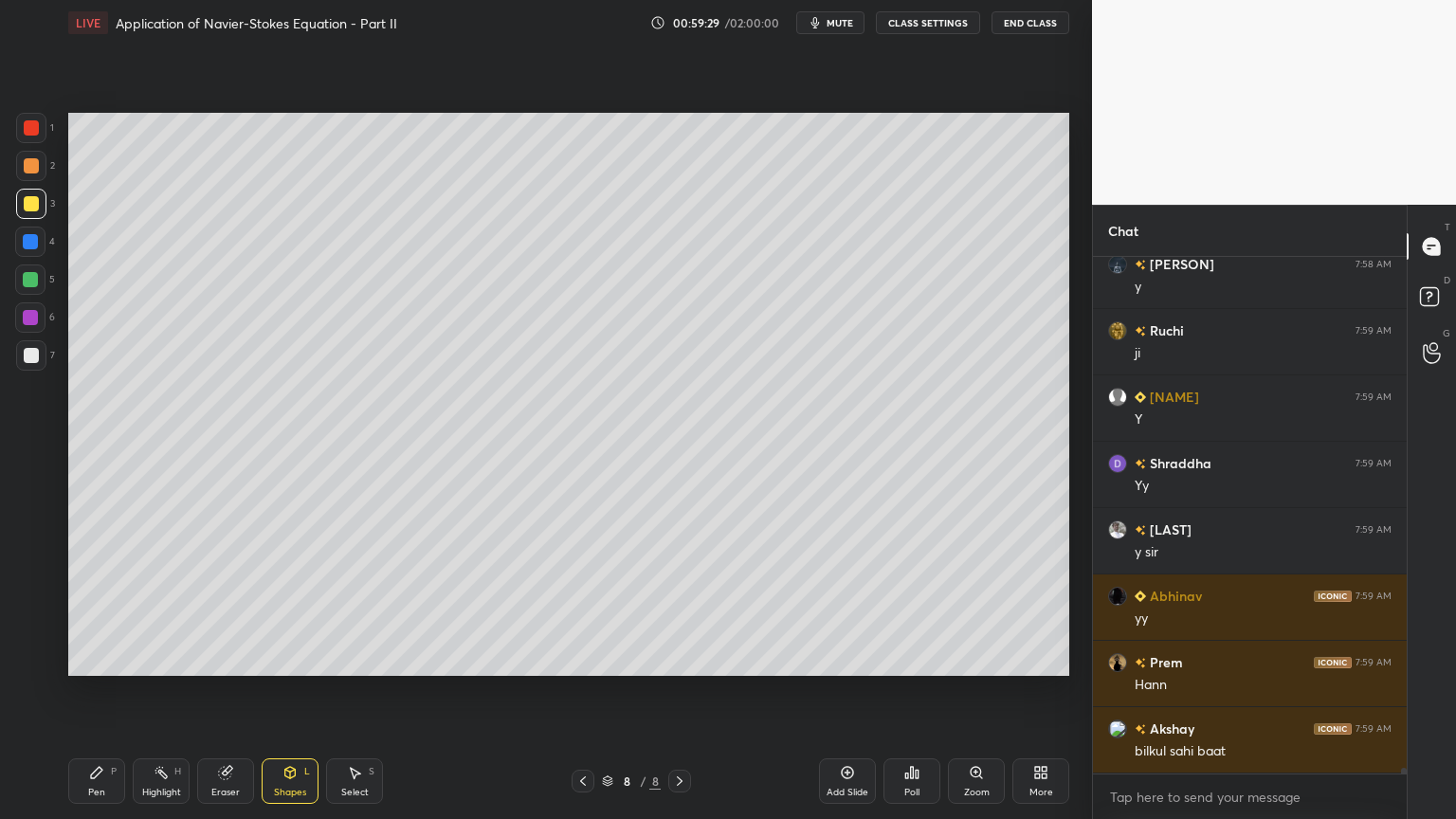 click at bounding box center (31, 355) 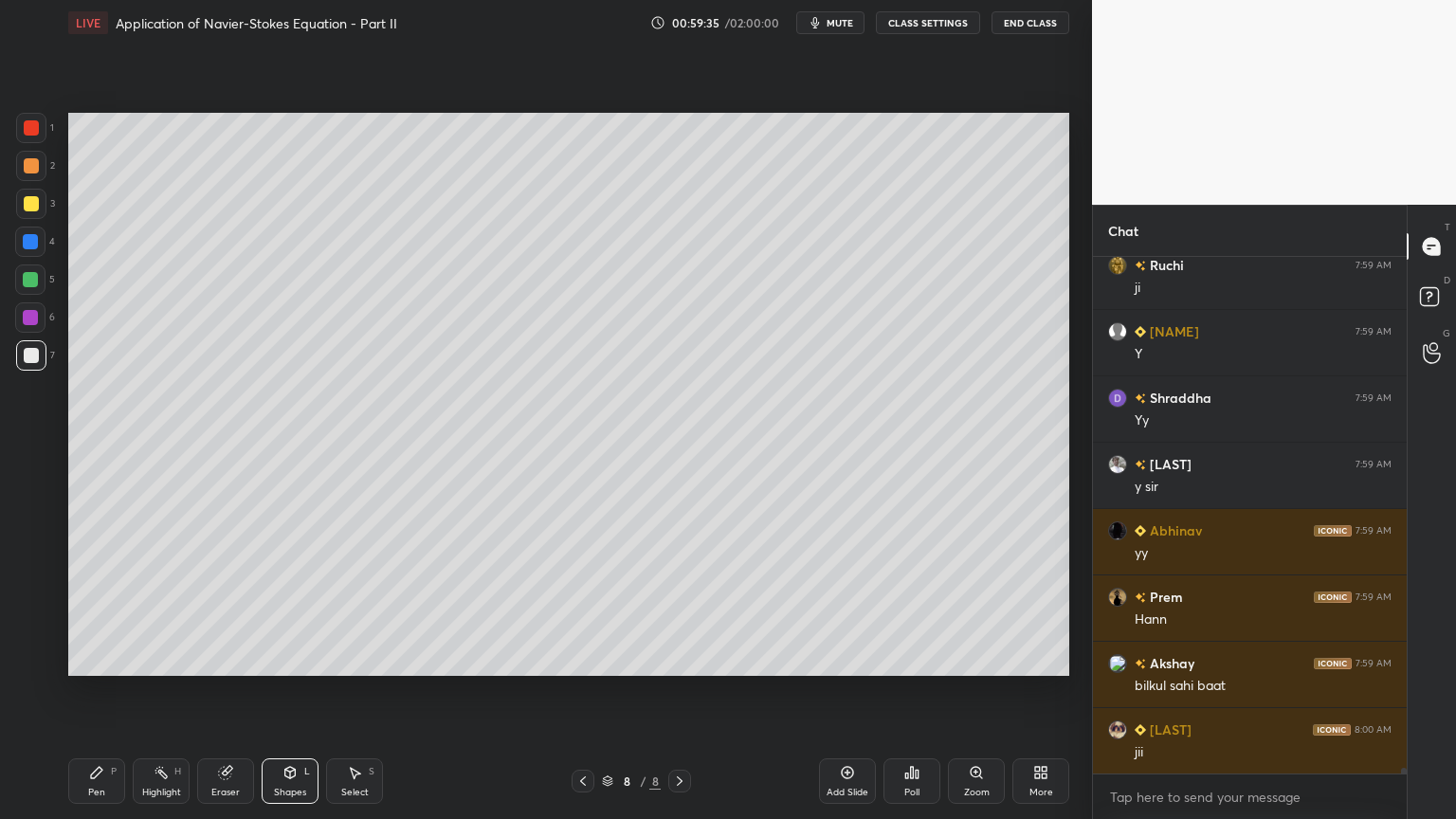 scroll, scrollTop: 47664, scrollLeft: 0, axis: vertical 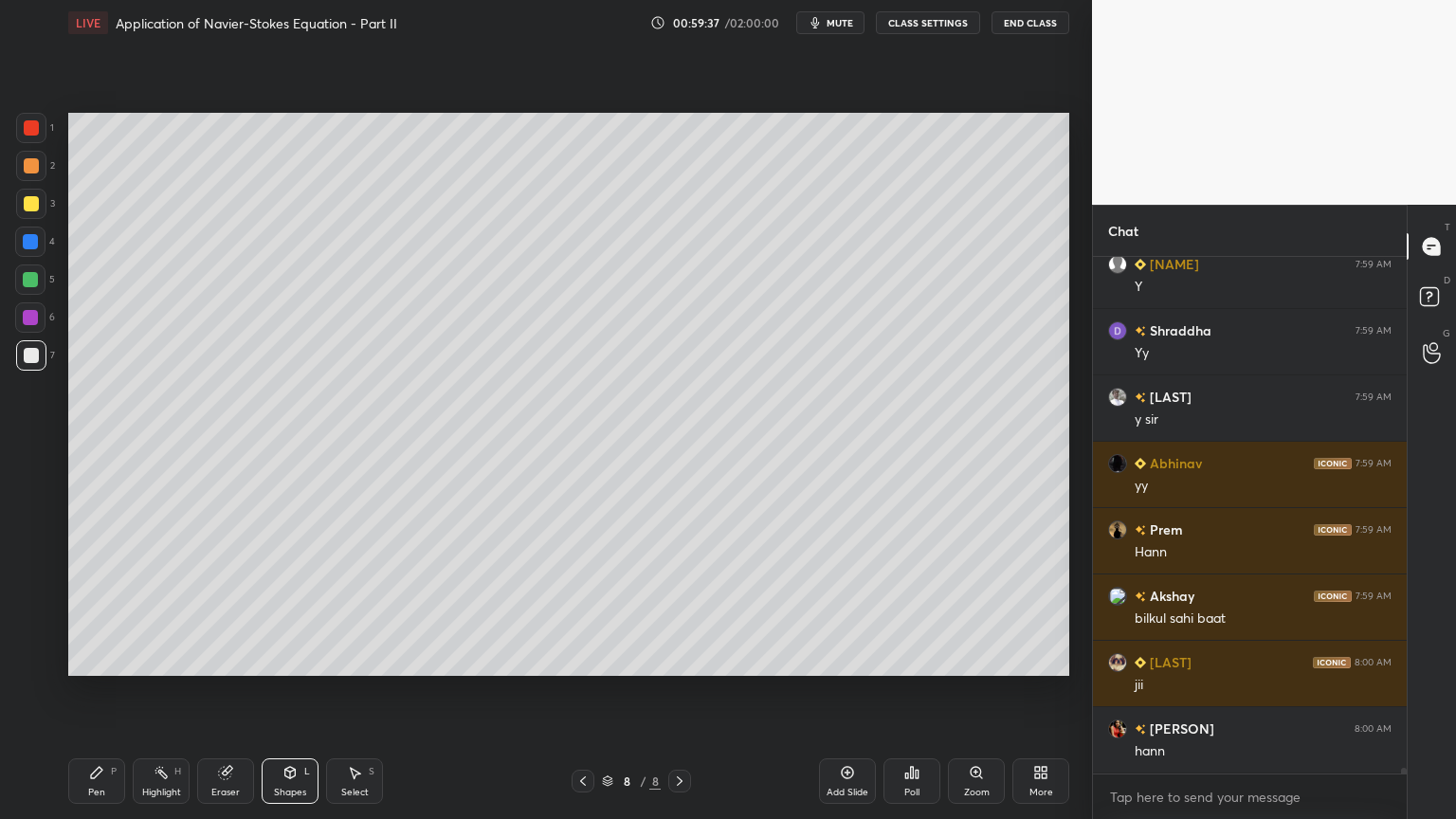 click on "Select" at bounding box center (355, 792) 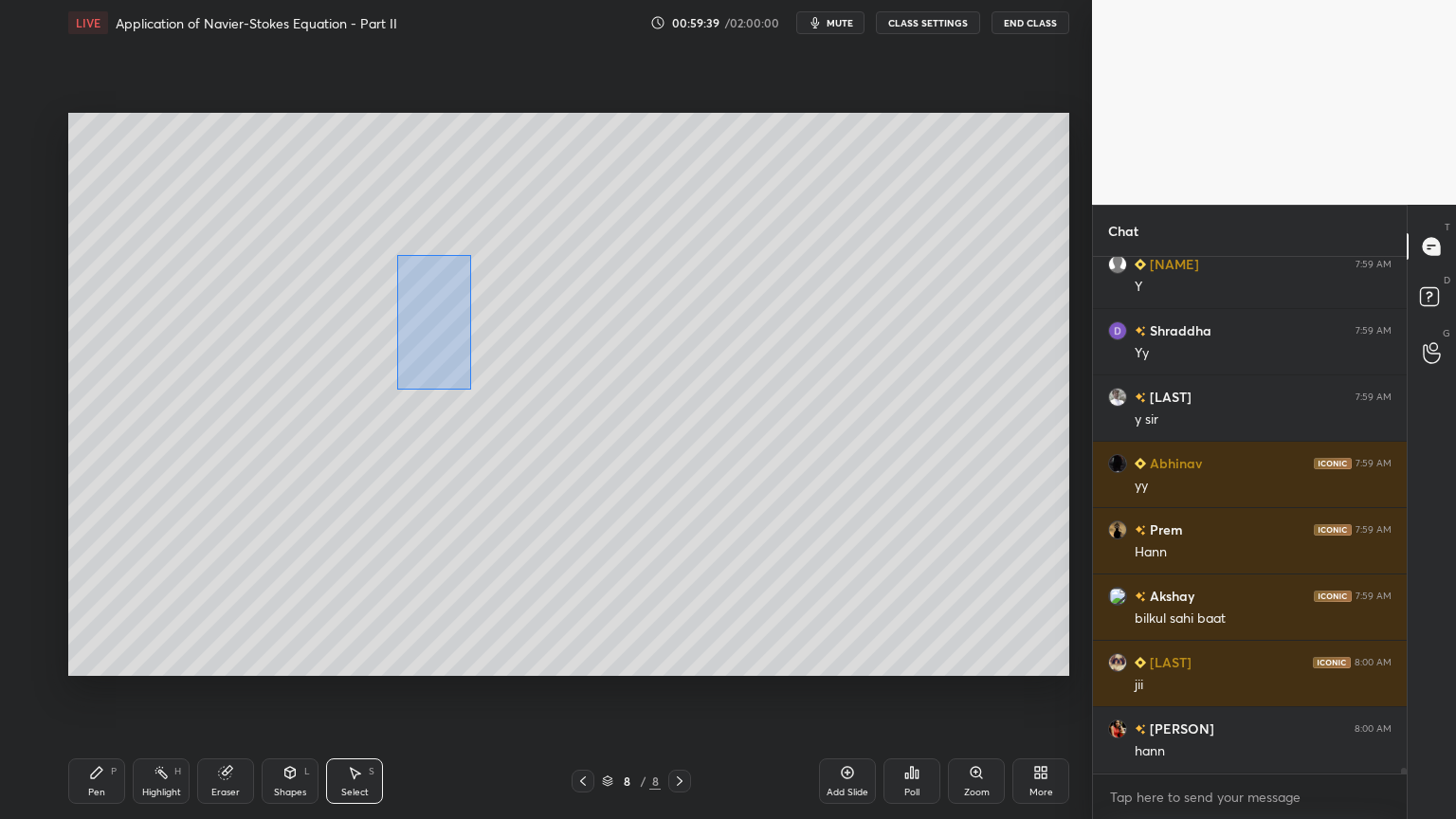 drag, startPoint x: 397, startPoint y: 255, endPoint x: 485, endPoint y: 406, distance: 174.77128 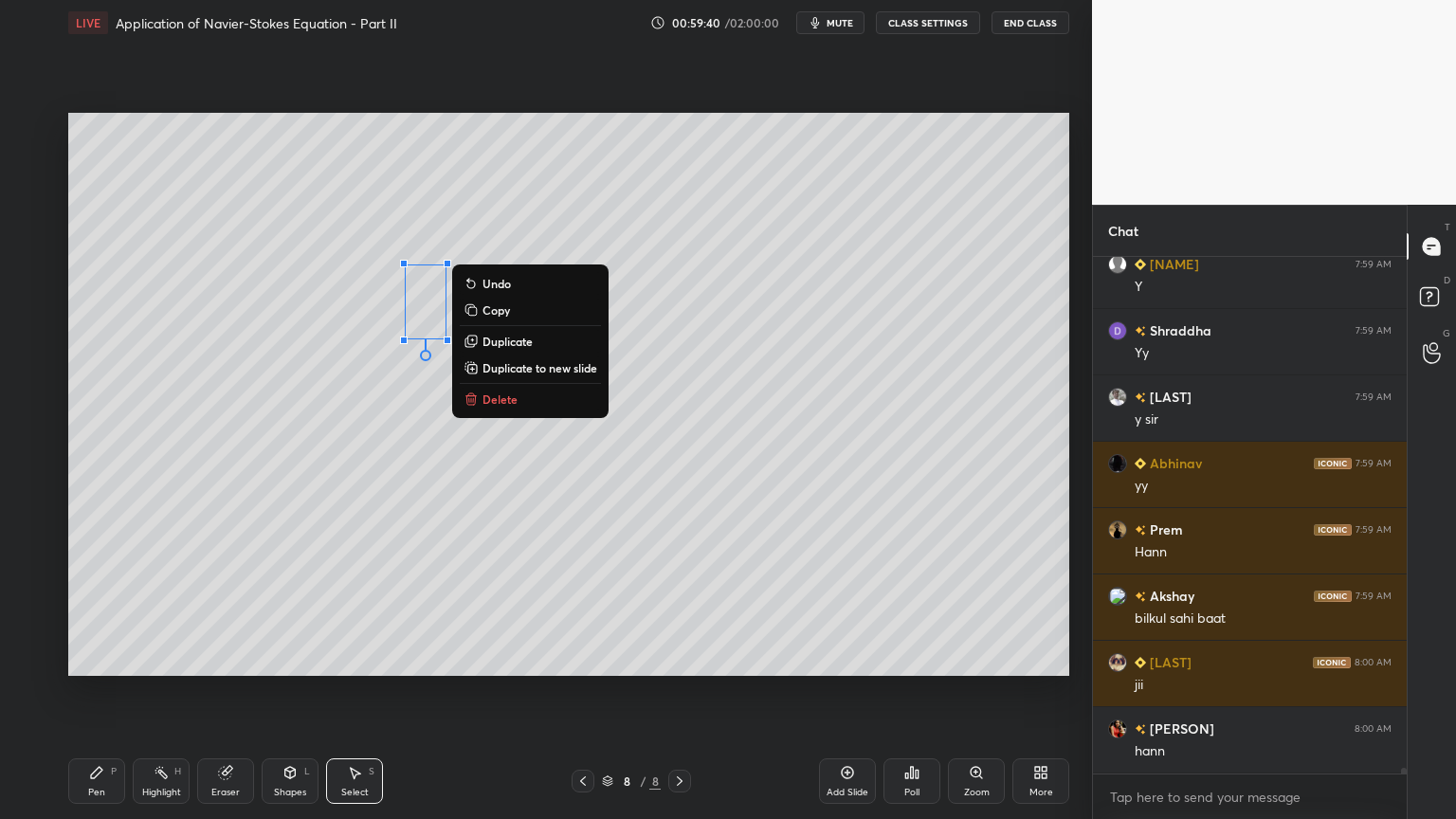click on "Duplicate" at bounding box center (507, 341) 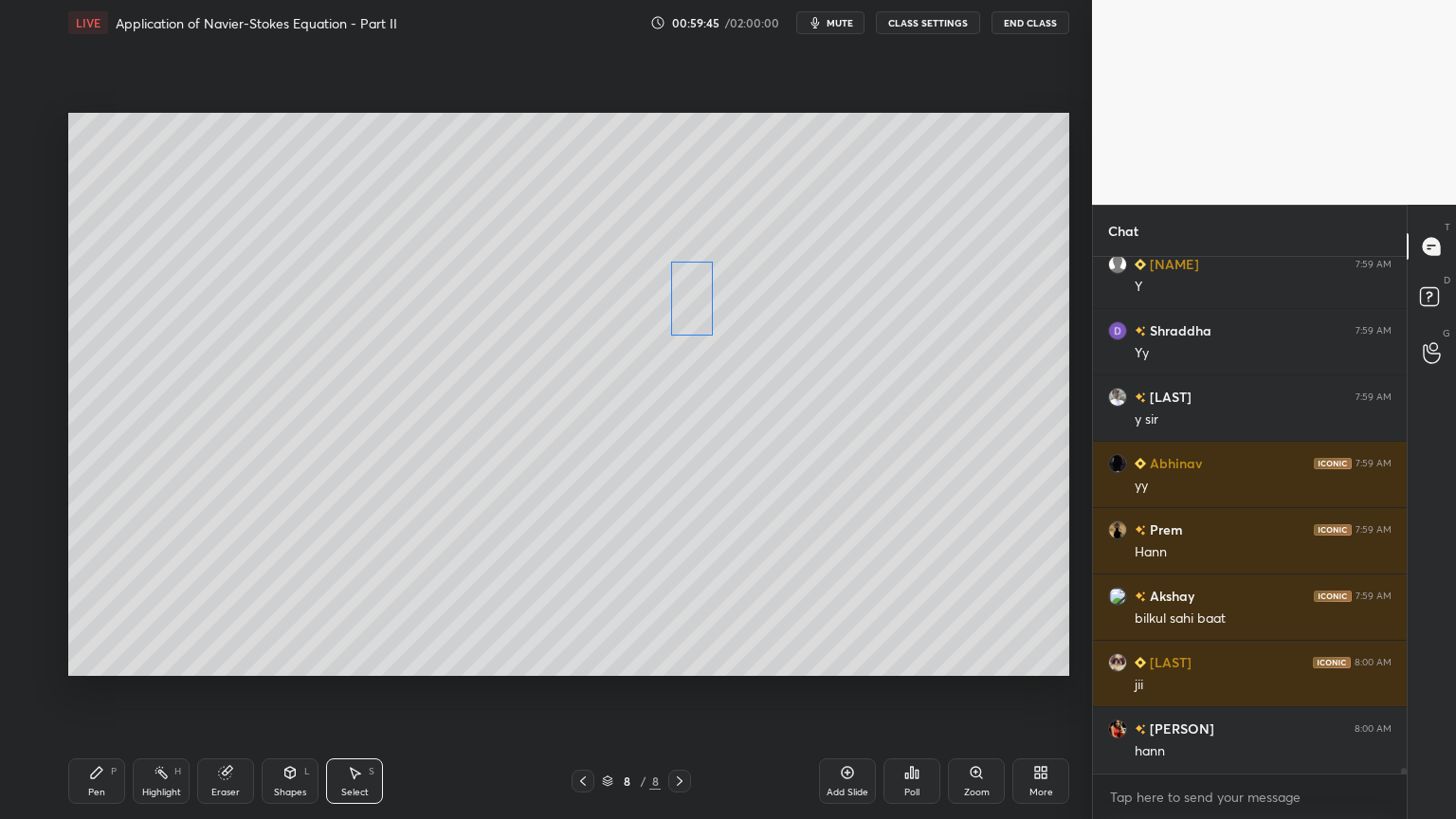 drag, startPoint x: 452, startPoint y: 326, endPoint x: 697, endPoint y: 300, distance: 246.37573 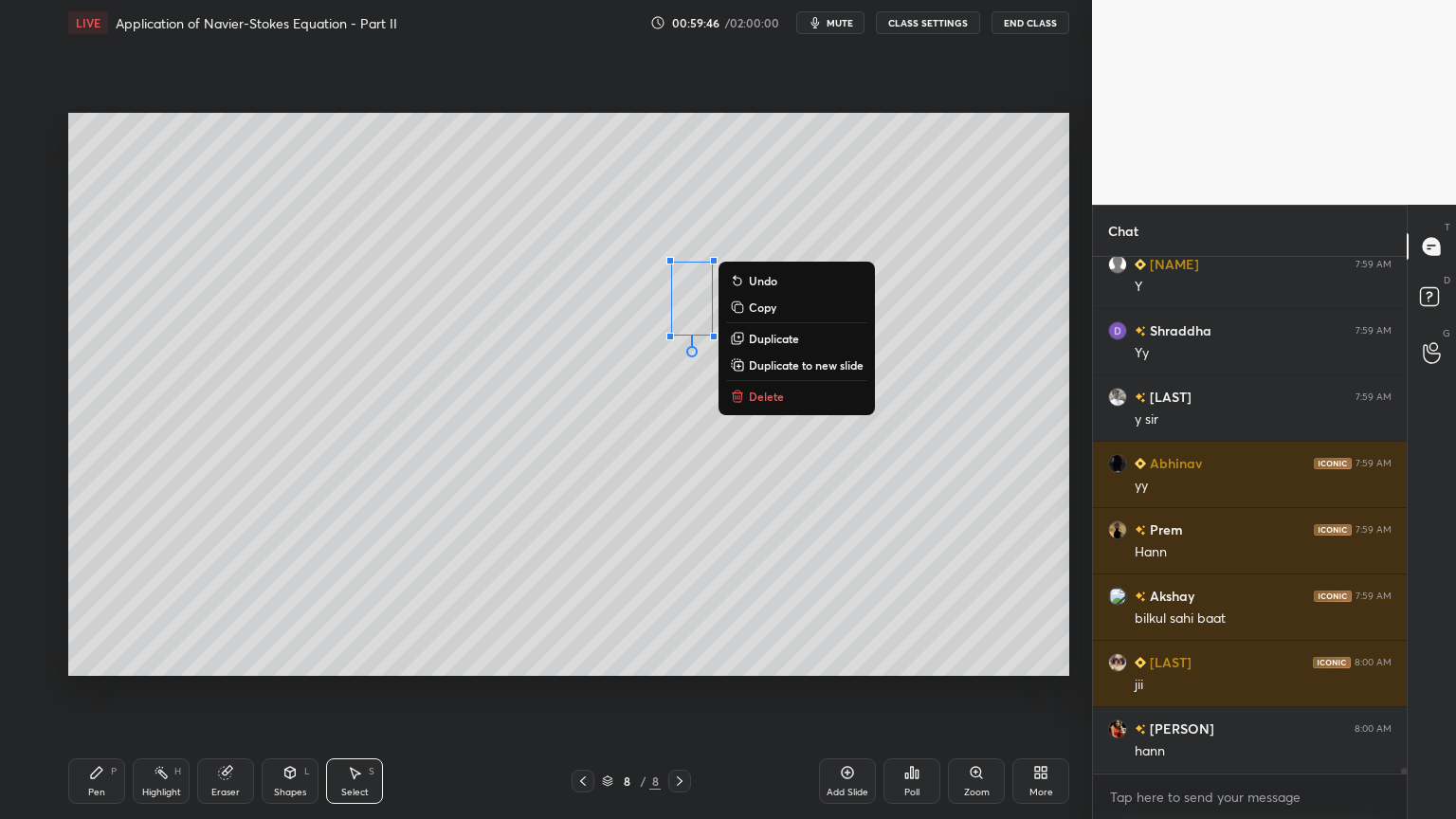 click on "Shapes L" at bounding box center (290, 781) 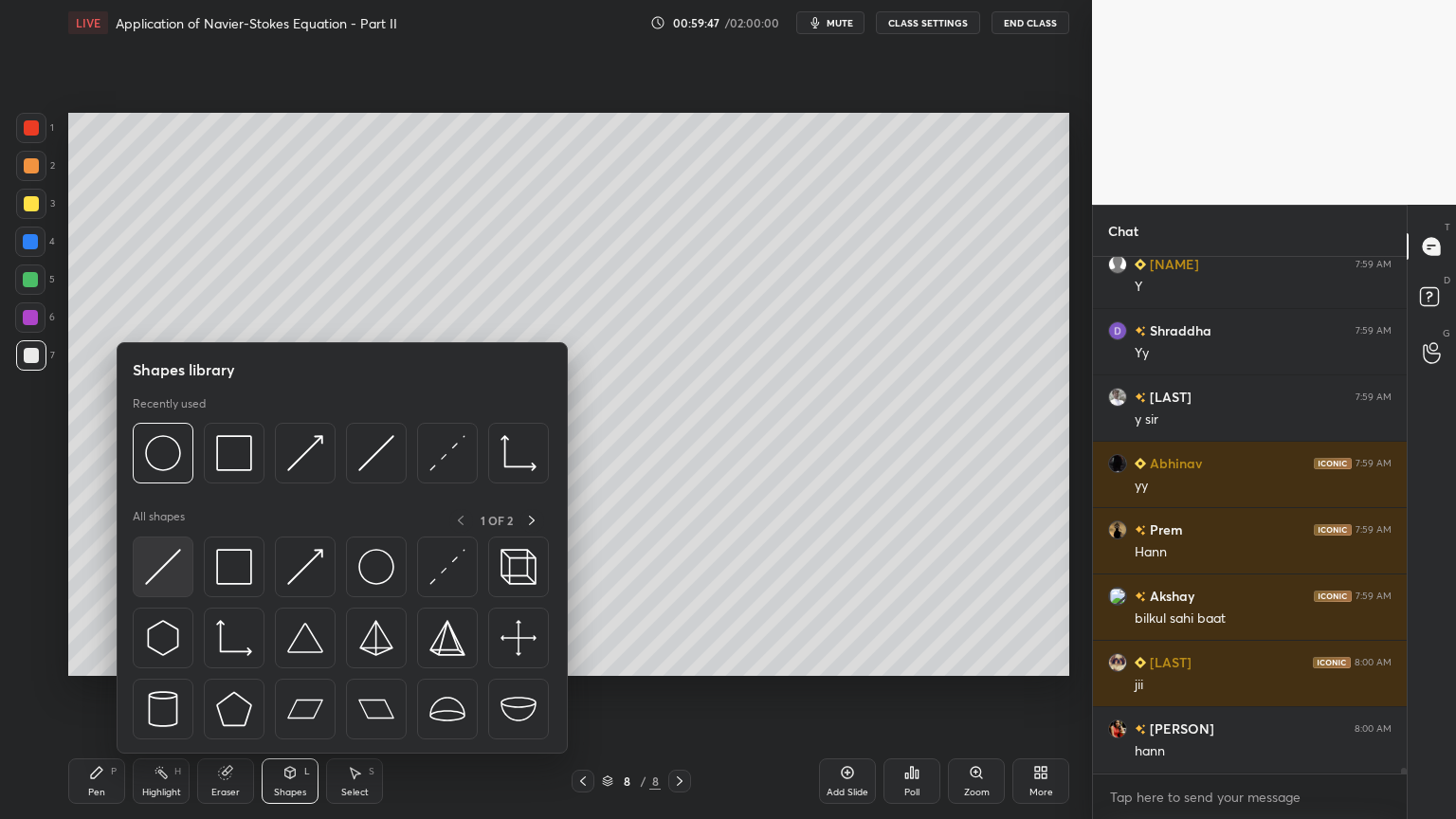 click at bounding box center (163, 567) 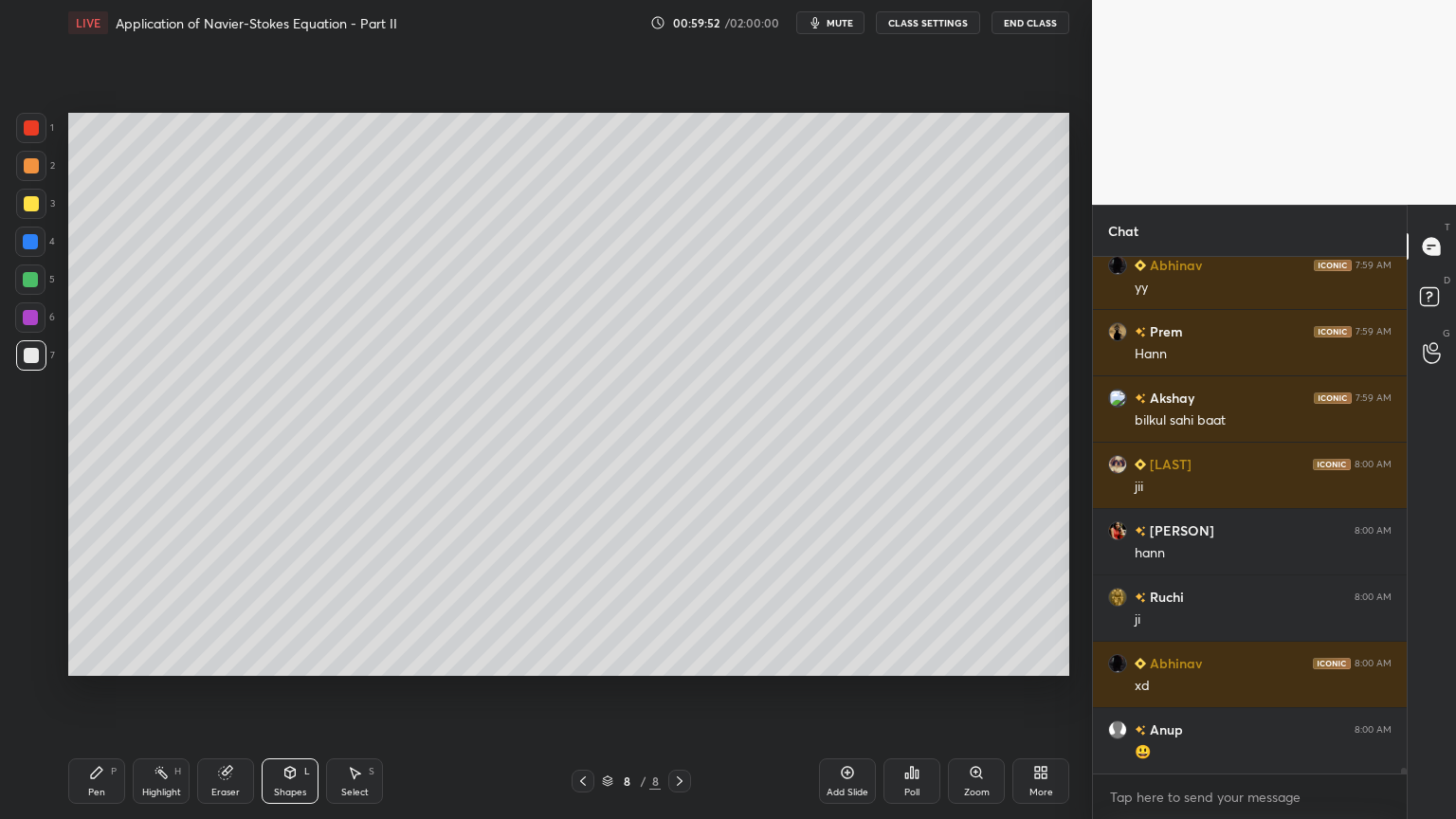 scroll, scrollTop: 47930, scrollLeft: 0, axis: vertical 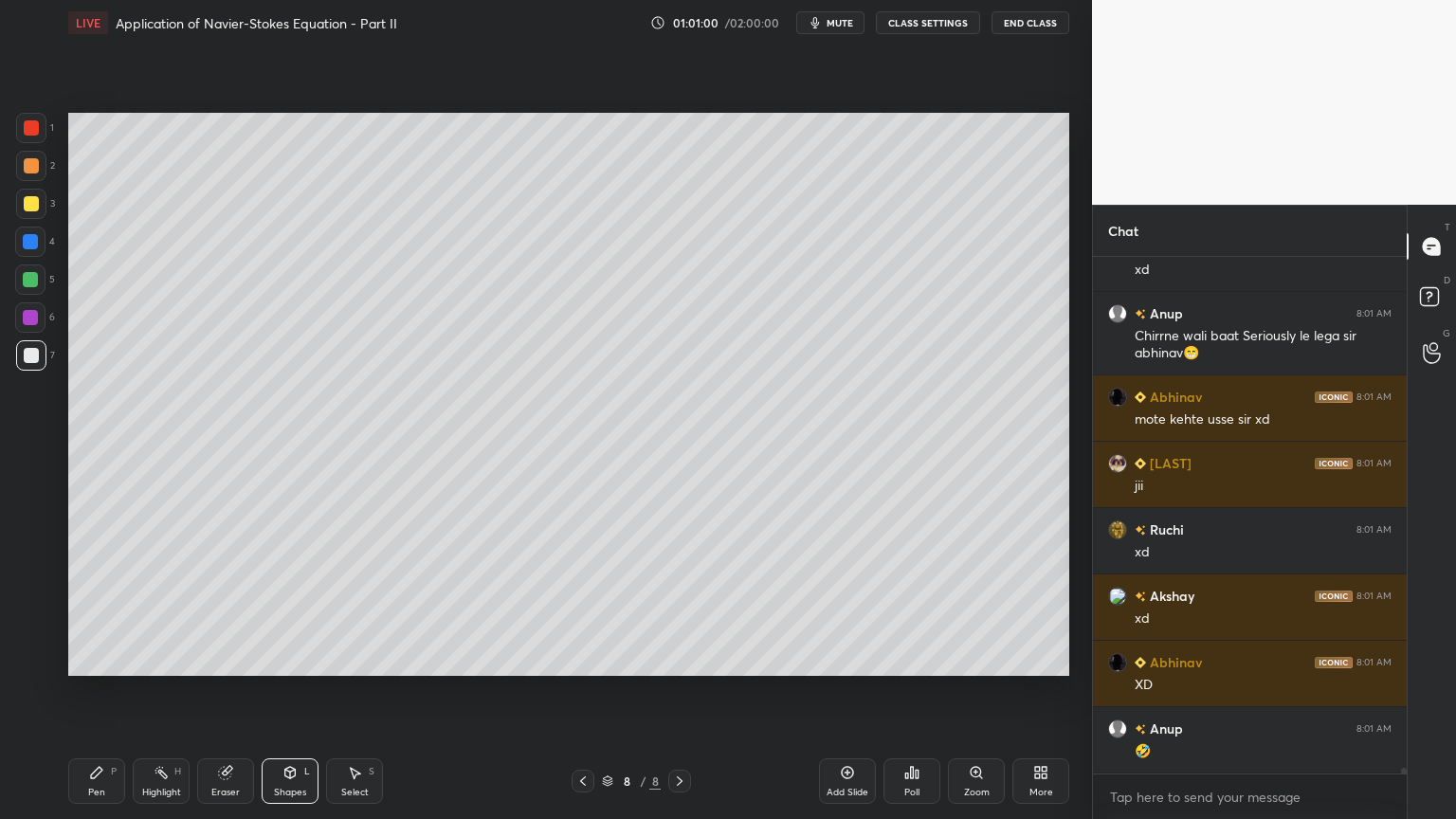 click 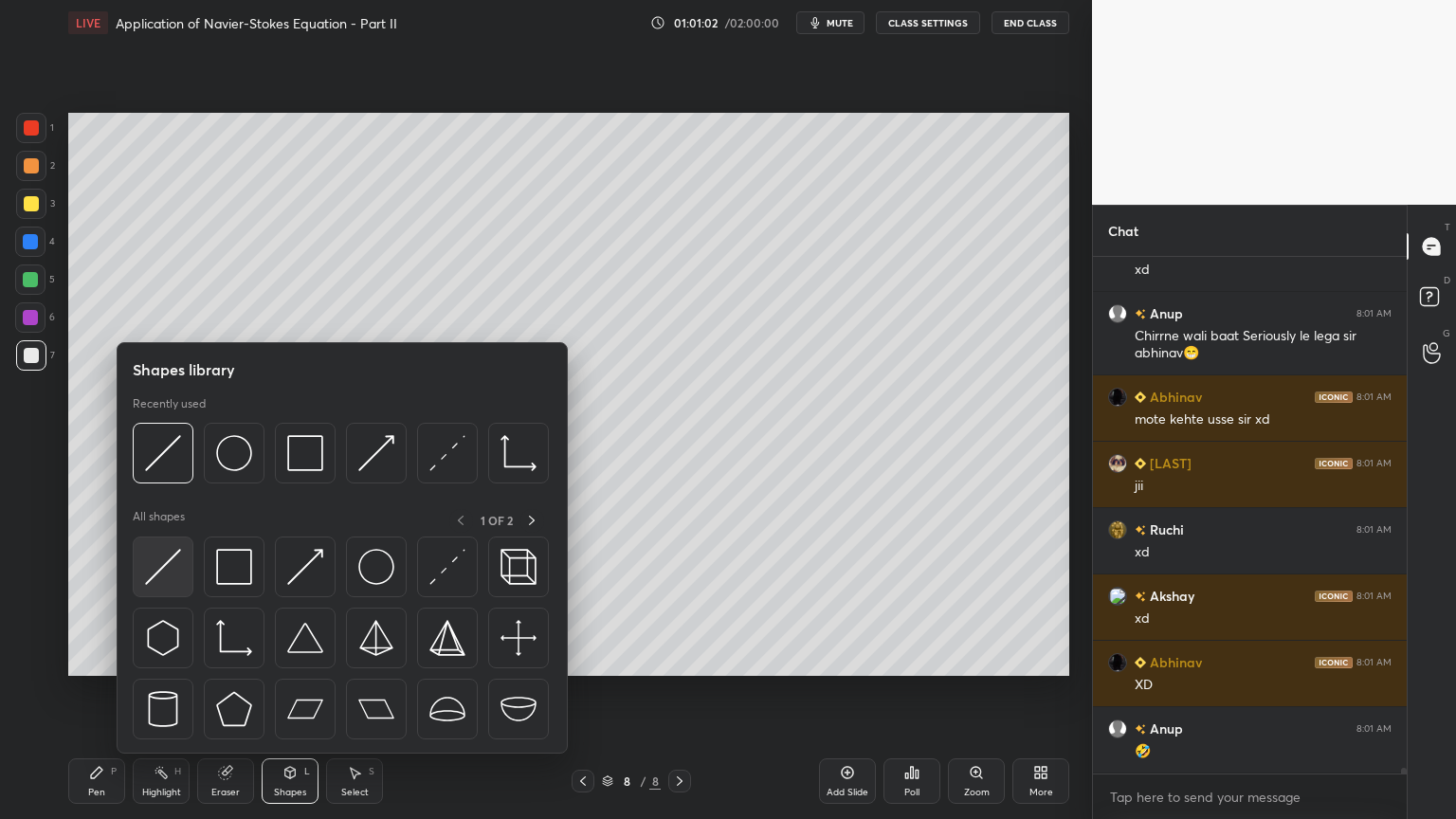 click at bounding box center (163, 567) 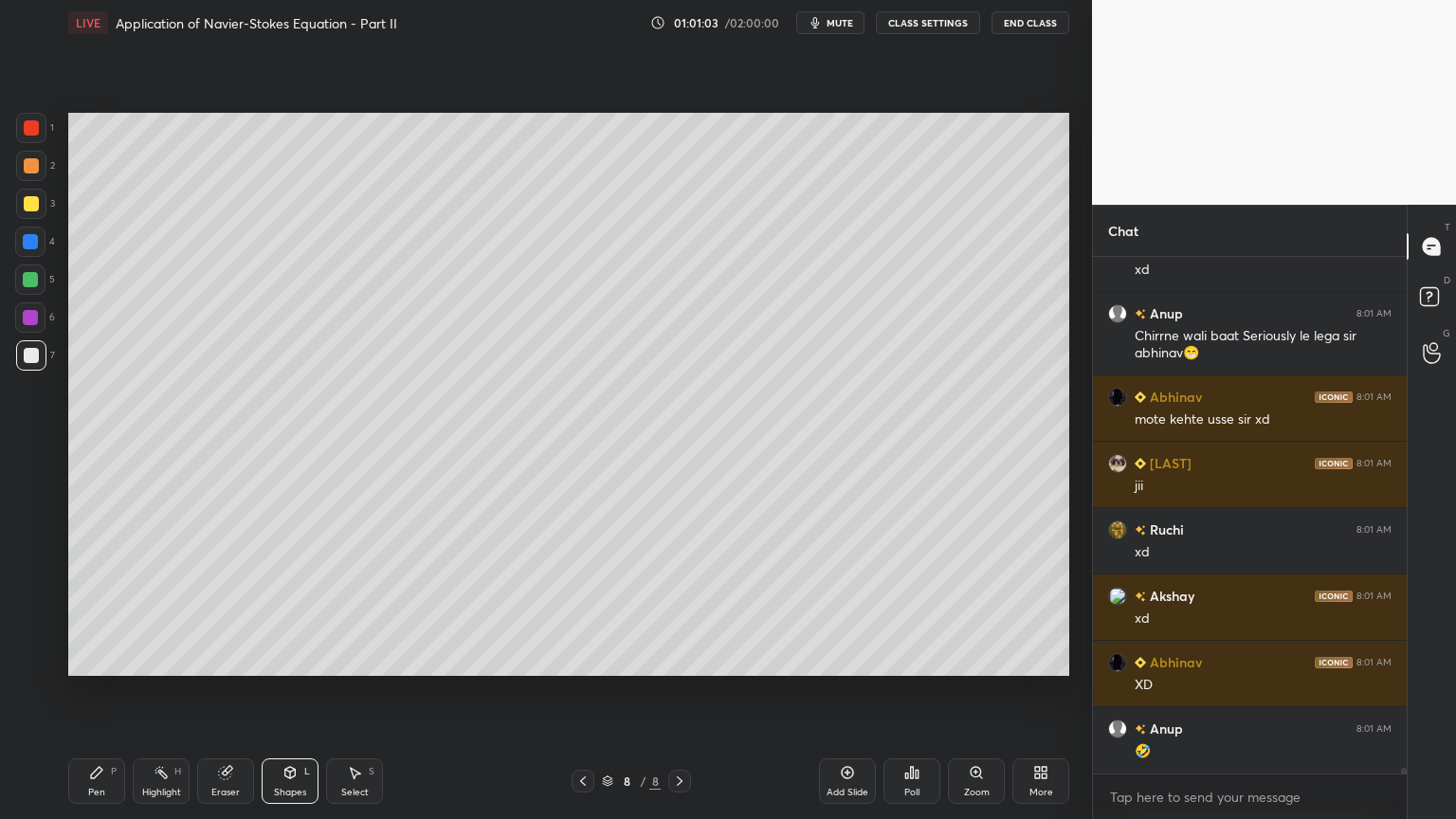 scroll, scrollTop: 49026, scrollLeft: 0, axis: vertical 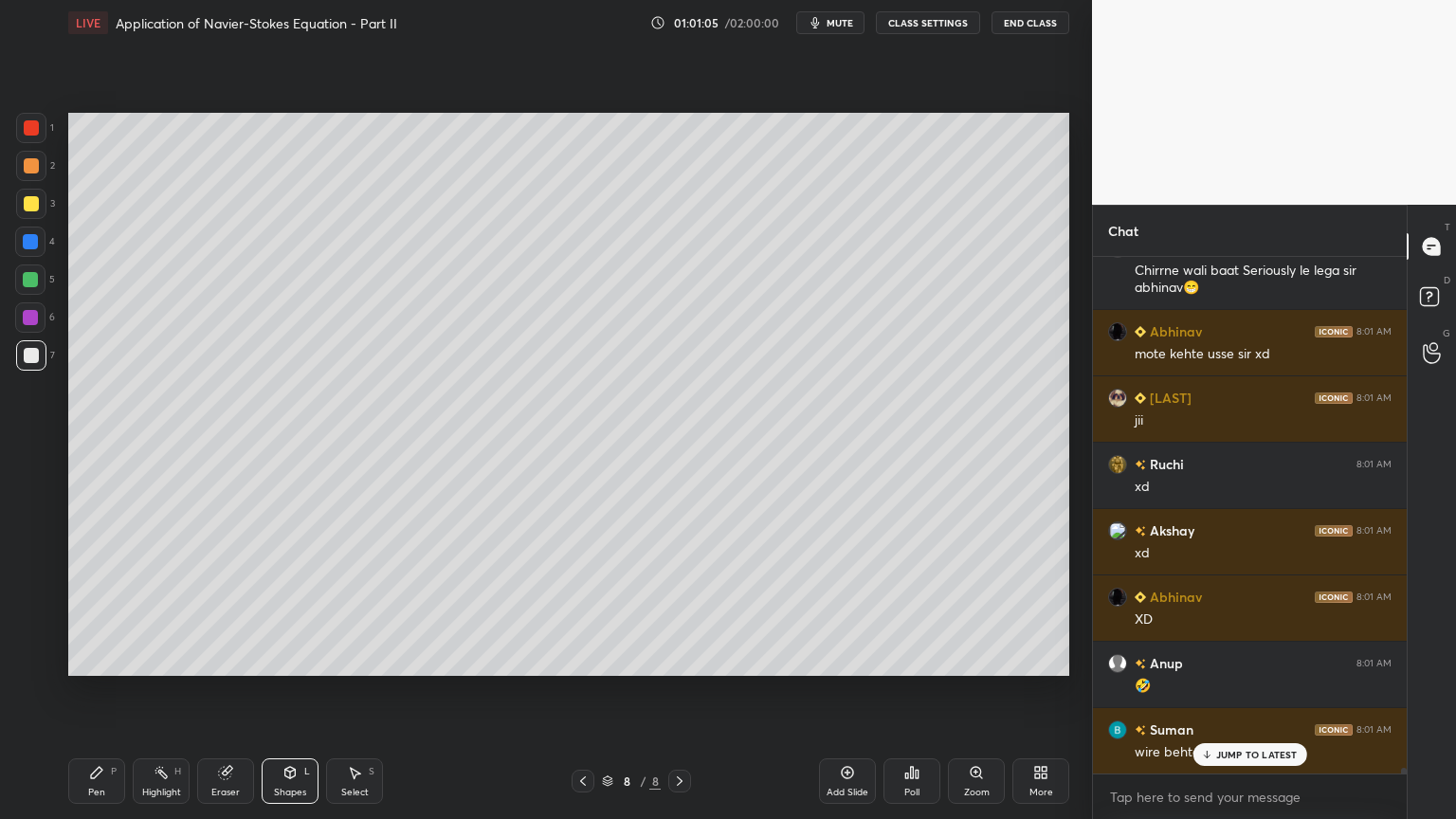 click on "JUMP TO LATEST" at bounding box center [1257, 755] 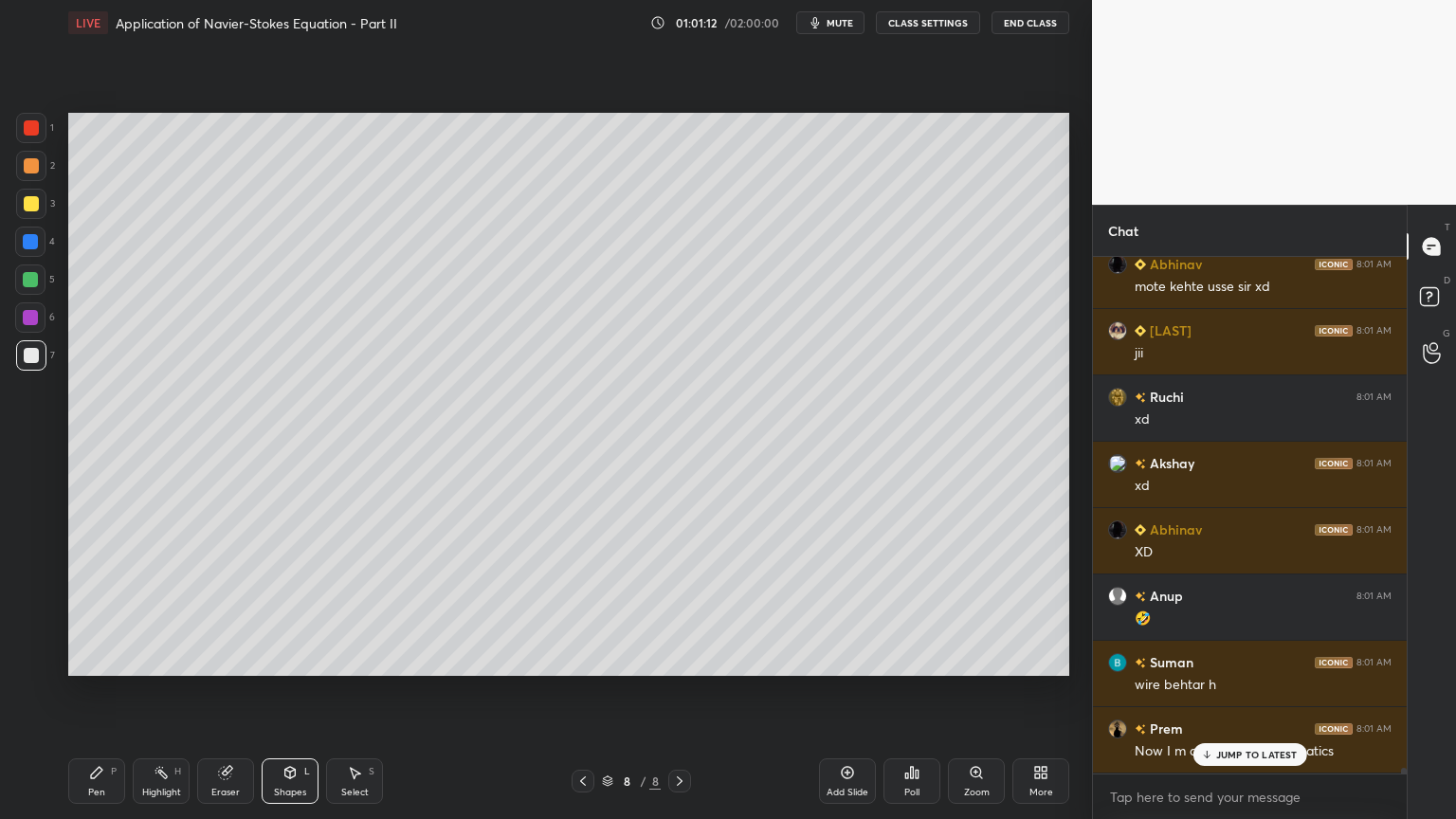 scroll, scrollTop: 49159, scrollLeft: 0, axis: vertical 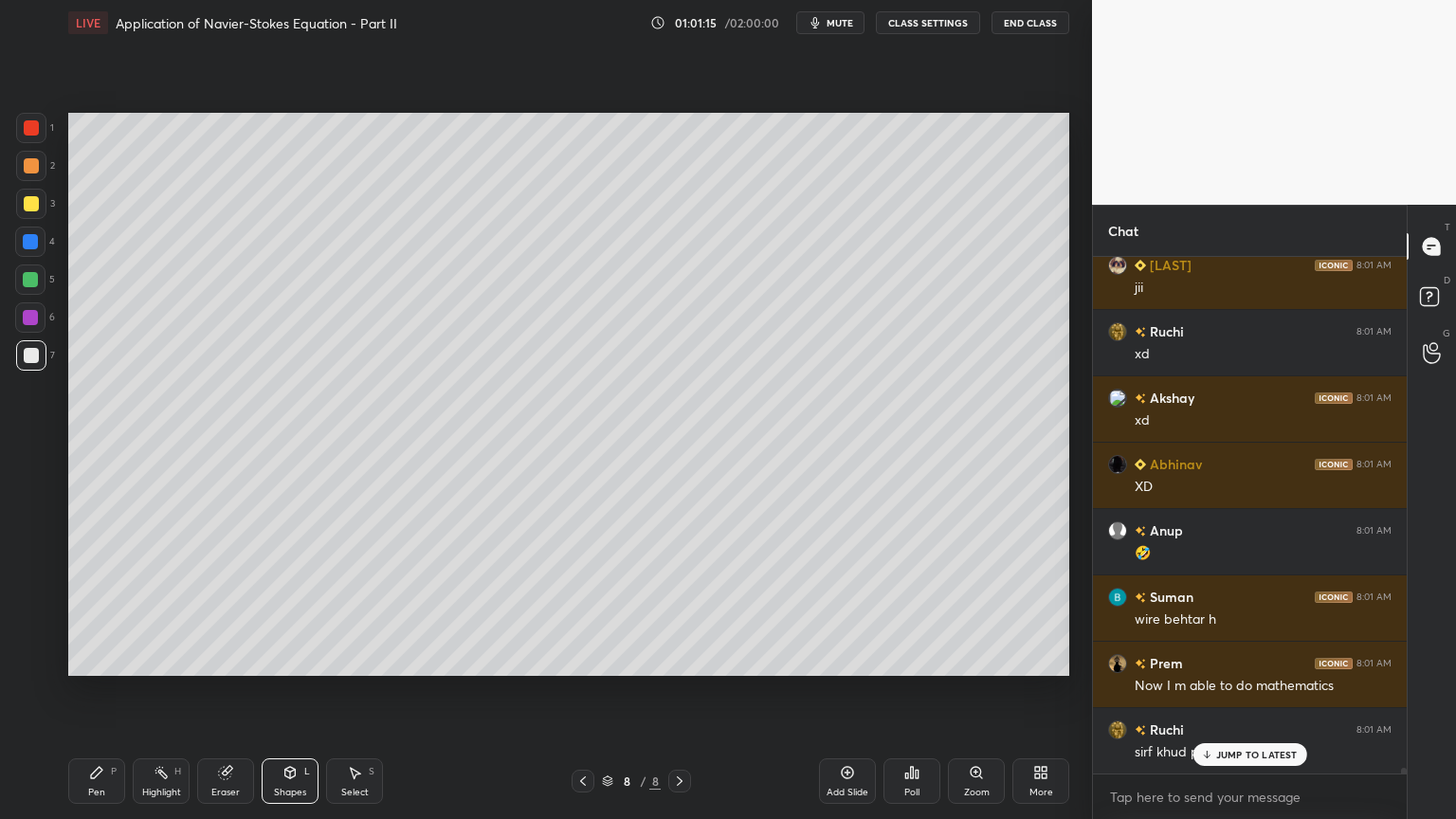click on "Pen P" at bounding box center (97, 781) 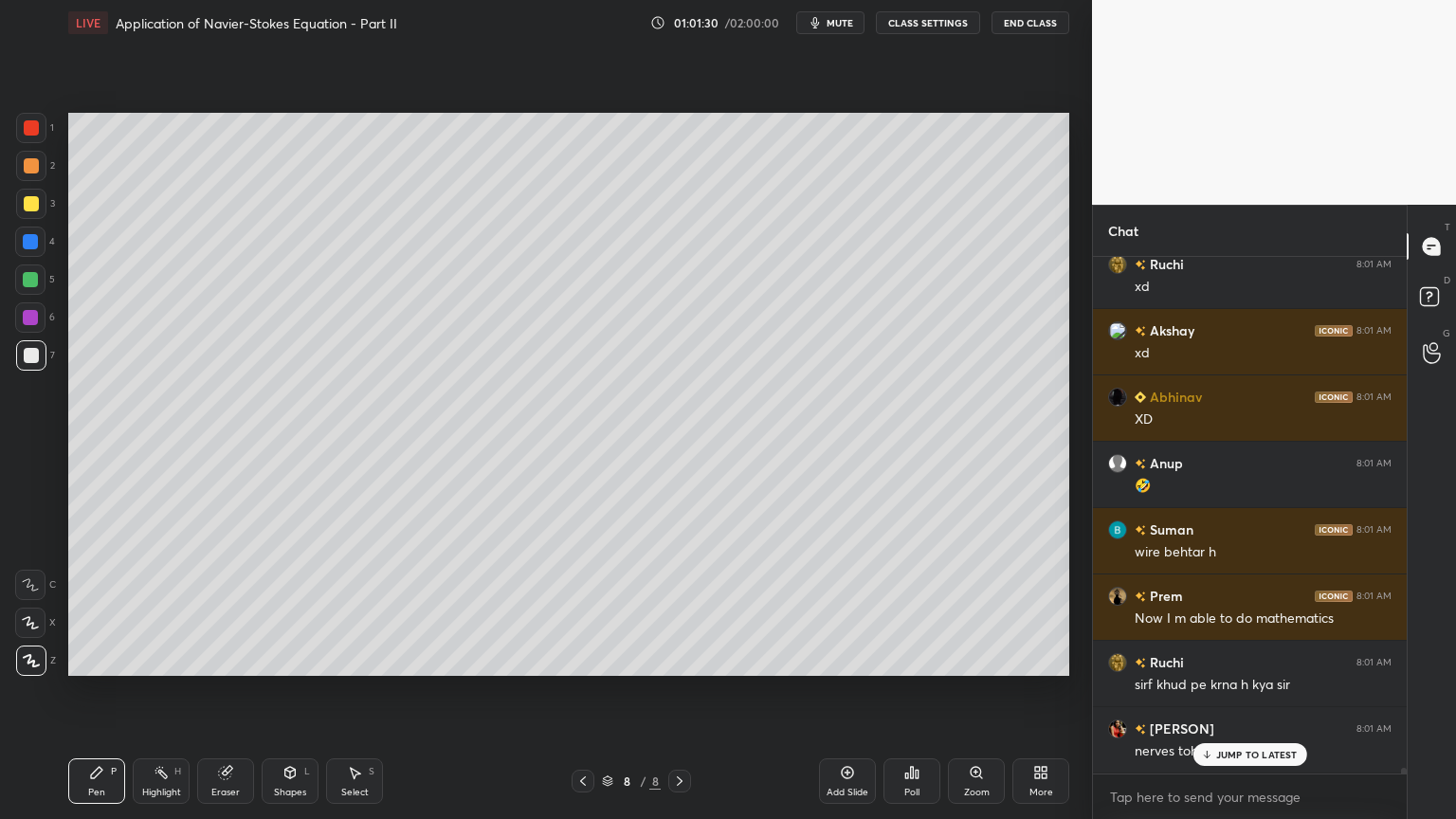 scroll, scrollTop: 49292, scrollLeft: 0, axis: vertical 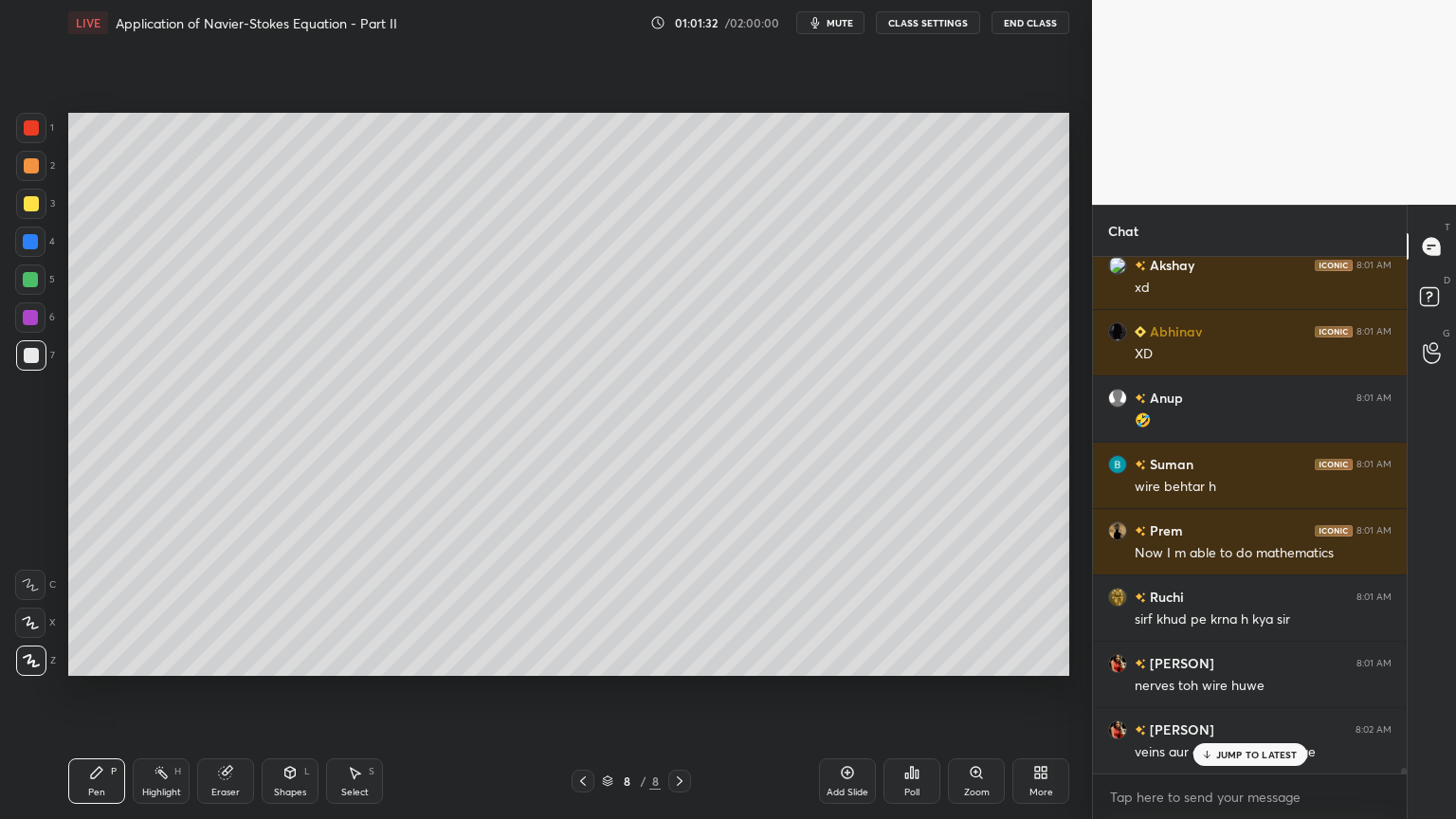 click on "JUMP TO LATEST" at bounding box center (1257, 755) 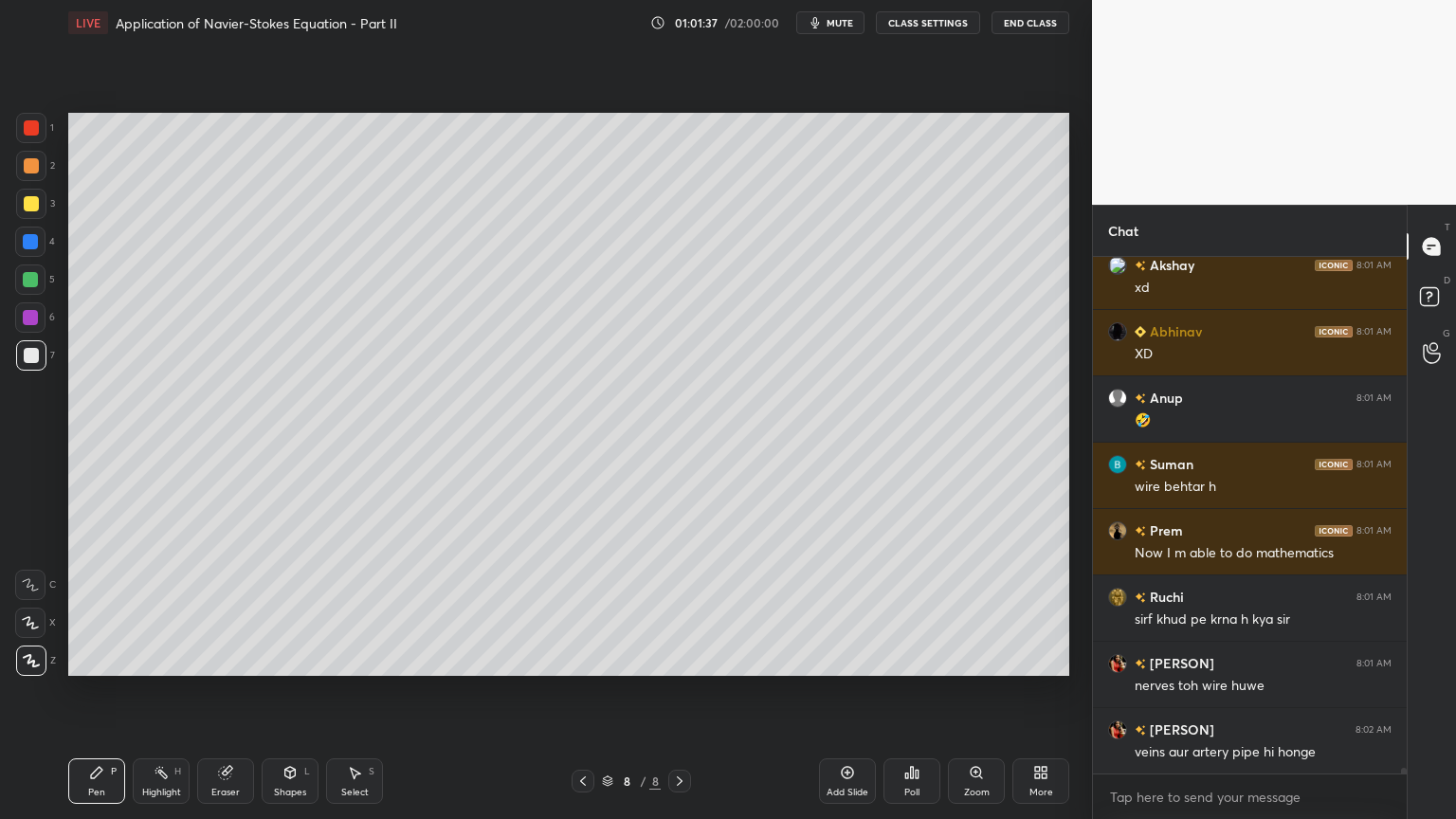 click on "Shapes L" at bounding box center (290, 781) 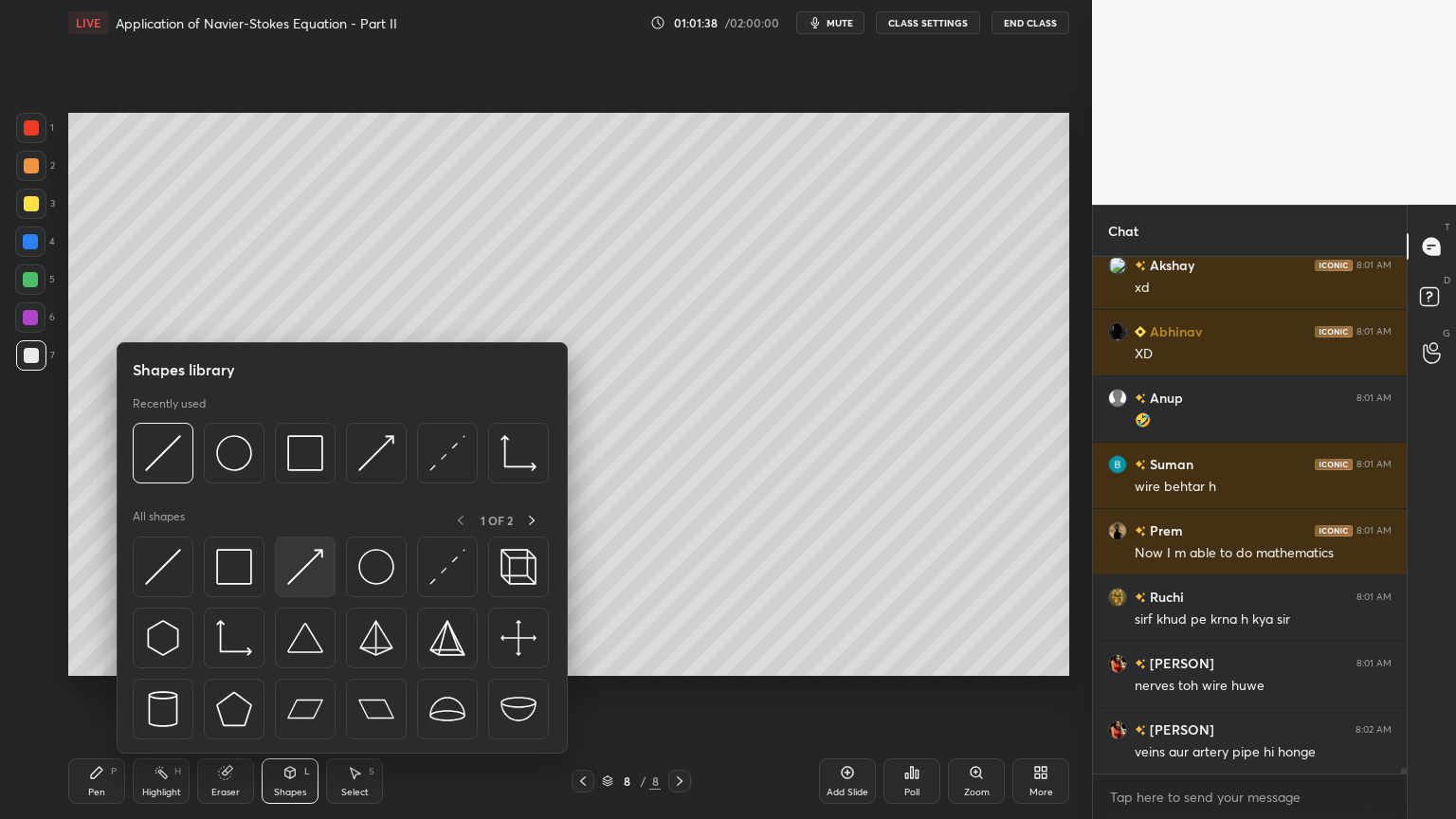 click at bounding box center [305, 567] 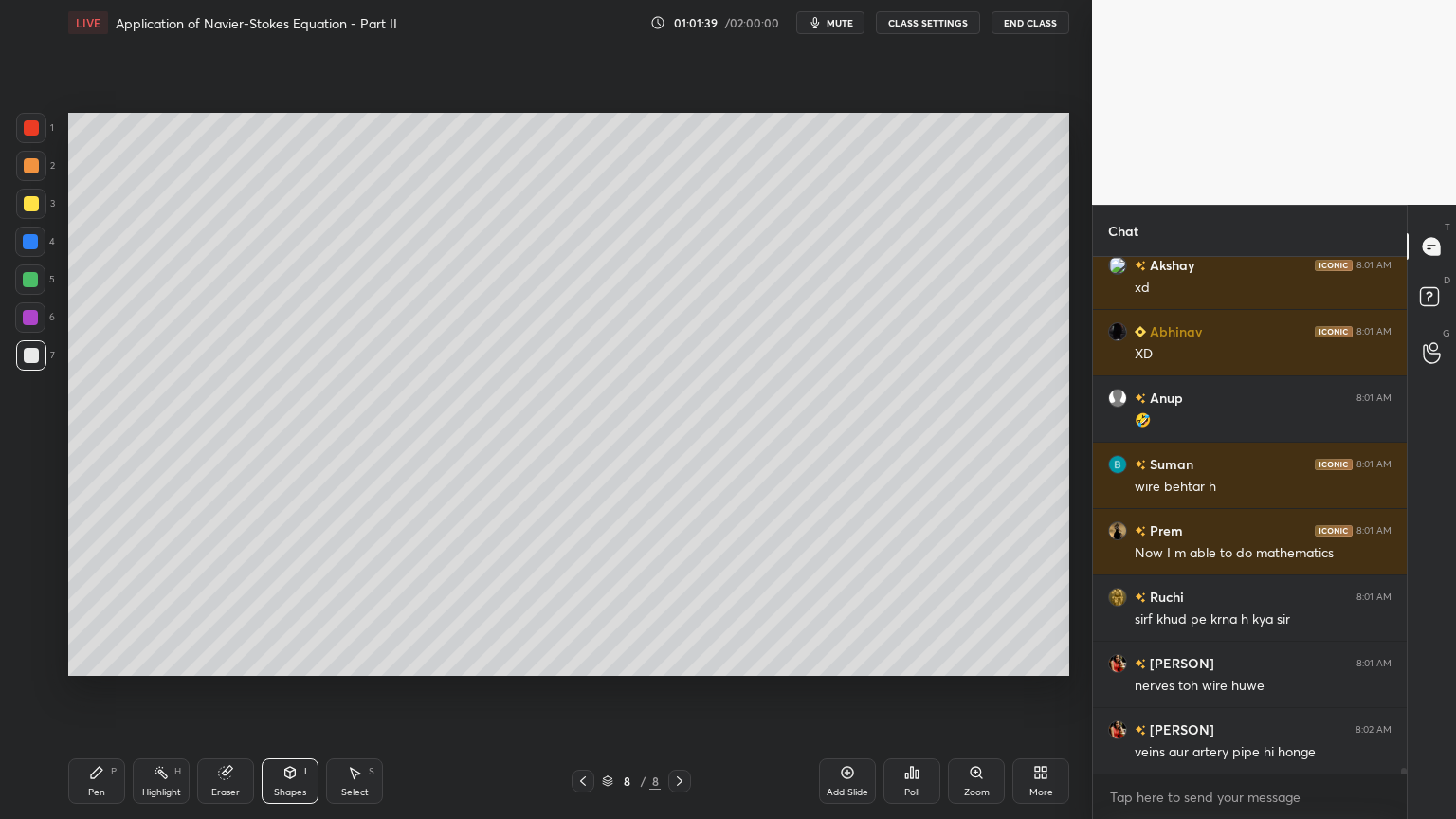 click at bounding box center (30, 242) 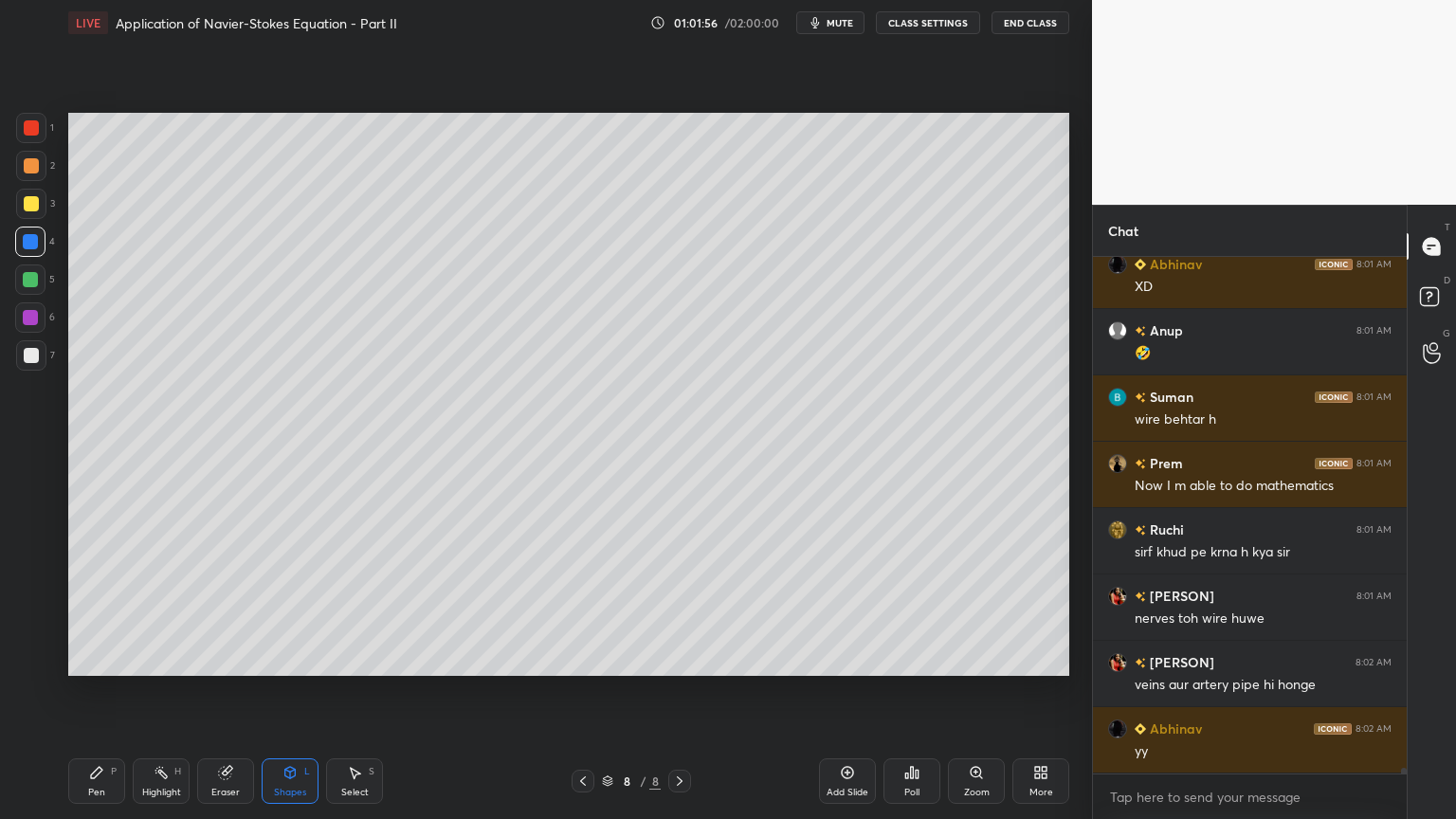 scroll, scrollTop: 49424, scrollLeft: 0, axis: vertical 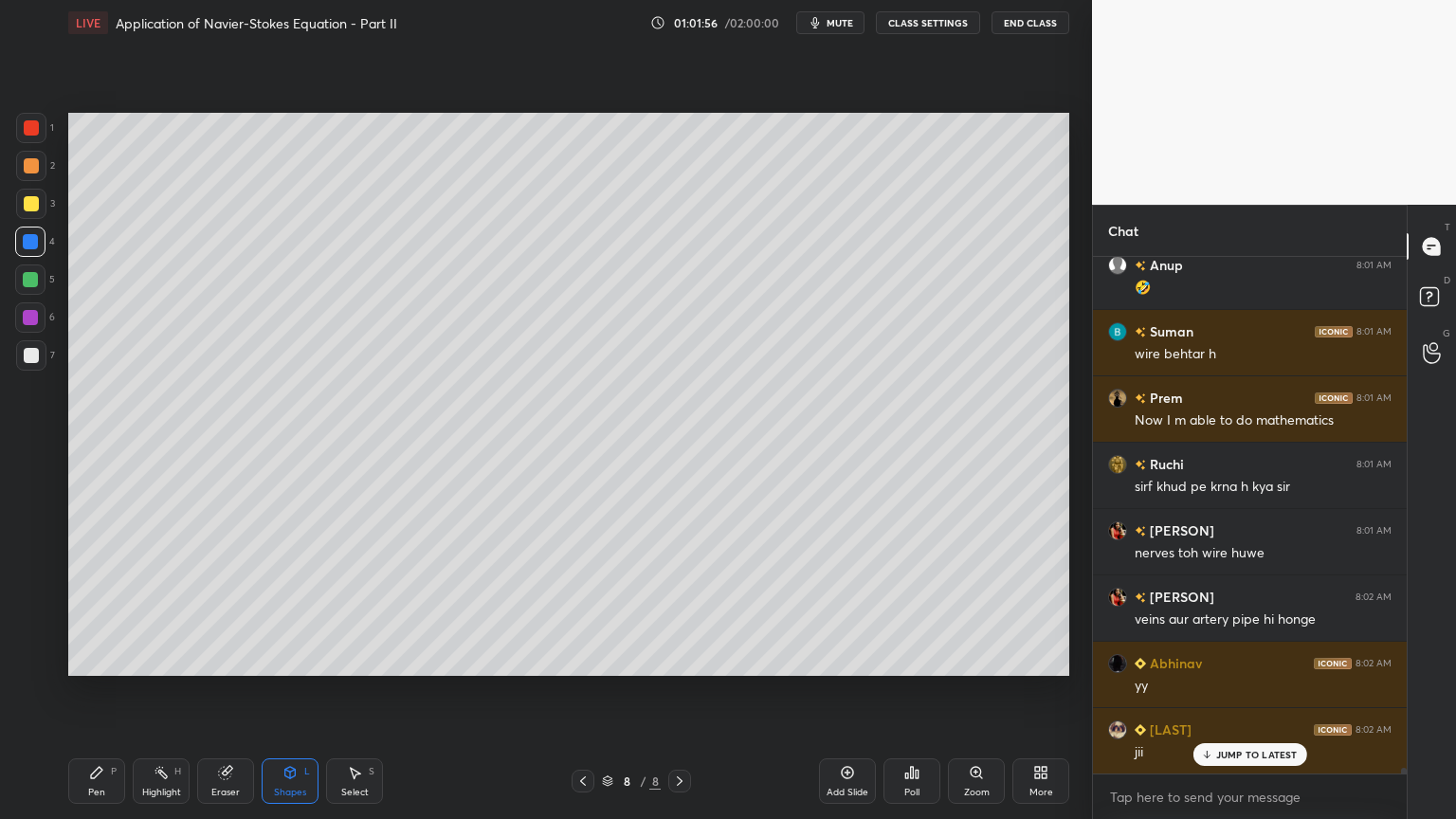 click 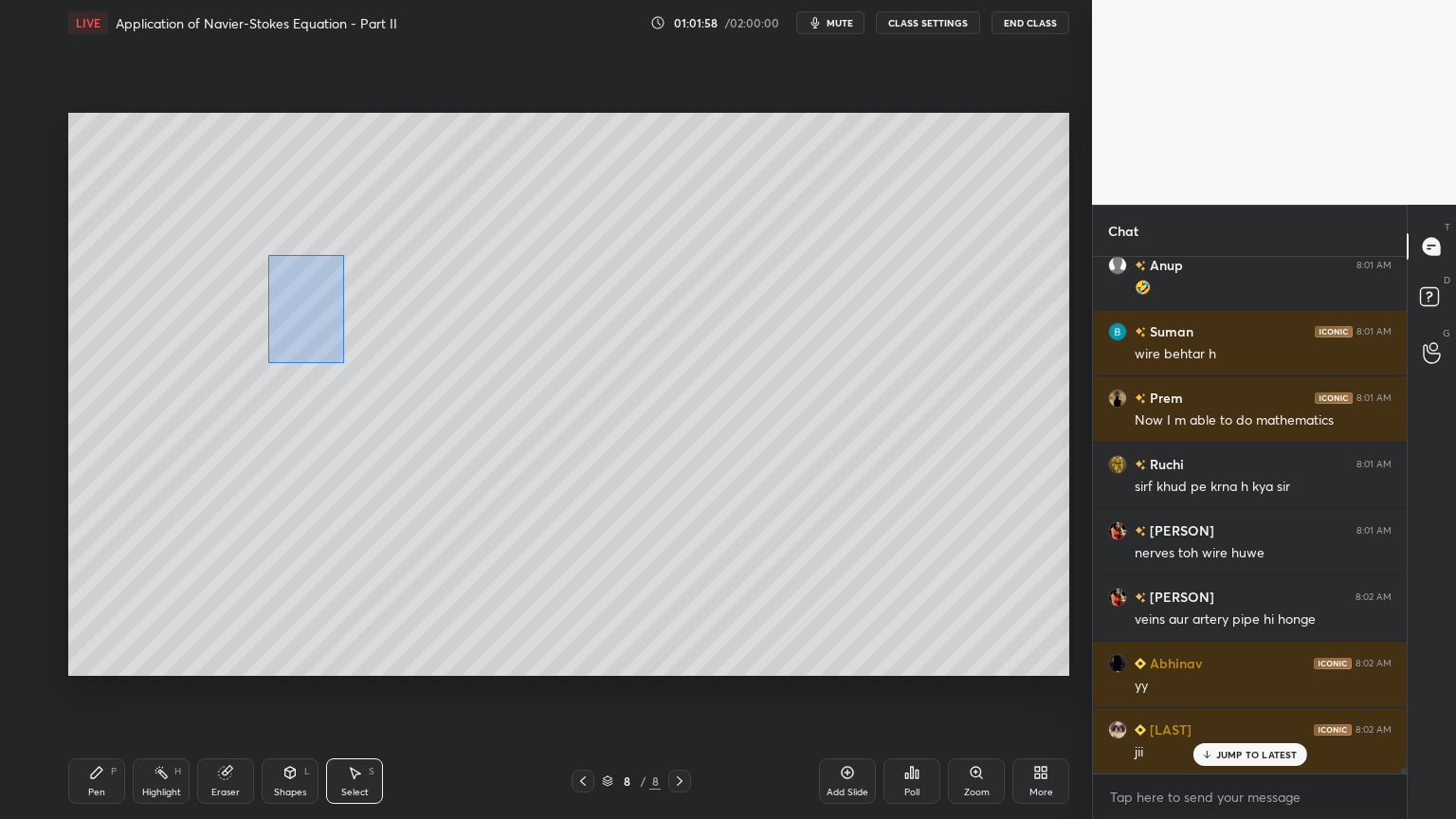 drag, startPoint x: 269, startPoint y: 256, endPoint x: 339, endPoint y: 356, distance: 122.0656 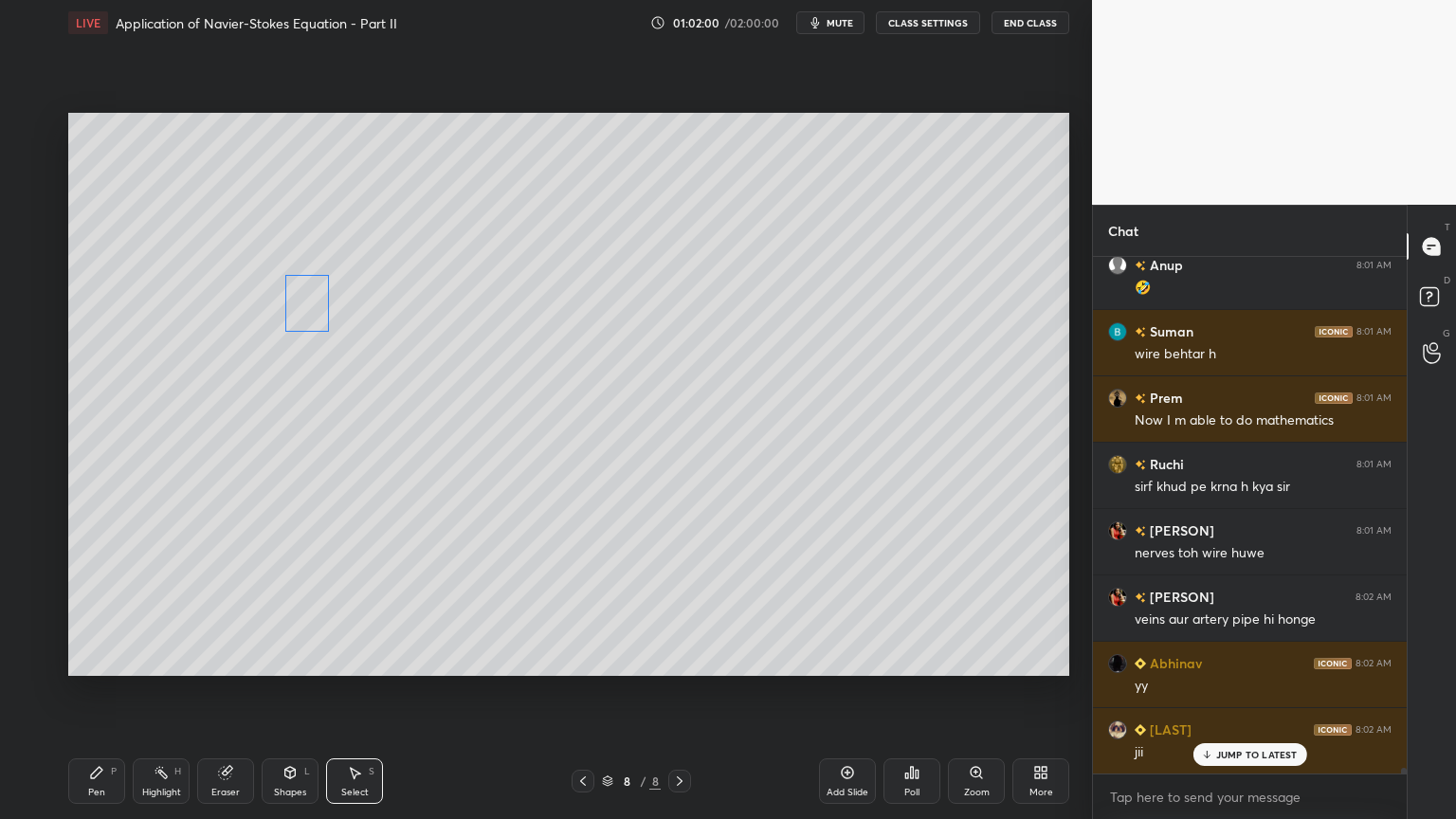 click on "0 ° Undo Copy Duplicate Duplicate to new slide Delete" at bounding box center (569, 394) 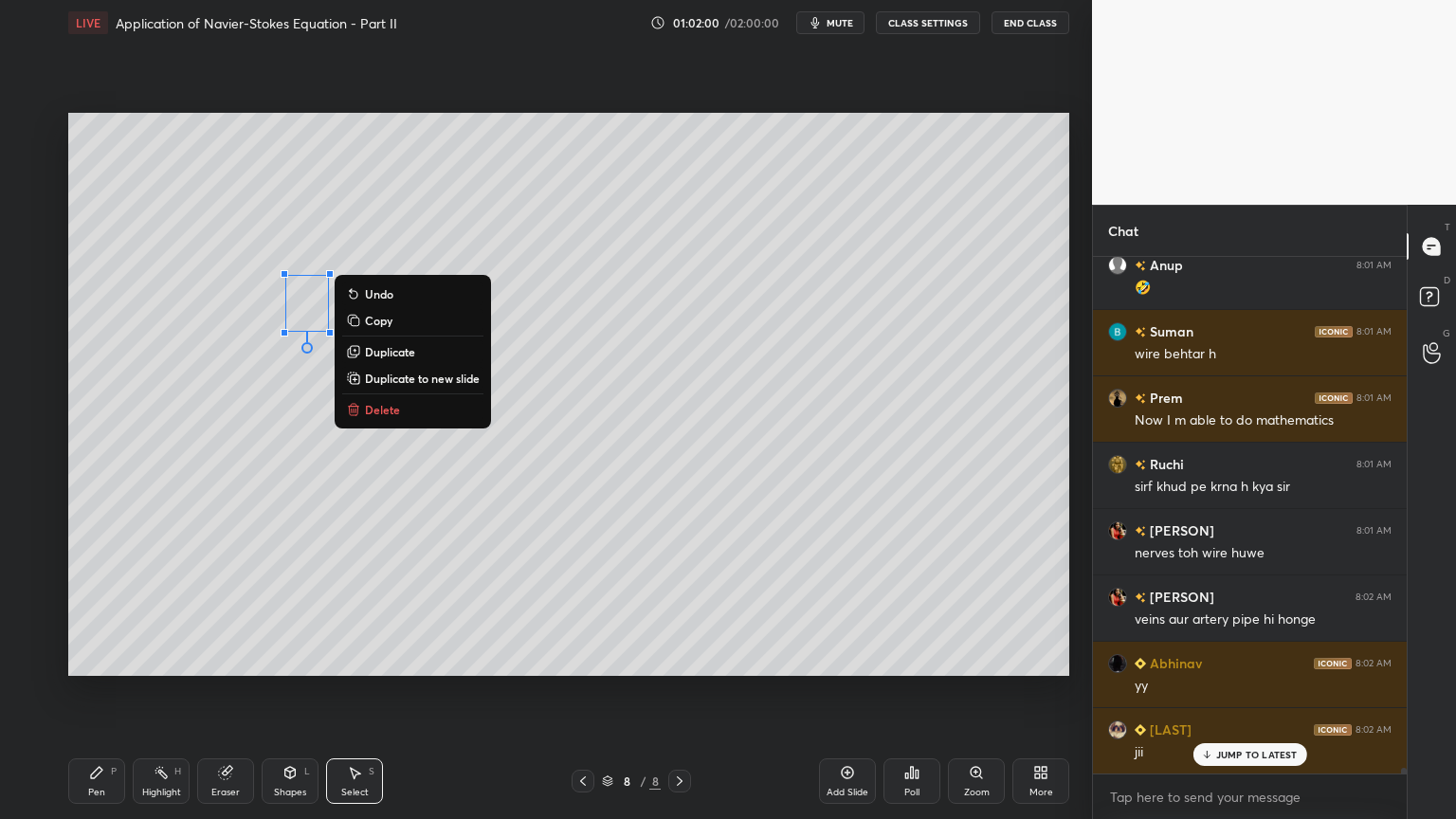 click on "0 ° Undo Copy Duplicate Duplicate to new slide Delete" at bounding box center [569, 394] 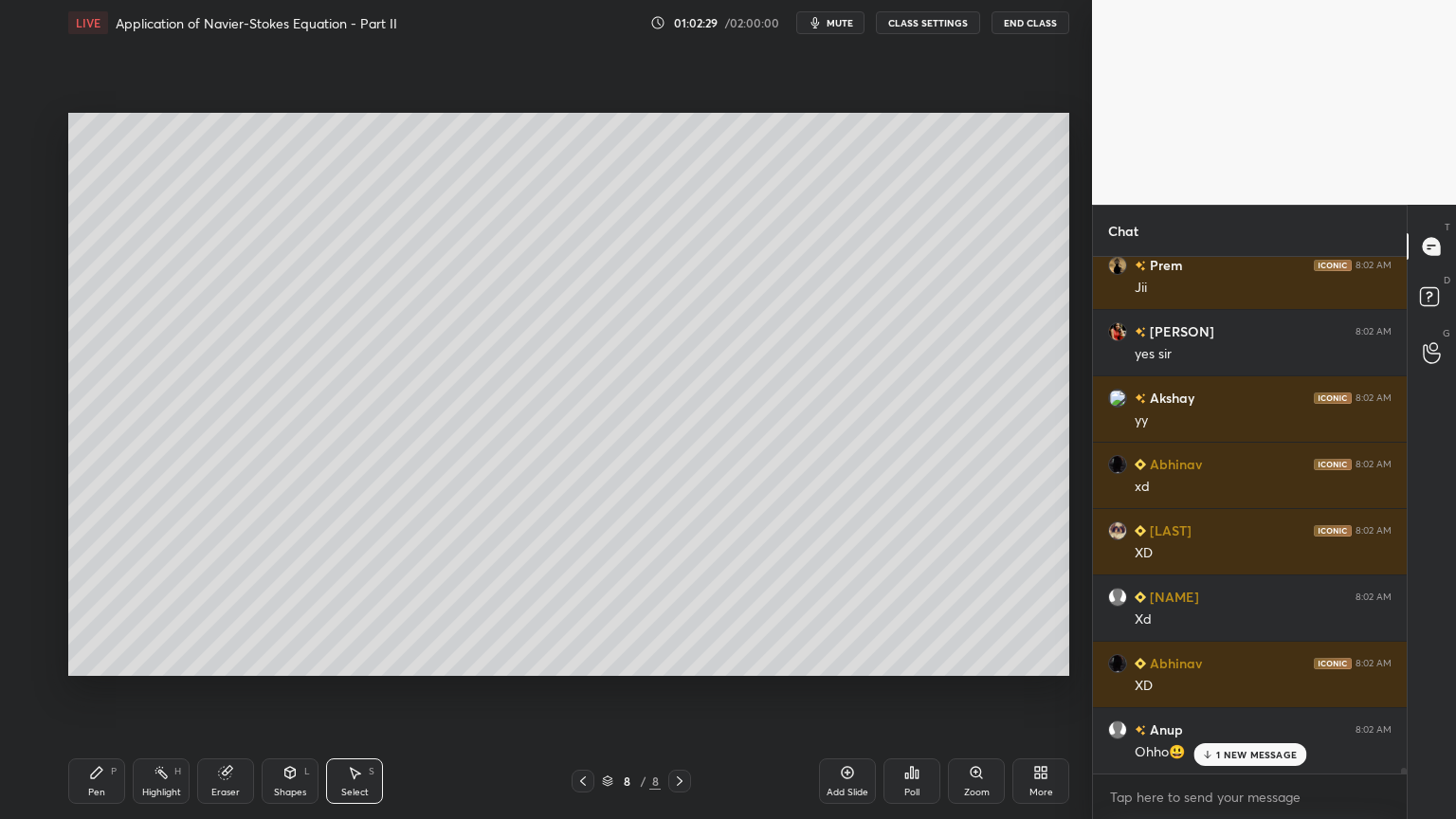 scroll, scrollTop: 50155, scrollLeft: 0, axis: vertical 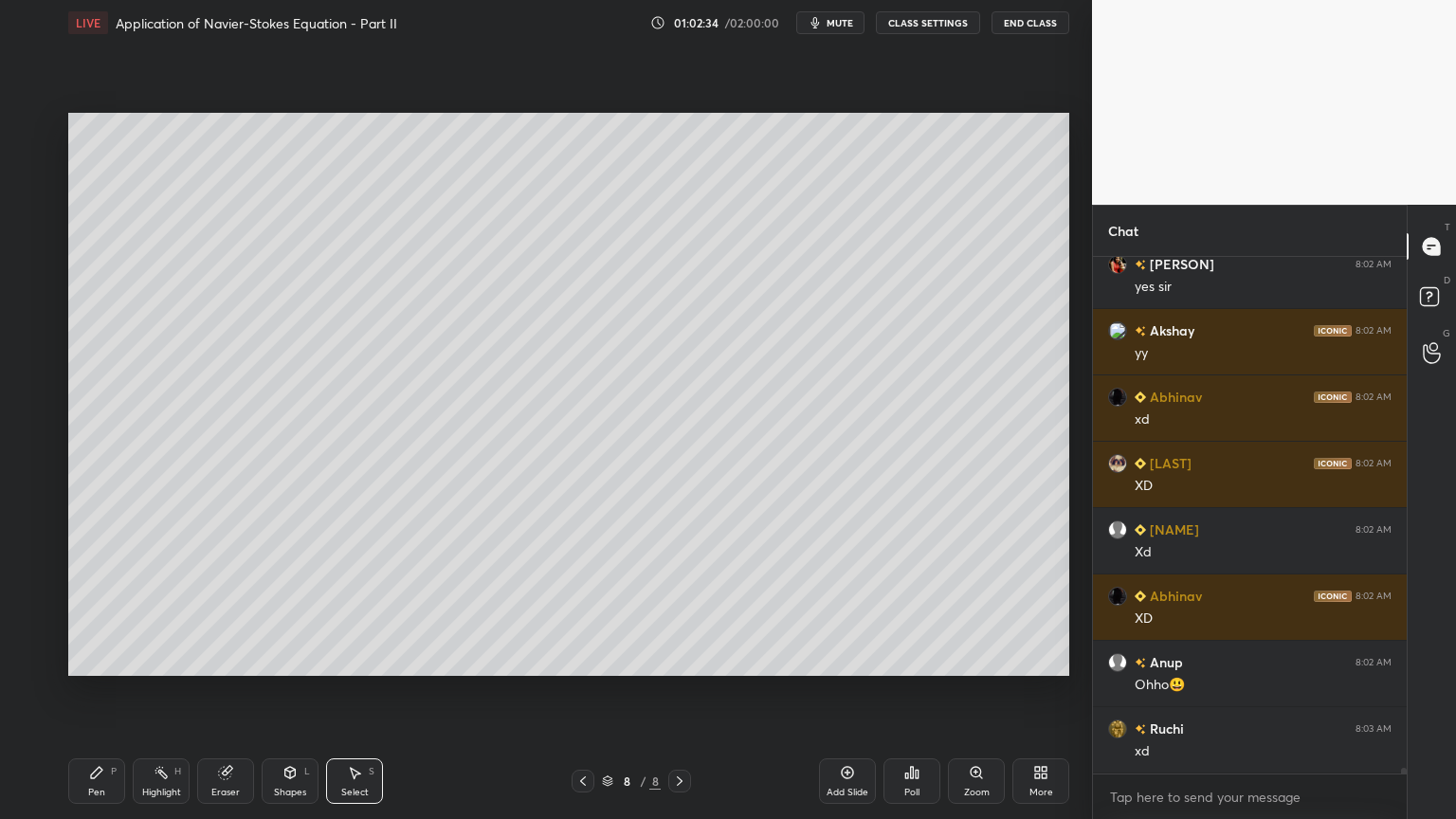 click on "Shapes" at bounding box center [290, 792] 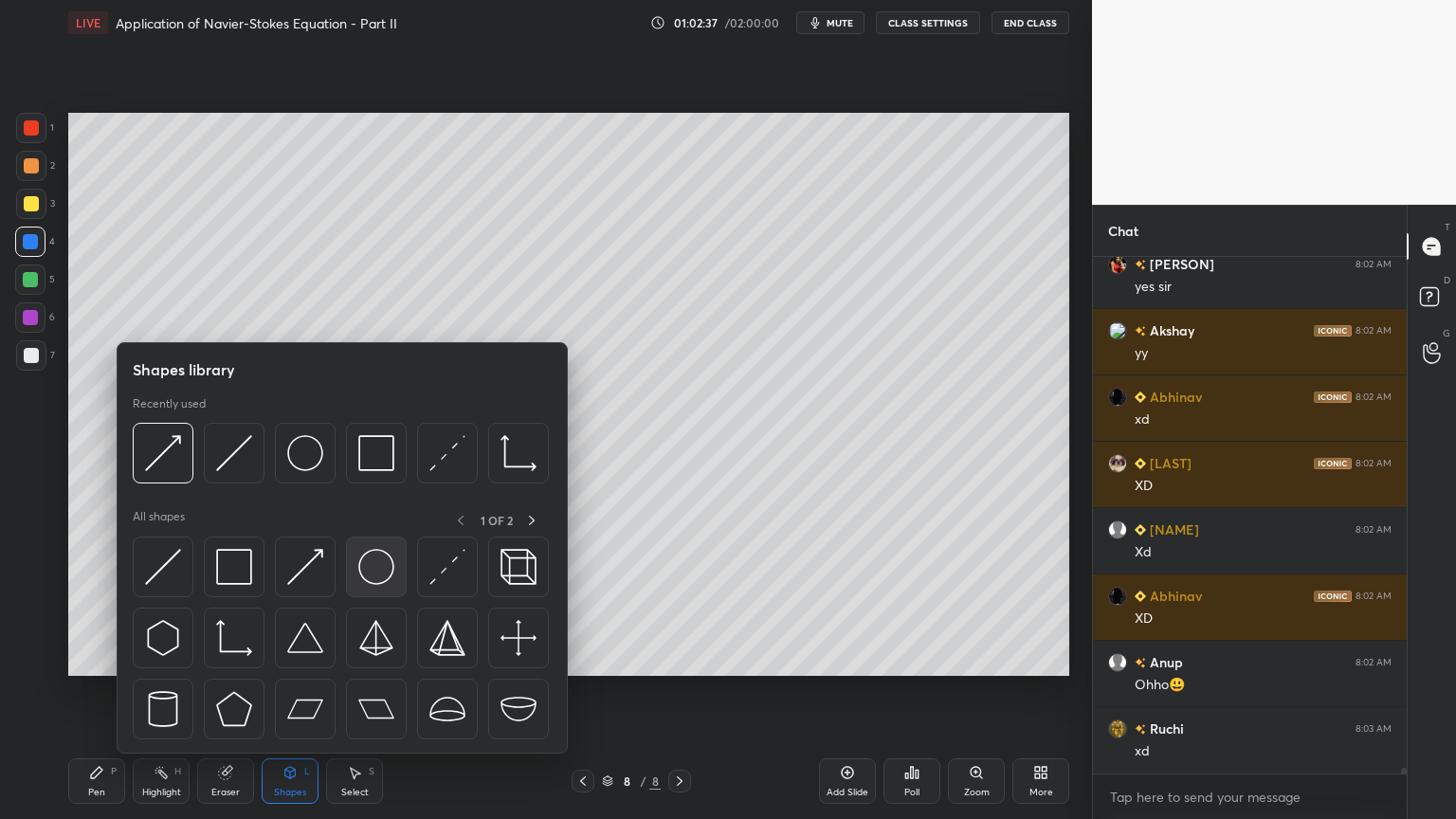 click at bounding box center [376, 567] 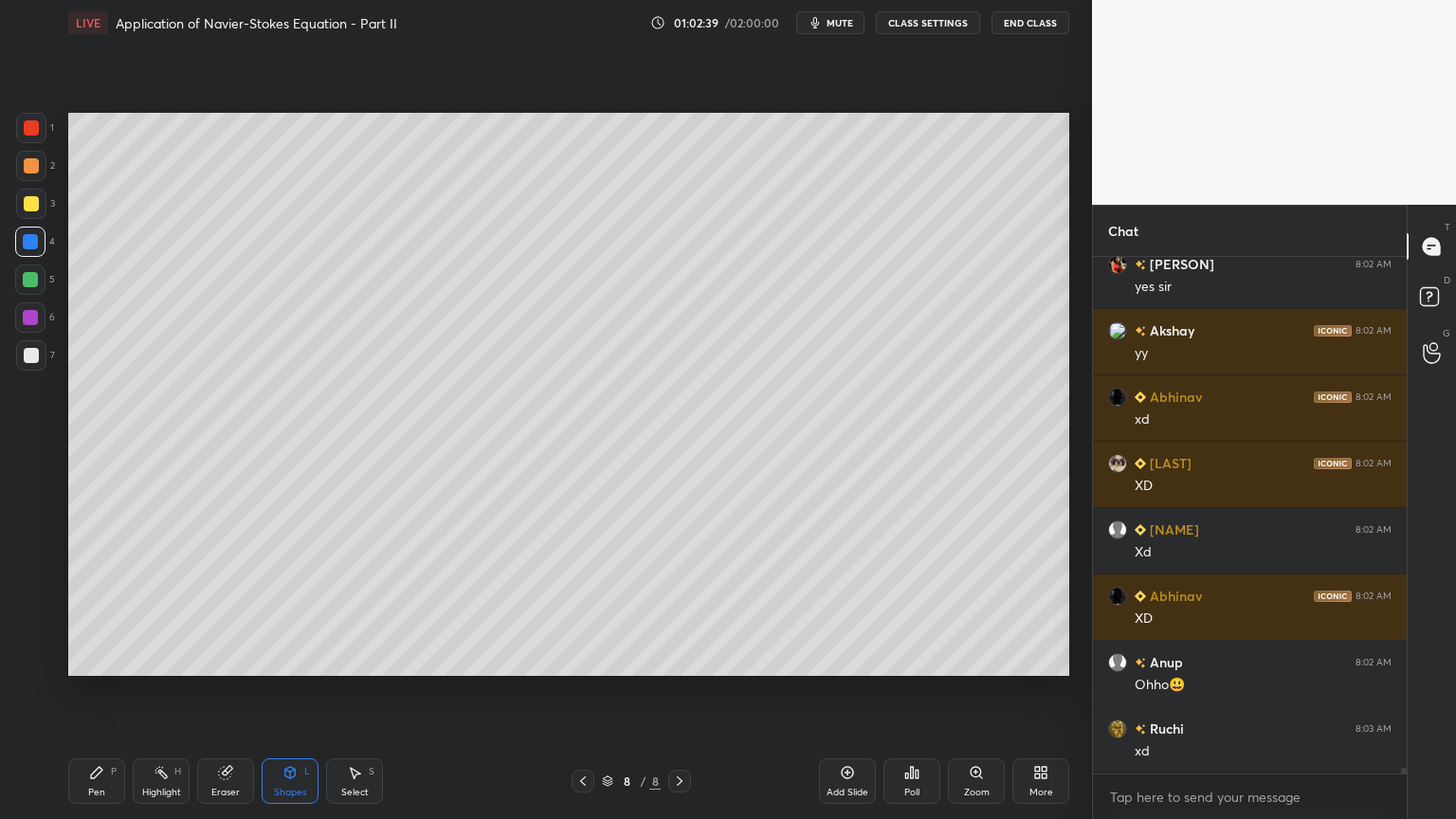 click on "Pen P" at bounding box center (97, 781) 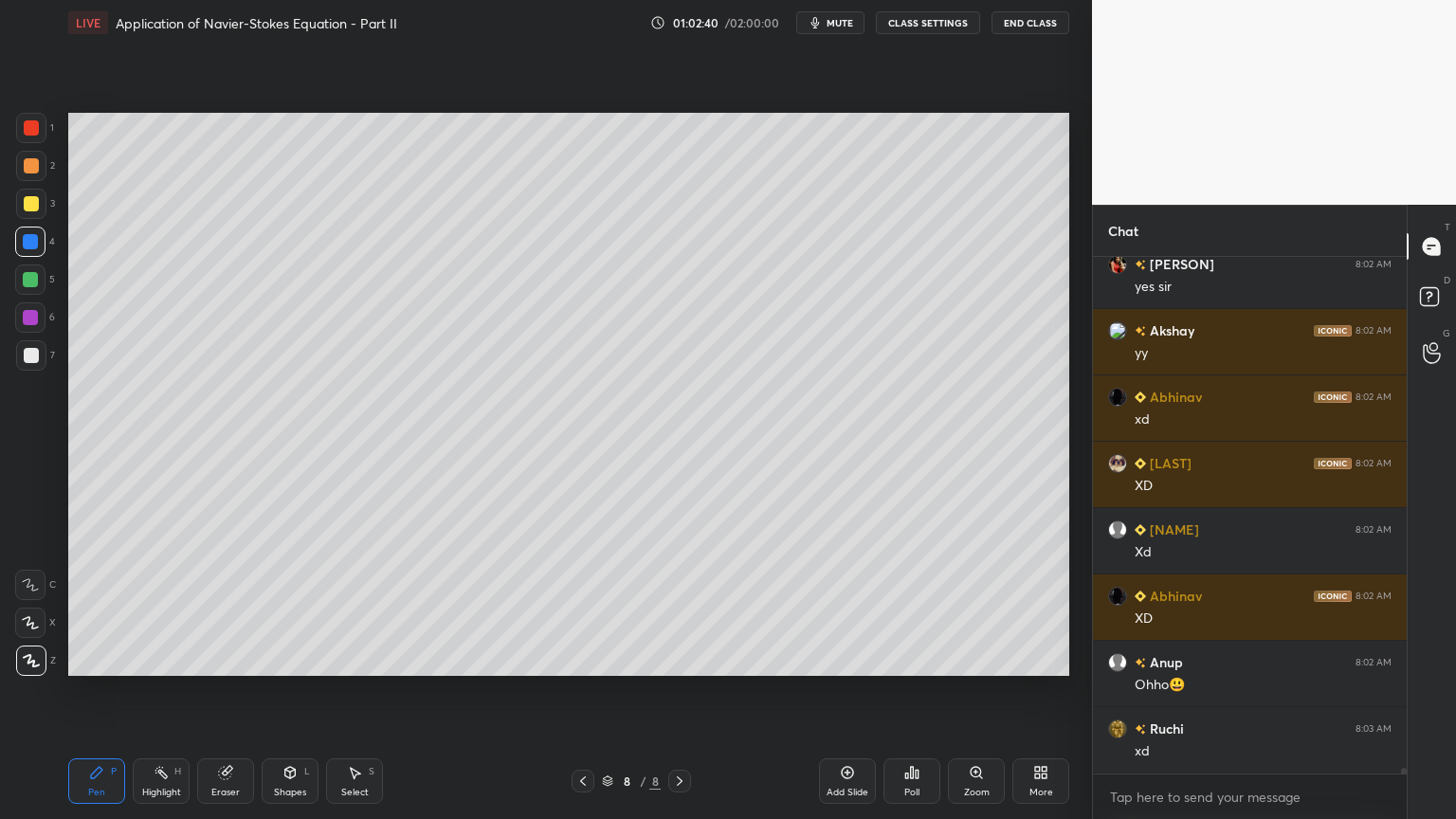 click 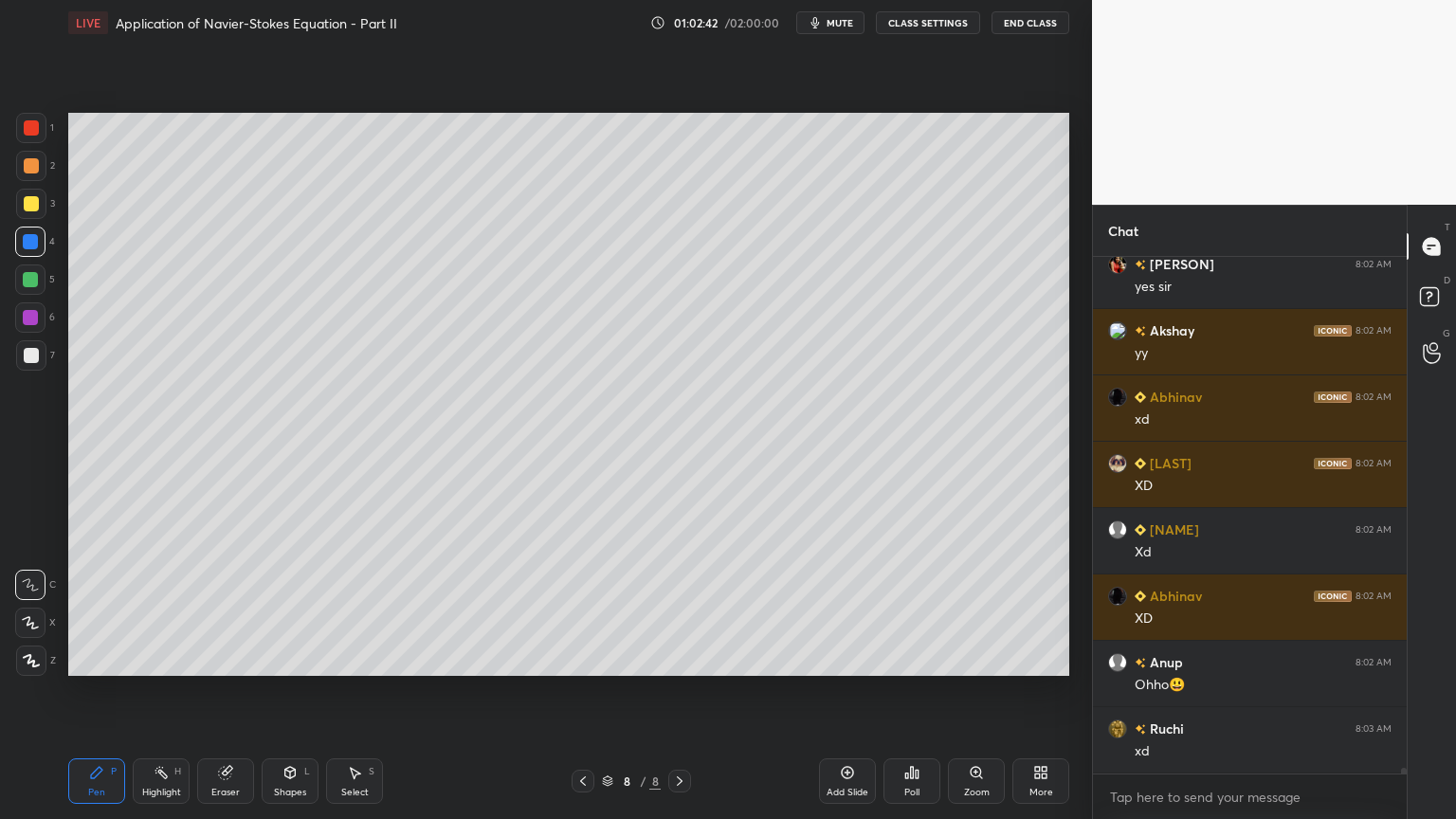 click on "Shapes L" at bounding box center [290, 781] 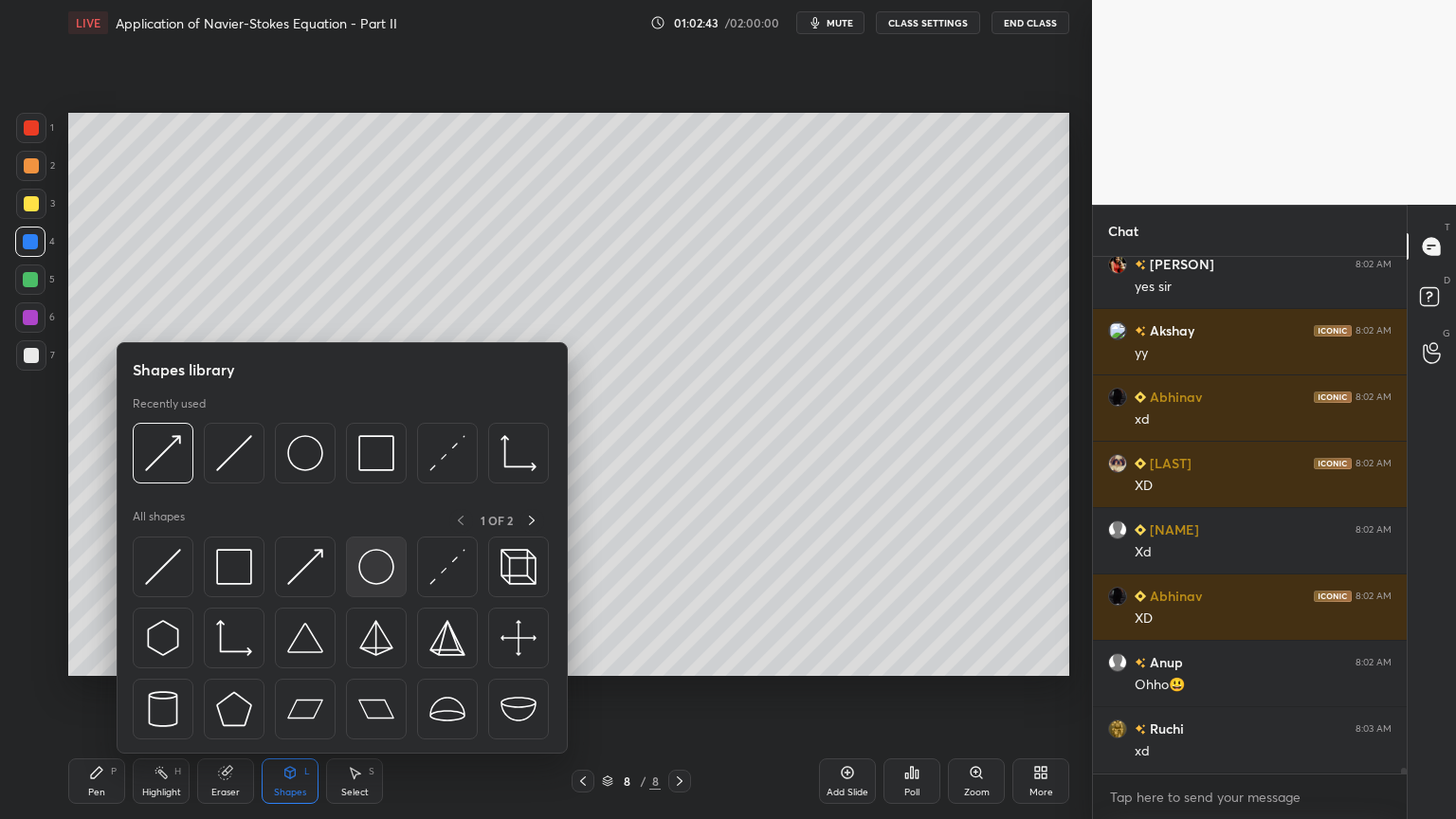 click at bounding box center [376, 567] 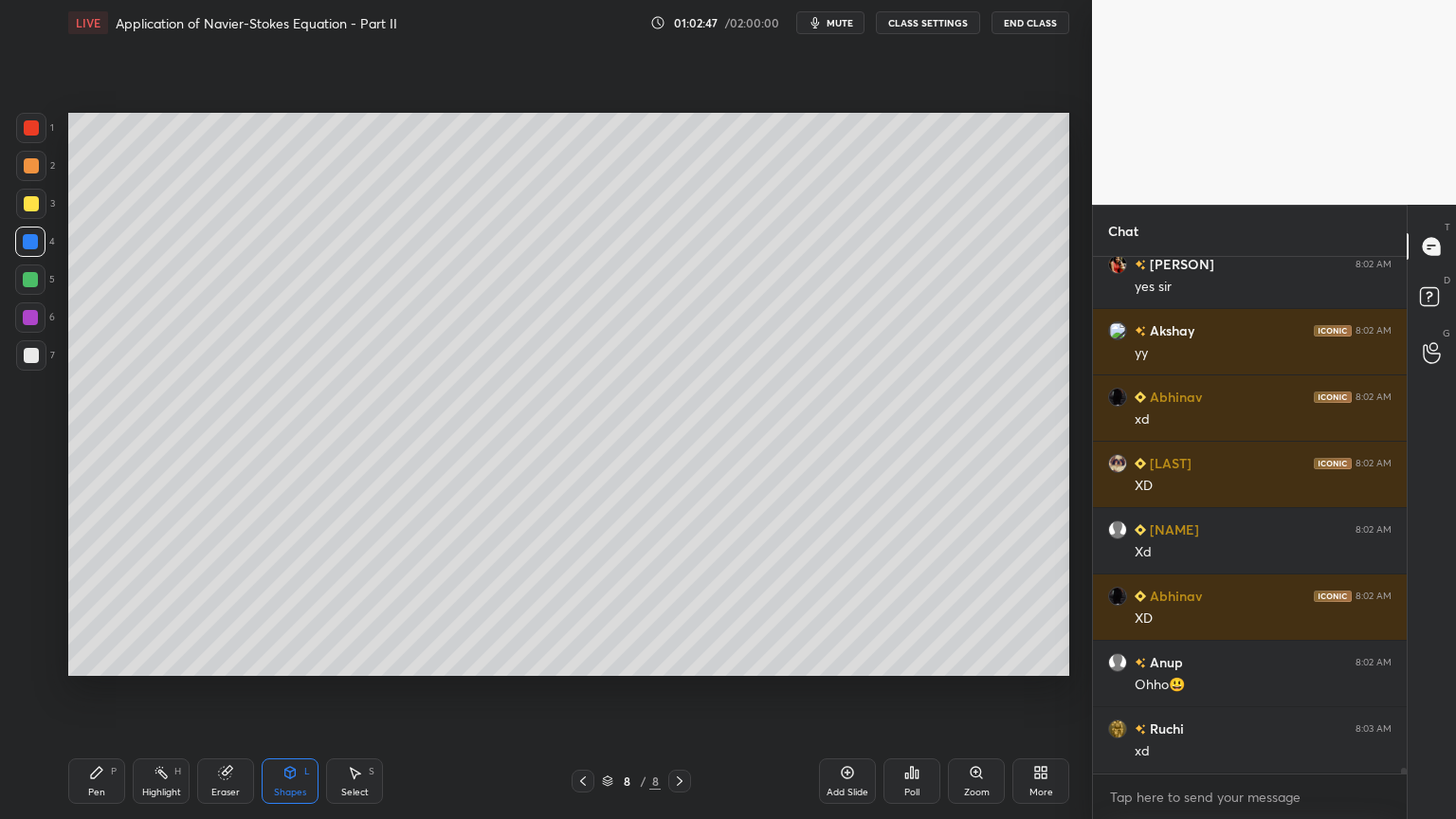 scroll, scrollTop: 50221, scrollLeft: 0, axis: vertical 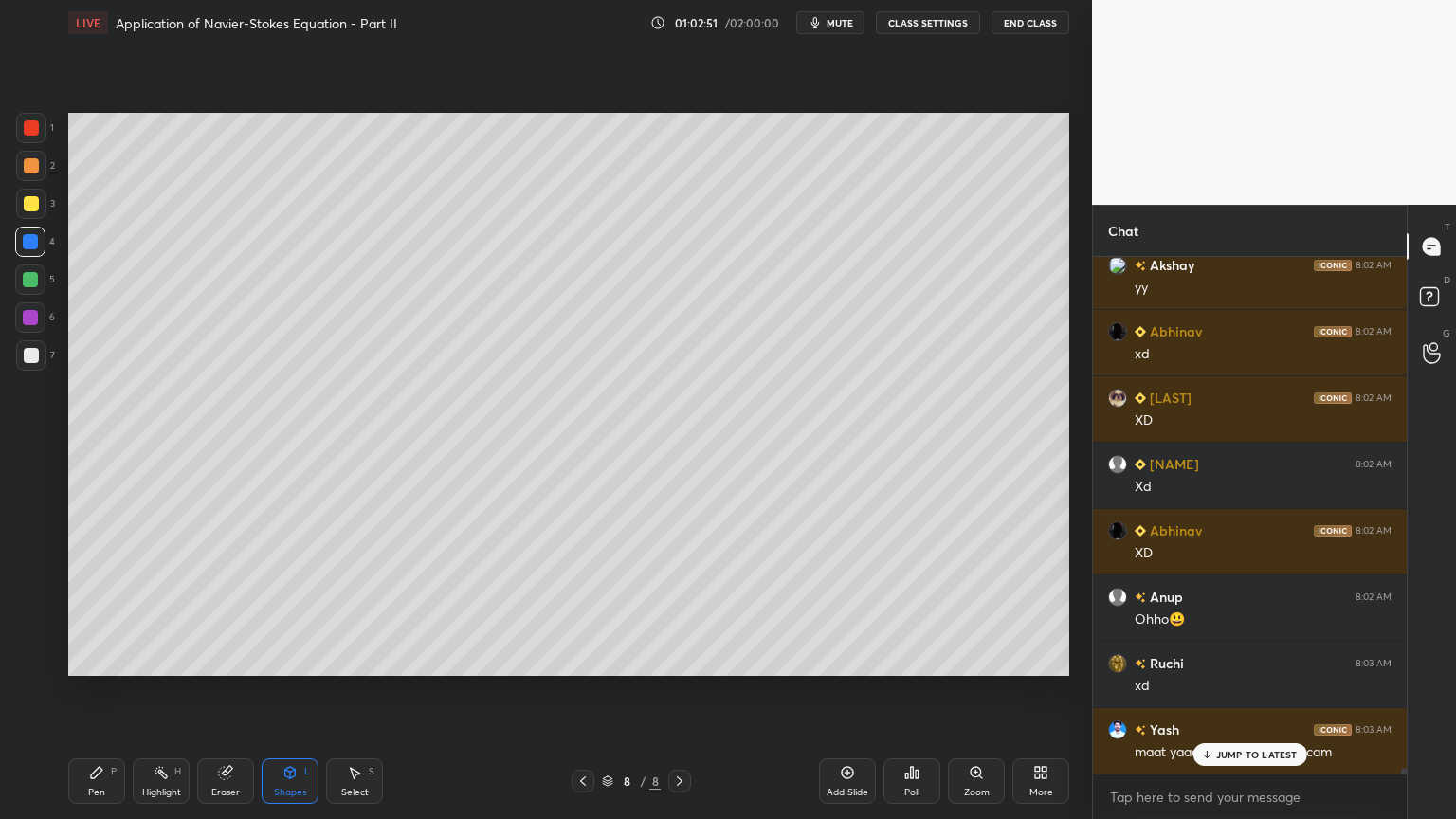 click on "JUMP TO LATEST" at bounding box center (1257, 755) 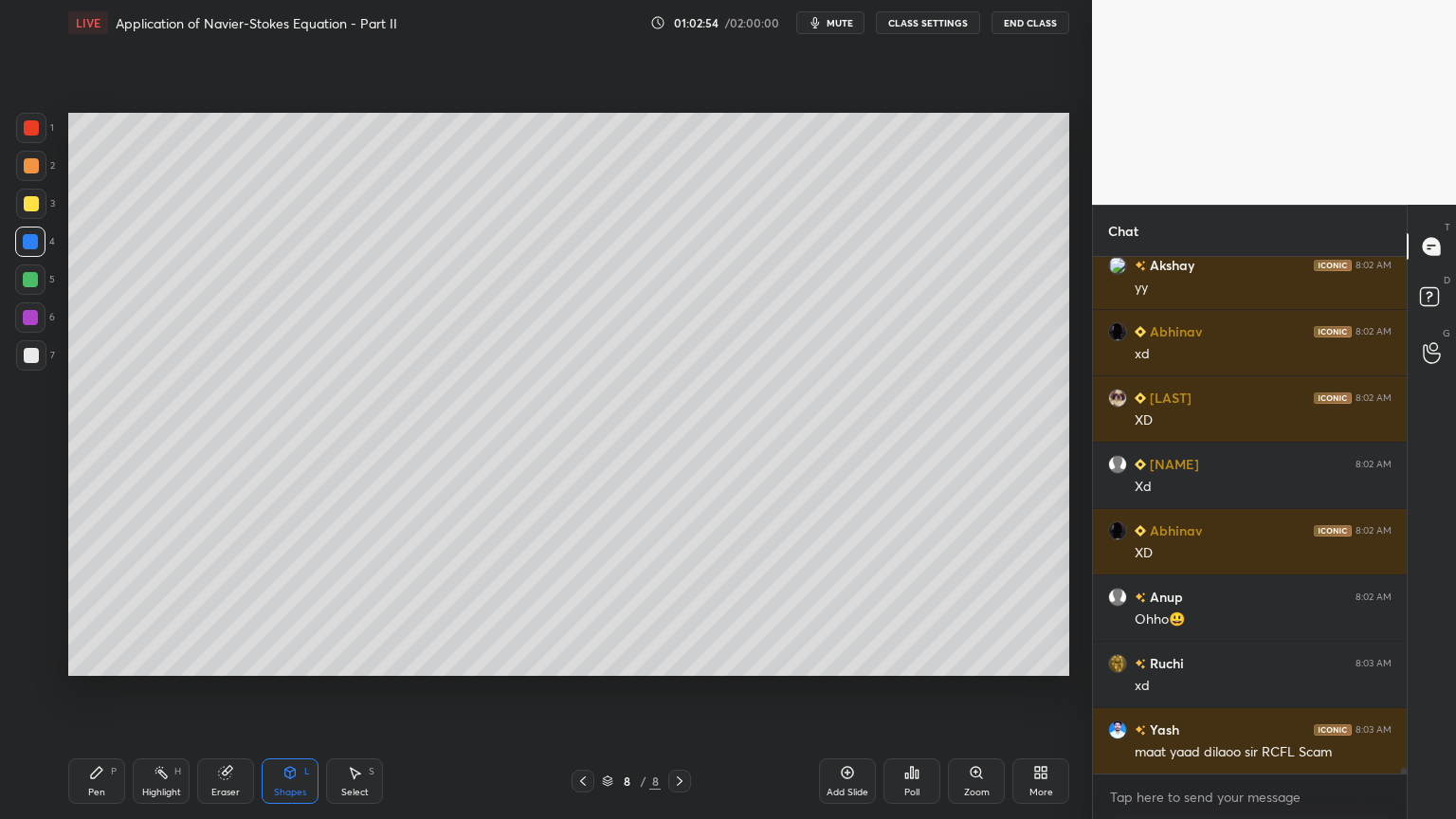click on "Select S" at bounding box center [355, 781] 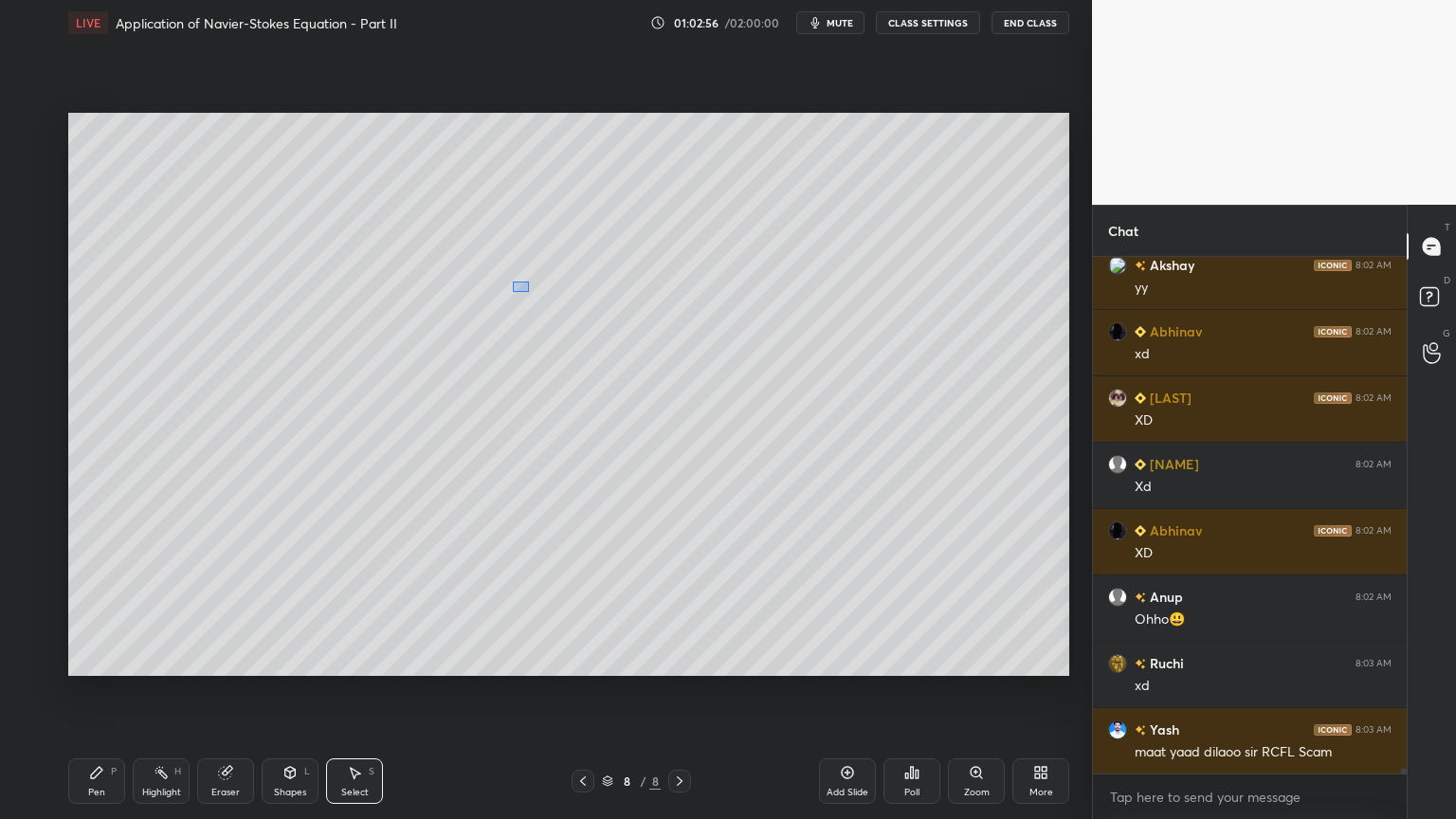 drag, startPoint x: 512, startPoint y: 281, endPoint x: 529, endPoint y: 292, distance: 20.248457 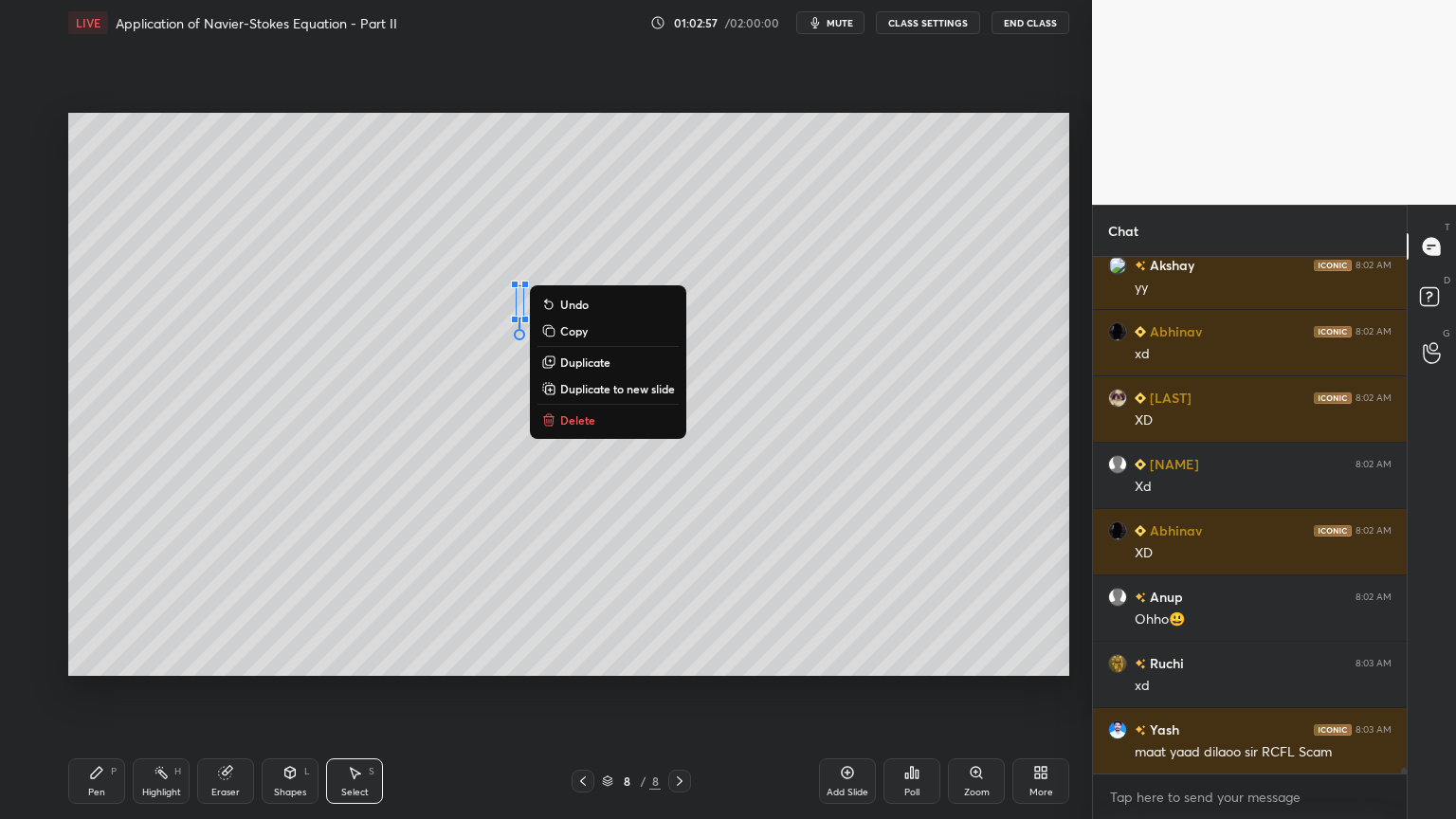 click on "Duplicate" at bounding box center (585, 362) 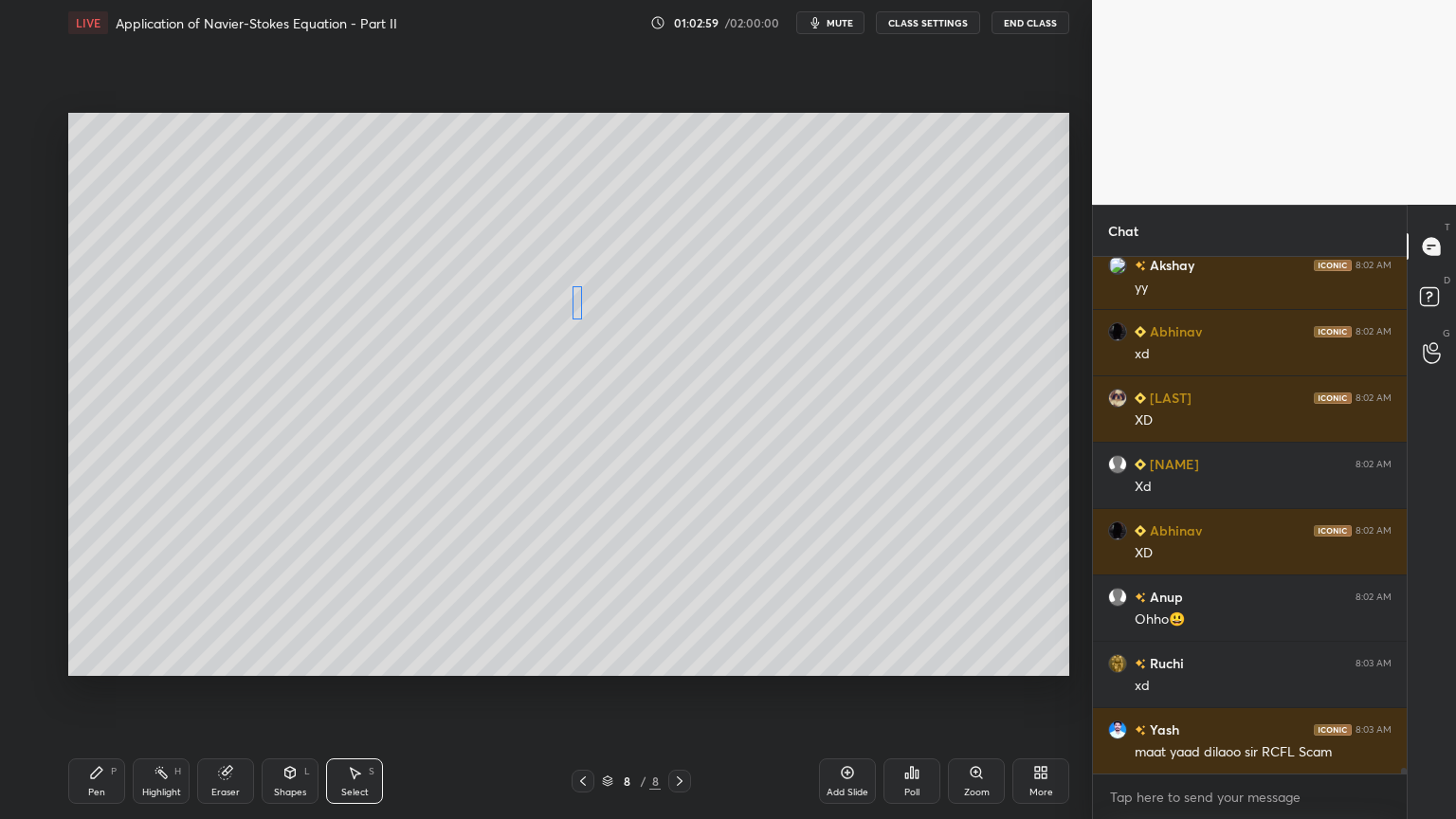 scroll, scrollTop: 50288, scrollLeft: 0, axis: vertical 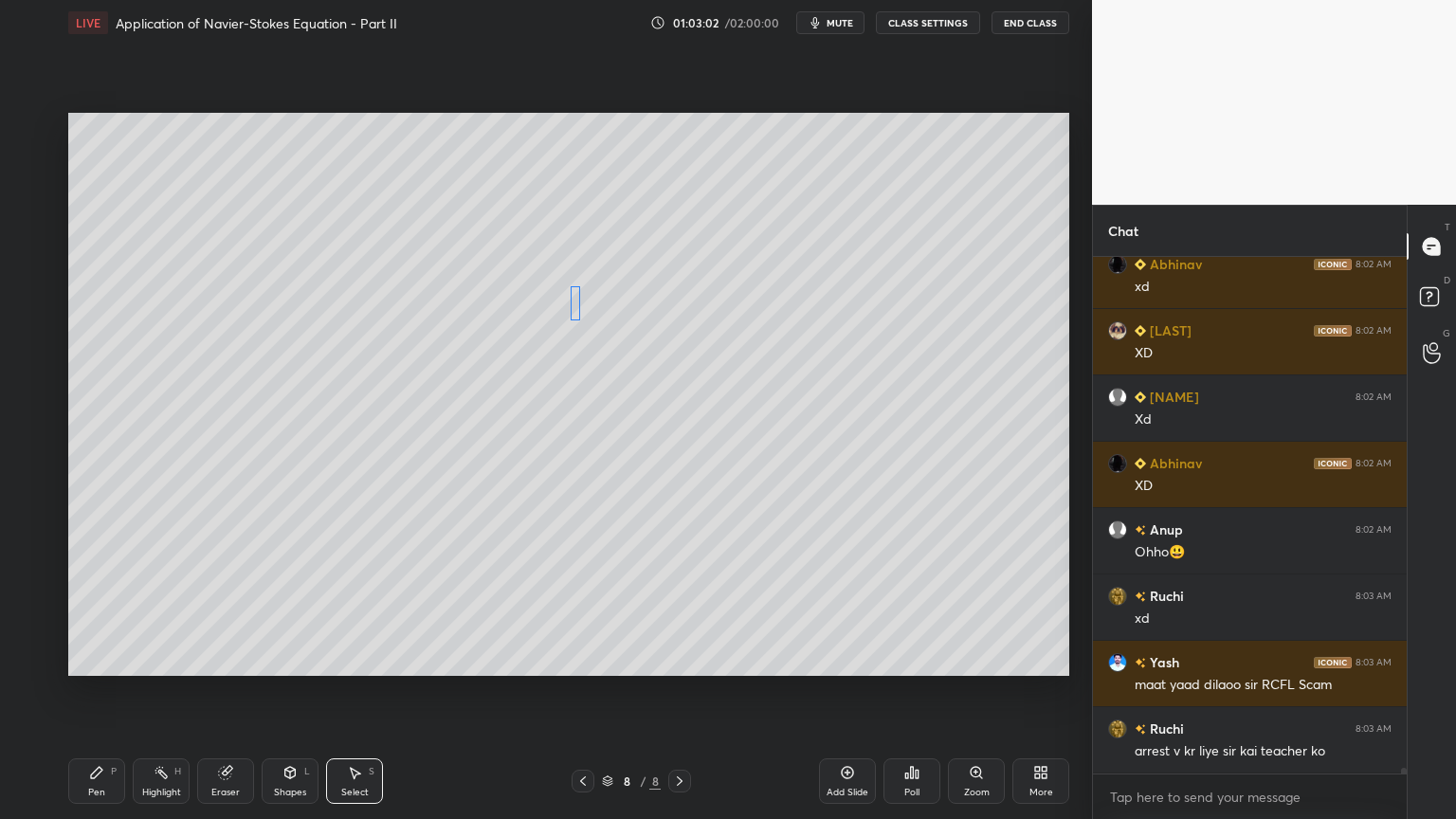 drag, startPoint x: 542, startPoint y: 326, endPoint x: 576, endPoint y: 305, distance: 39.962482 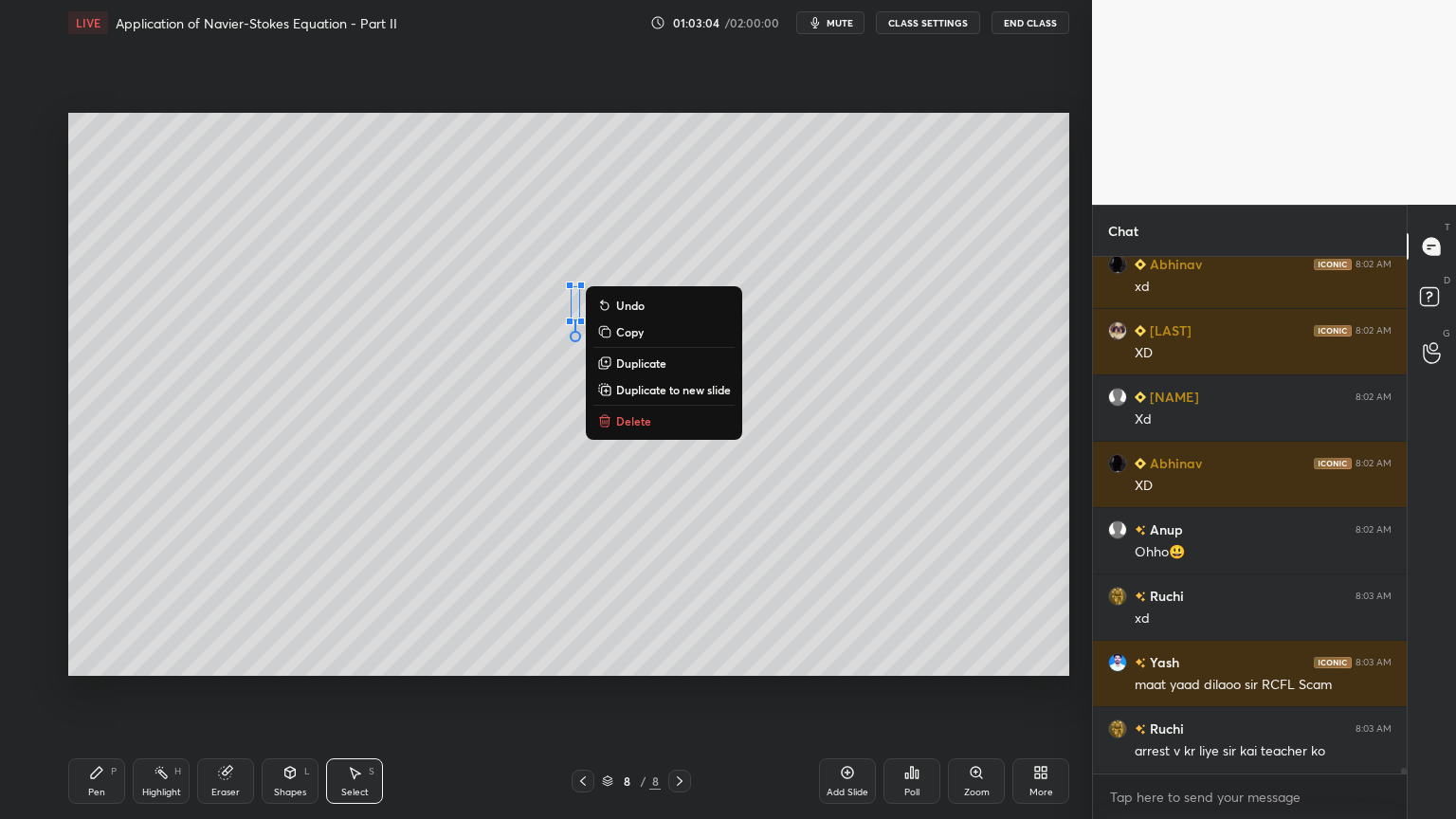 click on "0 ° Undo Copy Duplicate Duplicate to new slide Delete" at bounding box center (569, 394) 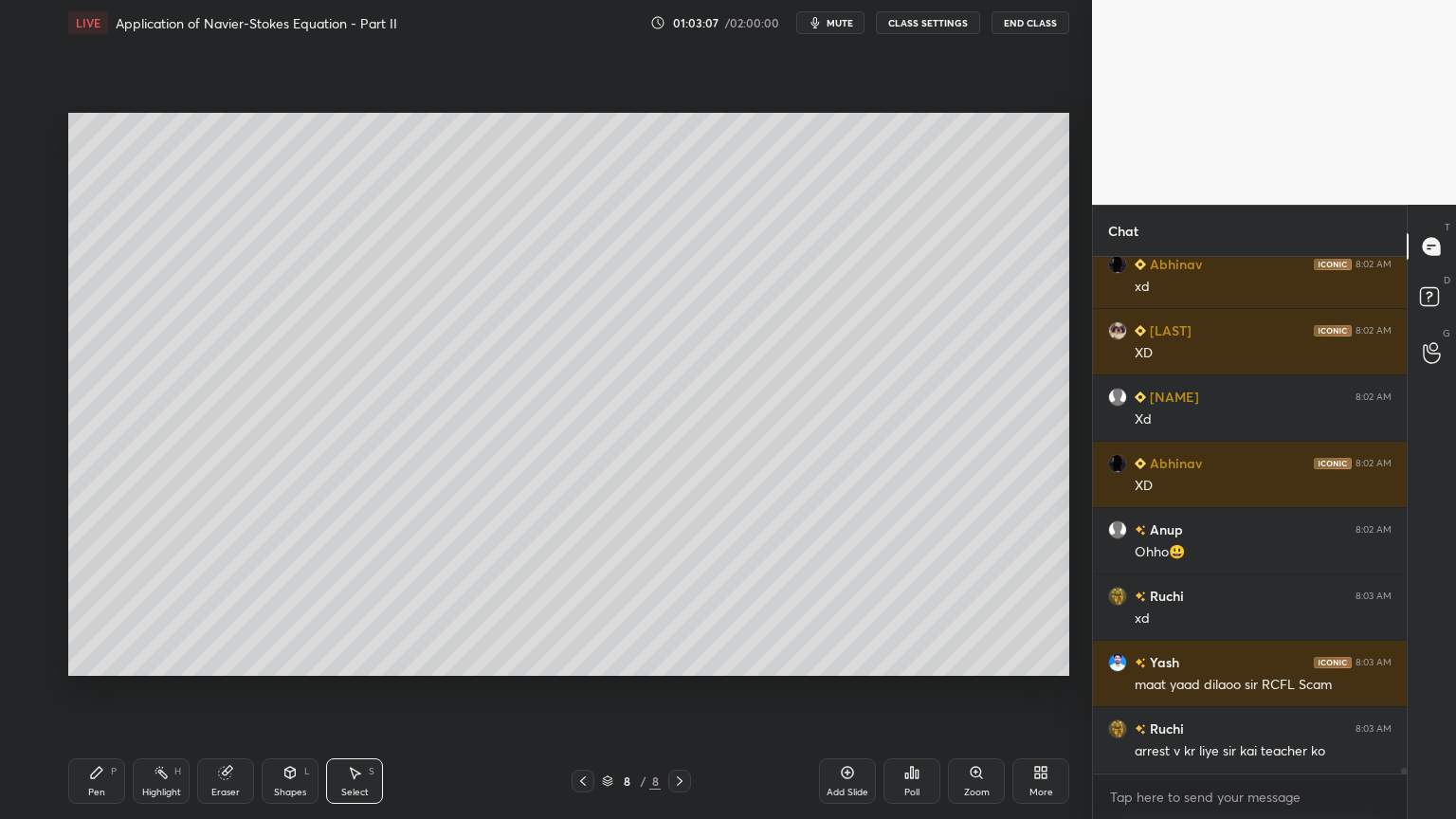 click on "Shapes L" at bounding box center (290, 781) 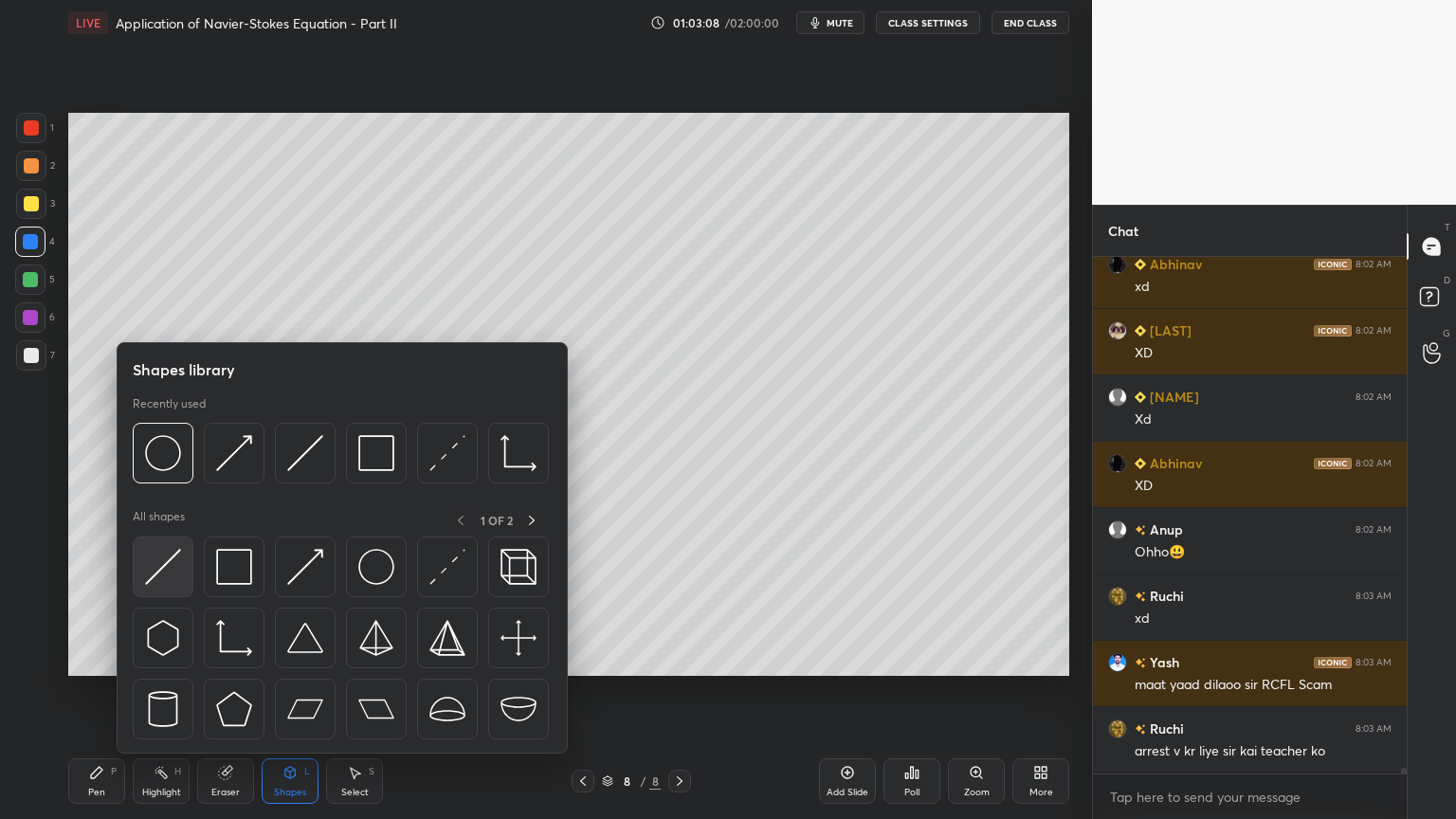 click at bounding box center (163, 567) 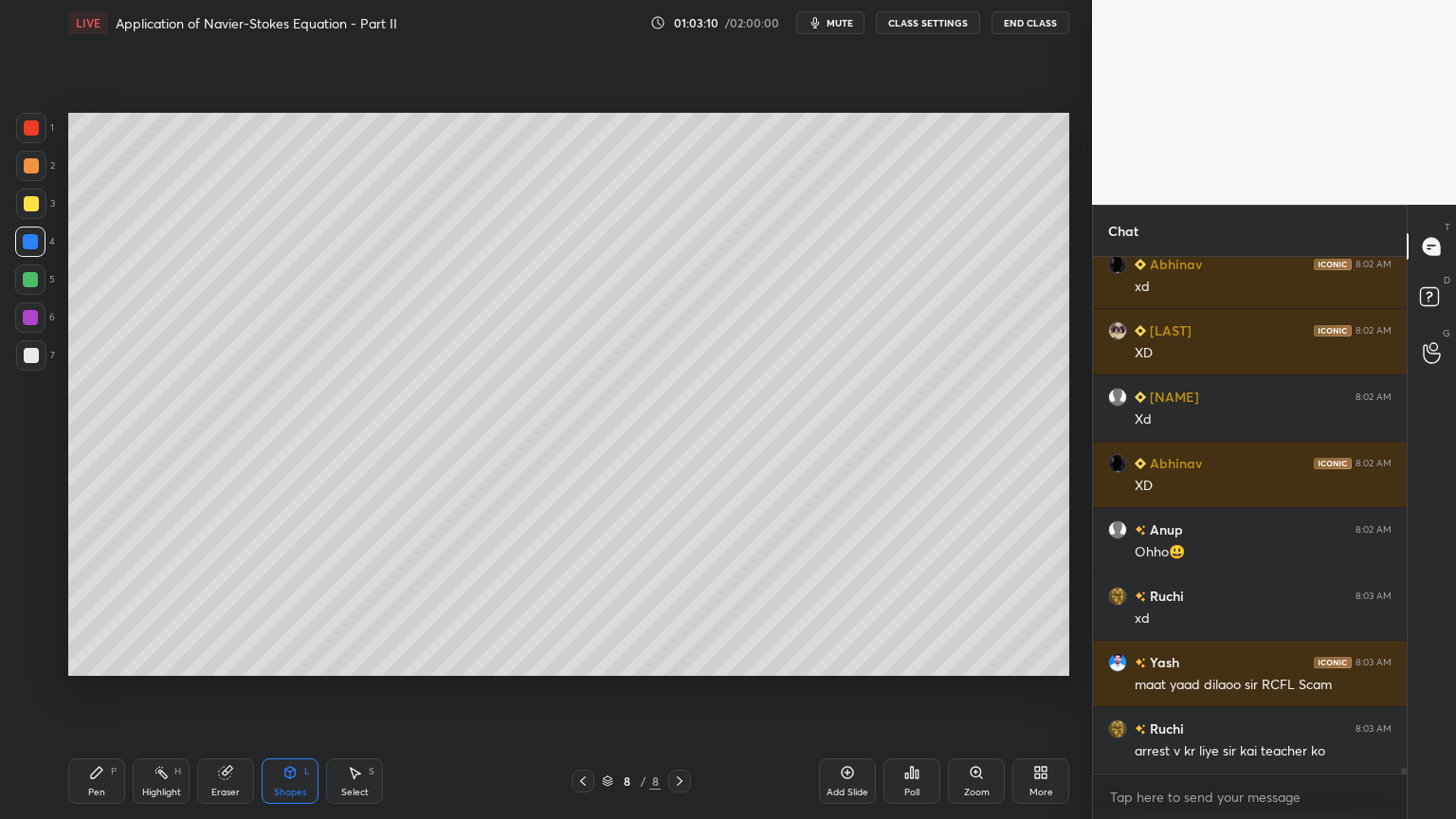 scroll, scrollTop: 50353, scrollLeft: 0, axis: vertical 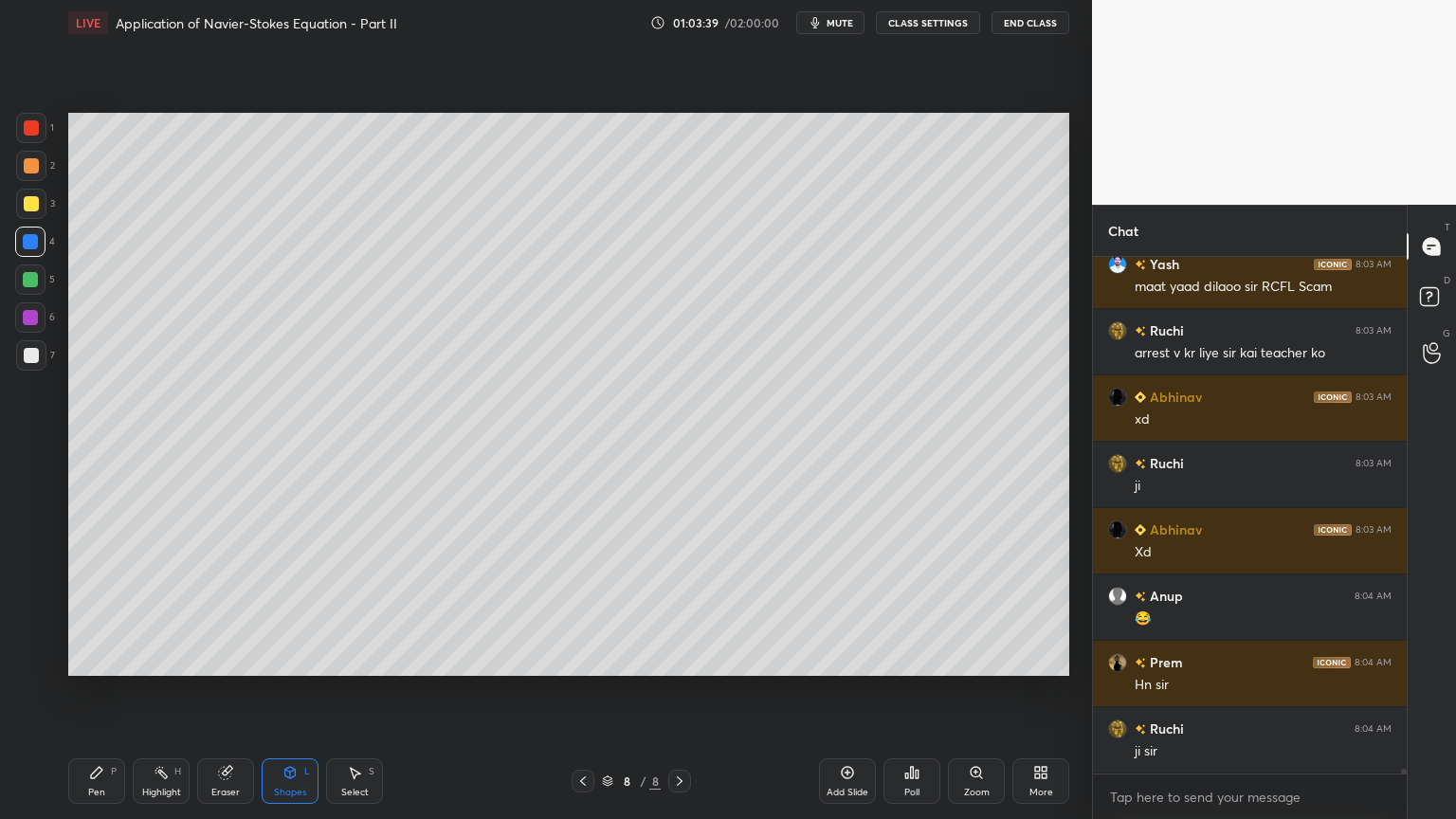 click on "Select S" at bounding box center [355, 781] 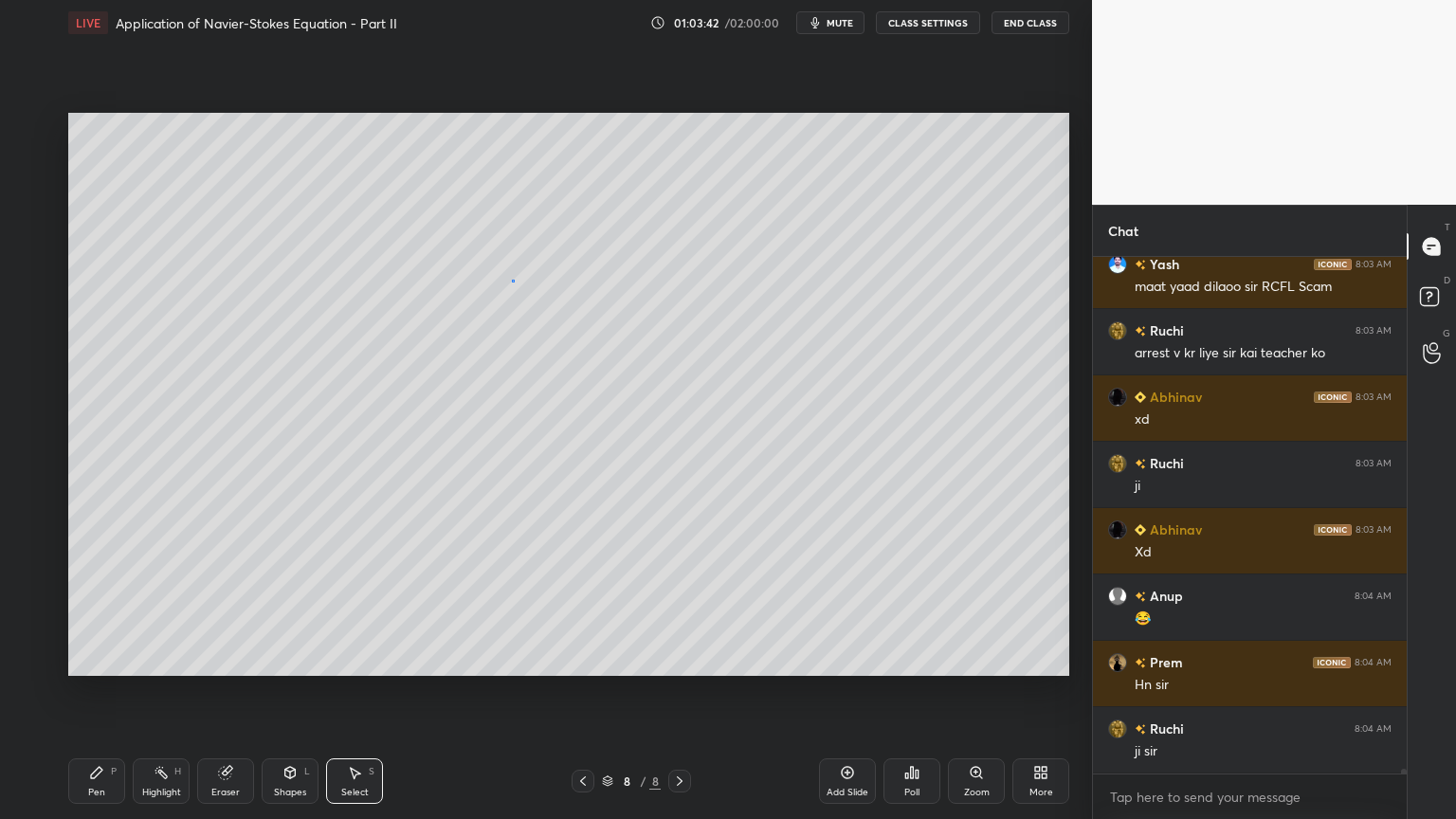click on "0 ° Undo Copy Duplicate Duplicate to new slide Delete" at bounding box center [569, 394] 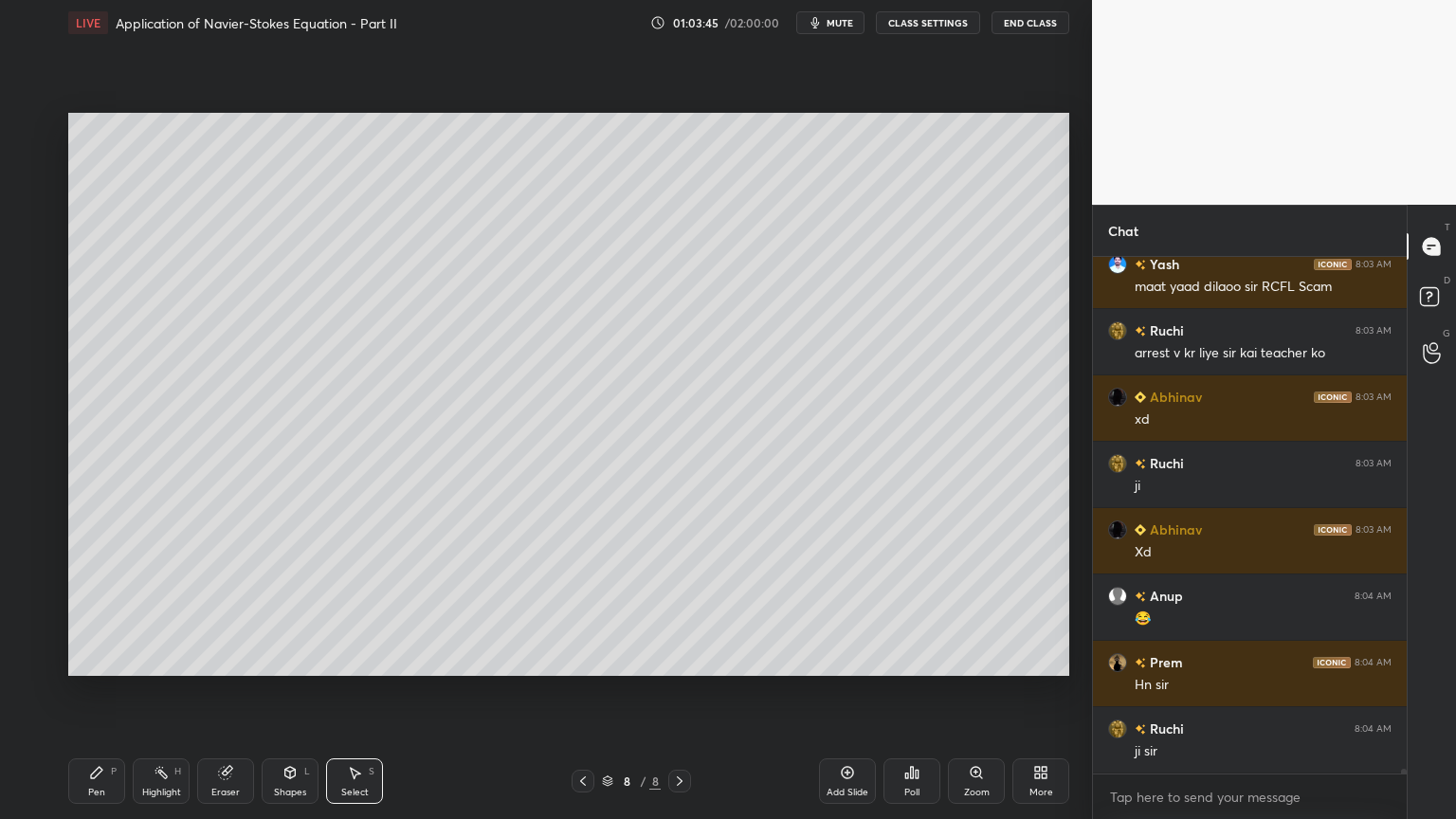 click on "Shapes" at bounding box center [290, 792] 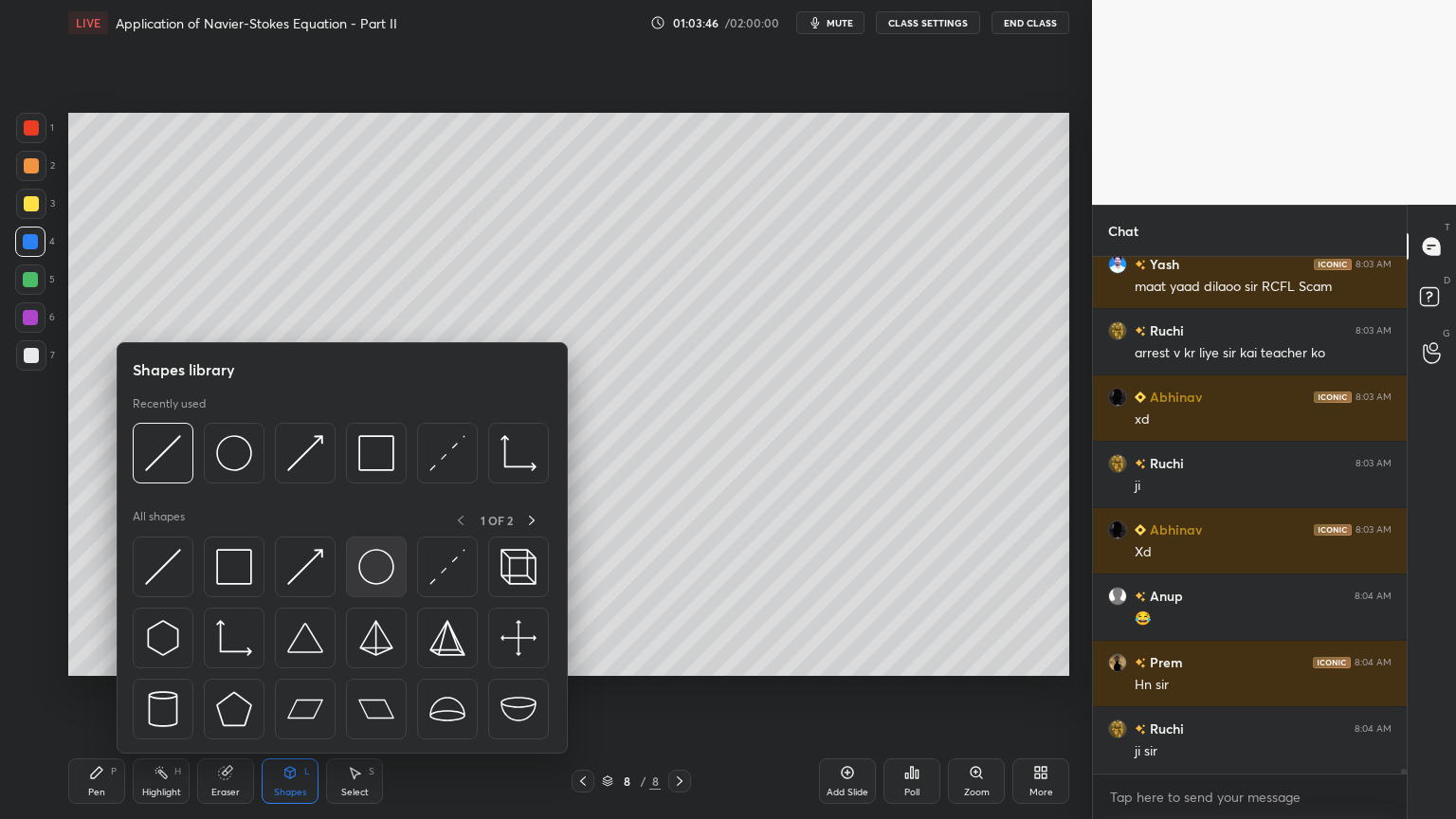 click at bounding box center (376, 567) 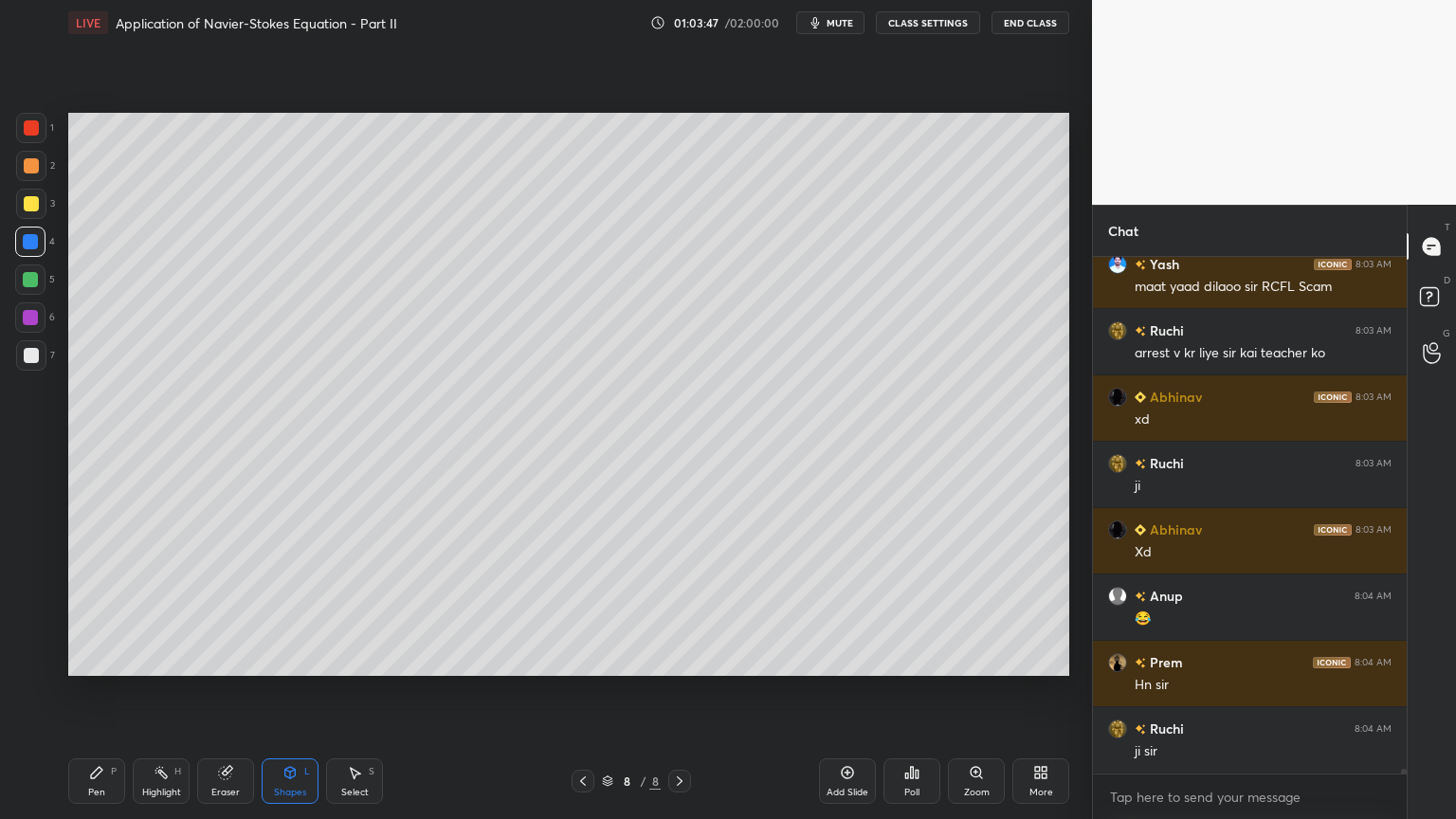 click on "Shapes L" at bounding box center [290, 781] 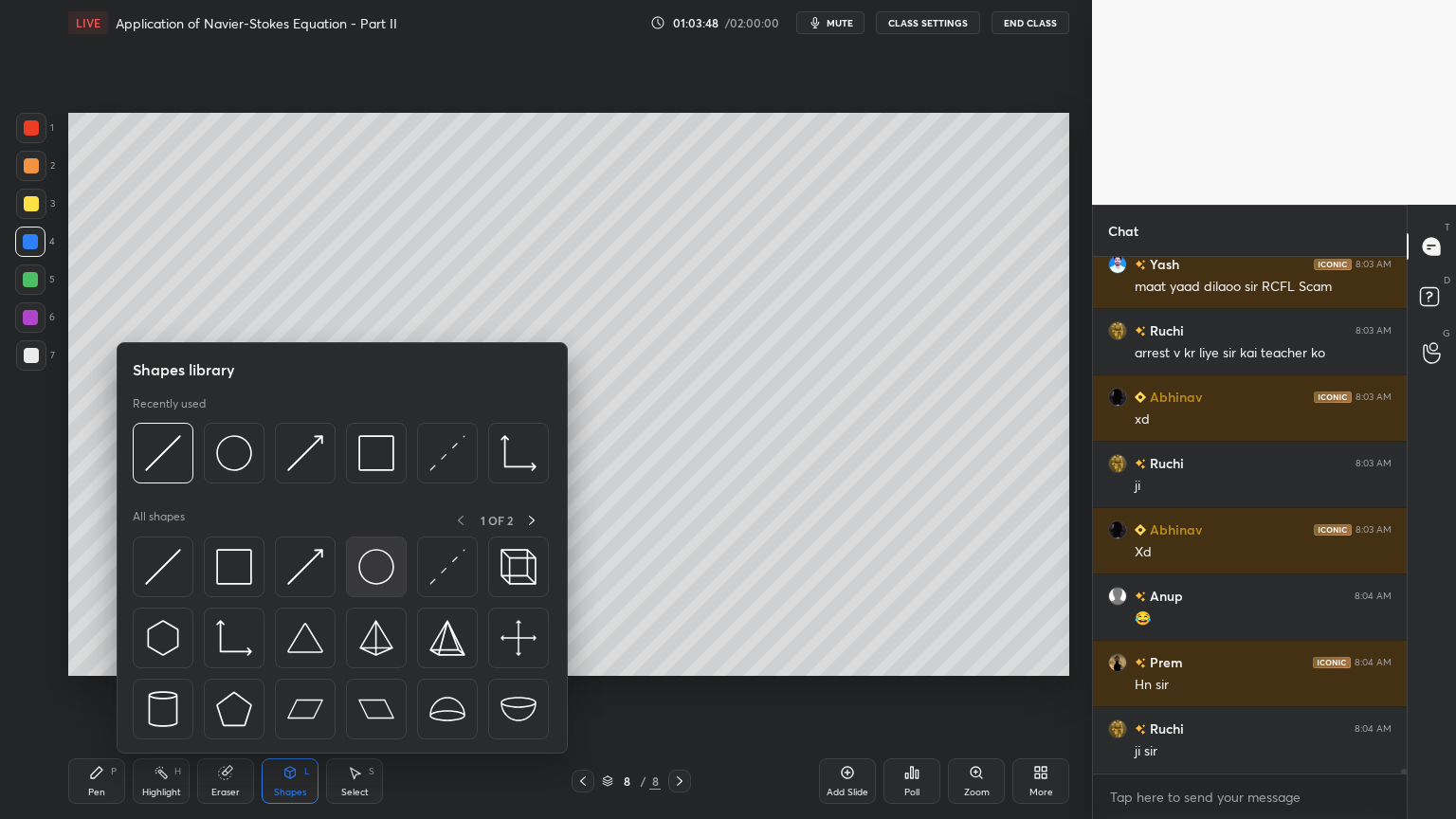 click at bounding box center (376, 567) 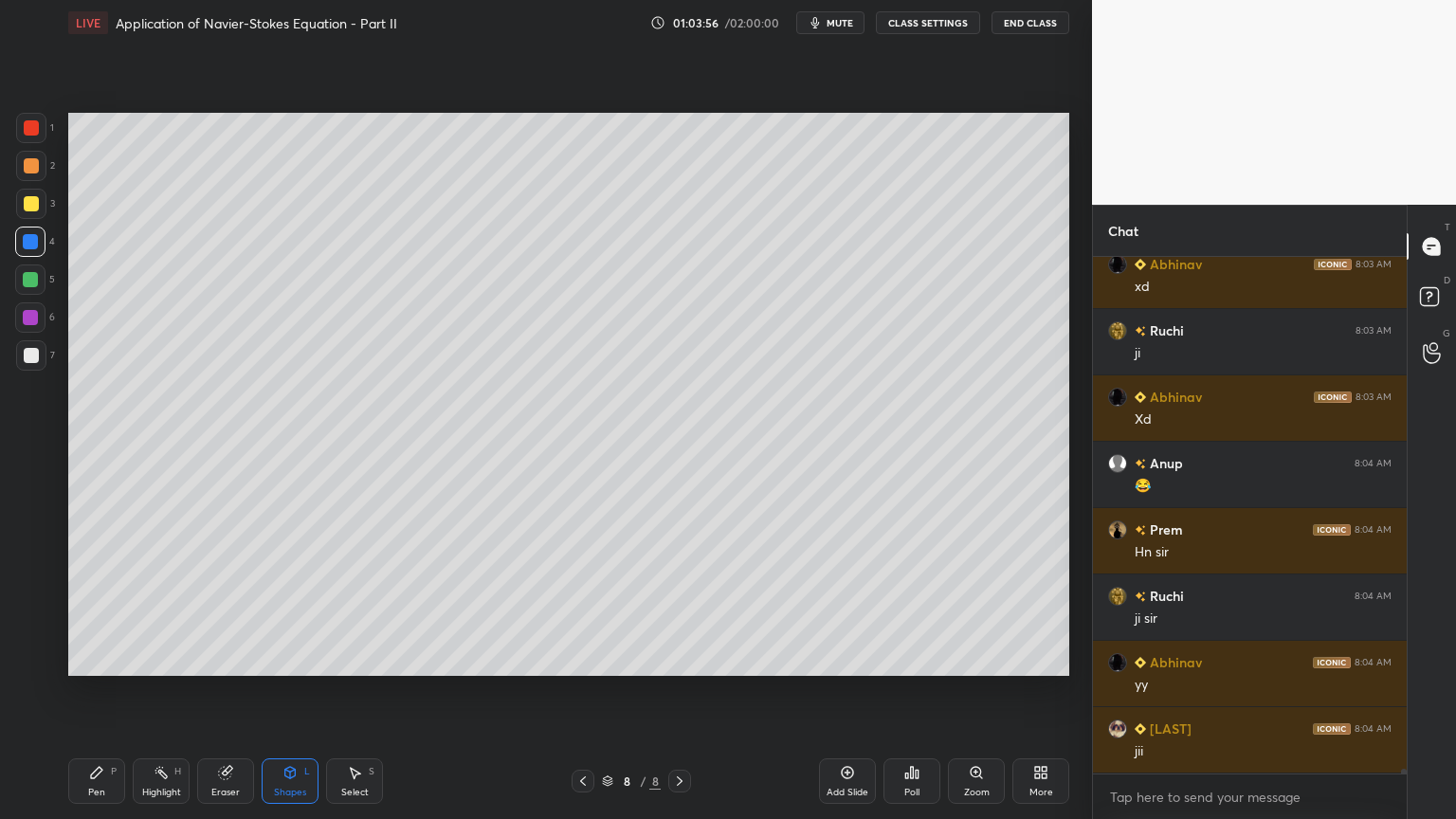 scroll, scrollTop: 50884, scrollLeft: 0, axis: vertical 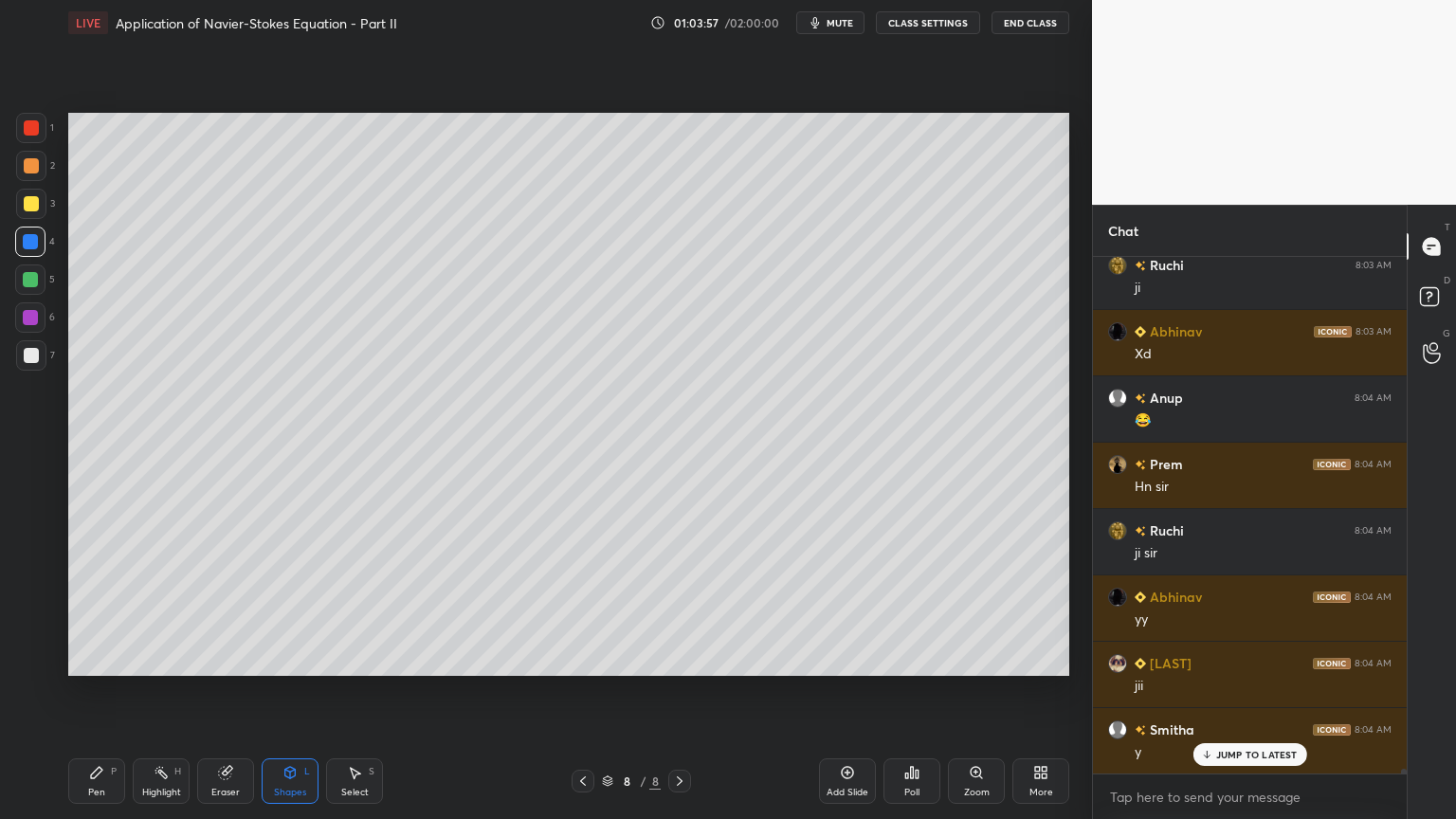 click on "Select S" at bounding box center [355, 781] 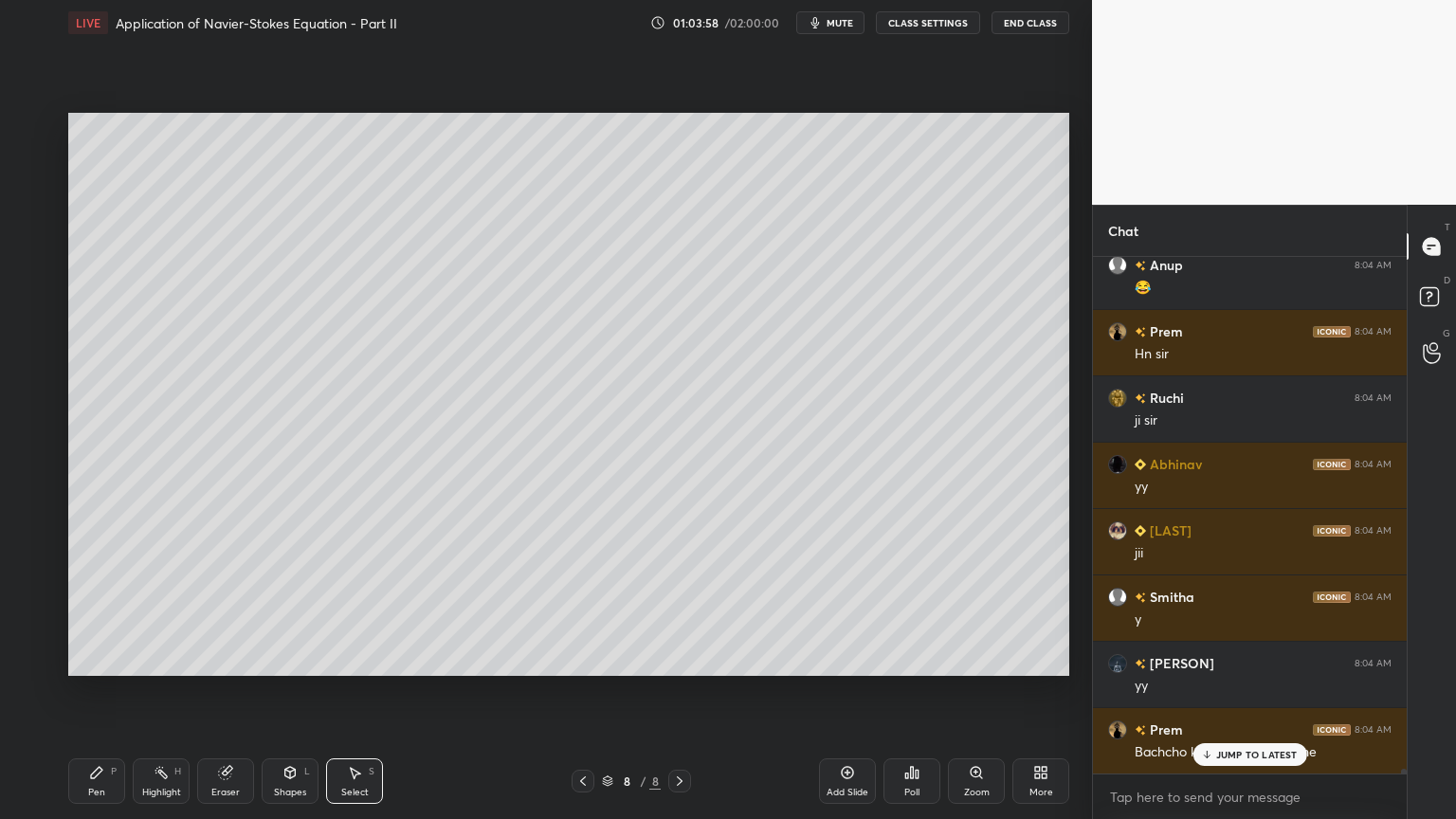 scroll, scrollTop: 51100, scrollLeft: 0, axis: vertical 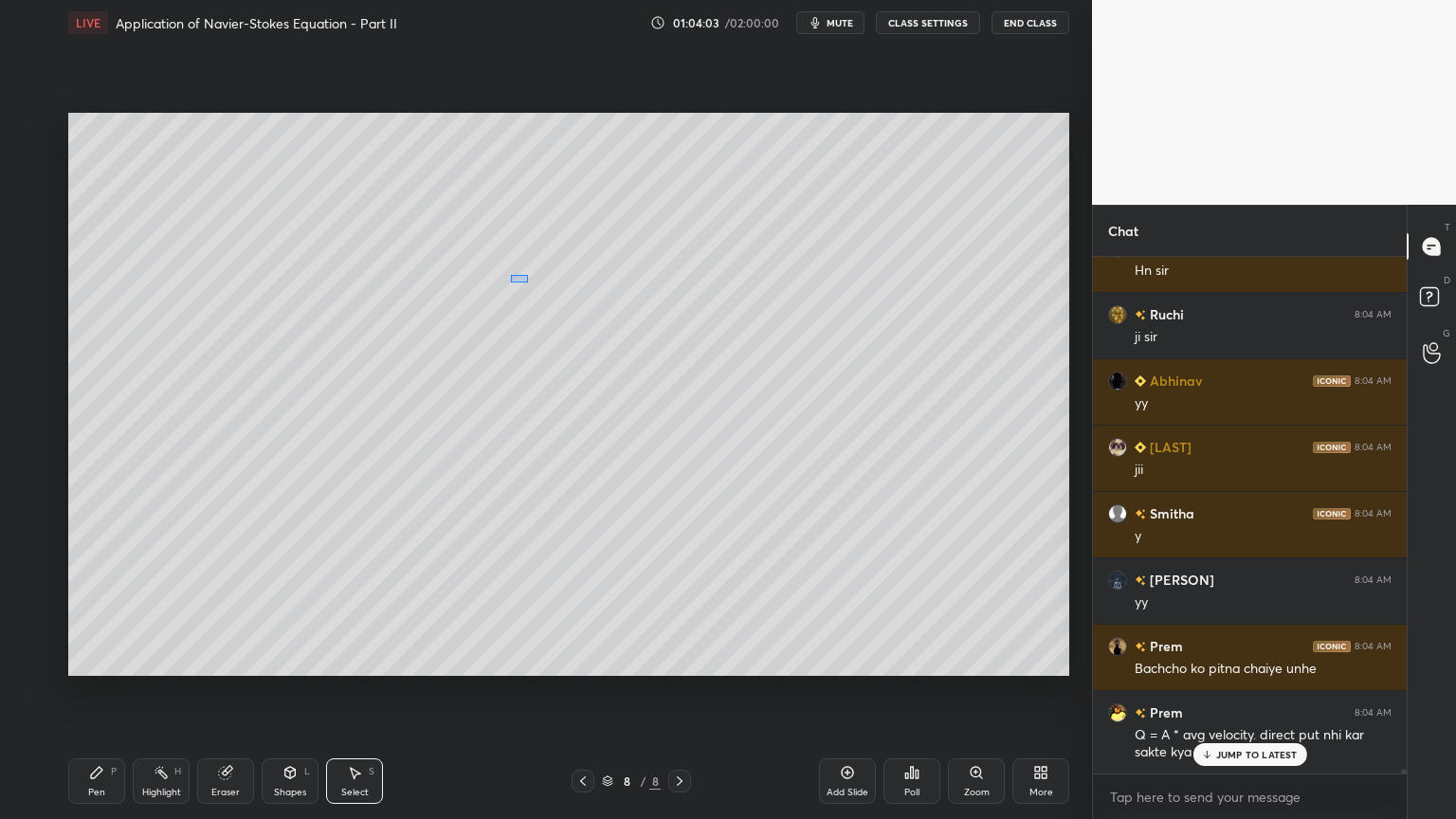 drag, startPoint x: 511, startPoint y: 275, endPoint x: 533, endPoint y: 289, distance: 26.07681 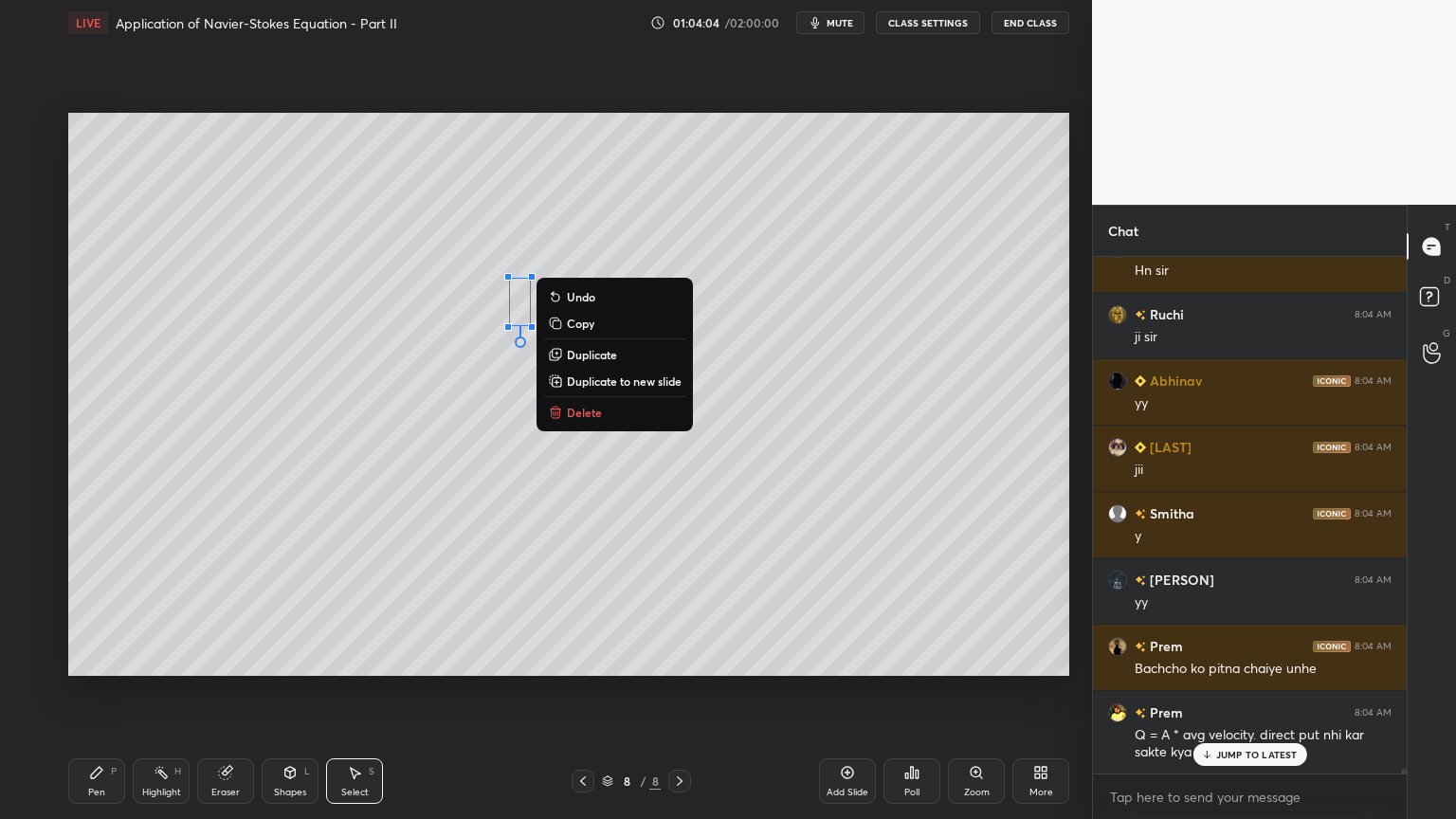 click on "Duplicate" at bounding box center (592, 355) 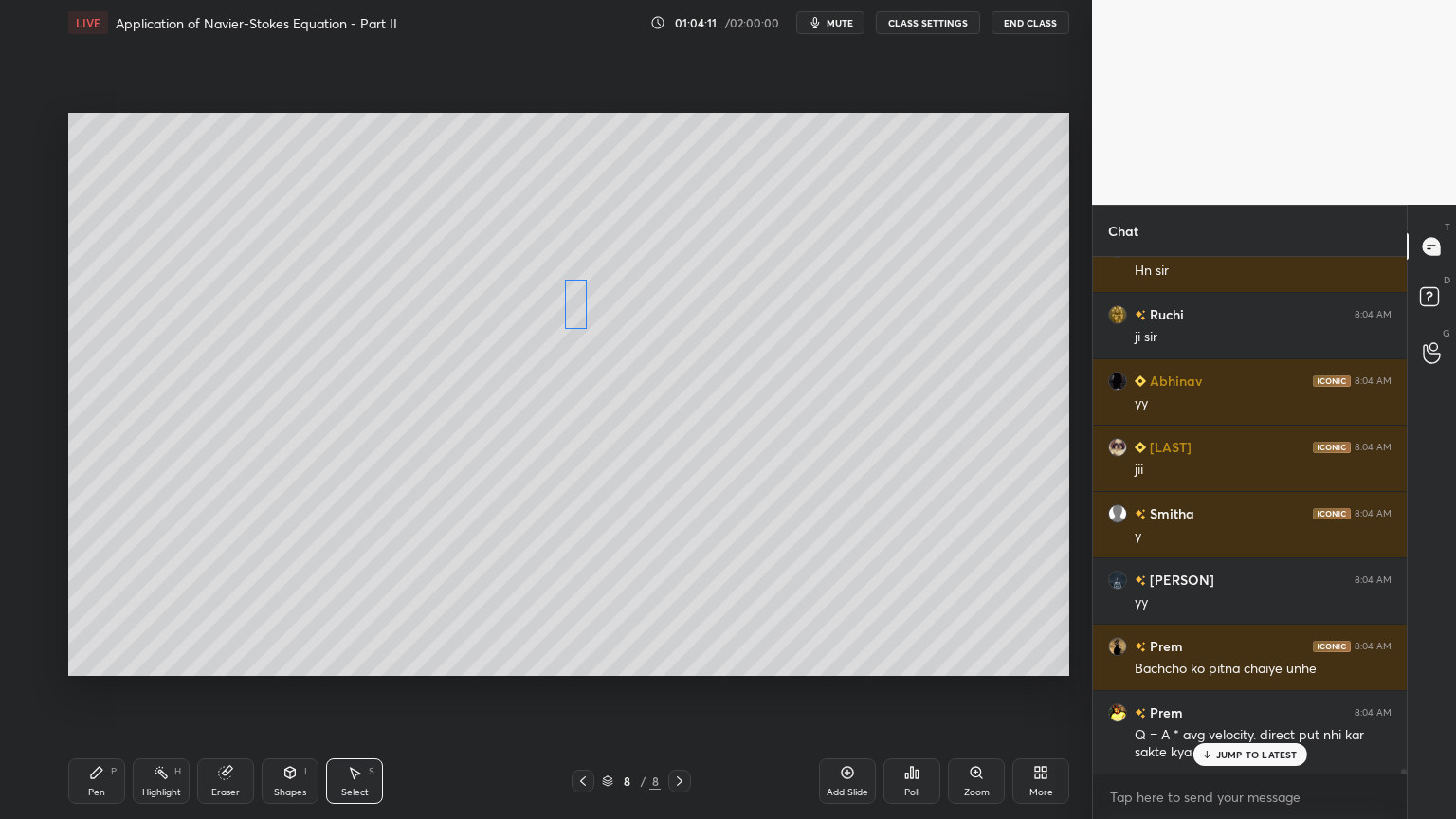 drag, startPoint x: 543, startPoint y: 330, endPoint x: 576, endPoint y: 310, distance: 38.58756 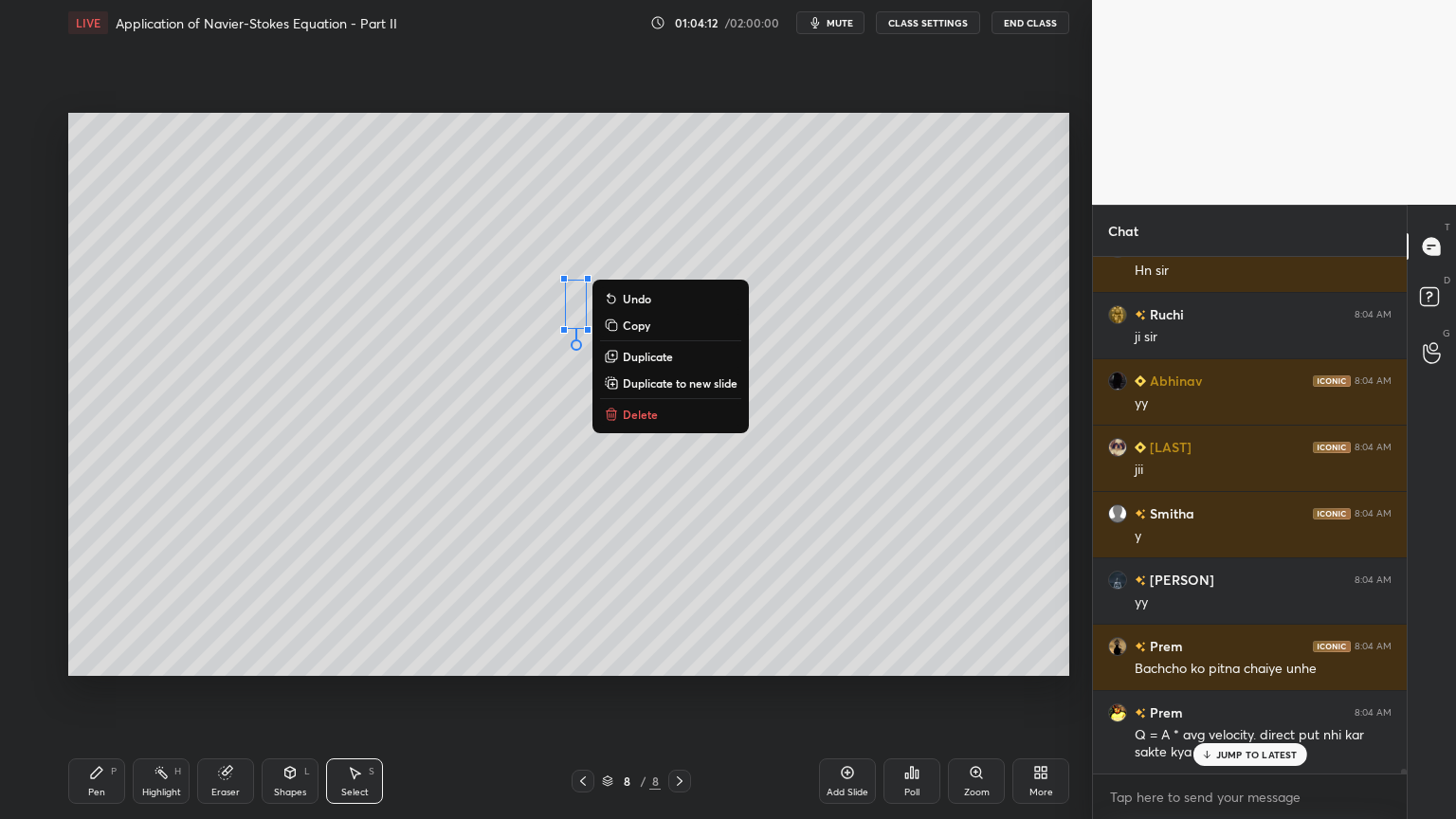 click on "Shapes L" at bounding box center [290, 781] 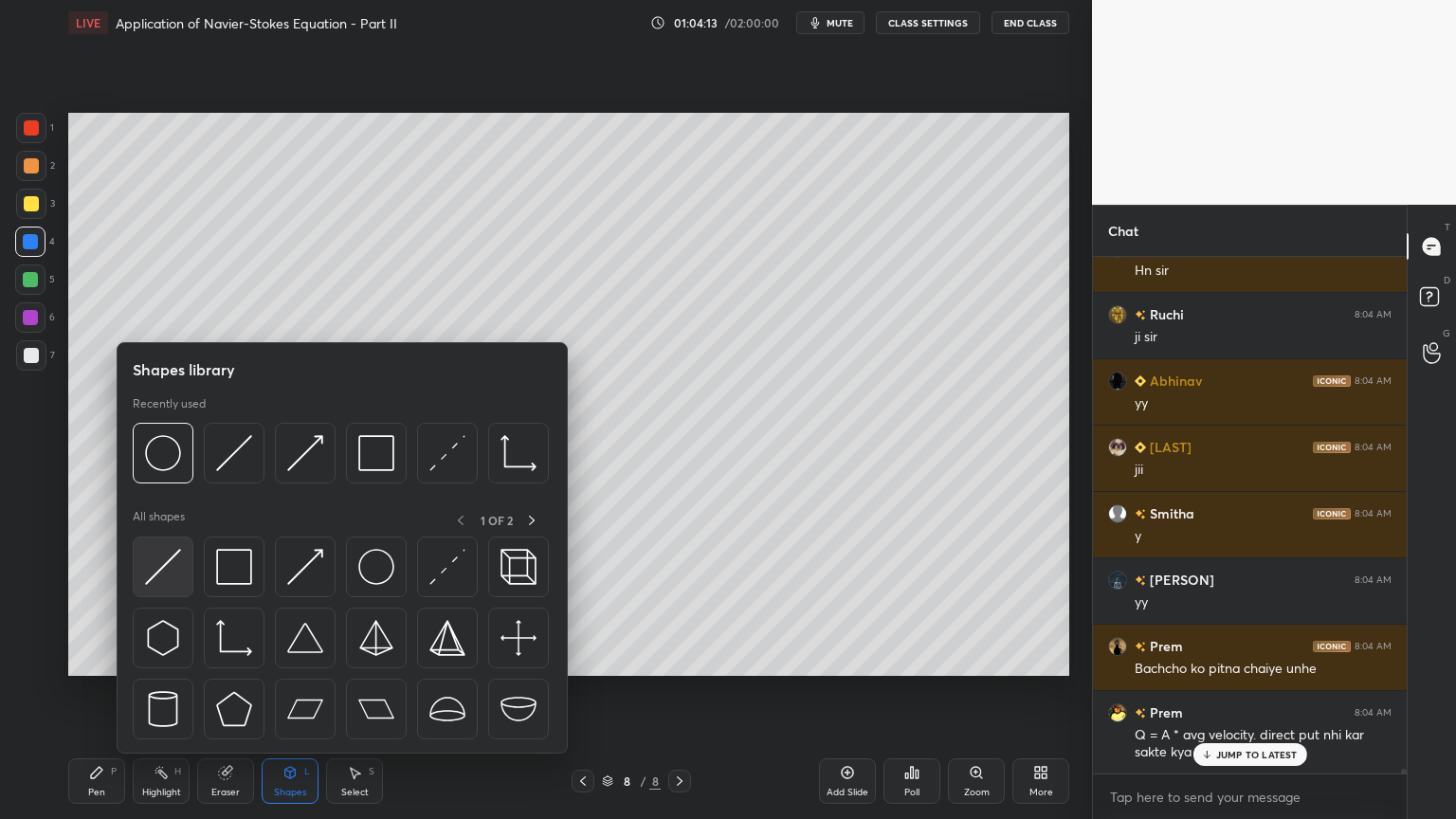 click at bounding box center [163, 567] 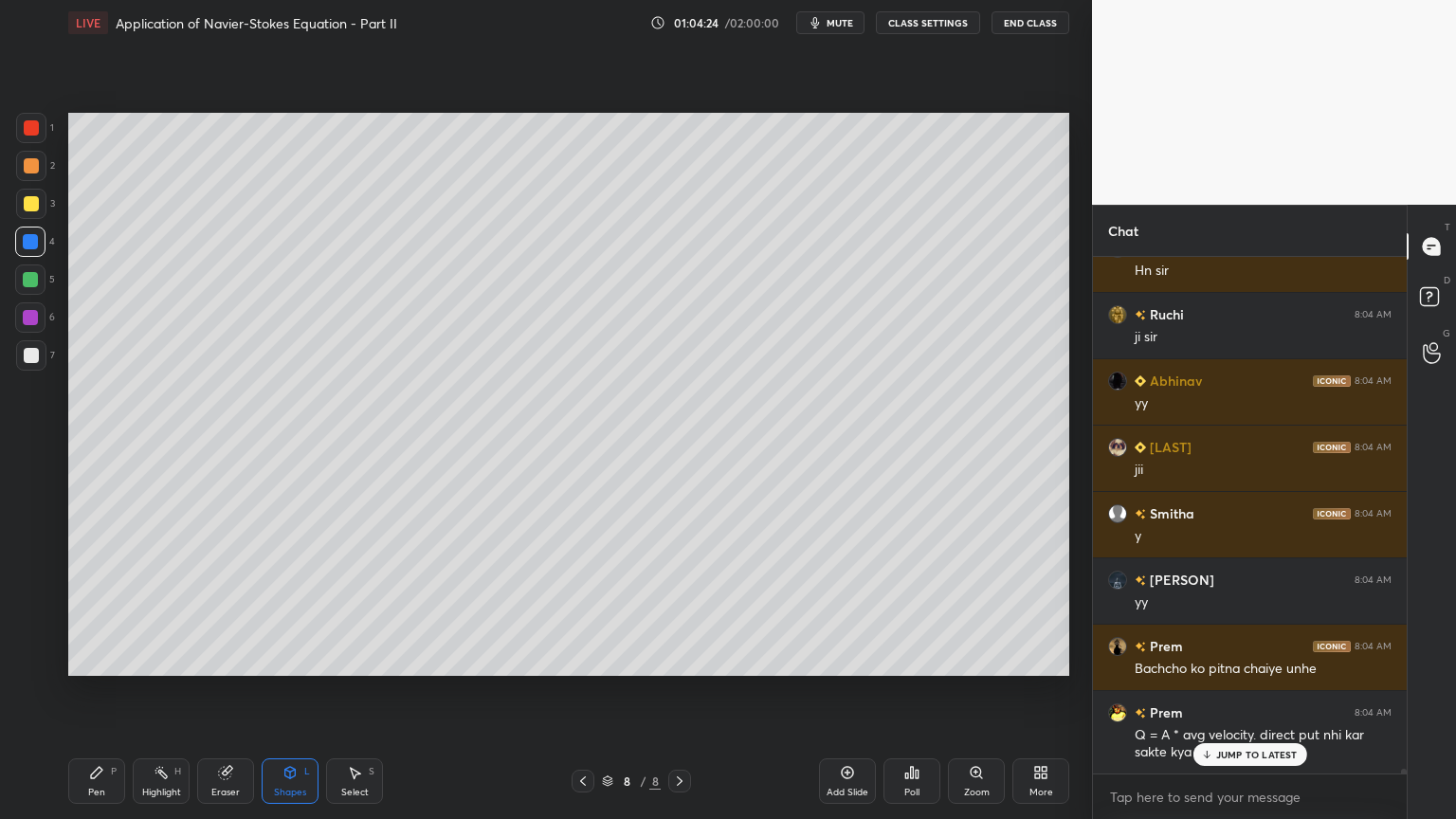 click on "JUMP TO LATEST" at bounding box center [1249, 755] 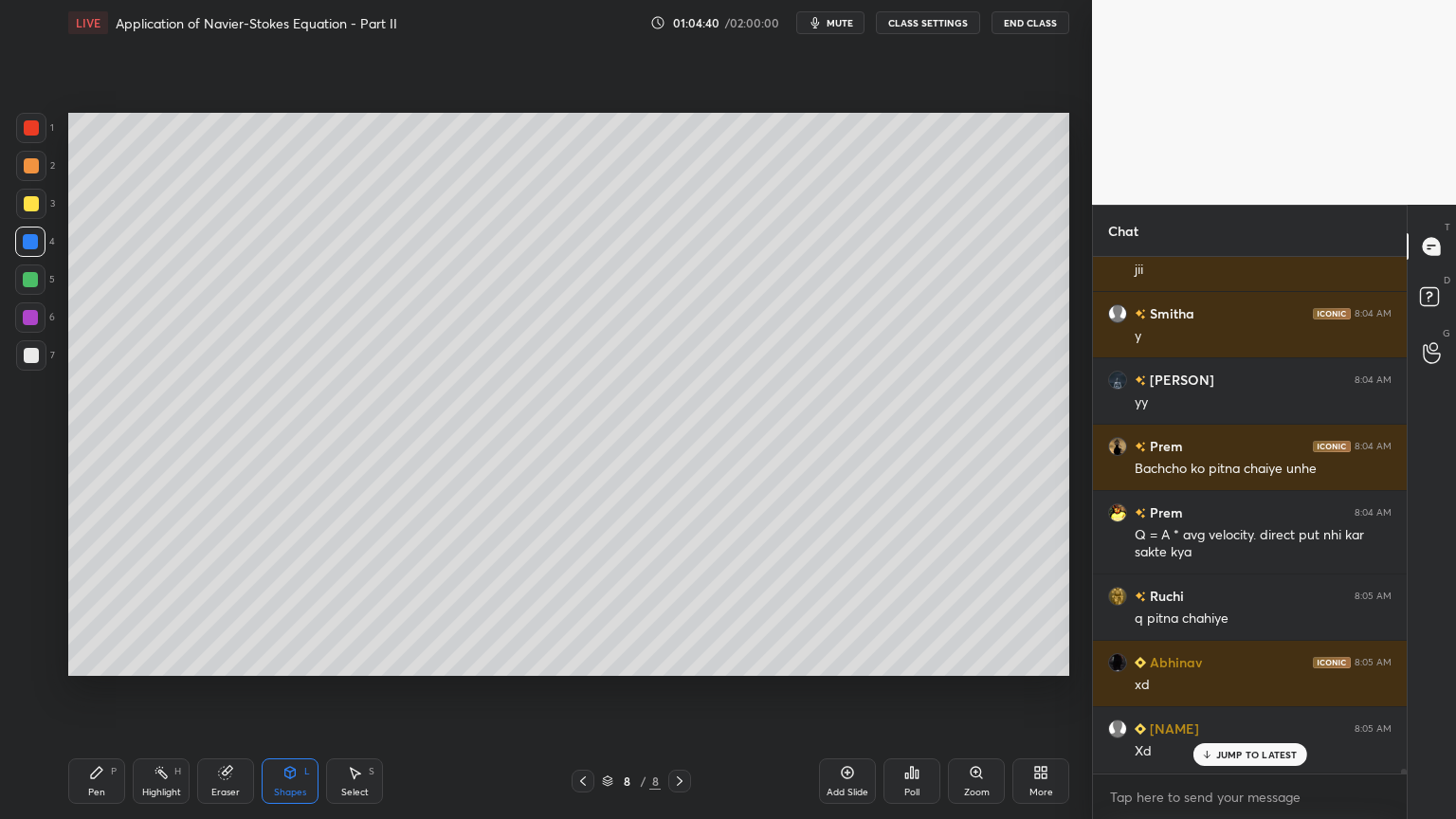 scroll, scrollTop: 51366, scrollLeft: 0, axis: vertical 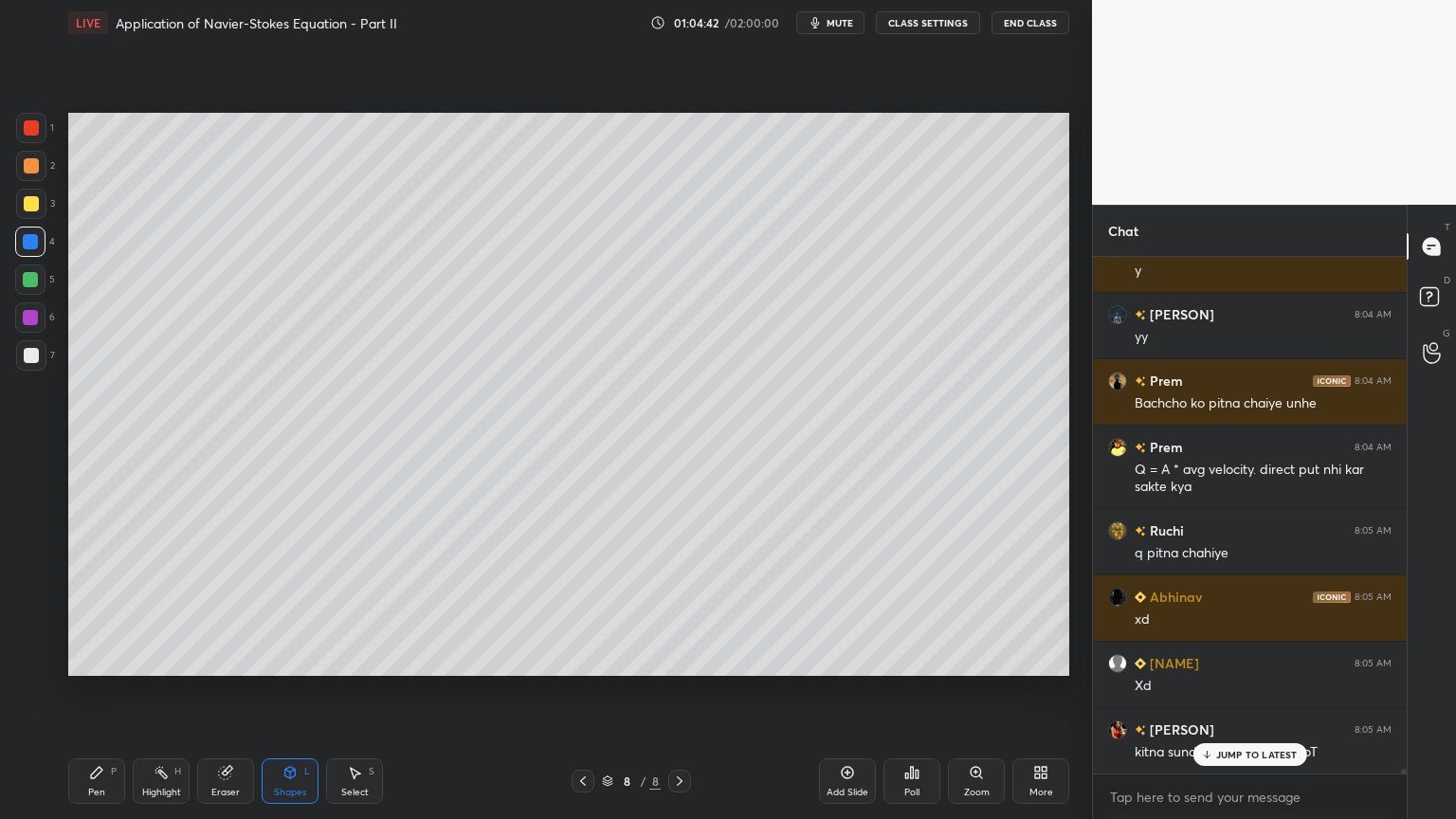click on "JUMP TO LATEST" at bounding box center (1257, 755) 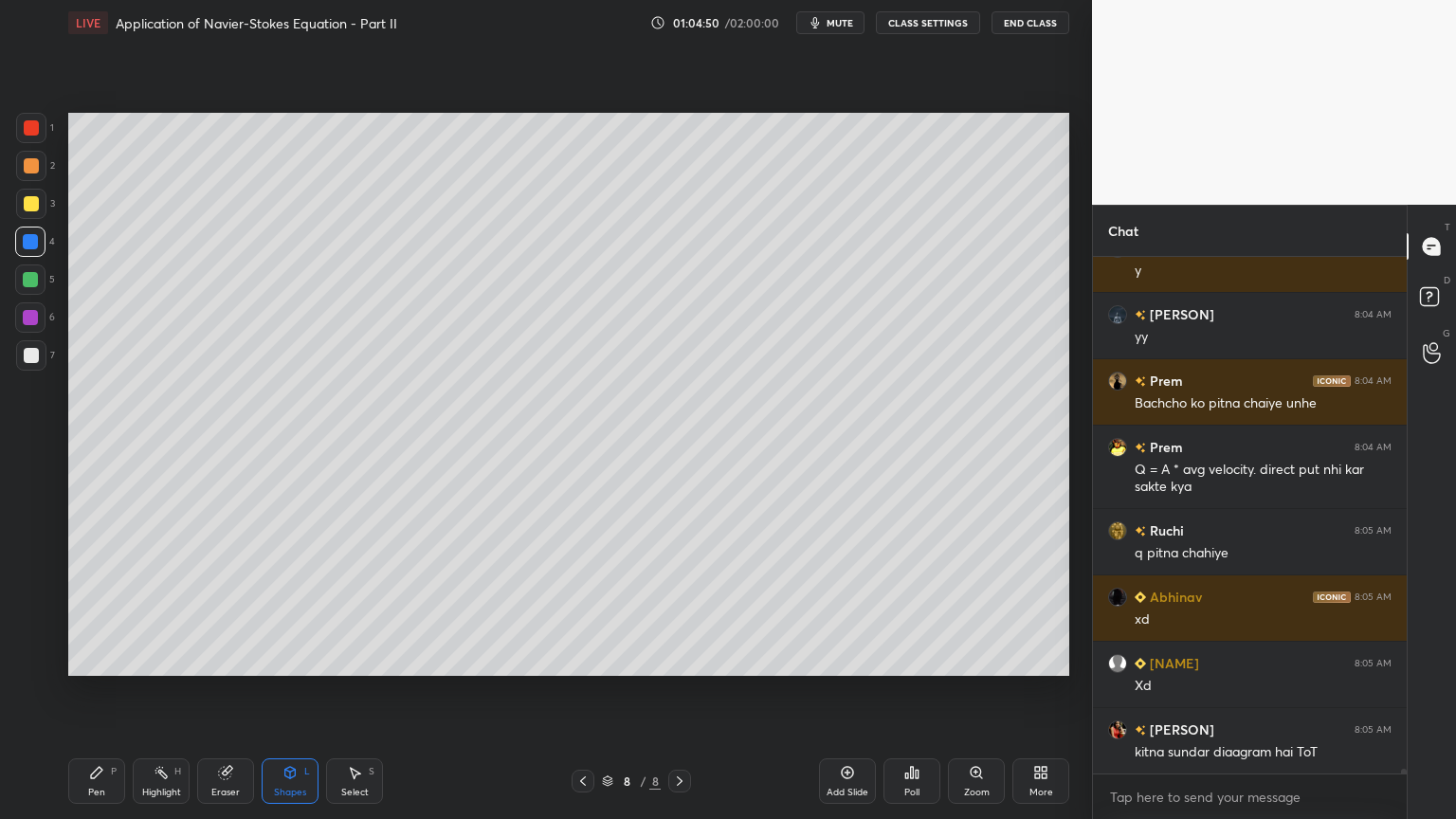 scroll, scrollTop: 51433, scrollLeft: 0, axis: vertical 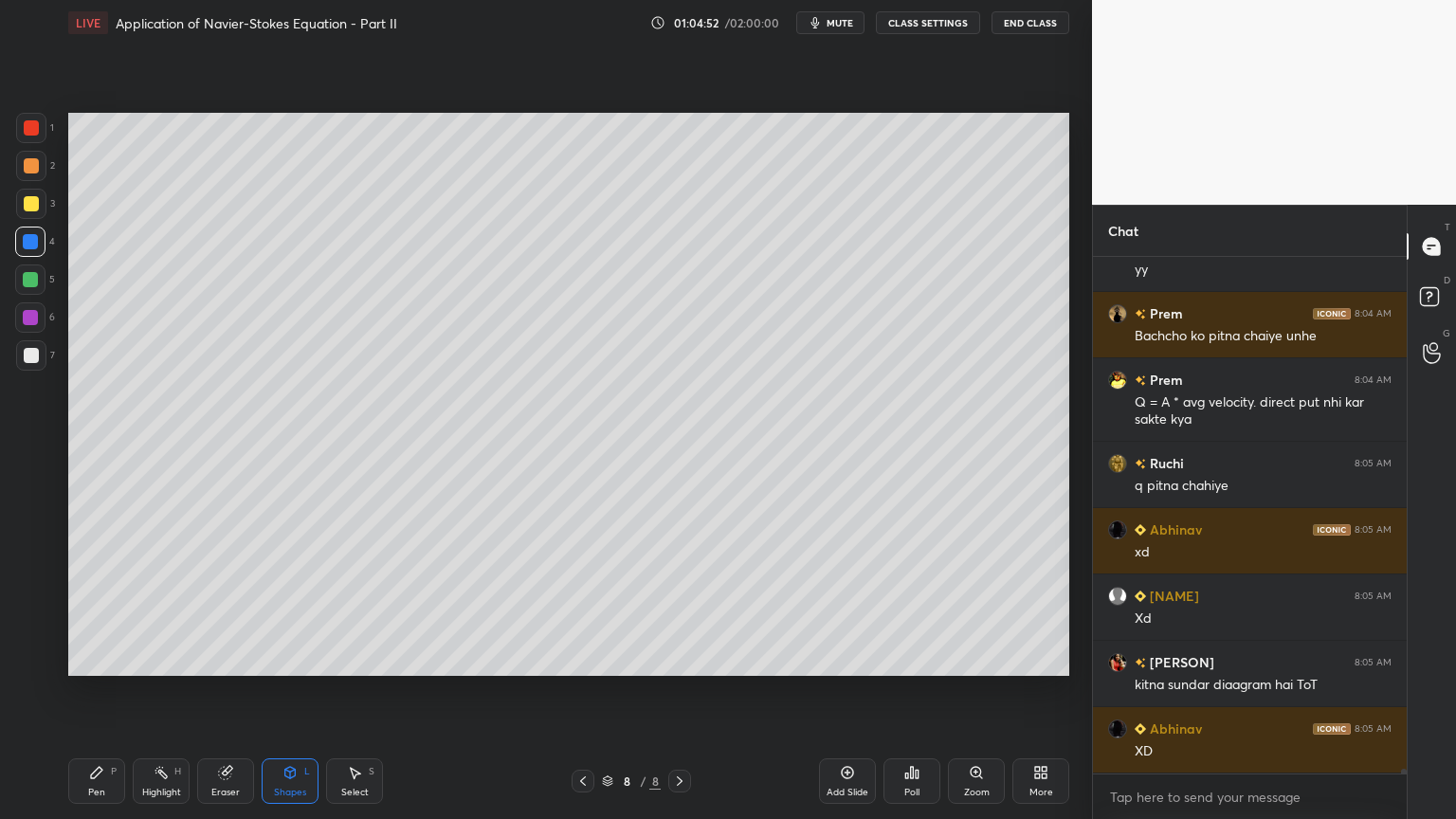 click on "Pen" at bounding box center [97, 792] 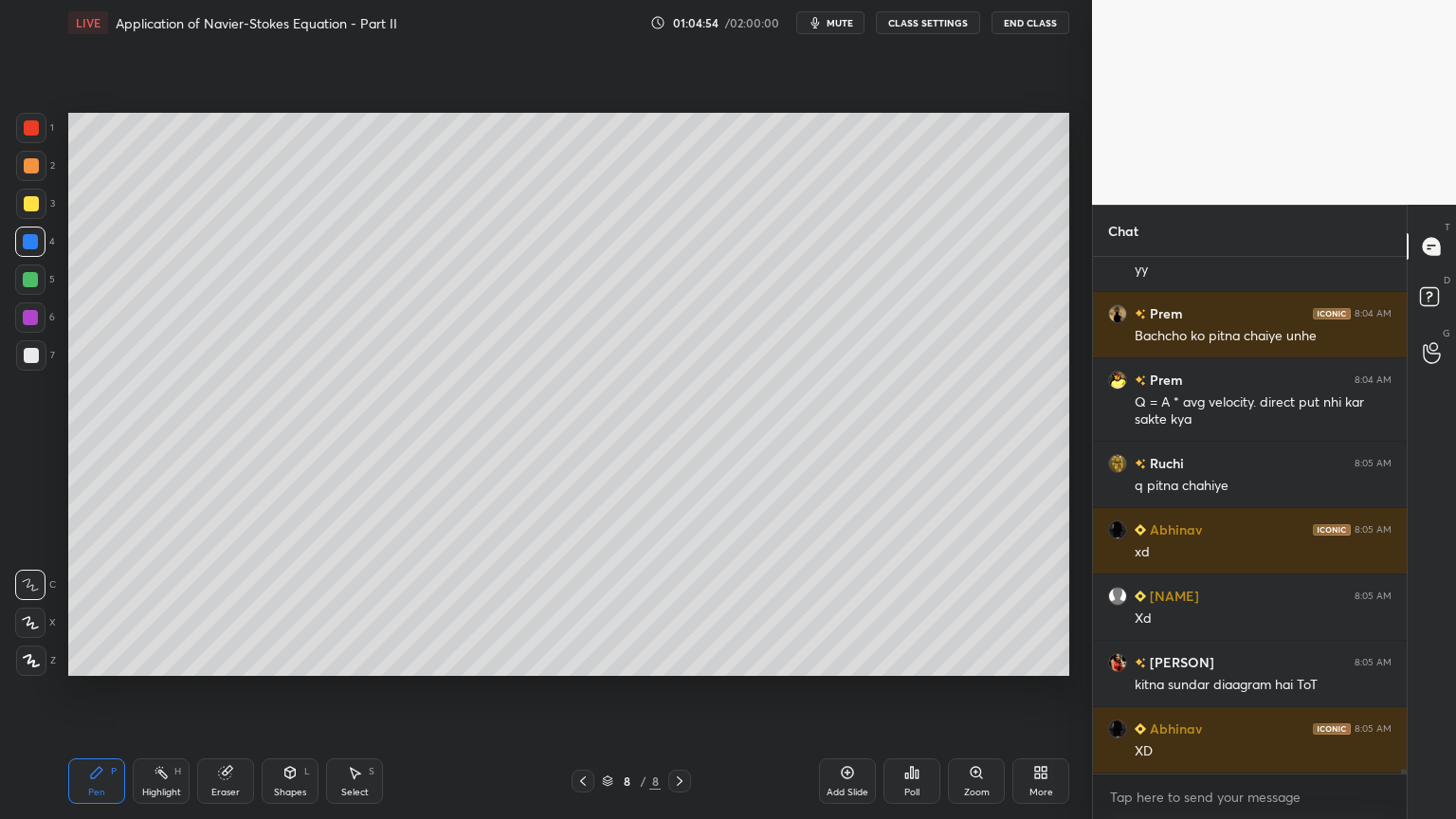 click on "Shapes L" at bounding box center (290, 781) 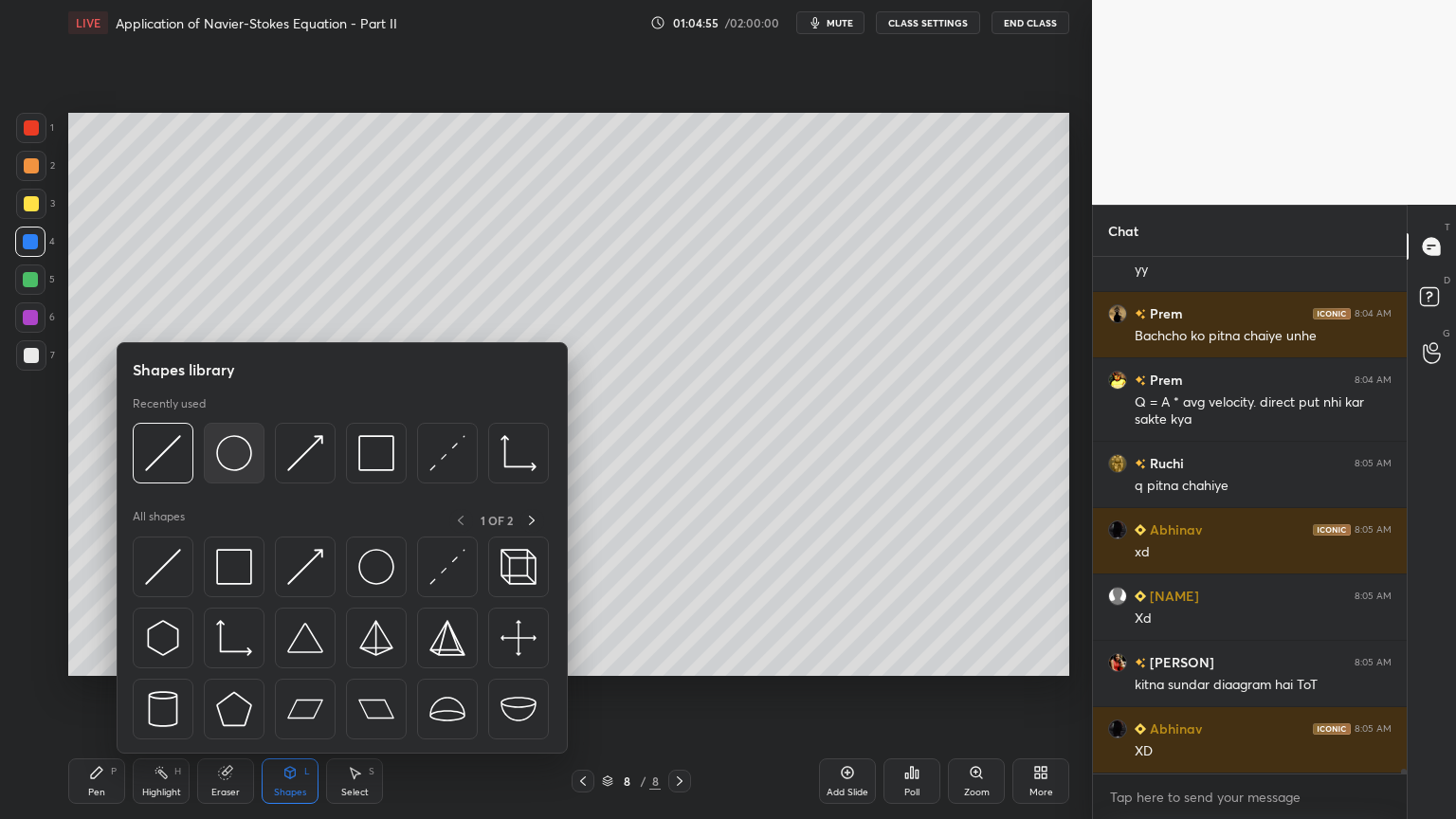 click at bounding box center [234, 453] 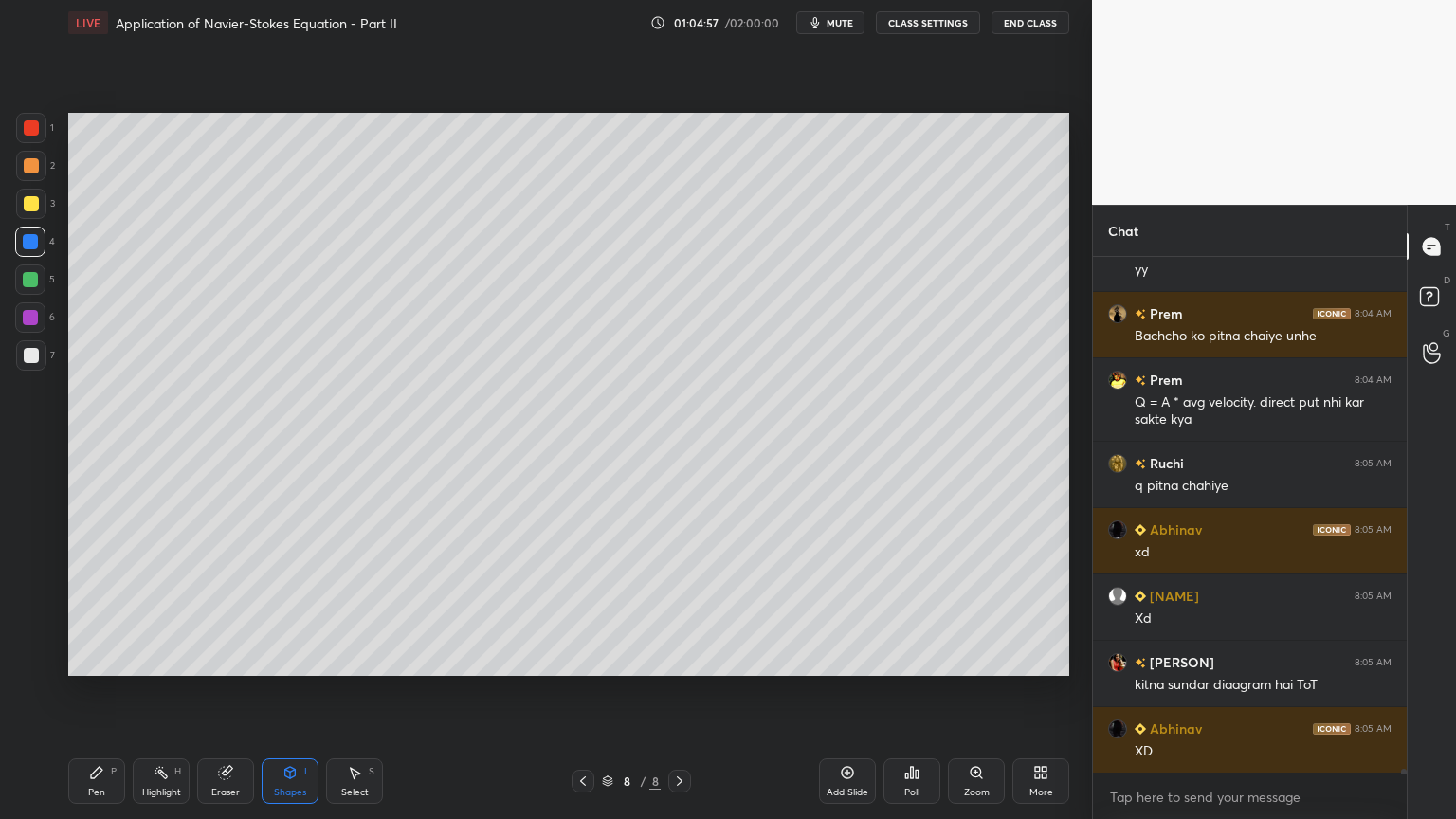 click at bounding box center (30, 280) 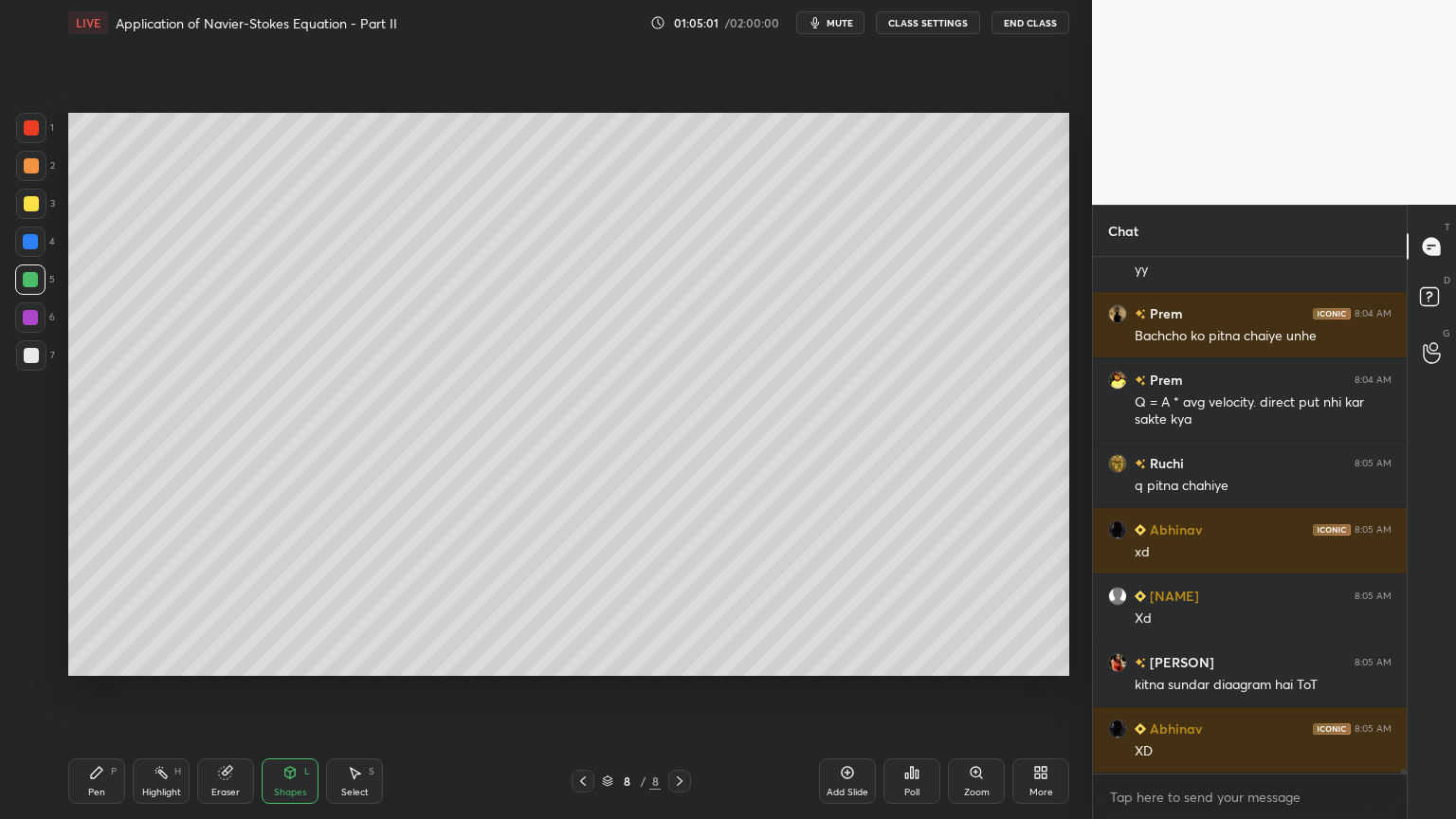 drag, startPoint x: 84, startPoint y: 787, endPoint x: 88, endPoint y: 774, distance: 13.60147 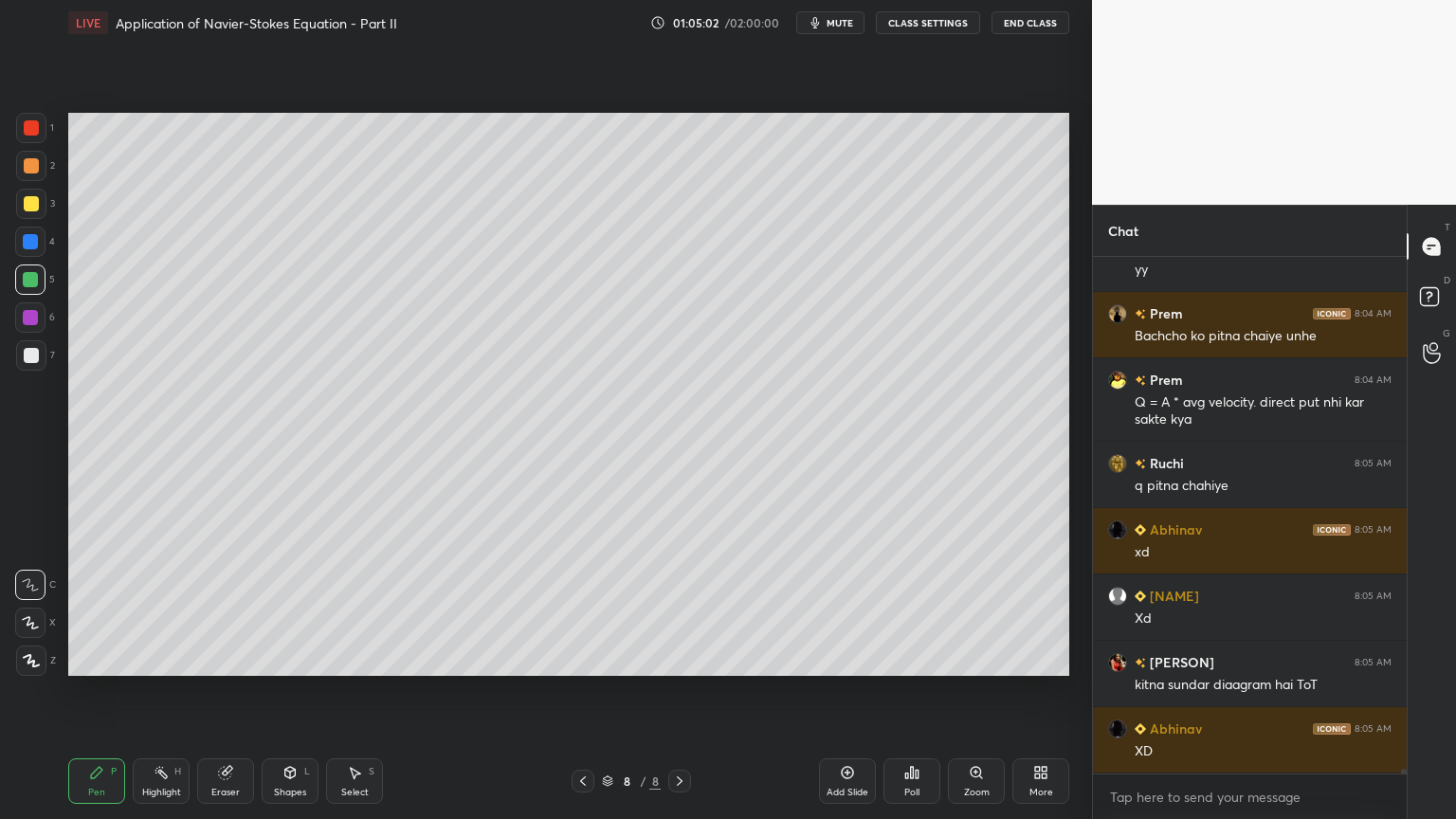 click 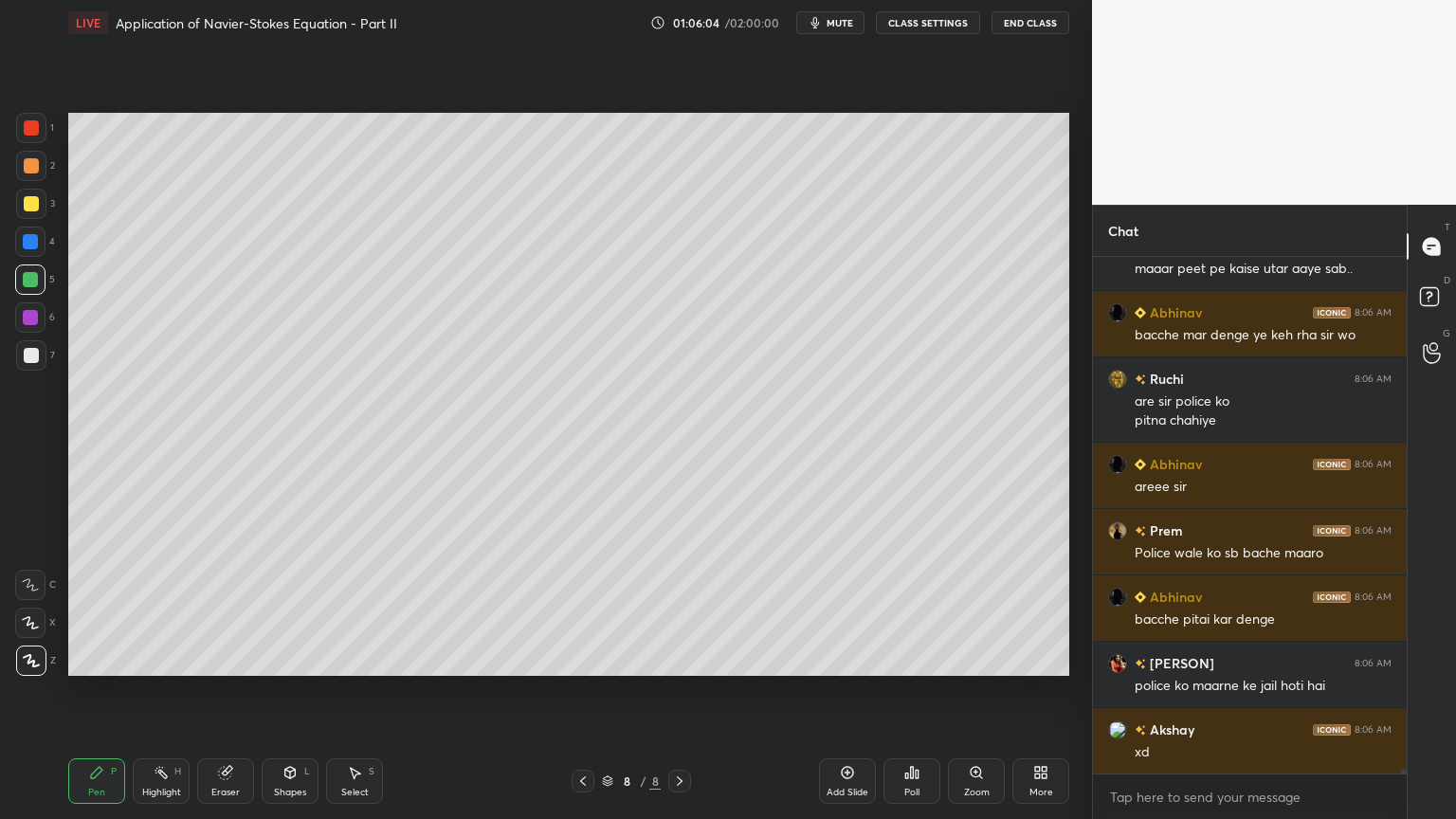 scroll, scrollTop: 50751, scrollLeft: 0, axis: vertical 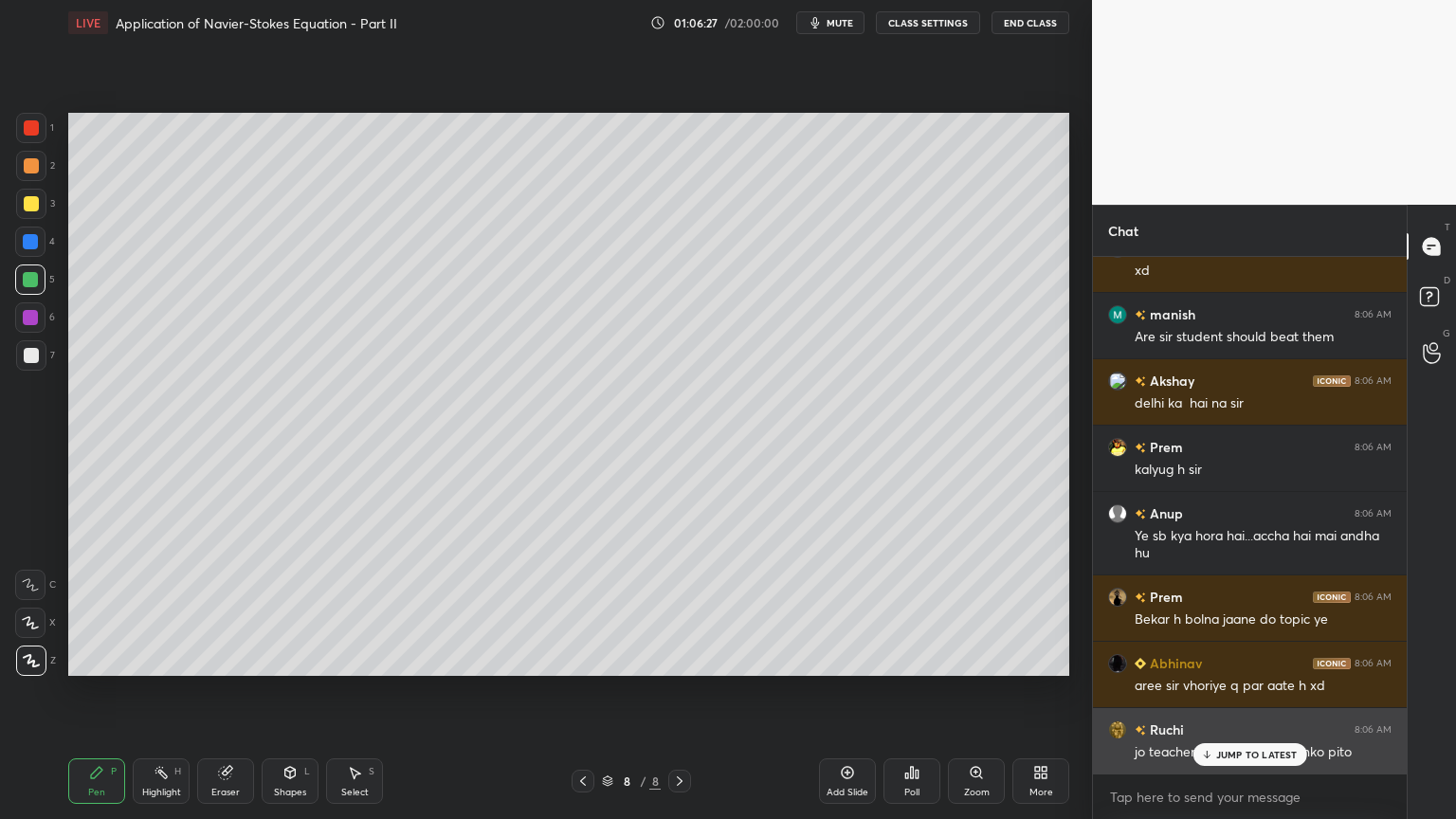 click on "JUMP TO LATEST" at bounding box center [1257, 755] 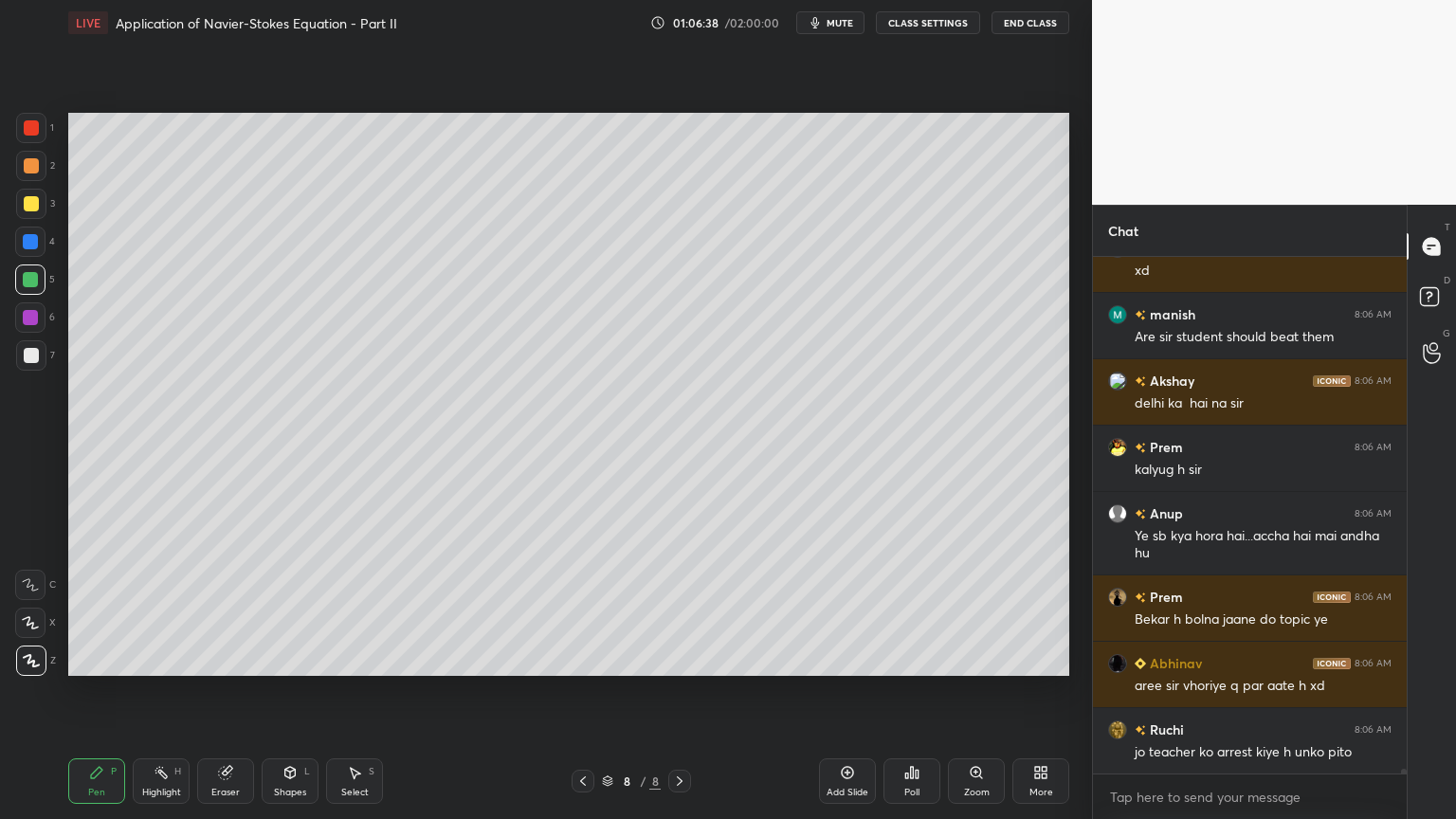 click at bounding box center [31, 204] 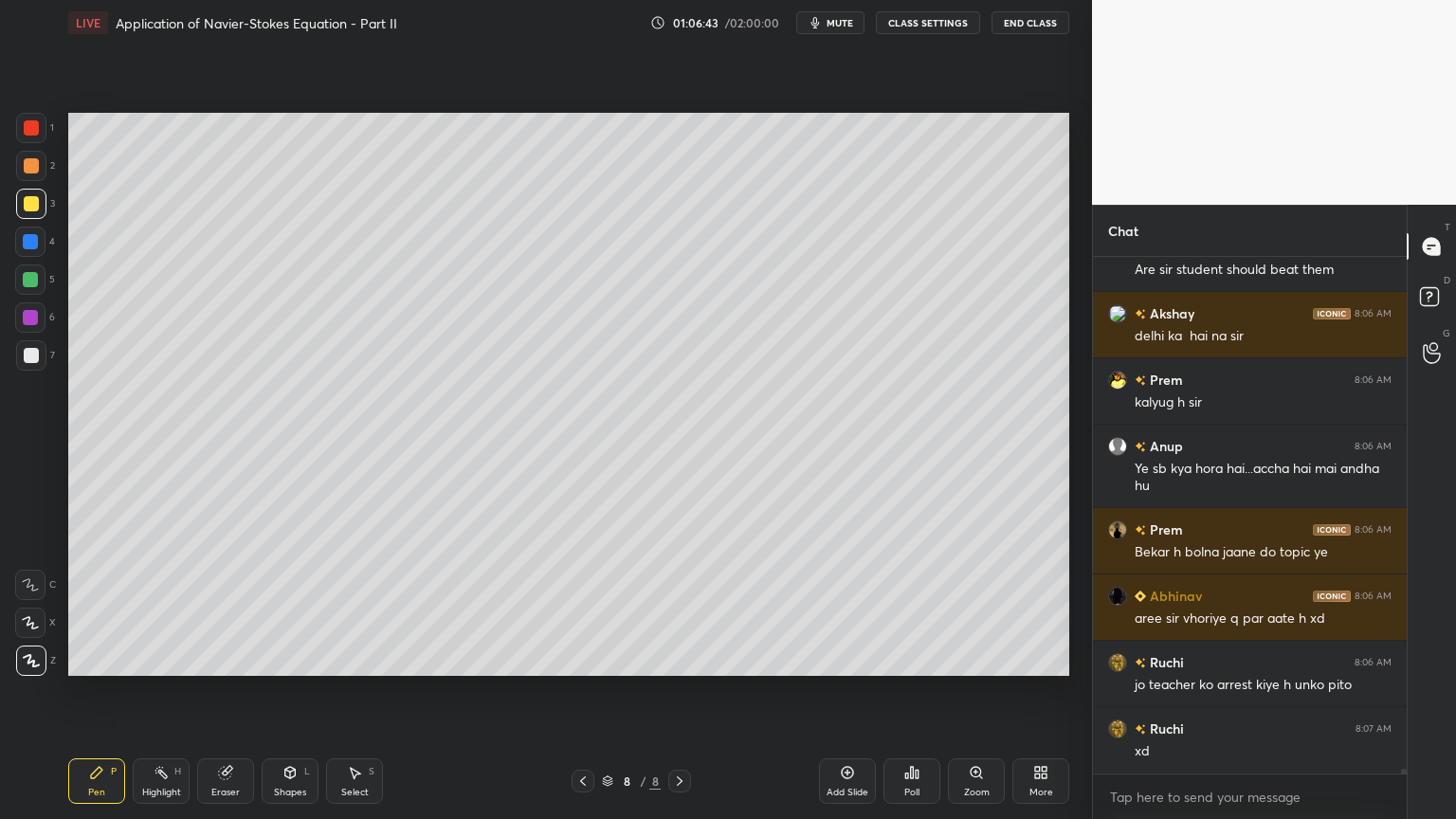 scroll, scrollTop: 51297, scrollLeft: 0, axis: vertical 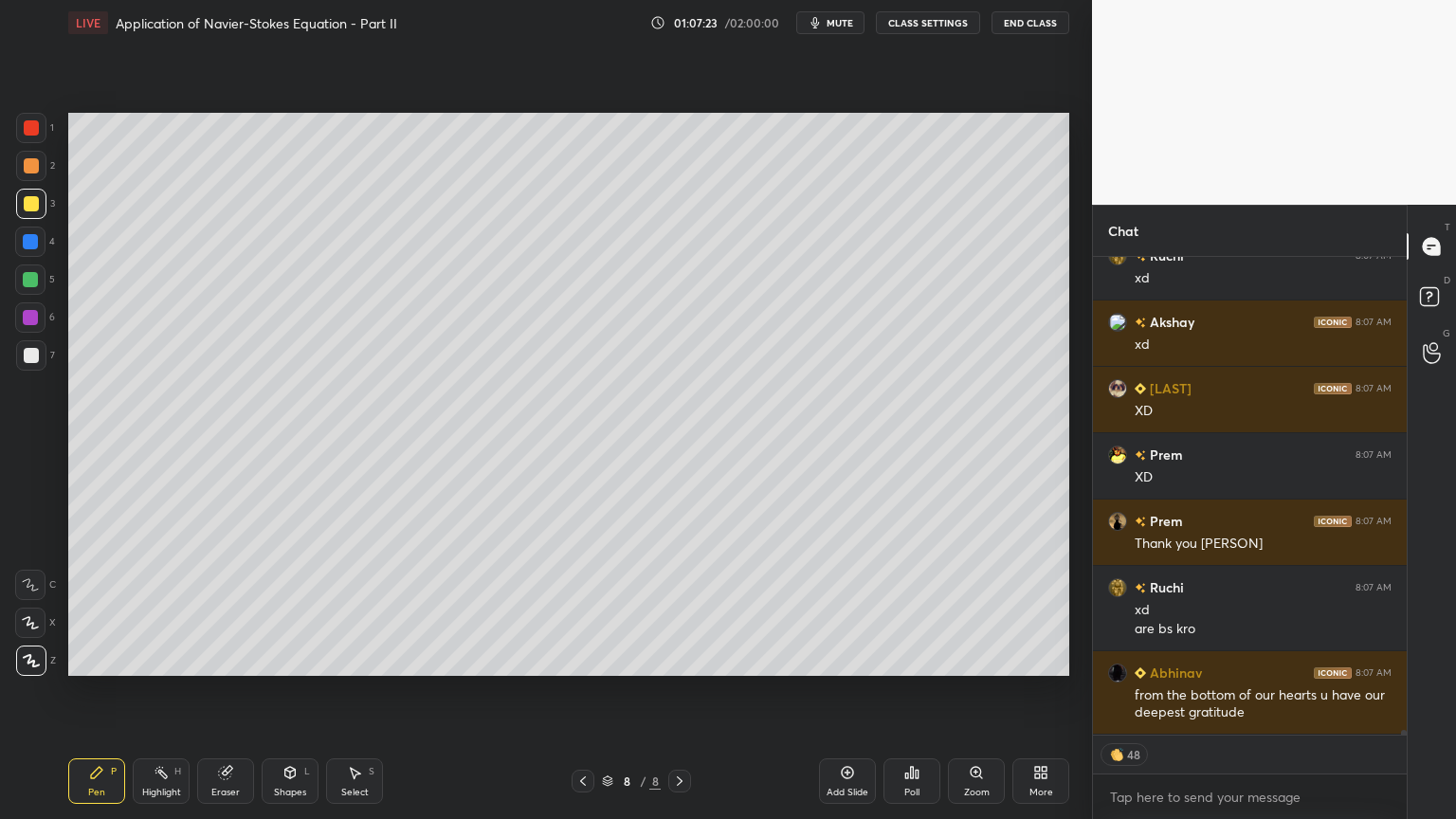 click on "Shapes L" at bounding box center (290, 781) 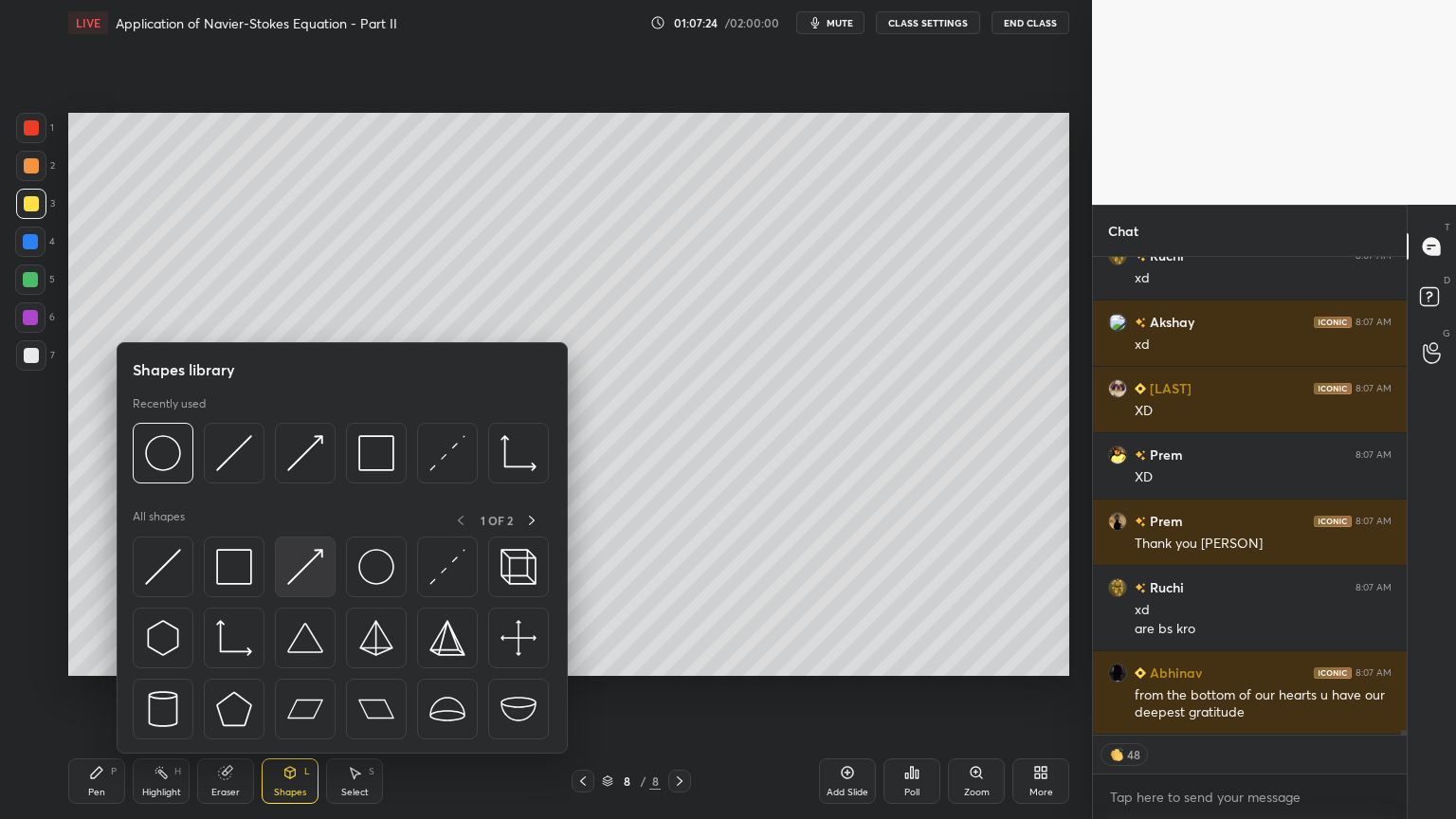 click at bounding box center (305, 567) 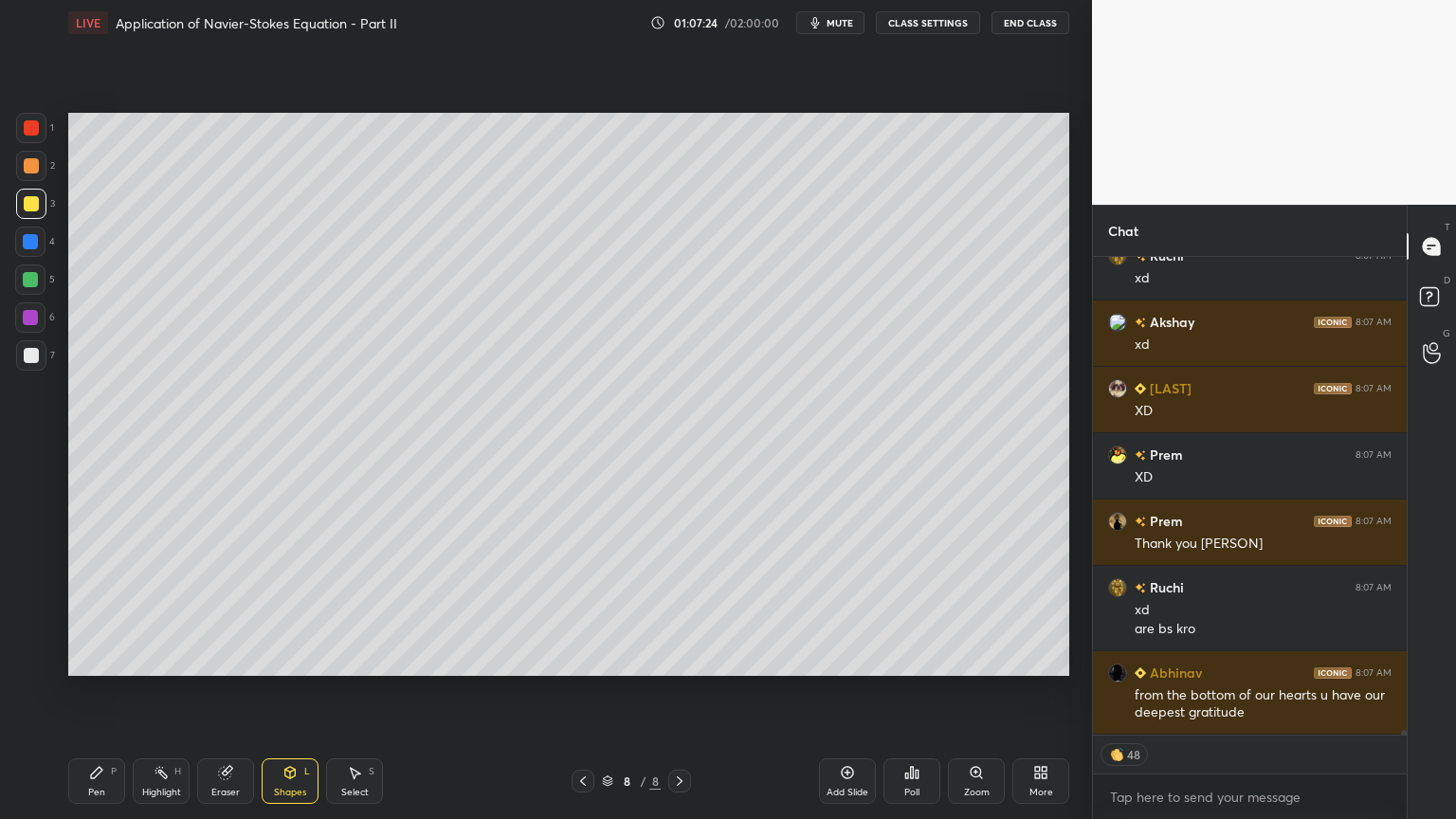 click at bounding box center [30, 280] 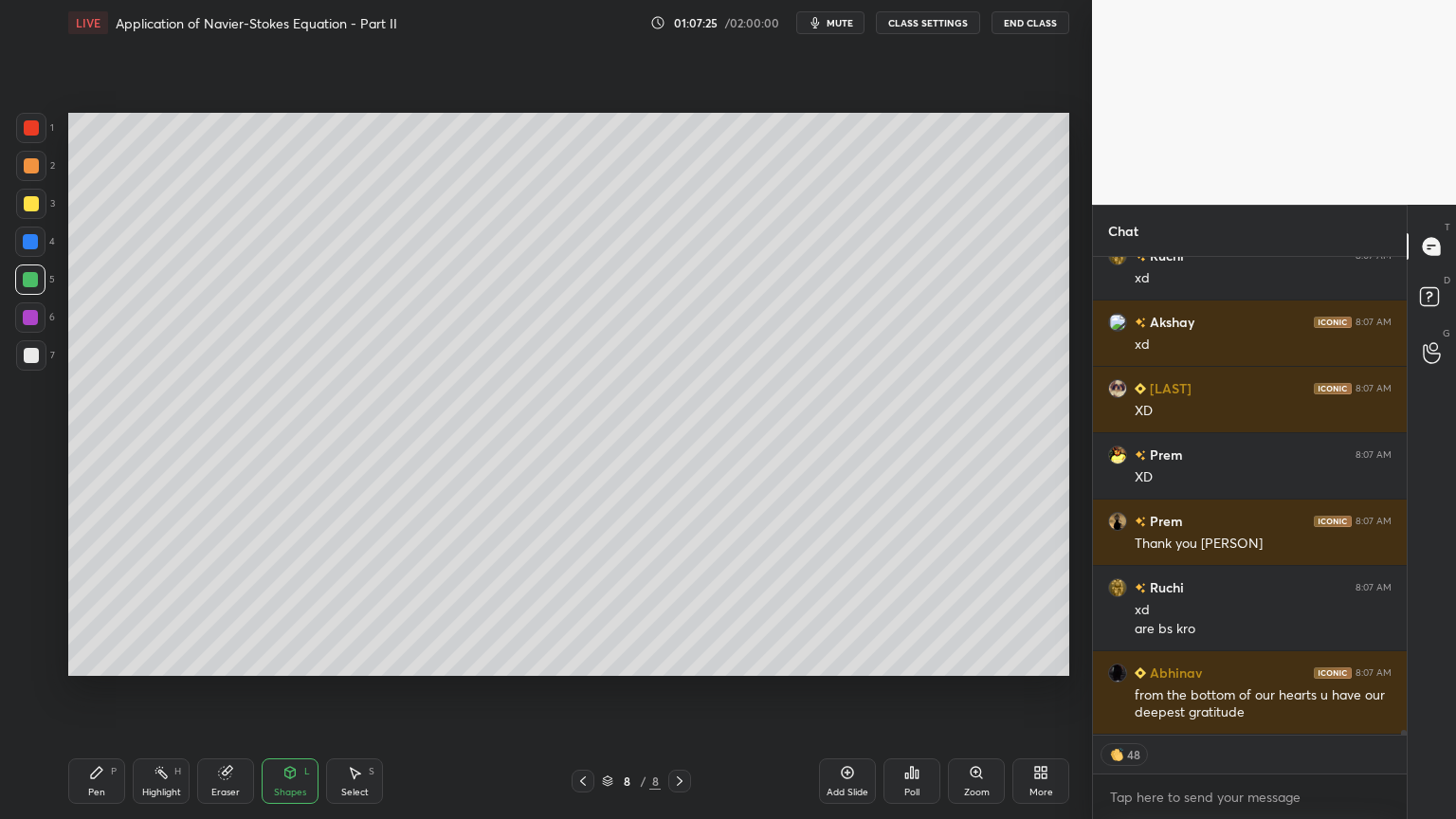 click at bounding box center (30, 242) 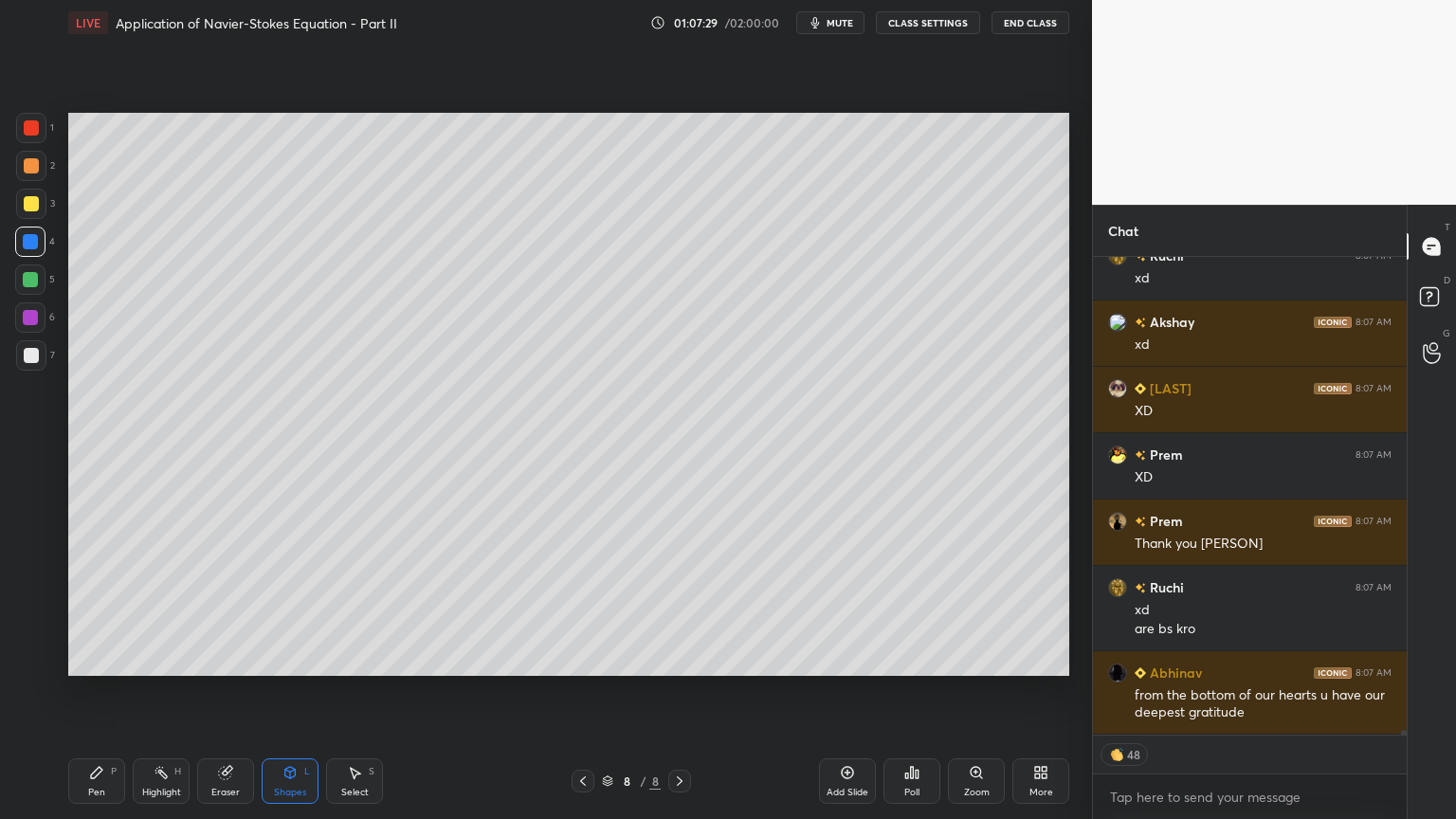 click on "Pen P" at bounding box center (97, 781) 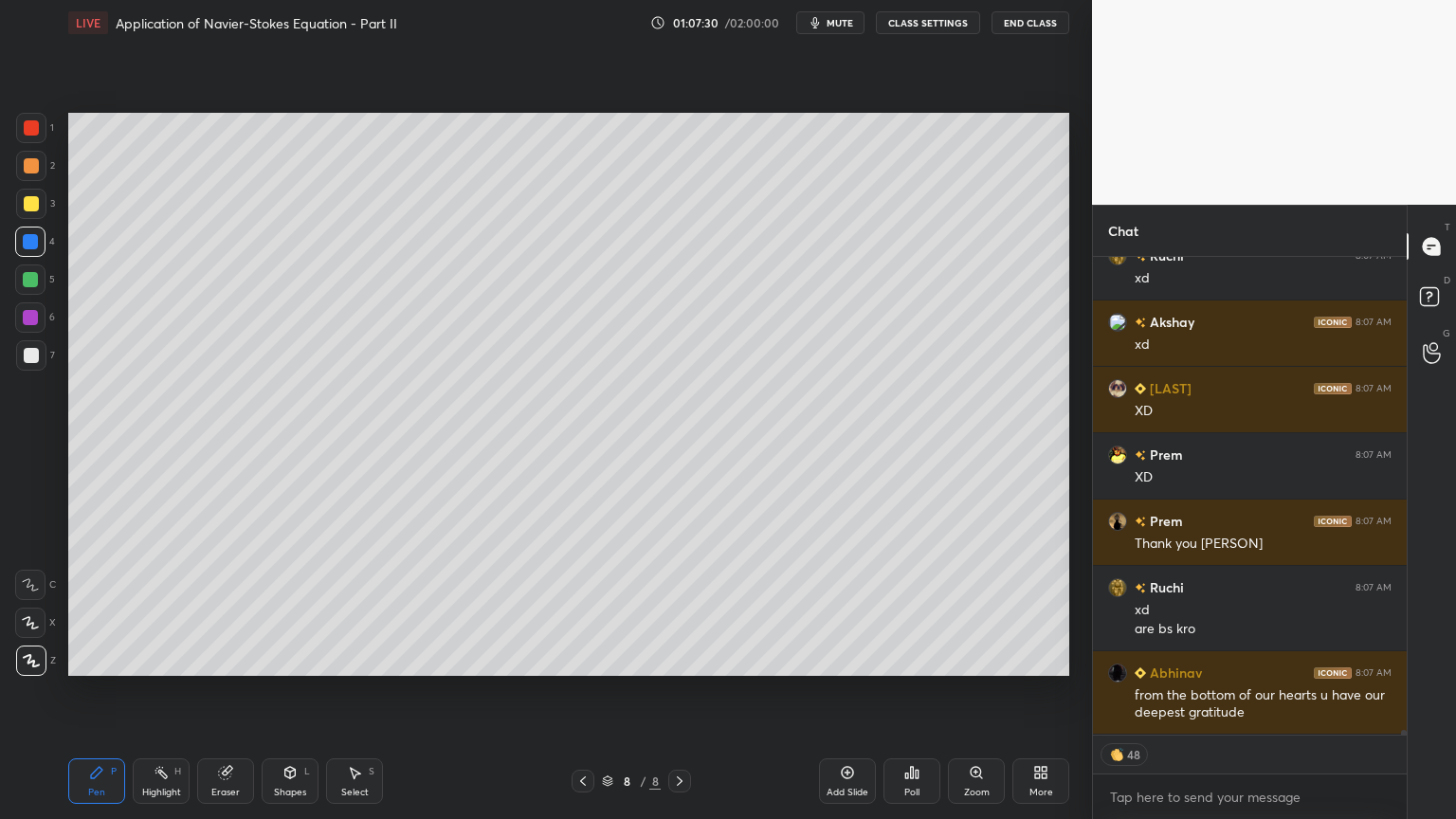 scroll, scrollTop: 51771, scrollLeft: 0, axis: vertical 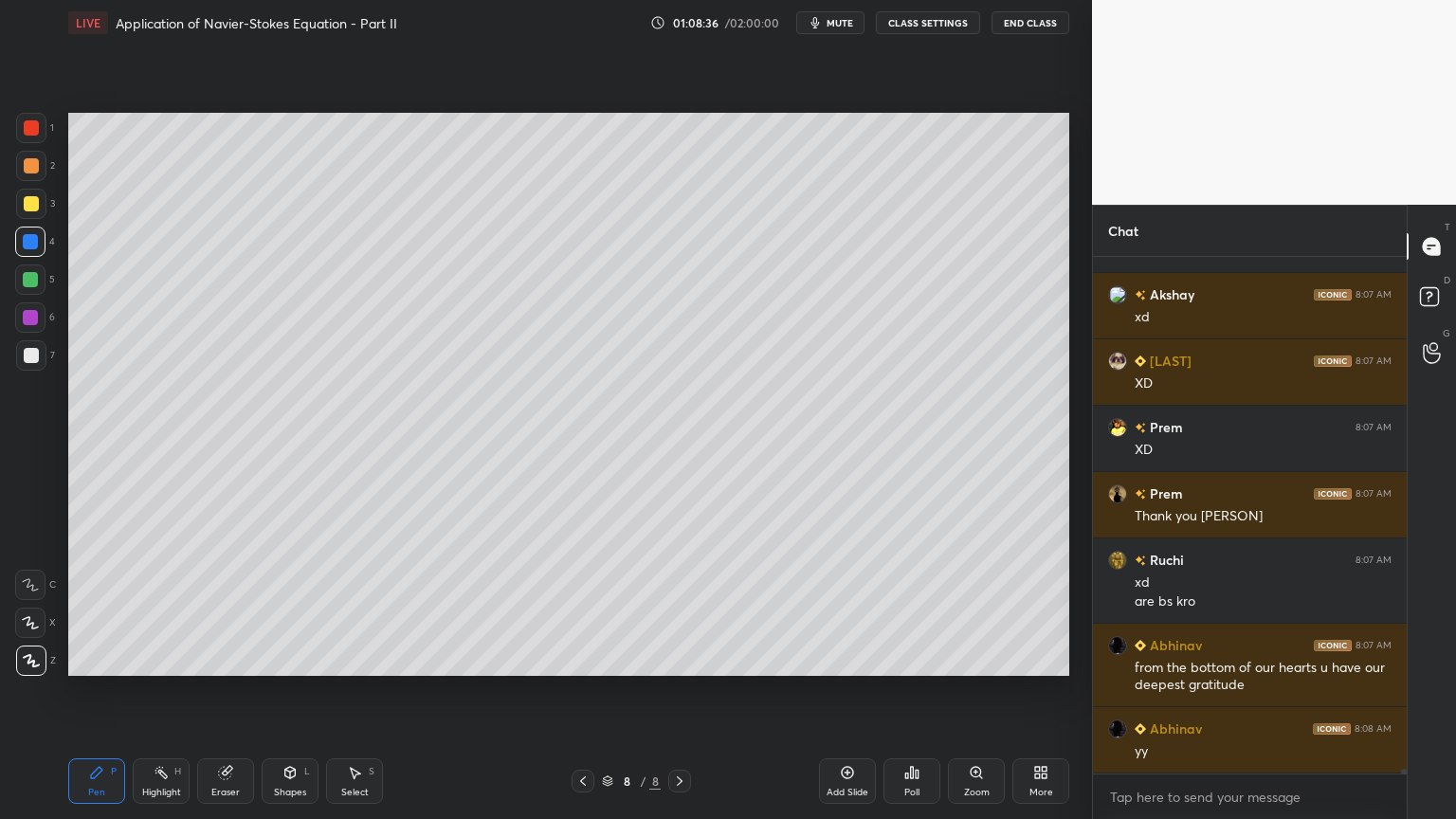 click at bounding box center (31, 355) 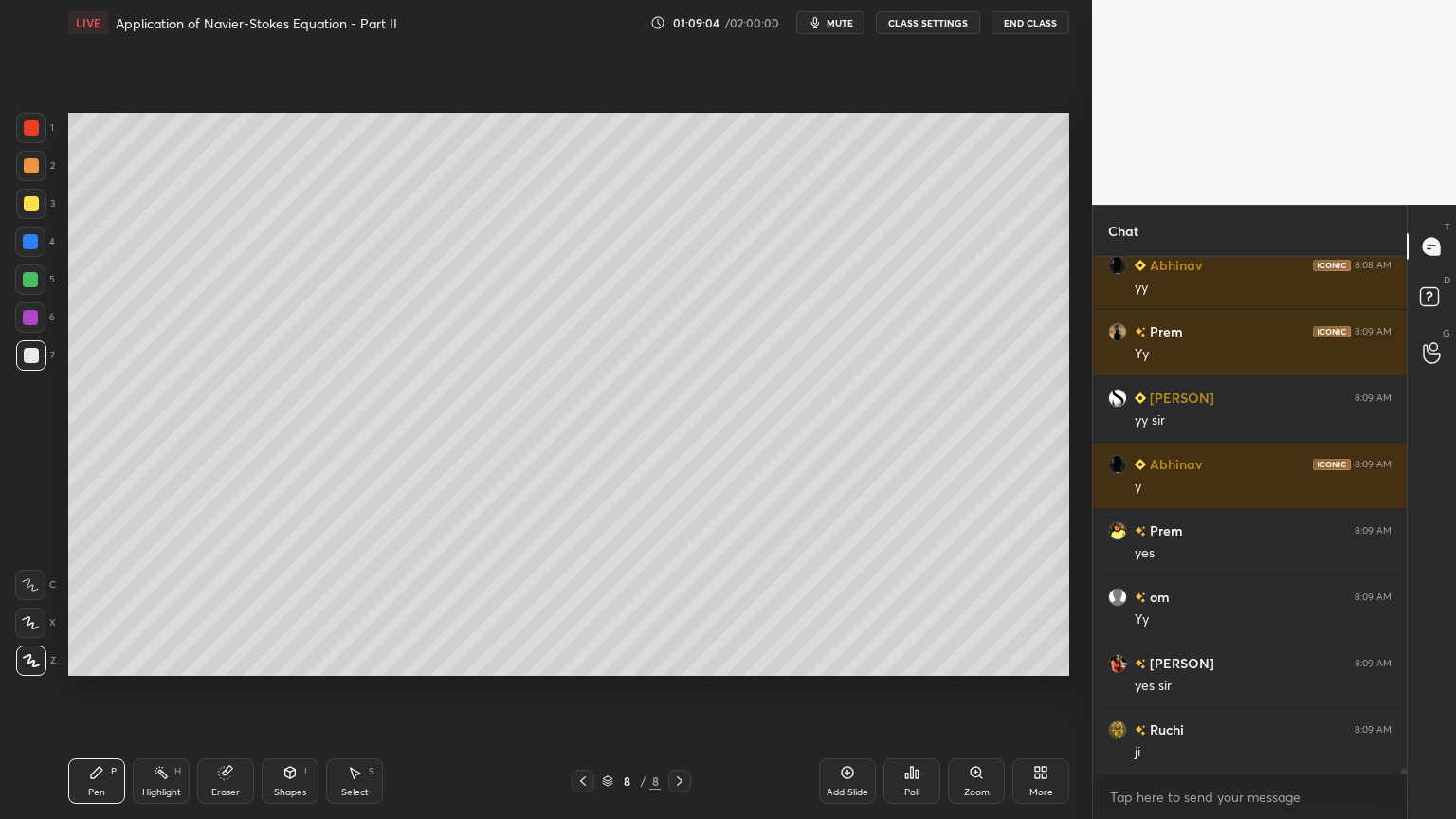 scroll, scrollTop: 52263, scrollLeft: 0, axis: vertical 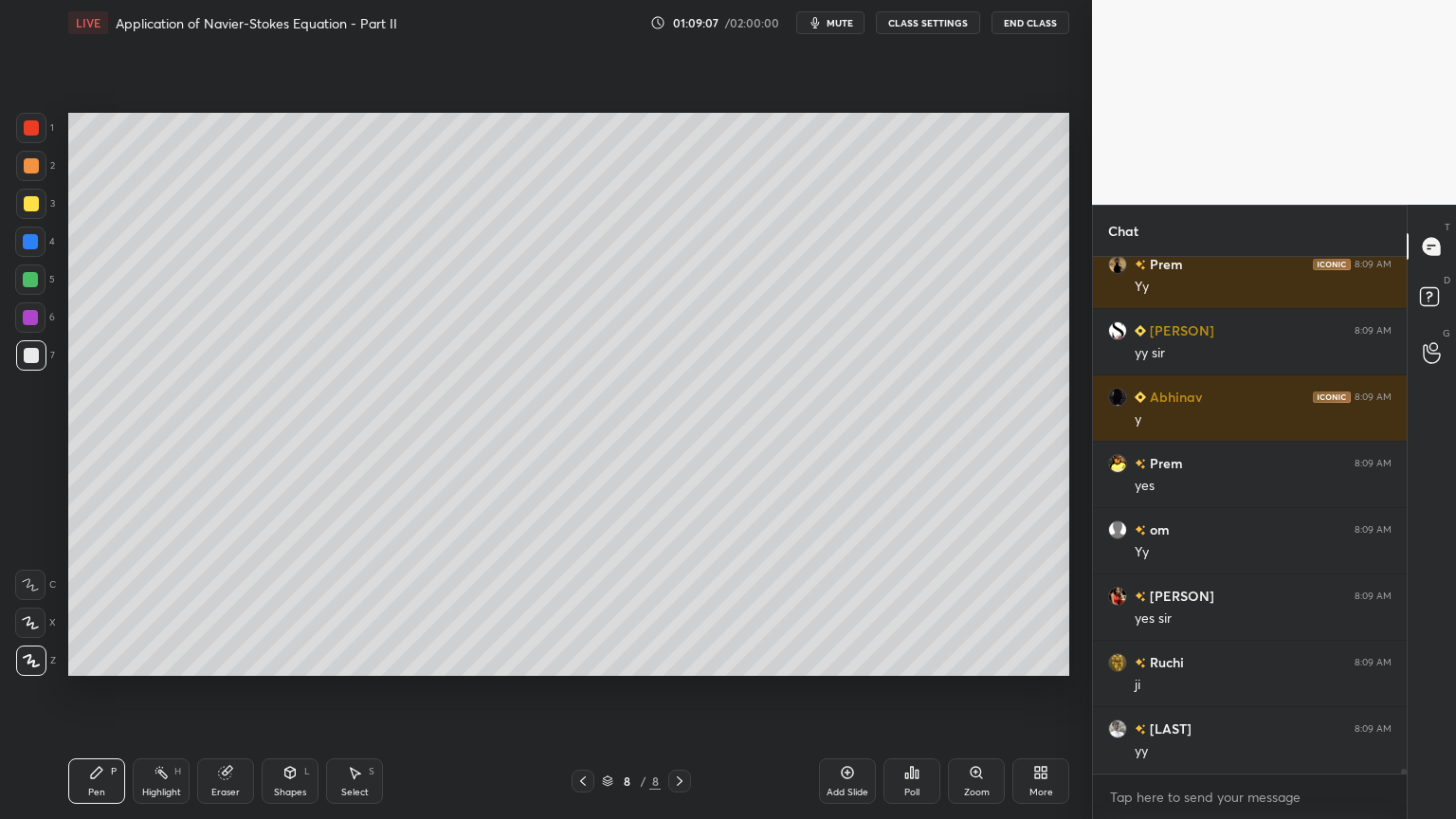 drag, startPoint x: 371, startPoint y: 780, endPoint x: 380, endPoint y: 776, distance: 9.848858 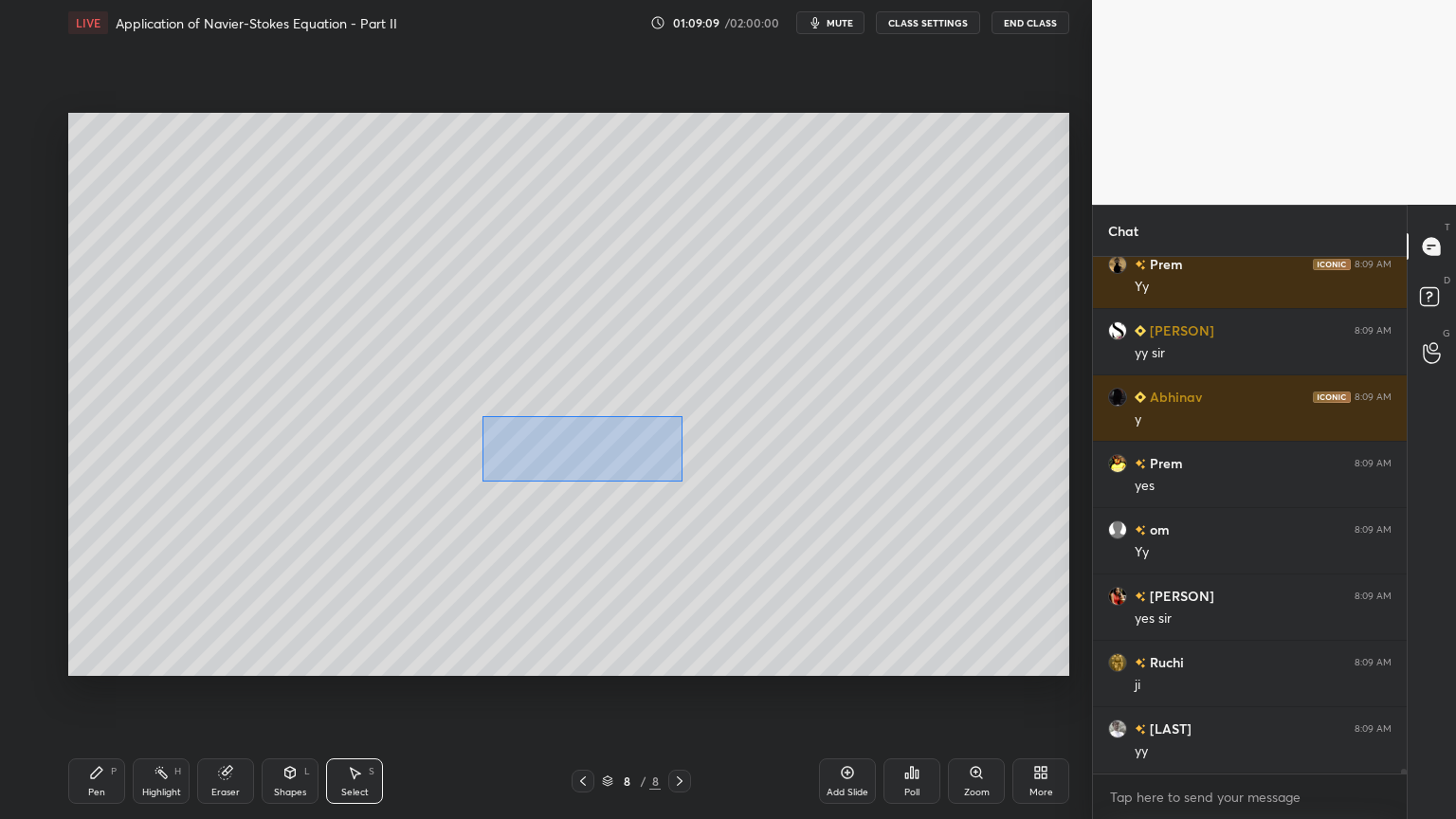 drag, startPoint x: 483, startPoint y: 417, endPoint x: 682, endPoint y: 481, distance: 209.03827 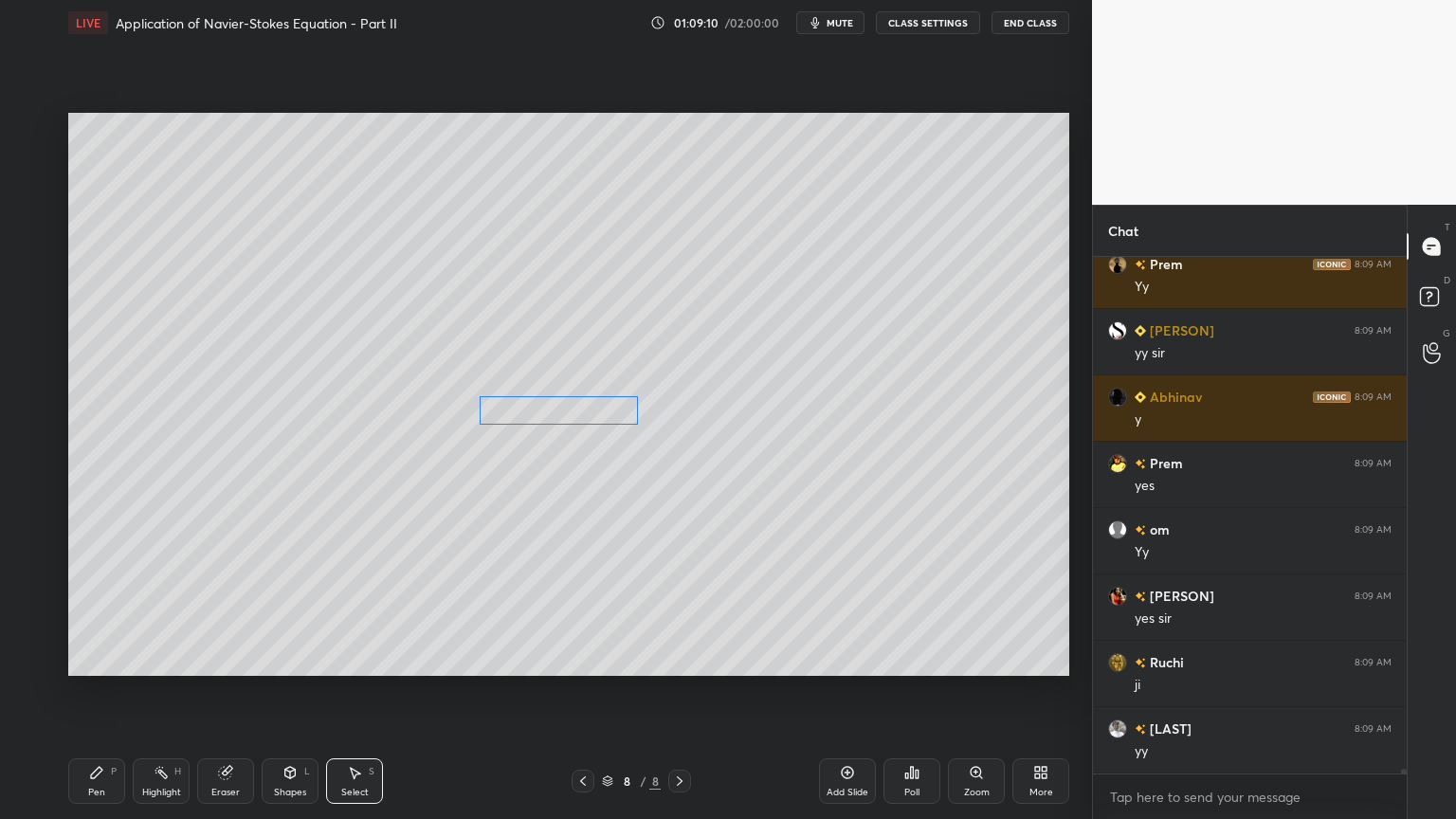 drag, startPoint x: 599, startPoint y: 430, endPoint x: 583, endPoint y: 405, distance: 29.681644 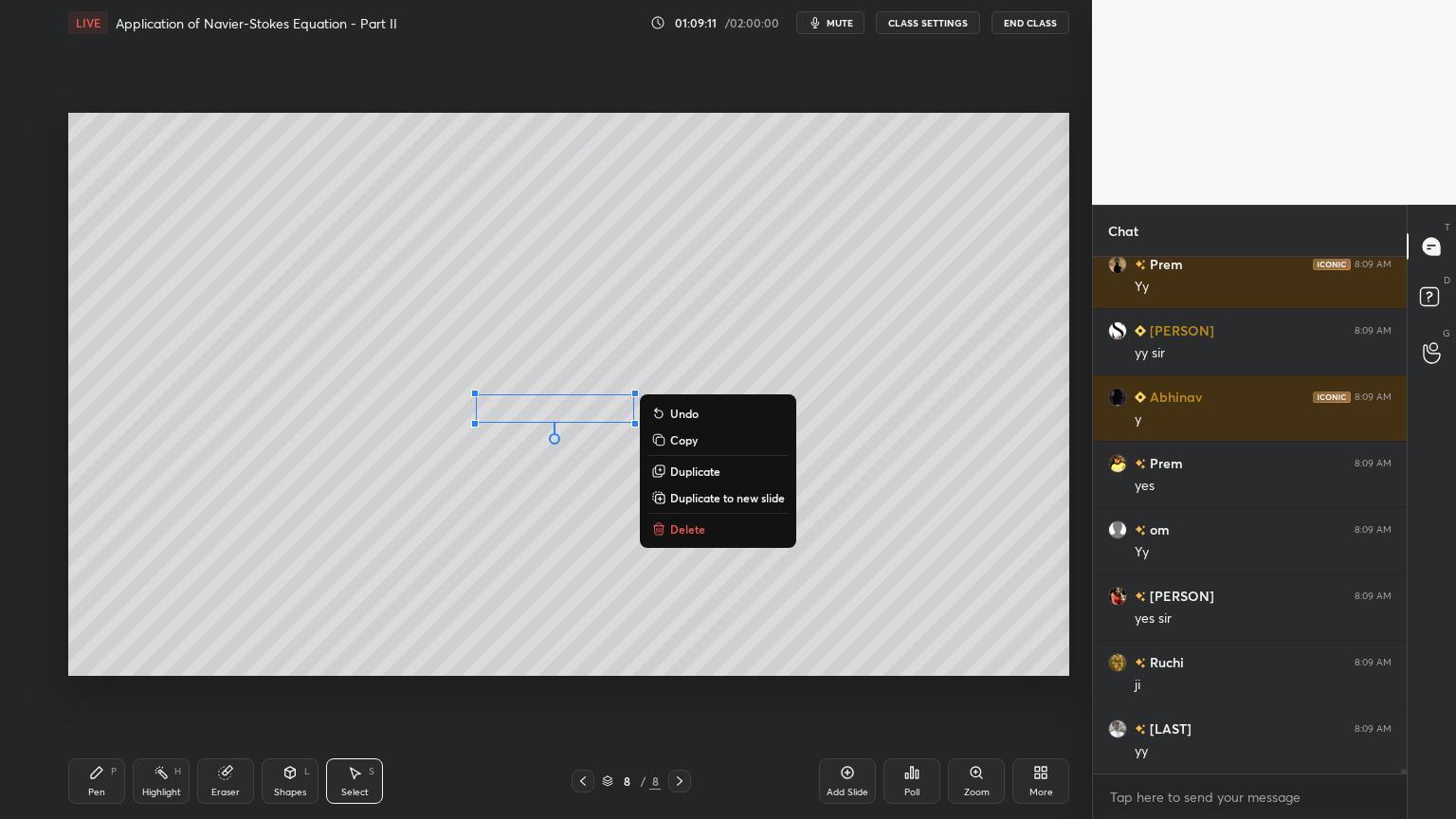 click on "0 ° Undo Copy Duplicate Duplicate to new slide Delete" at bounding box center (569, 394) 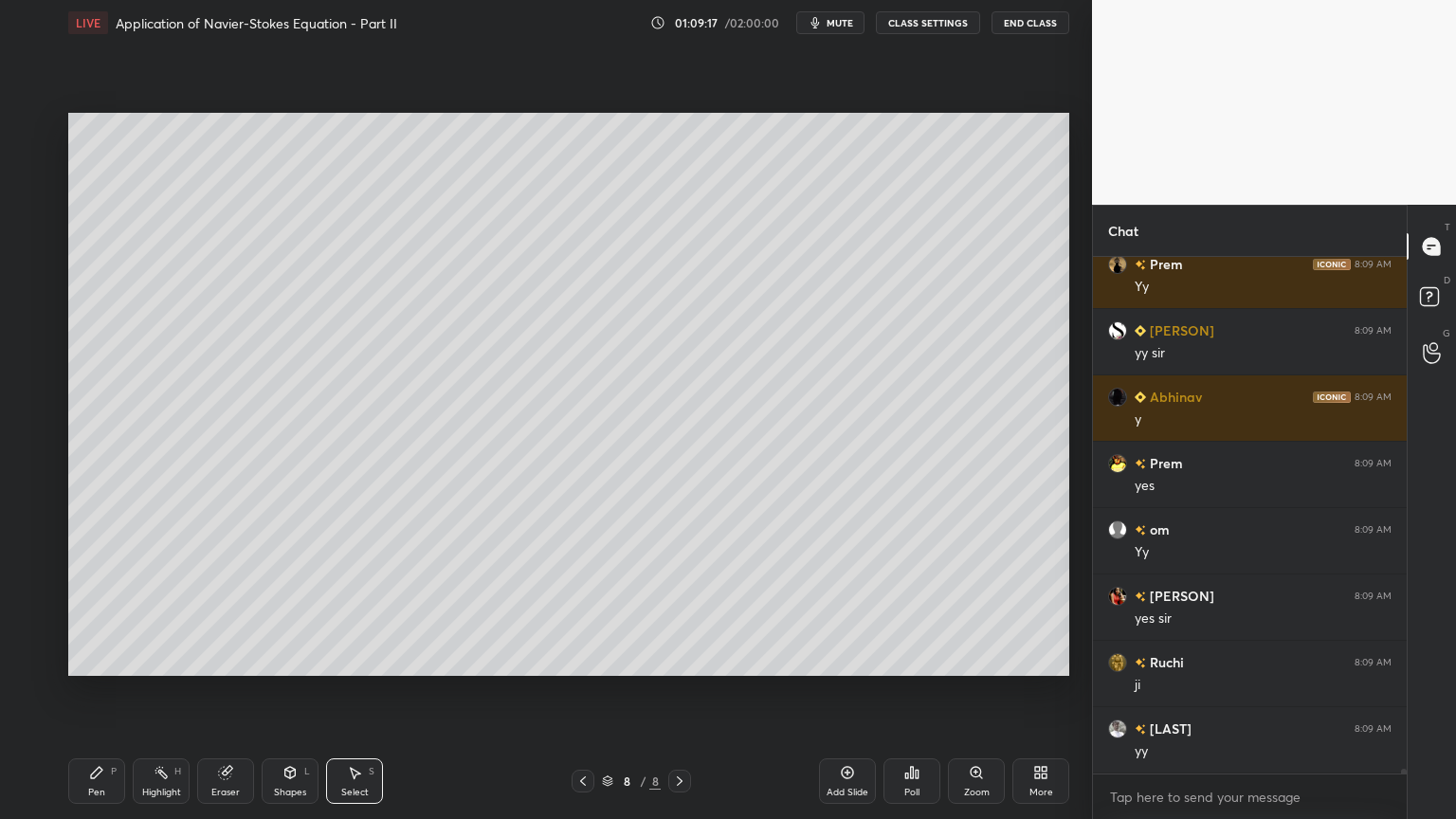 click on "Pen" at bounding box center (97, 792) 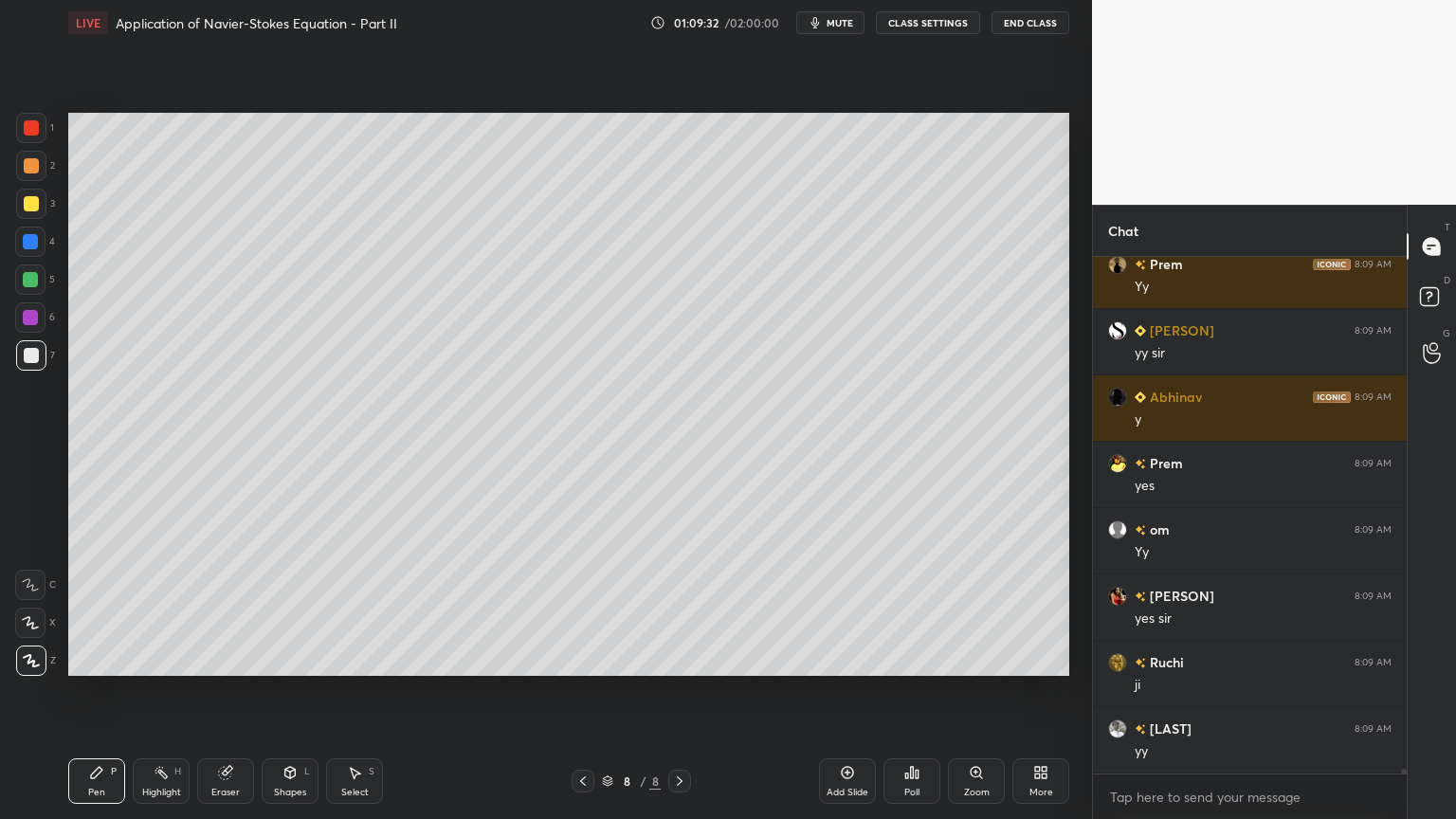 click on "Shapes L" at bounding box center [290, 781] 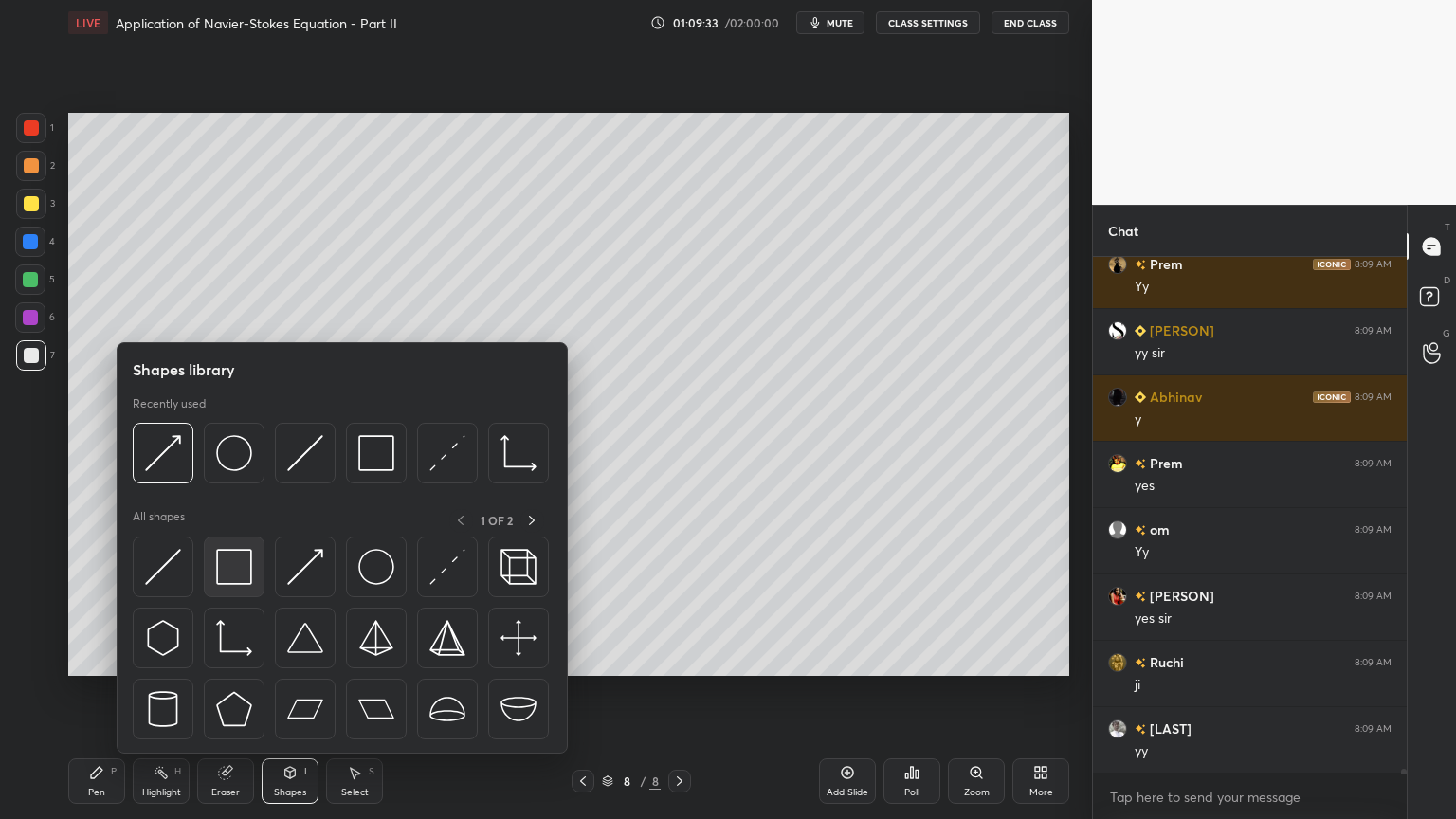 click at bounding box center (234, 567) 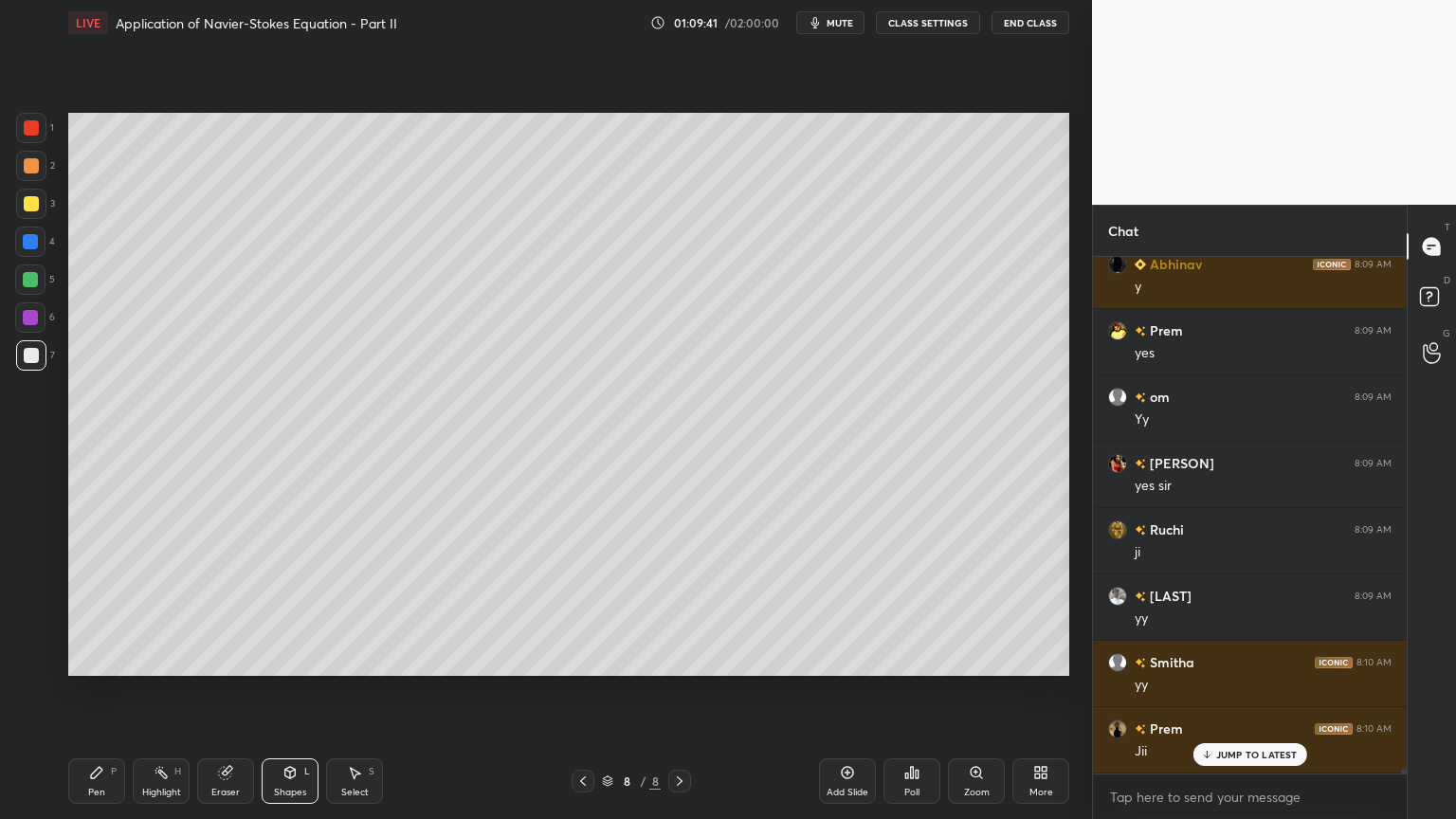 scroll, scrollTop: 52462, scrollLeft: 0, axis: vertical 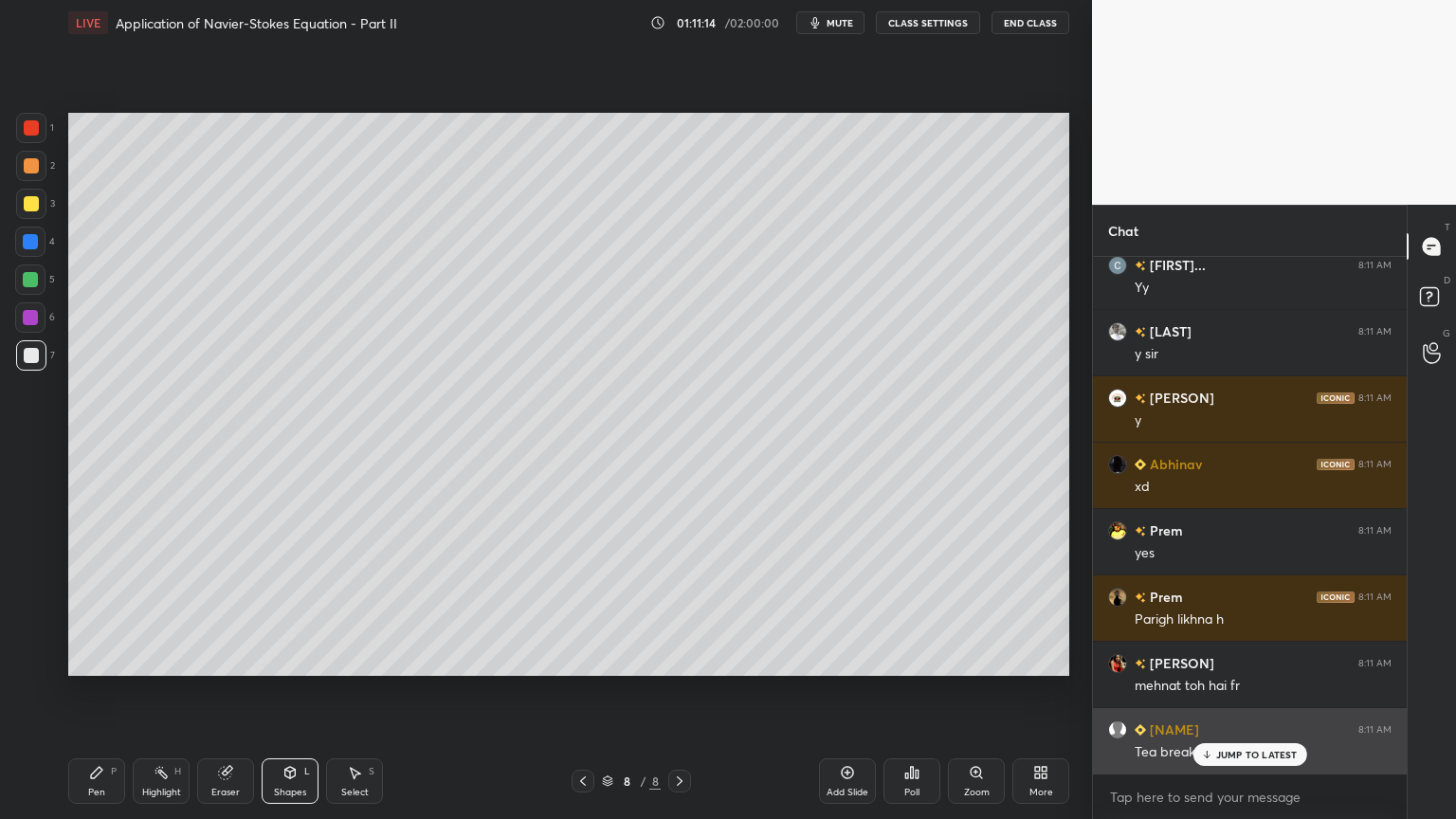 click on "JUMP TO LATEST" at bounding box center (1257, 755) 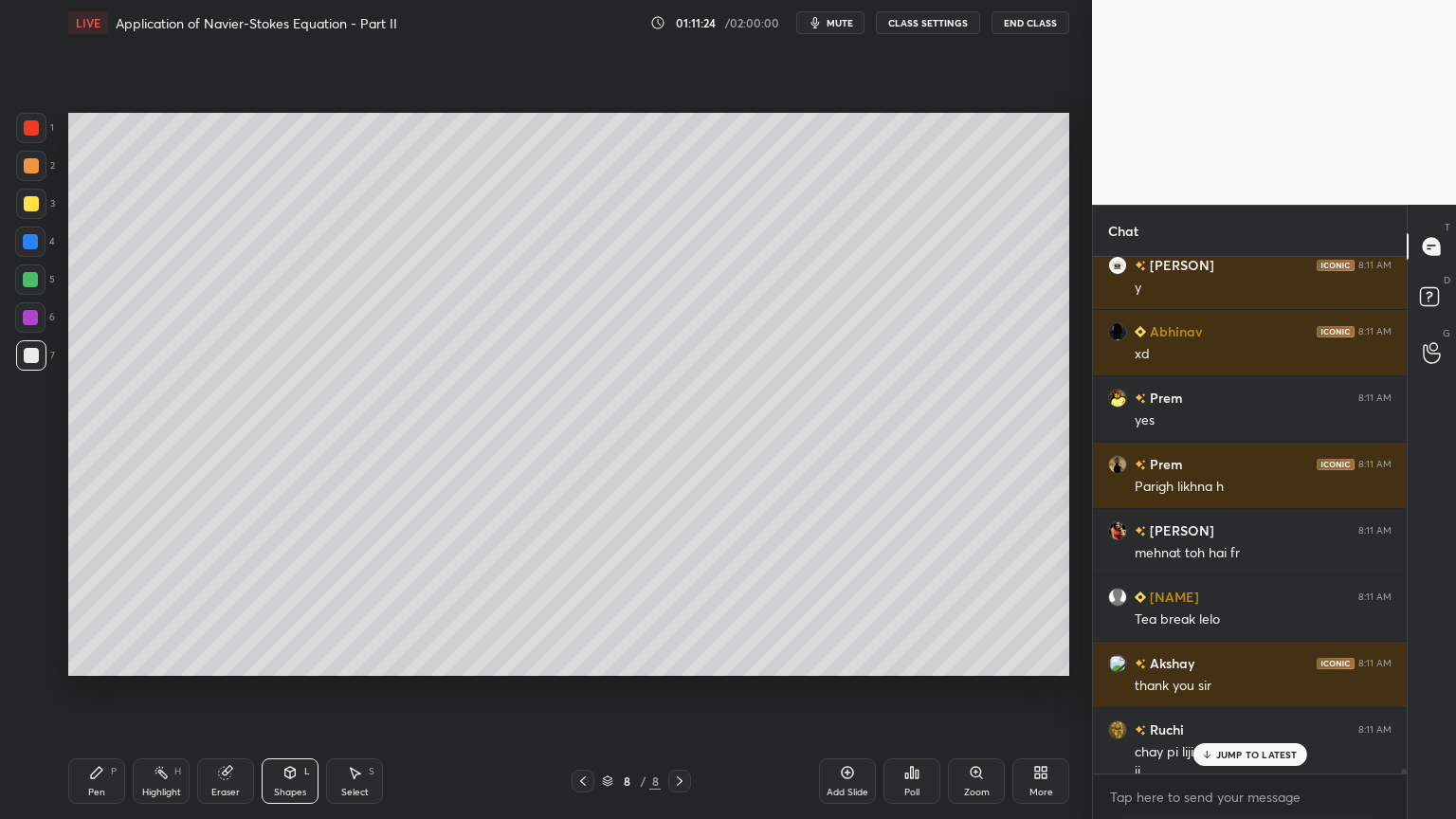 scroll, scrollTop: 55135, scrollLeft: 0, axis: vertical 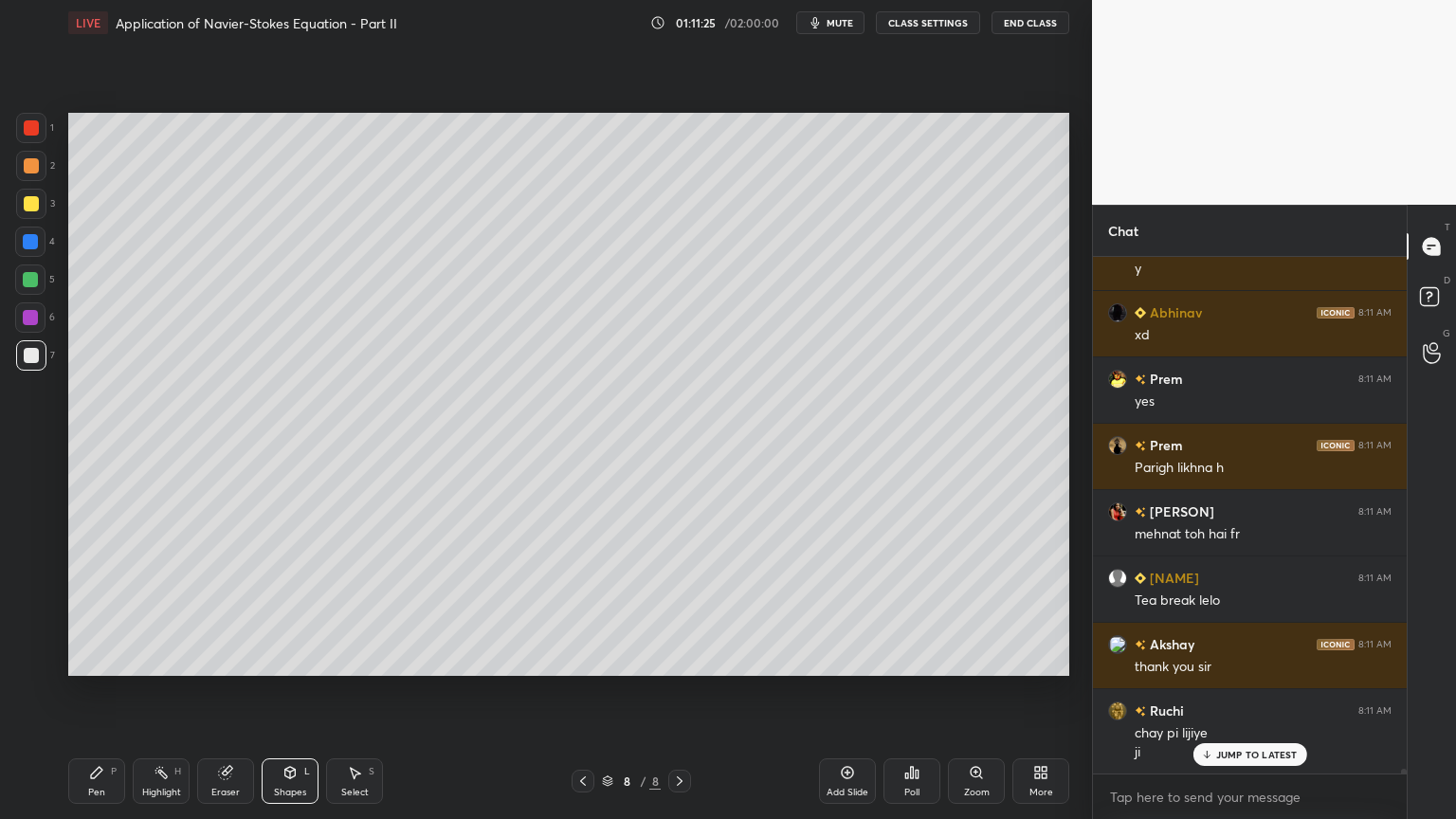 click on "Shapes L" at bounding box center [290, 781] 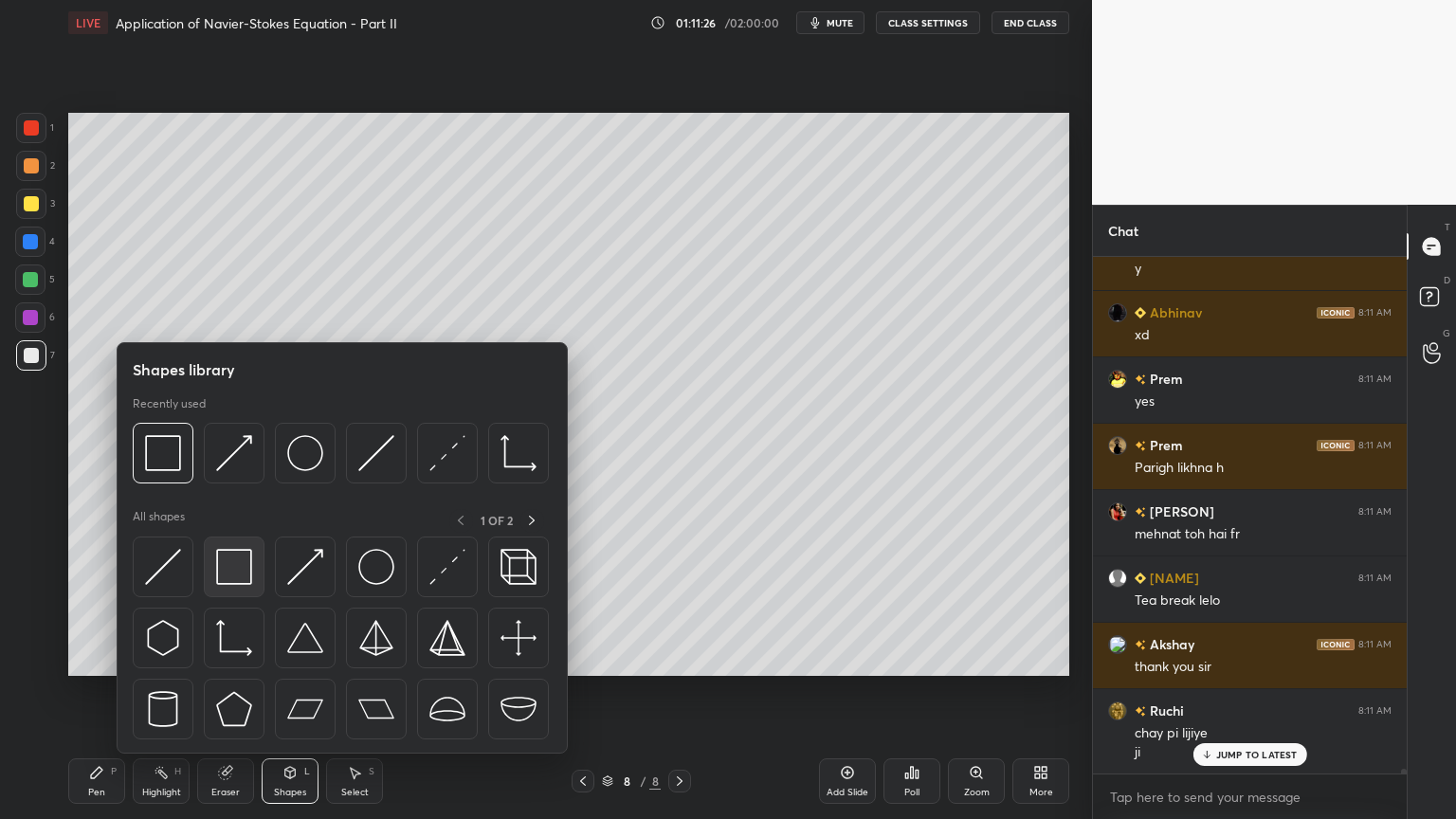 click at bounding box center [234, 567] 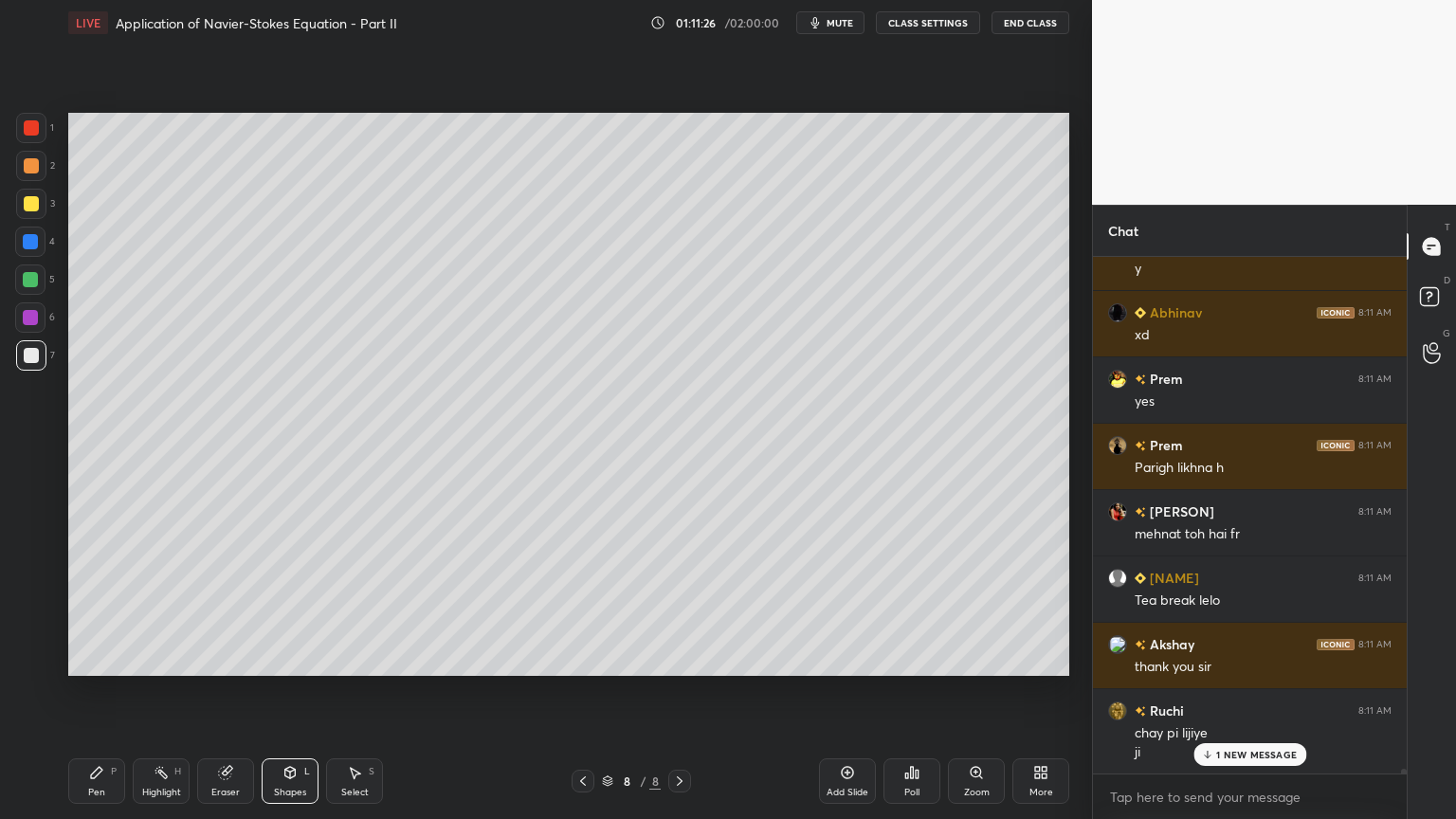 scroll, scrollTop: 55202, scrollLeft: 0, axis: vertical 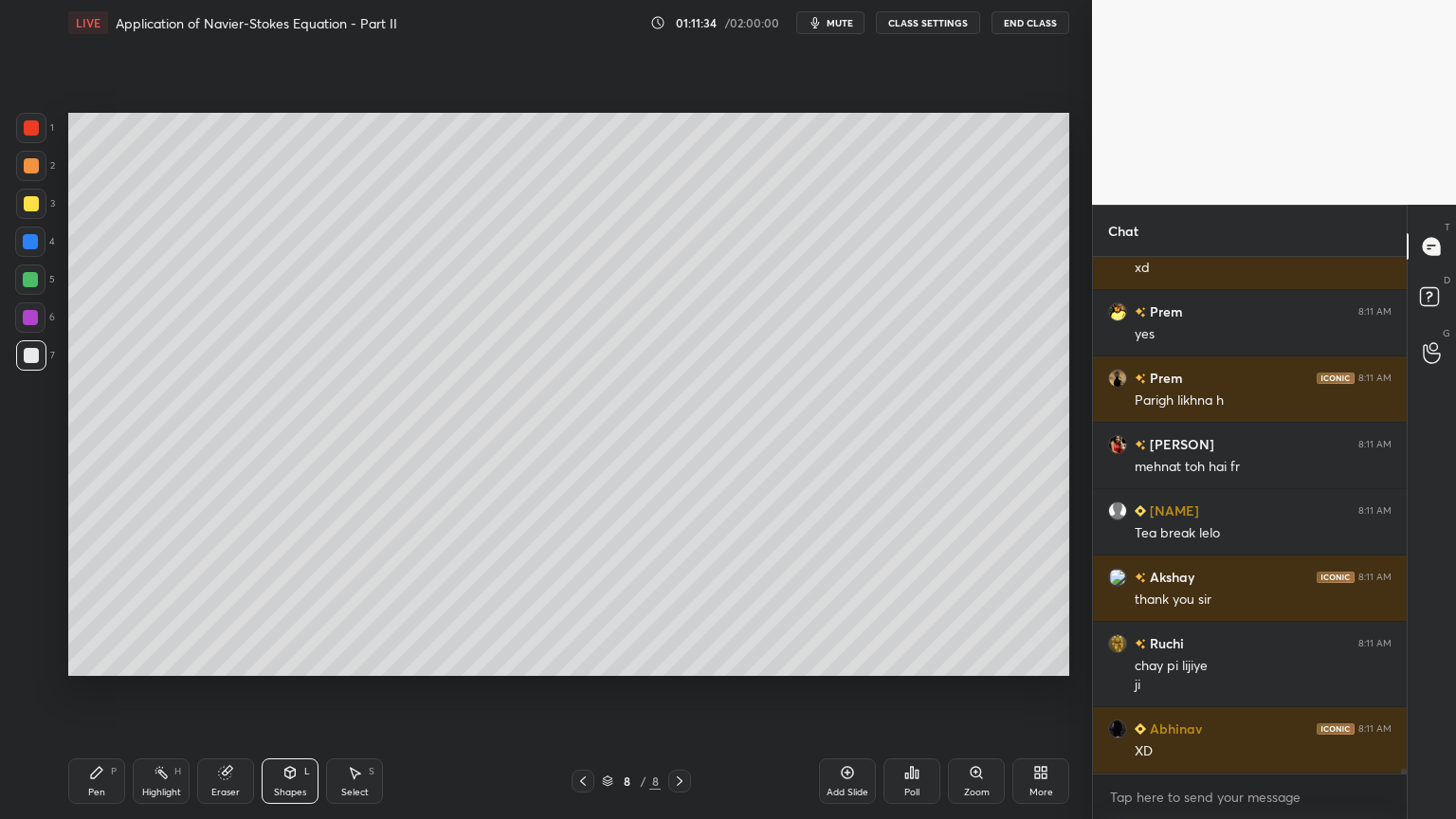 click on "Select S" at bounding box center (355, 781) 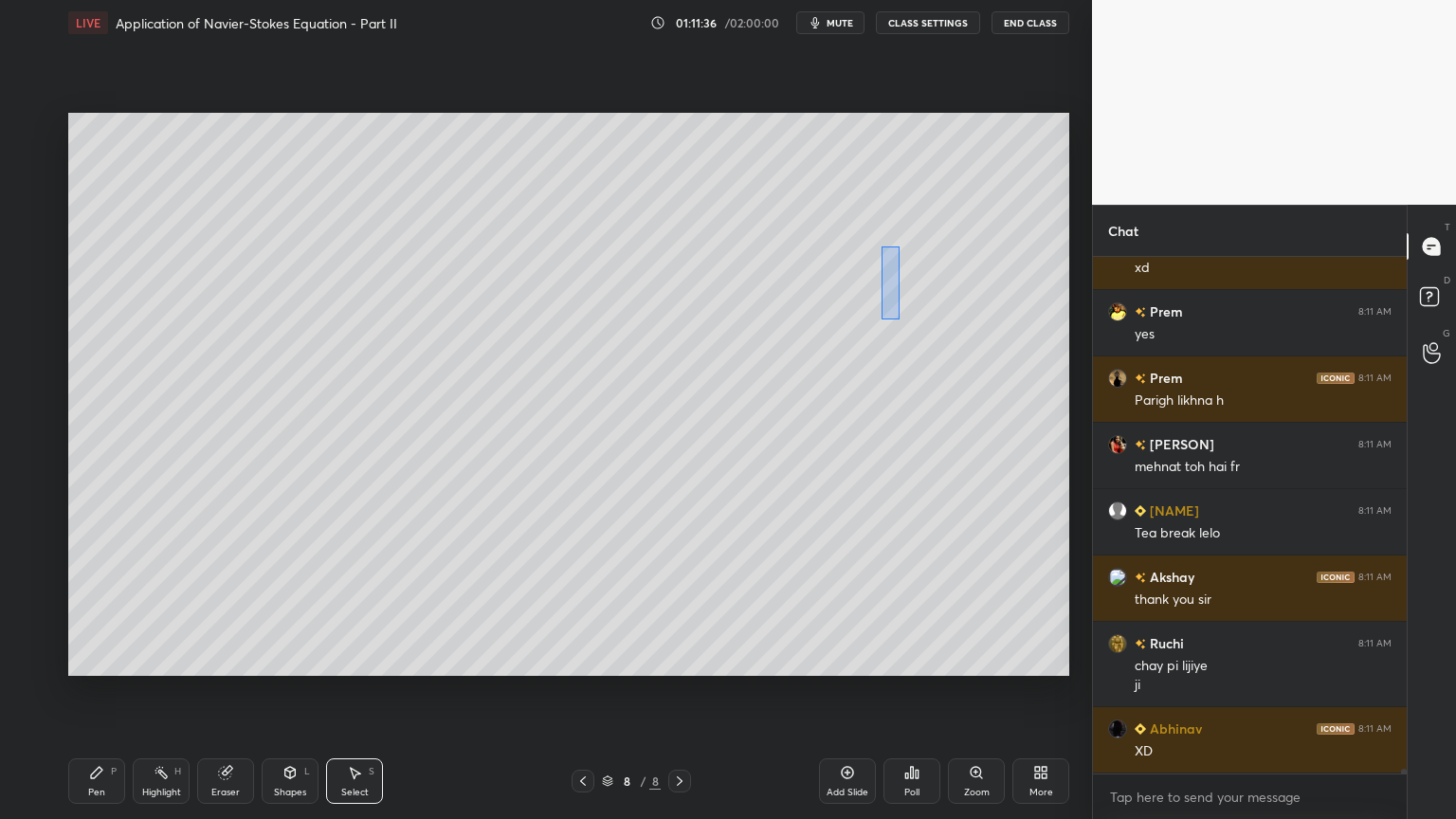 drag, startPoint x: 881, startPoint y: 246, endPoint x: 915, endPoint y: 407, distance: 164.5509 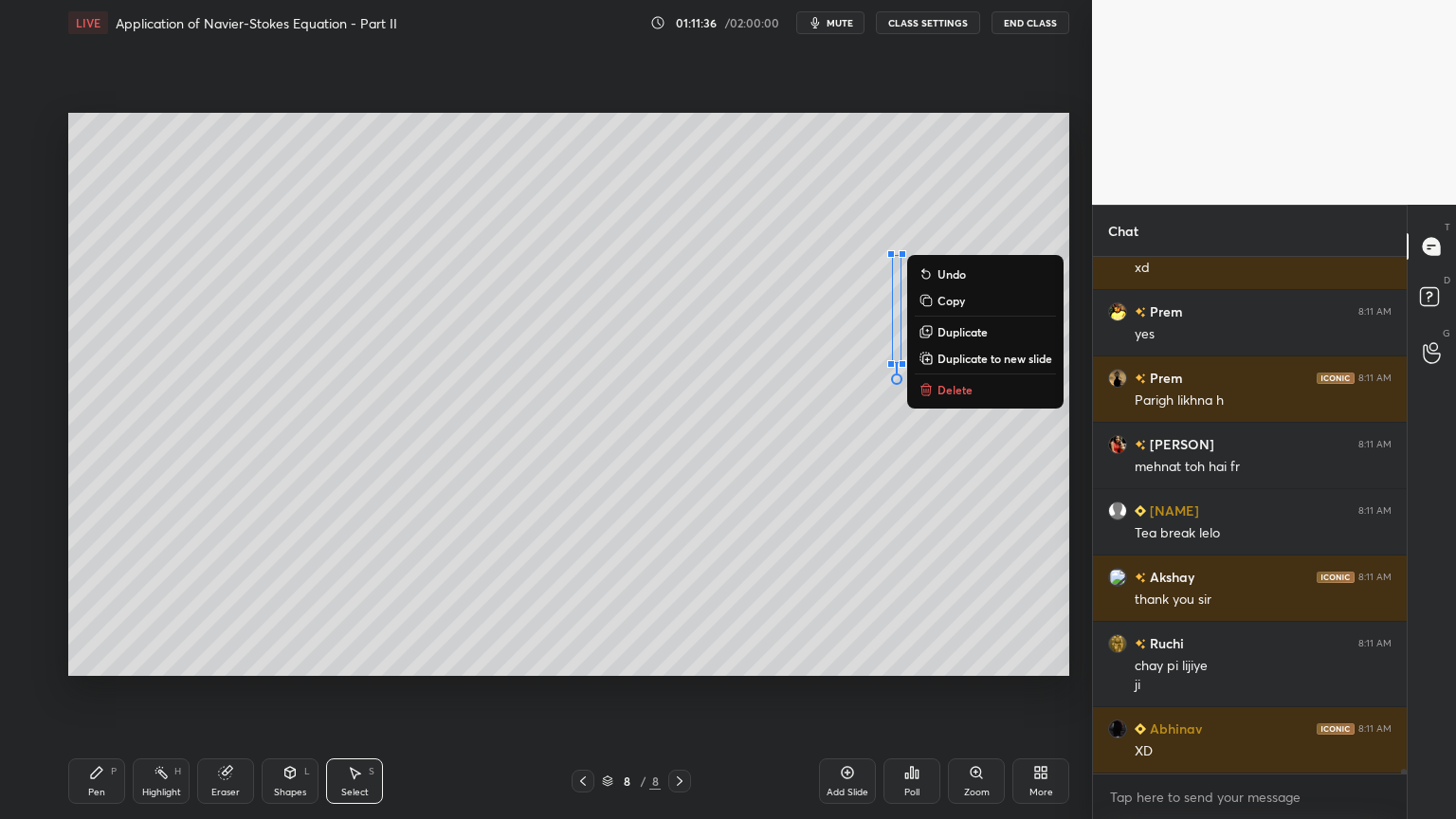 scroll, scrollTop: 55247, scrollLeft: 0, axis: vertical 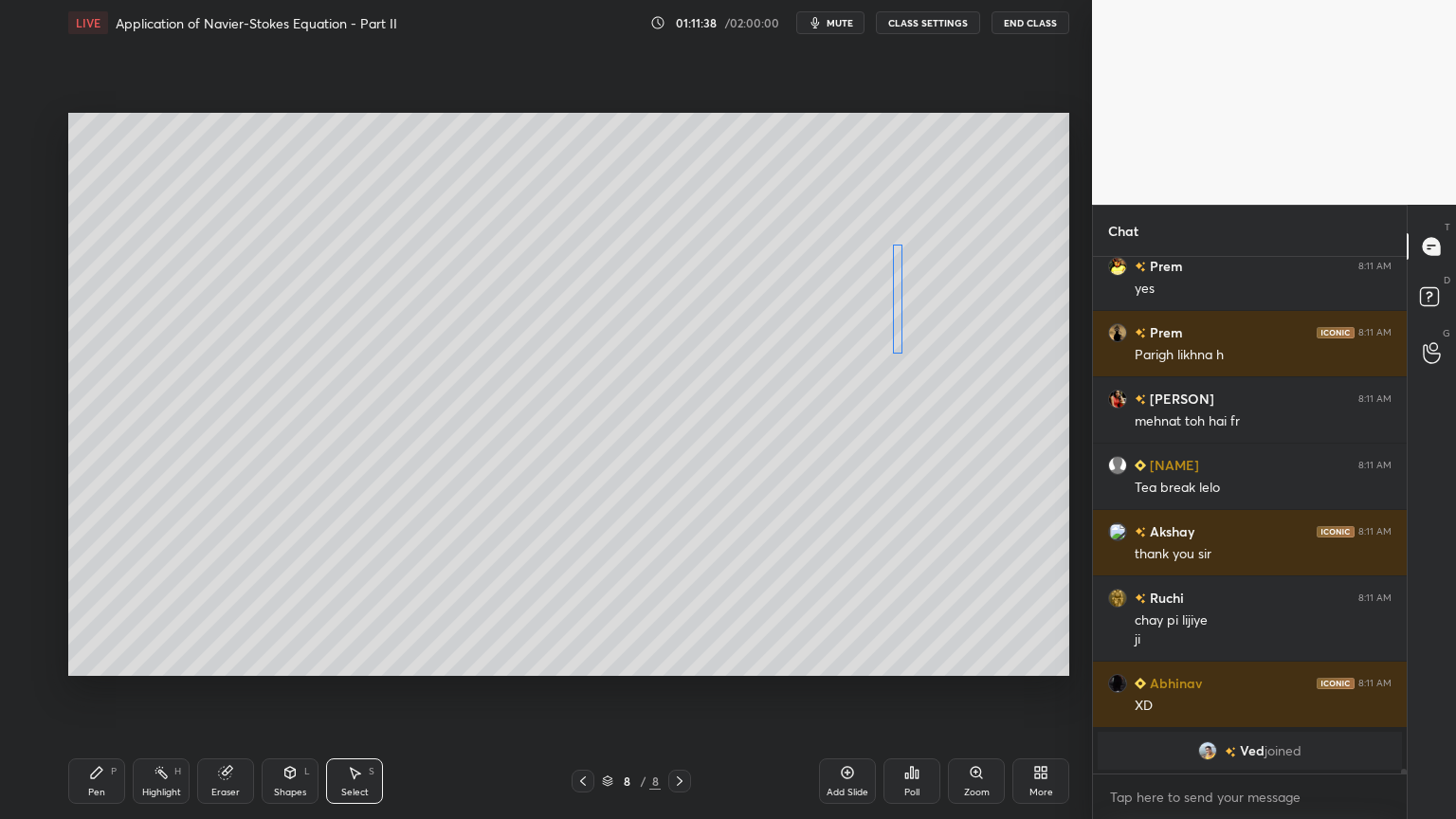 drag, startPoint x: 895, startPoint y: 337, endPoint x: 896, endPoint y: 326, distance: 11.045361 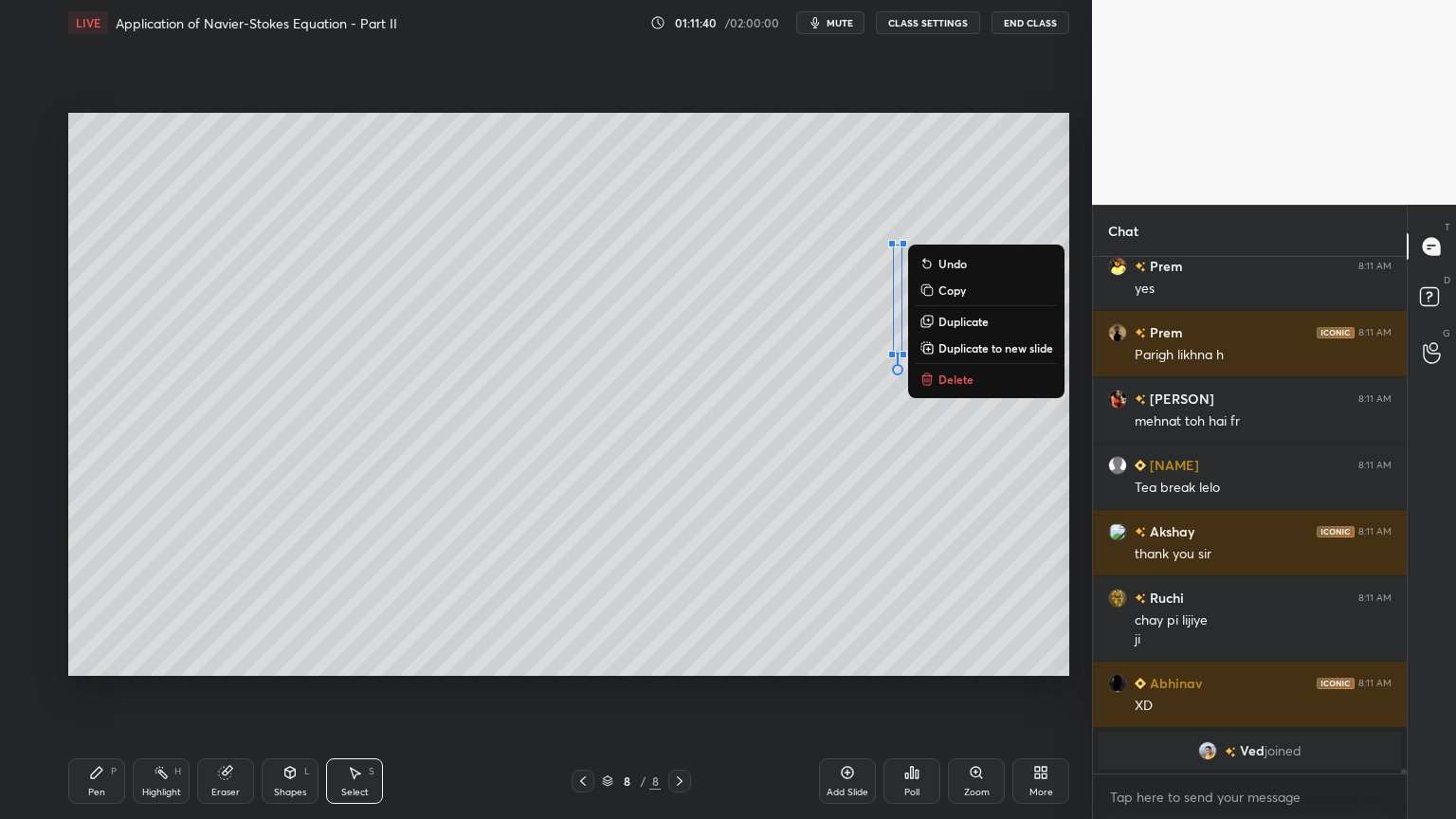click on "Pen P" at bounding box center [97, 781] 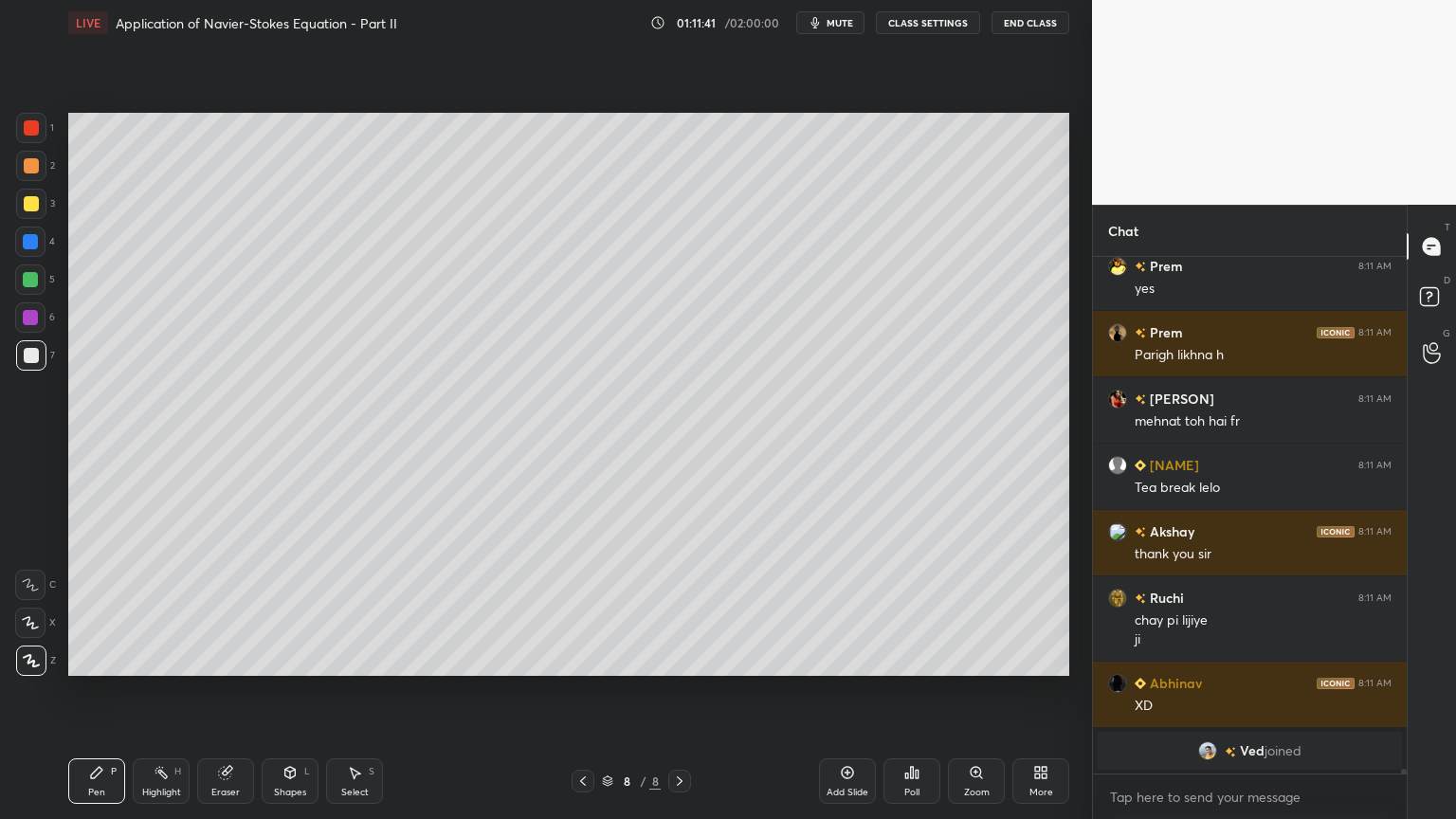 click at bounding box center (31, 204) 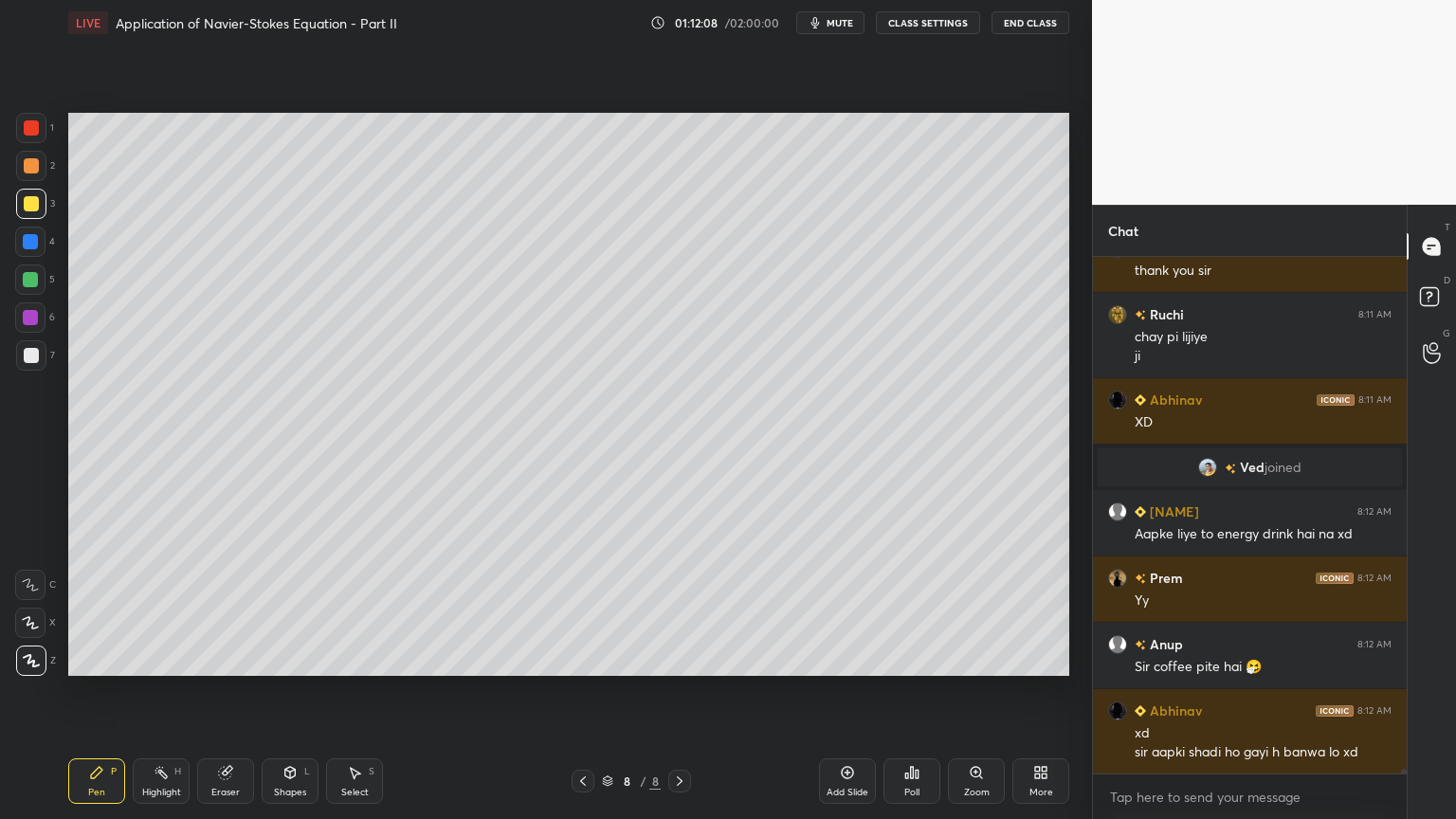 scroll, scrollTop: 54053, scrollLeft: 0, axis: vertical 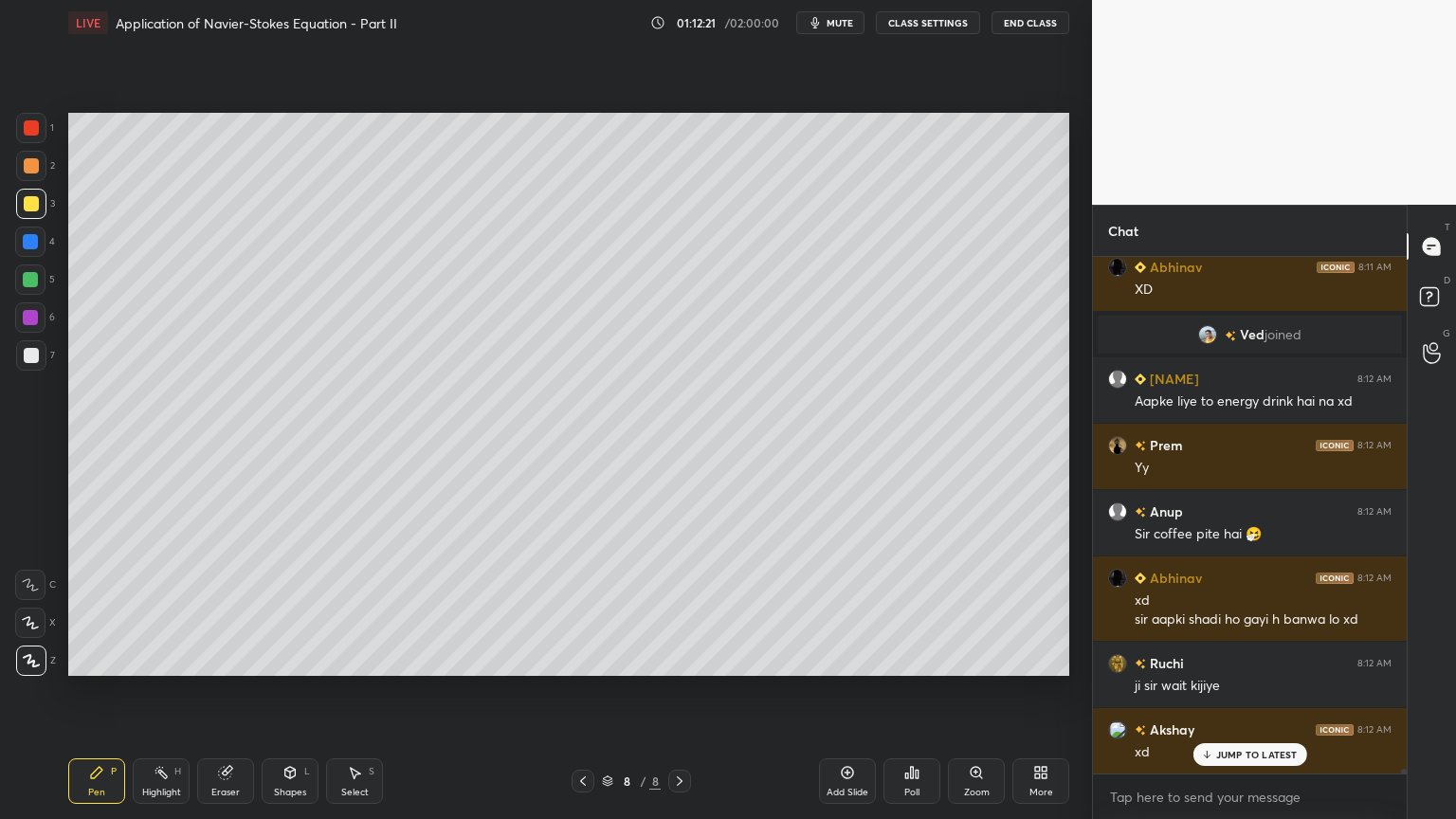 click at bounding box center (31, 355) 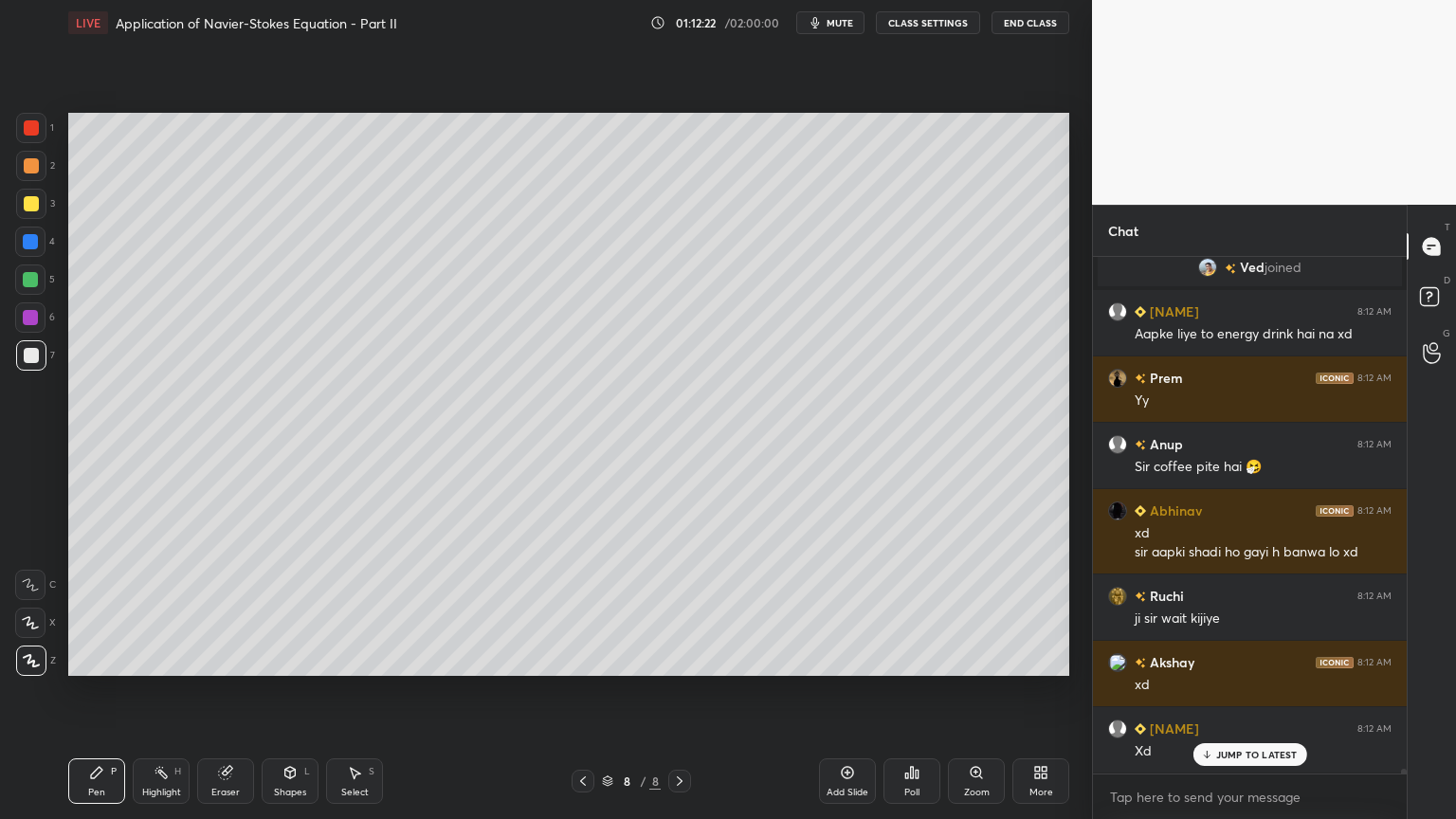 scroll, scrollTop: 54251, scrollLeft: 0, axis: vertical 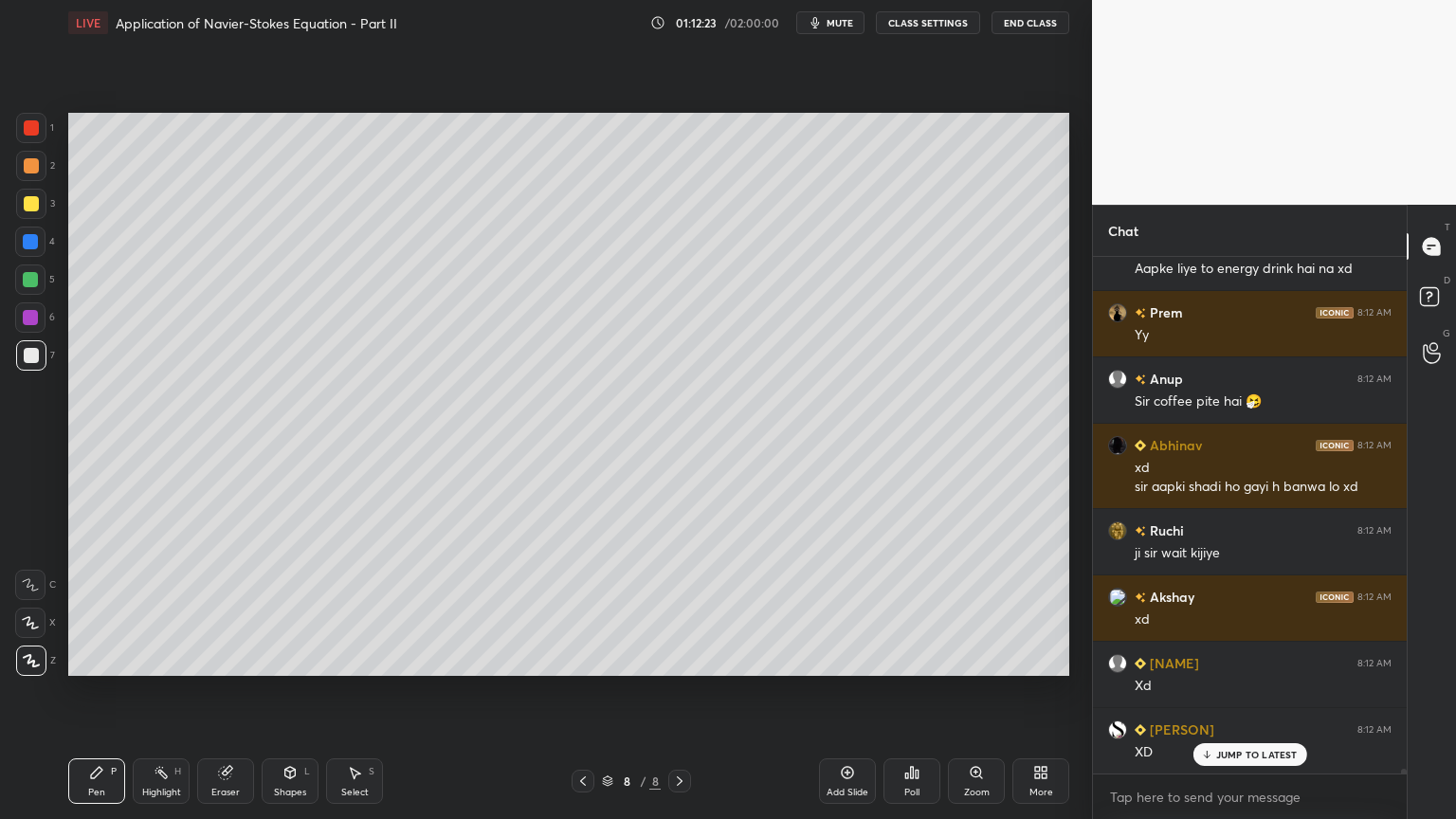 click on "Shapes L" at bounding box center (290, 781) 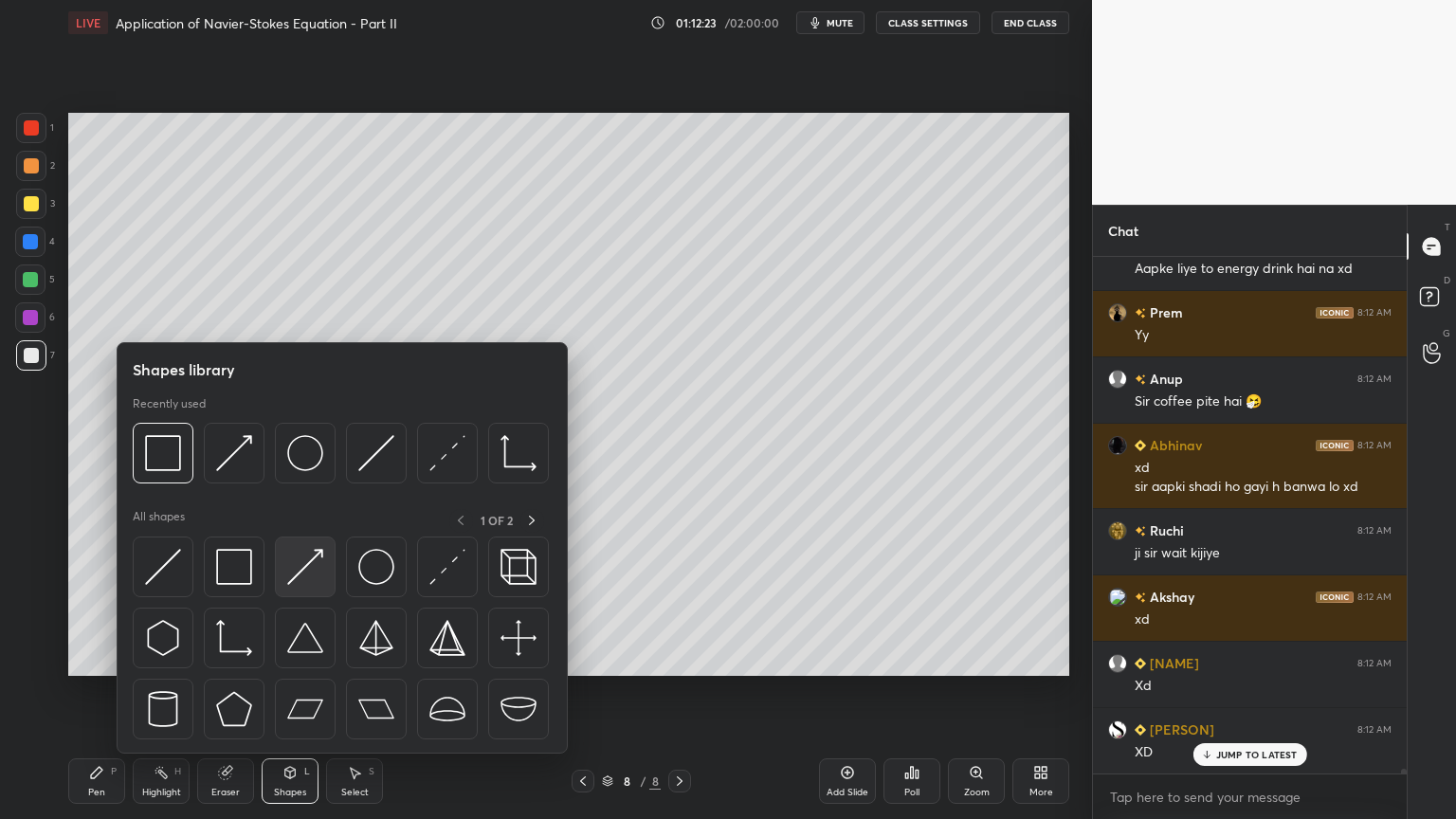 scroll, scrollTop: 54384, scrollLeft: 0, axis: vertical 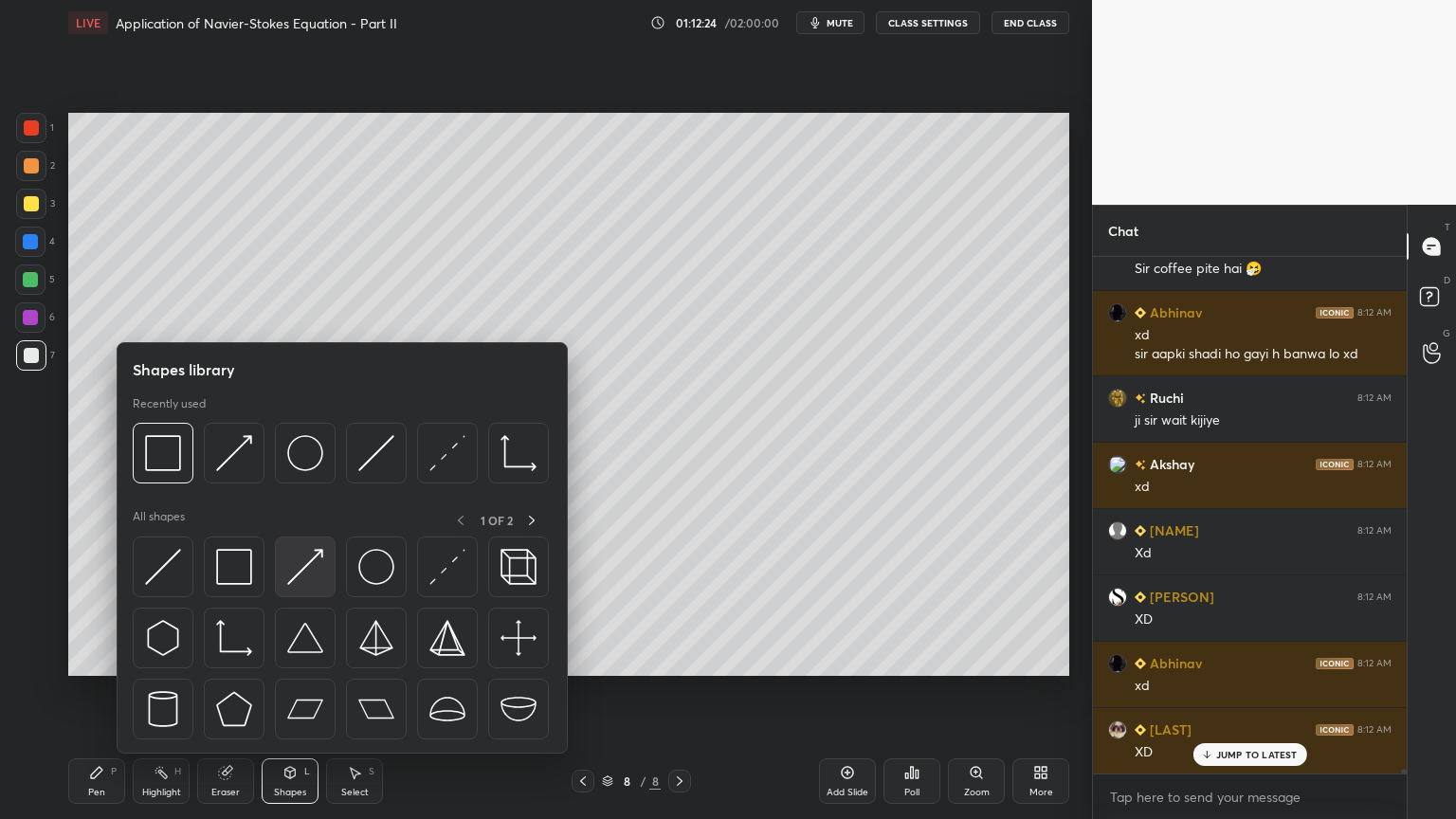 click at bounding box center (305, 567) 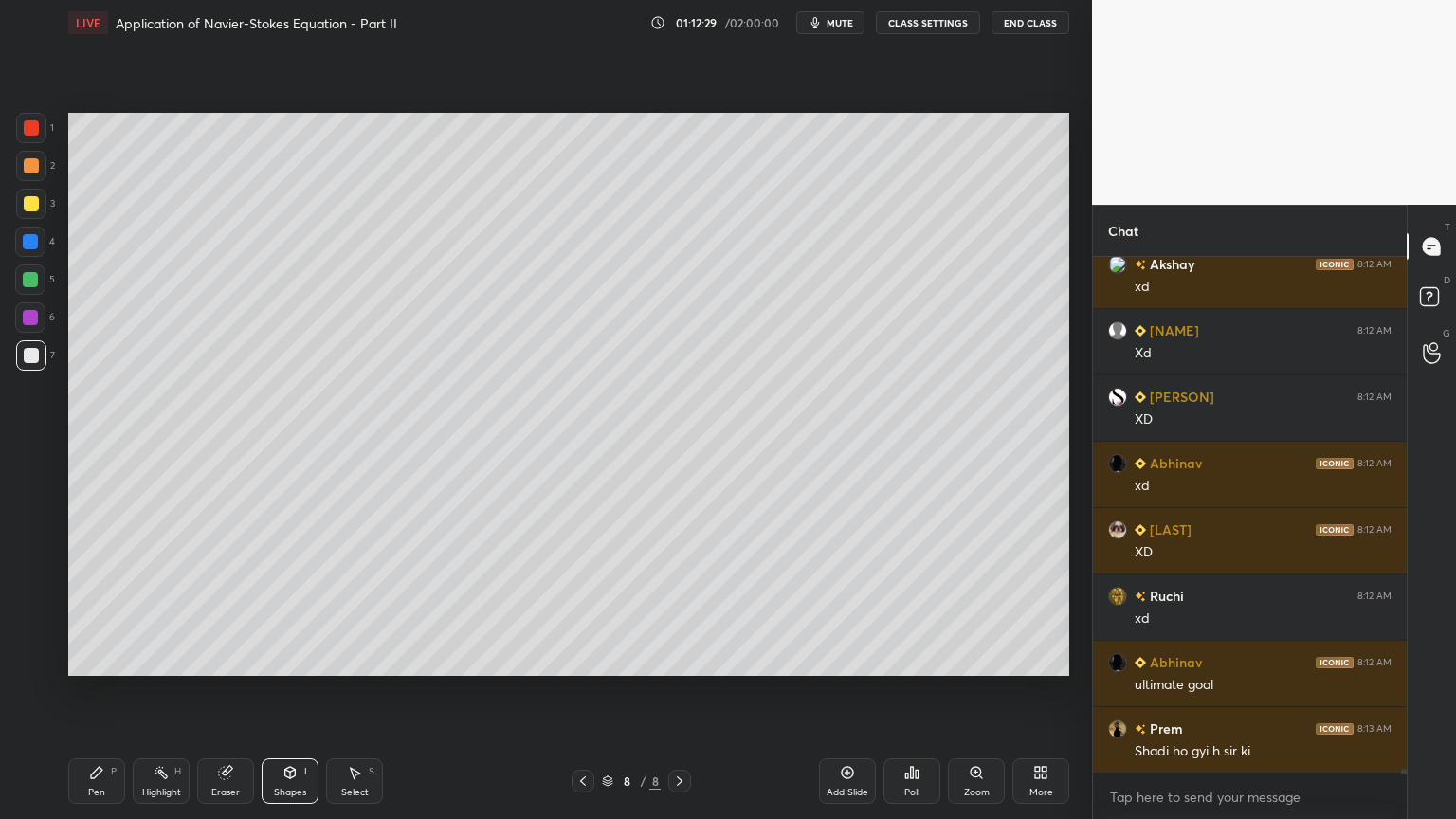 scroll, scrollTop: 54649, scrollLeft: 0, axis: vertical 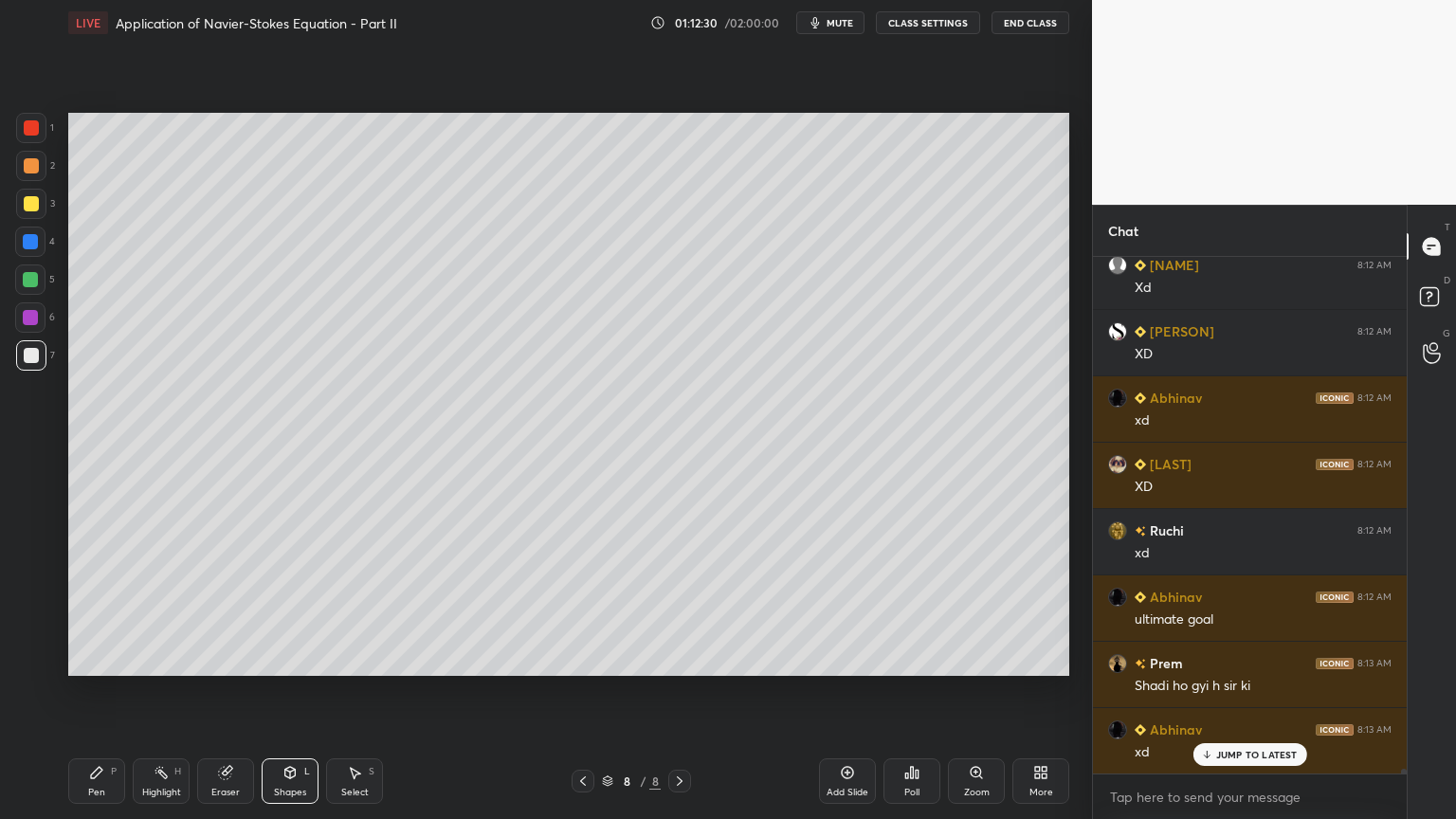 click on "Pen" at bounding box center [97, 792] 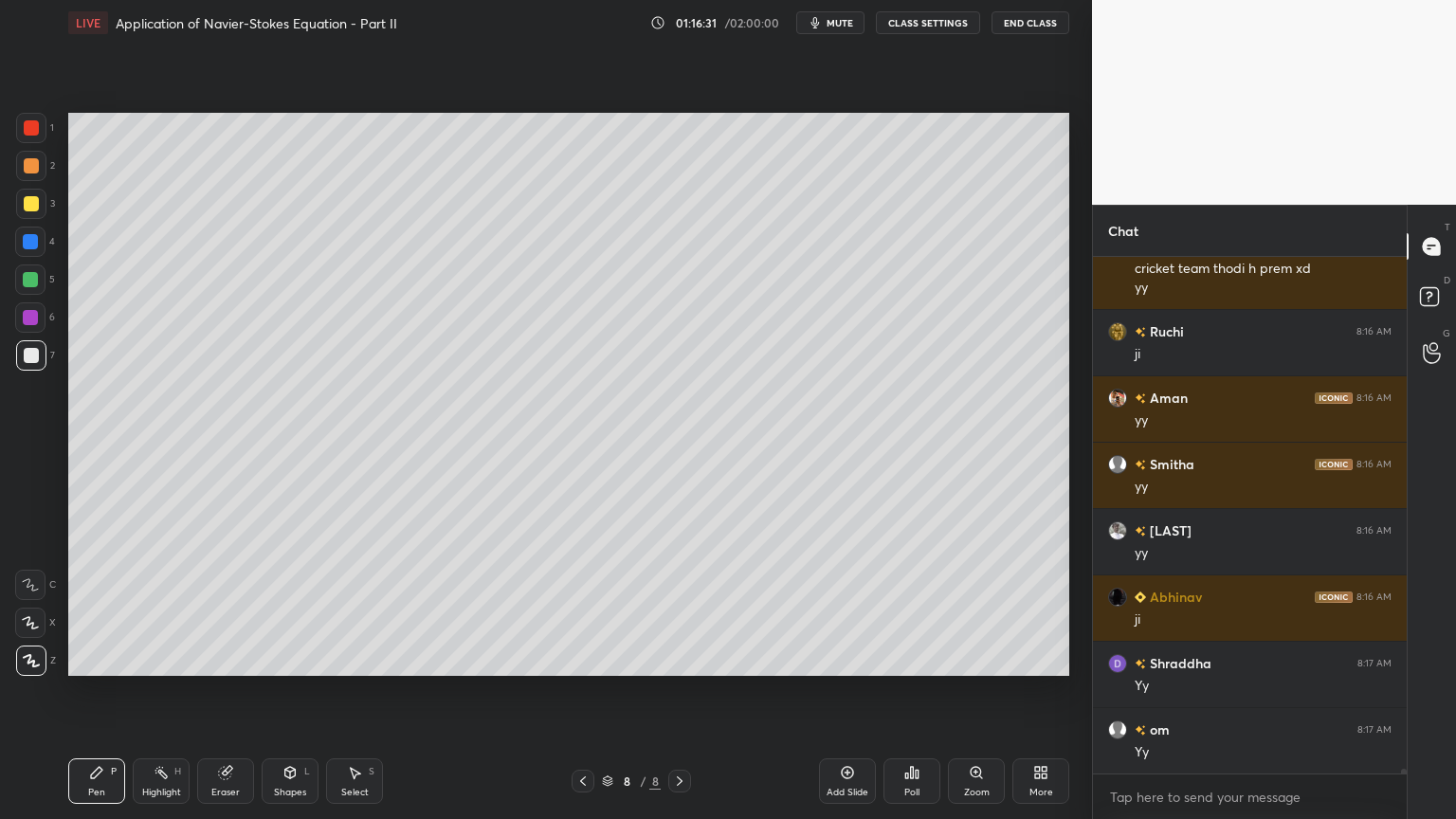 scroll, scrollTop: 58076, scrollLeft: 0, axis: vertical 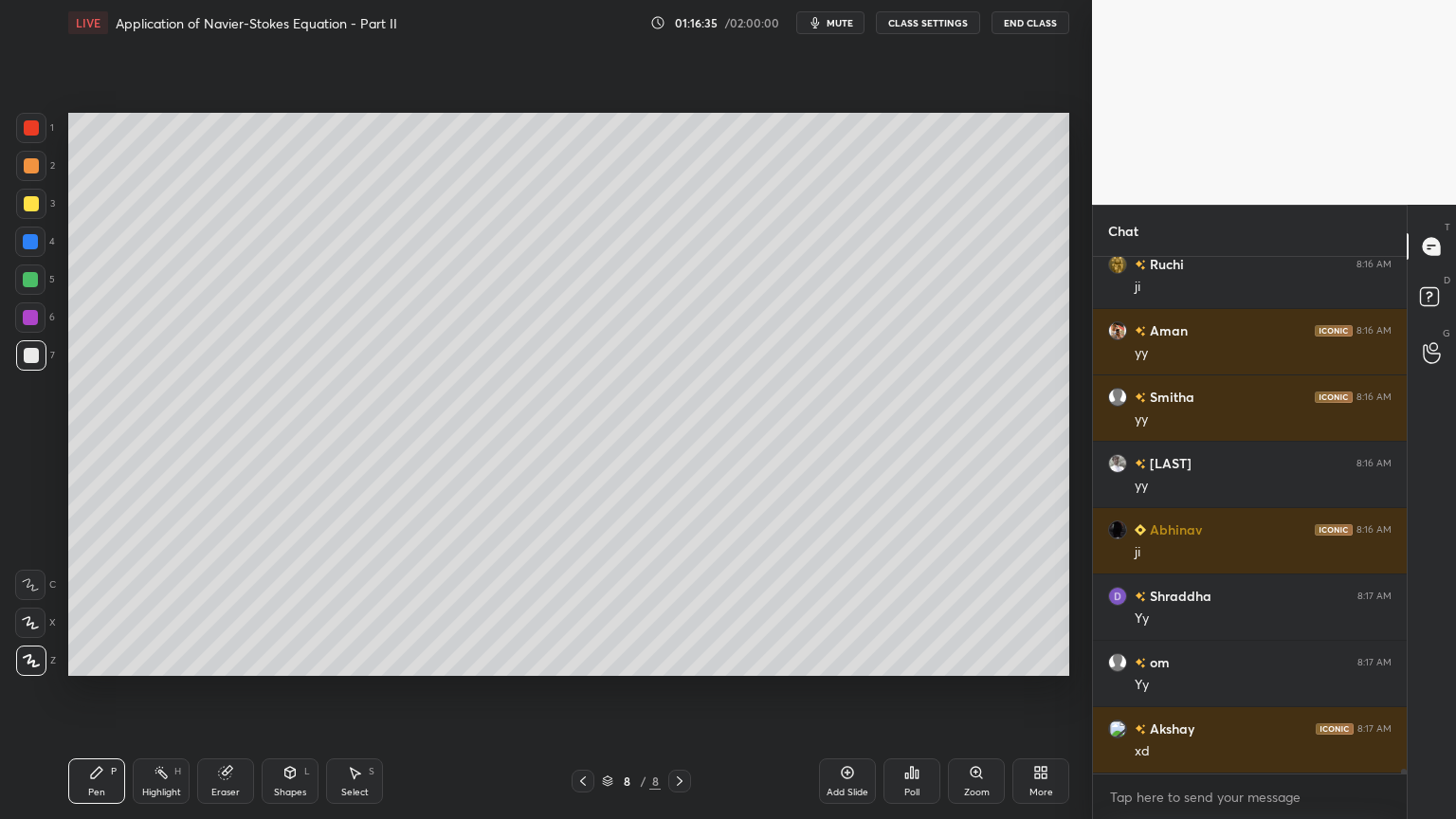 click on "Add Slide" at bounding box center [847, 792] 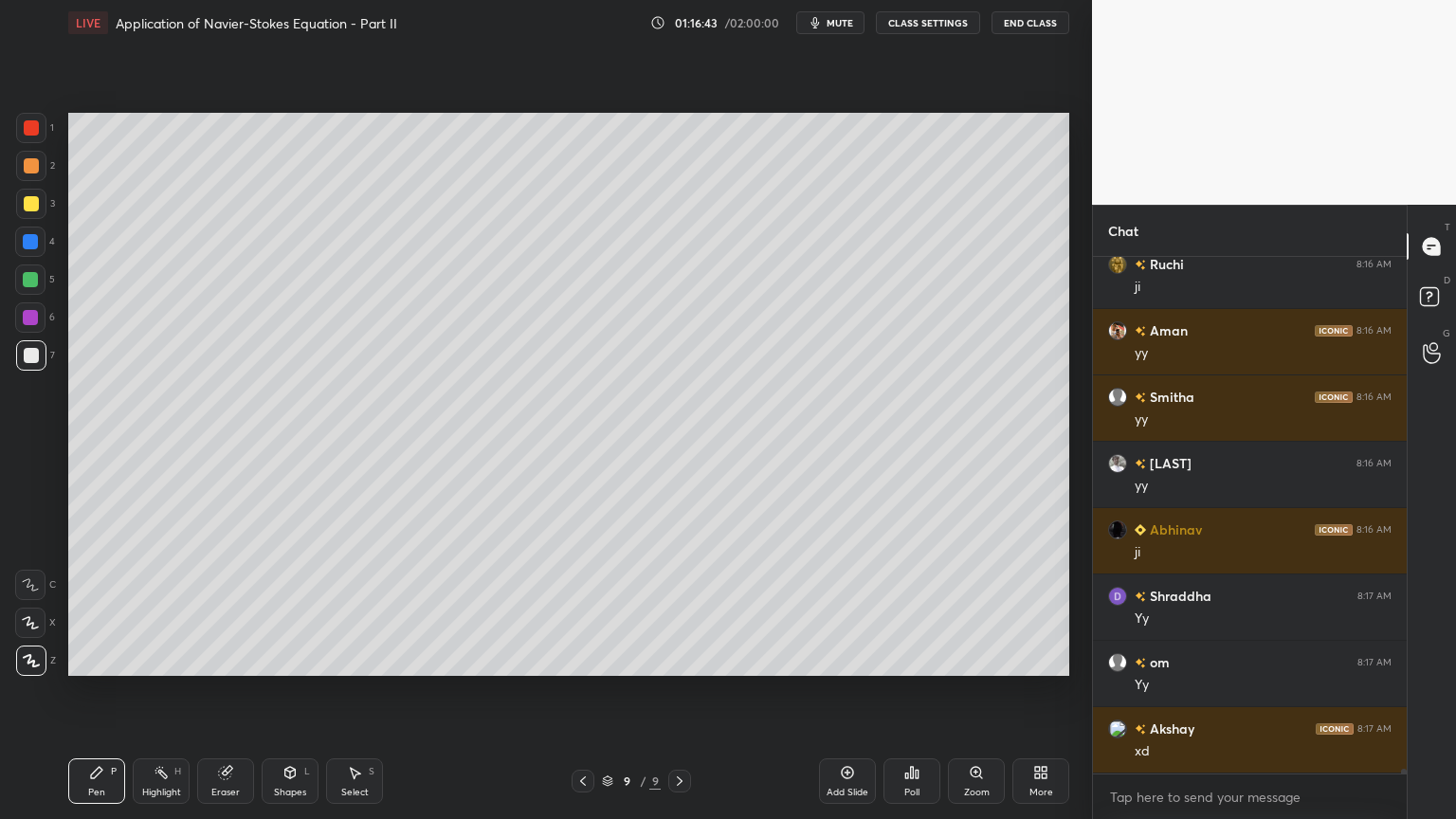 click 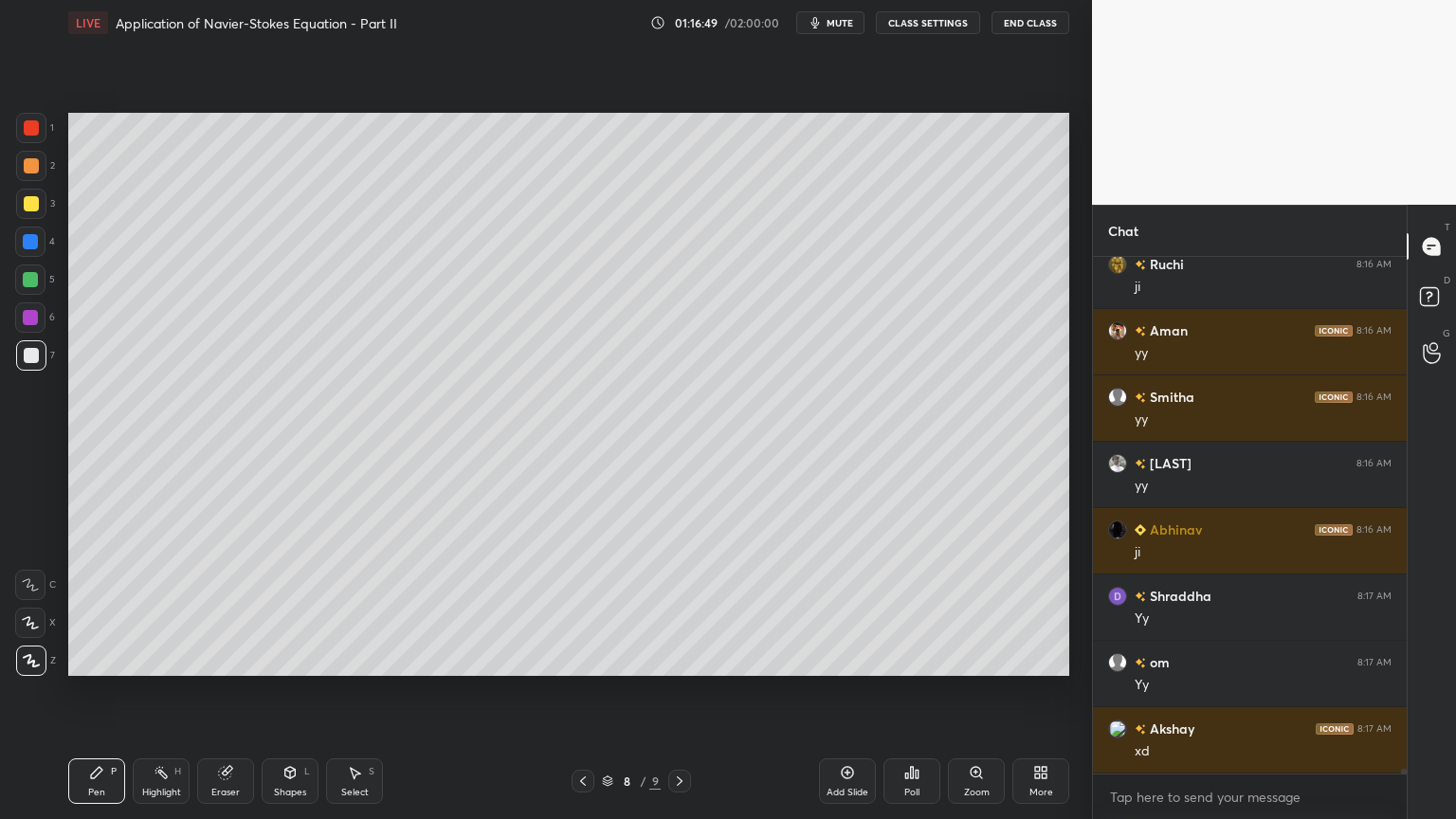 click 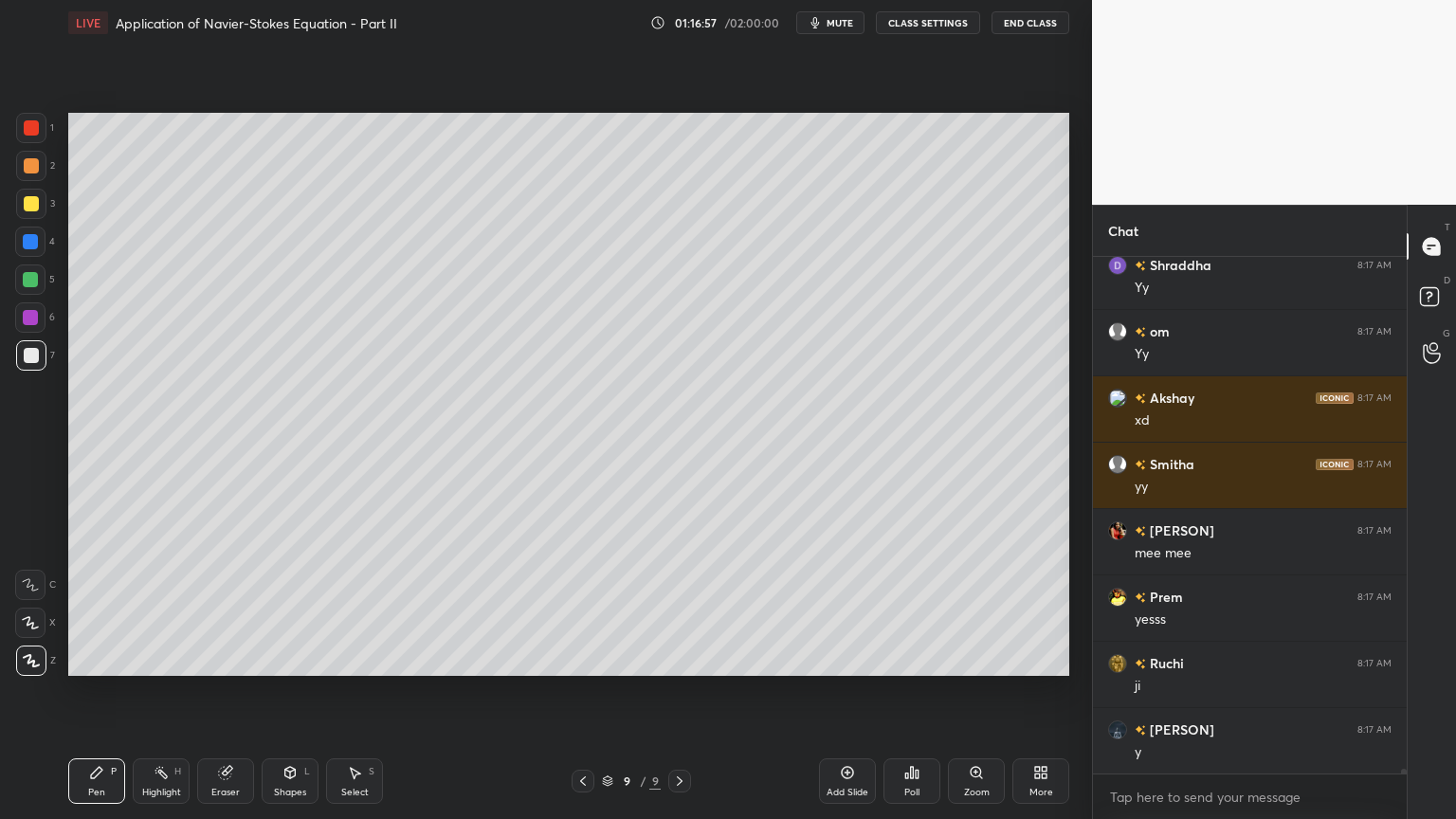 scroll, scrollTop: 58474, scrollLeft: 0, axis: vertical 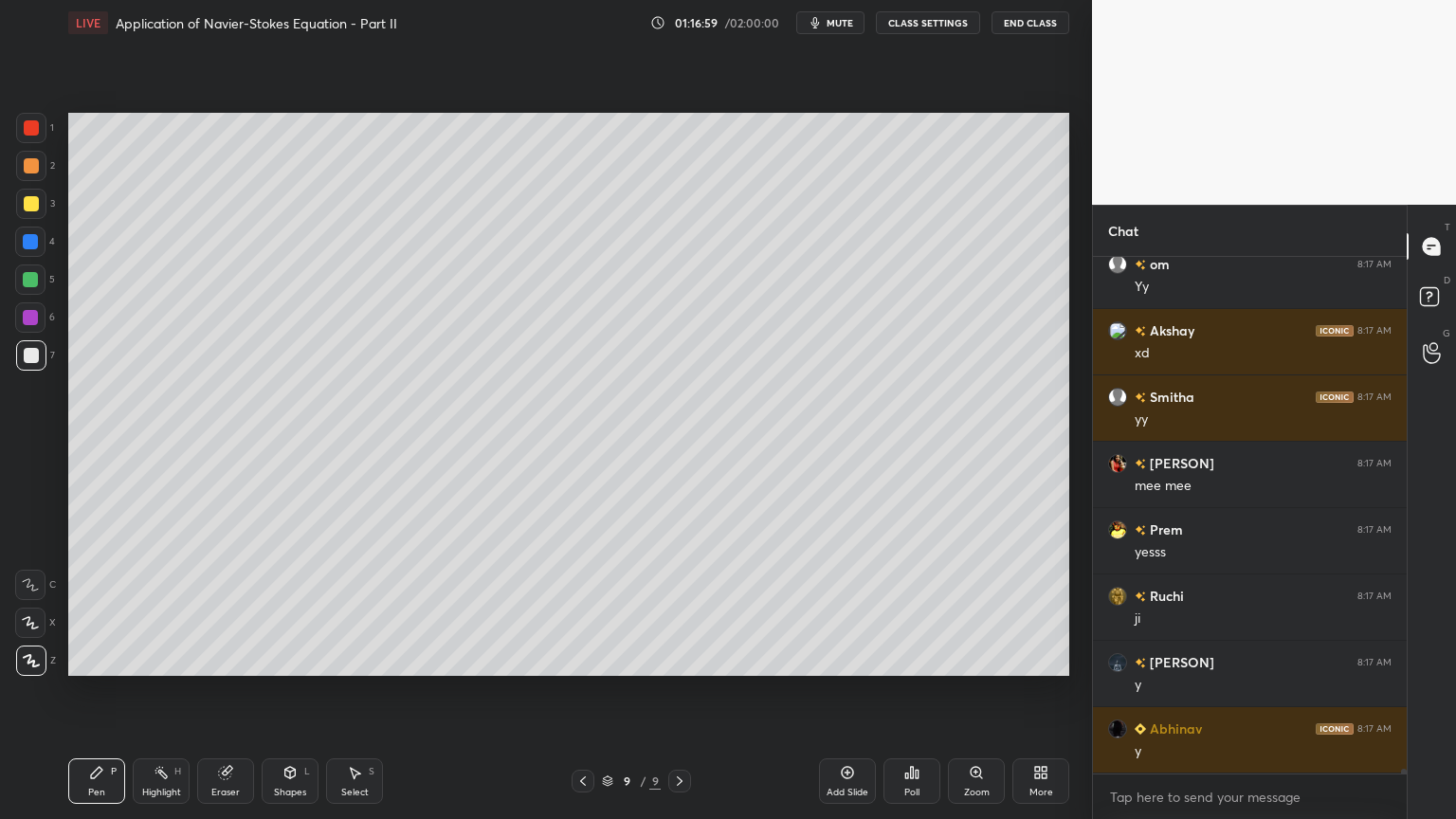click 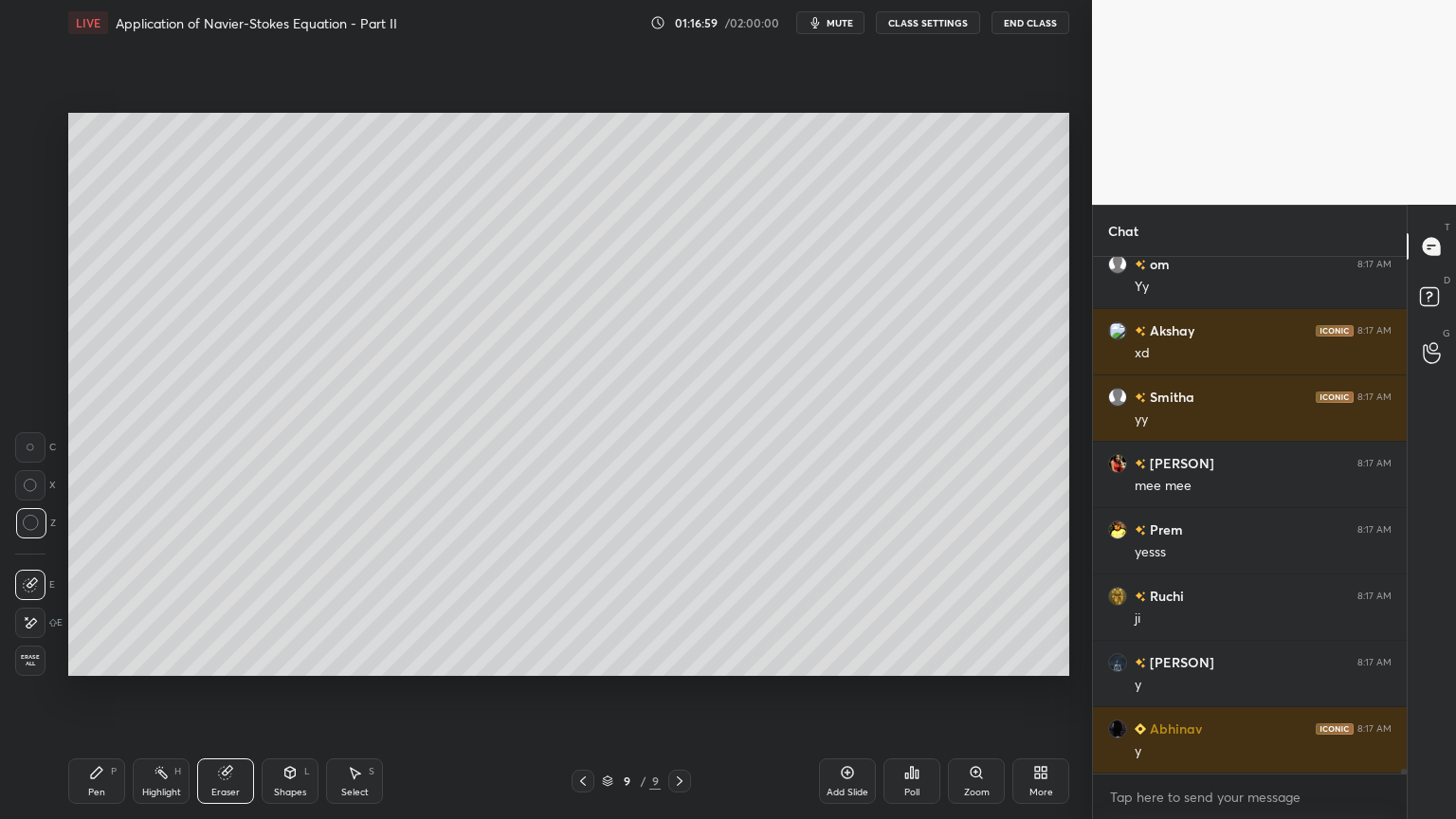 scroll, scrollTop: 58540, scrollLeft: 0, axis: vertical 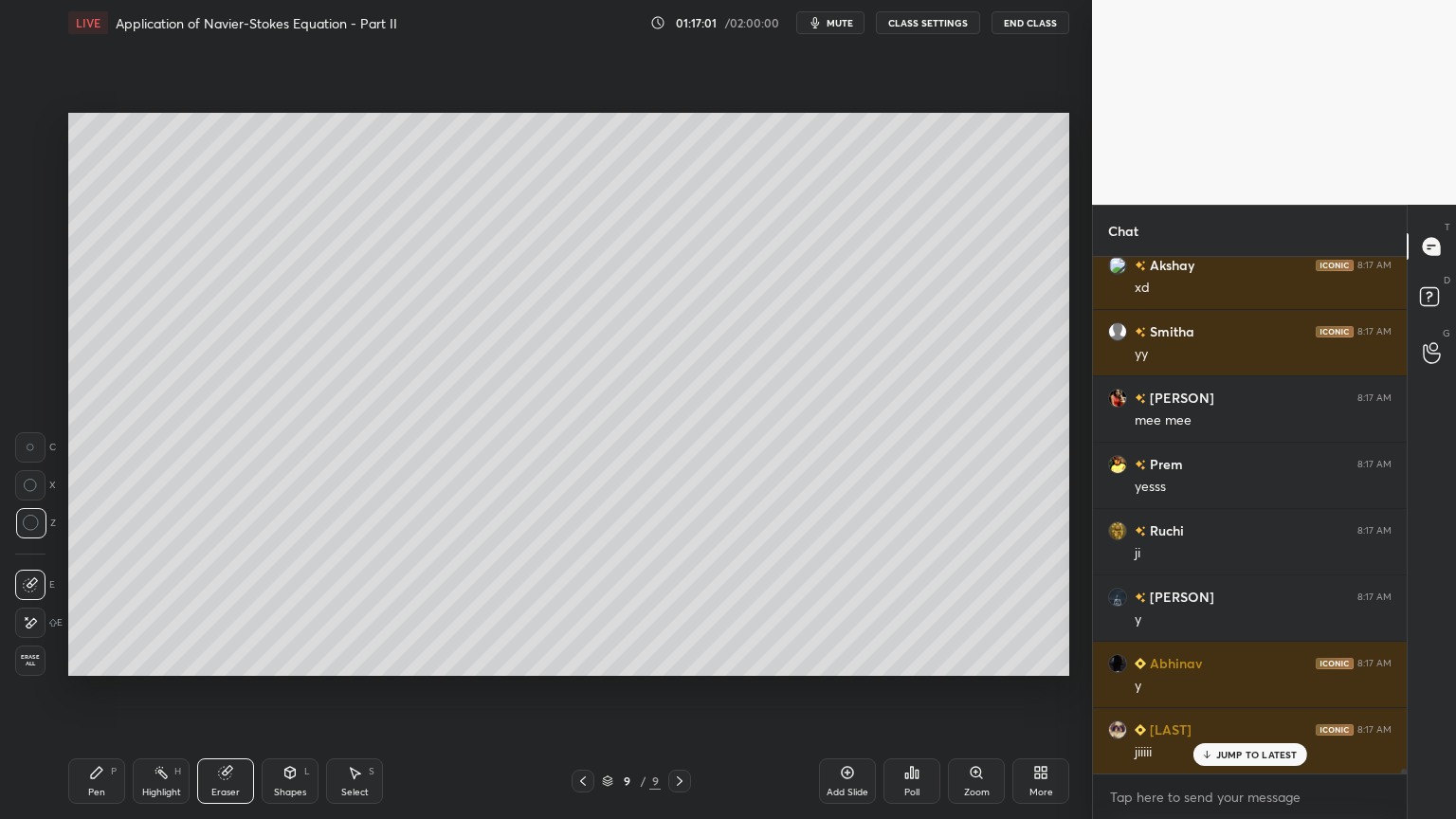 drag, startPoint x: 97, startPoint y: 789, endPoint x: 110, endPoint y: 788, distance: 13.038405 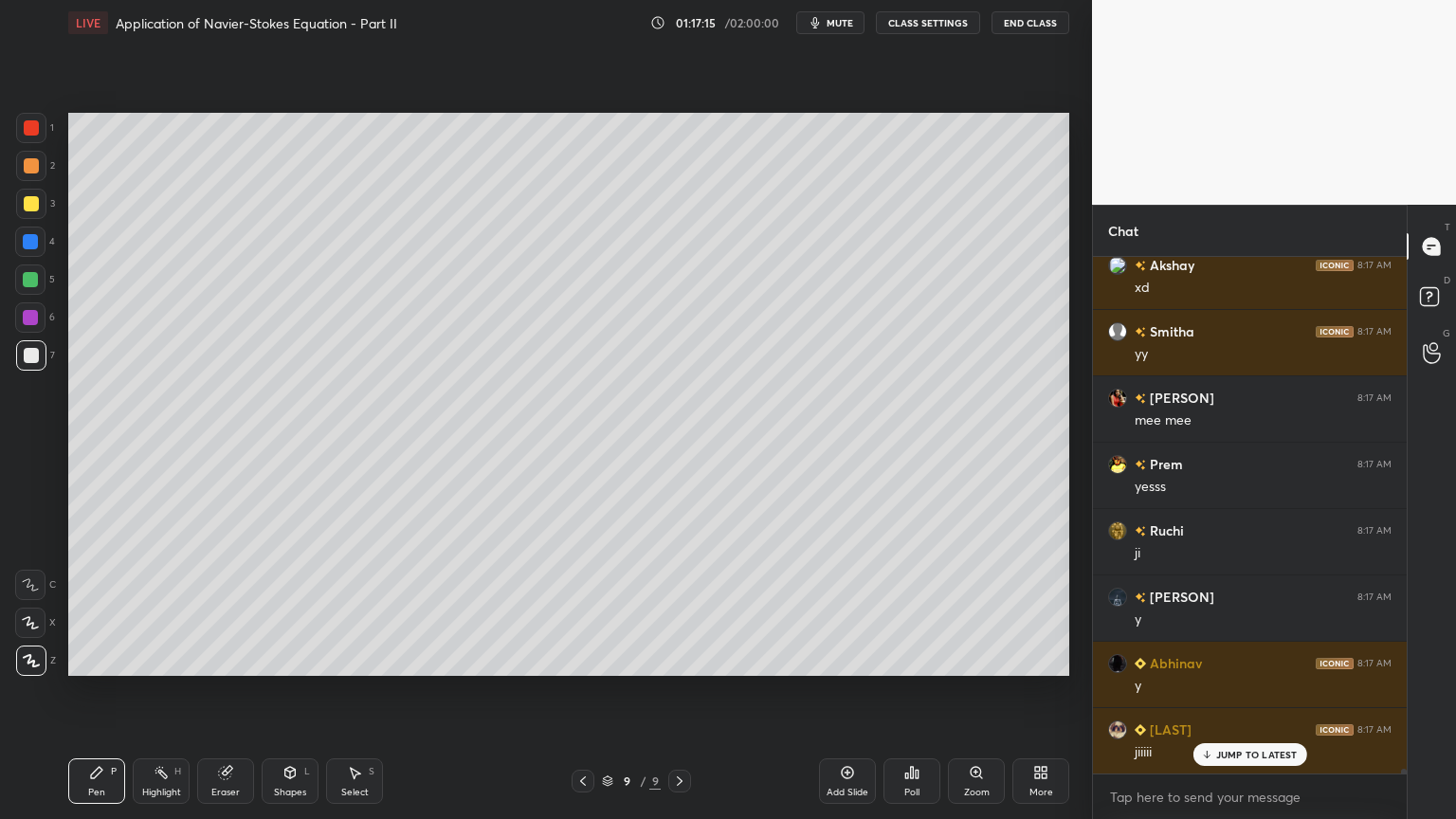 click on "Eraser" at bounding box center [226, 781] 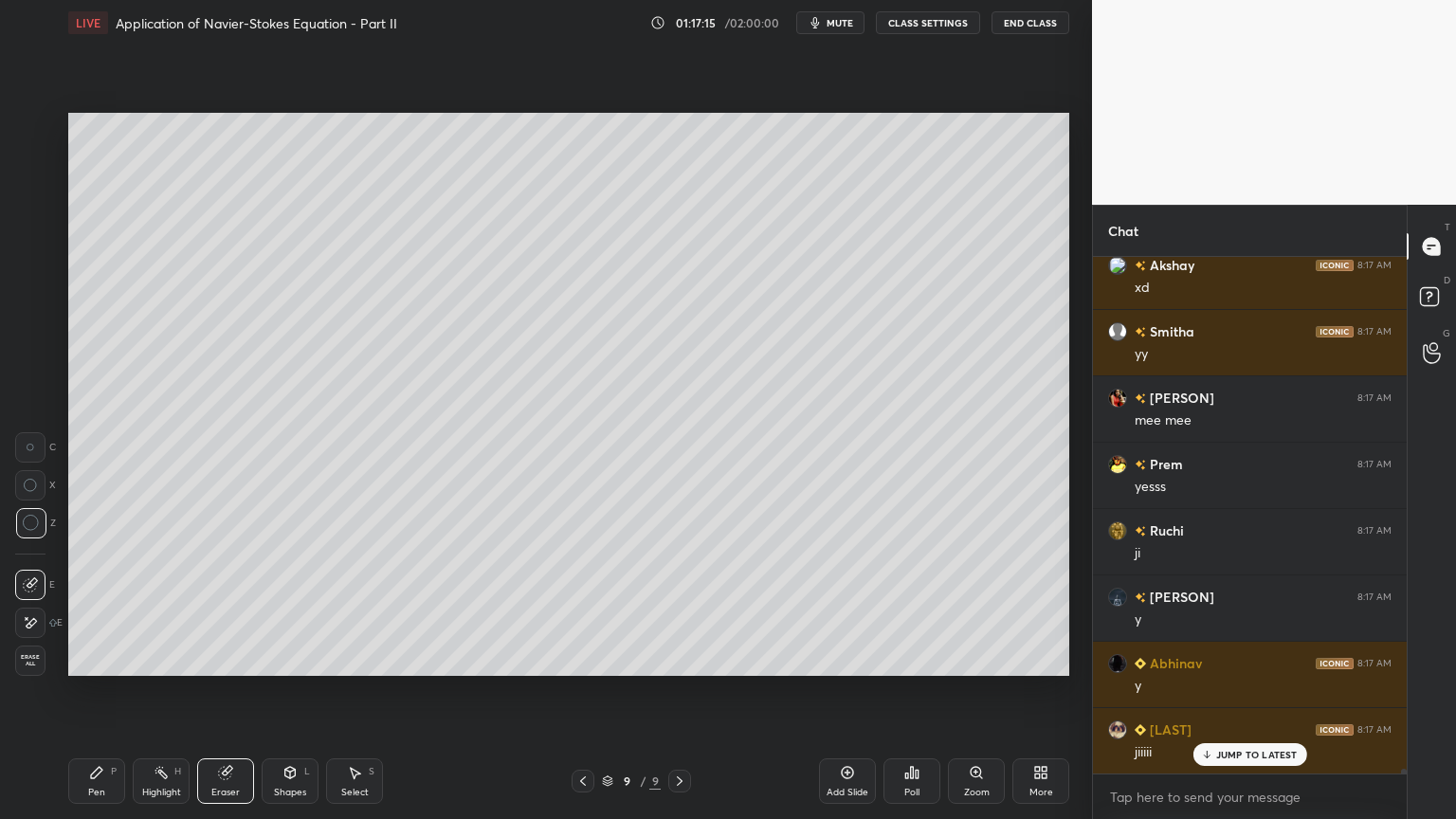 scroll, scrollTop: 58607, scrollLeft: 0, axis: vertical 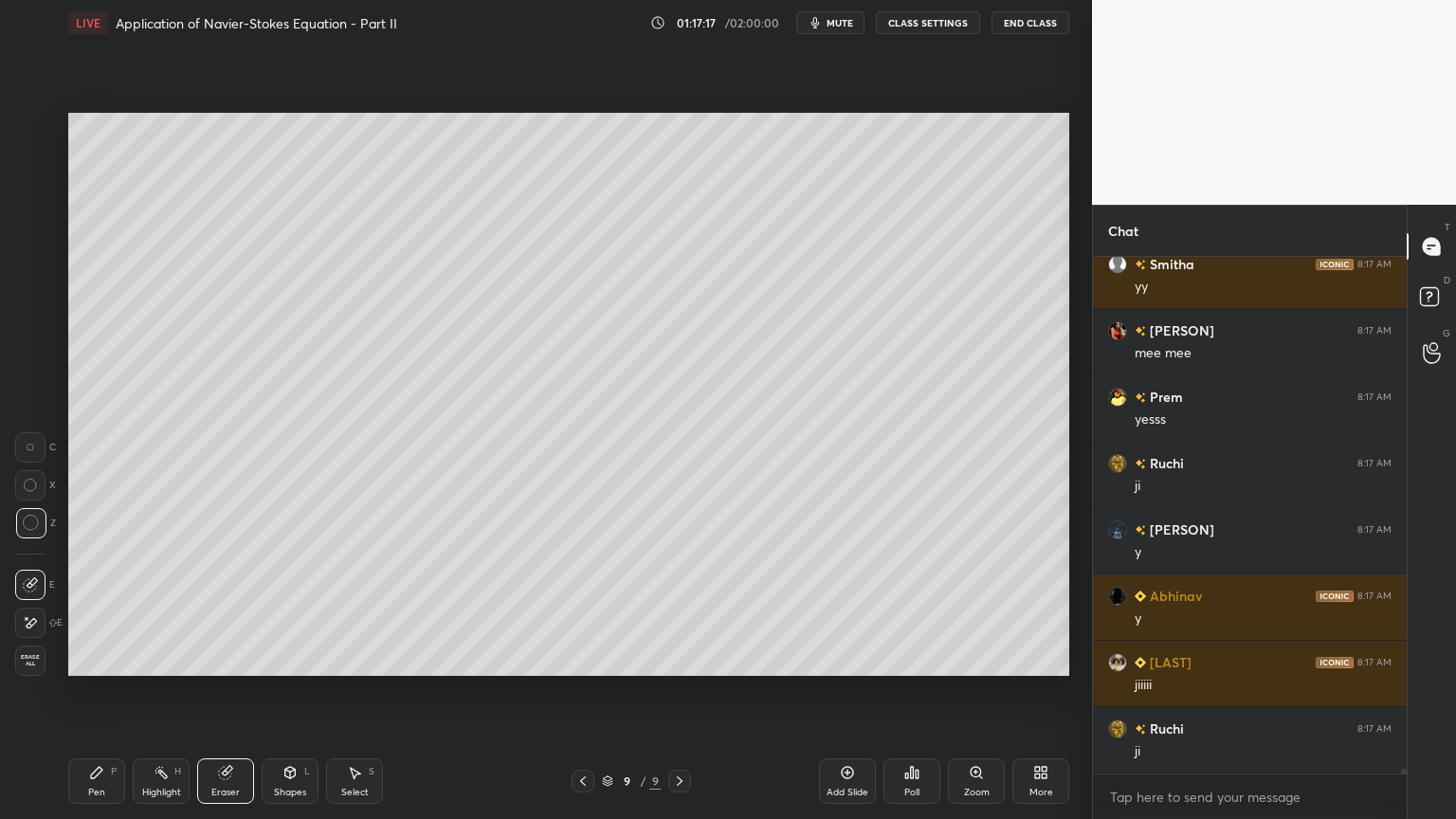 click 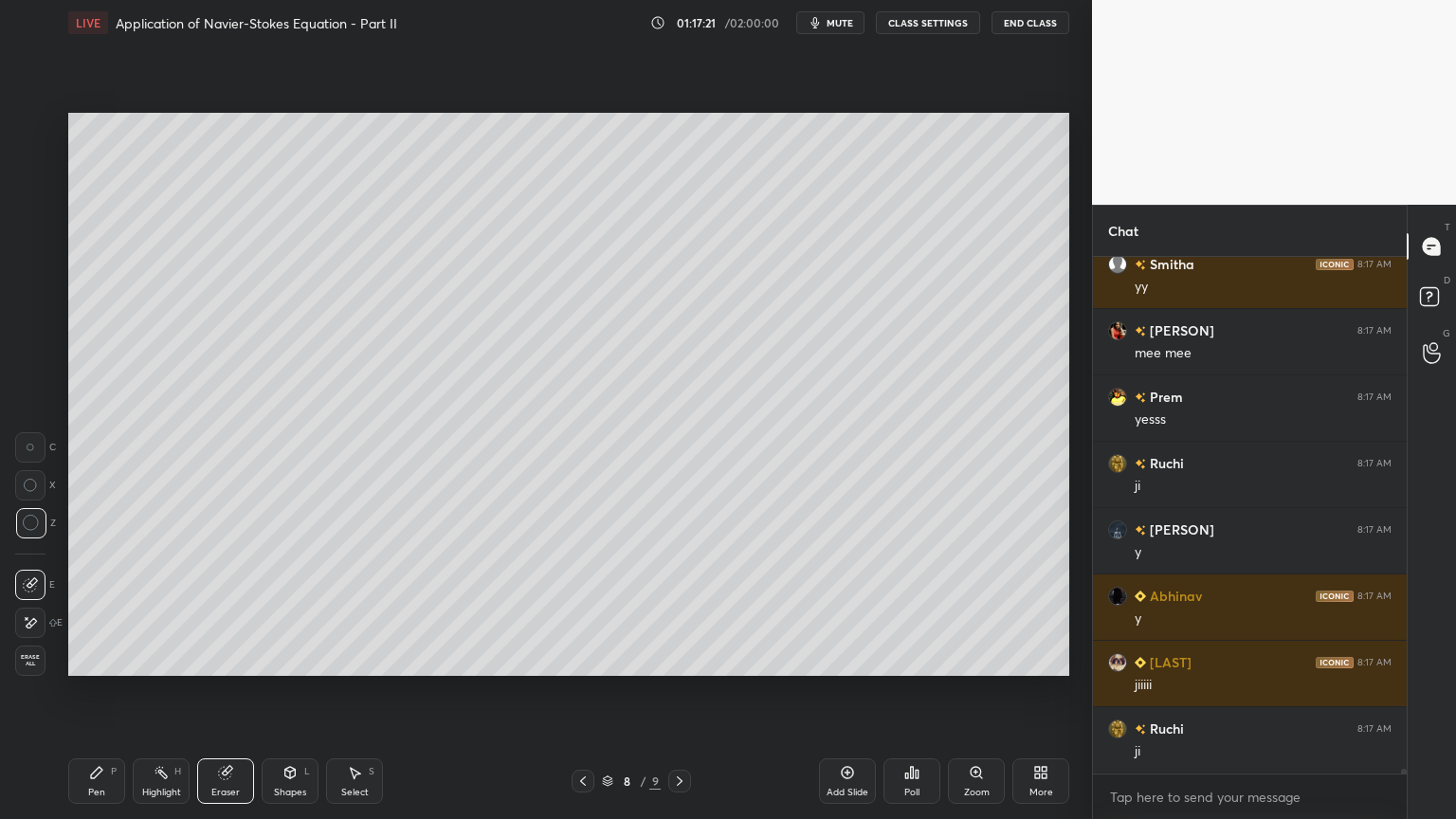 click 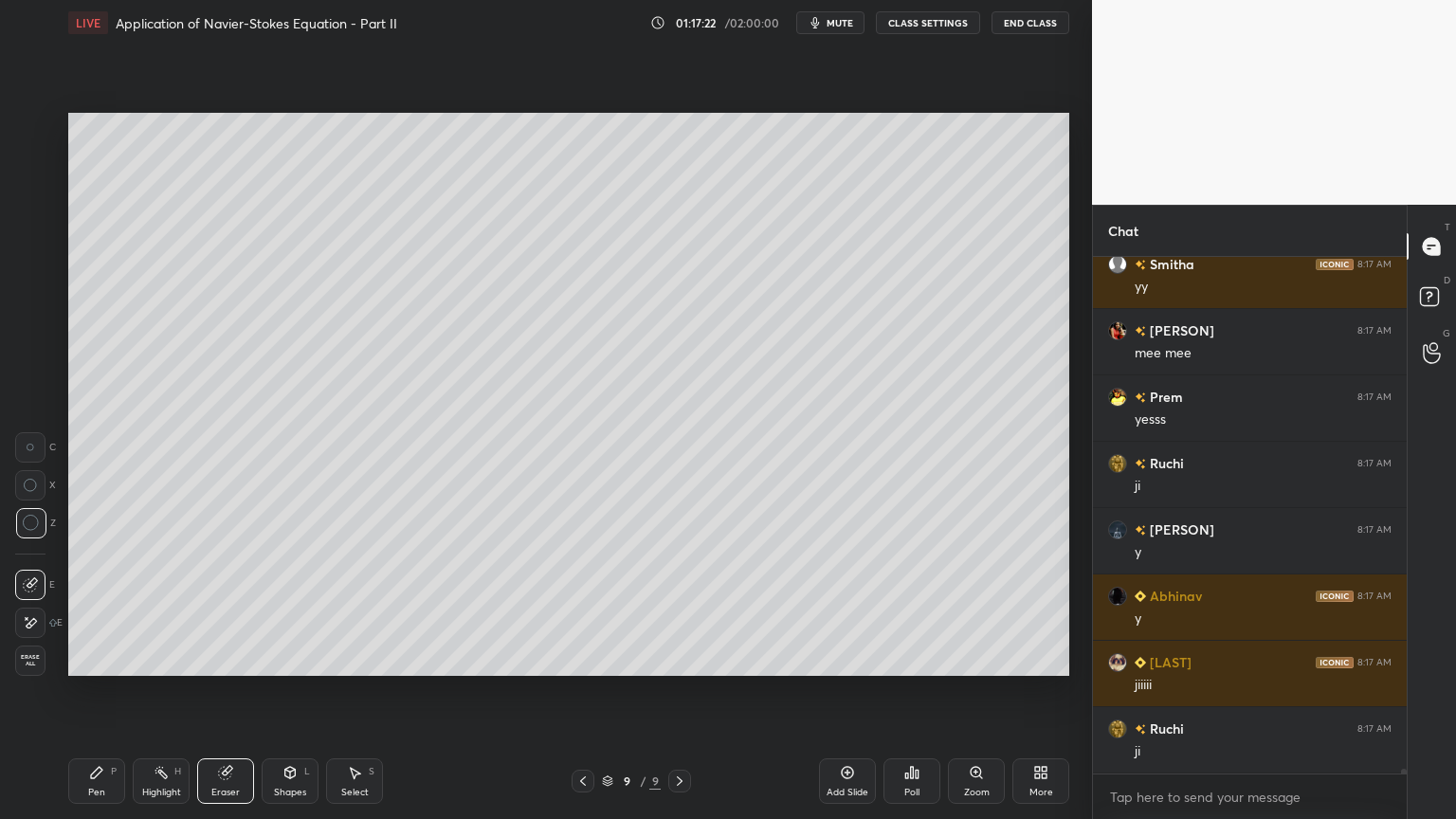 click on "Pen P" at bounding box center [97, 781] 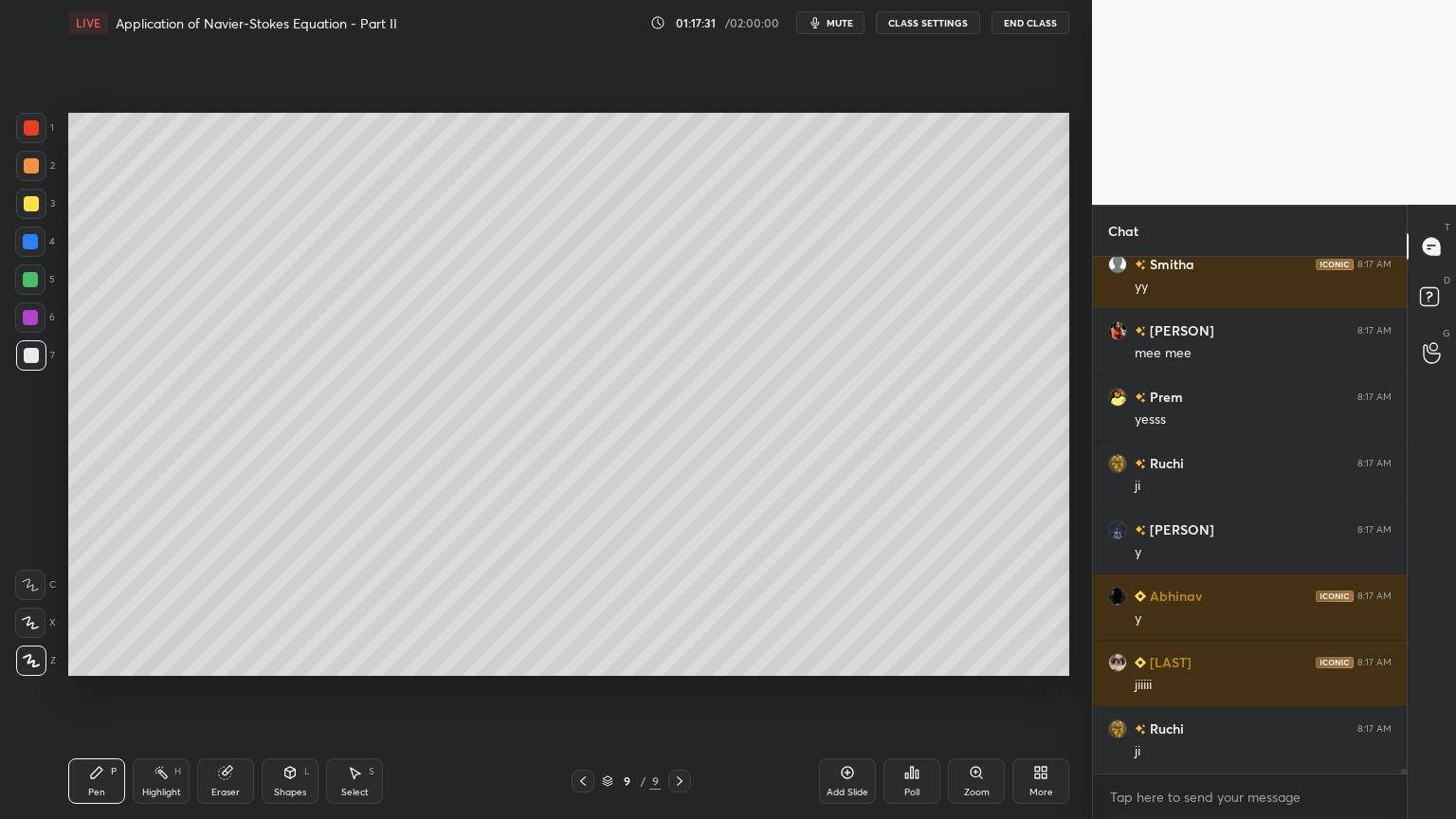 click on "Select S" at bounding box center (355, 781) 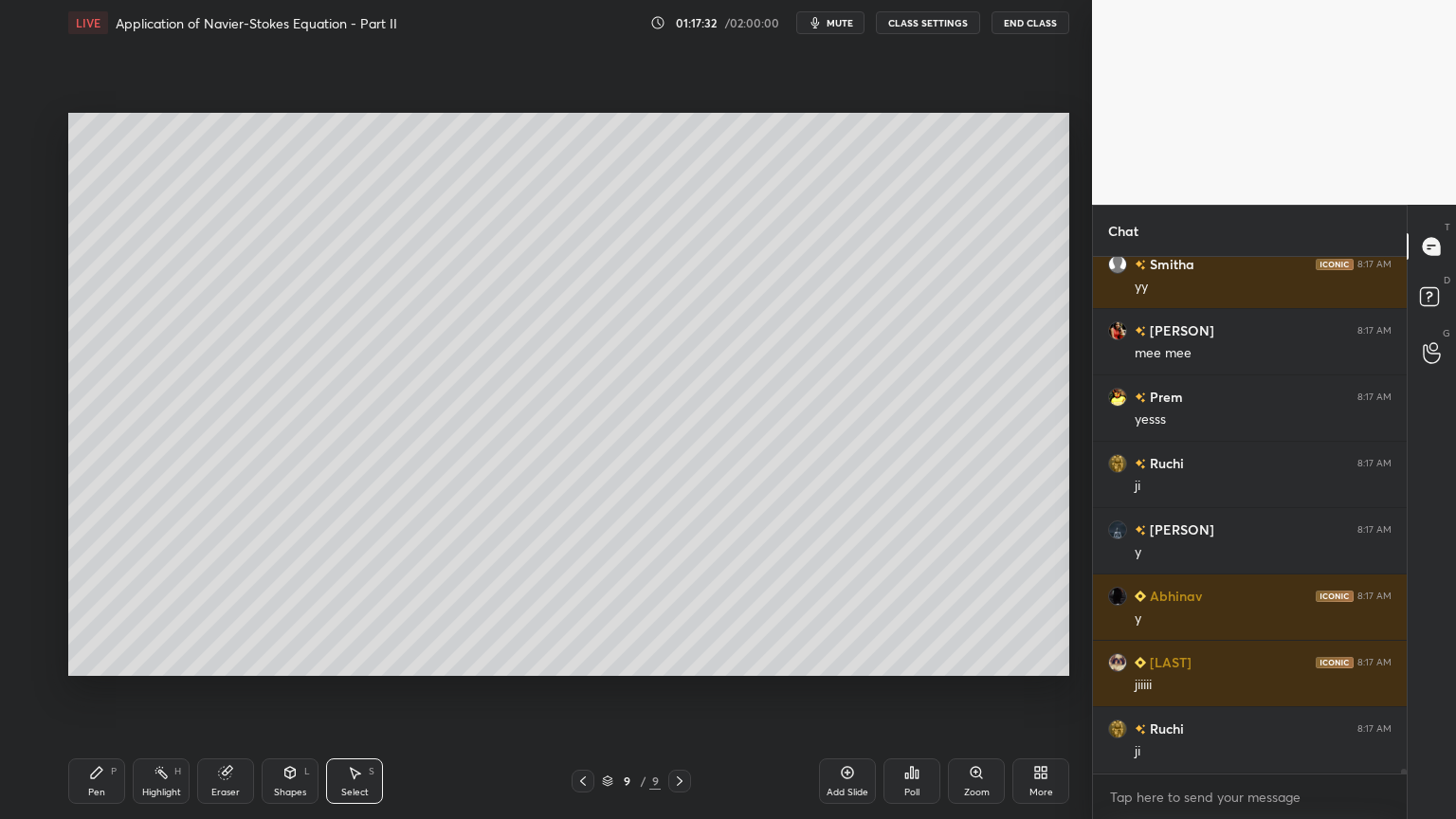 scroll, scrollTop: 58672, scrollLeft: 0, axis: vertical 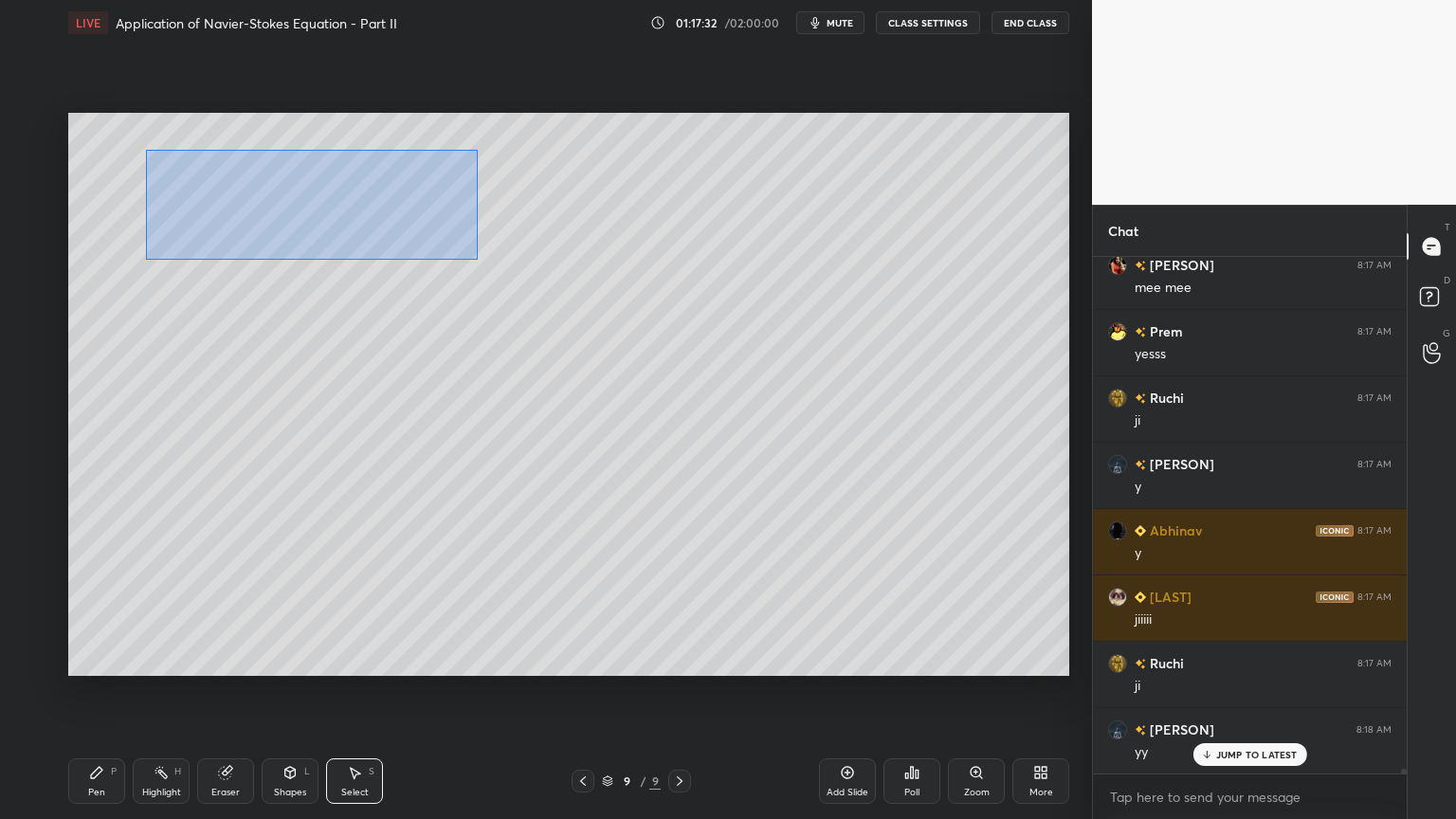 drag, startPoint x: 153, startPoint y: 155, endPoint x: 644, endPoint y: 288, distance: 508.6944 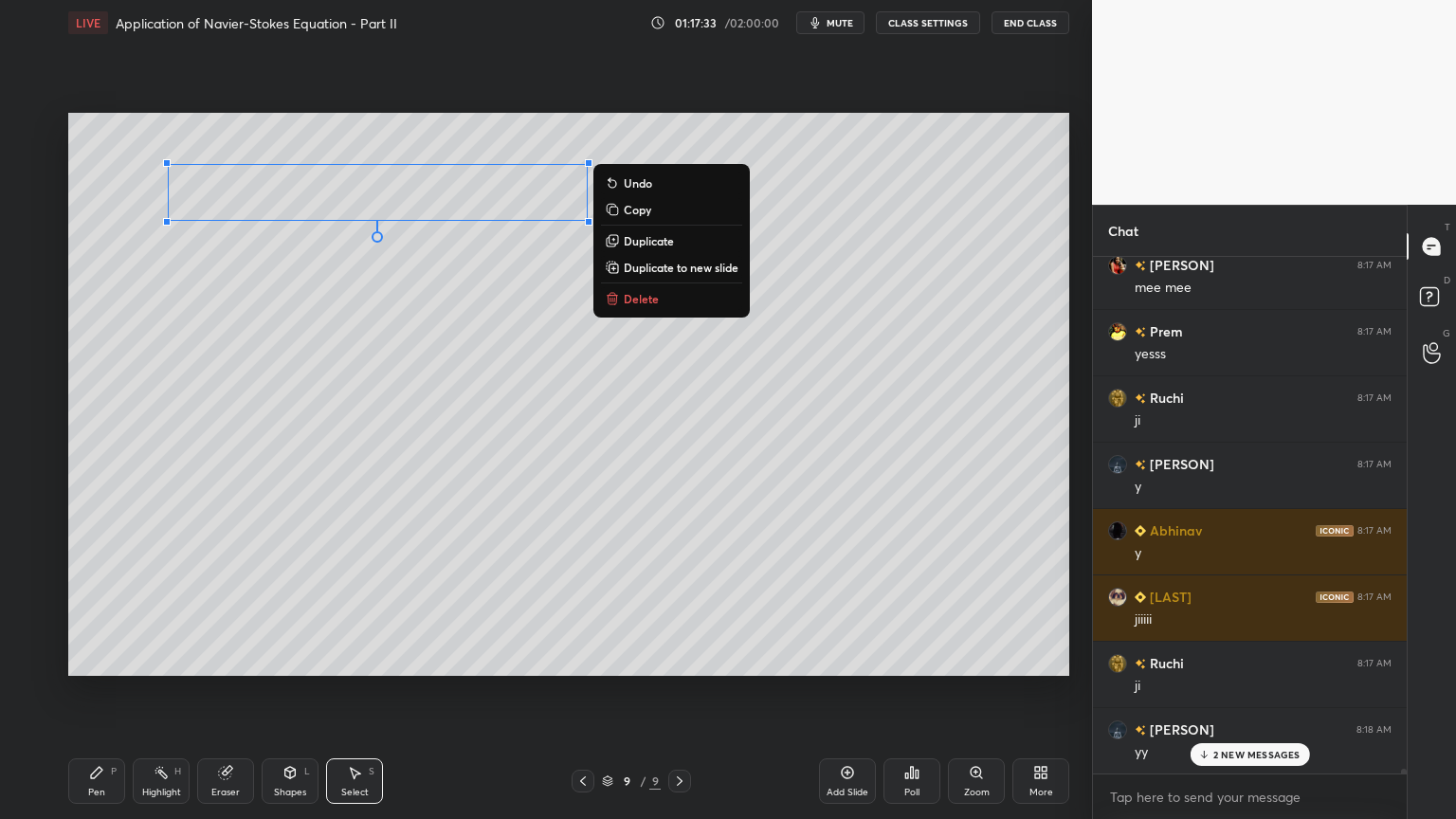 scroll, scrollTop: 58805, scrollLeft: 0, axis: vertical 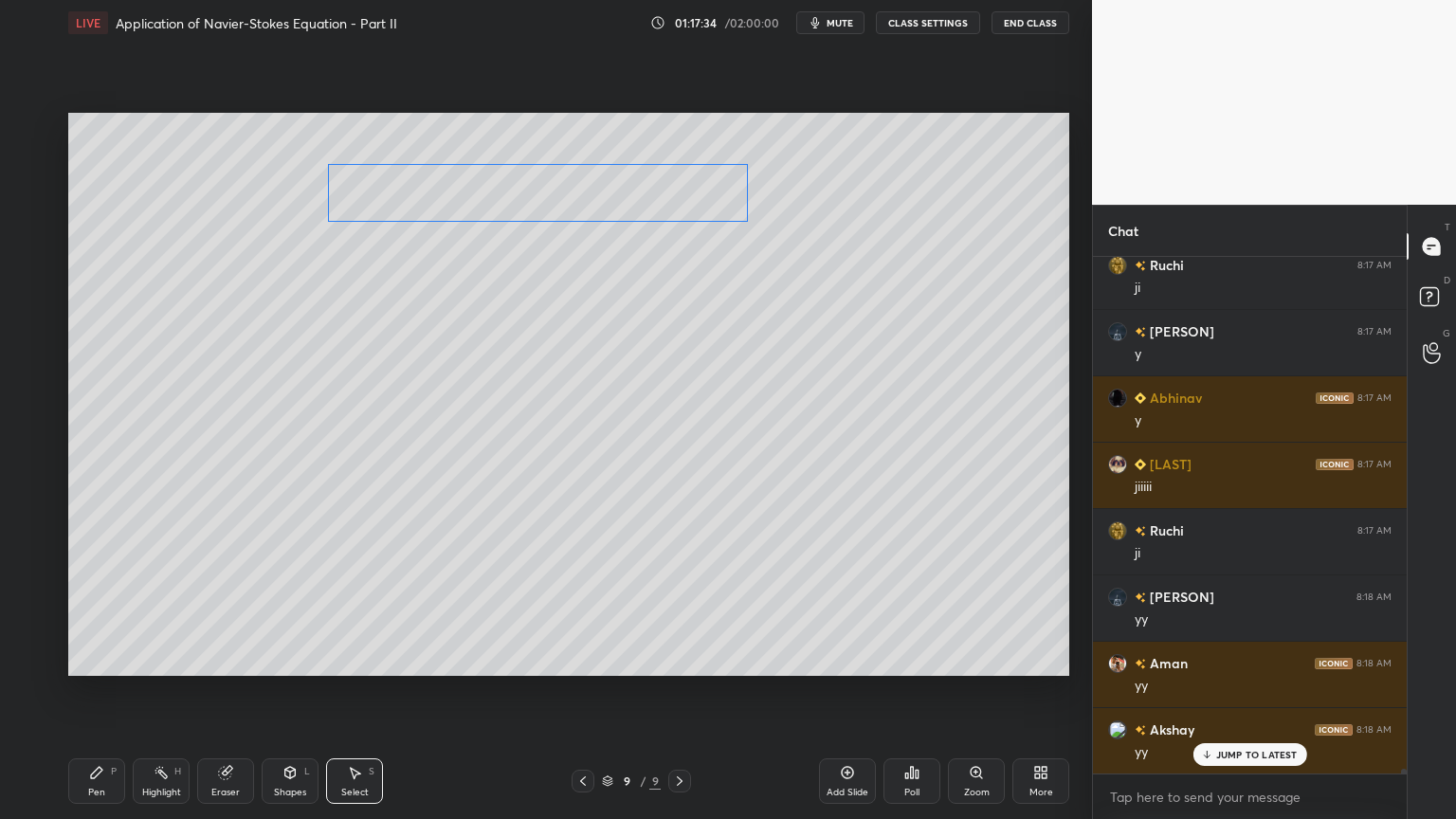 drag, startPoint x: 518, startPoint y: 197, endPoint x: 682, endPoint y: 202, distance: 164.0762 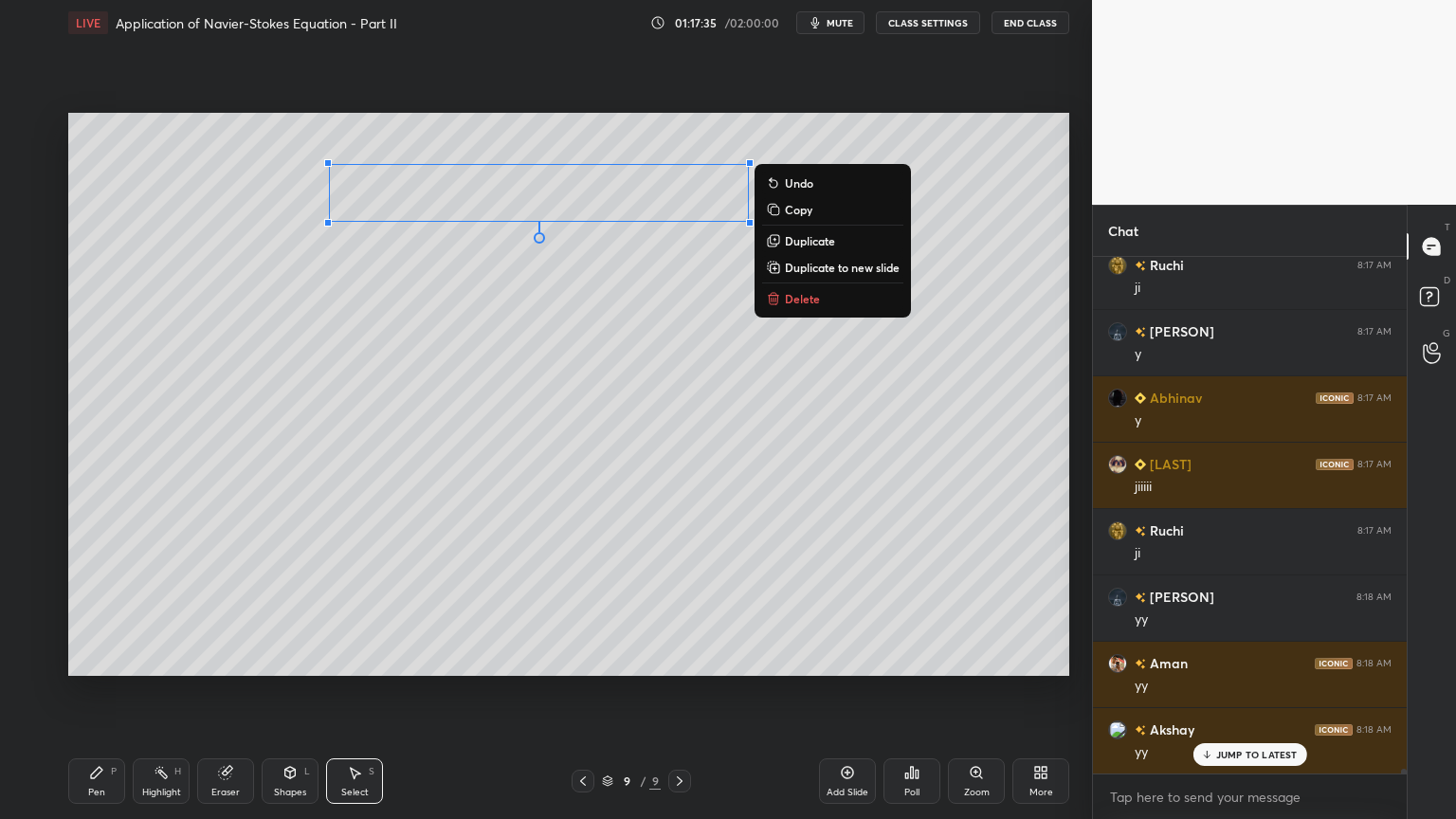 click on "0 ° Undo Copy Duplicate Duplicate to new slide Delete" at bounding box center (569, 394) 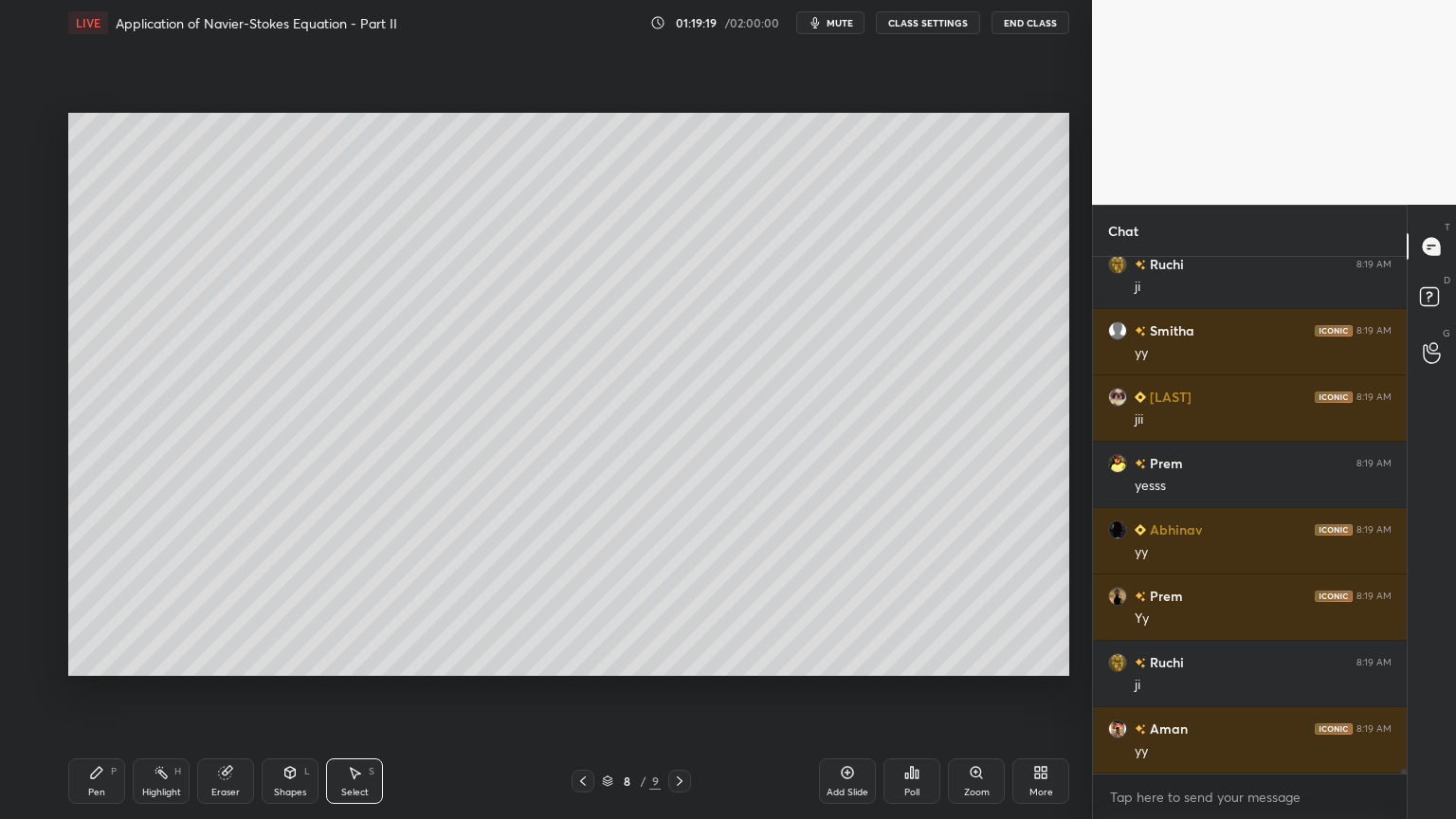 scroll, scrollTop: 60928, scrollLeft: 0, axis: vertical 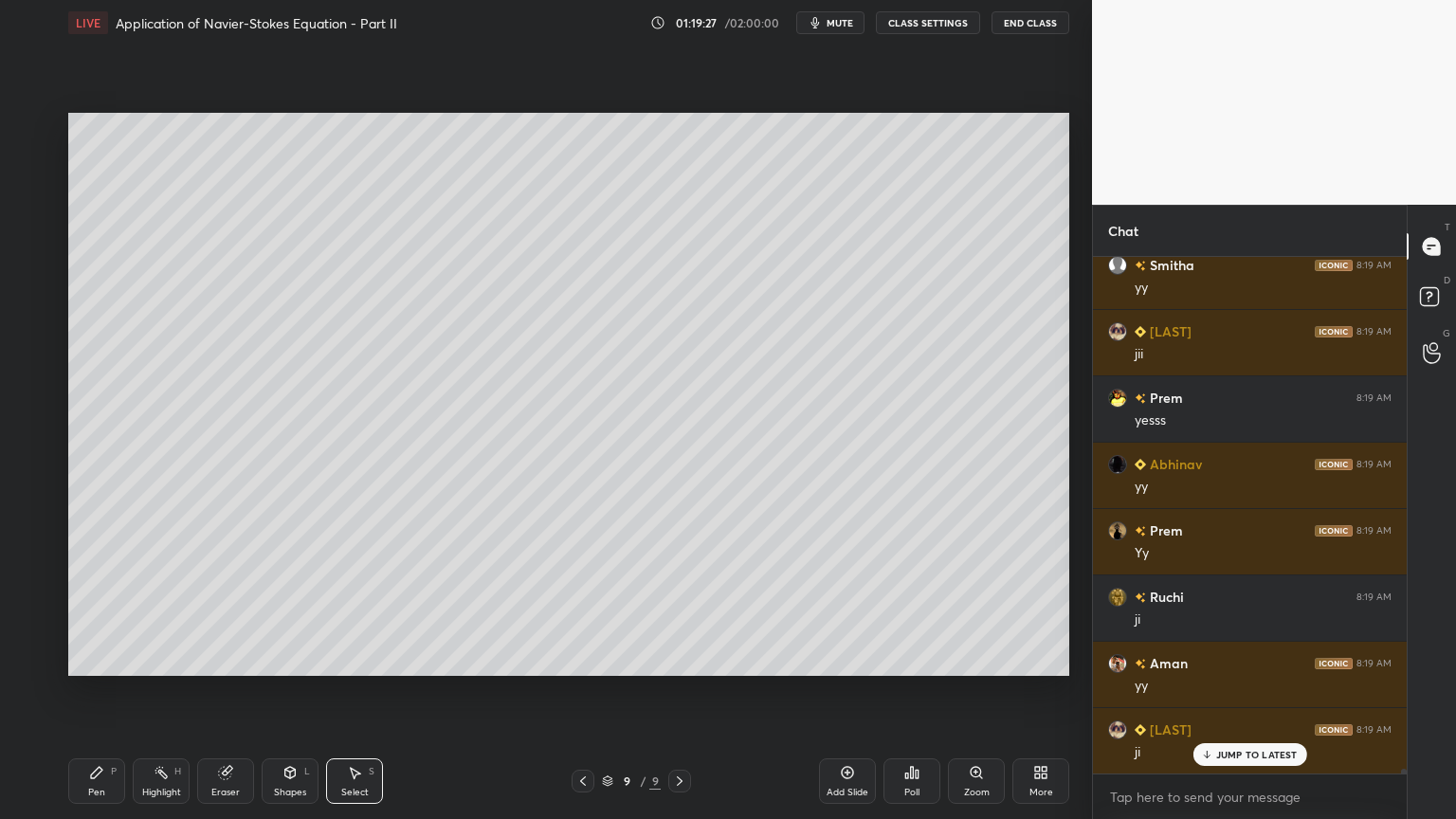 click on "Pen P" at bounding box center [97, 781] 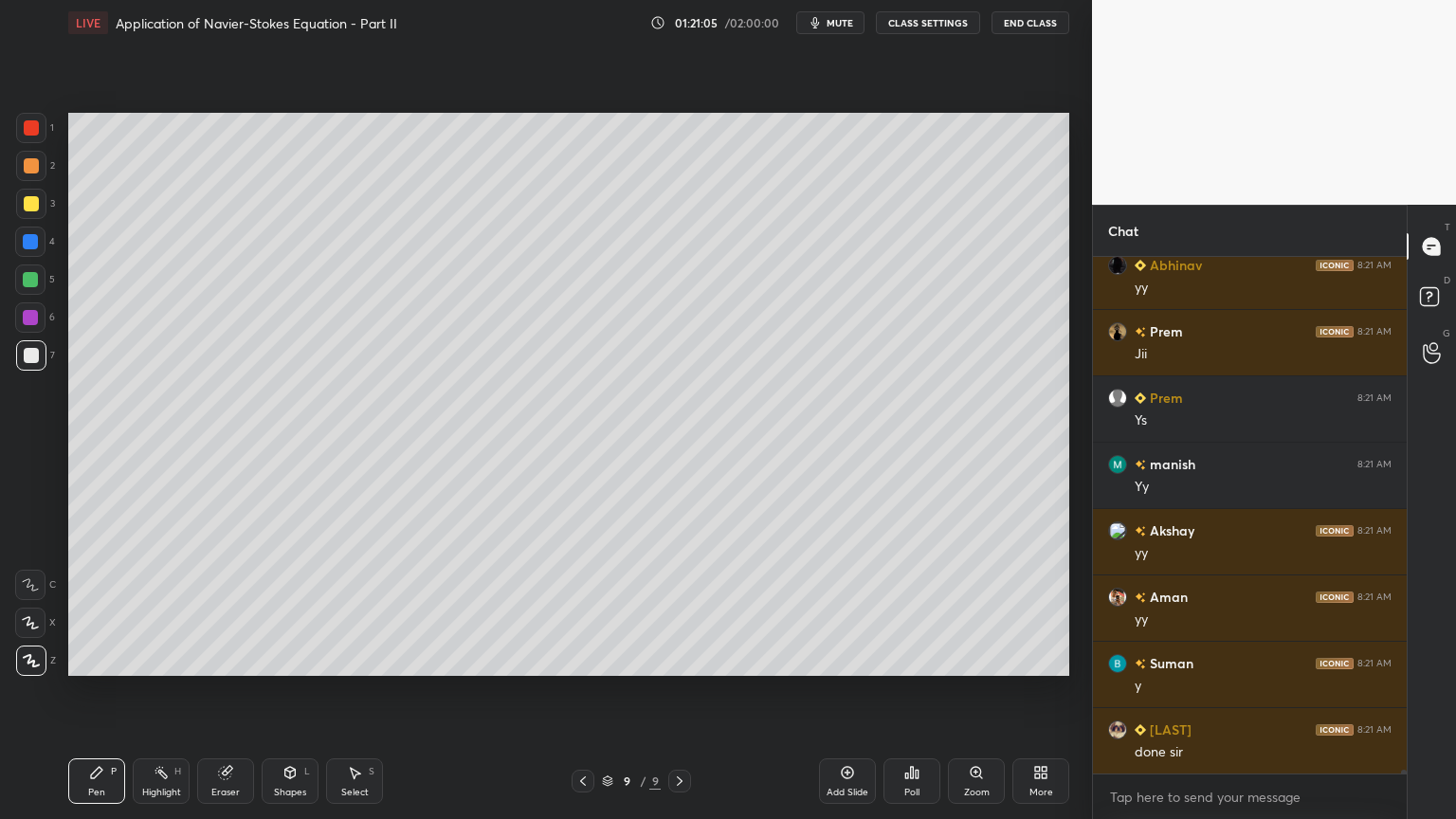 scroll, scrollTop: 62854, scrollLeft: 0, axis: vertical 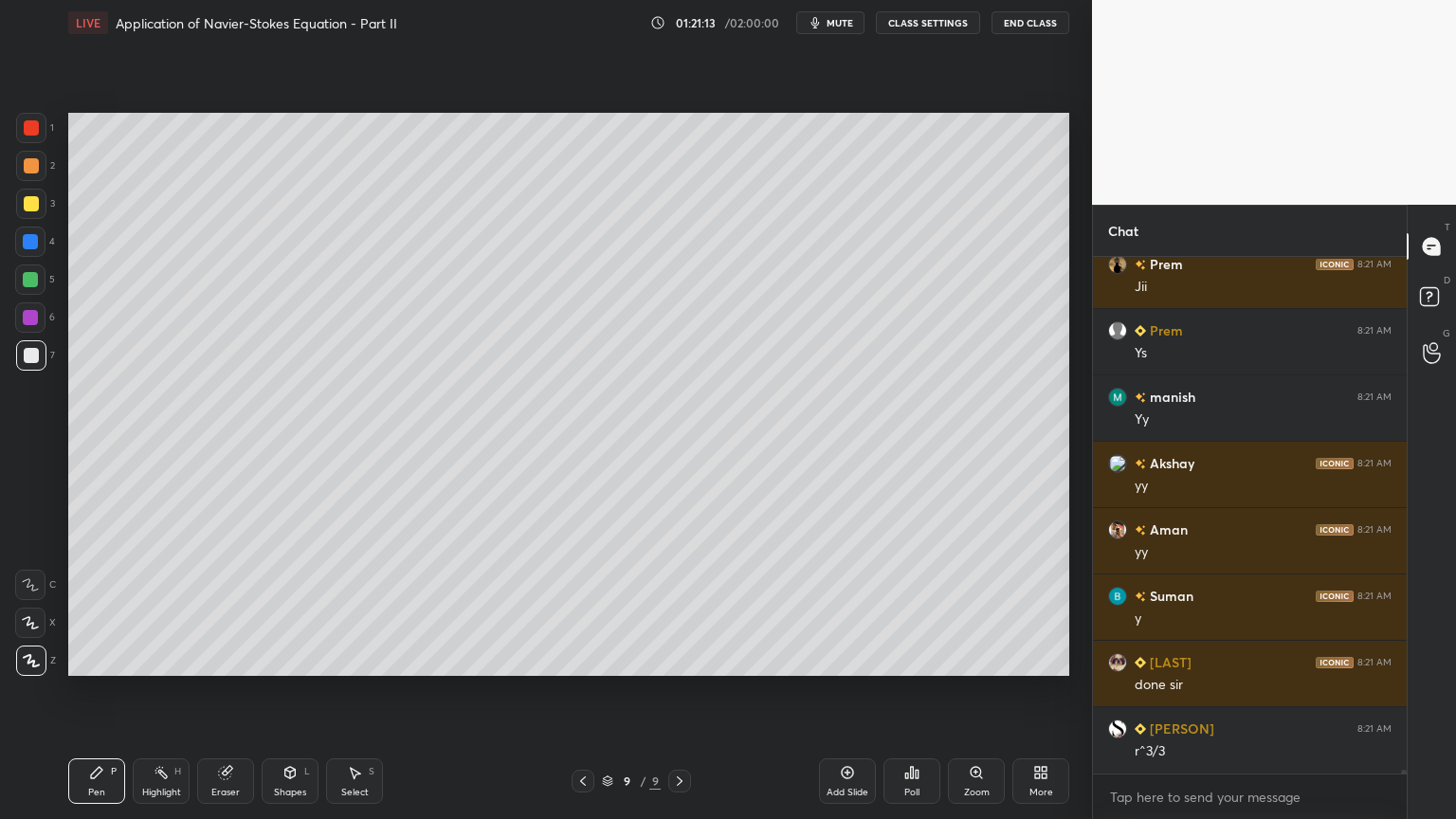 click 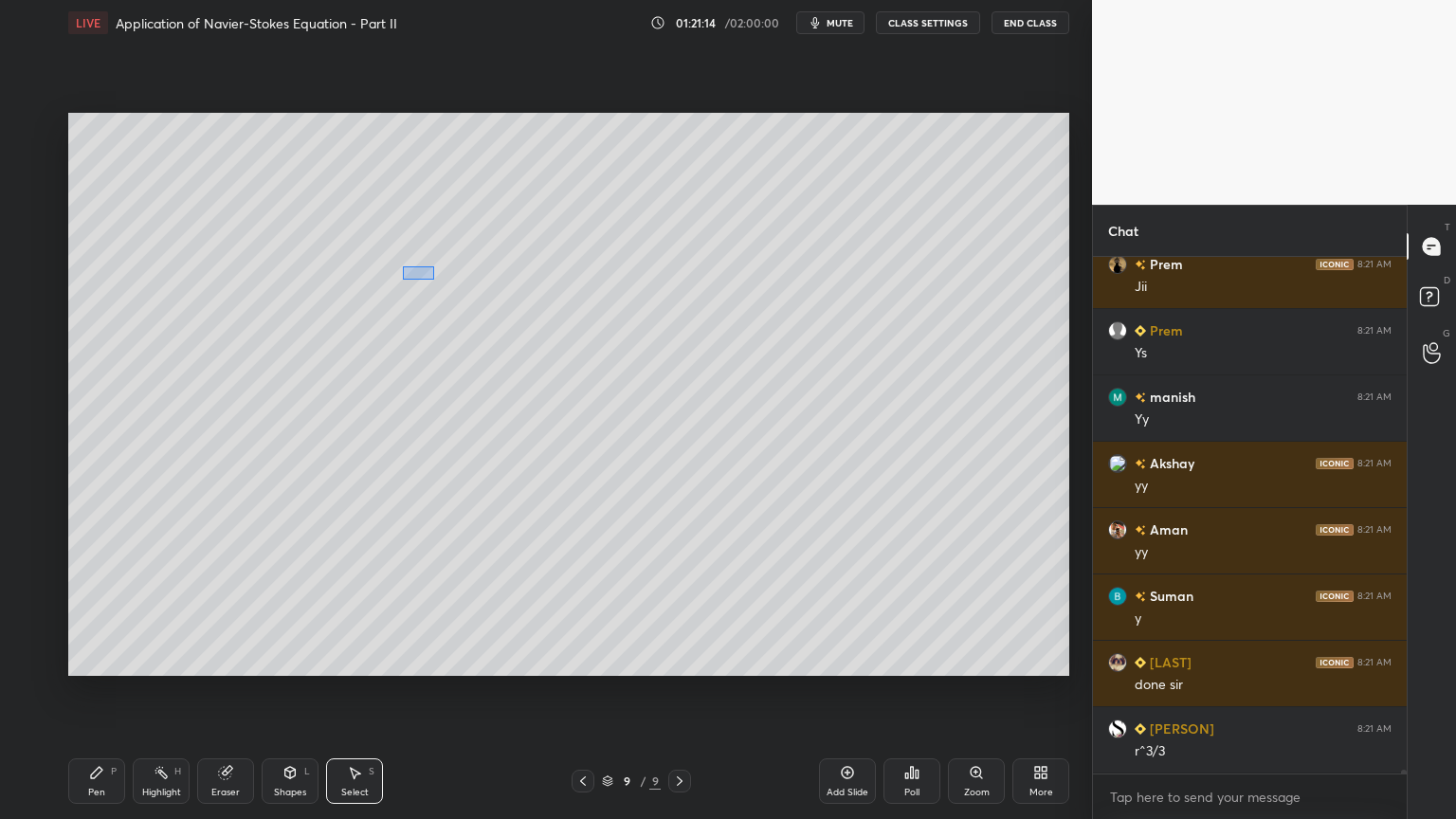 scroll, scrollTop: 62919, scrollLeft: 0, axis: vertical 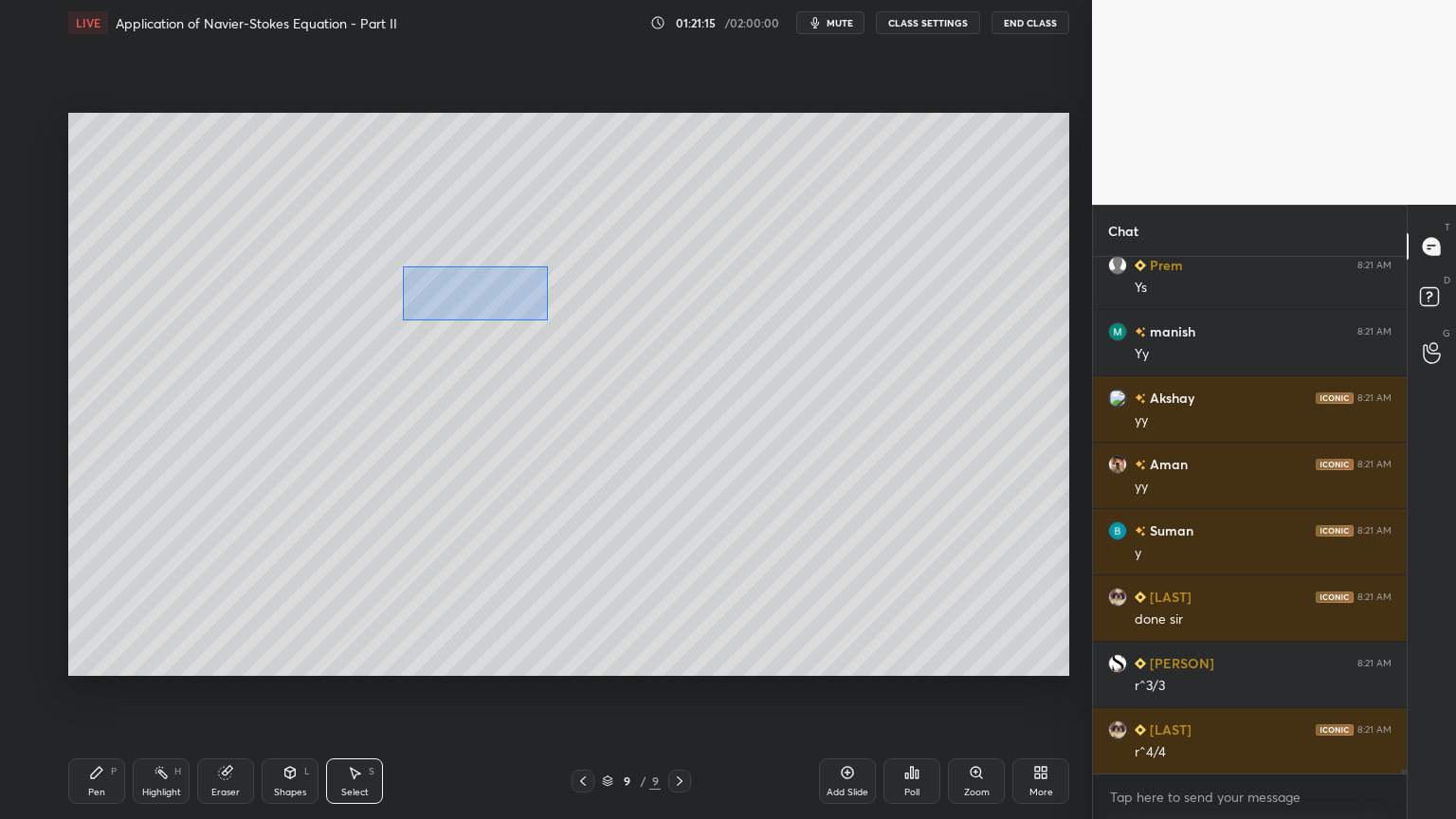 drag, startPoint x: 402, startPoint y: 265, endPoint x: 548, endPoint y: 321, distance: 156.37135 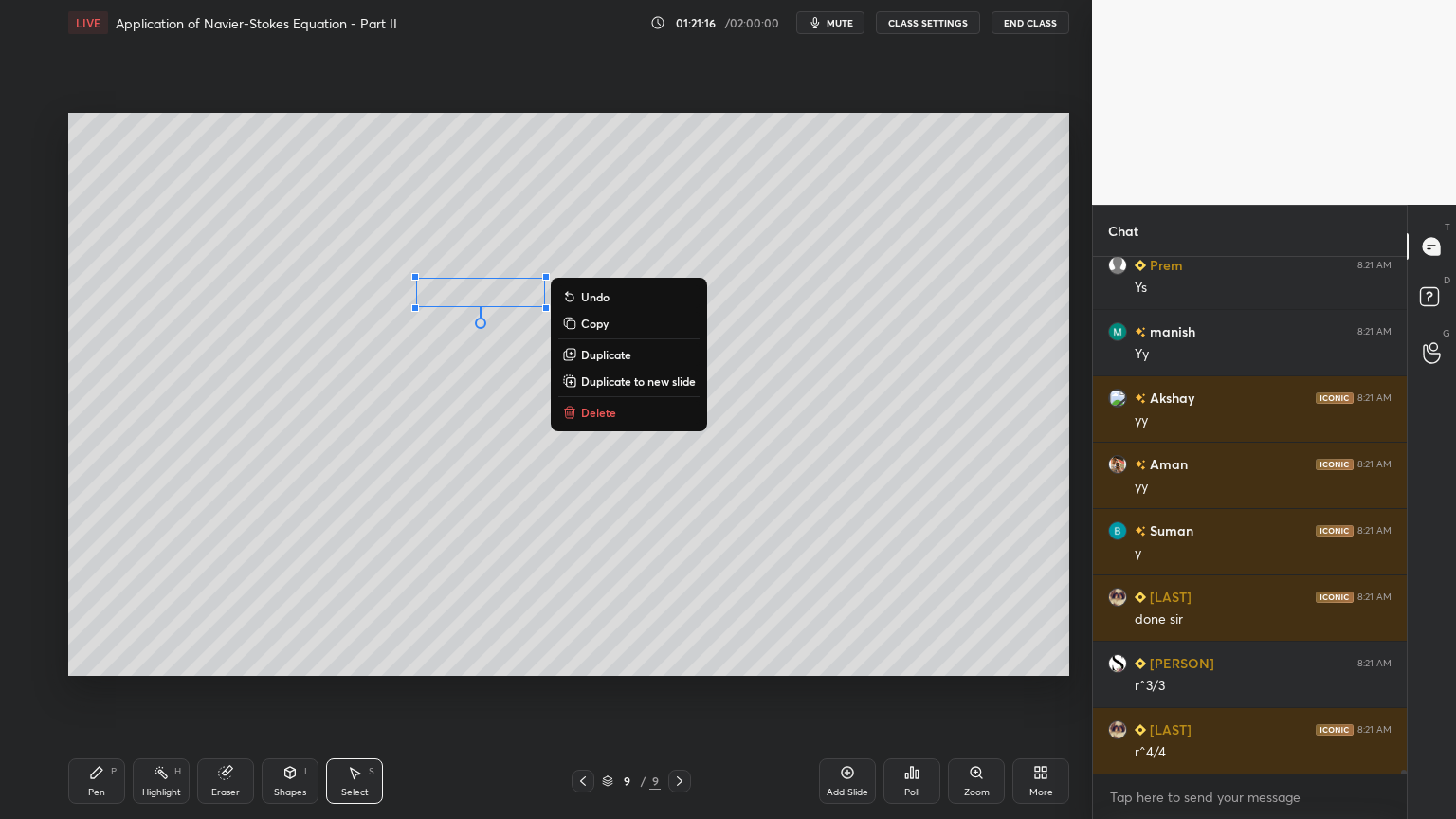 drag, startPoint x: 590, startPoint y: 357, endPoint x: 560, endPoint y: 342, distance: 33.54102 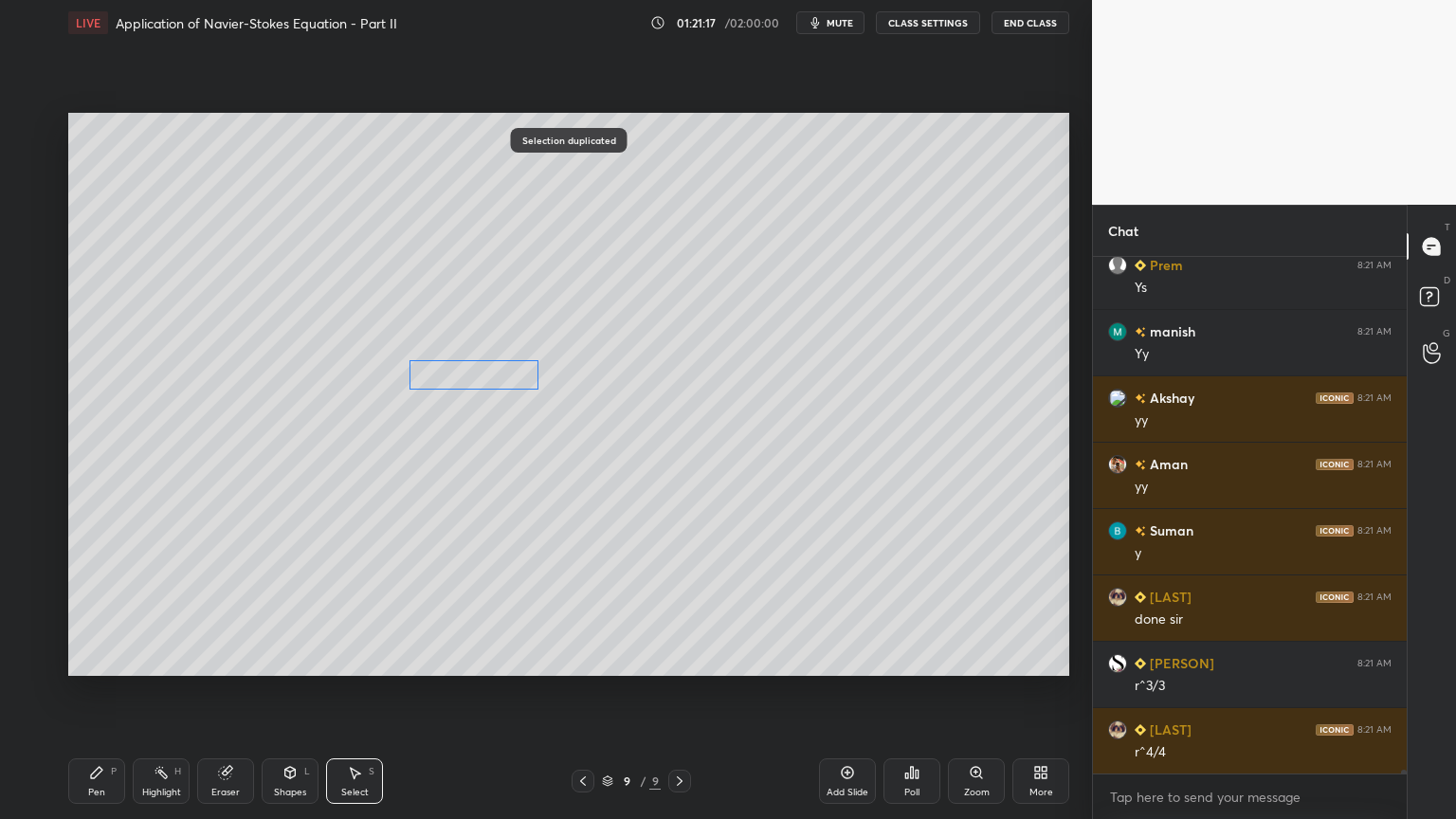 drag, startPoint x: 504, startPoint y: 311, endPoint x: 477, endPoint y: 374, distance: 68.54196 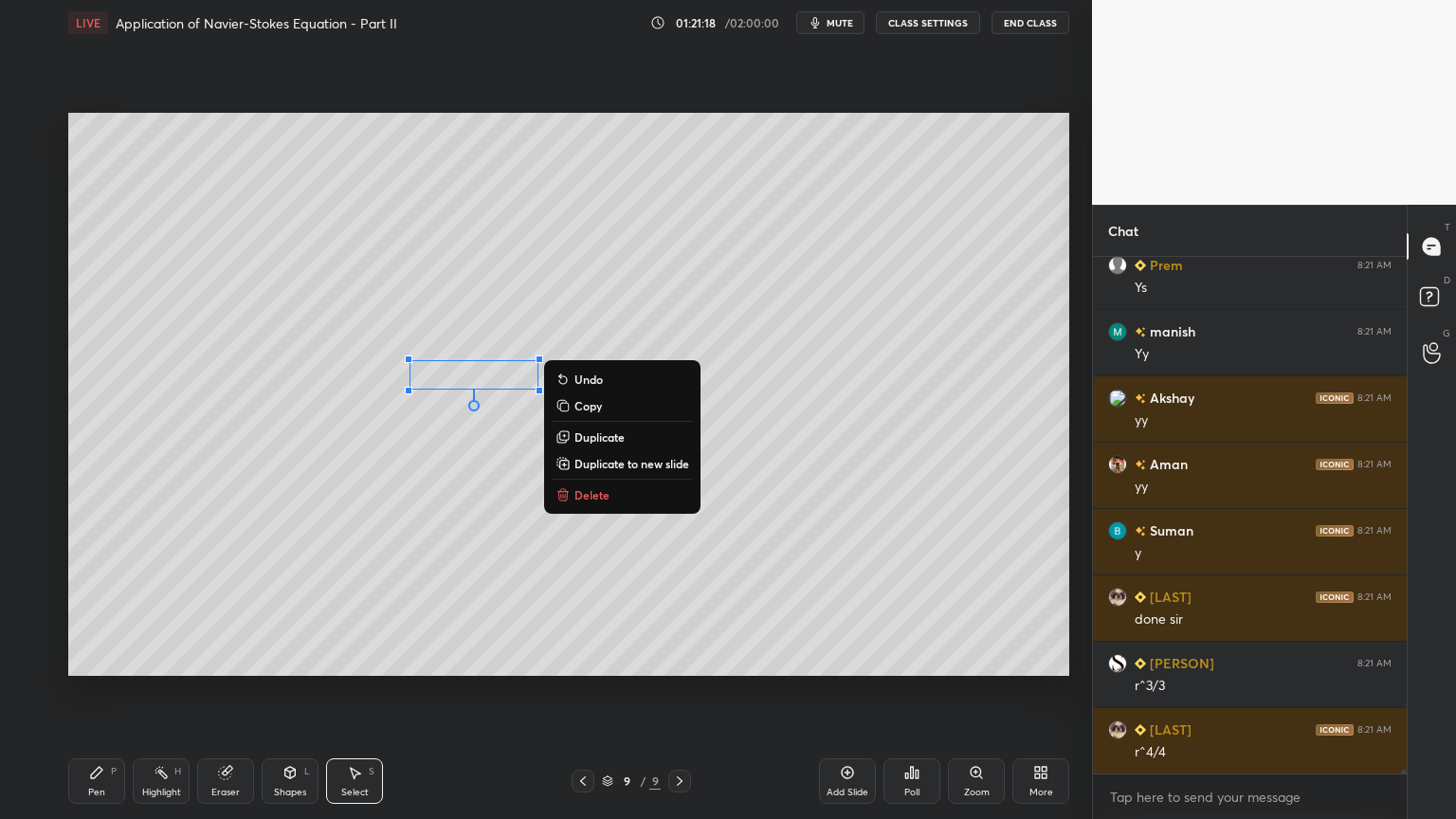 click on "Pen P" at bounding box center (97, 781) 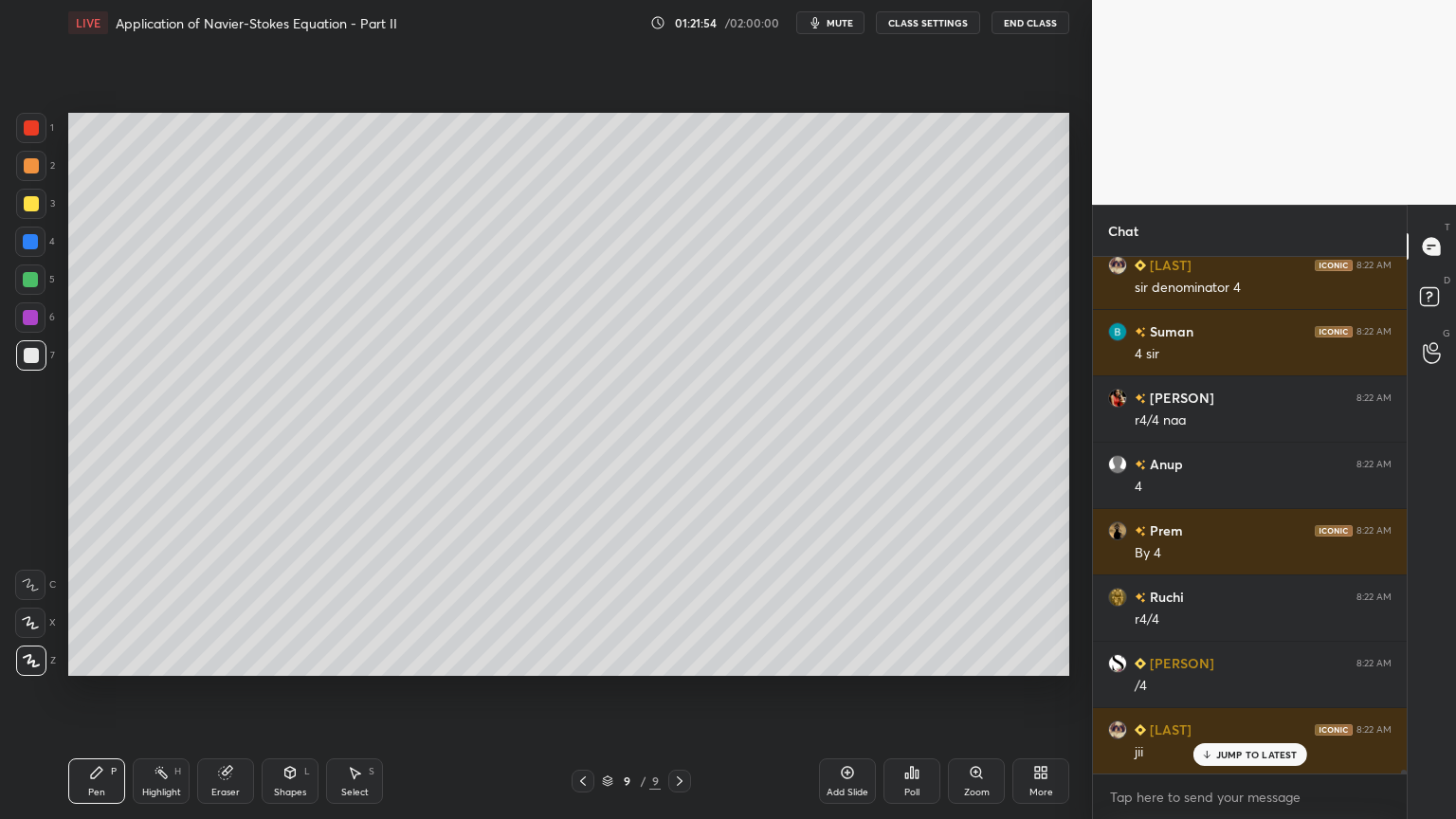 scroll, scrollTop: 63782, scrollLeft: 0, axis: vertical 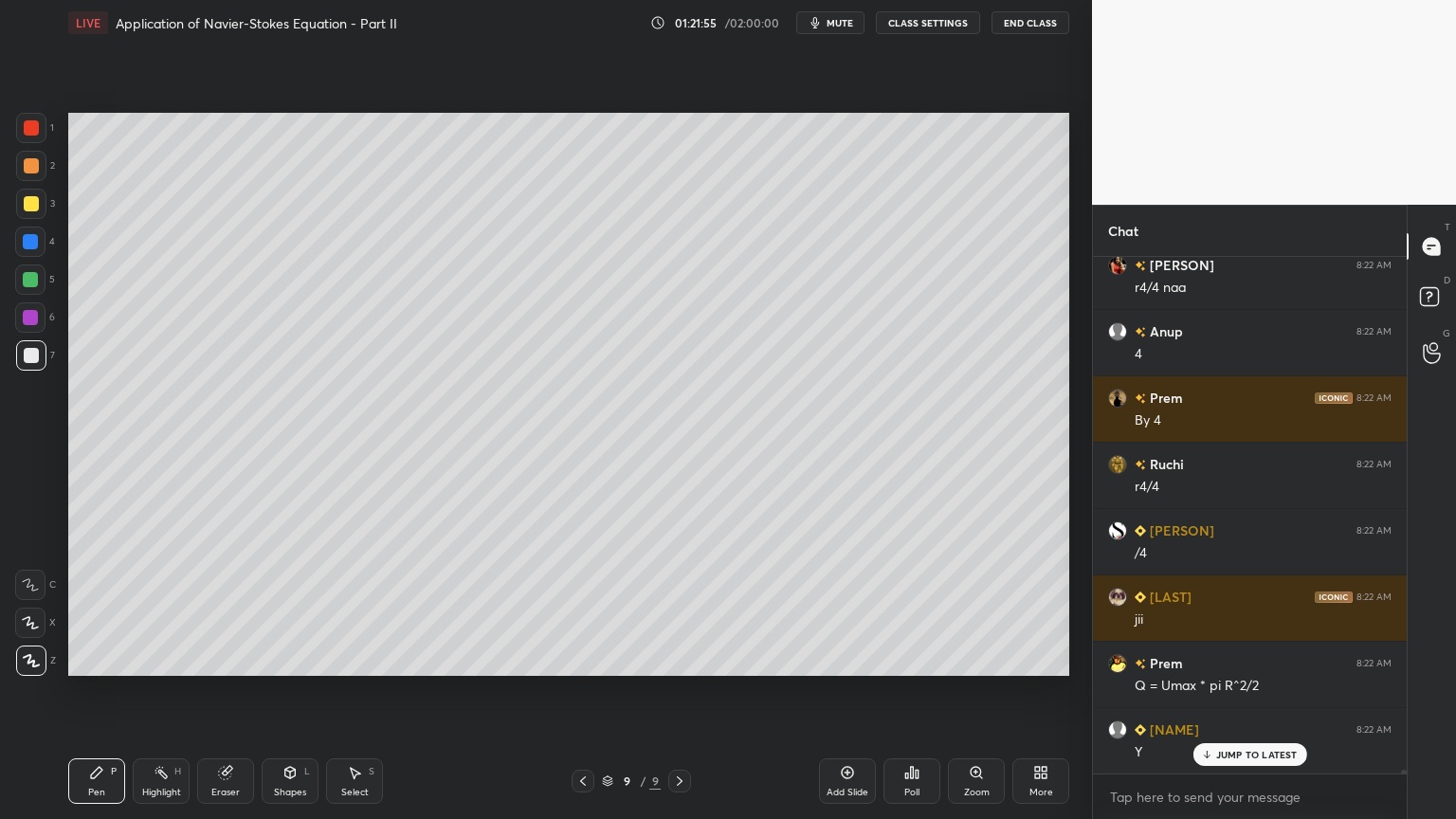 click on "Select S" at bounding box center (355, 781) 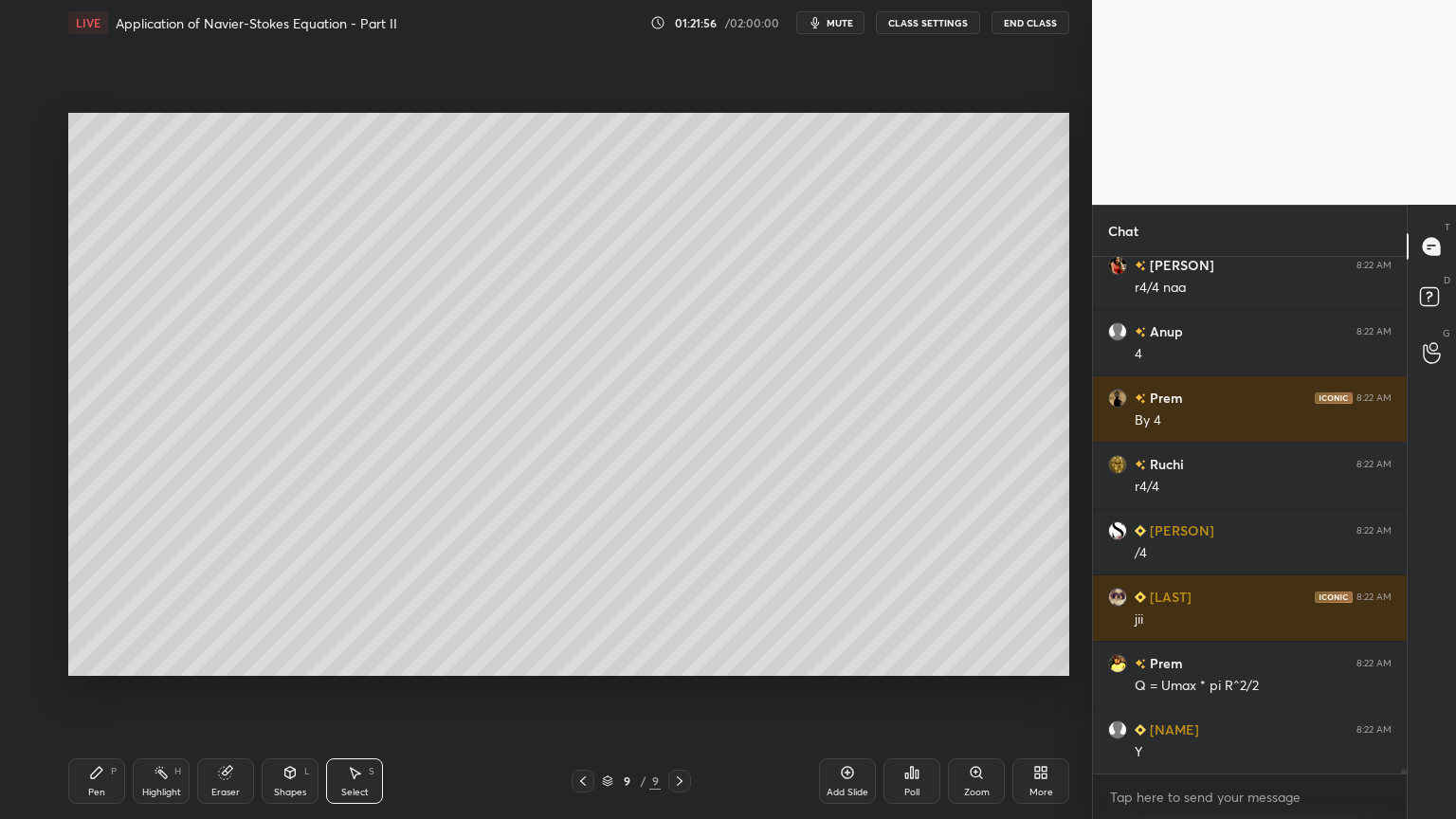 scroll, scrollTop: 63915, scrollLeft: 0, axis: vertical 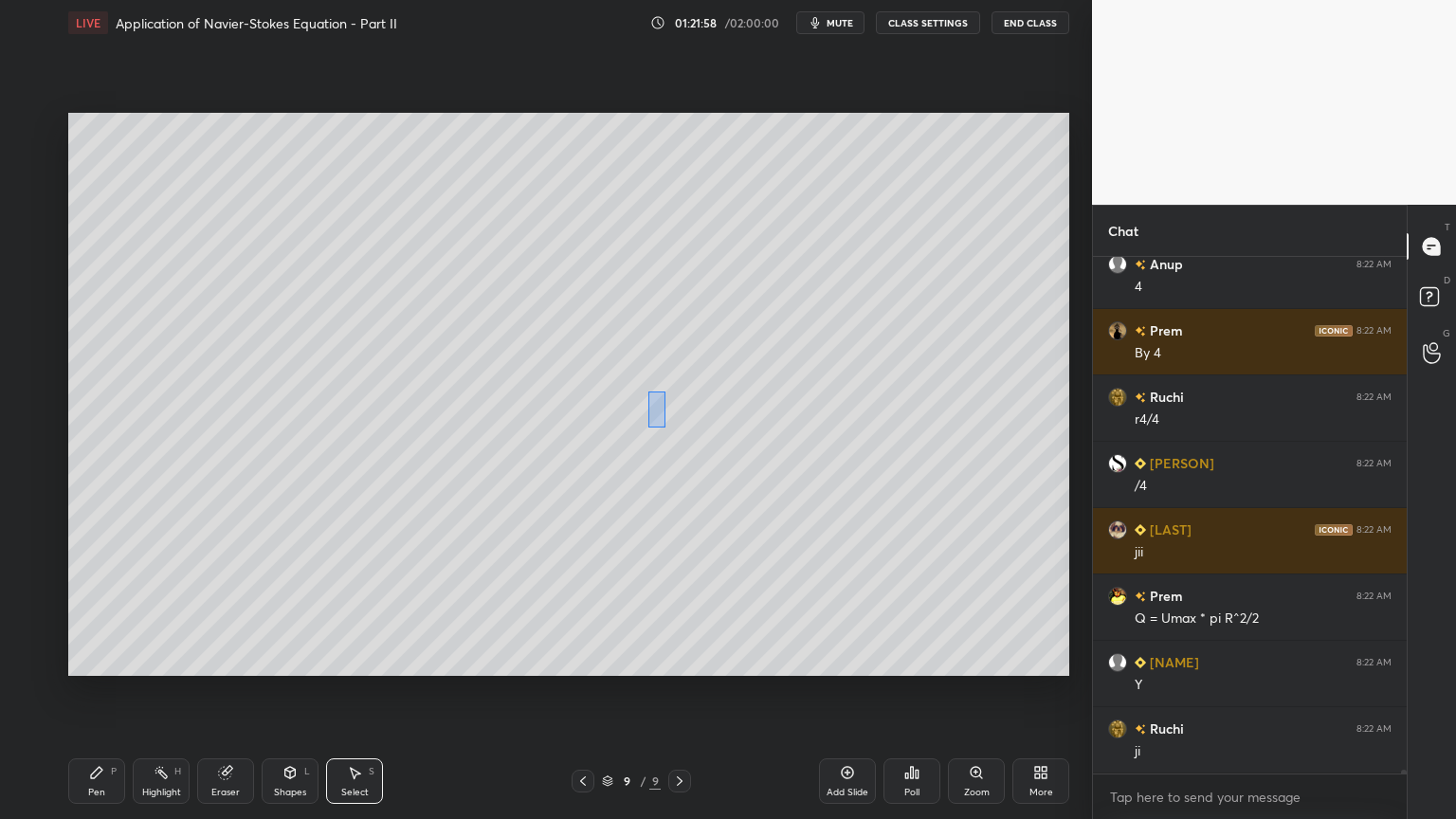 drag, startPoint x: 648, startPoint y: 392, endPoint x: 667, endPoint y: 430, distance: 42.48529 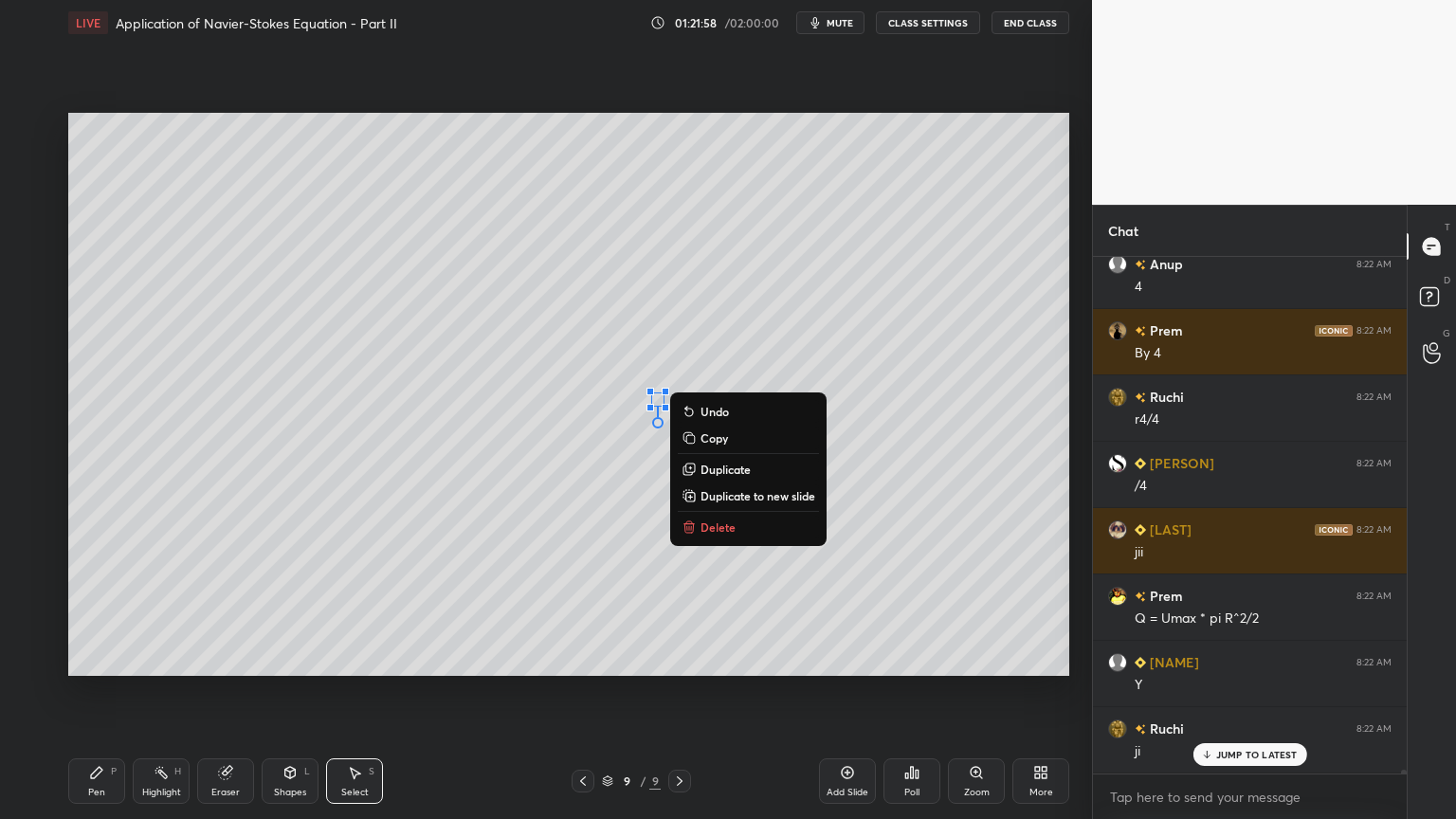 scroll, scrollTop: 63981, scrollLeft: 0, axis: vertical 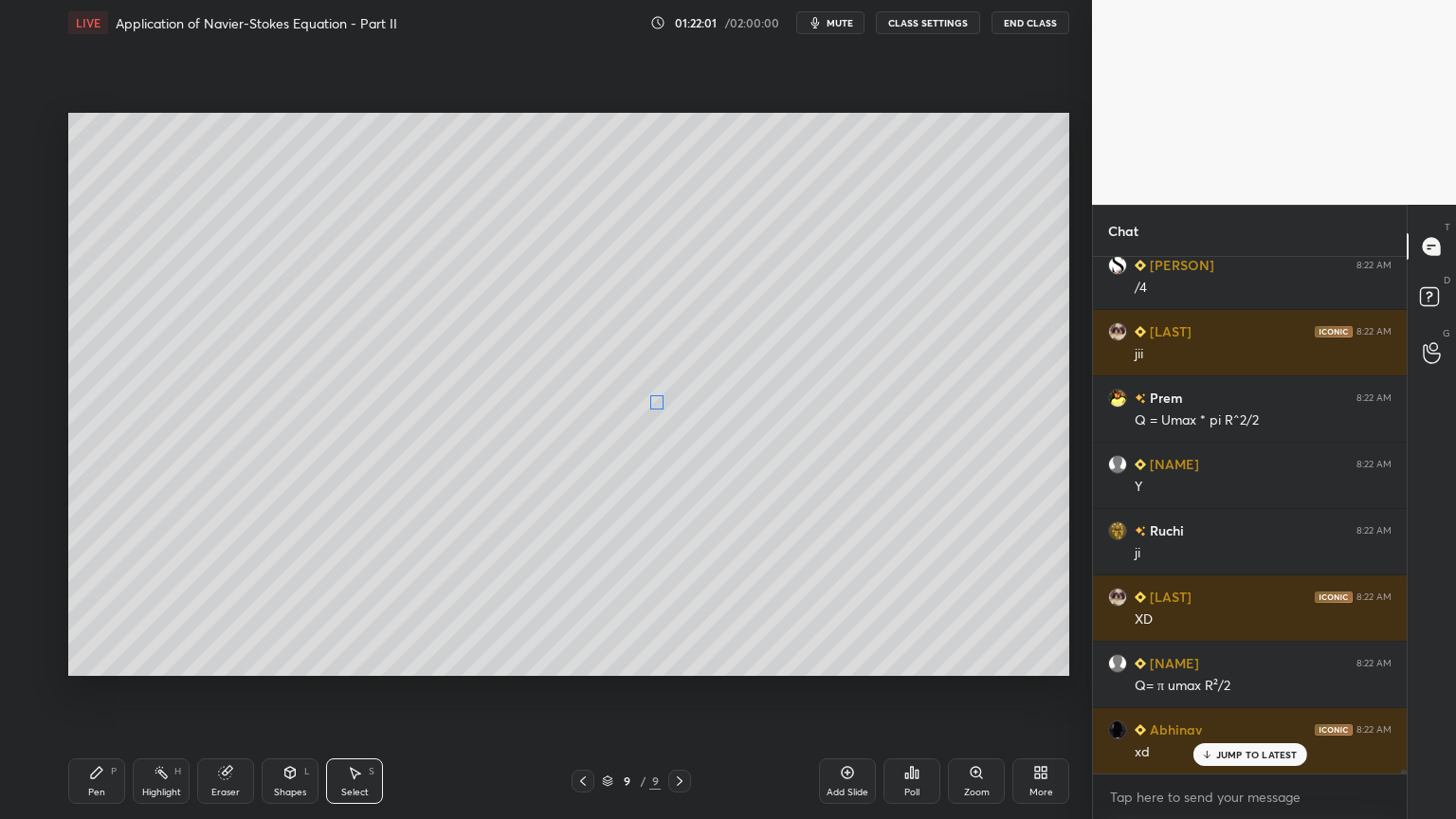 click on "0 ° Undo Copy Duplicate Duplicate to new slide Delete" at bounding box center (569, 394) 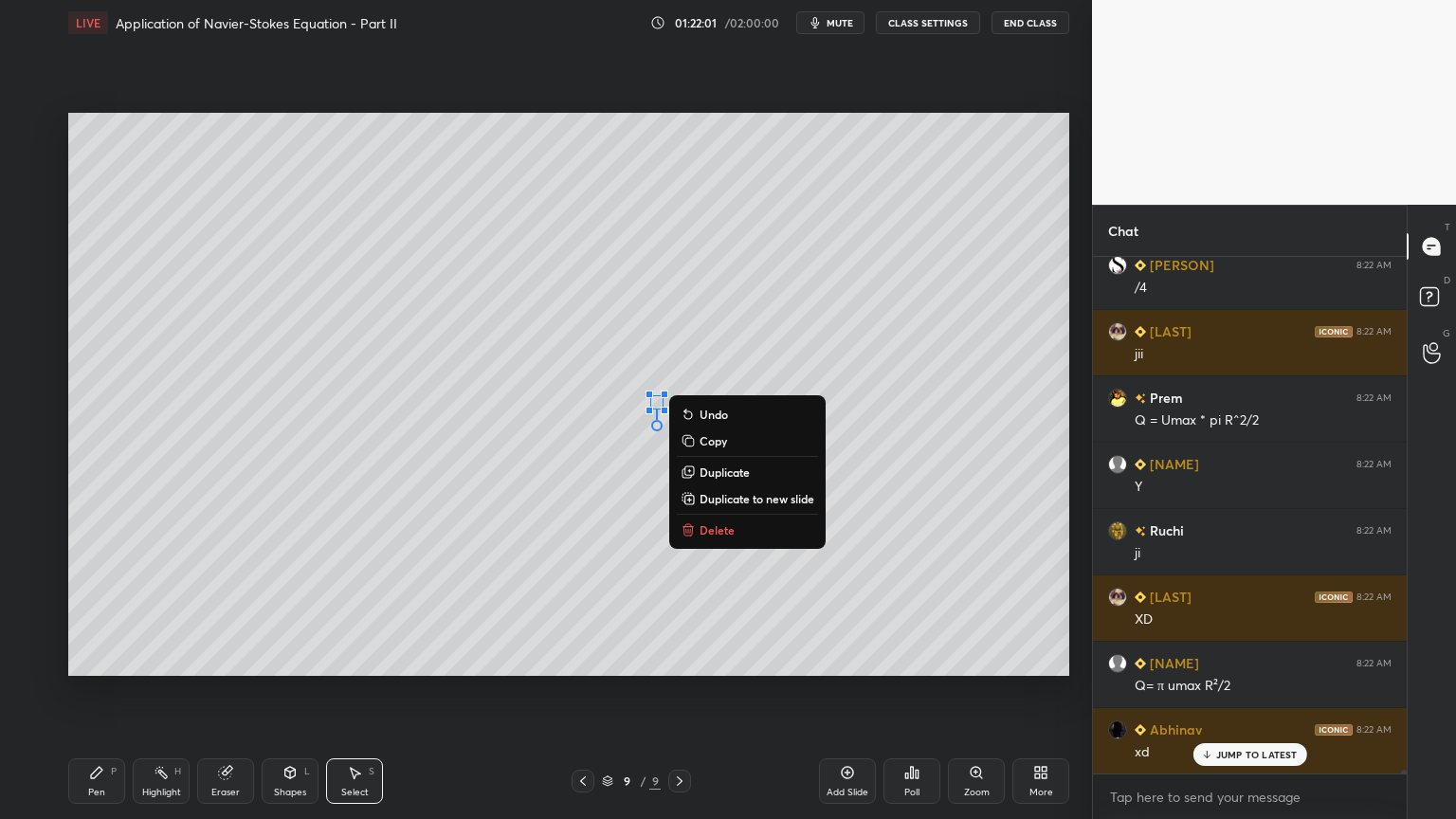 click on "0 ° Undo Copy Duplicate Duplicate to new slide Delete" at bounding box center [569, 394] 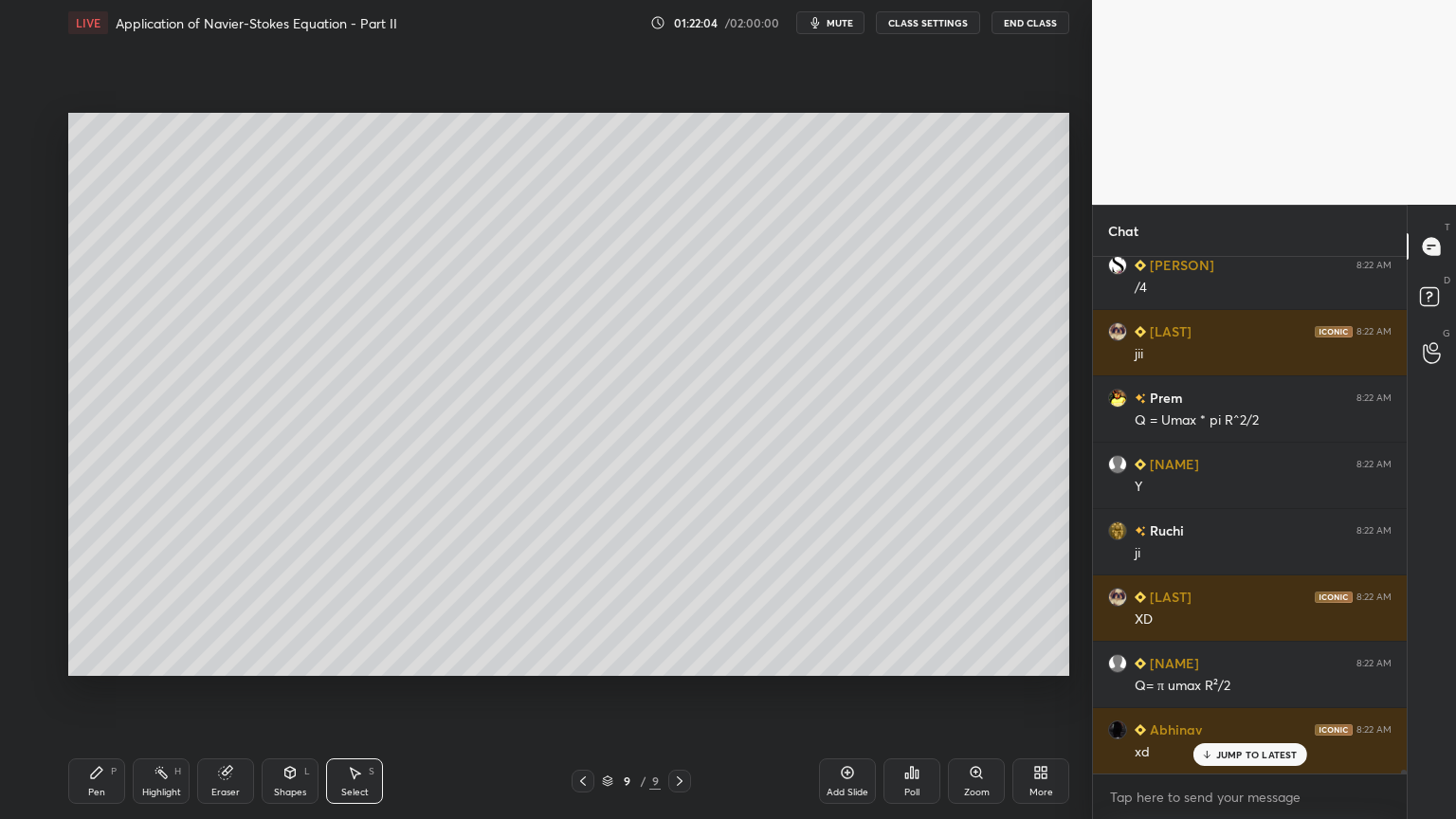 drag, startPoint x: 87, startPoint y: 786, endPoint x: 149, endPoint y: 755, distance: 69.31811 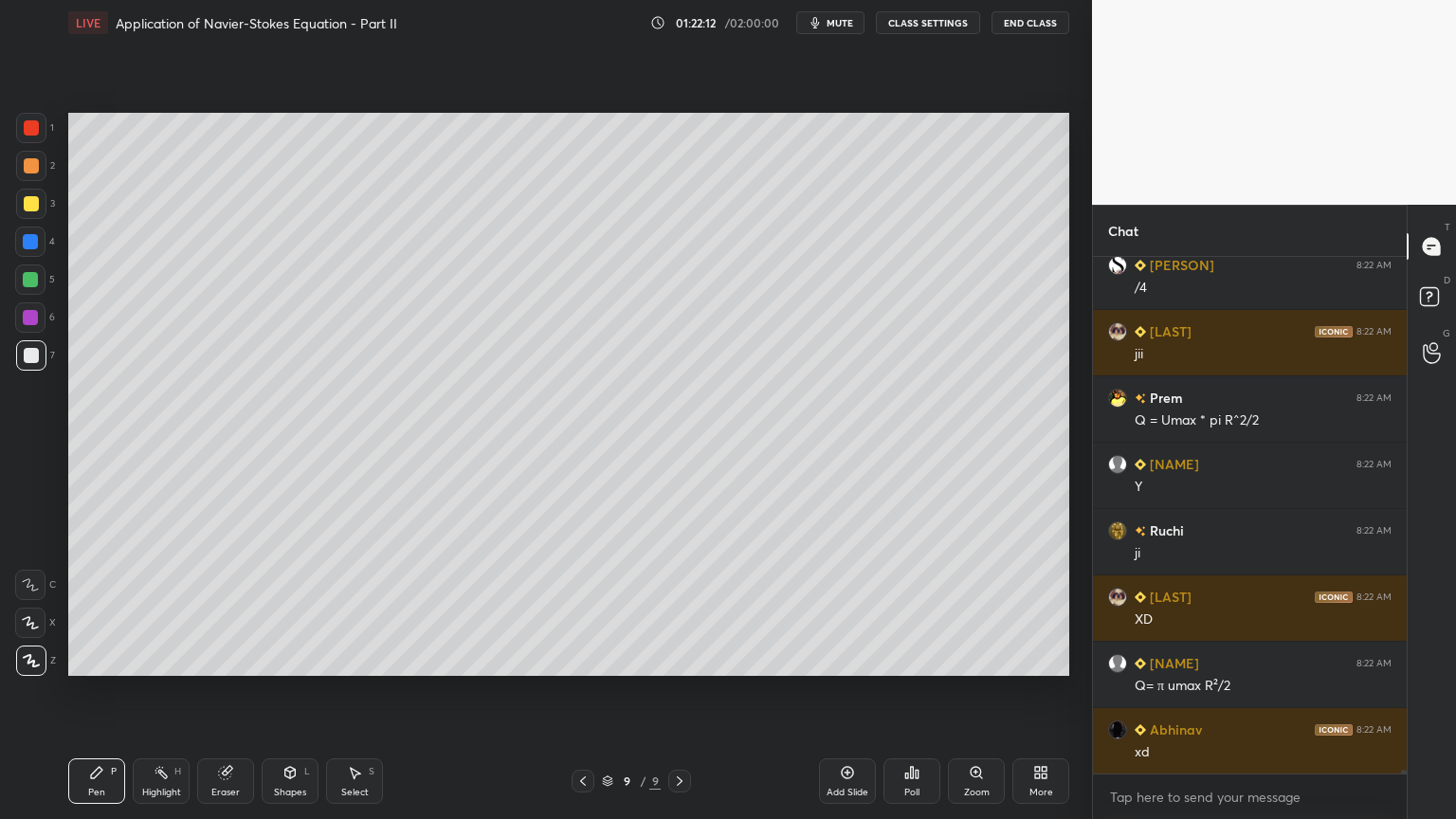 scroll, scrollTop: 64181, scrollLeft: 0, axis: vertical 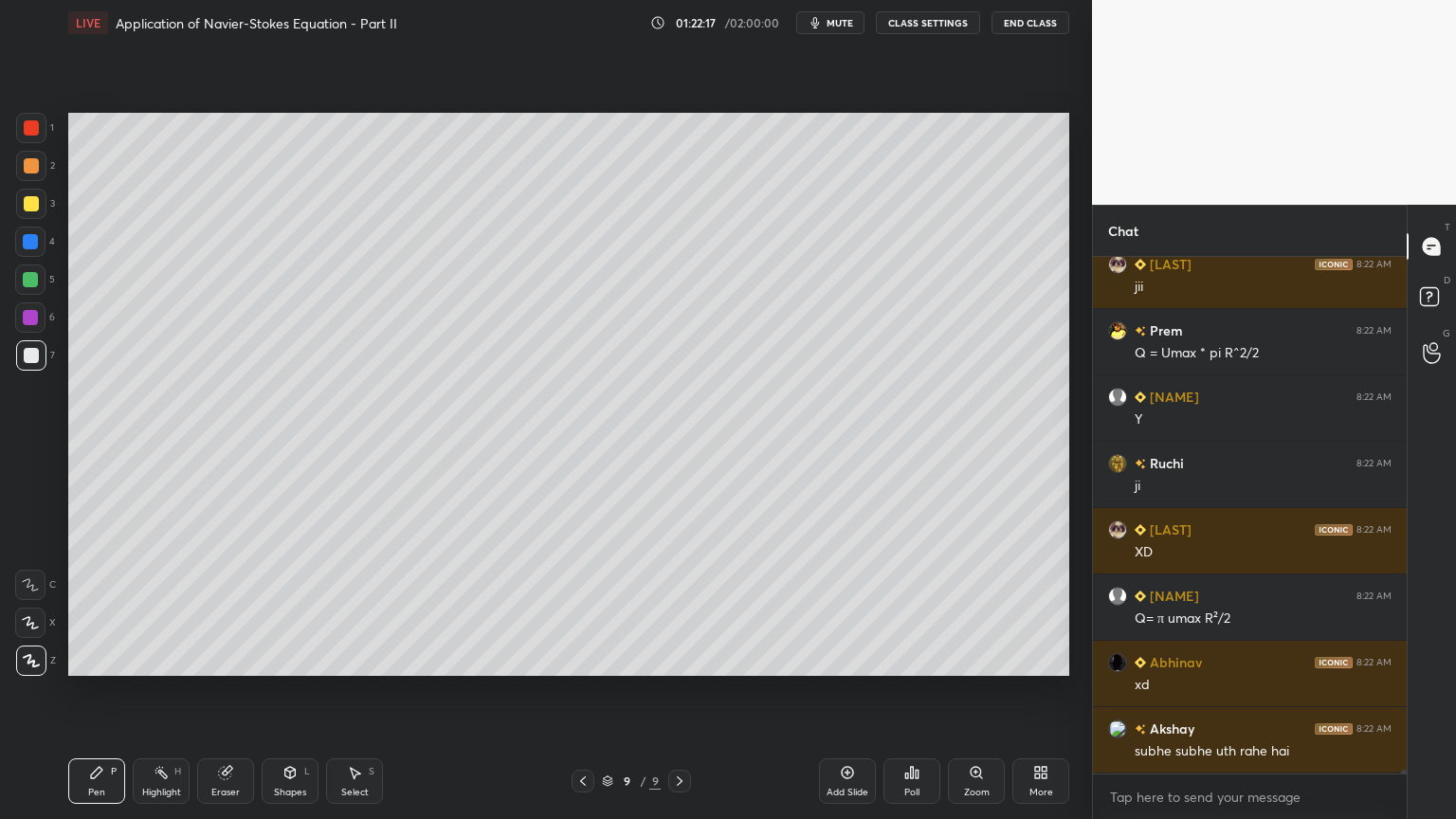 click on "Select" at bounding box center (355, 792) 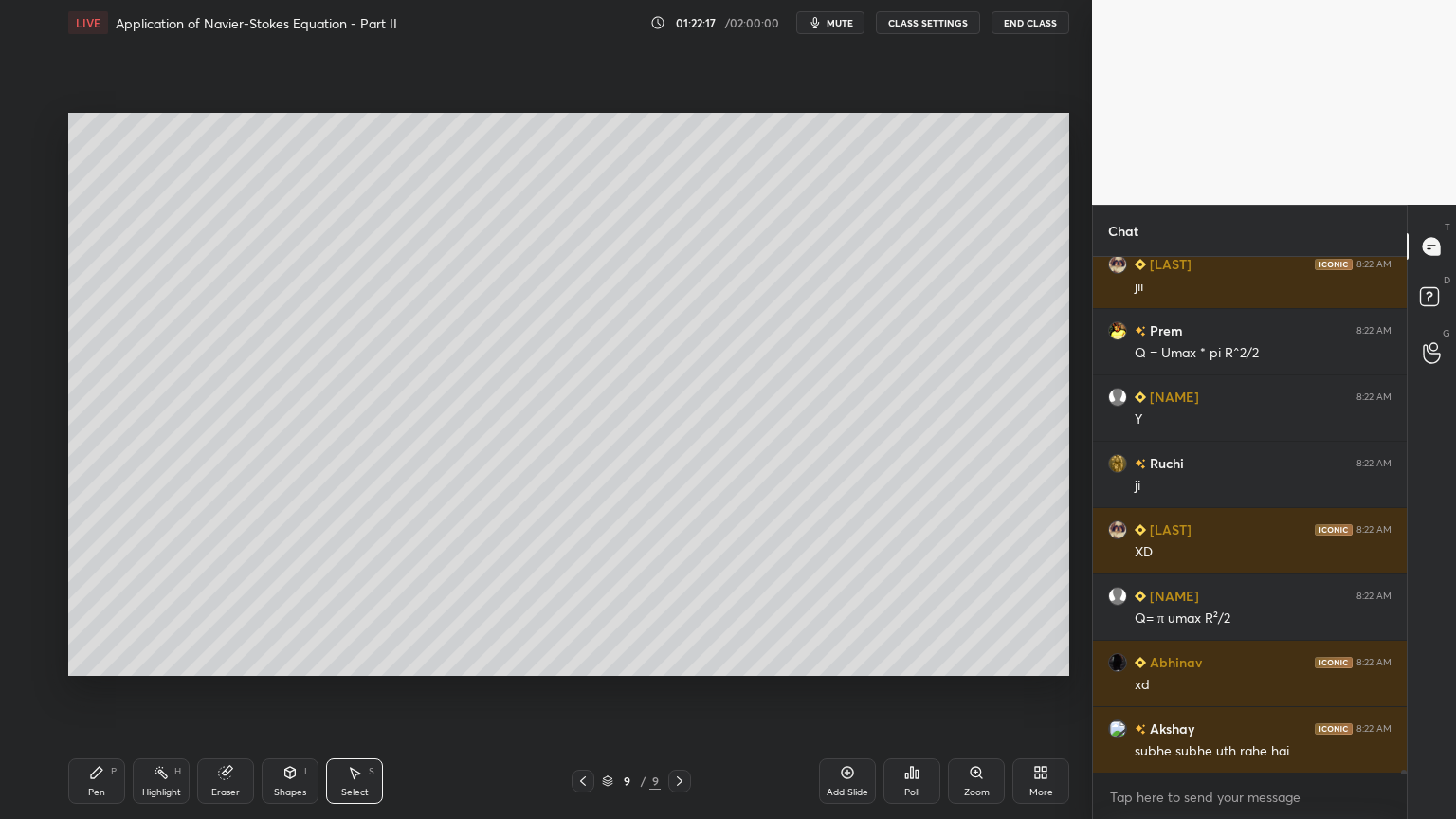 scroll, scrollTop: 64246, scrollLeft: 0, axis: vertical 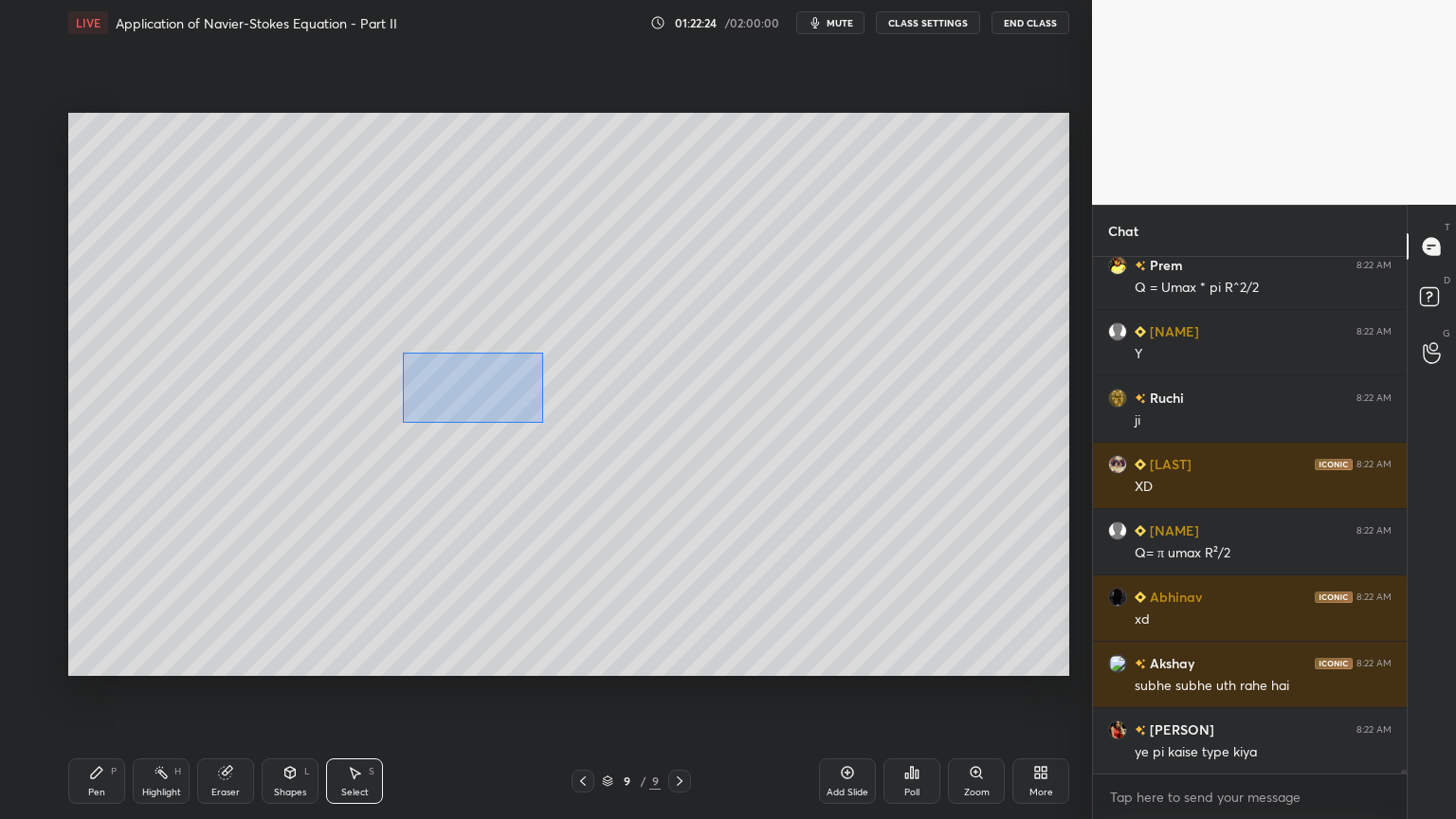 drag, startPoint x: 402, startPoint y: 353, endPoint x: 542, endPoint y: 423, distance: 156.52476 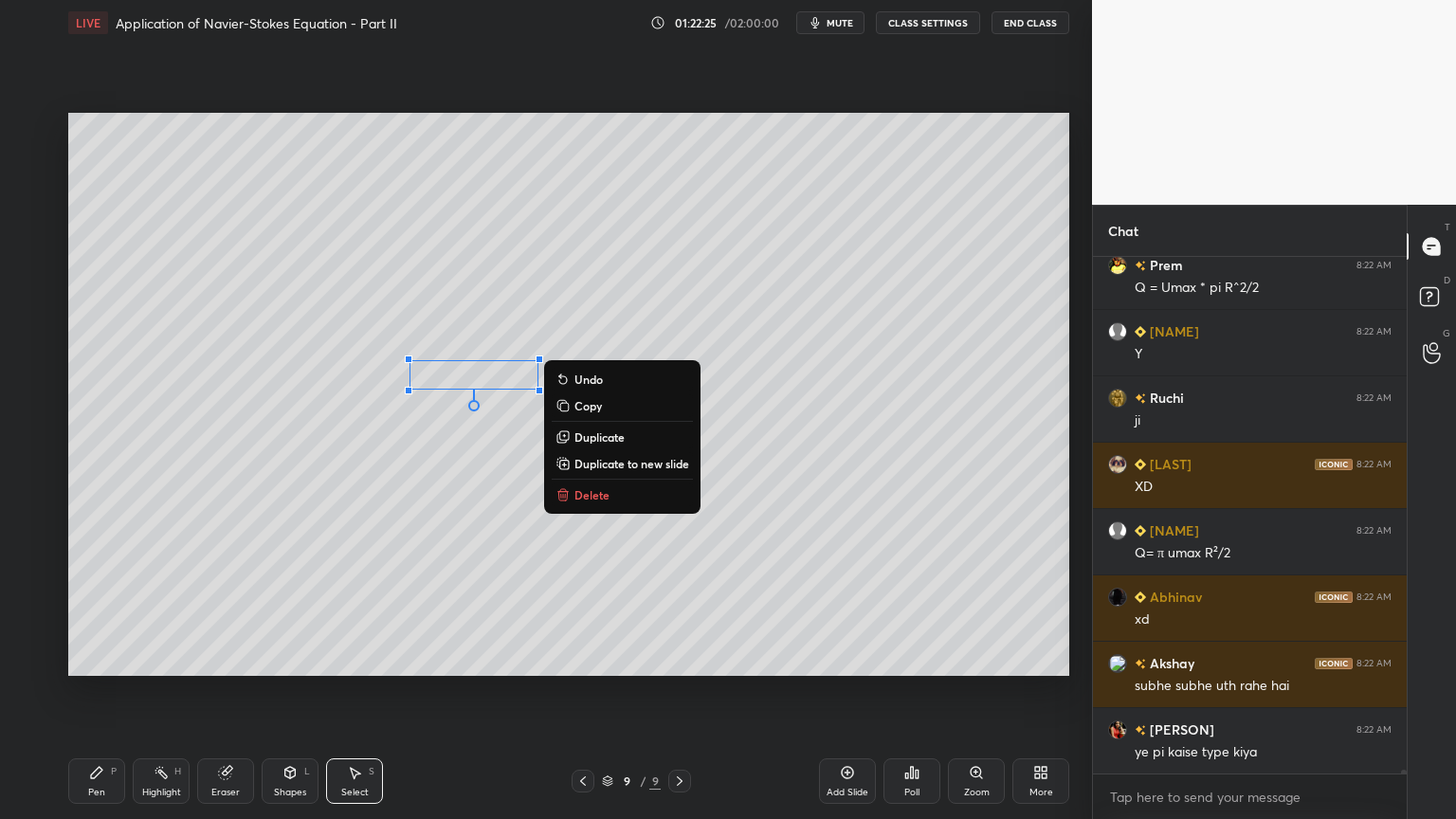 click on "Duplicate" at bounding box center (599, 437) 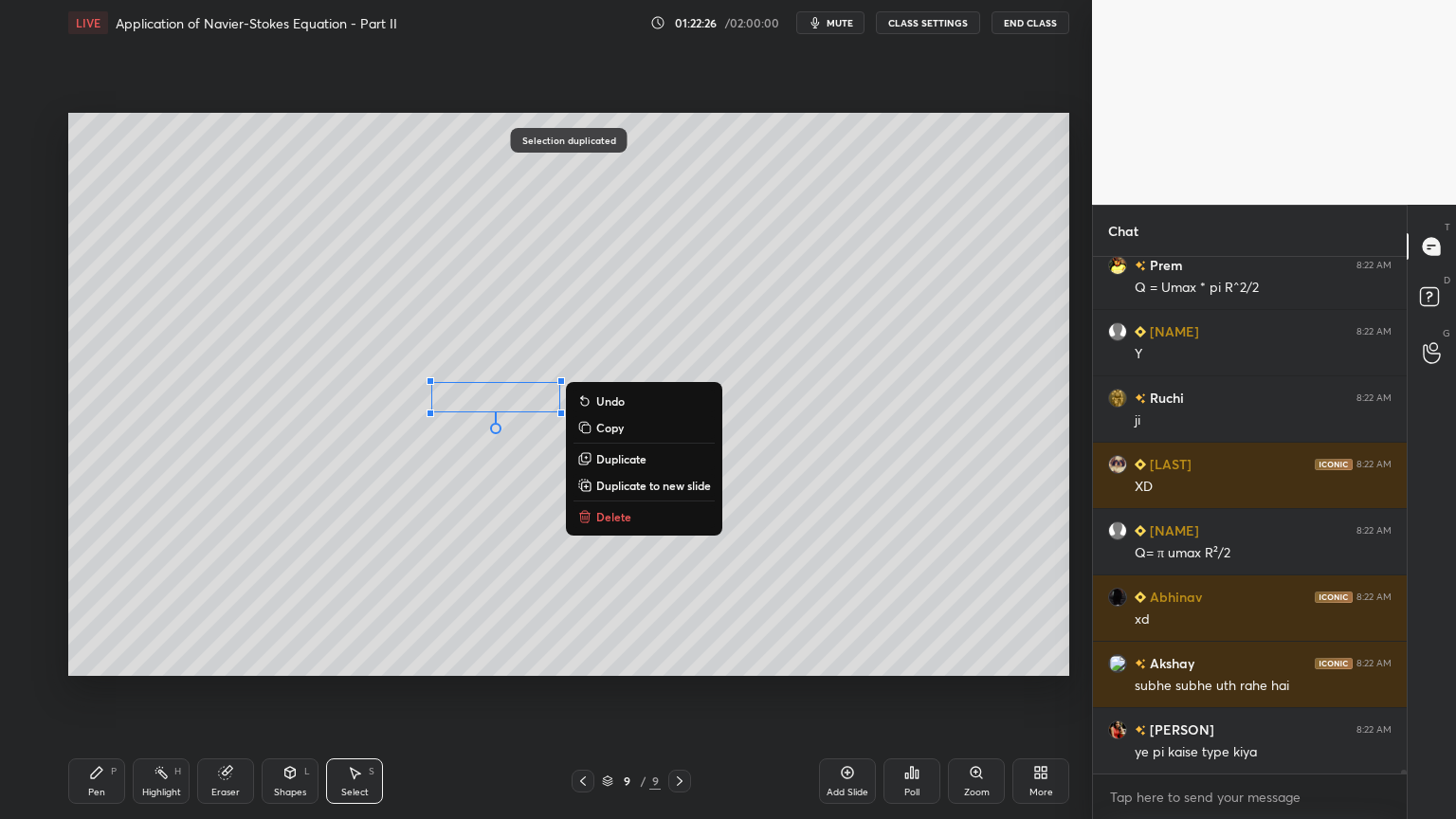 scroll, scrollTop: 64313, scrollLeft: 0, axis: vertical 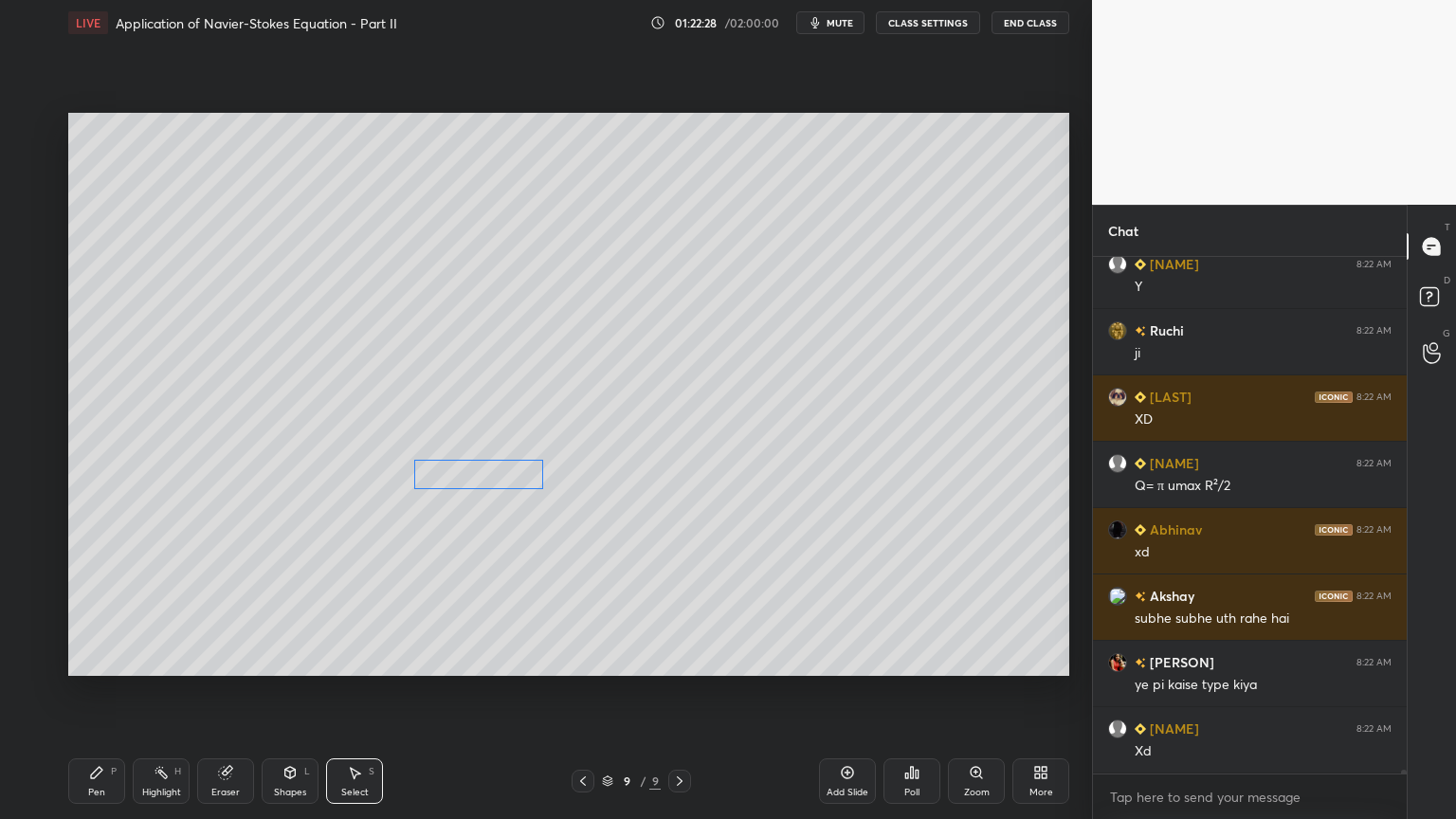 drag, startPoint x: 508, startPoint y: 398, endPoint x: 495, endPoint y: 482, distance: 85 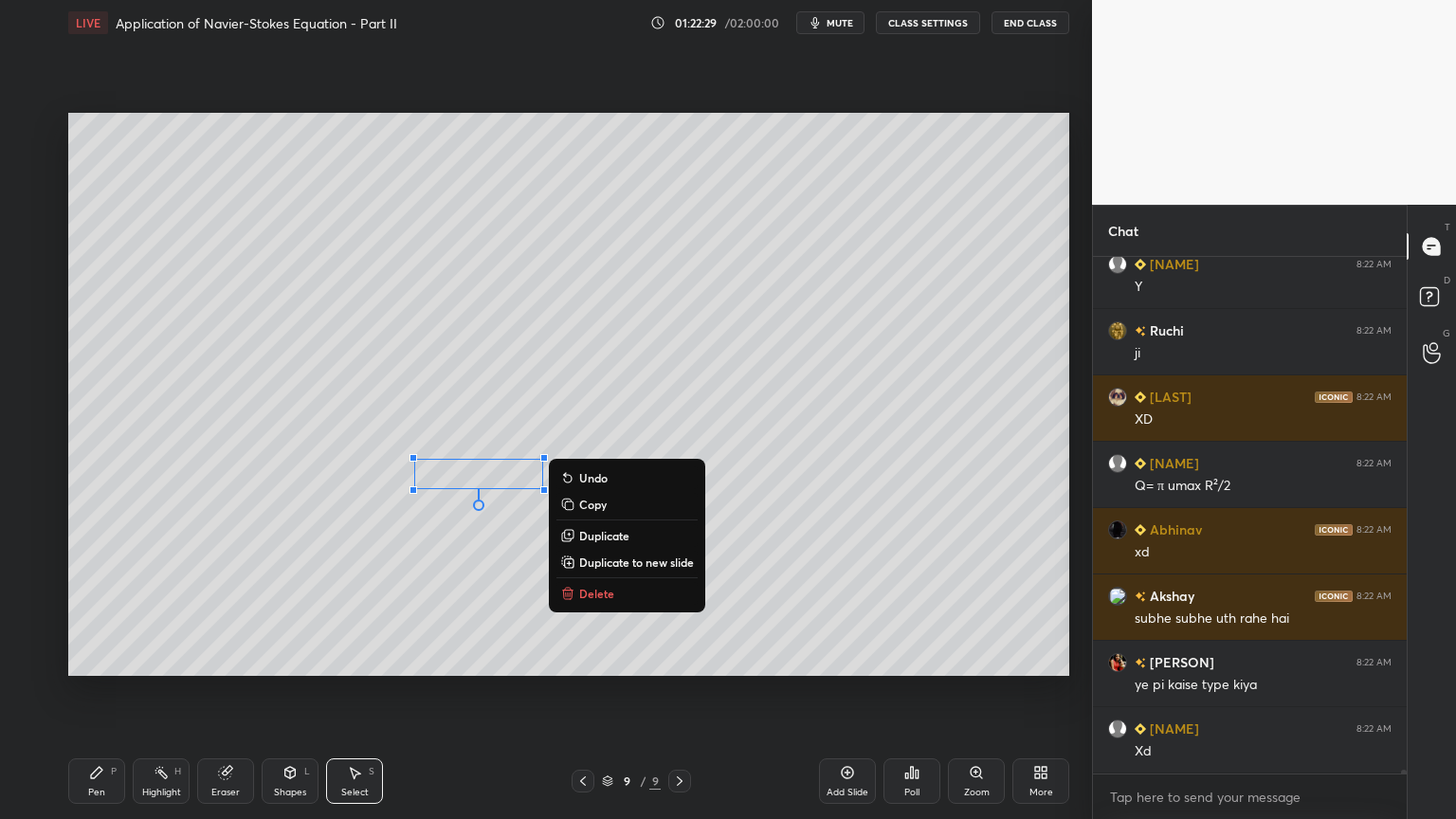 click on "0 ° Undo Copy Duplicate Duplicate to new slide Delete" at bounding box center [569, 394] 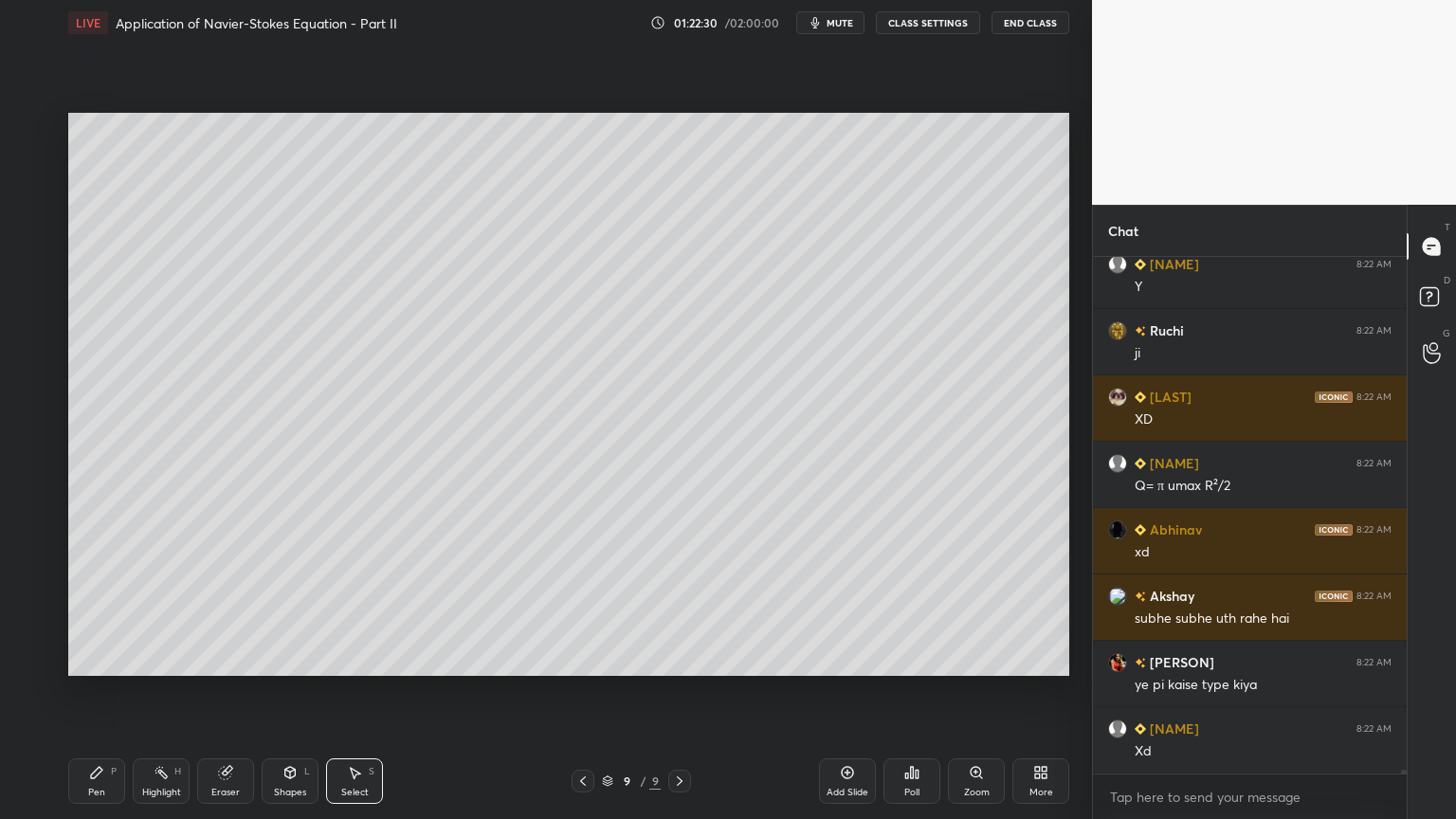 click on "Pen" at bounding box center [97, 792] 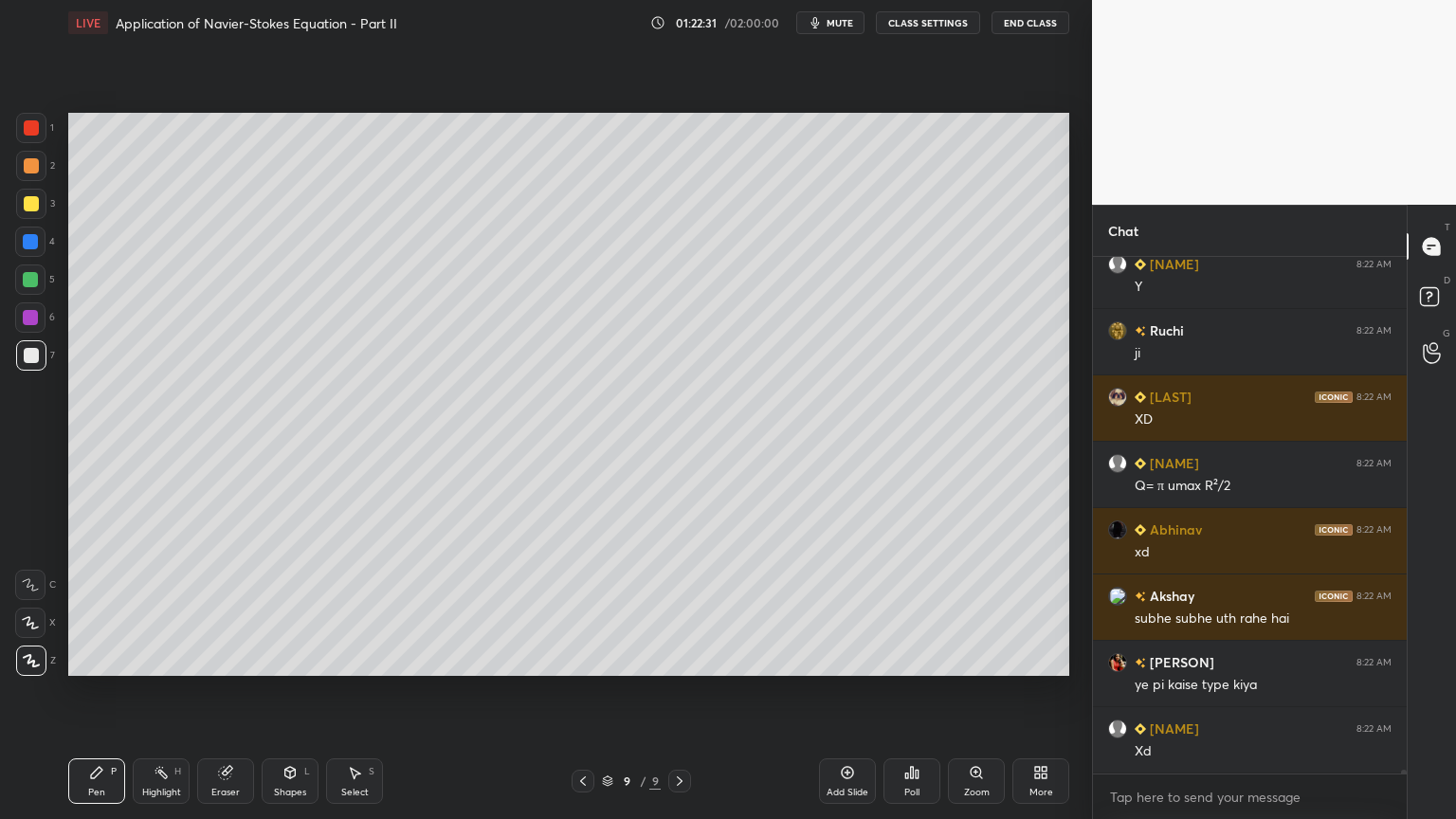 click on "Select S" at bounding box center [355, 781] 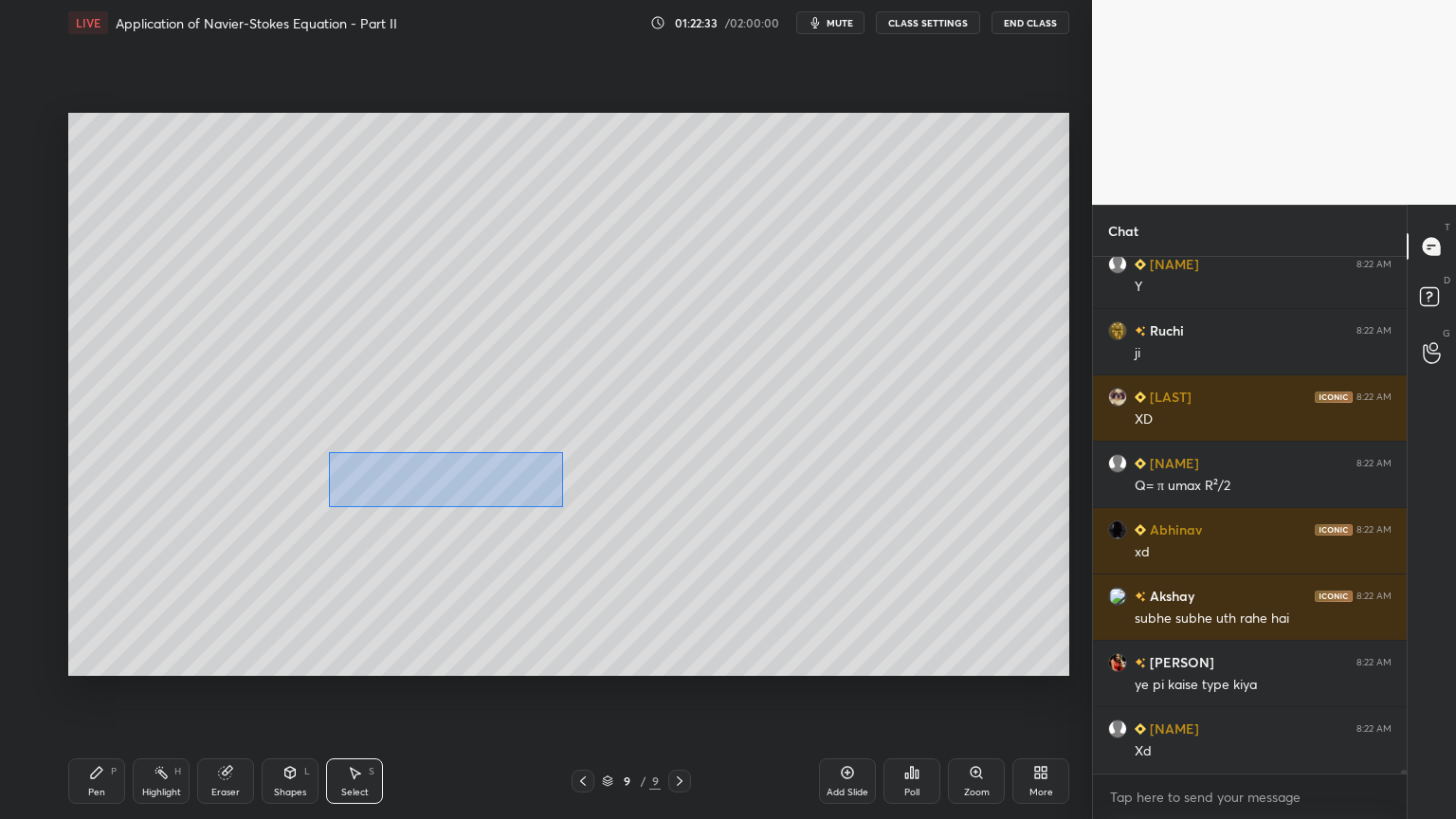 drag, startPoint x: 329, startPoint y: 451, endPoint x: 562, endPoint y: 508, distance: 239.8708 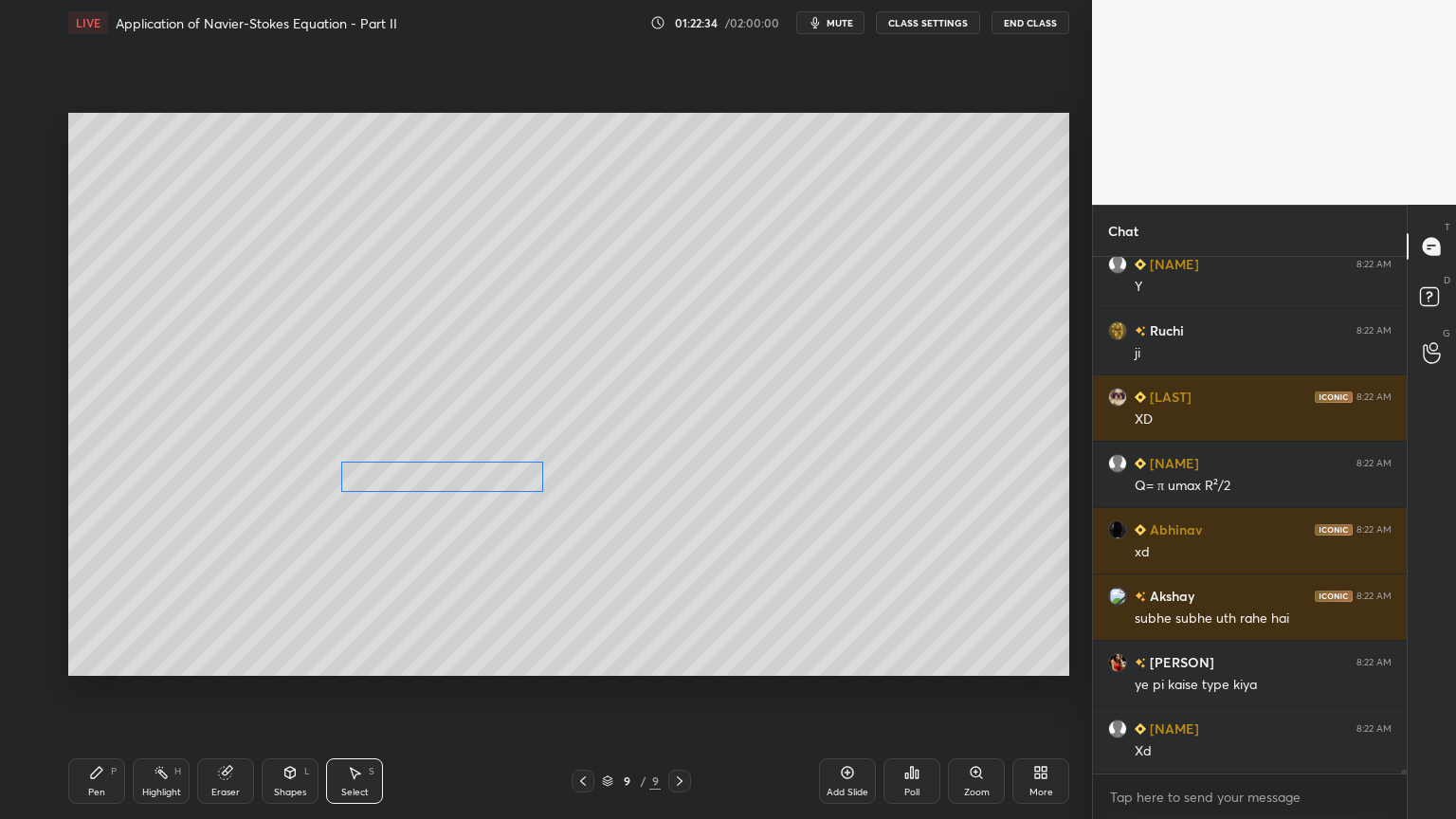 click on "0 ° Undo Copy Duplicate Duplicate to new slide Delete" at bounding box center (569, 394) 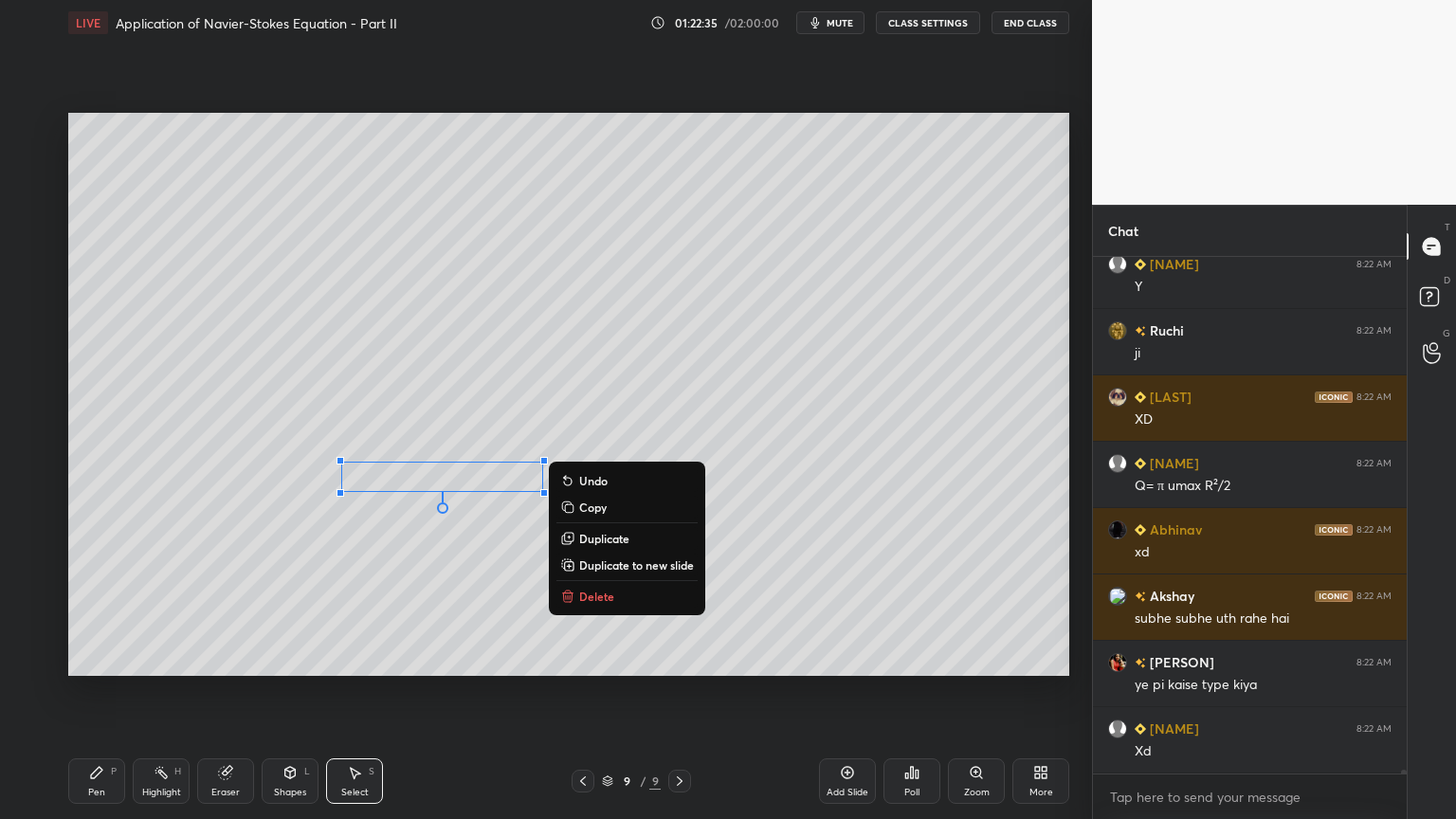 click on "Pen P" at bounding box center (97, 781) 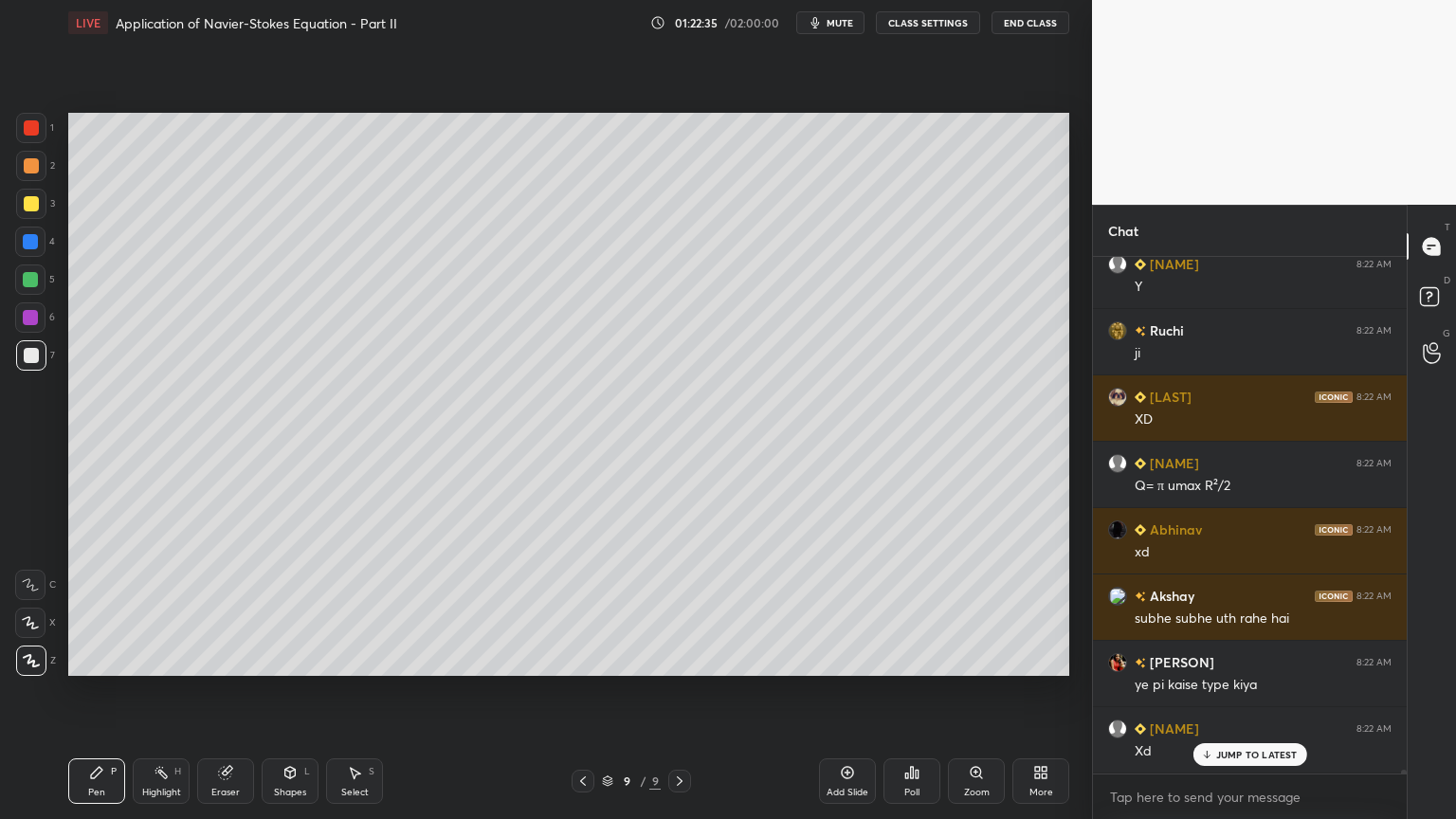 scroll, scrollTop: 64379, scrollLeft: 0, axis: vertical 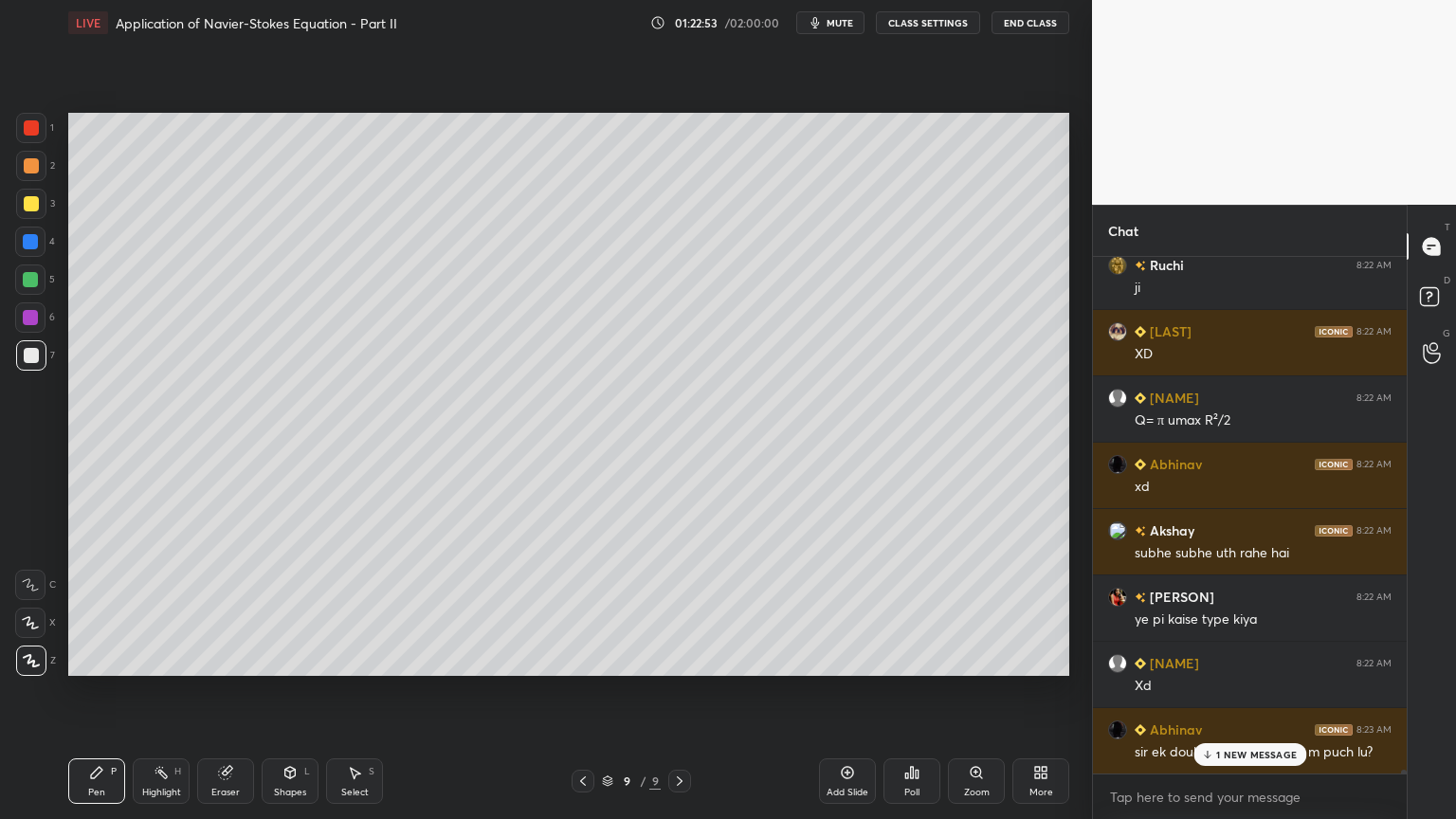 click on "[PERSON] 8:22 AM sir denominator 4 [PERSON] 8:22 AM 4 sir [PERSON] 8:22 AM r4/4 naa [PERSON] 8:22 AM 4 [PERSON] 8:22 AM By 4 [PERSON] 8:22 AM r4/4 [PERSON] 8:22 AM /4 [PERSON] 8:22 AM jii [PERSON] 8:22 AM Q = Umax * pi R^2/2 [PERSON] 8:22 AM Y [PERSON] 8:22 AM ji [PERSON] 8:22 AM XD [PERSON] 8:22 AM Q= π umax R²/2 [PERSON] 8:22 AM xd [PERSON] 8:22 AM subhe subhe uth rahe hai [PERSON] 8:22 AM ye pi kaise type kiya [PERSON] 8:22 AM Xd [PERSON] 8:23 AM sir ek doubt tha class  k end m puch lu? [PERSON] 8:23 AM Keyboard m hi hai" at bounding box center [1249, 515] 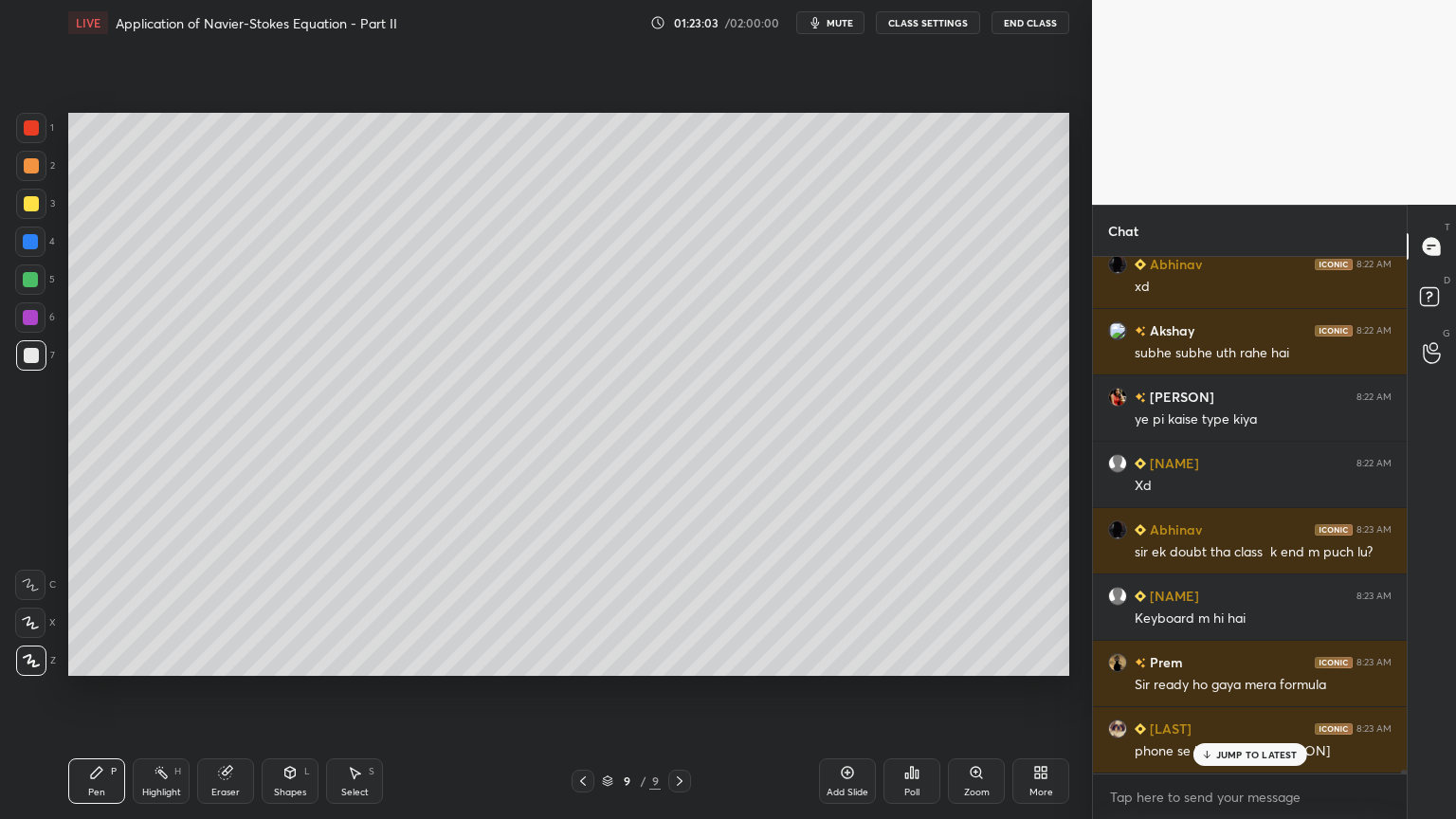 scroll, scrollTop: 64644, scrollLeft: 0, axis: vertical 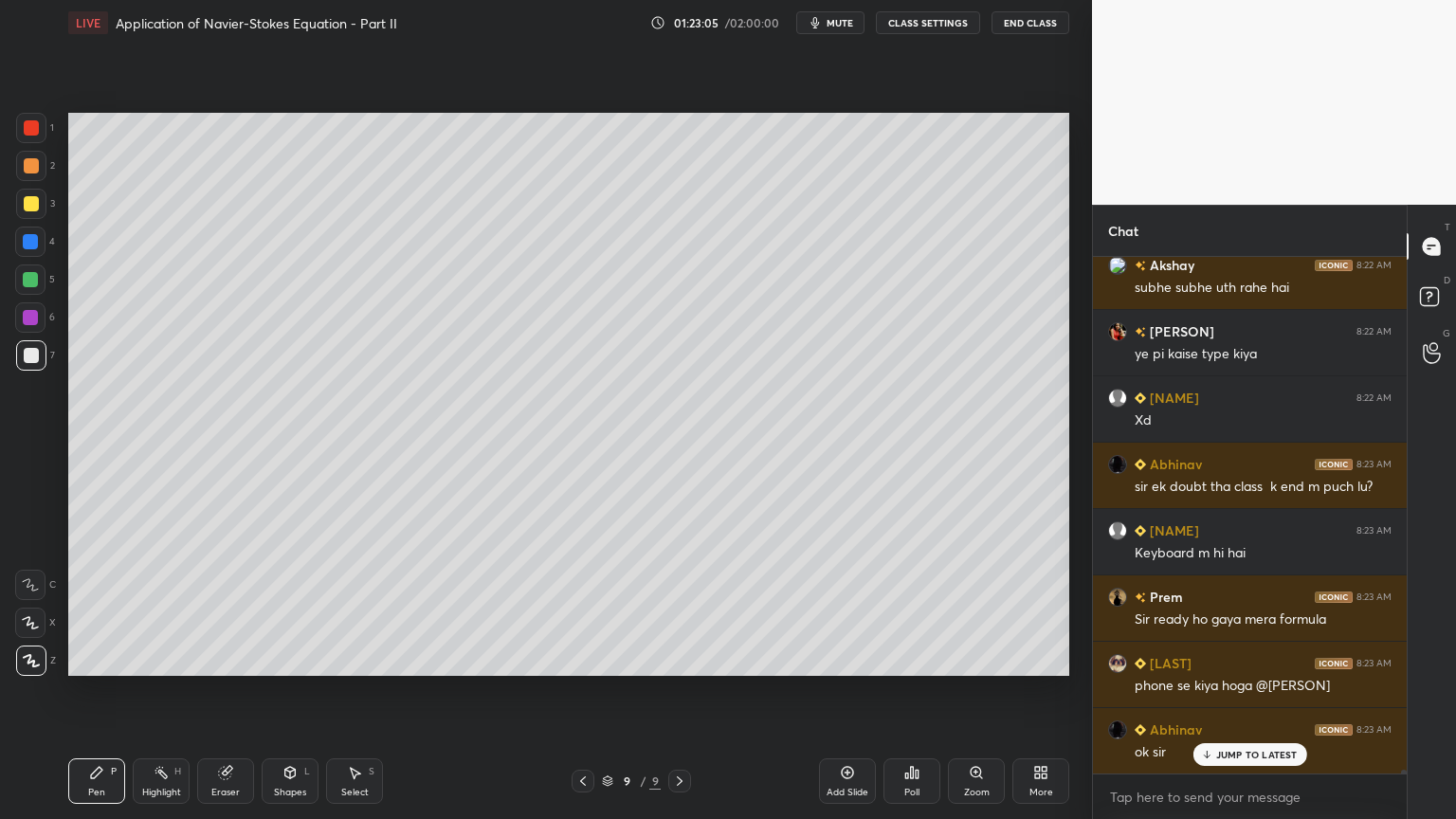 click 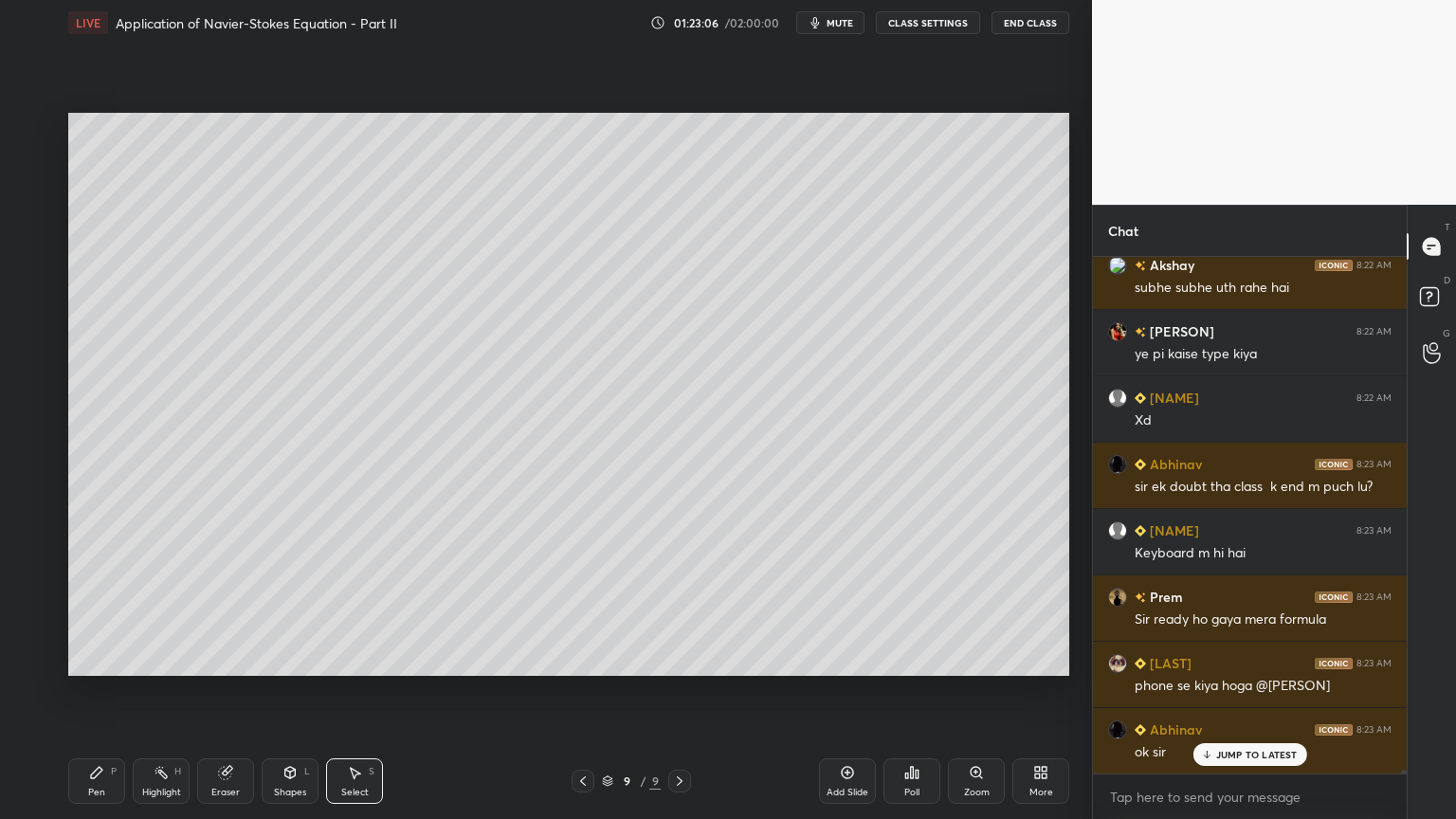 click on "P" at bounding box center (114, 772) 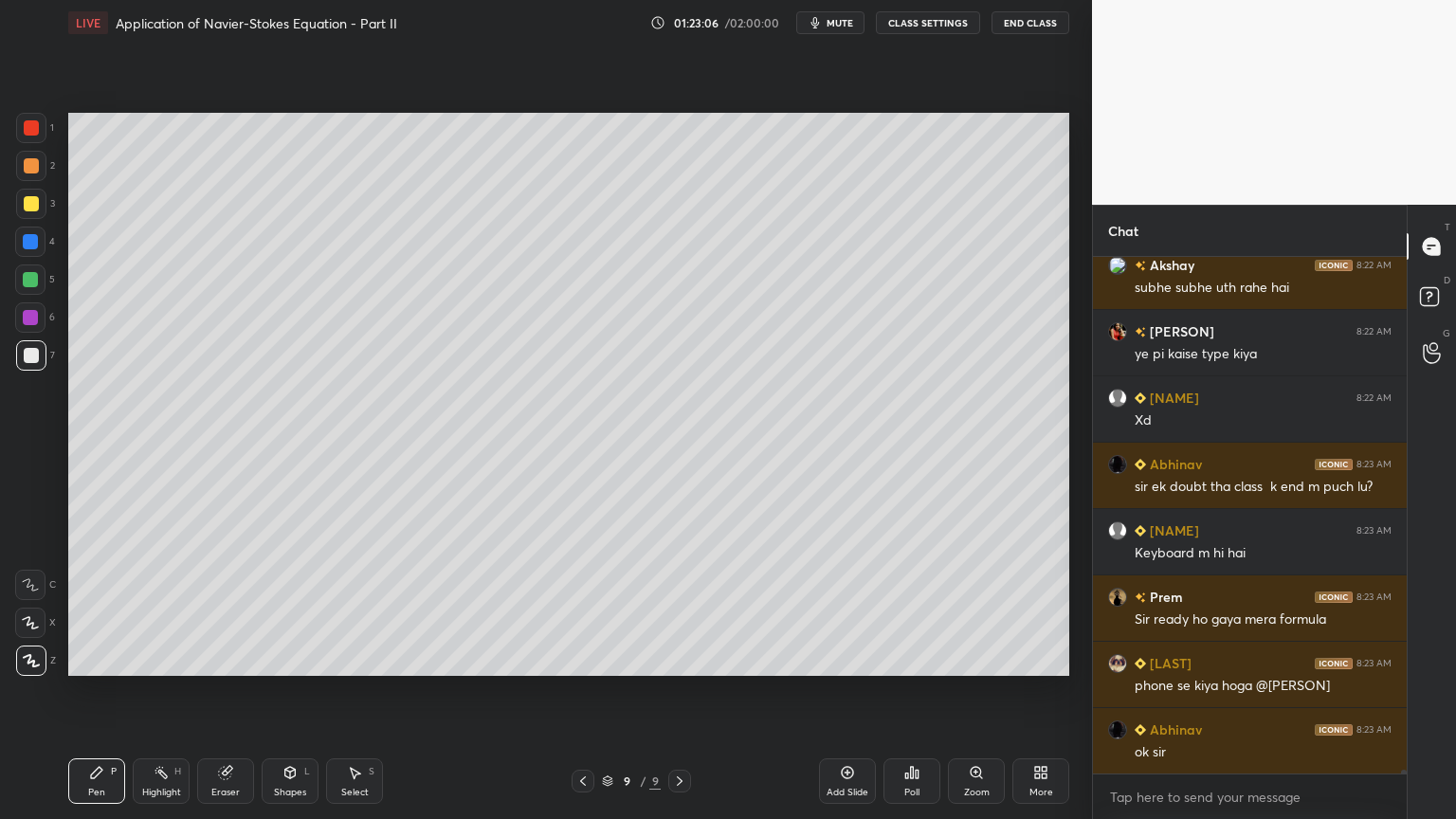 scroll, scrollTop: 64711, scrollLeft: 0, axis: vertical 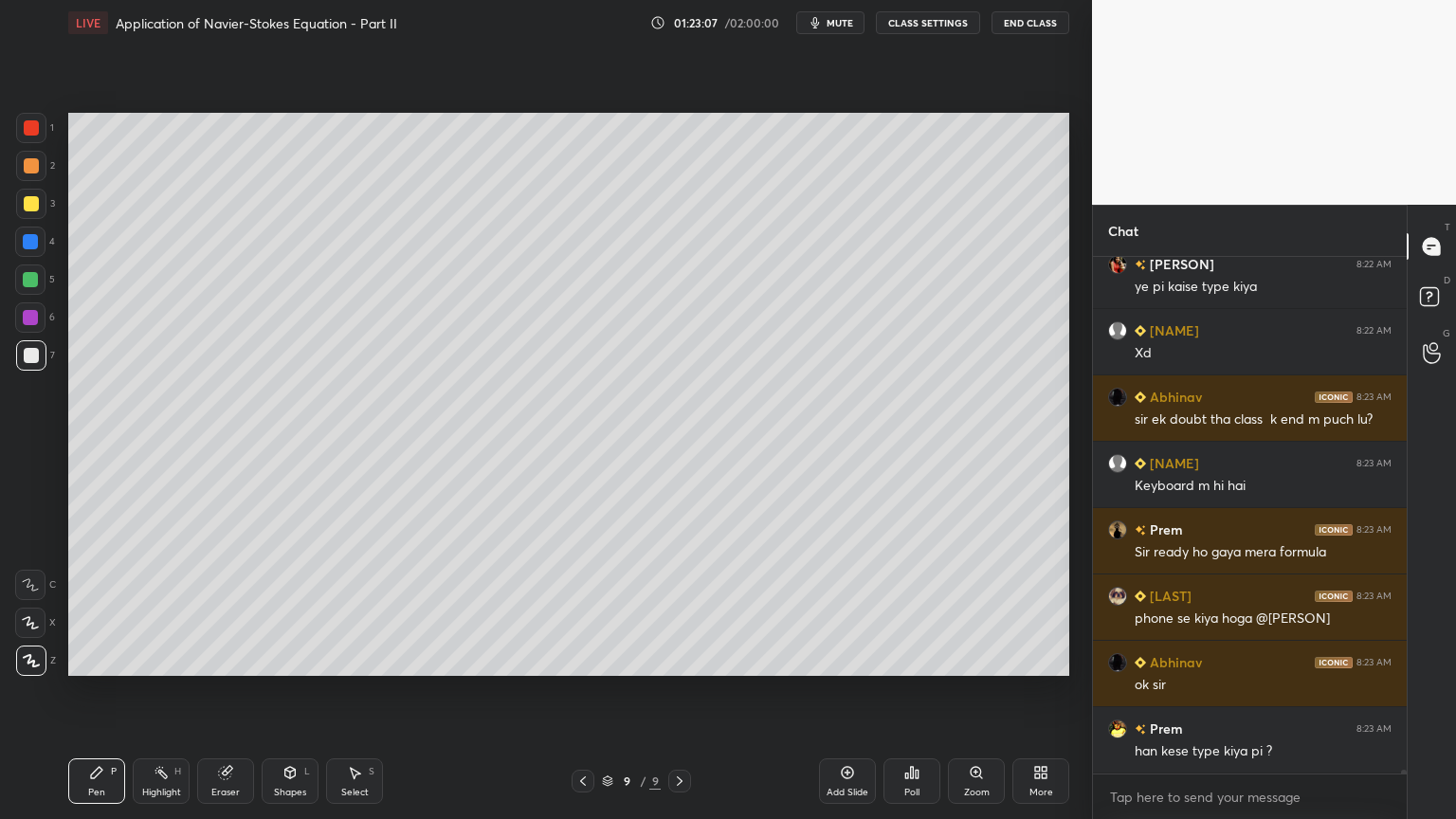 click at bounding box center [30, 280] 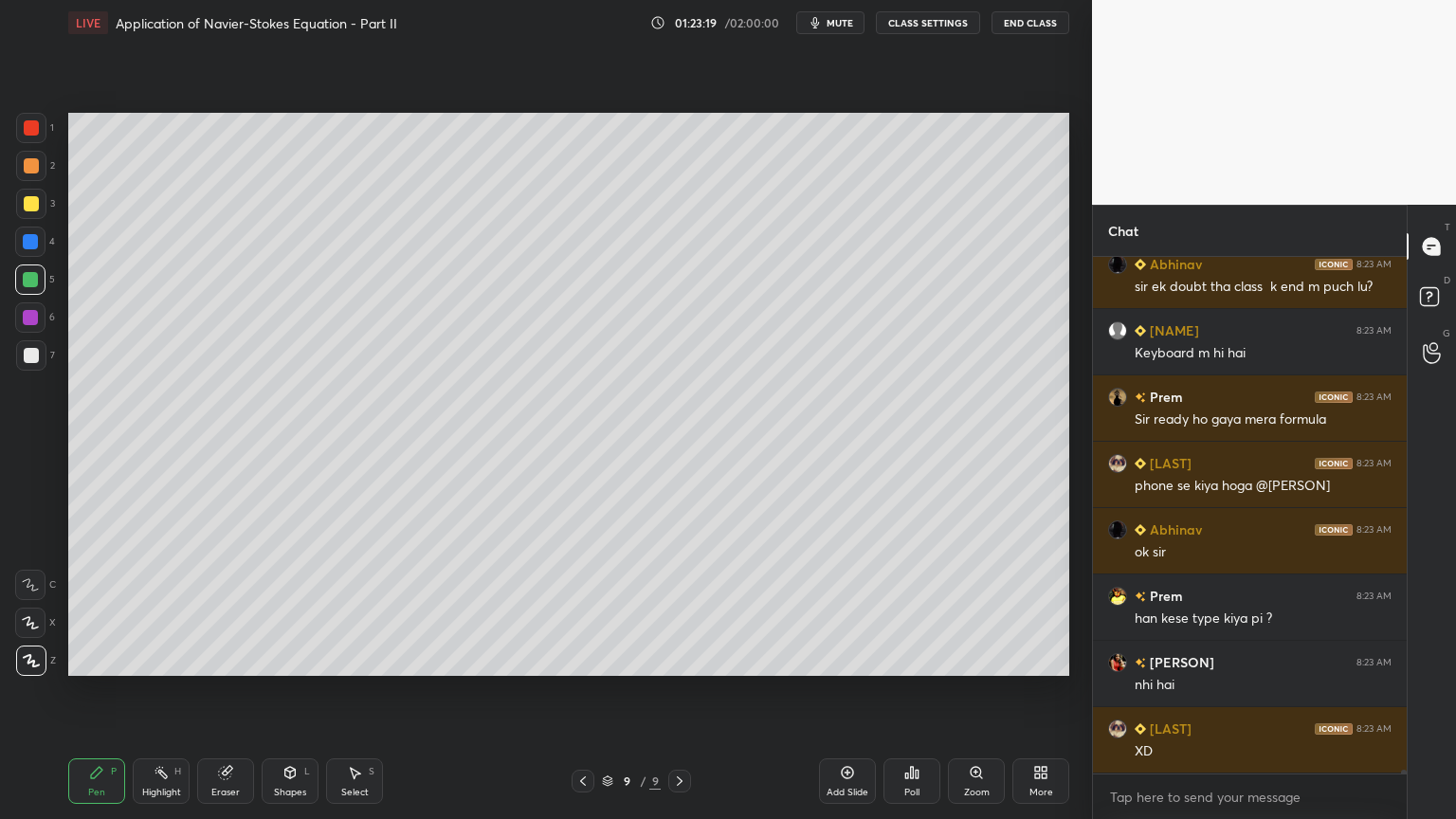 scroll, scrollTop: 64910, scrollLeft: 0, axis: vertical 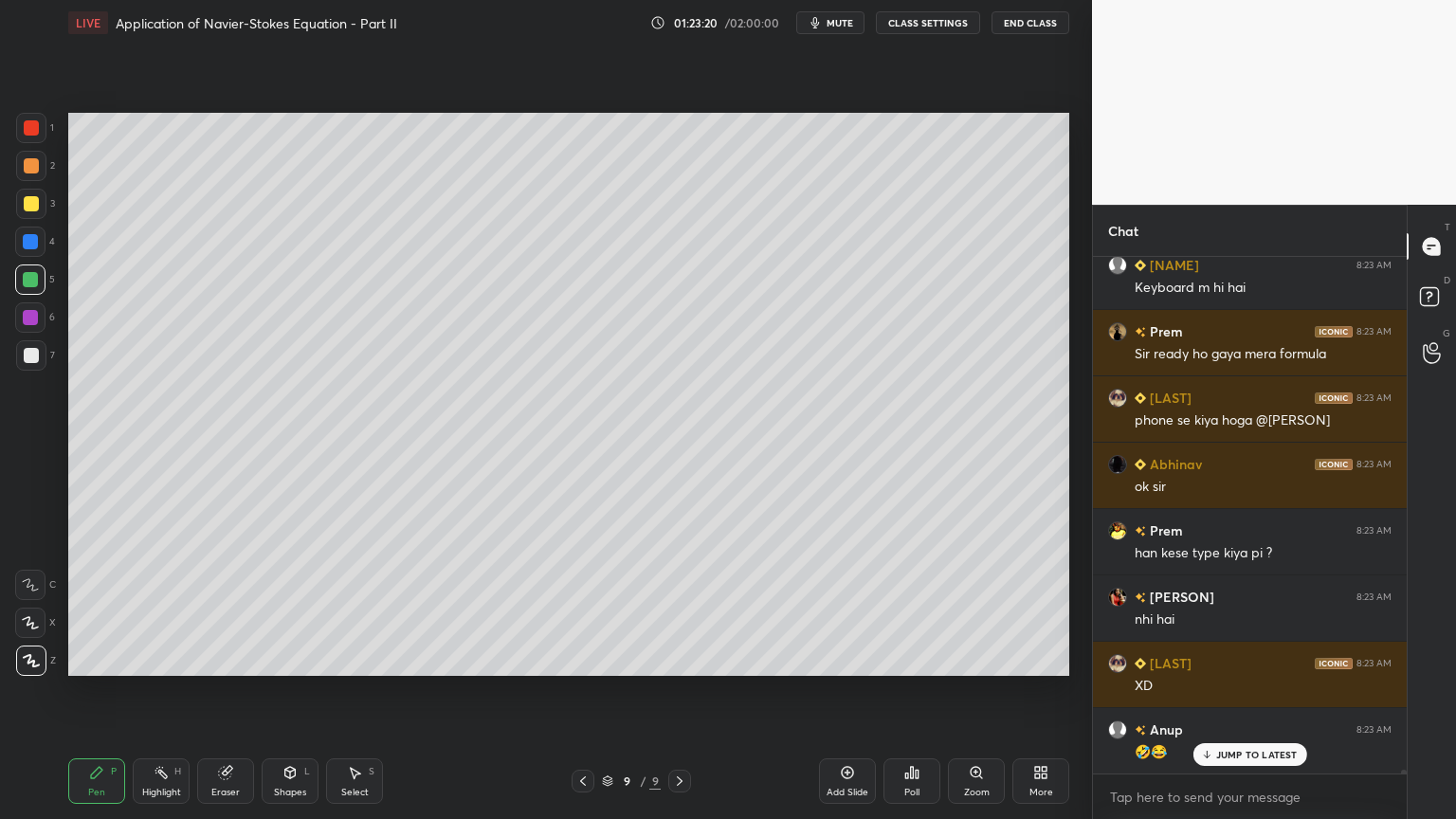 click at bounding box center (30, 318) 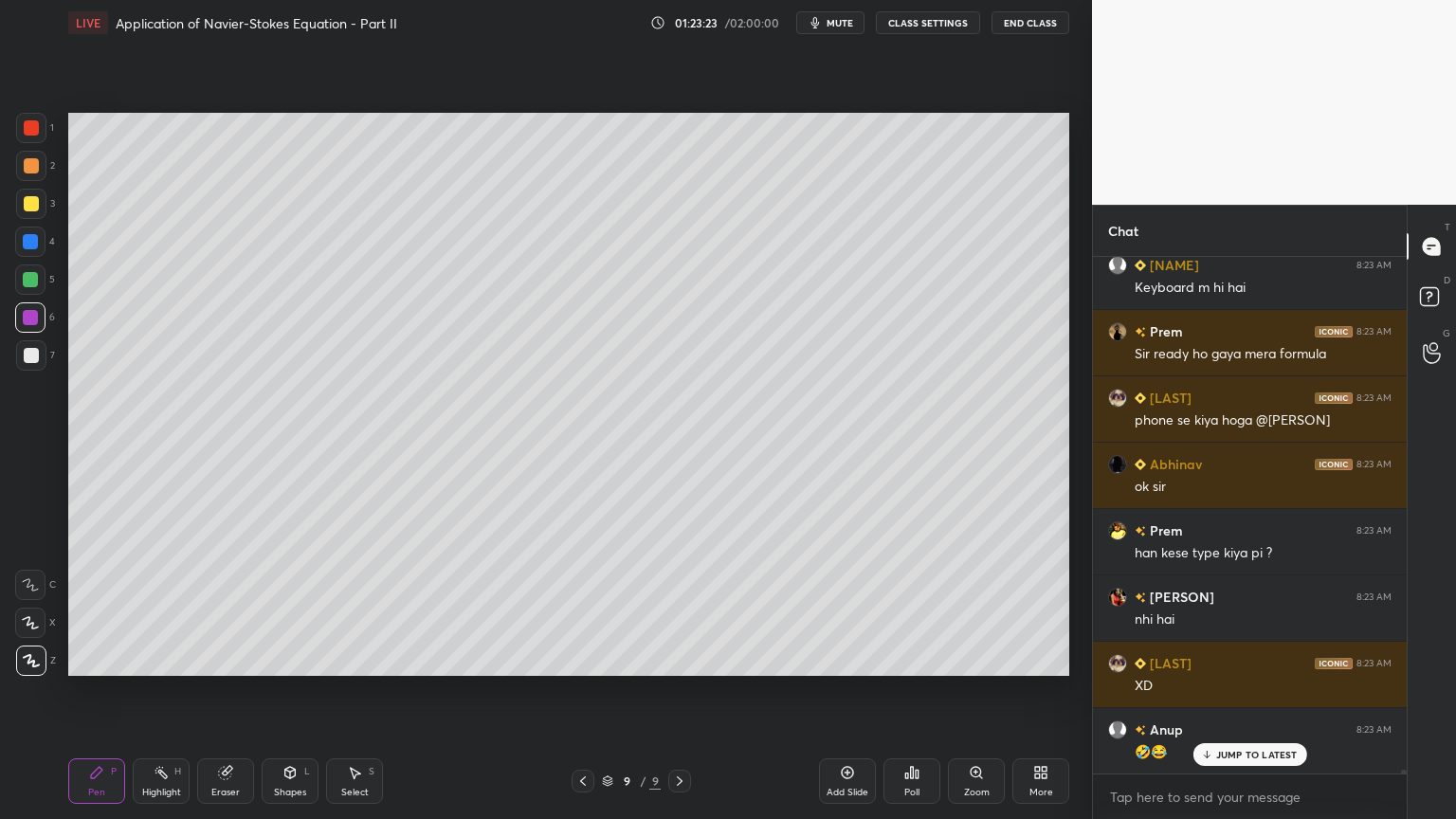 scroll, scrollTop: 64977, scrollLeft: 0, axis: vertical 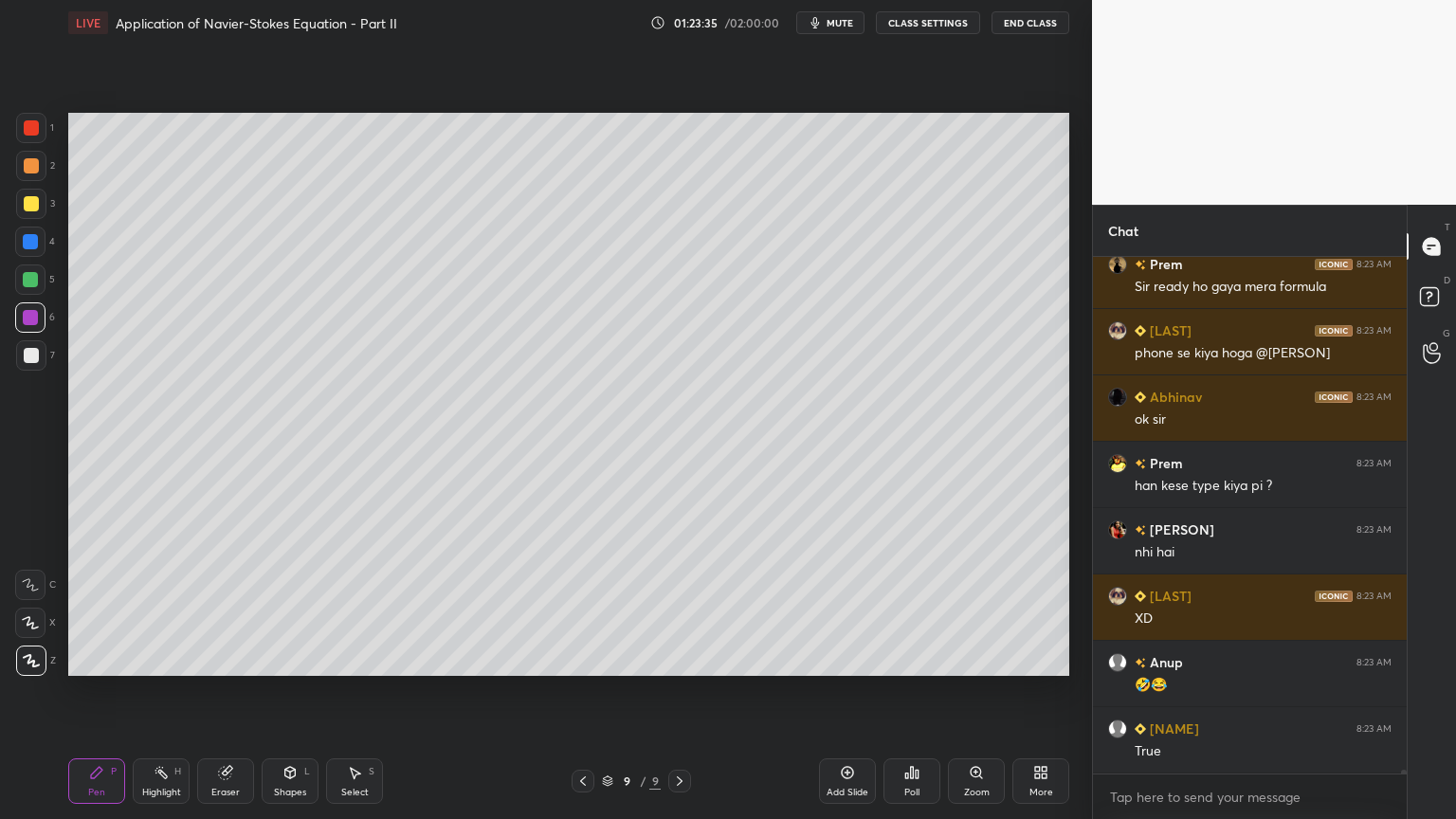 click at bounding box center (31, 355) 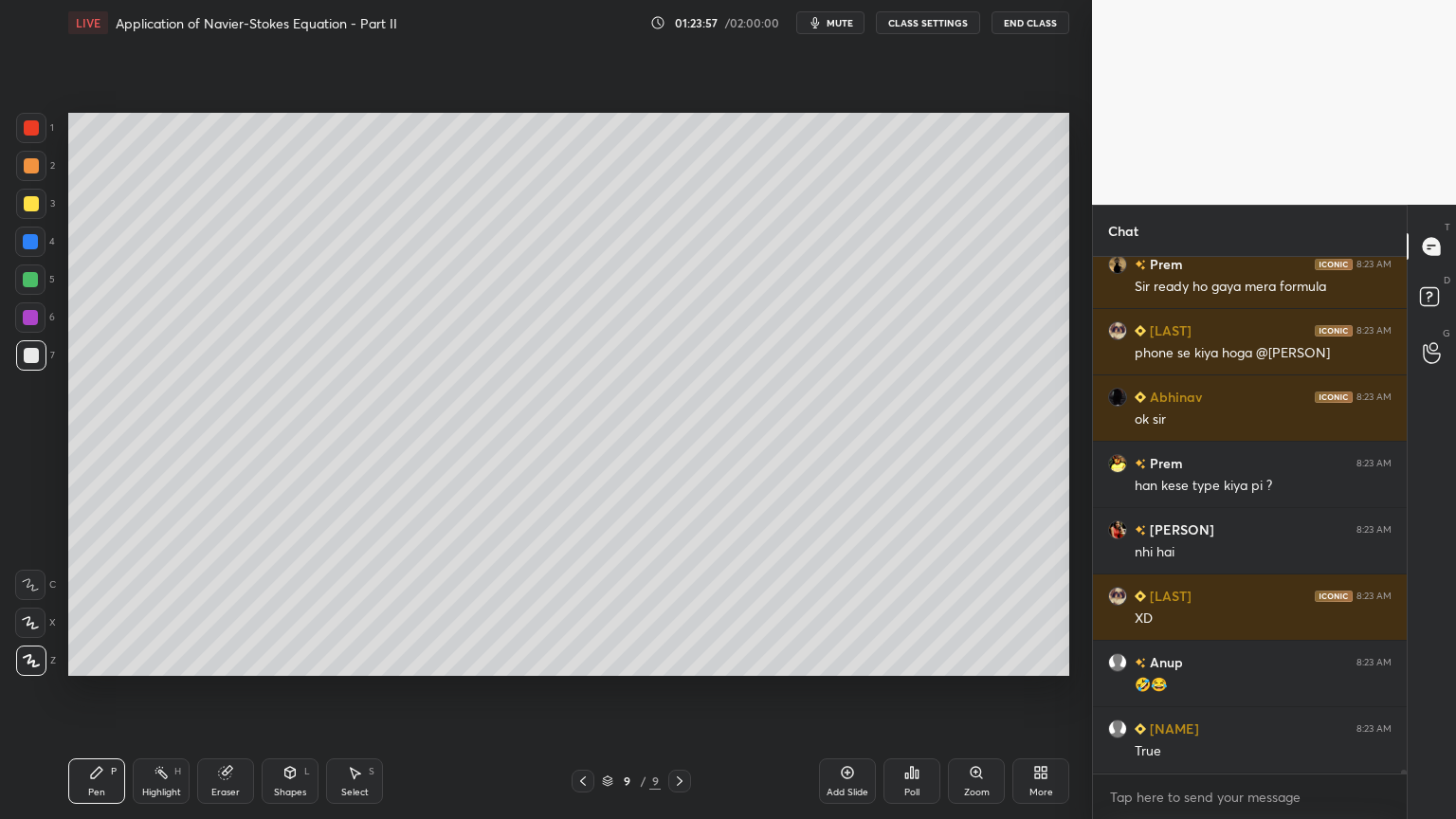 scroll, scrollTop: 65042, scrollLeft: 0, axis: vertical 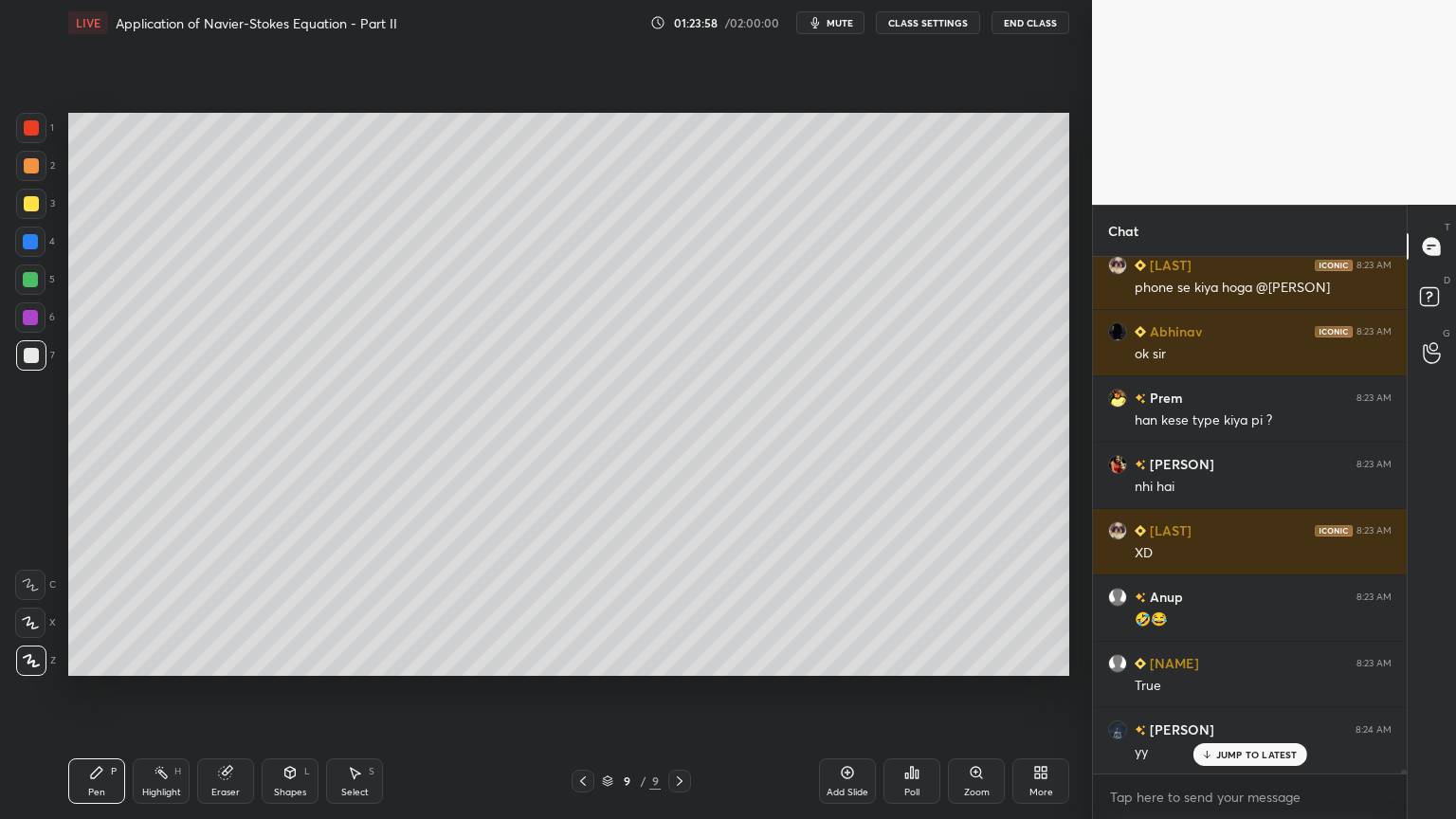 click on "Shapes" at bounding box center (290, 792) 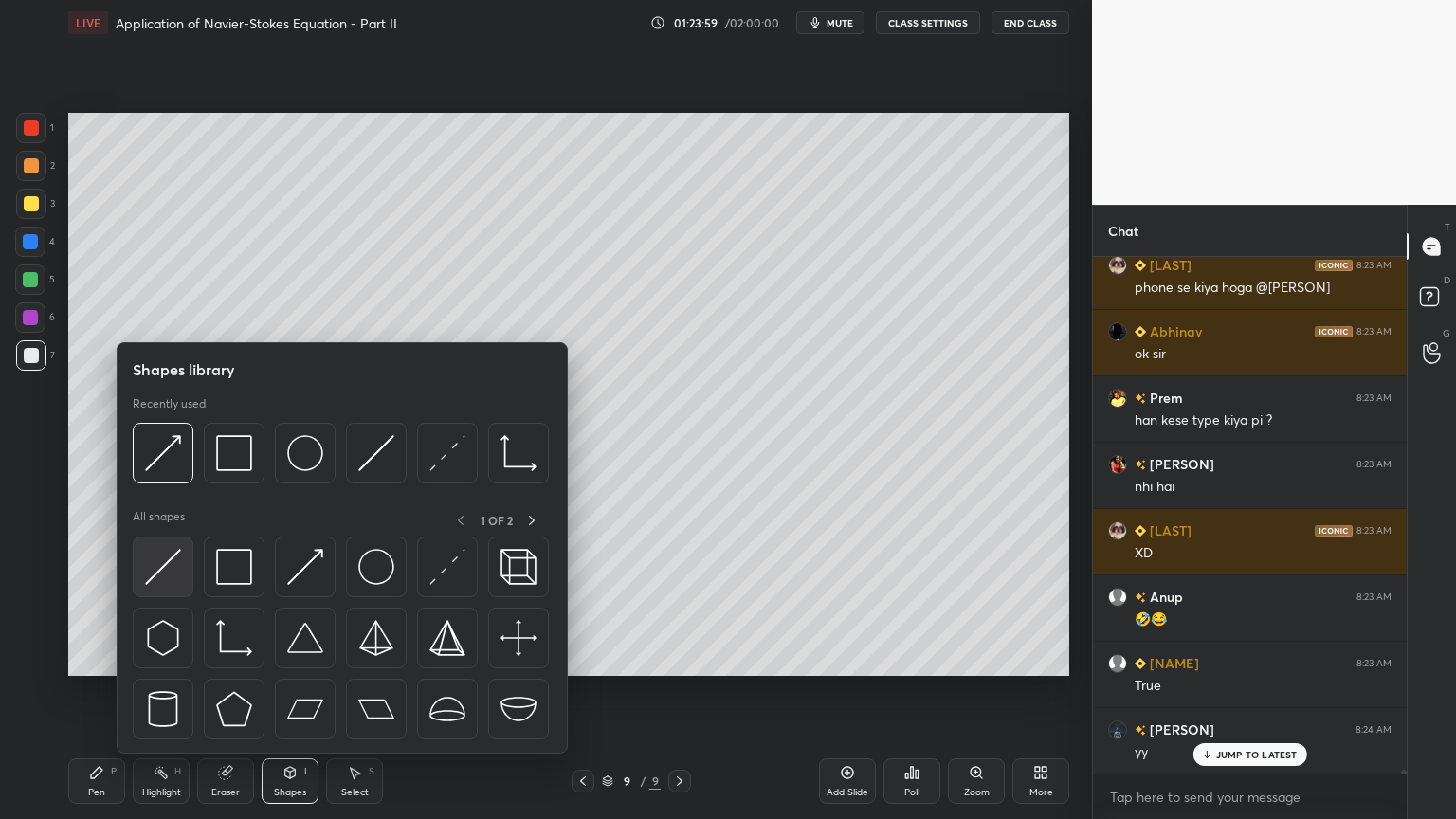 click at bounding box center (163, 567) 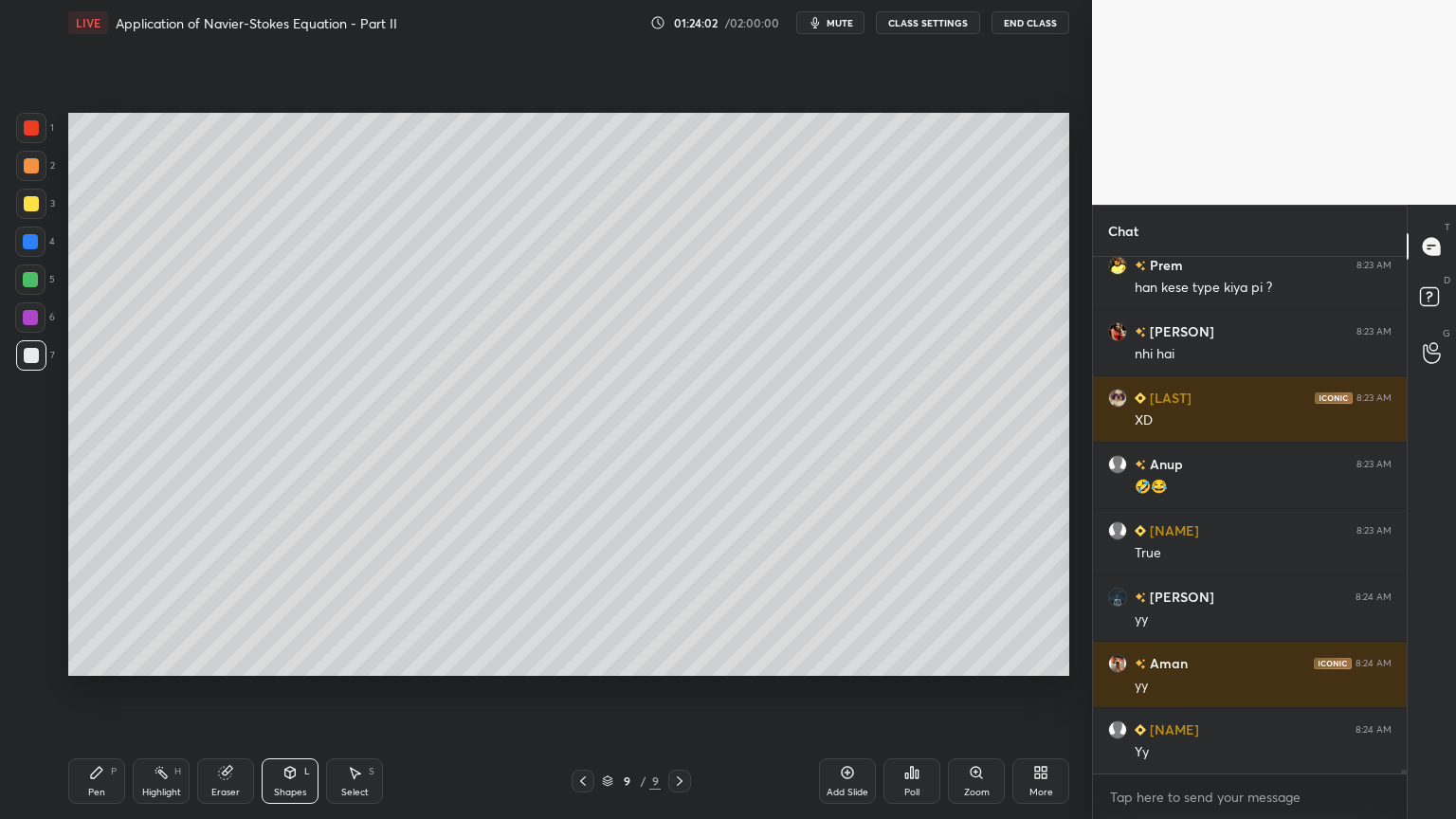 scroll, scrollTop: 65242, scrollLeft: 0, axis: vertical 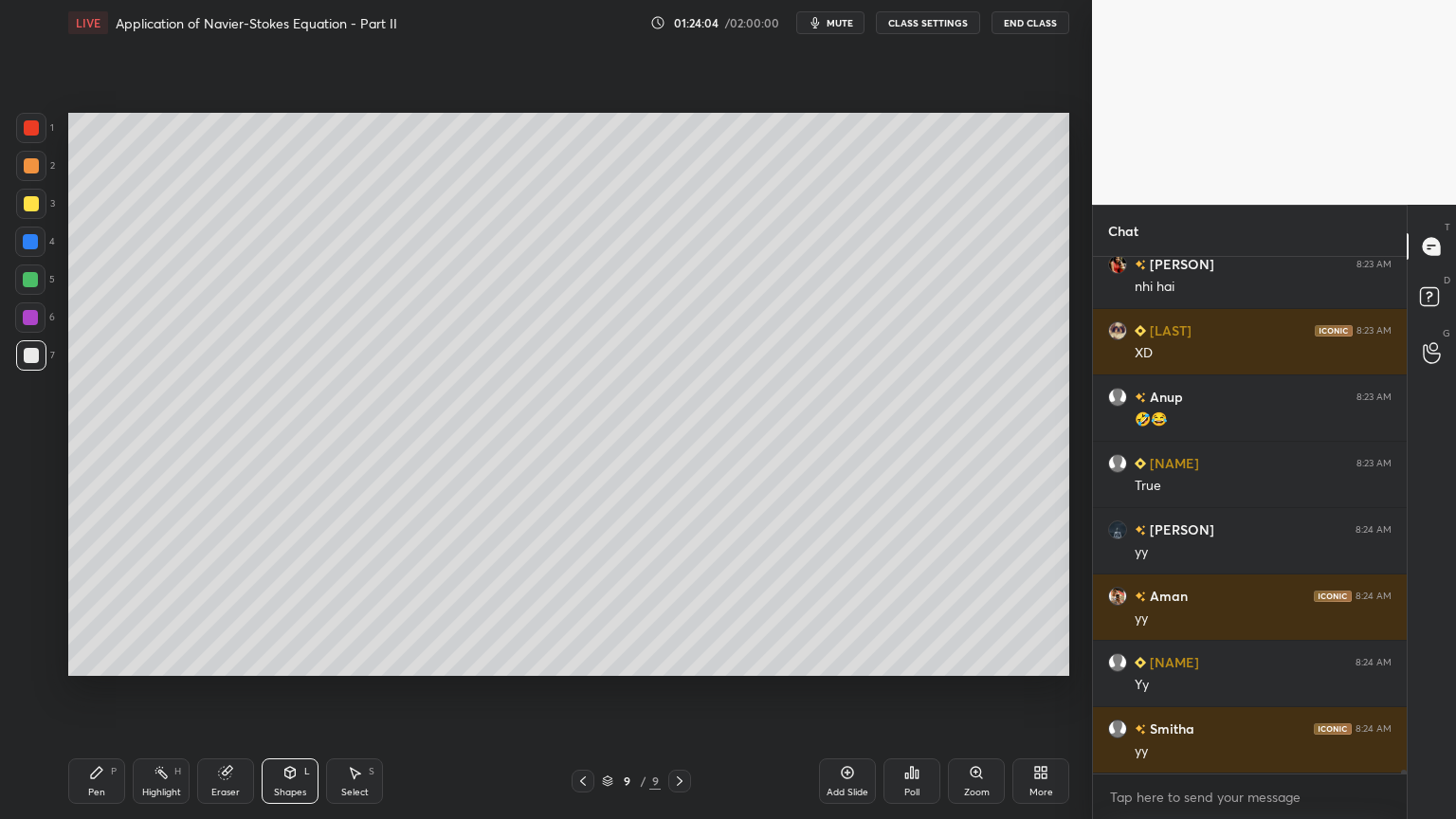 drag, startPoint x: 99, startPoint y: 776, endPoint x: 145, endPoint y: 758, distance: 49.396356 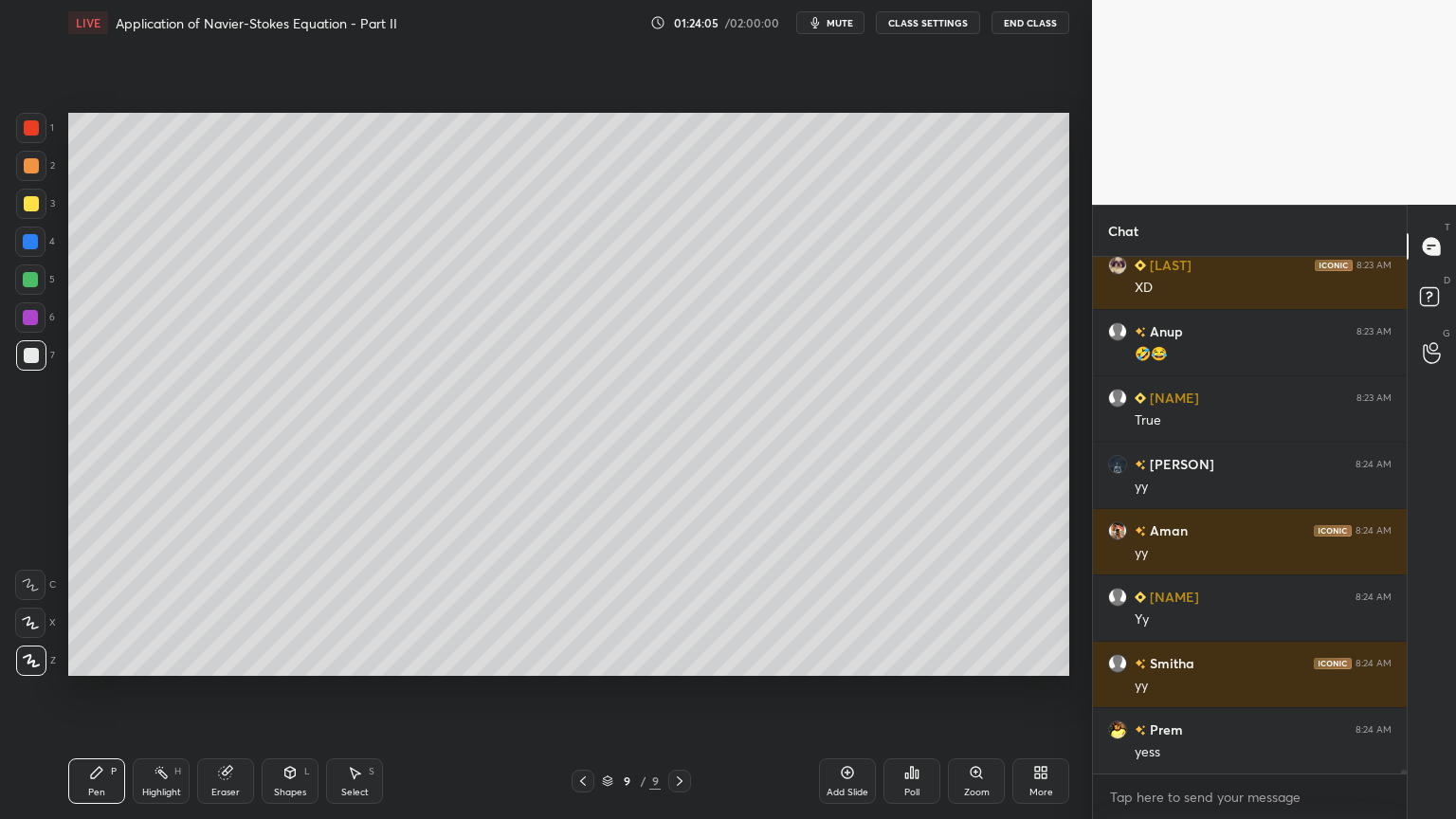 scroll, scrollTop: 65375, scrollLeft: 0, axis: vertical 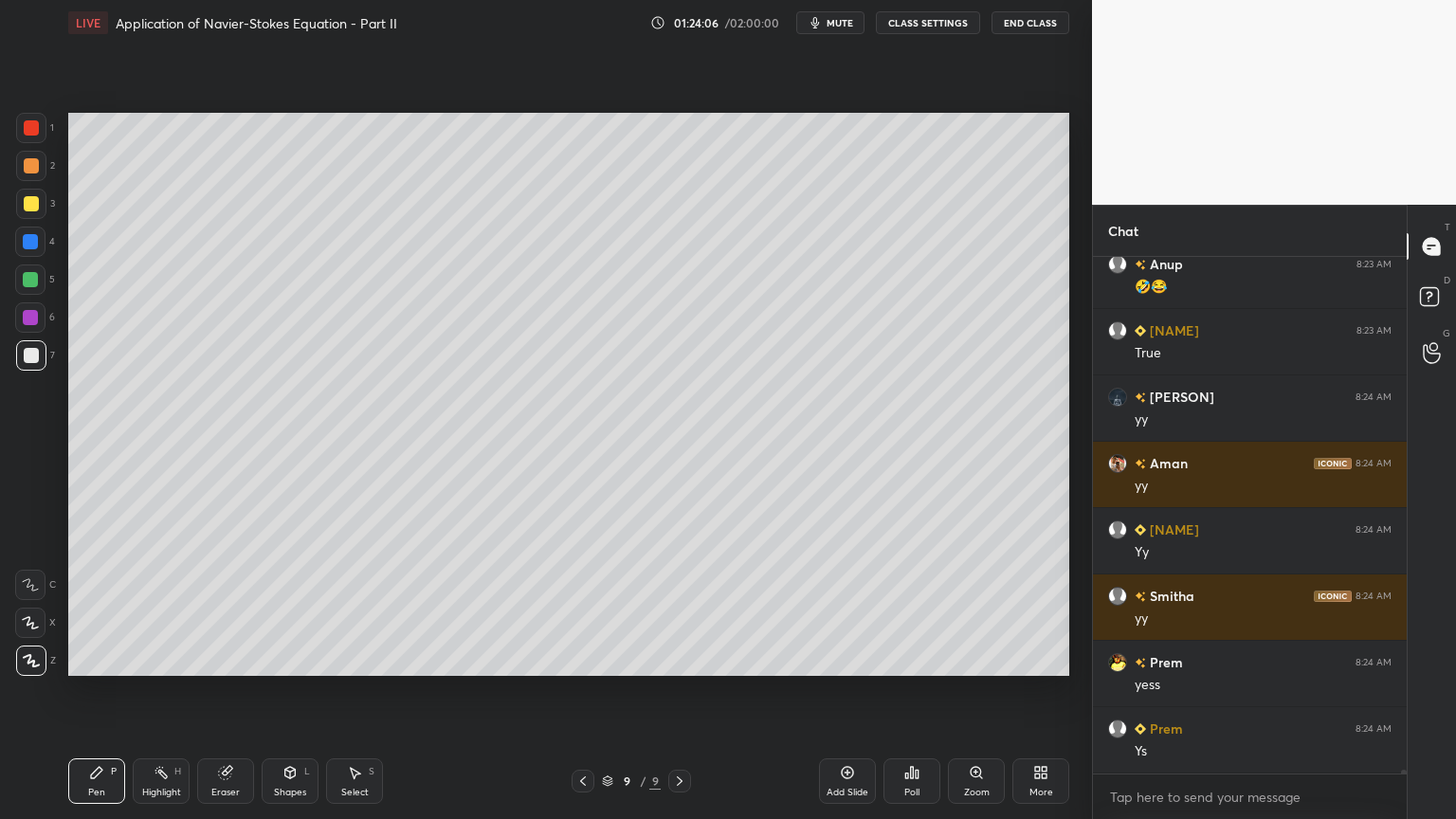 click 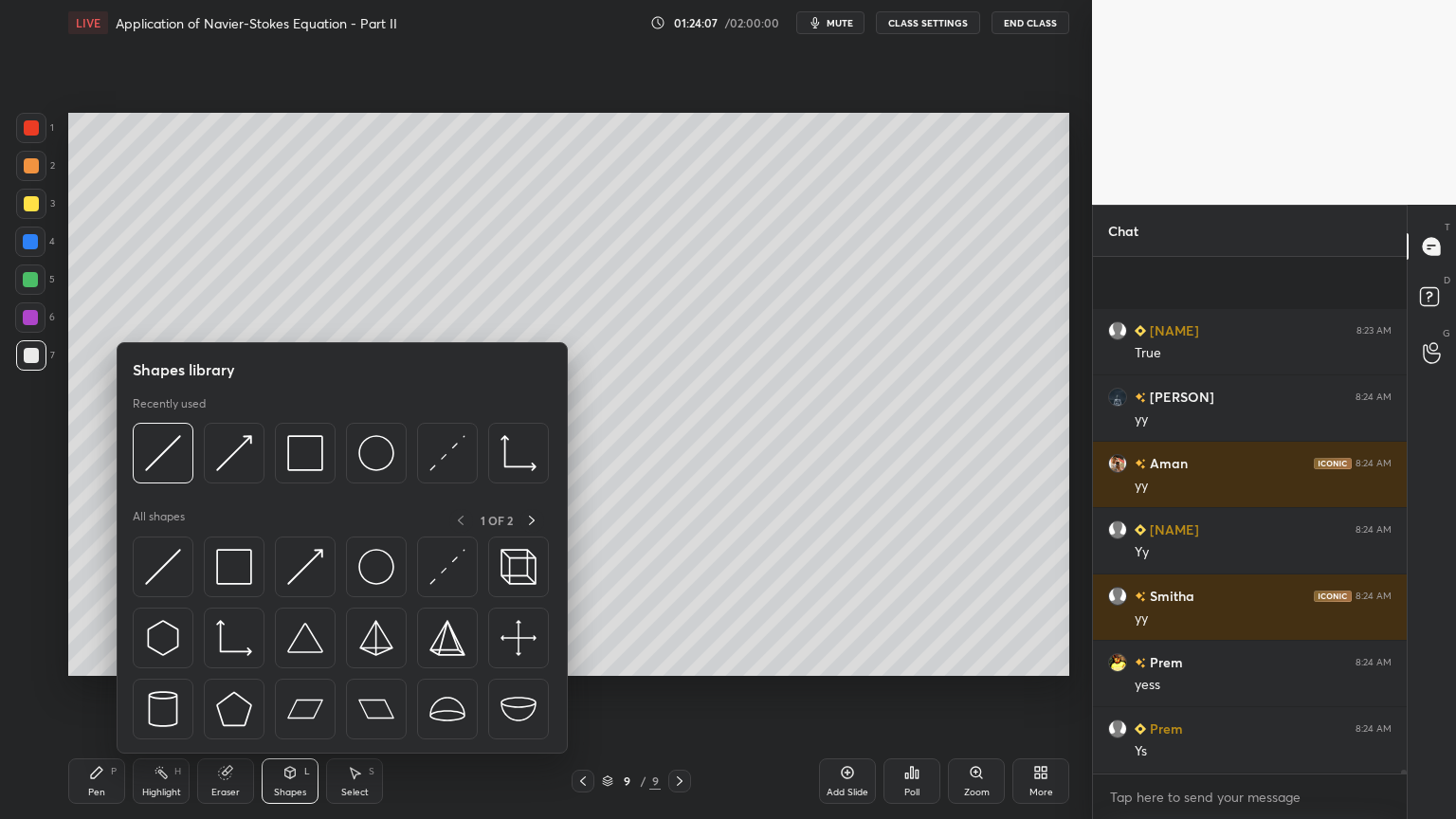scroll, scrollTop: 65508, scrollLeft: 0, axis: vertical 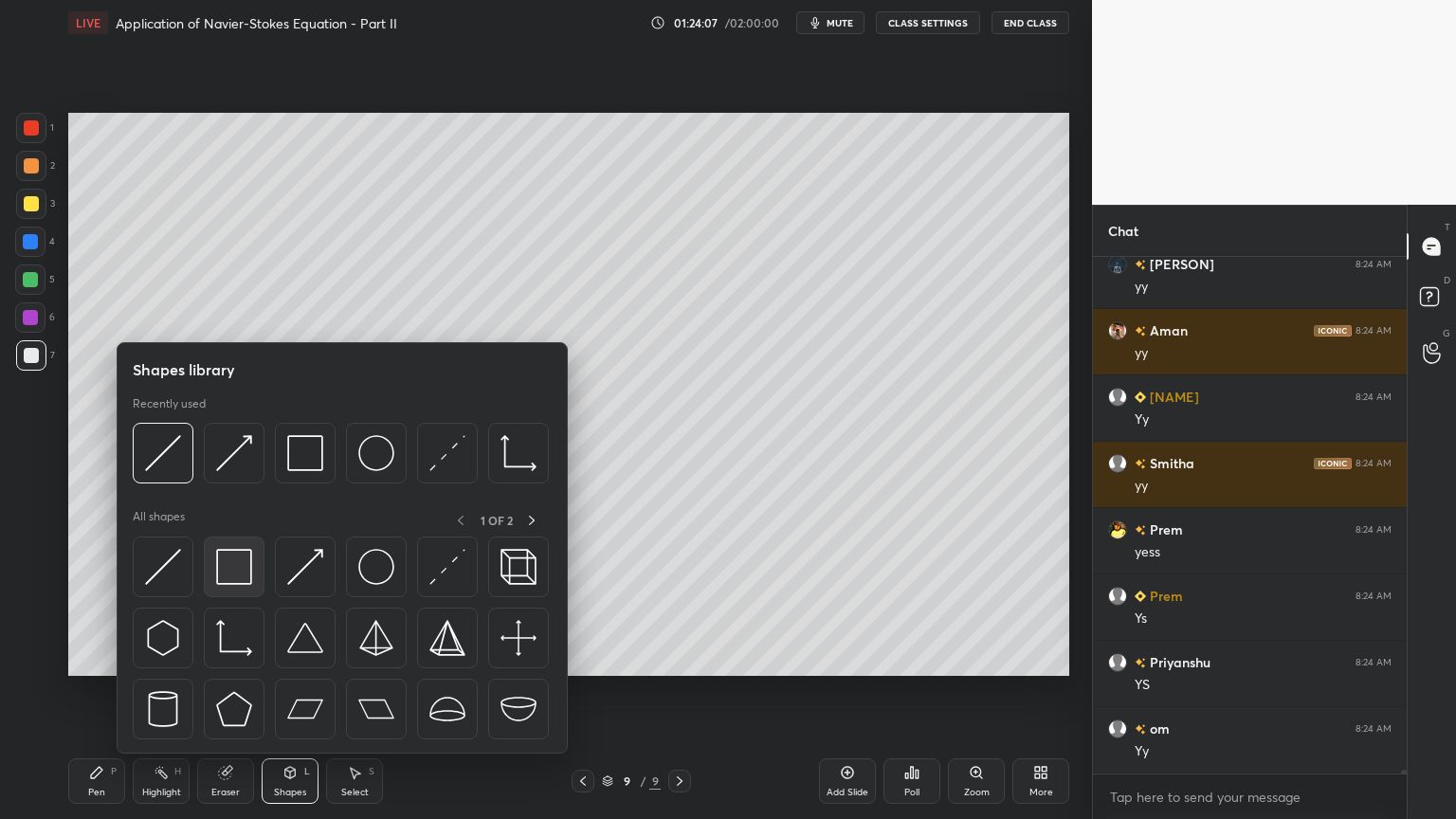 click at bounding box center (234, 567) 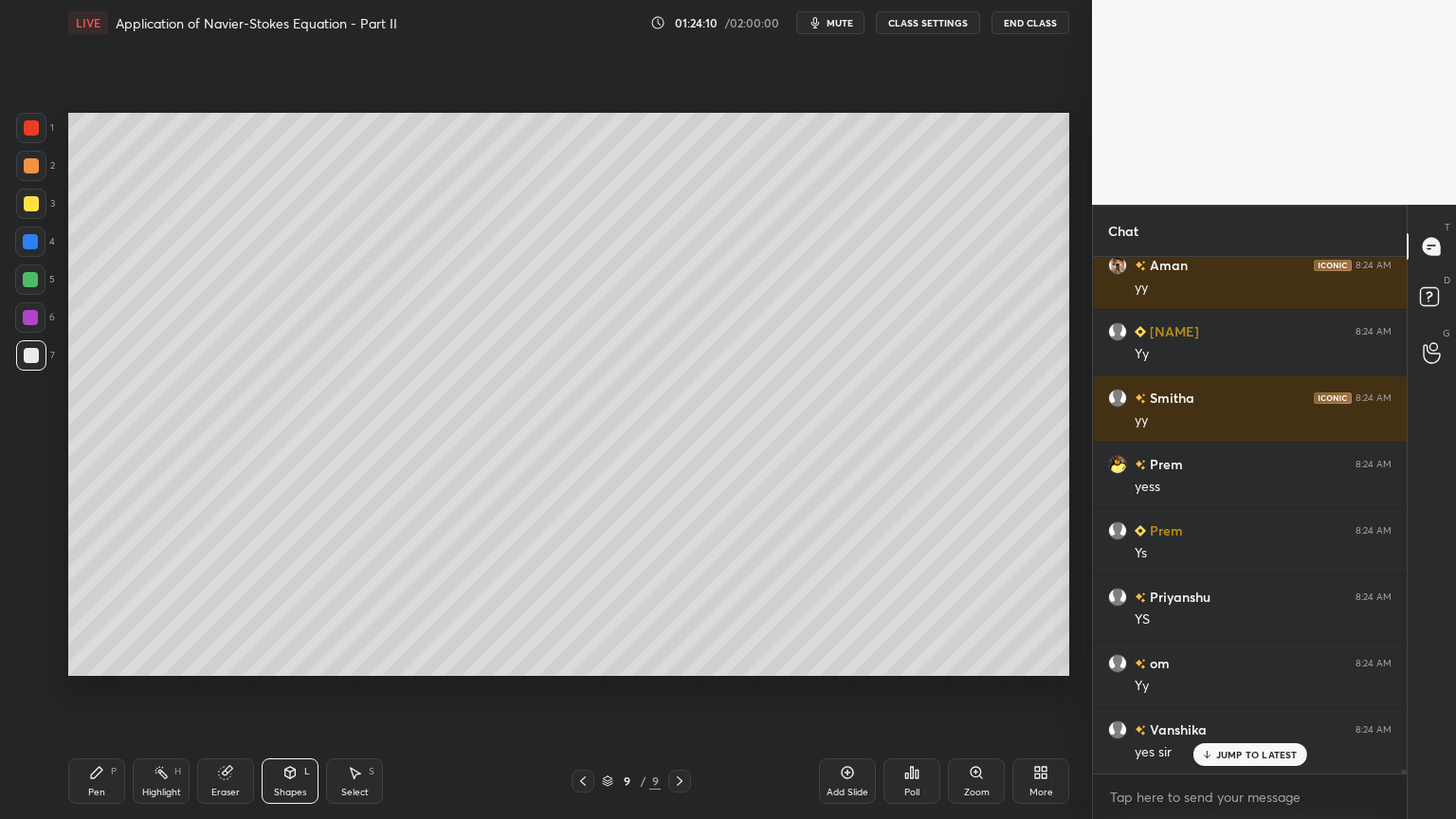 scroll, scrollTop: 65706, scrollLeft: 0, axis: vertical 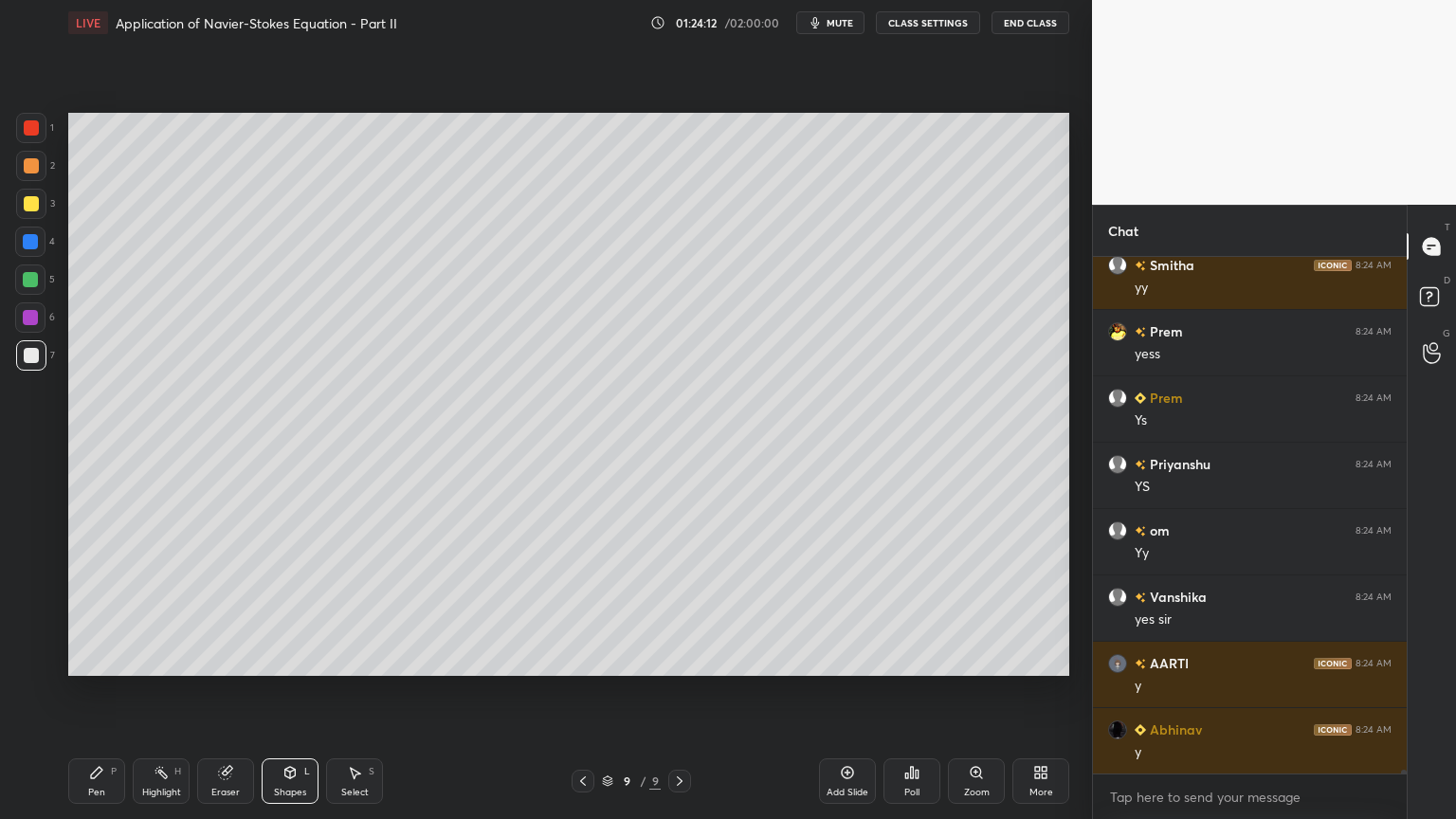 click 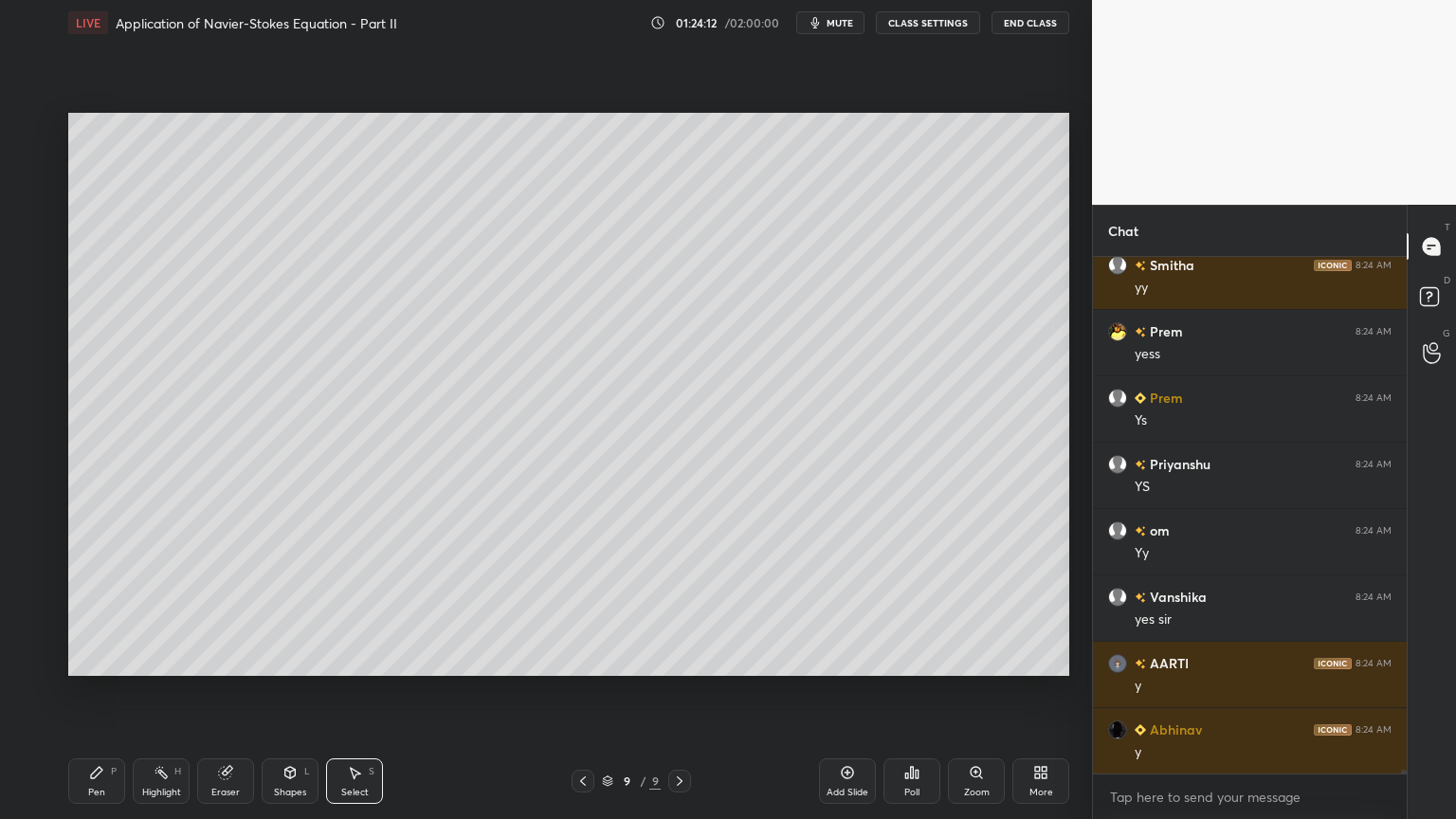 scroll, scrollTop: 65773, scrollLeft: 0, axis: vertical 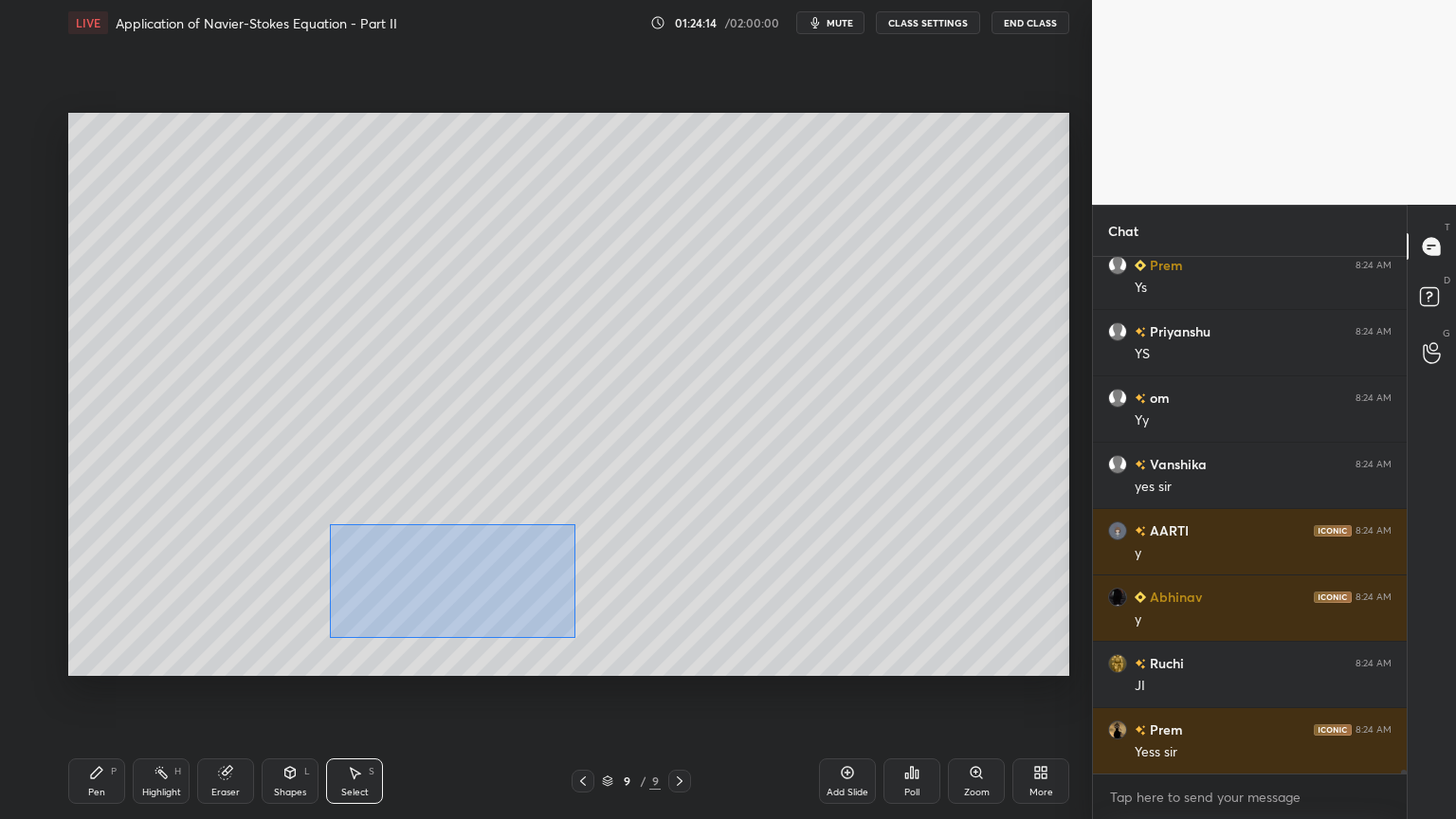 drag, startPoint x: 331, startPoint y: 529, endPoint x: 574, endPoint y: 637, distance: 265.9192 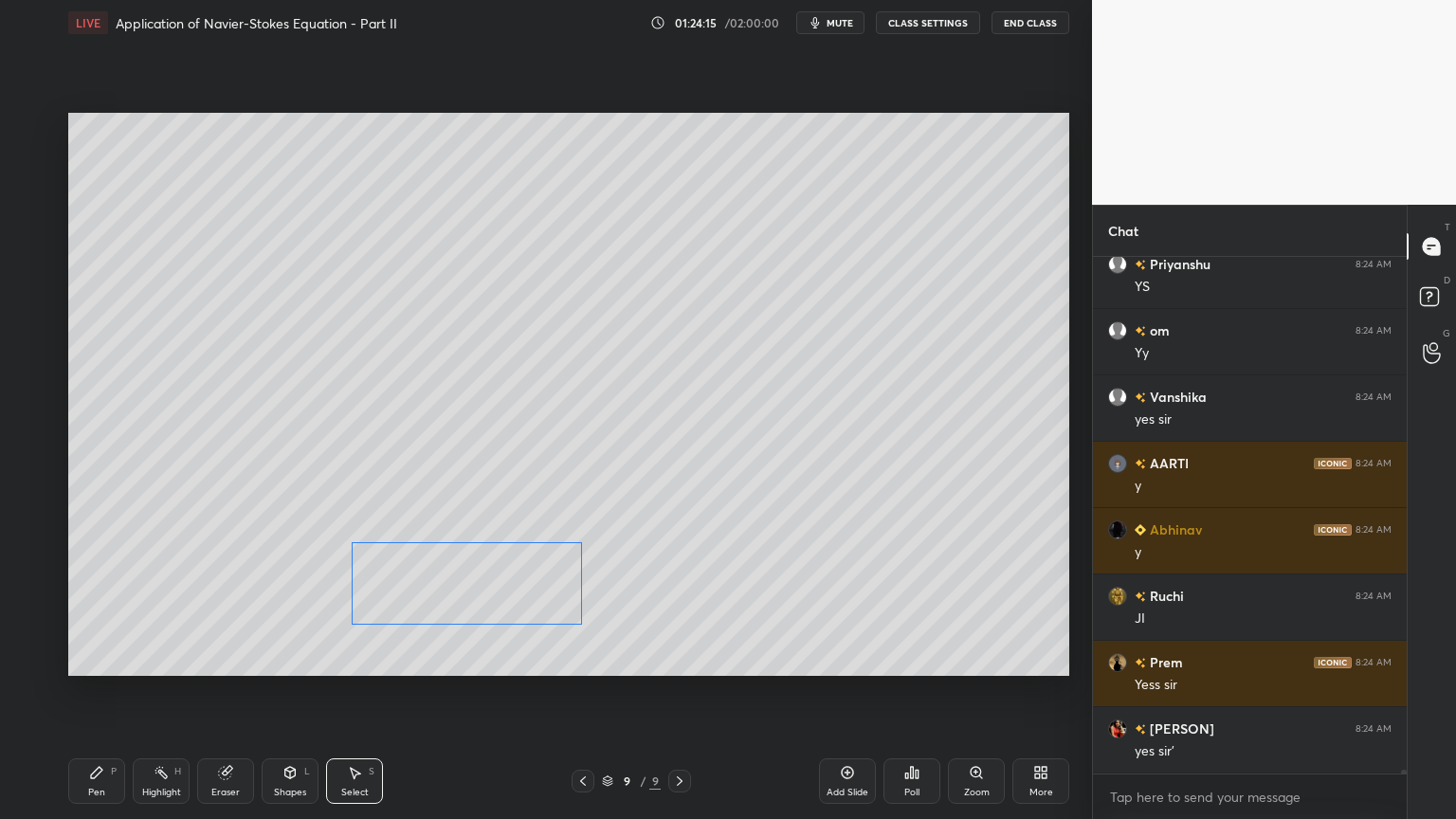 drag, startPoint x: 525, startPoint y: 608, endPoint x: 542, endPoint y: 617, distance: 19.23538 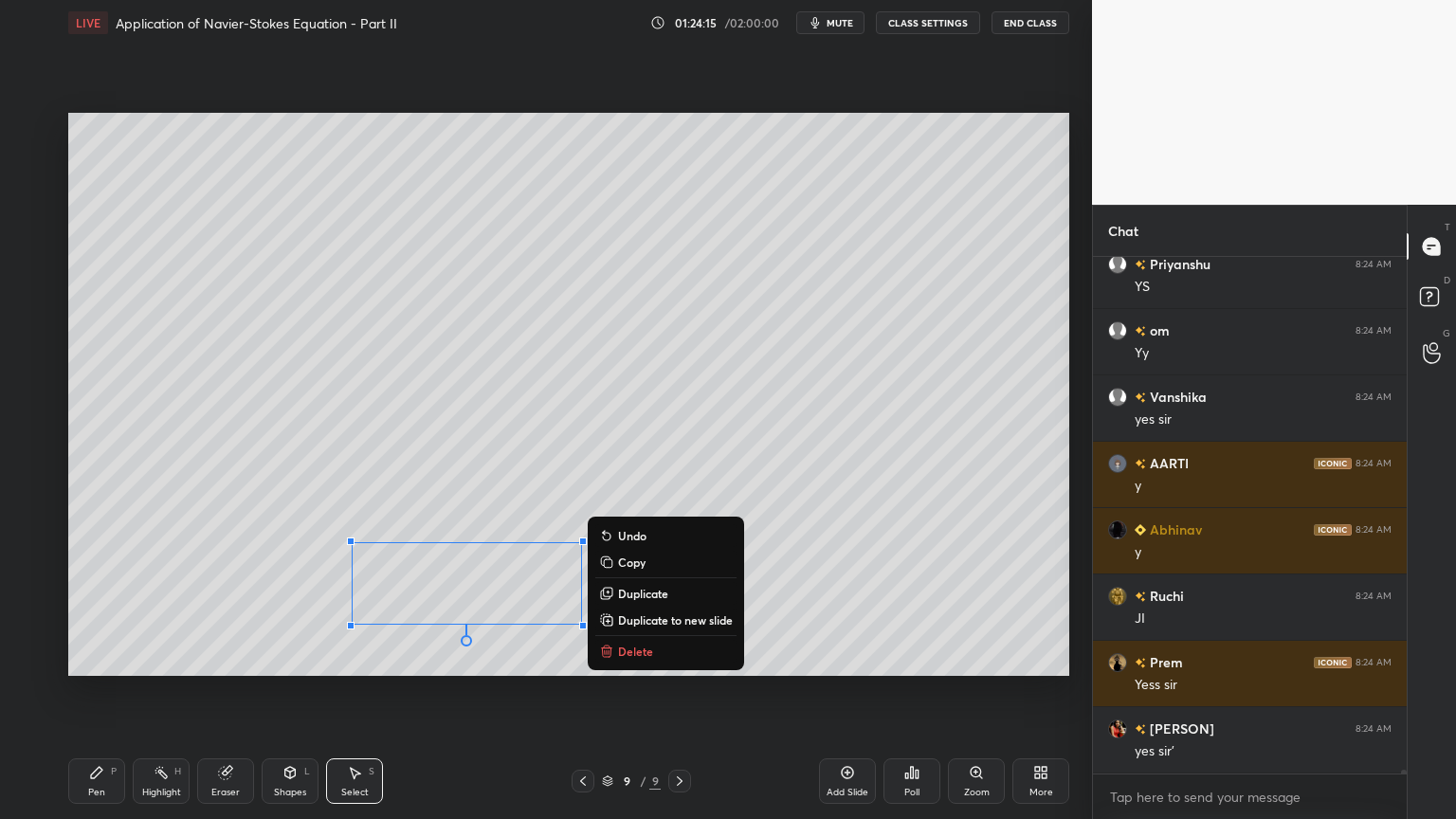 click on "0 ° Undo Copy Duplicate Duplicate to new slide Delete" at bounding box center [569, 394] 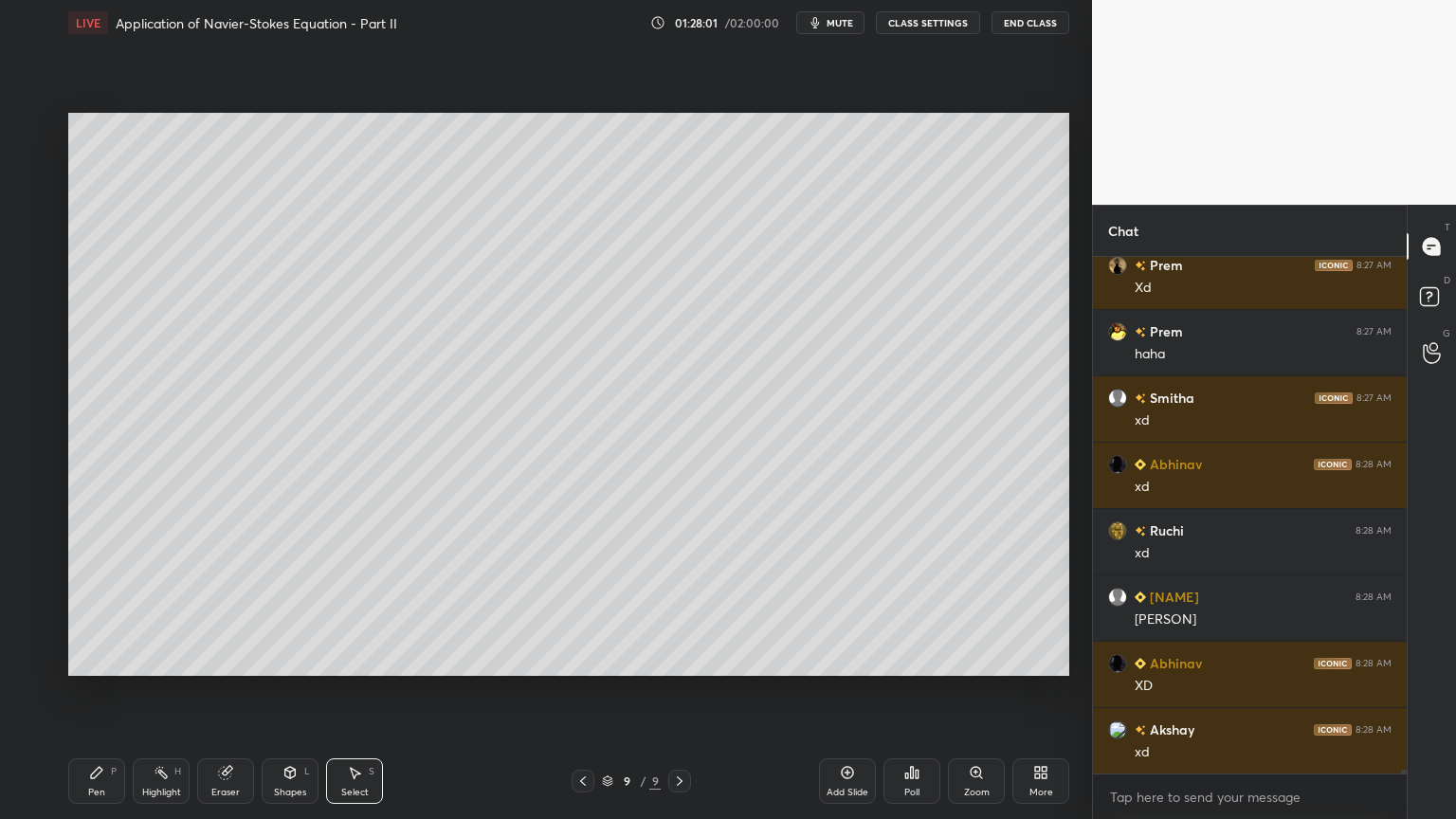 scroll, scrollTop: 69561, scrollLeft: 0, axis: vertical 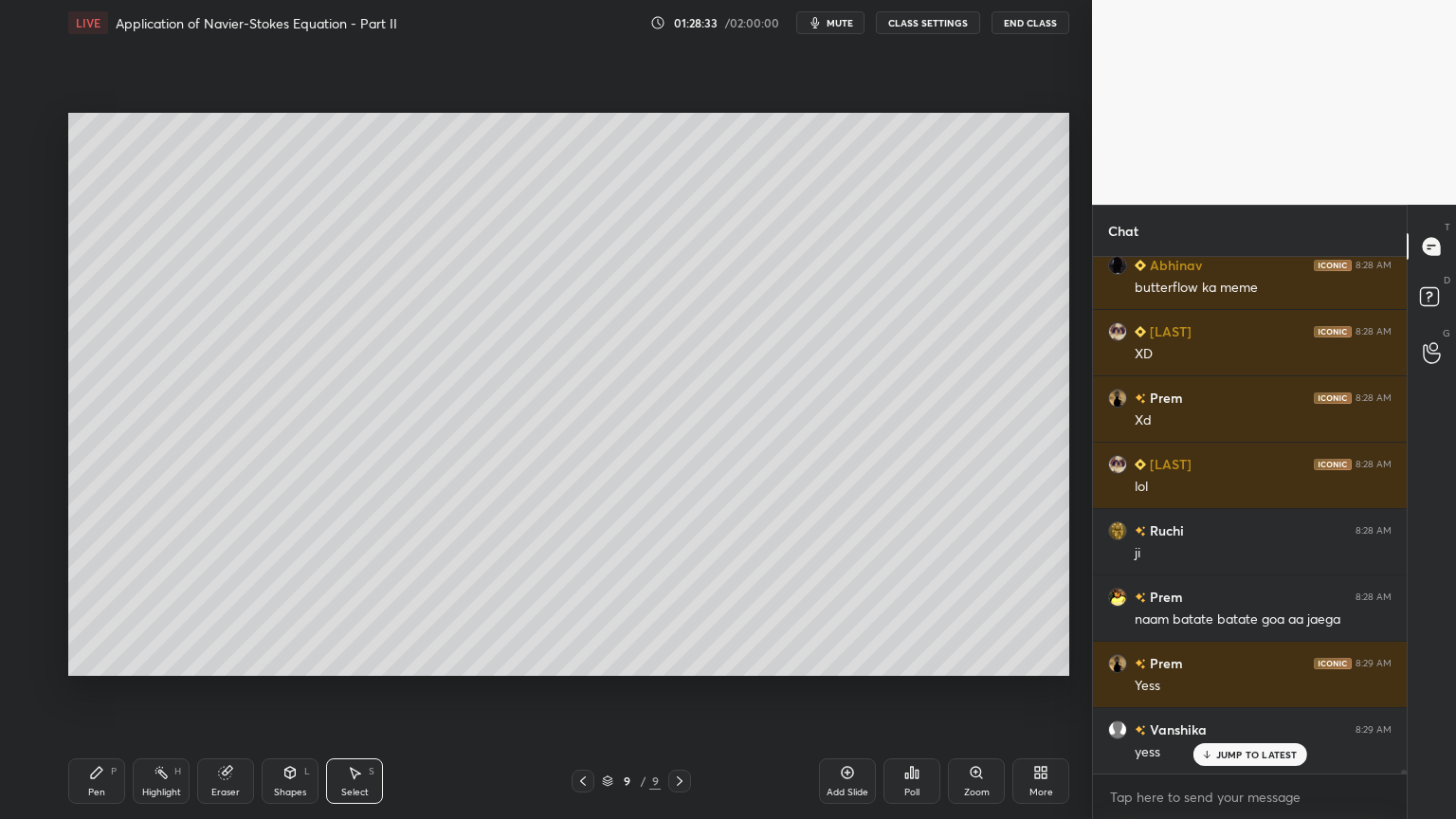 click on "Shapes L" at bounding box center [290, 781] 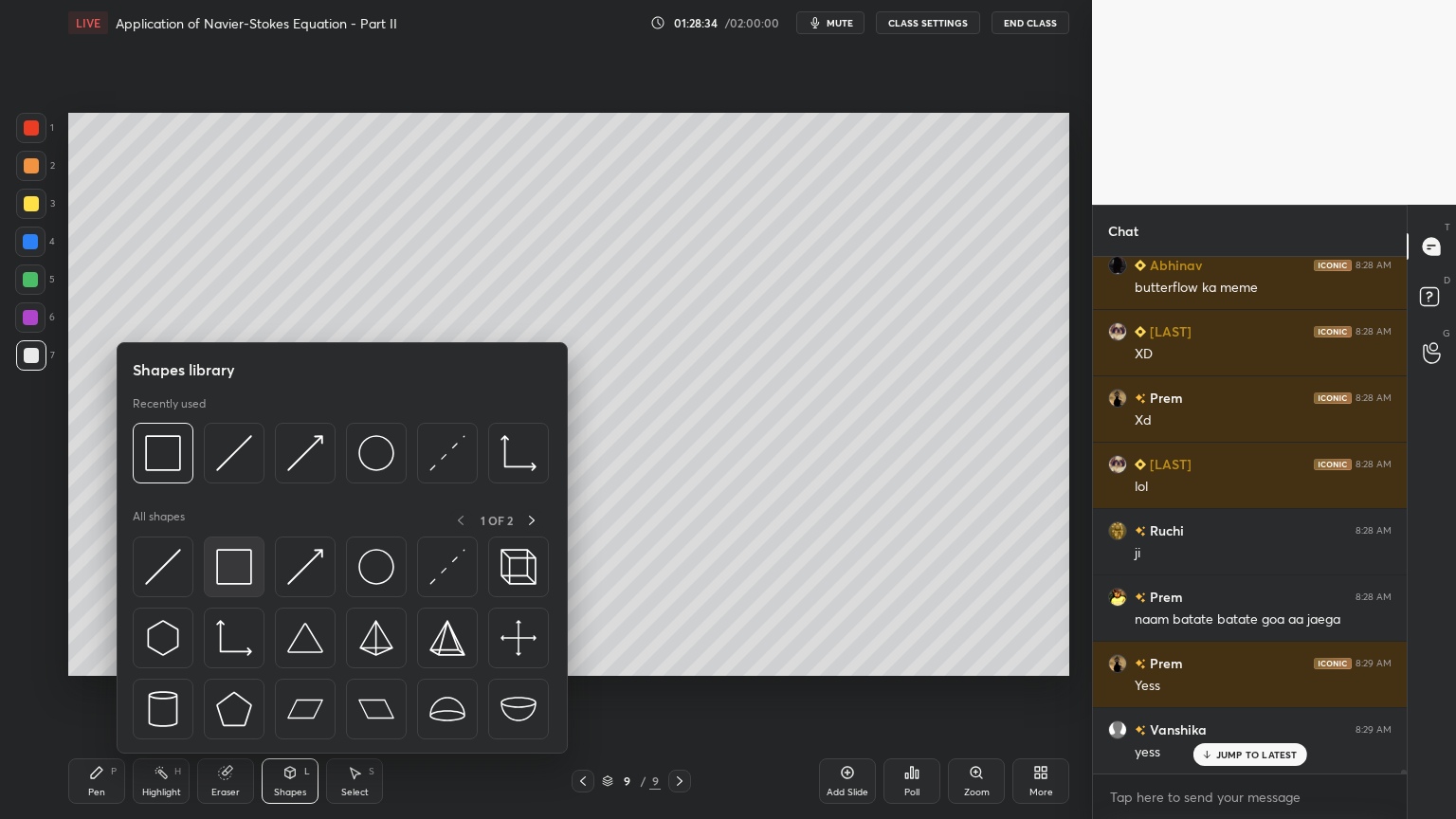 click at bounding box center [234, 567] 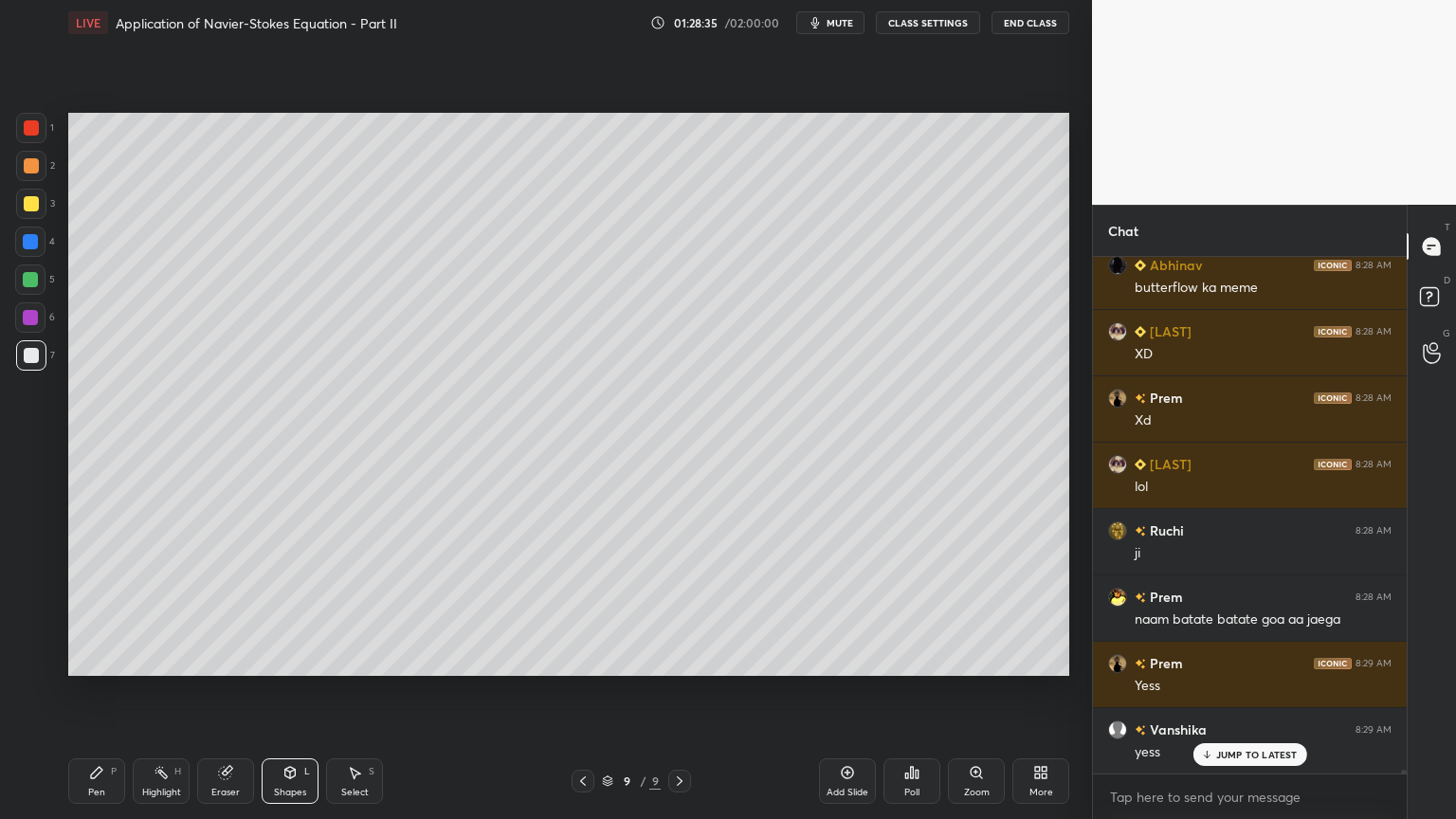 click at bounding box center (30, 318) 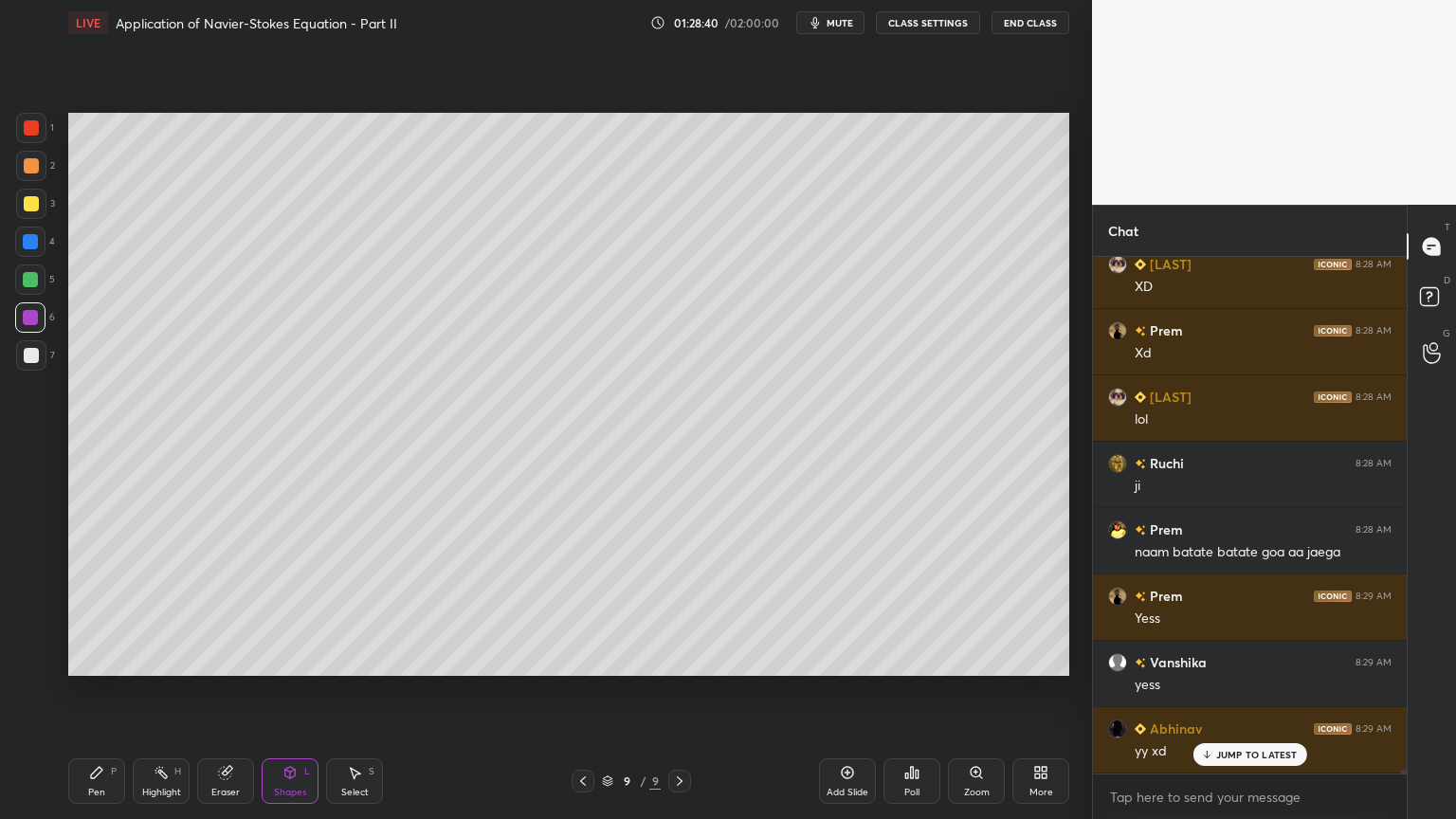 scroll, scrollTop: 70423, scrollLeft: 0, axis: vertical 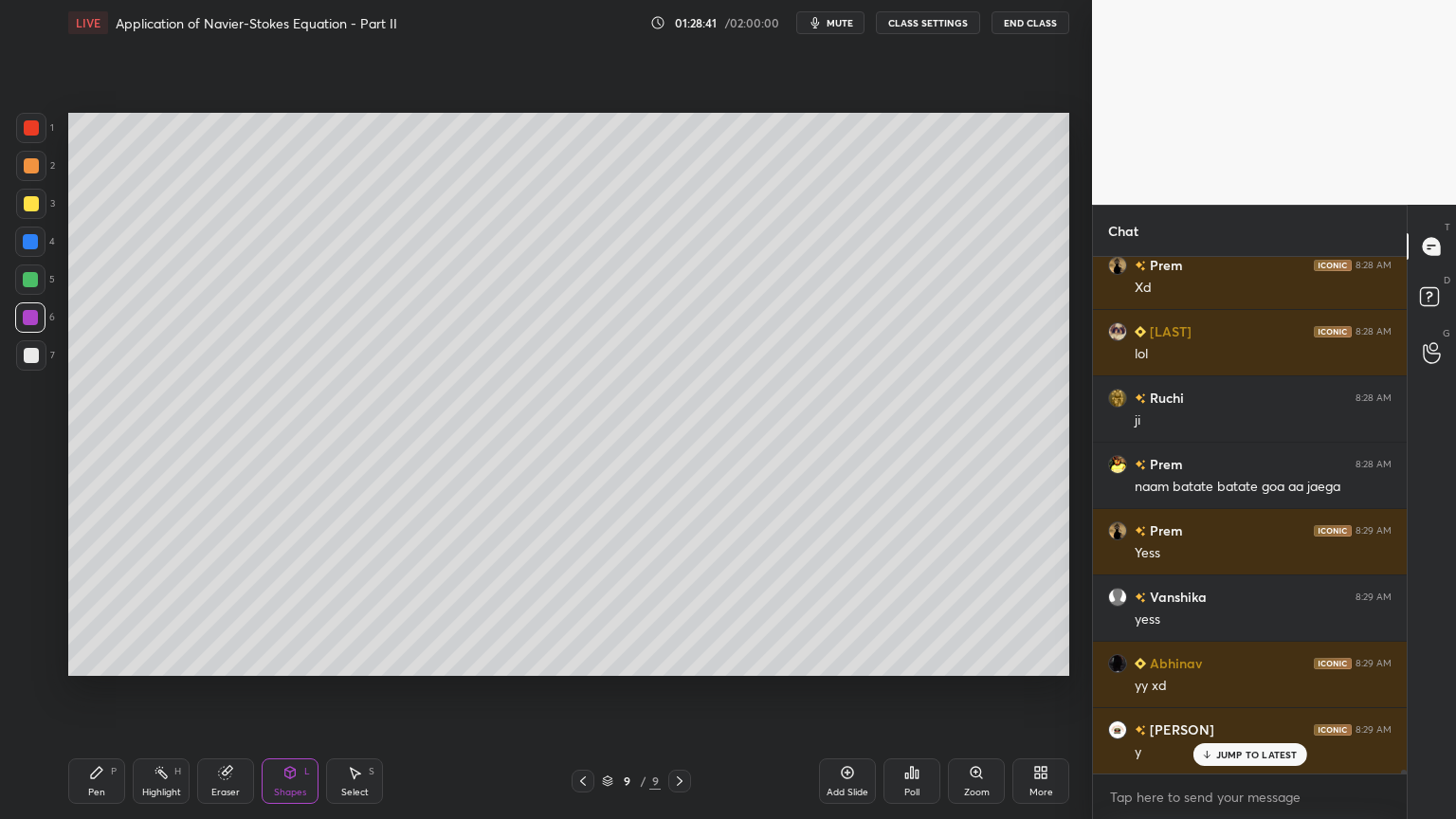 click on "Select S" at bounding box center (355, 781) 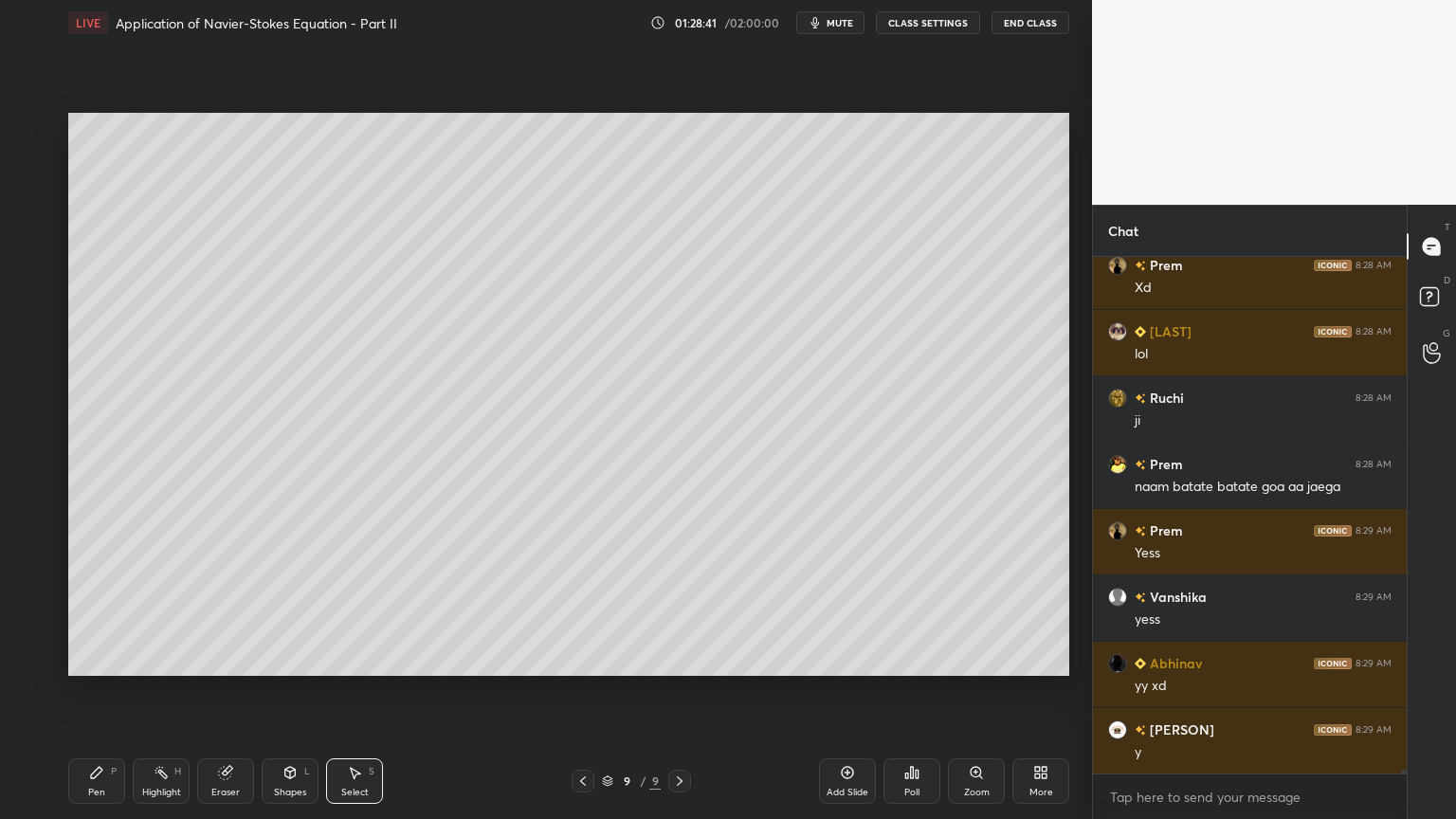 scroll, scrollTop: 70490, scrollLeft: 0, axis: vertical 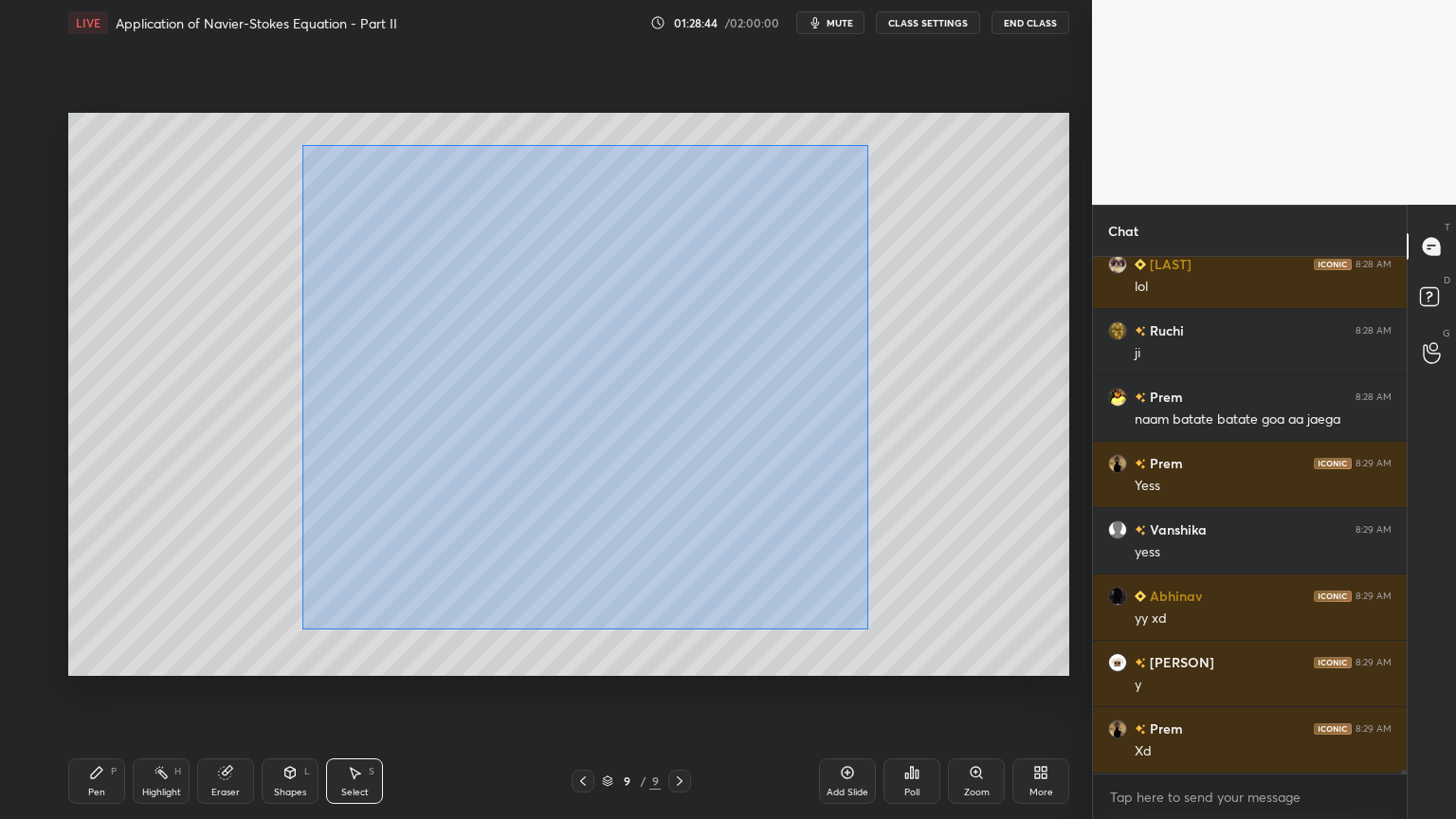drag, startPoint x: 302, startPoint y: 144, endPoint x: 867, endPoint y: 623, distance: 740.71992 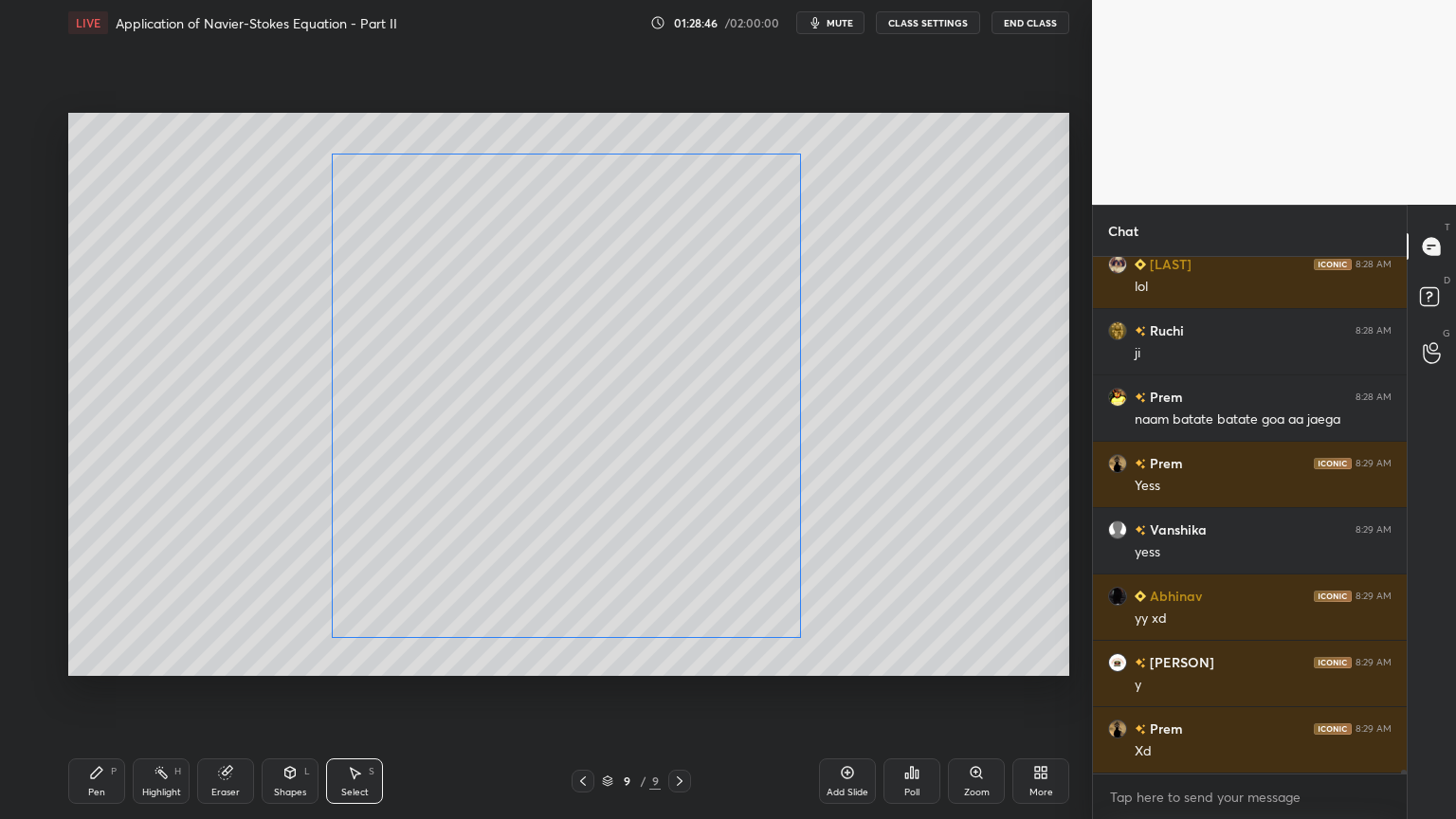 drag, startPoint x: 727, startPoint y: 536, endPoint x: 739, endPoint y: 547, distance: 16.278821 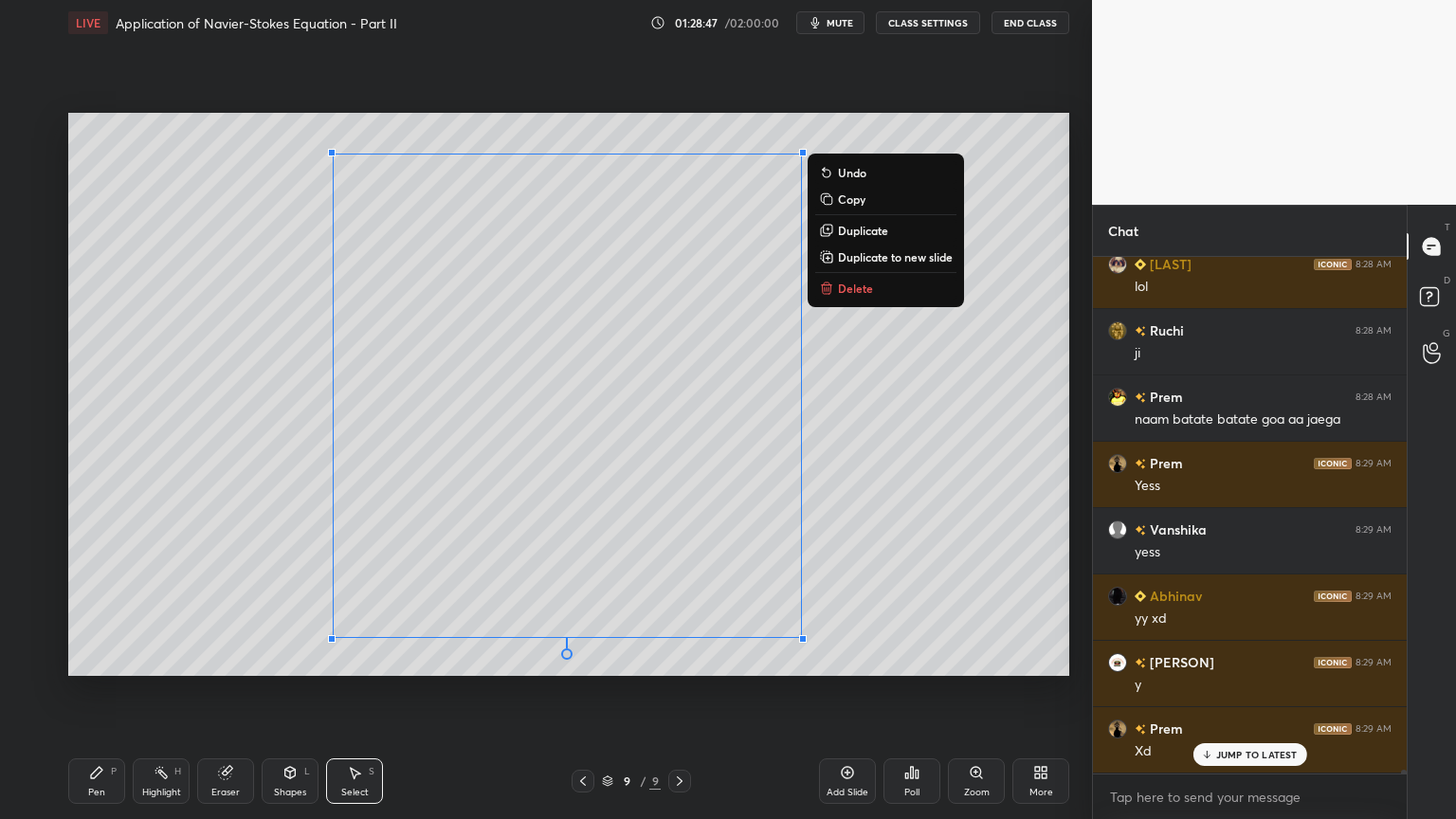 scroll, scrollTop: 70555, scrollLeft: 0, axis: vertical 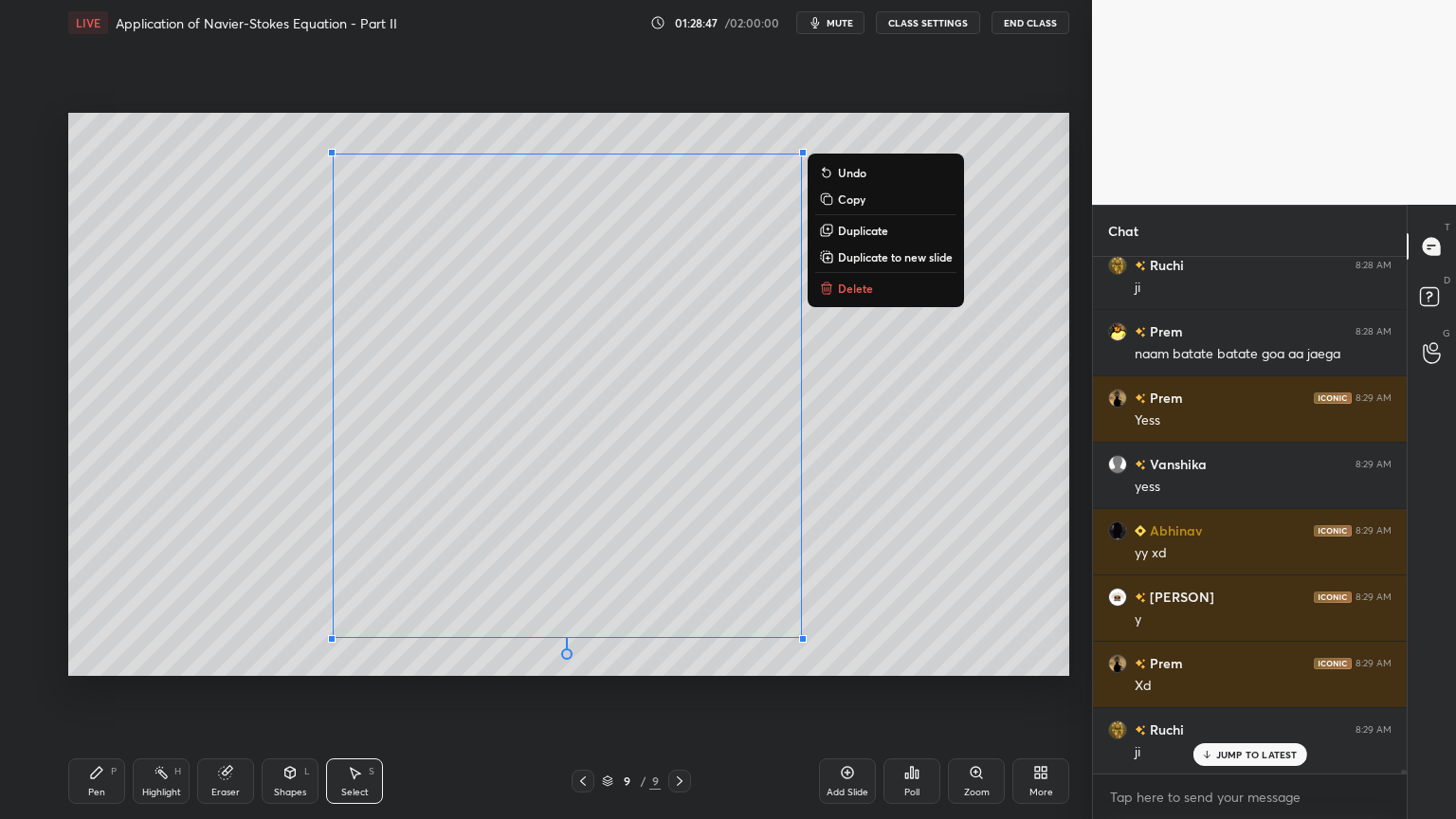 click on "0 ° Undo Copy Duplicate Duplicate to new slide Delete" at bounding box center (569, 394) 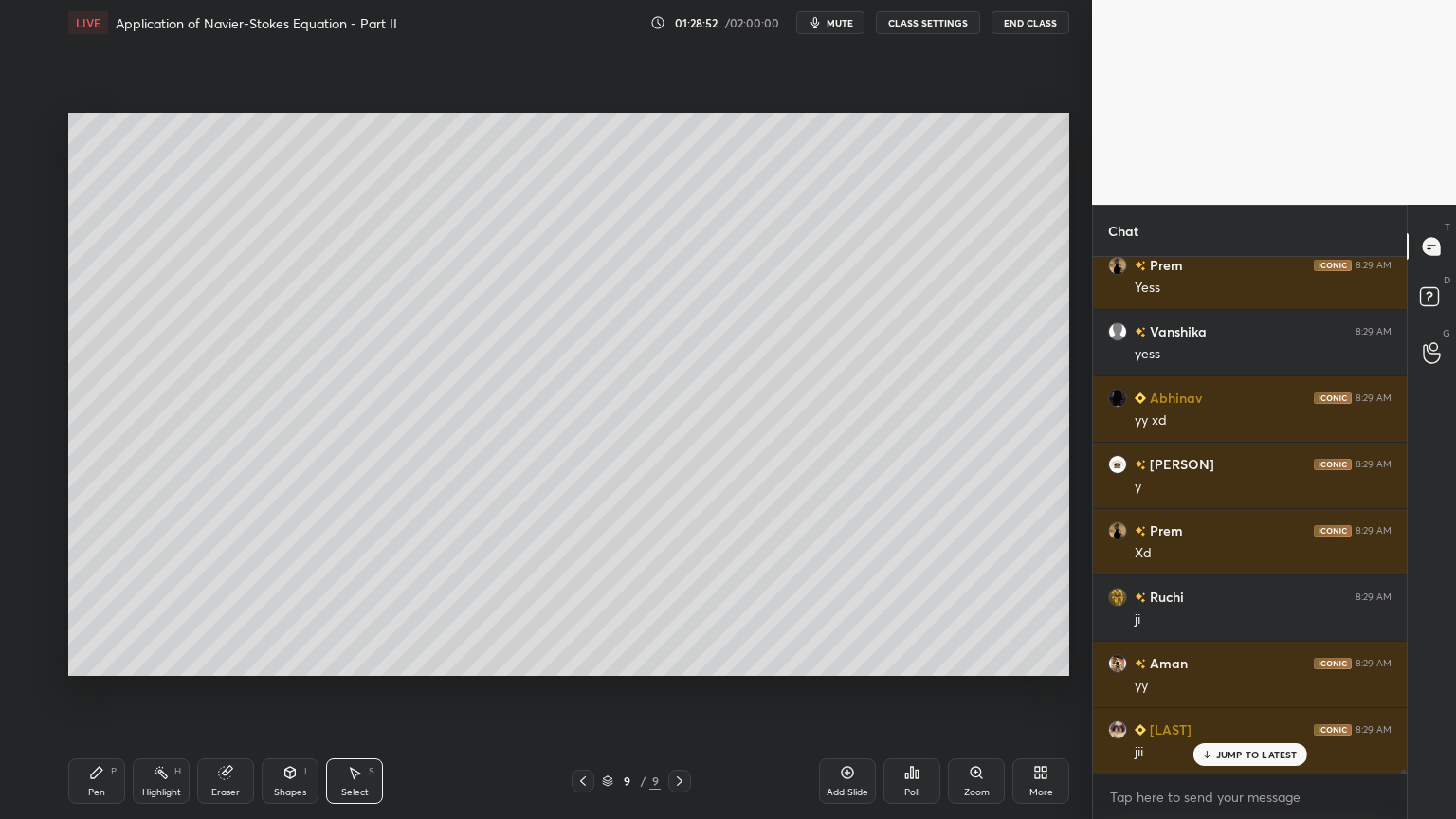 scroll, scrollTop: 70755, scrollLeft: 0, axis: vertical 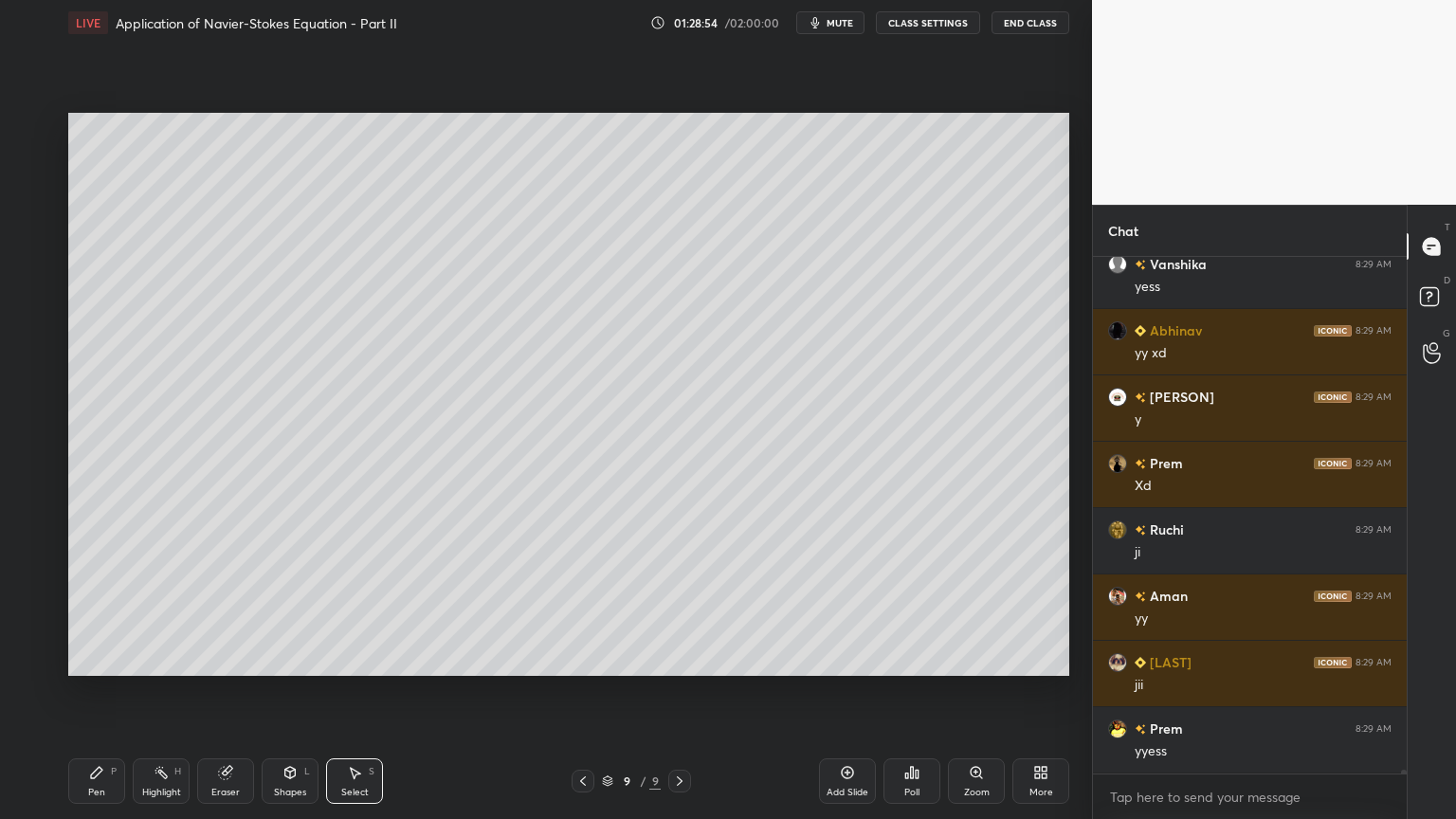 click 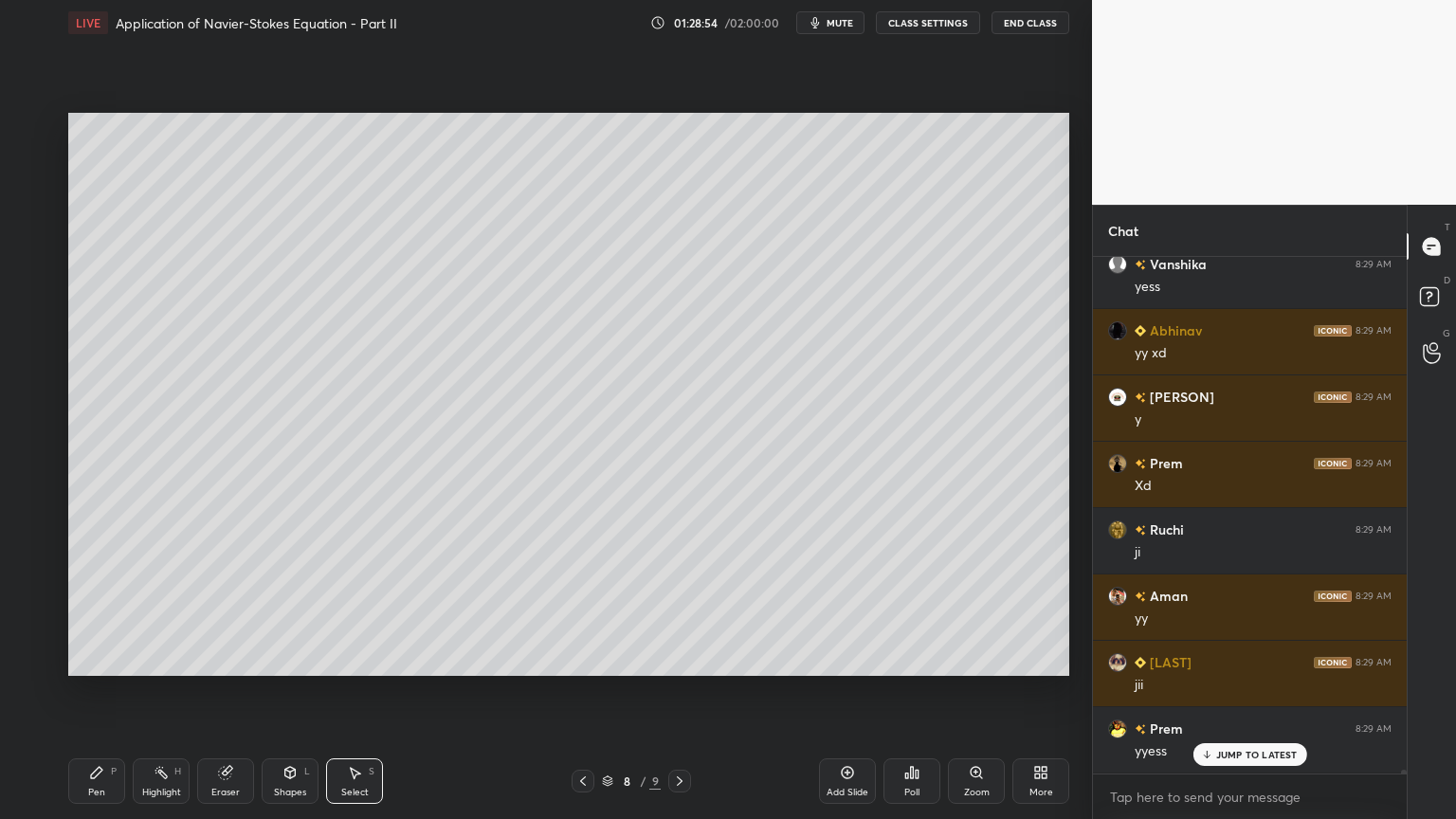 scroll, scrollTop: 70821, scrollLeft: 0, axis: vertical 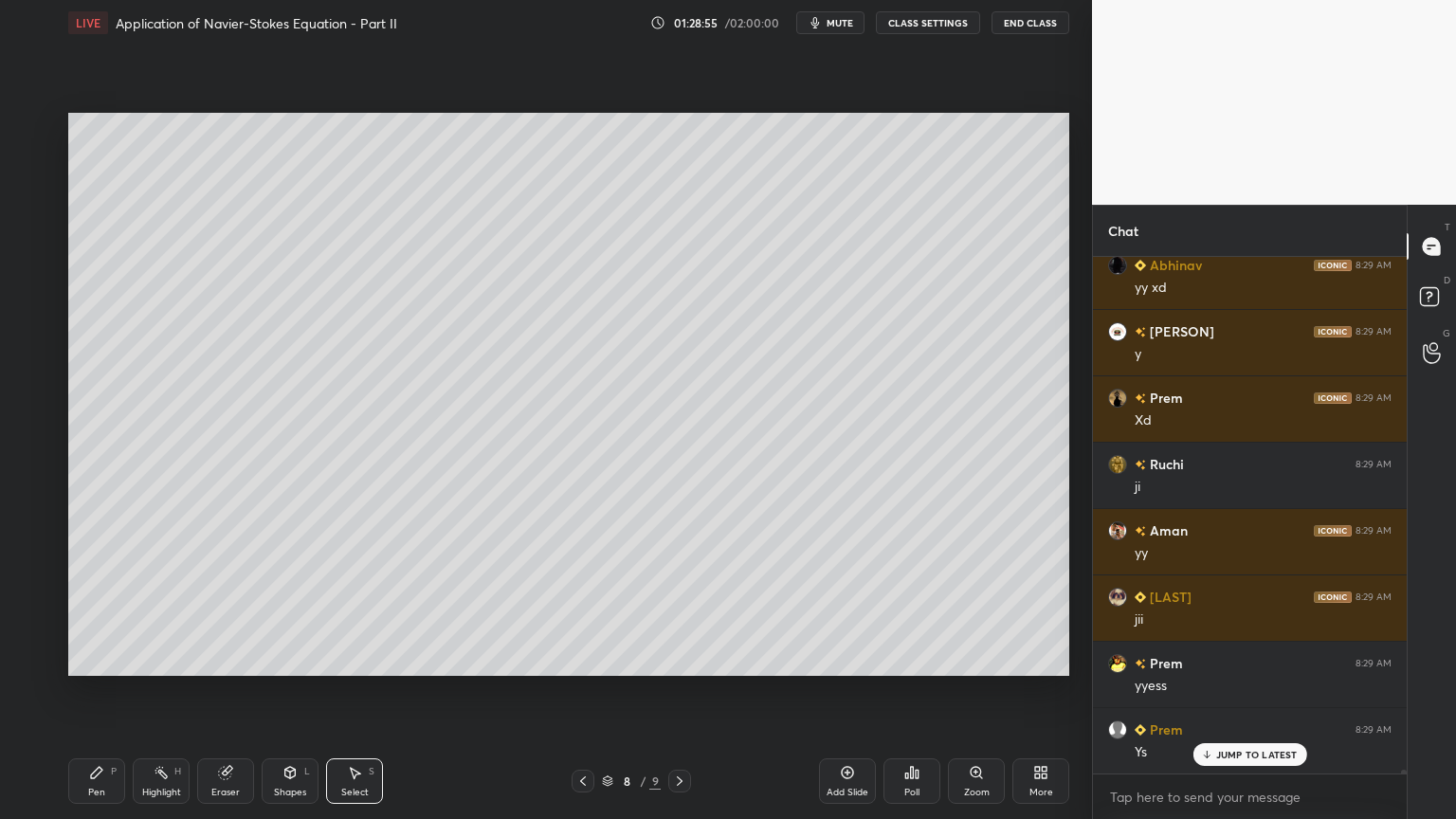 click on "Shapes L" at bounding box center (290, 781) 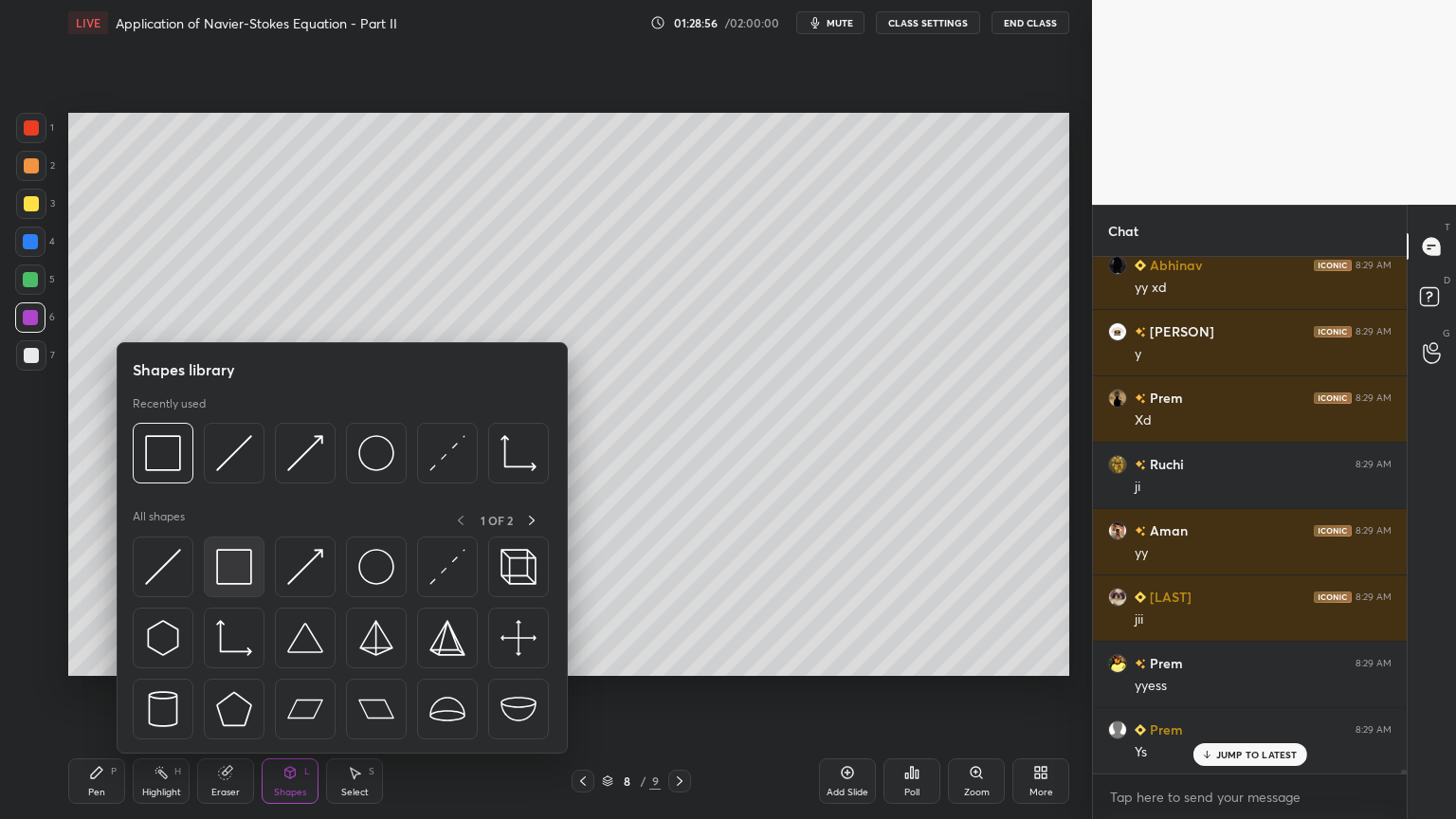 click at bounding box center [234, 567] 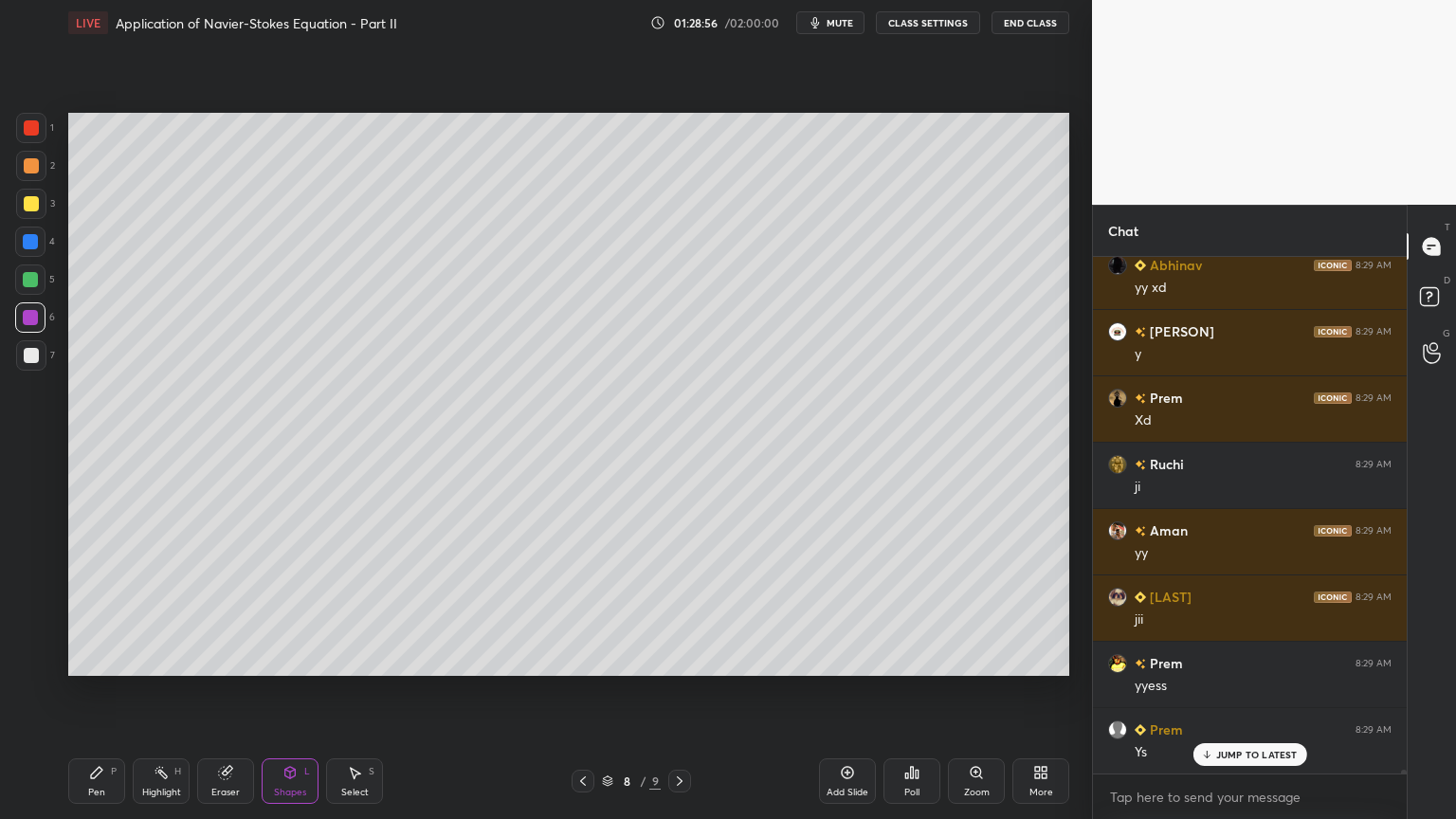 scroll, scrollTop: 70888, scrollLeft: 0, axis: vertical 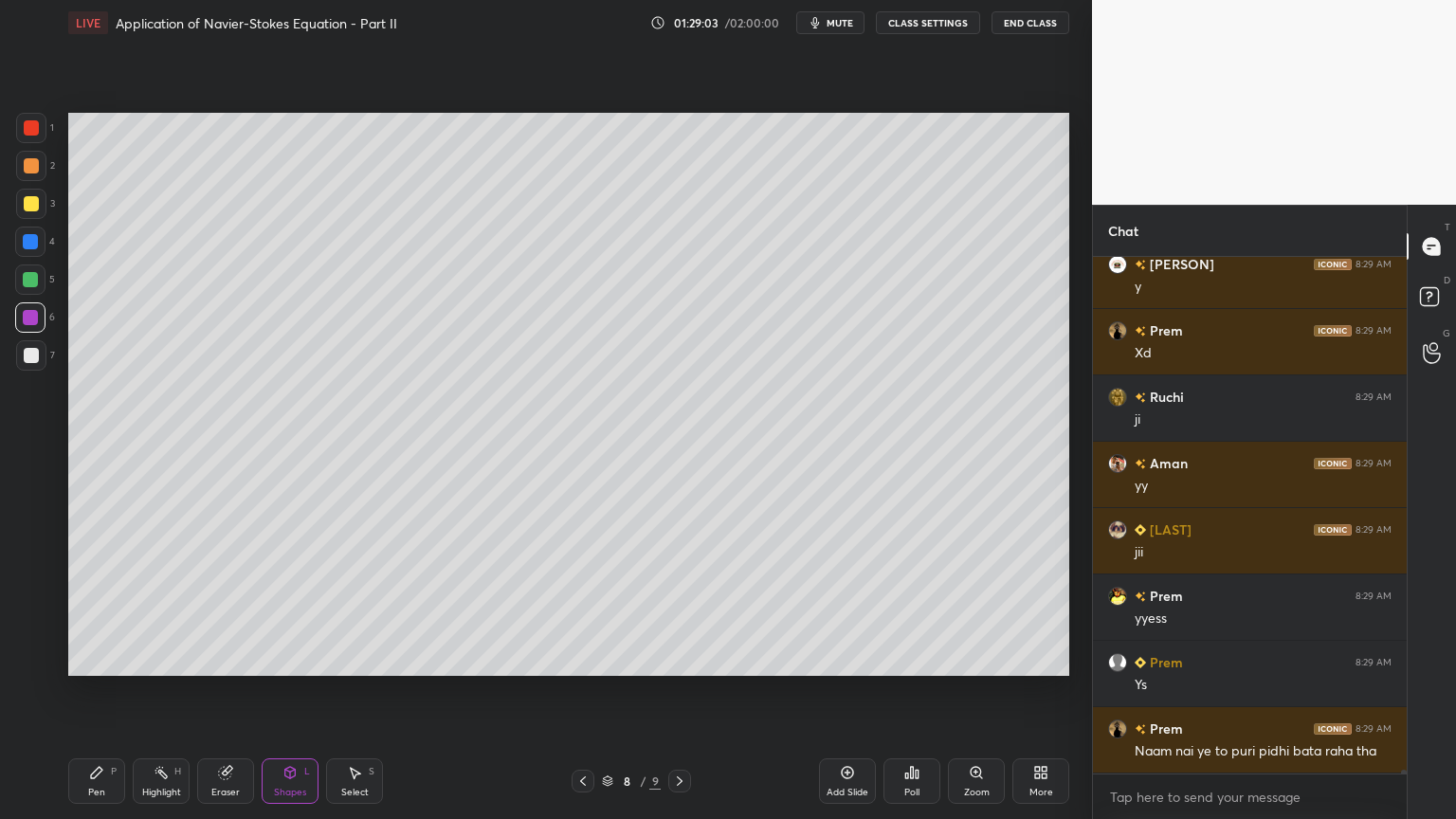 click at bounding box center (680, 781) 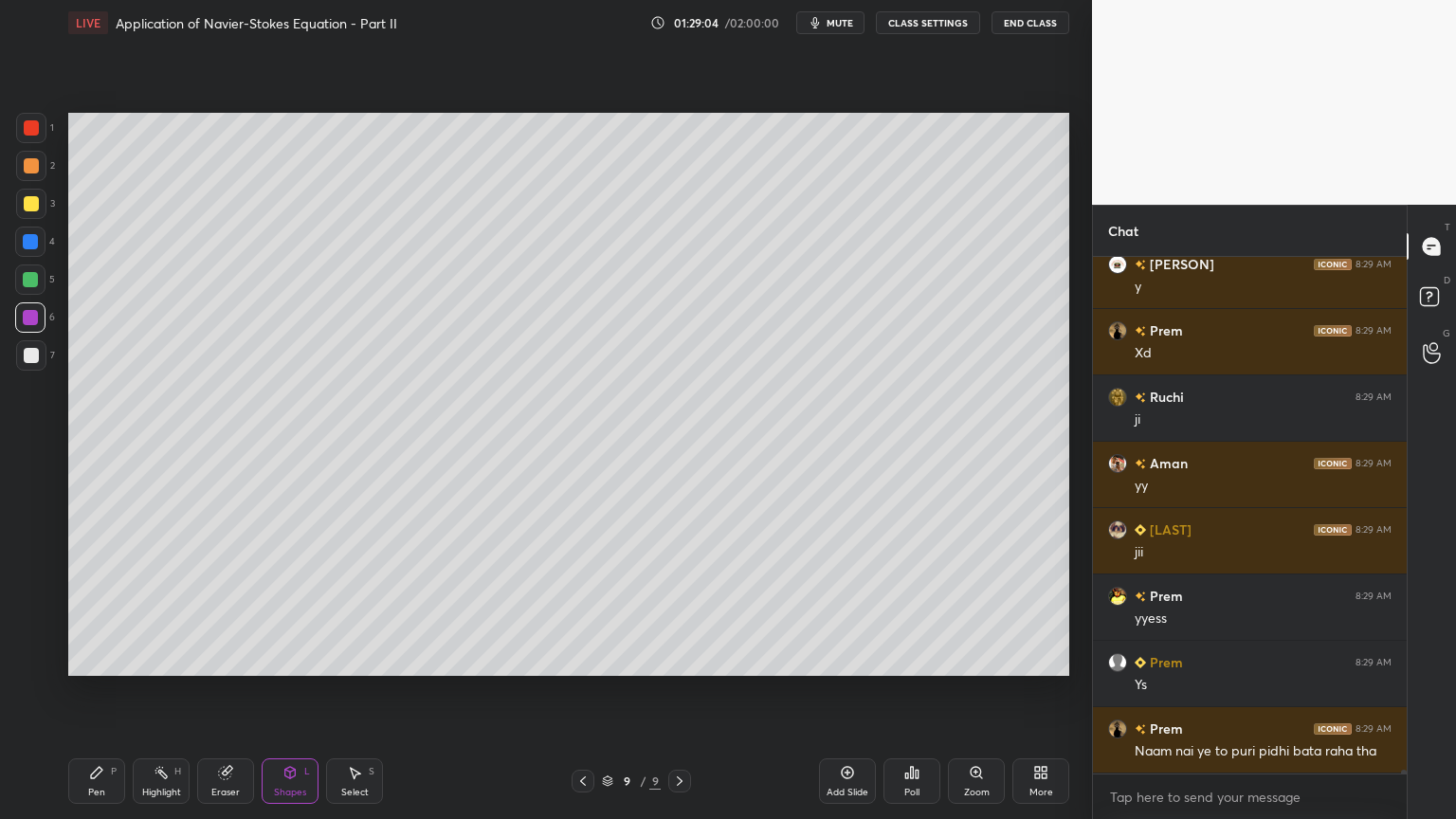 click 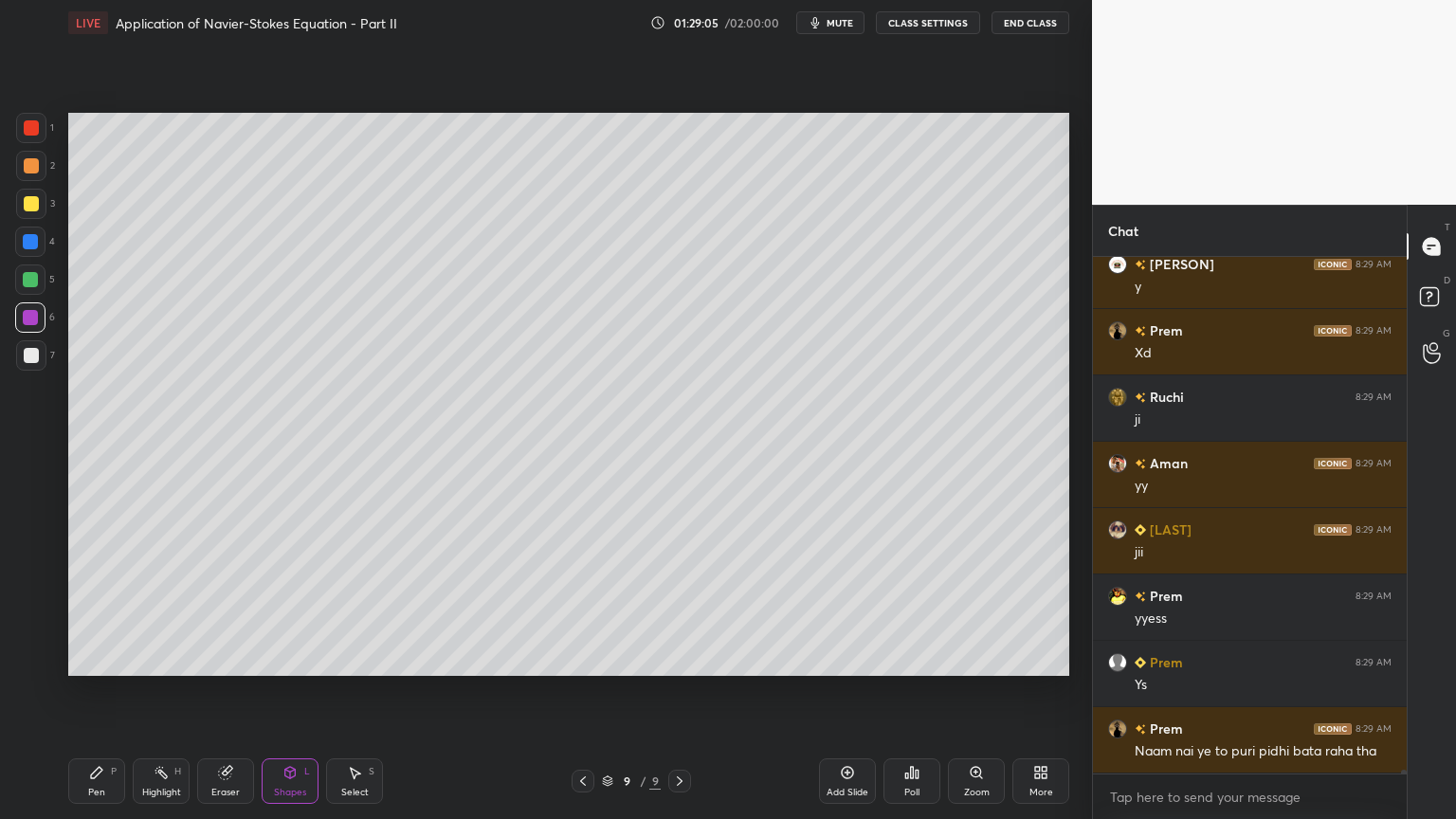 click on "Add Slide" at bounding box center [847, 792] 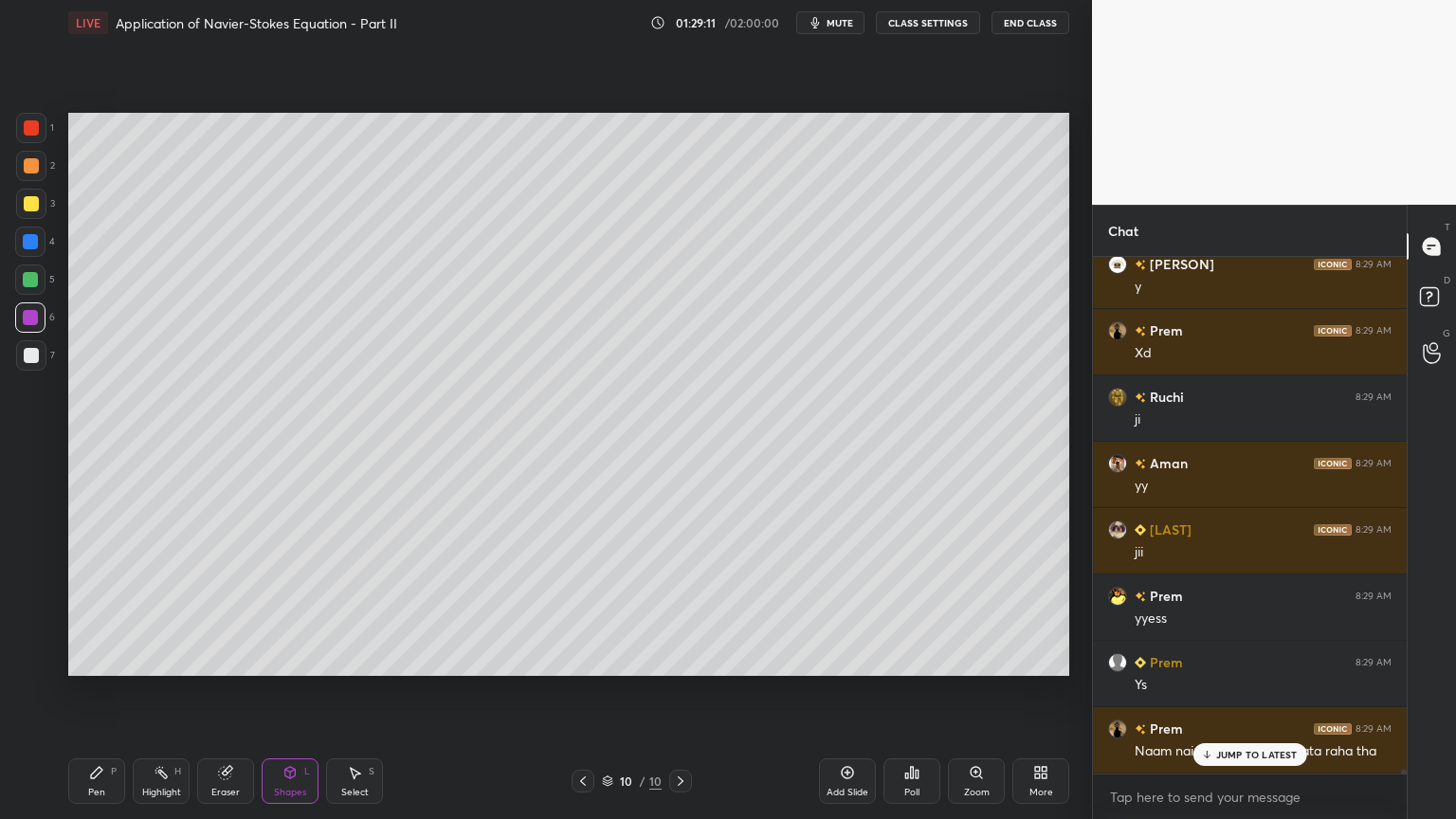 scroll, scrollTop: 70953, scrollLeft: 0, axis: vertical 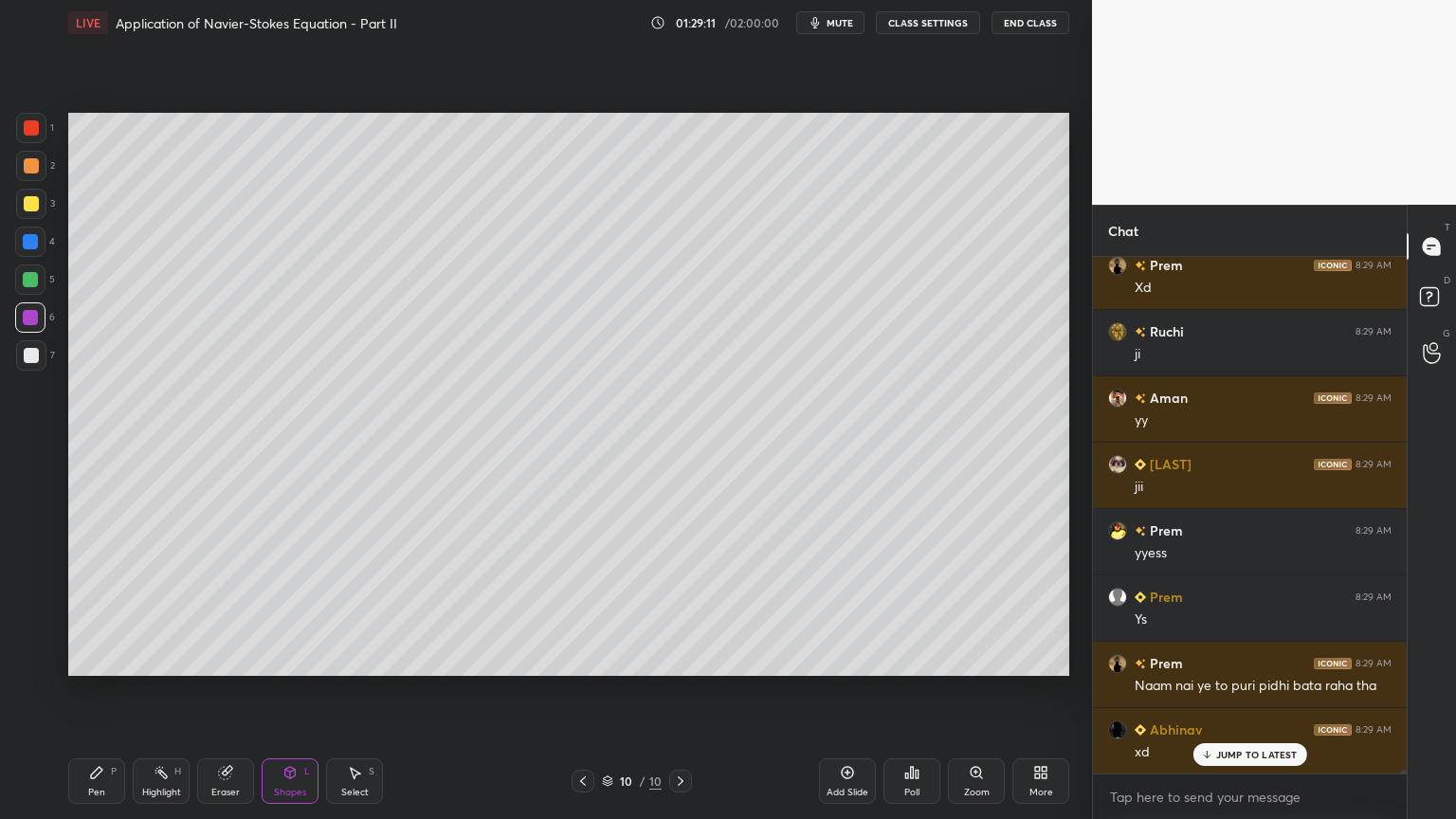 click on "Pen P" at bounding box center (97, 781) 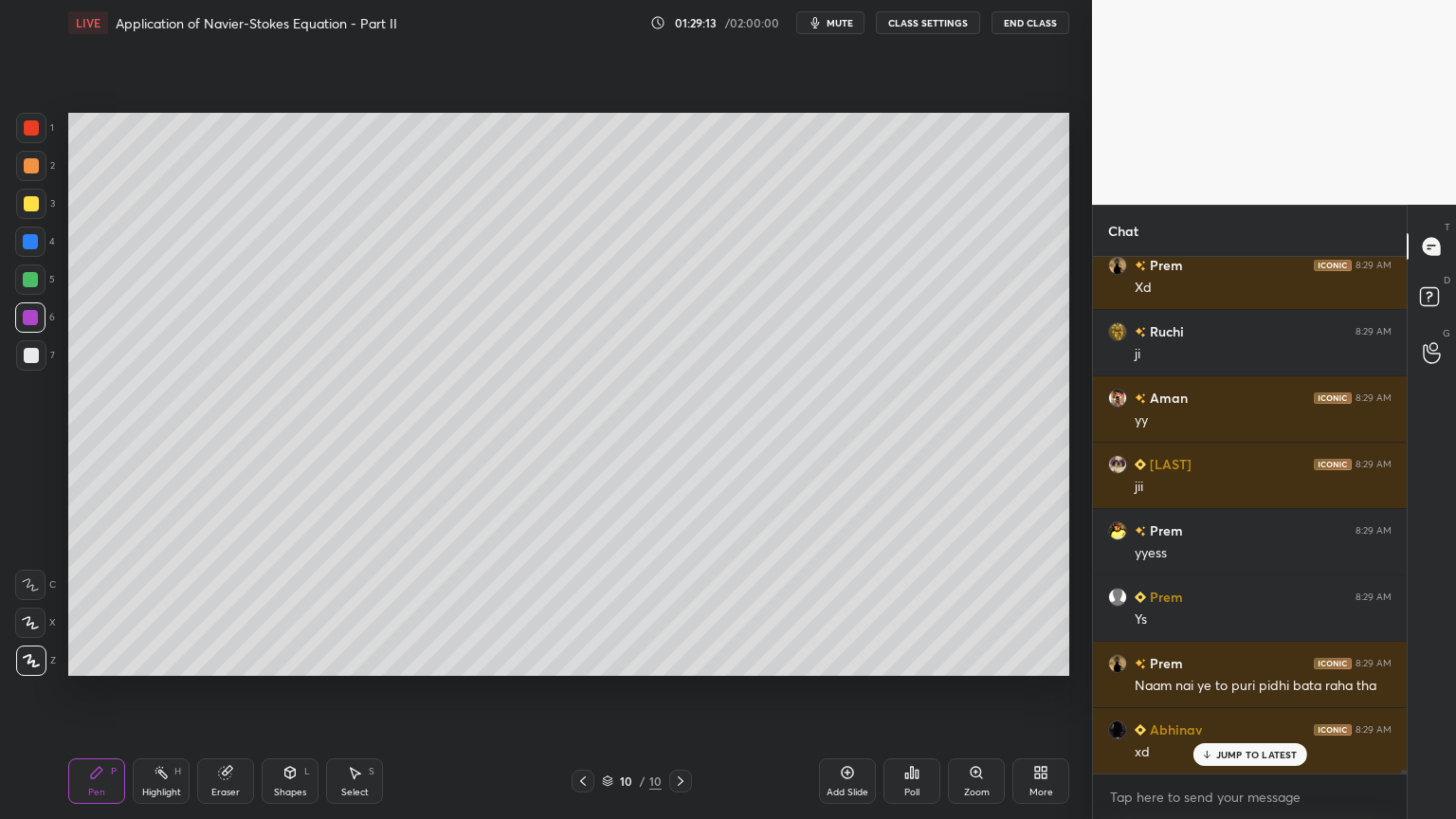 click at bounding box center (31, 204) 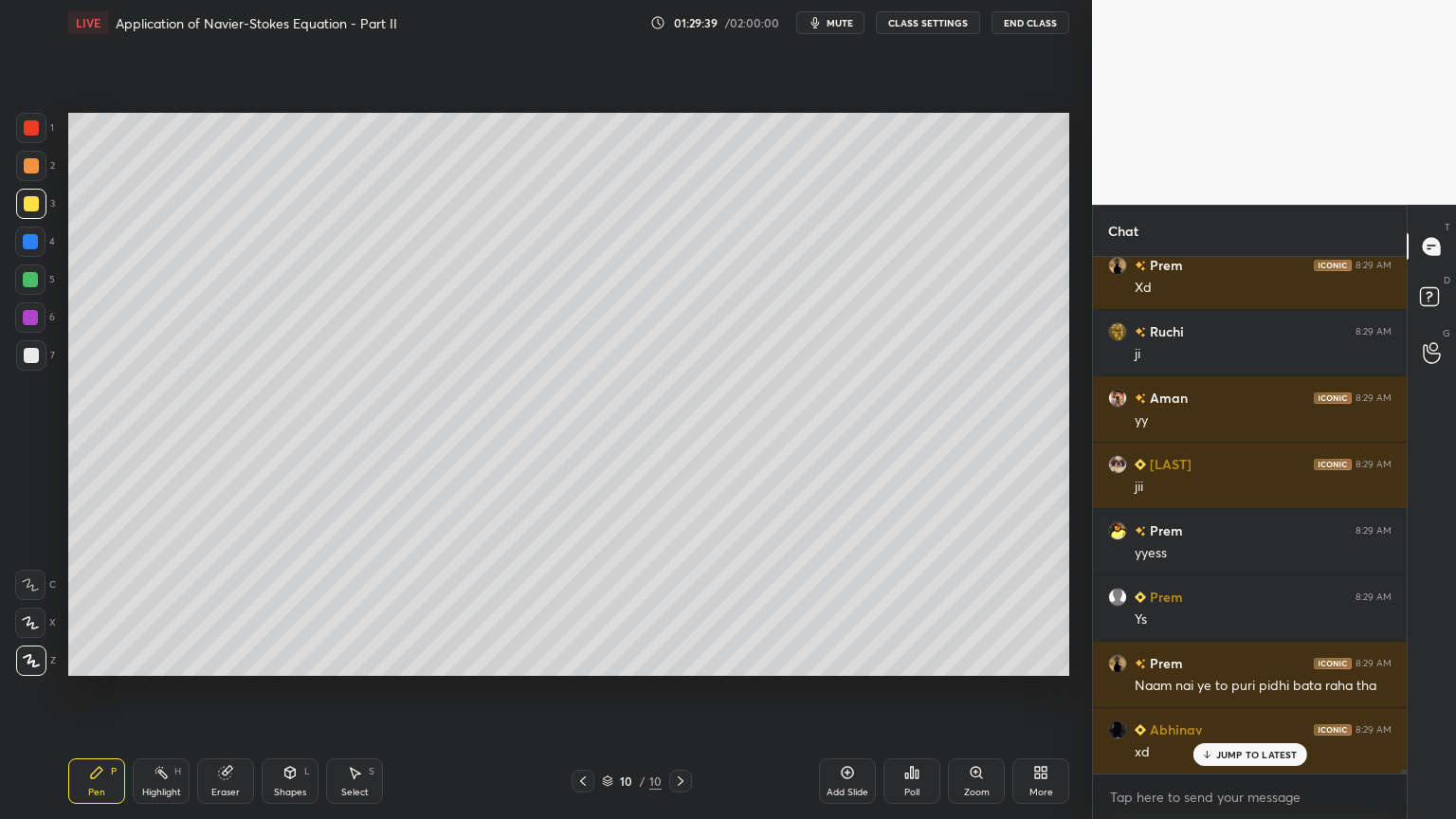 click at bounding box center [31, 355] 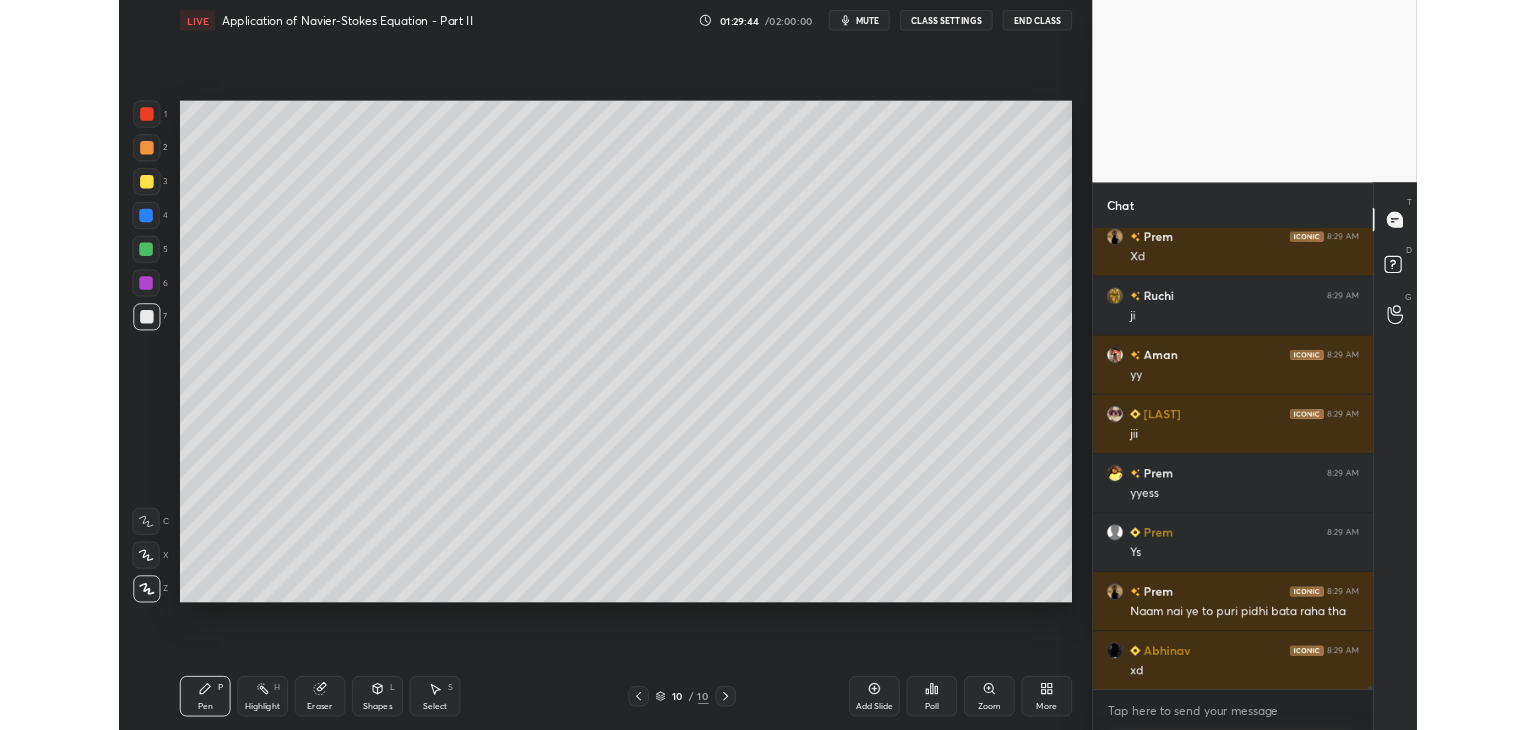 scroll, scrollTop: 74900, scrollLeft: 0, axis: vertical 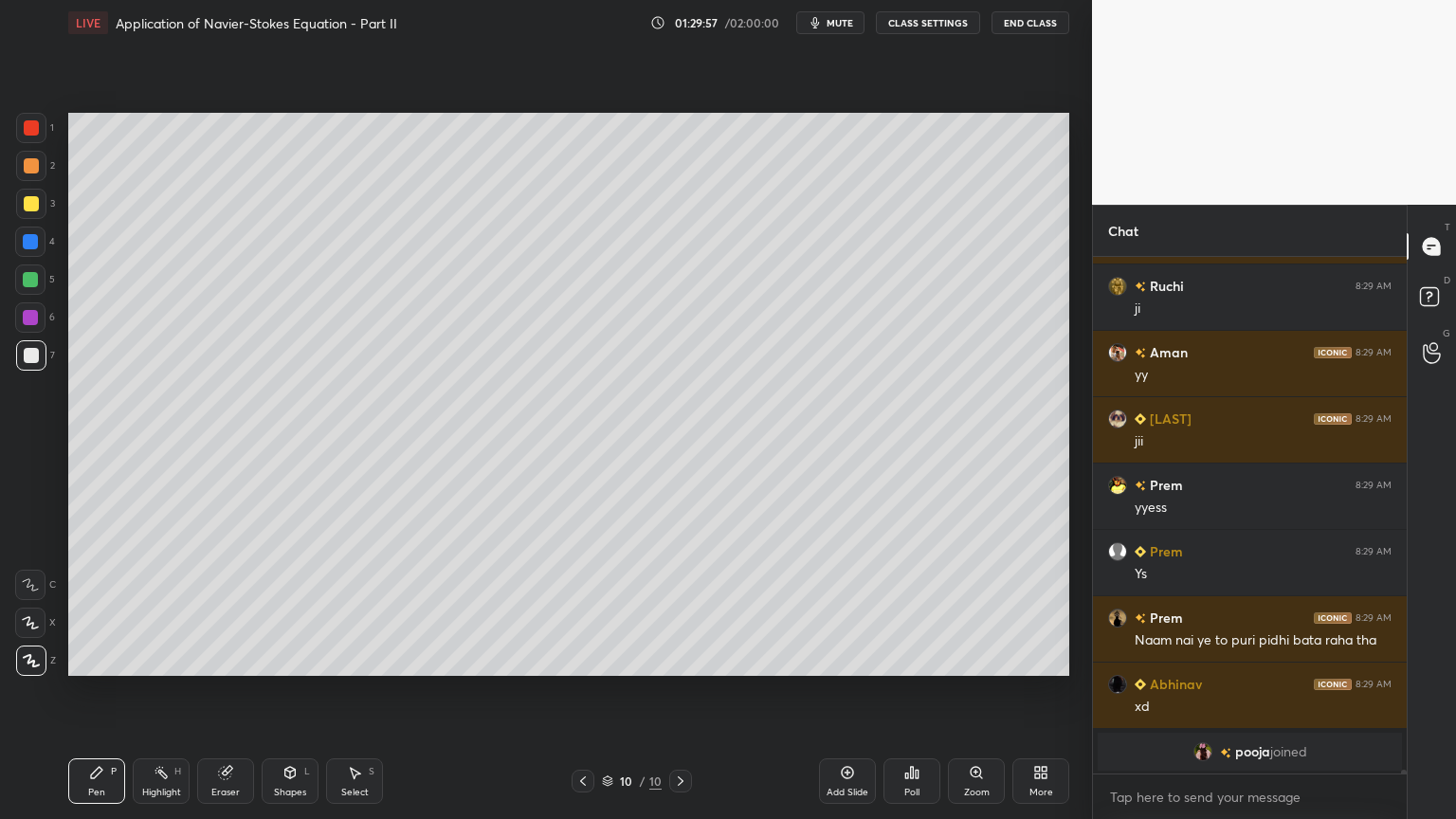 click on "More" at bounding box center [1041, 781] 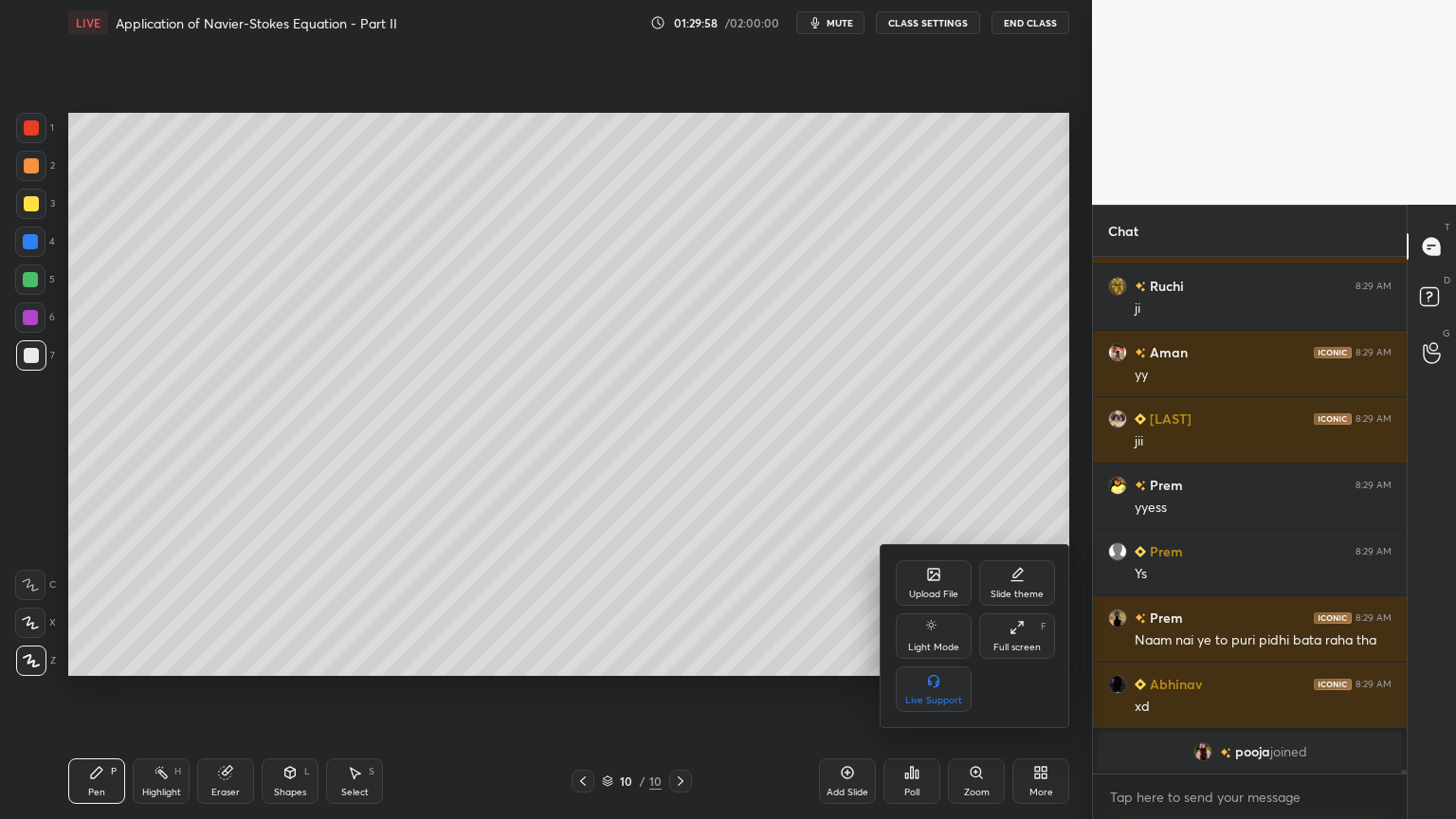 click on "Full screen F" at bounding box center [1017, 636] 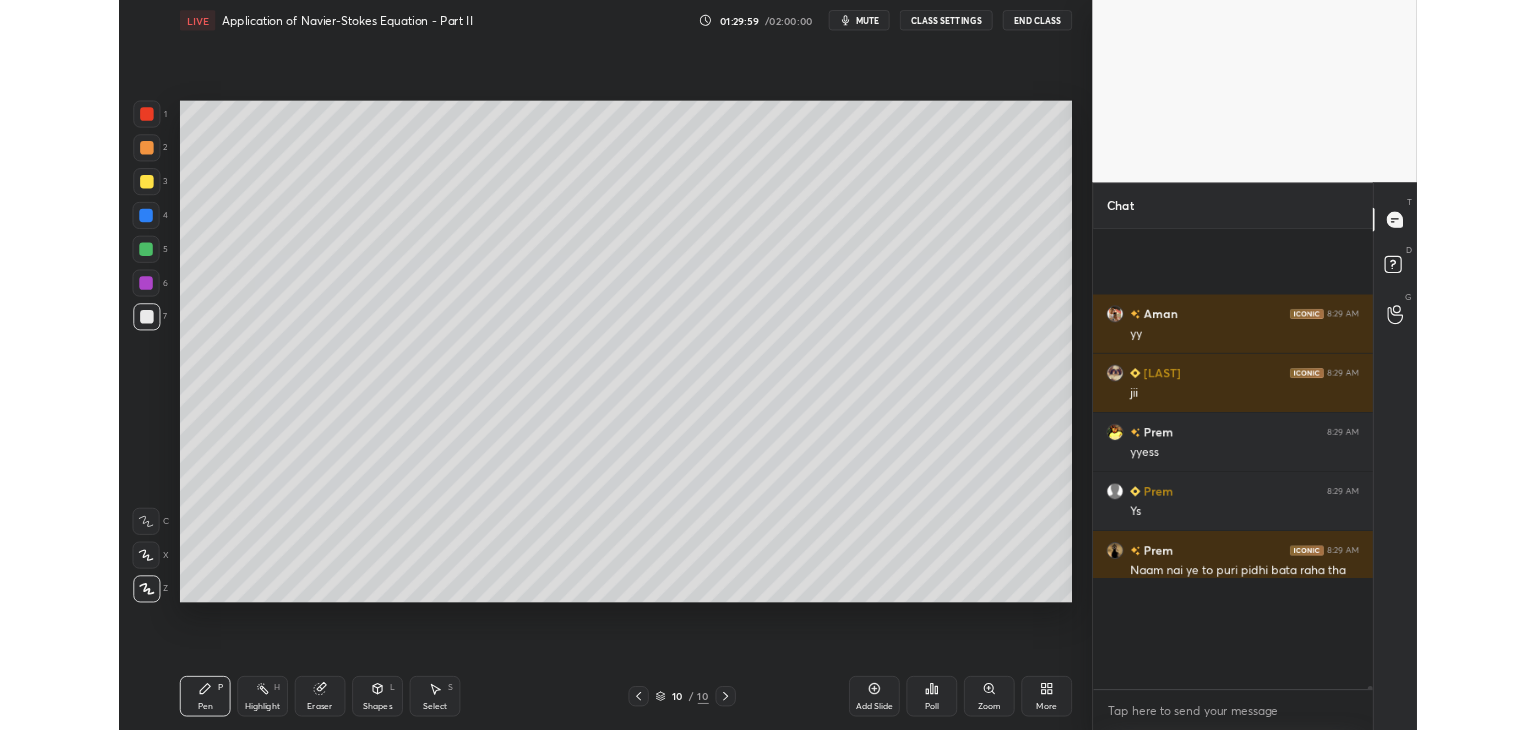 scroll, scrollTop: 602, scrollLeft: 1072, axis: both 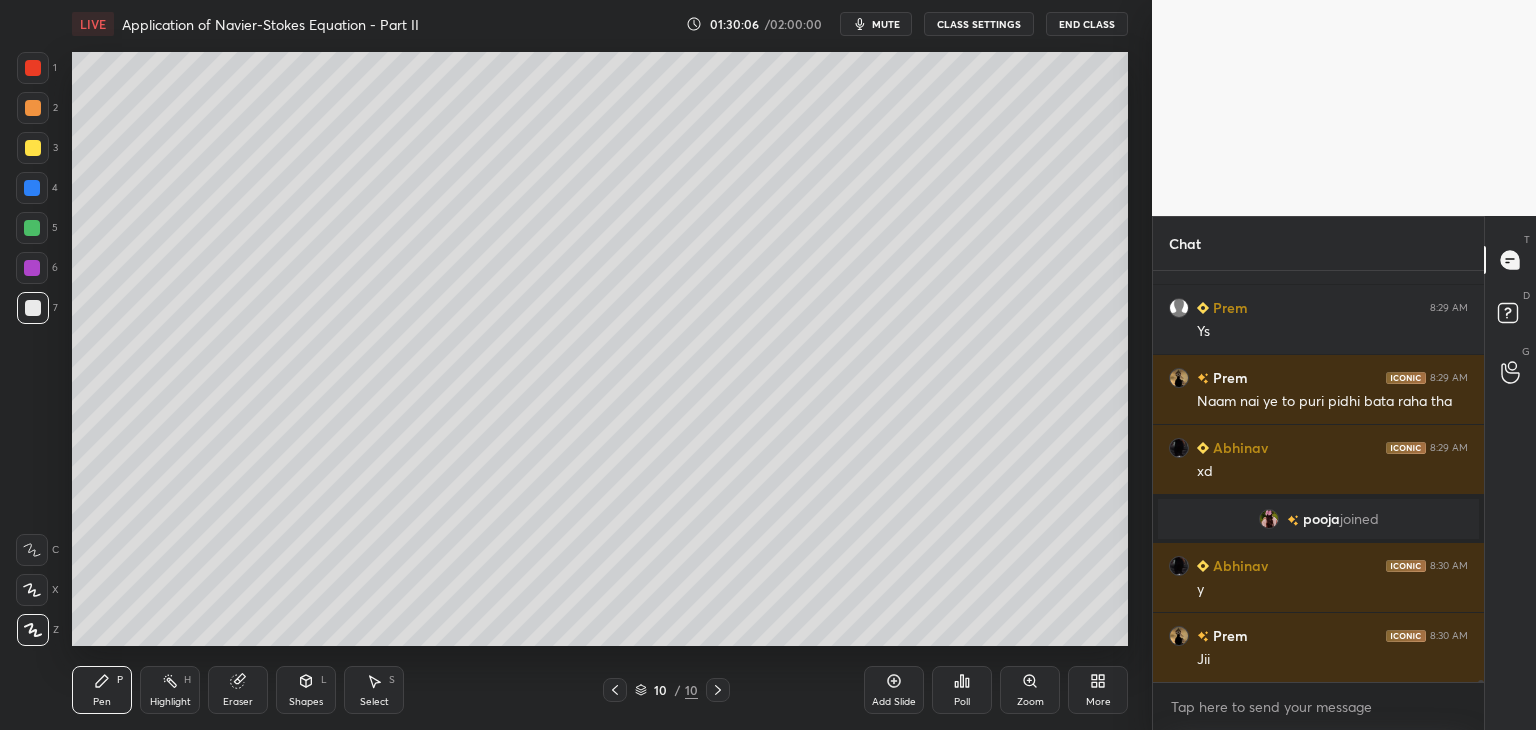 click on "More" at bounding box center (1098, 690) 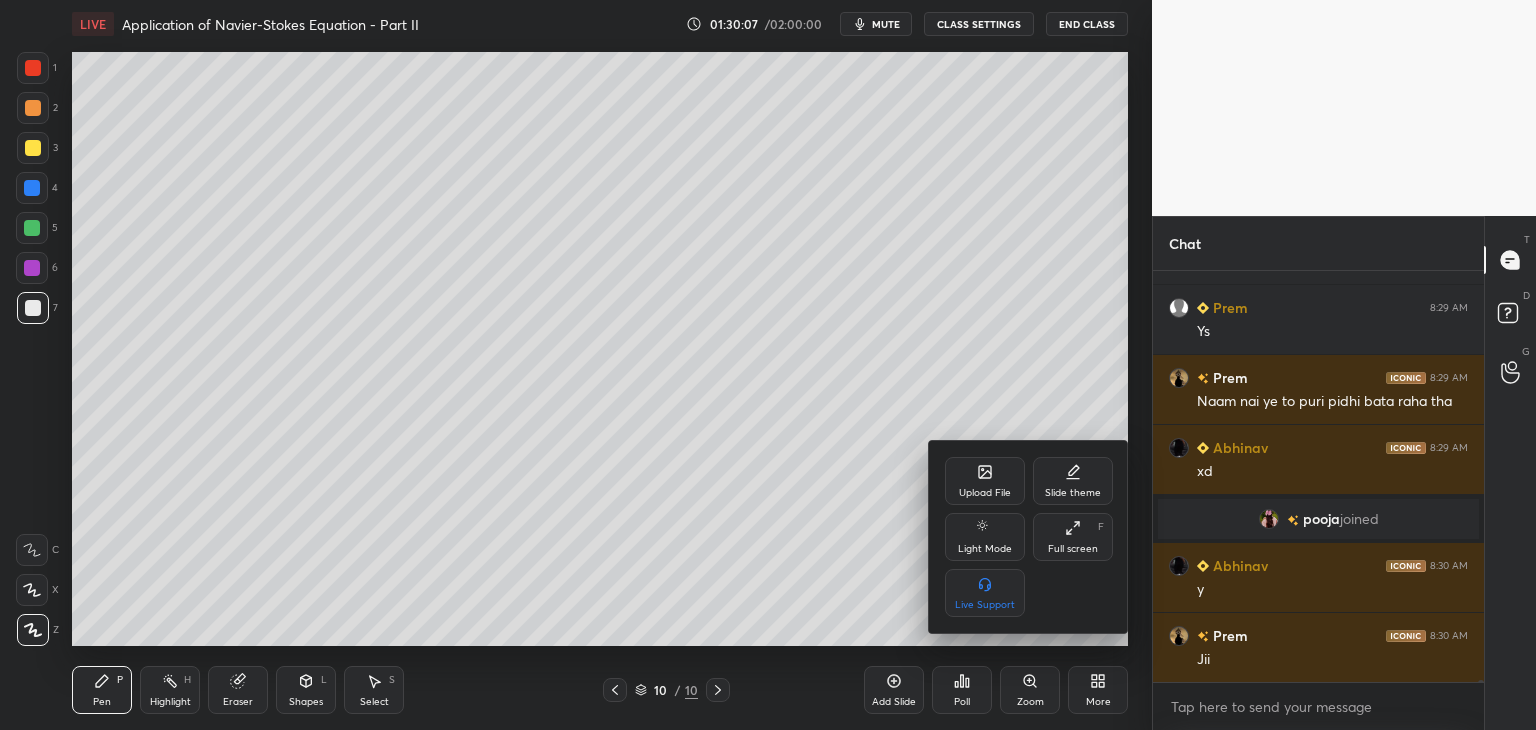 click 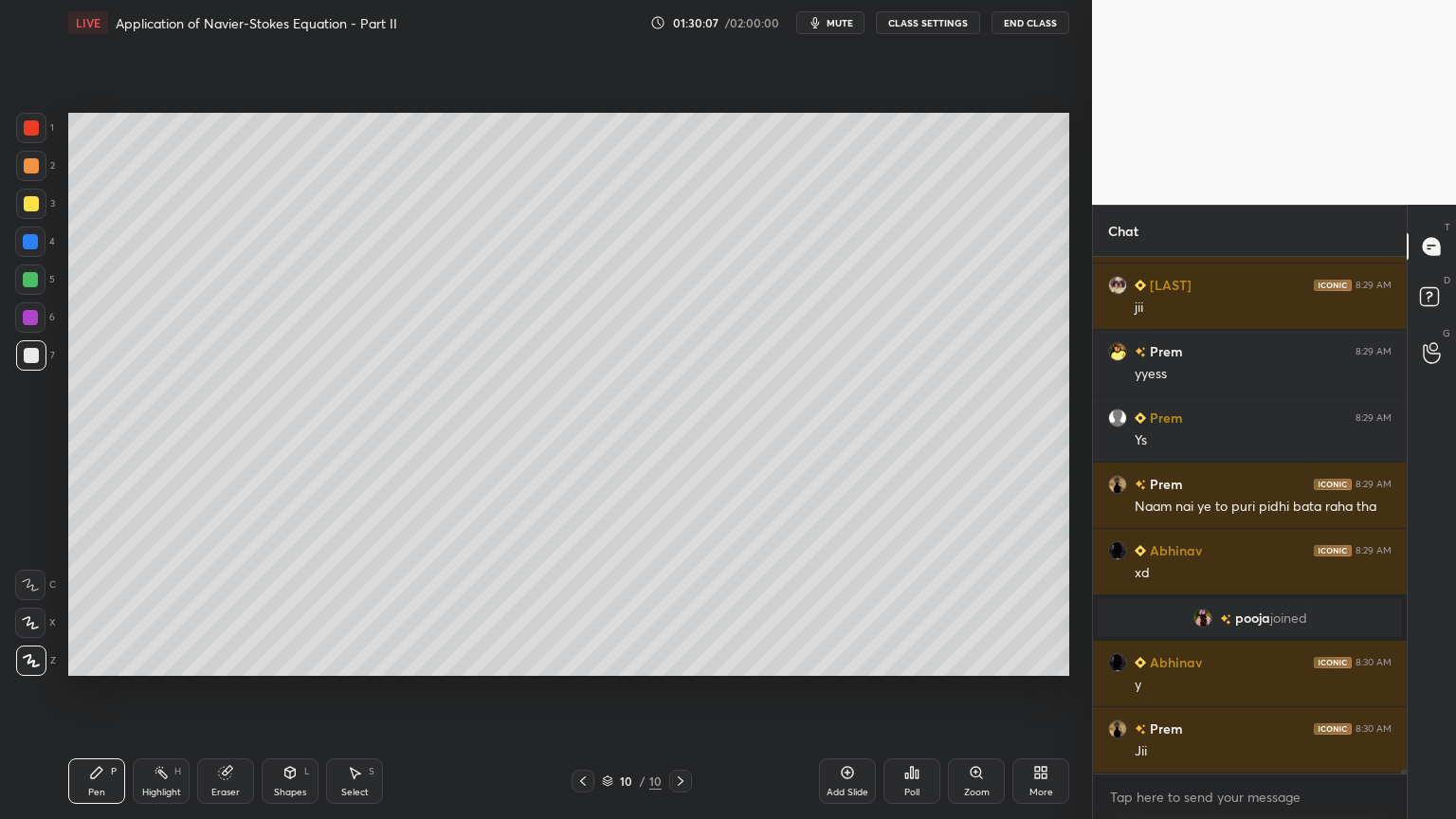 scroll, scrollTop: 94094, scrollLeft: 93776, axis: both 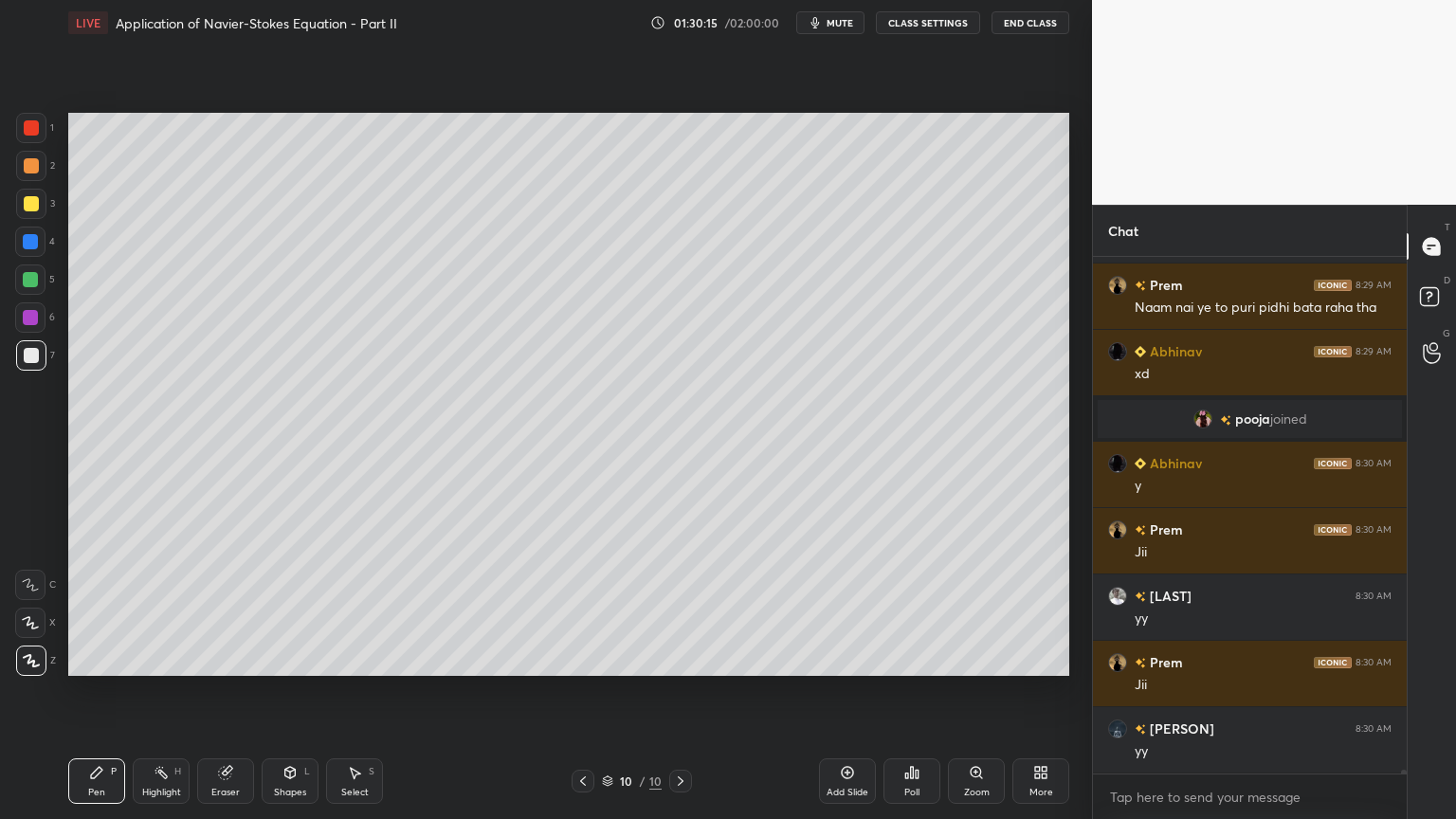 click on "Pen P" at bounding box center [97, 781] 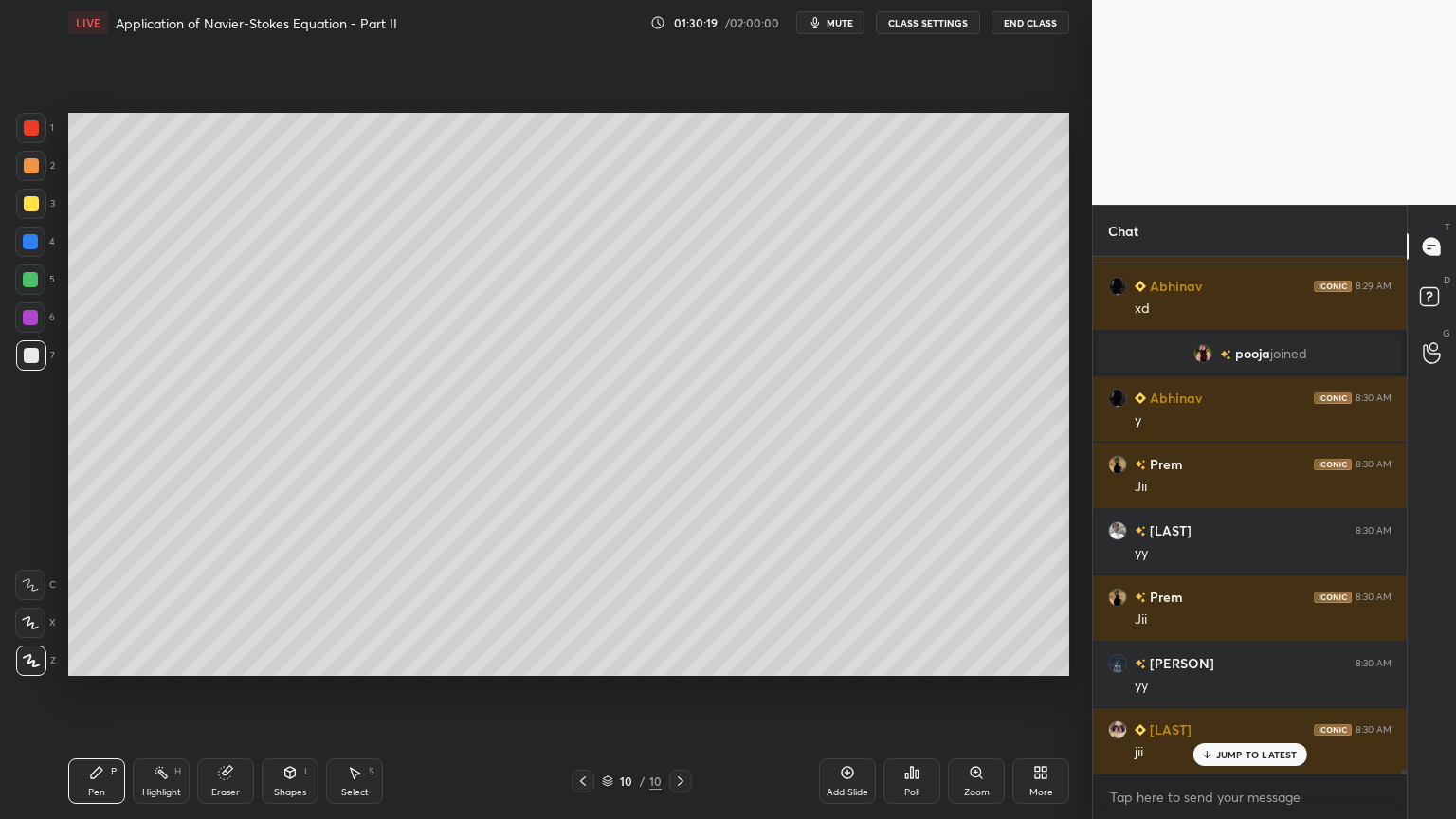click 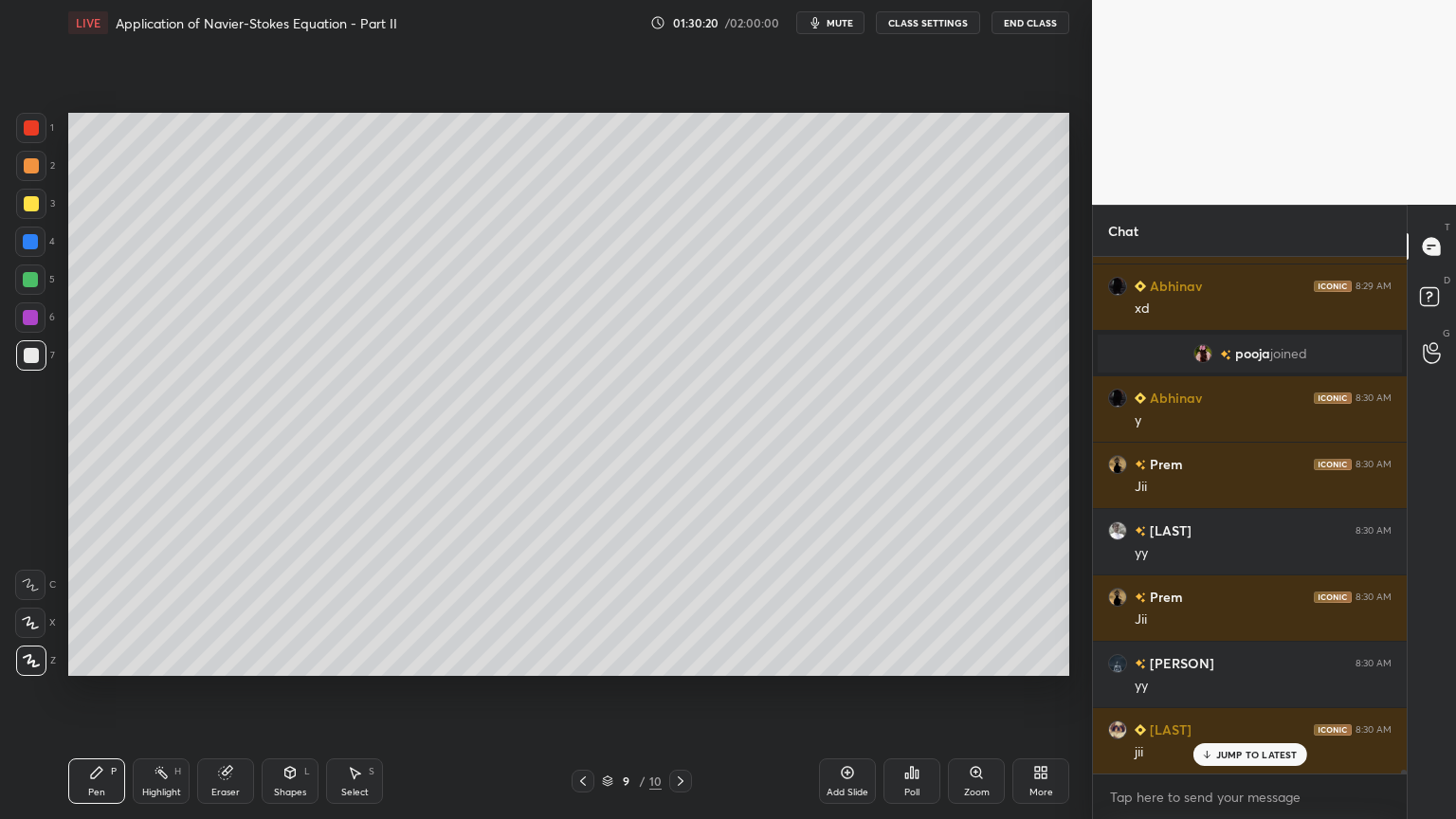 click 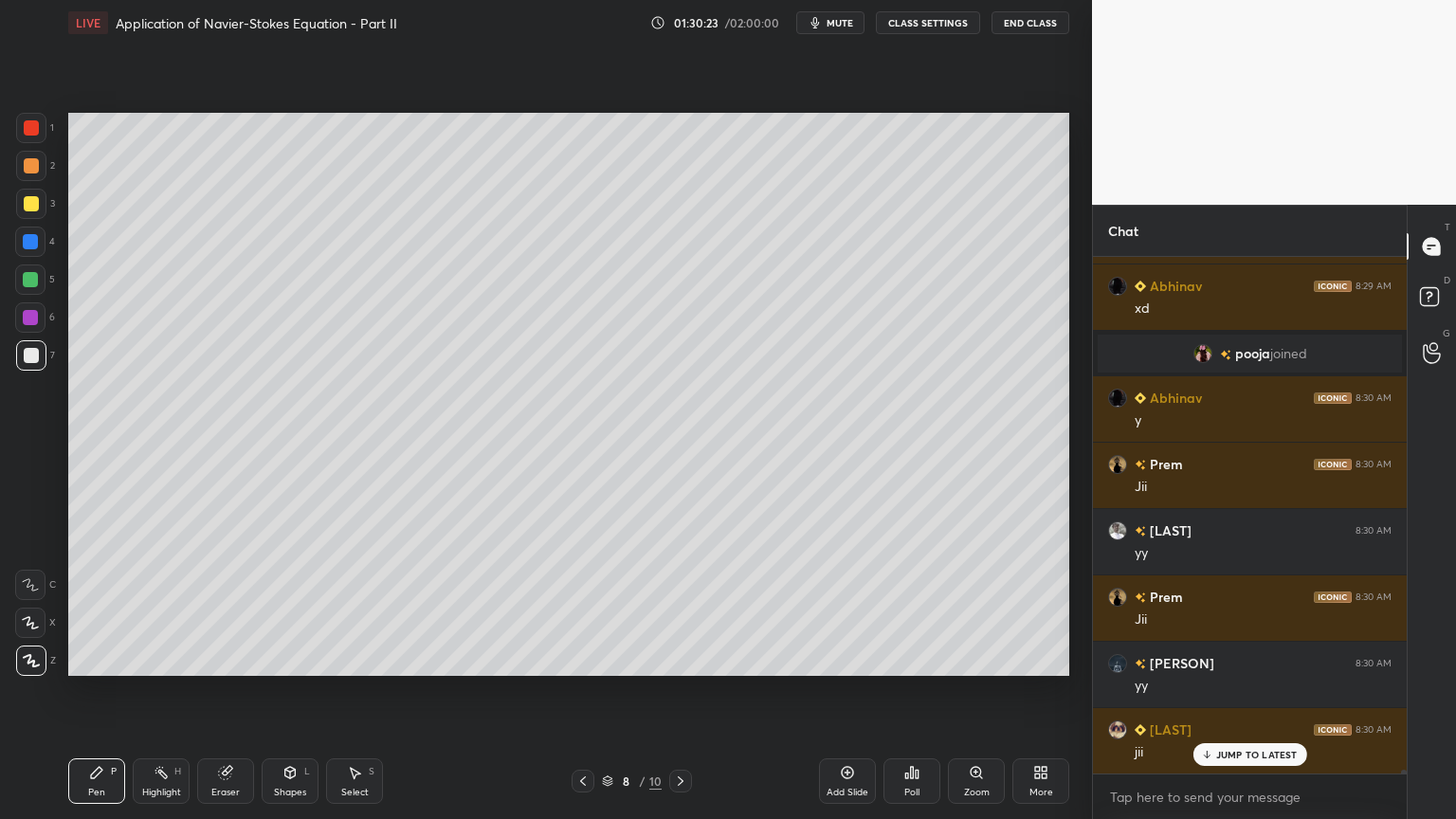 click on "Shapes L" at bounding box center [290, 781] 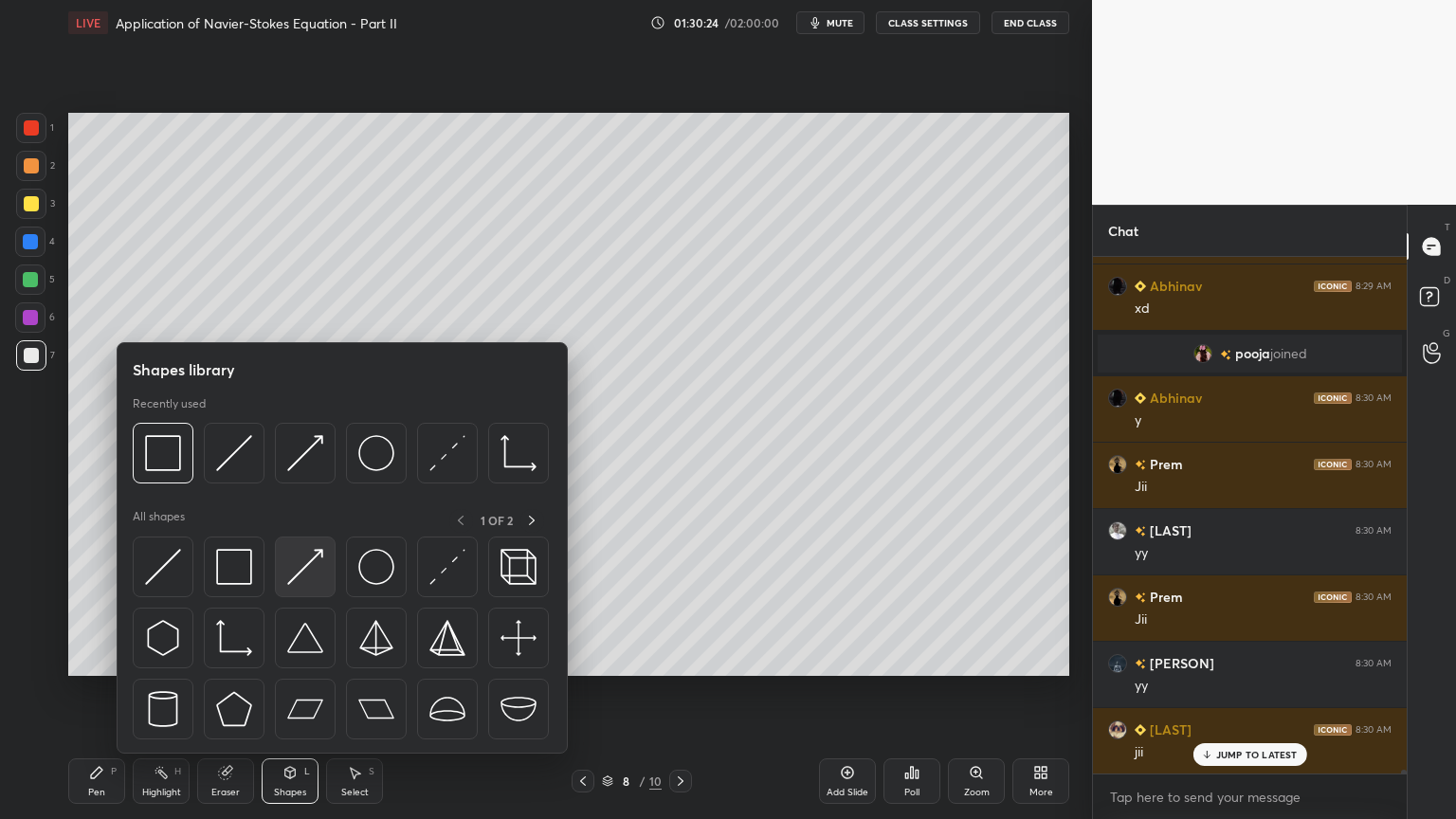 click at bounding box center [305, 567] 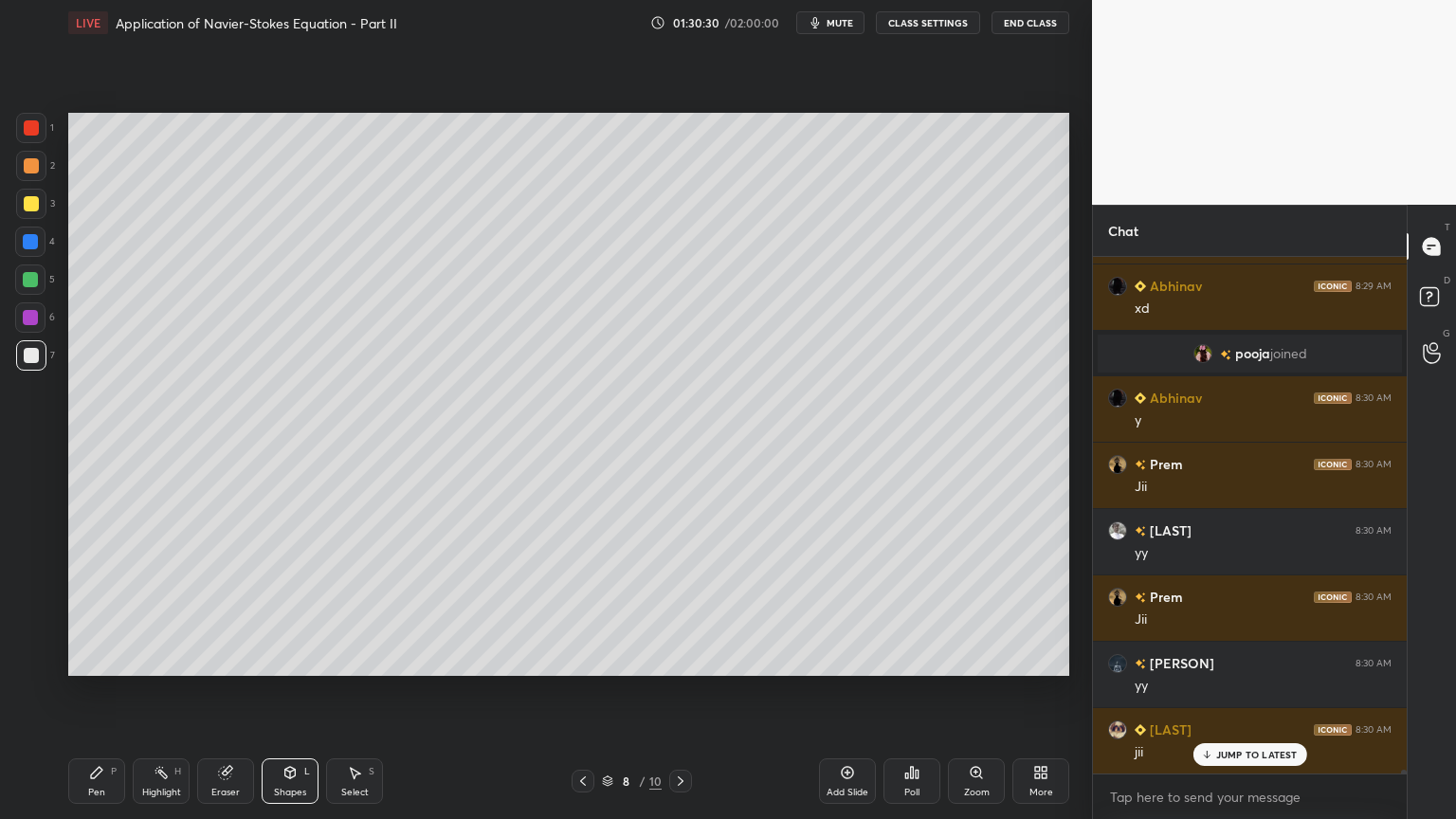 drag, startPoint x: 81, startPoint y: 792, endPoint x: 159, endPoint y: 749, distance: 89.06739 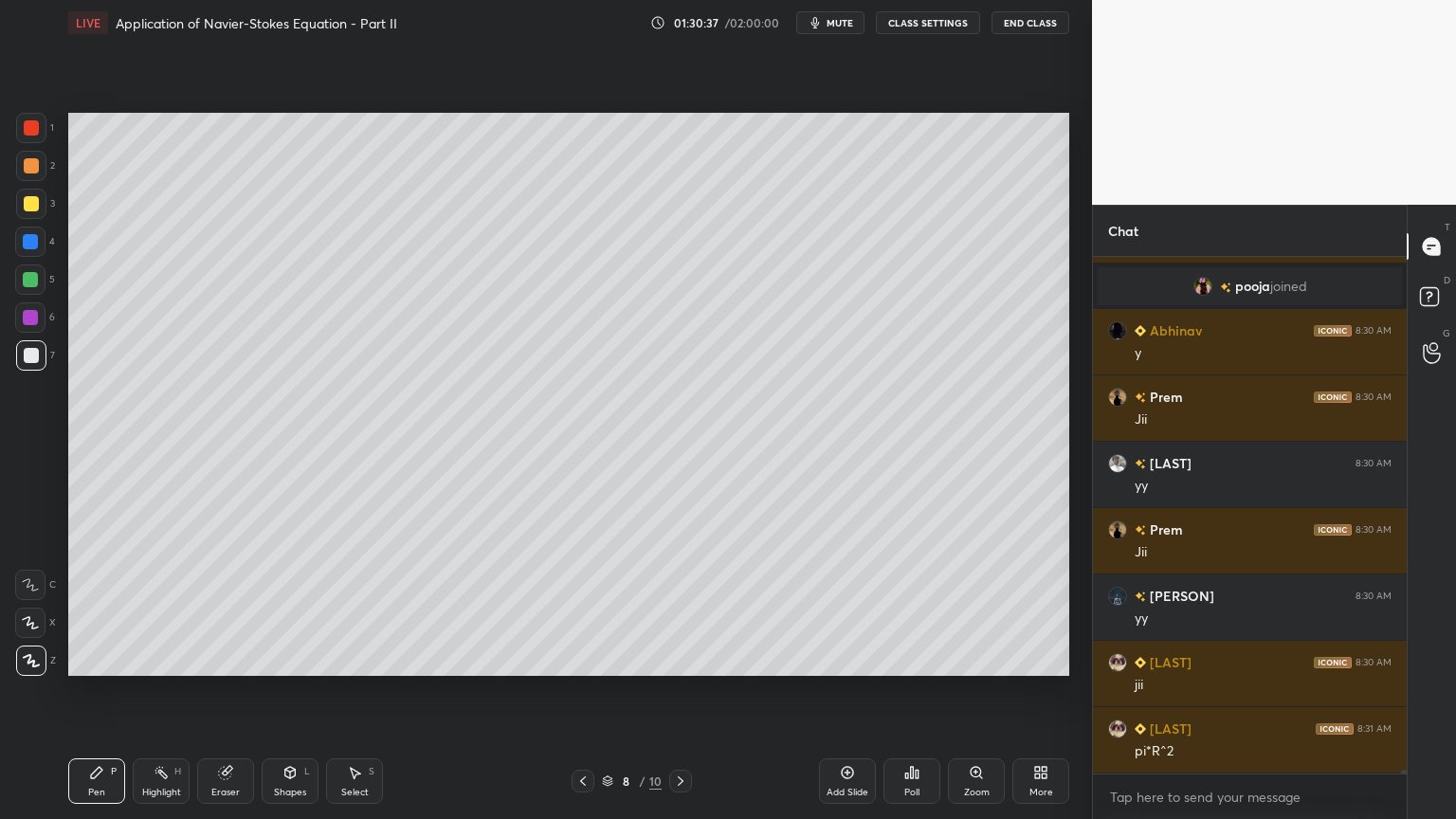 scroll, scrollTop: 71597, scrollLeft: 0, axis: vertical 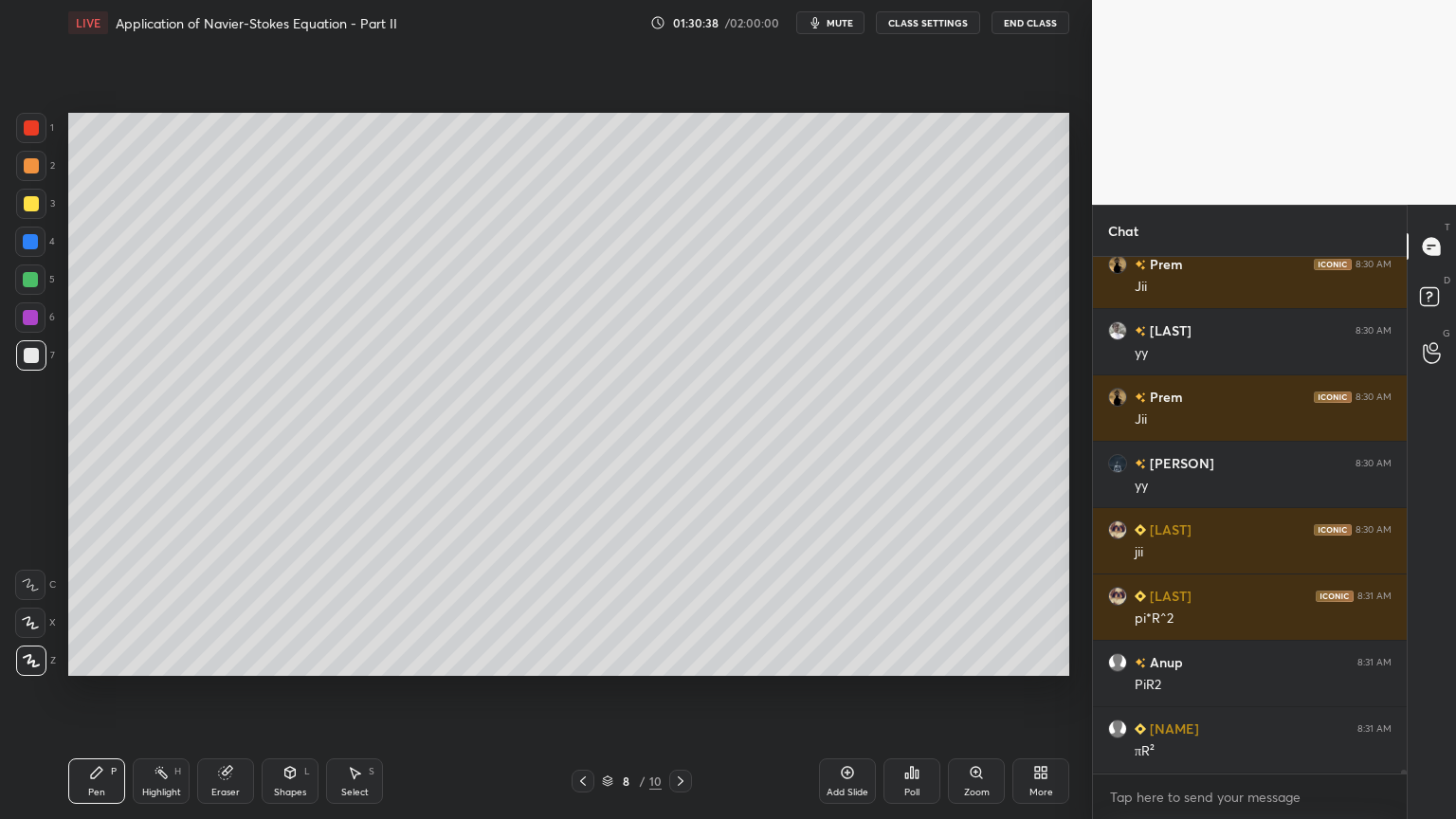click 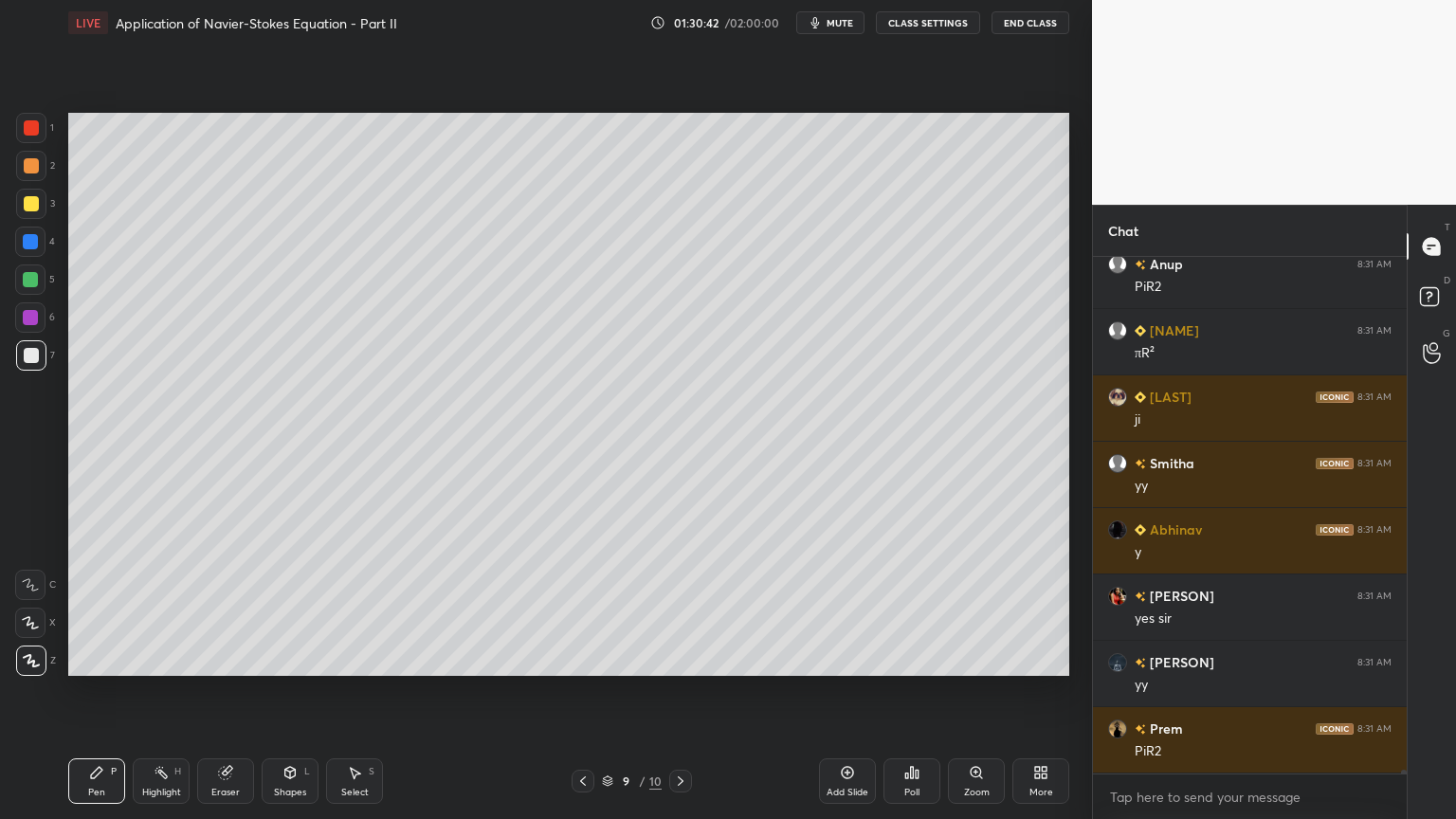 scroll, scrollTop: 72061, scrollLeft: 0, axis: vertical 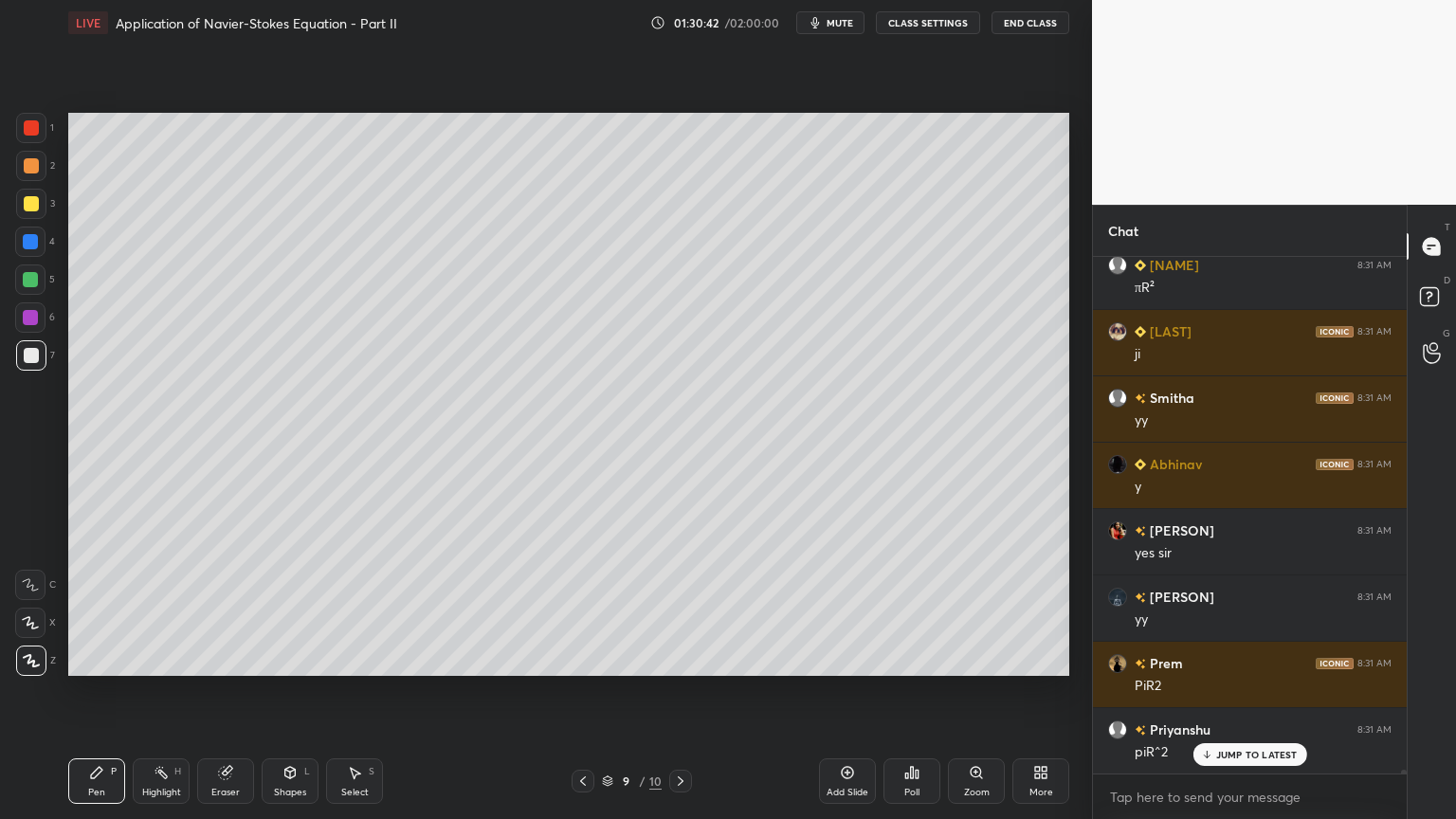 click 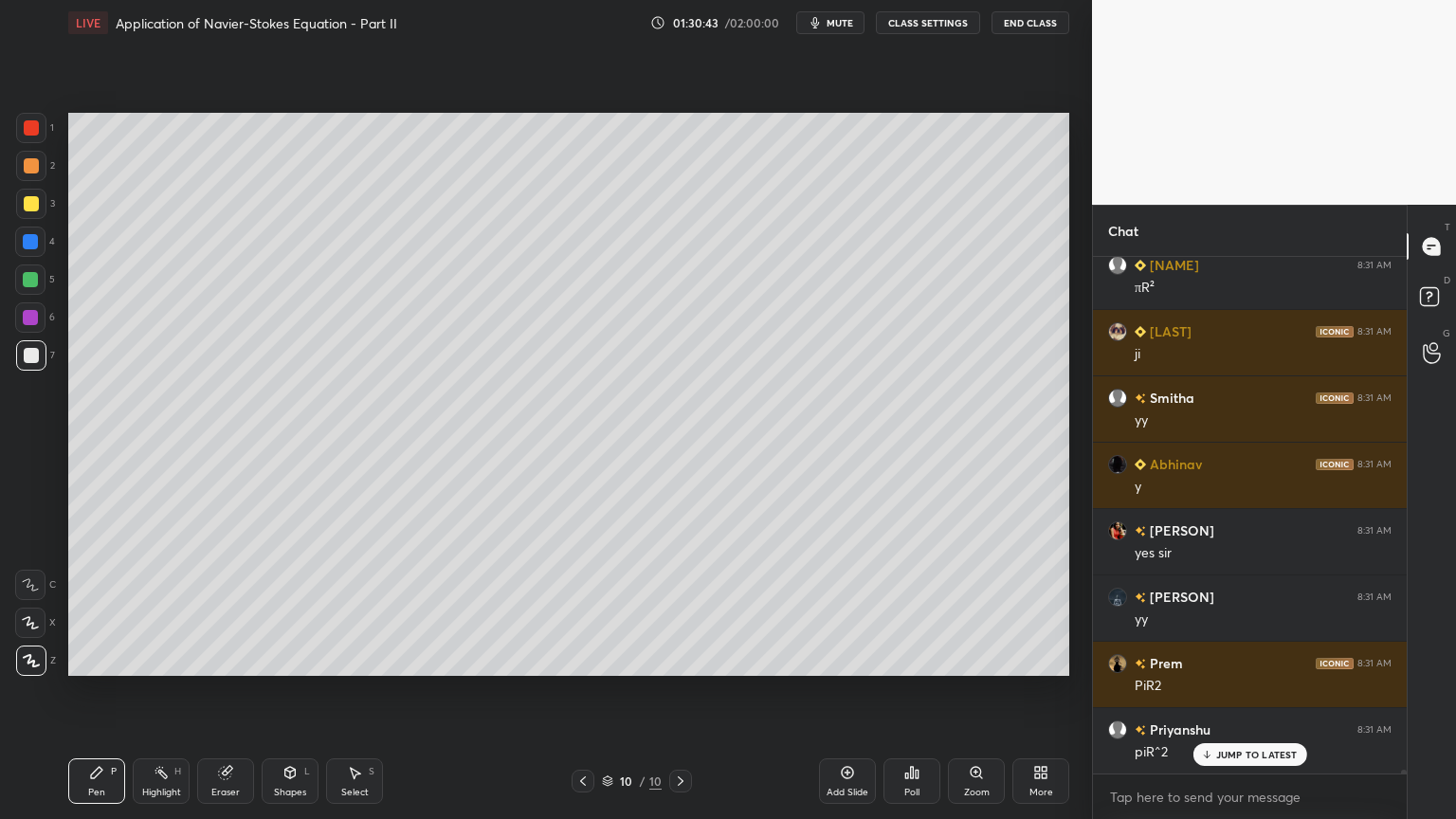 click 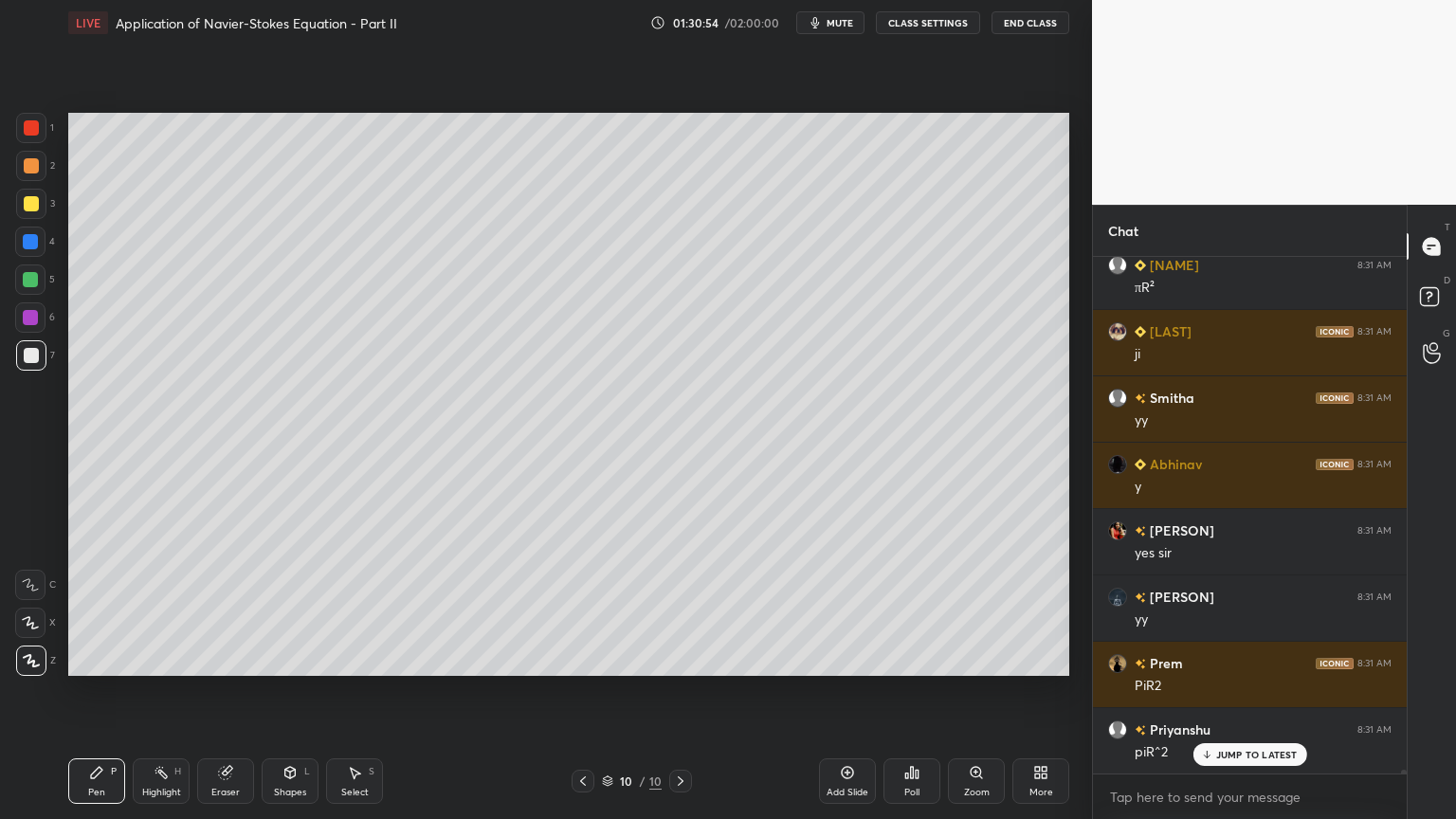 scroll, scrollTop: 72128, scrollLeft: 0, axis: vertical 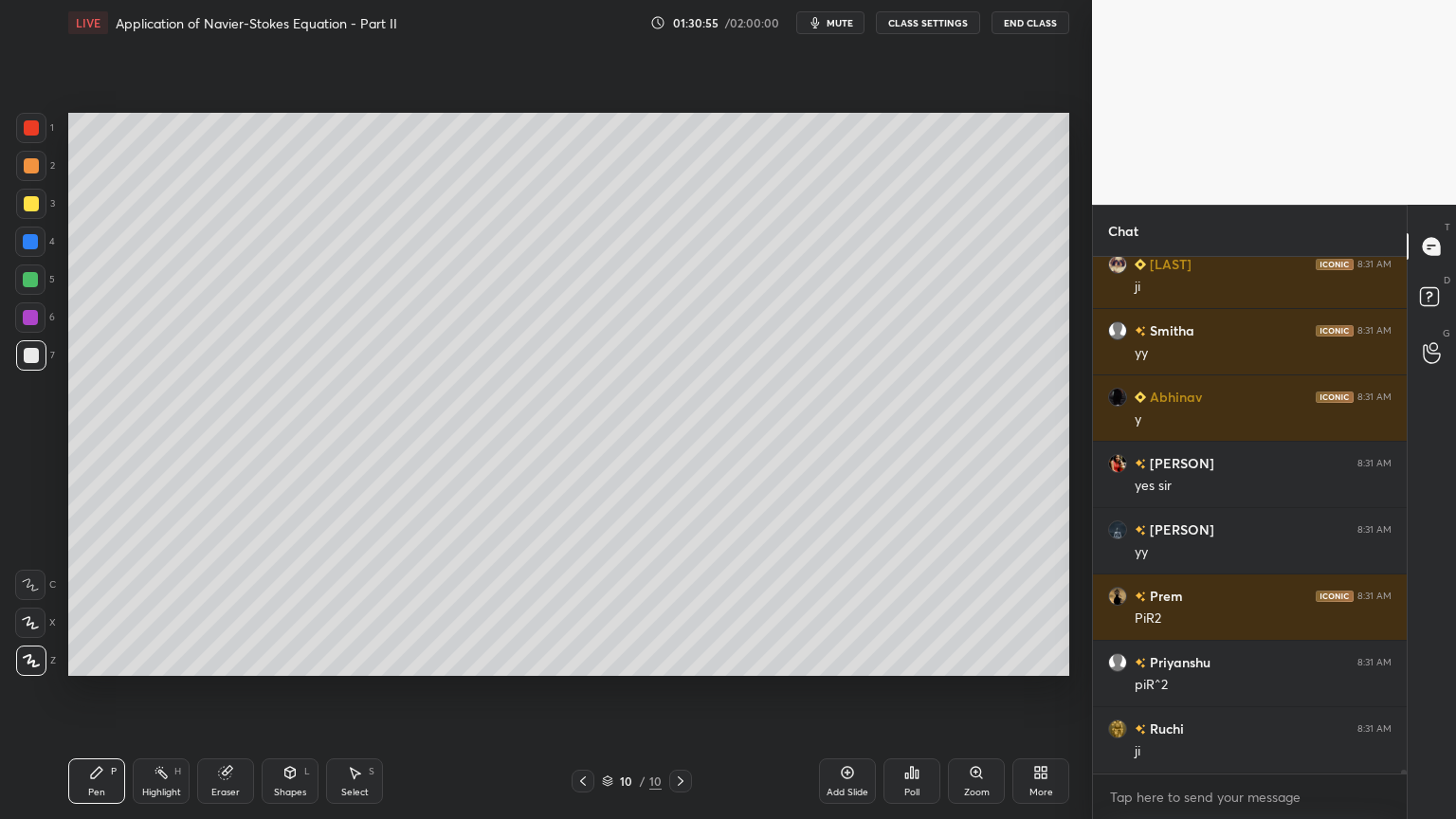 click 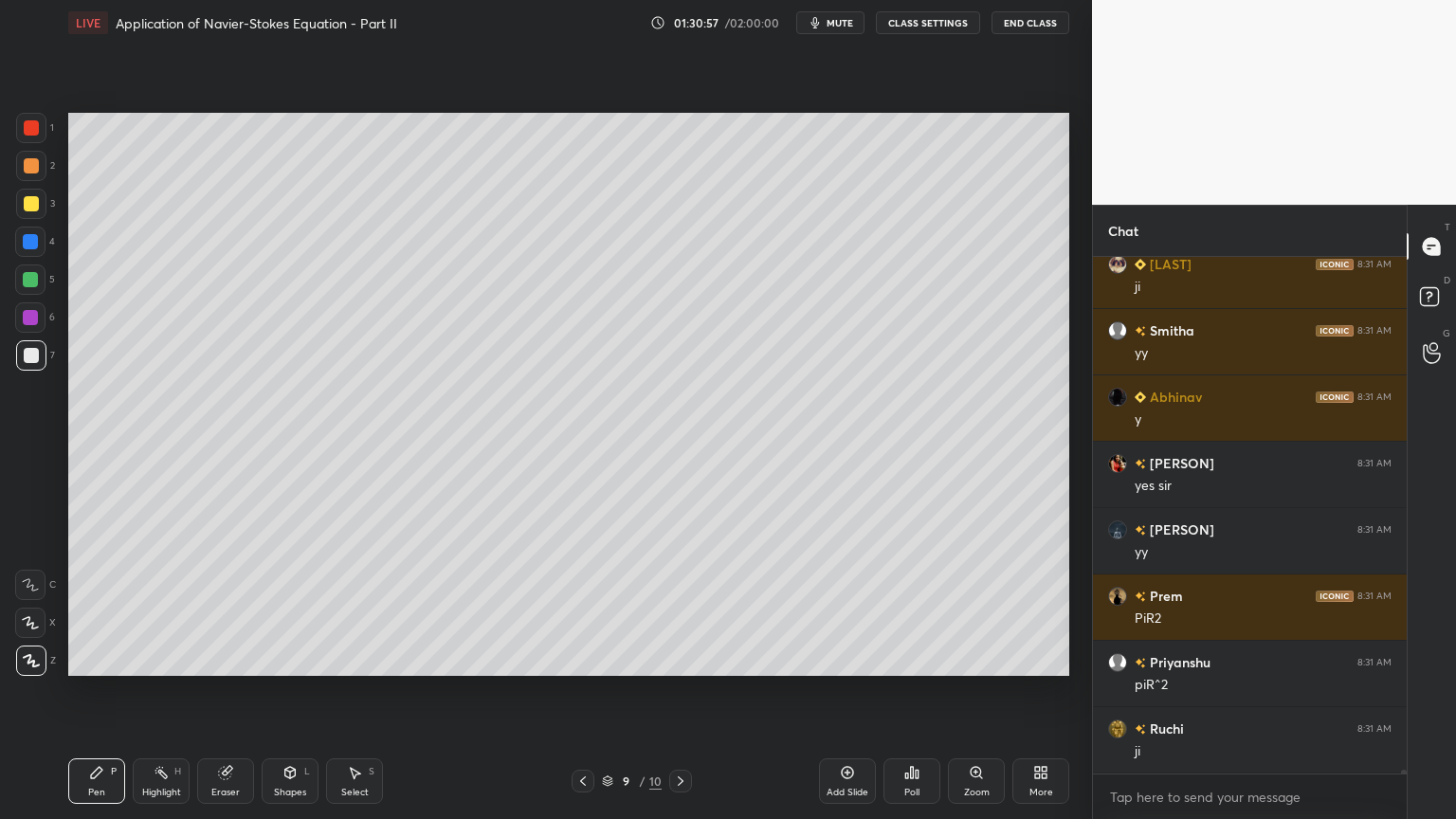click 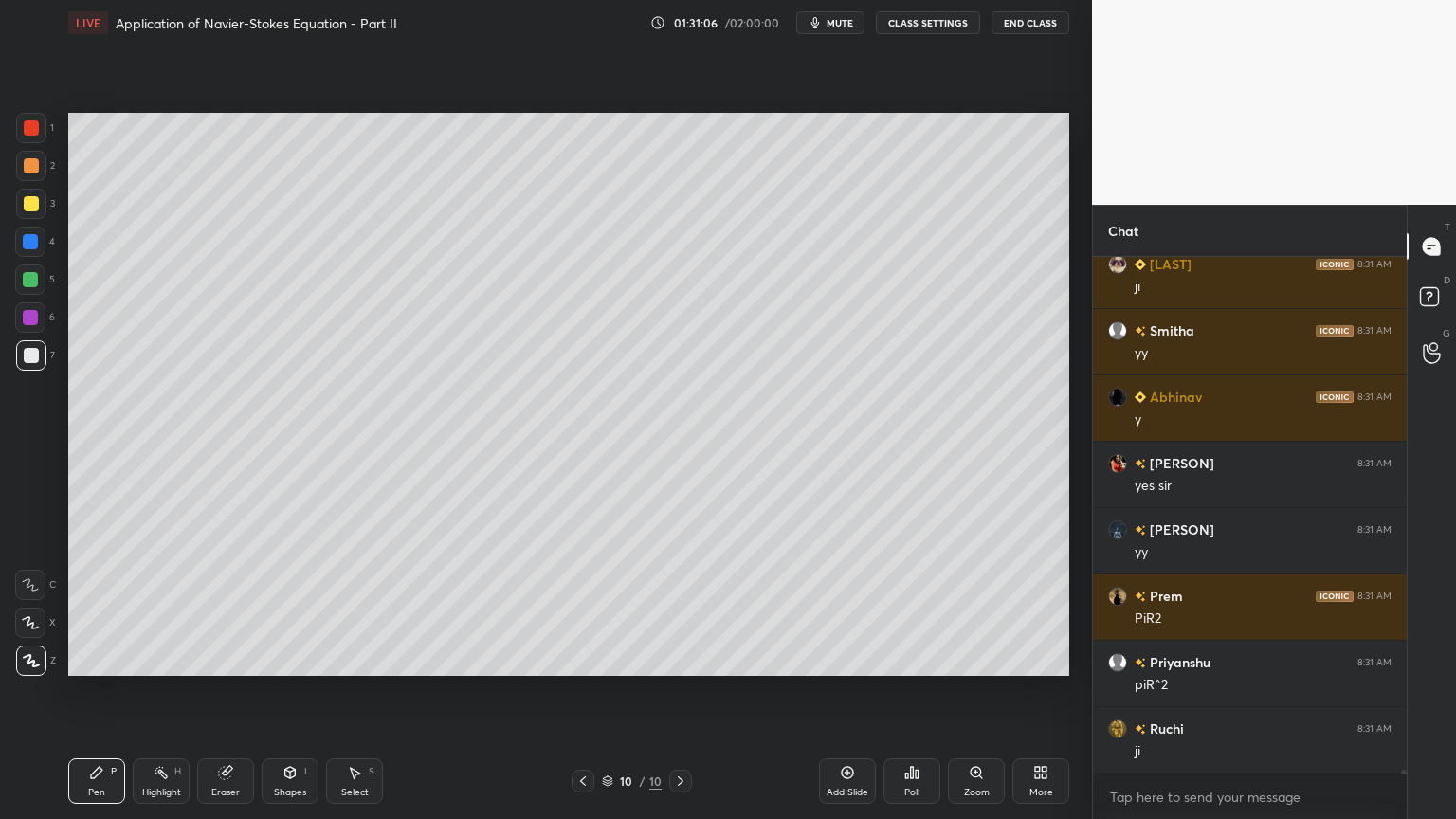 click on "Shapes" at bounding box center (290, 792) 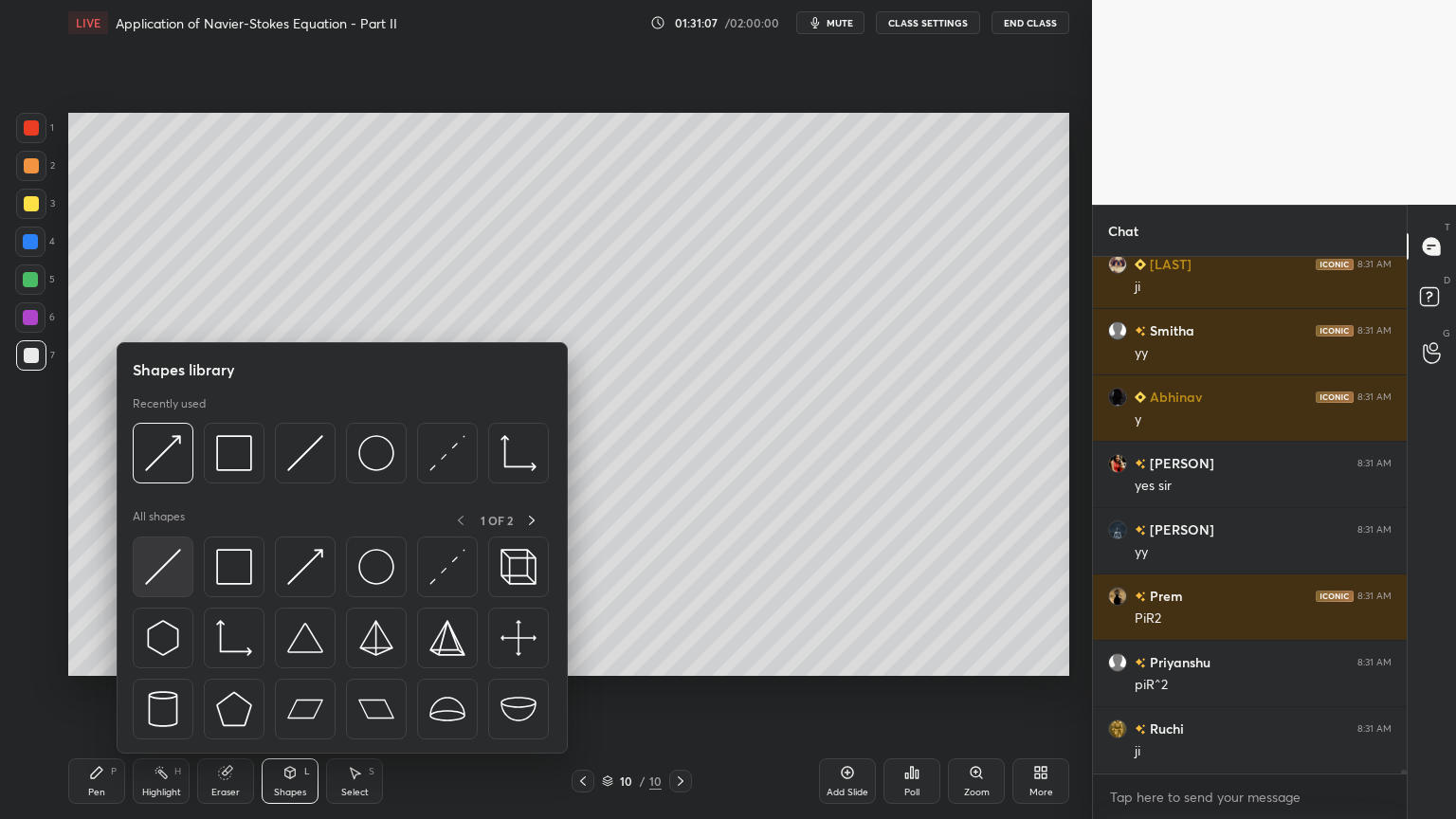 click at bounding box center (163, 567) 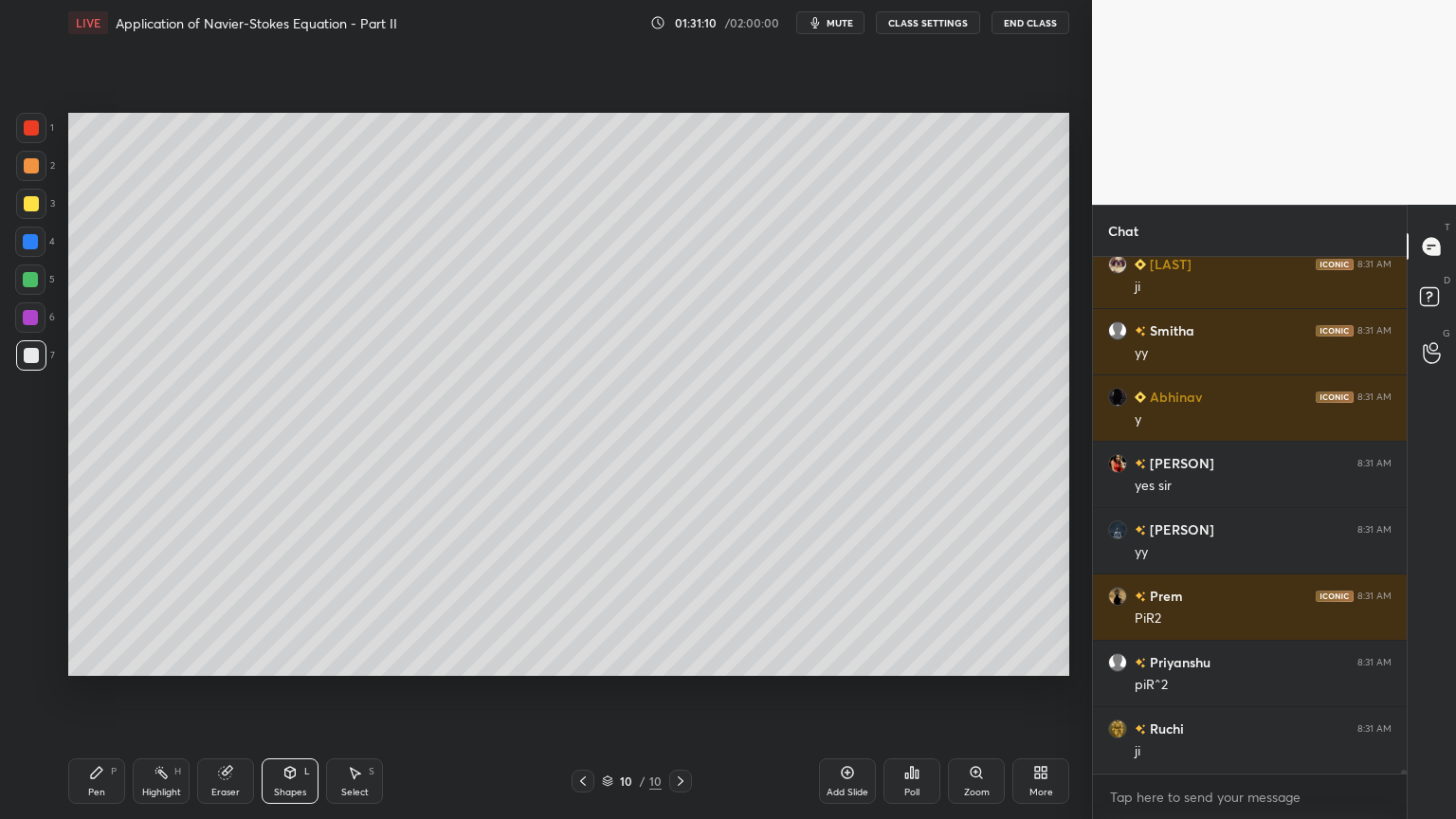 click on "Pen P" at bounding box center [97, 781] 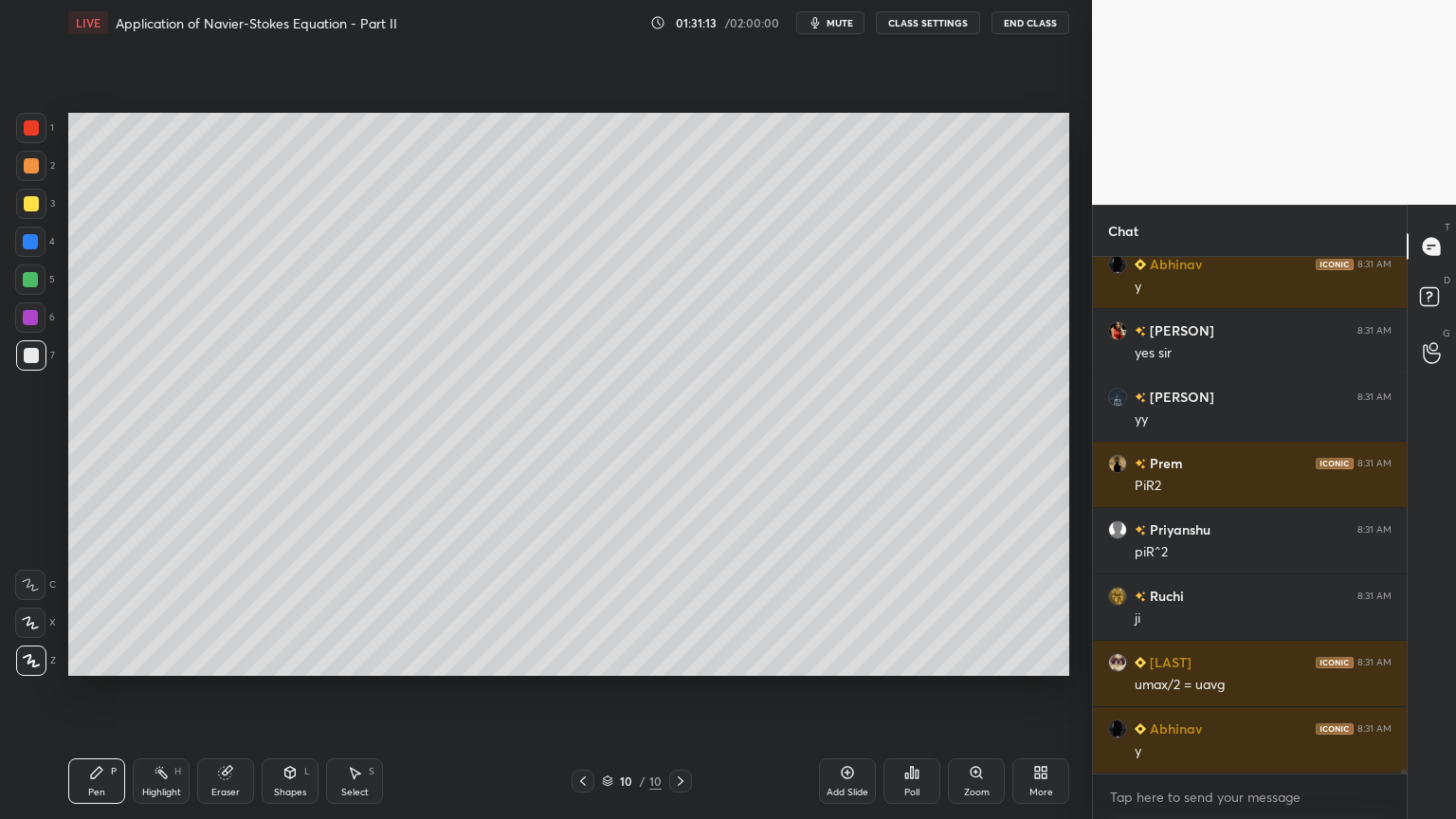 scroll, scrollTop: 72326, scrollLeft: 0, axis: vertical 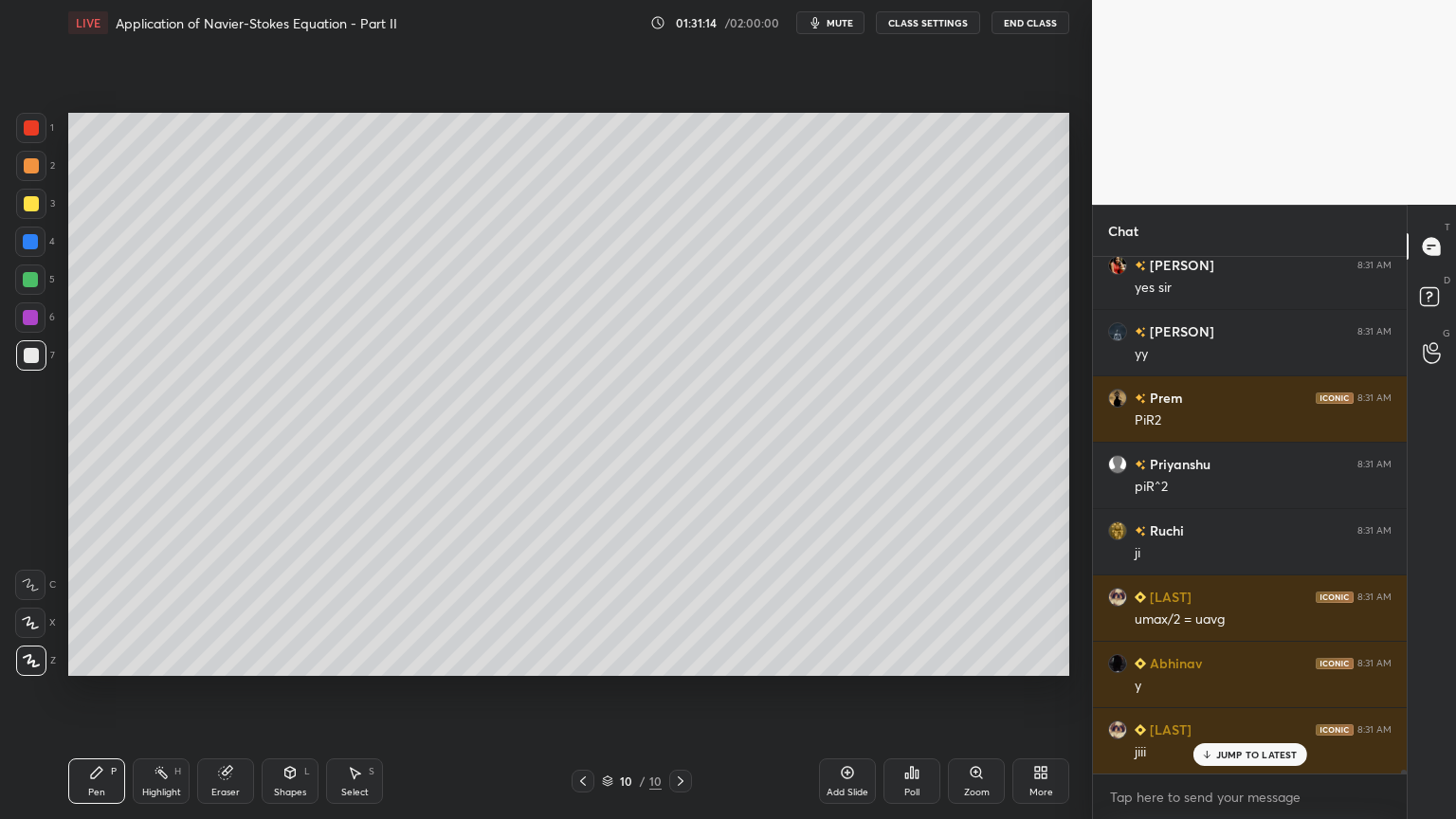 click on "Select S" at bounding box center [355, 781] 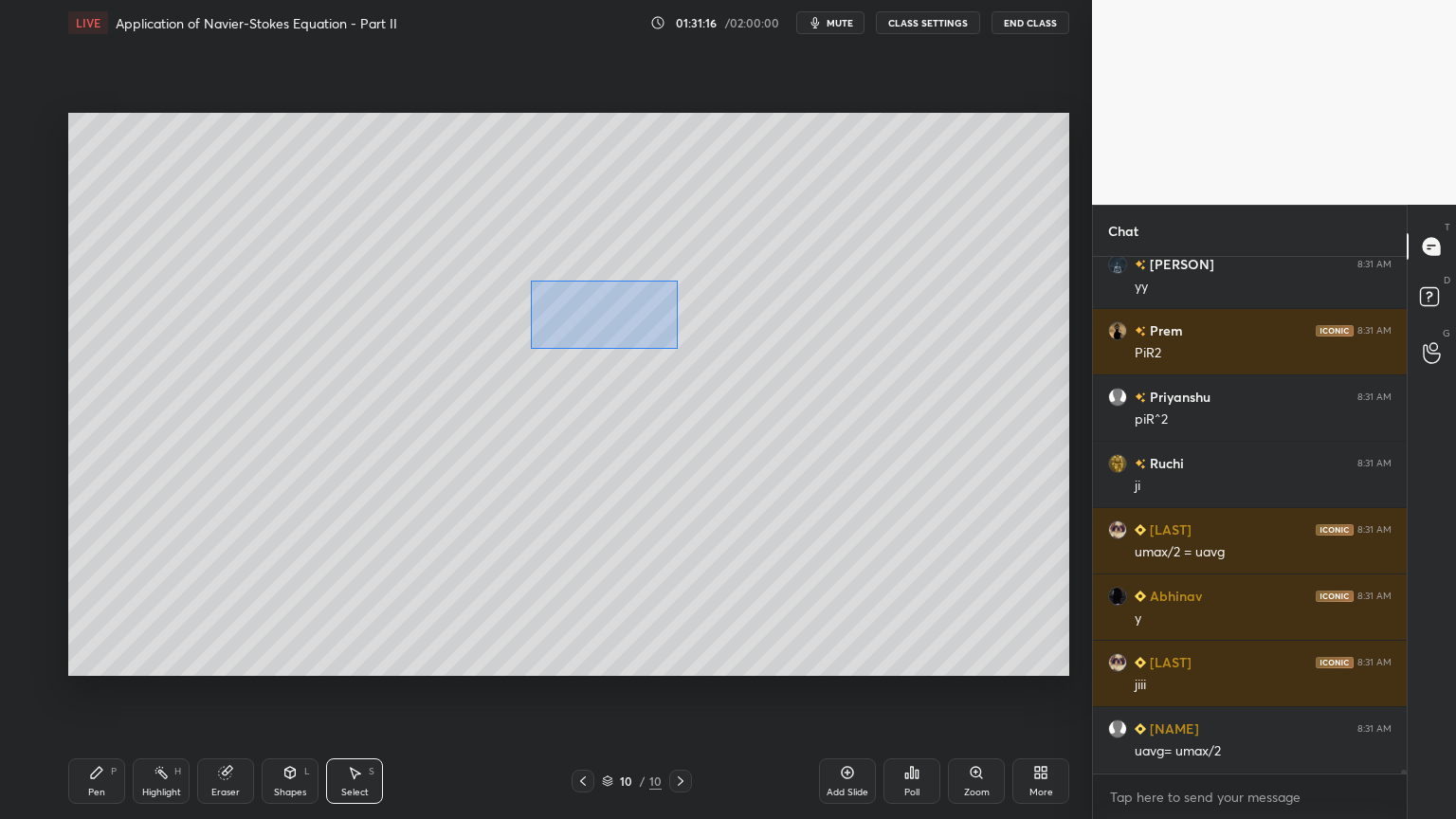 drag, startPoint x: 531, startPoint y: 281, endPoint x: 680, endPoint y: 349, distance: 163.78339 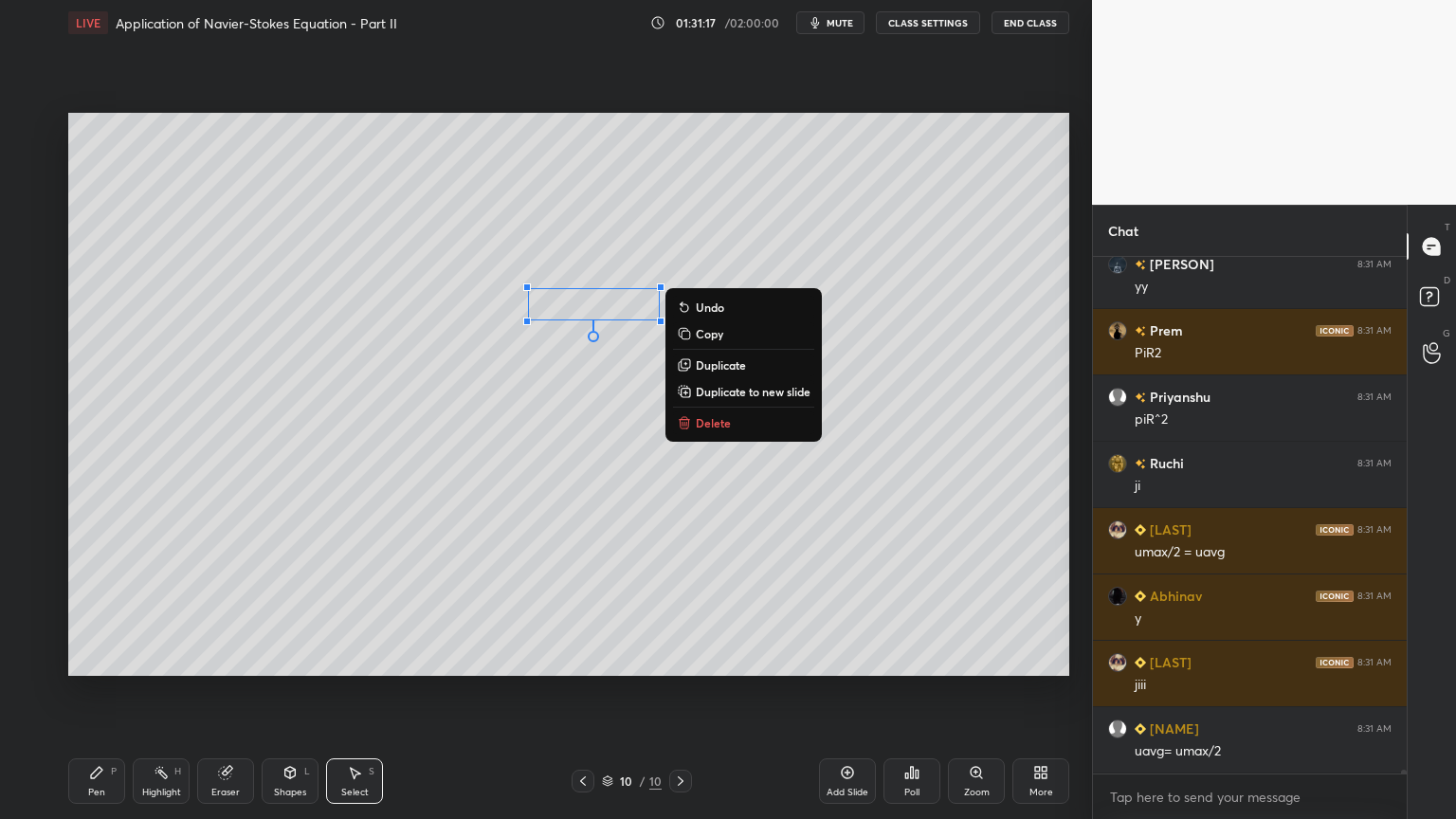 scroll, scrollTop: 72459, scrollLeft: 0, axis: vertical 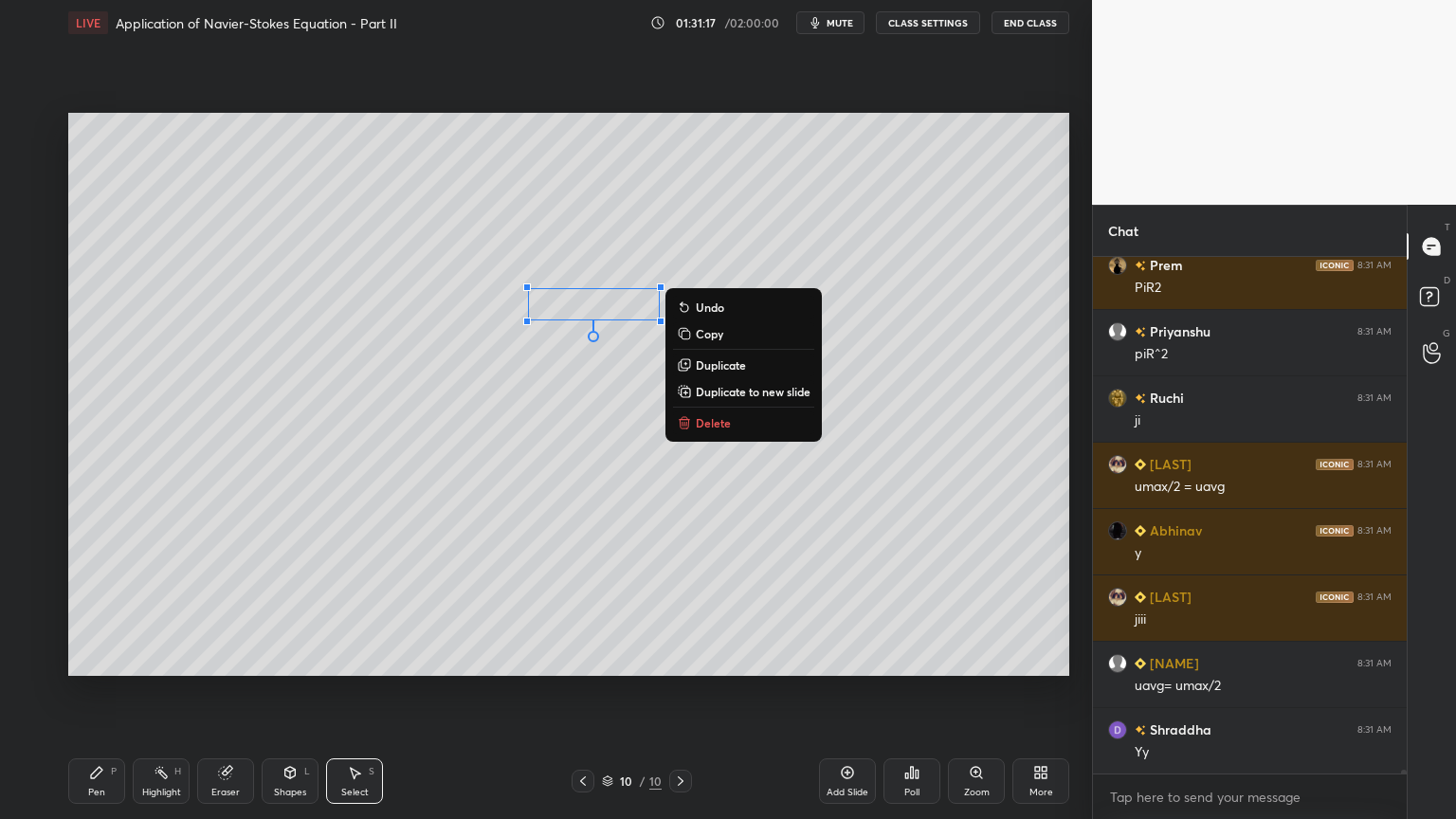 click on "Duplicate" at bounding box center (720, 365) 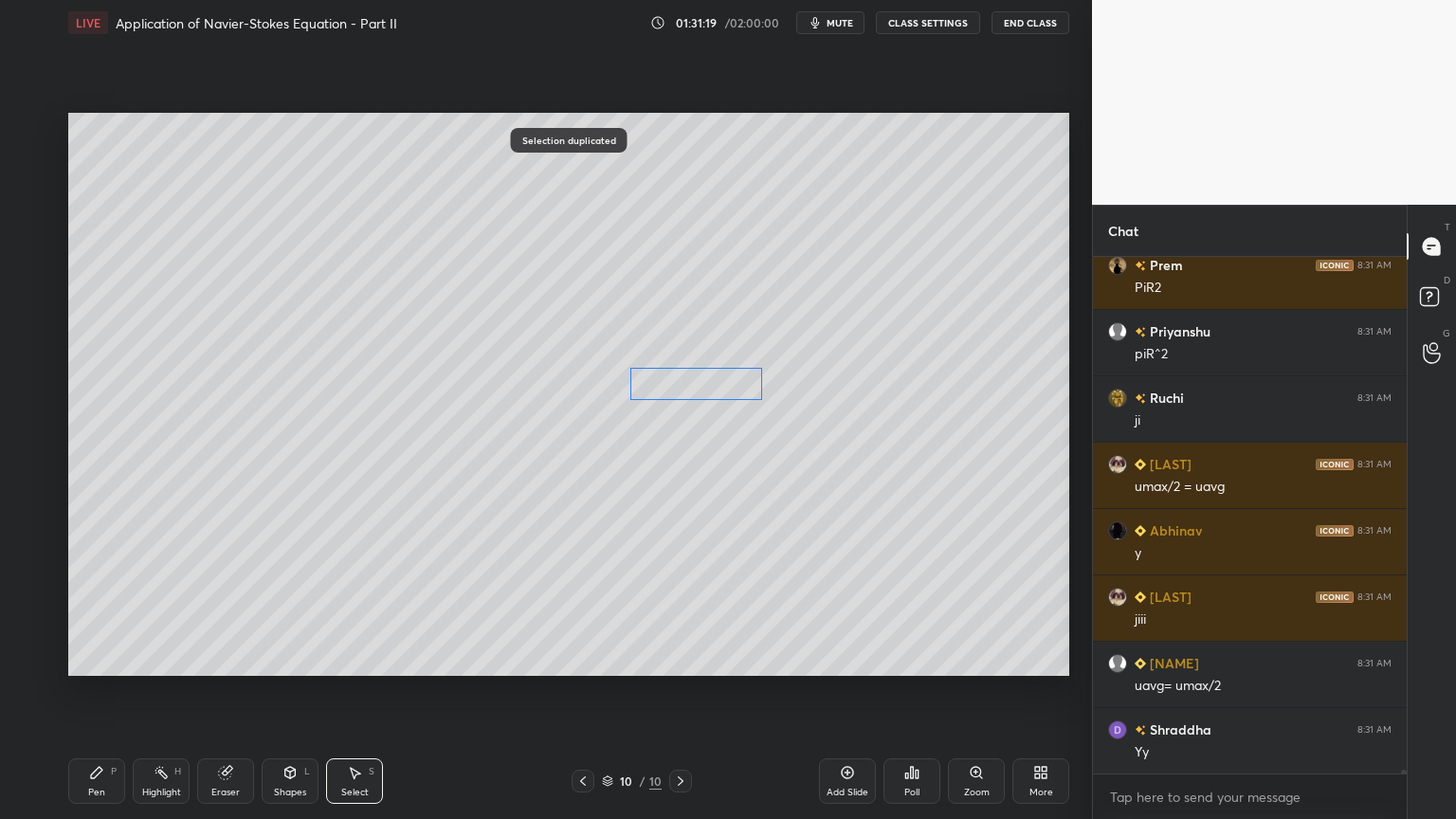 scroll, scrollTop: 72526, scrollLeft: 0, axis: vertical 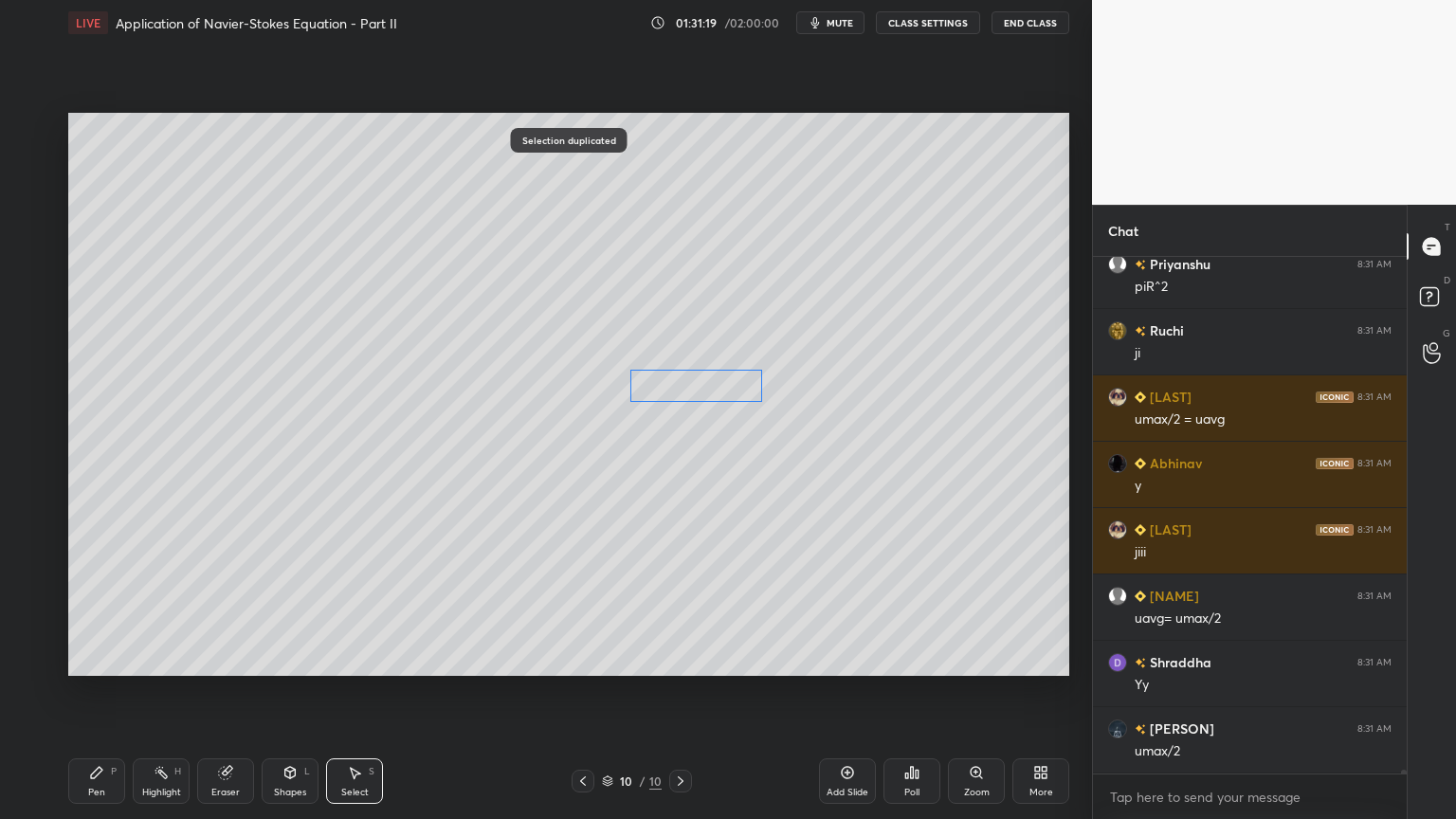 drag, startPoint x: 632, startPoint y: 330, endPoint x: 713, endPoint y: 389, distance: 100.20978 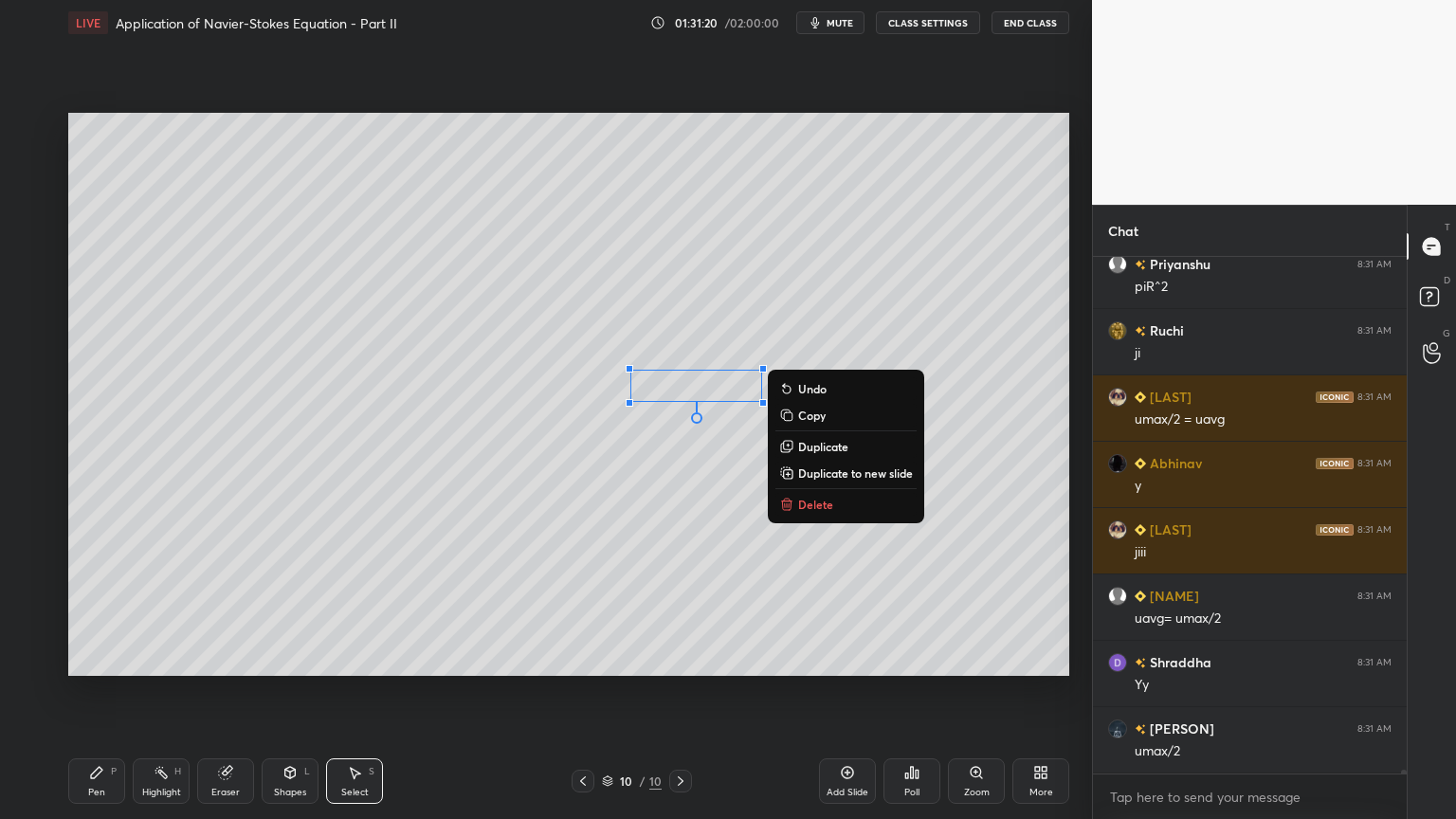 click on "Pen P" at bounding box center [97, 781] 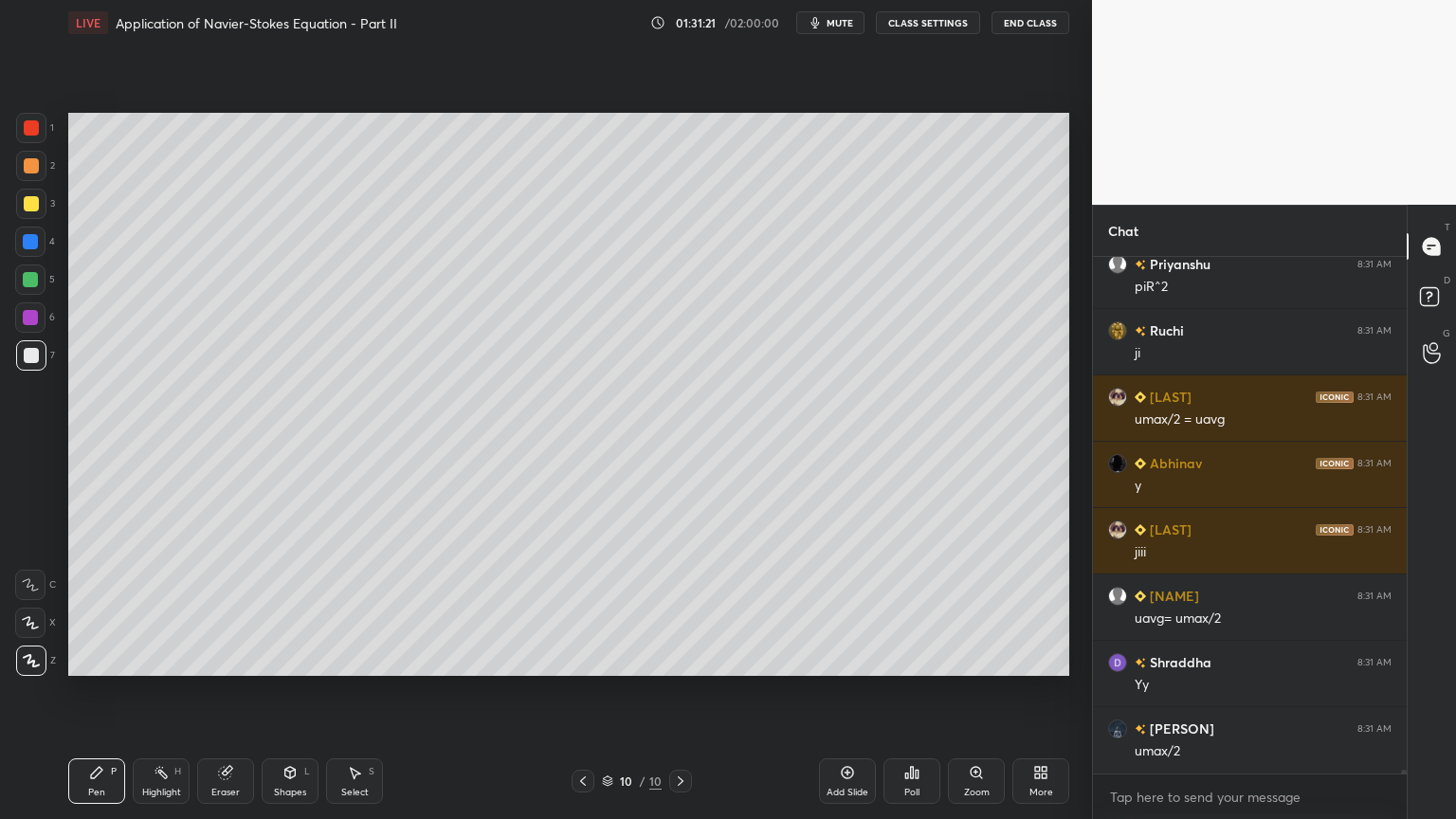 click at bounding box center (30, 318) 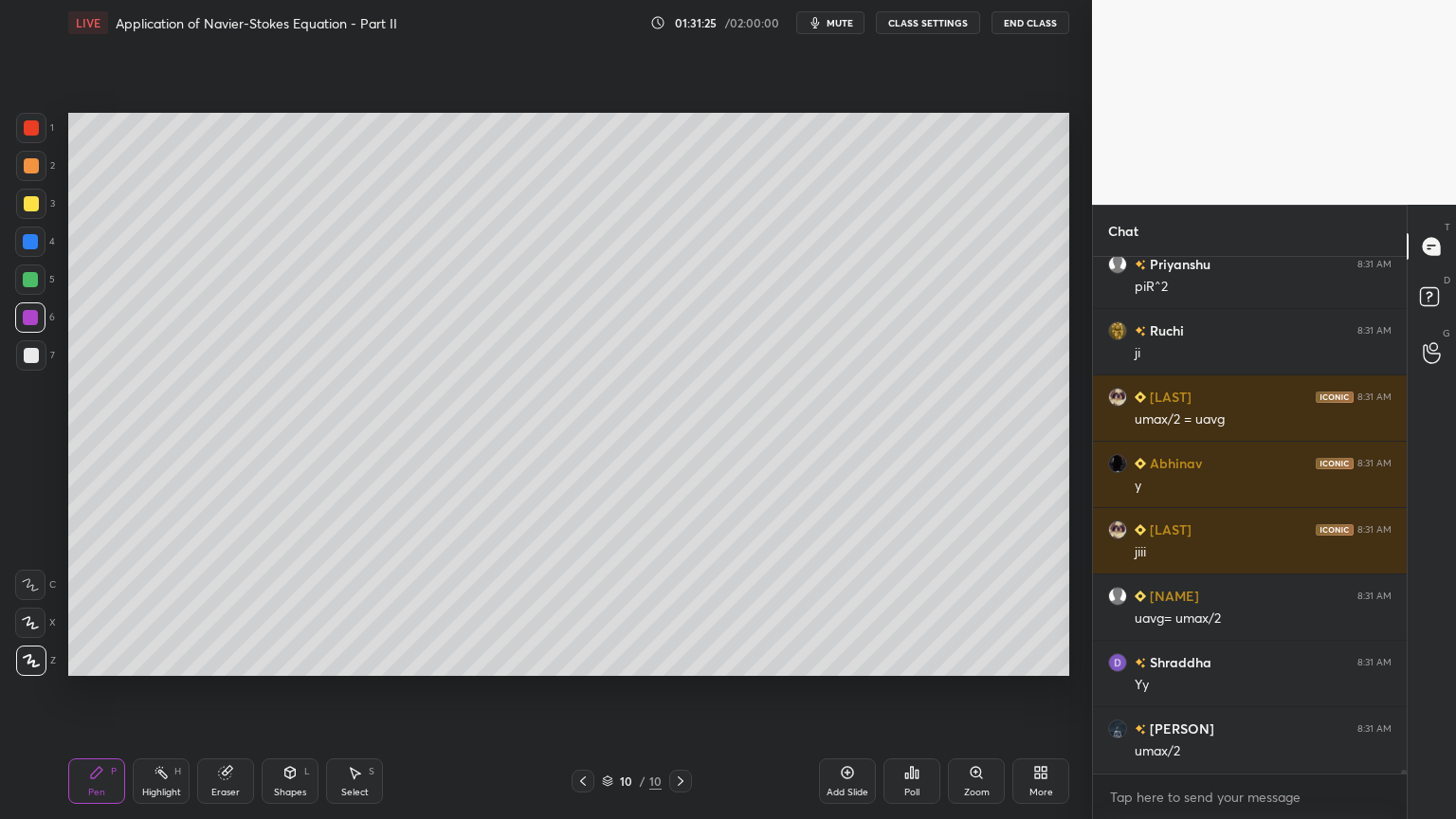 click at bounding box center [31, 355] 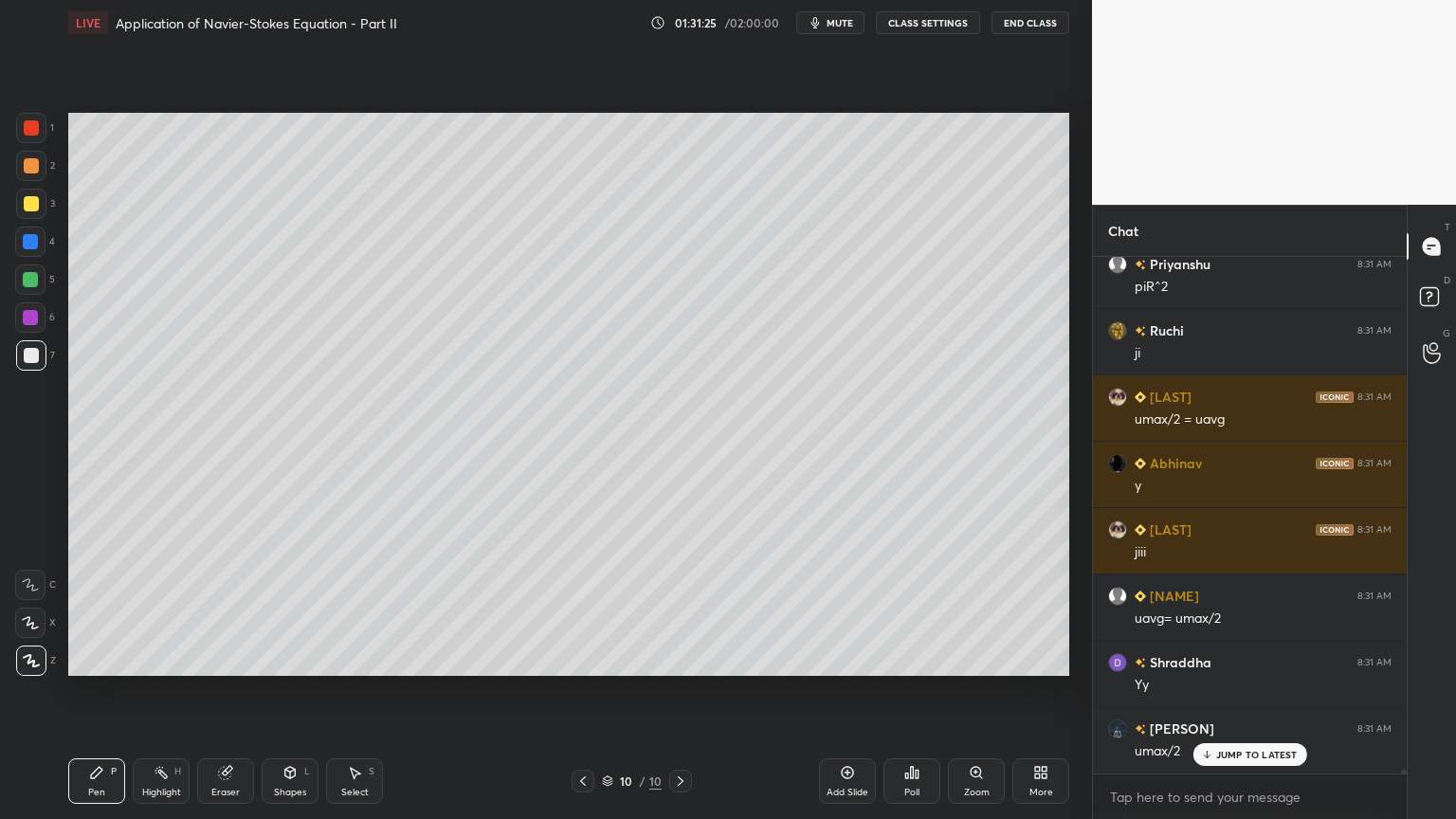 scroll, scrollTop: 72591, scrollLeft: 0, axis: vertical 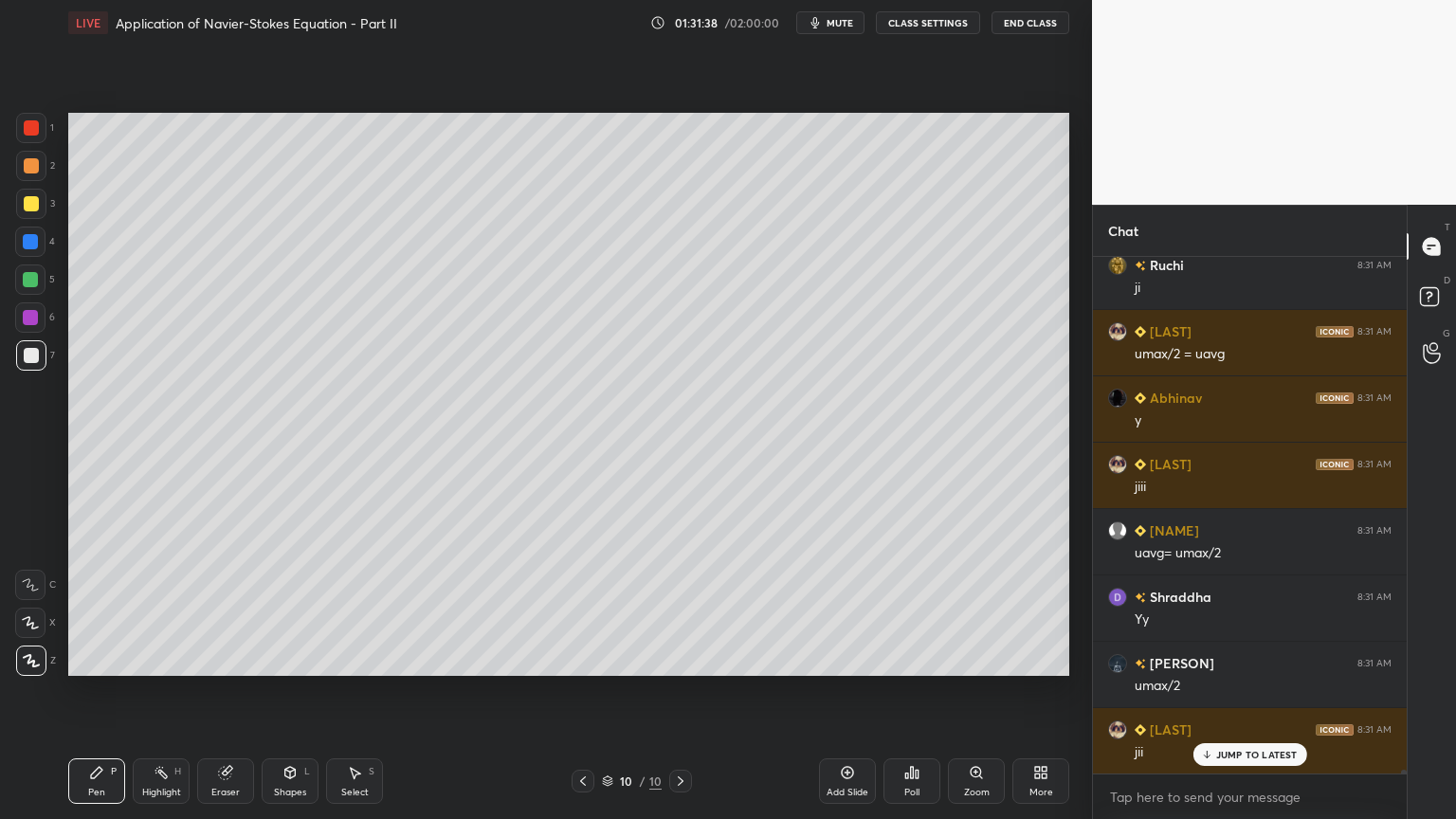 click on "Shapes L" at bounding box center [290, 781] 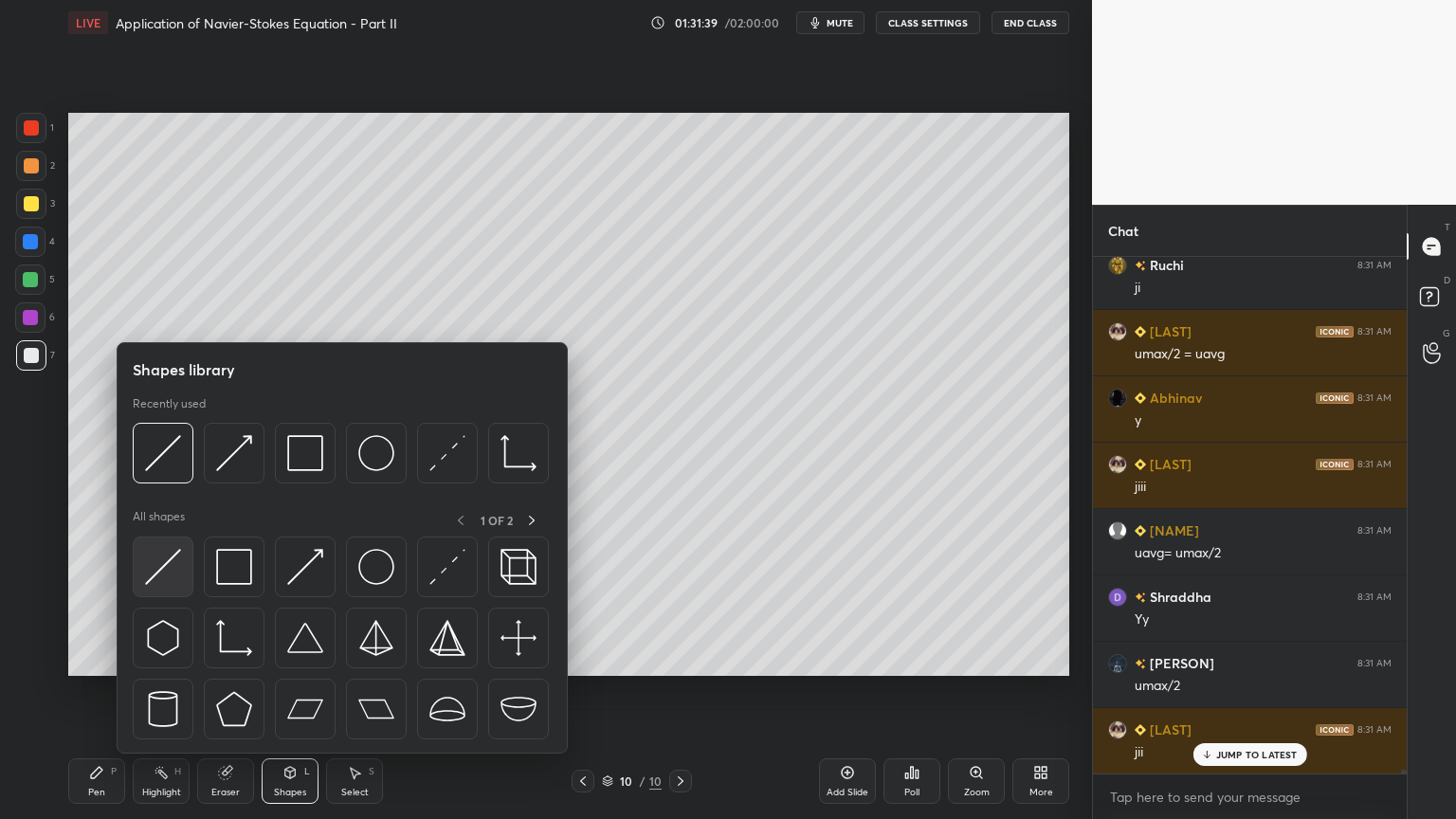 click at bounding box center [163, 567] 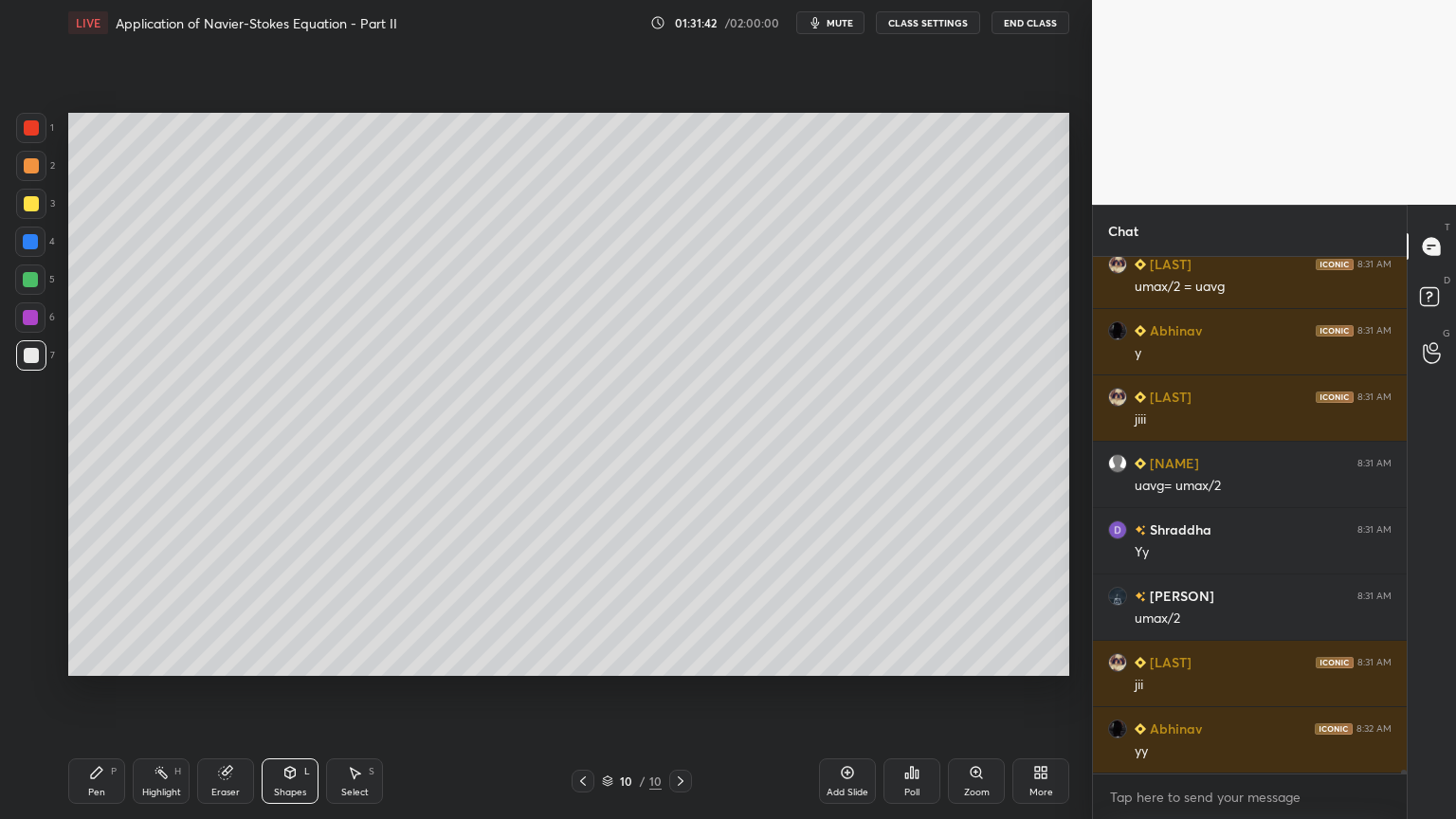 scroll, scrollTop: 72857, scrollLeft: 0, axis: vertical 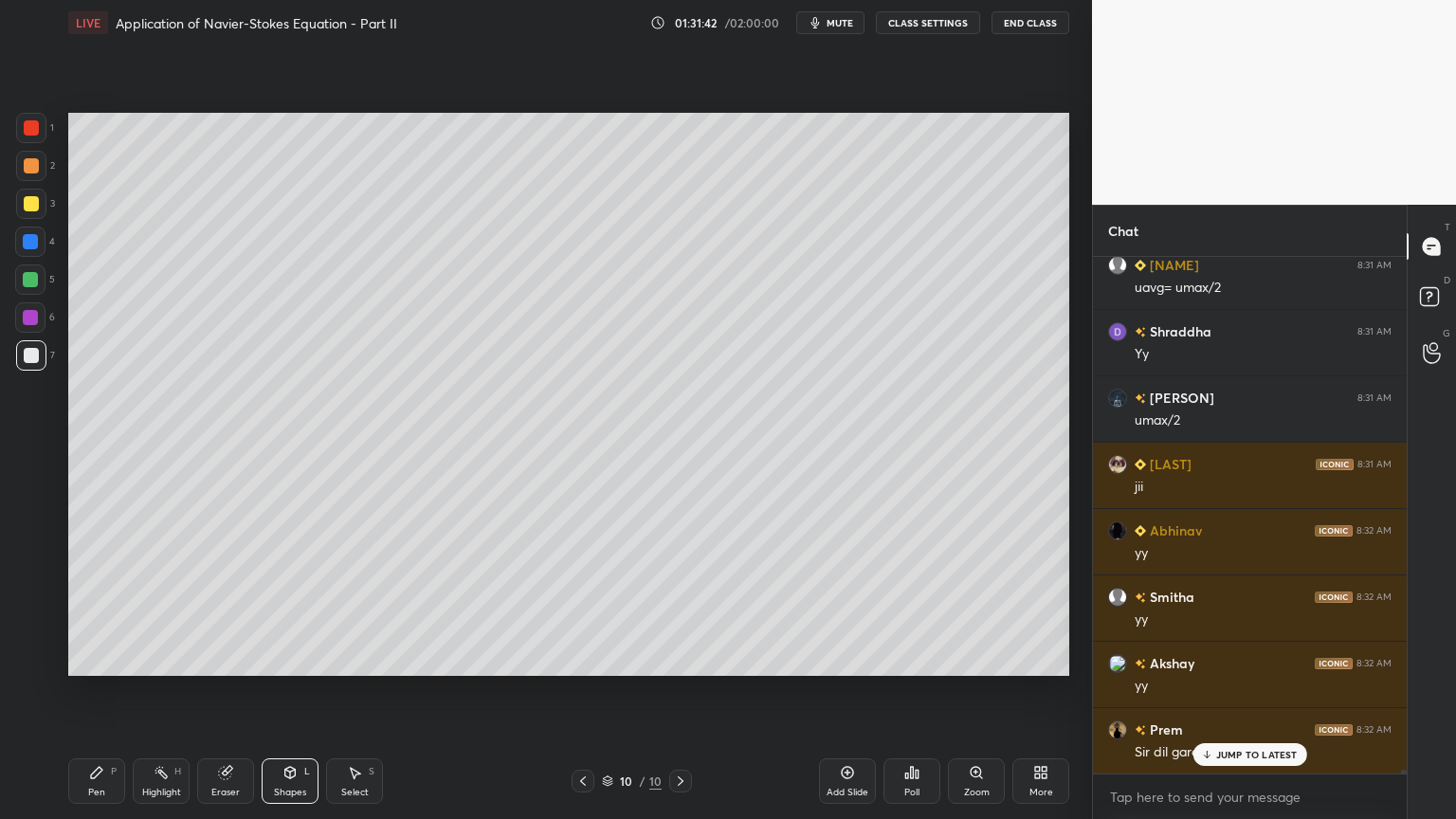 click on "Pen P" at bounding box center [97, 781] 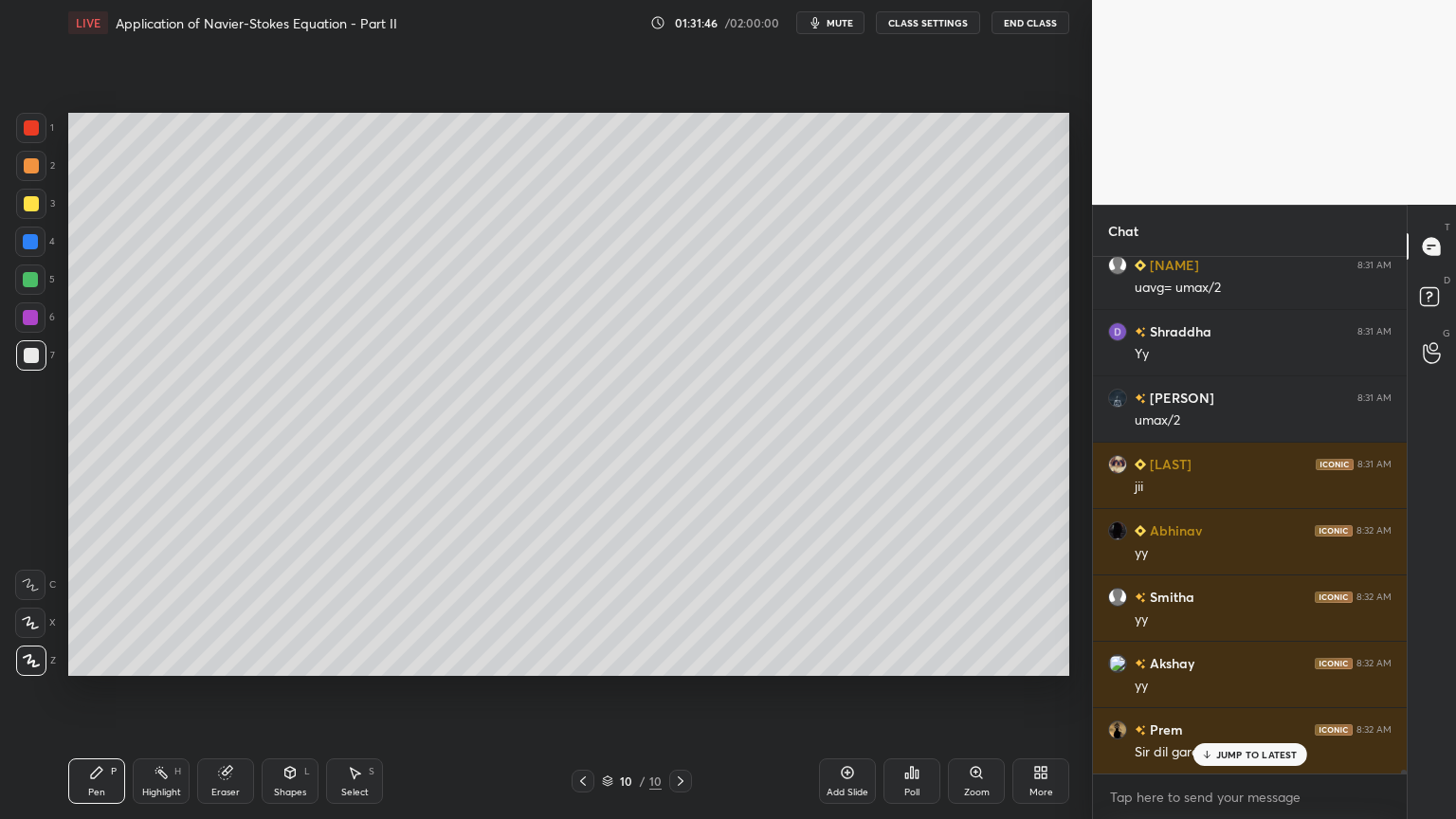 click on "Shapes" at bounding box center [290, 792] 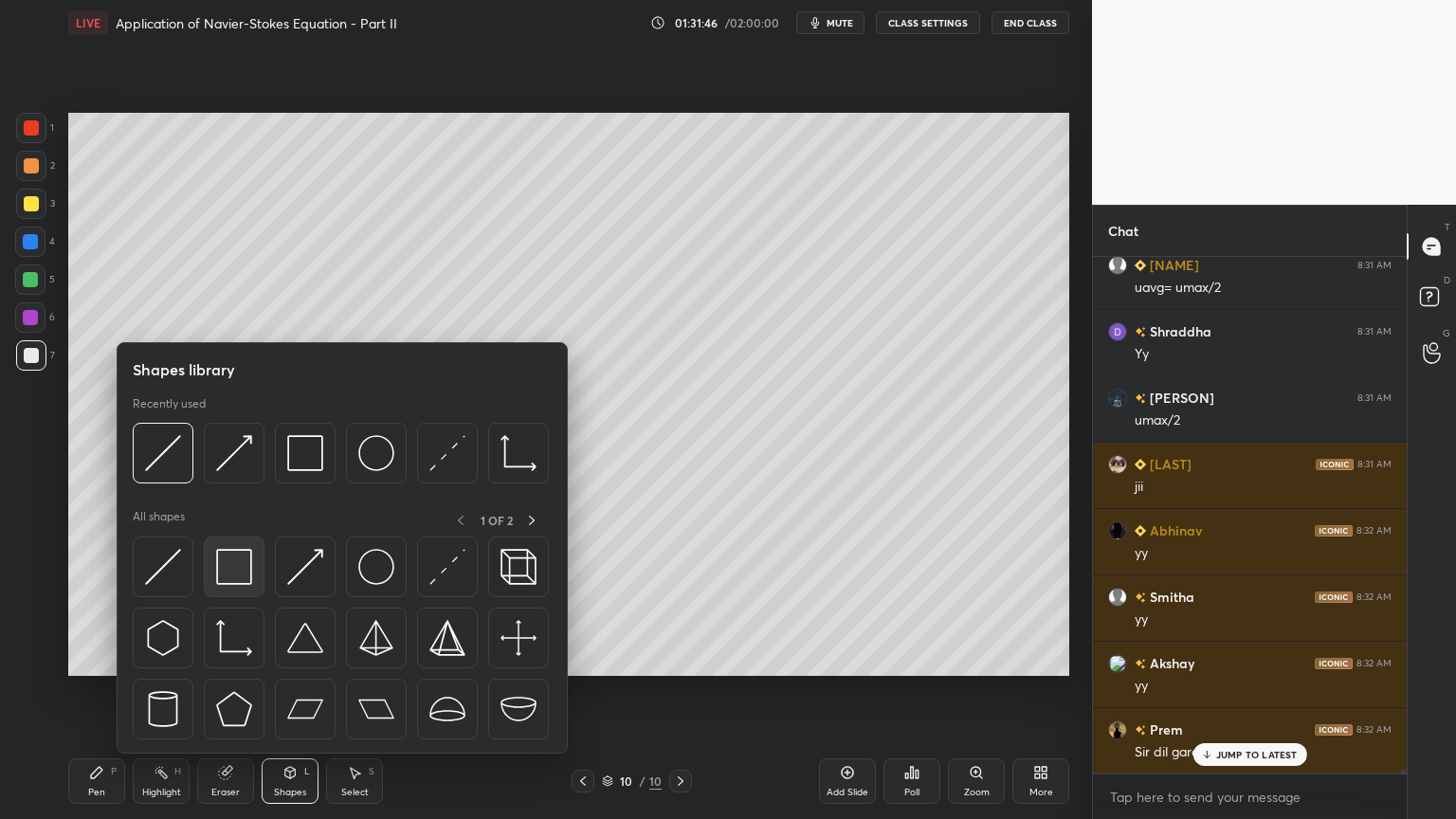 click at bounding box center (234, 567) 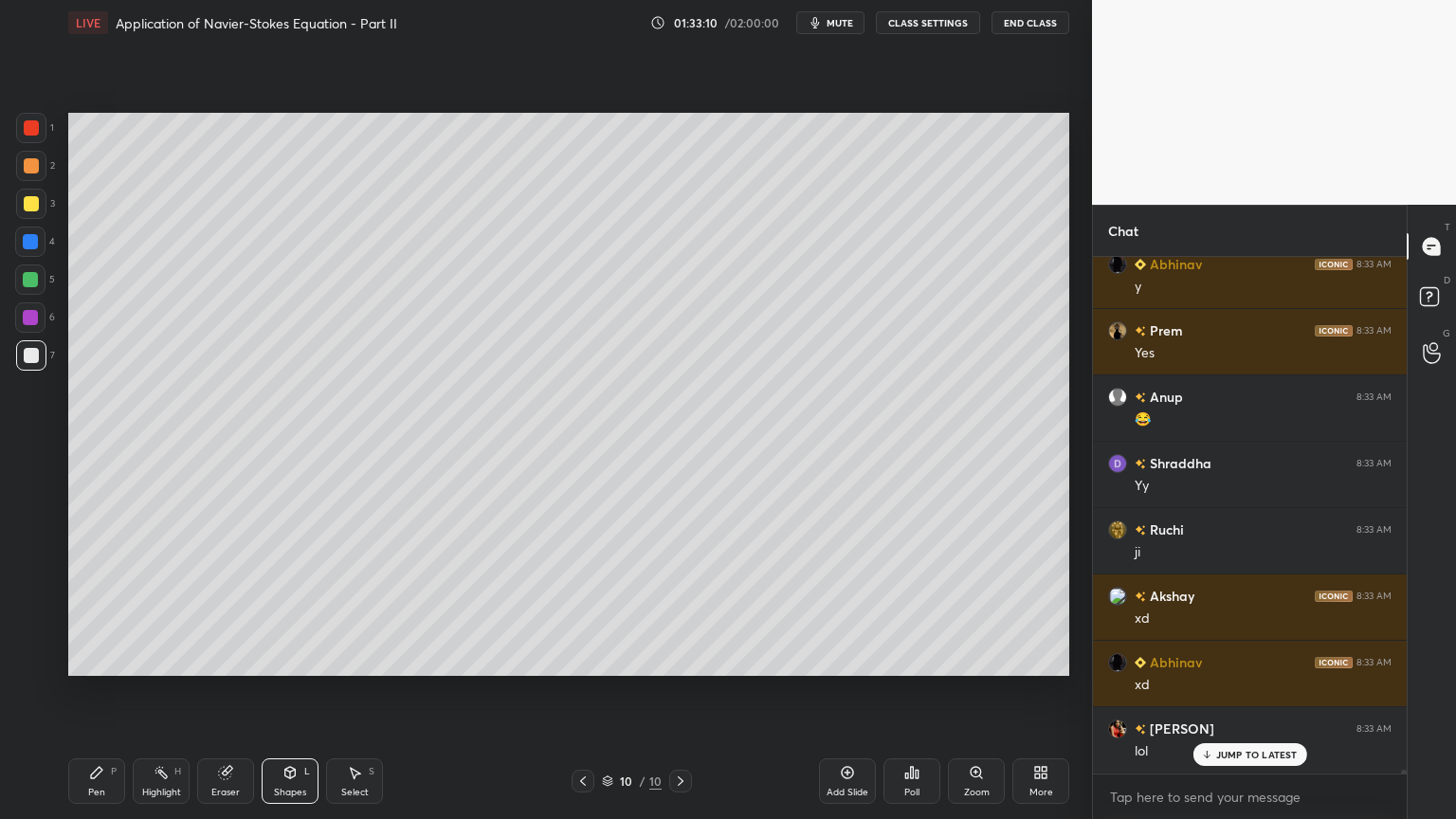 scroll, scrollTop: 74848, scrollLeft: 0, axis: vertical 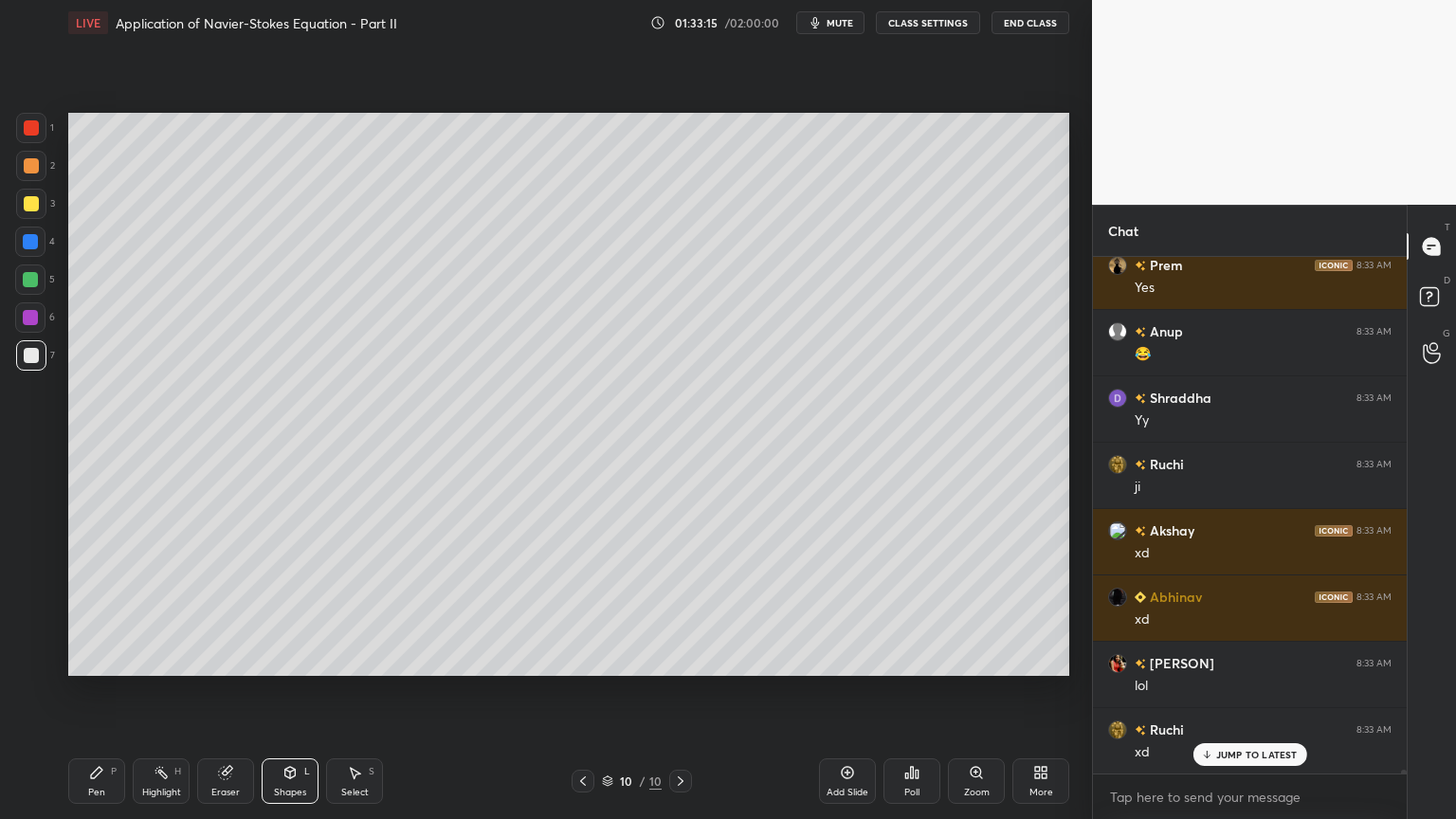 click on "Add Slide" at bounding box center [847, 792] 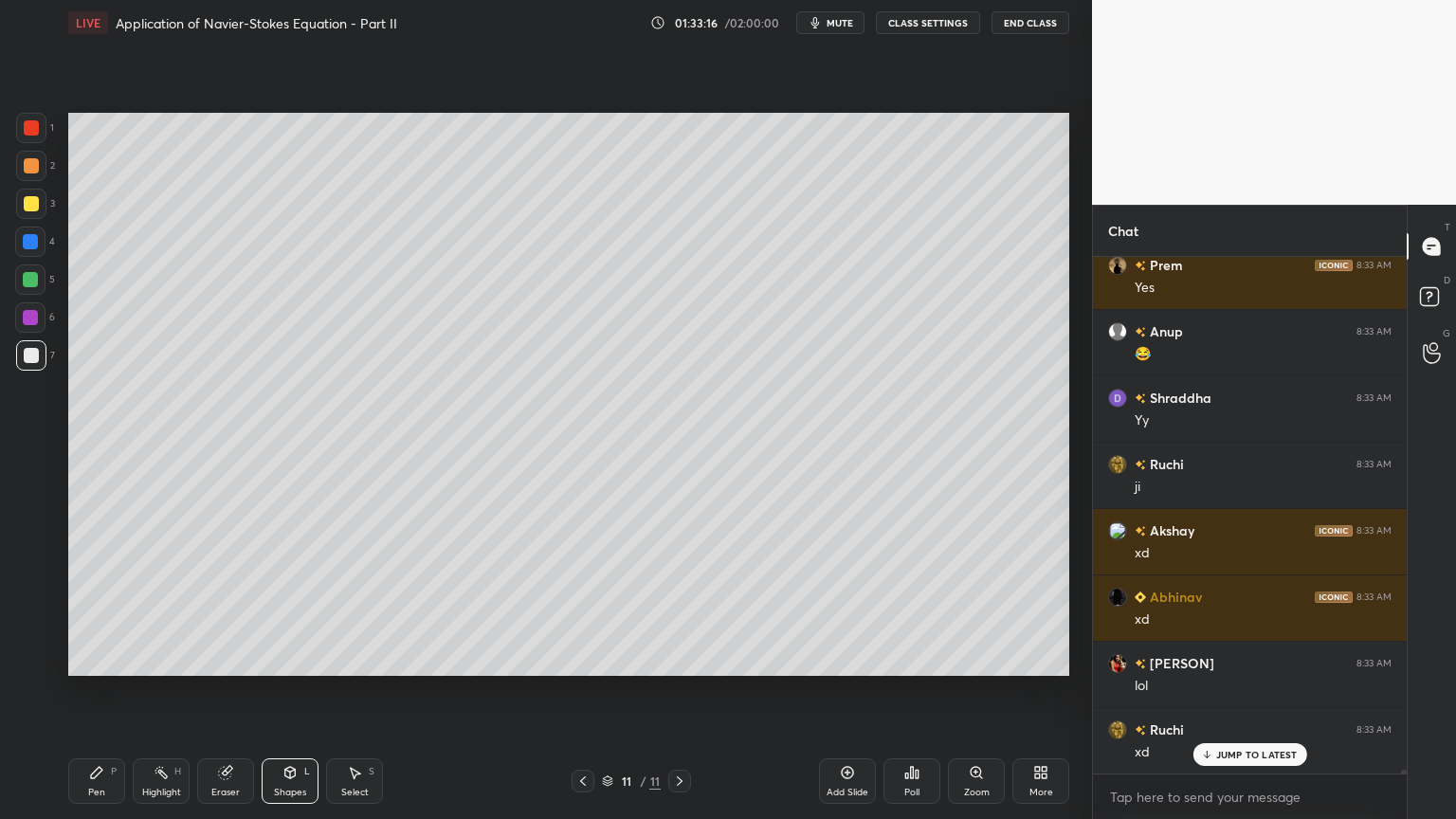 click on "Shapes L" at bounding box center [290, 781] 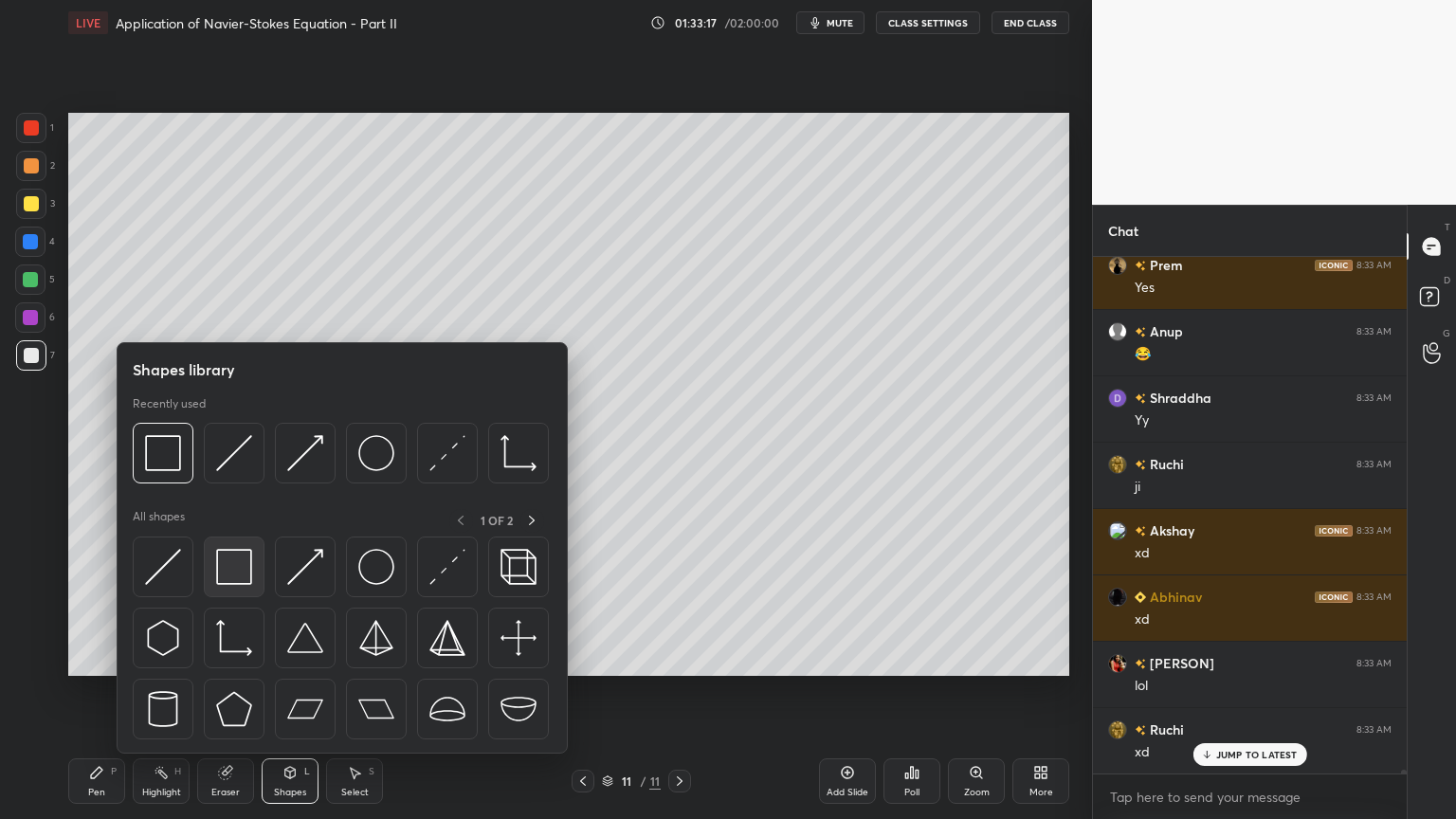 click at bounding box center (234, 567) 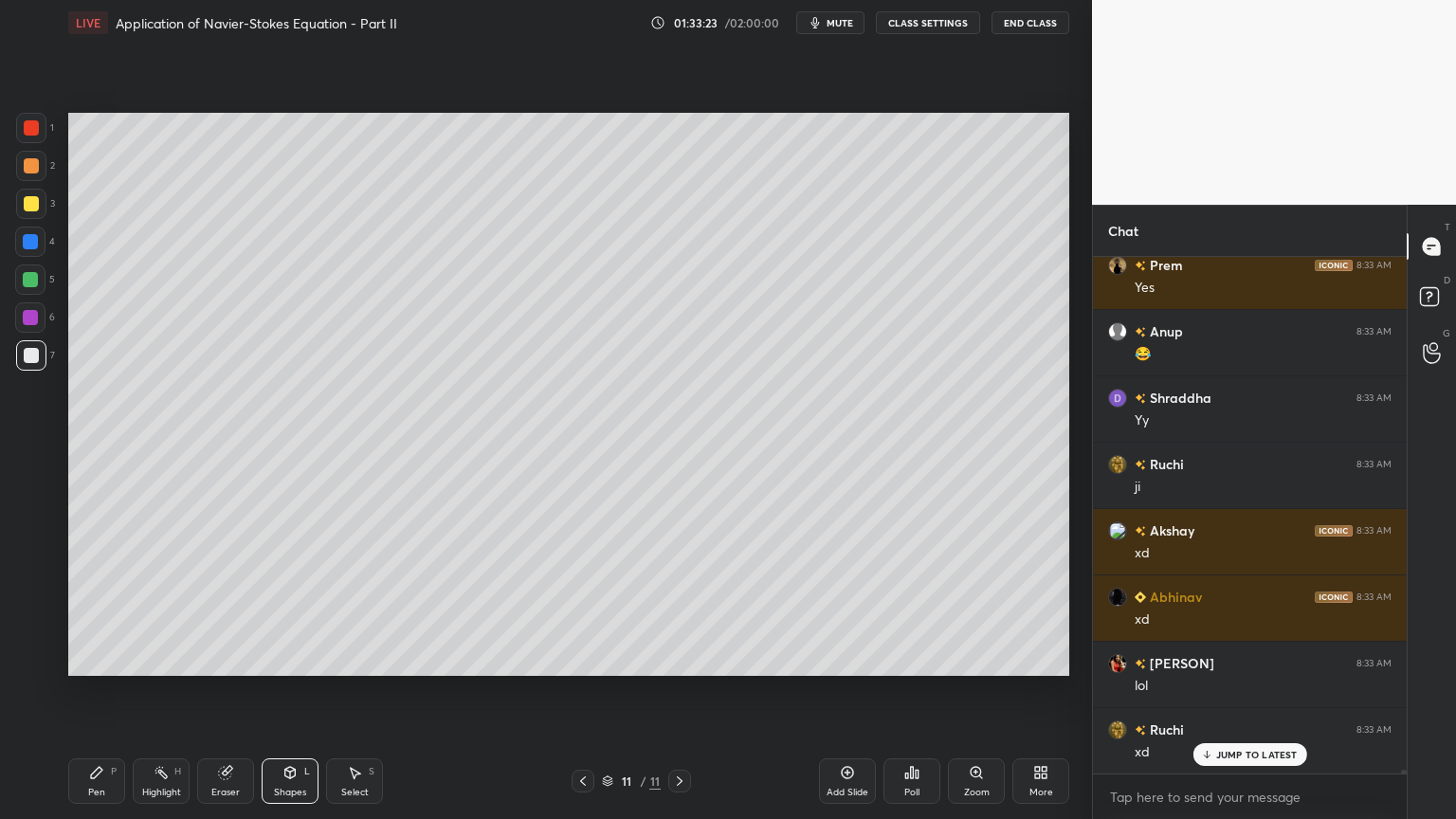 click on "Shapes" at bounding box center (290, 792) 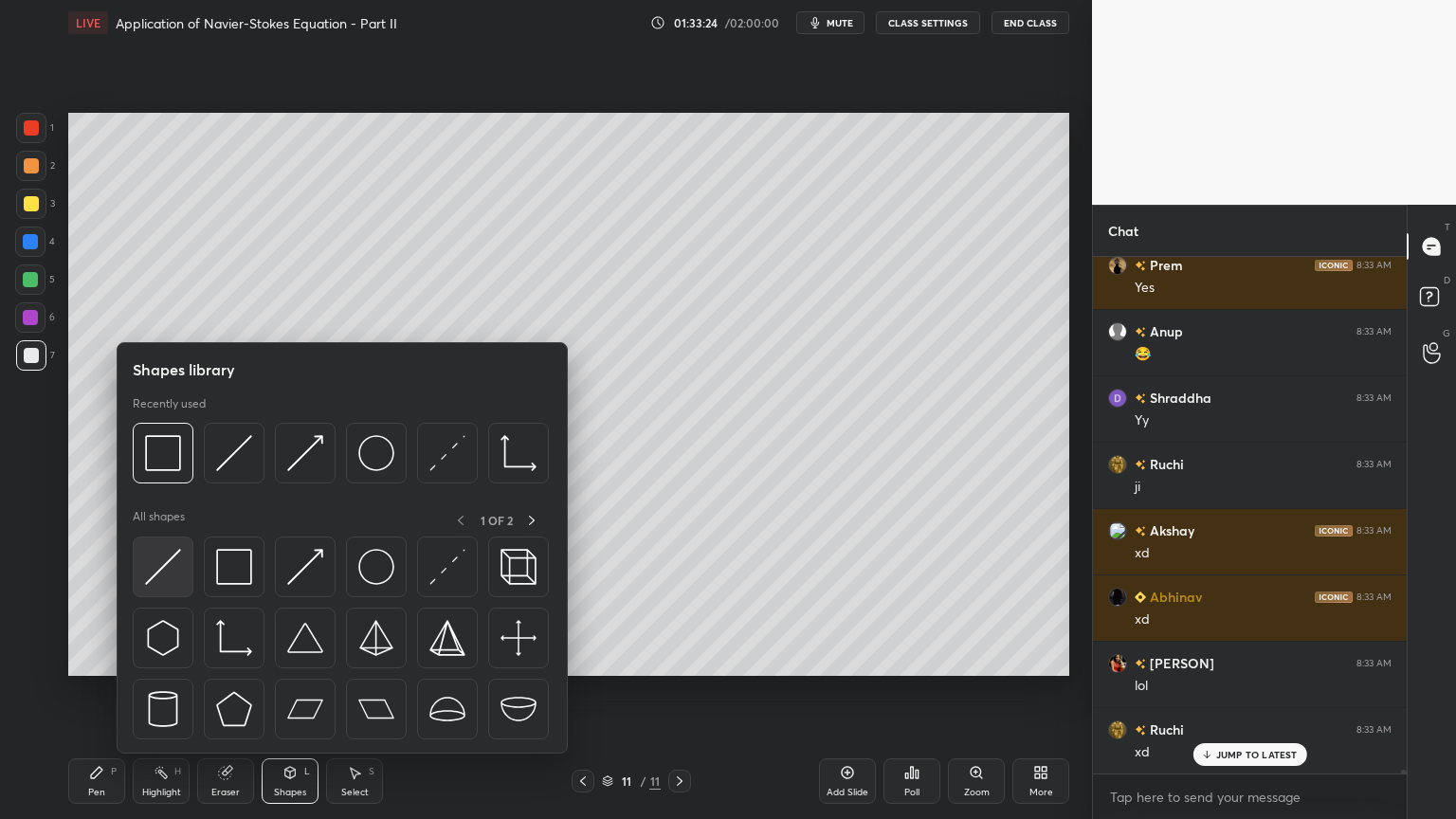 click on "Shapes library Recently used All shapes 1 OF 2" at bounding box center [342, 548] 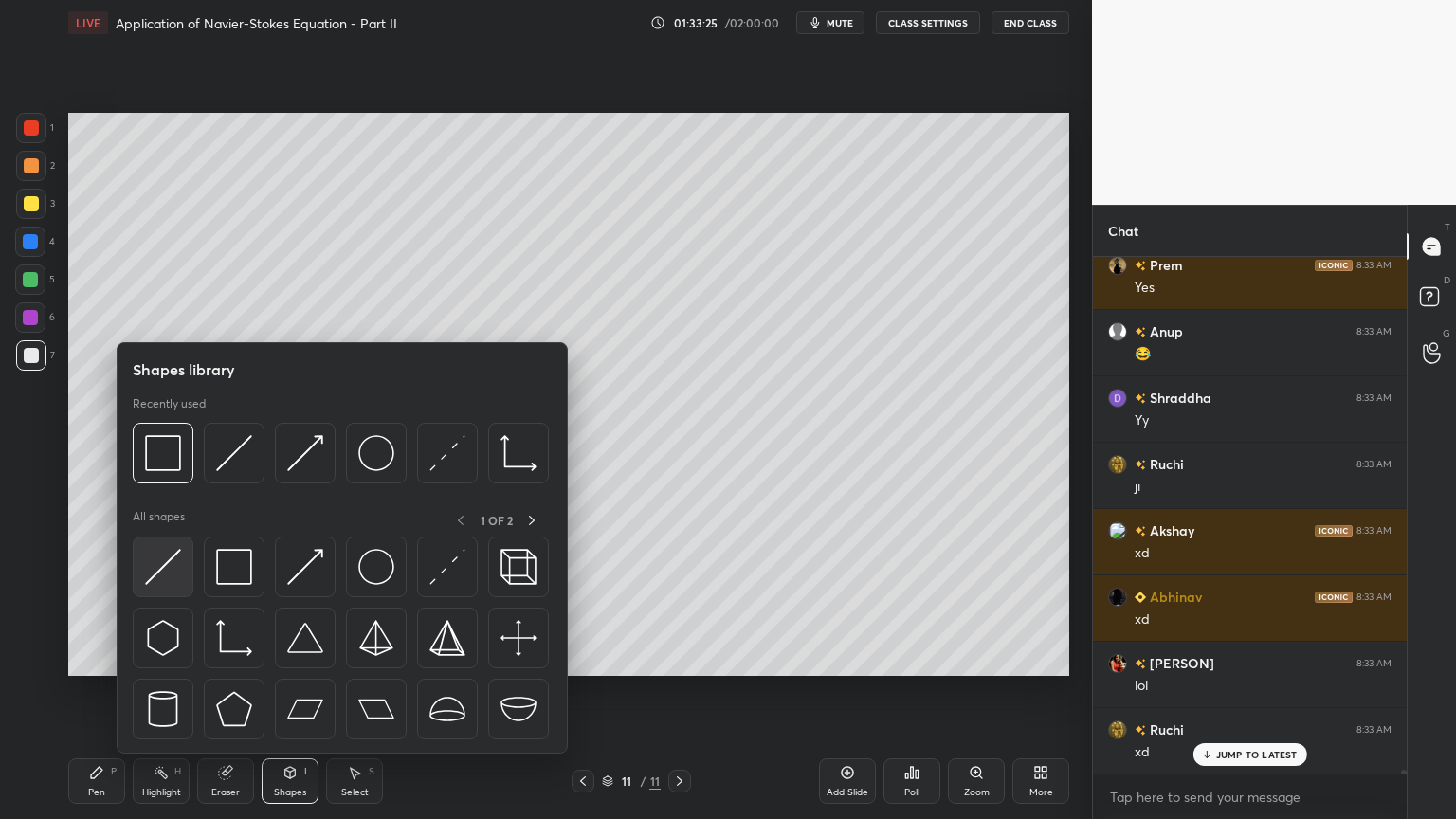click at bounding box center [163, 567] 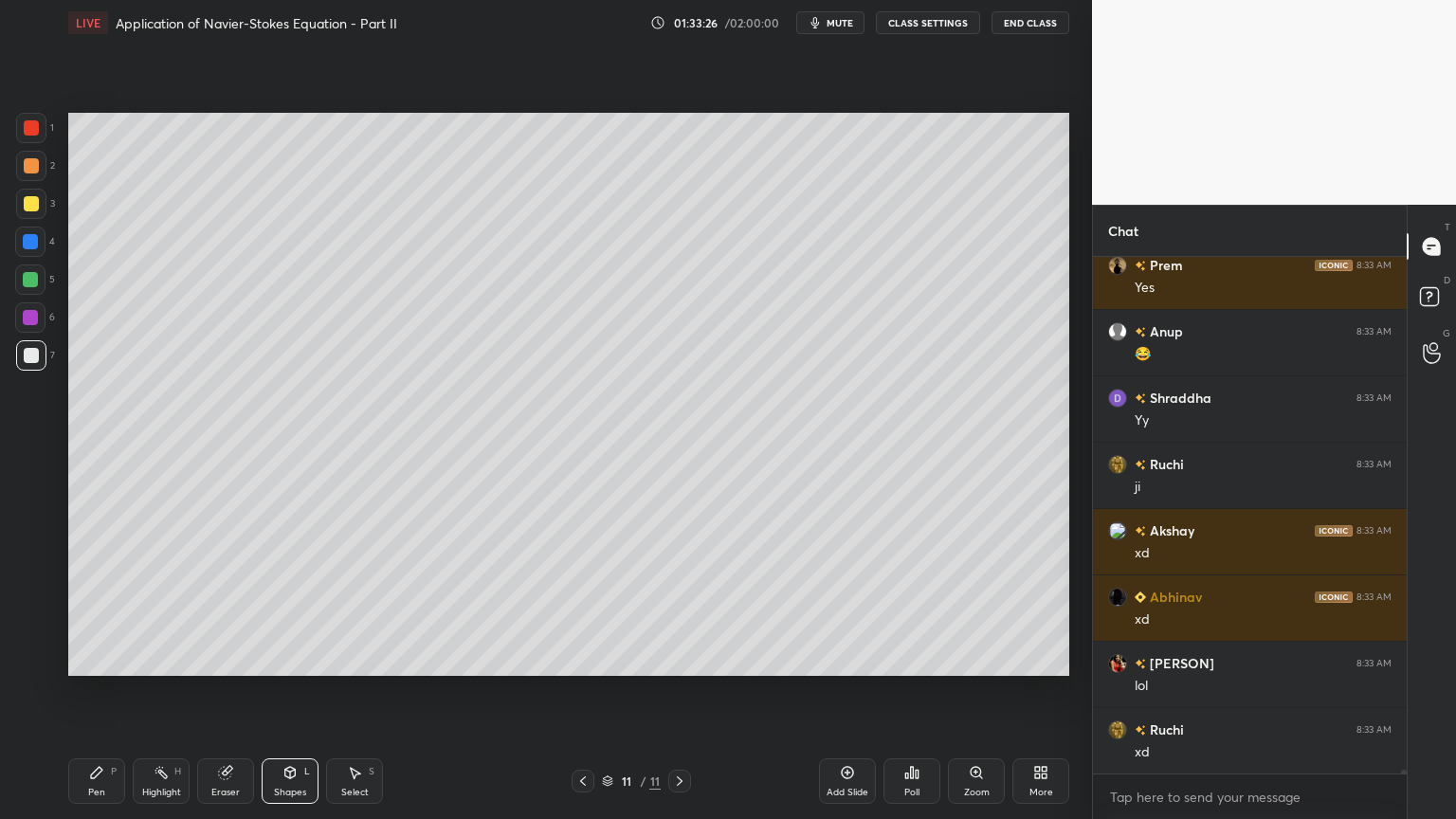 scroll, scrollTop: 74915, scrollLeft: 0, axis: vertical 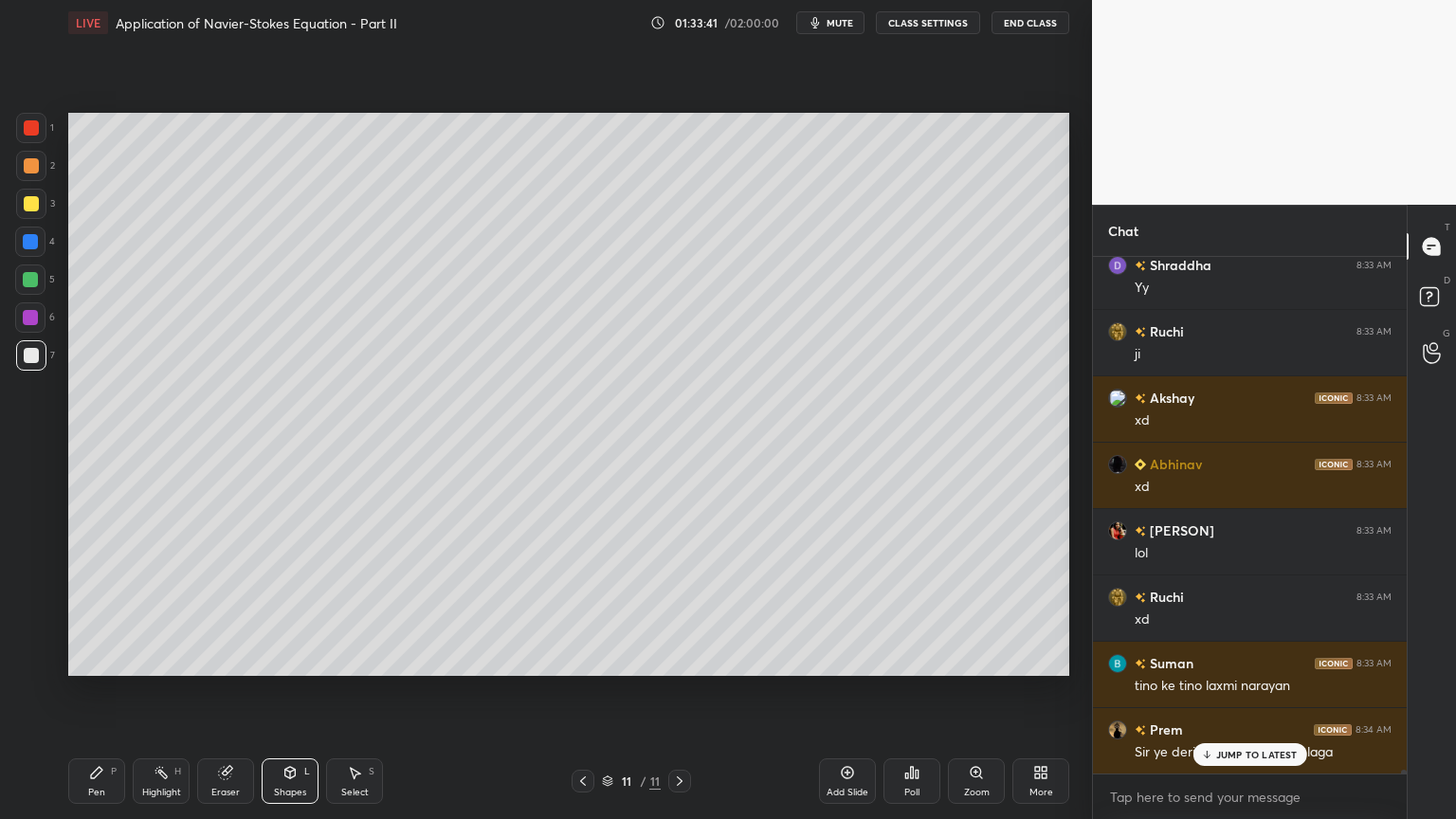 click on "Shapes" at bounding box center (290, 792) 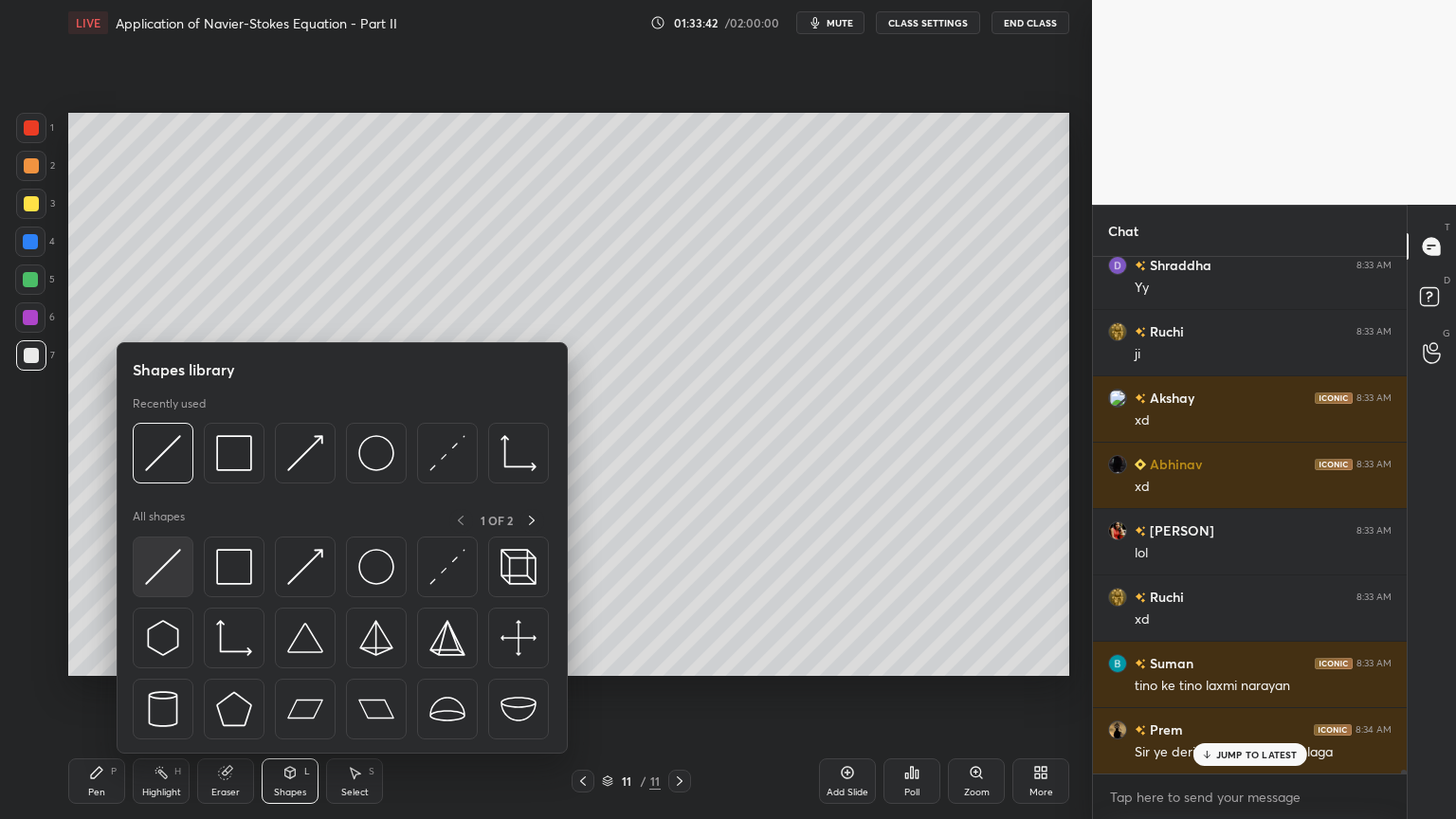 click at bounding box center (163, 567) 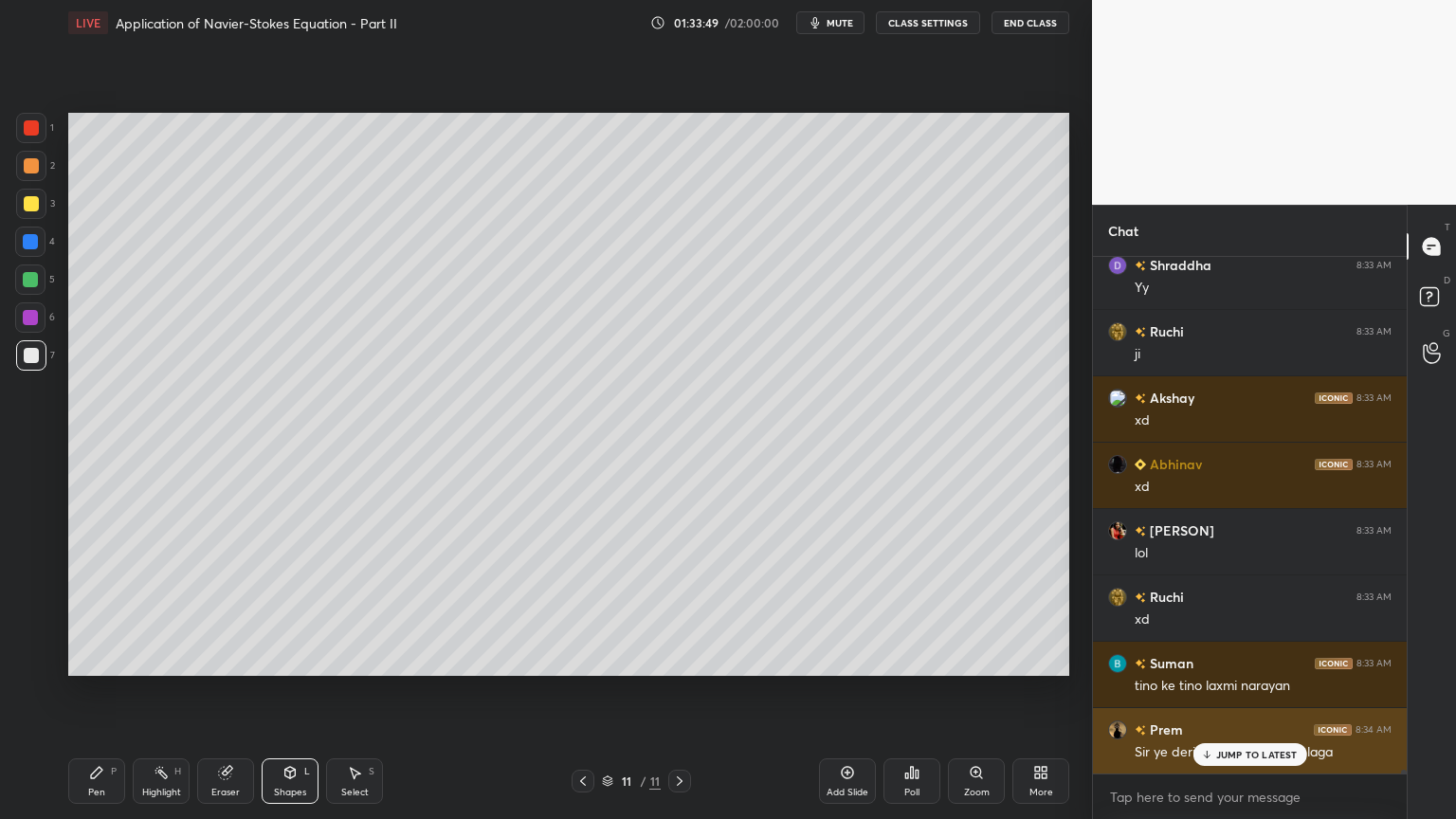 click on "JUMP TO LATEST" at bounding box center [1257, 755] 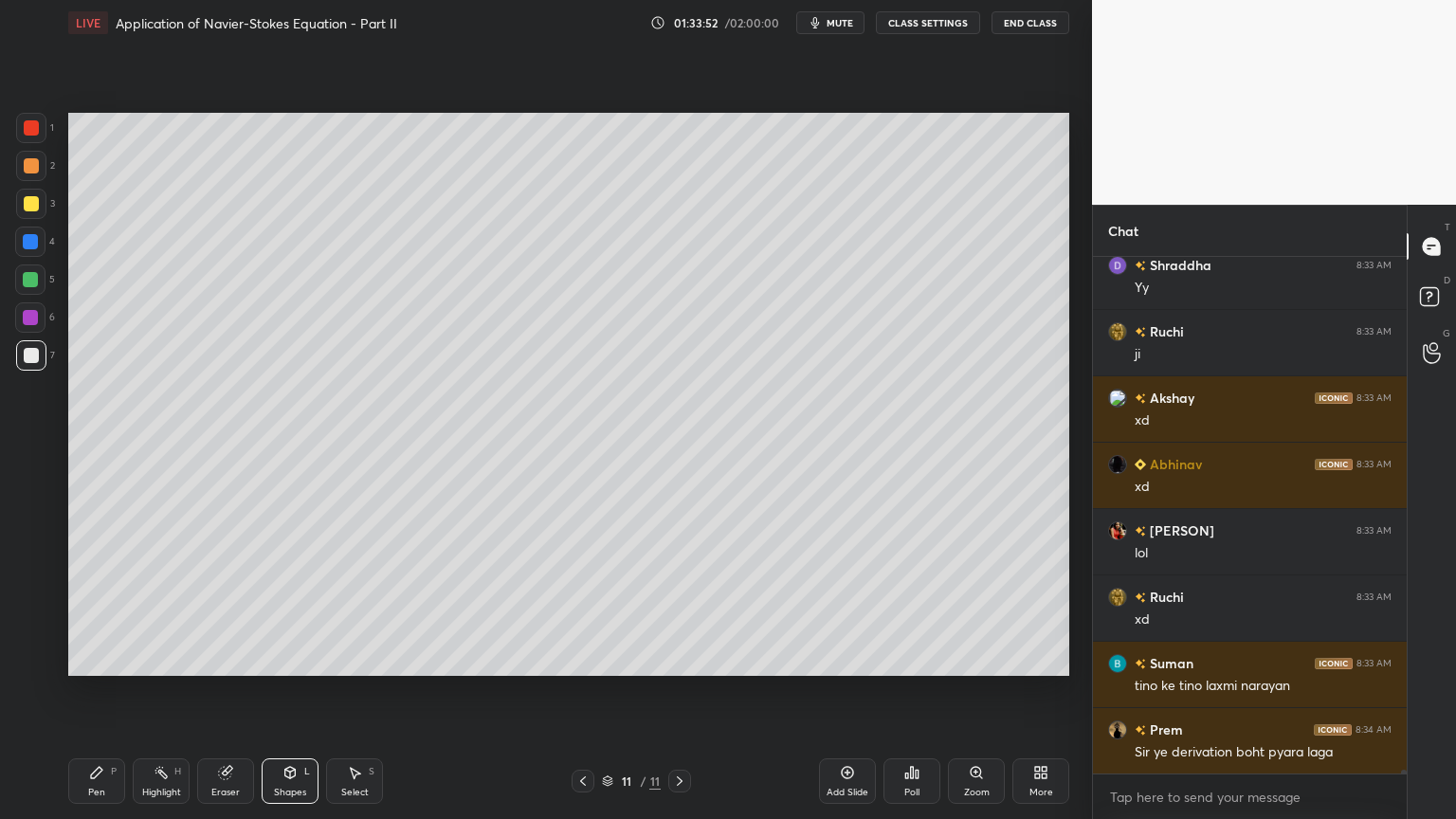scroll, scrollTop: 75048, scrollLeft: 0, axis: vertical 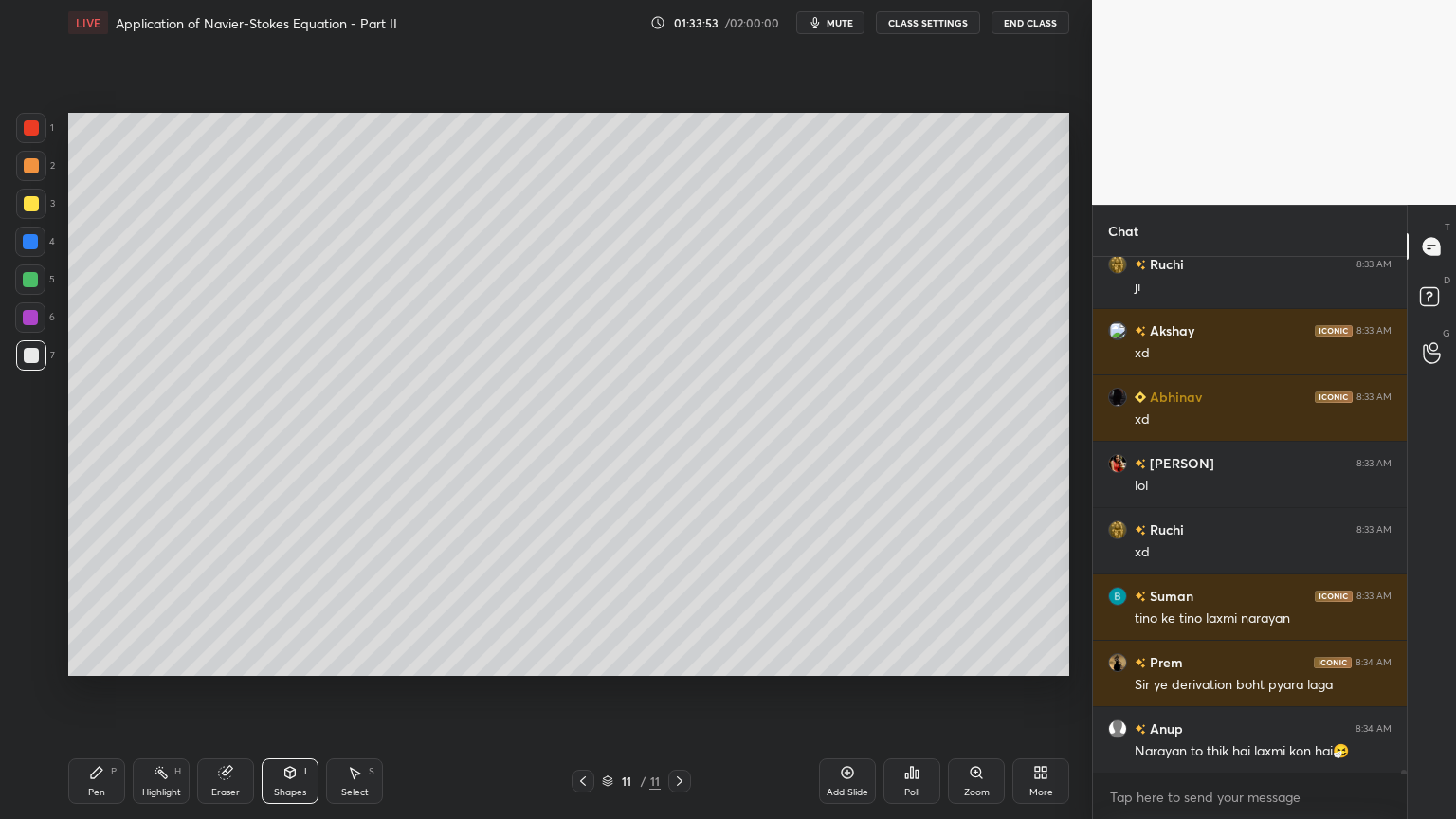 click on "Pen P" at bounding box center (97, 781) 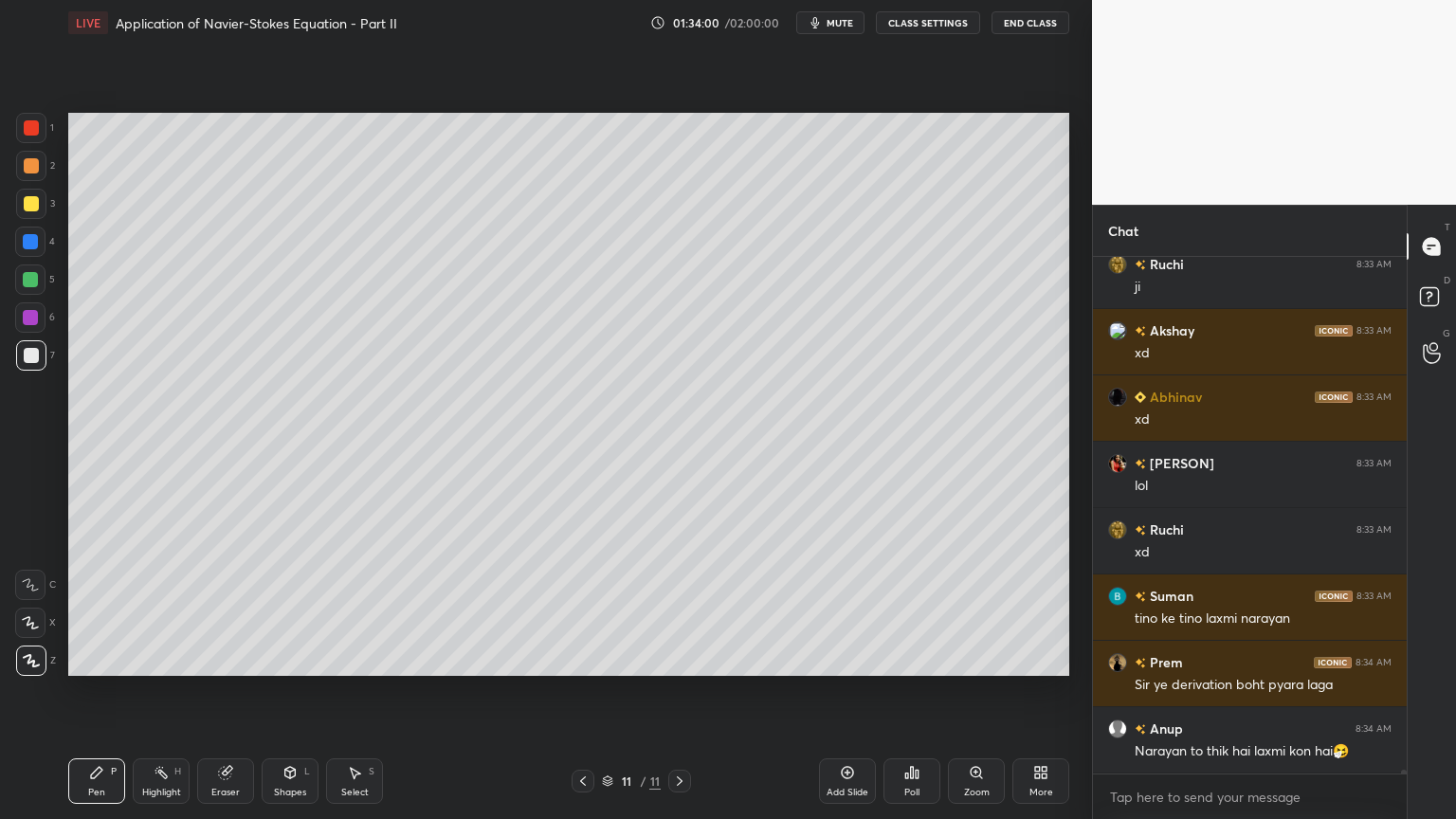 click at bounding box center [31, 204] 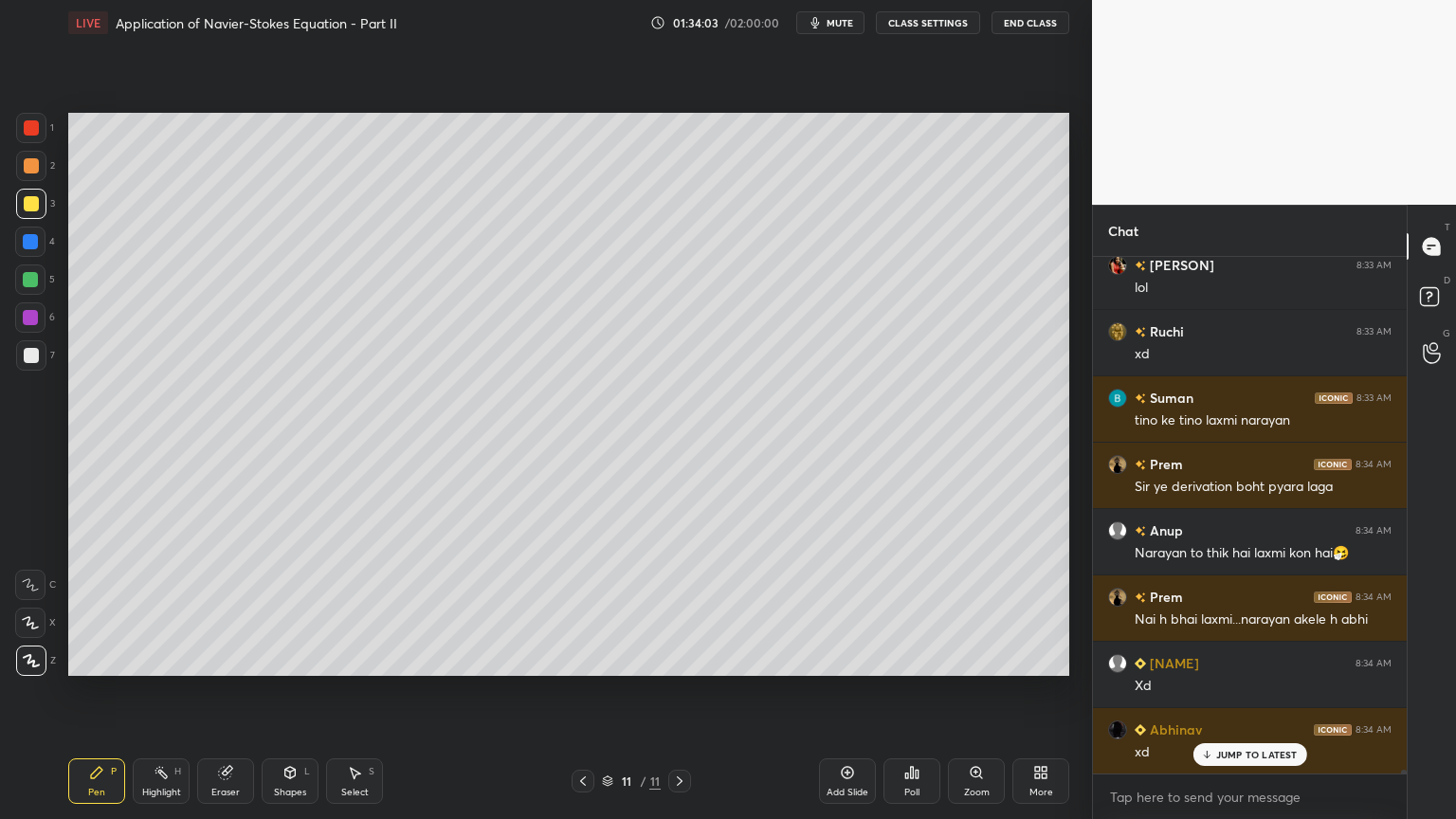 scroll, scrollTop: 75291, scrollLeft: 0, axis: vertical 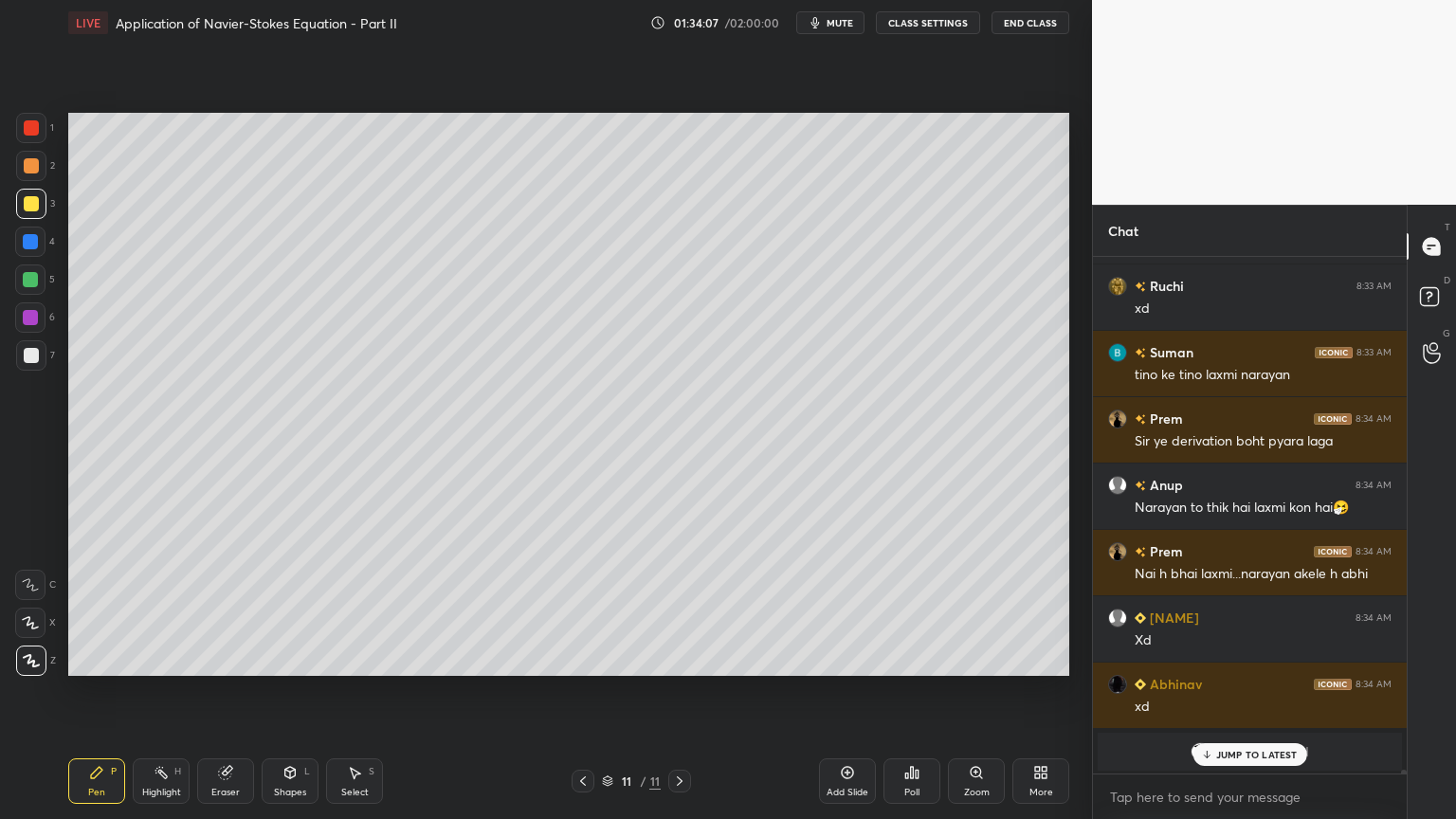 click at bounding box center (30, 280) 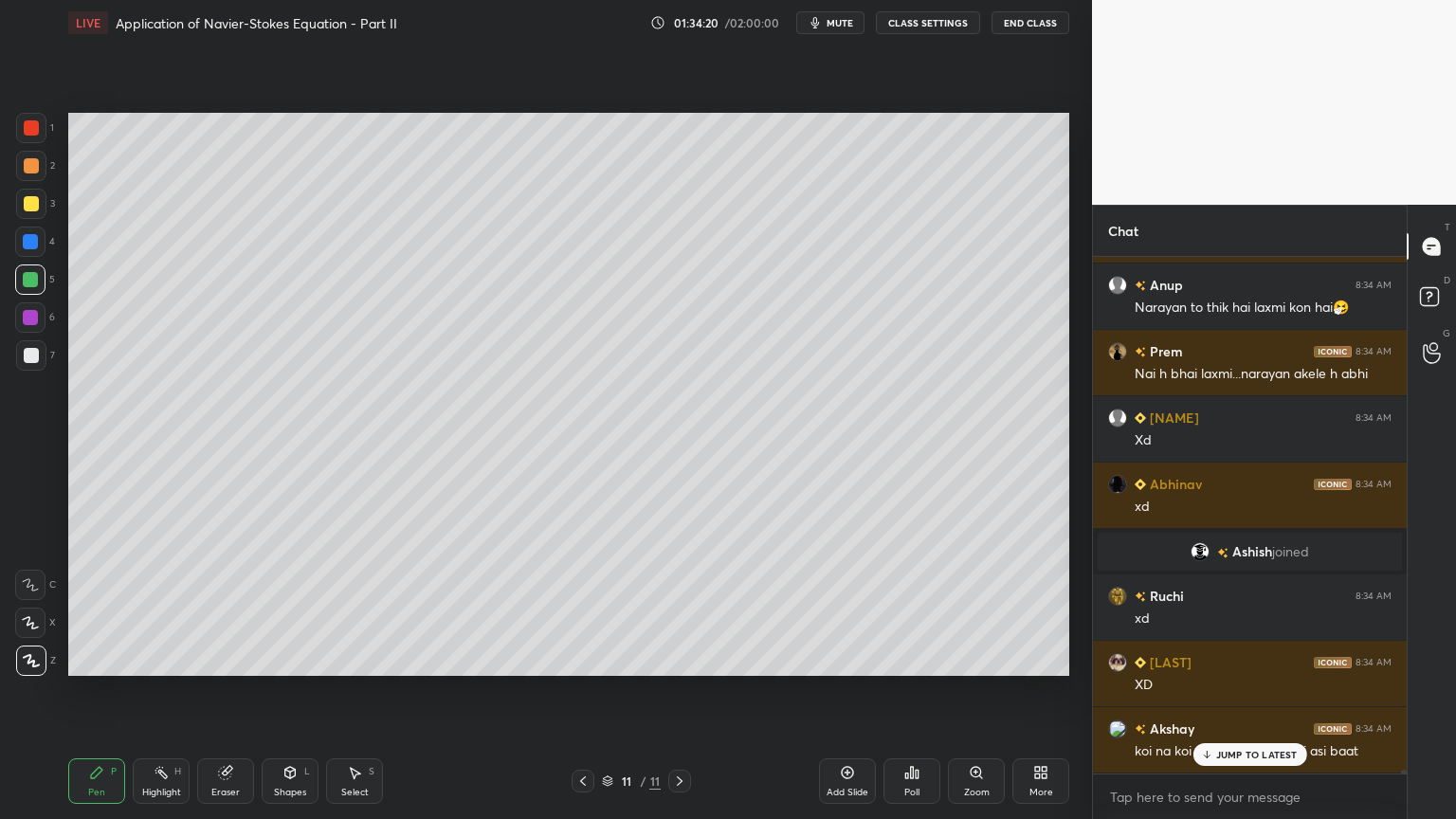 scroll, scrollTop: 75557, scrollLeft: 0, axis: vertical 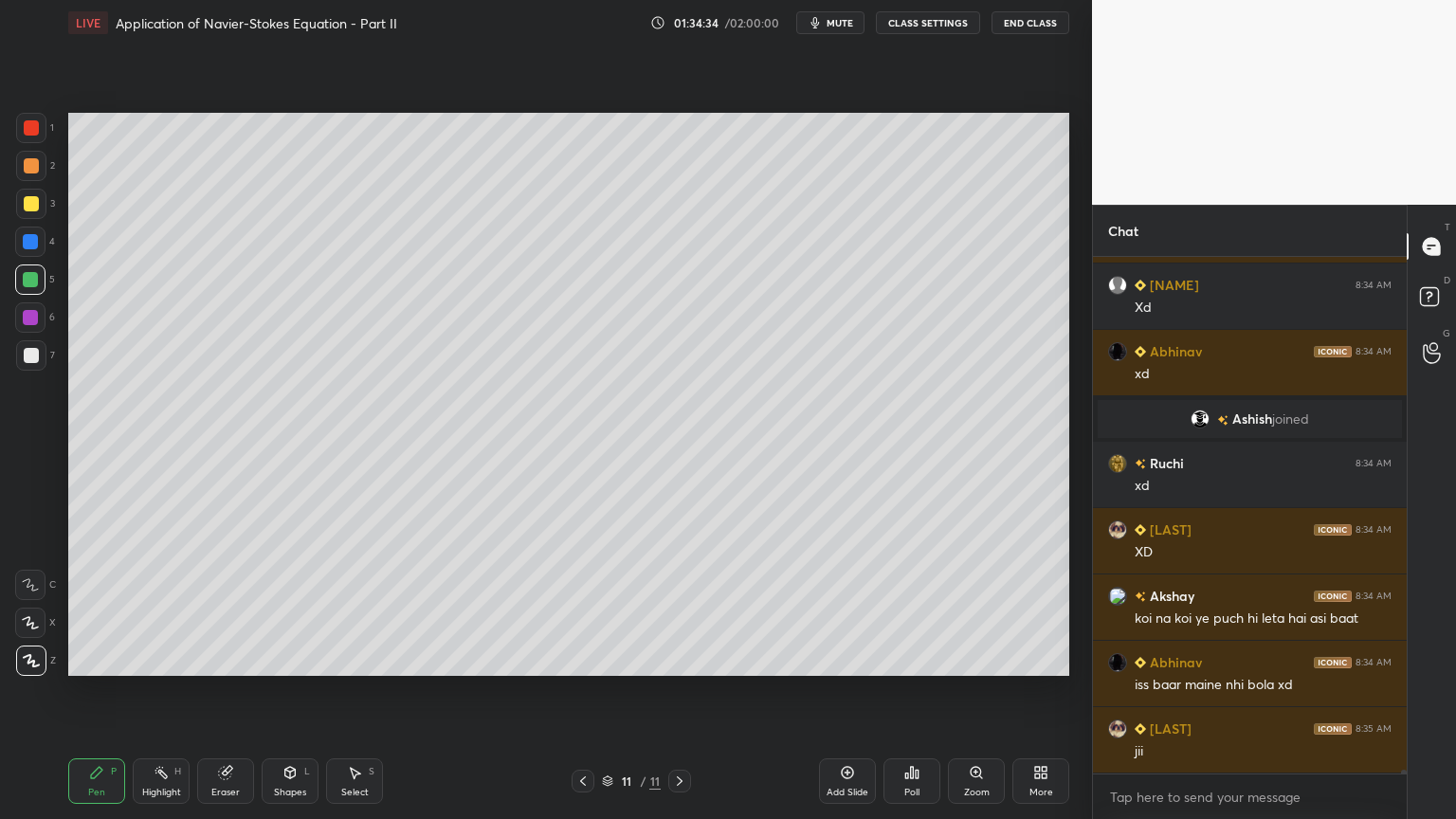 click at bounding box center [31, 204] 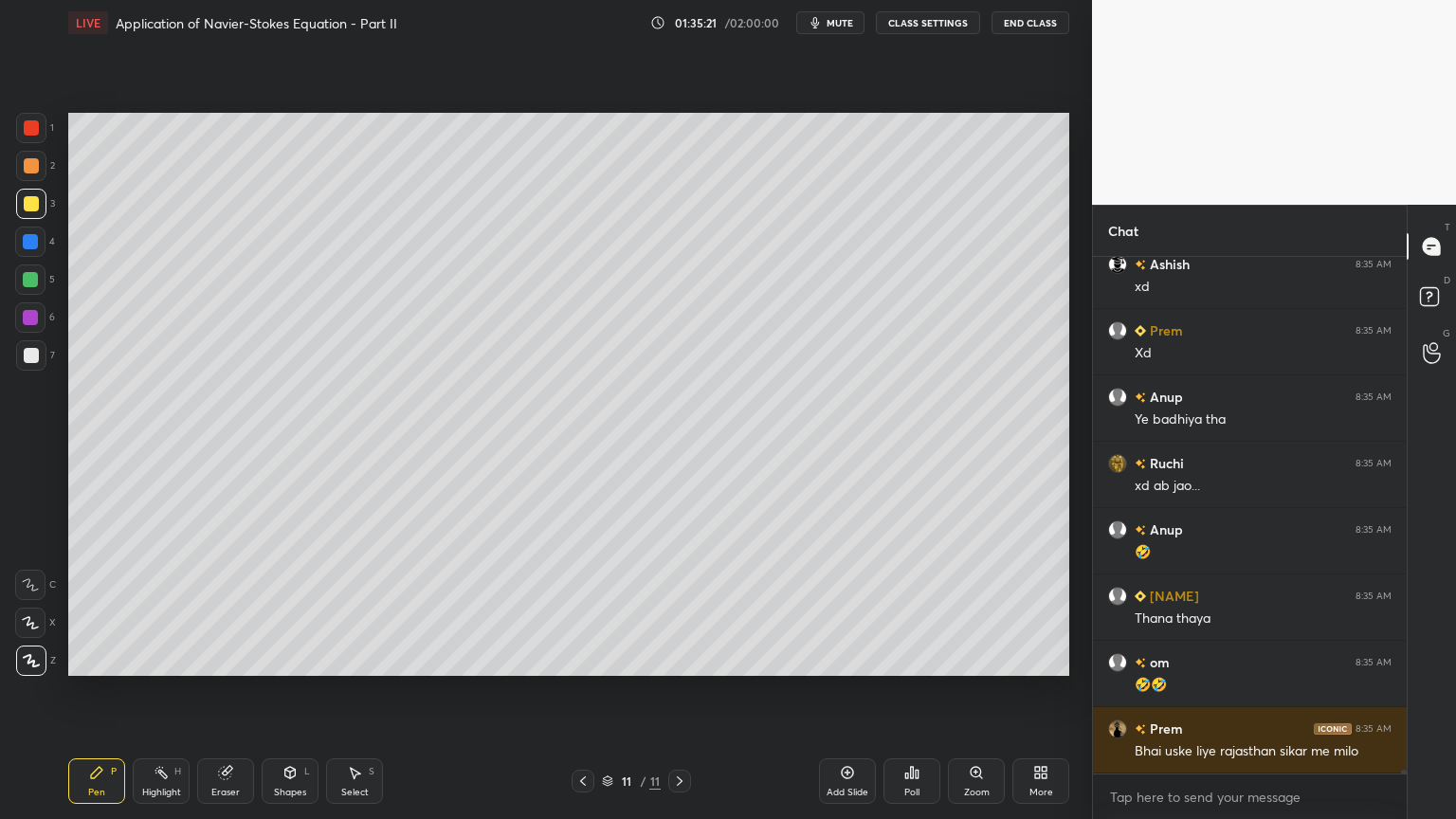 scroll, scrollTop: 77365, scrollLeft: 0, axis: vertical 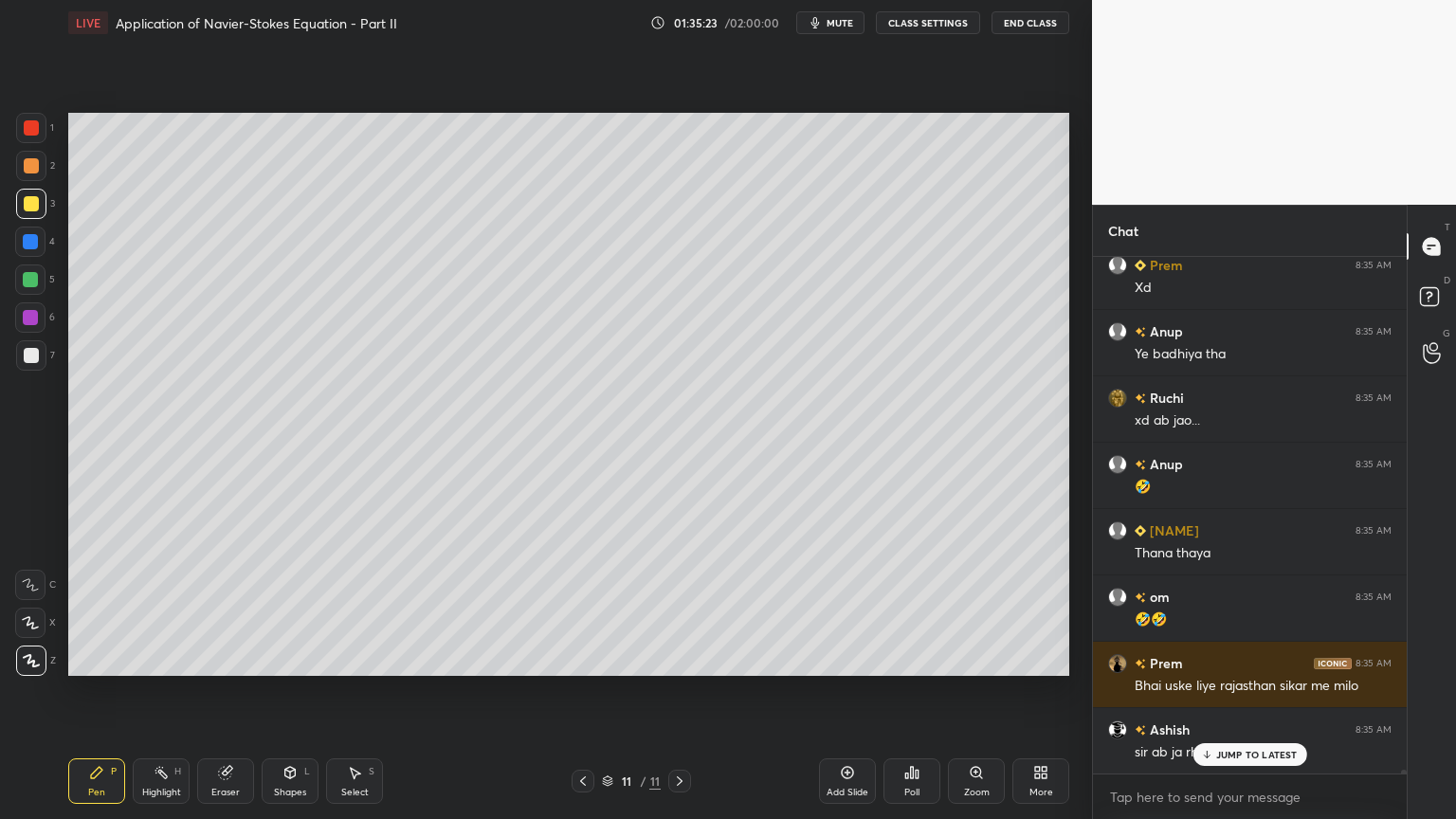 click on "JUMP TO LATEST" at bounding box center (1249, 755) 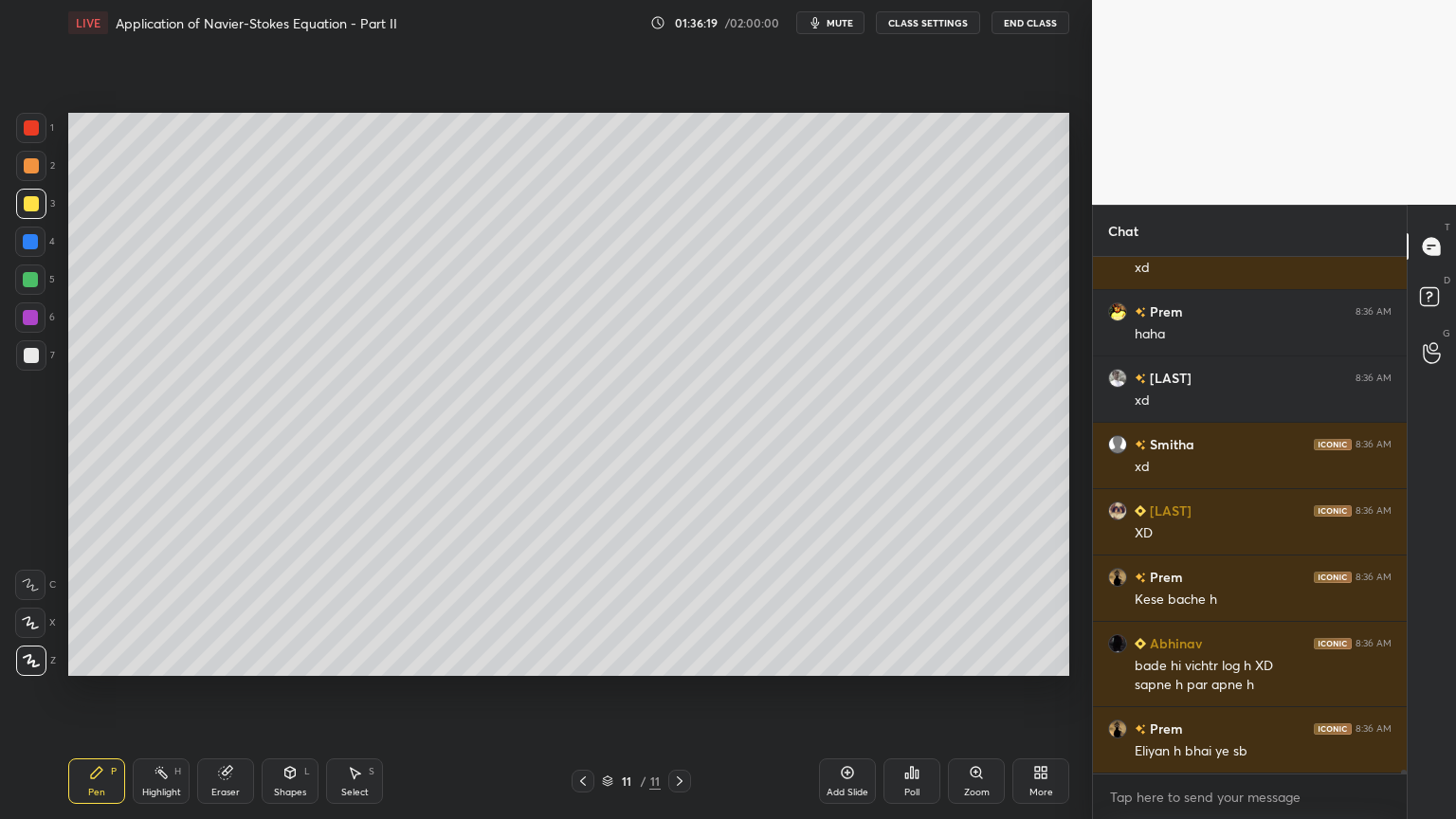 scroll, scrollTop: 78293, scrollLeft: 0, axis: vertical 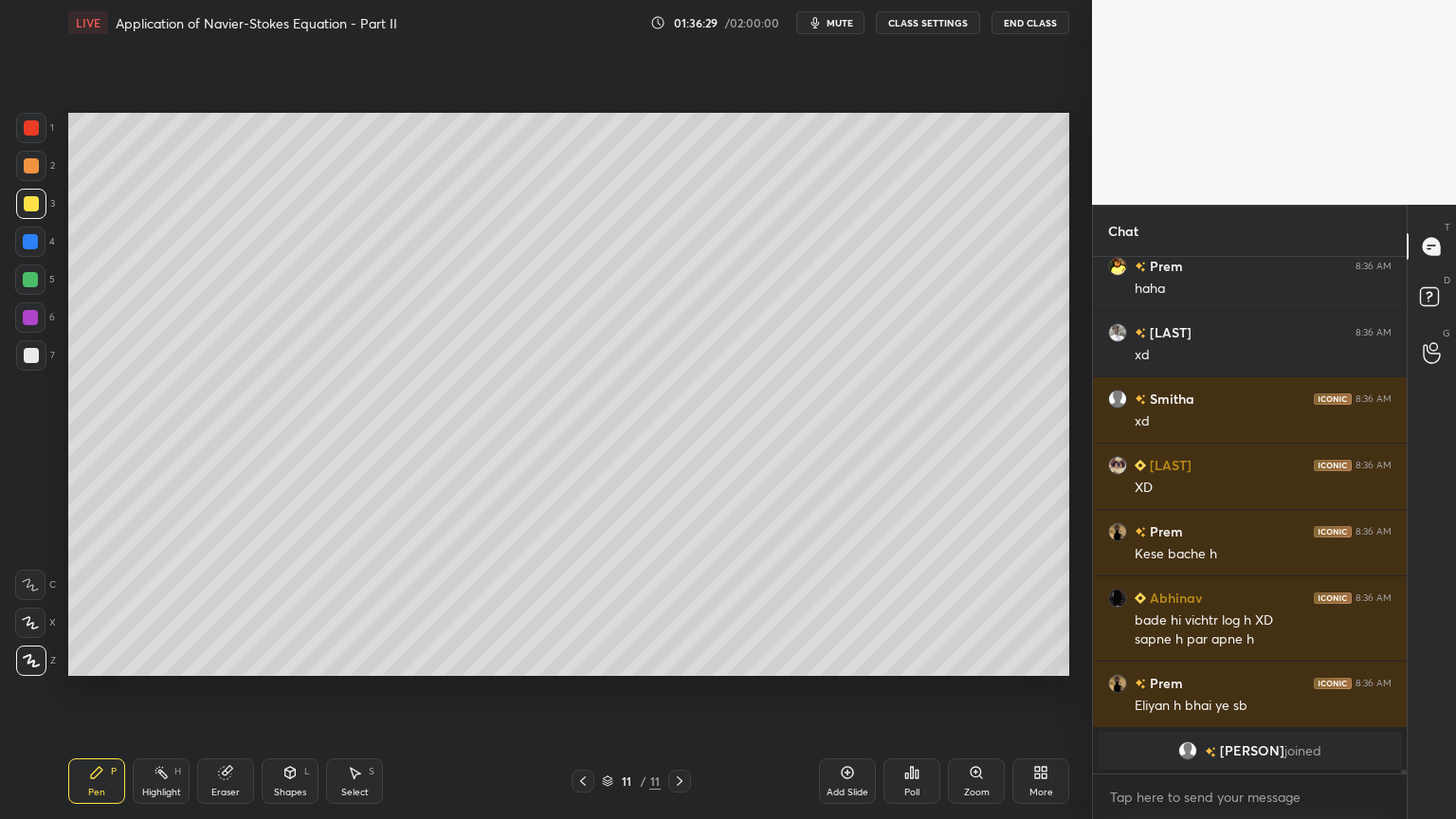 click at bounding box center [30, 280] 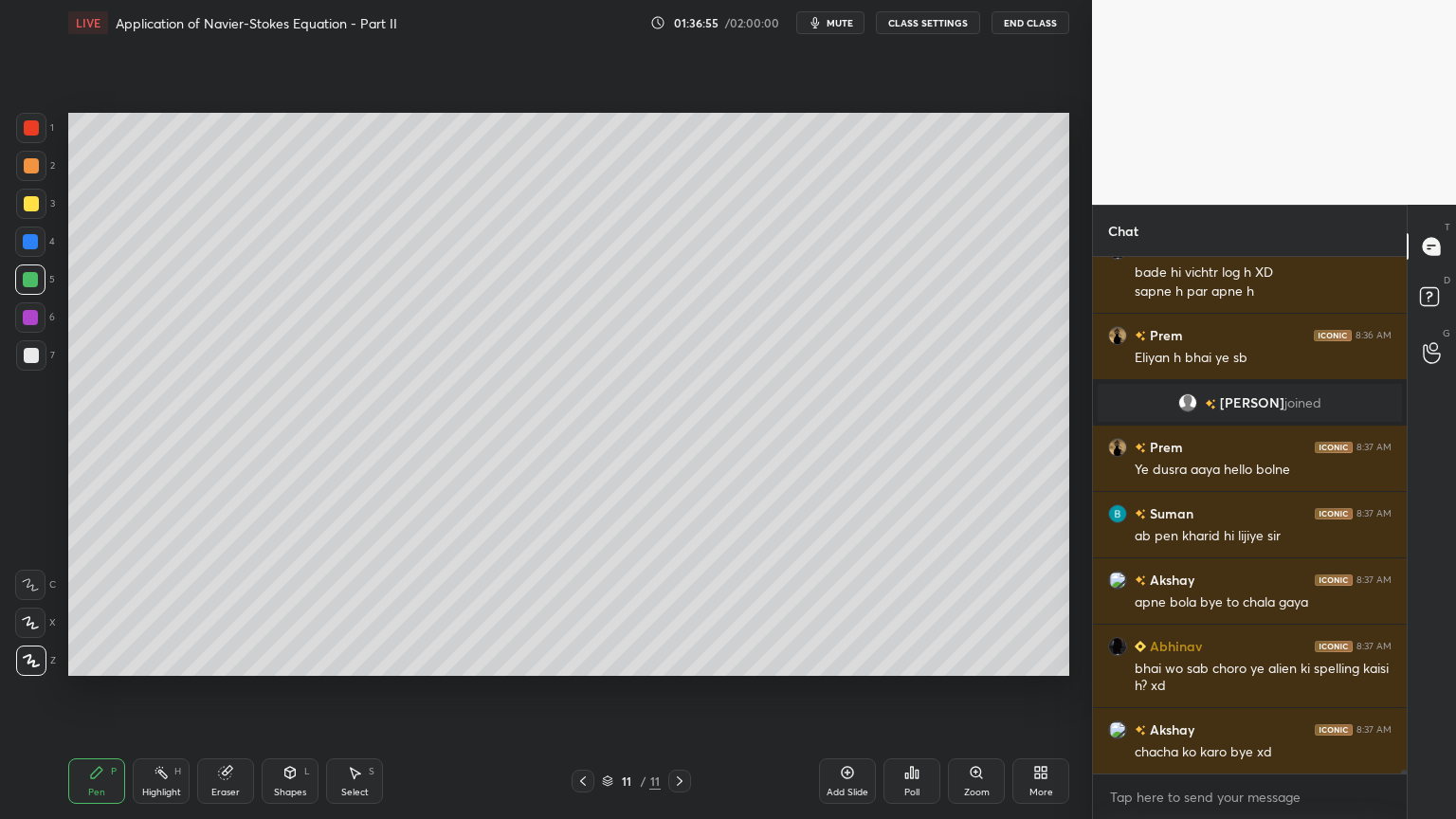 scroll, scrollTop: 71540, scrollLeft: 0, axis: vertical 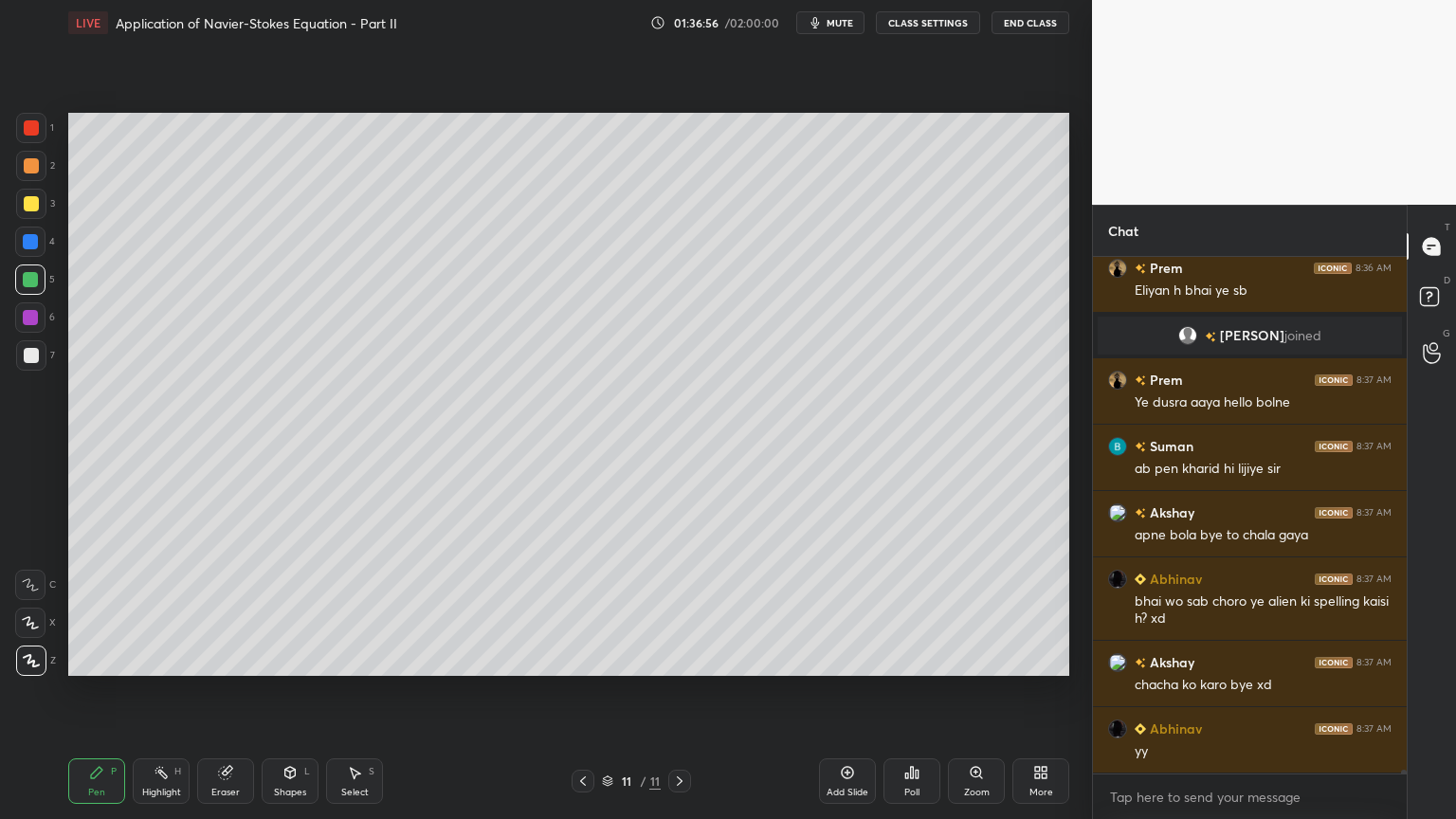 click at bounding box center (31, 204) 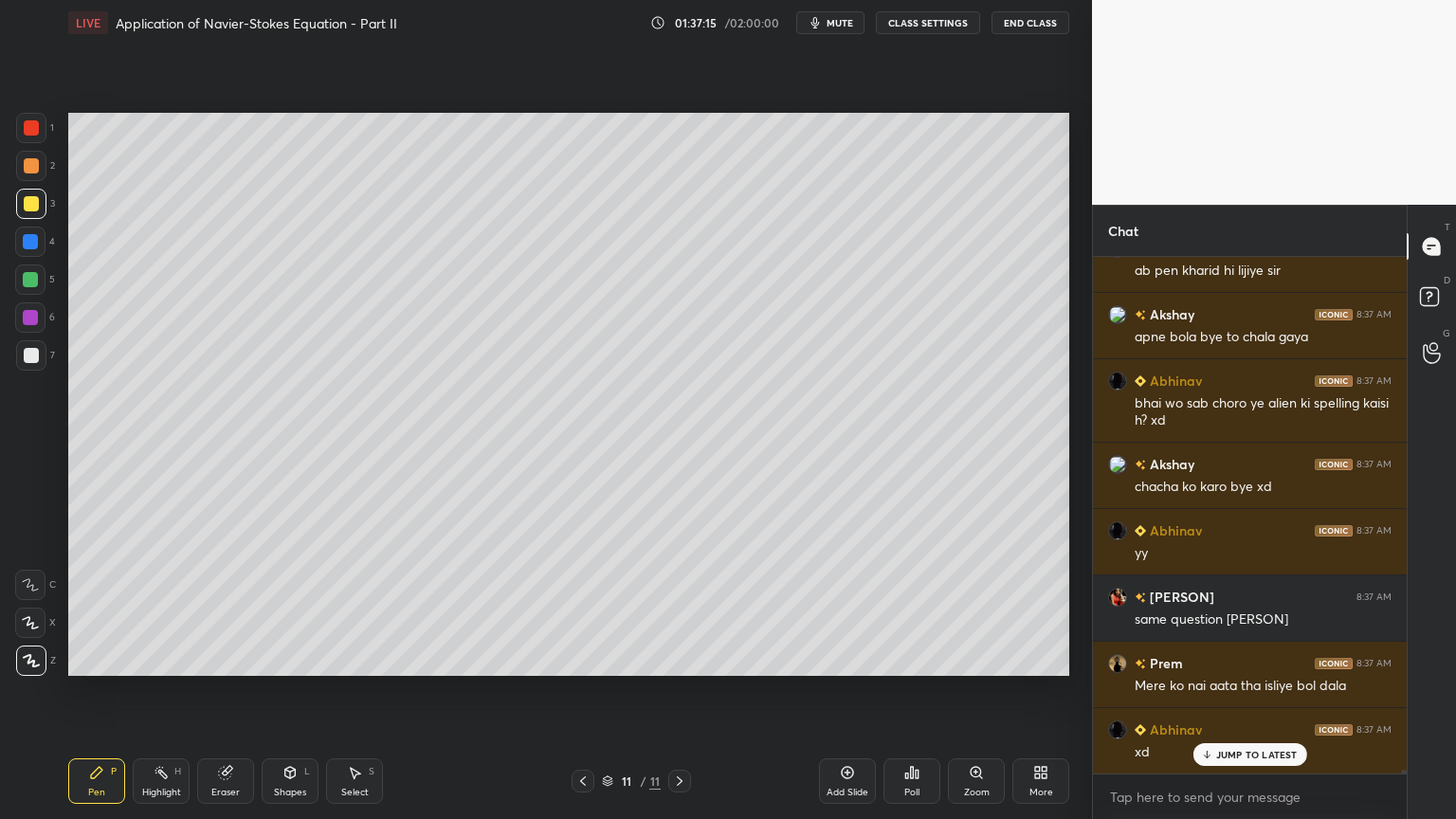 scroll, scrollTop: 71806, scrollLeft: 0, axis: vertical 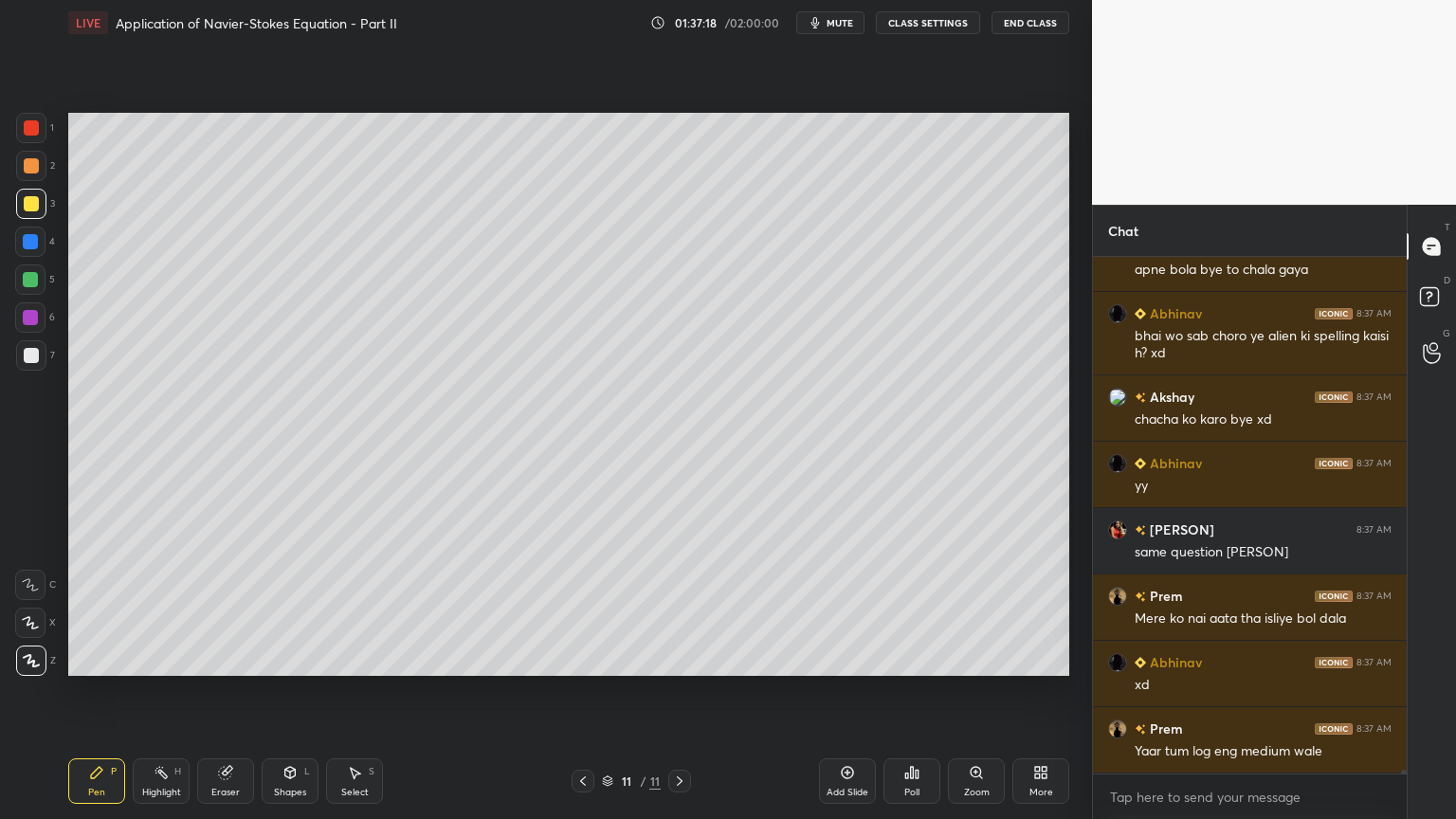 click at bounding box center (31, 355) 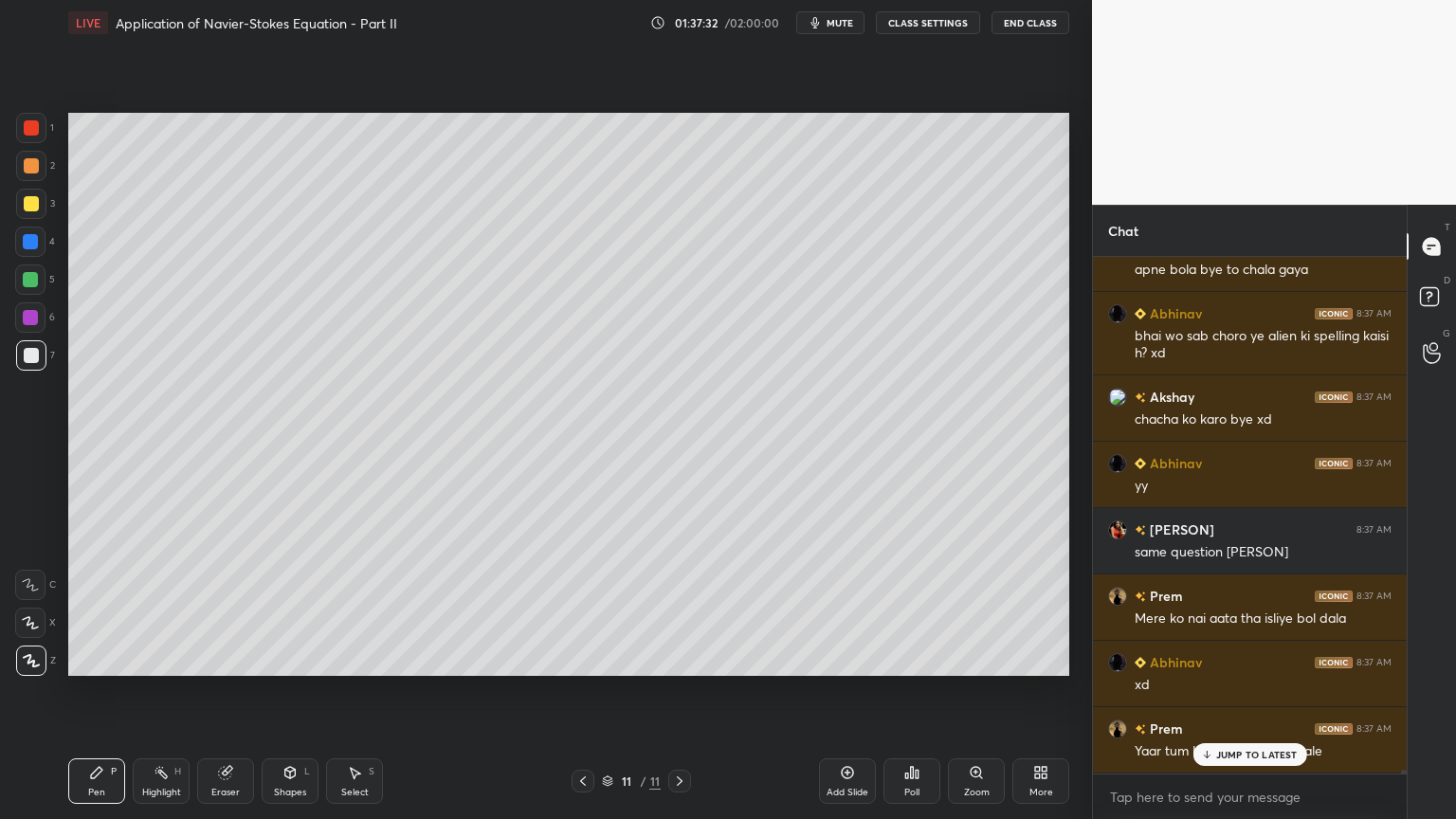scroll, scrollTop: 71871, scrollLeft: 0, axis: vertical 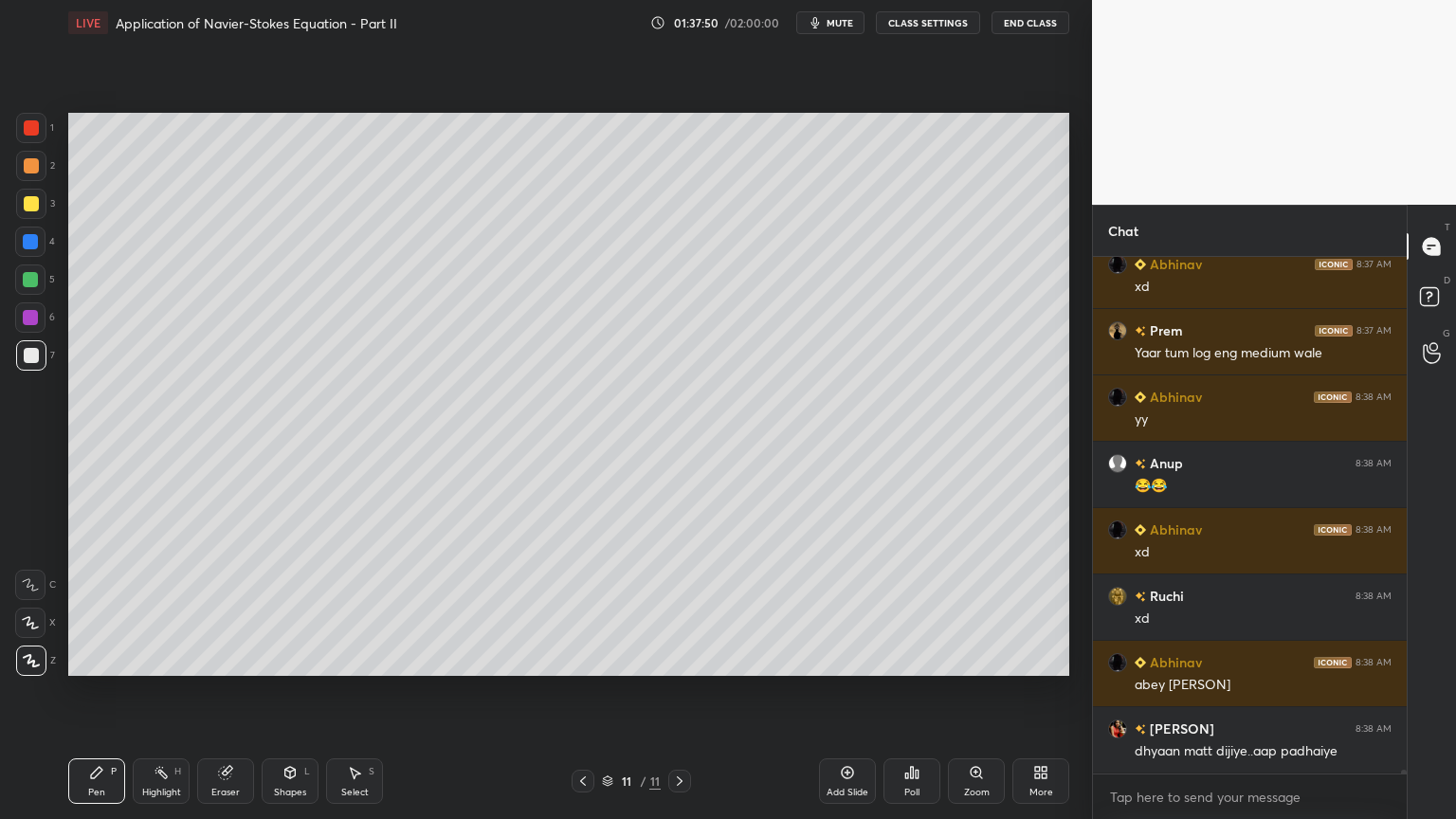 drag, startPoint x: 1406, startPoint y: 771, endPoint x: 1389, endPoint y: 813, distance: 45.310043 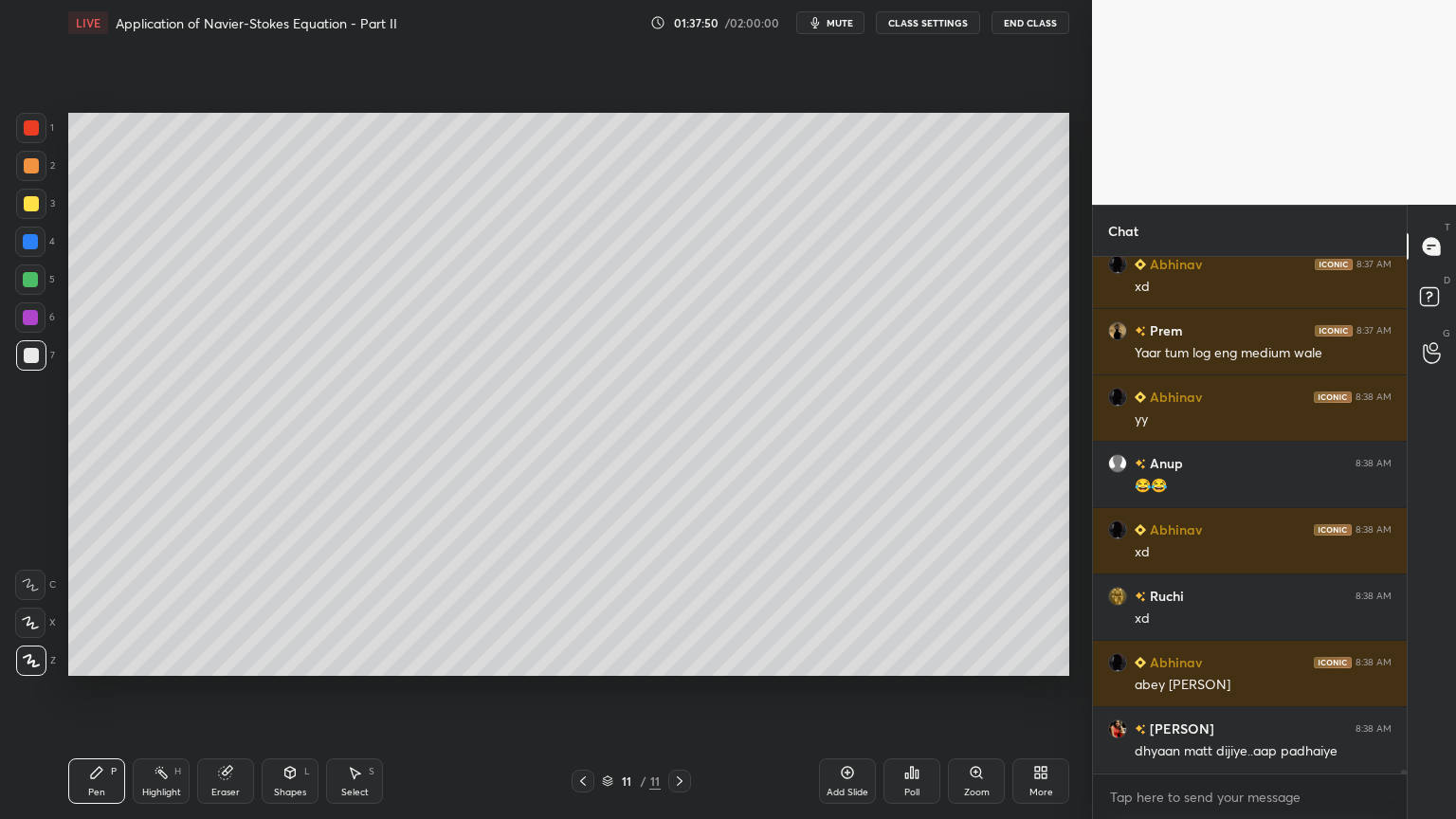 click on "Prem 8:37 AM Mere ko nai aata tha isliye bol dala Abhinav 8:37 AM xd Prem 8:37 AM Yaar tum log eng medium wale Abhinav 8:38 AM yy Anup 8:38 AM 😂😂 Abhinav 8:38 AM xd Ruchi 8:38 AM xd Abhinav 8:38 AM abey prem Aiswarya 8:38 AM dhyaan matt dijiye..aap padhaiye JUMP TO LATEST Enable hand raising Enable raise hand to speak to learners. Once enabled, chat will be turned off temporarily. Enable x" at bounding box center (1249, 537) 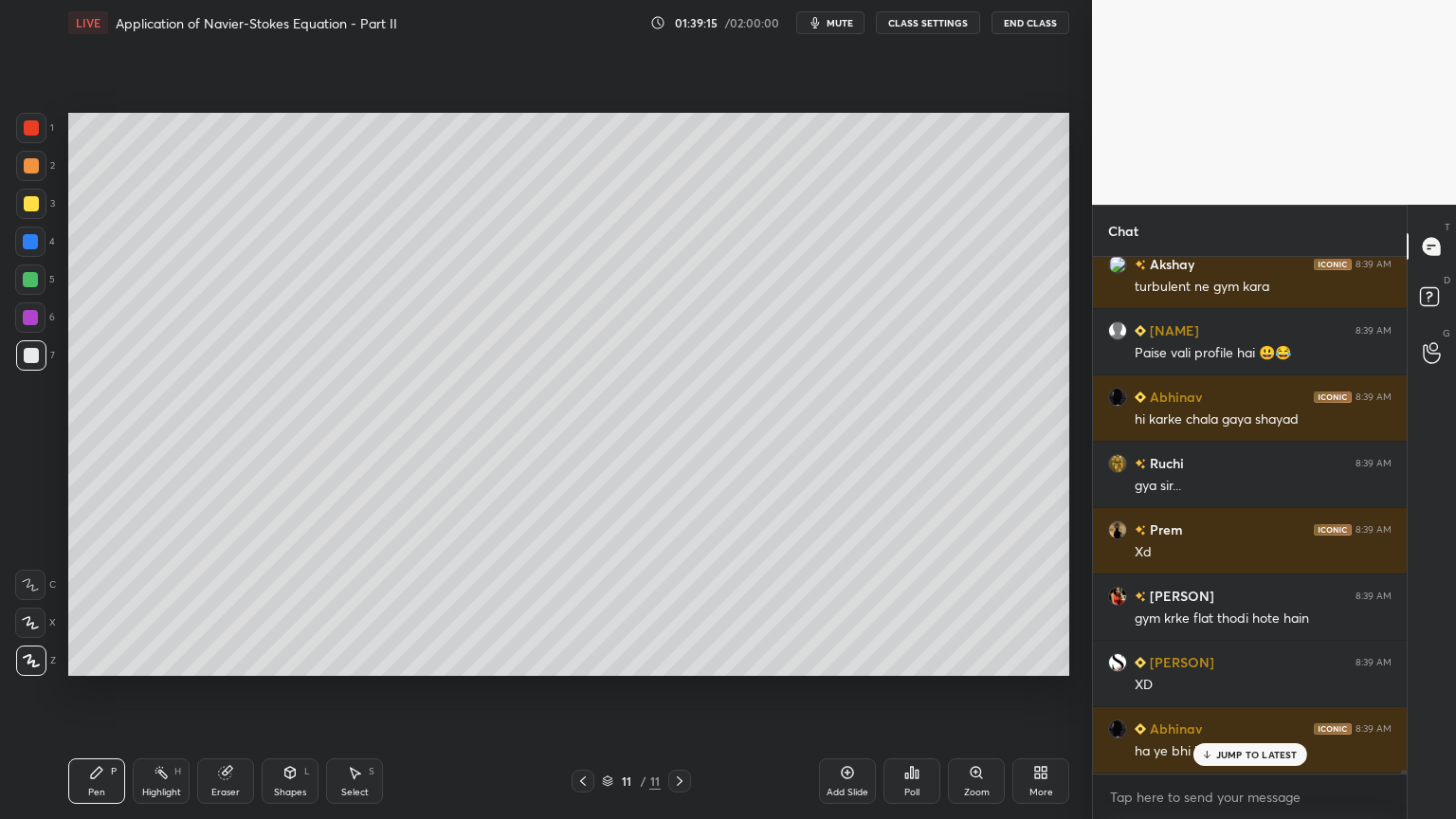 scroll, scrollTop: 73953, scrollLeft: 0, axis: vertical 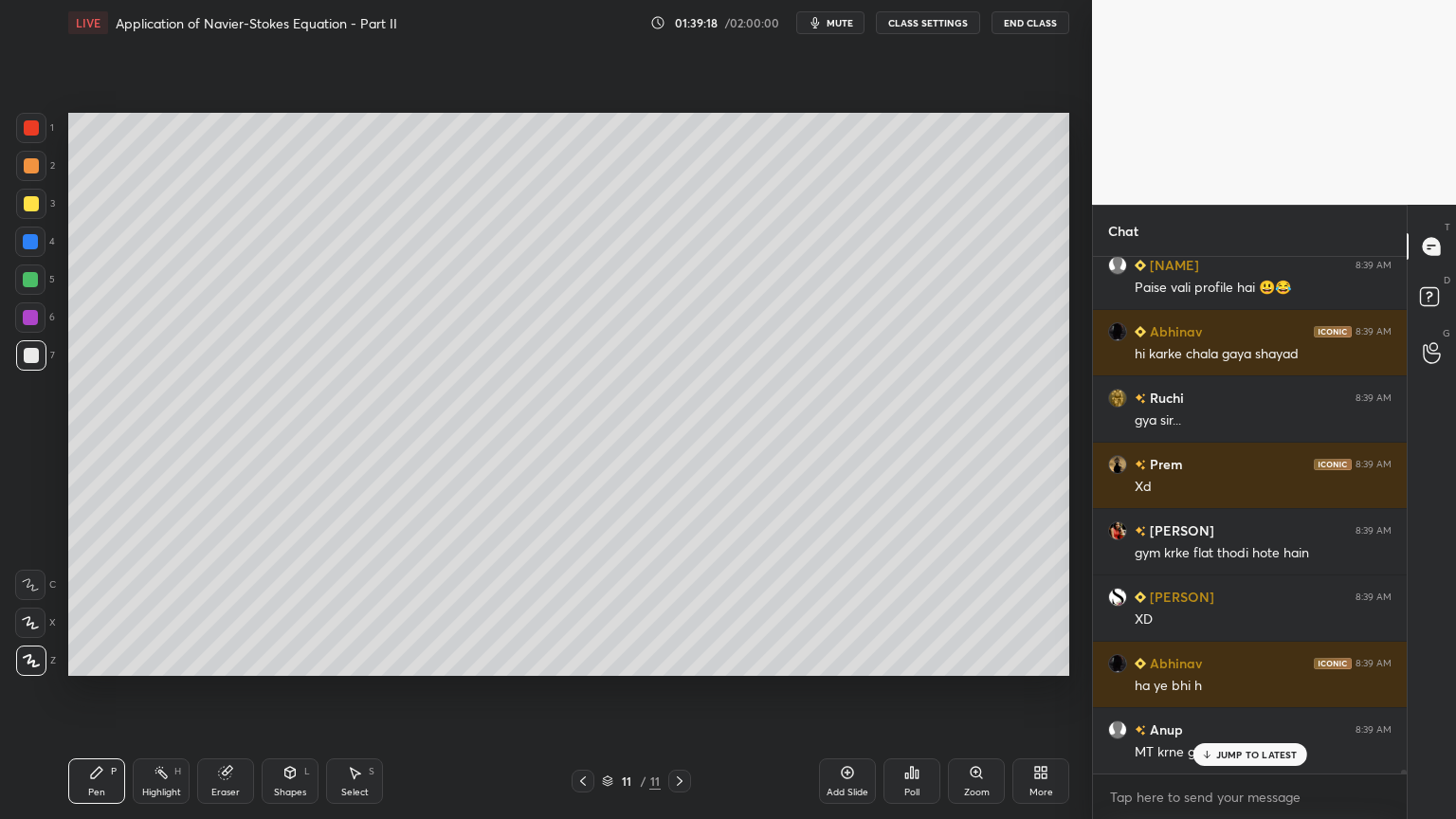 click on "JUMP TO LATEST" at bounding box center [1257, 755] 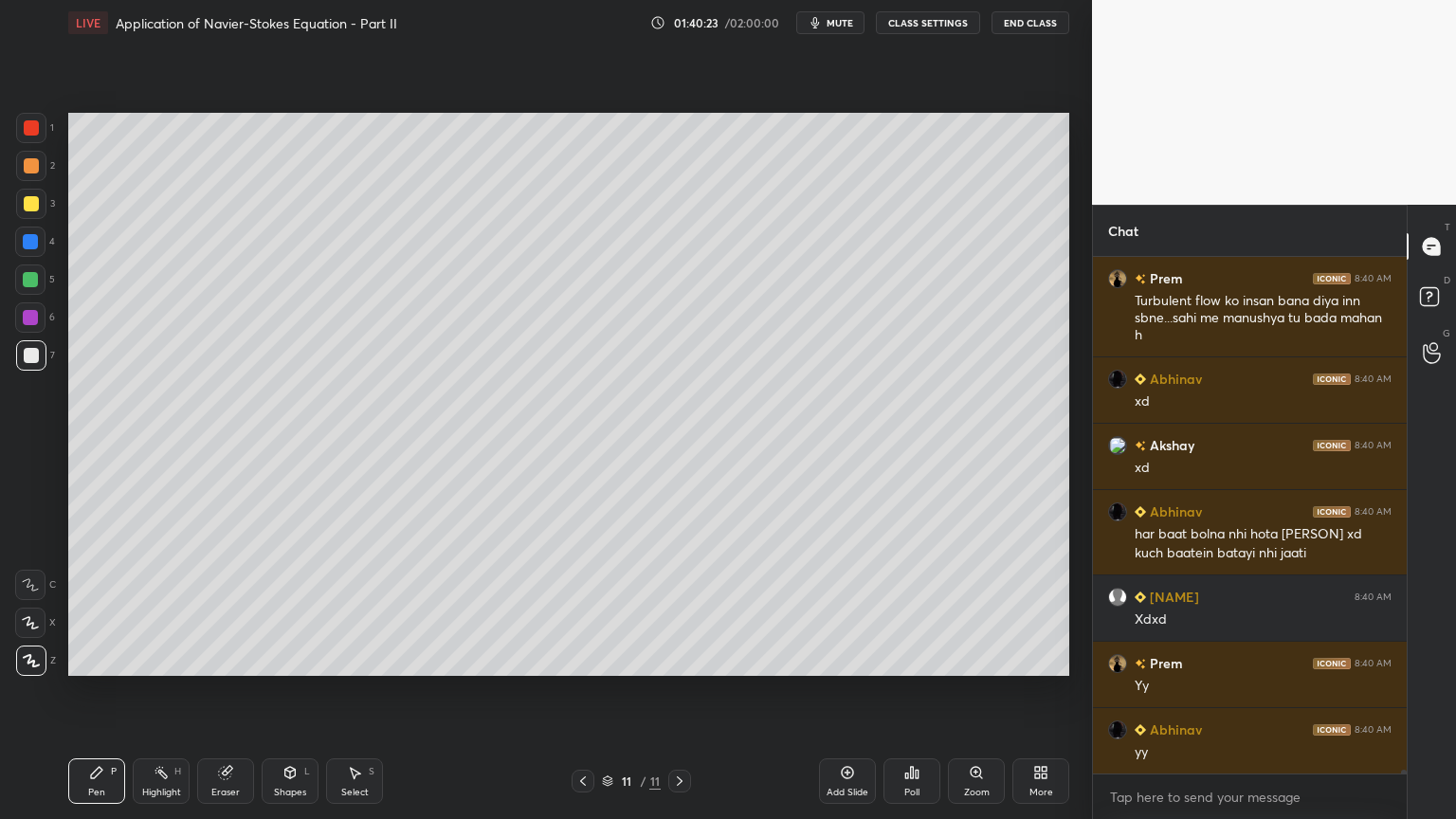 scroll, scrollTop: 74687, scrollLeft: 0, axis: vertical 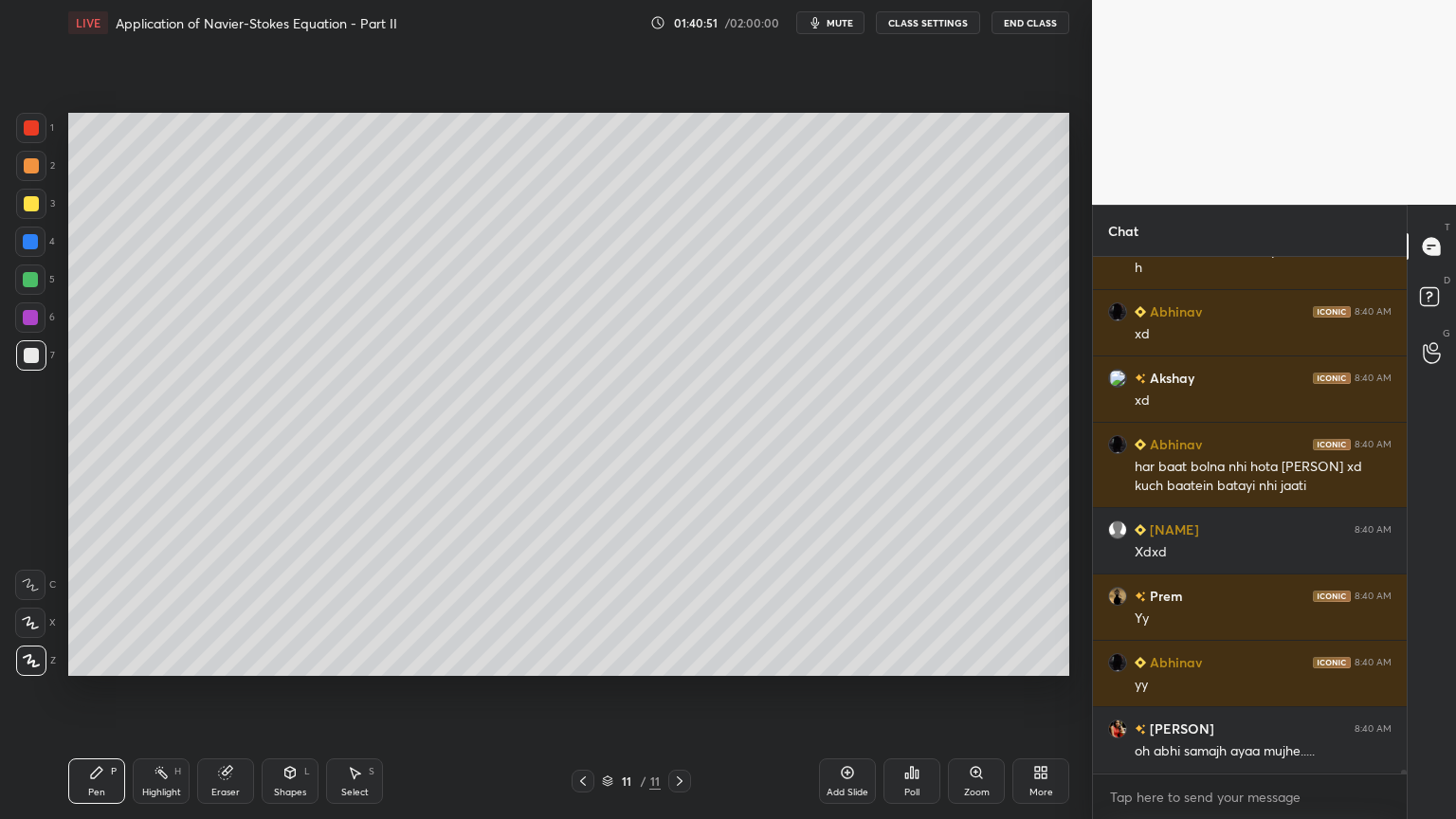 click on "Eraser" at bounding box center [226, 781] 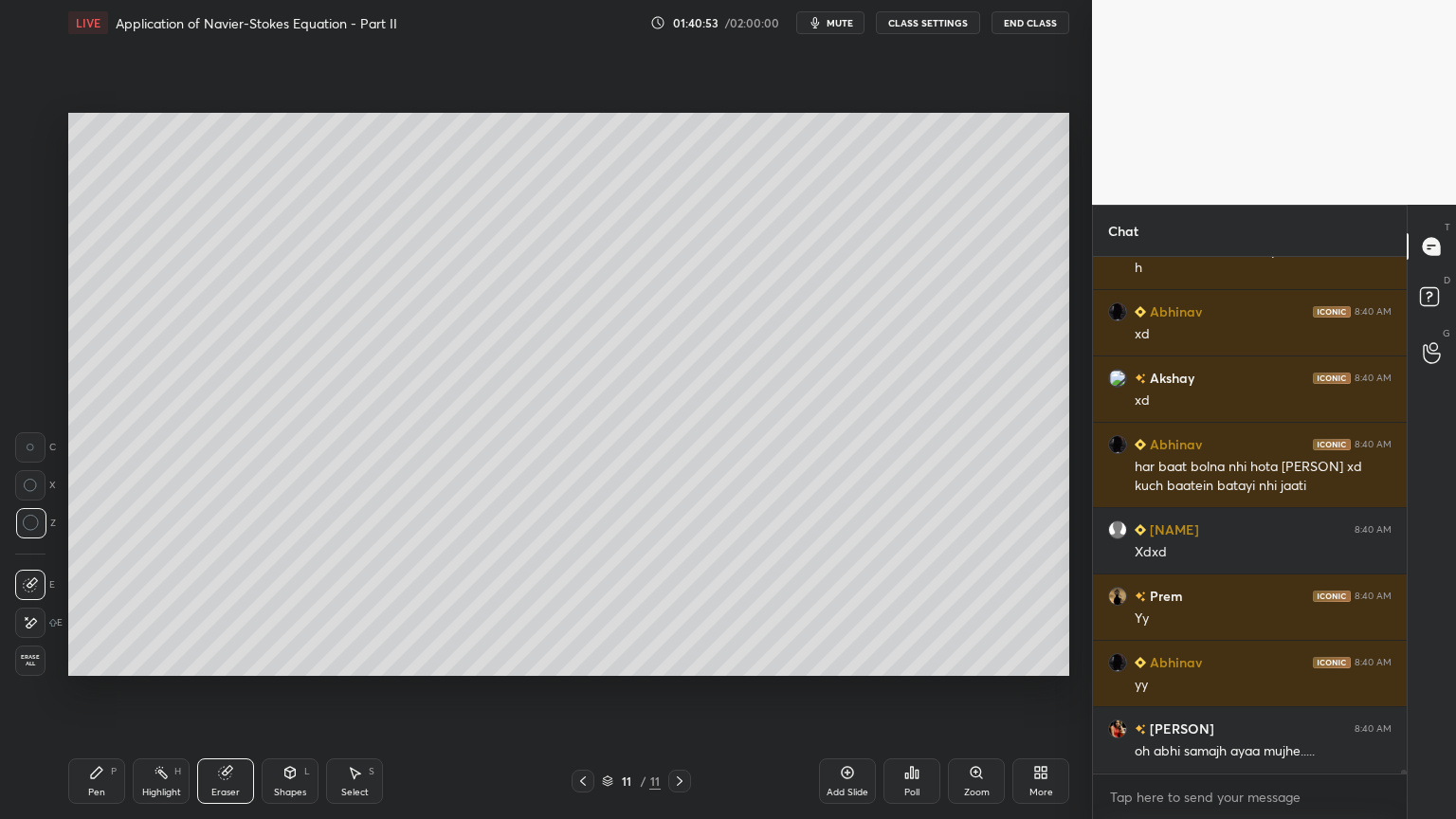 click on "Pen P" at bounding box center (97, 781) 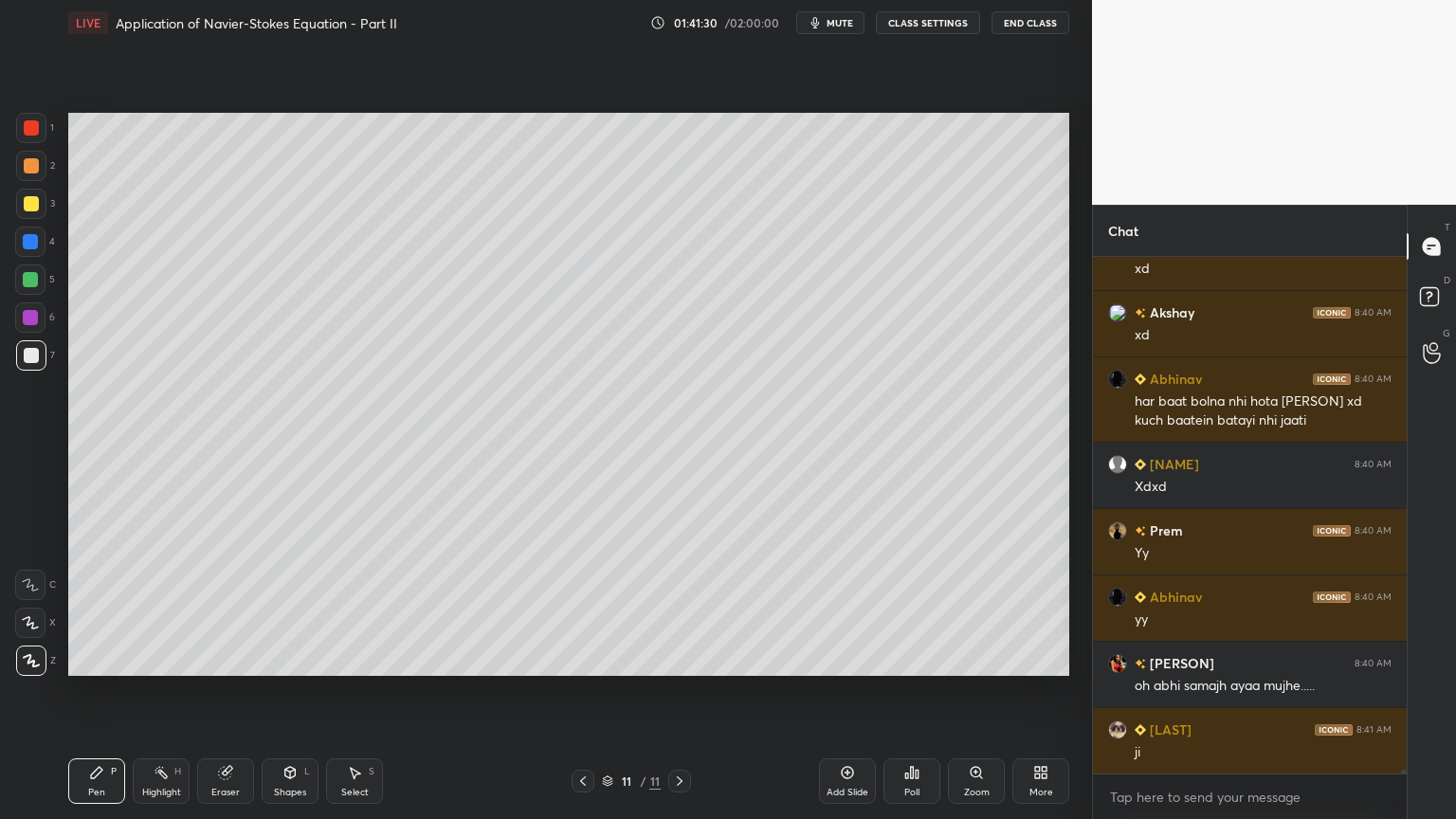 scroll, scrollTop: 74820, scrollLeft: 0, axis: vertical 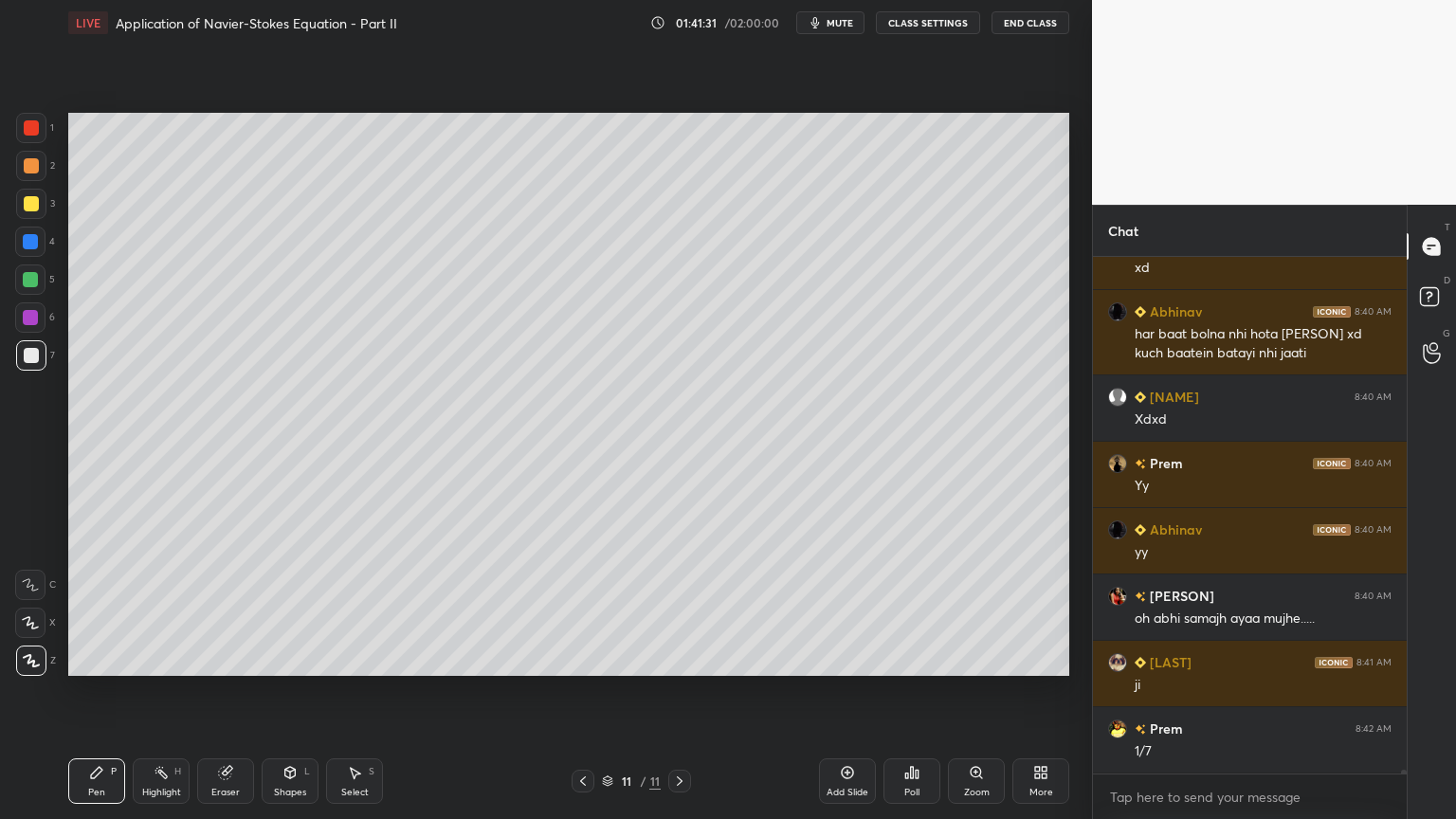 drag, startPoint x: 27, startPoint y: 207, endPoint x: 37, endPoint y: 216, distance: 13.453624 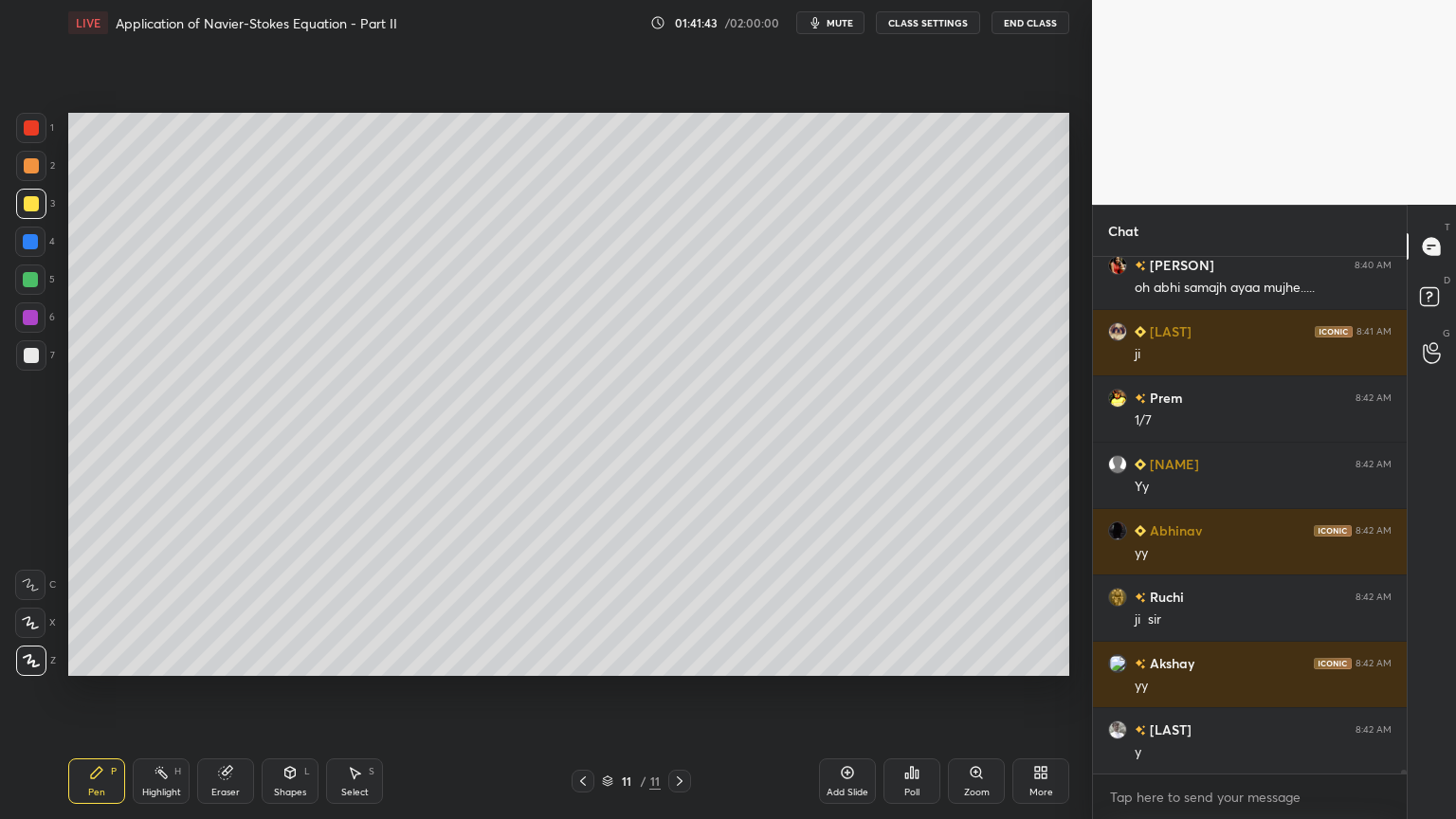 scroll, scrollTop: 75218, scrollLeft: 0, axis: vertical 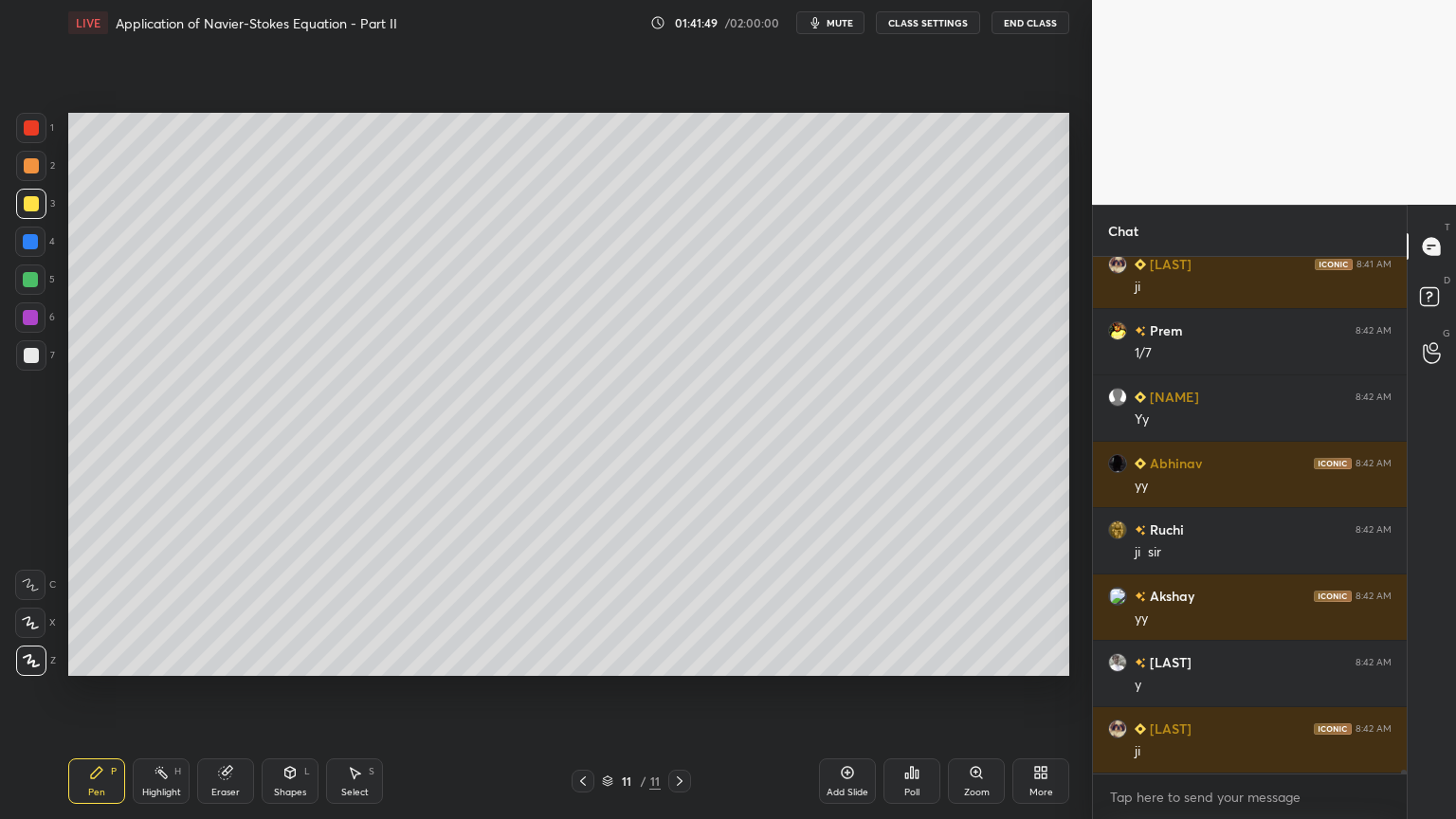 drag, startPoint x: 346, startPoint y: 798, endPoint x: 360, endPoint y: 774, distance: 27.784888 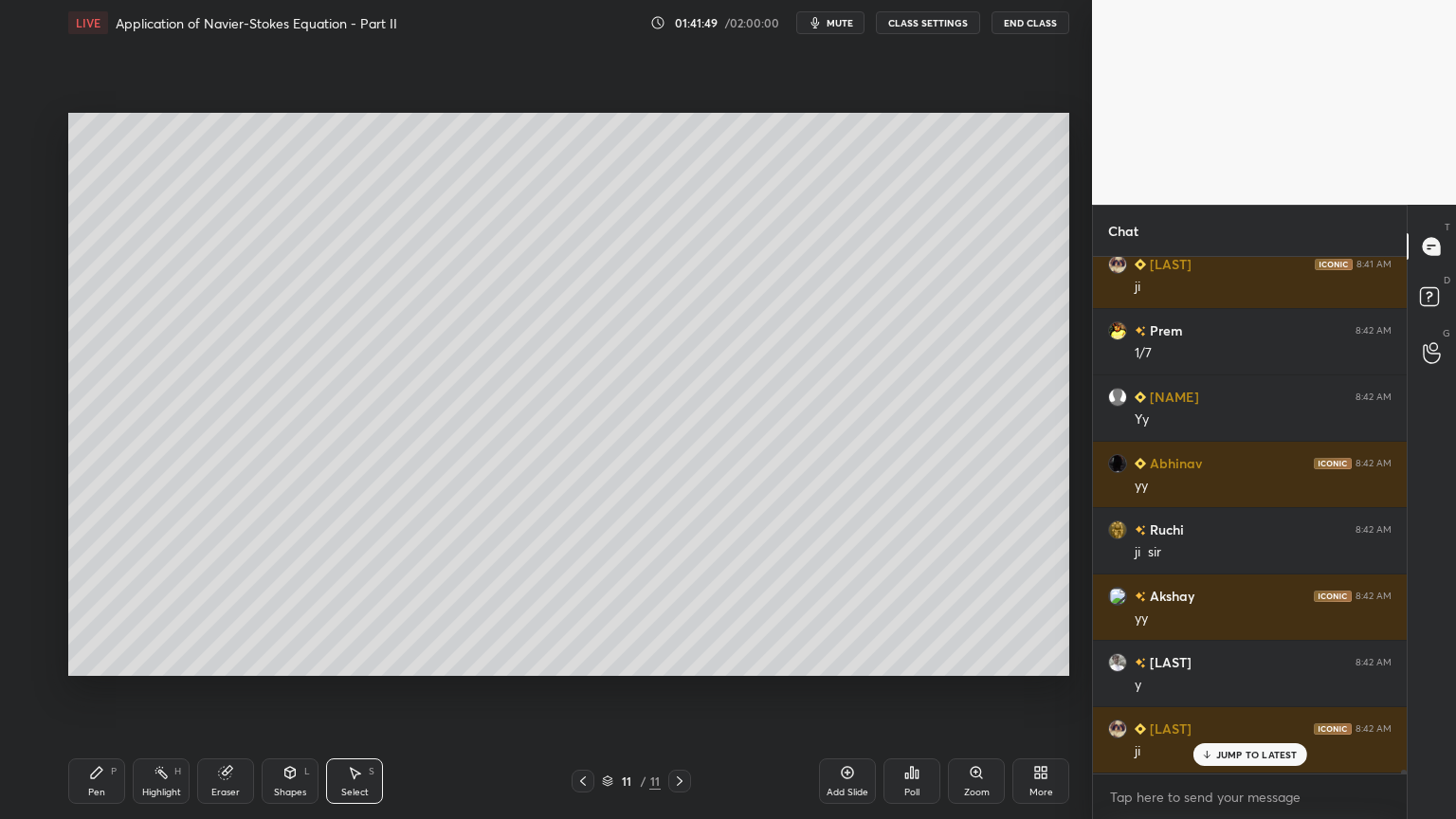 scroll, scrollTop: 75284, scrollLeft: 0, axis: vertical 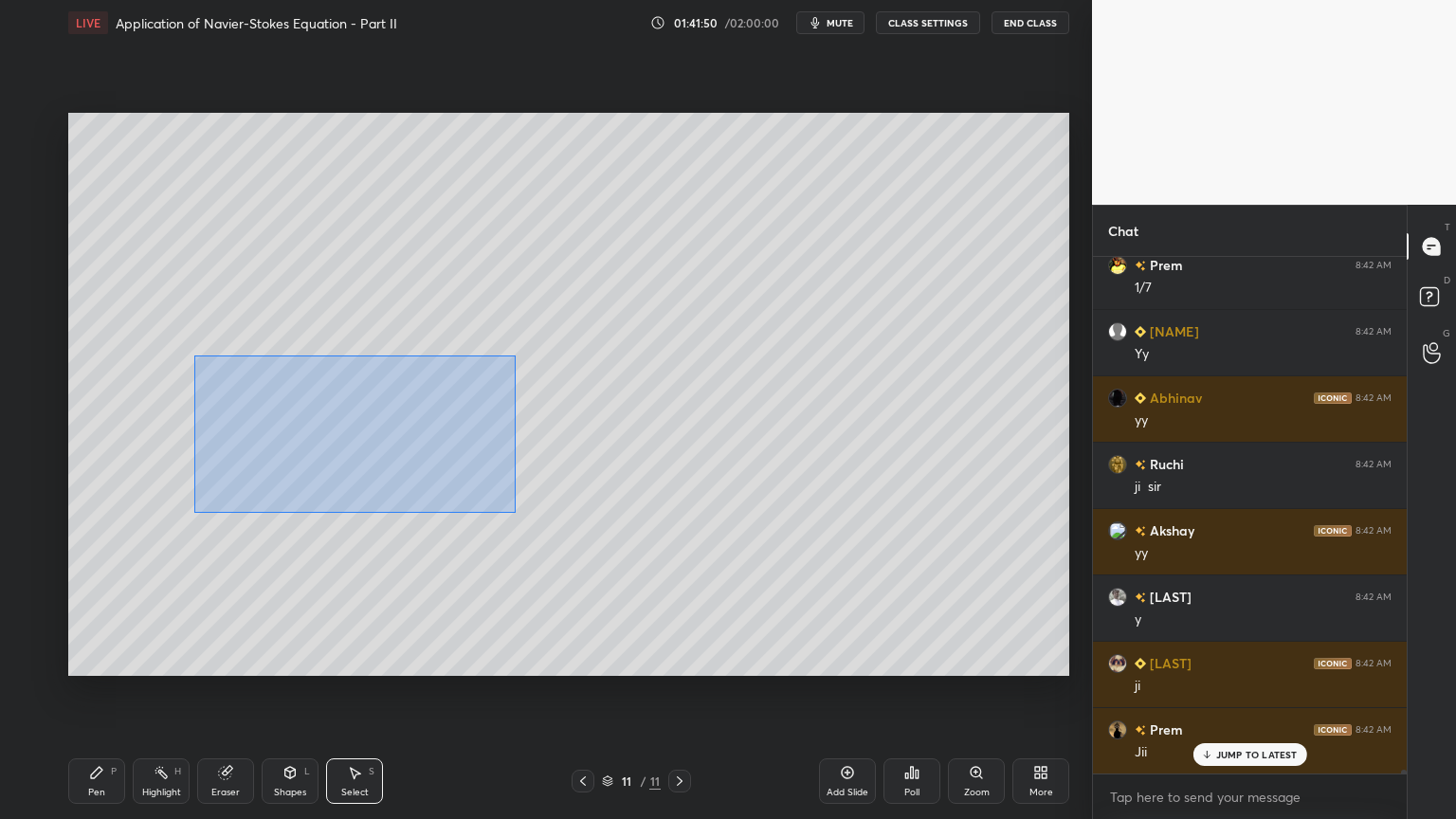 drag, startPoint x: 197, startPoint y: 357, endPoint x: 539, endPoint y: 519, distance: 378.42833 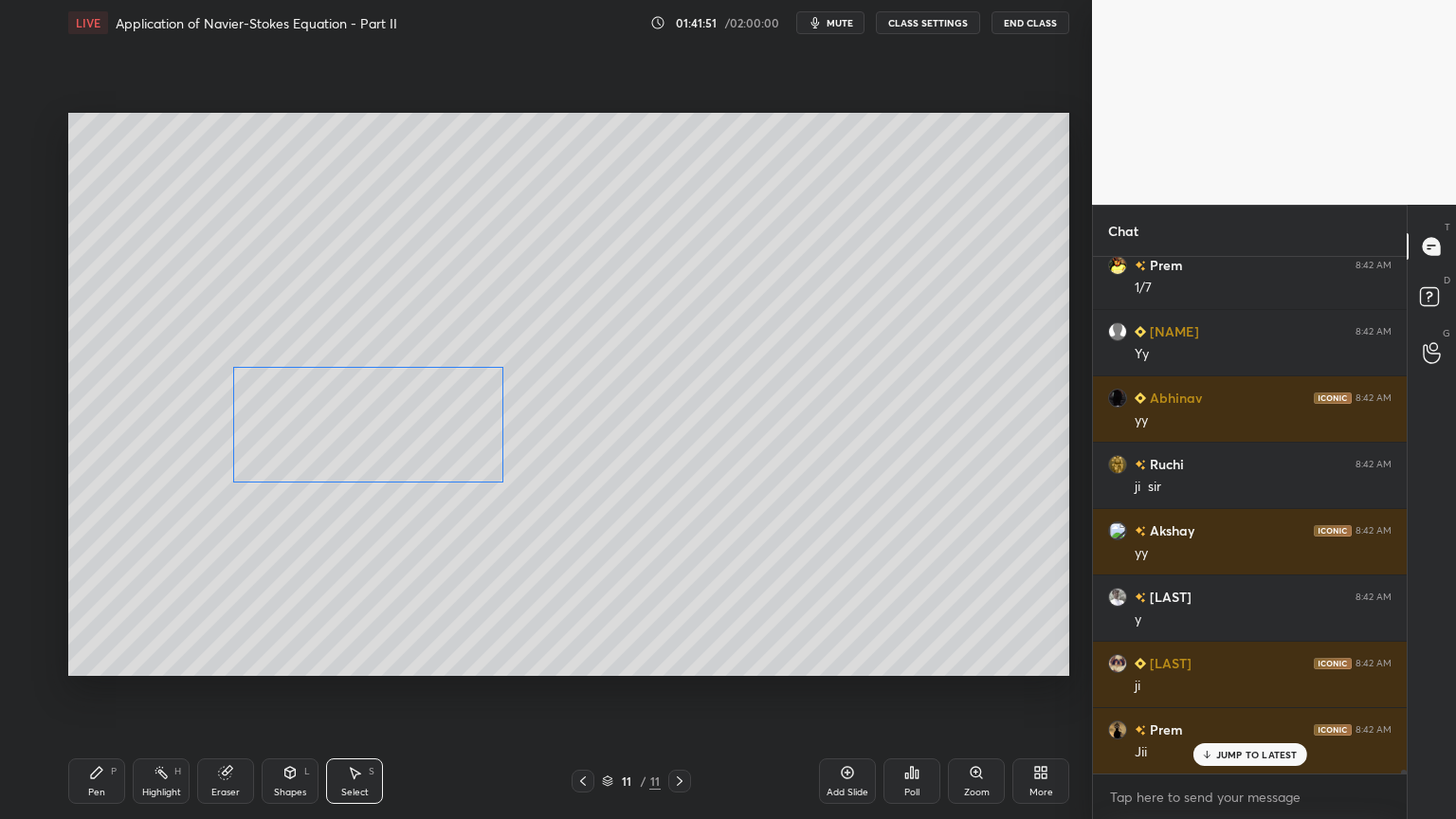 click on "0 ° Undo Copy Duplicate Duplicate to new slide Delete" at bounding box center (569, 394) 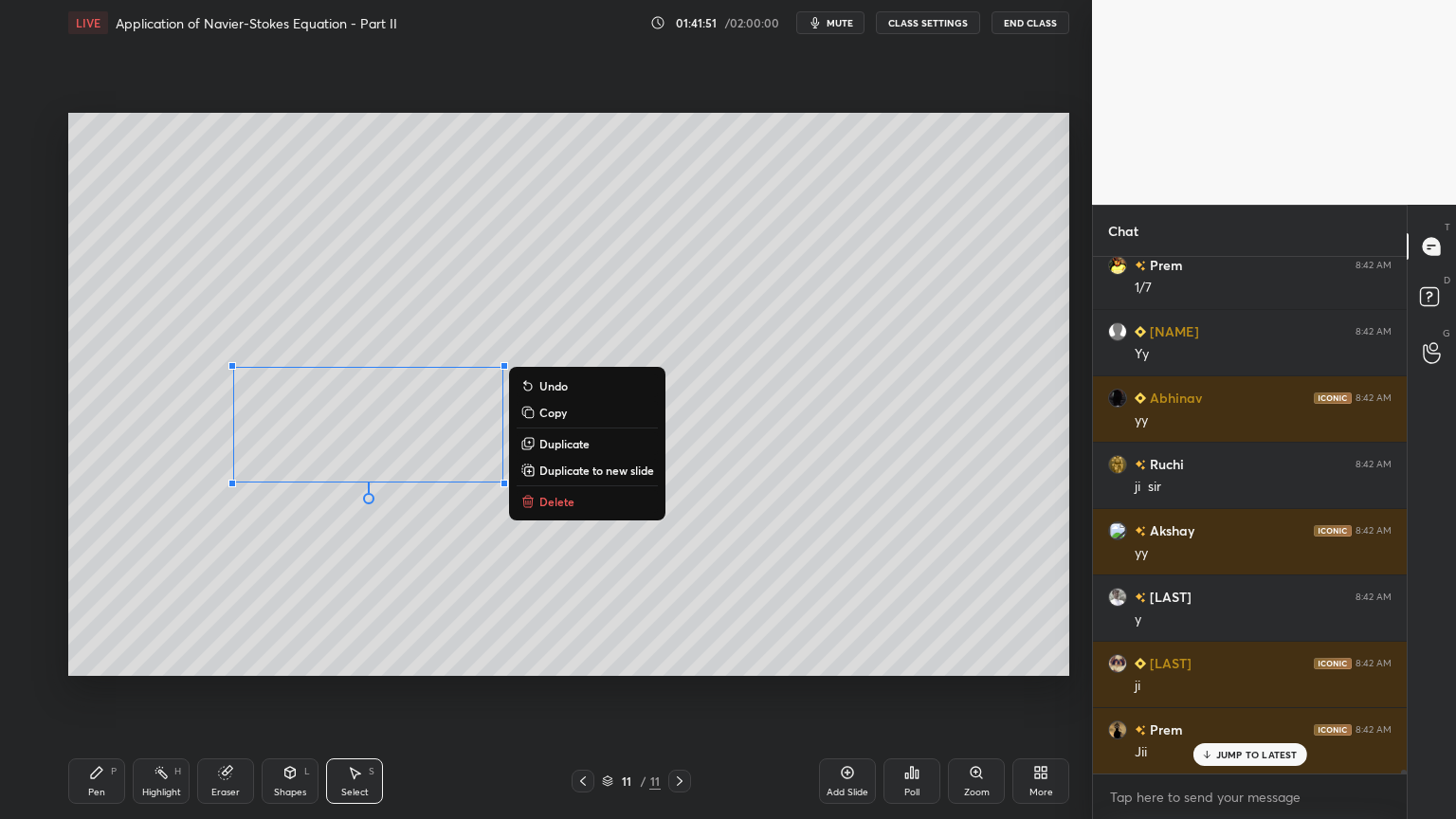 drag, startPoint x: 387, startPoint y: 554, endPoint x: 402, endPoint y: 550, distance: 15.524175 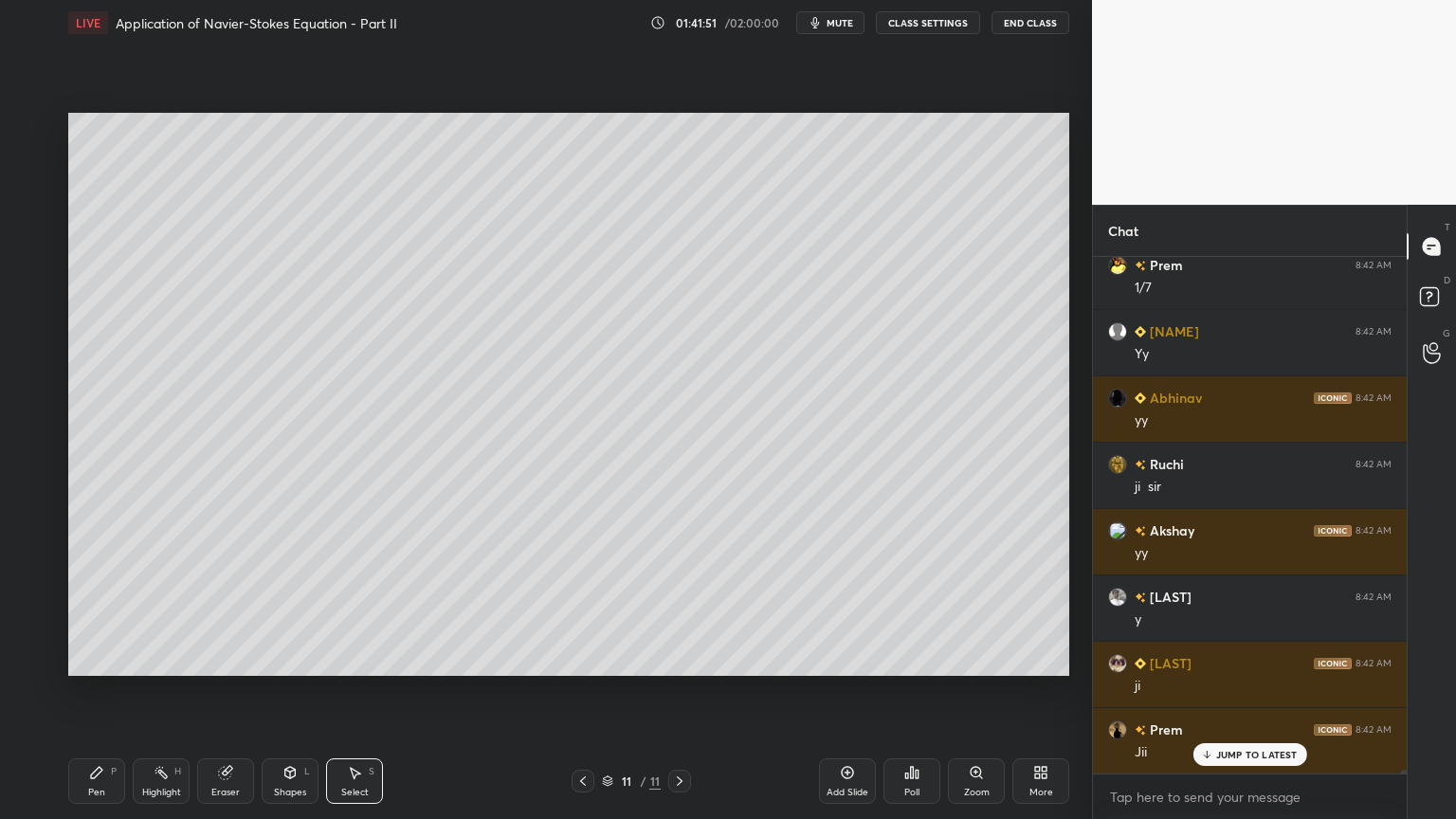 scroll, scrollTop: 75351, scrollLeft: 0, axis: vertical 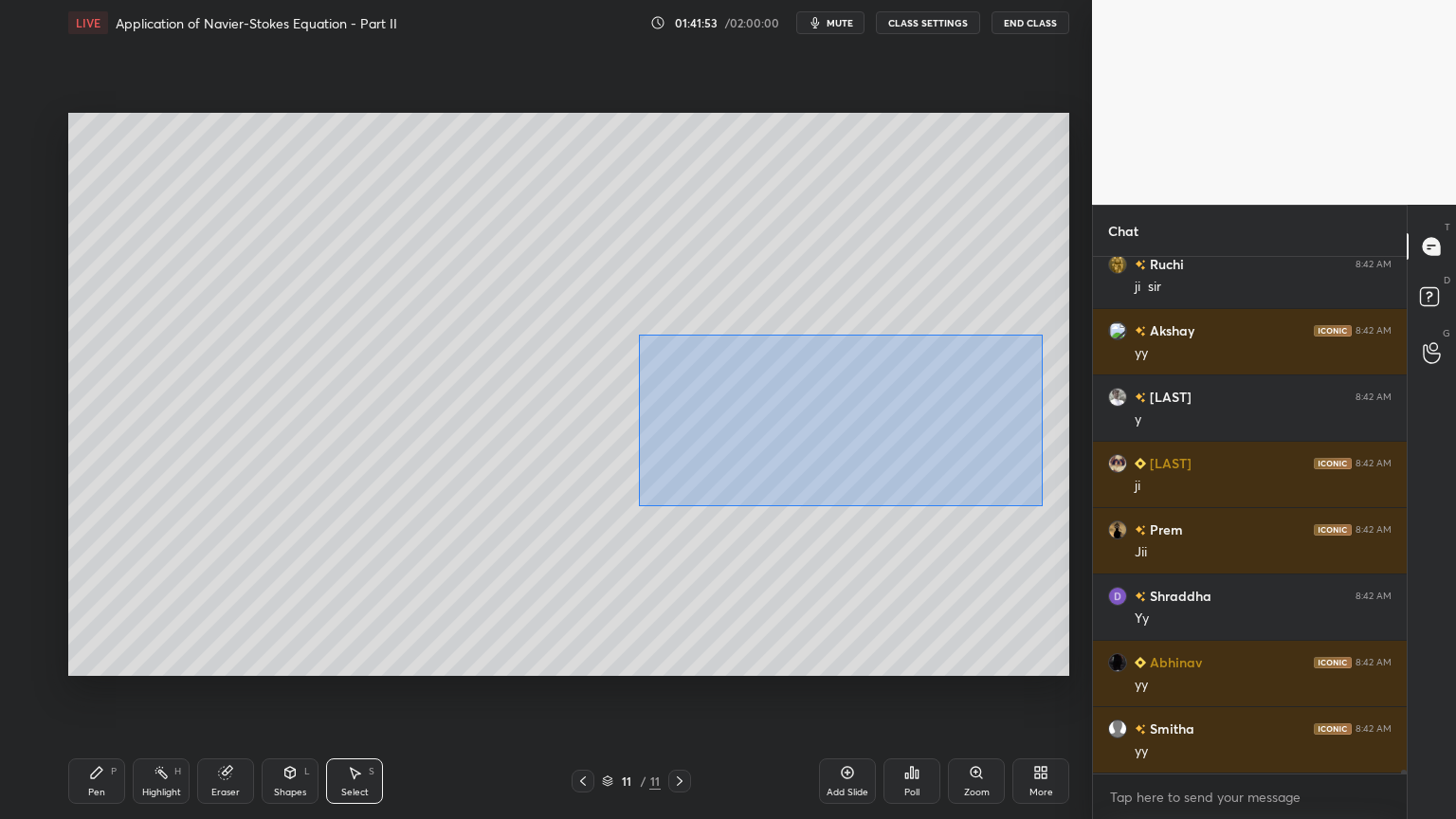 drag, startPoint x: 640, startPoint y: 334, endPoint x: 1033, endPoint y: 500, distance: 426.62044 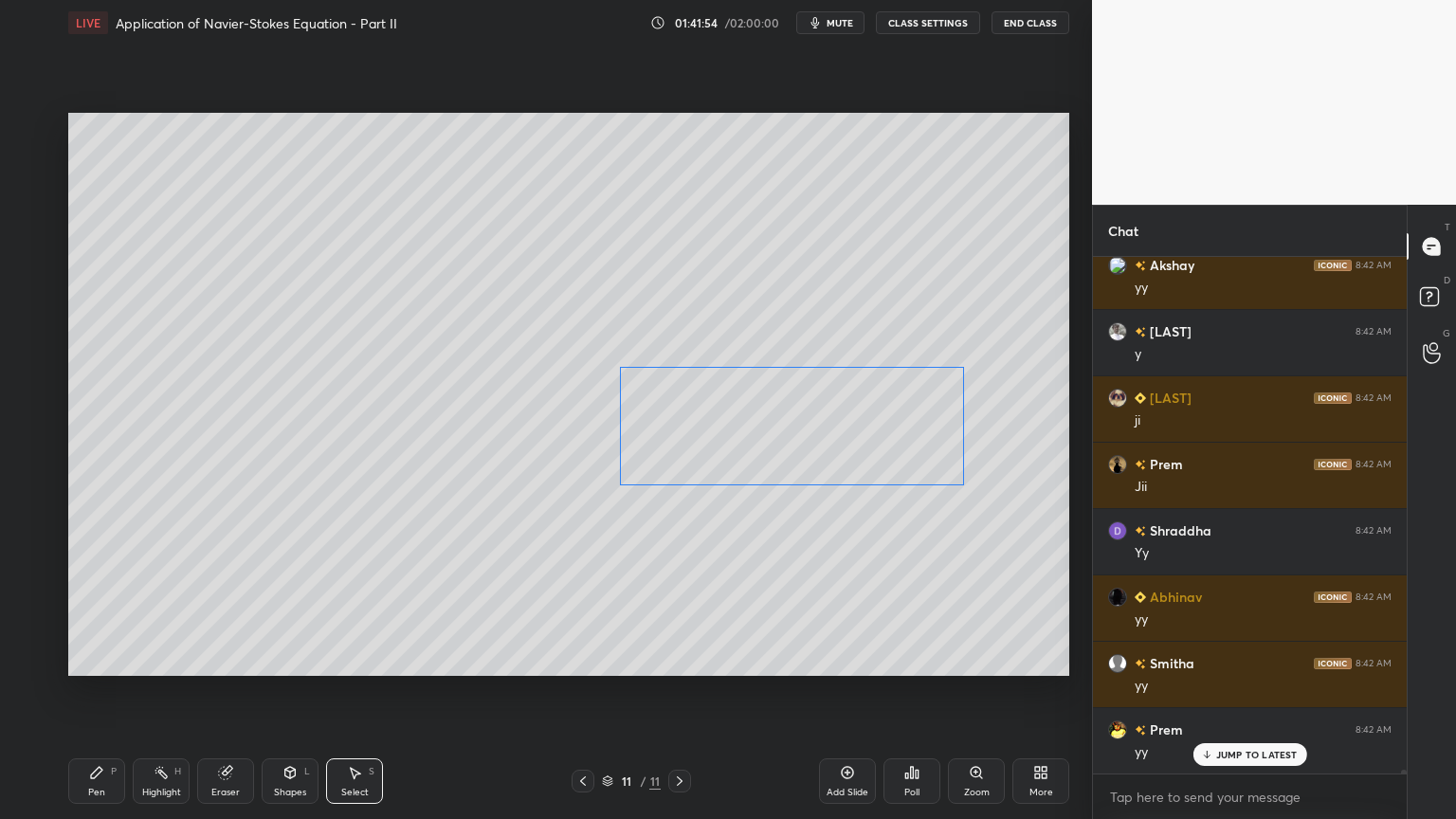 drag, startPoint x: 933, startPoint y: 459, endPoint x: 884, endPoint y: 461, distance: 49.0408 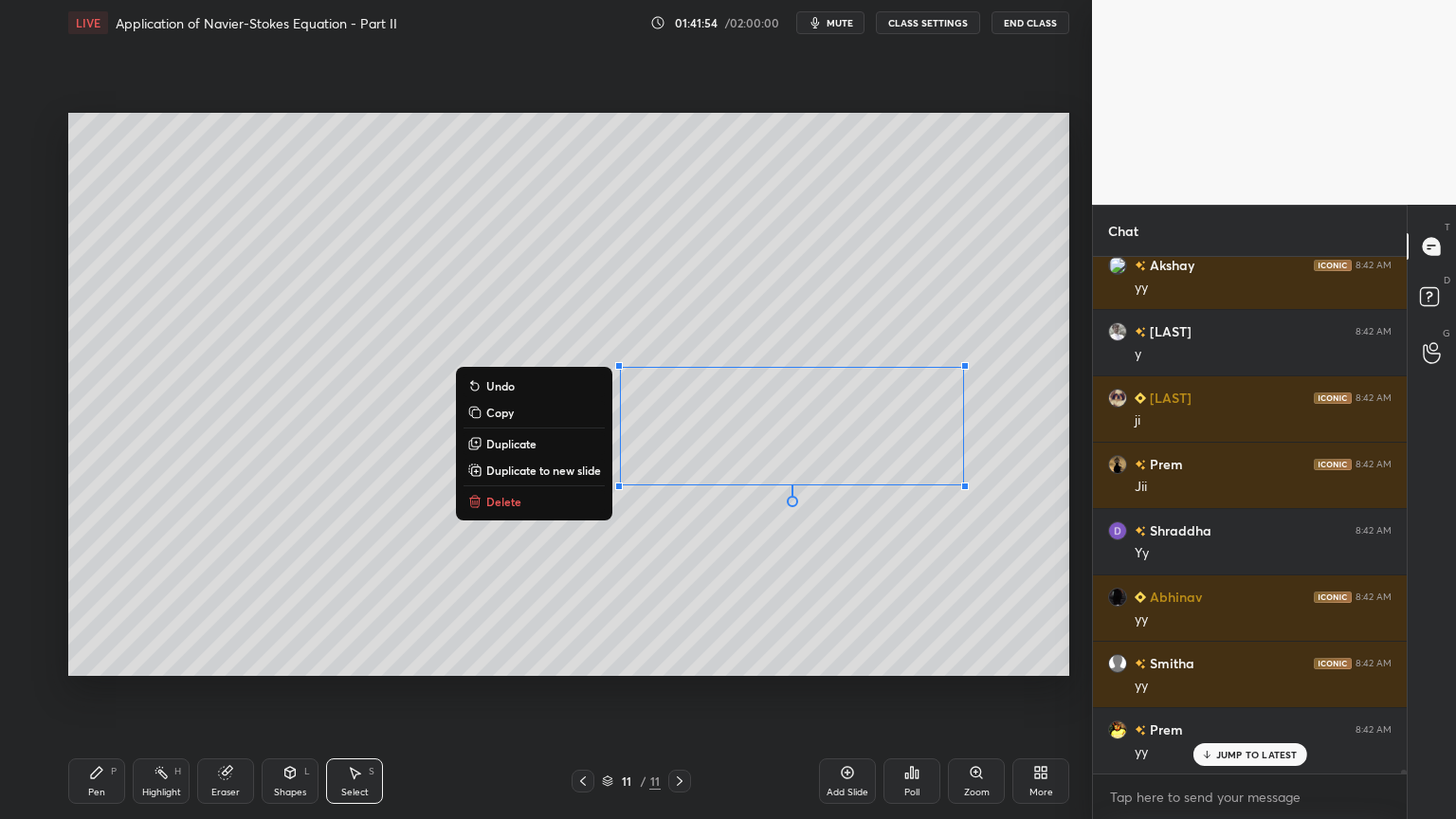 click on "0 ° Undo Copy Duplicate Duplicate to new slide Delete" at bounding box center [569, 394] 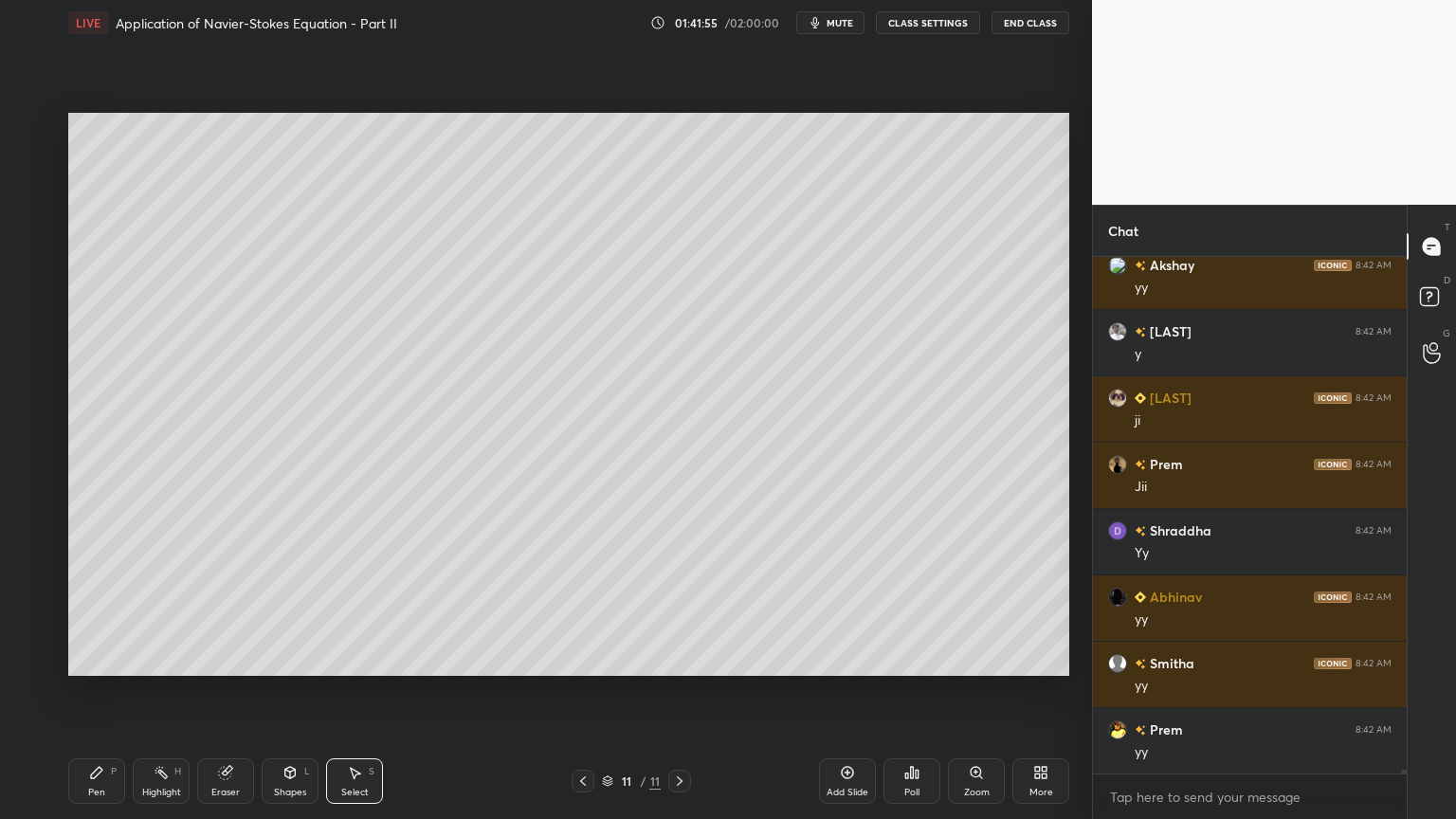 scroll, scrollTop: 75616, scrollLeft: 0, axis: vertical 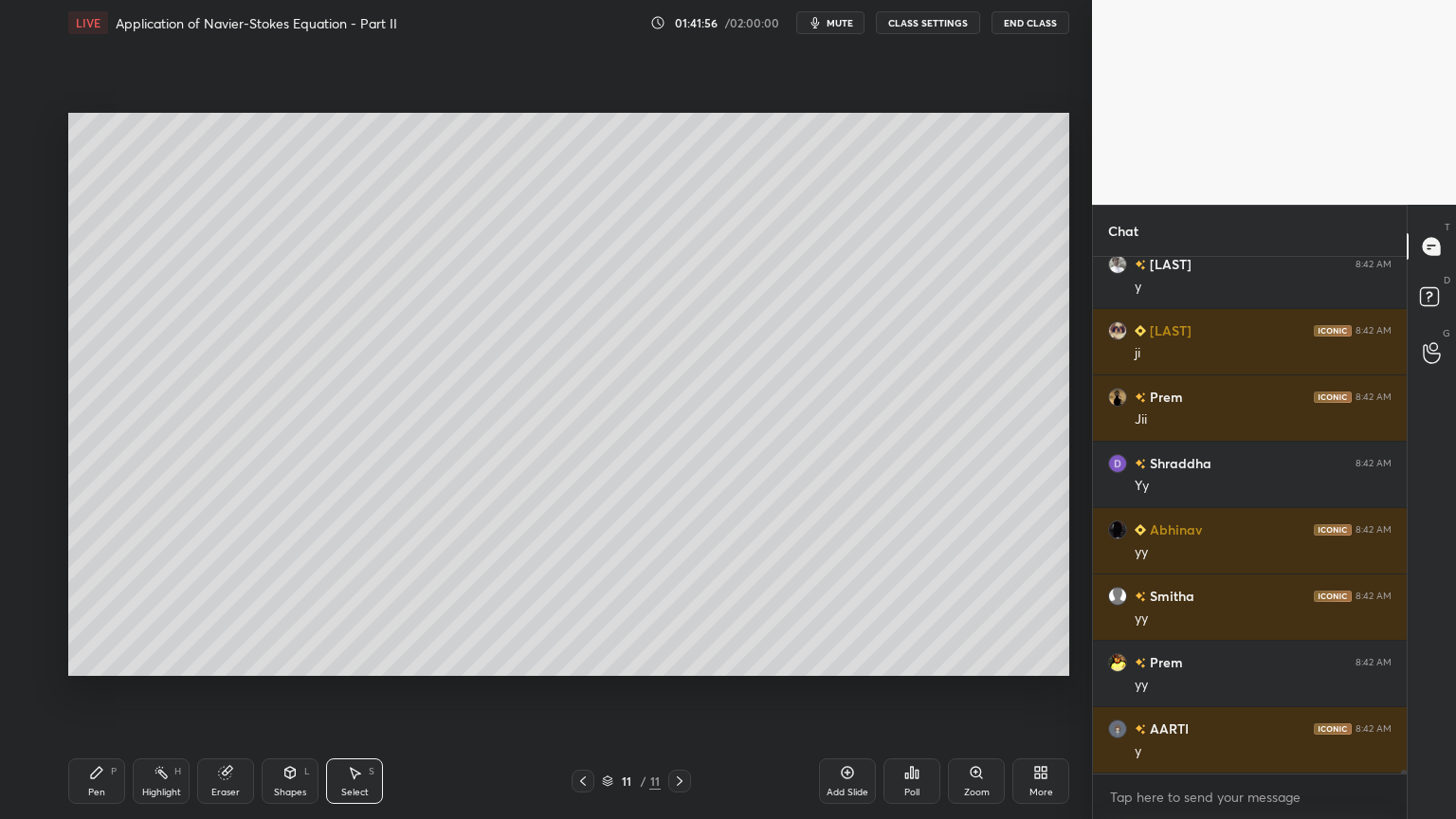 click on "Pen P" at bounding box center (97, 781) 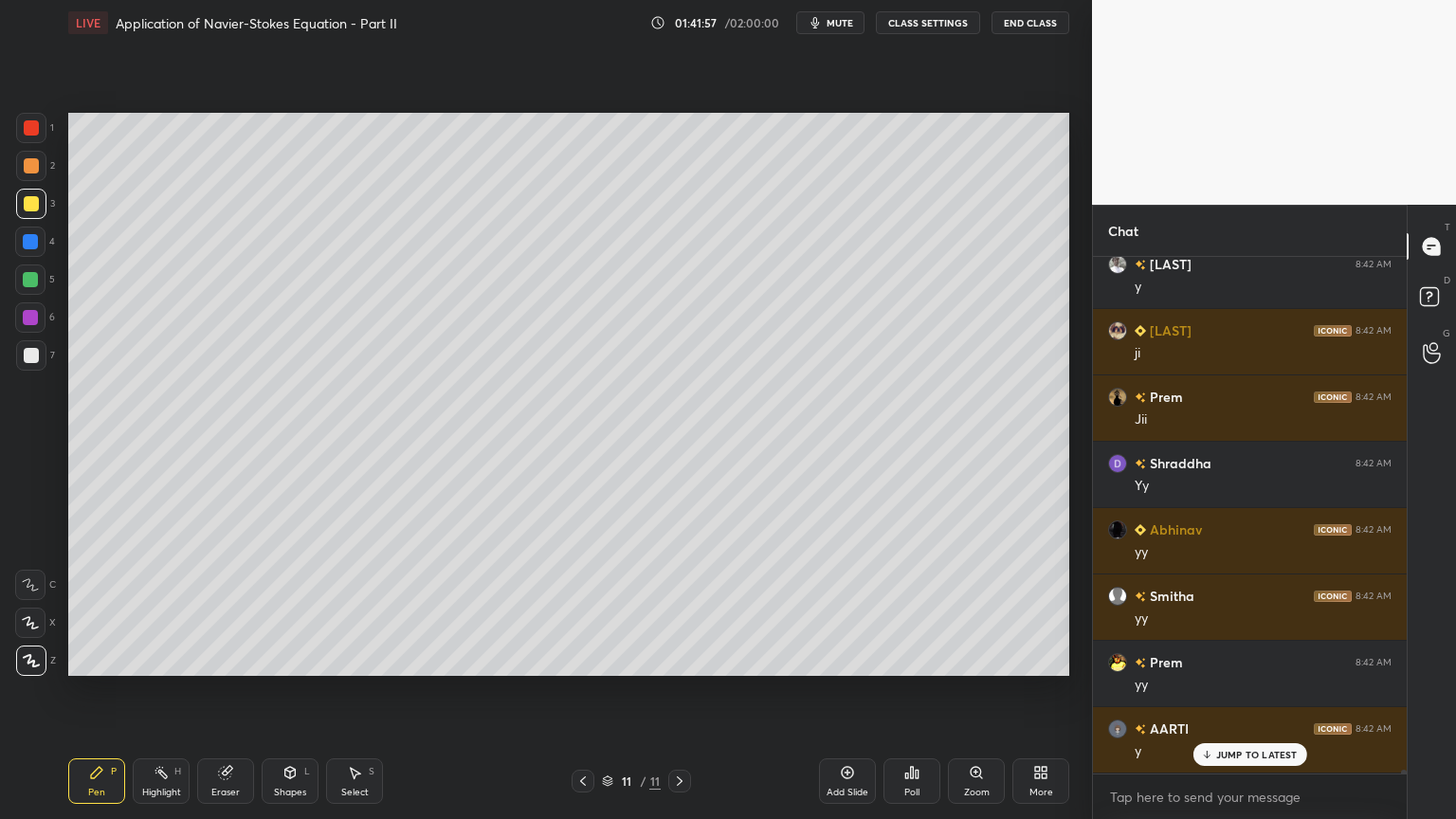 scroll, scrollTop: 75682, scrollLeft: 0, axis: vertical 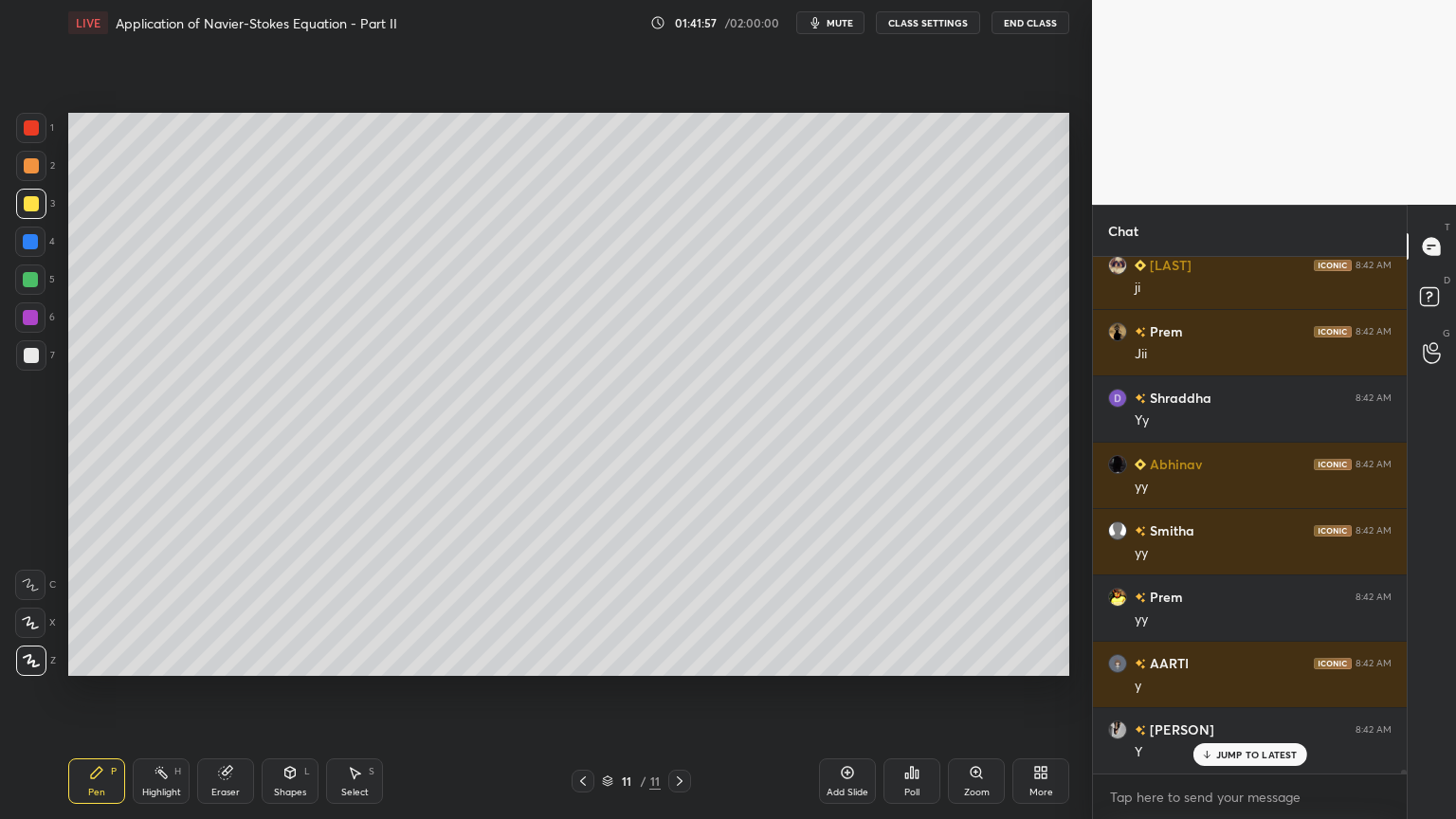 click at bounding box center [31, 355] 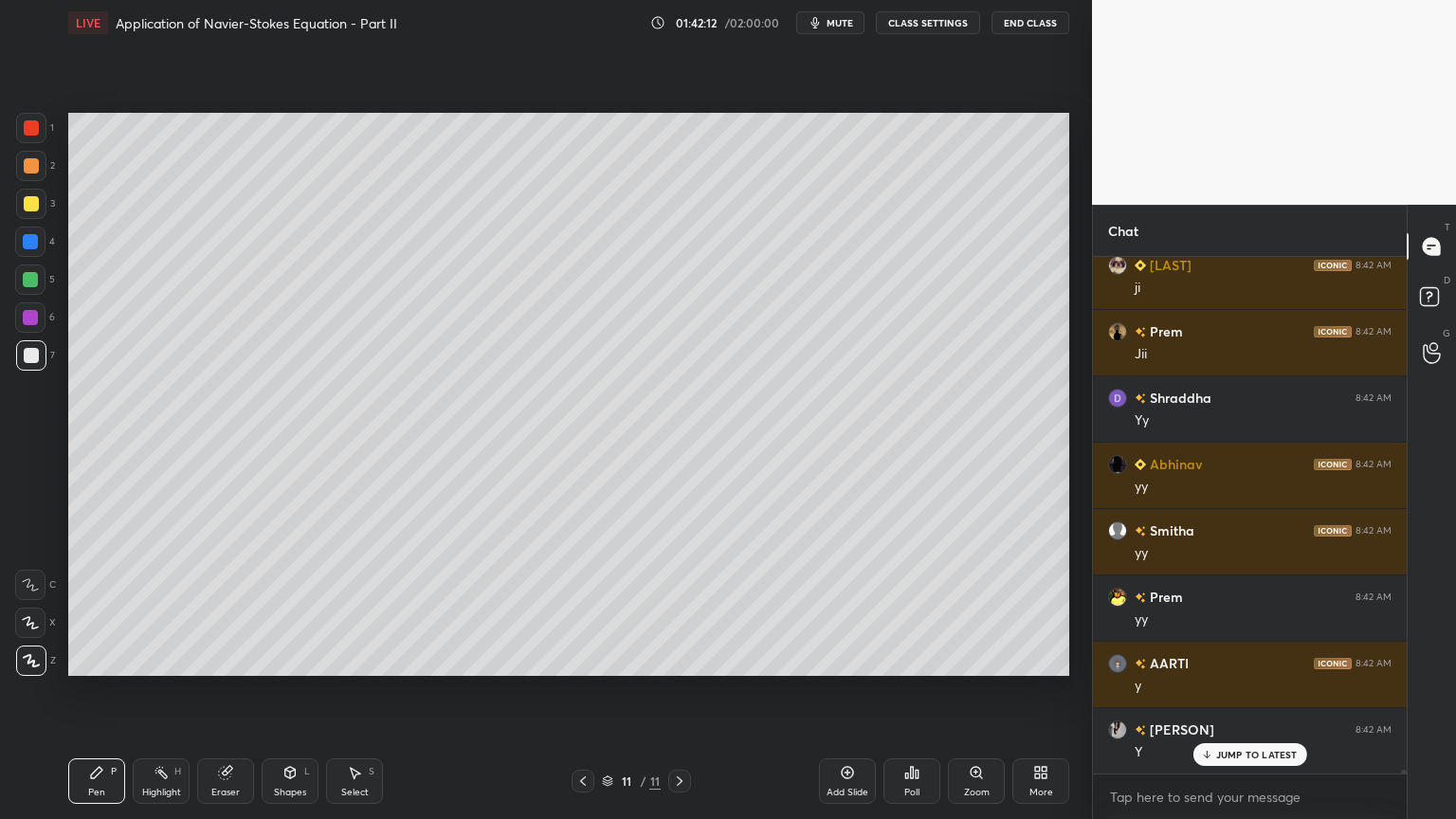 click on "Shapes L" at bounding box center (290, 781) 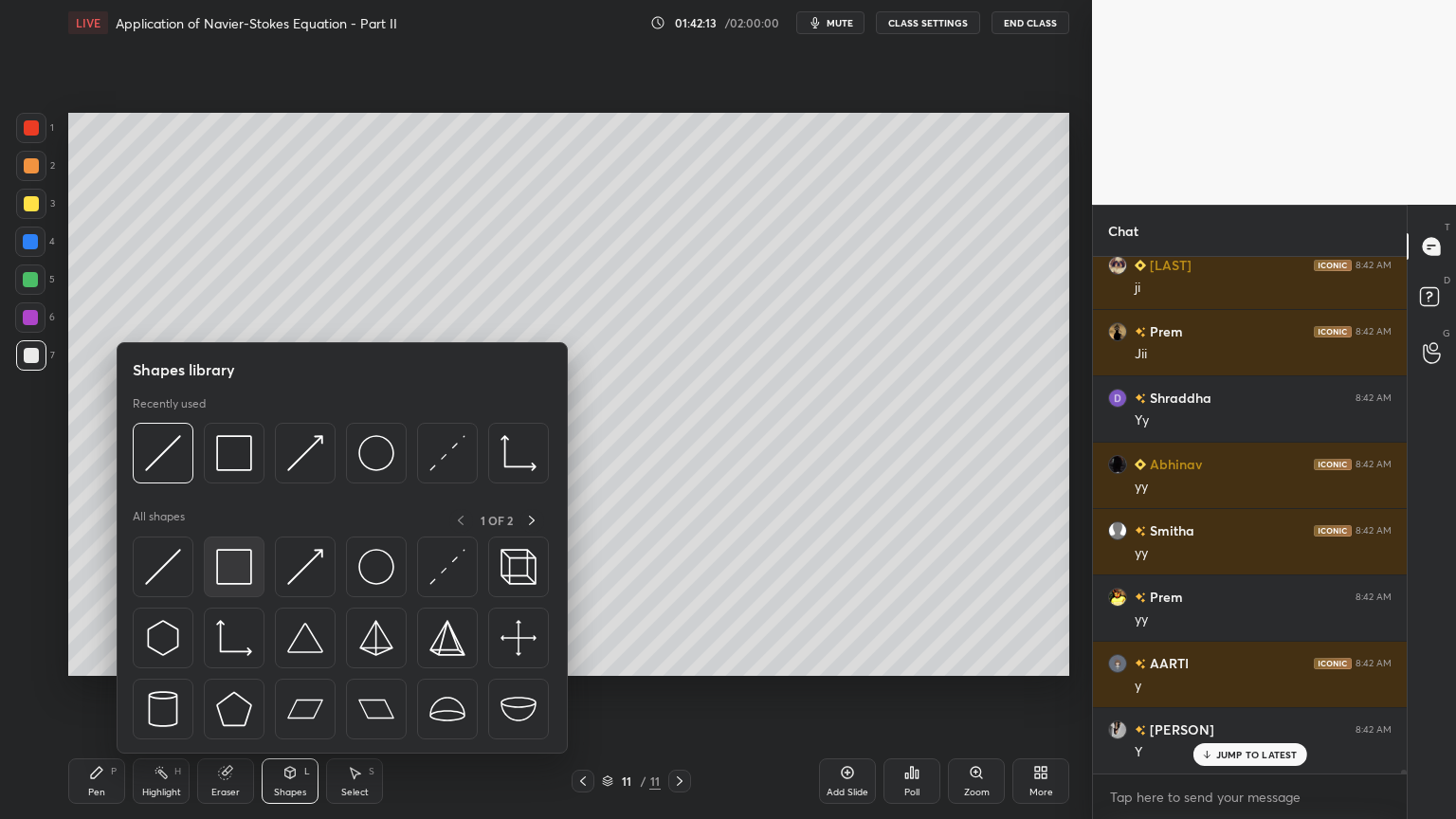 click at bounding box center (234, 567) 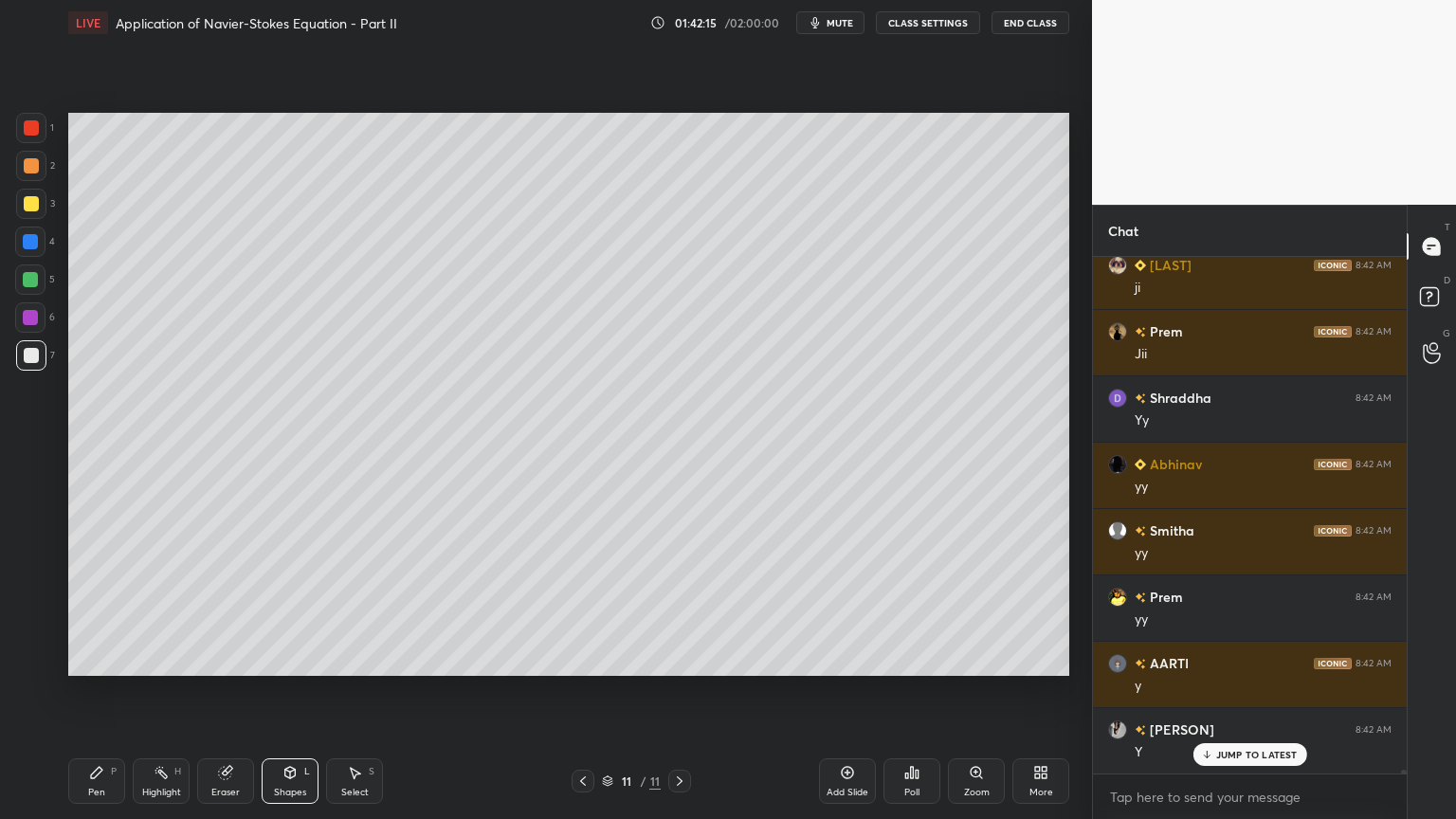 click 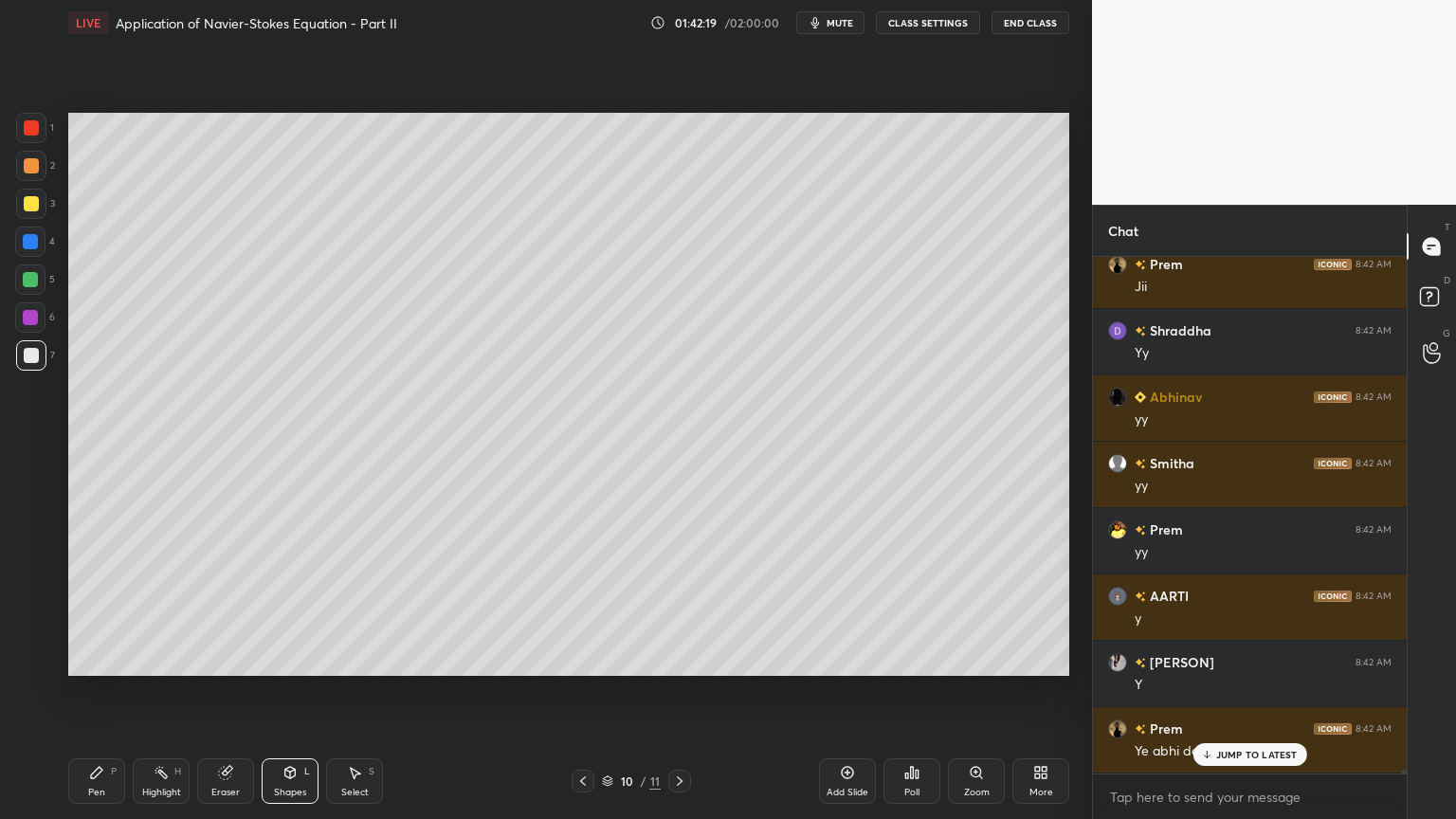 scroll, scrollTop: 75814, scrollLeft: 0, axis: vertical 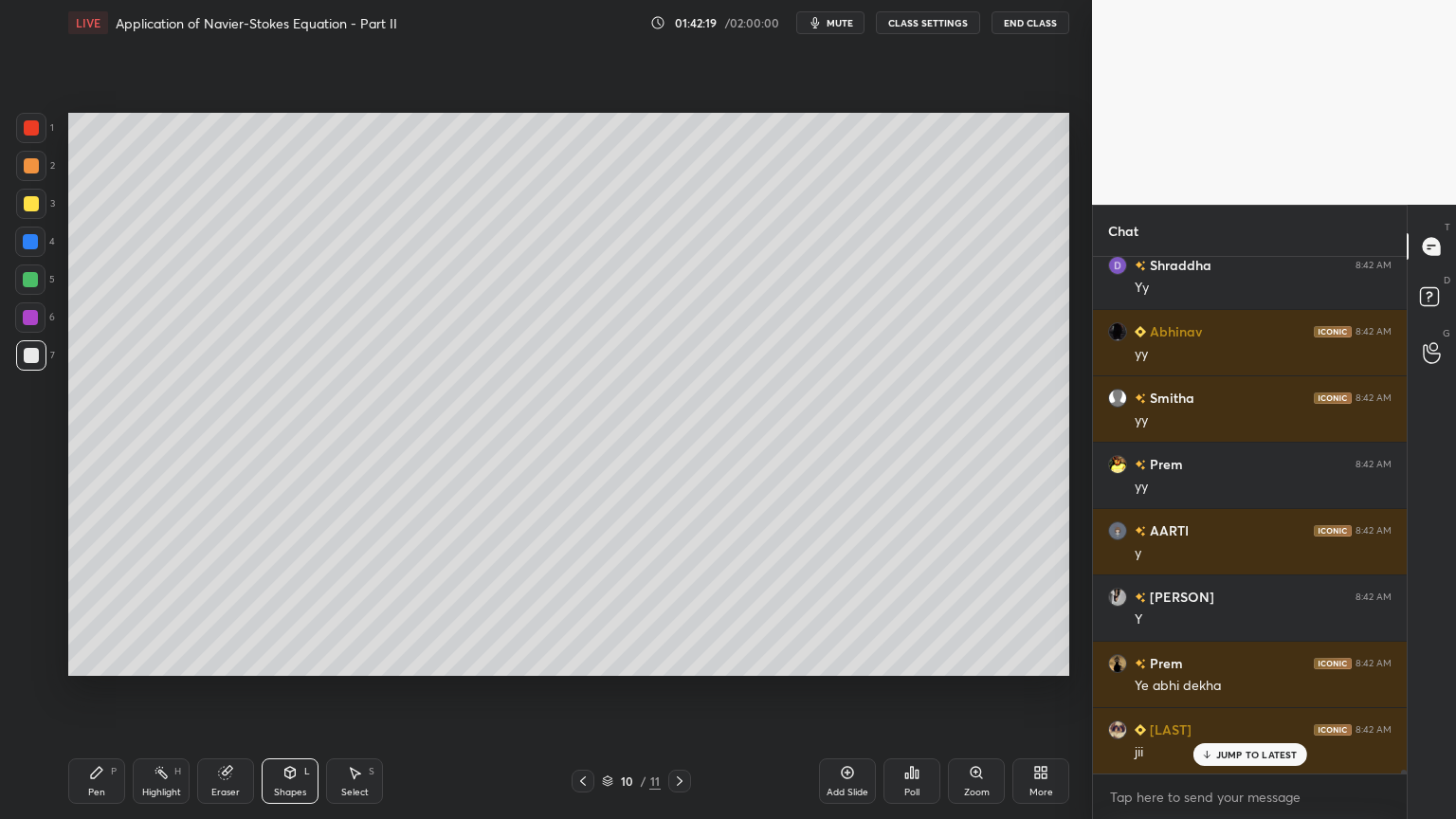 click 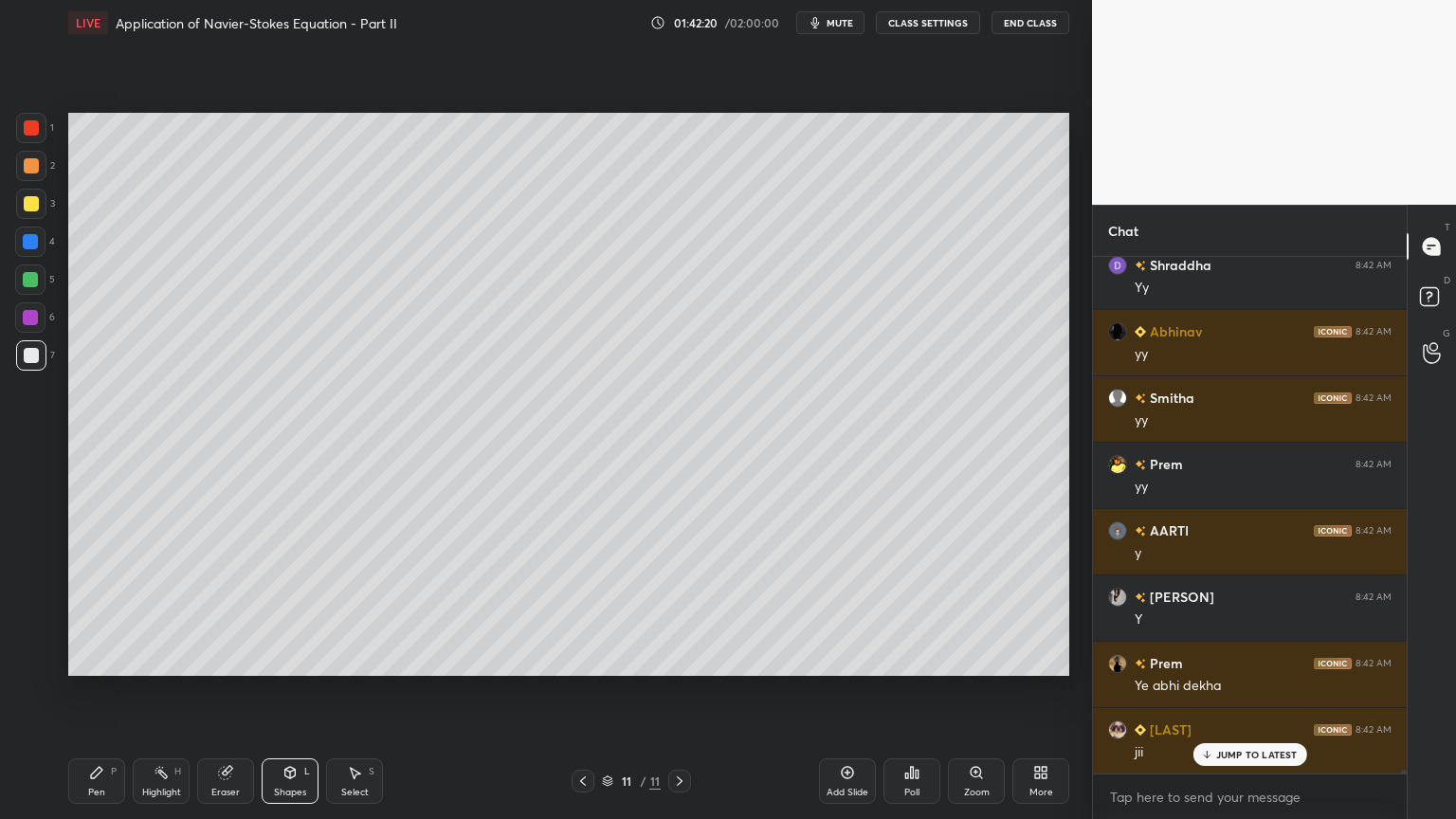scroll, scrollTop: 75947, scrollLeft: 0, axis: vertical 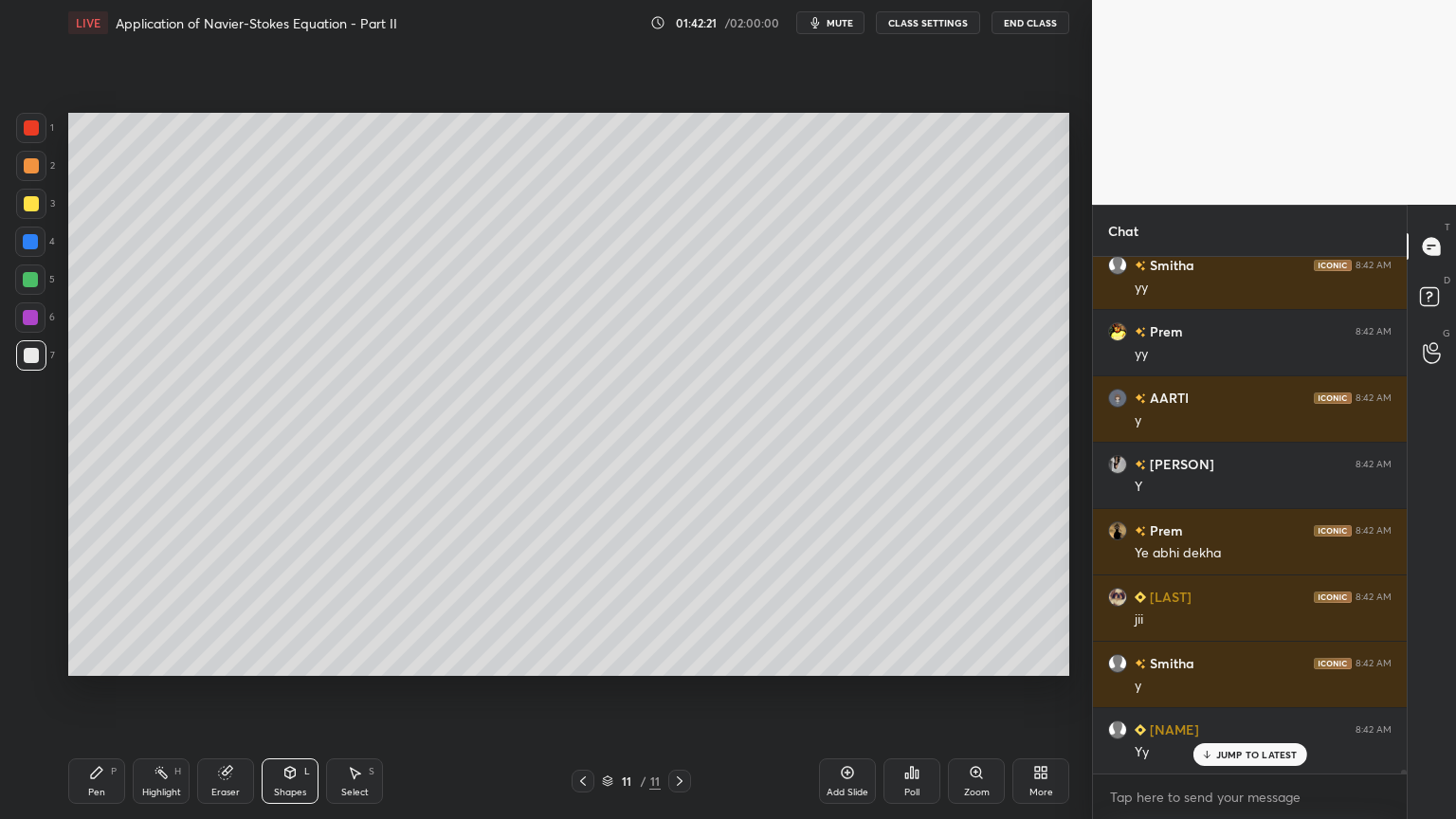 drag, startPoint x: 70, startPoint y: 779, endPoint x: 80, endPoint y: 777, distance: 10.198039 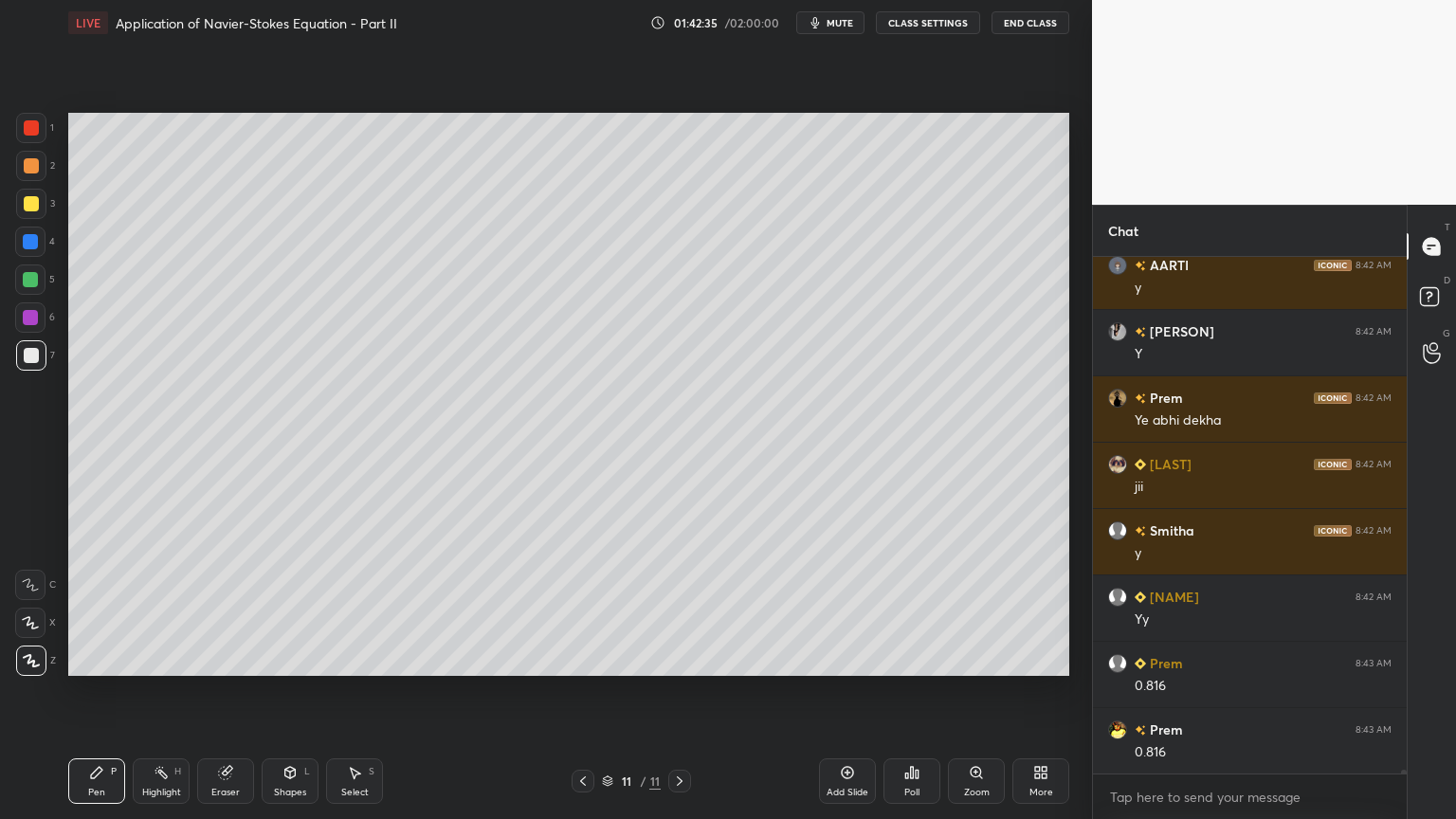 scroll, scrollTop: 76147, scrollLeft: 0, axis: vertical 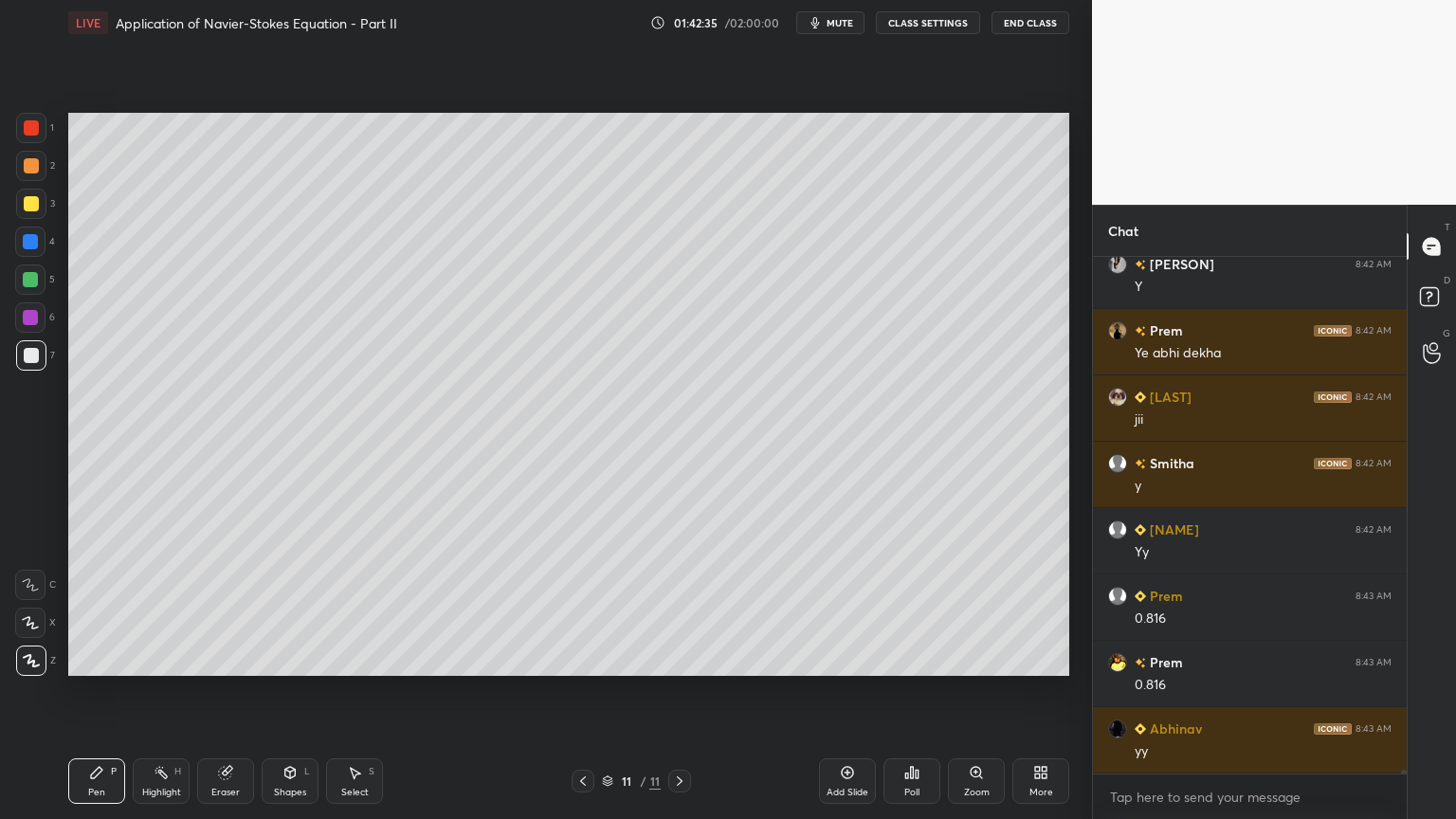 click on "Shapes" at bounding box center [290, 792] 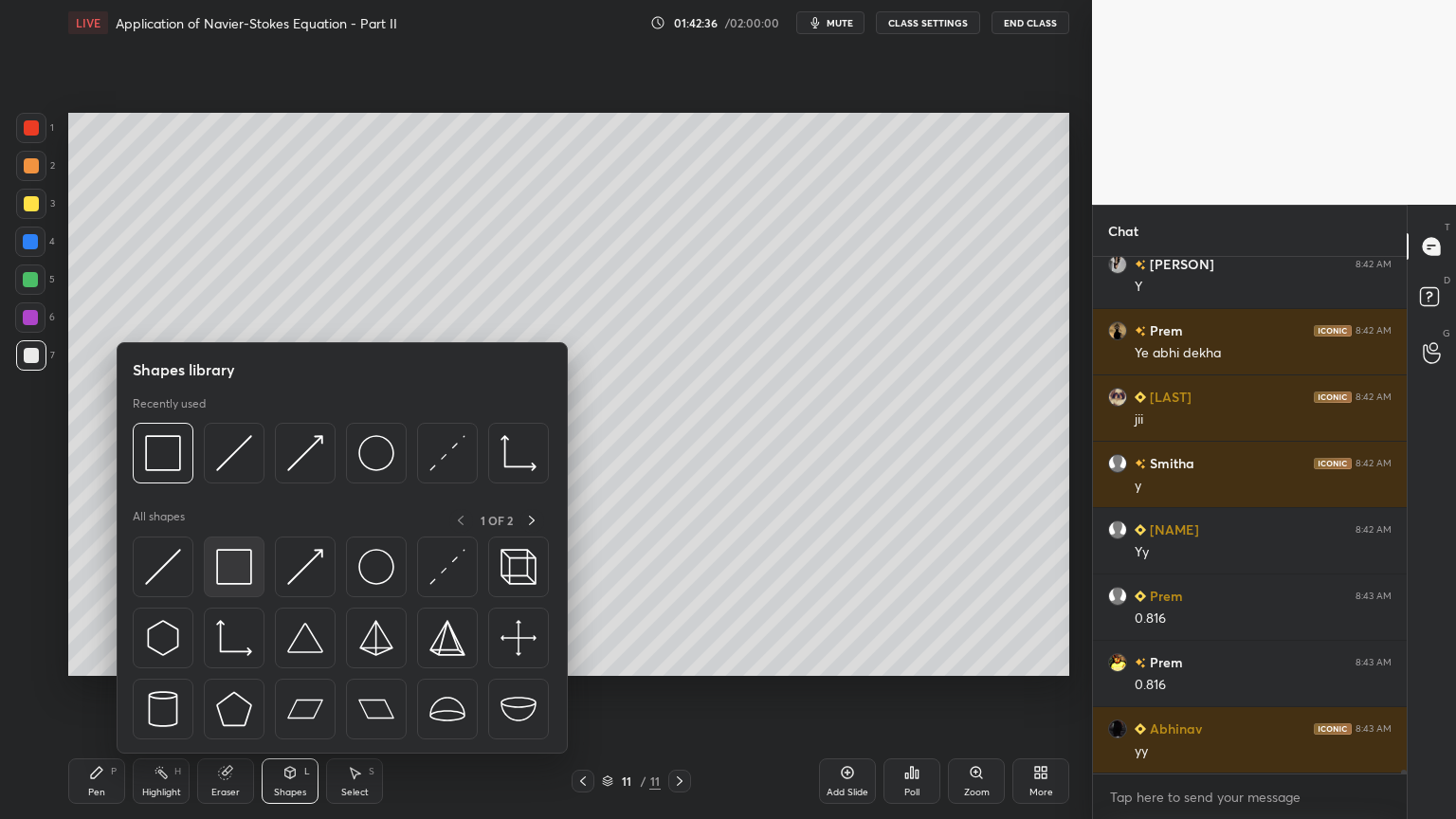 click at bounding box center [234, 567] 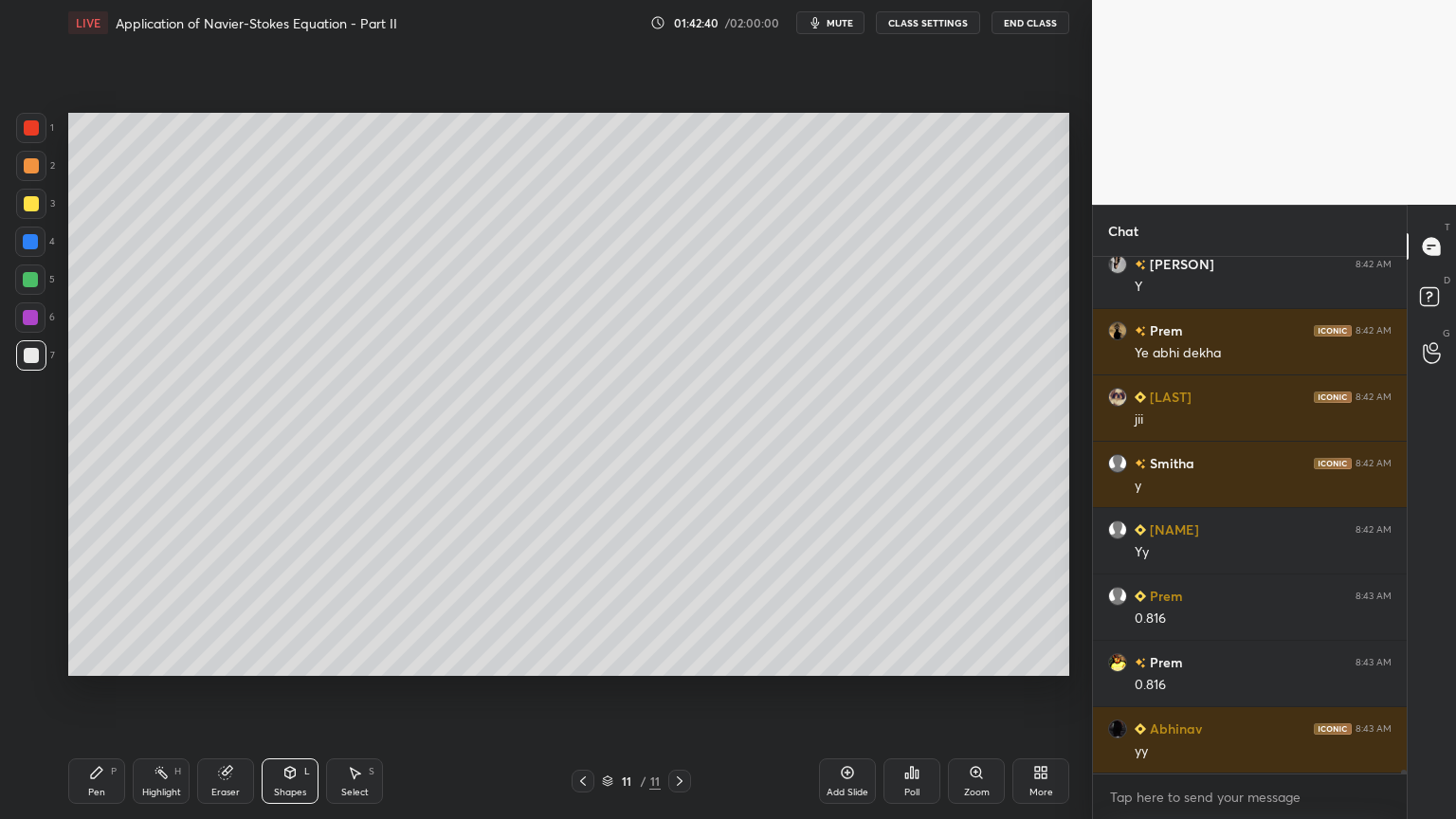 click on "Select" at bounding box center (355, 792) 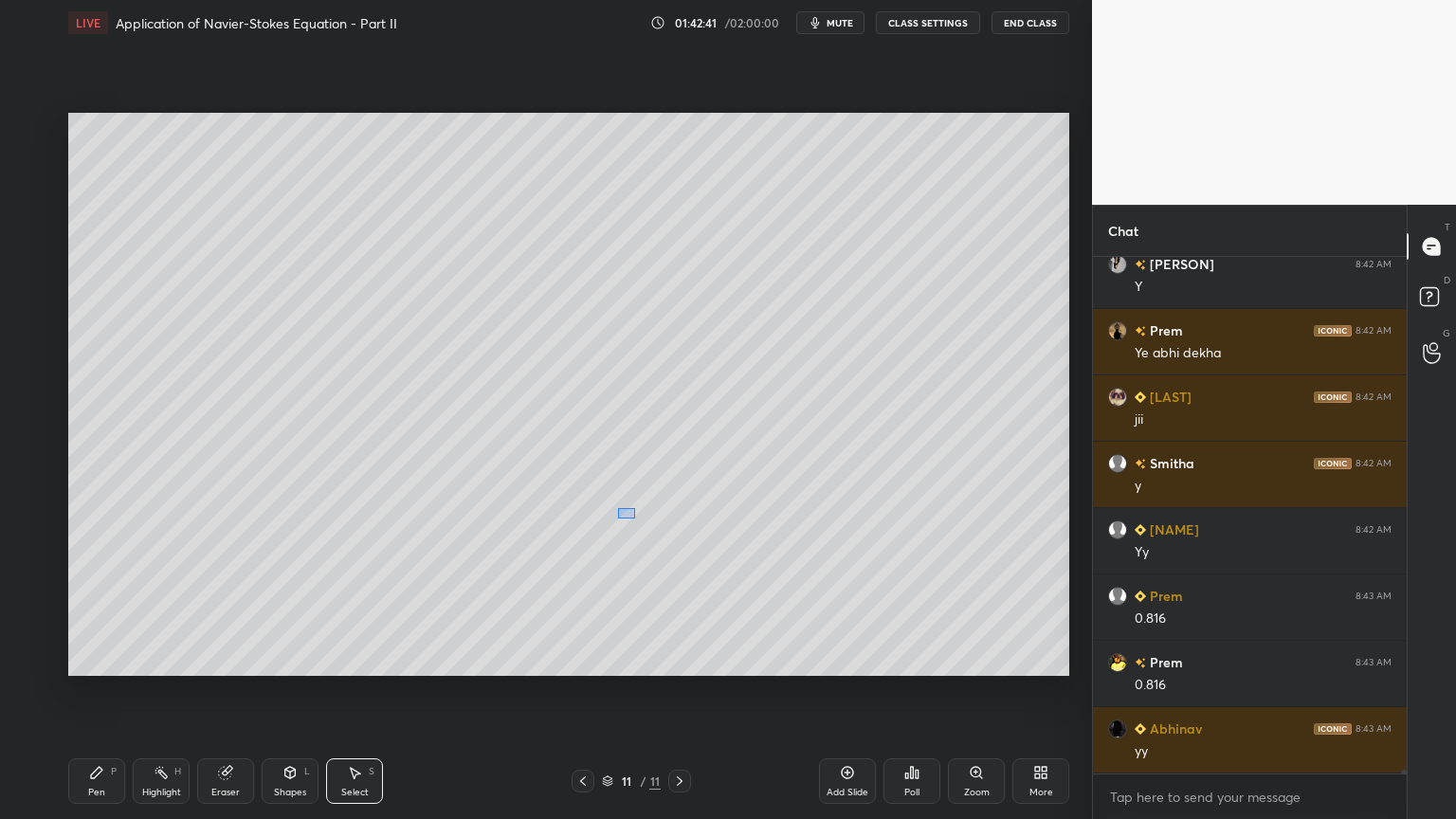 scroll, scrollTop: 76212, scrollLeft: 0, axis: vertical 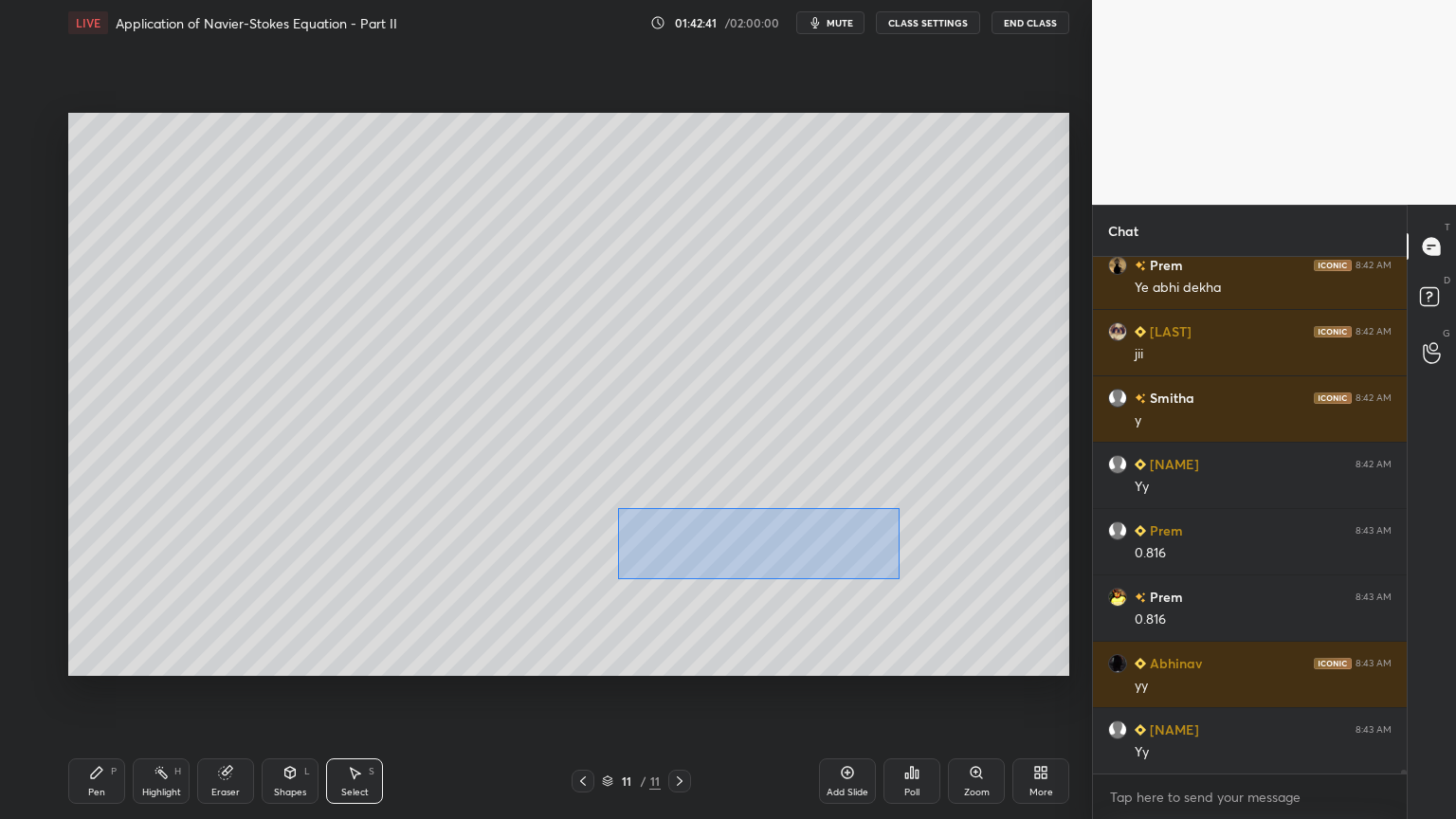 drag, startPoint x: 629, startPoint y: 516, endPoint x: 899, endPoint y: 579, distance: 277.25259 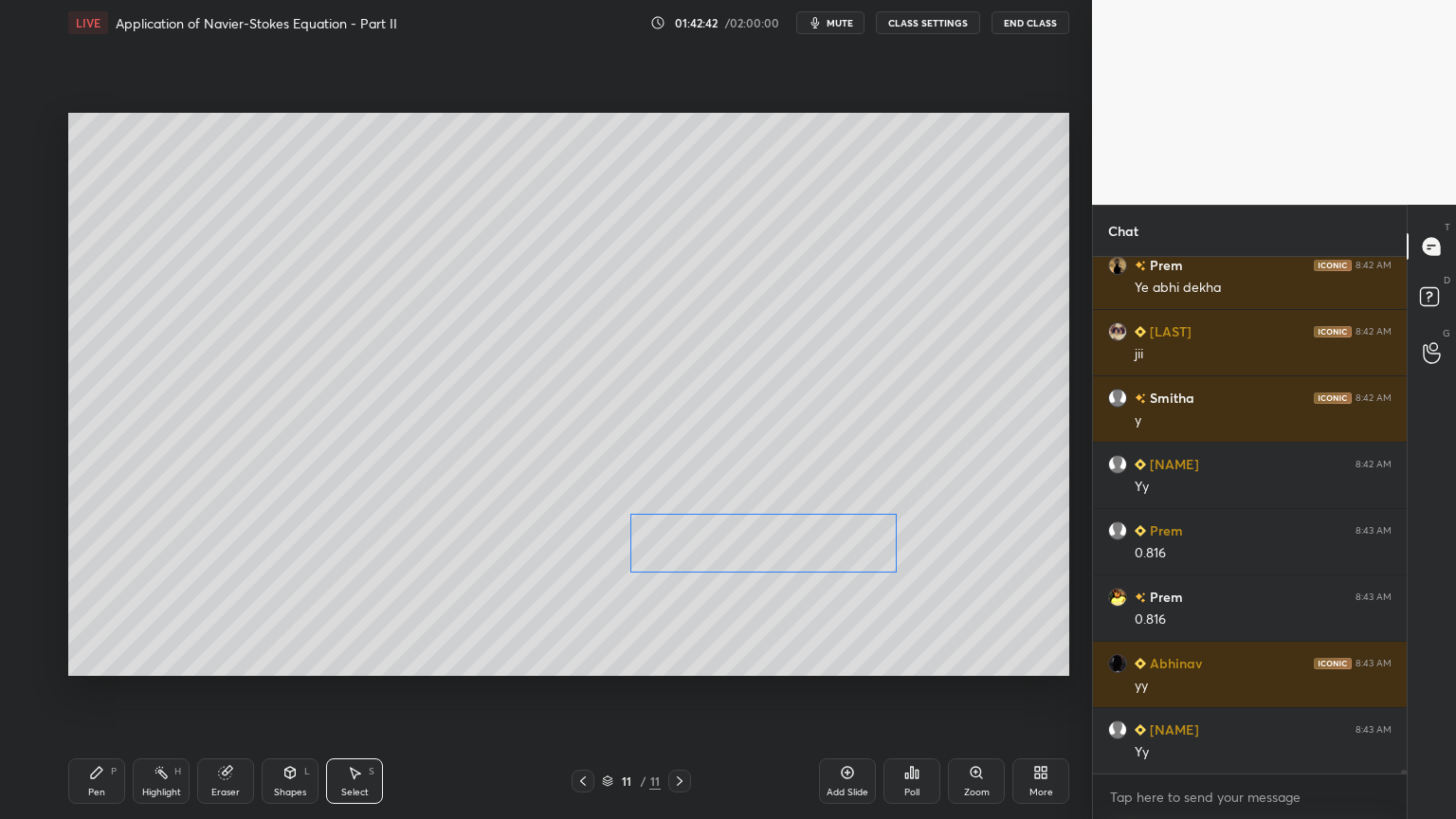 drag, startPoint x: 825, startPoint y: 558, endPoint x: 823, endPoint y: 592, distance: 34.058773 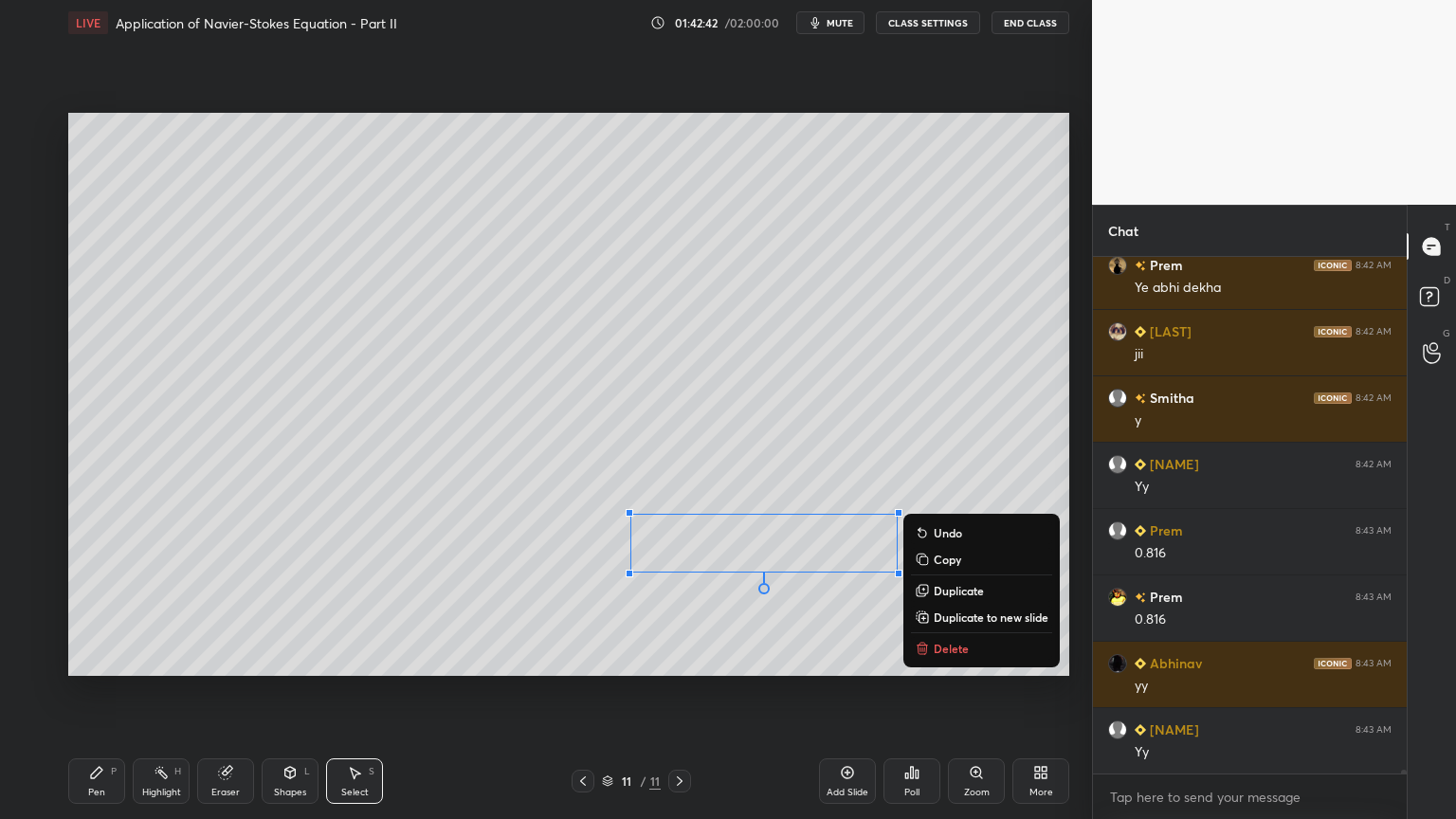 click on "0 ° Undo Copy Duplicate Duplicate to new slide Delete" at bounding box center (569, 394) 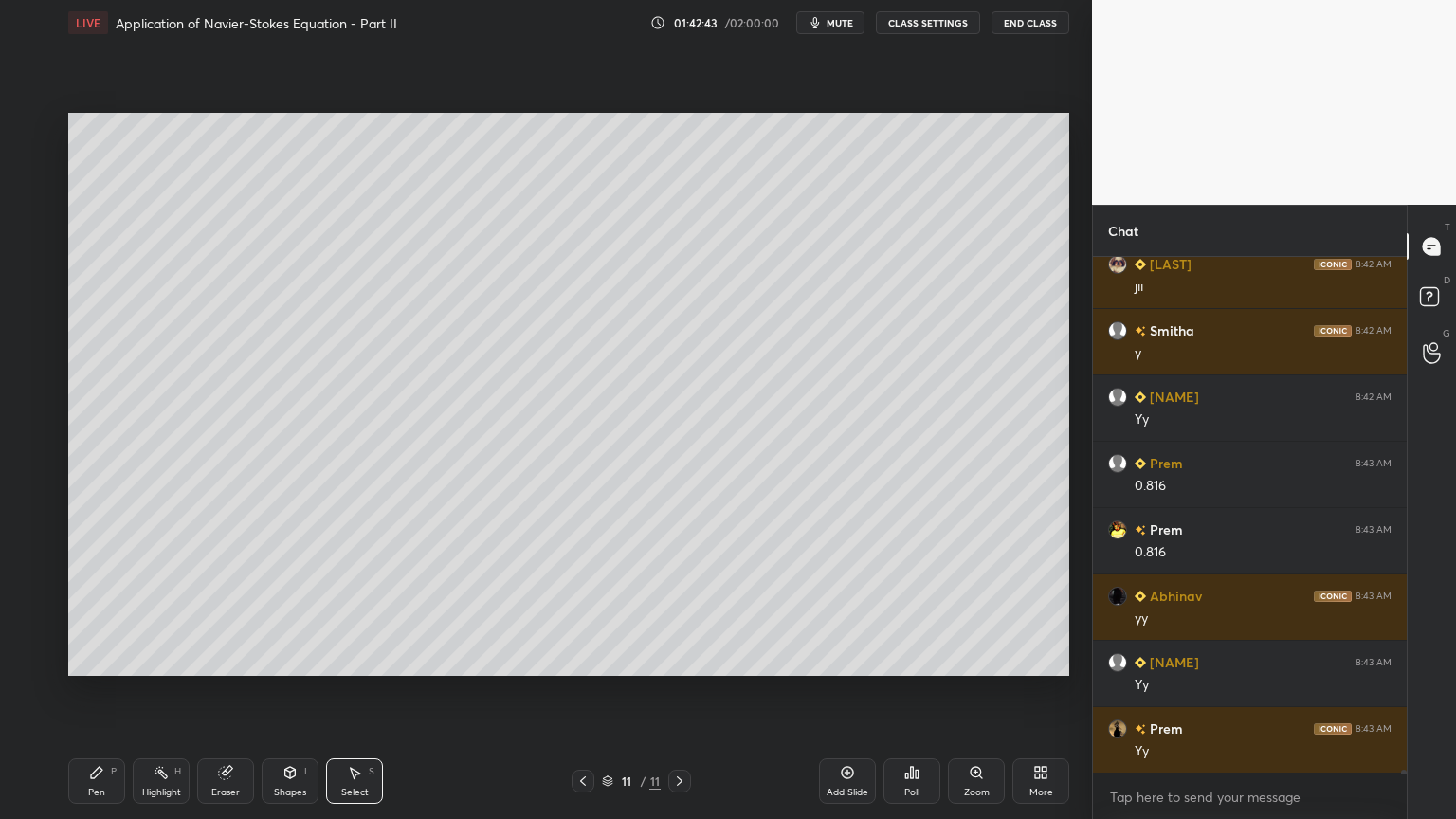scroll, scrollTop: 76413, scrollLeft: 0, axis: vertical 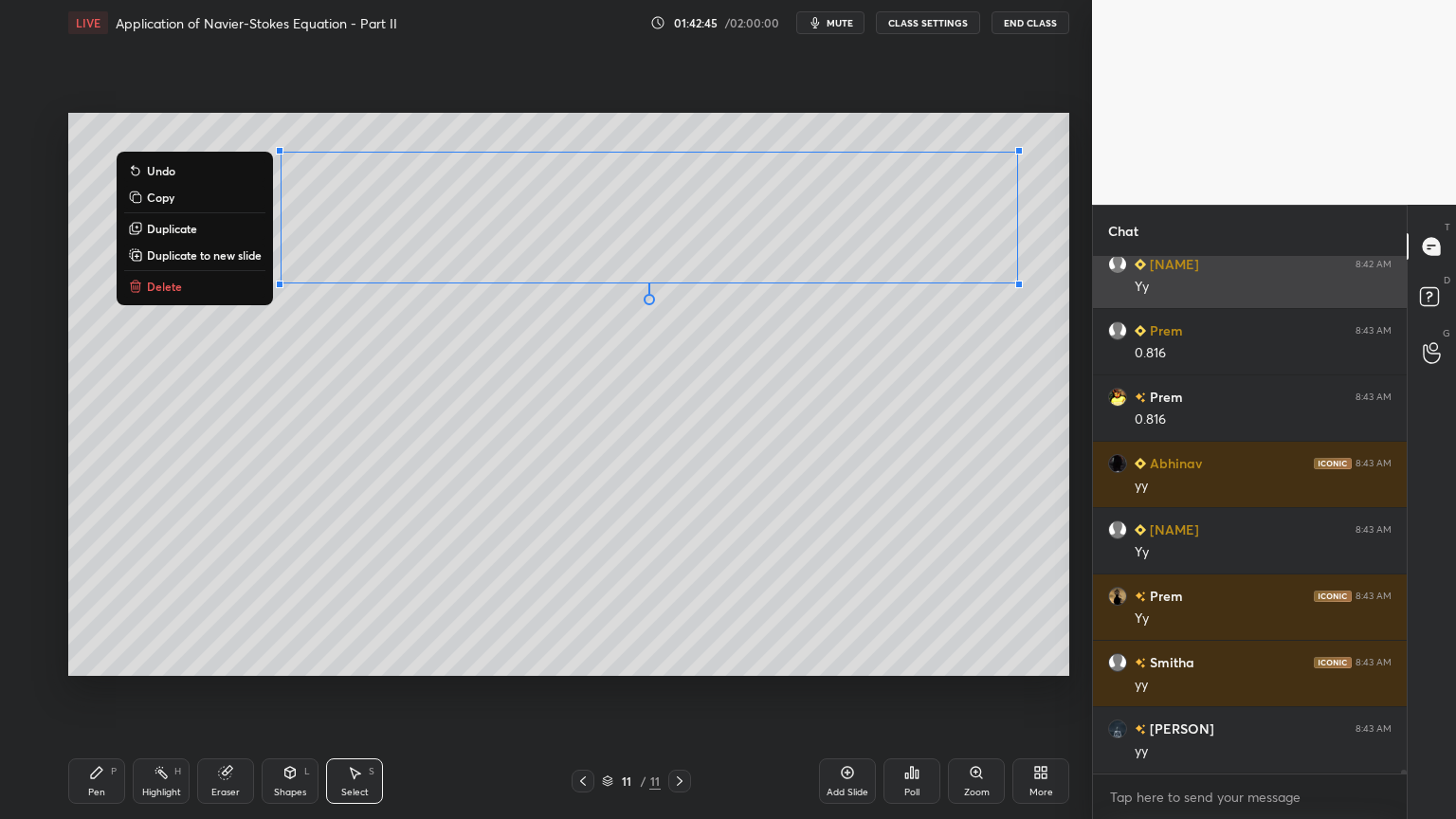 drag, startPoint x: 239, startPoint y: 130, endPoint x: 1100, endPoint y: 292, distance: 876.1079 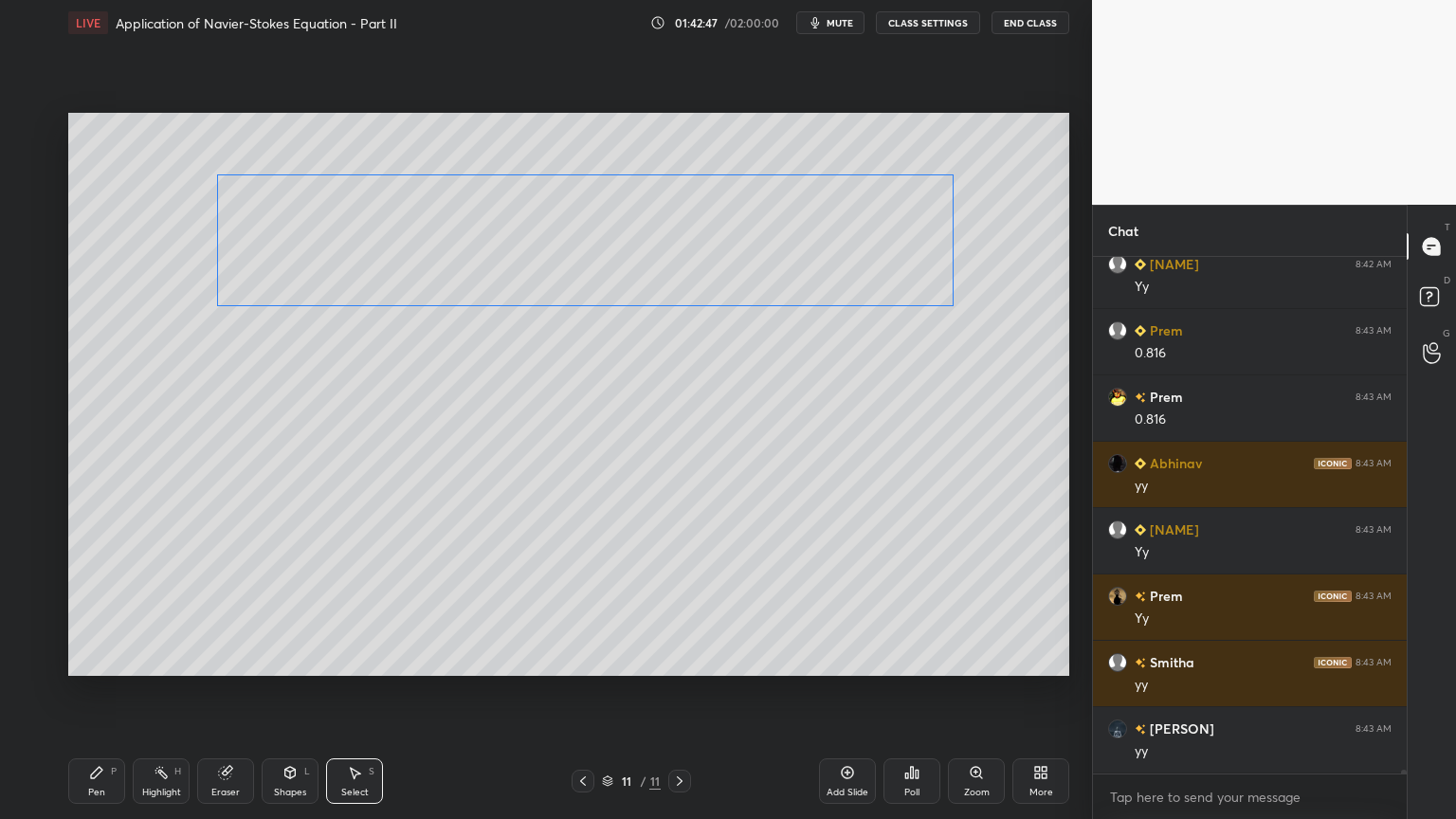 drag, startPoint x: 857, startPoint y: 237, endPoint x: 793, endPoint y: 260, distance: 68.007353 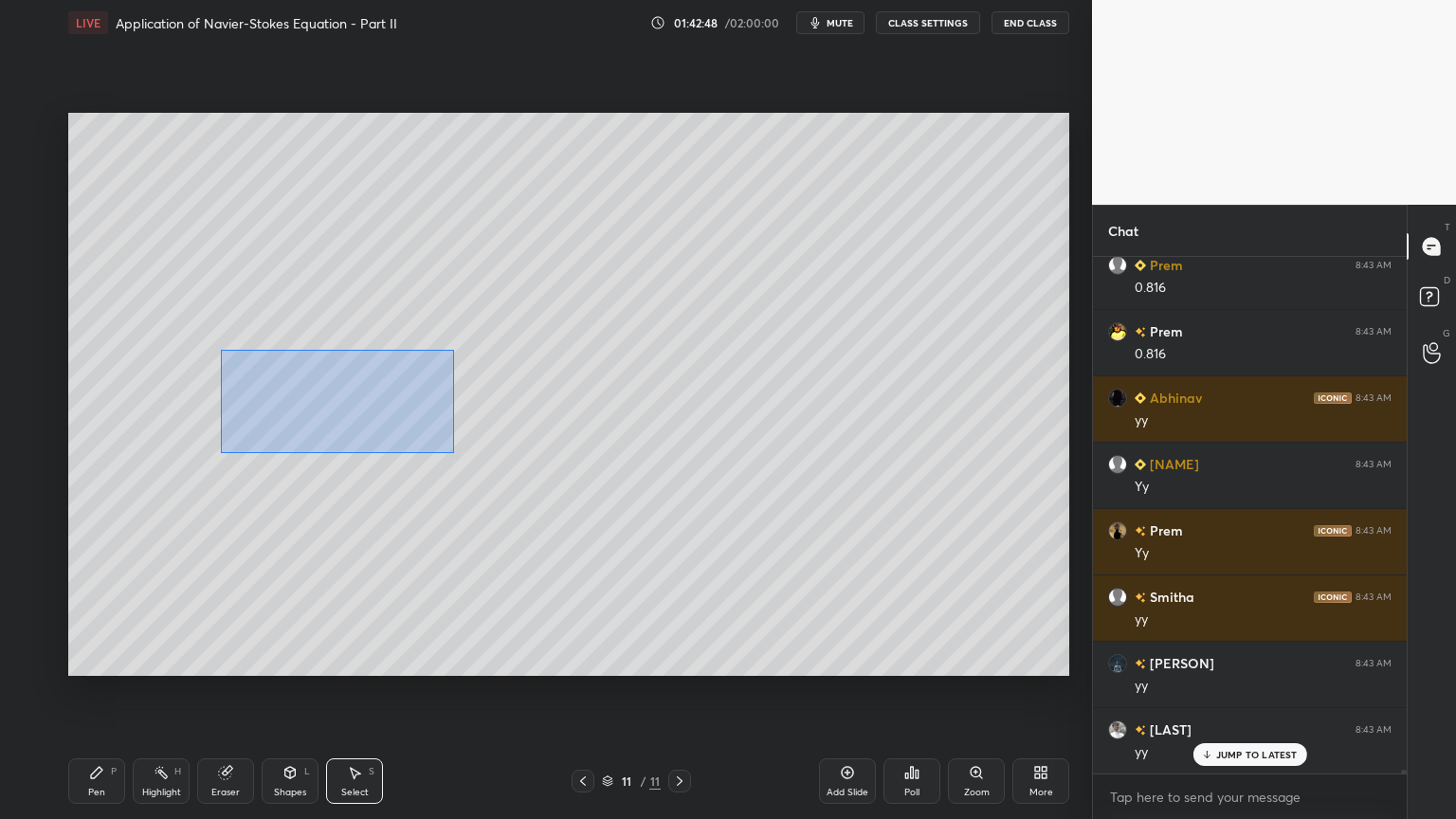 scroll, scrollTop: 76545, scrollLeft: 0, axis: vertical 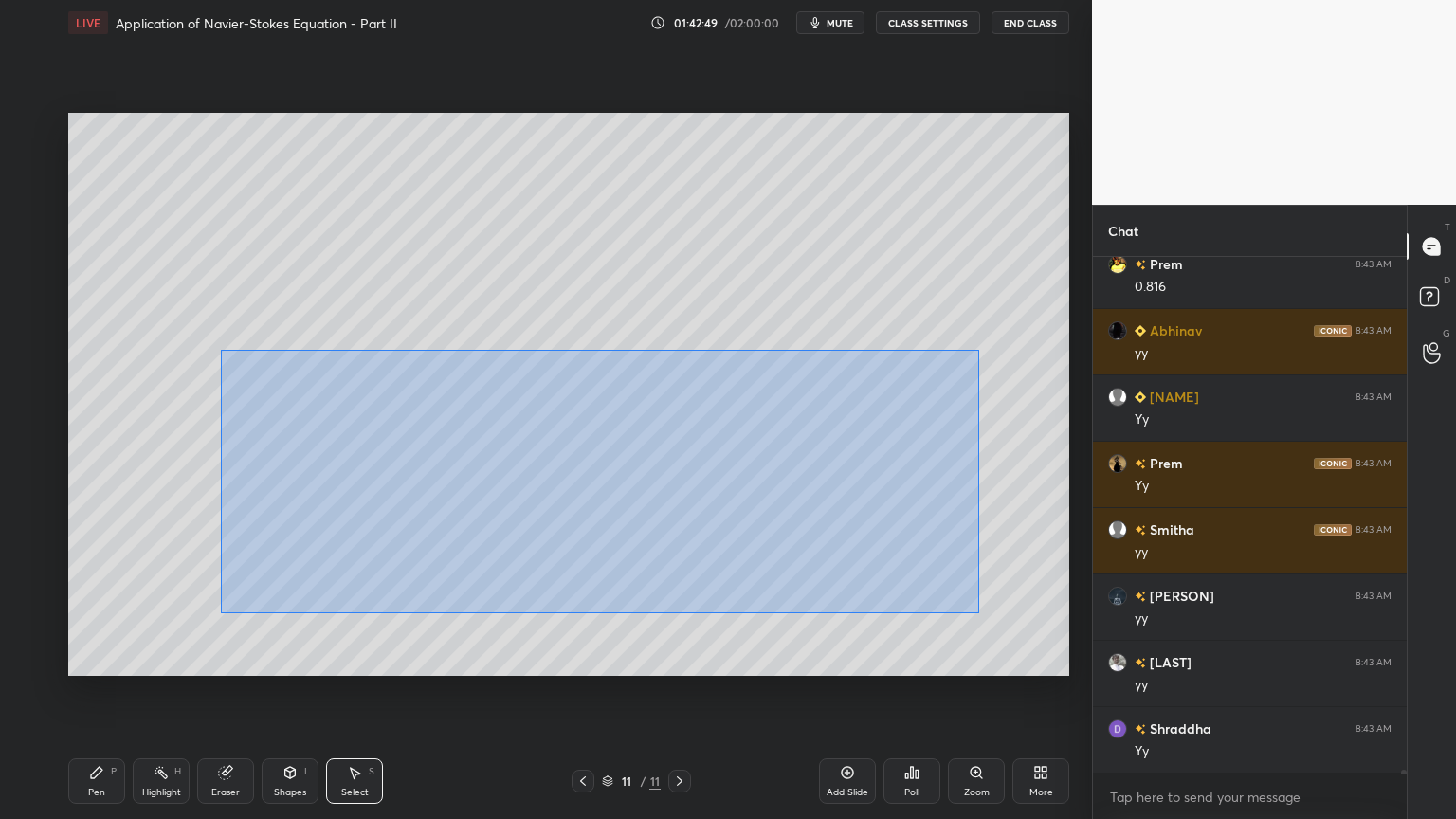 drag, startPoint x: 246, startPoint y: 365, endPoint x: 959, endPoint y: 603, distance: 751.6735 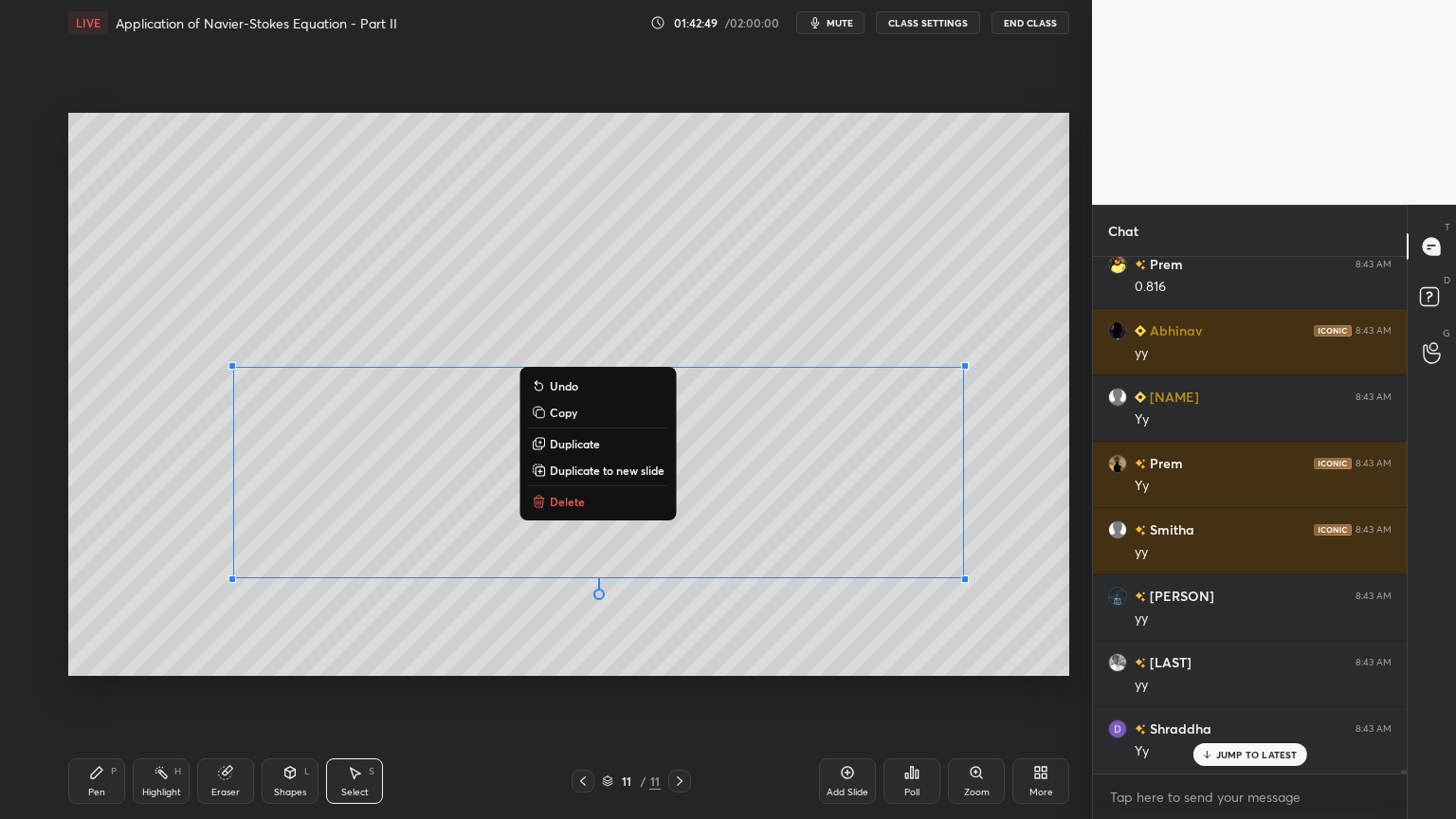 scroll, scrollTop: 76611, scrollLeft: 0, axis: vertical 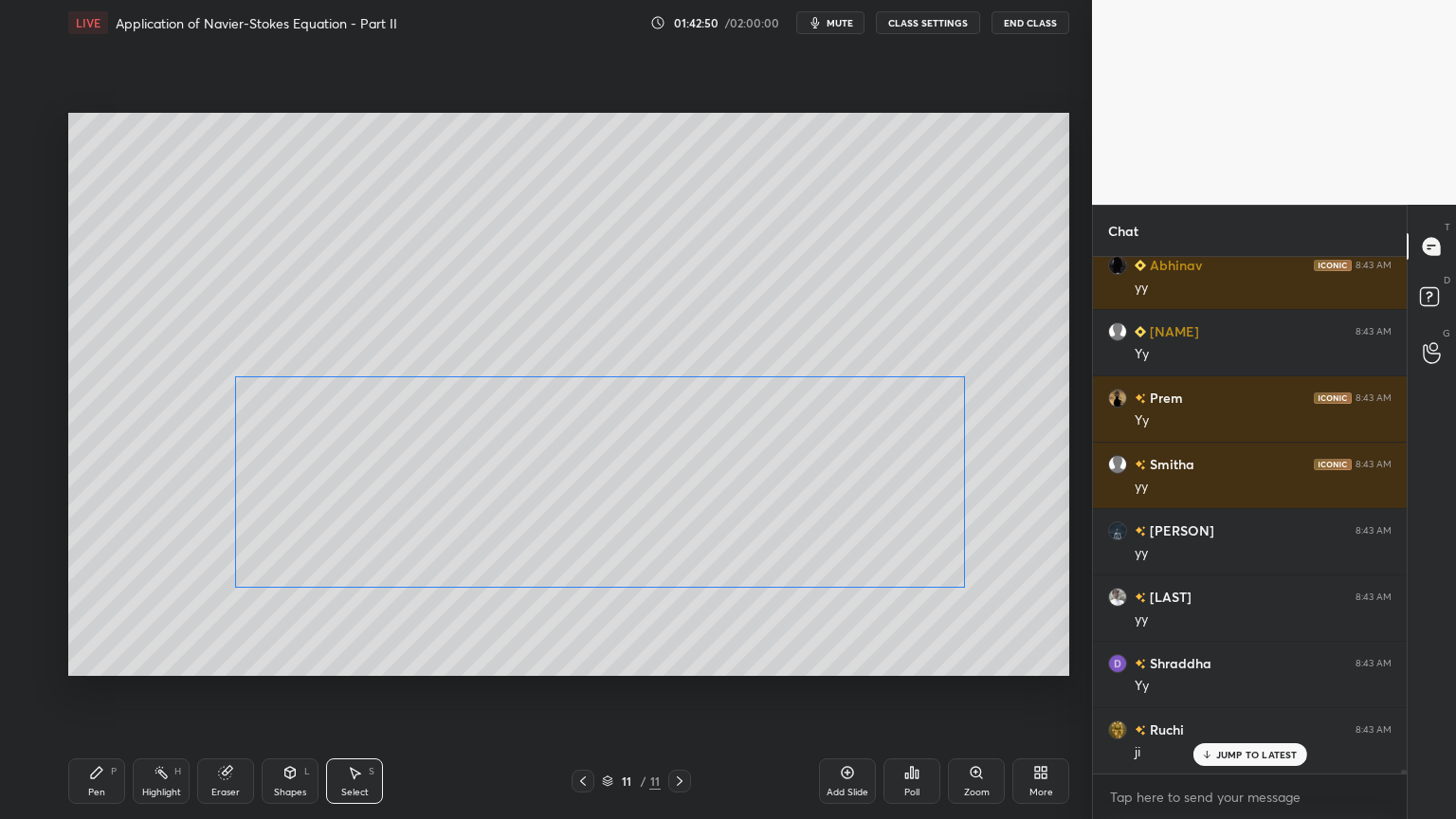 click on "0 ° Undo Copy Duplicate Duplicate to new slide Delete" at bounding box center [569, 394] 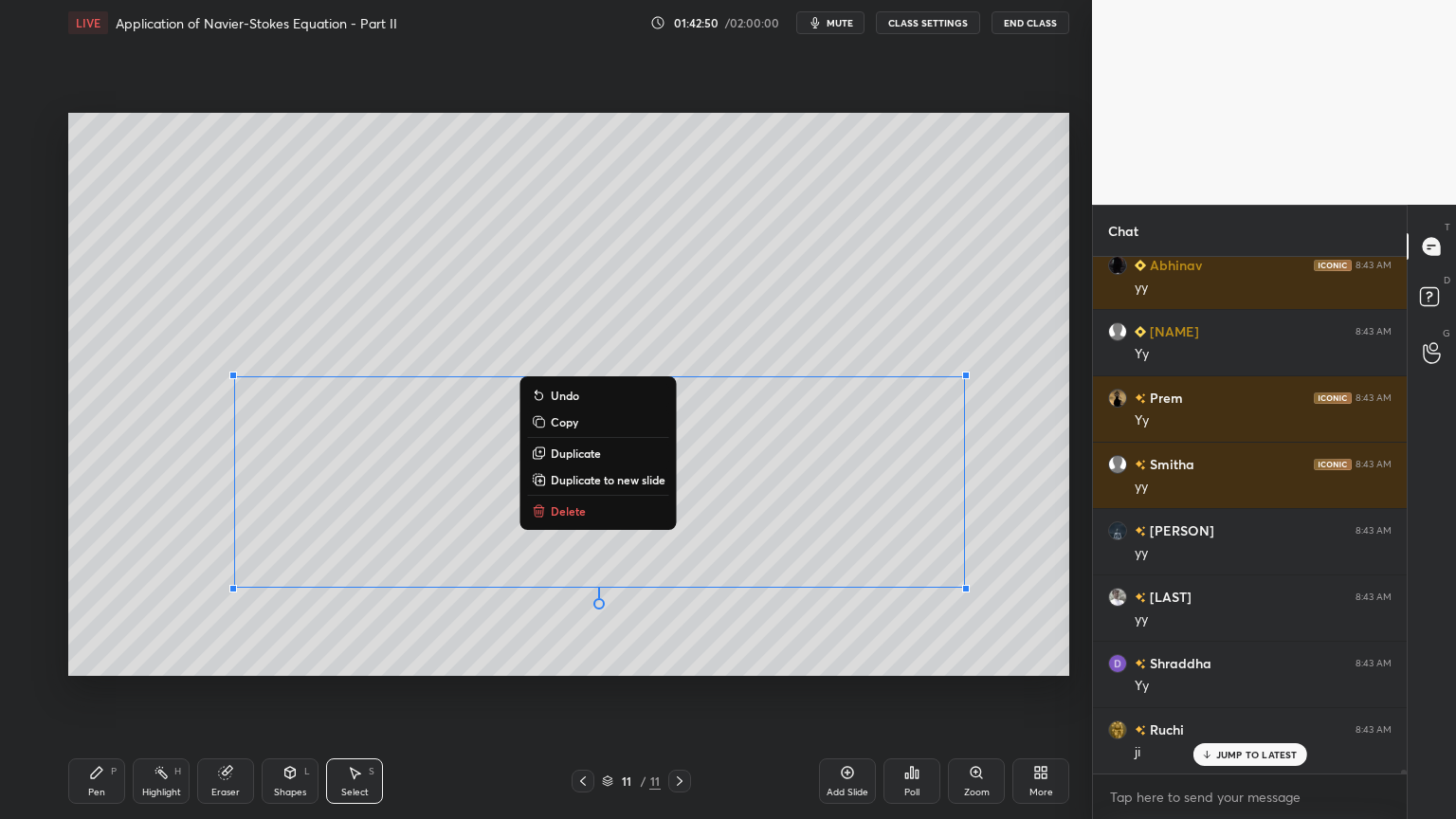 click on "0 ° Undo Copy Duplicate Duplicate to new slide Delete" at bounding box center (569, 394) 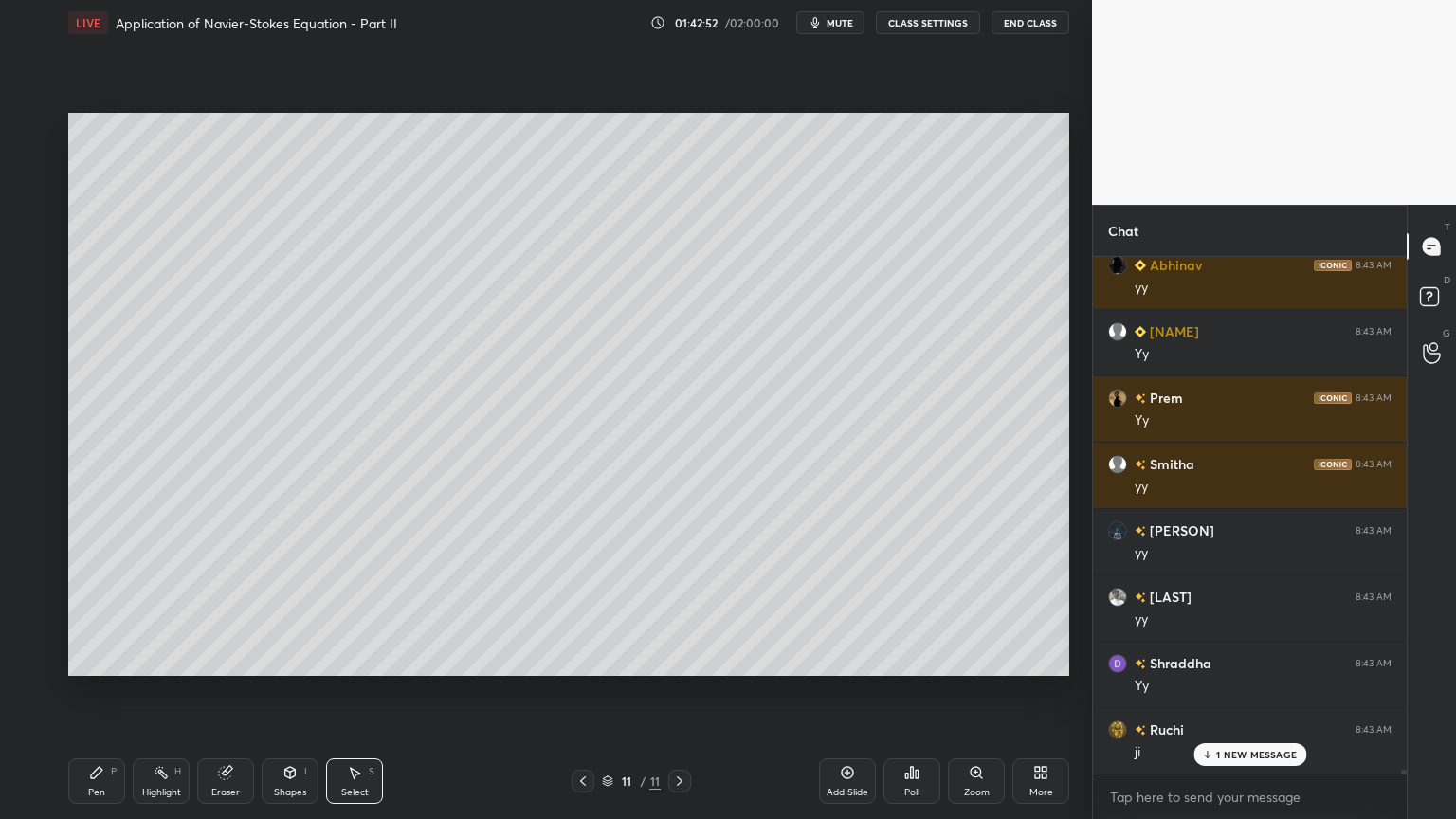 click on "Shapes L" at bounding box center (290, 781) 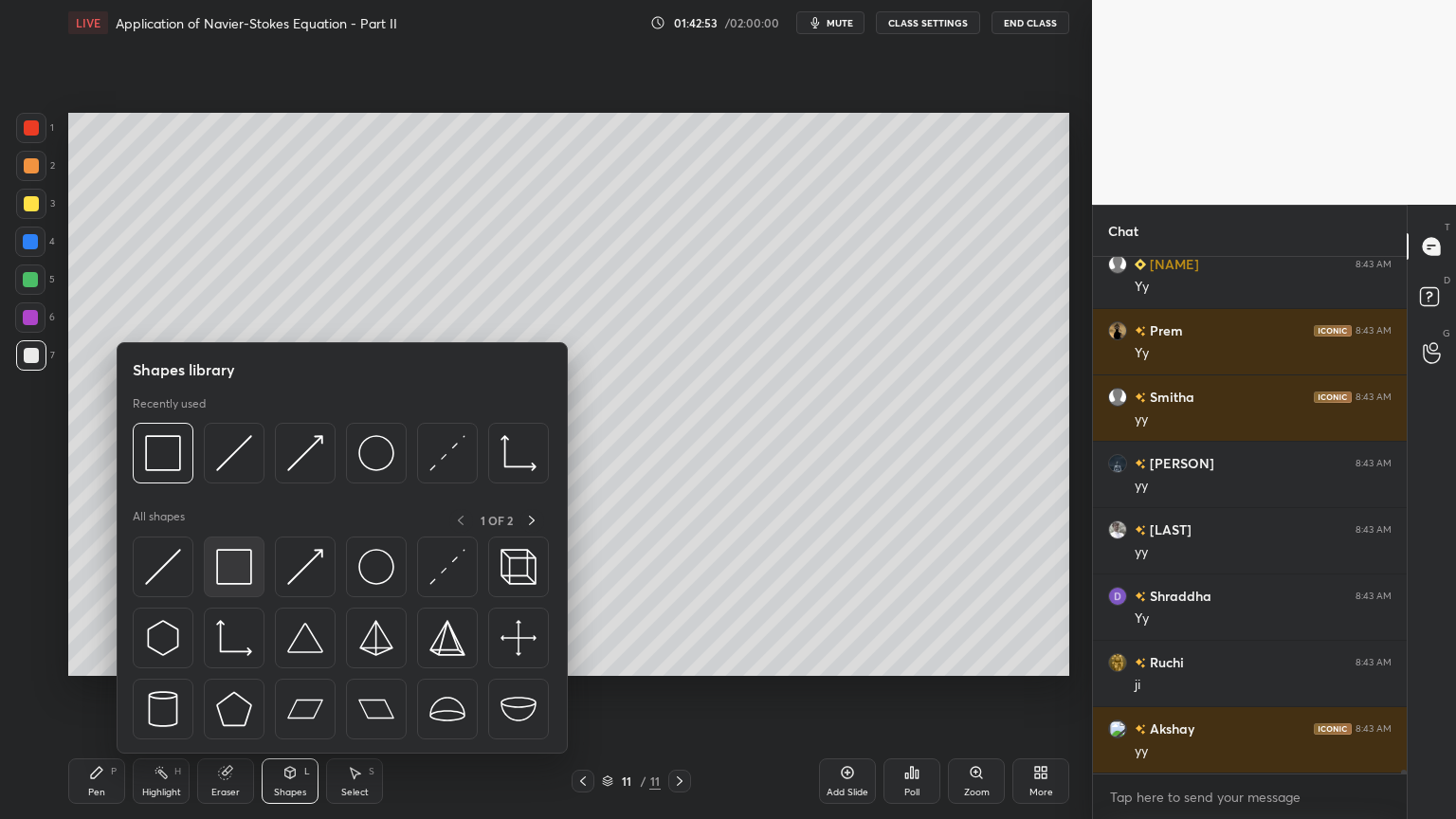 click at bounding box center [234, 567] 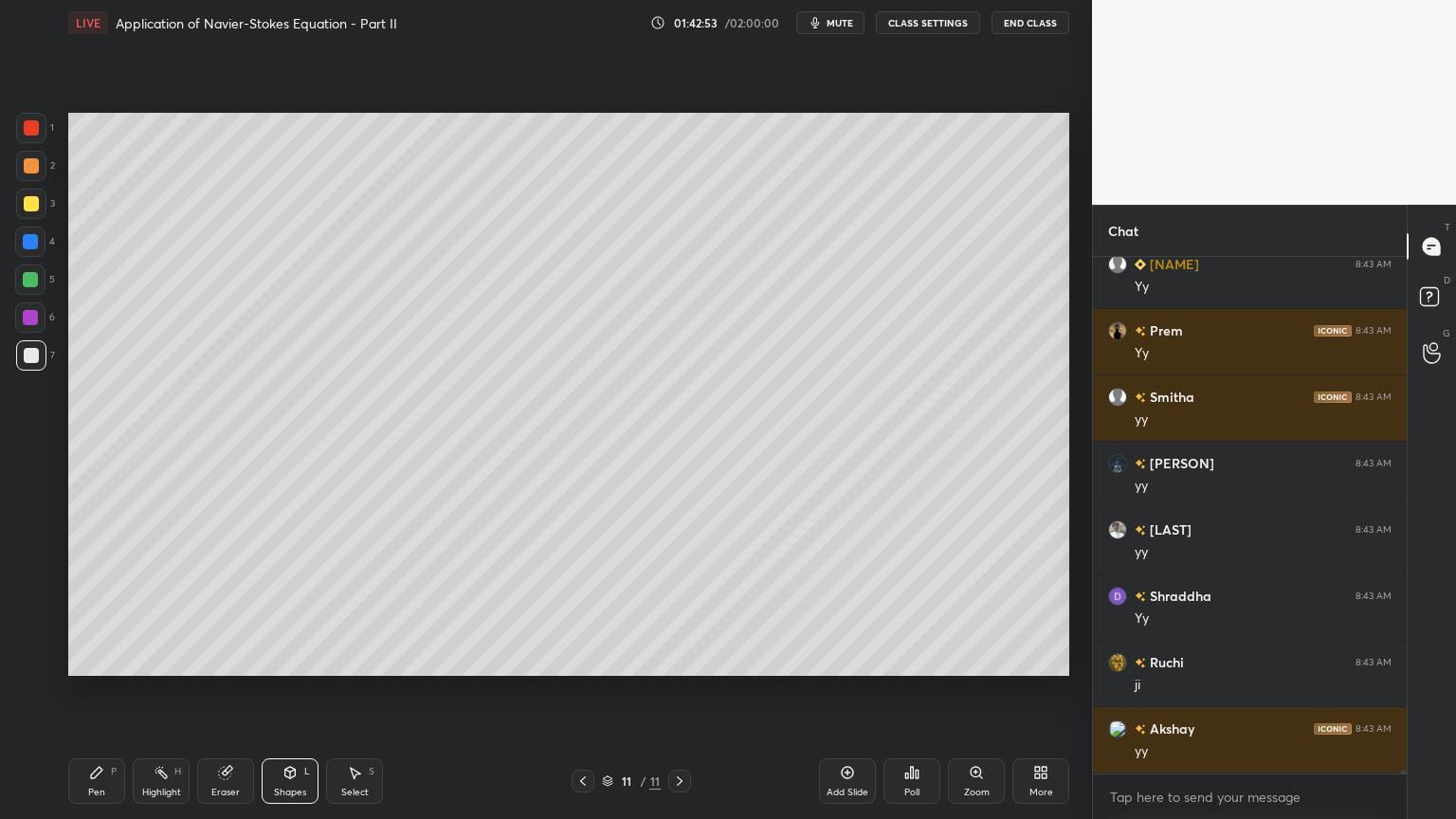 scroll, scrollTop: 76743, scrollLeft: 0, axis: vertical 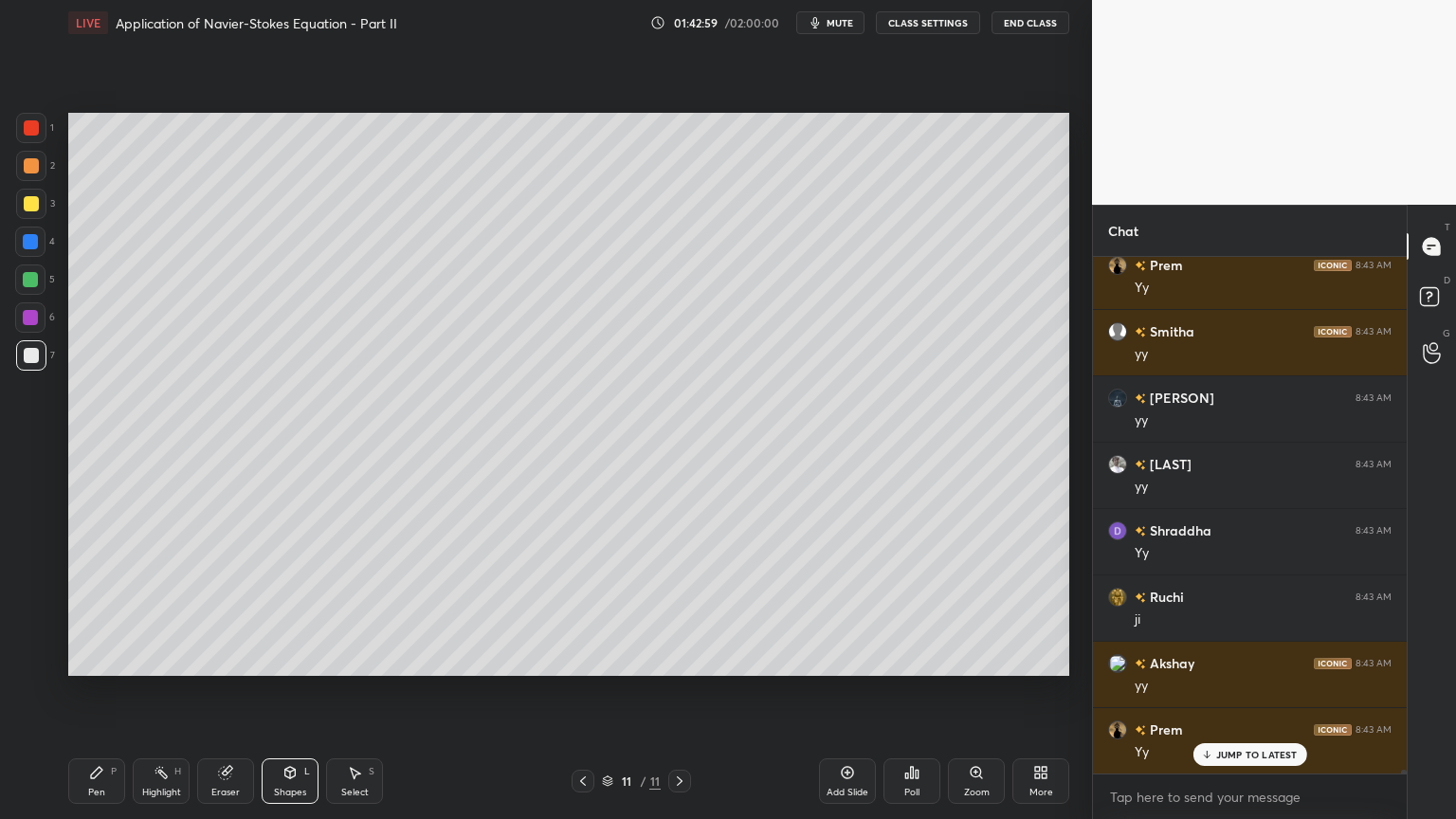 click on "Shapes L" at bounding box center (290, 781) 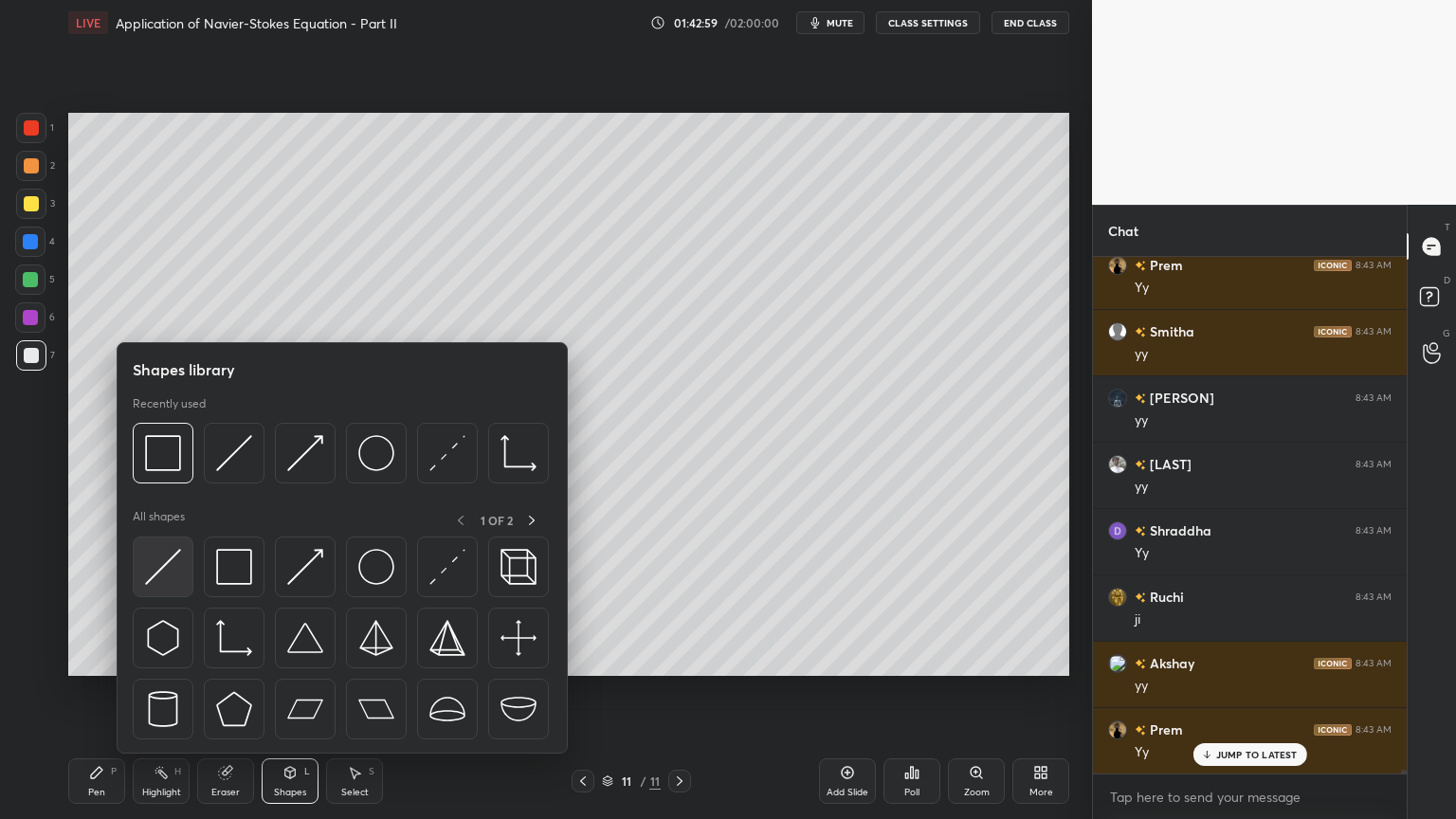click at bounding box center [163, 567] 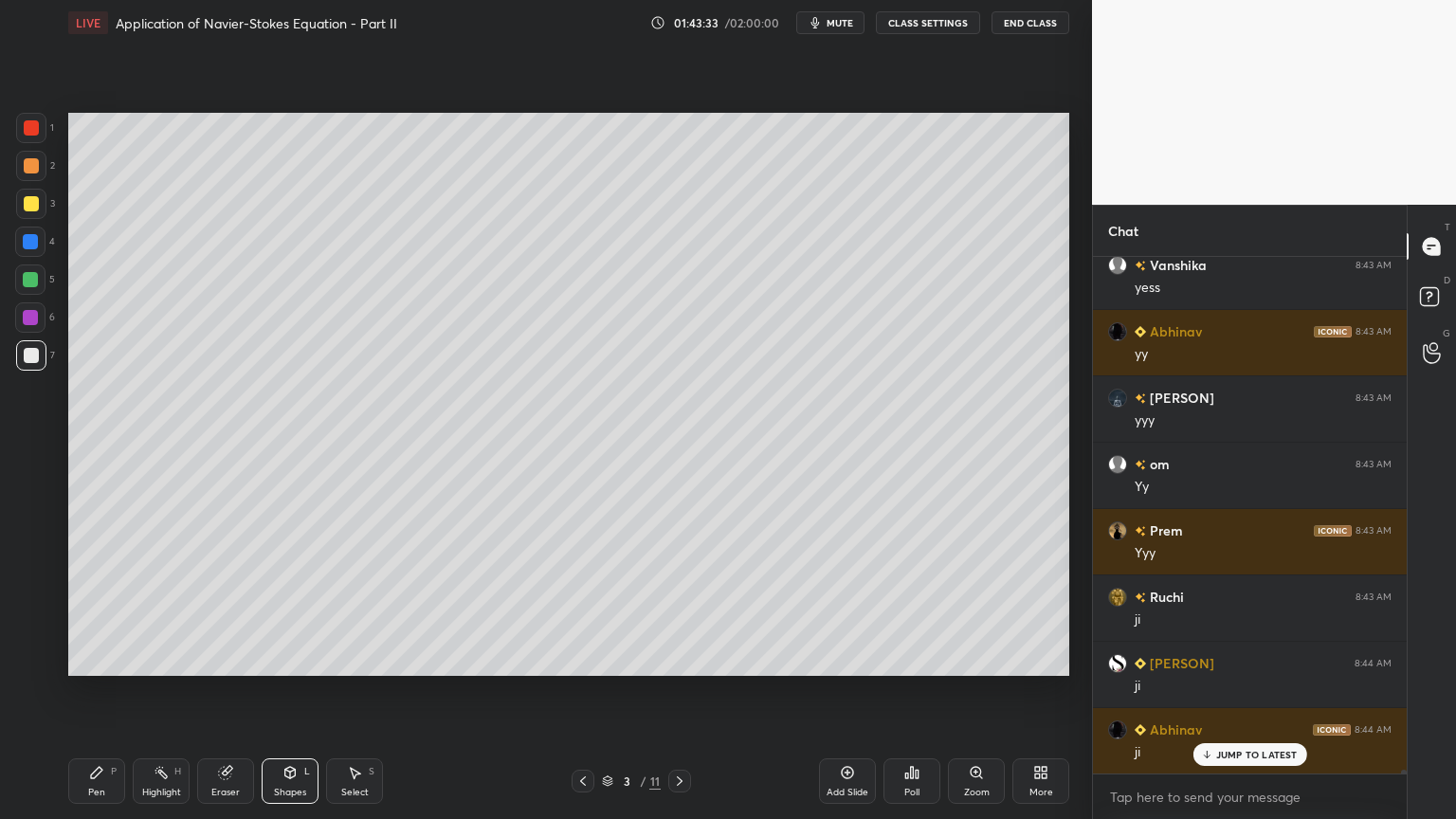 scroll, scrollTop: 77540, scrollLeft: 0, axis: vertical 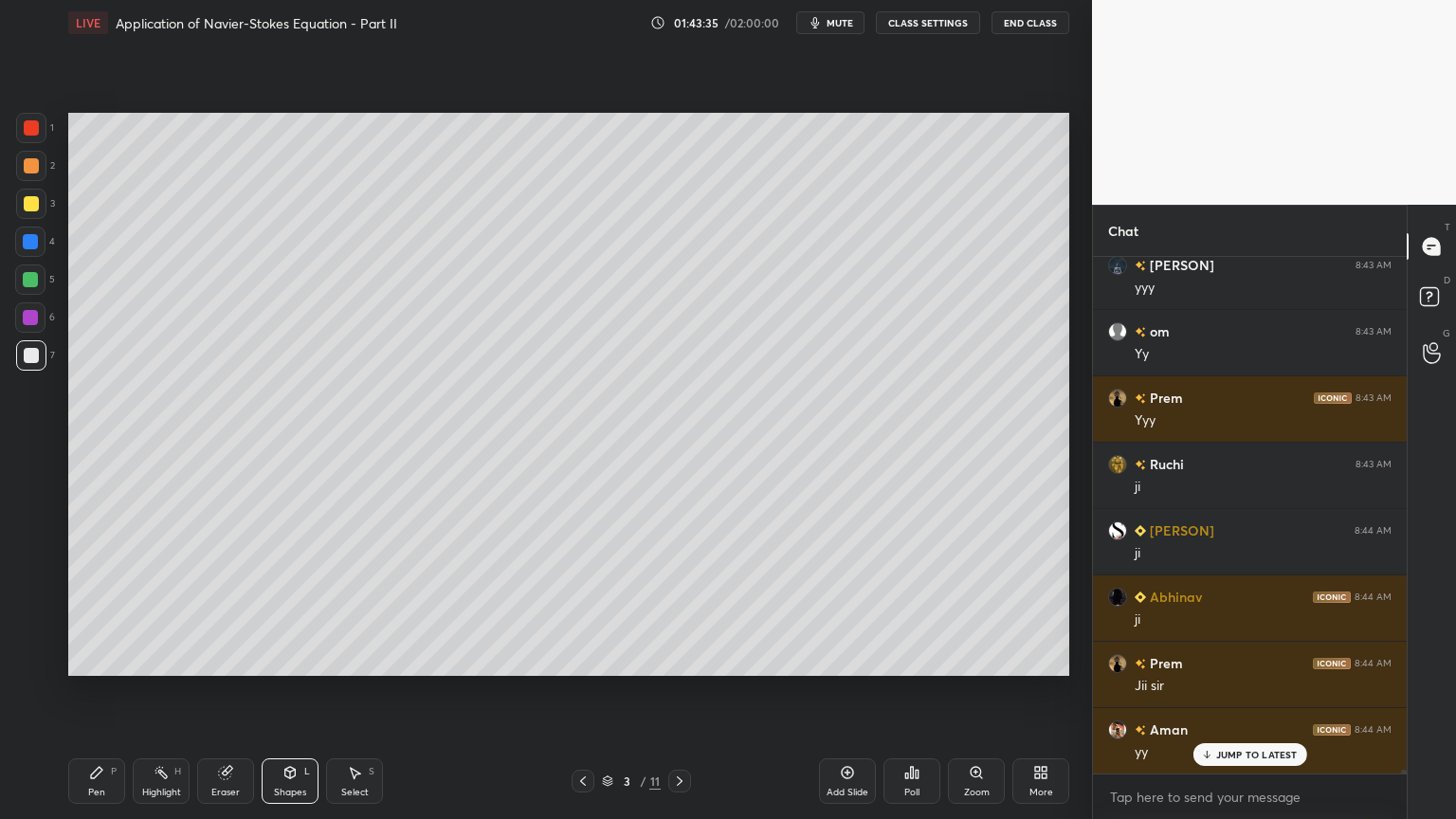 click on "Pen P" at bounding box center (97, 781) 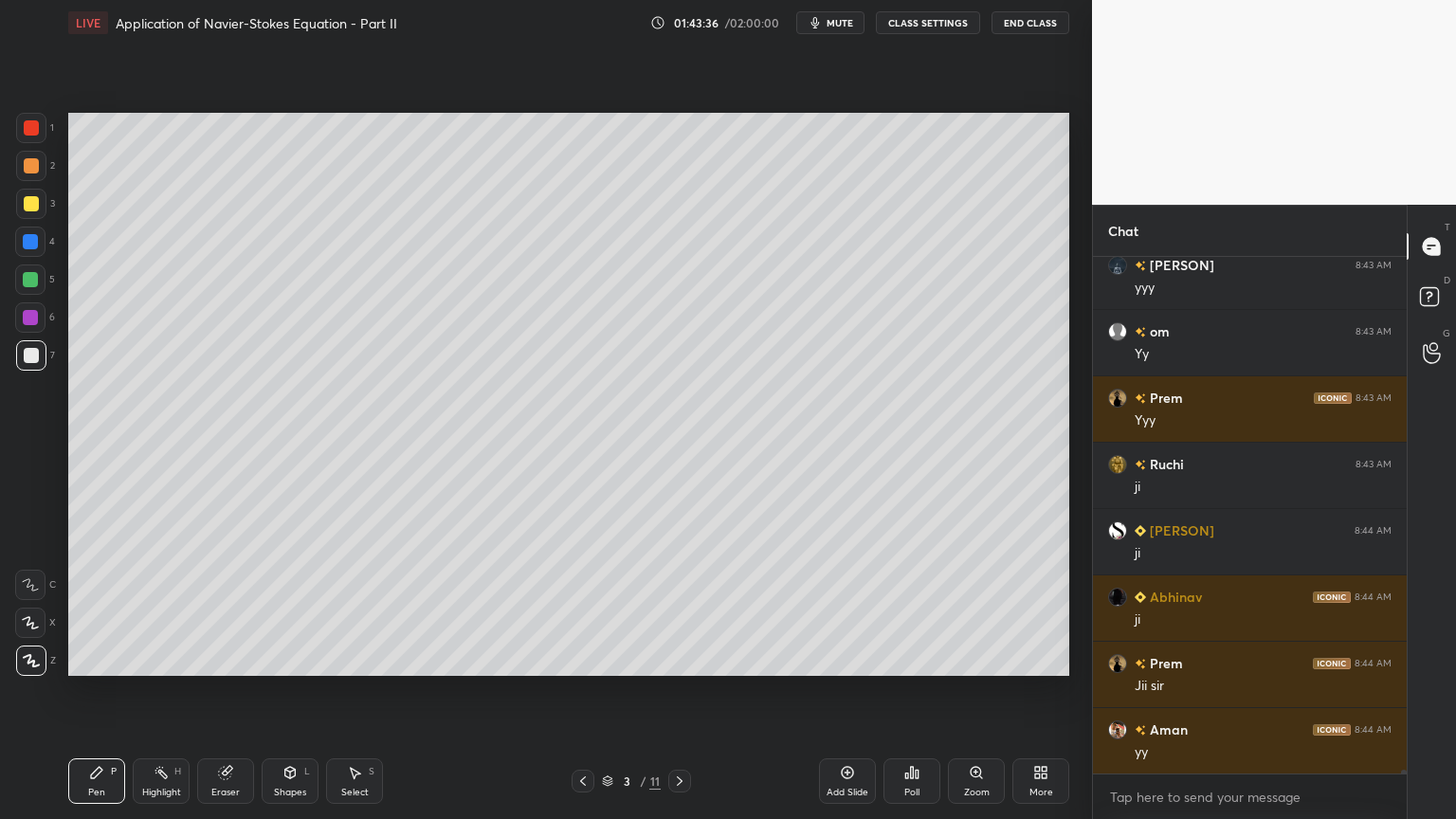 scroll, scrollTop: 77607, scrollLeft: 0, axis: vertical 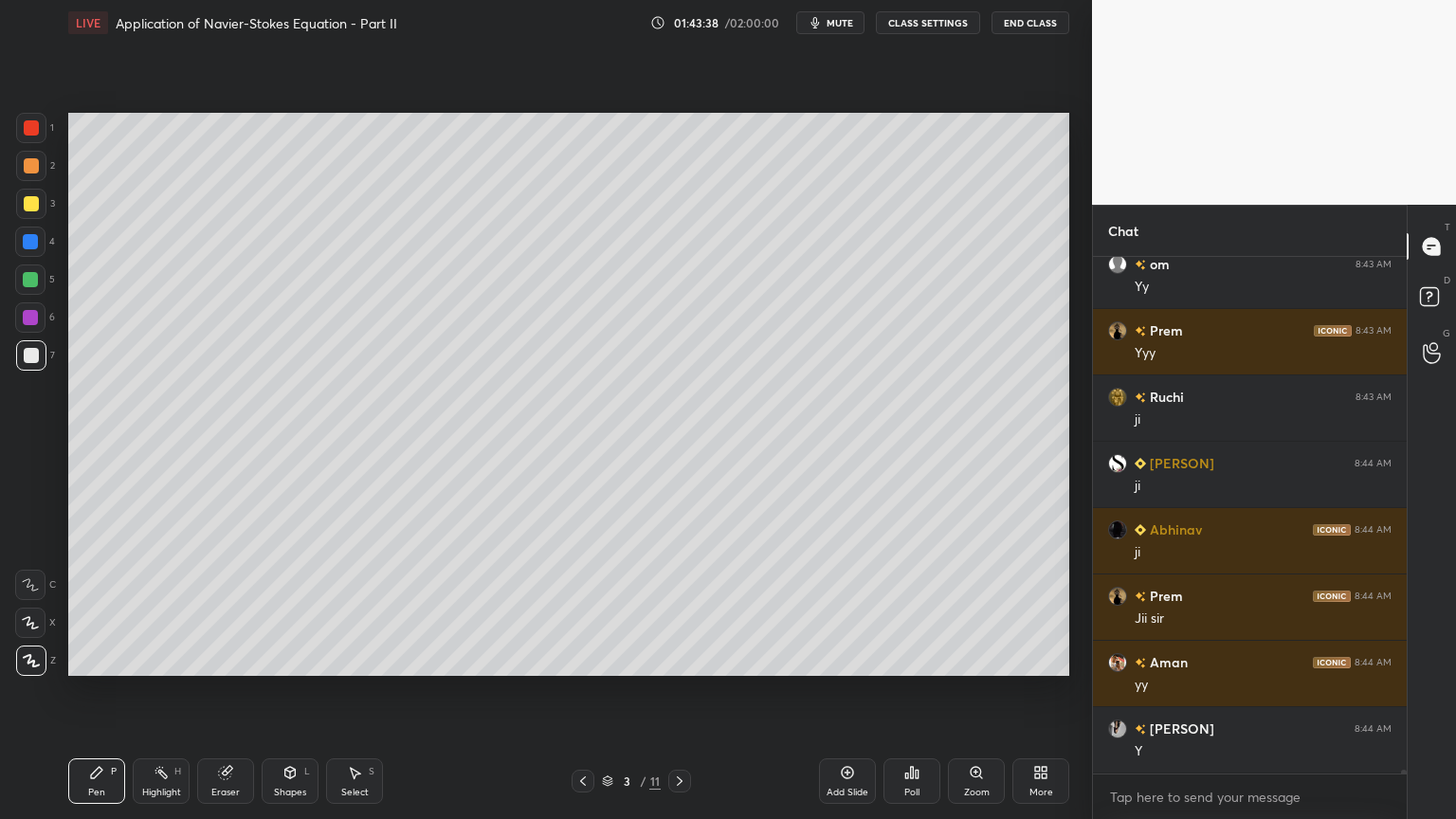 click at bounding box center [30, 318] 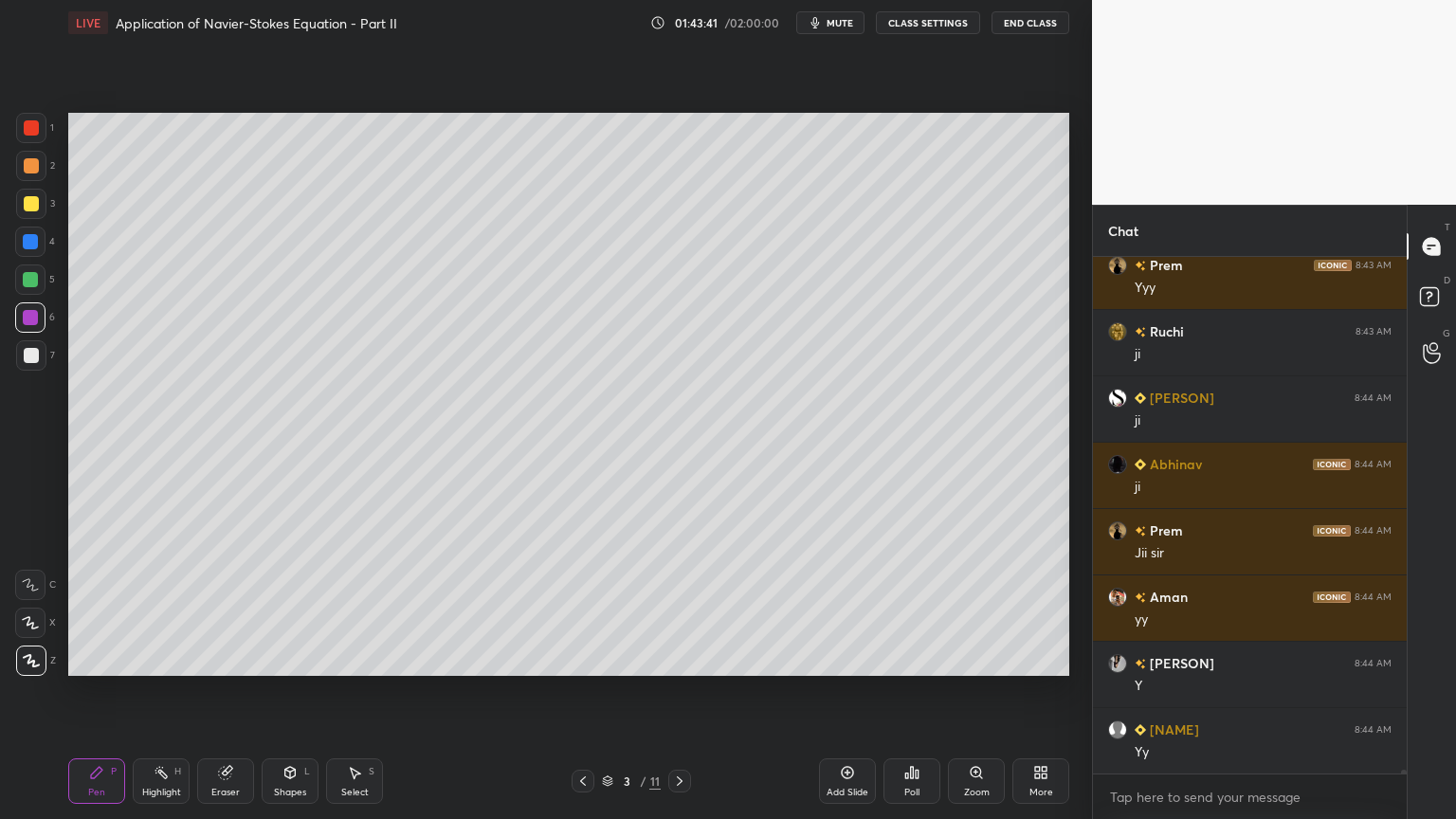 scroll, scrollTop: 77740, scrollLeft: 0, axis: vertical 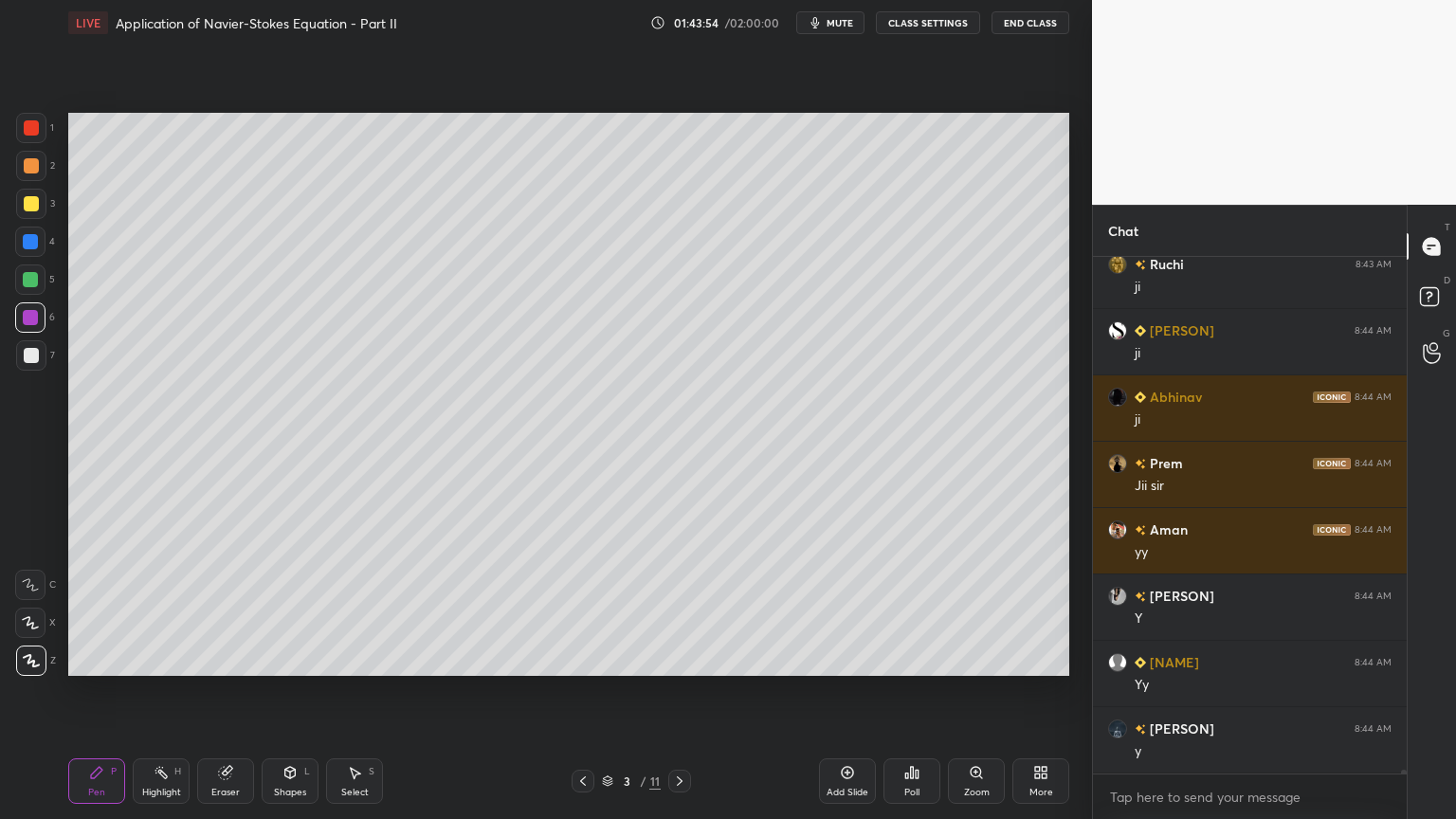click on "Shapes L" at bounding box center (290, 781) 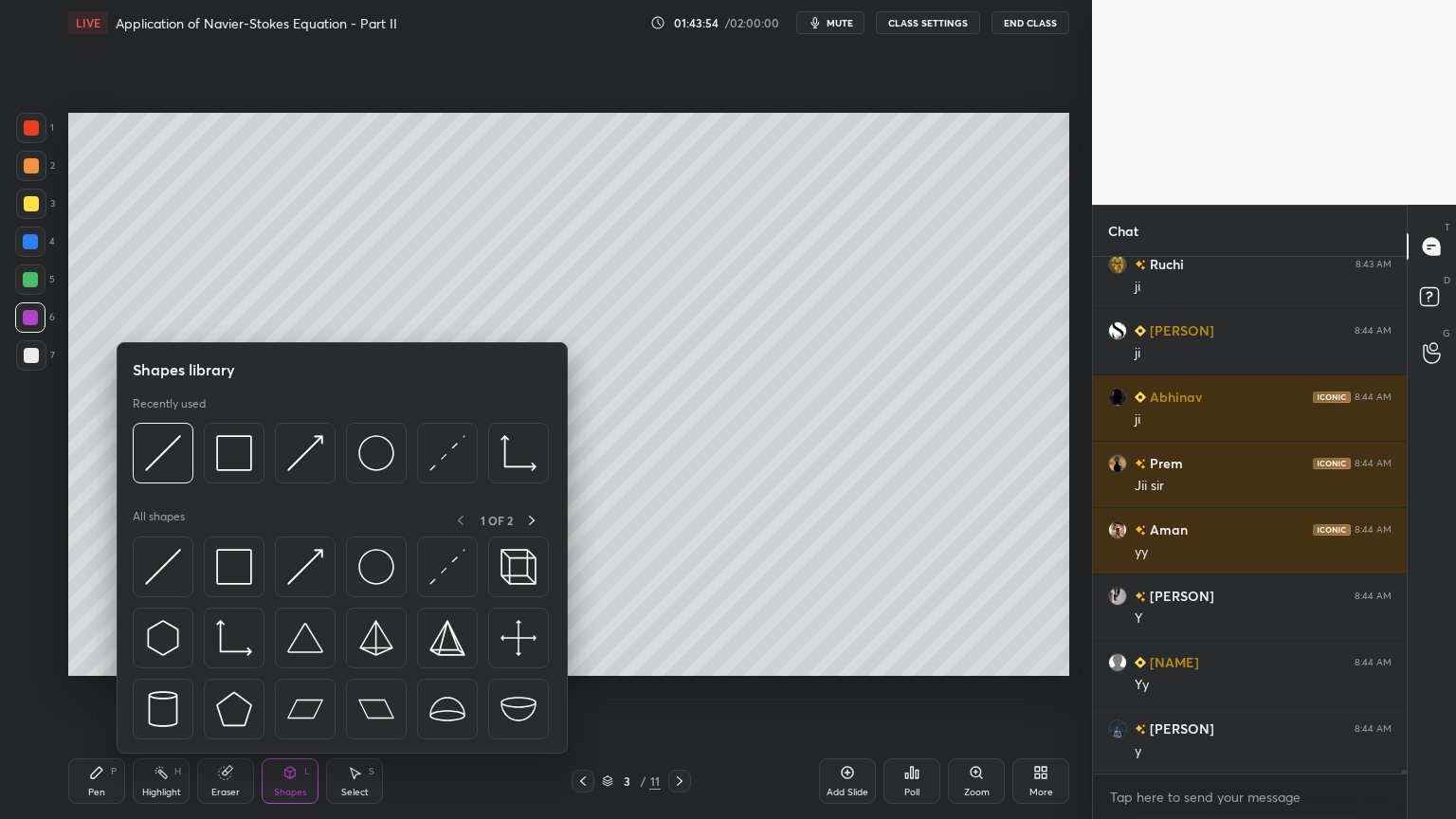 scroll, scrollTop: 77805, scrollLeft: 0, axis: vertical 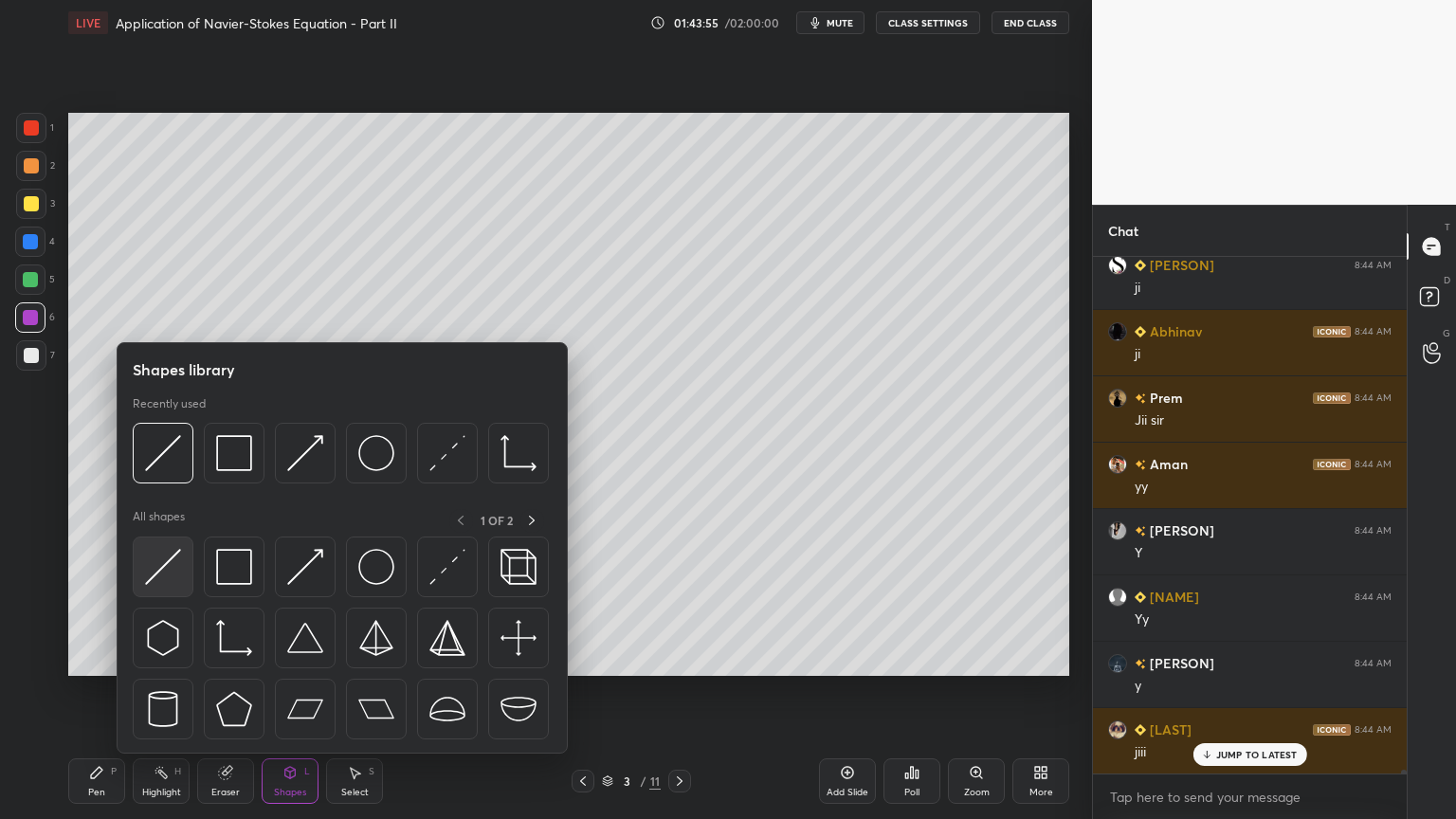 click at bounding box center [163, 567] 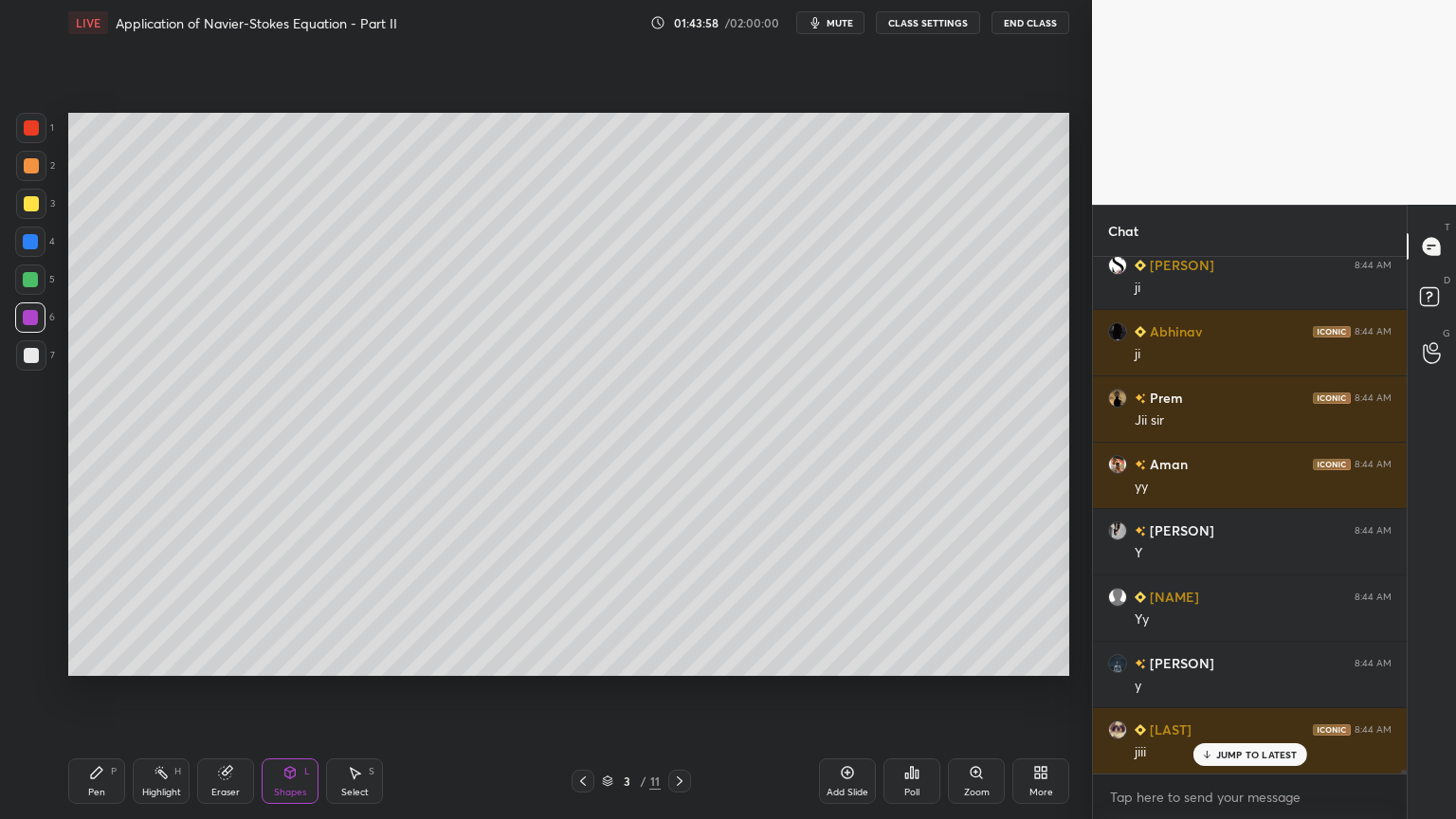 click on "Pen P" at bounding box center (97, 781) 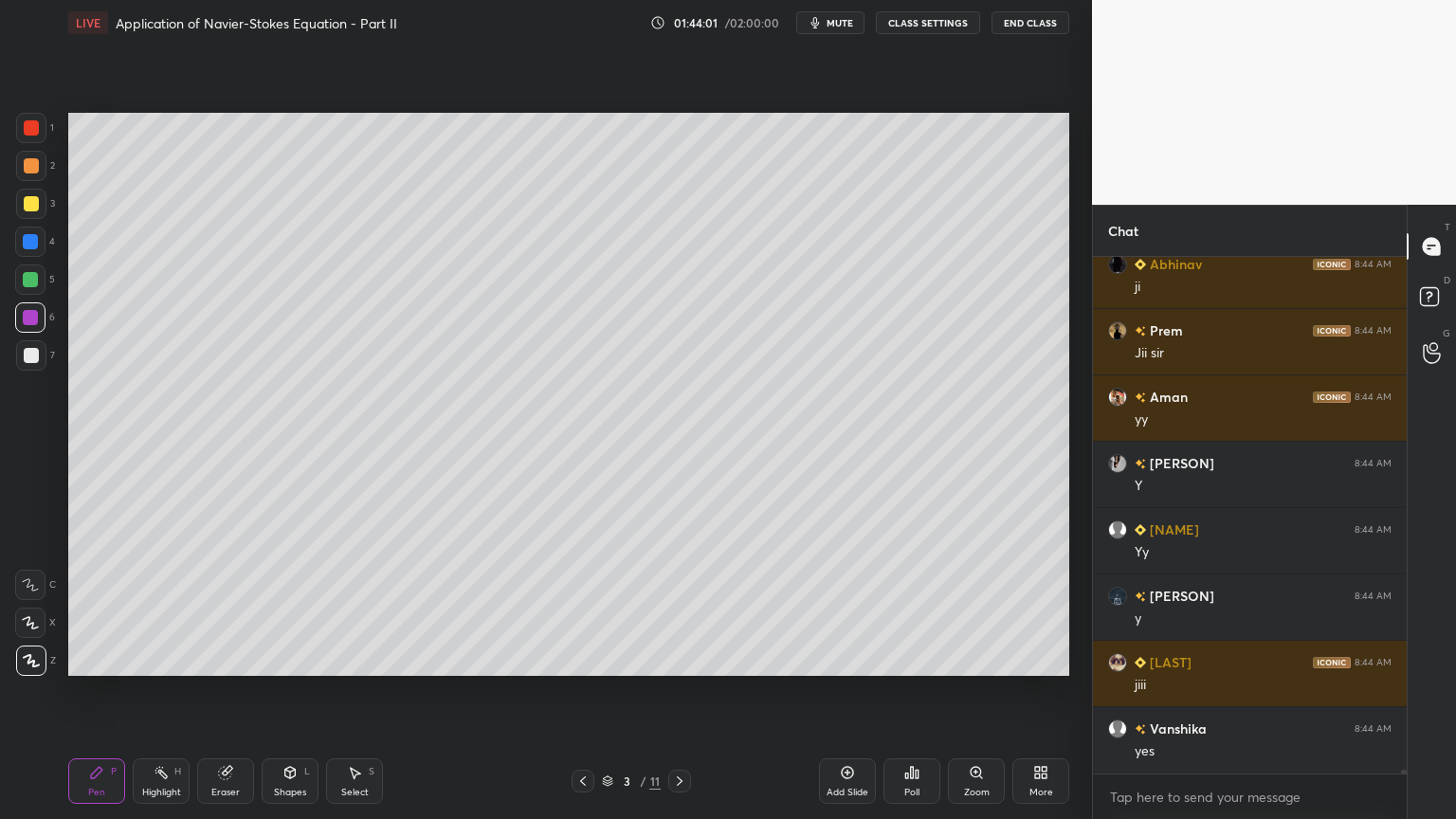 scroll, scrollTop: 77938, scrollLeft: 0, axis: vertical 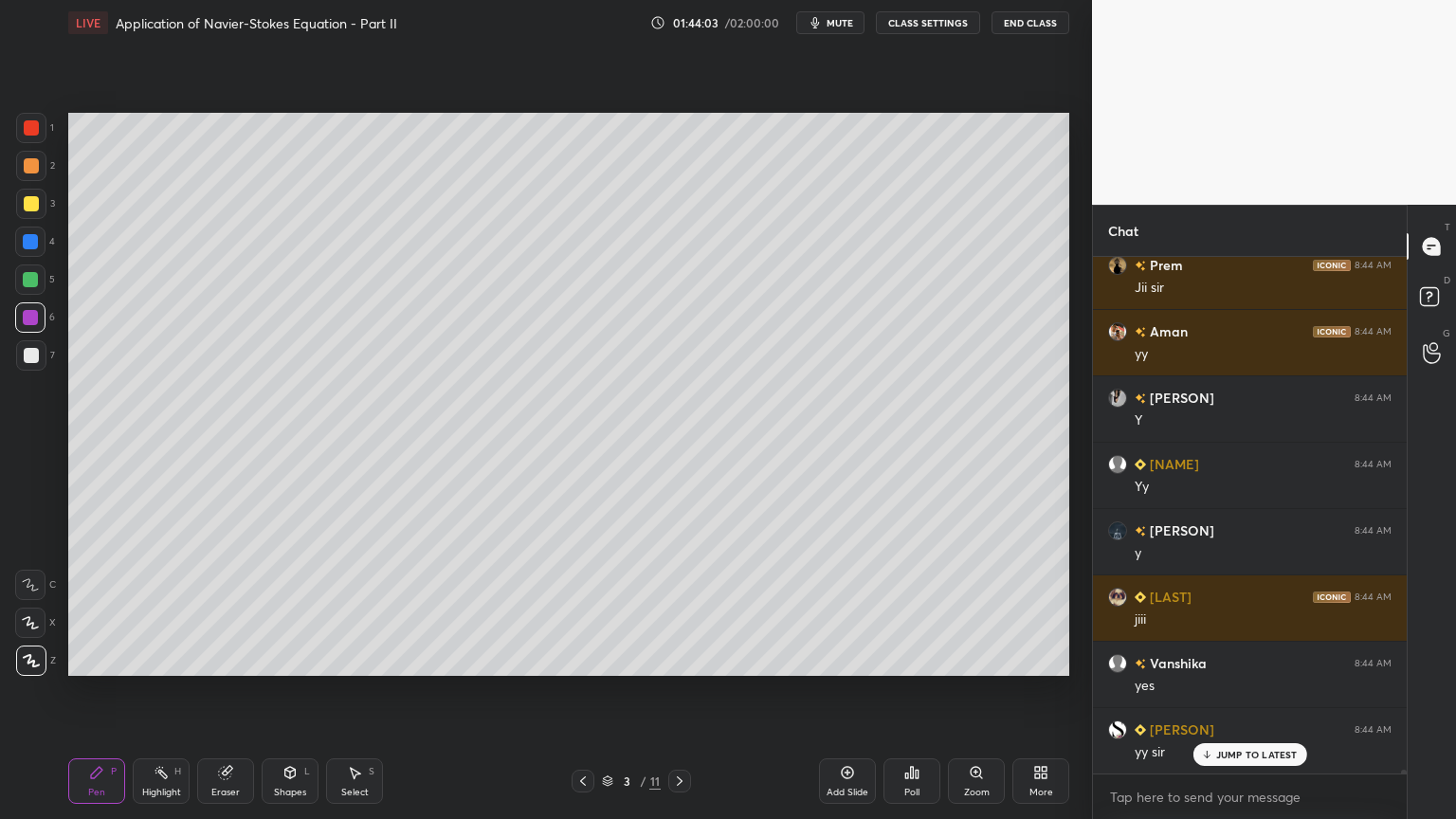 click on "Eraser" at bounding box center [226, 781] 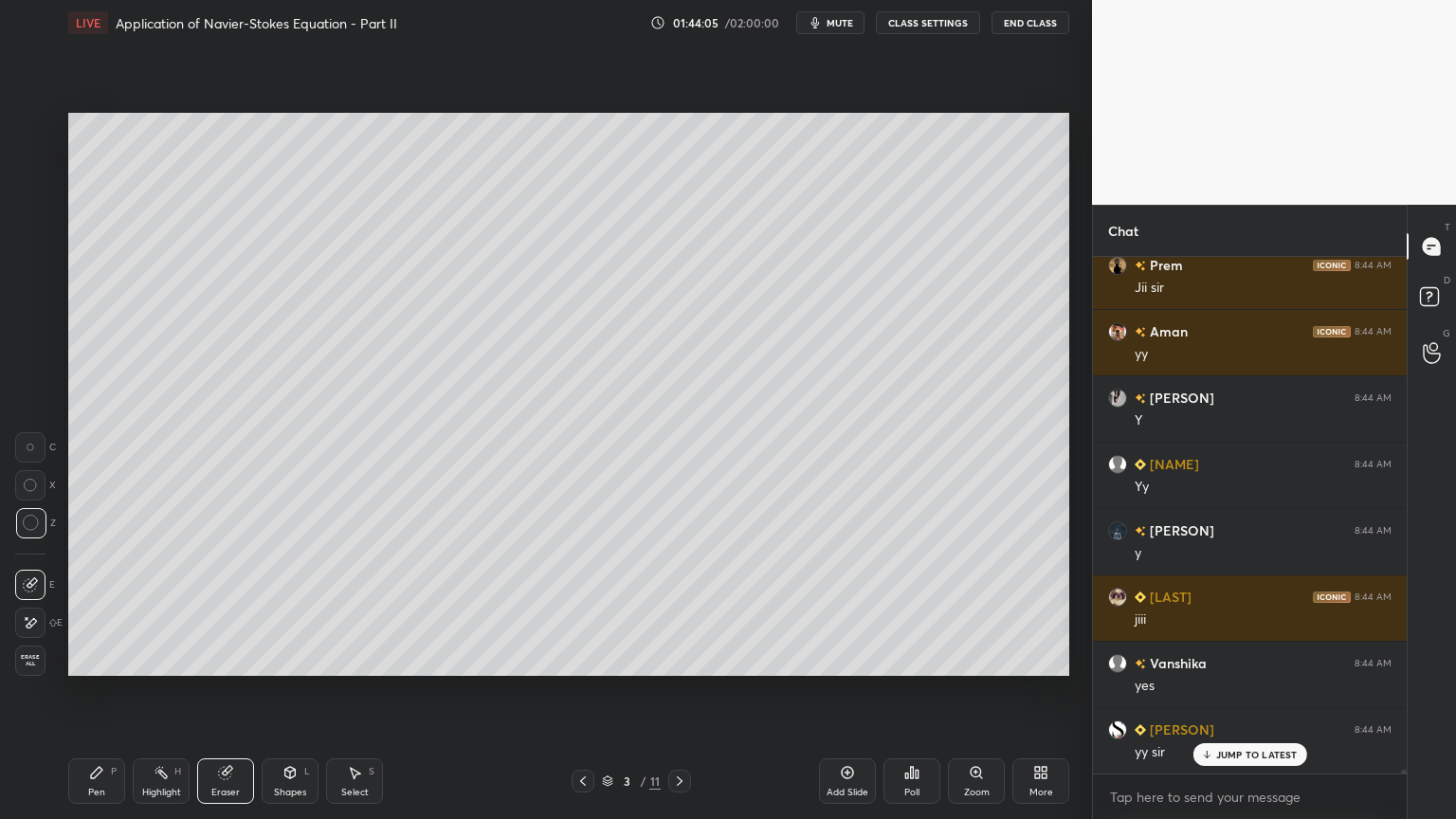 click on "Pen P" at bounding box center (97, 781) 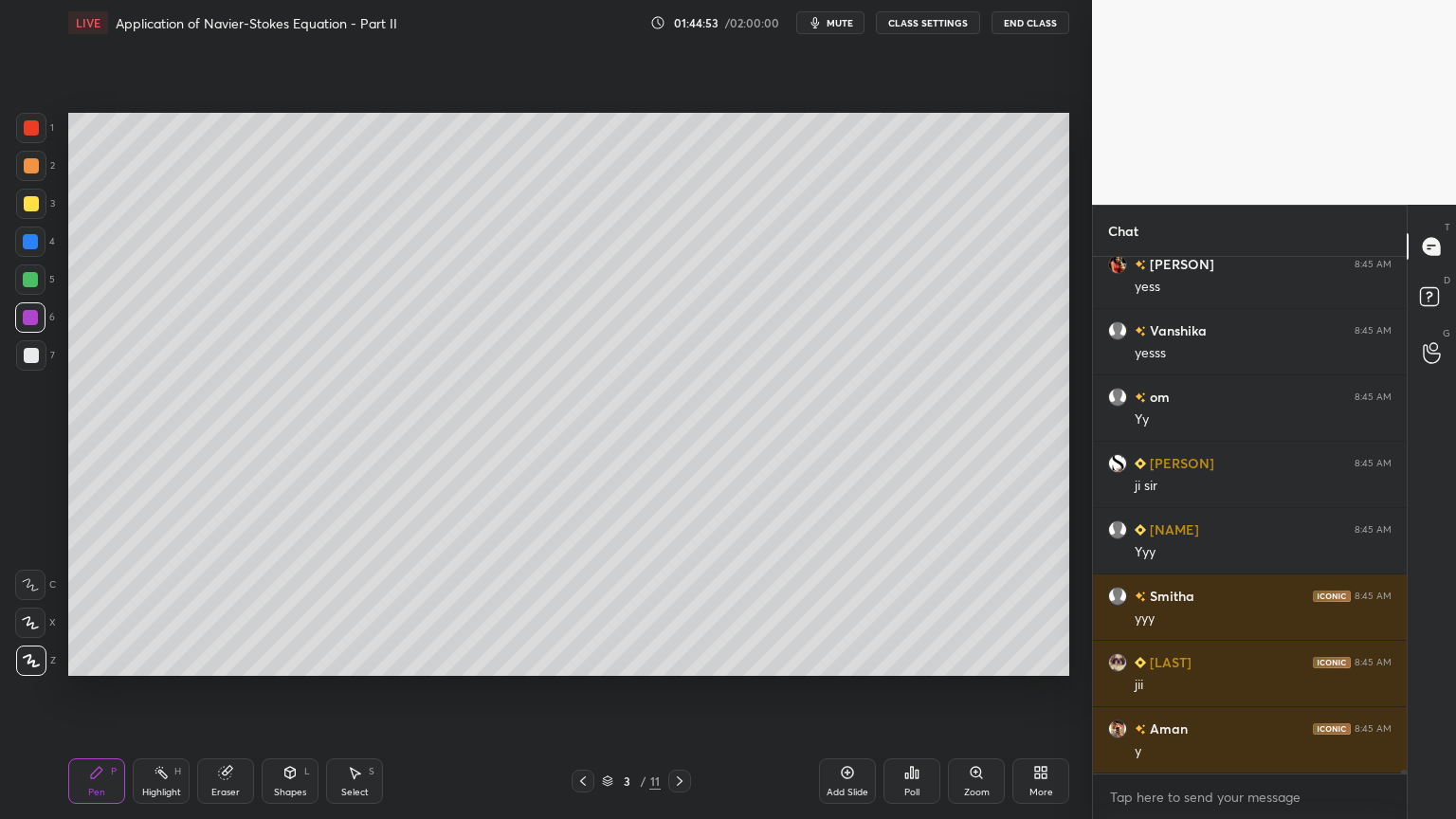scroll, scrollTop: 79284, scrollLeft: 0, axis: vertical 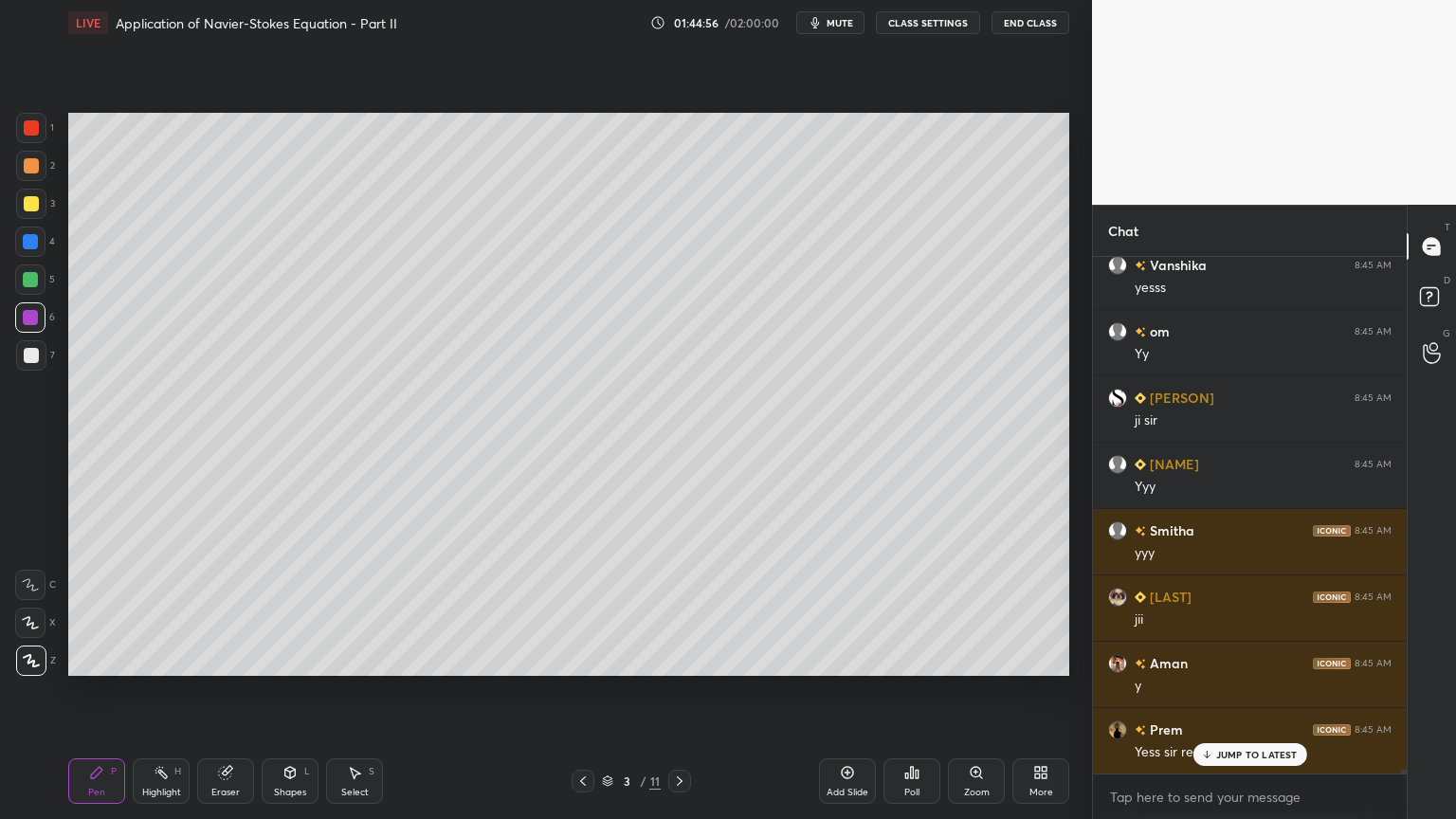 click 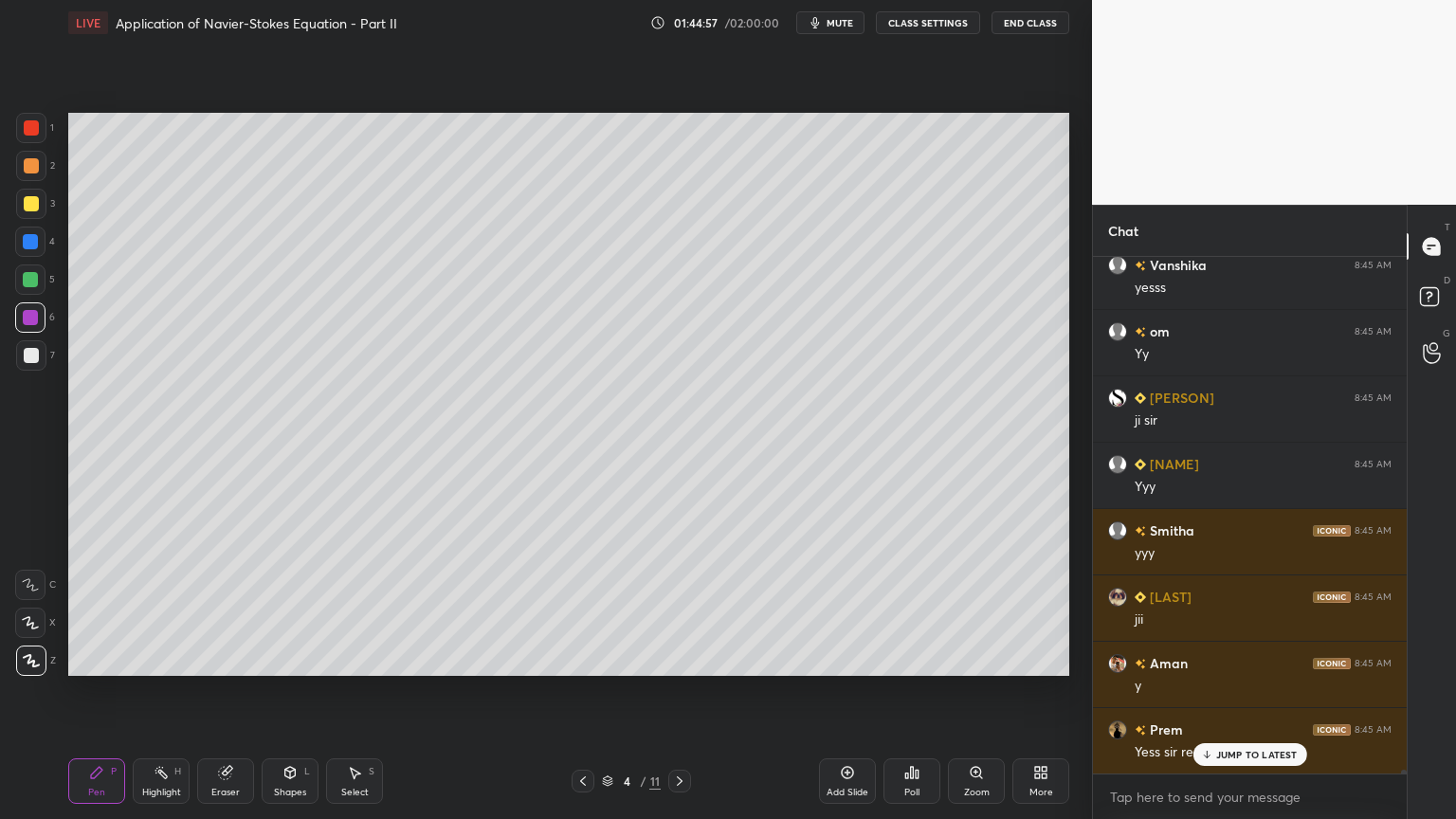 click 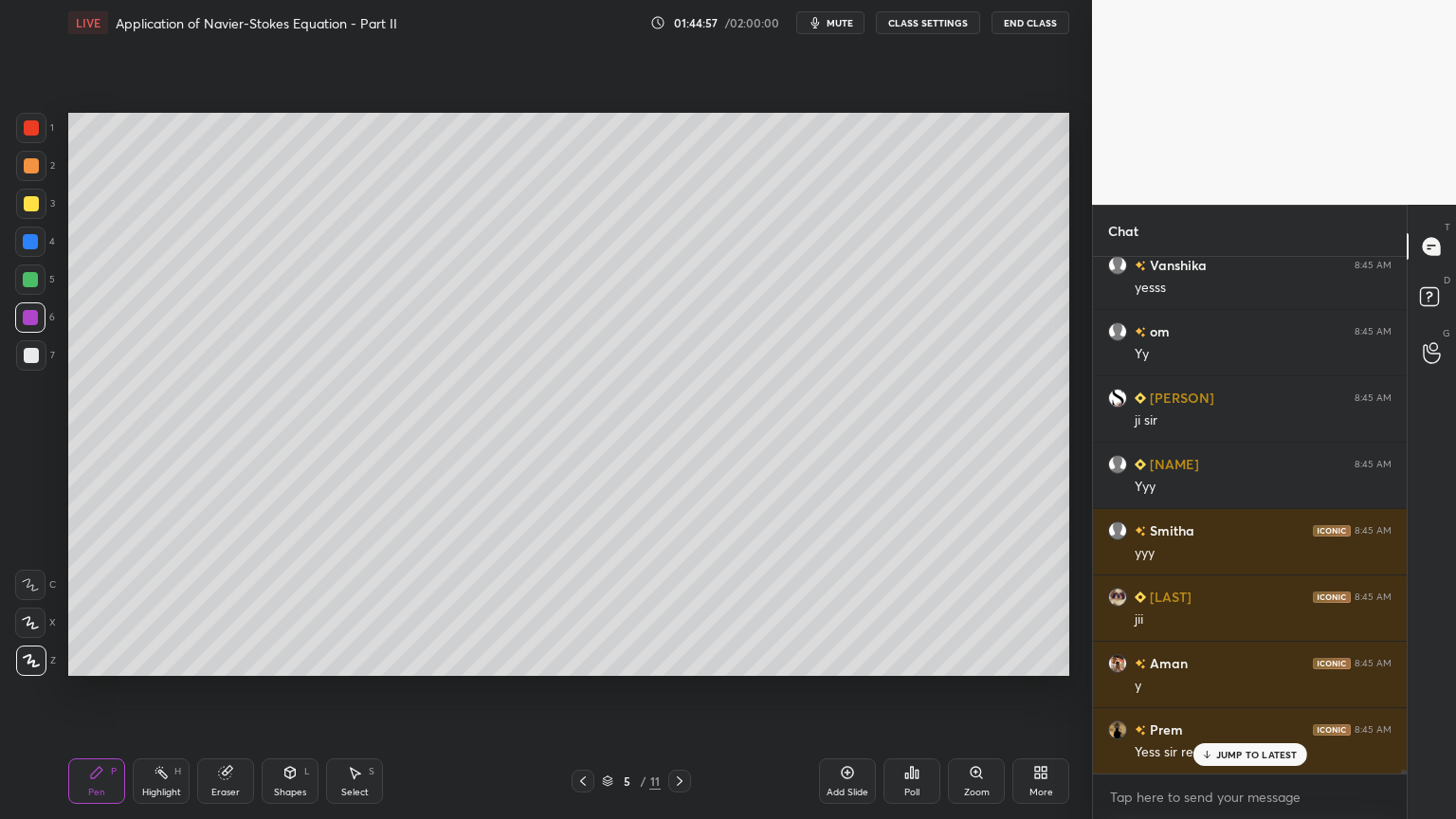 click 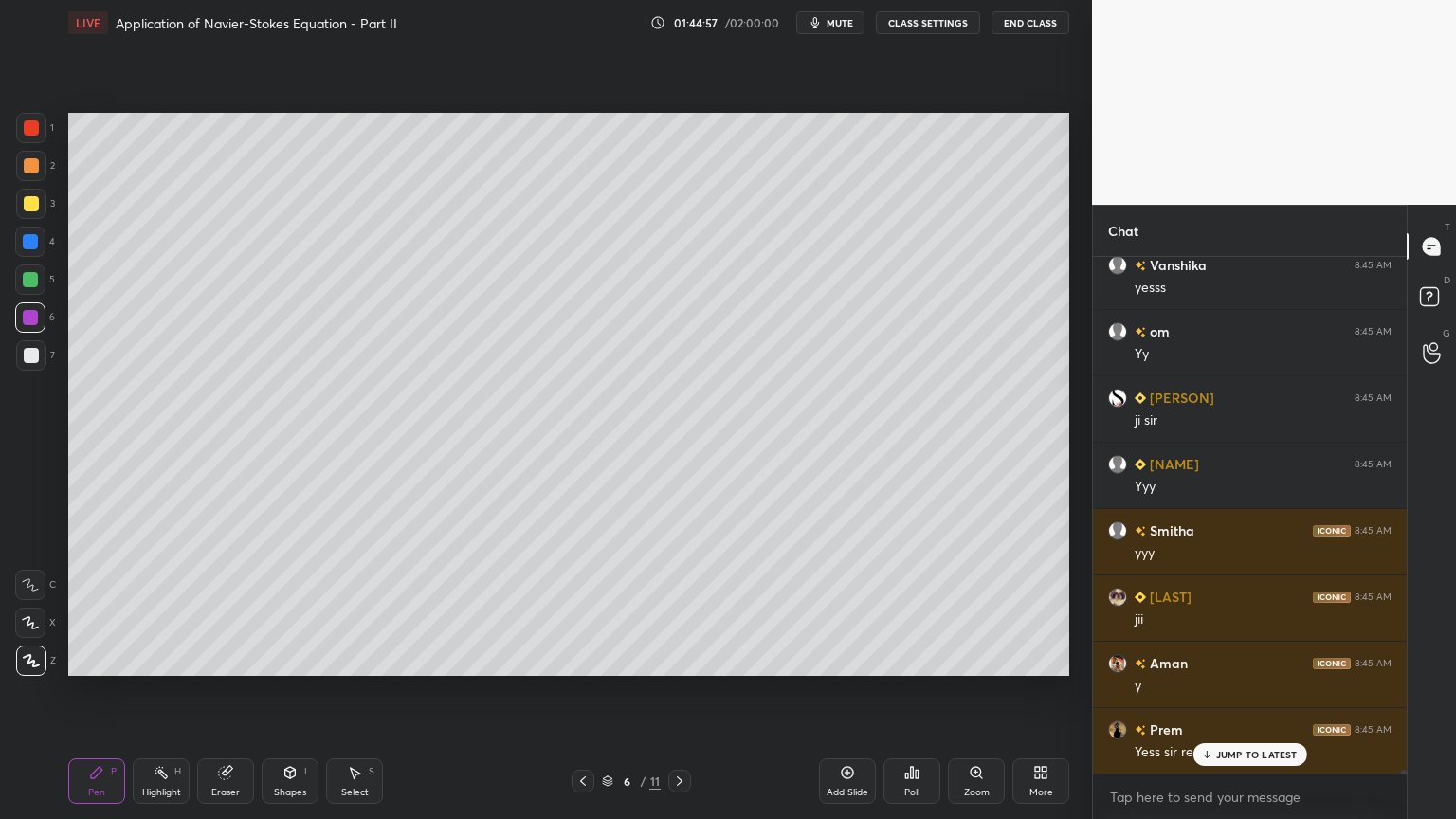 click 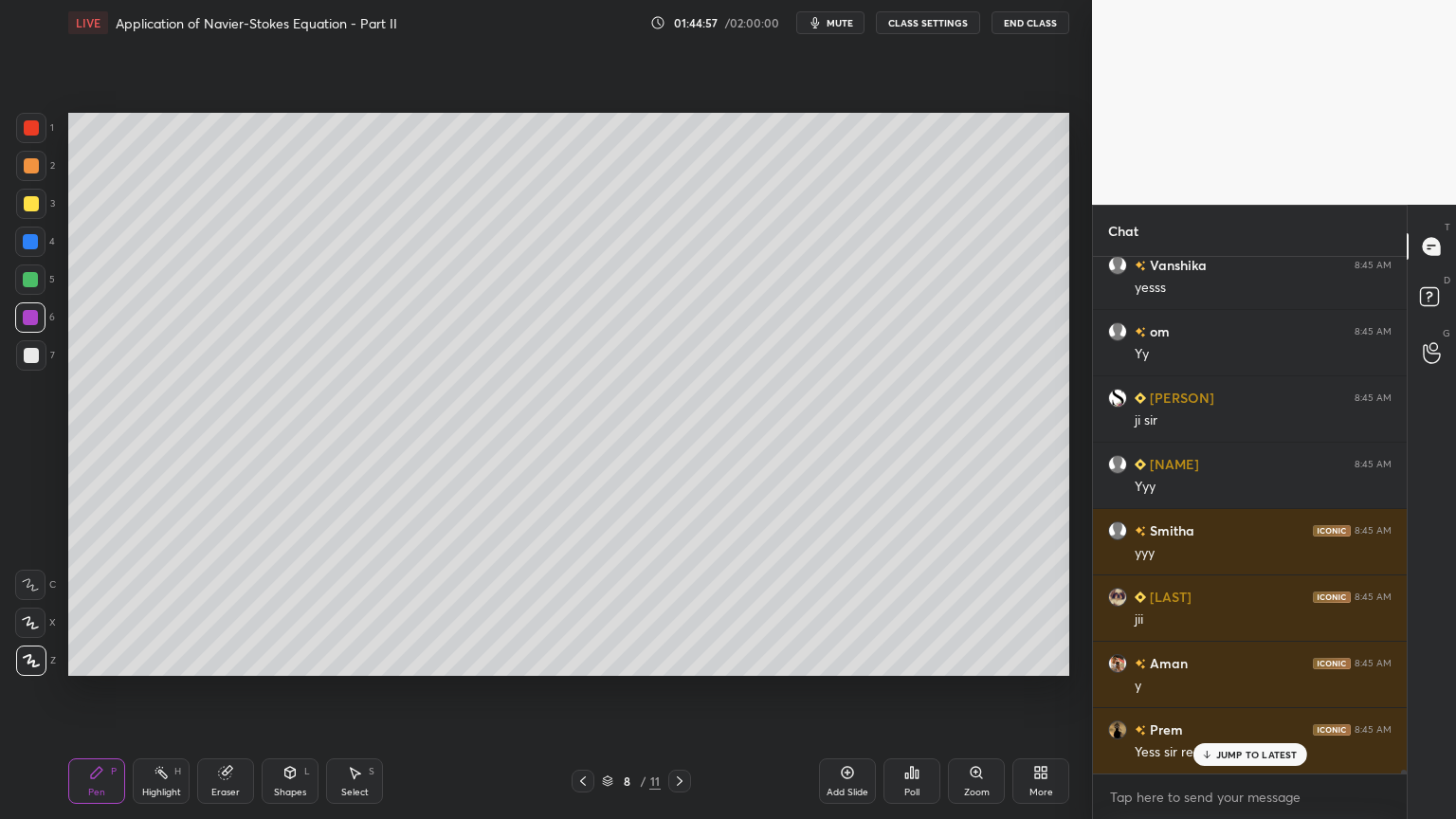 click 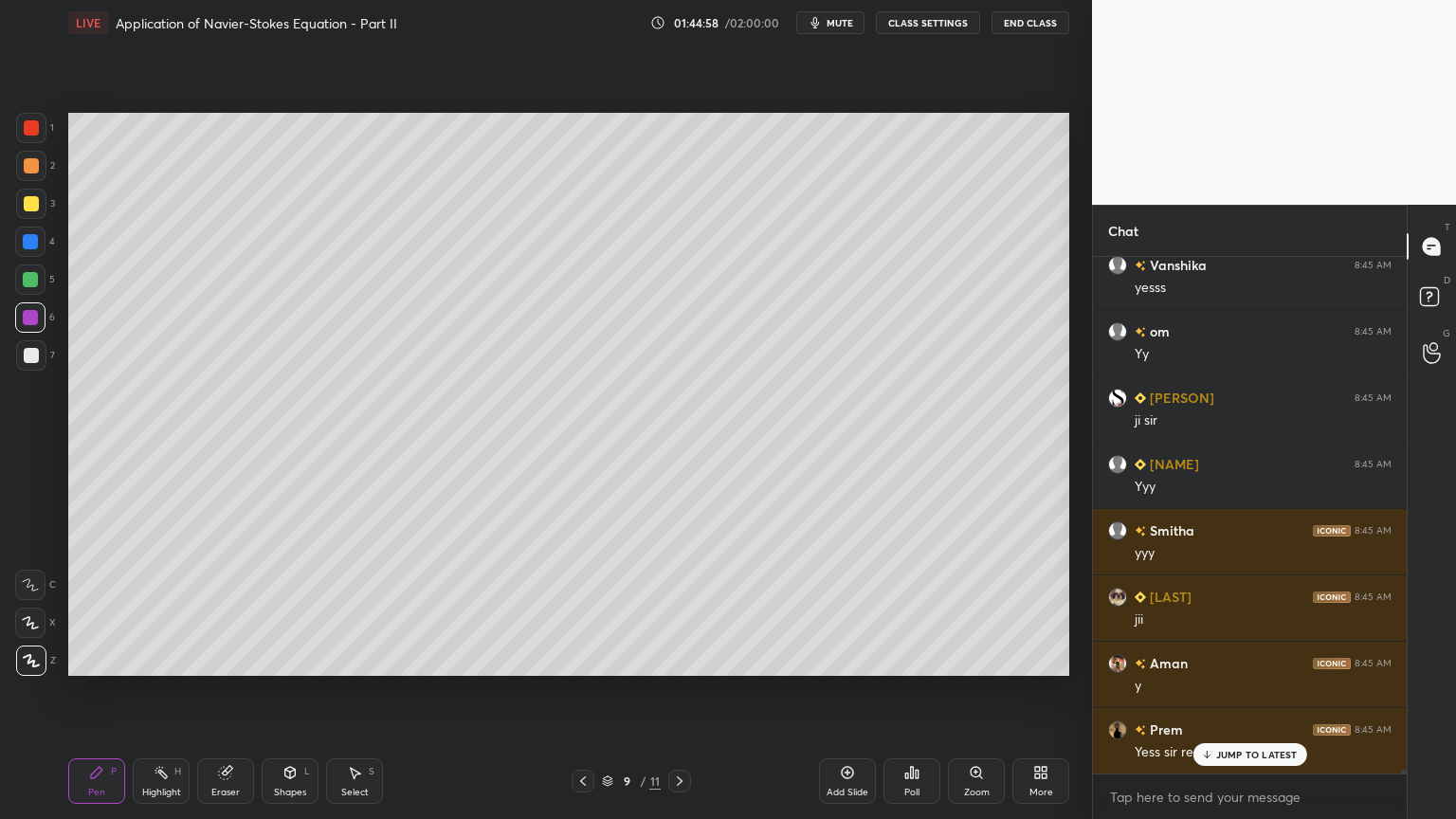 click 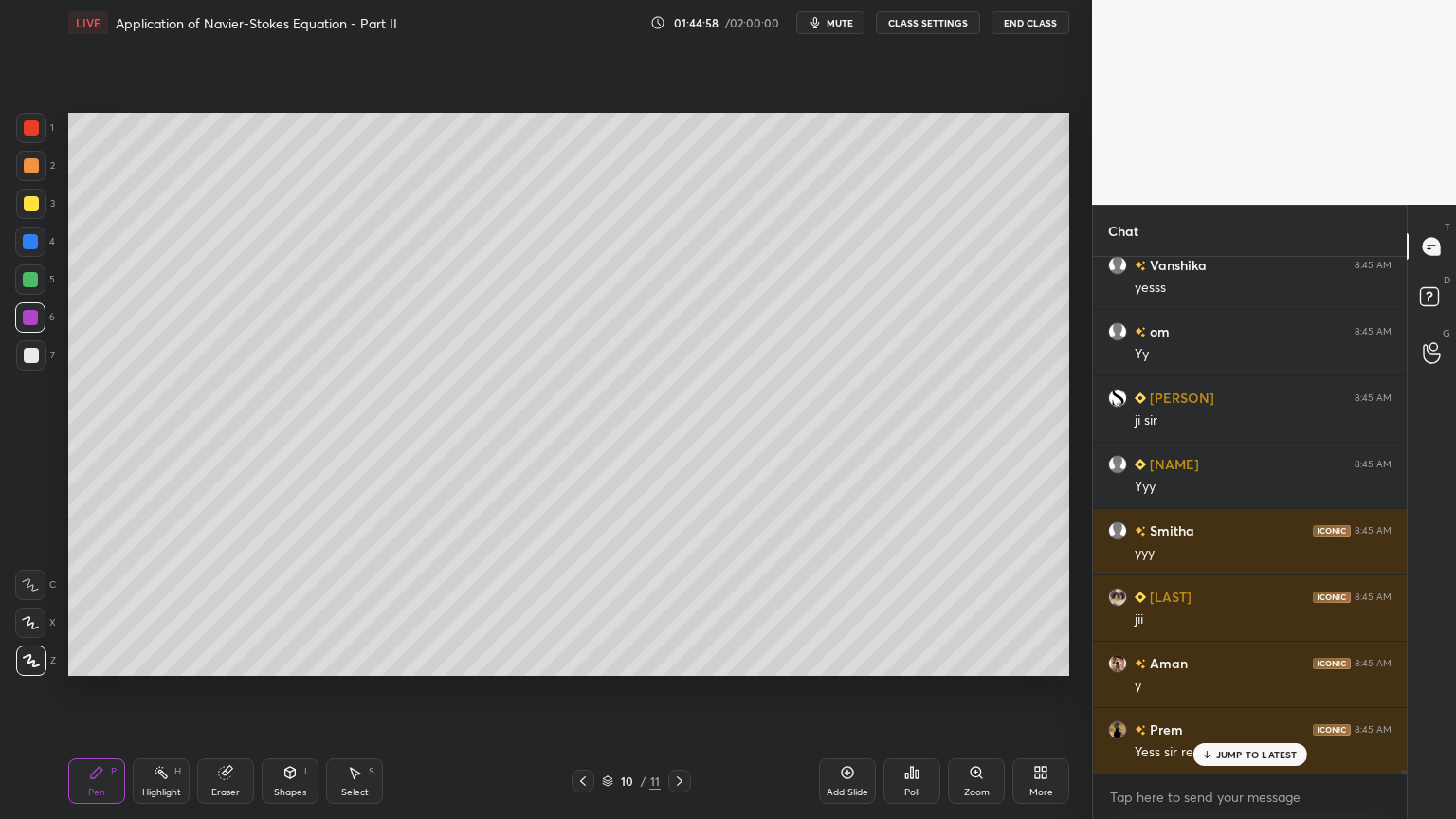 click 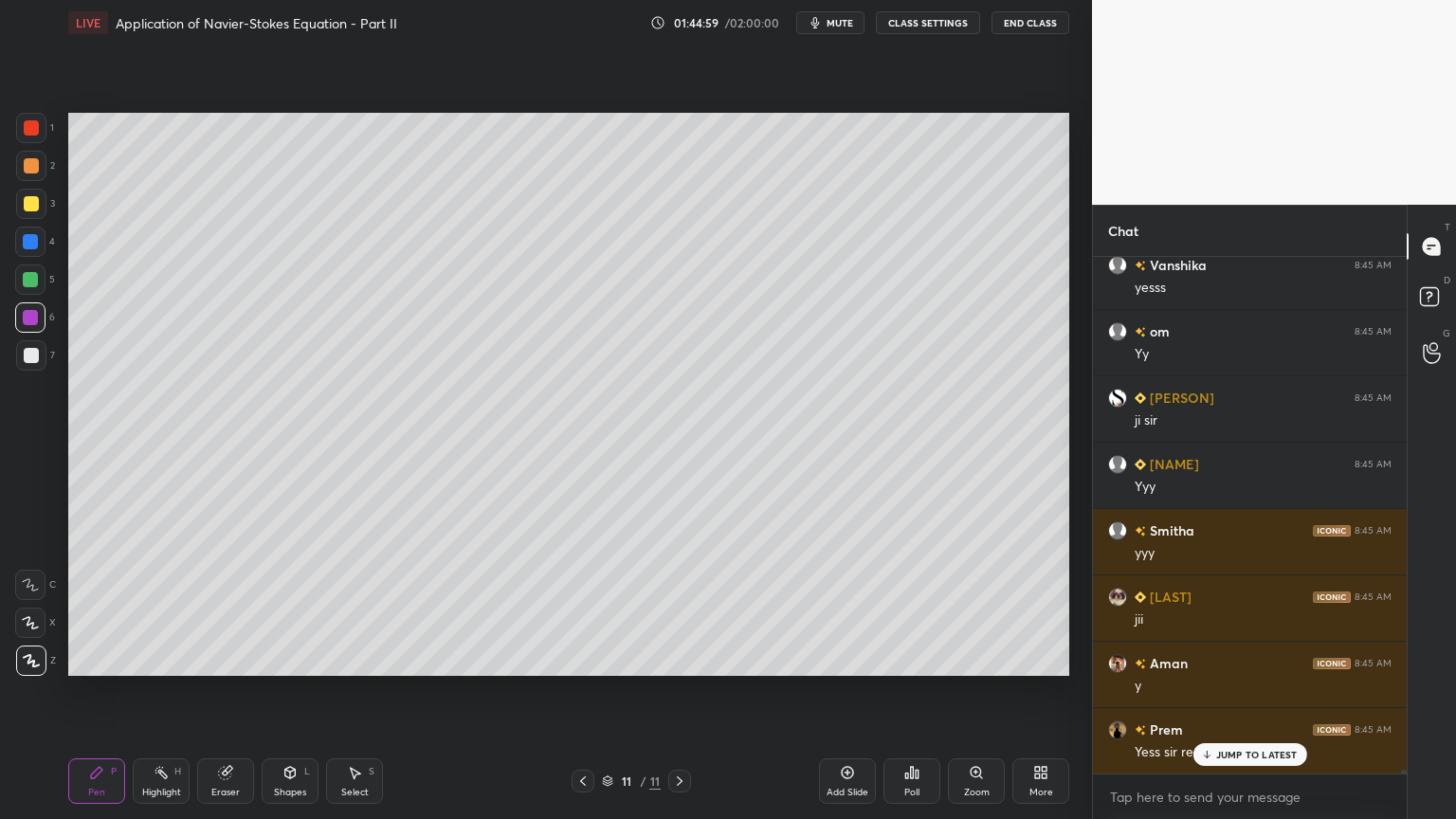 click 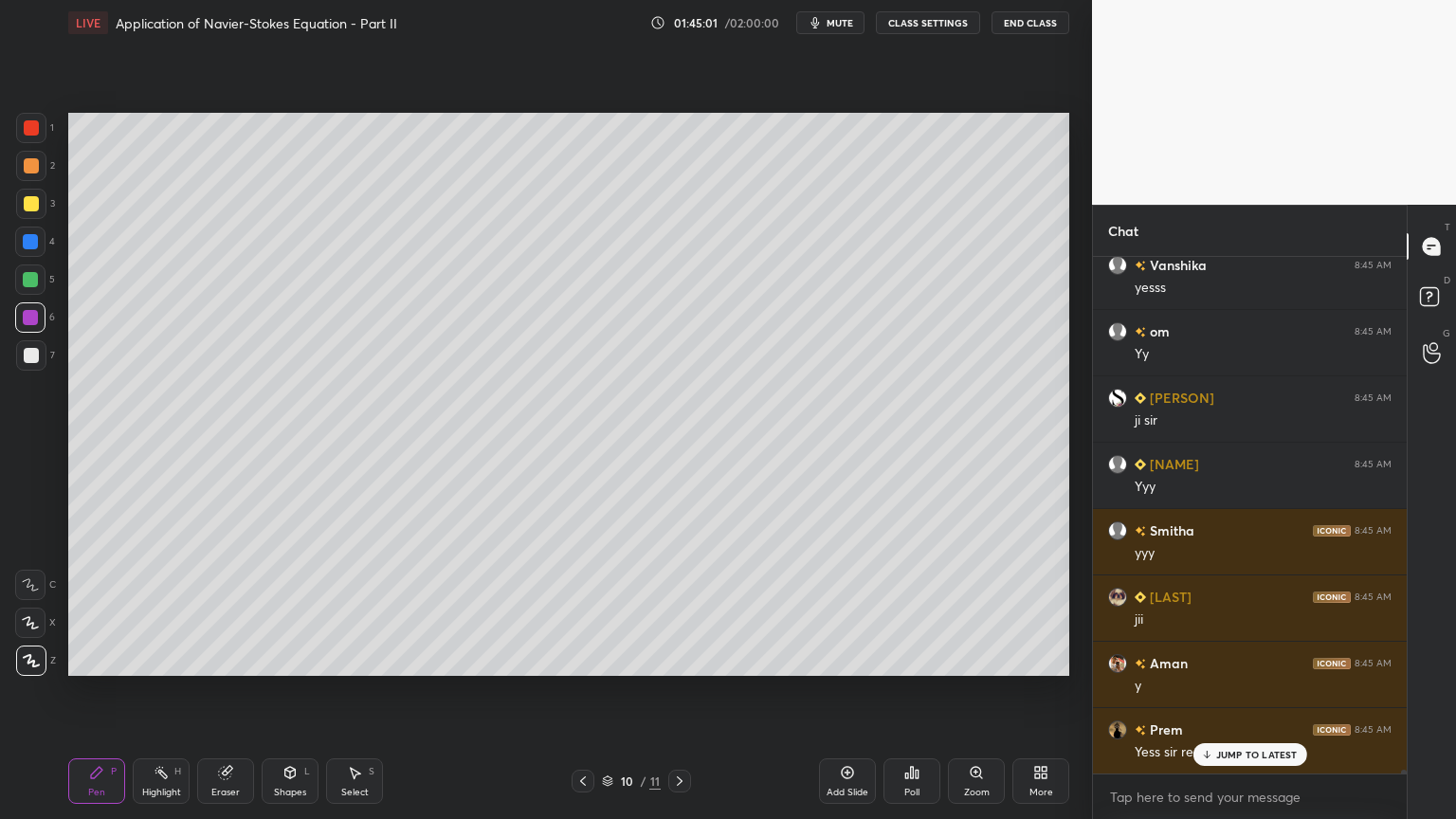 click on "Shapes L" at bounding box center [290, 781] 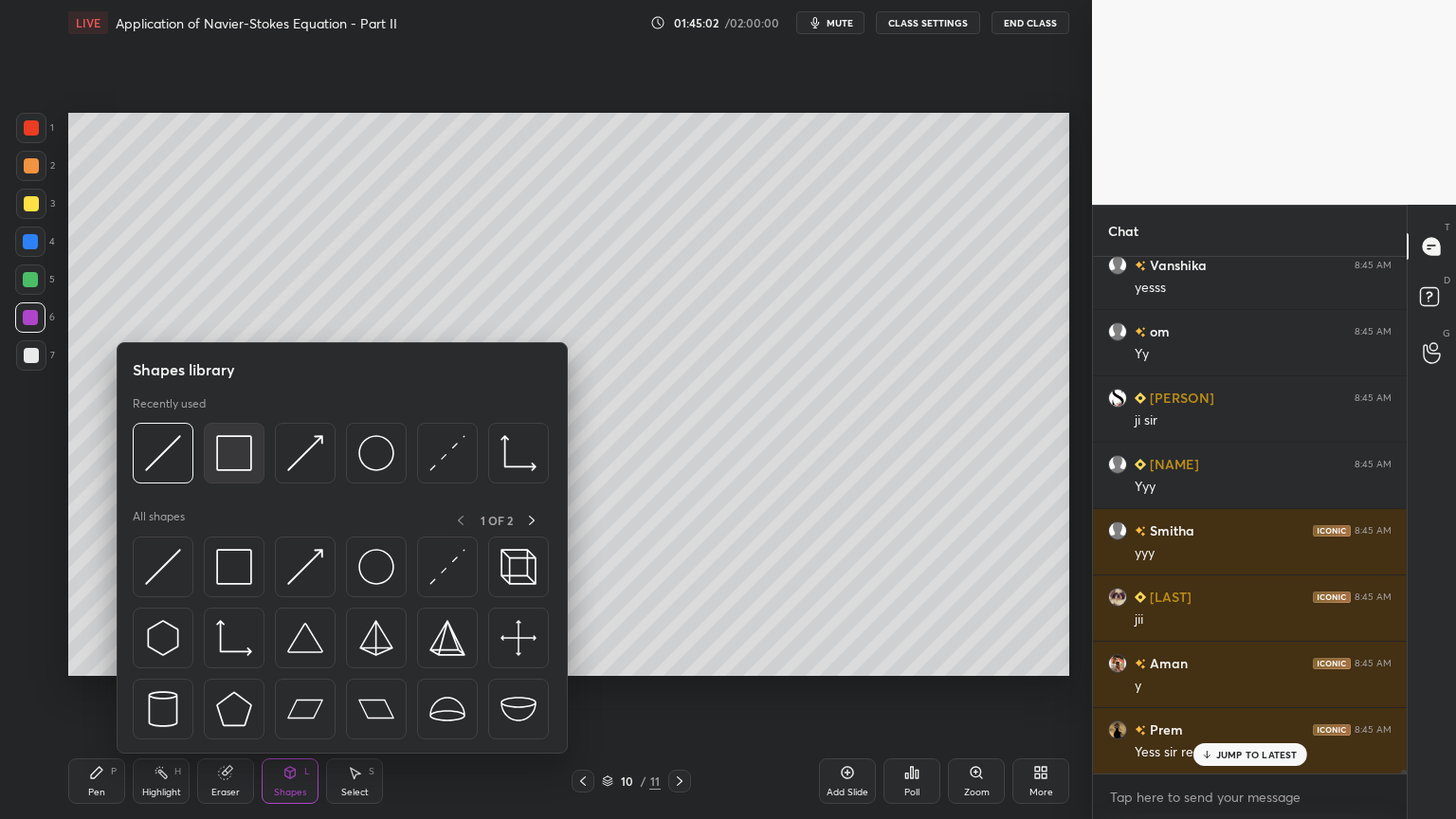 click at bounding box center (234, 453) 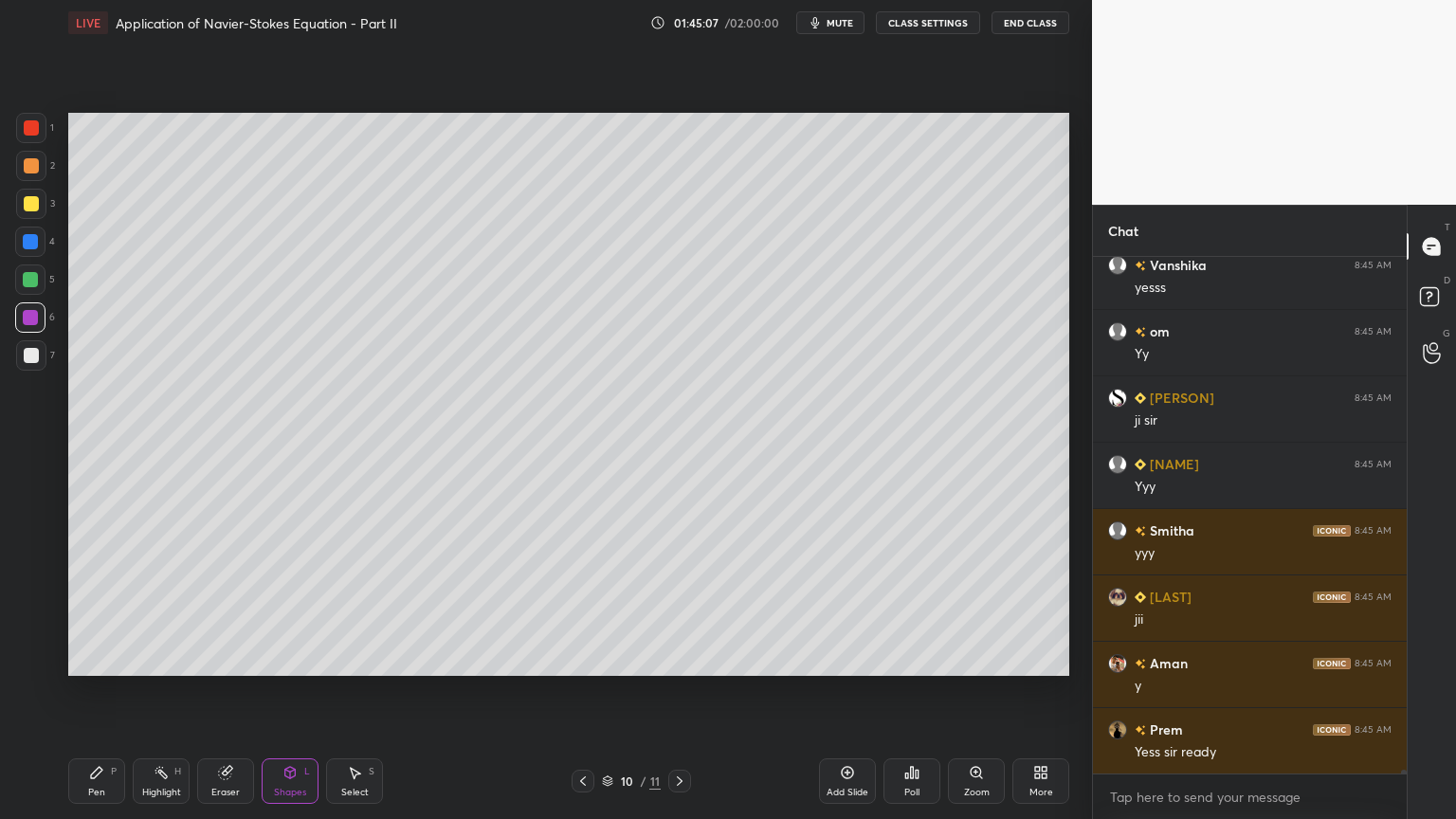 scroll, scrollTop: 79351, scrollLeft: 0, axis: vertical 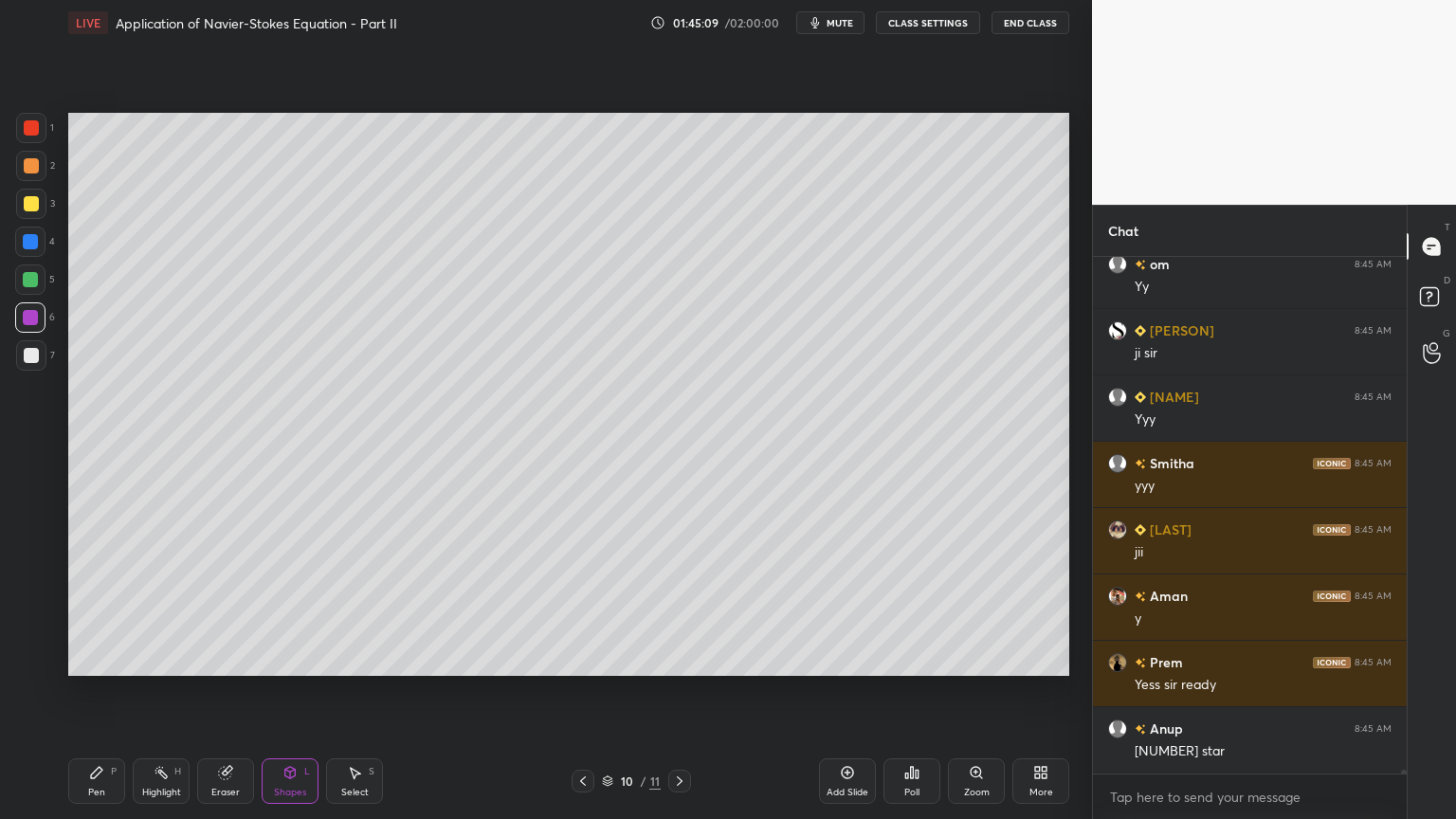 click 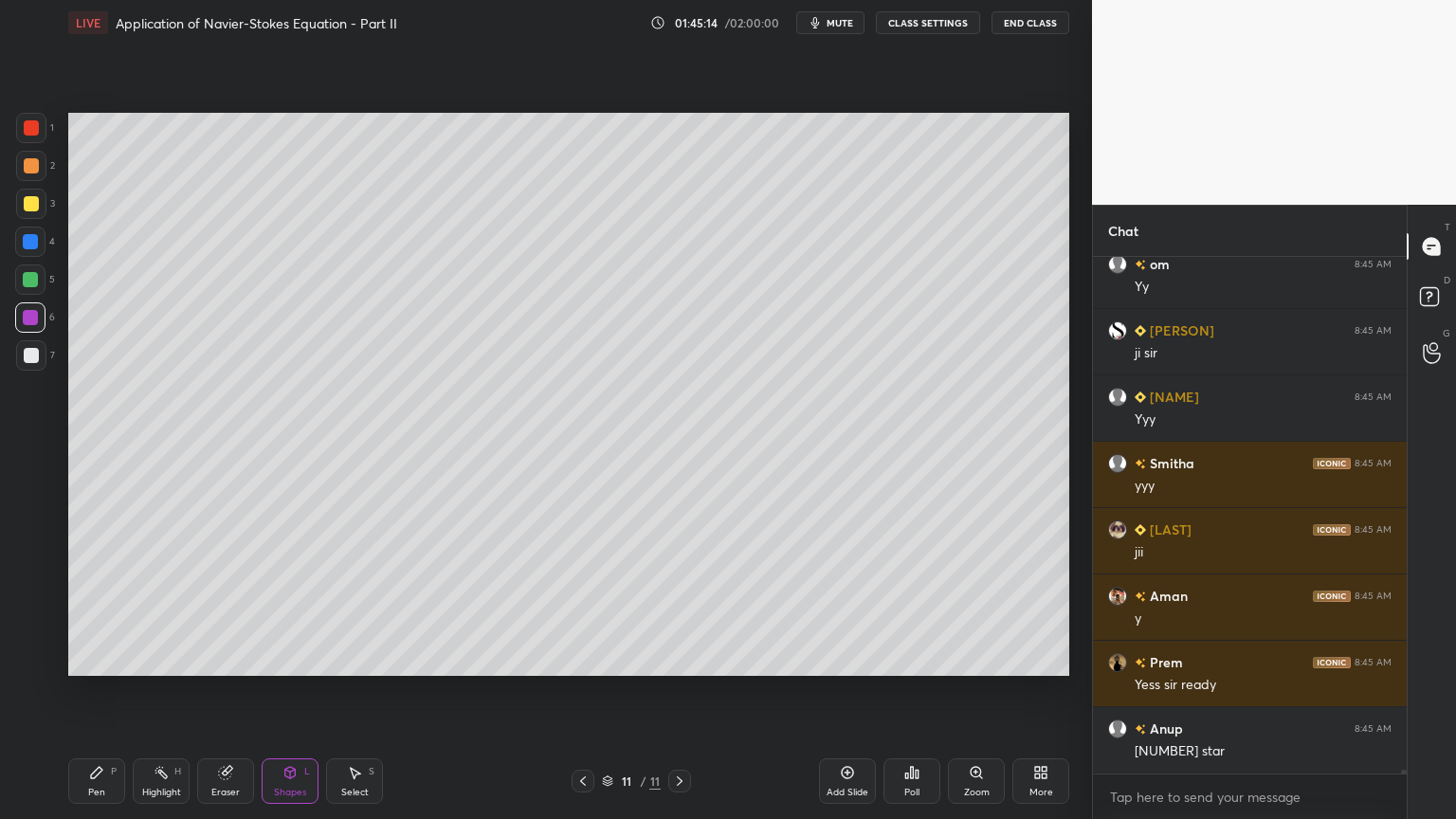 scroll, scrollTop: 79416, scrollLeft: 0, axis: vertical 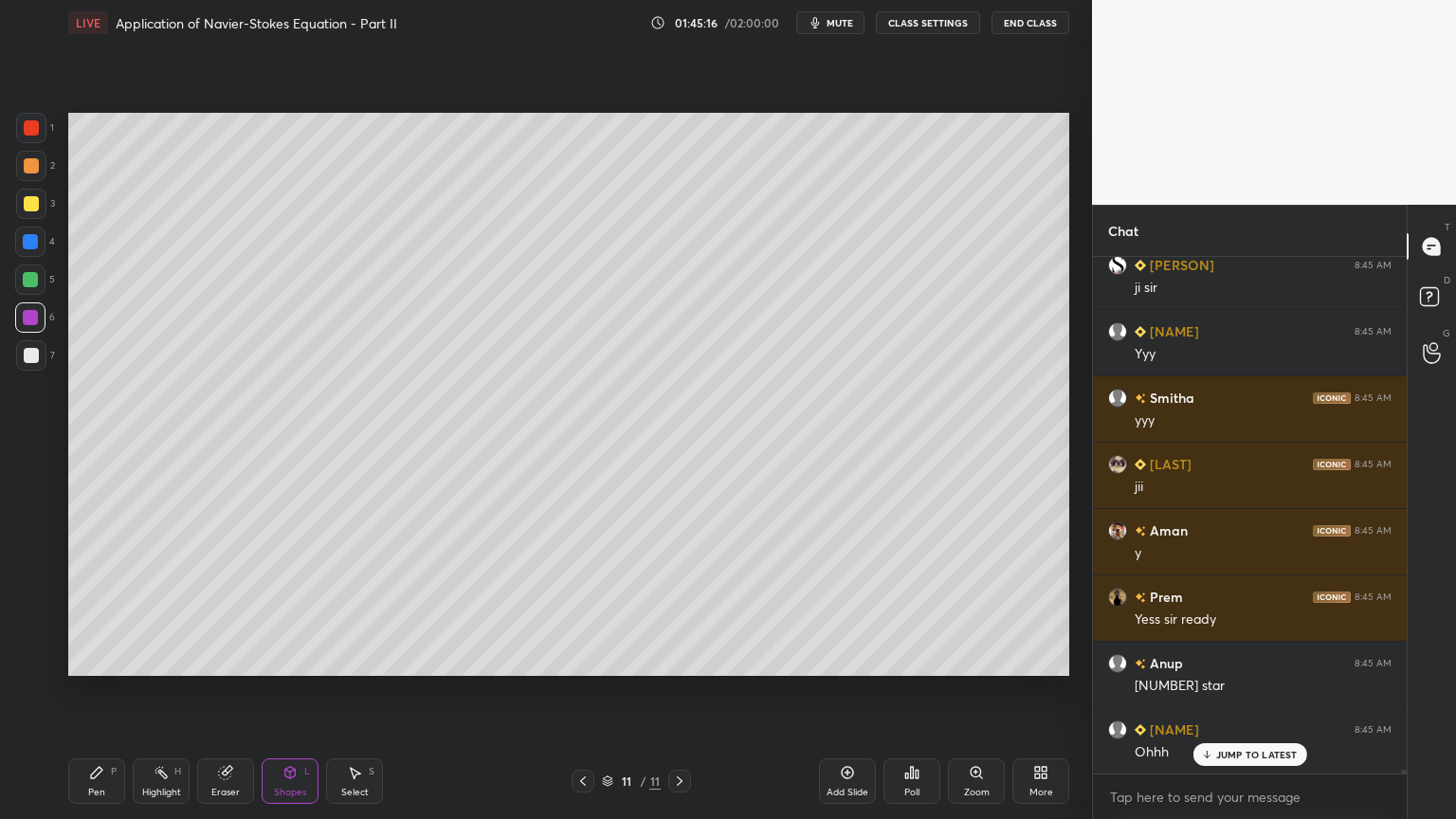 click 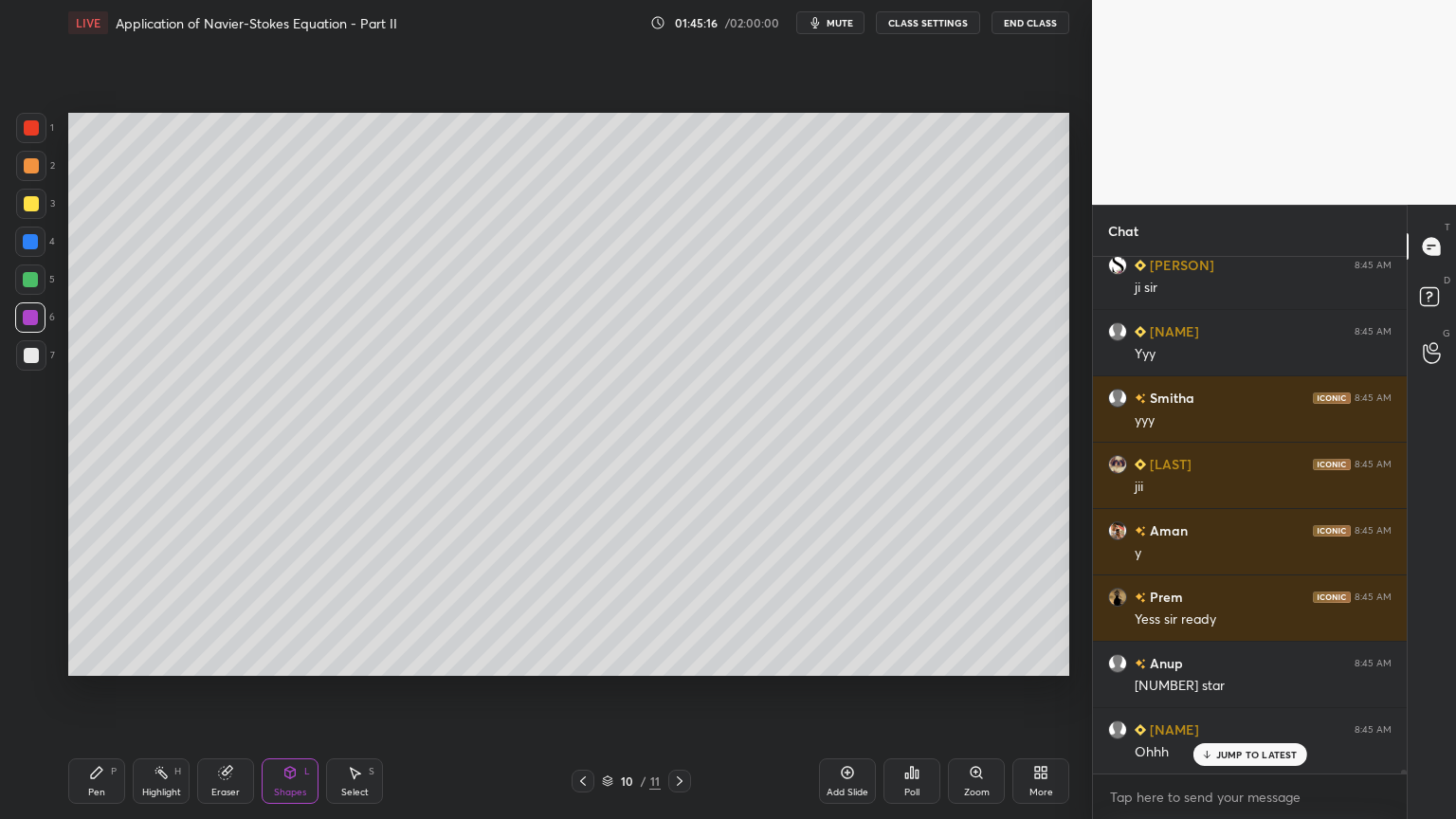 click 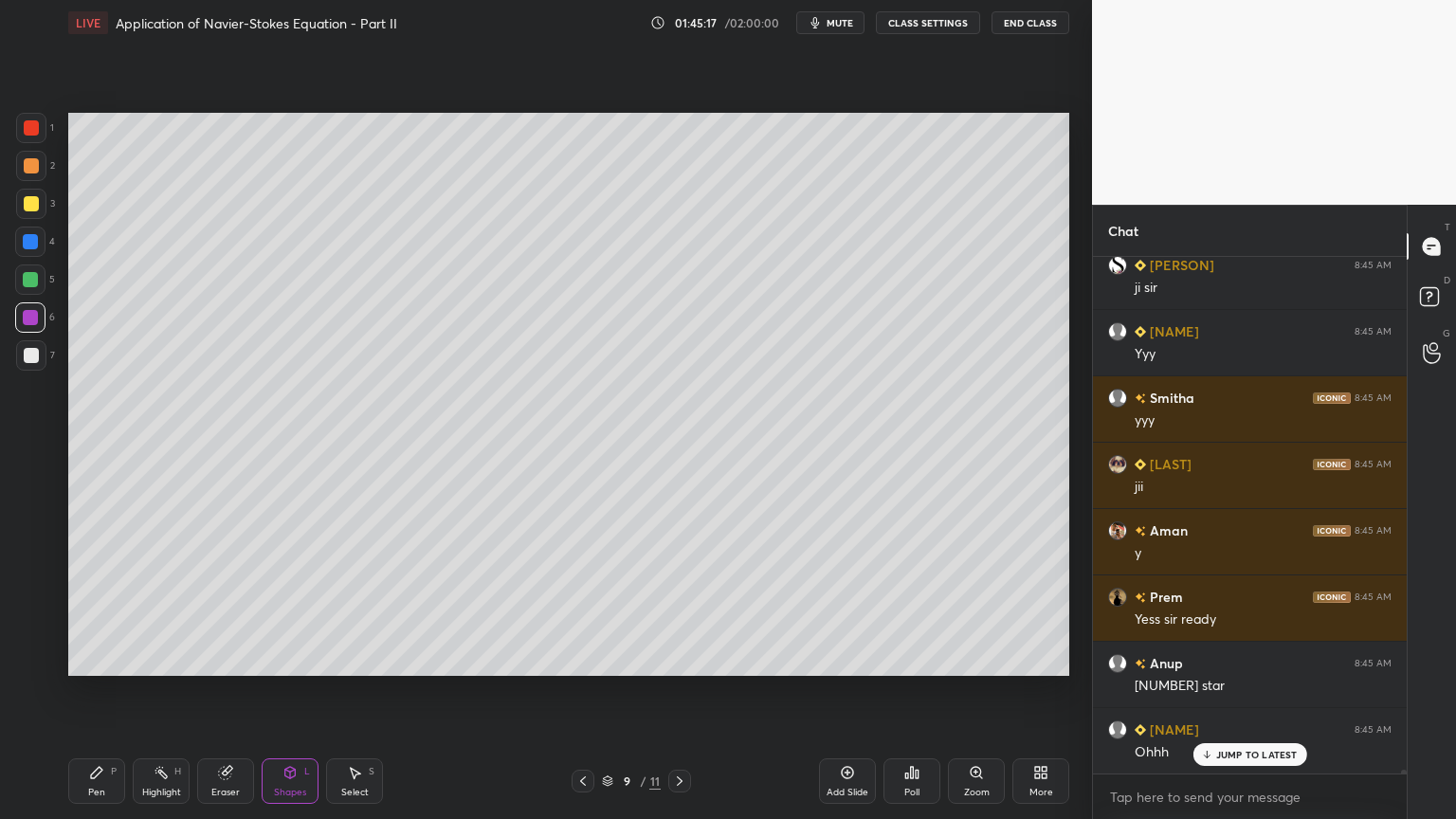 click 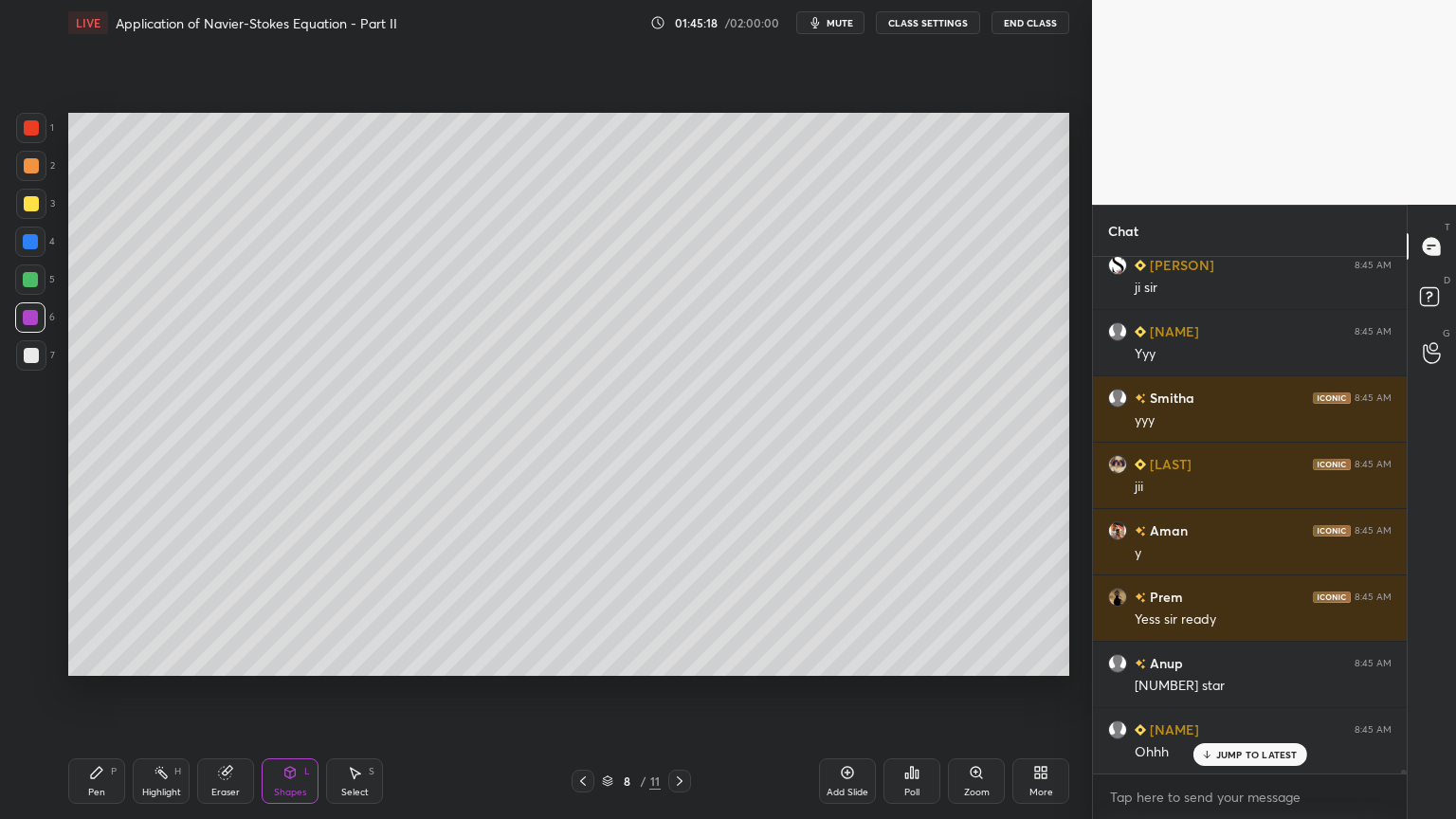 click 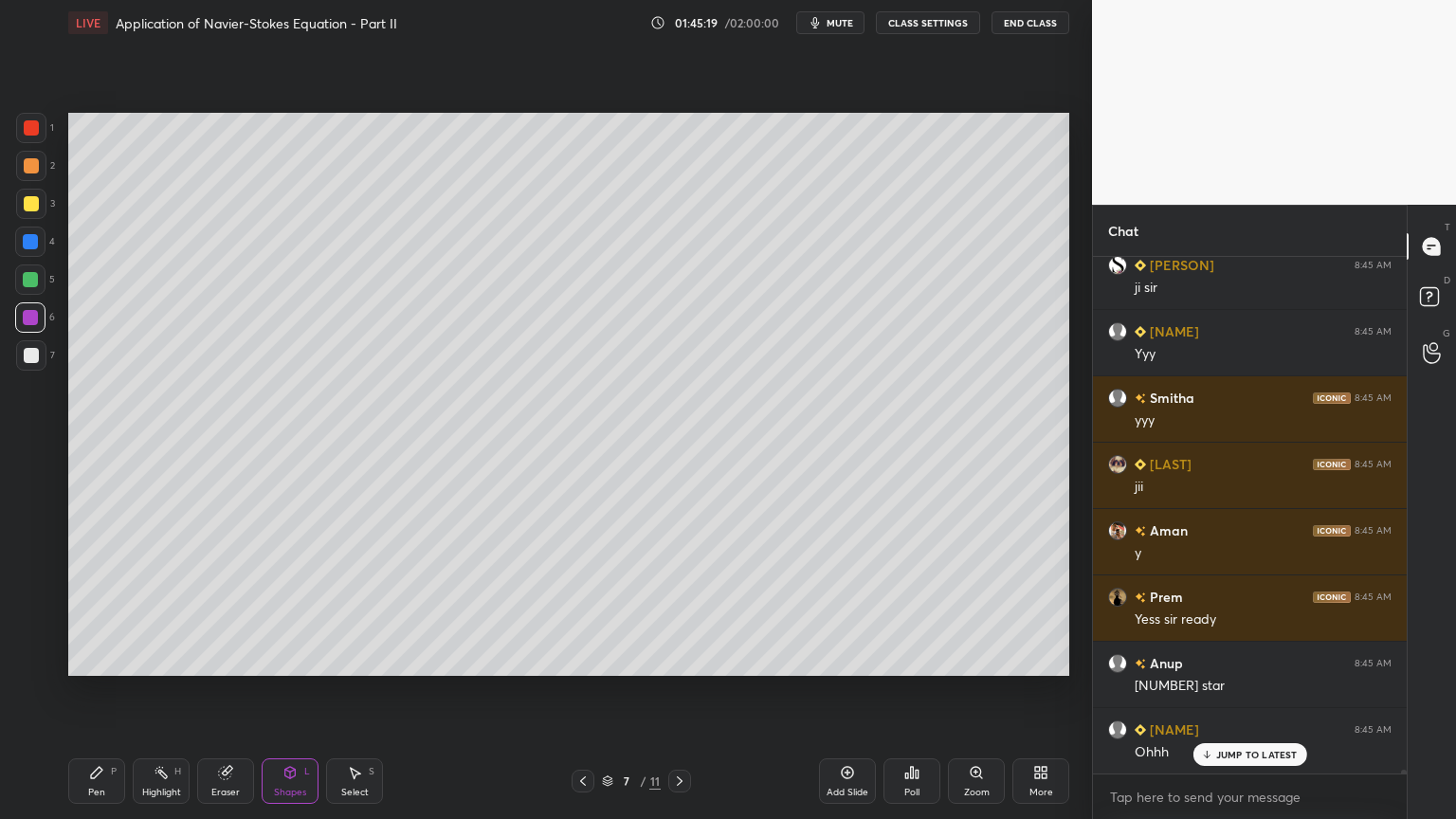 click 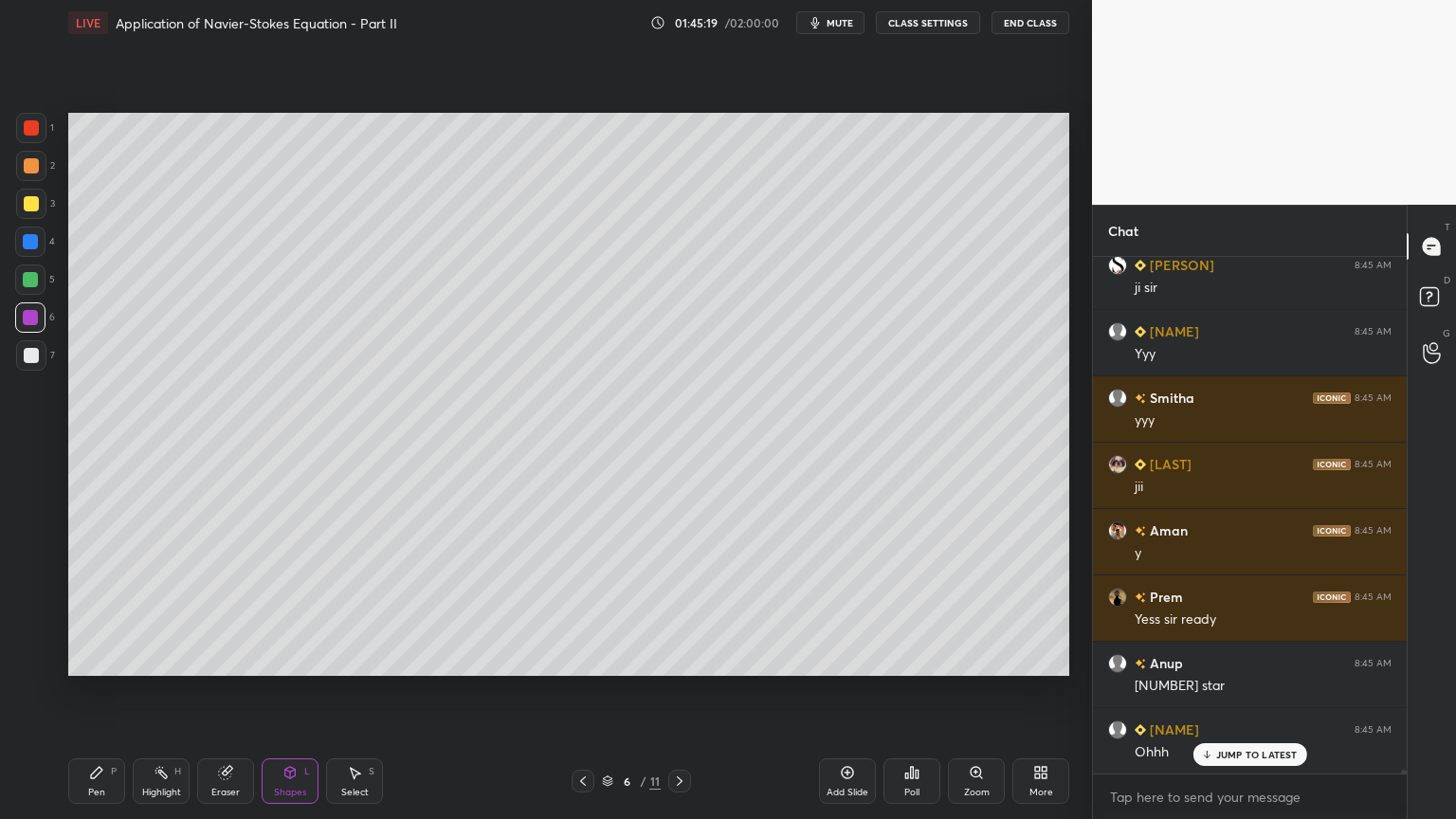 click 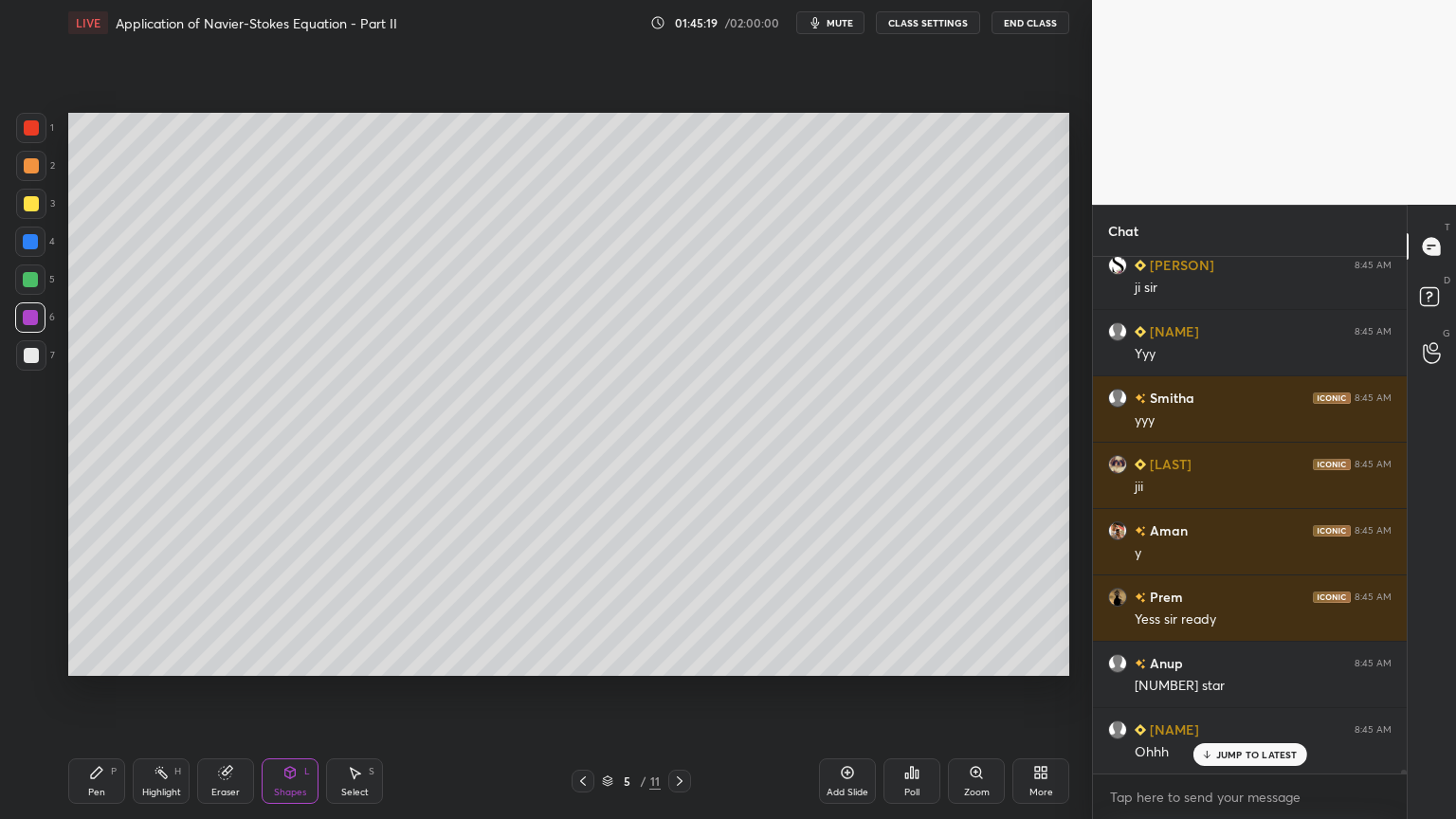 click 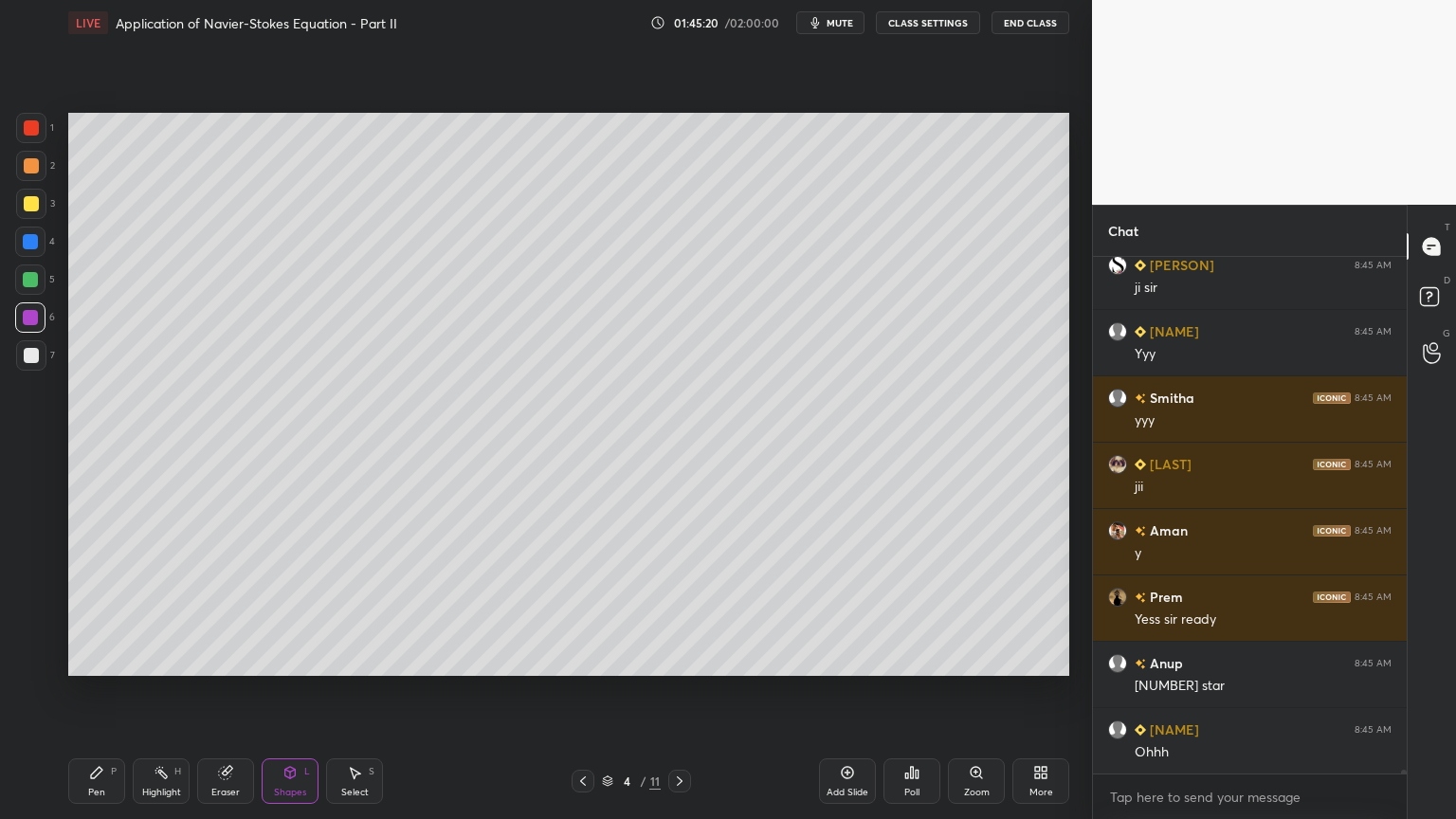 click 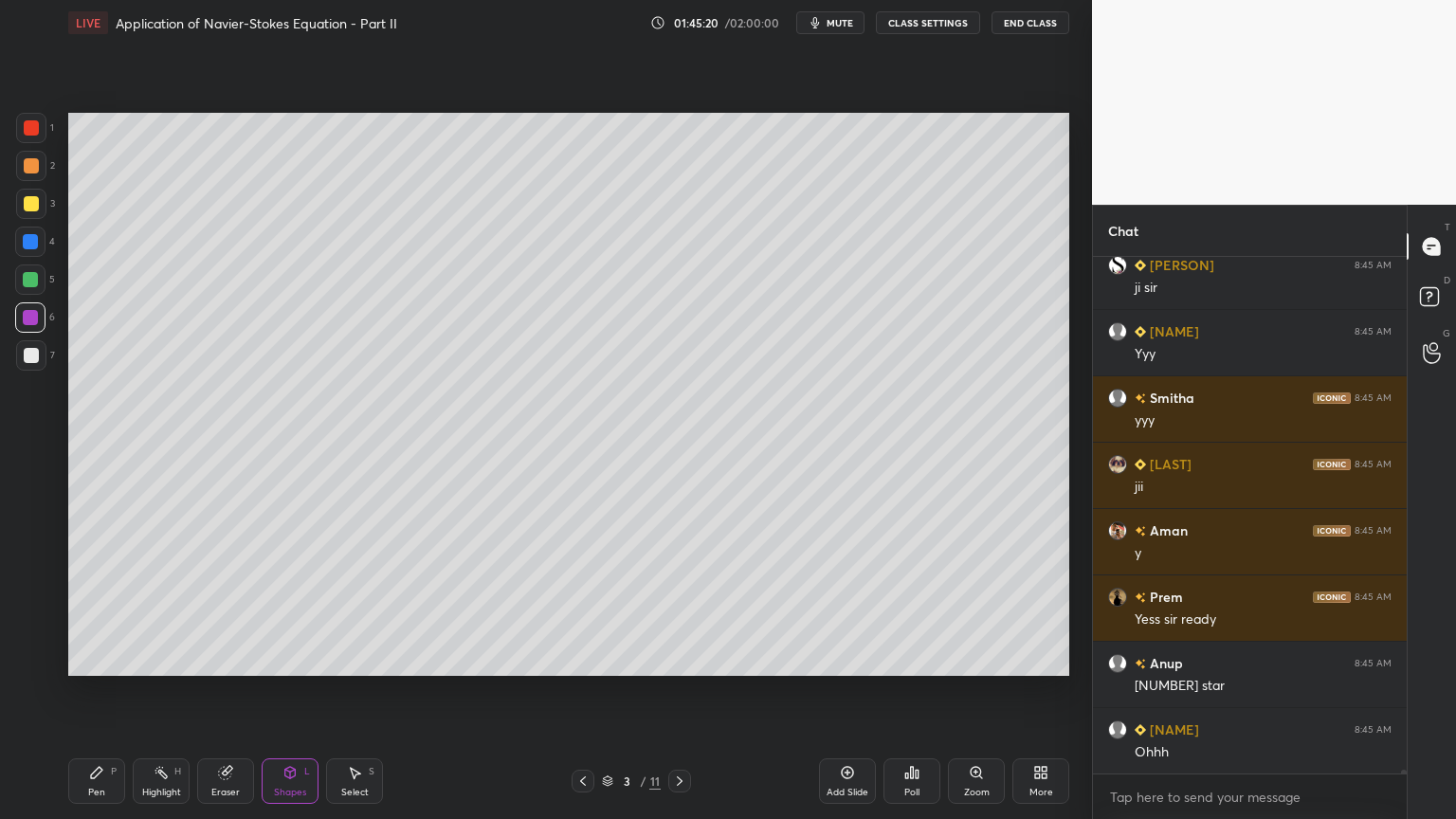 scroll, scrollTop: 79484, scrollLeft: 0, axis: vertical 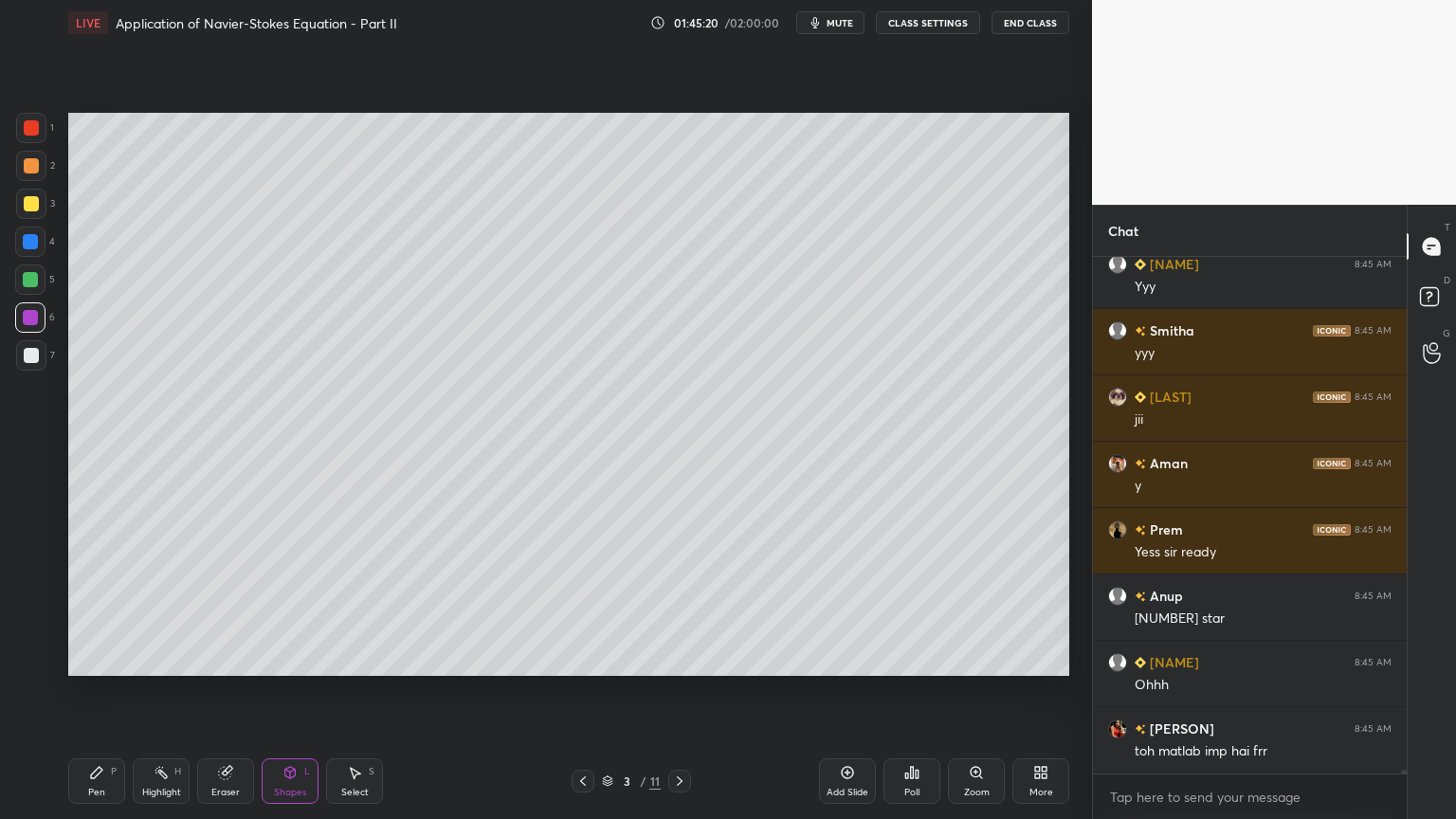 click 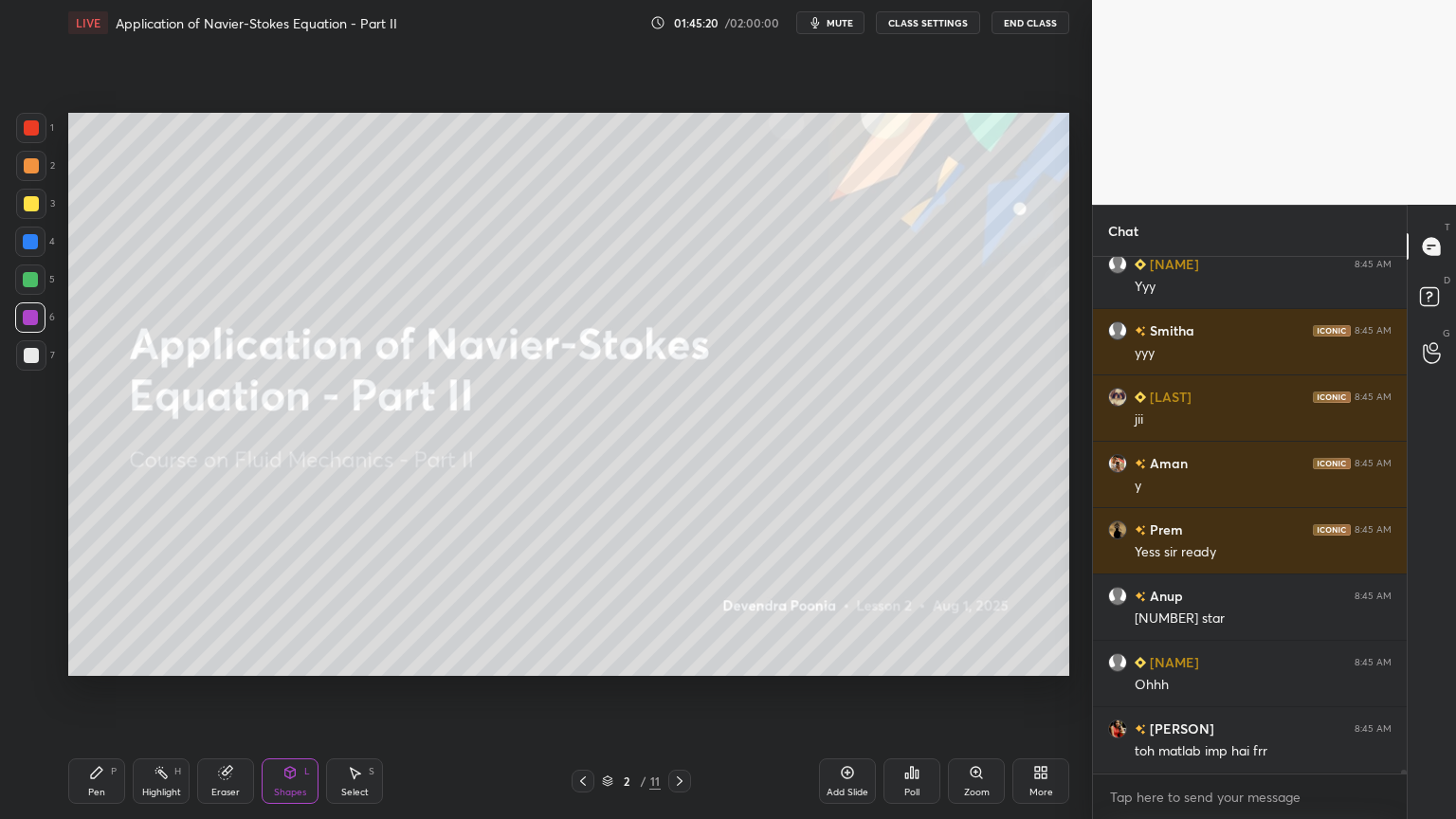 click 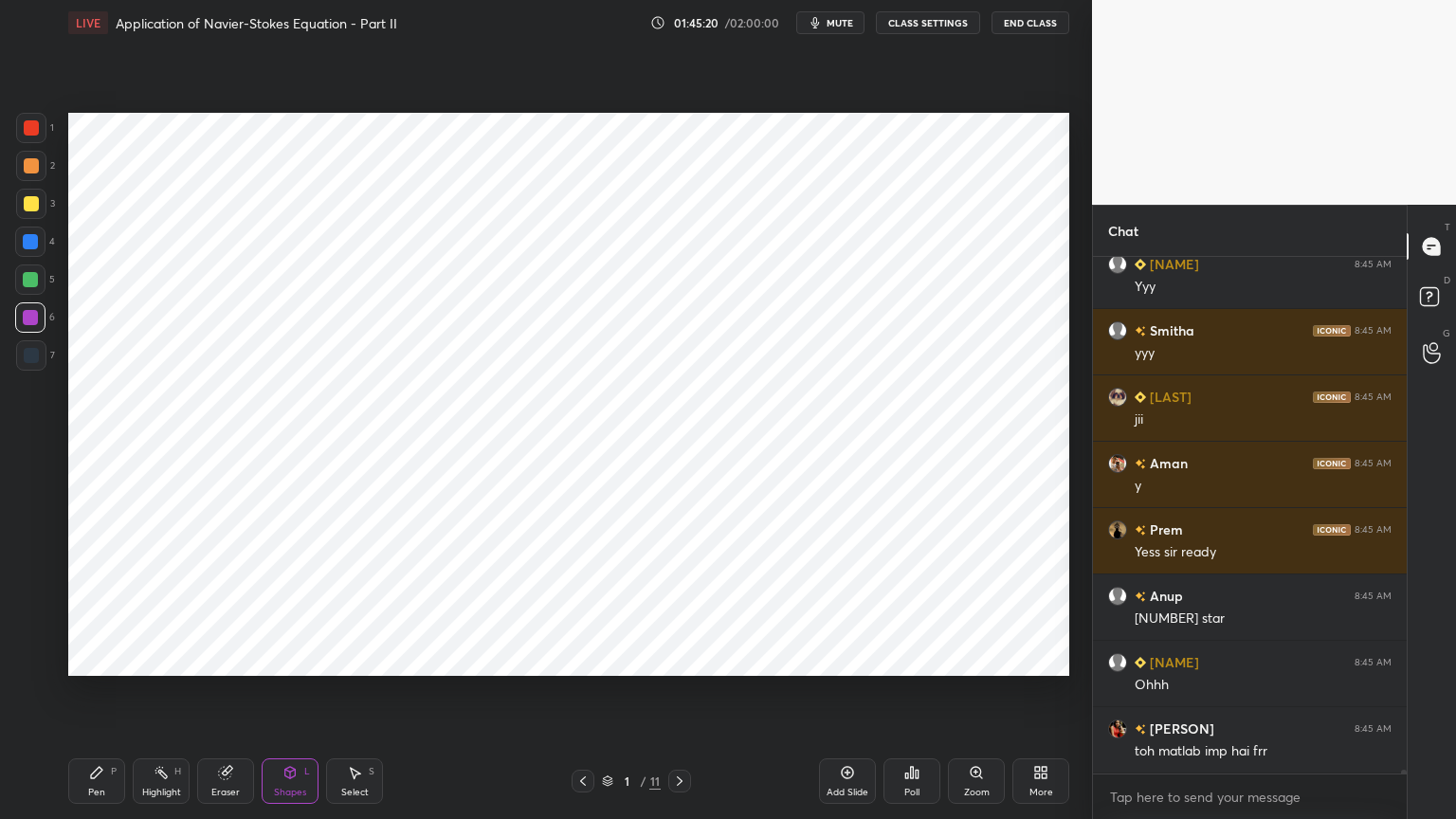click 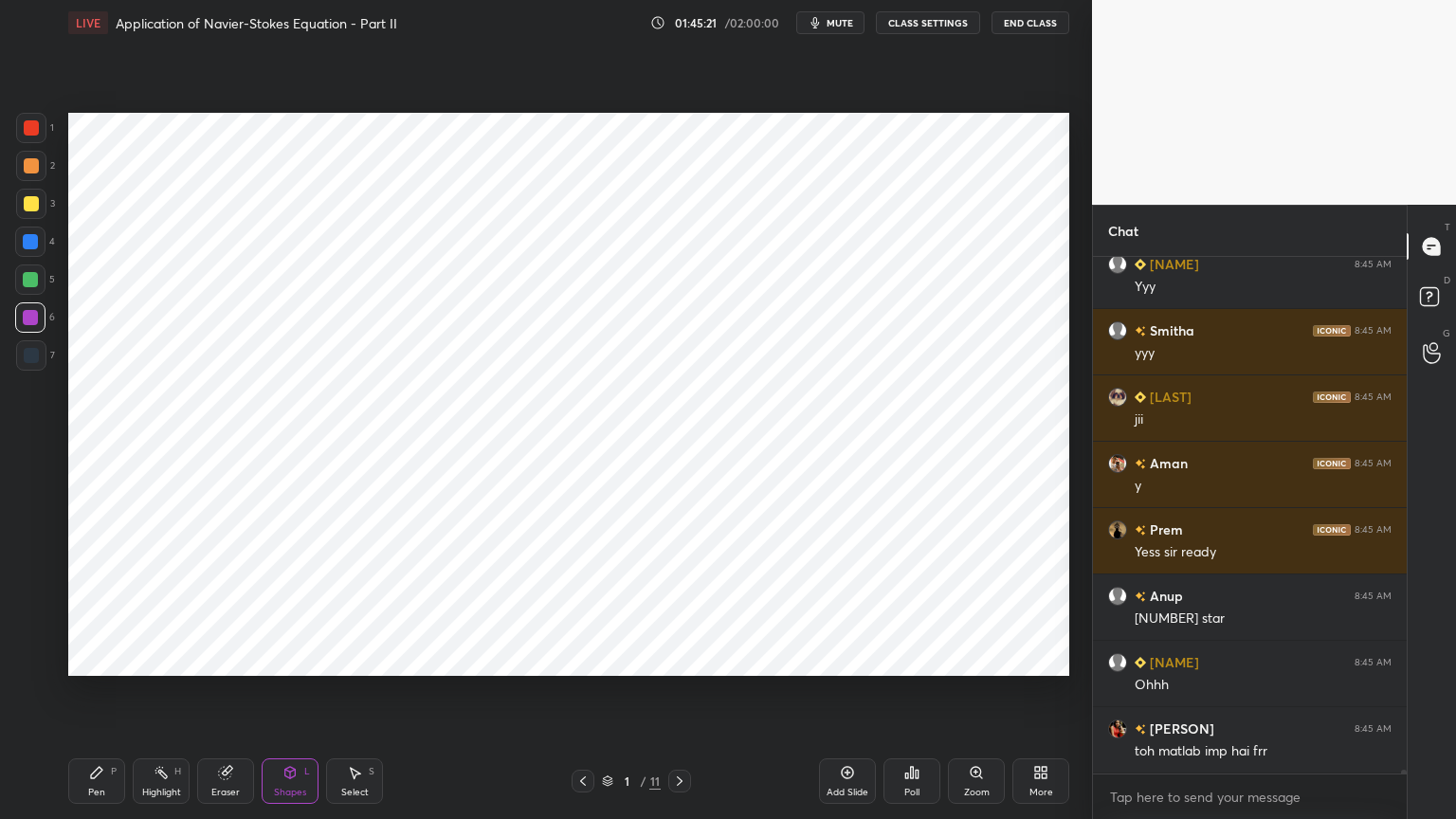 scroll, scrollTop: 79549, scrollLeft: 0, axis: vertical 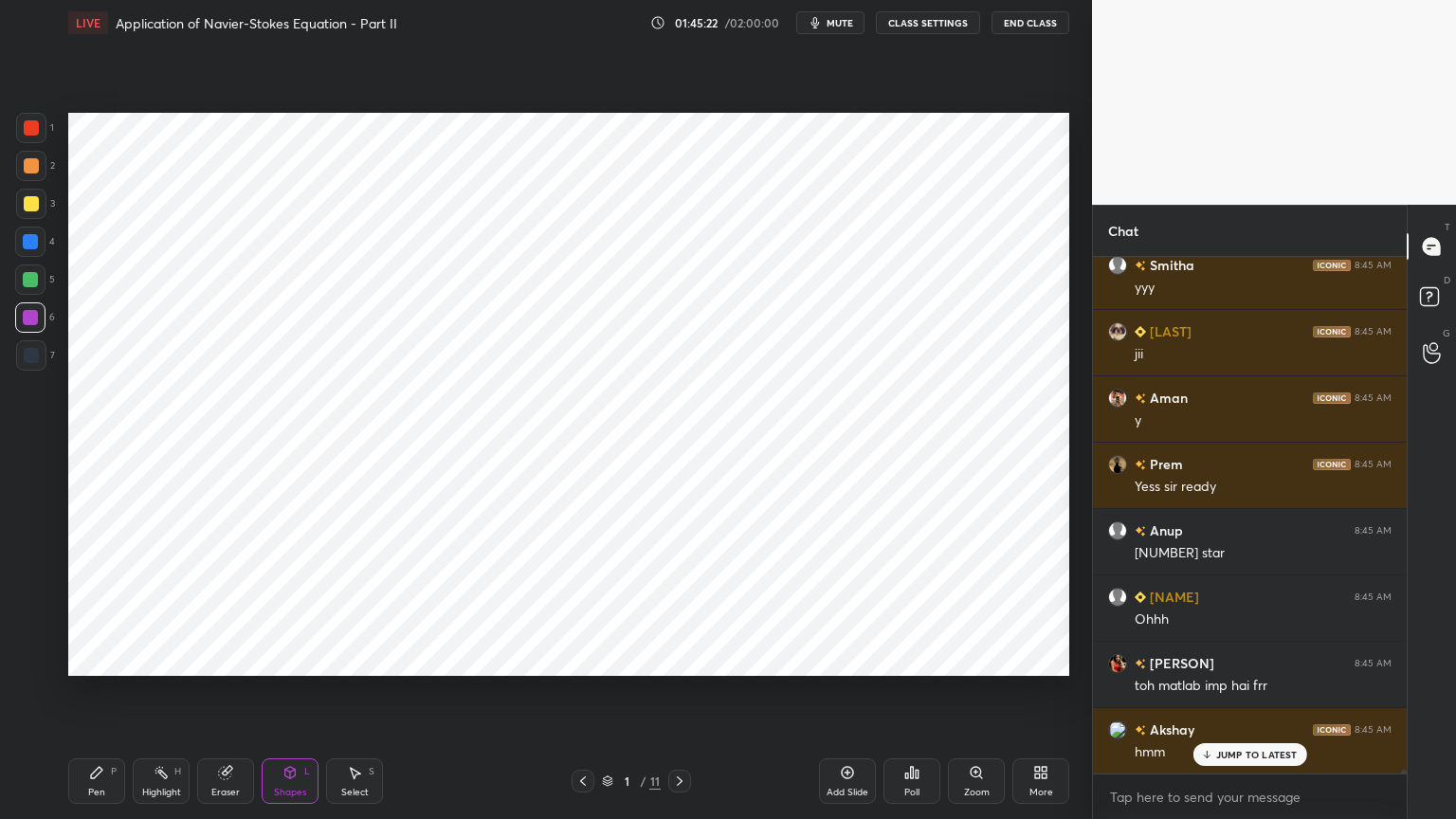 click 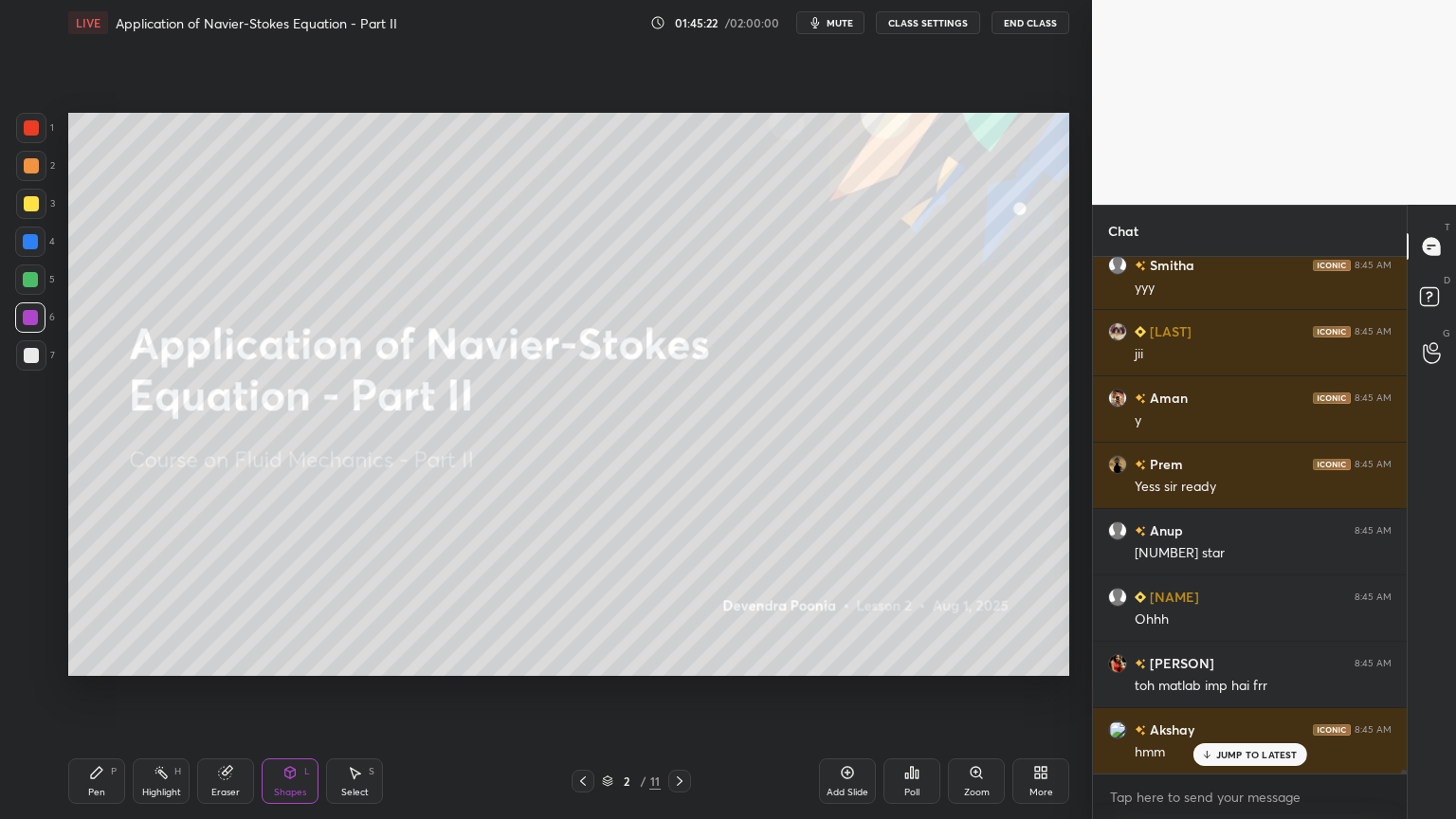 click 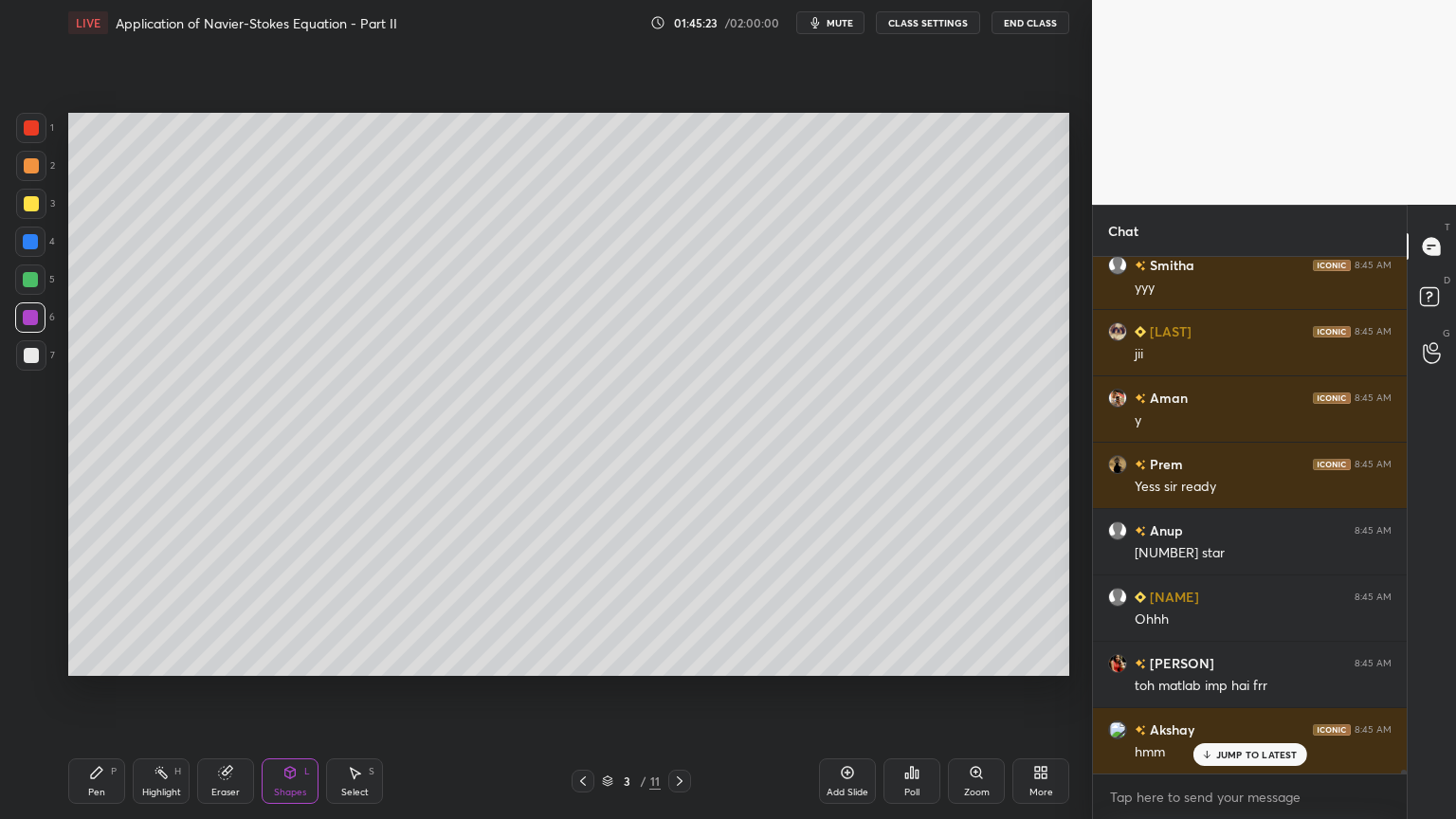 click 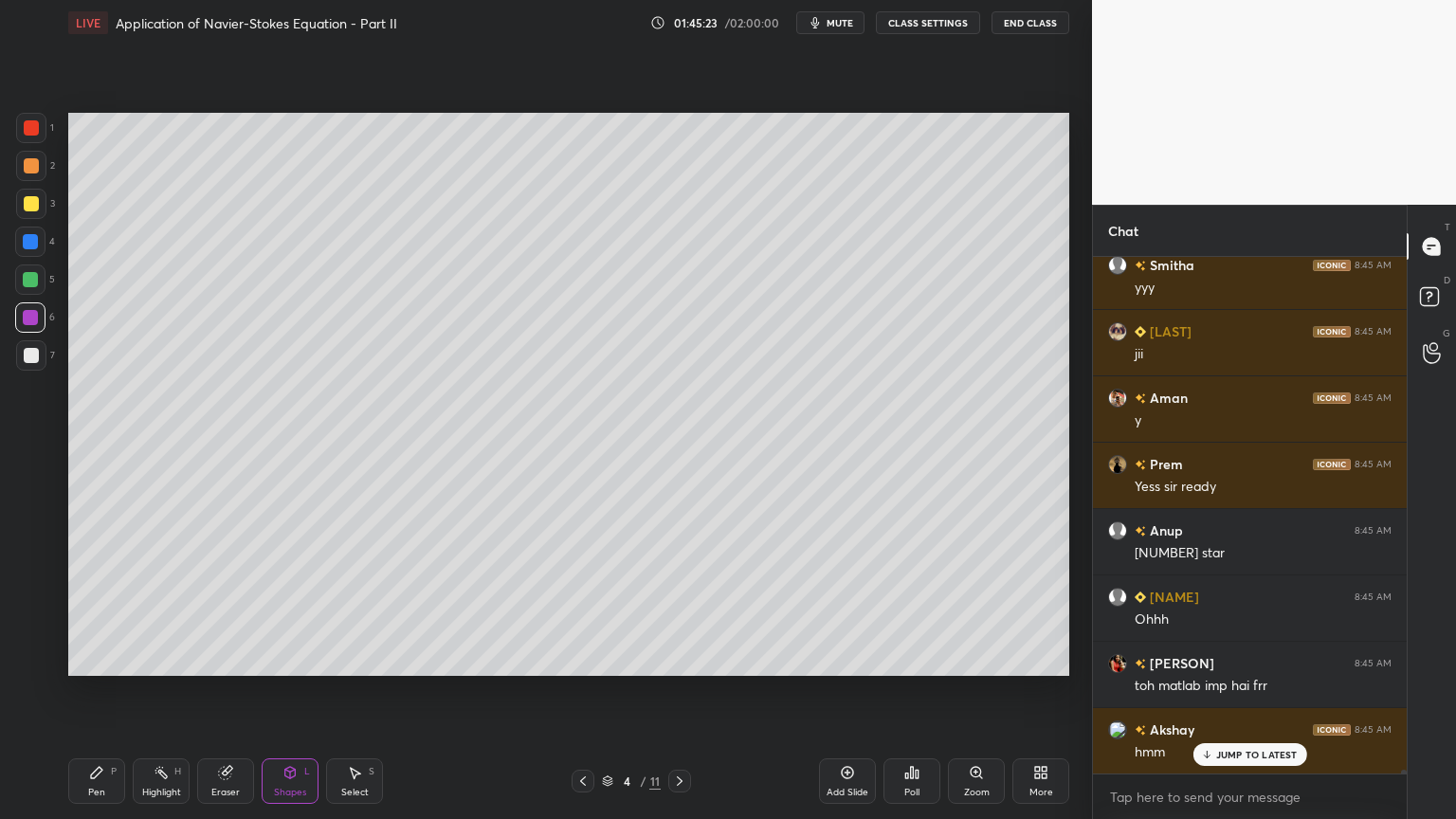 click 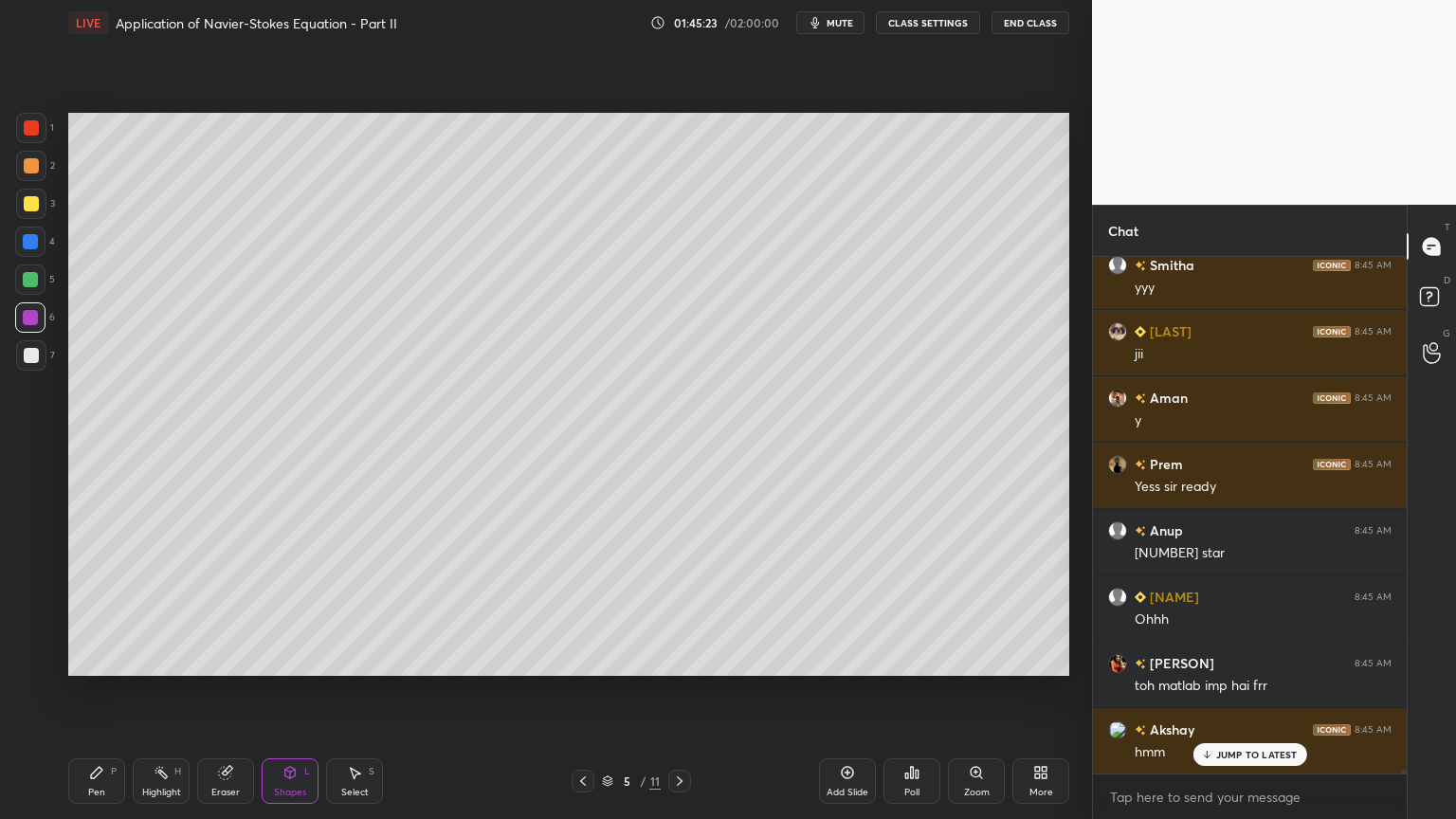click 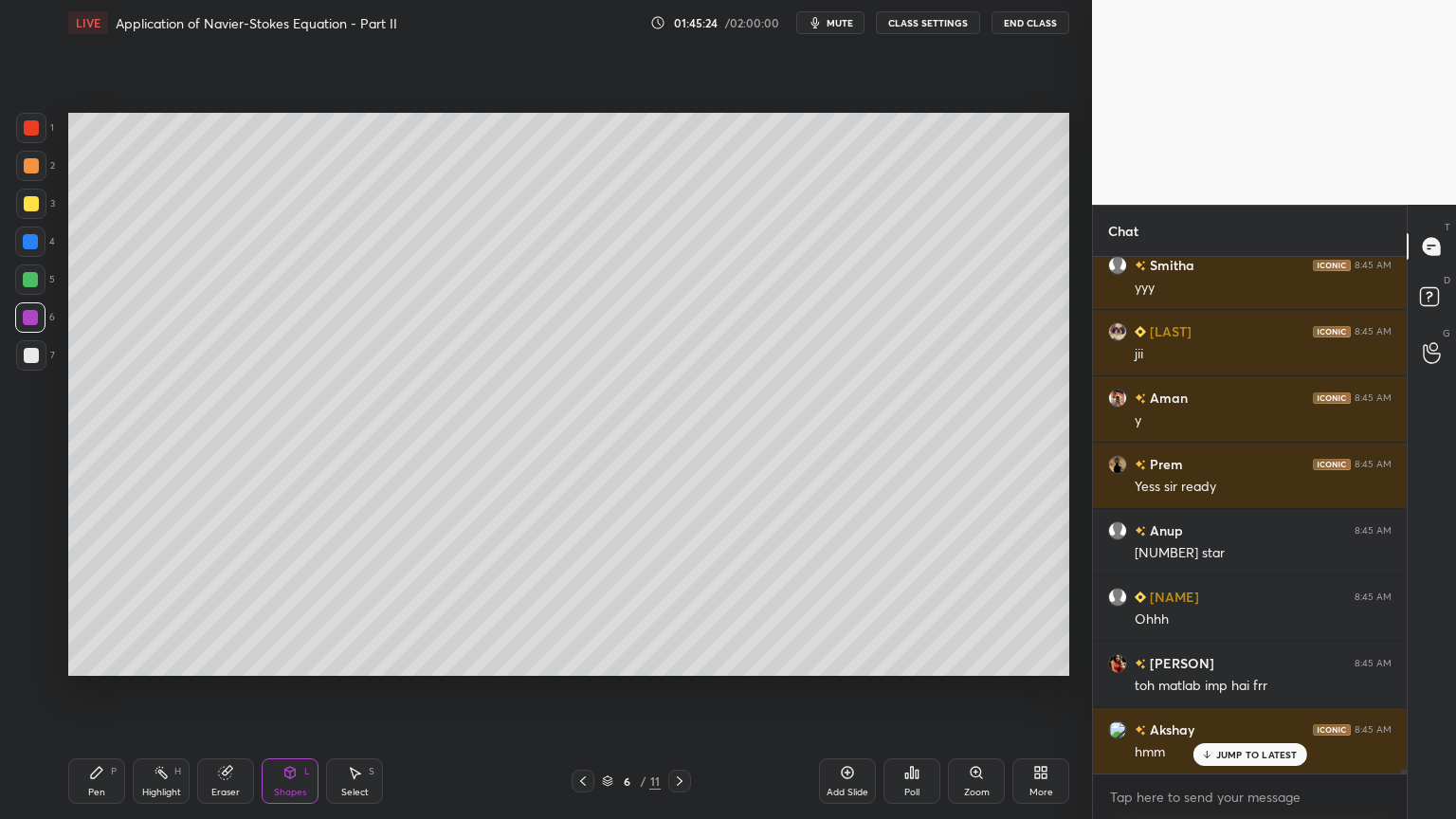 click at bounding box center [680, 781] 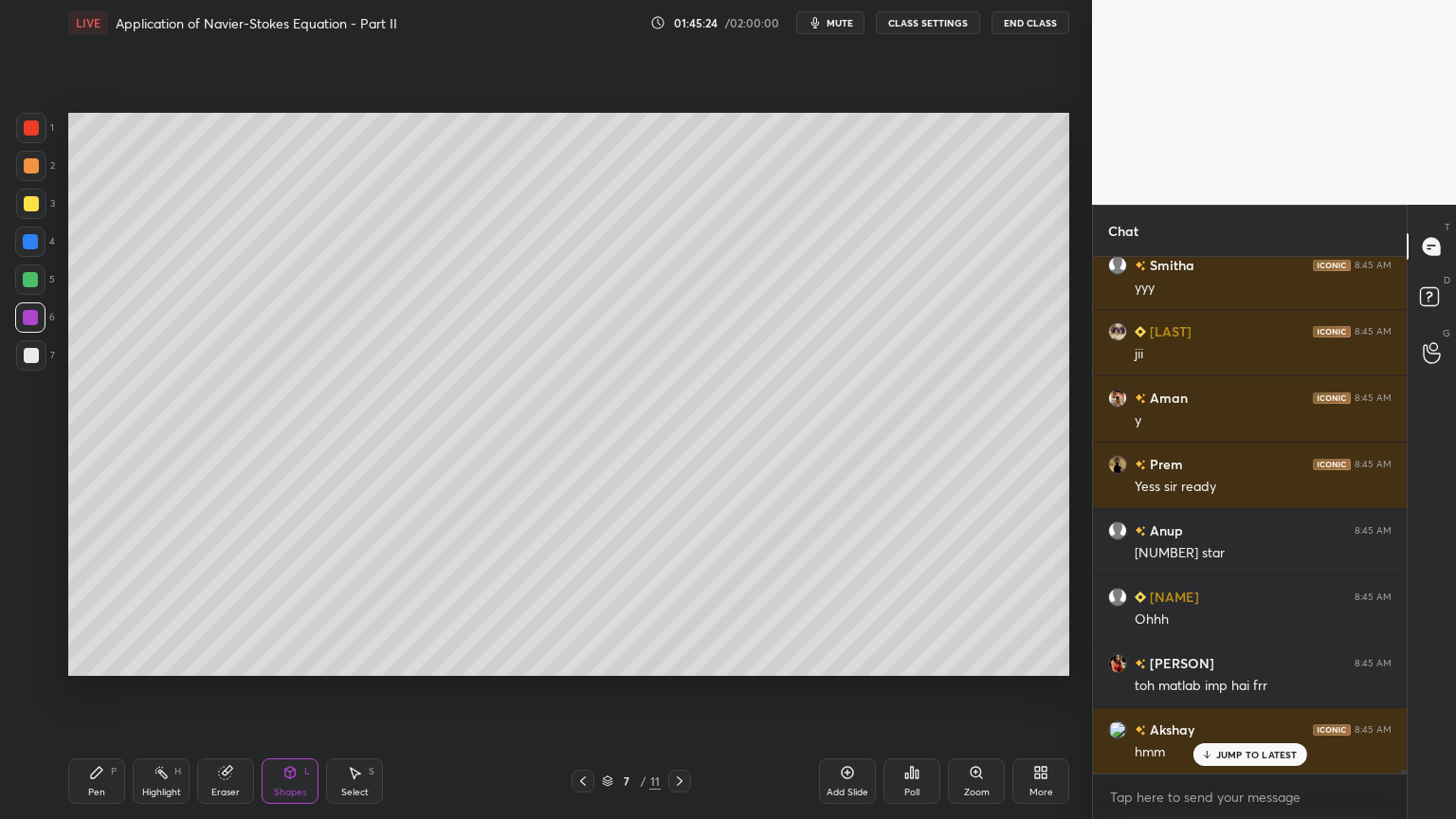 click at bounding box center [680, 781] 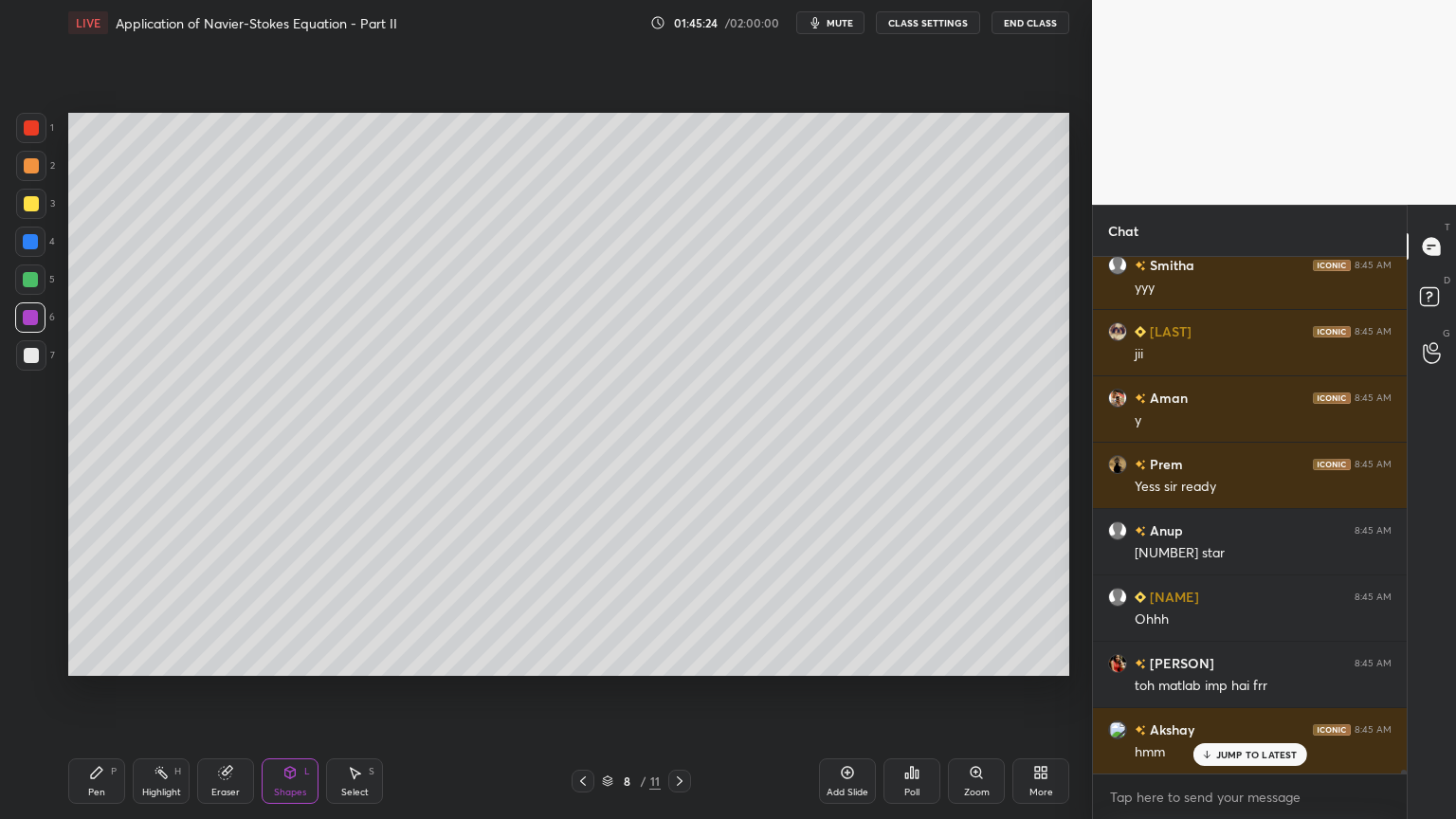 click at bounding box center (680, 781) 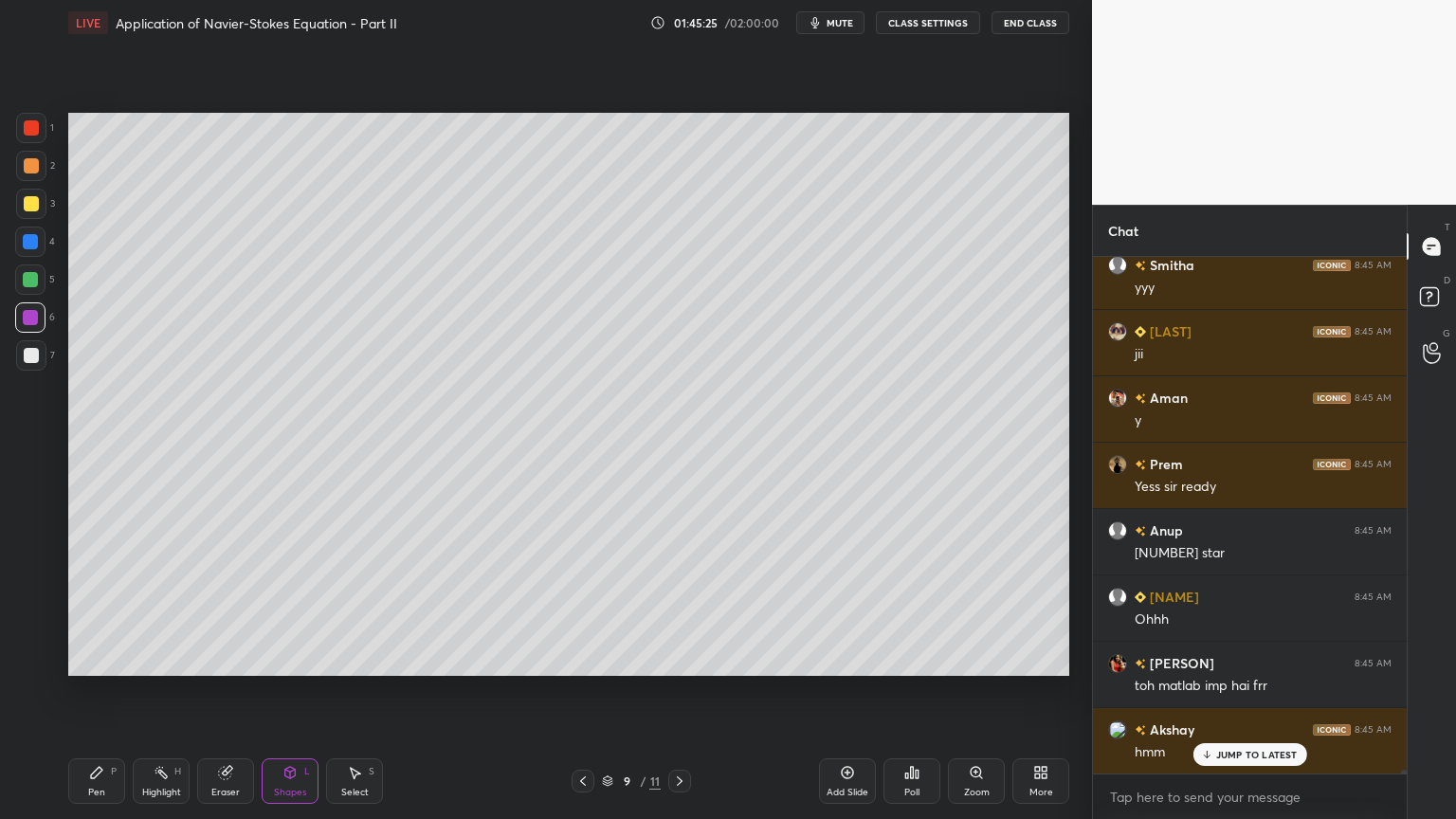 click 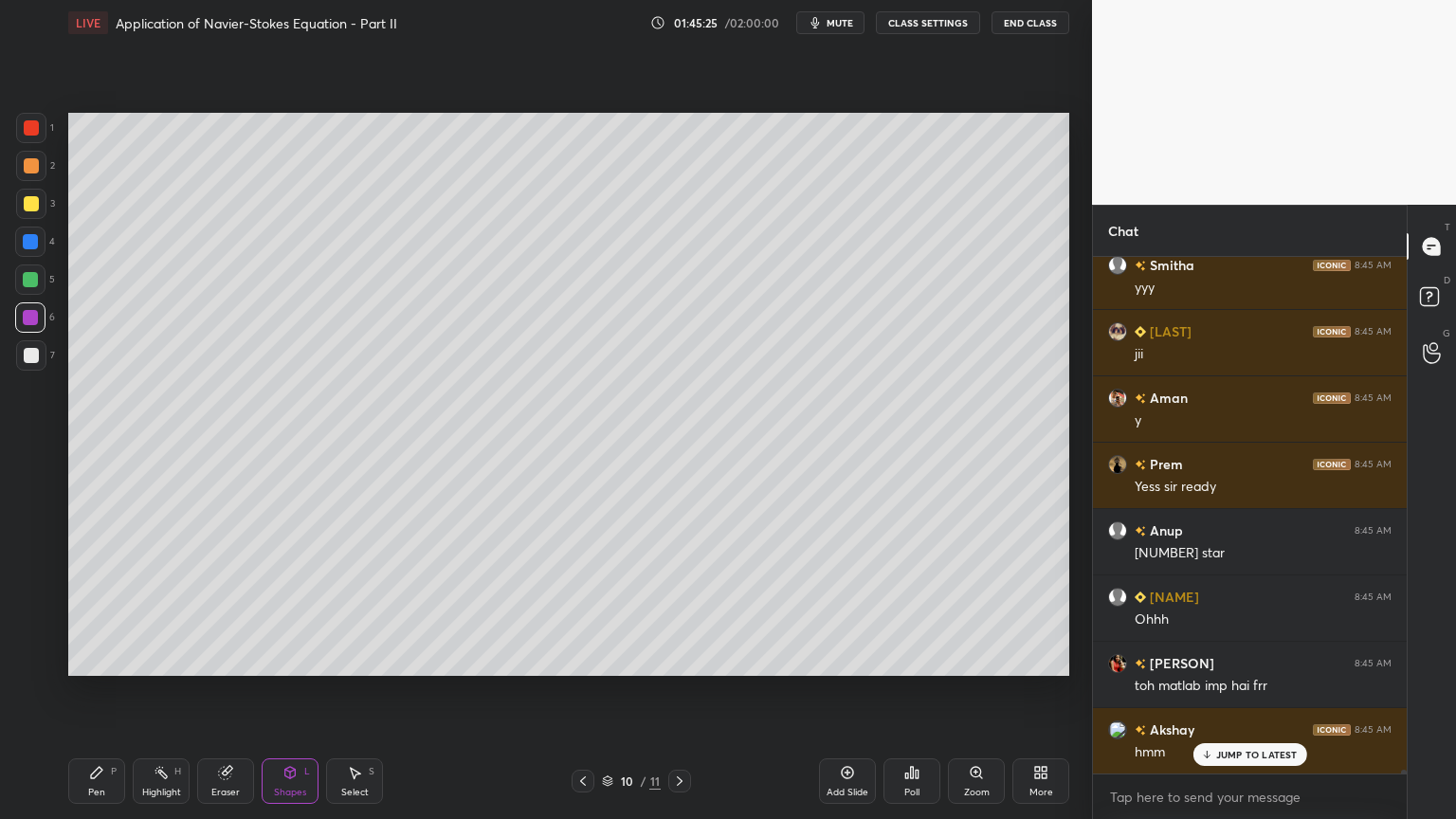 click 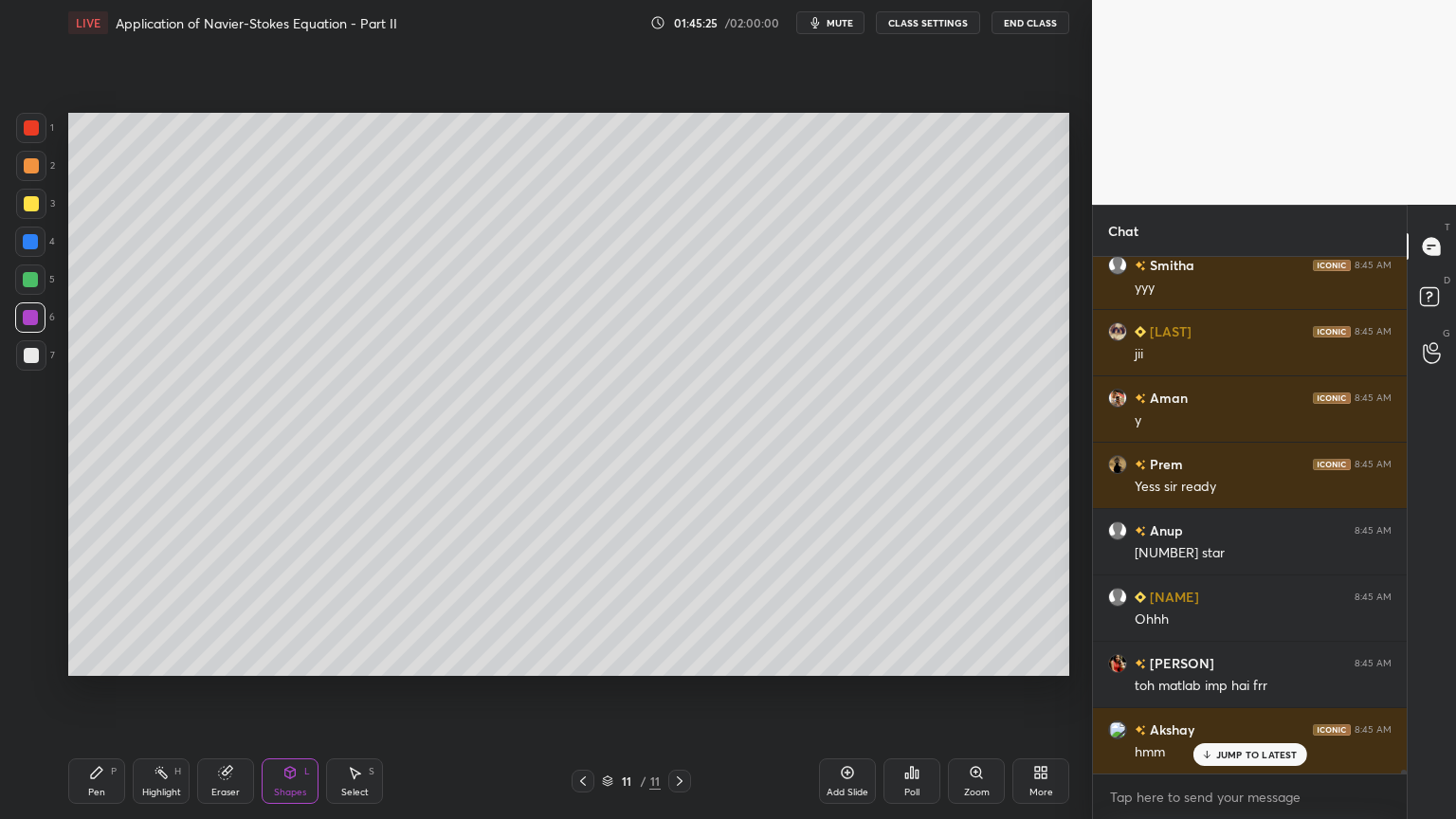 click 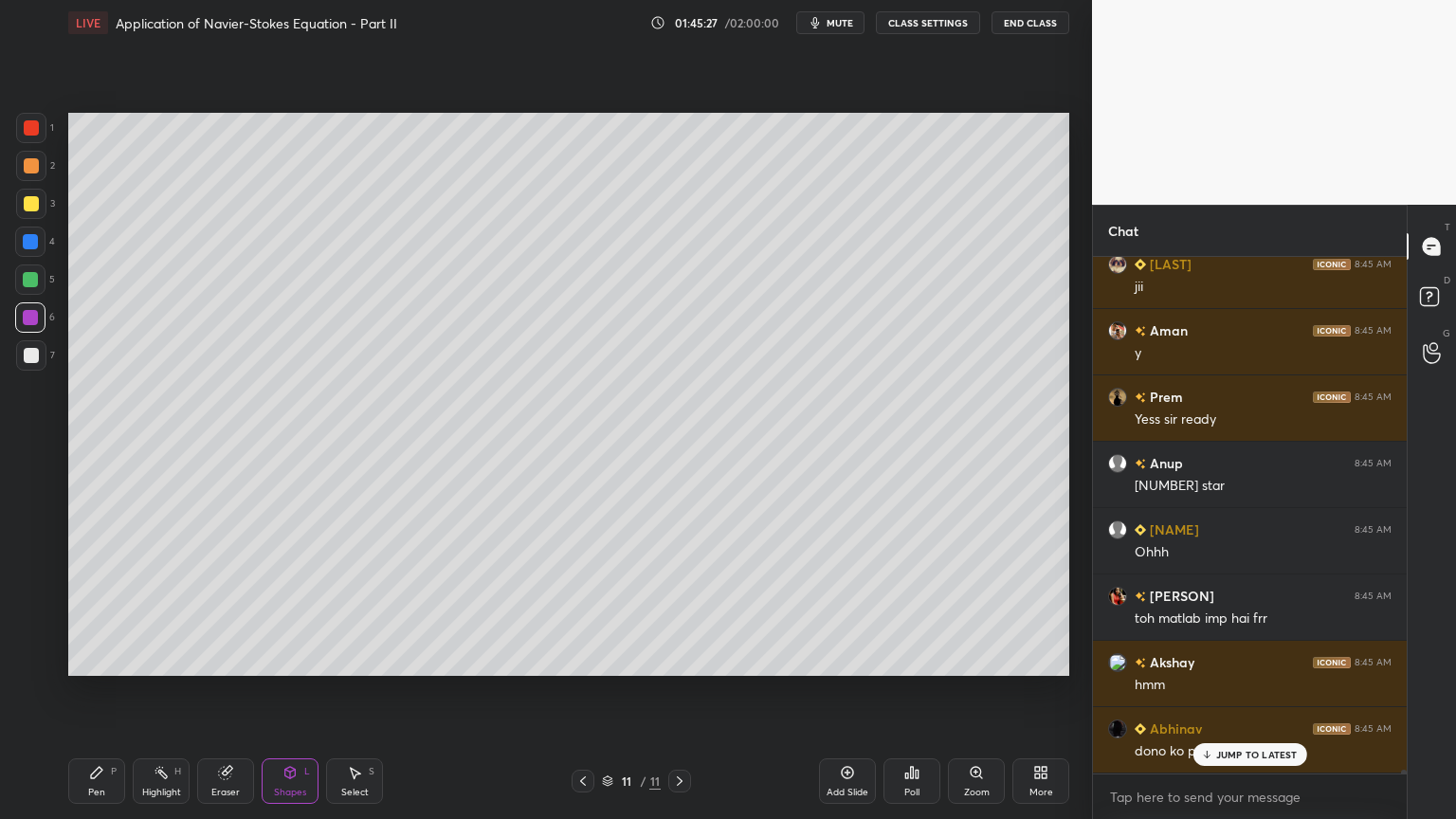 scroll, scrollTop: 79682, scrollLeft: 0, axis: vertical 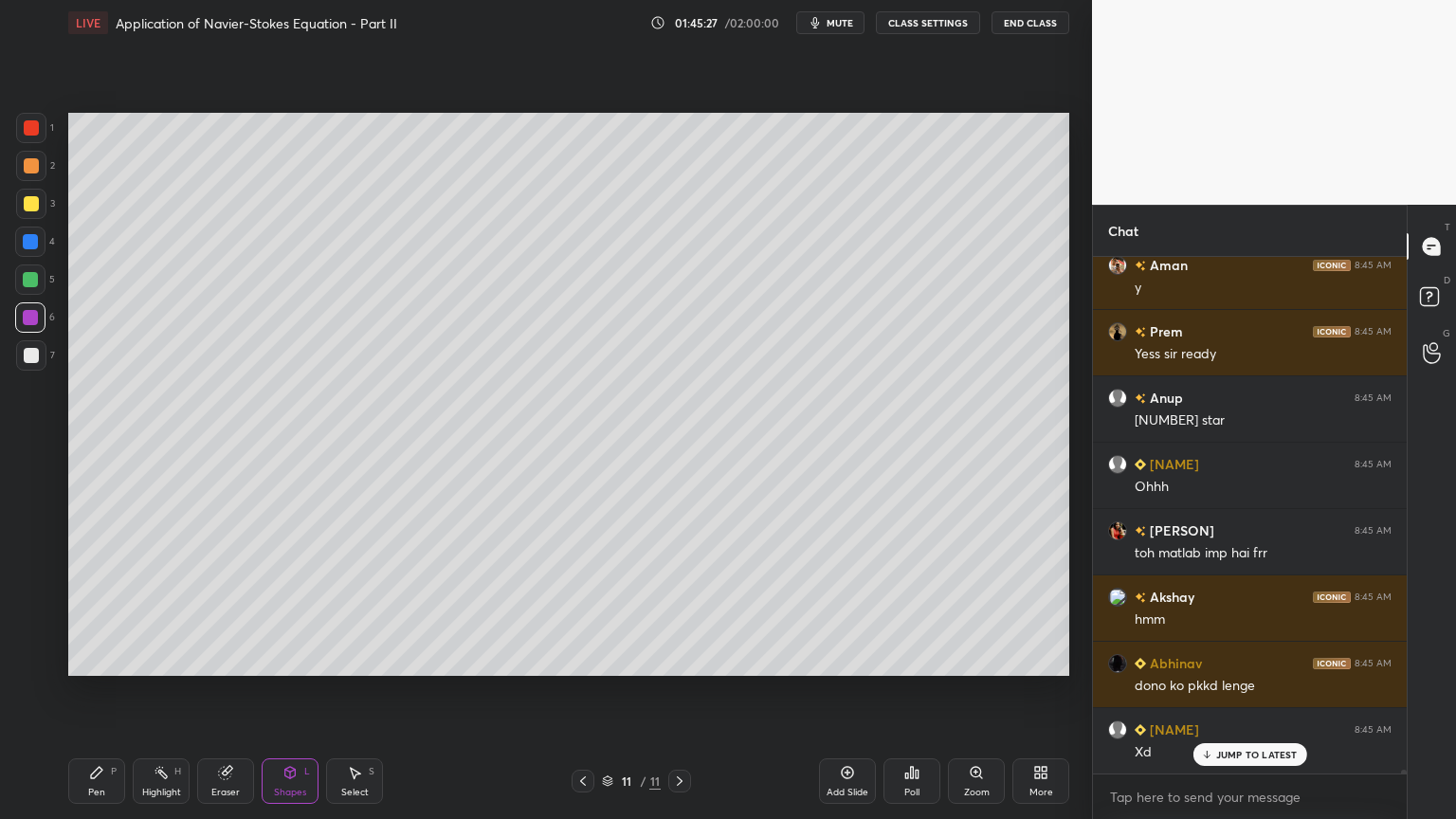 click on "Add Slide" at bounding box center [847, 792] 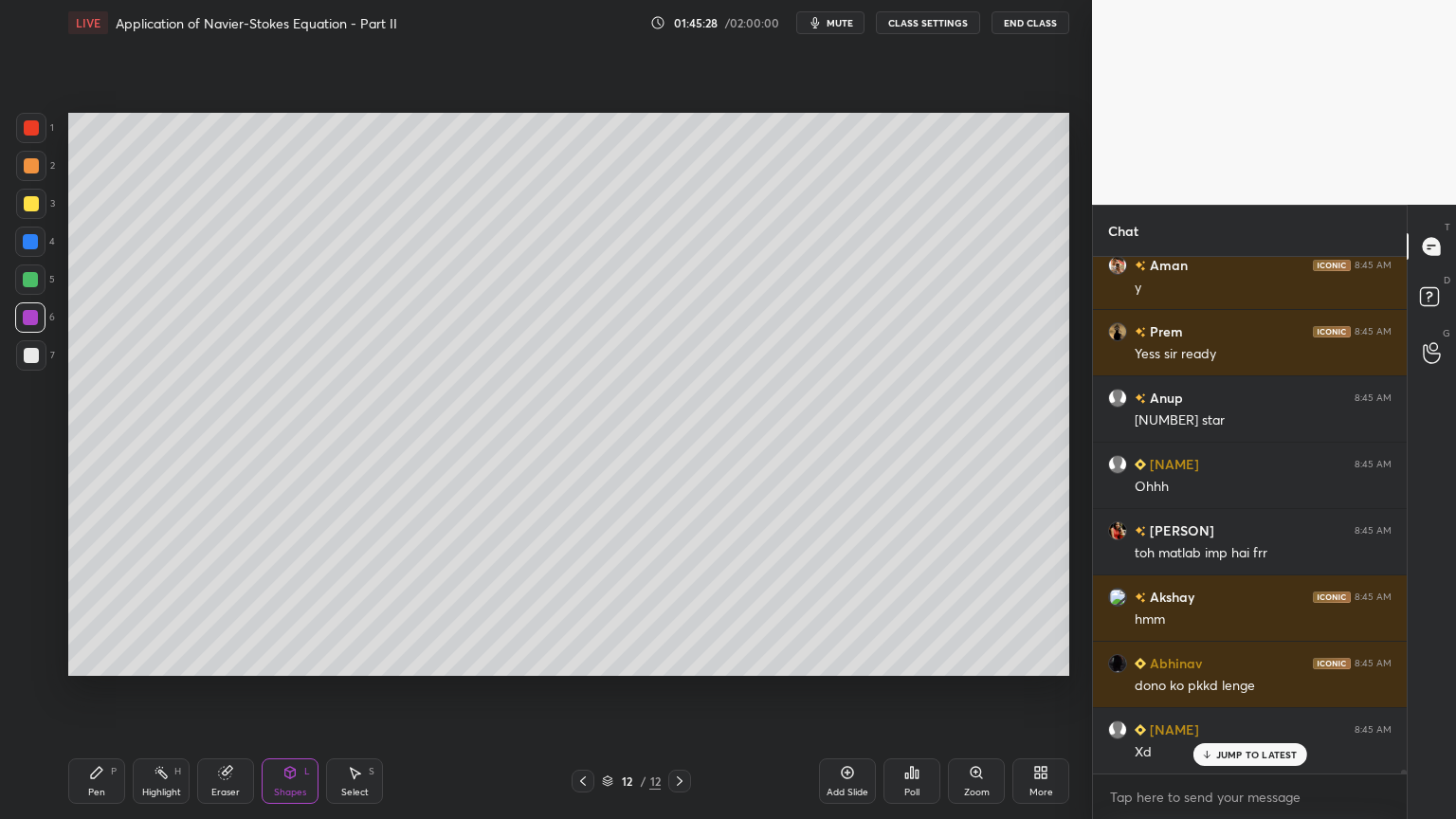 click on "Pen" at bounding box center (97, 792) 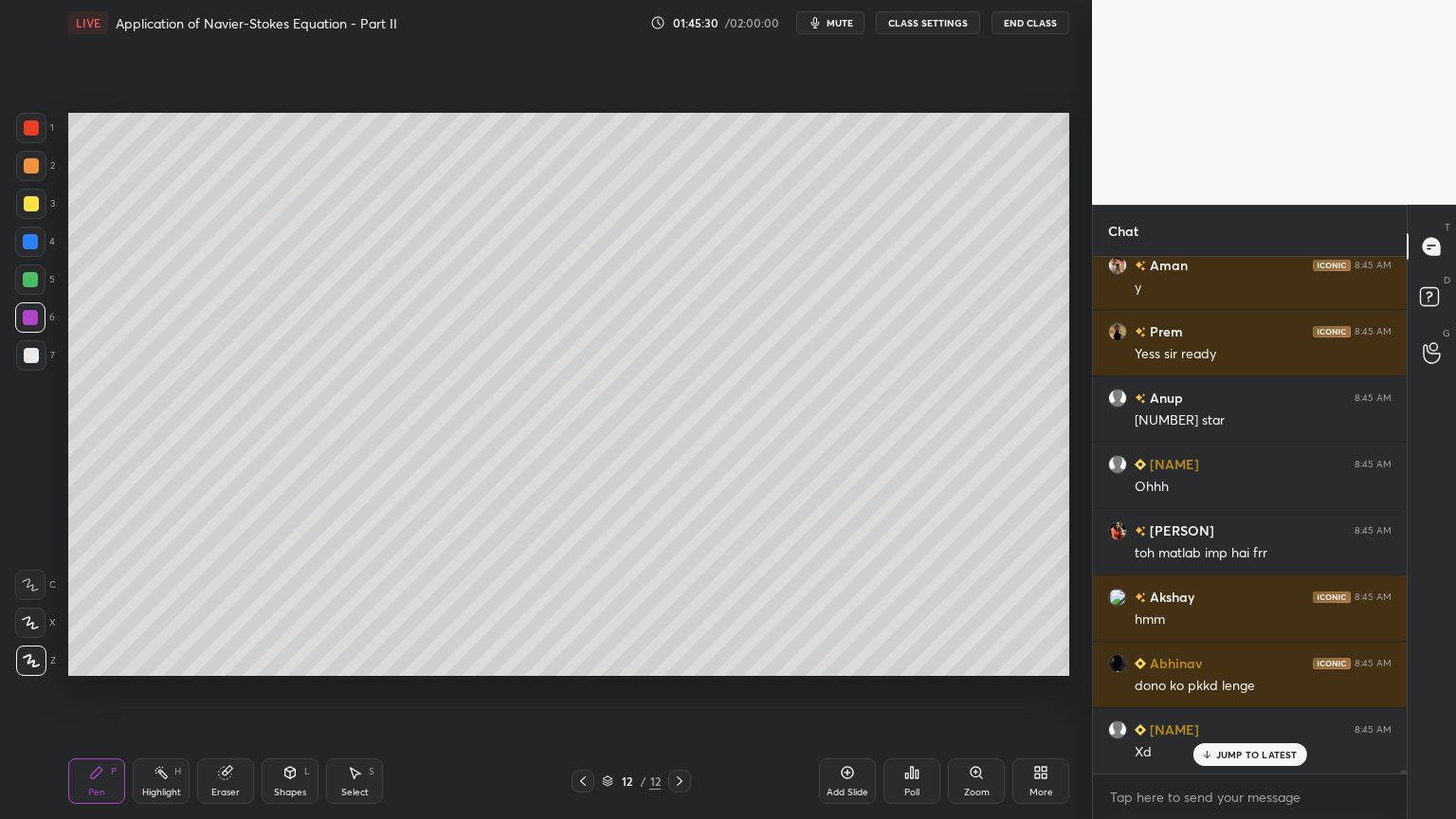 click at bounding box center (31, 204) 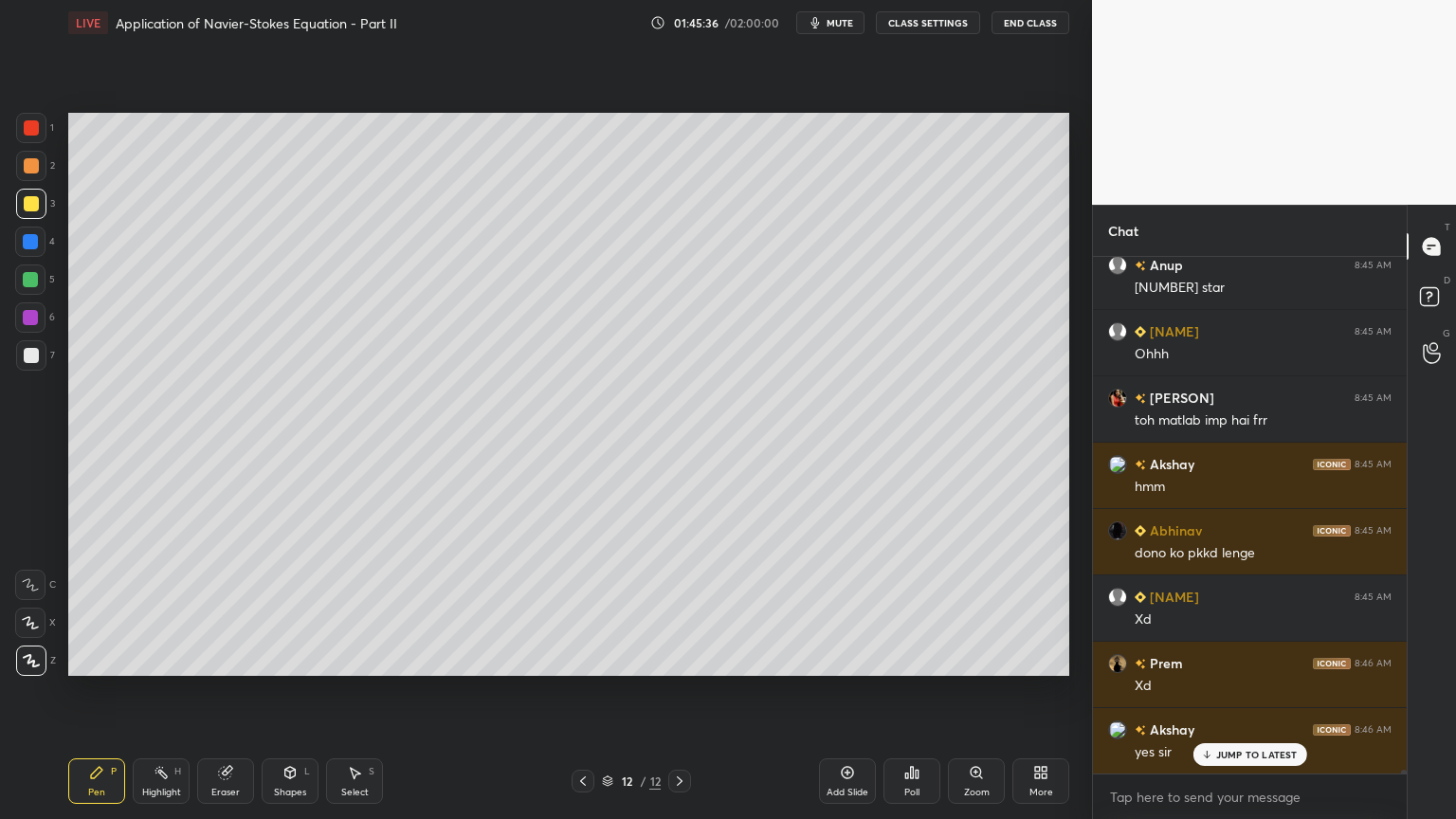 scroll, scrollTop: 79898, scrollLeft: 0, axis: vertical 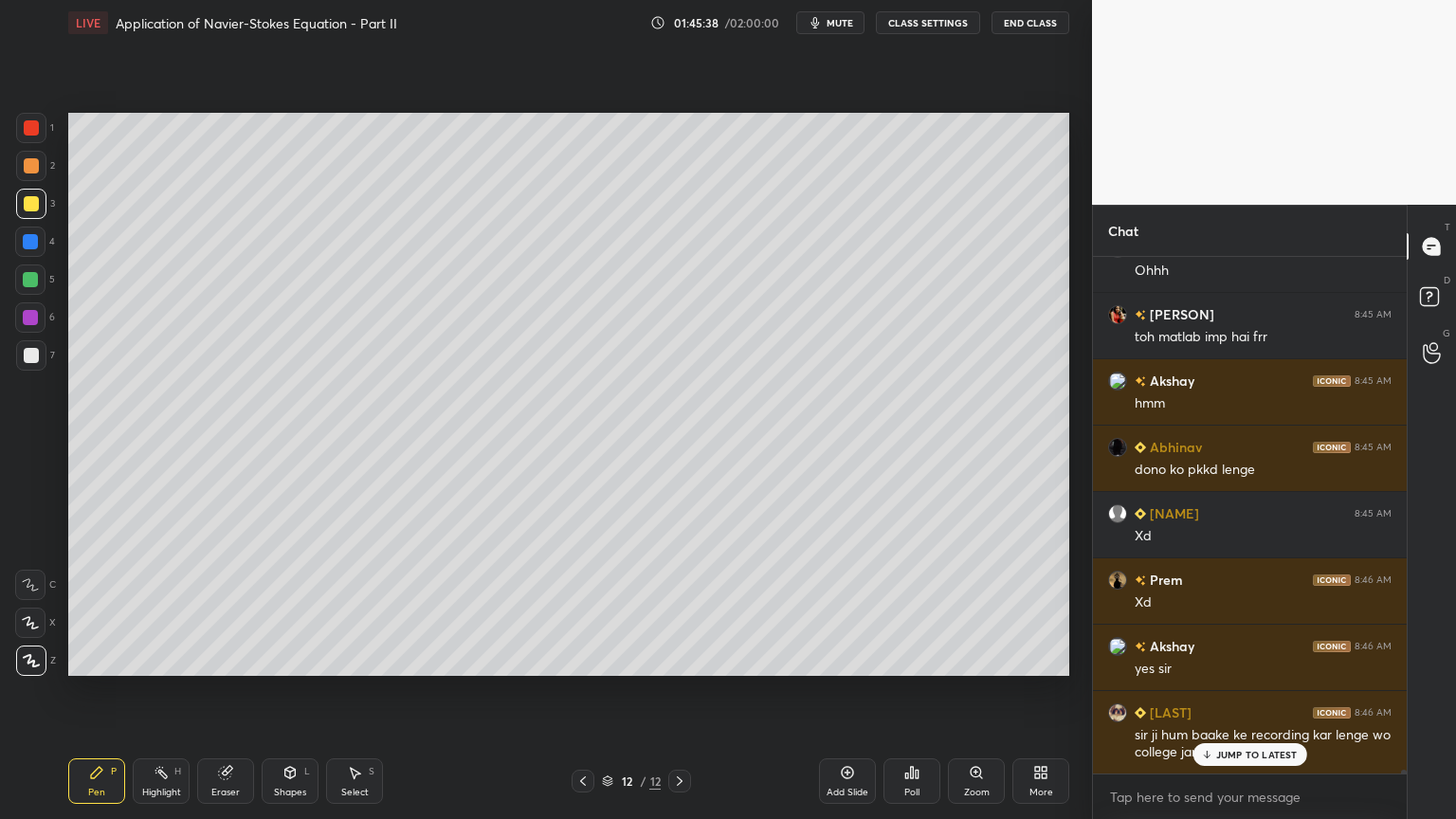 click on "JUMP TO LATEST" at bounding box center [1249, 755] 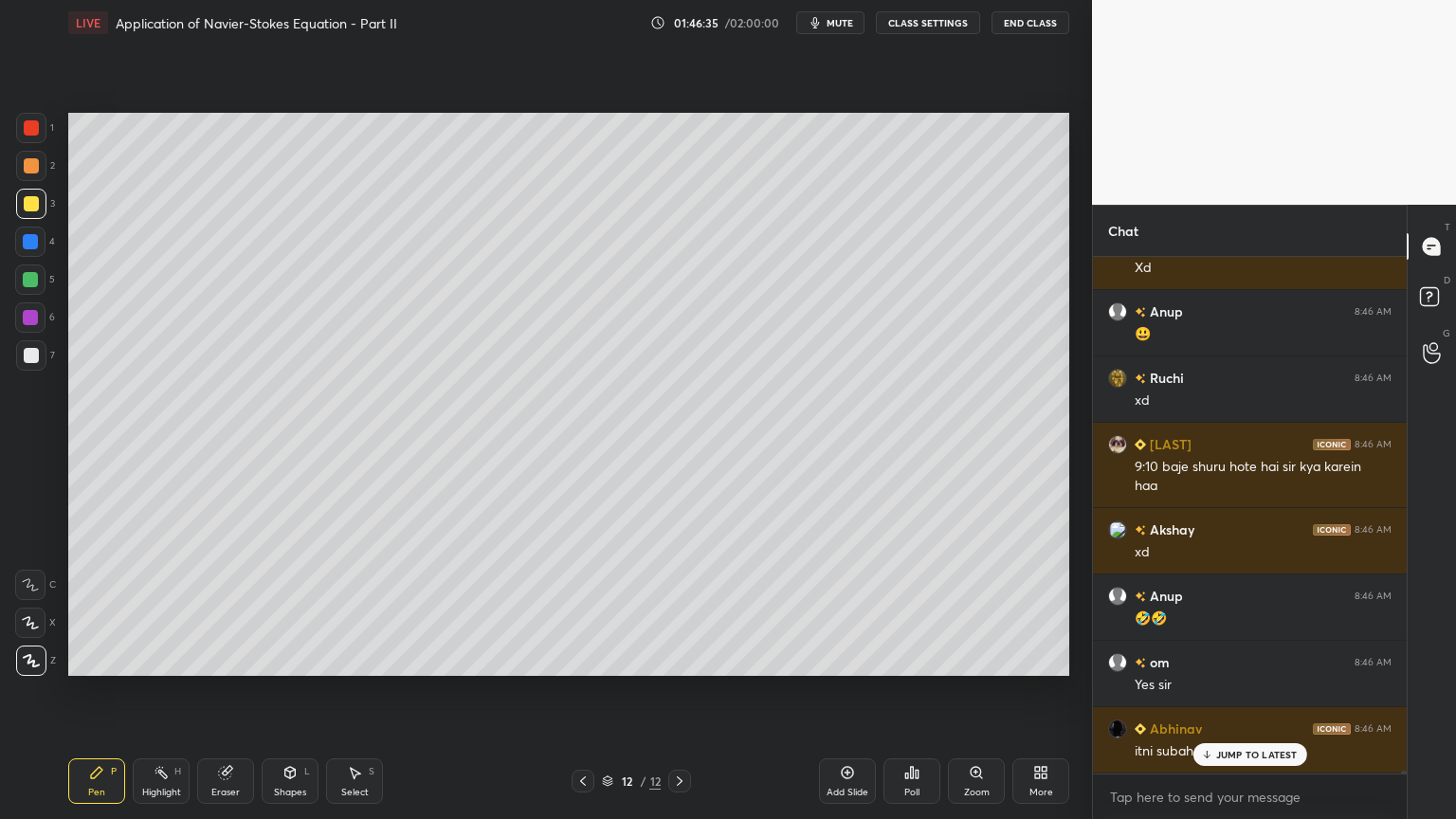 scroll, scrollTop: 80998, scrollLeft: 0, axis: vertical 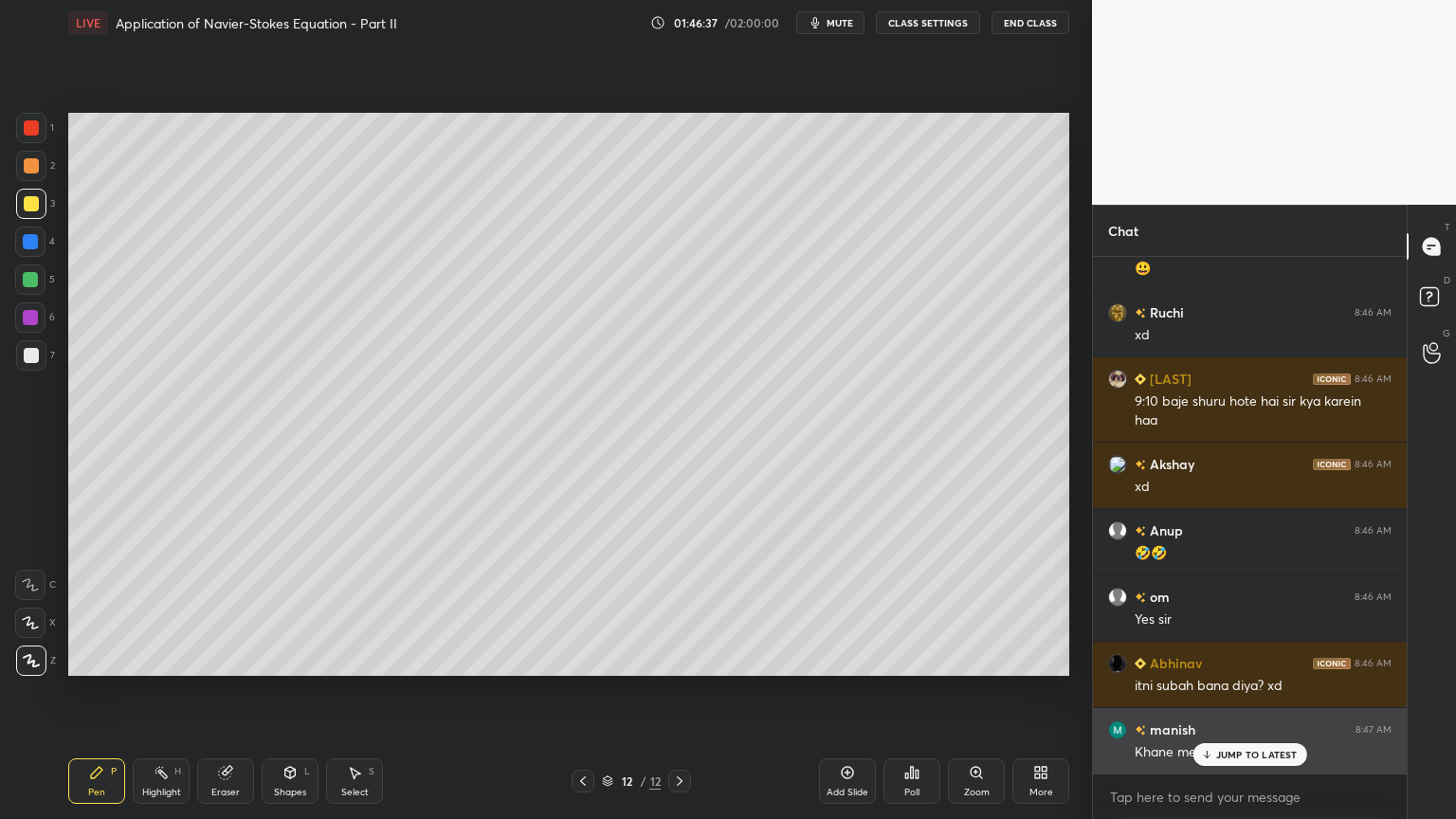 click on "JUMP TO LATEST" at bounding box center [1249, 755] 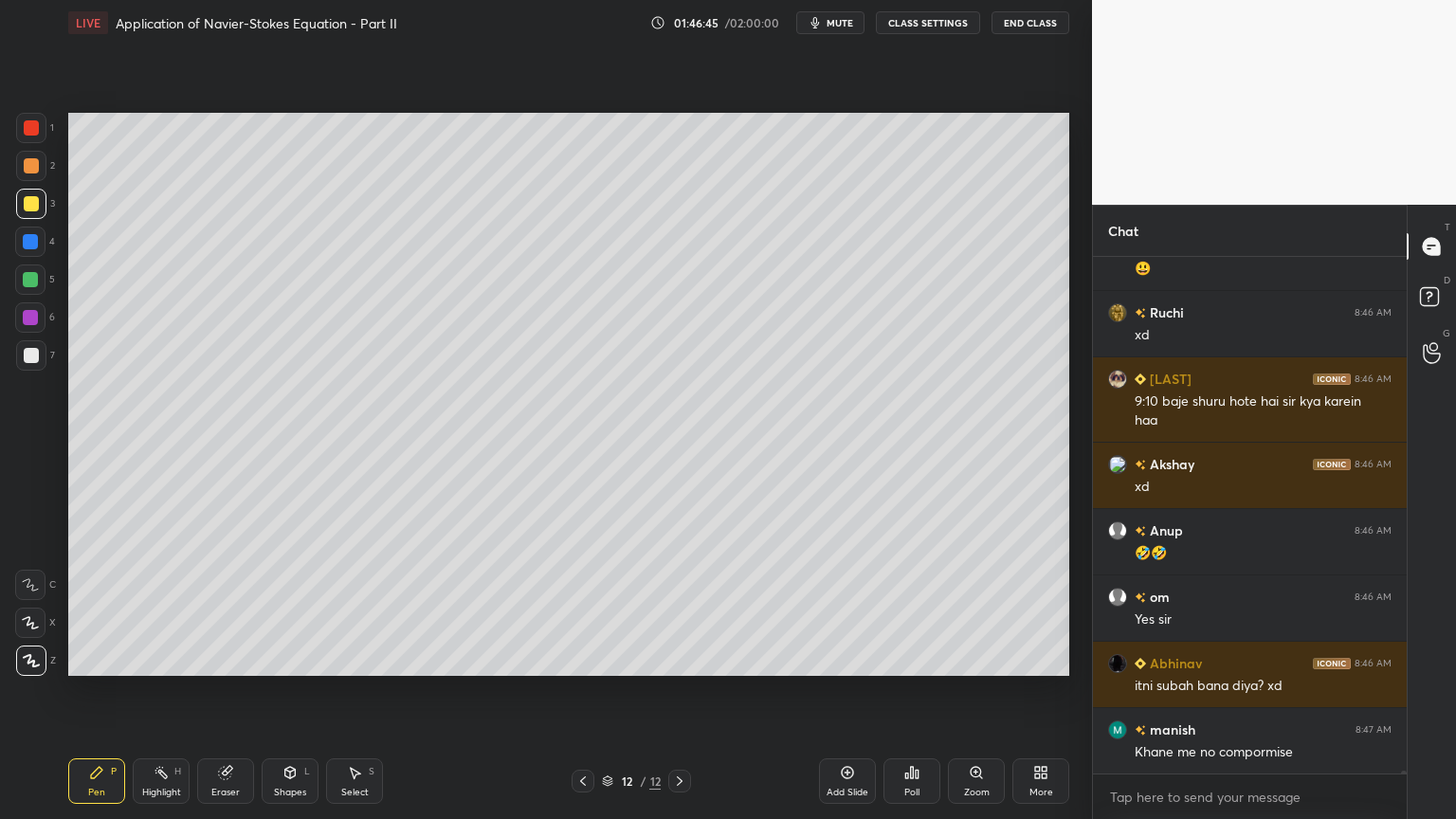 drag, startPoint x: 28, startPoint y: 137, endPoint x: 28, endPoint y: 150, distance: 13 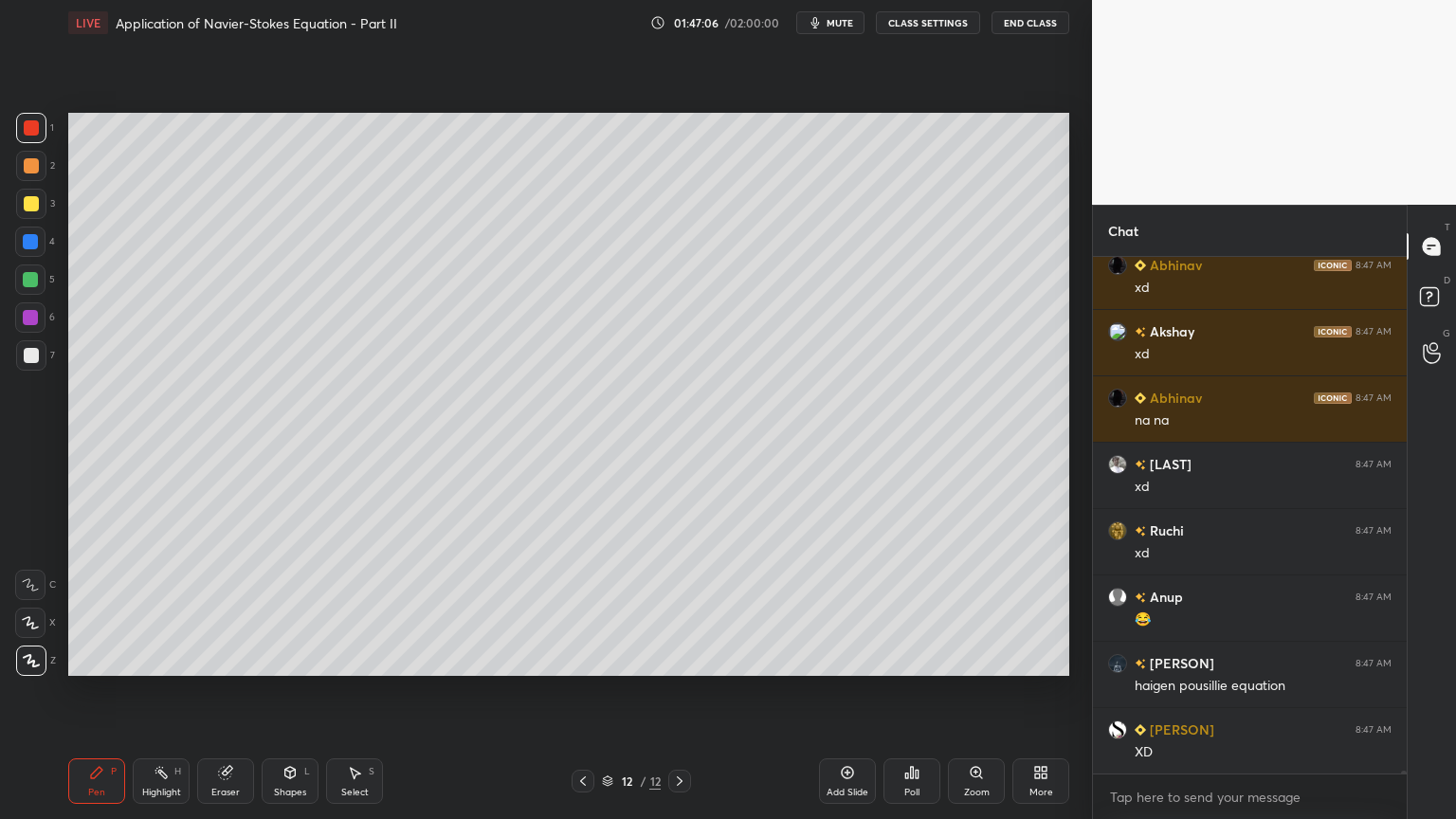 scroll, scrollTop: 81596, scrollLeft: 0, axis: vertical 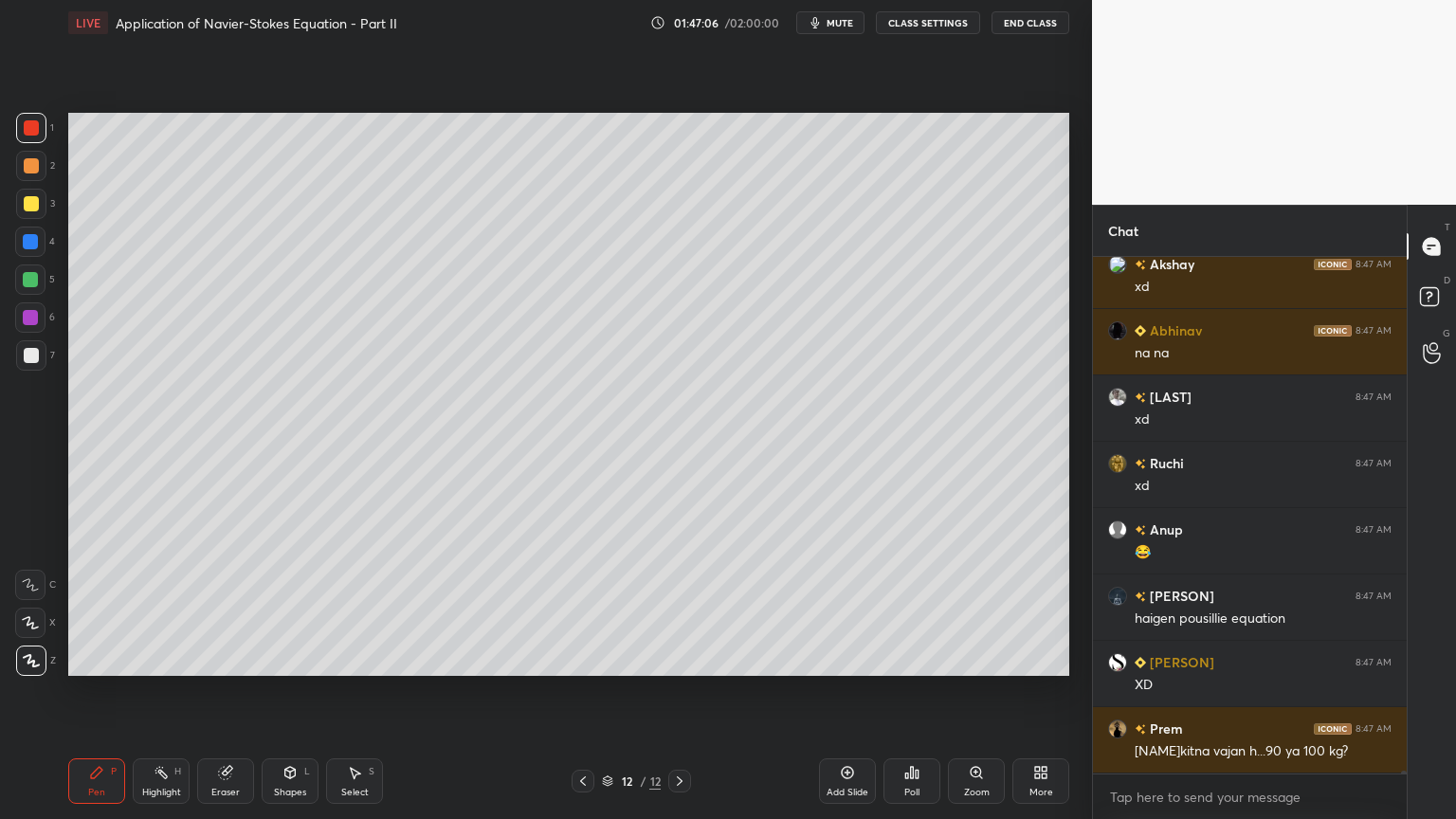 click on "Pen P Highlight H Eraser Shapes L Select S" at bounding box center [256, 781] 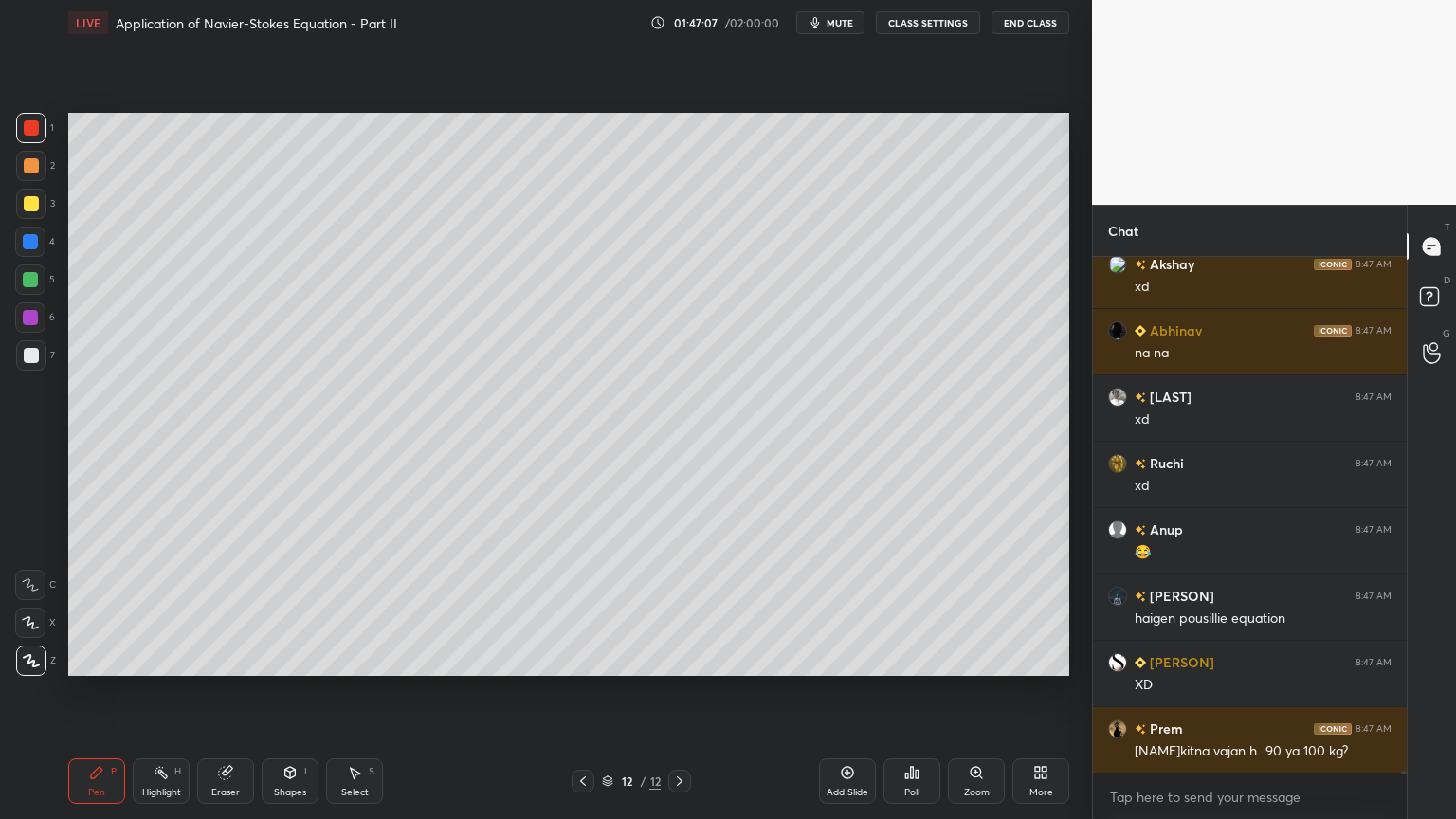 scroll, scrollTop: 81679, scrollLeft: 0, axis: vertical 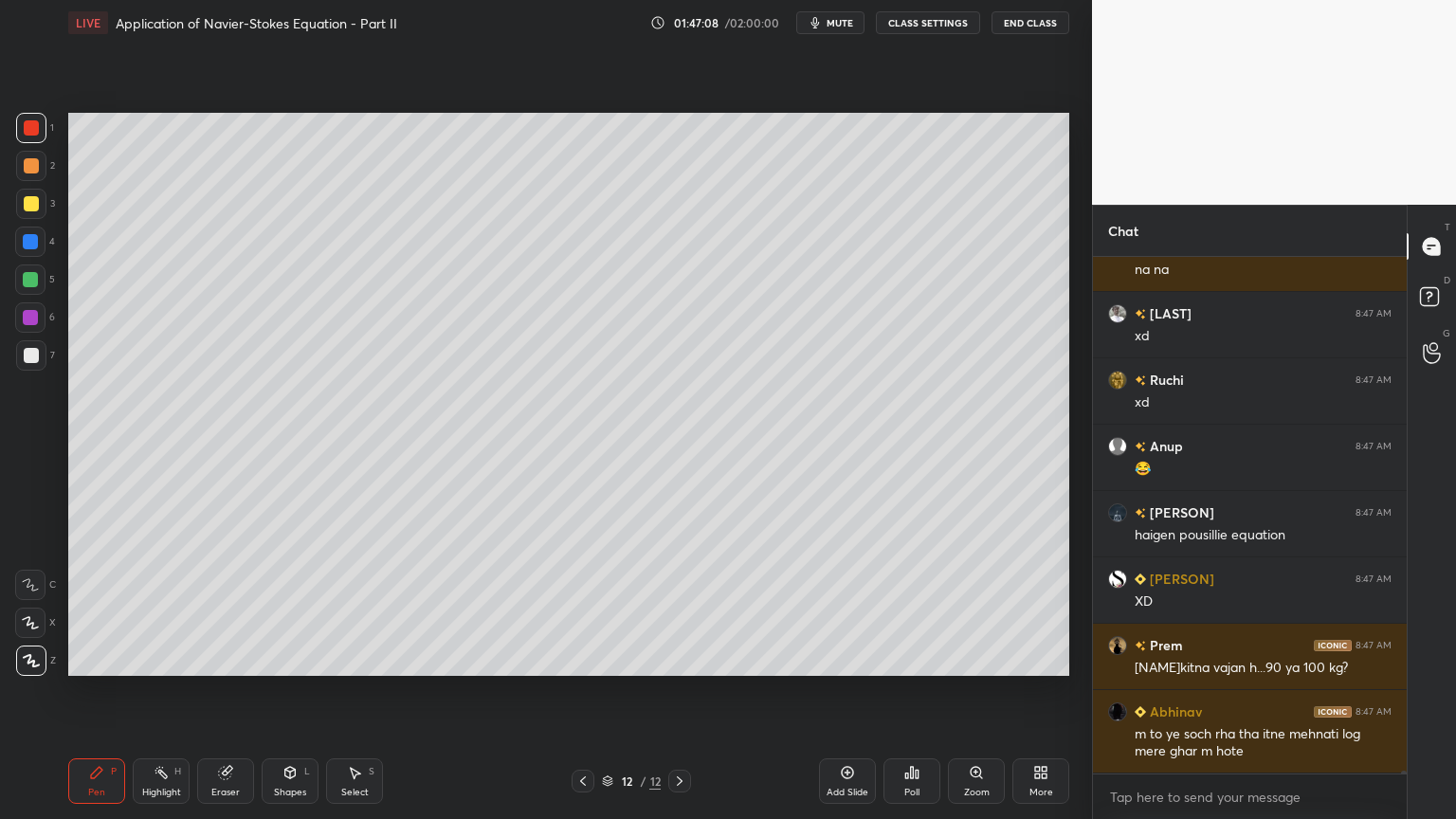 click on "Eraser" at bounding box center (226, 781) 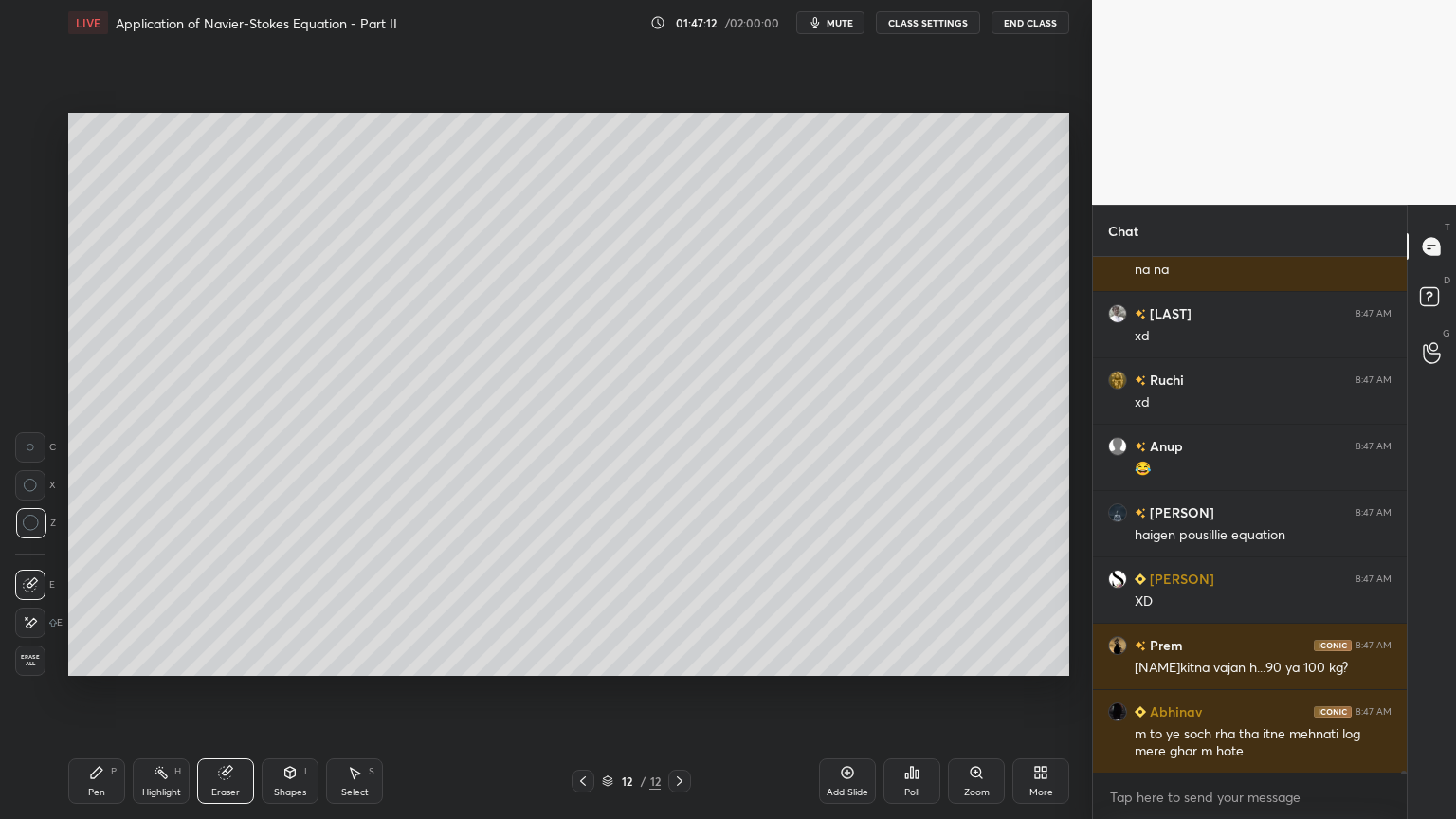 click 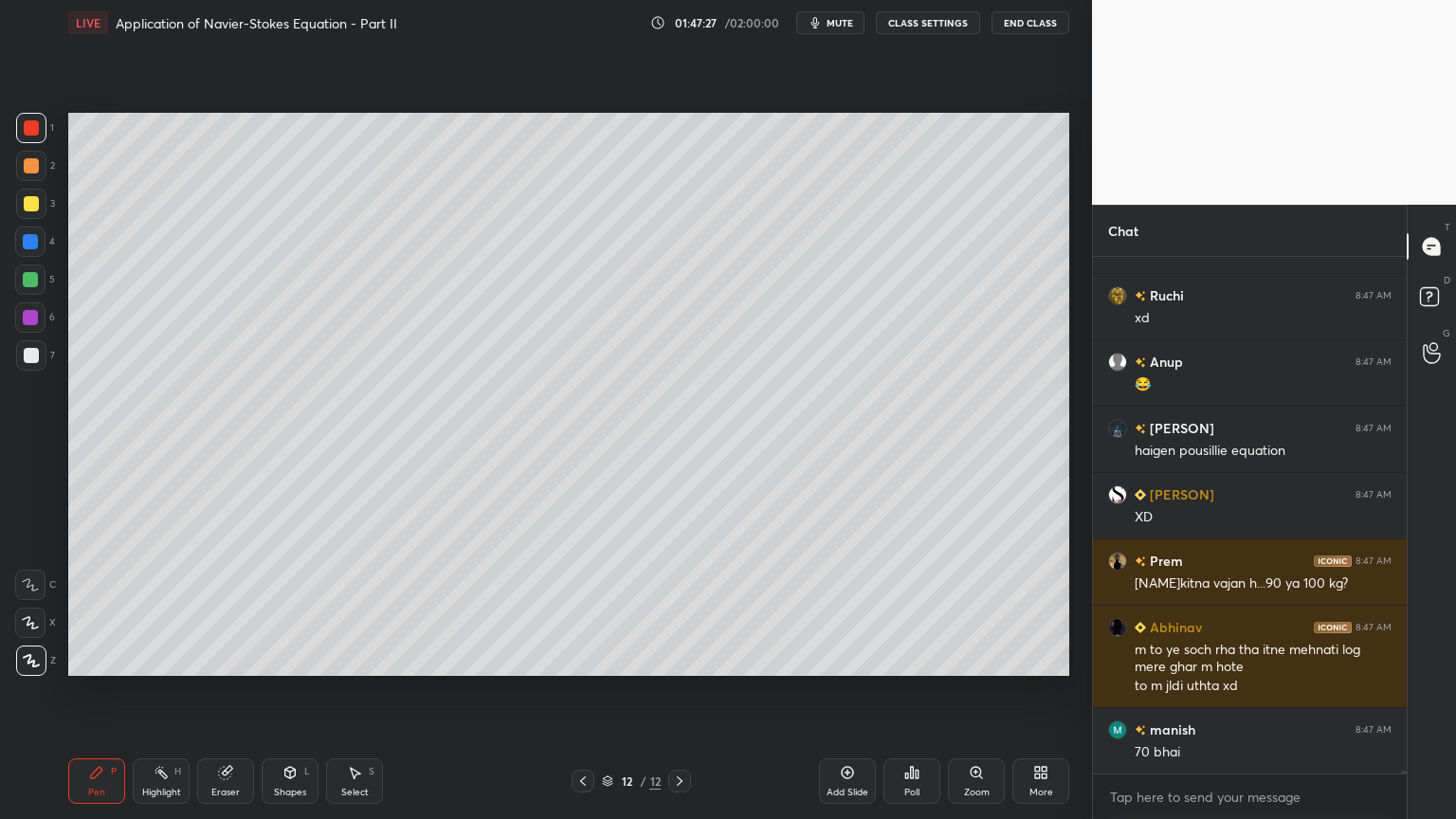 scroll, scrollTop: 81831, scrollLeft: 0, axis: vertical 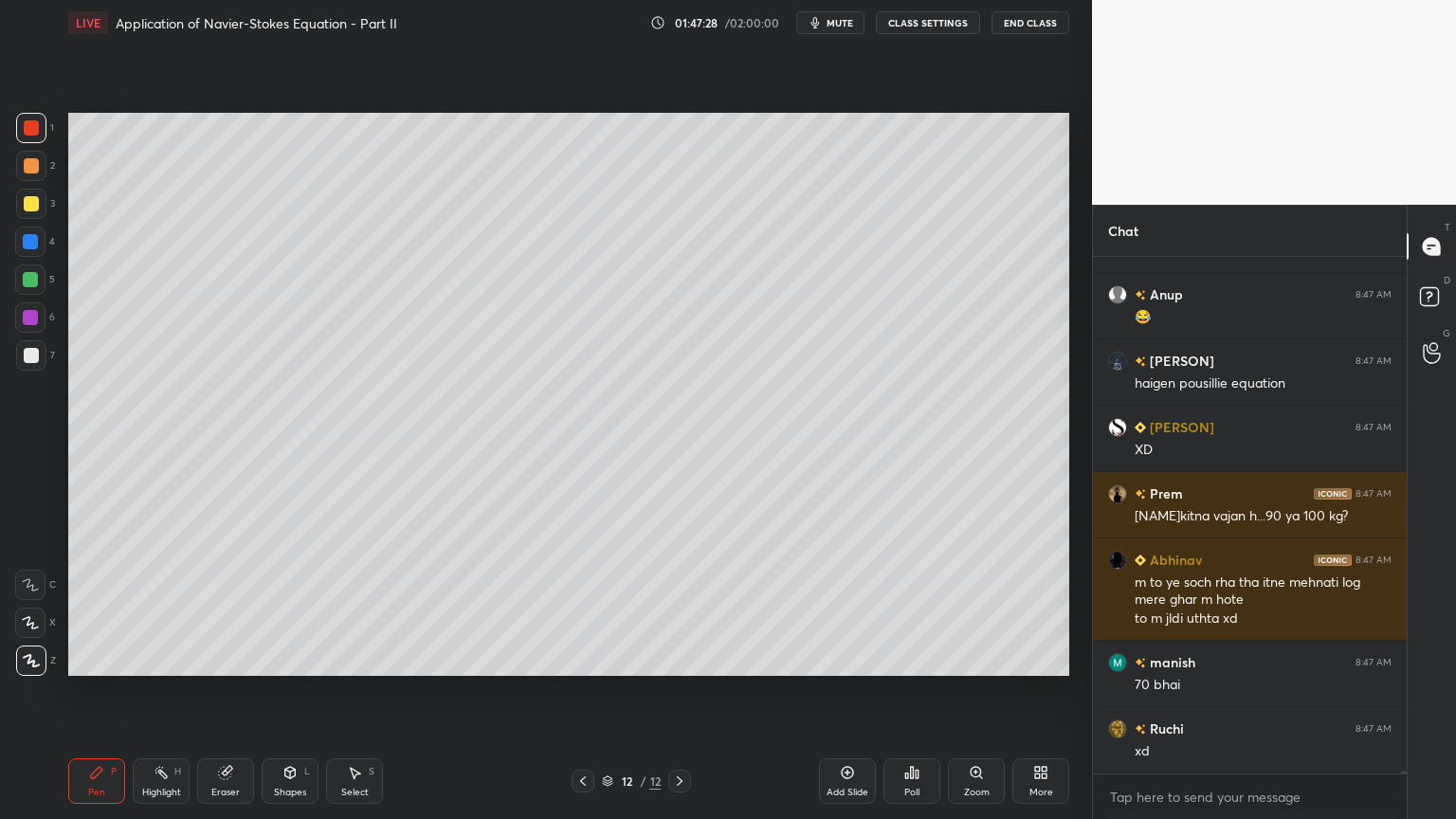 drag, startPoint x: 236, startPoint y: 778, endPoint x: 251, endPoint y: 765, distance: 19.849433 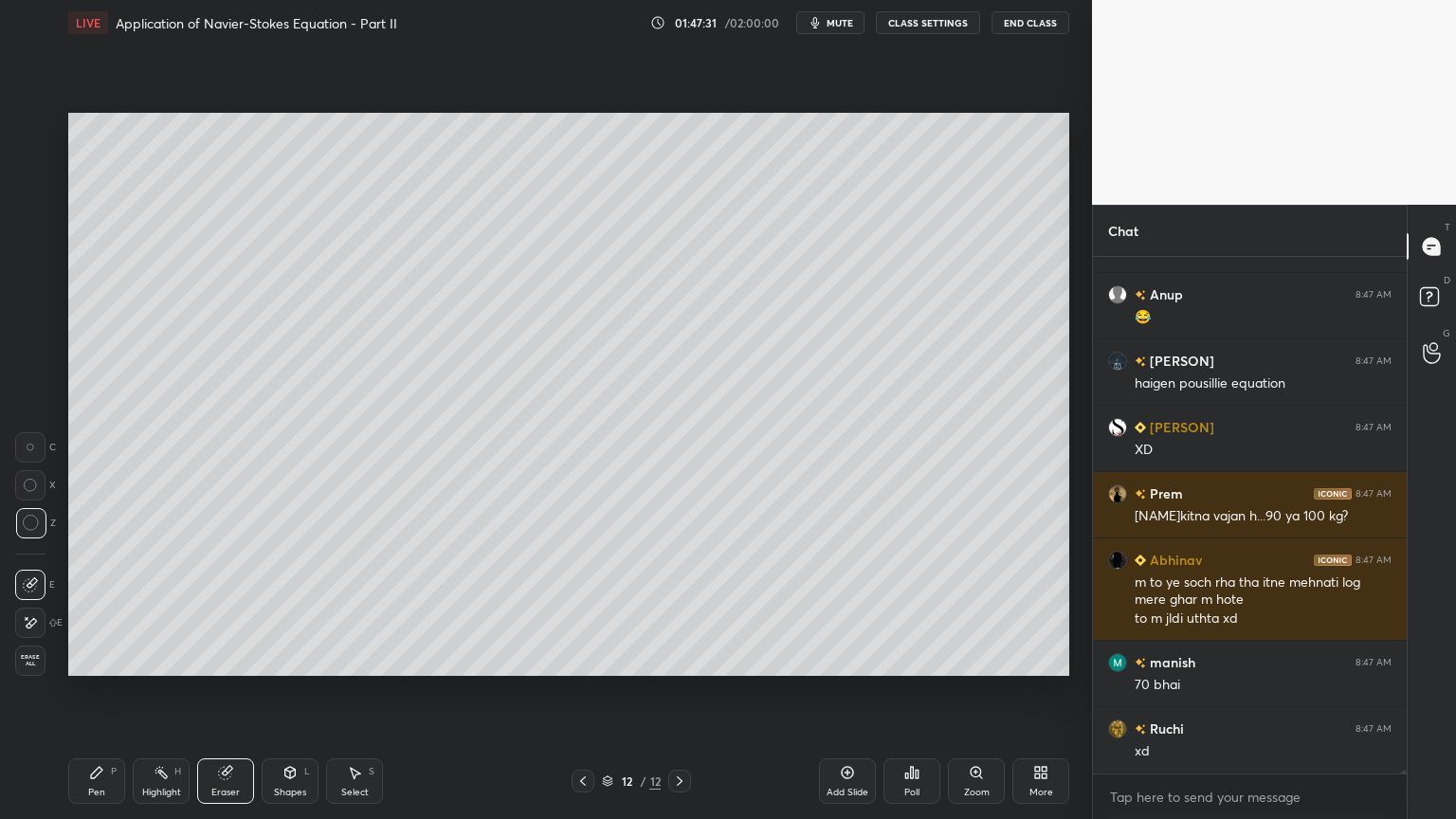 click on "Pen P" at bounding box center [97, 781] 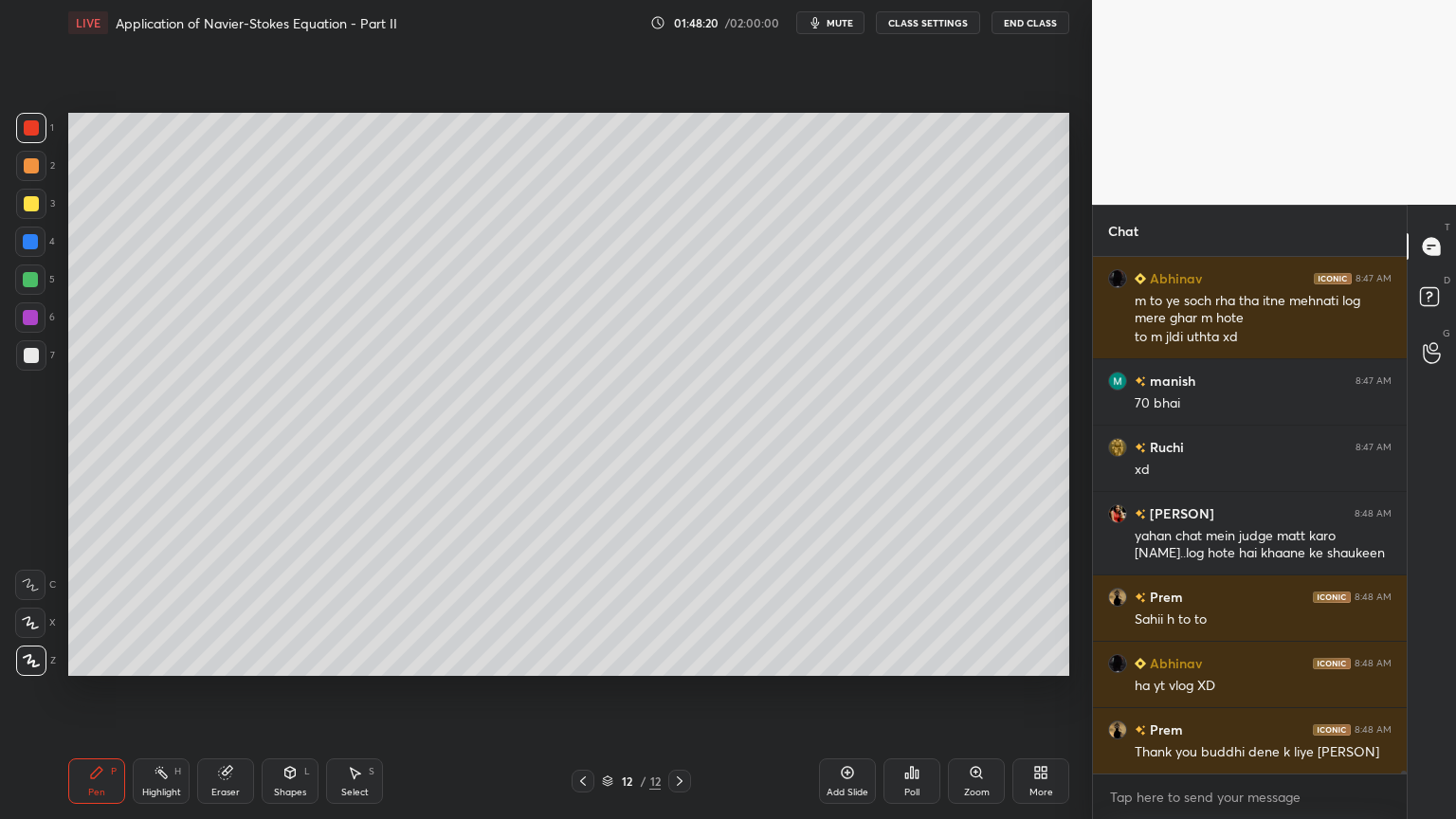 scroll, scrollTop: 82180, scrollLeft: 0, axis: vertical 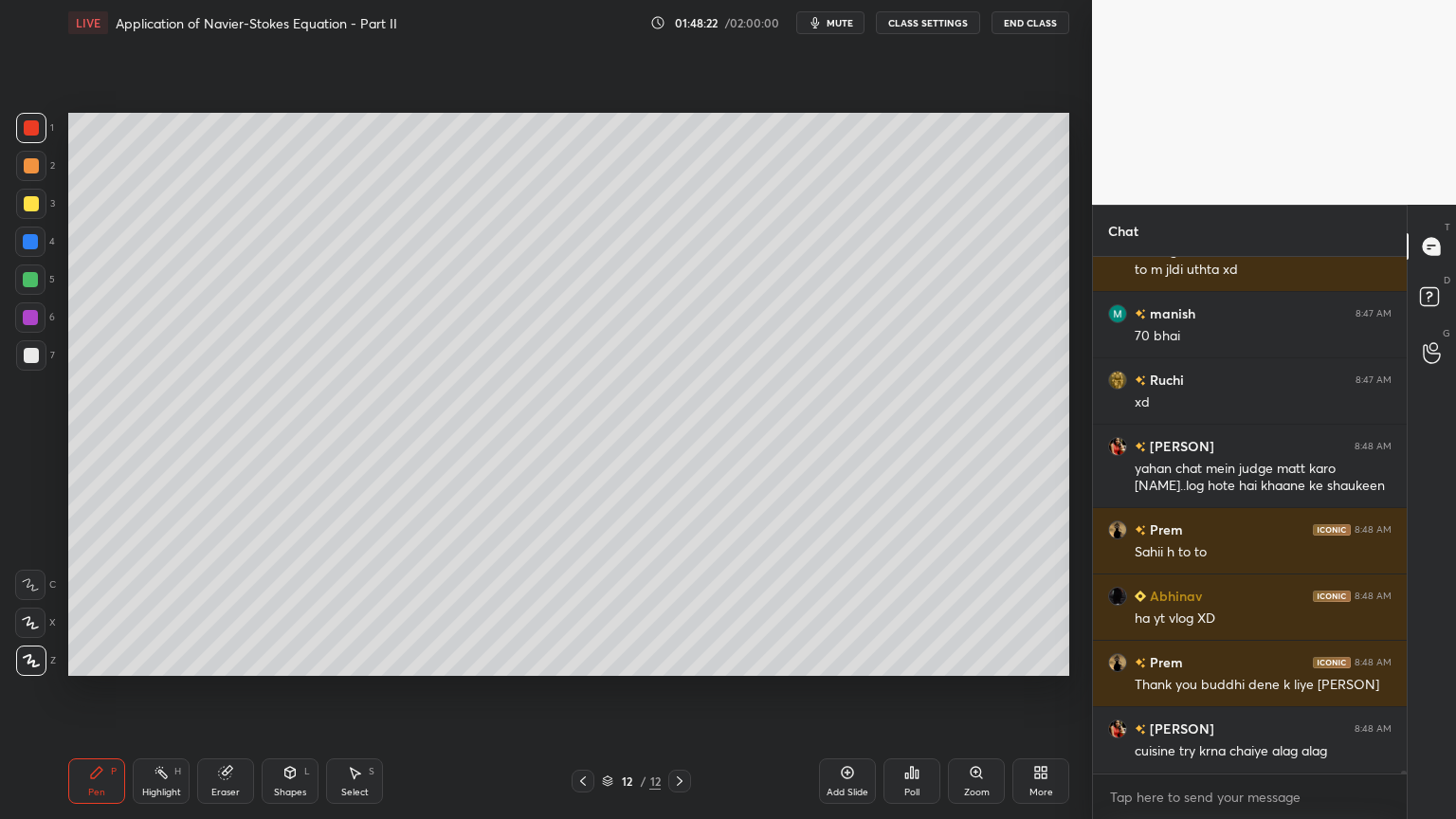 click on "Select" at bounding box center (355, 792) 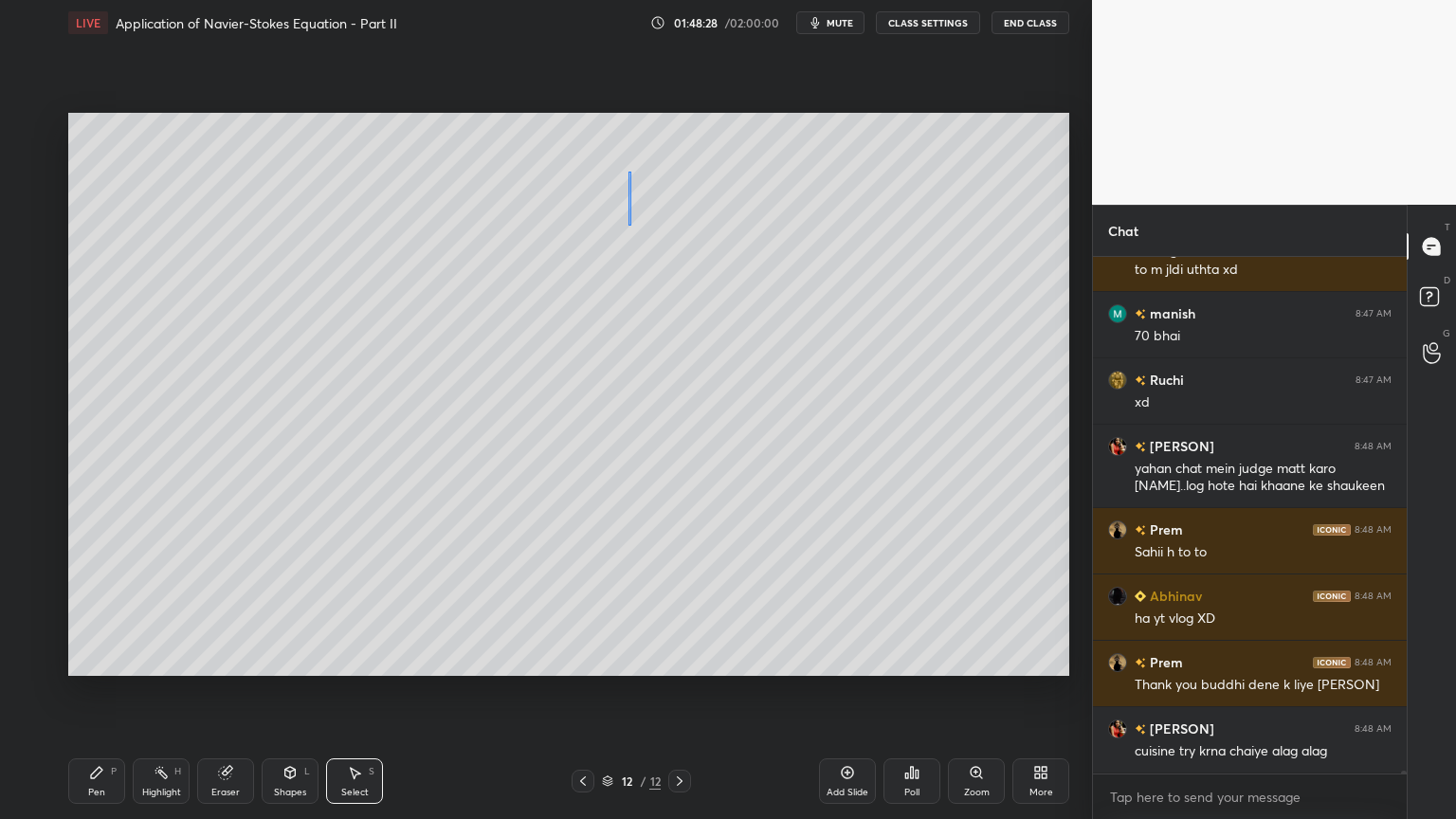 drag, startPoint x: 628, startPoint y: 171, endPoint x: 629, endPoint y: 226, distance: 55.00909 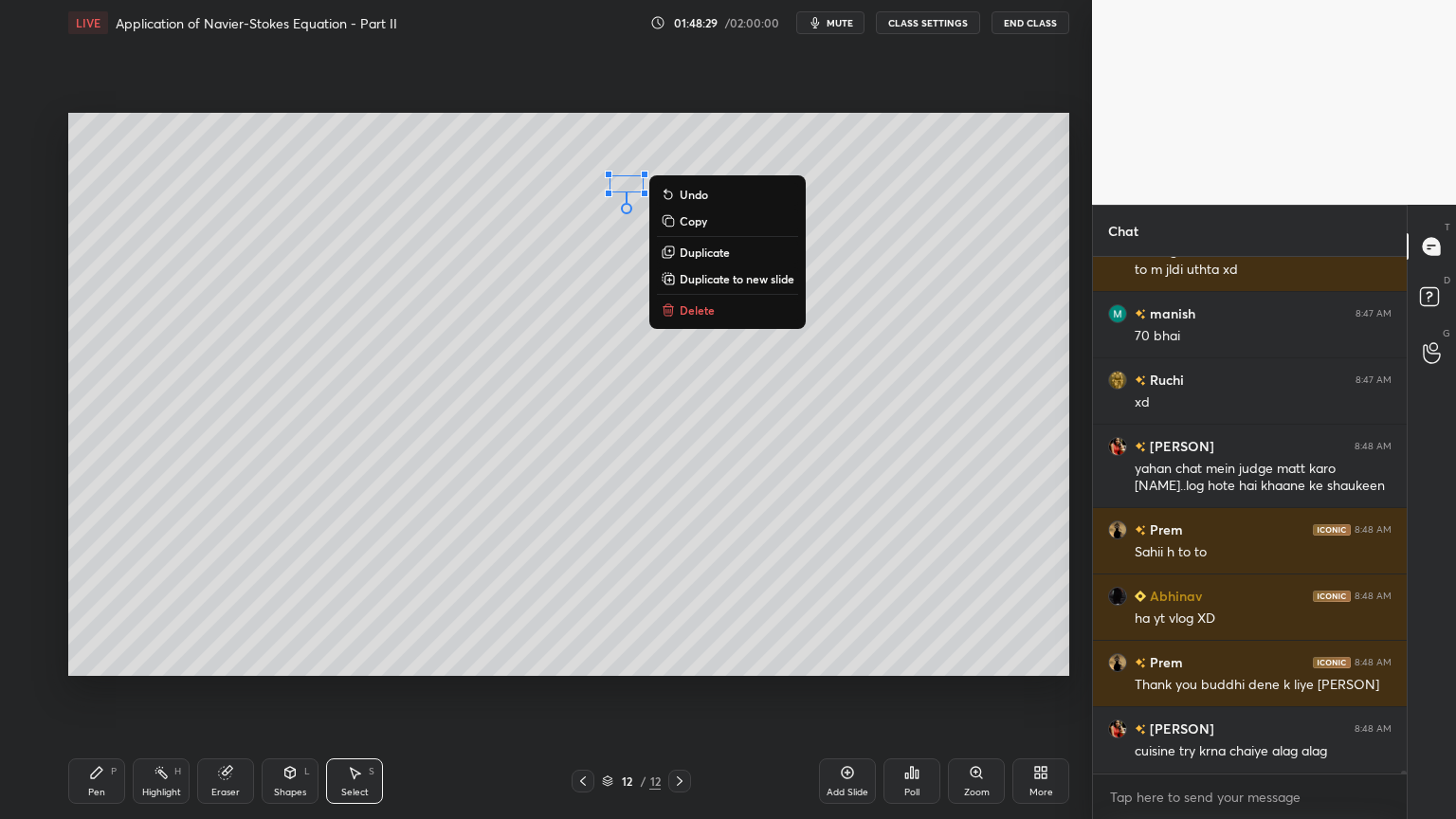 scroll, scrollTop: 82245, scrollLeft: 0, axis: vertical 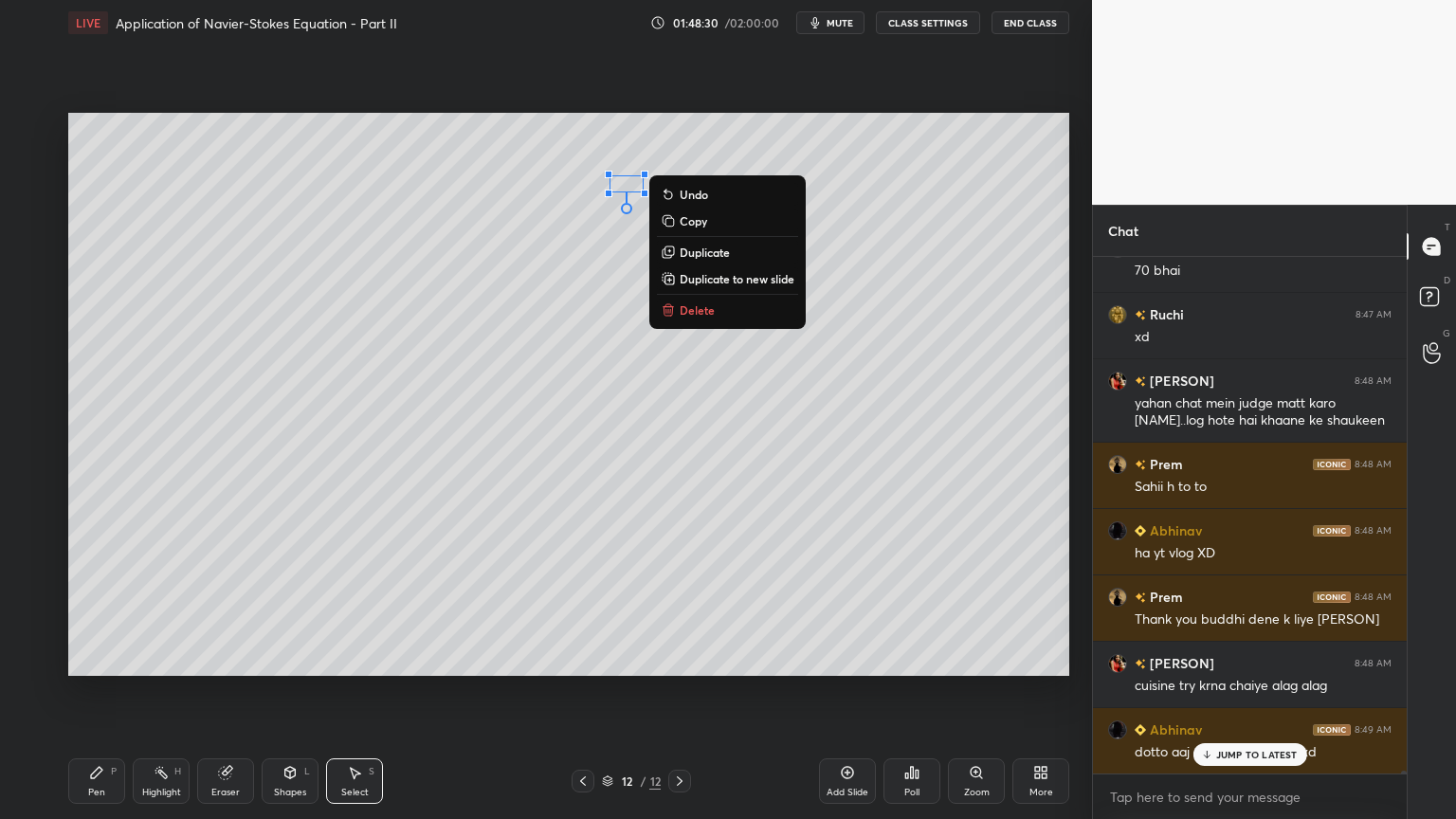 click on "Pen P" at bounding box center [97, 781] 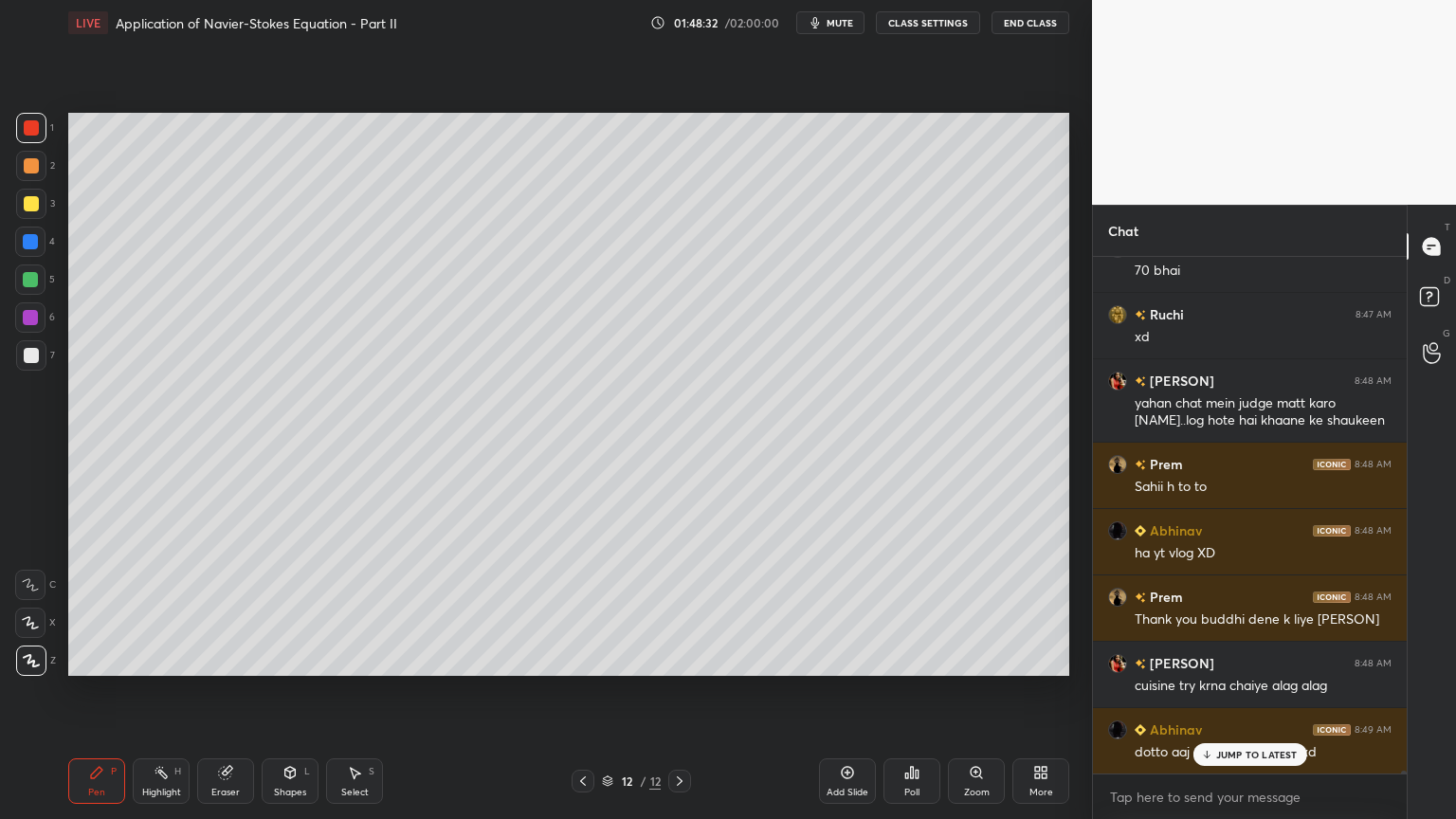 click on "Eraser" at bounding box center (226, 792) 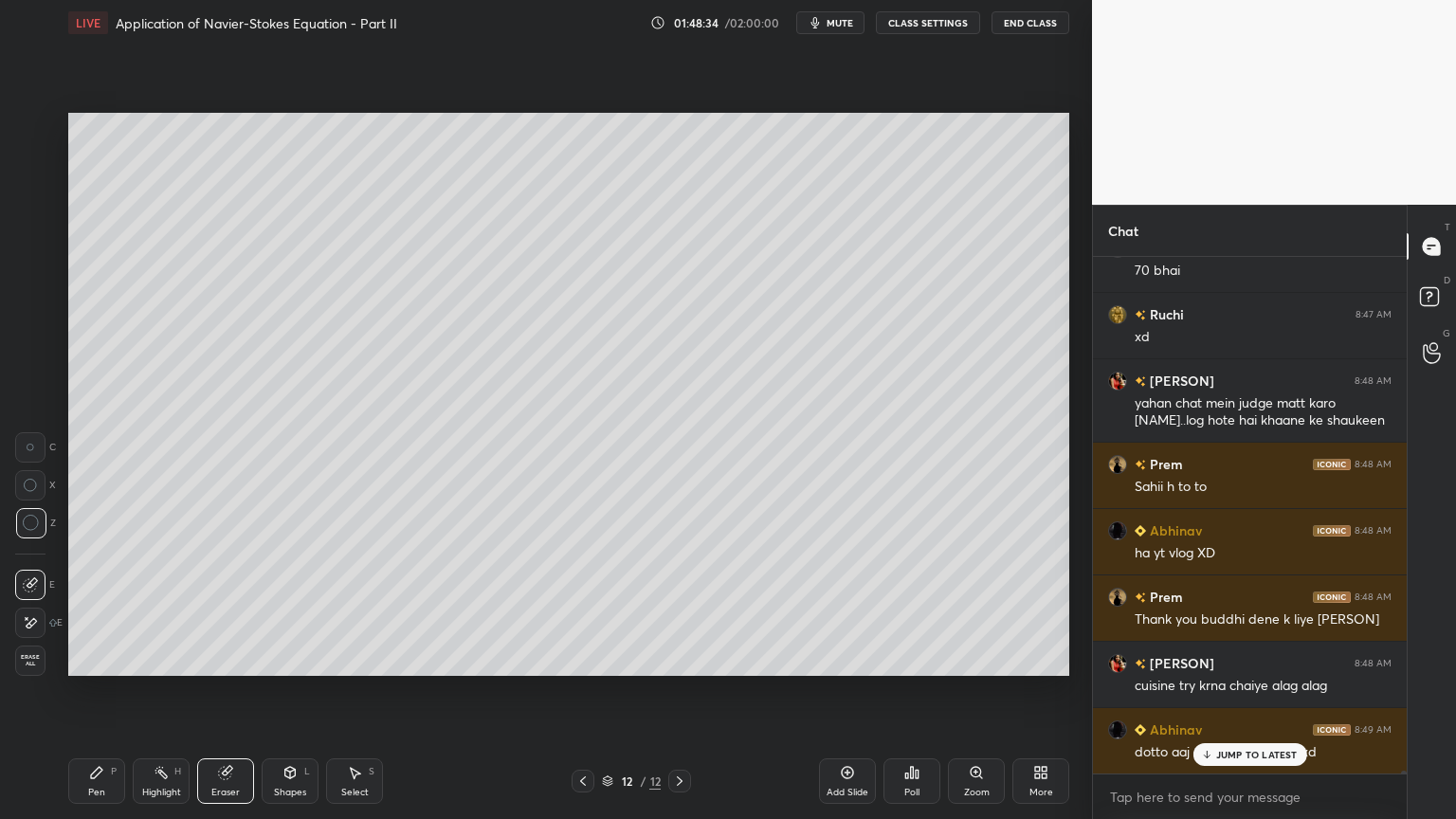 click 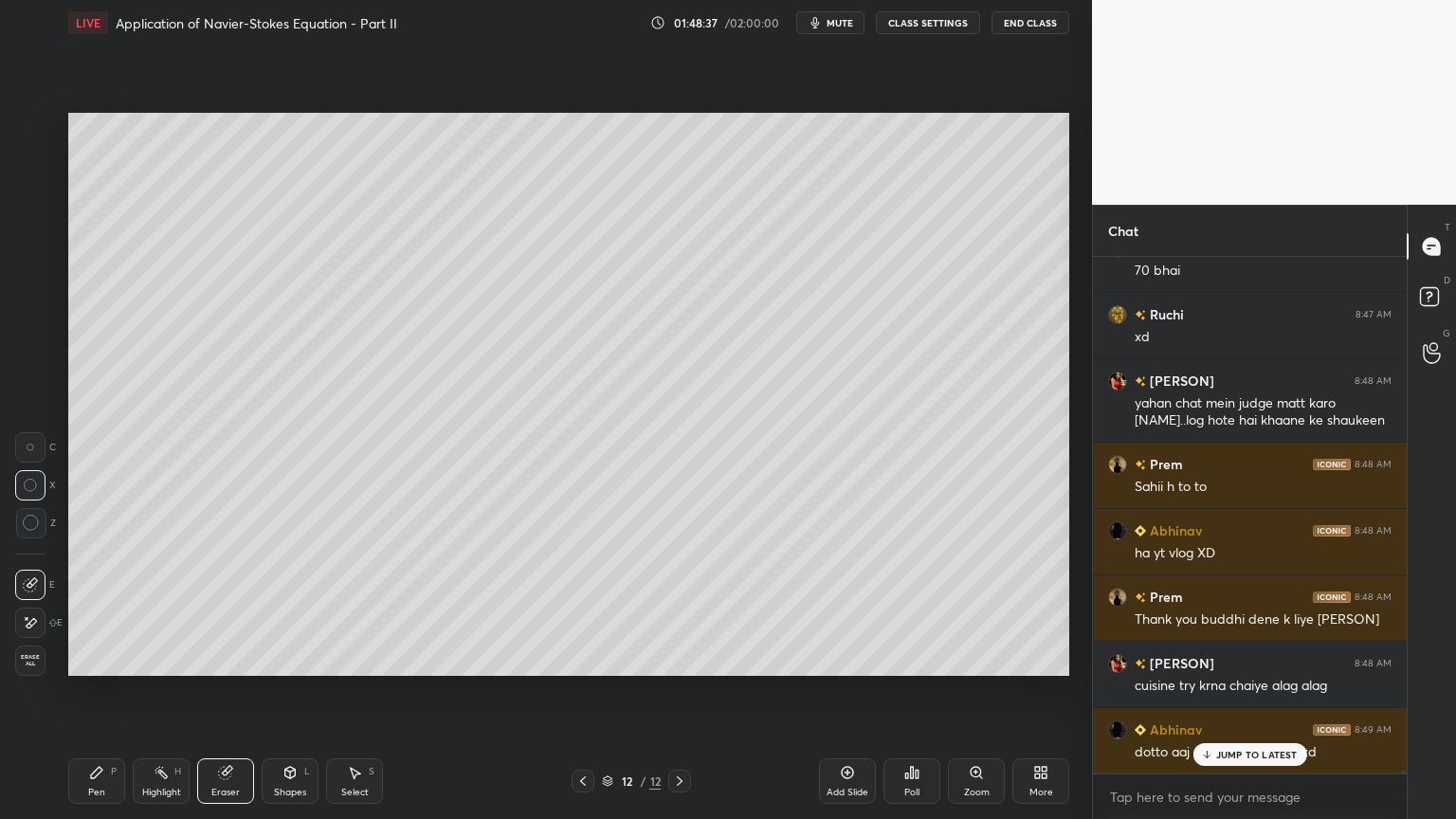 click on "Pen P" at bounding box center [97, 781] 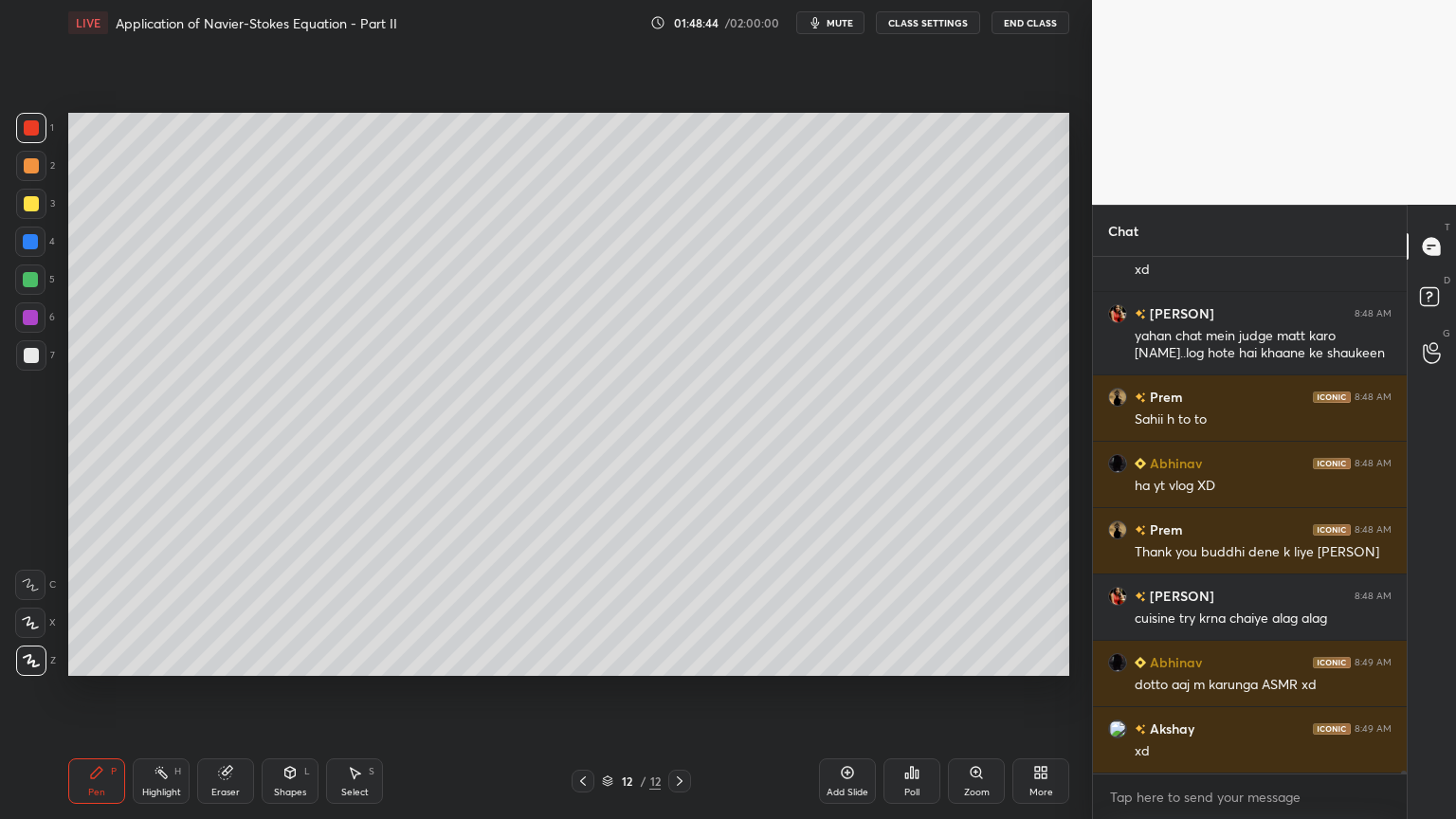 scroll, scrollTop: 82378, scrollLeft: 0, axis: vertical 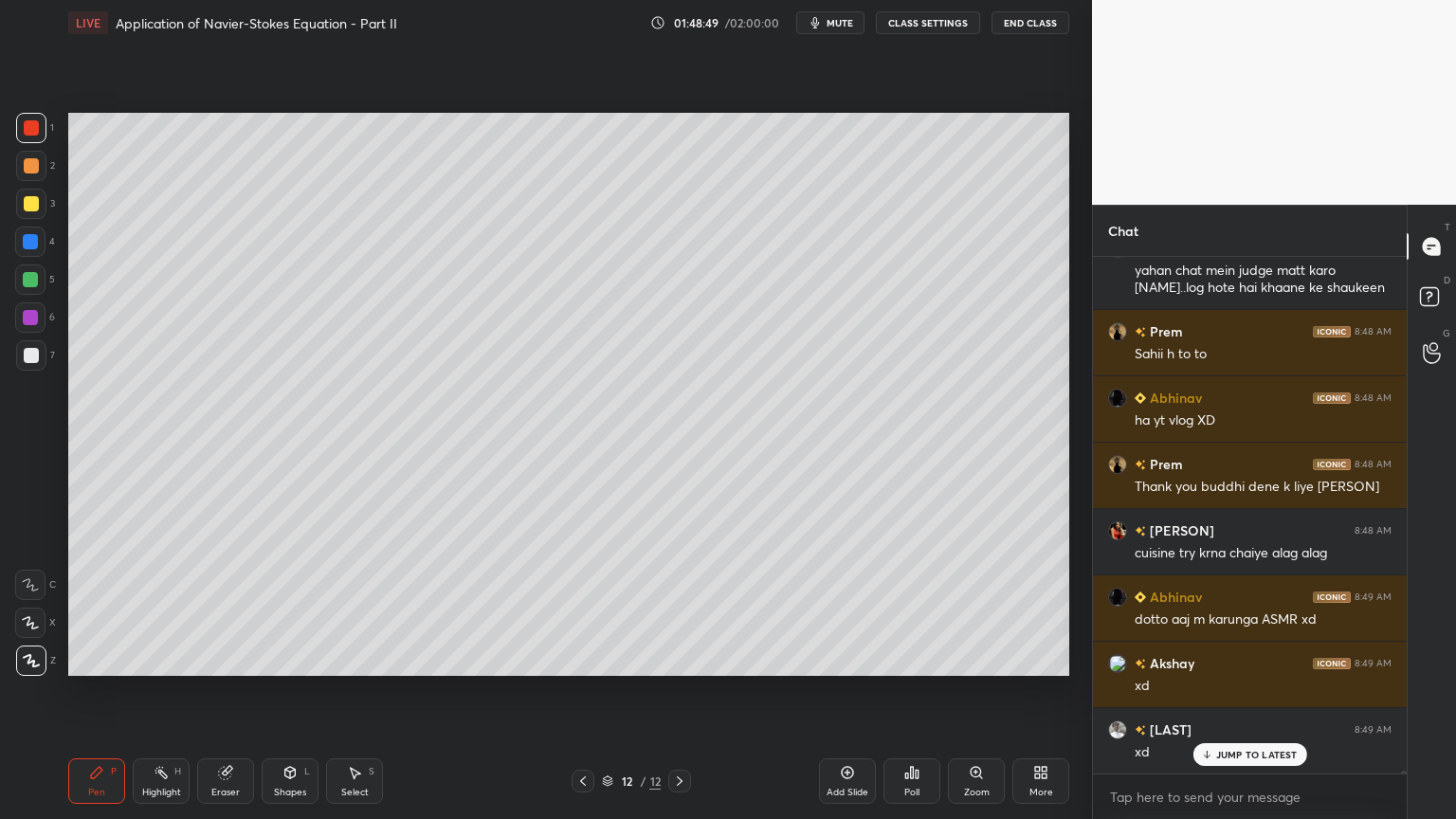 click on "Eraser" at bounding box center (226, 792) 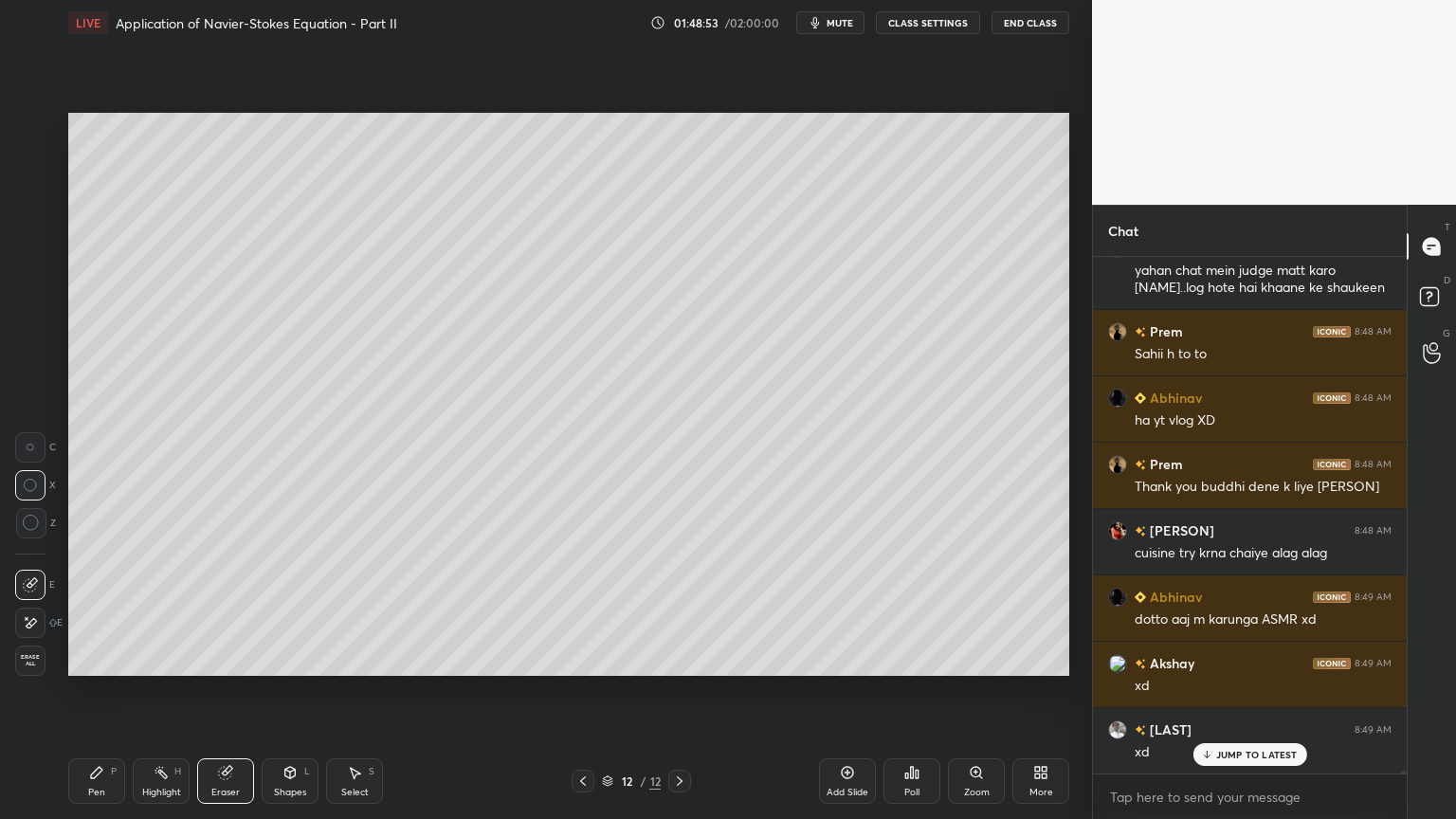 click on "Pen P" at bounding box center [97, 781] 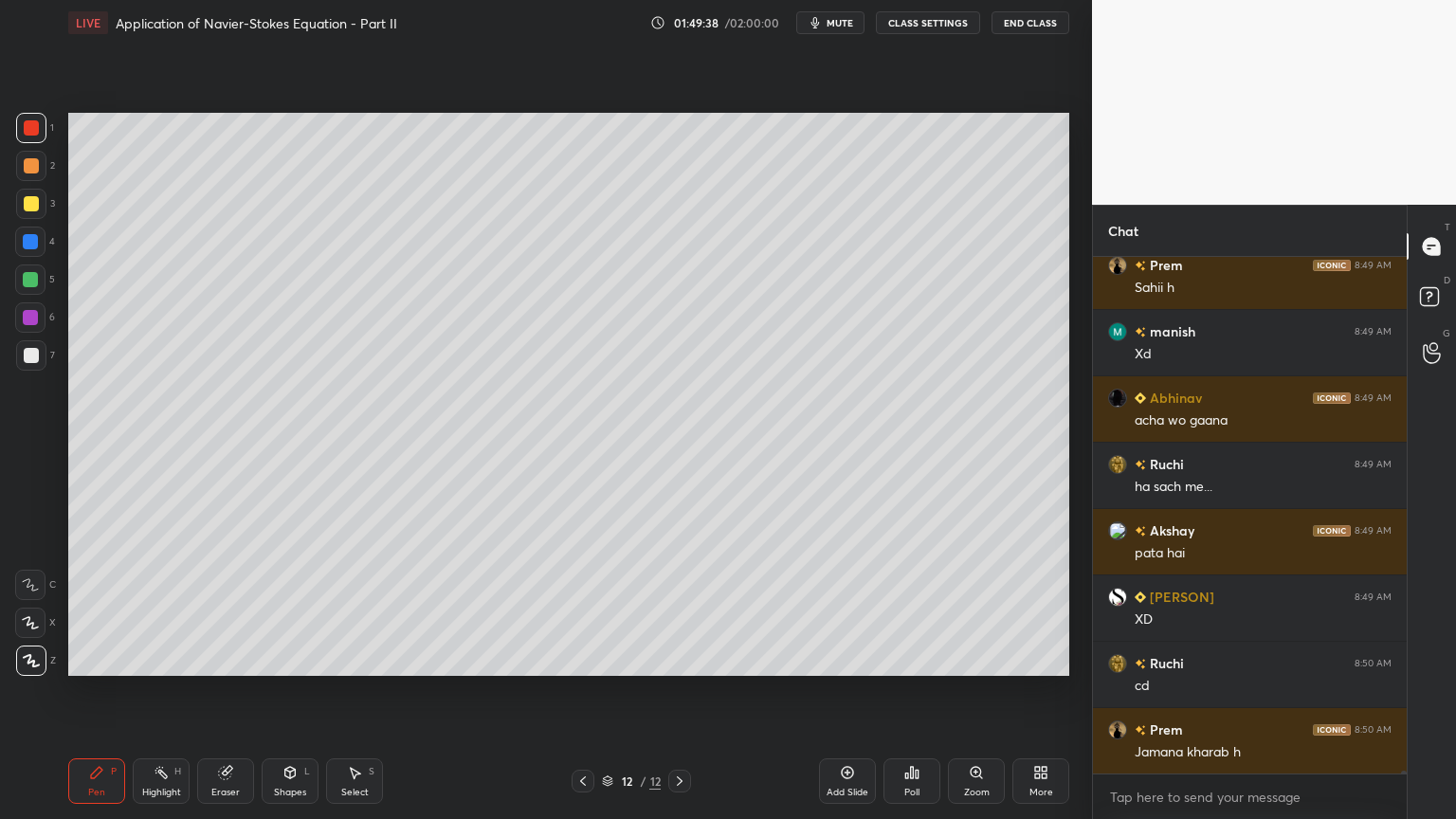 scroll, scrollTop: 83109, scrollLeft: 0, axis: vertical 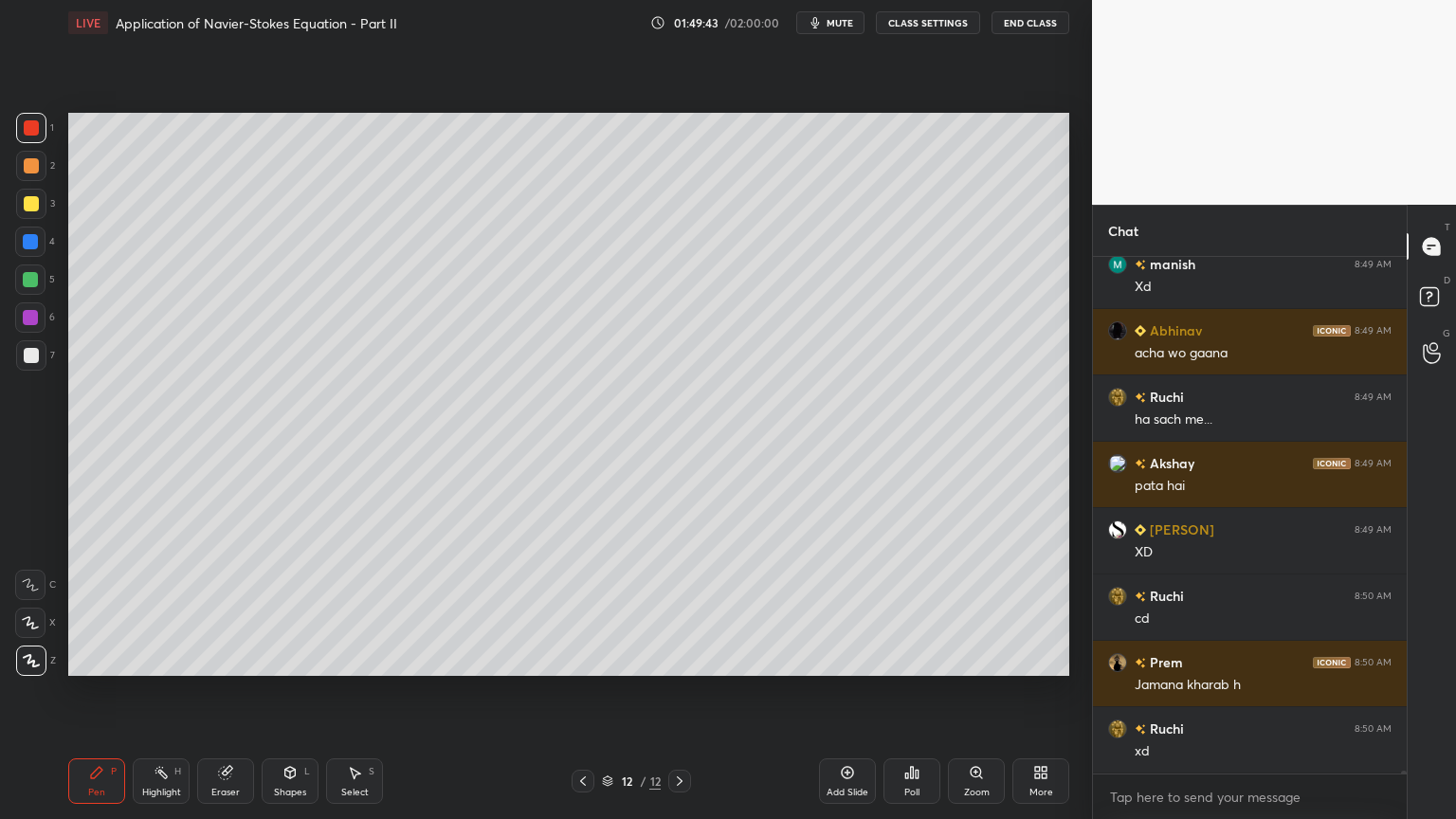 click on "Shapes L" at bounding box center (290, 781) 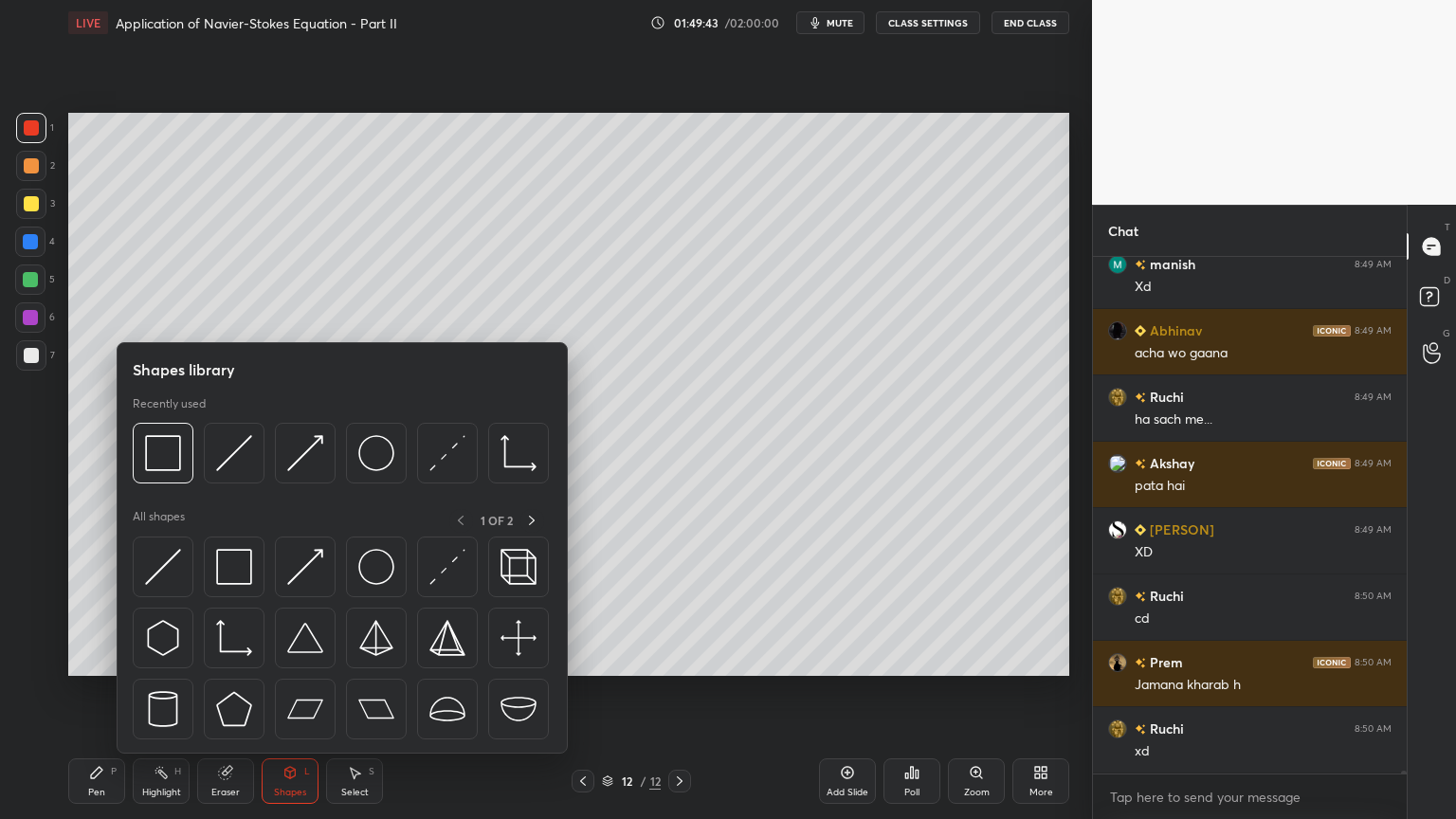 scroll, scrollTop: 83174, scrollLeft: 0, axis: vertical 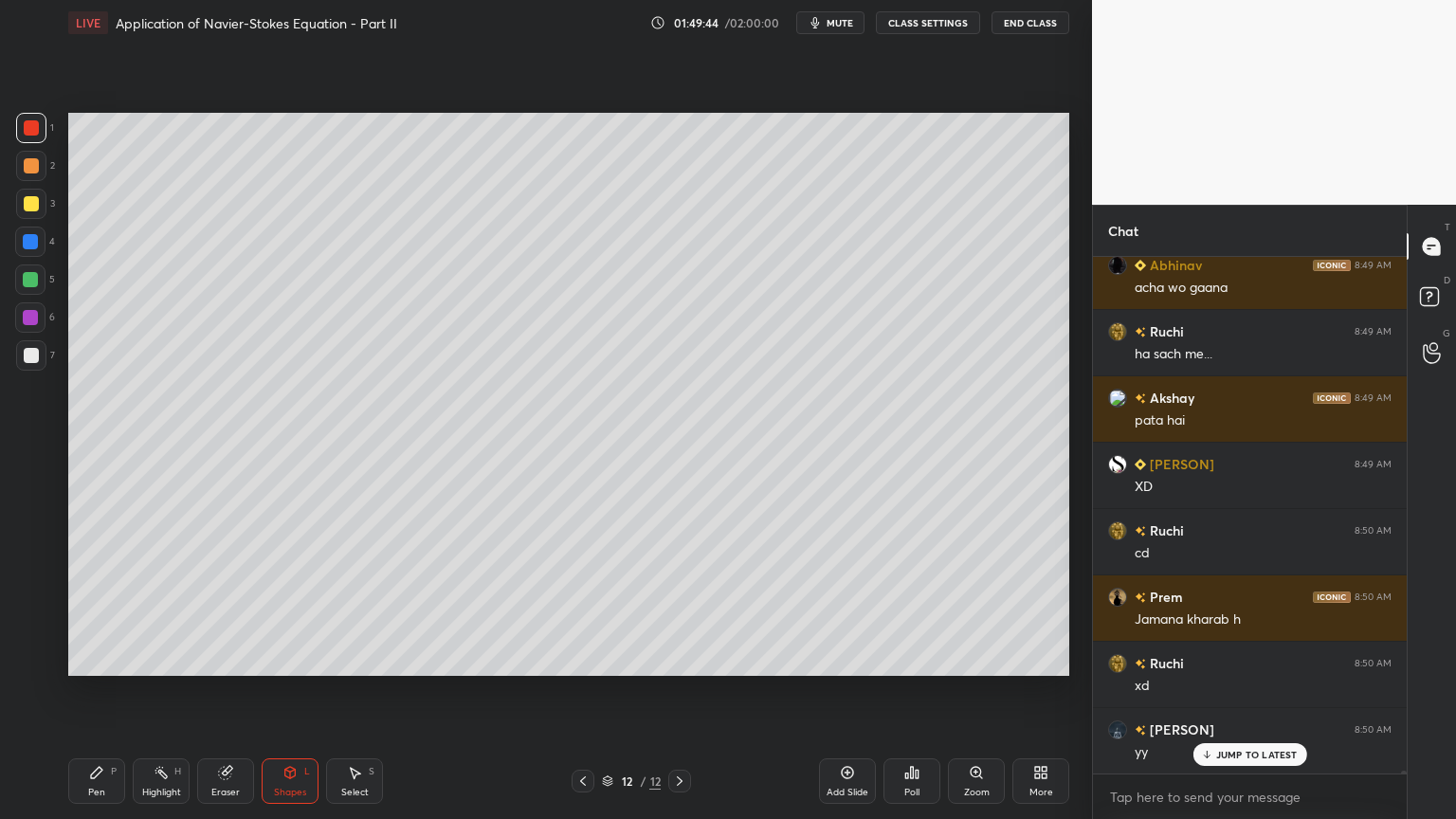 click on "Pen P" at bounding box center (97, 781) 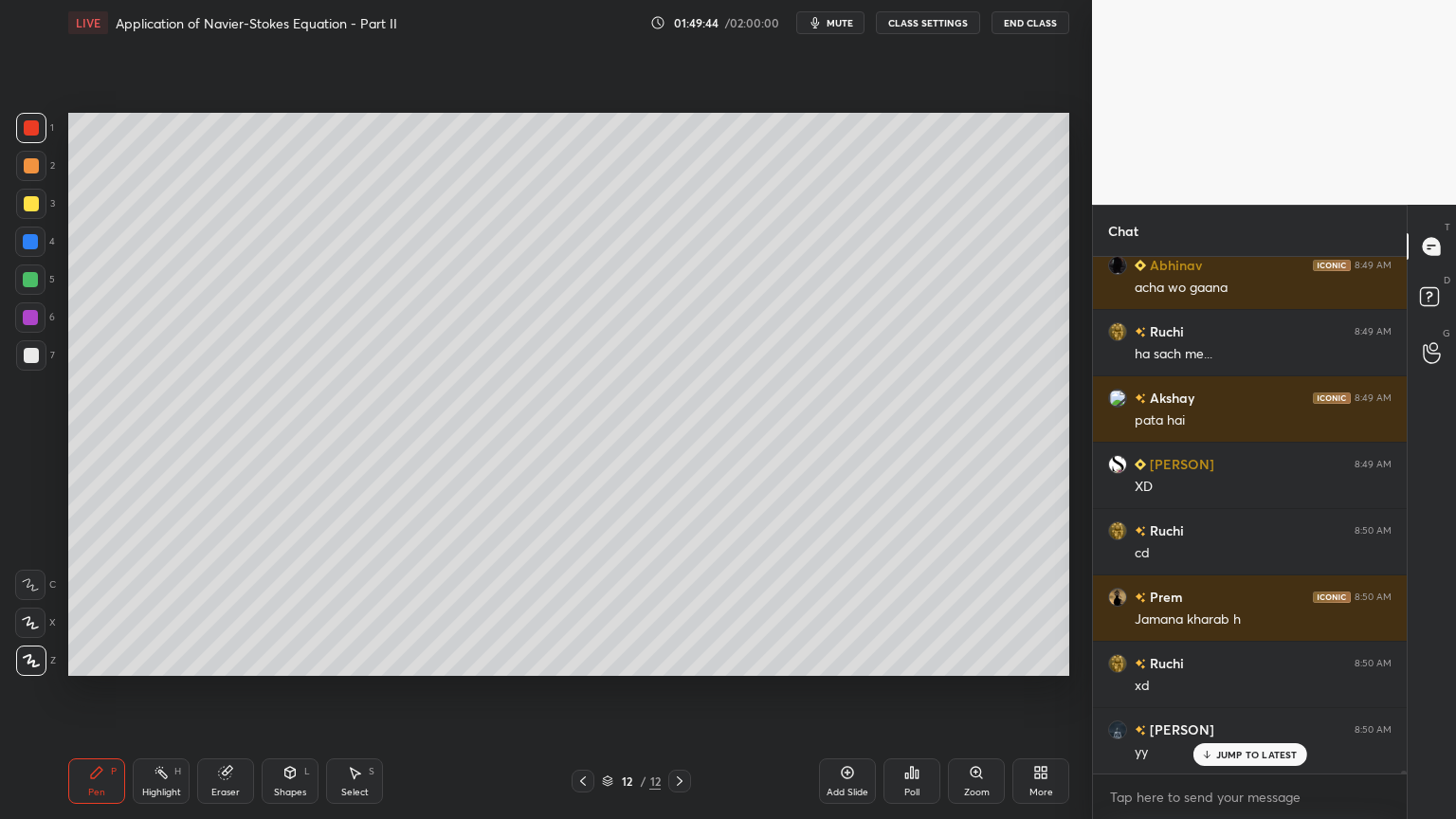scroll, scrollTop: 83325, scrollLeft: 0, axis: vertical 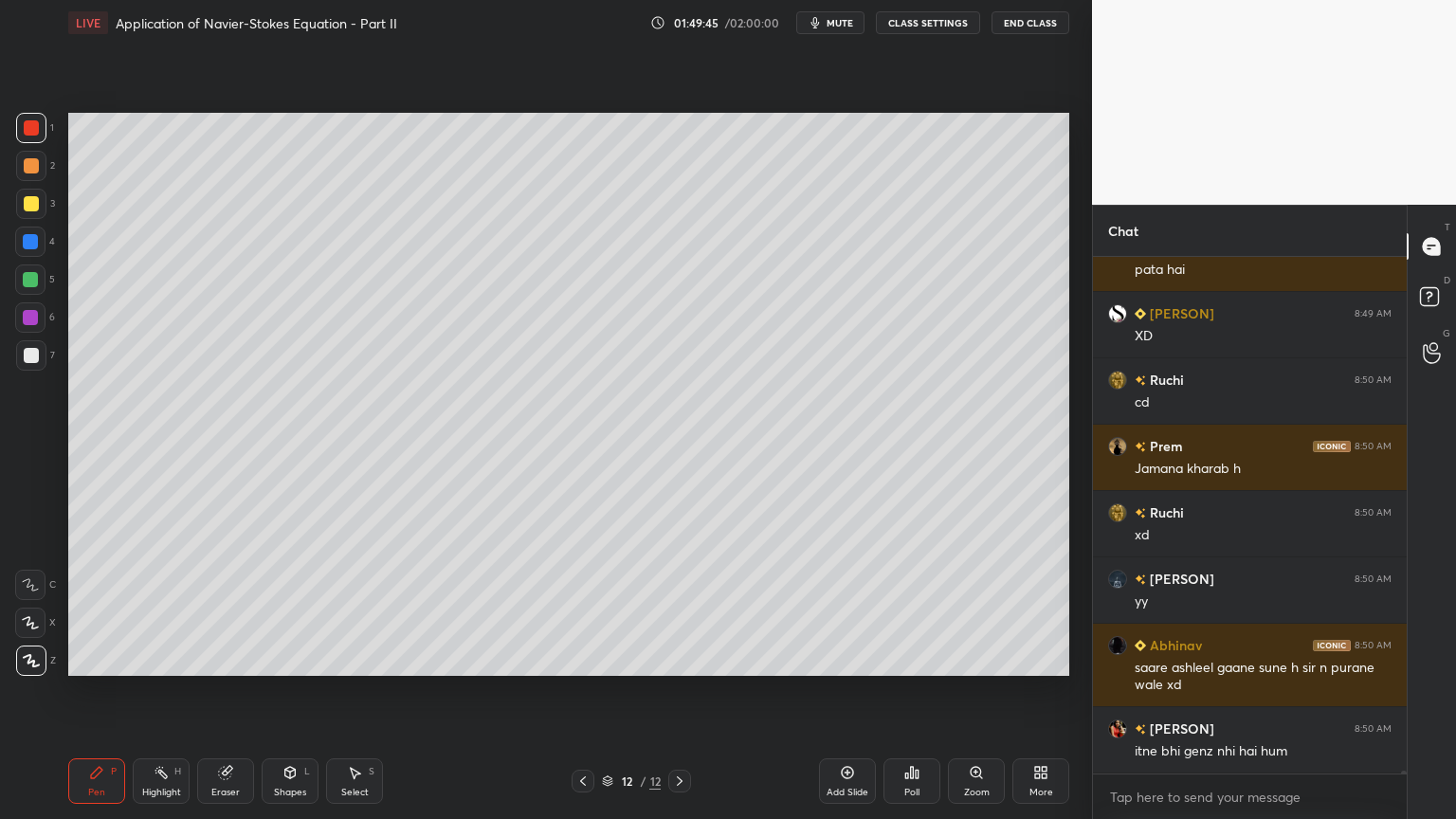click 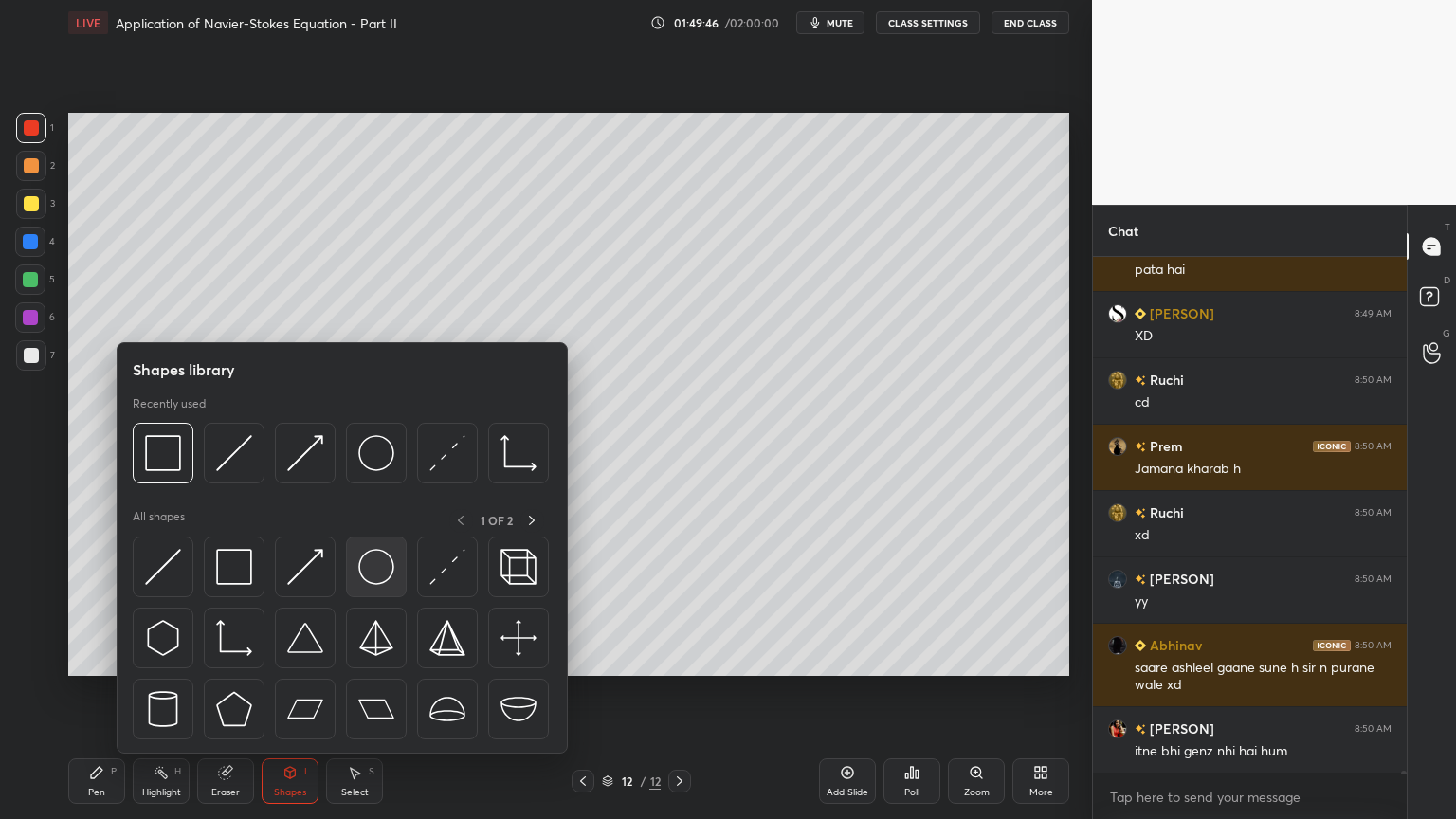 click at bounding box center (376, 567) 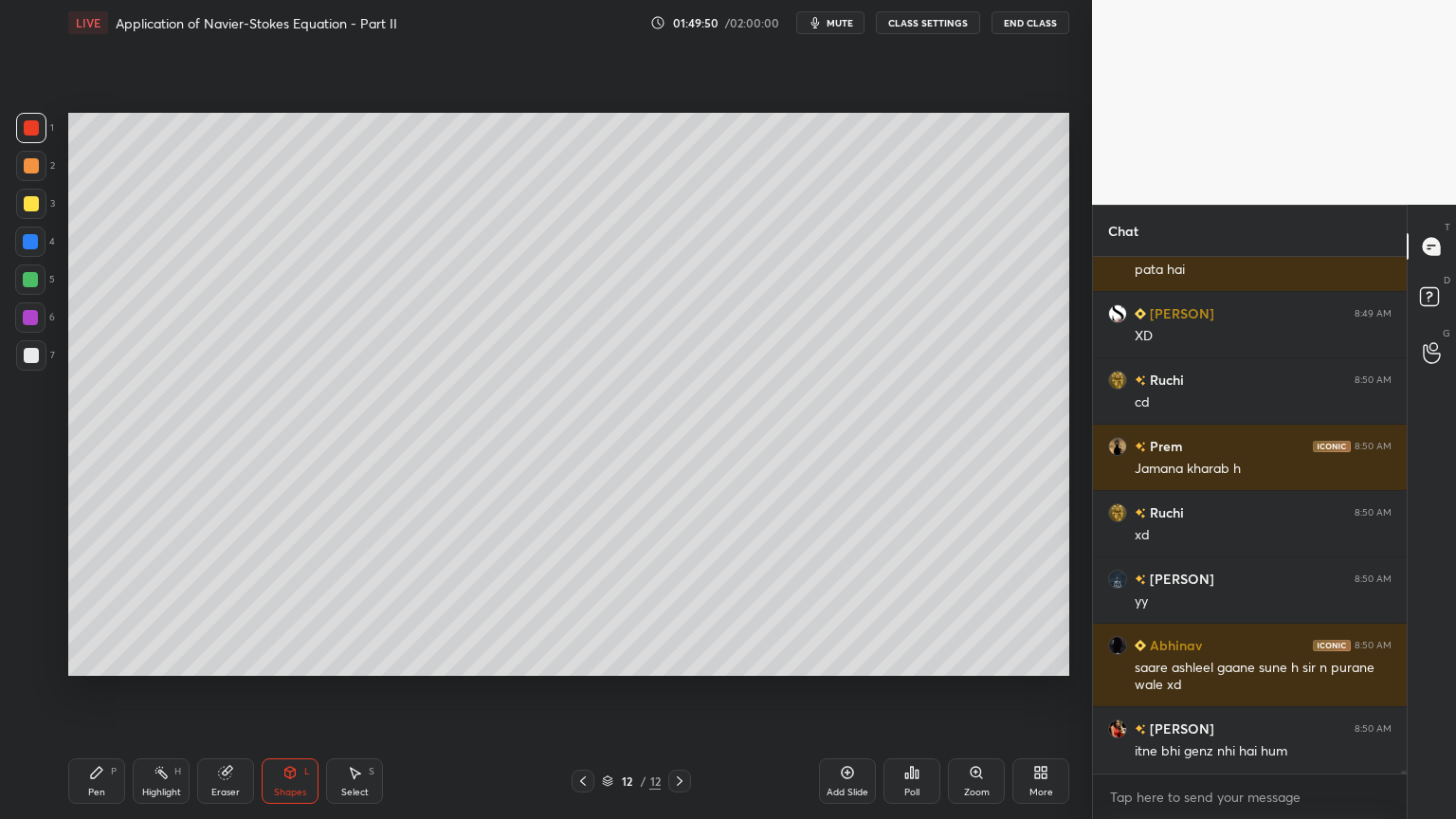 scroll, scrollTop: 83390, scrollLeft: 0, axis: vertical 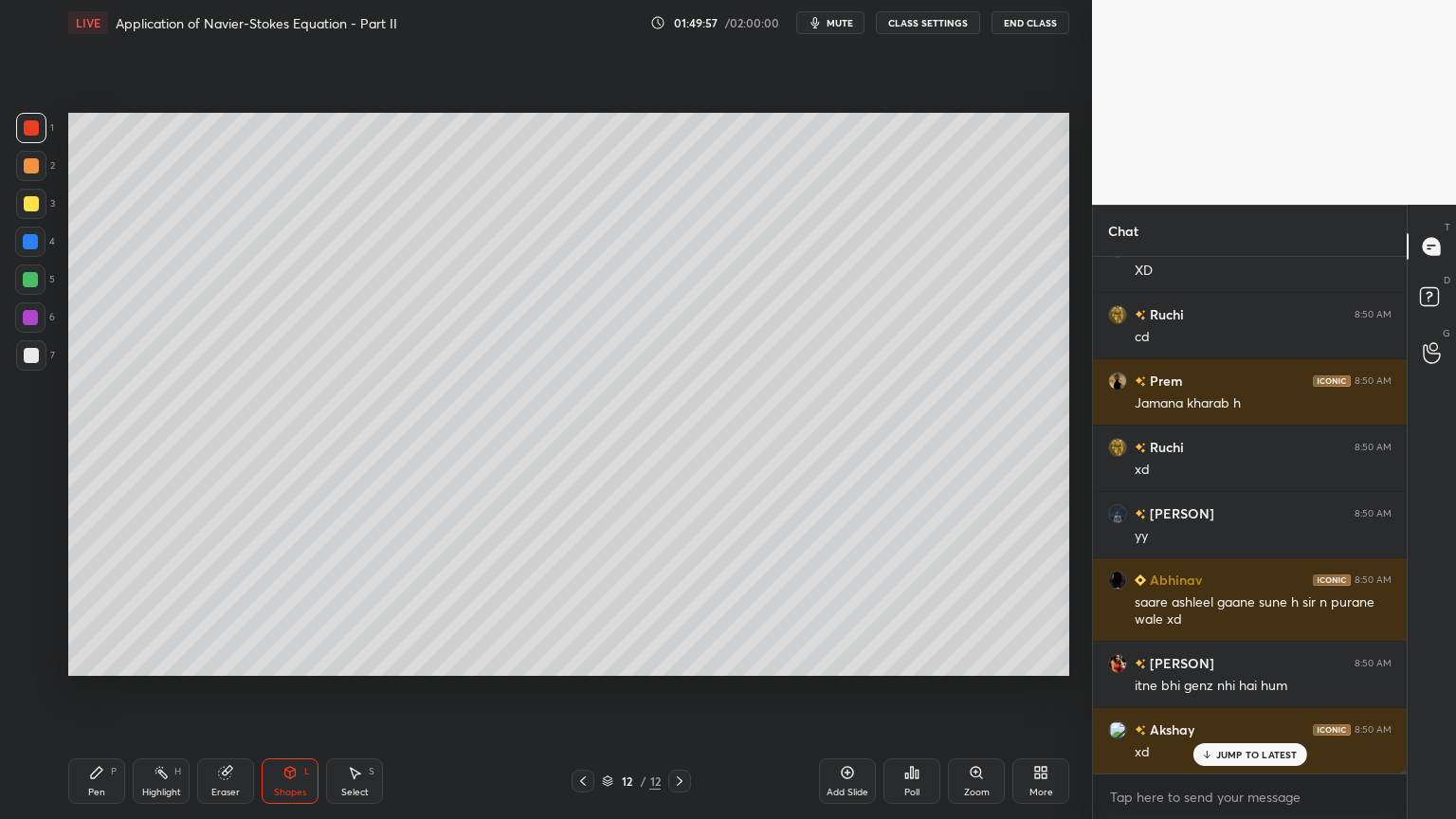 click at bounding box center [31, 355] 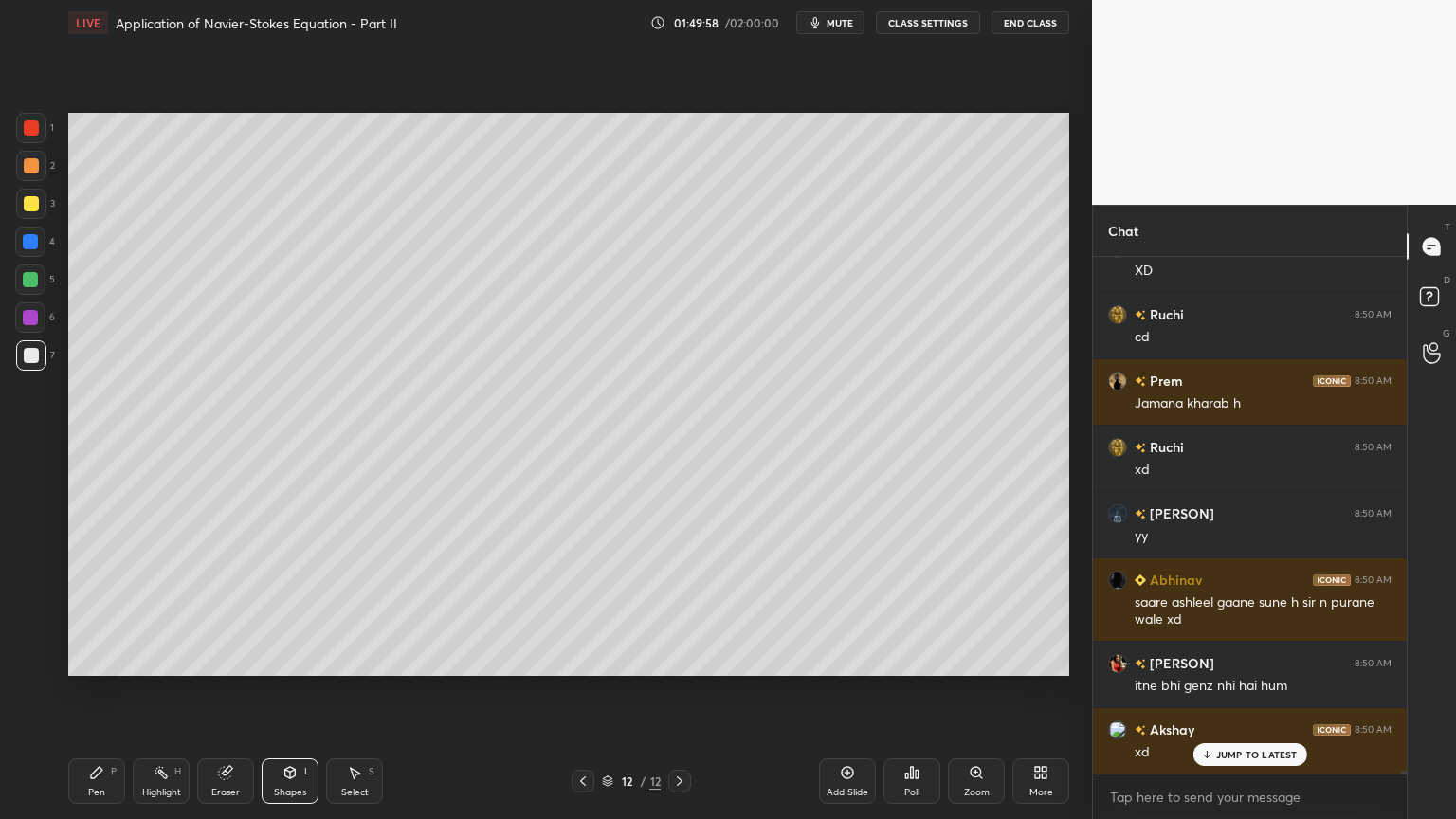 scroll, scrollTop: 83457, scrollLeft: 0, axis: vertical 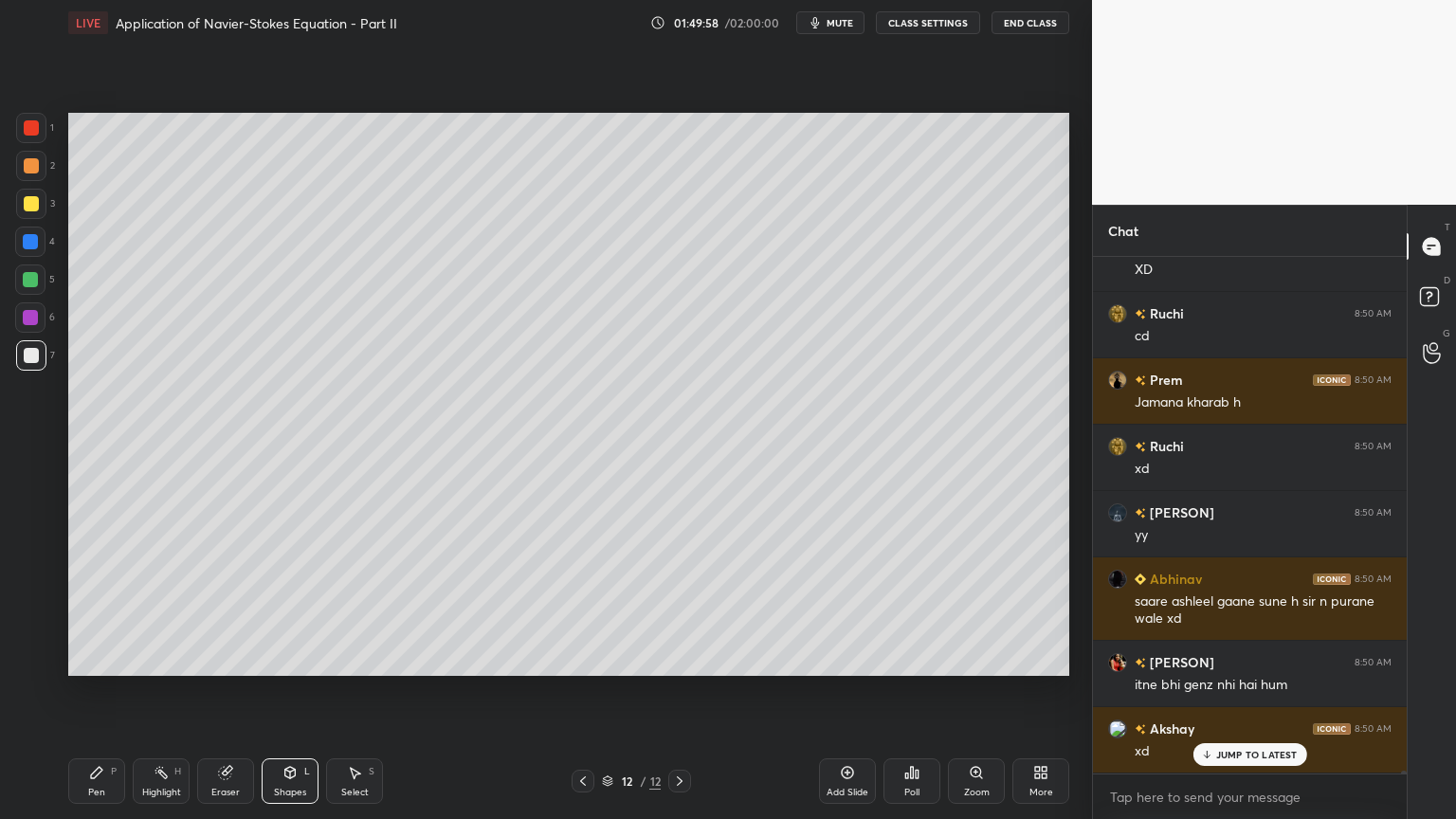 click on "Shapes" at bounding box center (290, 792) 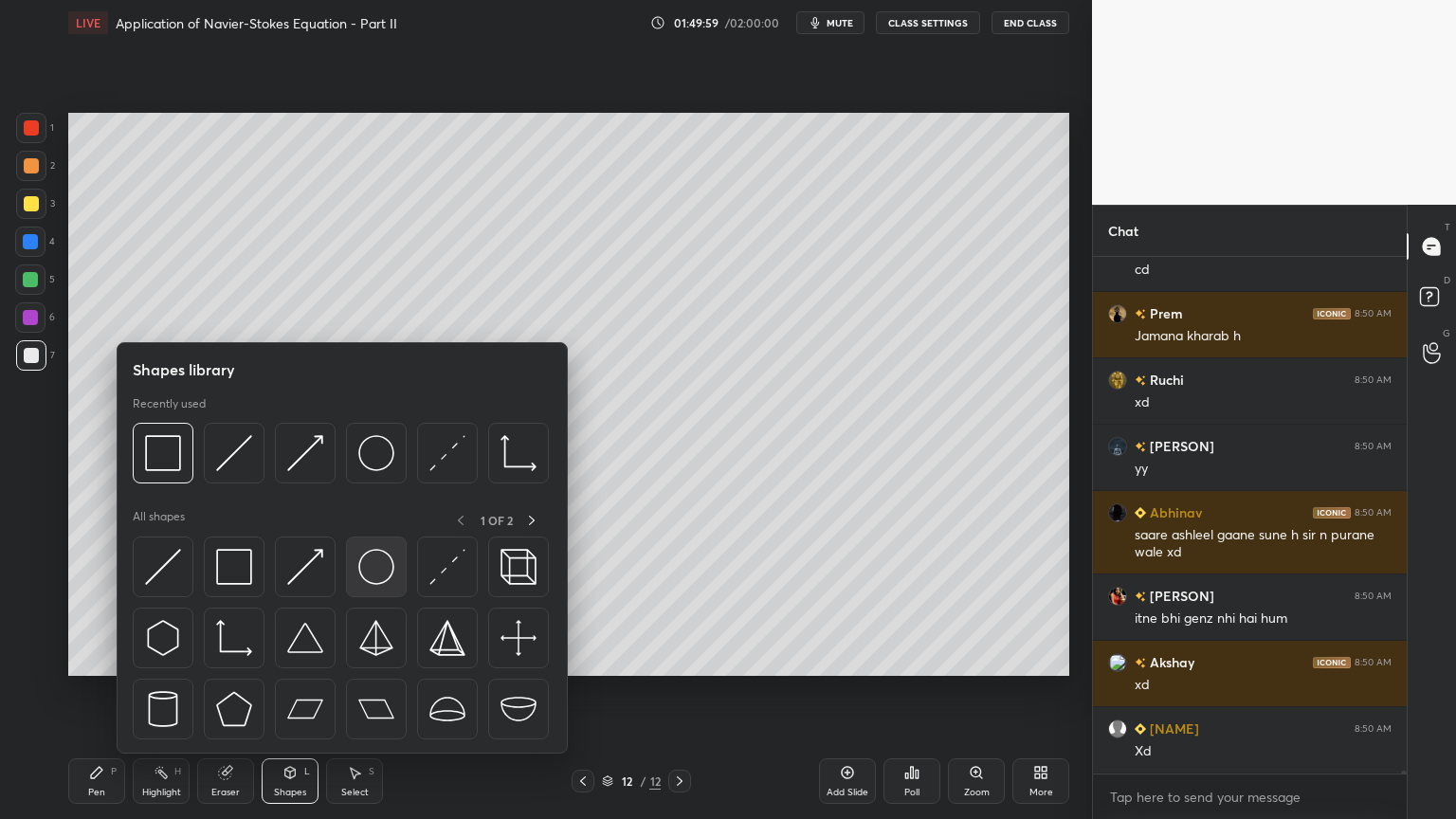 click at bounding box center (376, 567) 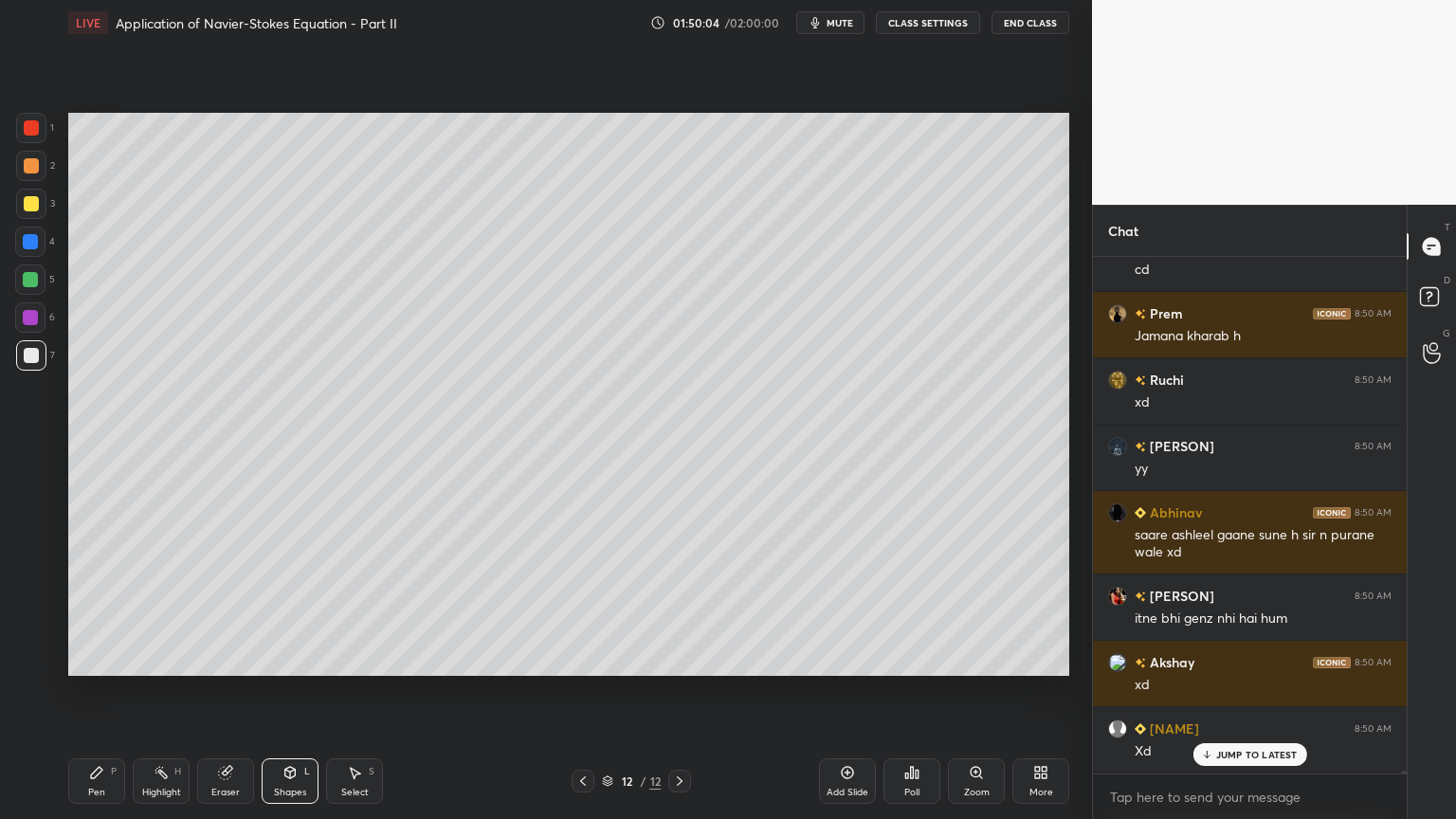 scroll, scrollTop: 83523, scrollLeft: 0, axis: vertical 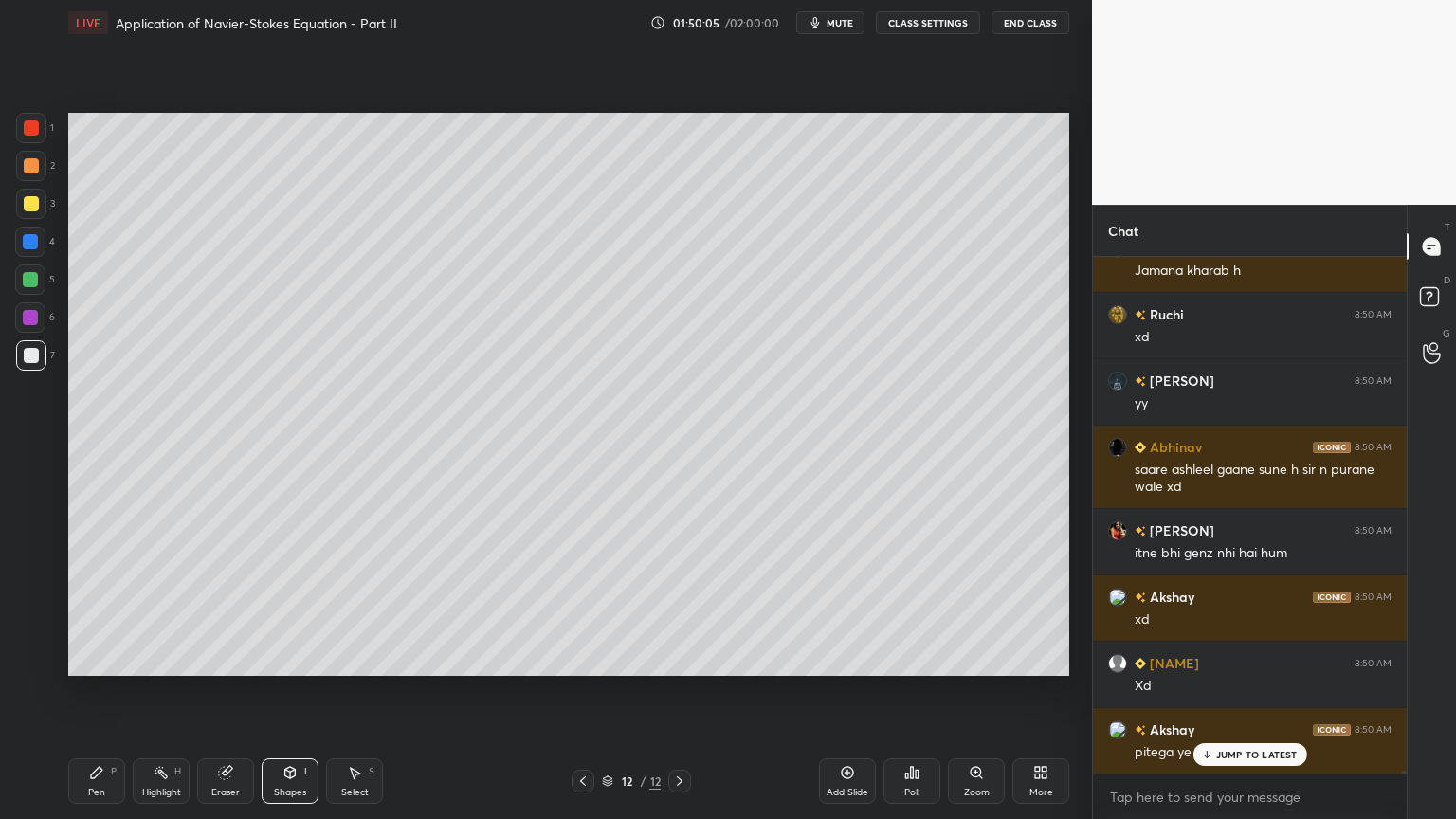 click on "Select S" at bounding box center (355, 781) 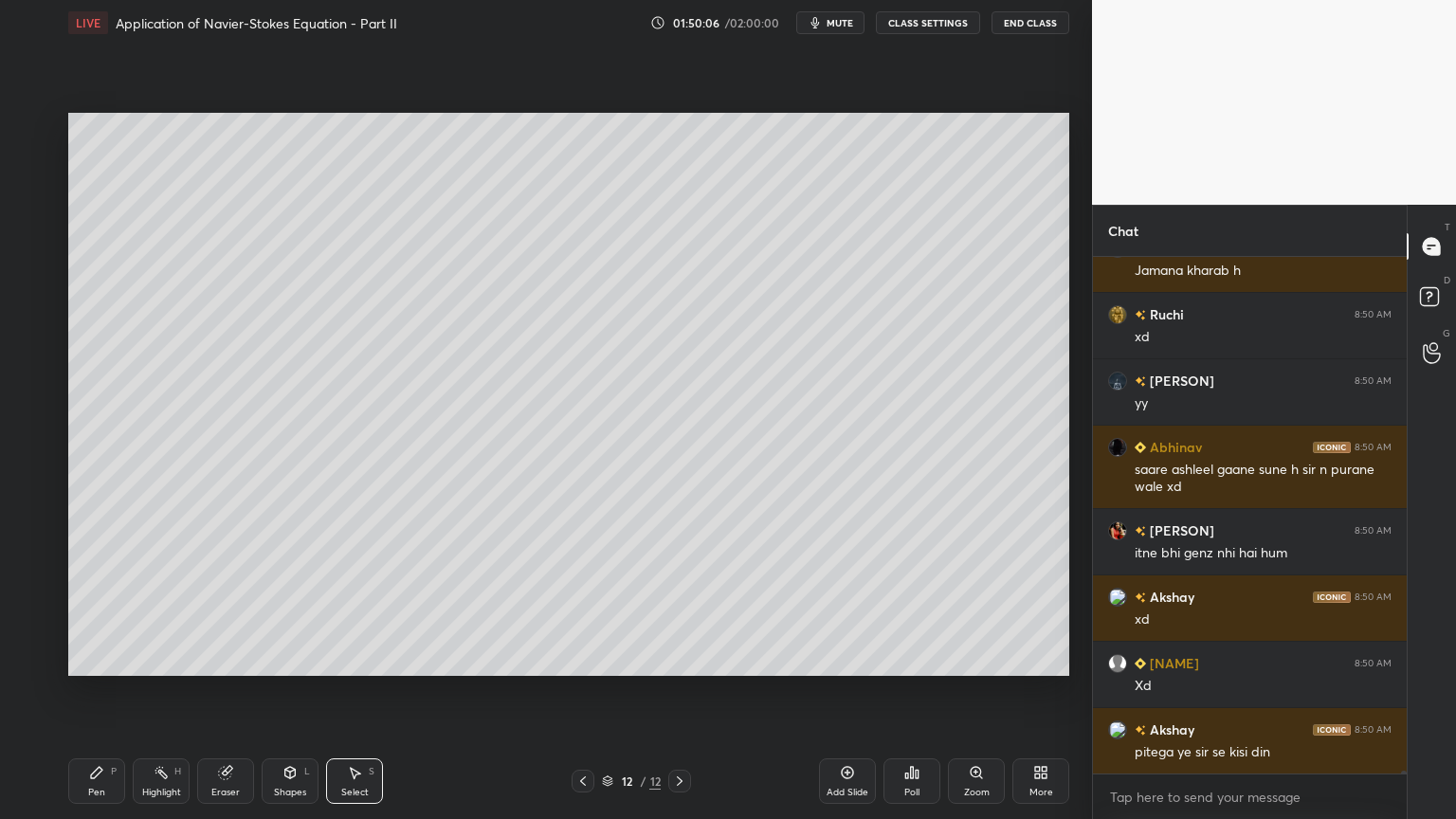 scroll, scrollTop: 83590, scrollLeft: 0, axis: vertical 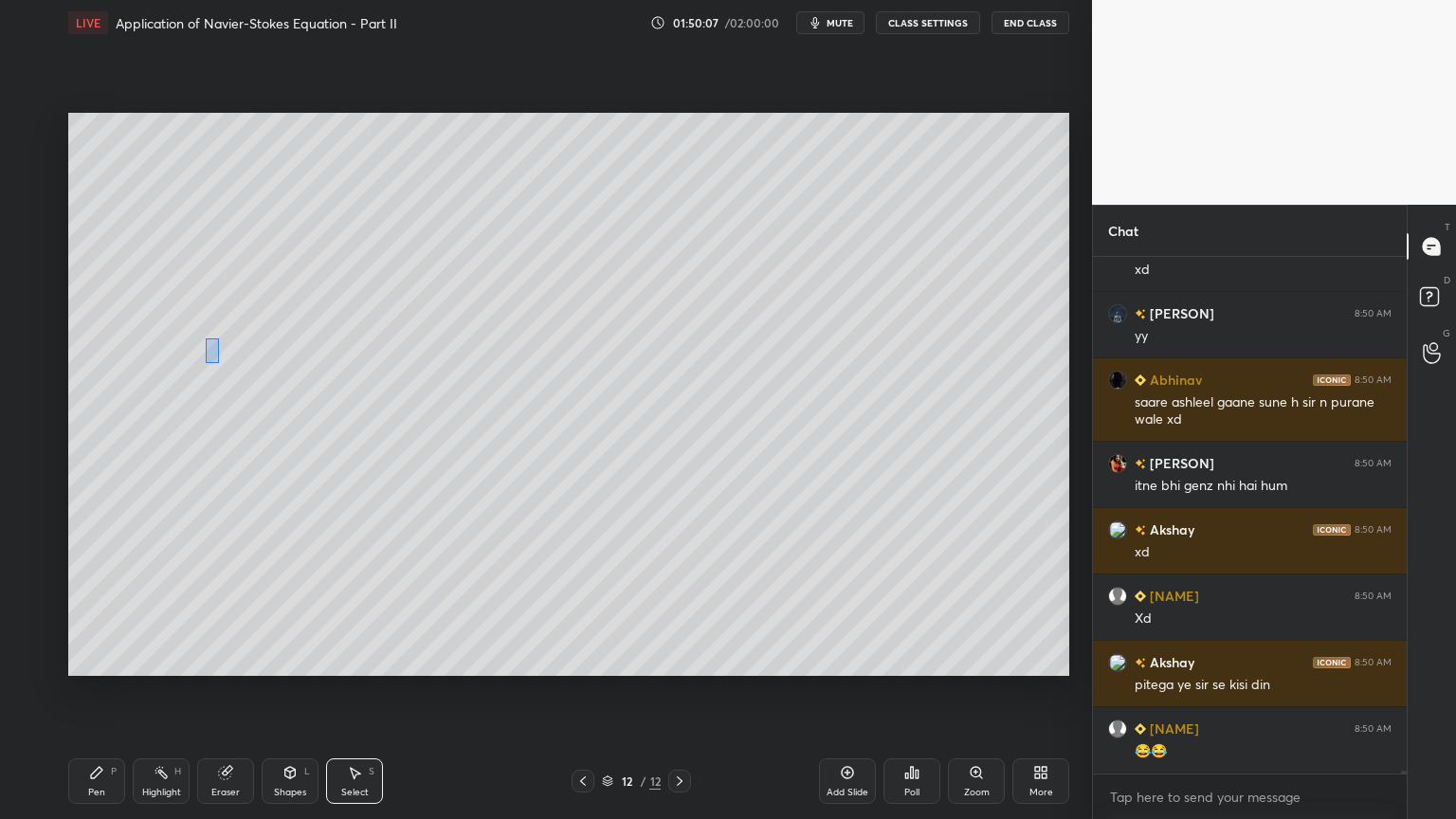 drag, startPoint x: 207, startPoint y: 340, endPoint x: 242, endPoint y: 410, distance: 78.26238 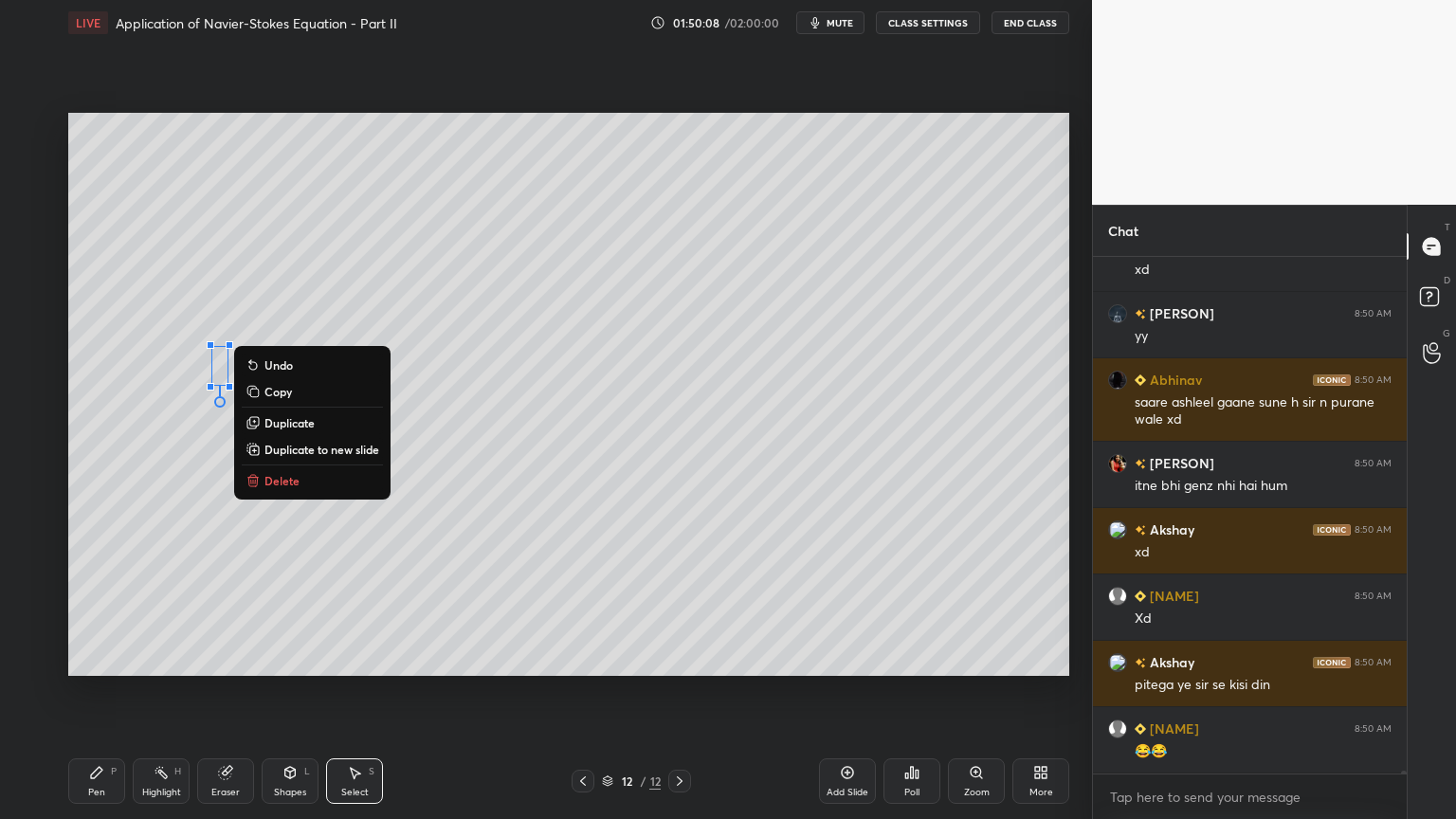 click on "Duplicate" at bounding box center [289, 423] 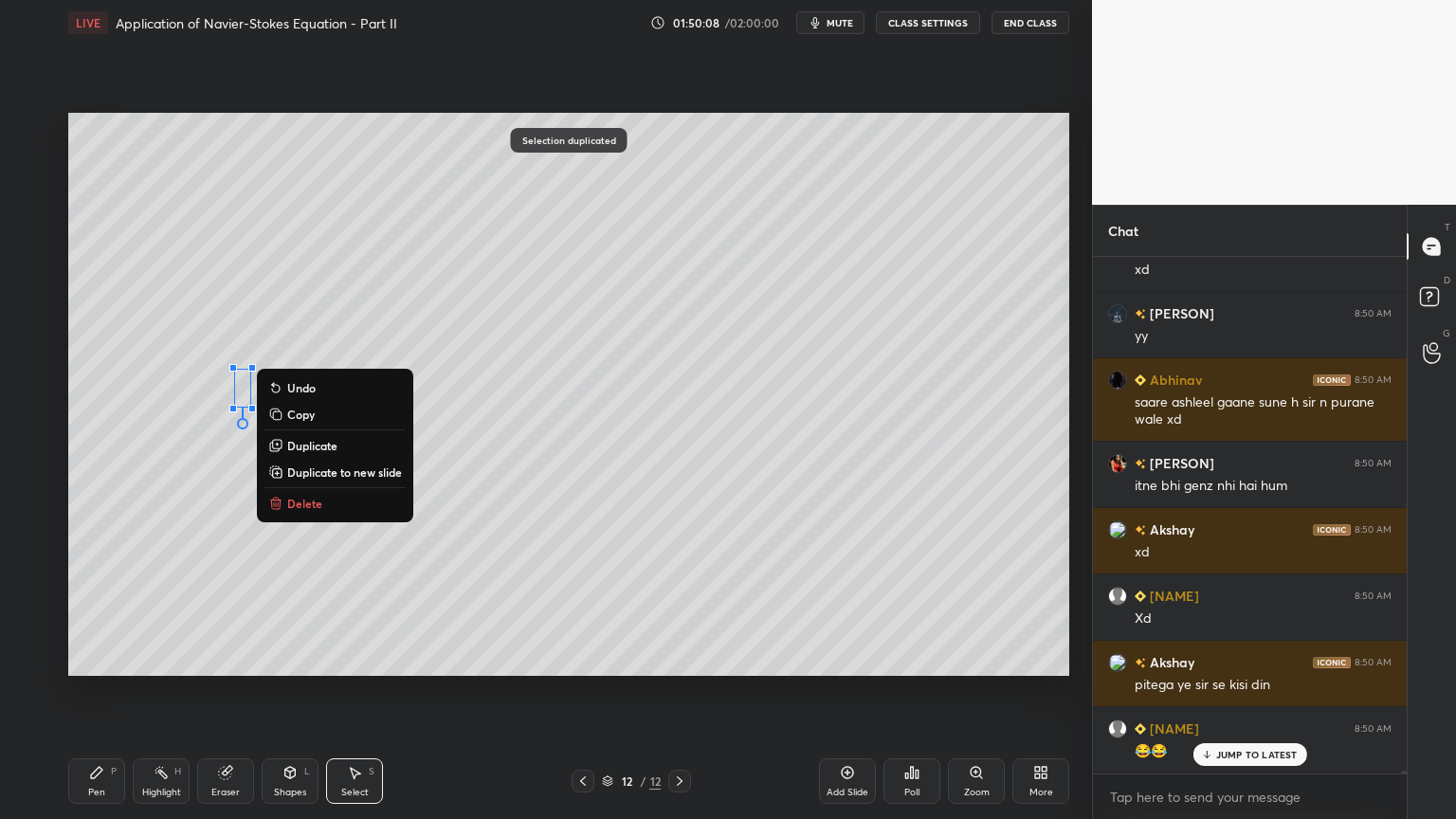 scroll, scrollTop: 83656, scrollLeft: 0, axis: vertical 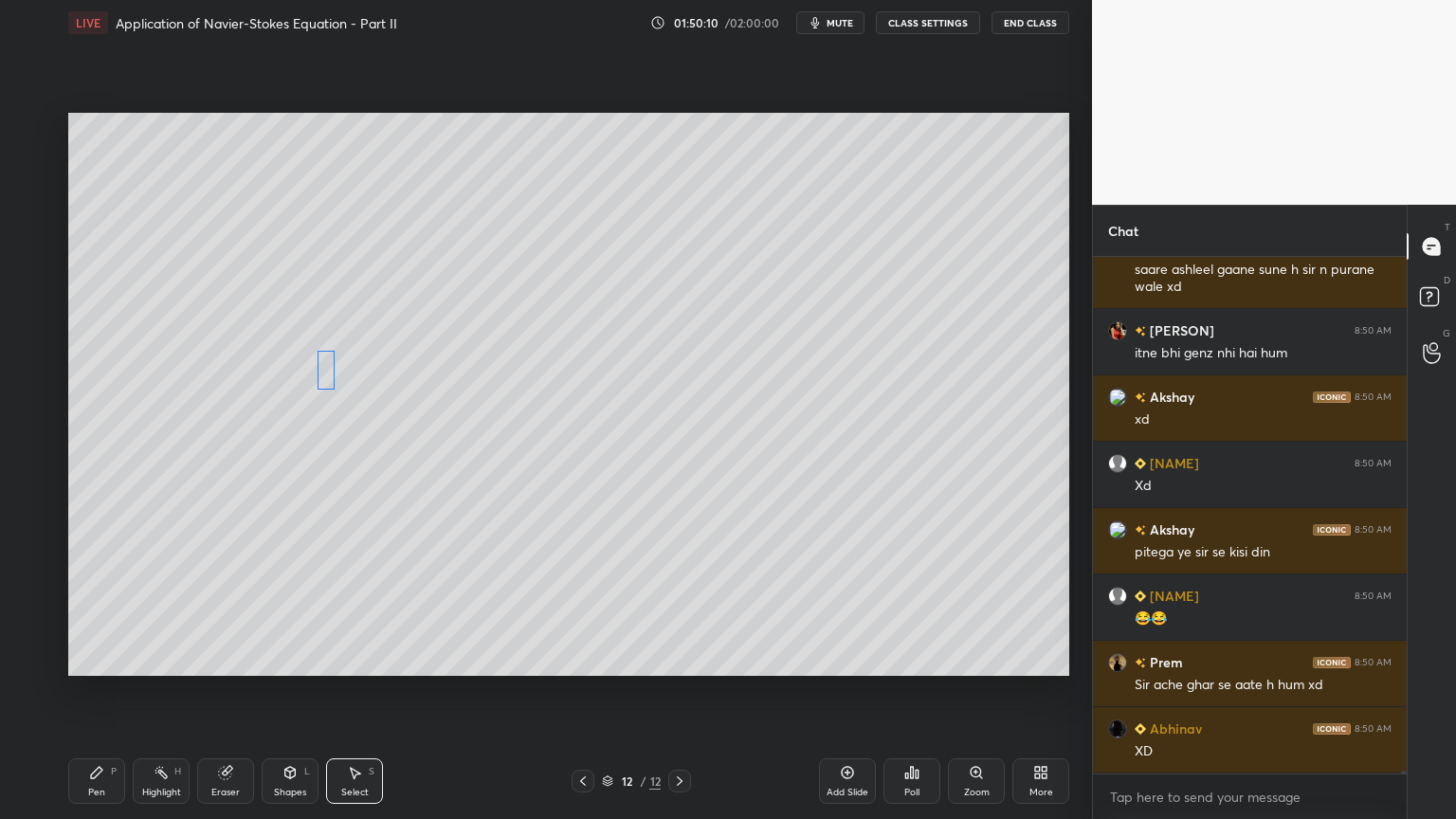 drag, startPoint x: 252, startPoint y: 390, endPoint x: 325, endPoint y: 374, distance: 74.73286 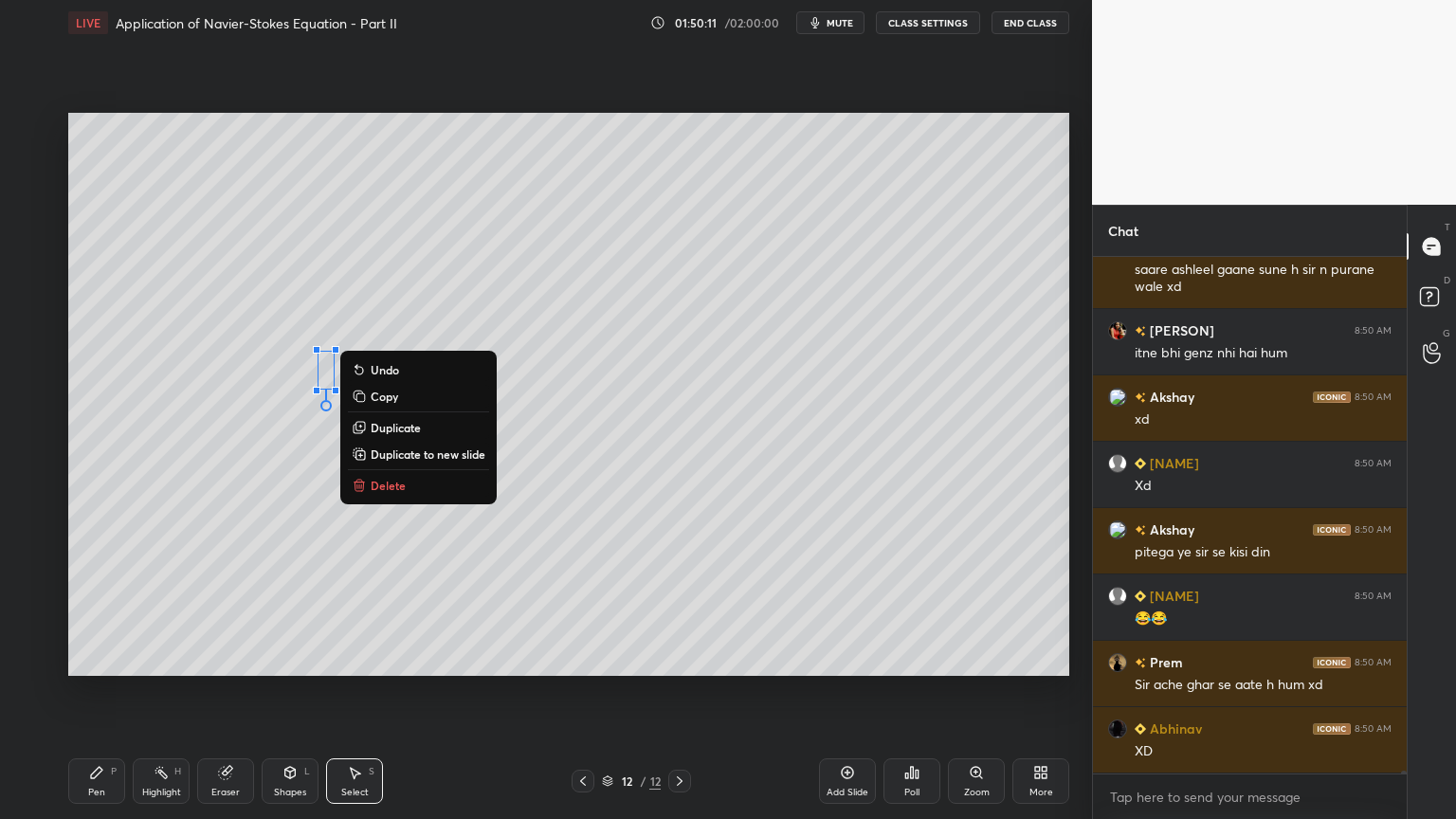 click on "Shapes" at bounding box center (290, 792) 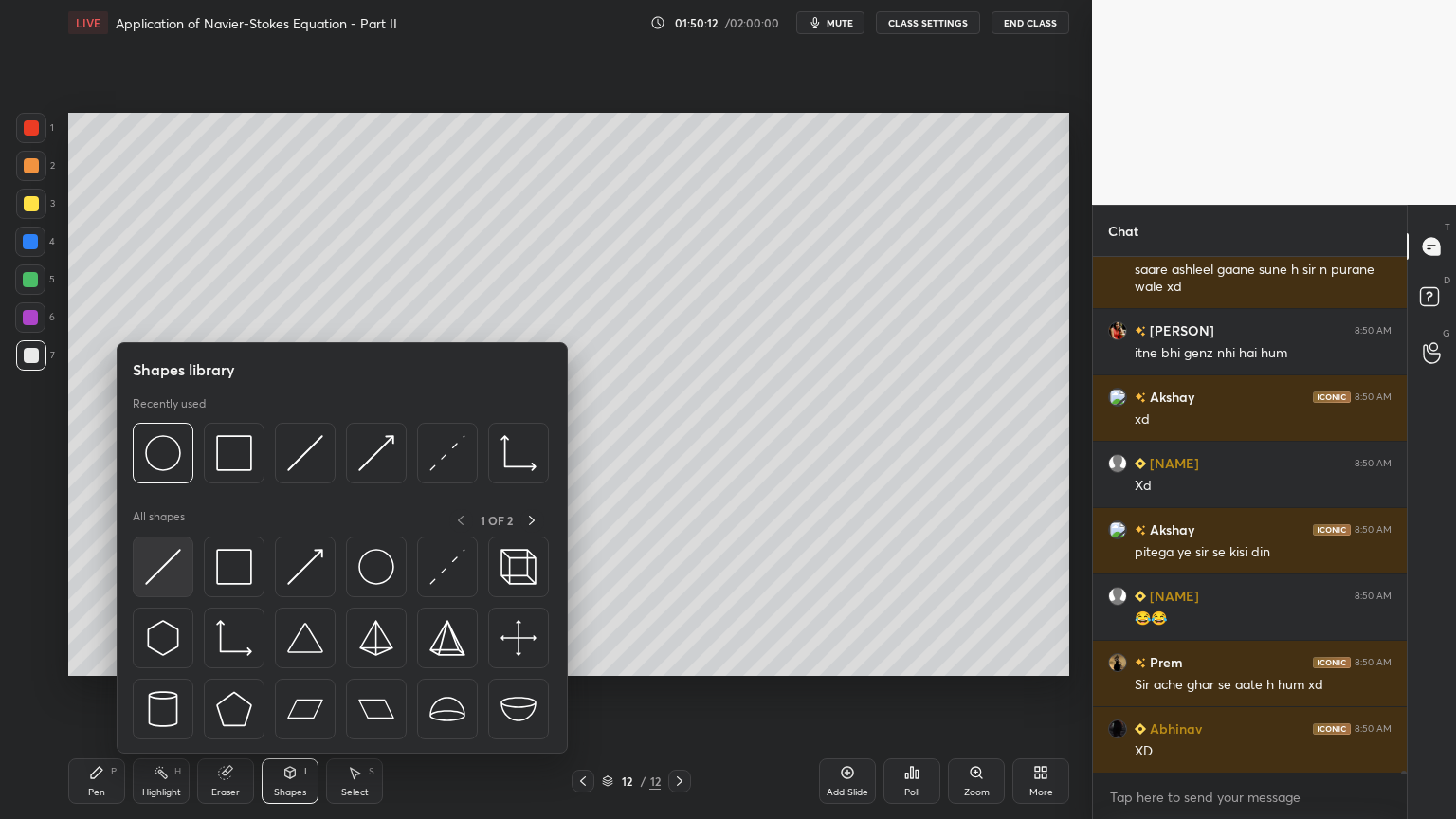 click at bounding box center [163, 567] 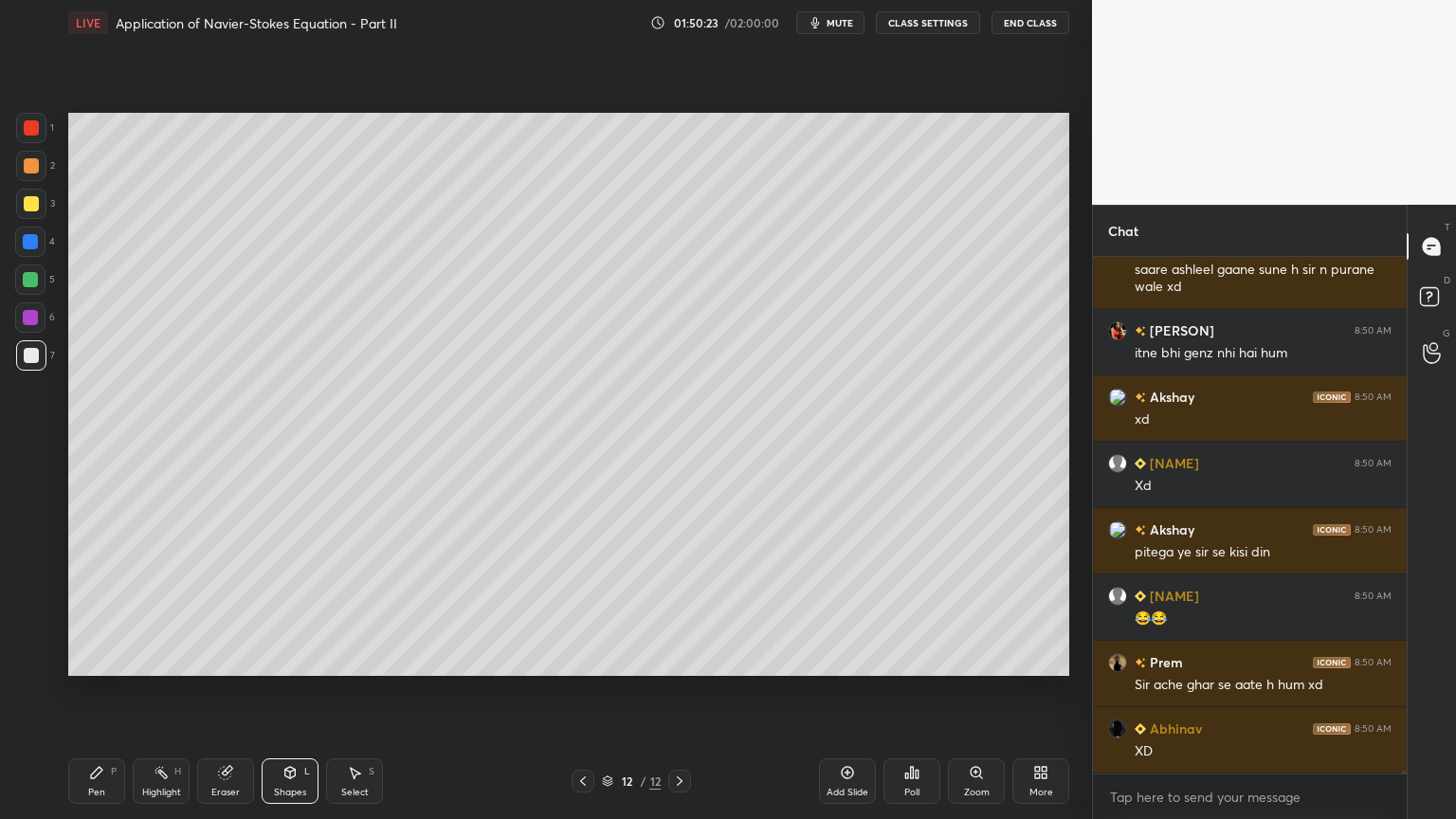 drag, startPoint x: 102, startPoint y: 786, endPoint x: 129, endPoint y: 761, distance: 36.796739 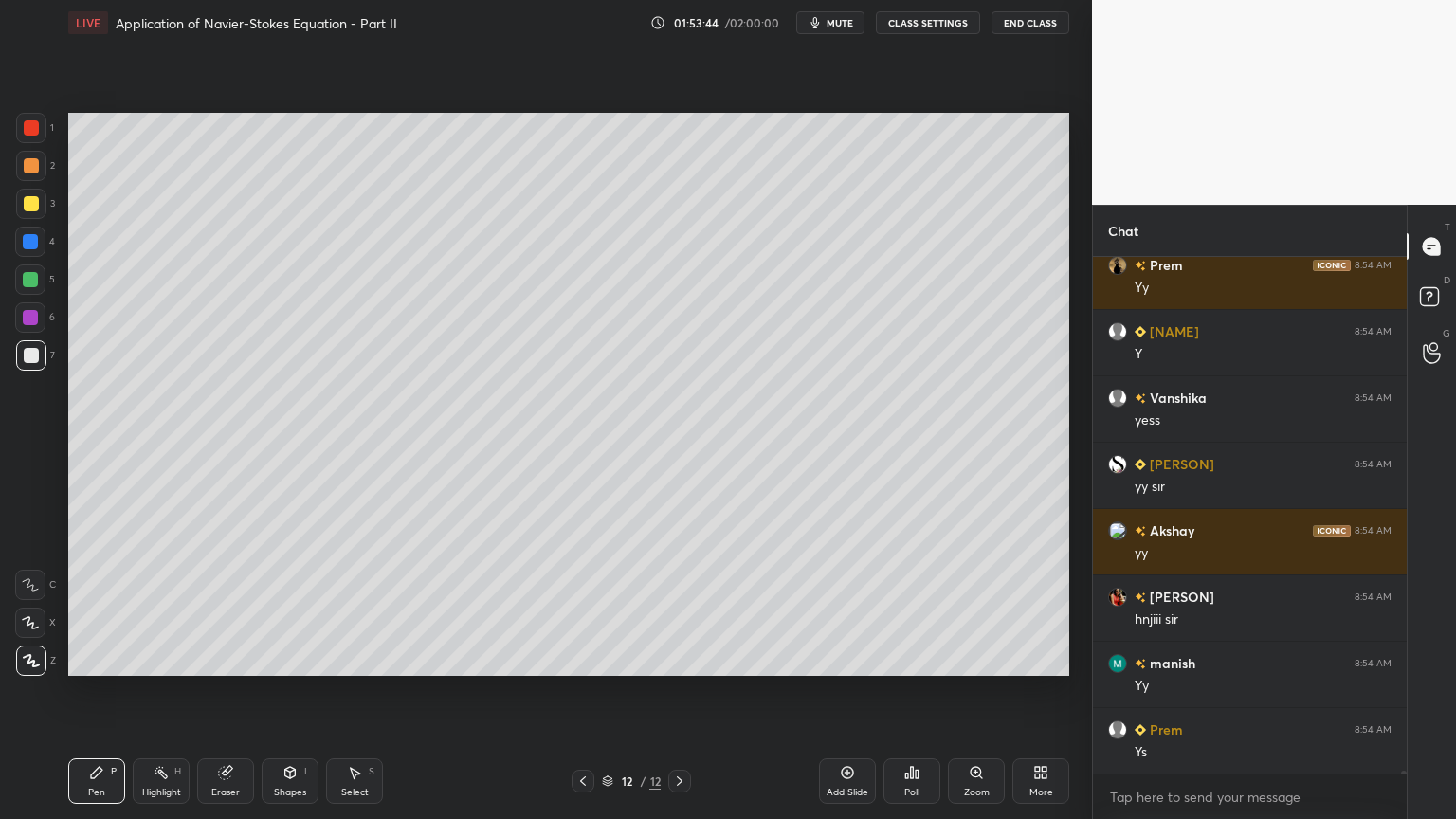 scroll, scrollTop: 86613, scrollLeft: 0, axis: vertical 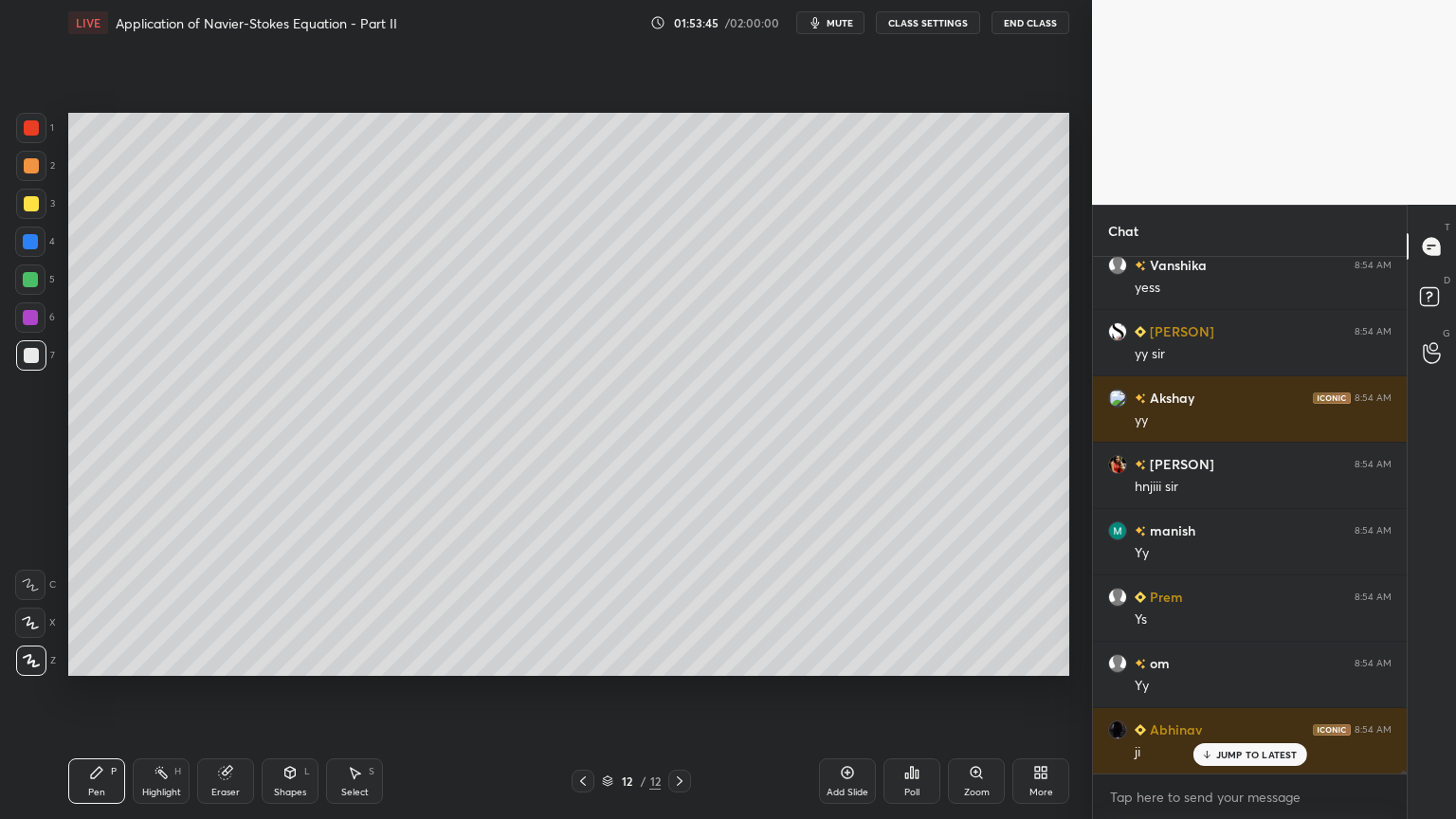 click on "Add Slide" at bounding box center [847, 792] 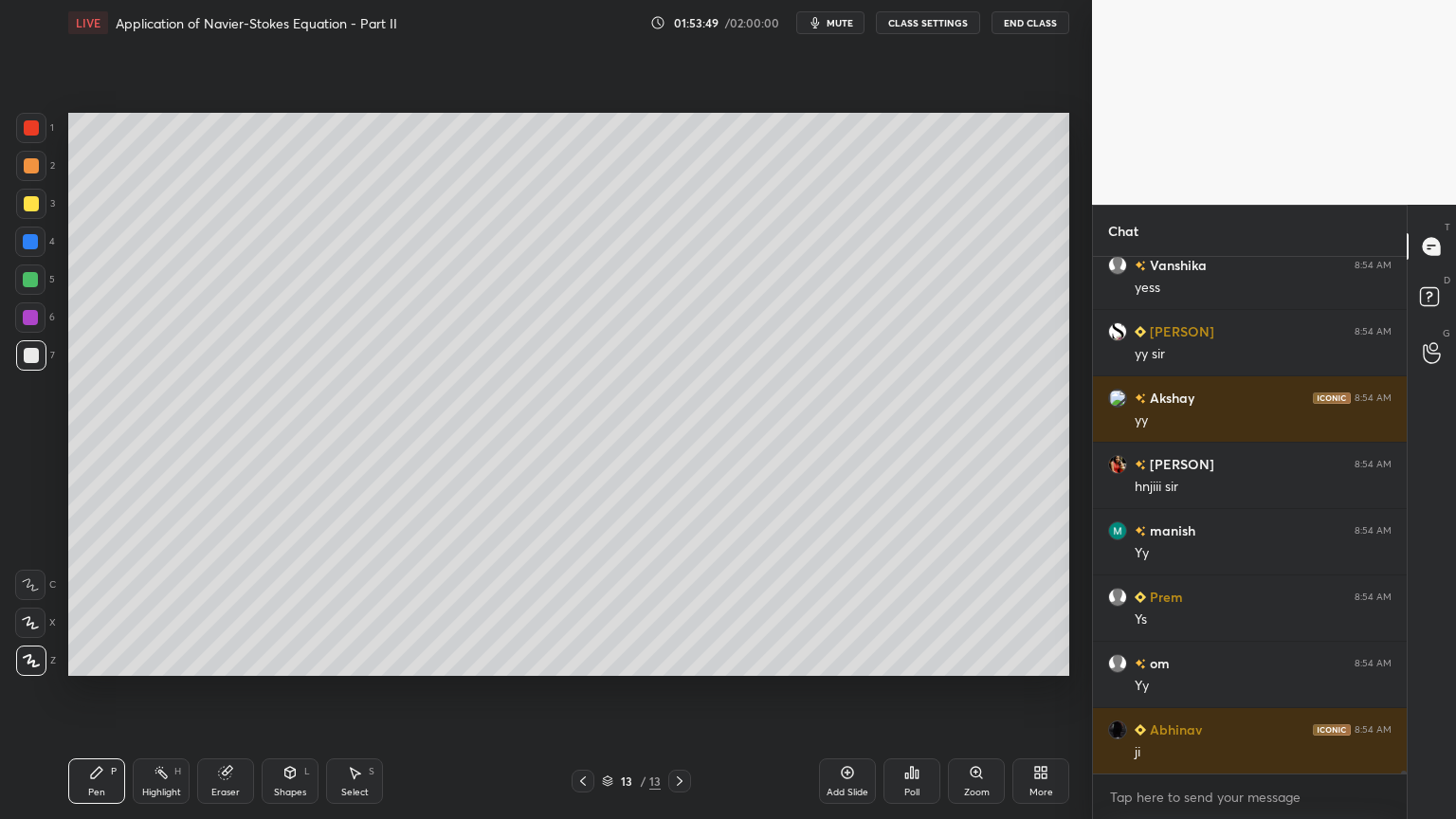 scroll, scrollTop: 86680, scrollLeft: 0, axis: vertical 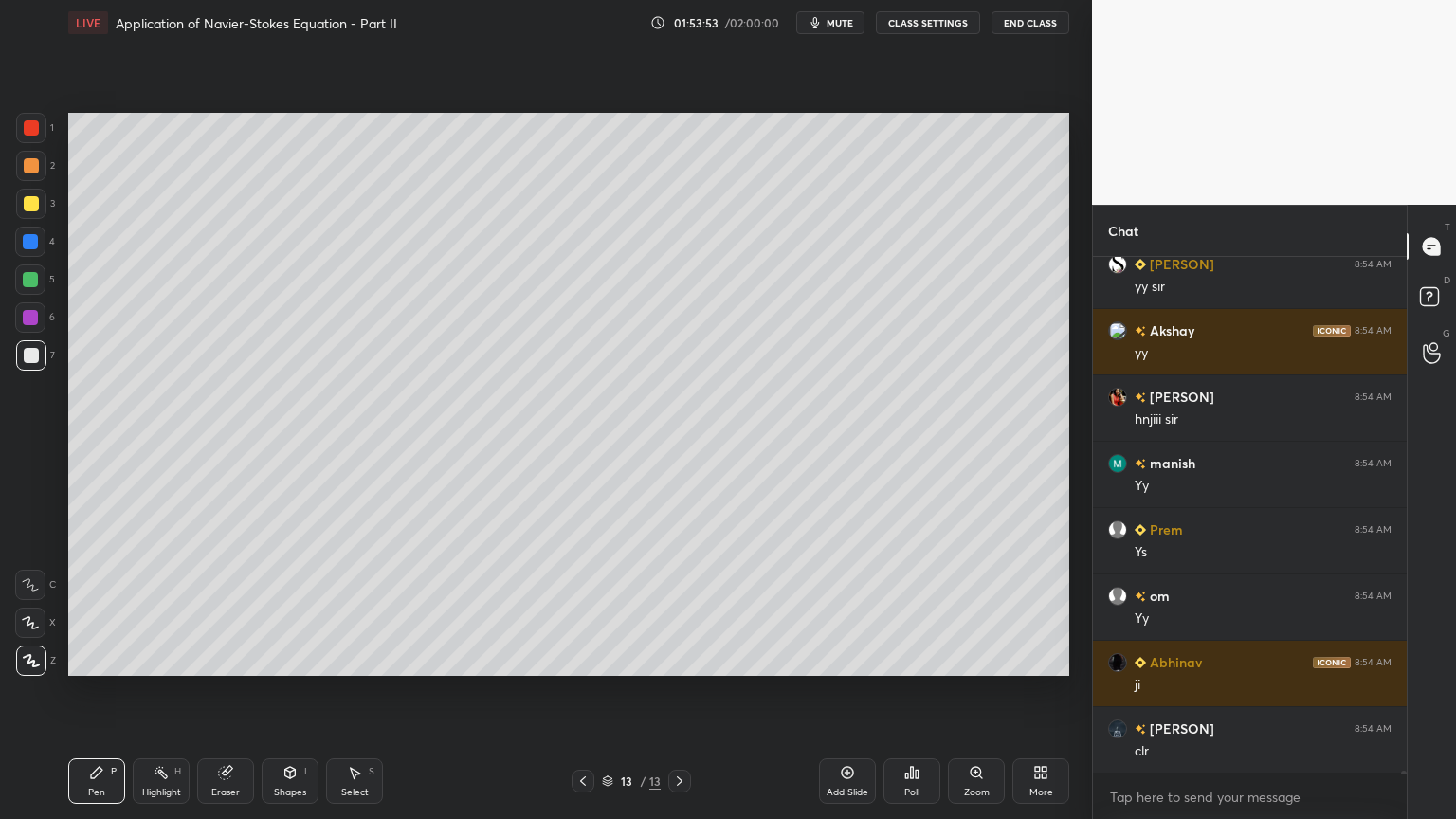 click 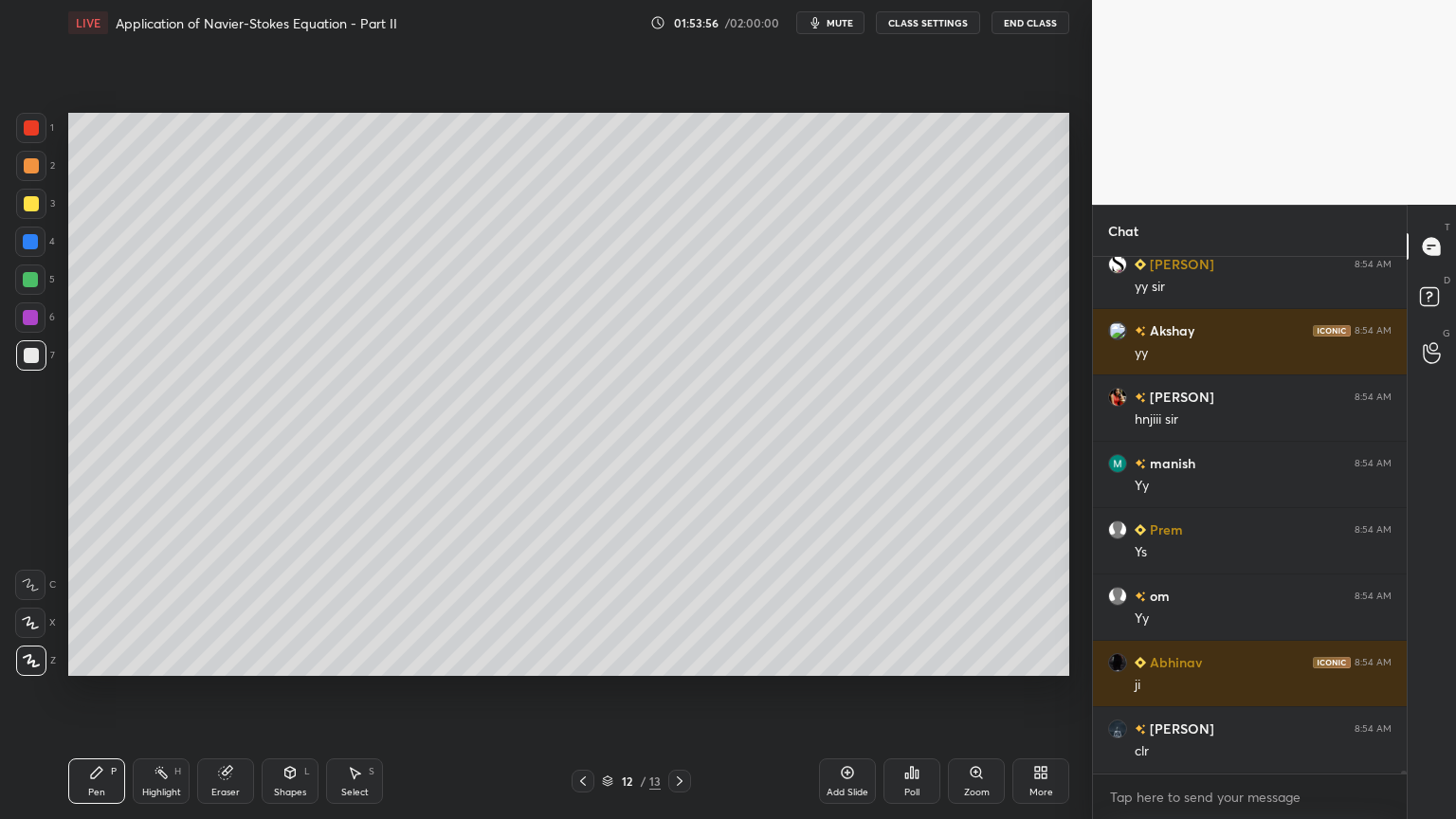 click 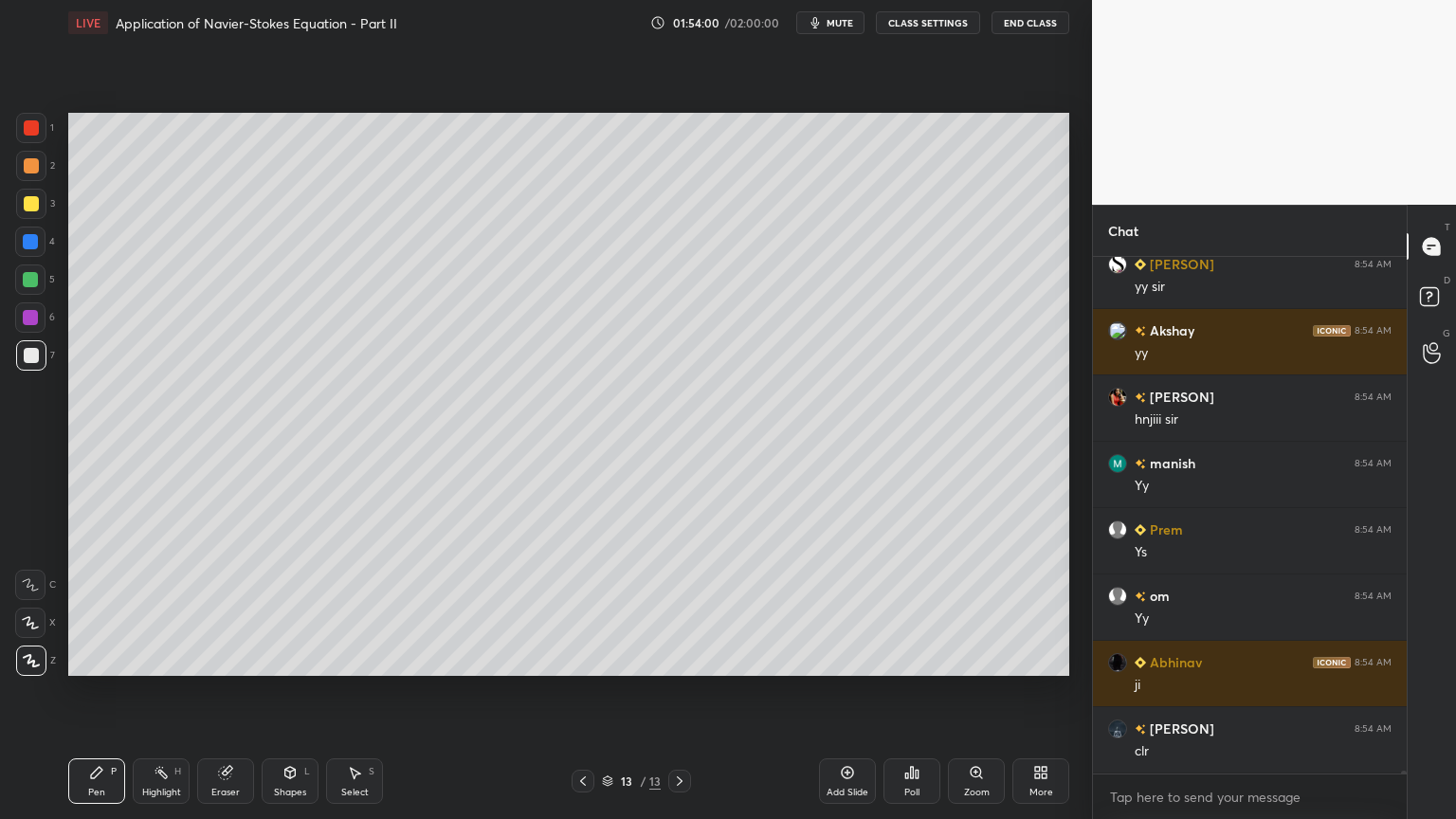 click 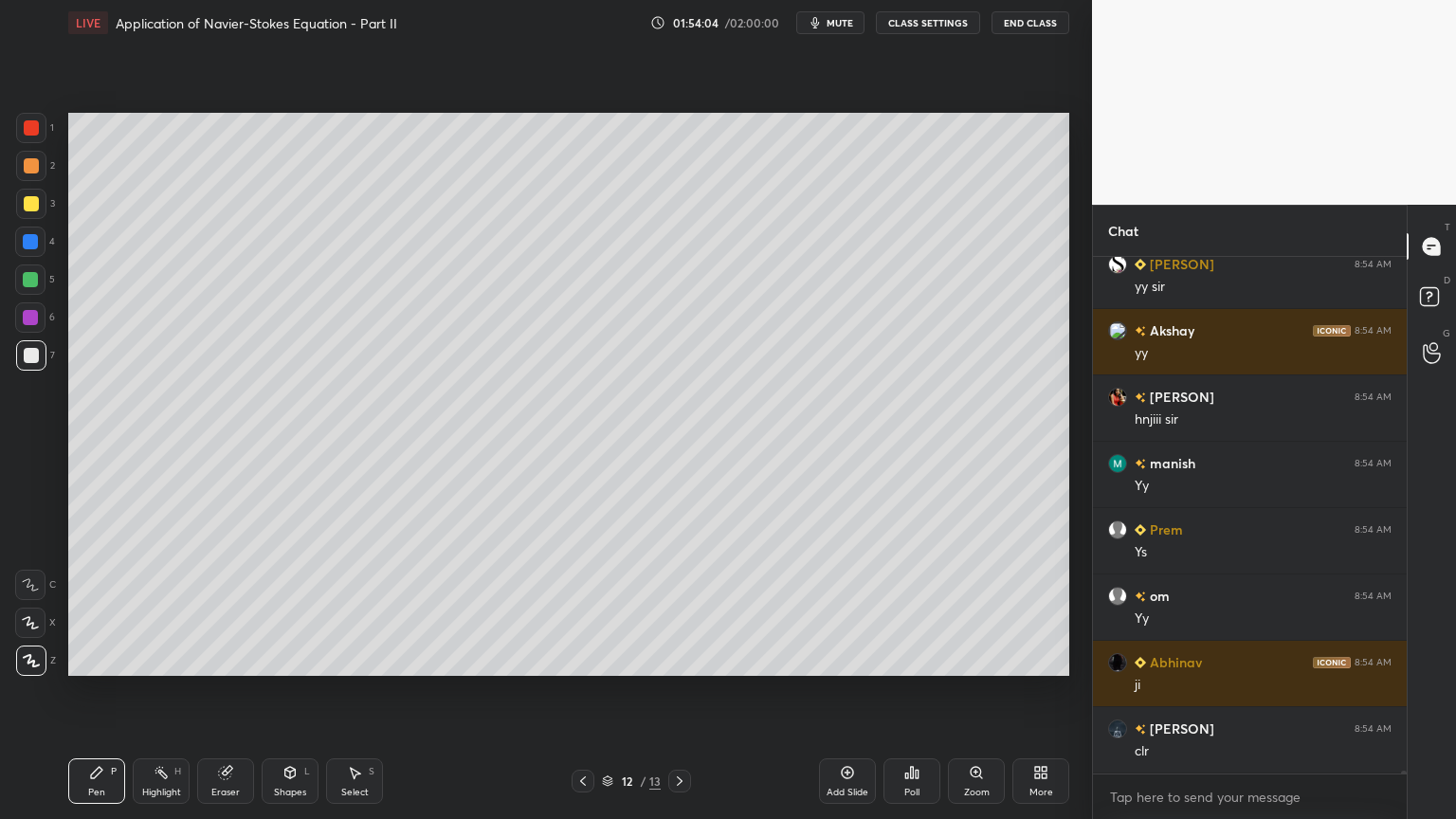 click 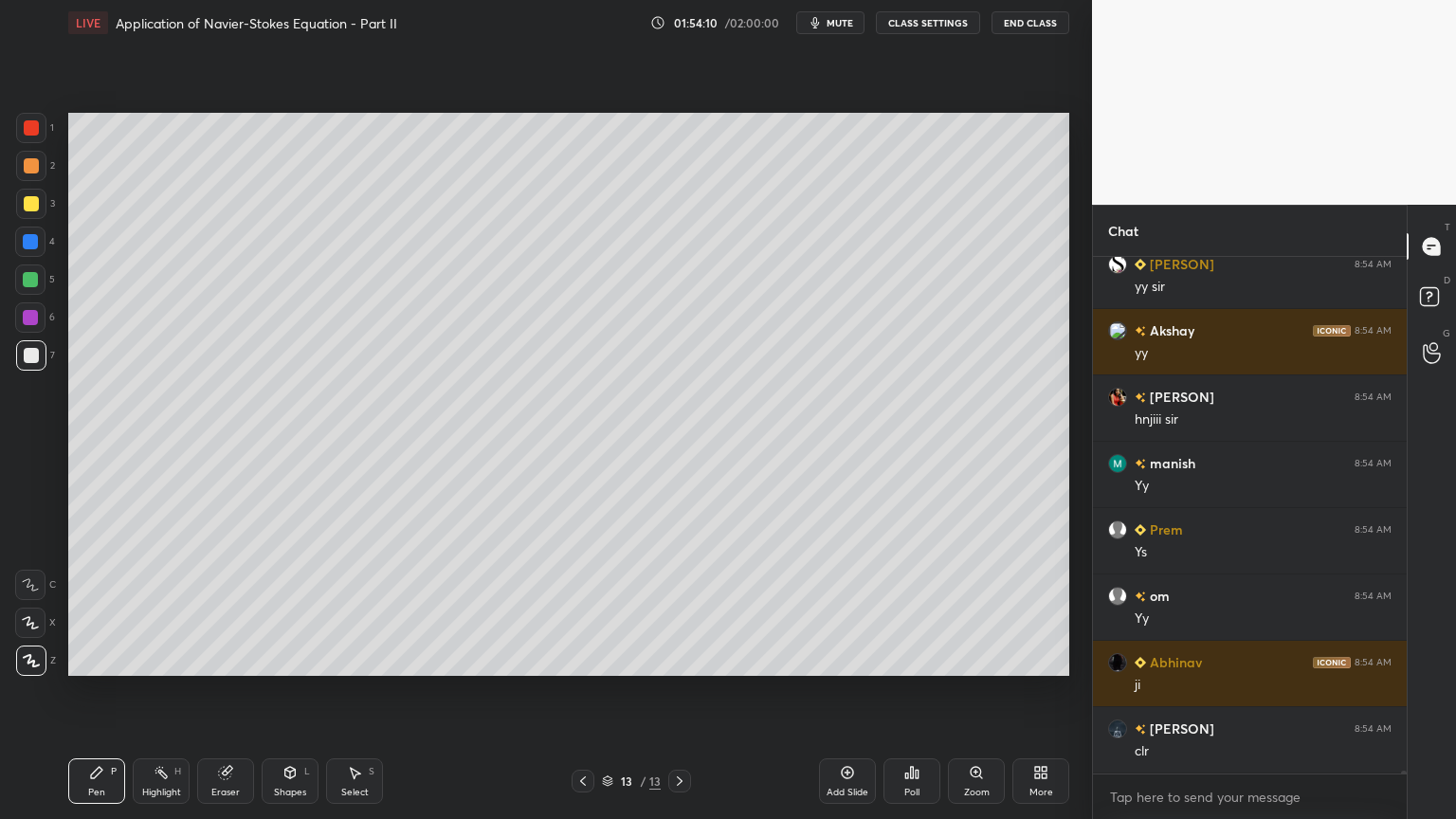 click 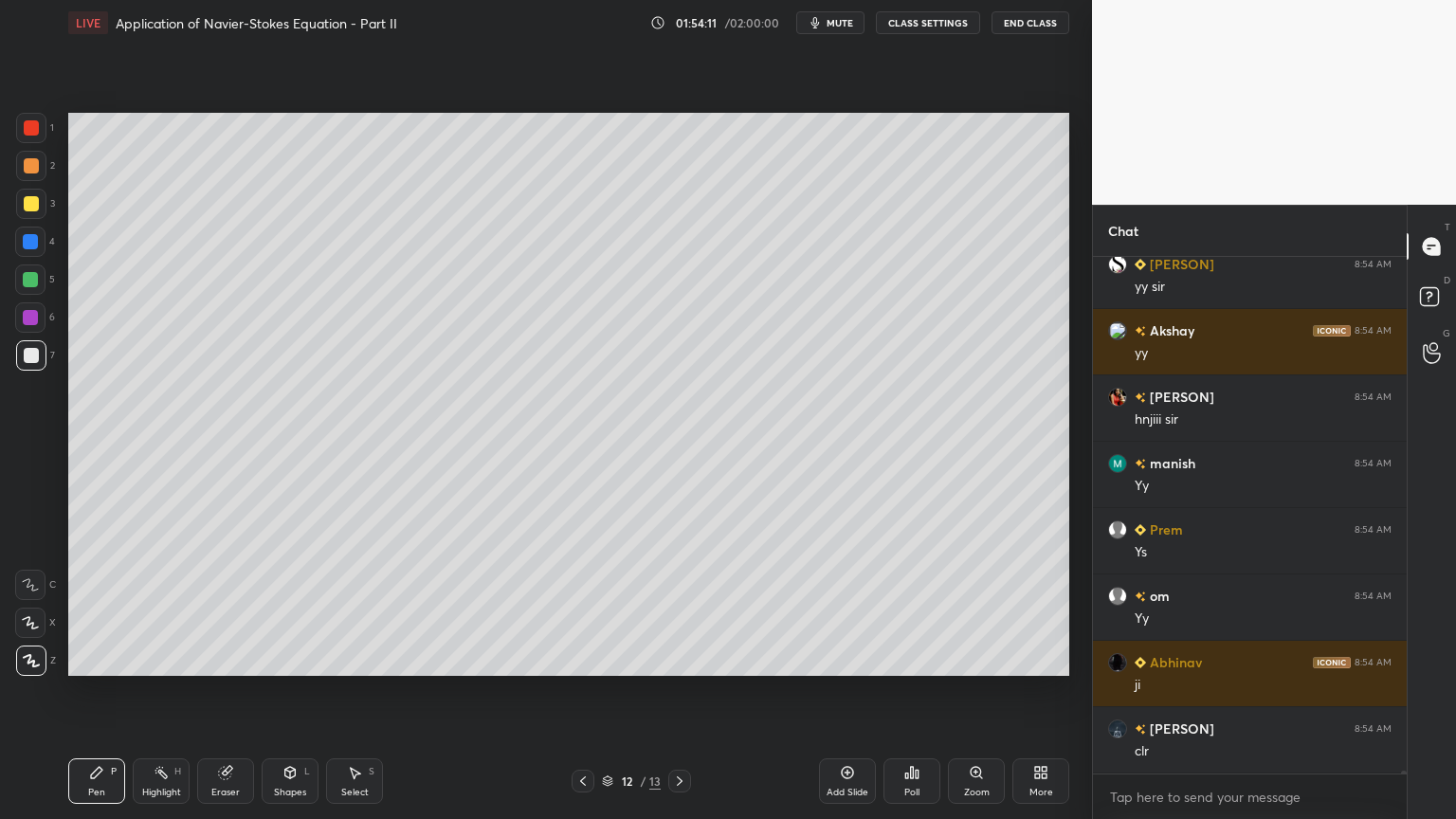 click 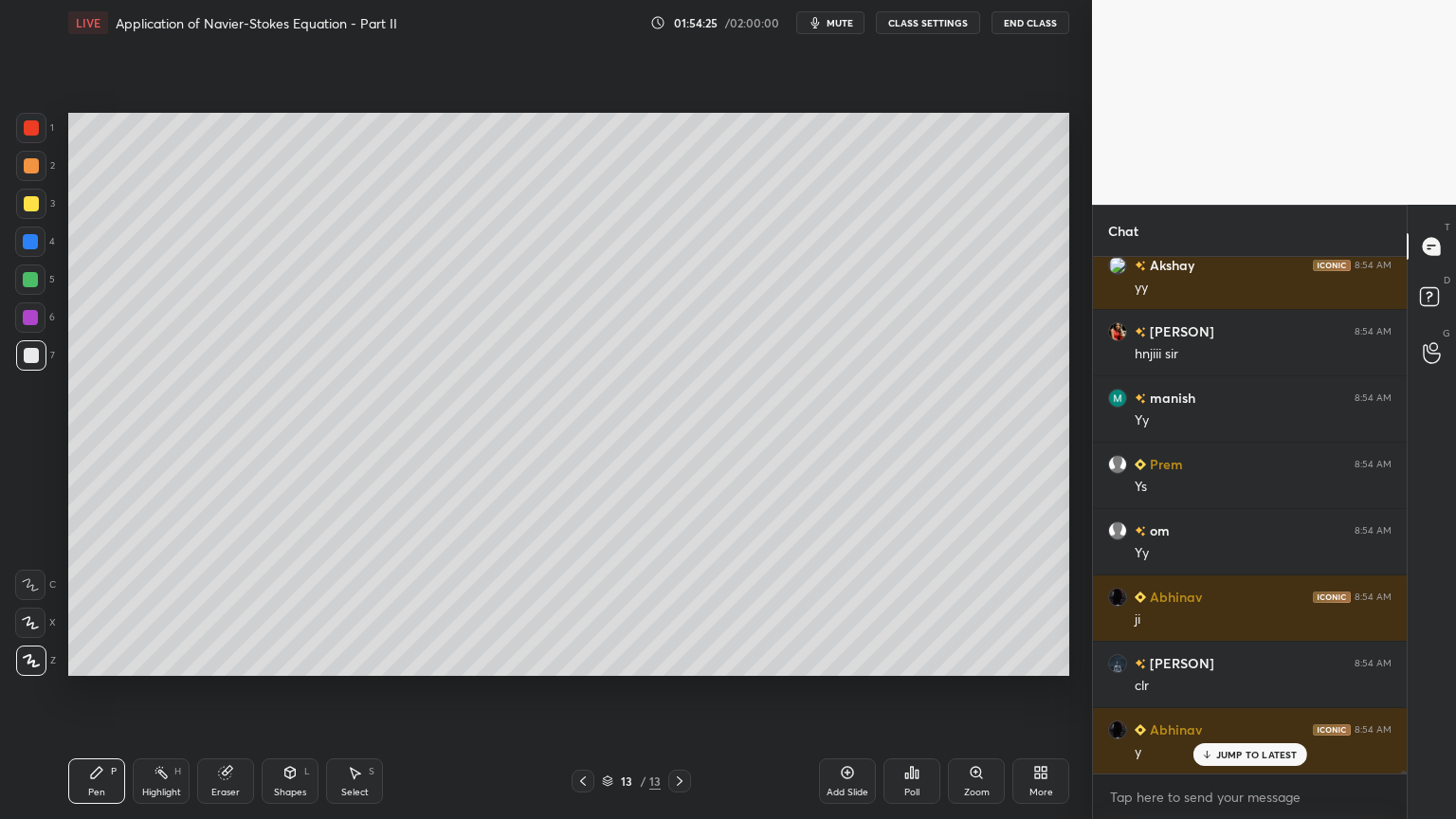scroll, scrollTop: 86813, scrollLeft: 0, axis: vertical 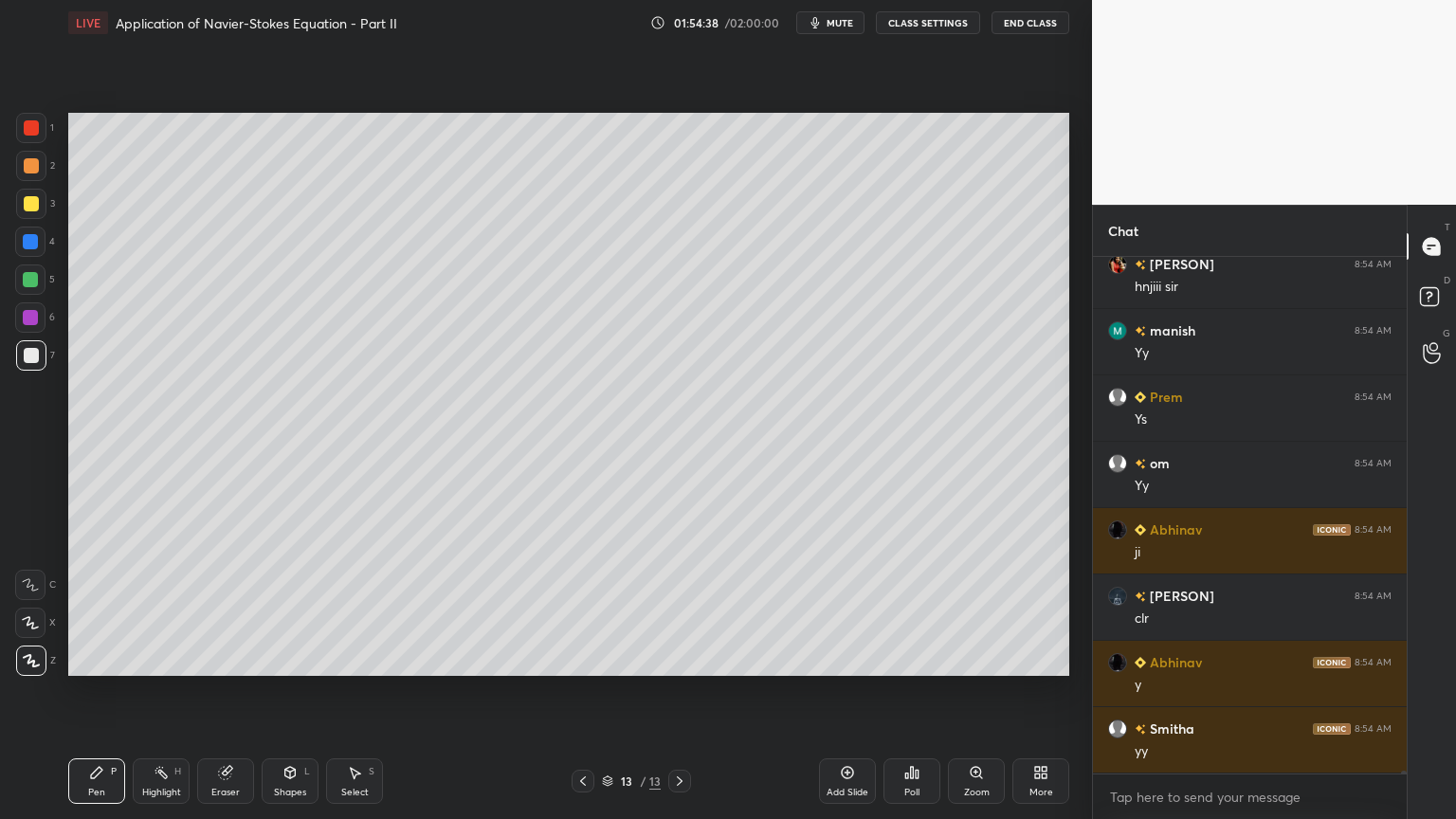 drag, startPoint x: 239, startPoint y: 785, endPoint x: 319, endPoint y: 739, distance: 92.2822 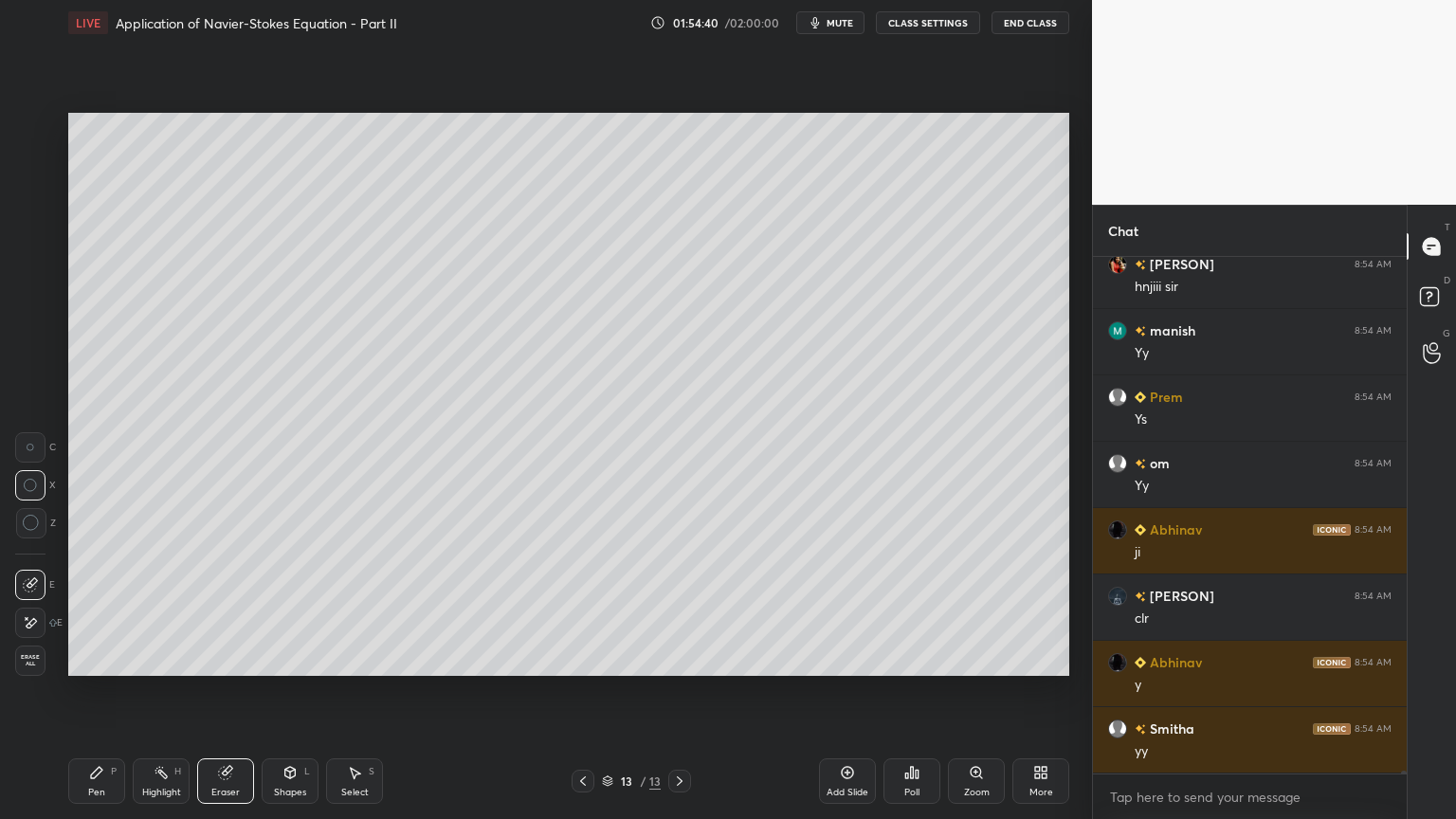 click on "Pen P" at bounding box center (97, 781) 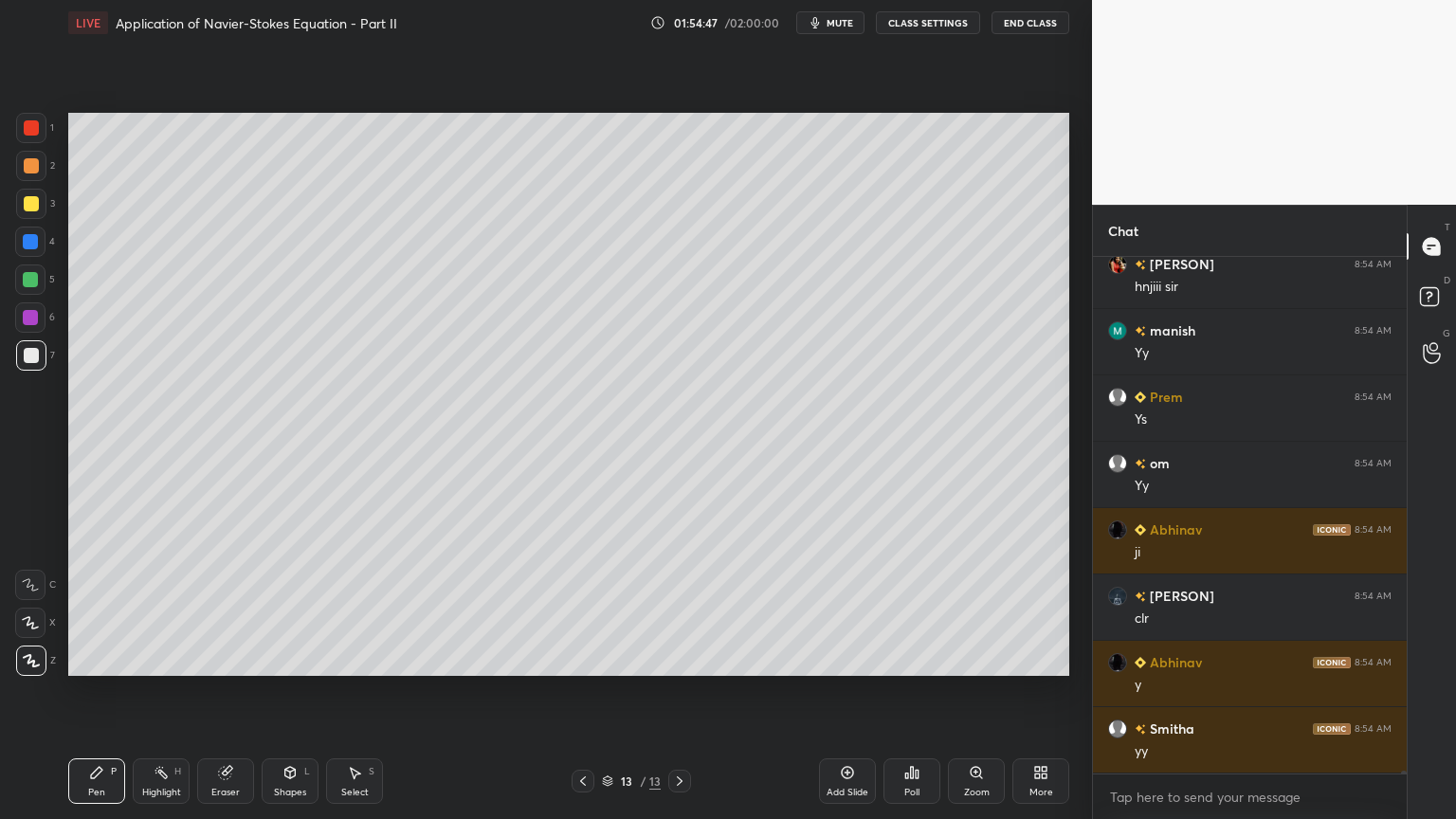 scroll, scrollTop: 86878, scrollLeft: 0, axis: vertical 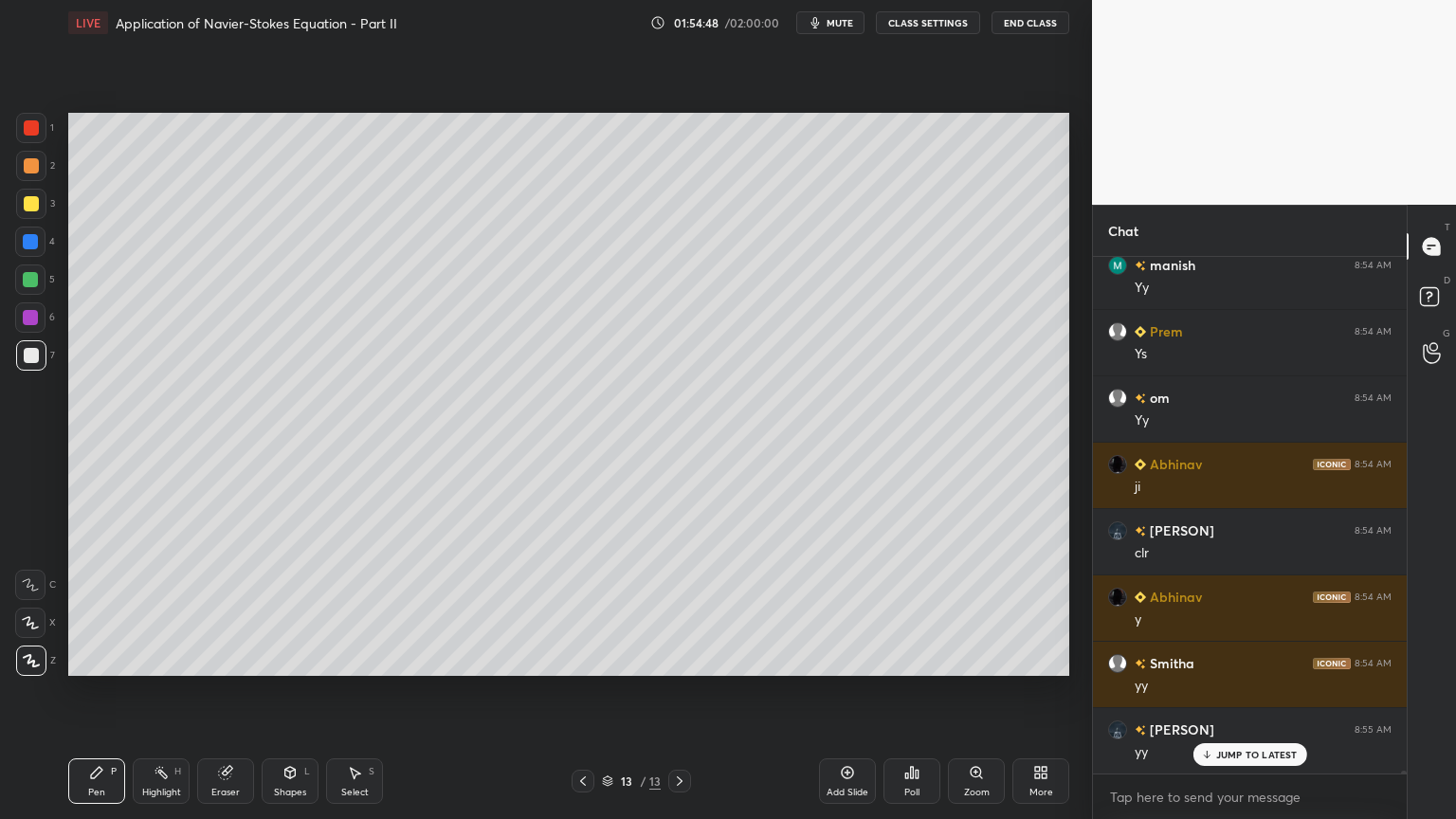 click on "Eraser" at bounding box center [226, 781] 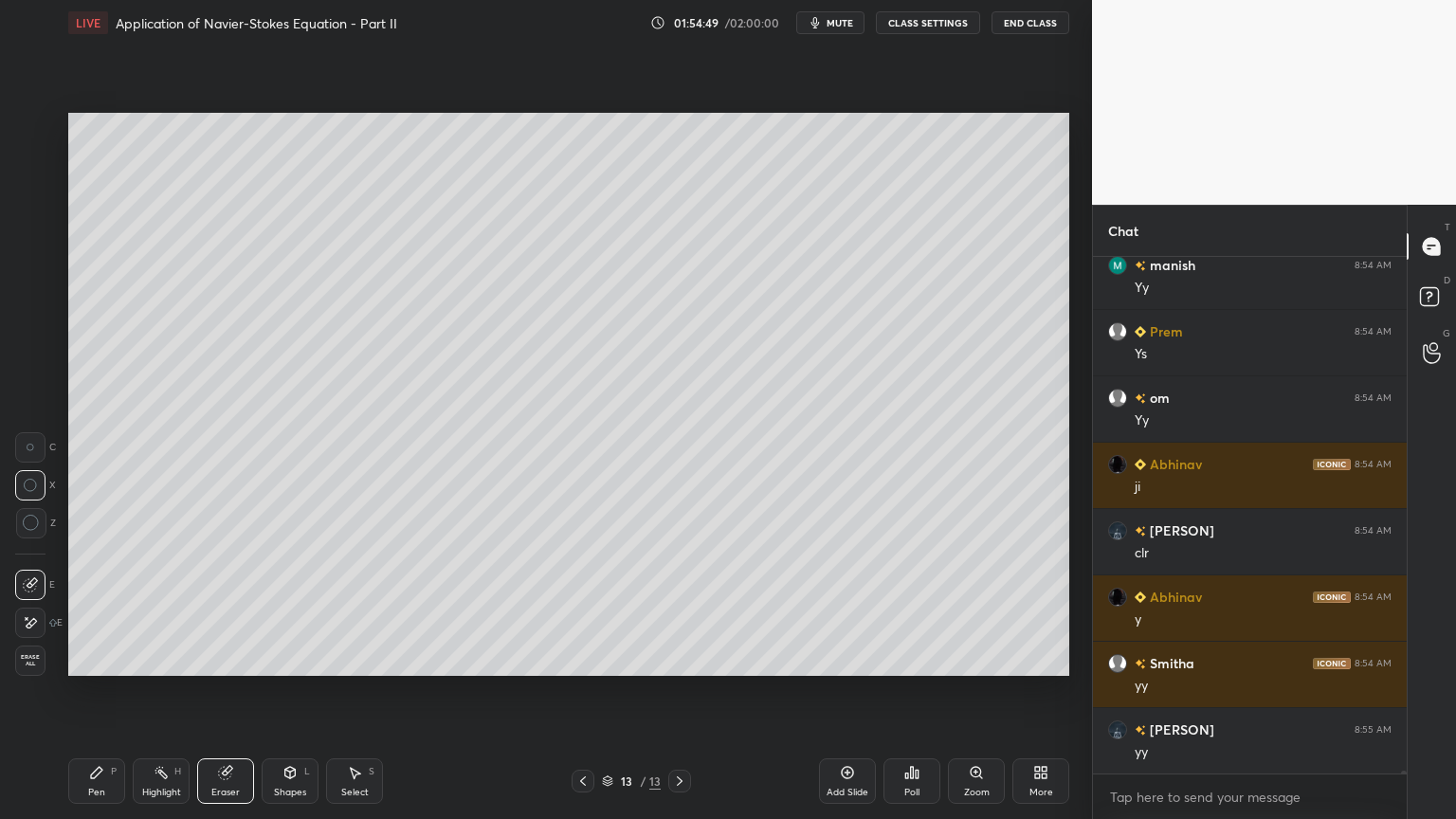 scroll, scrollTop: 86946, scrollLeft: 0, axis: vertical 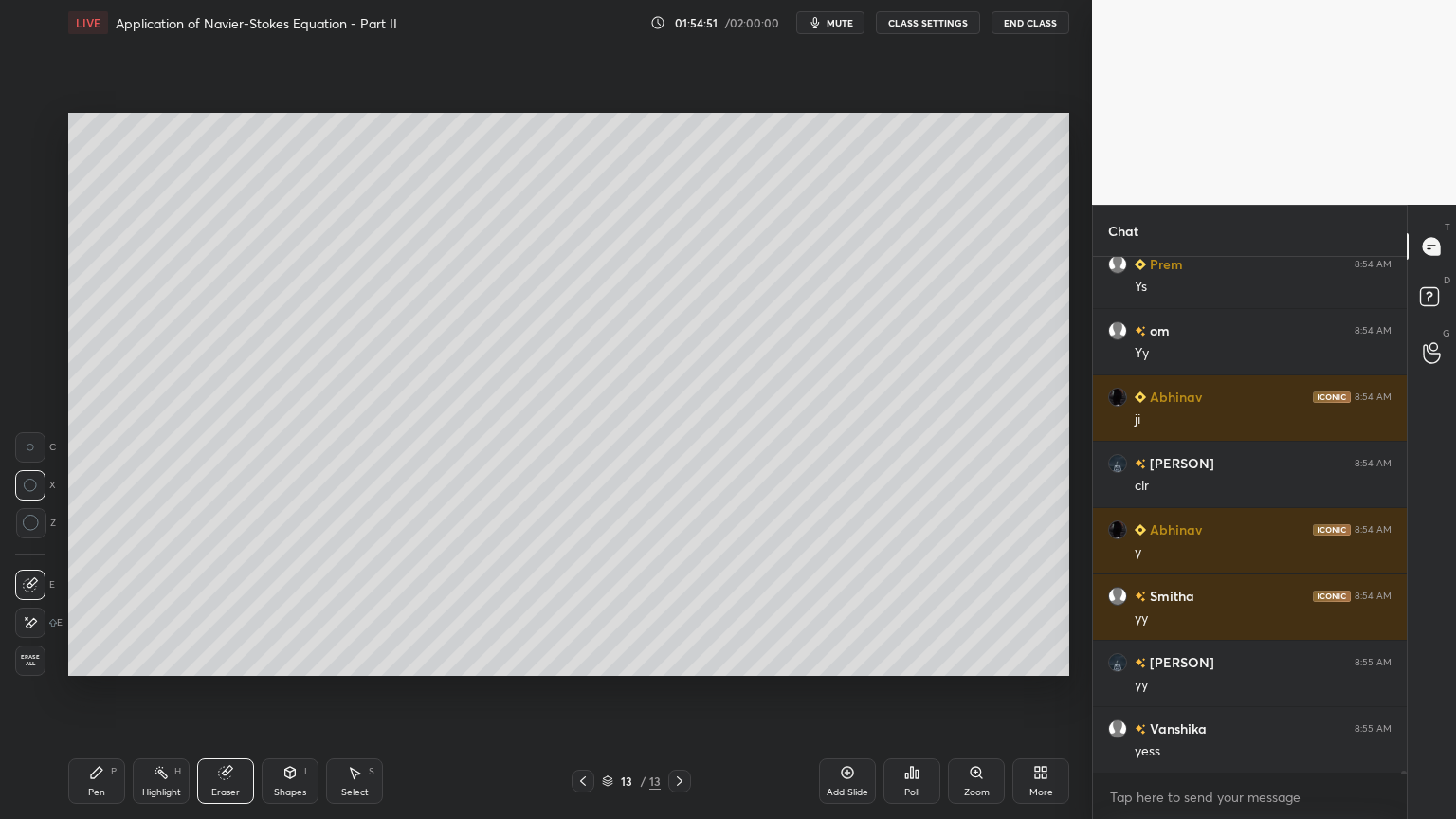 click on "Pen P" at bounding box center [97, 781] 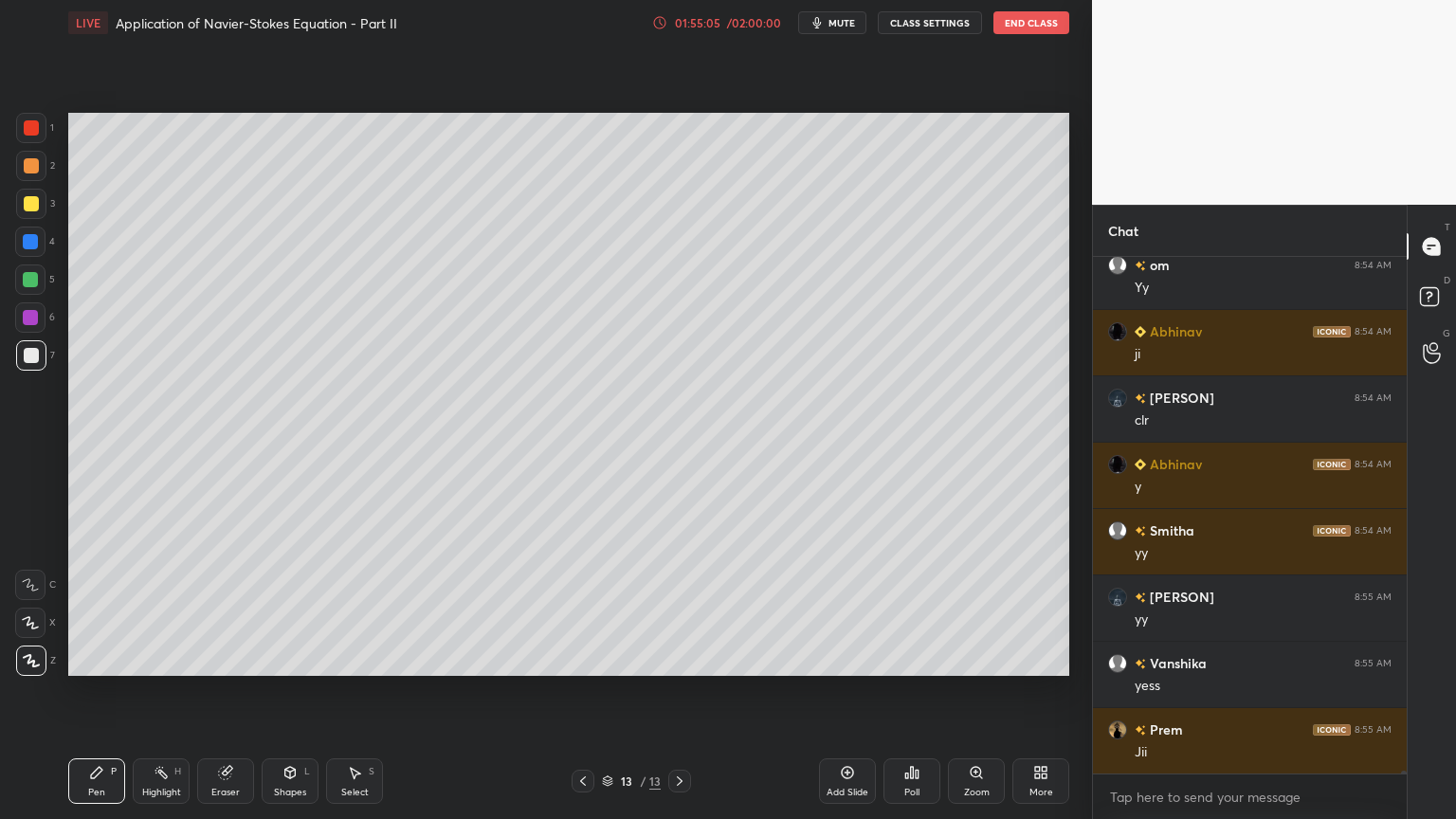 scroll, scrollTop: 87078, scrollLeft: 0, axis: vertical 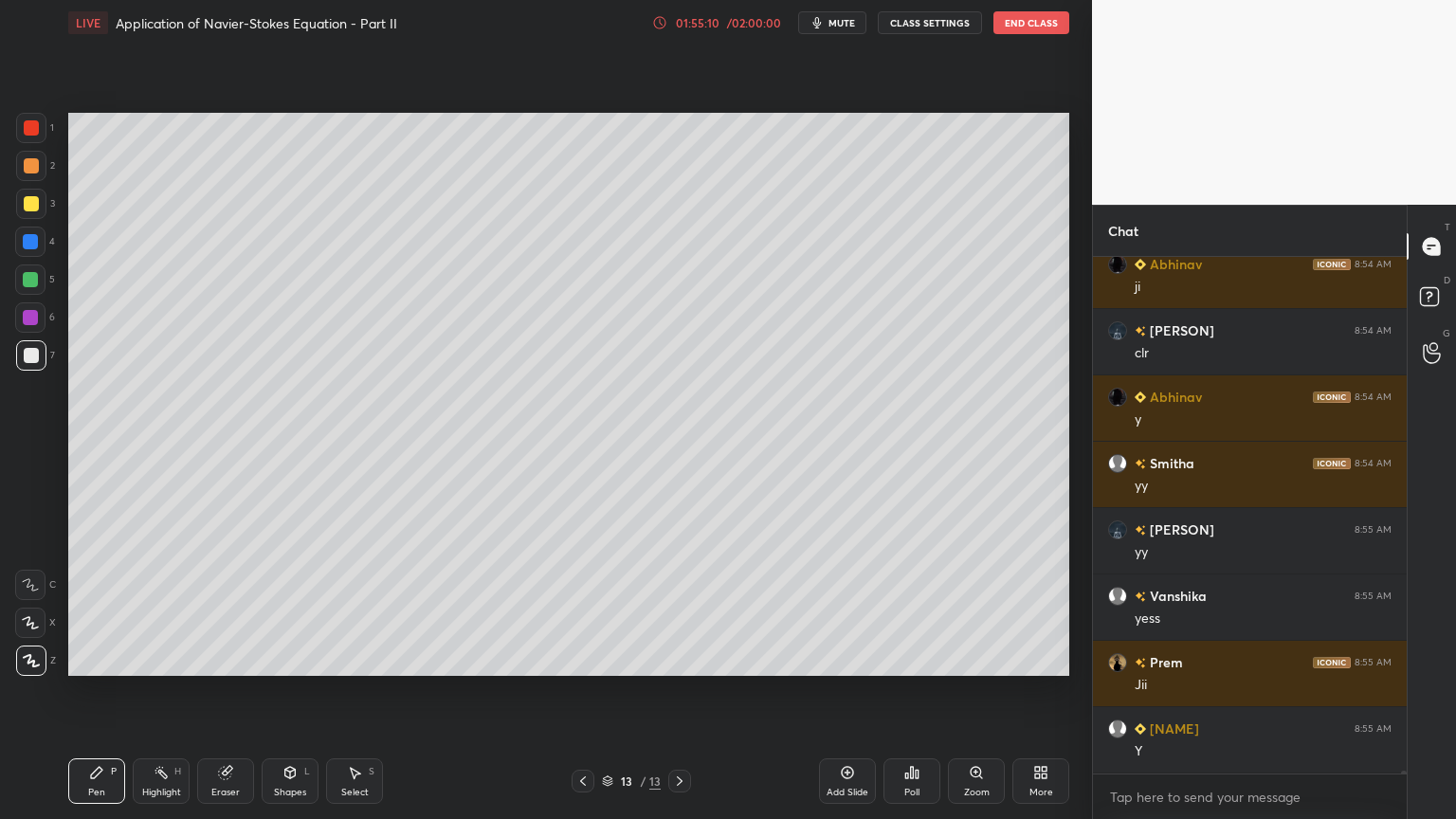 click 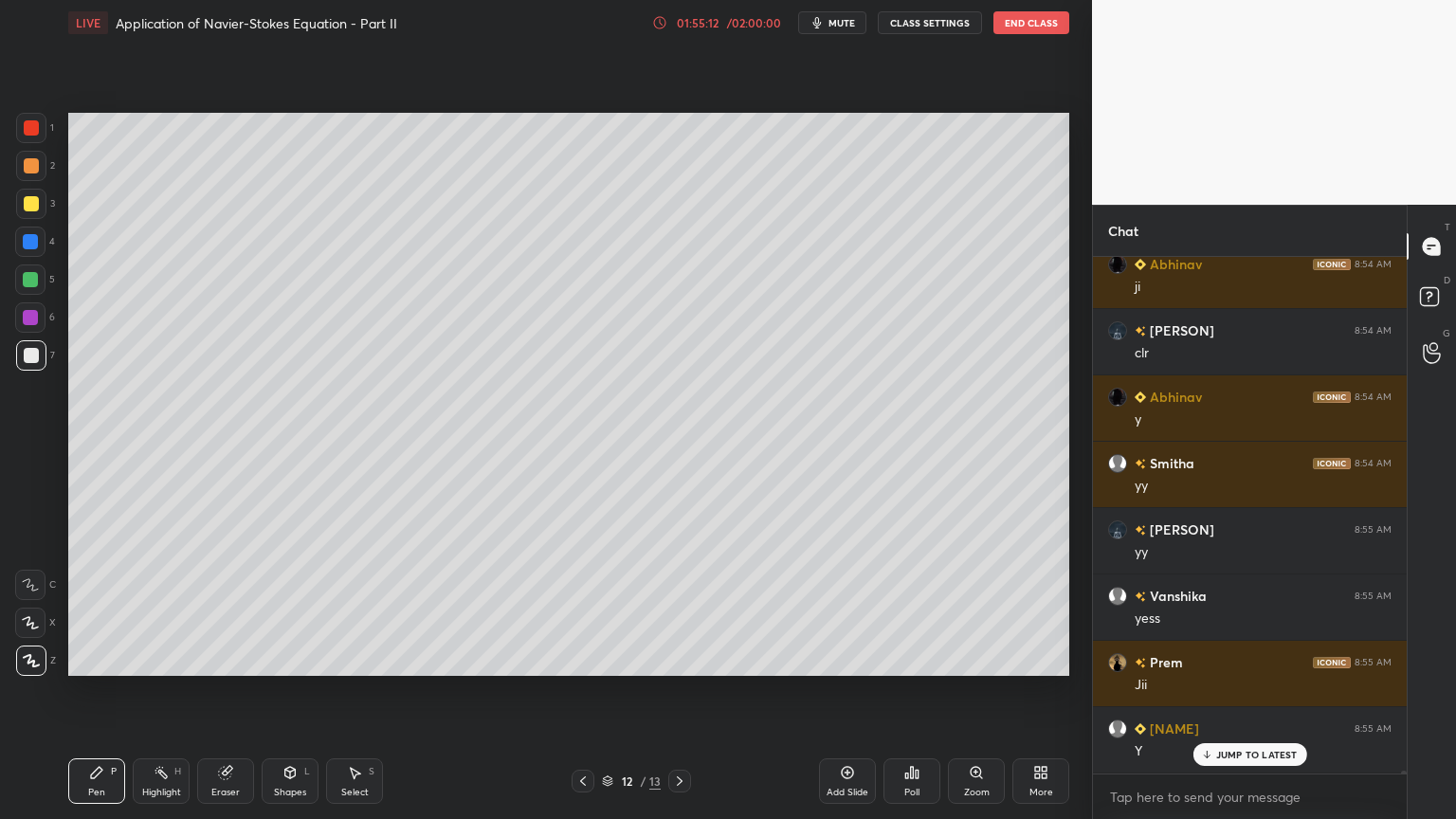 scroll, scrollTop: 87144, scrollLeft: 0, axis: vertical 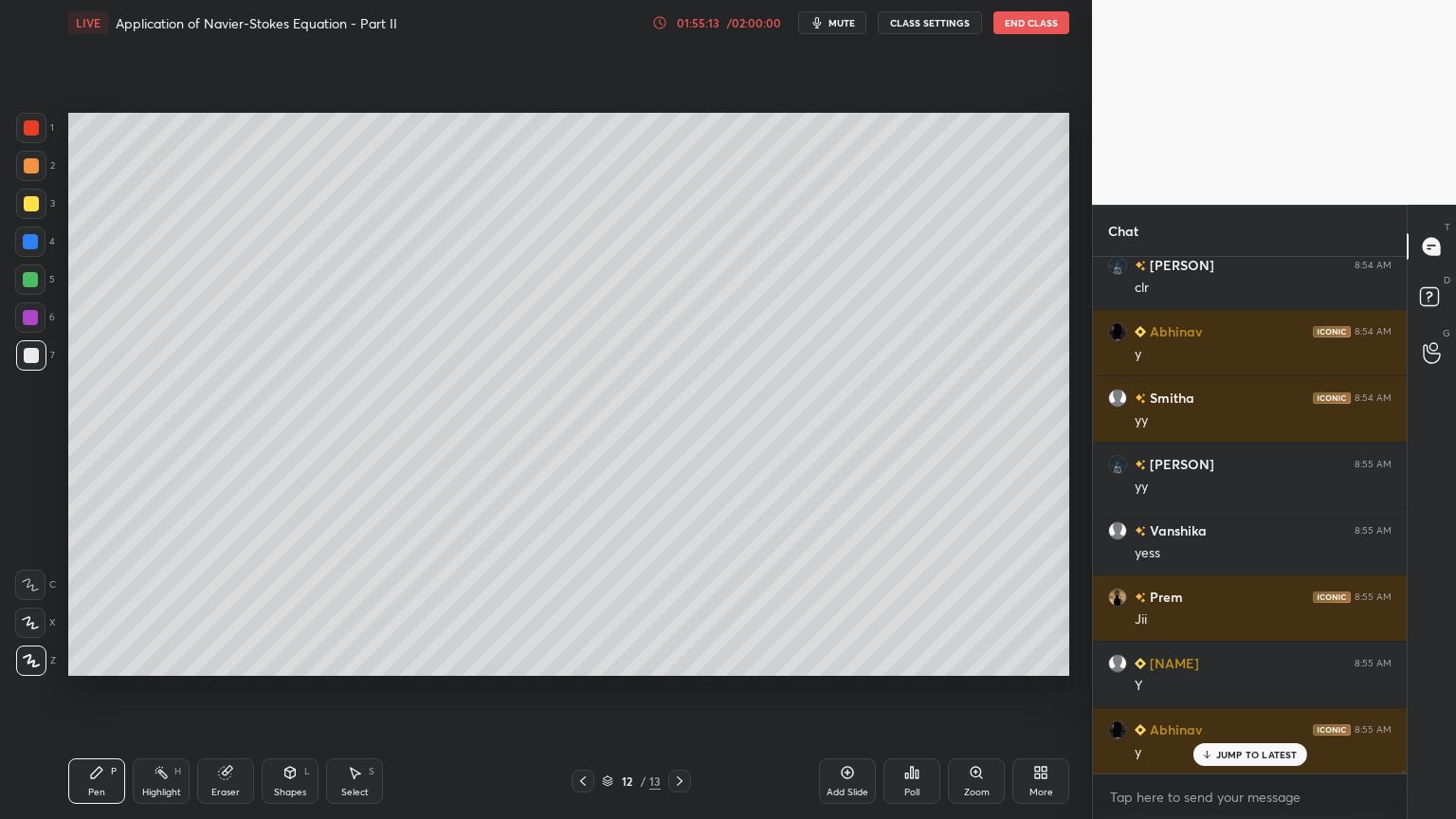 click 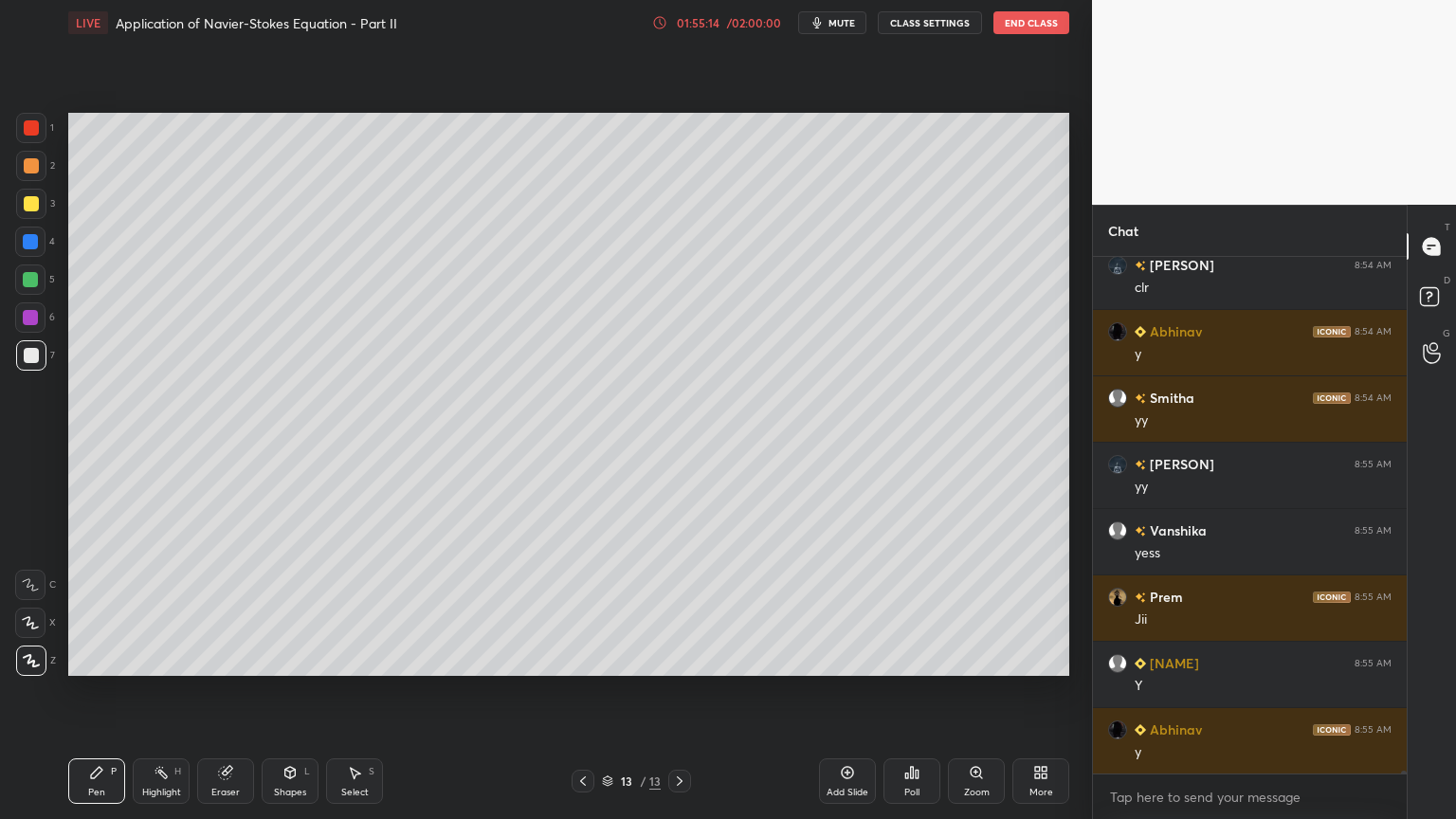 scroll, scrollTop: 87211, scrollLeft: 0, axis: vertical 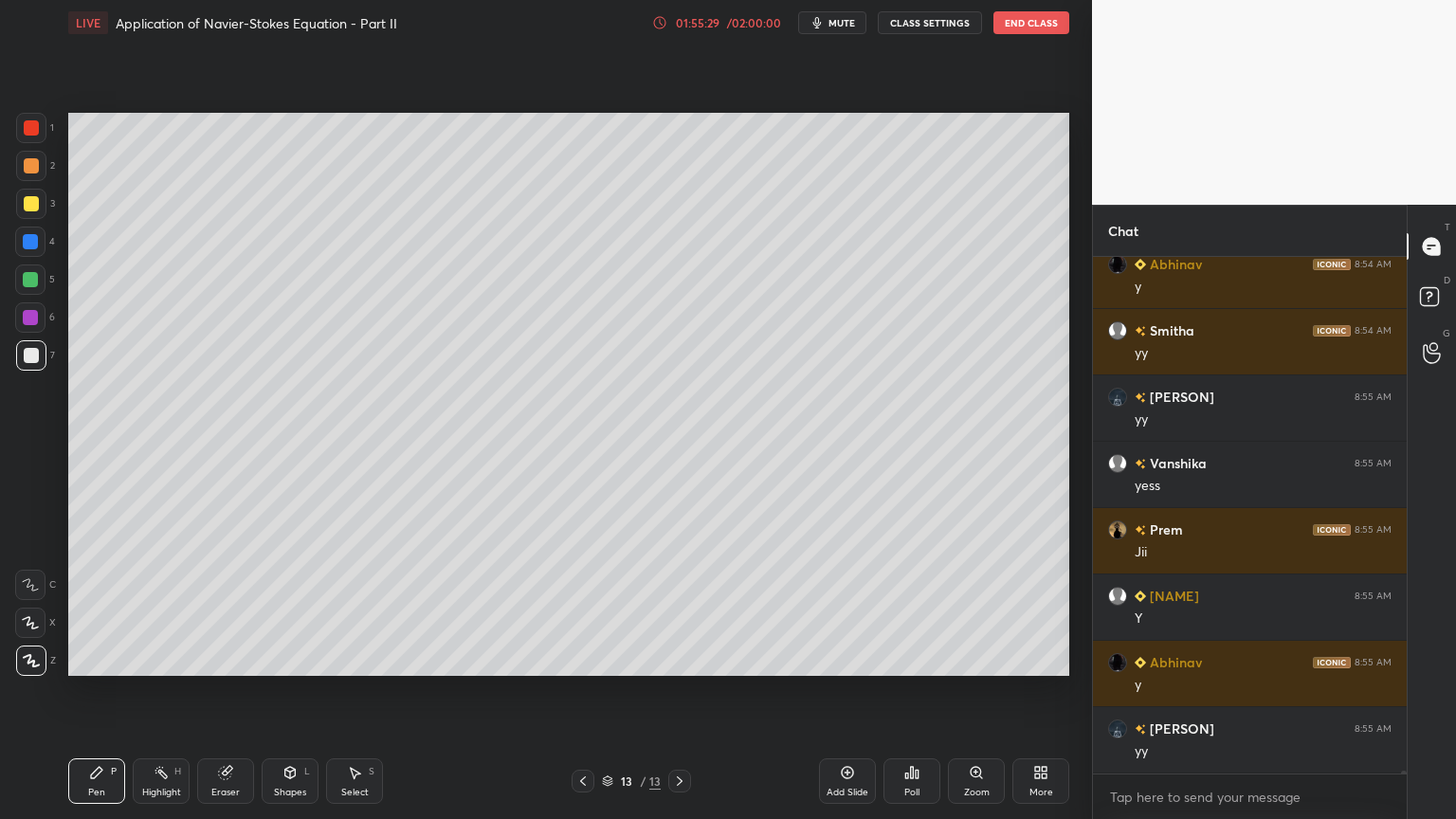 click on "Pen P Highlight H Eraser Shapes L Select S" at bounding box center [256, 781] 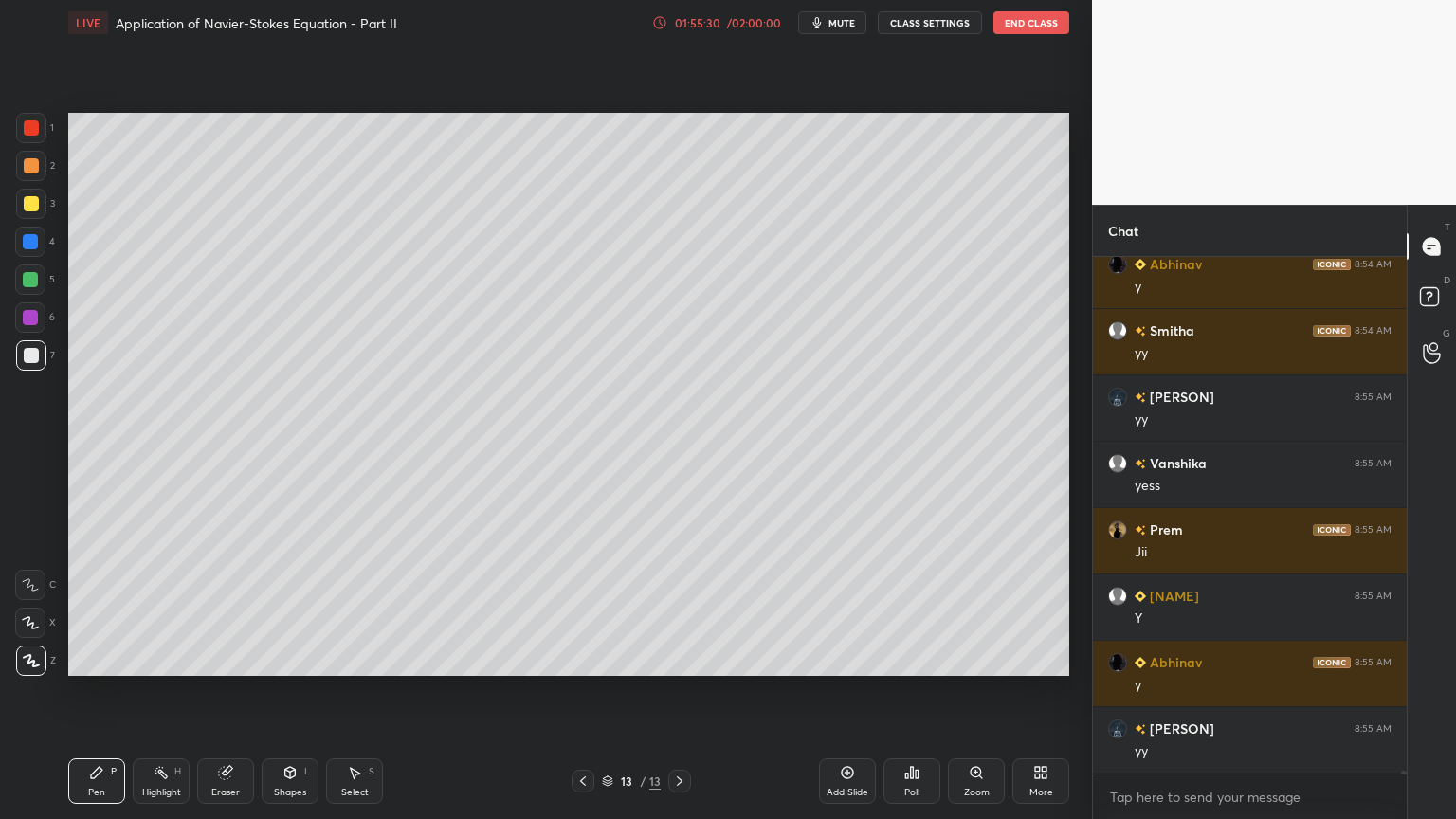 click 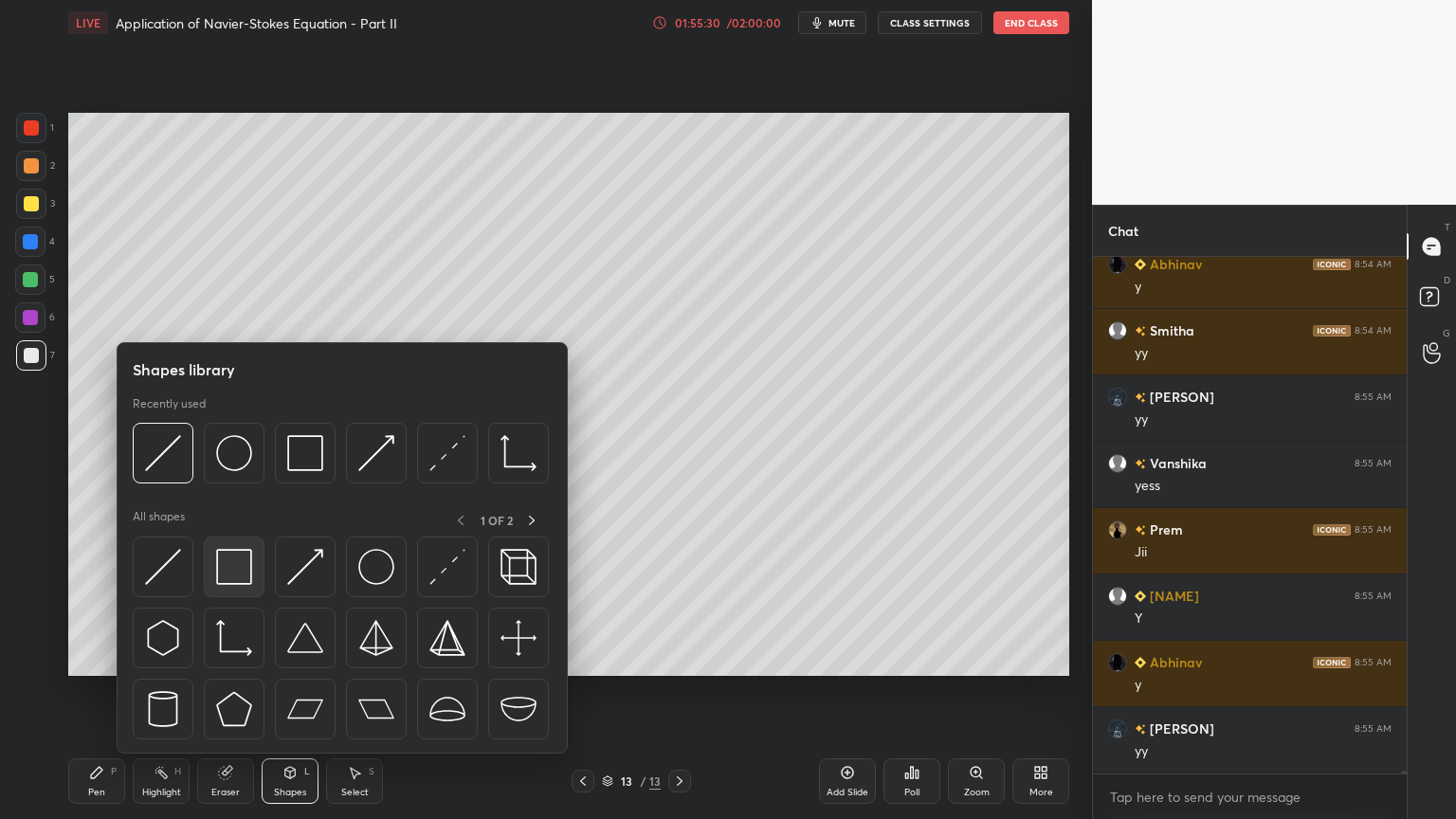 click at bounding box center [234, 567] 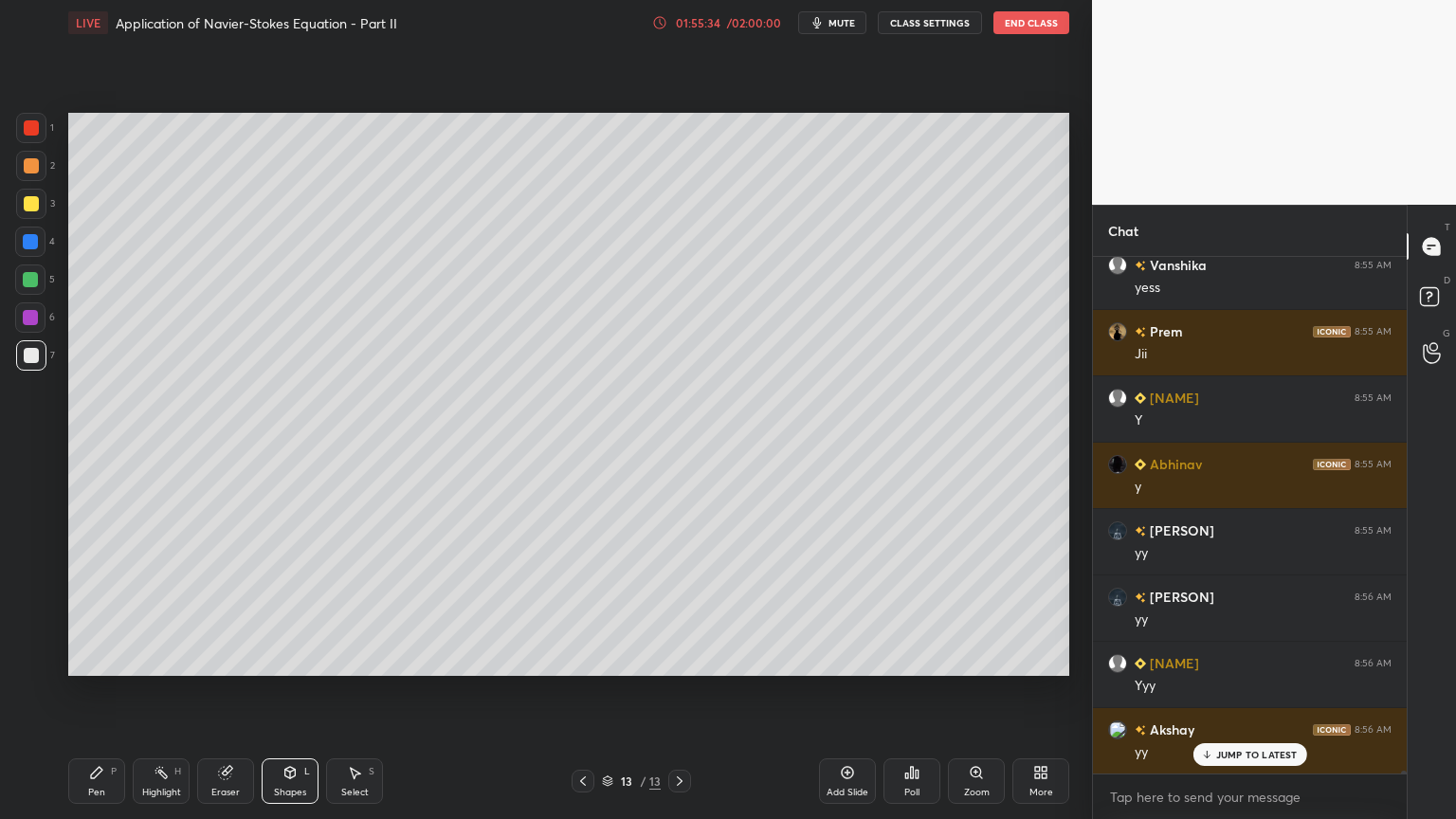 scroll, scrollTop: 87477, scrollLeft: 0, axis: vertical 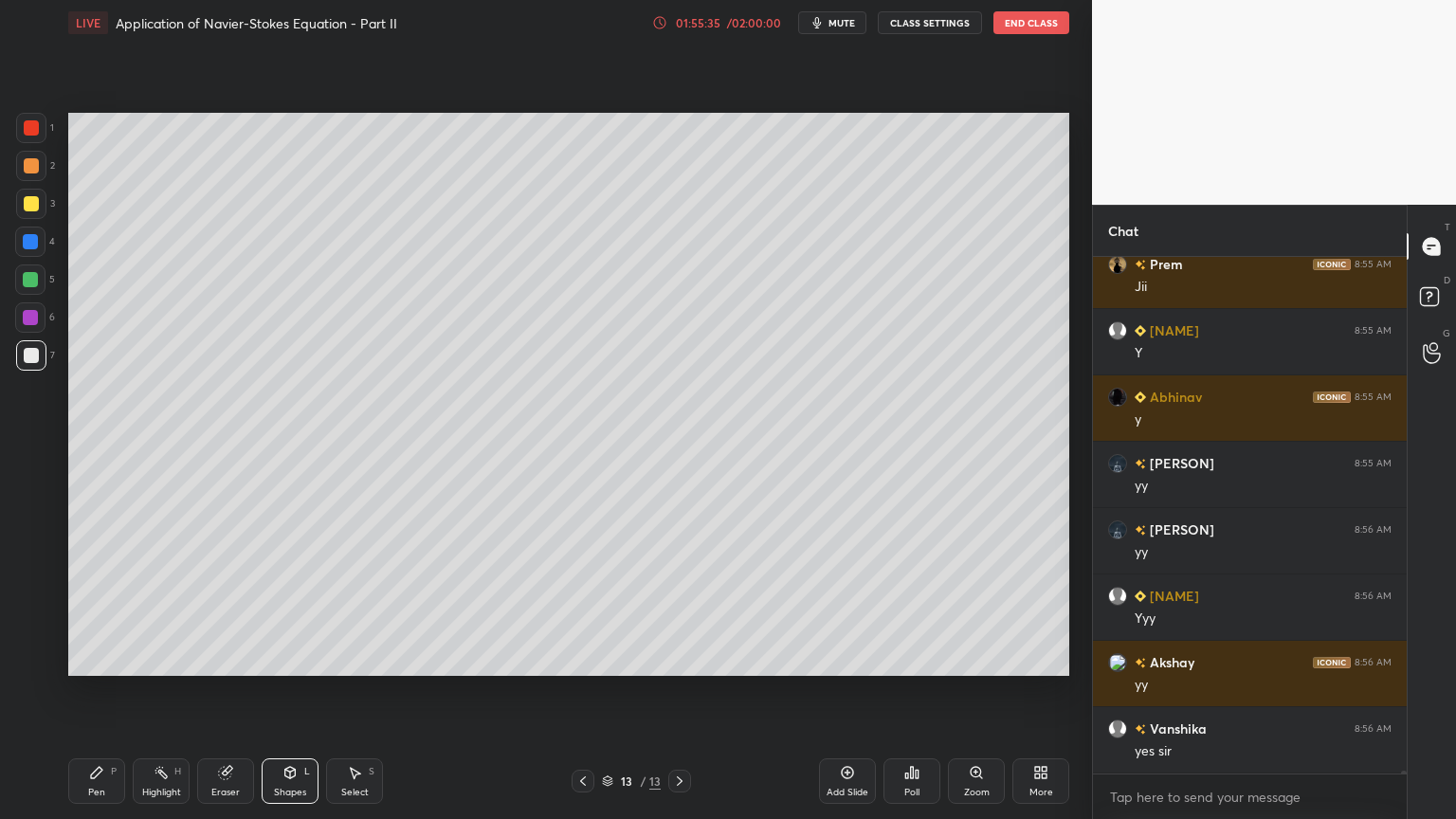 click on "Pen P" at bounding box center (97, 781) 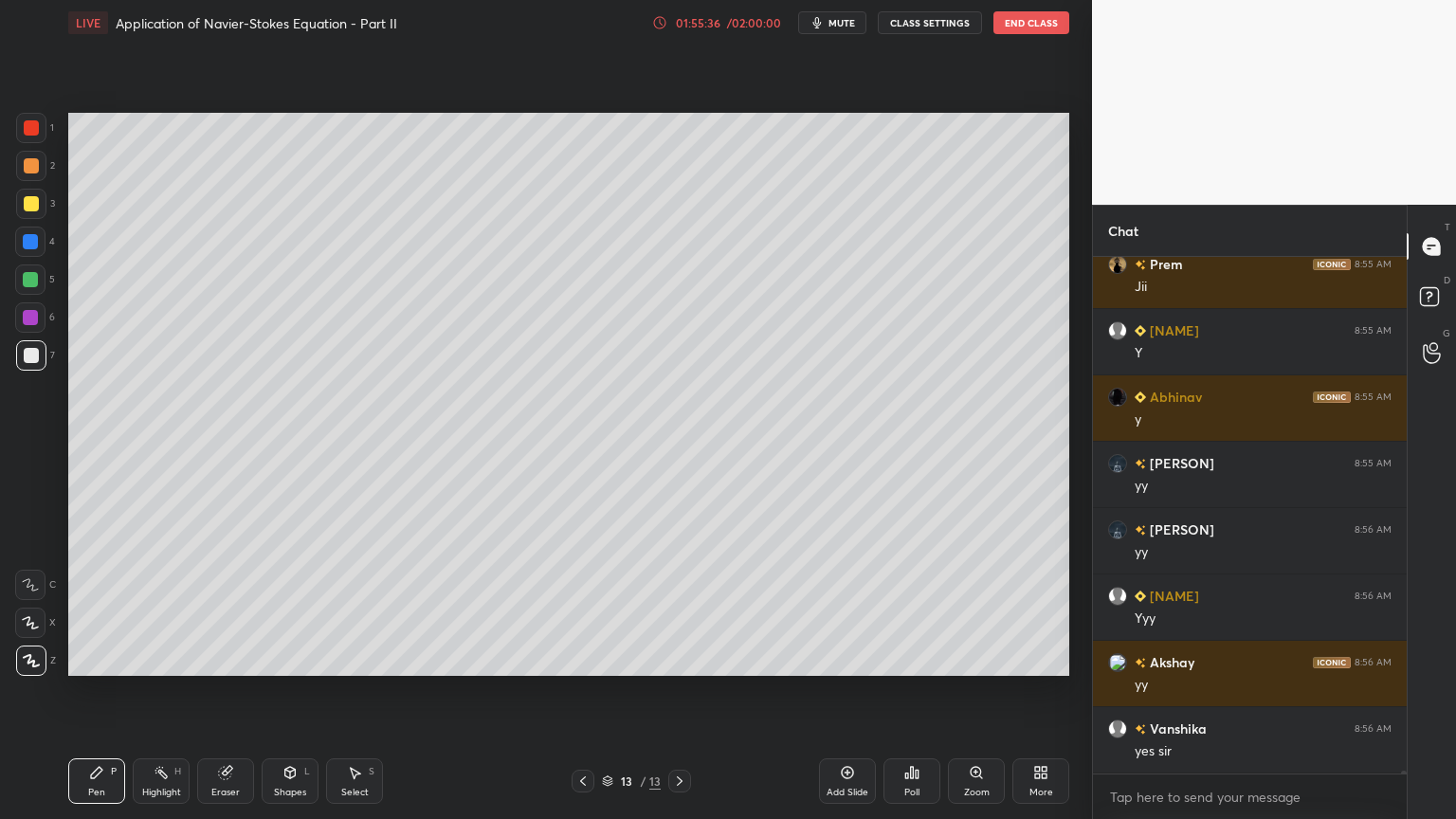 drag, startPoint x: 23, startPoint y: 212, endPoint x: 31, endPoint y: 221, distance: 12.041595 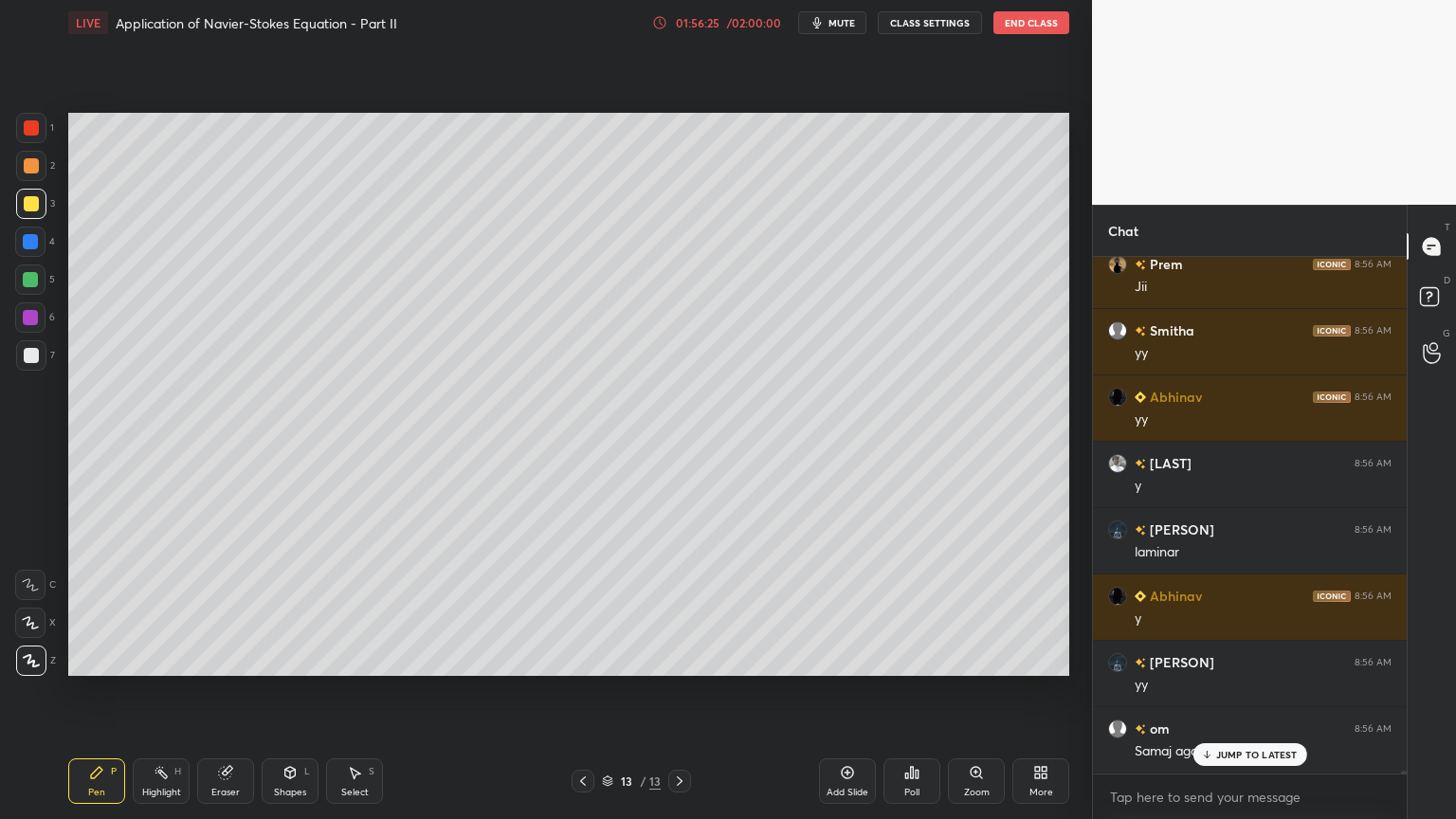 scroll, scrollTop: 88073, scrollLeft: 0, axis: vertical 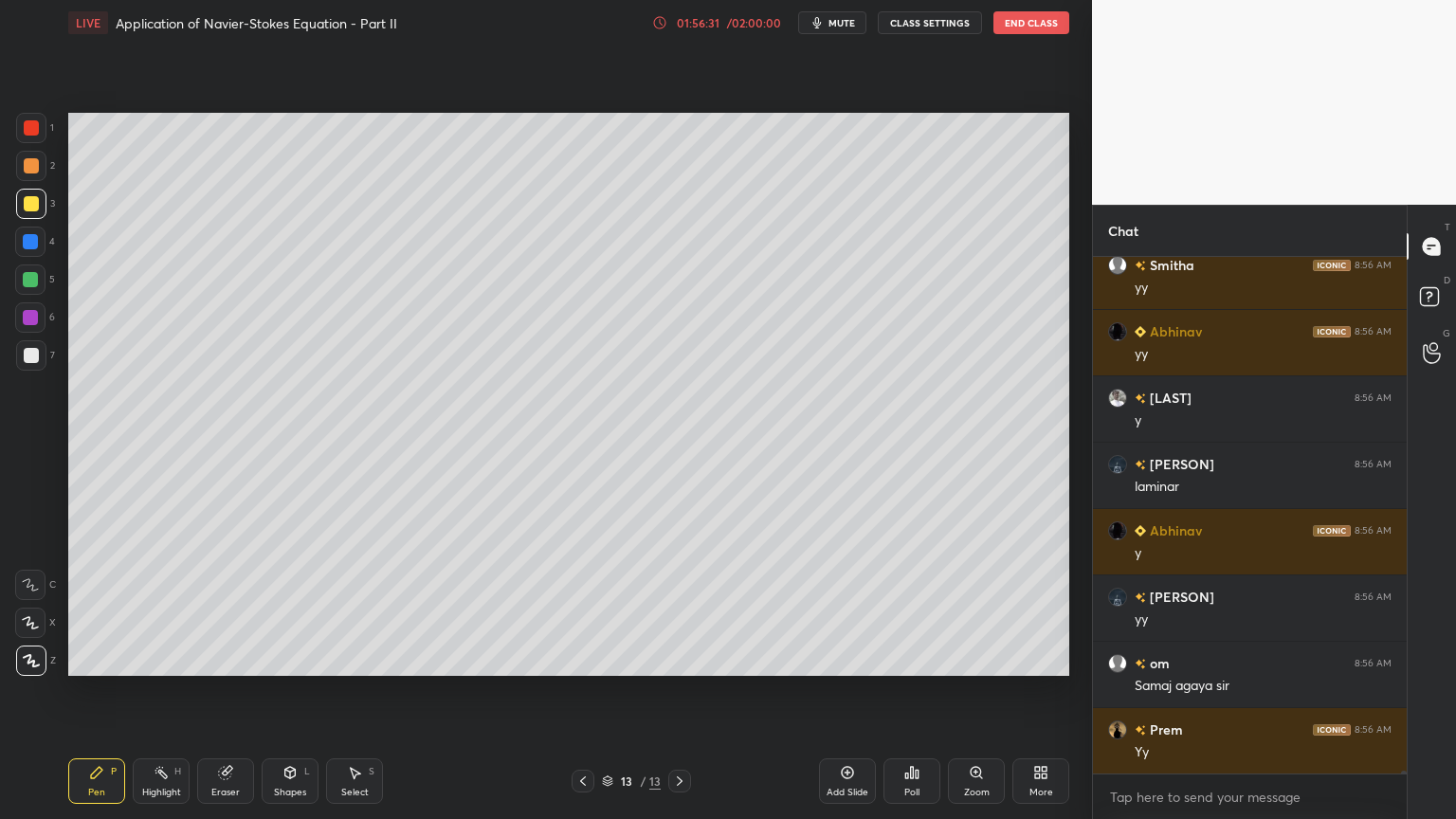 click on "Select" at bounding box center [355, 792] 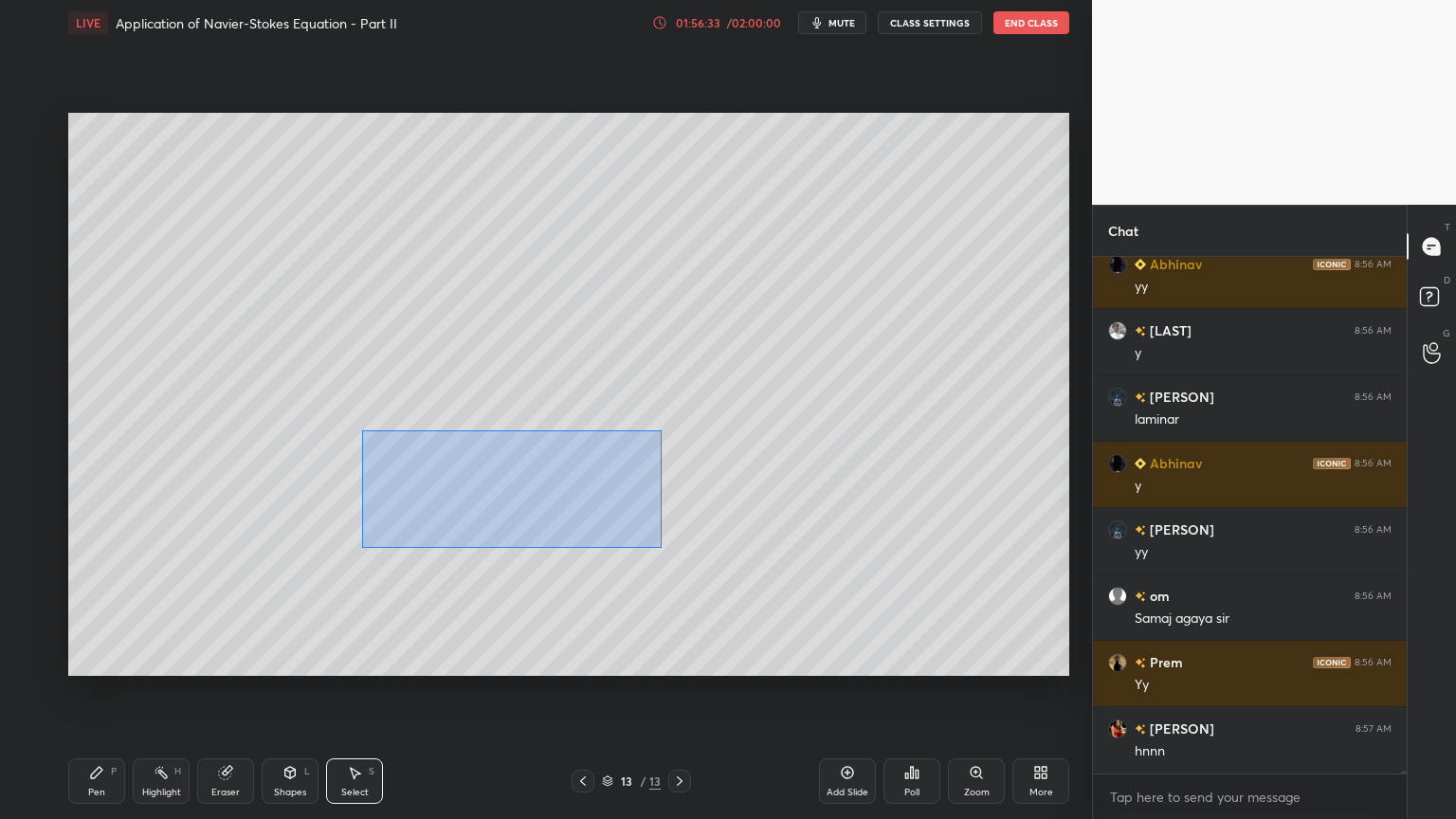 scroll, scrollTop: 88206, scrollLeft: 0, axis: vertical 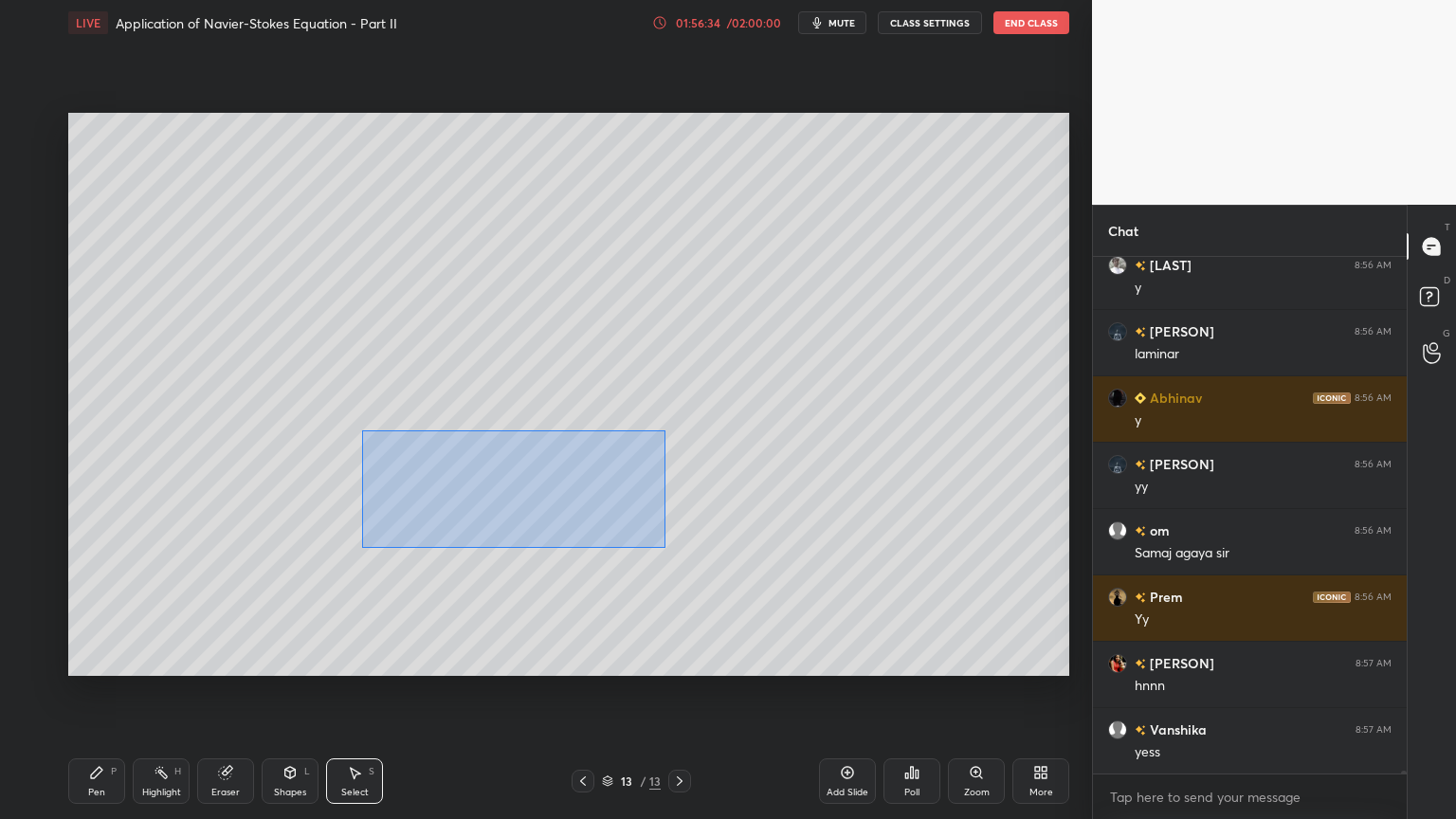 drag, startPoint x: 362, startPoint y: 430, endPoint x: 670, endPoint y: 561, distance: 334.70136 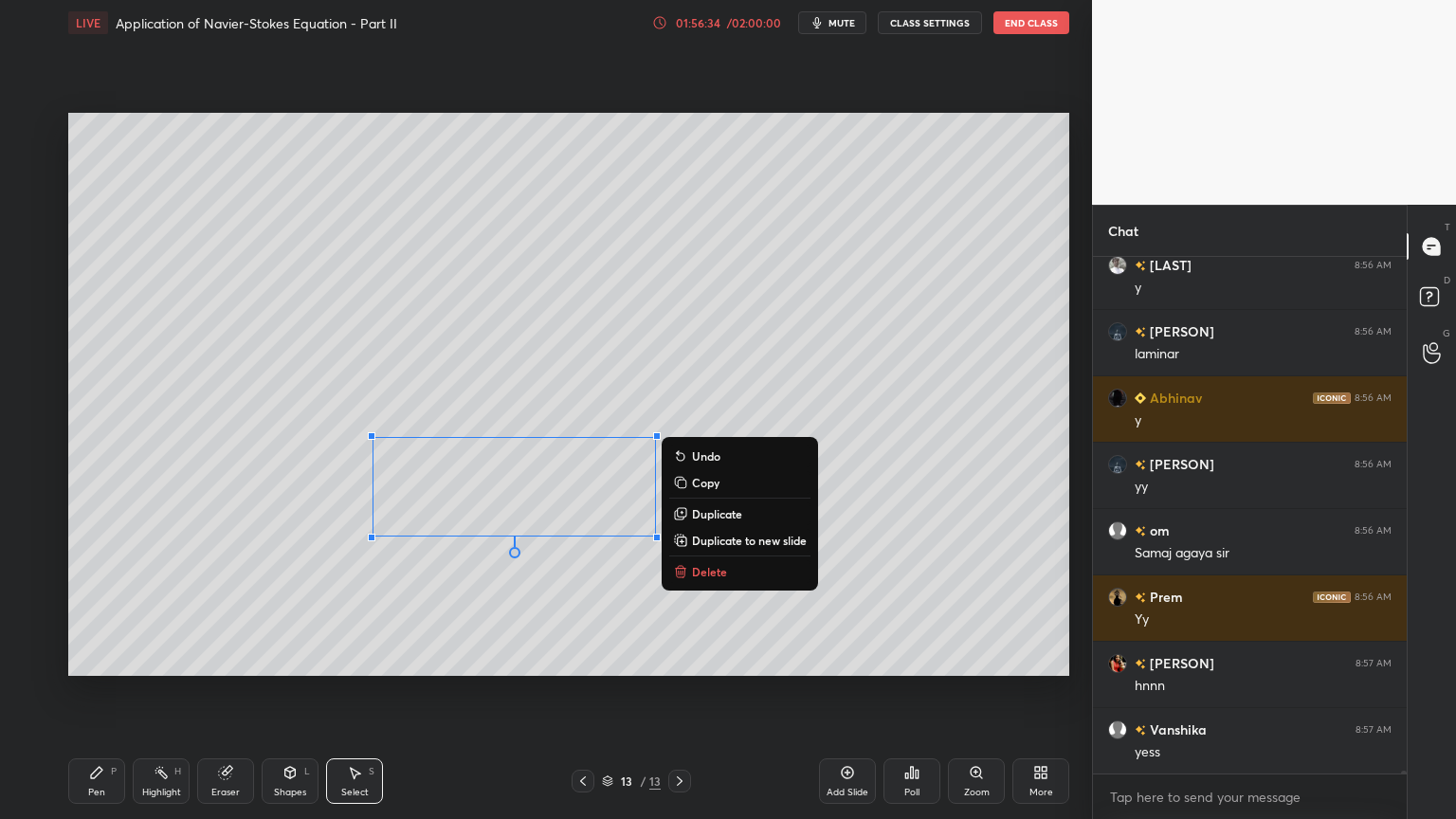 click on "Duplicate to new slide" at bounding box center [749, 540] 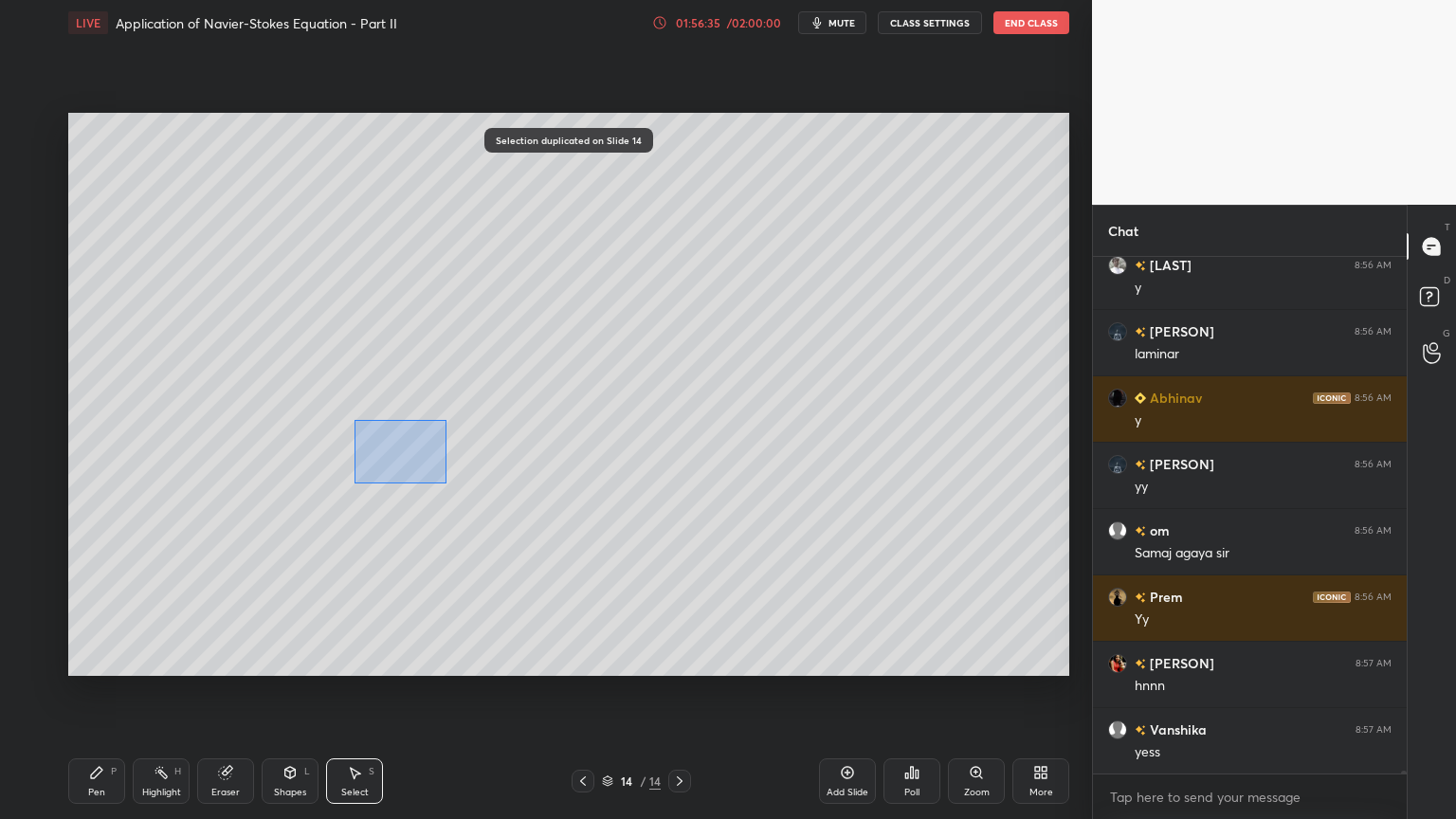 scroll, scrollTop: 88273, scrollLeft: 0, axis: vertical 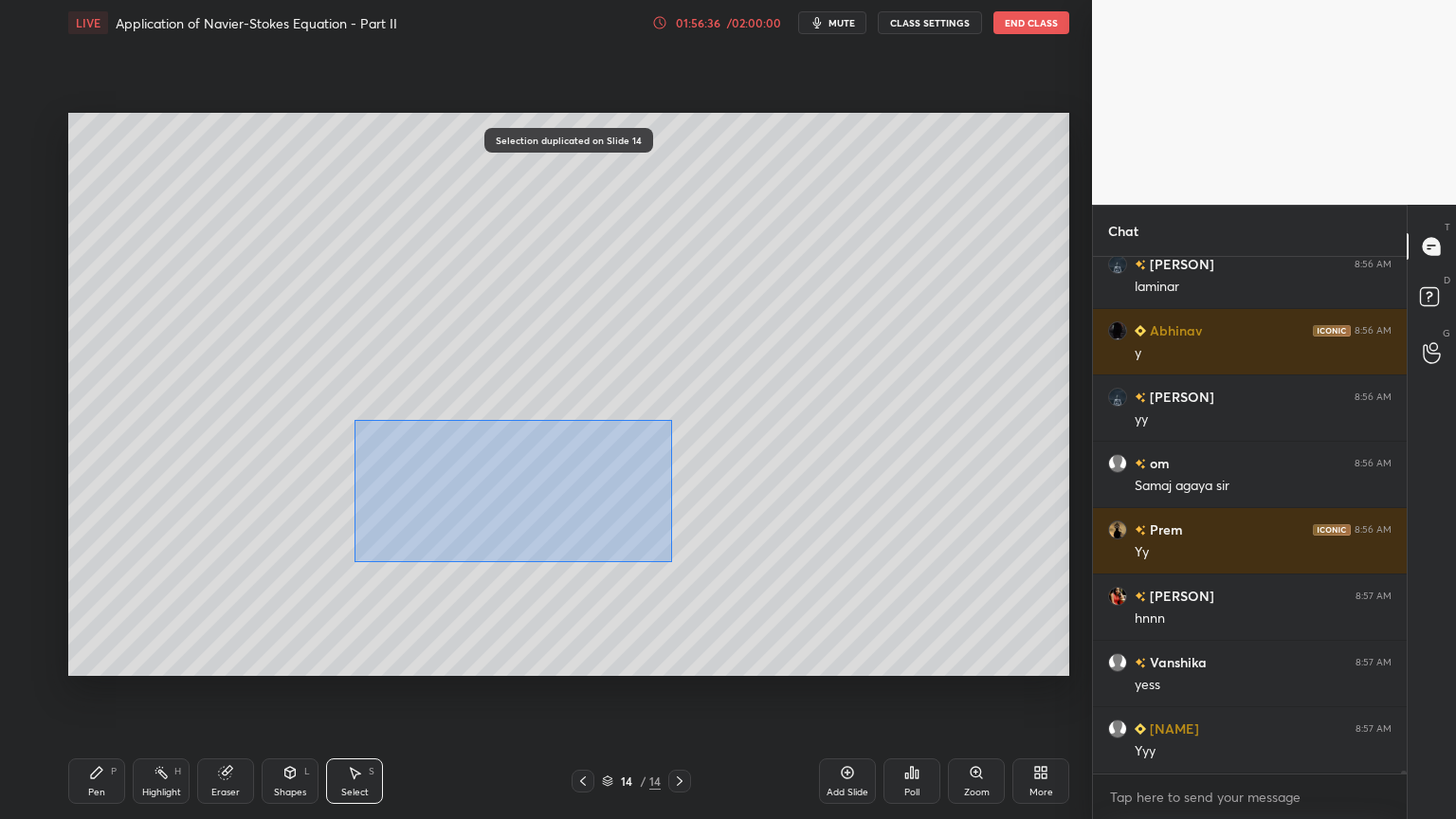 drag, startPoint x: 356, startPoint y: 422, endPoint x: 659, endPoint y: 557, distance: 331.71373 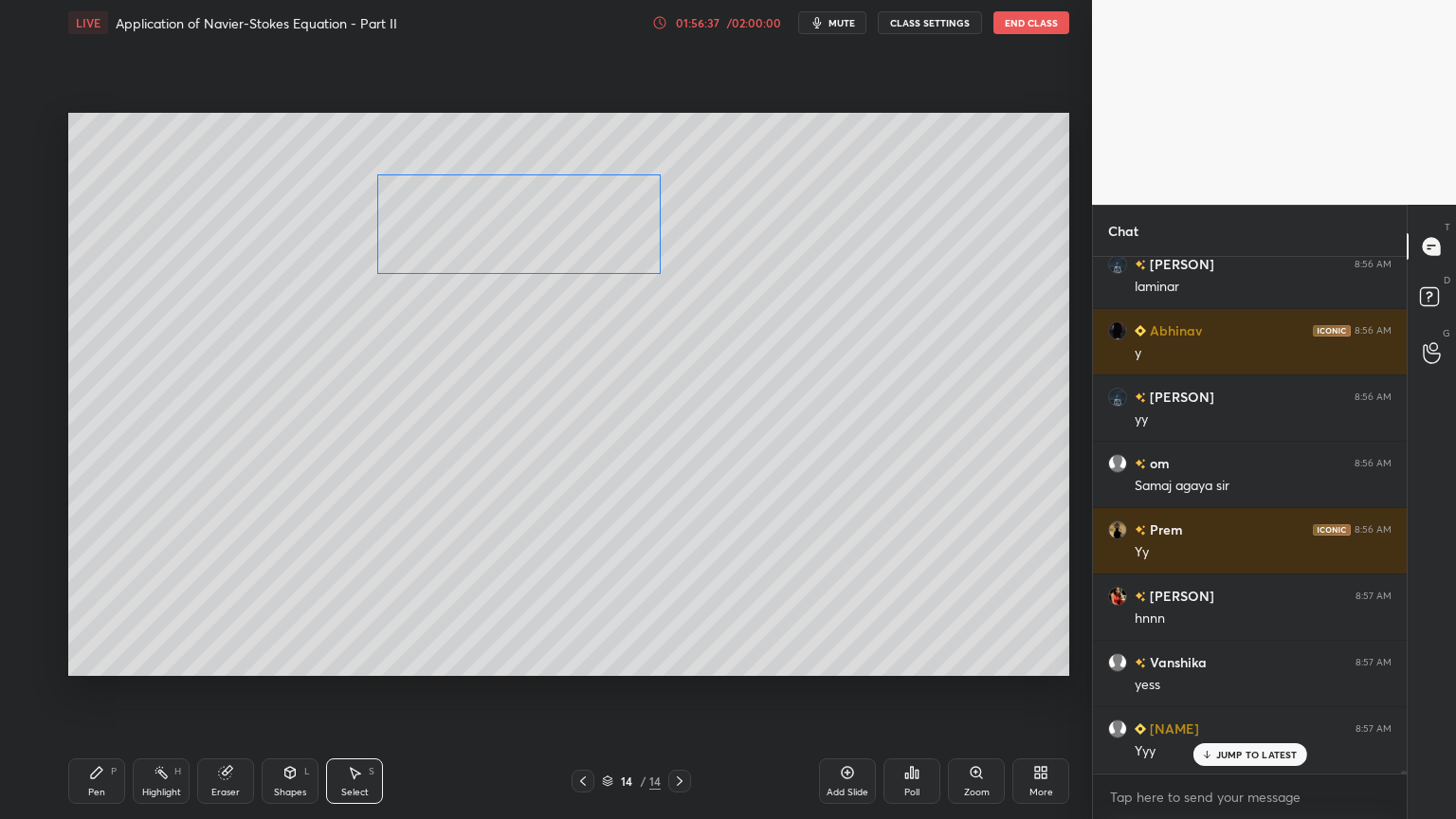 scroll, scrollTop: 88338, scrollLeft: 0, axis: vertical 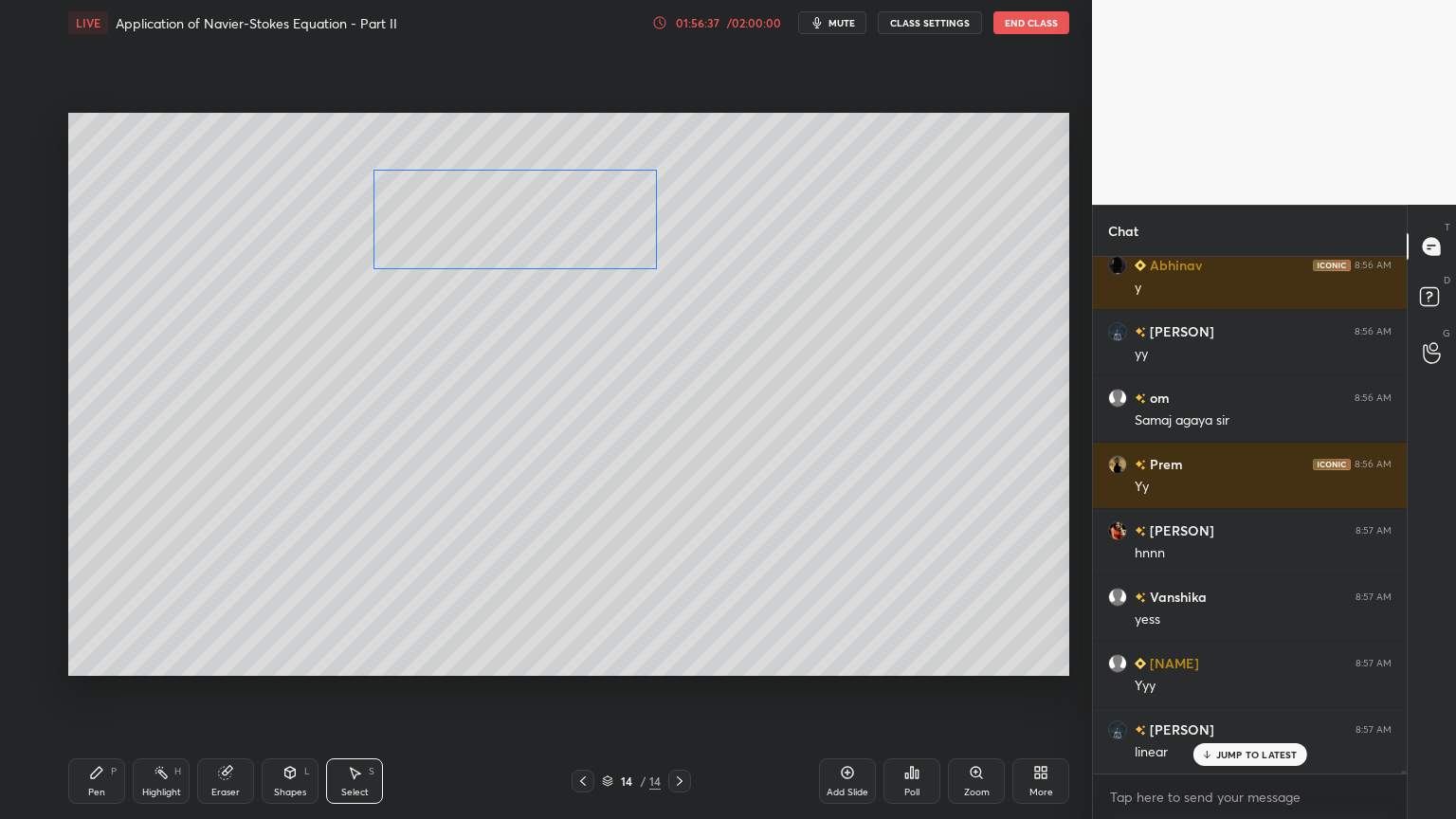 drag, startPoint x: 611, startPoint y: 389, endPoint x: 593, endPoint y: 231, distance: 159.02201 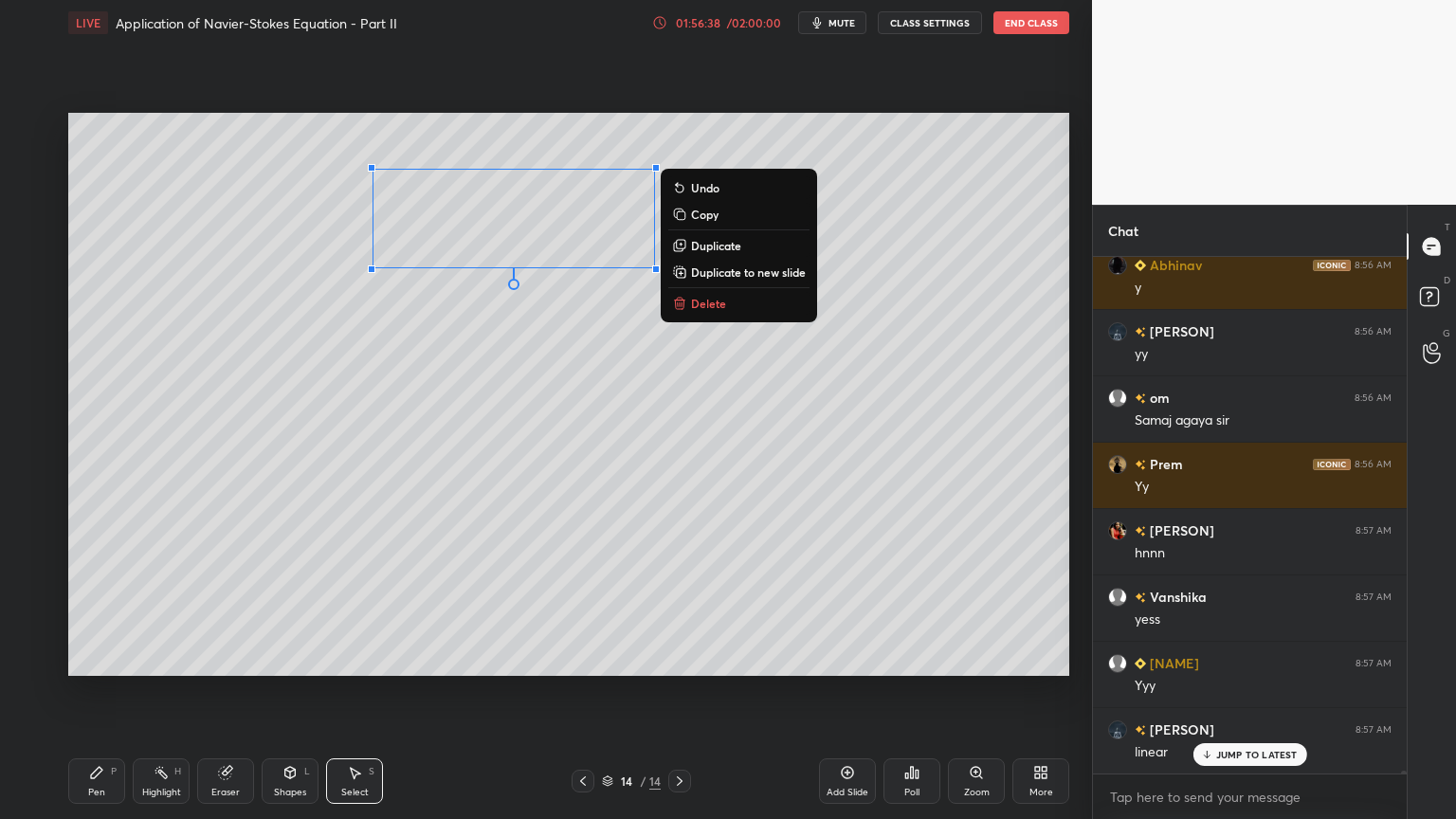 click on "Pen P" at bounding box center [97, 781] 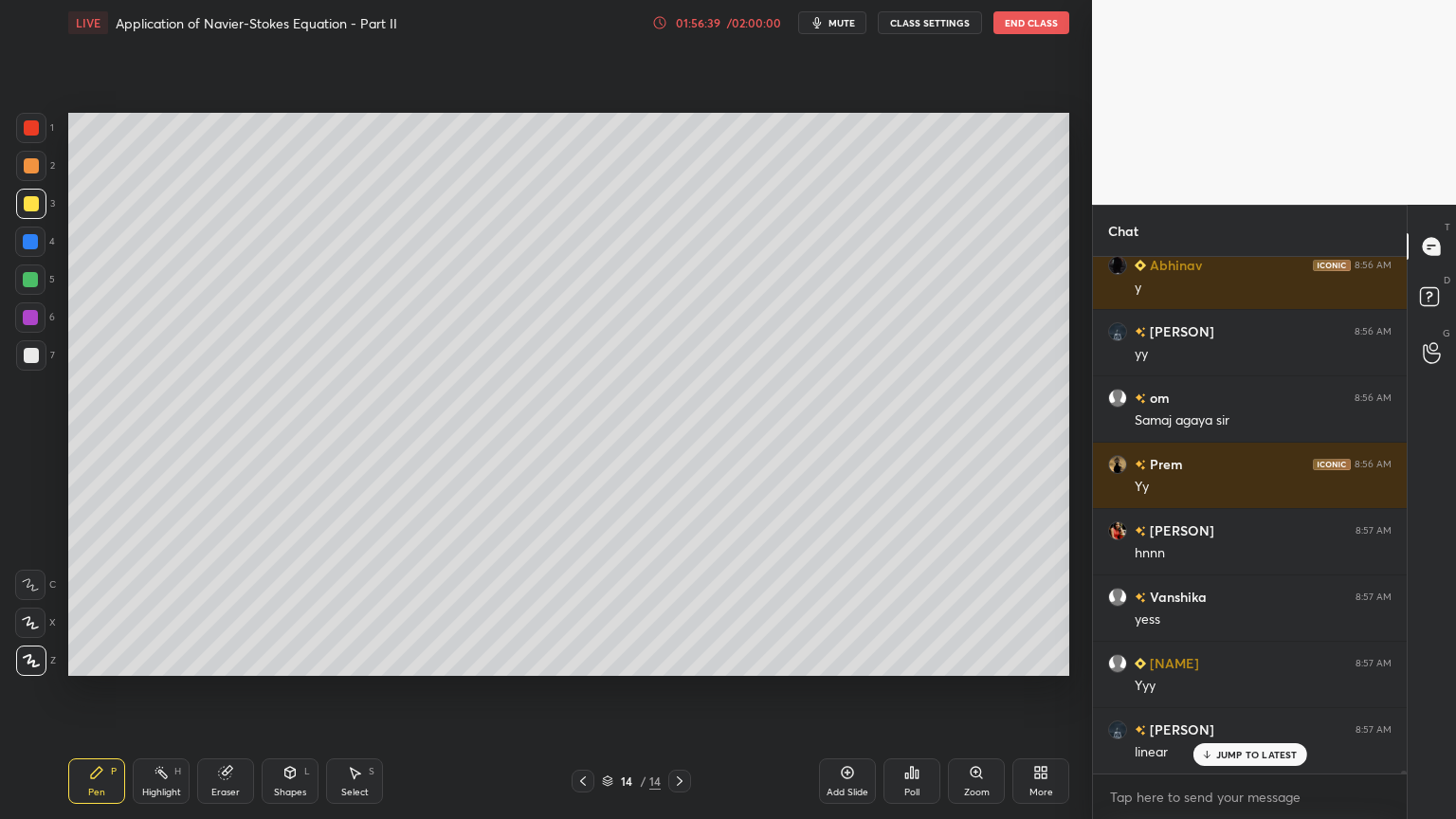 click at bounding box center [31, 355] 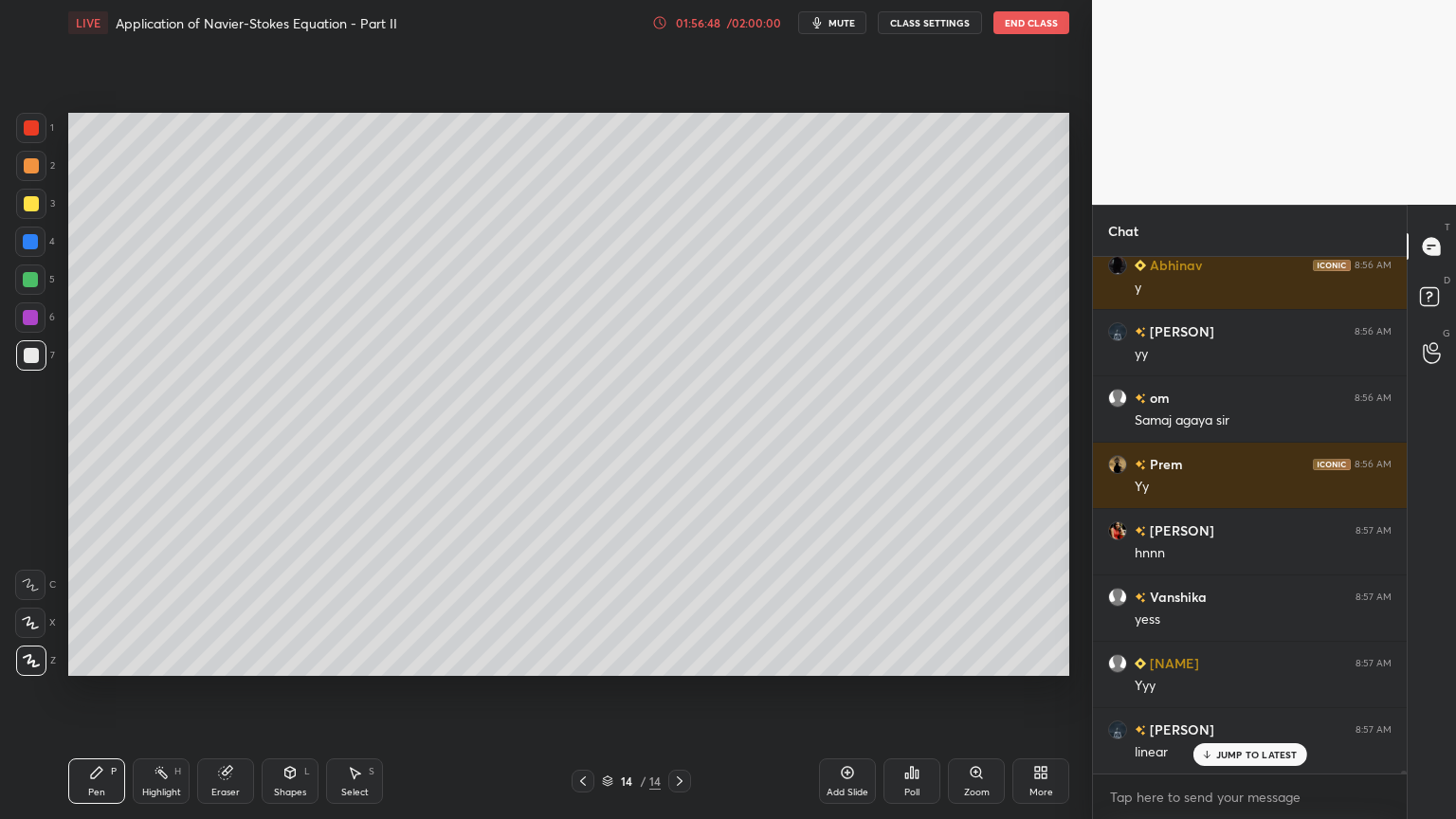 click on "Shapes L" at bounding box center (290, 781) 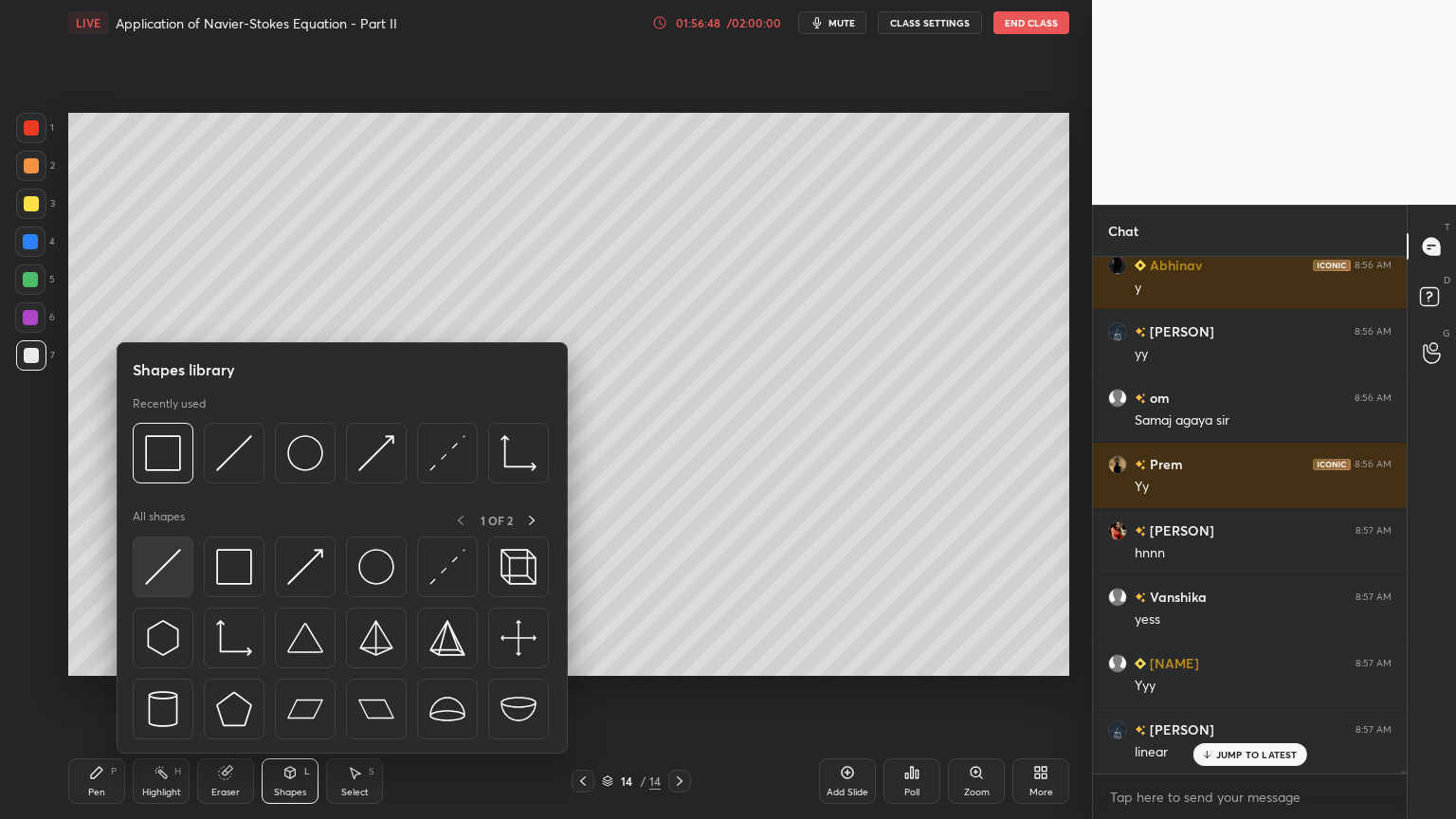 click at bounding box center [163, 567] 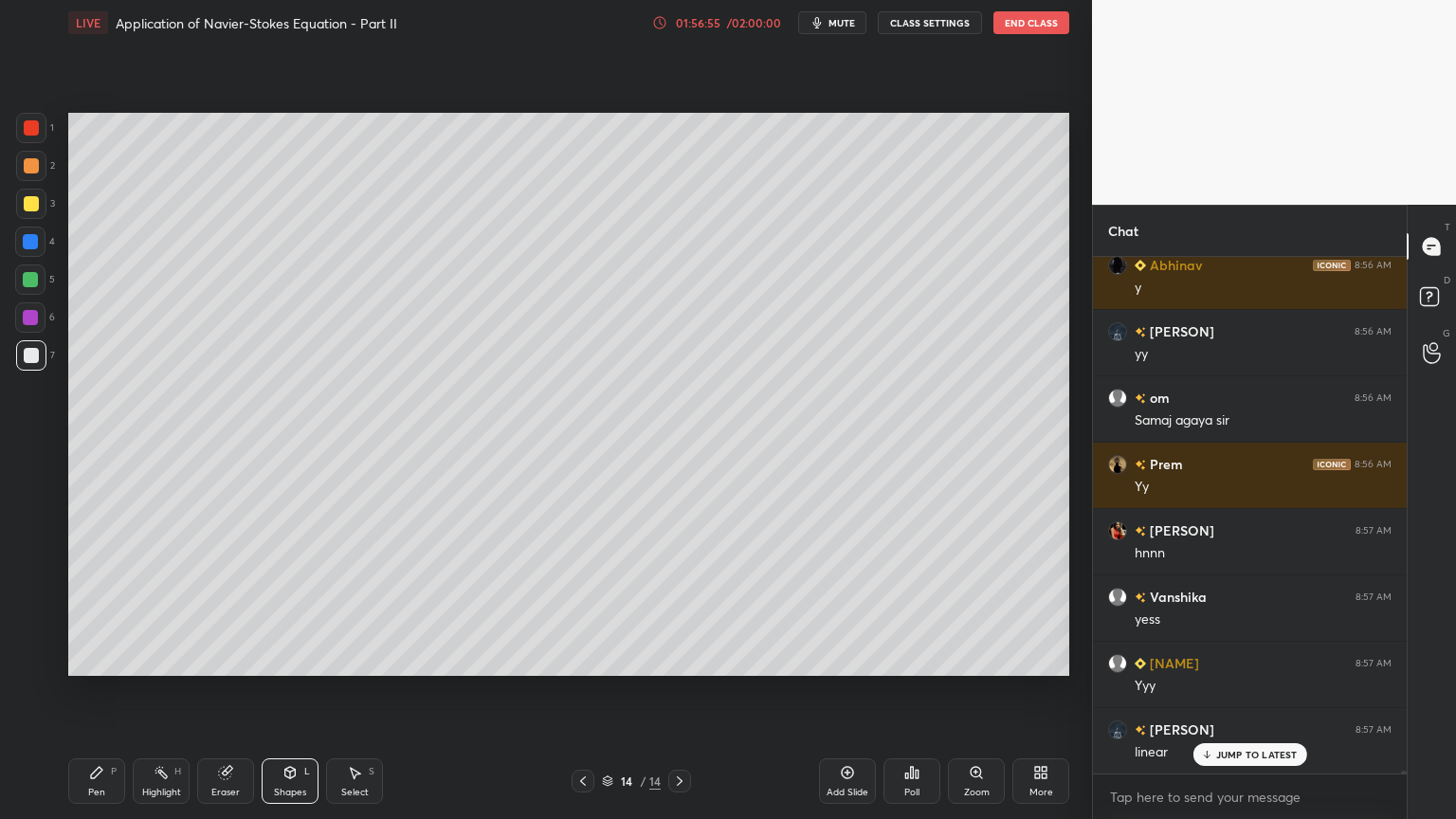click on "Pen P" at bounding box center (97, 781) 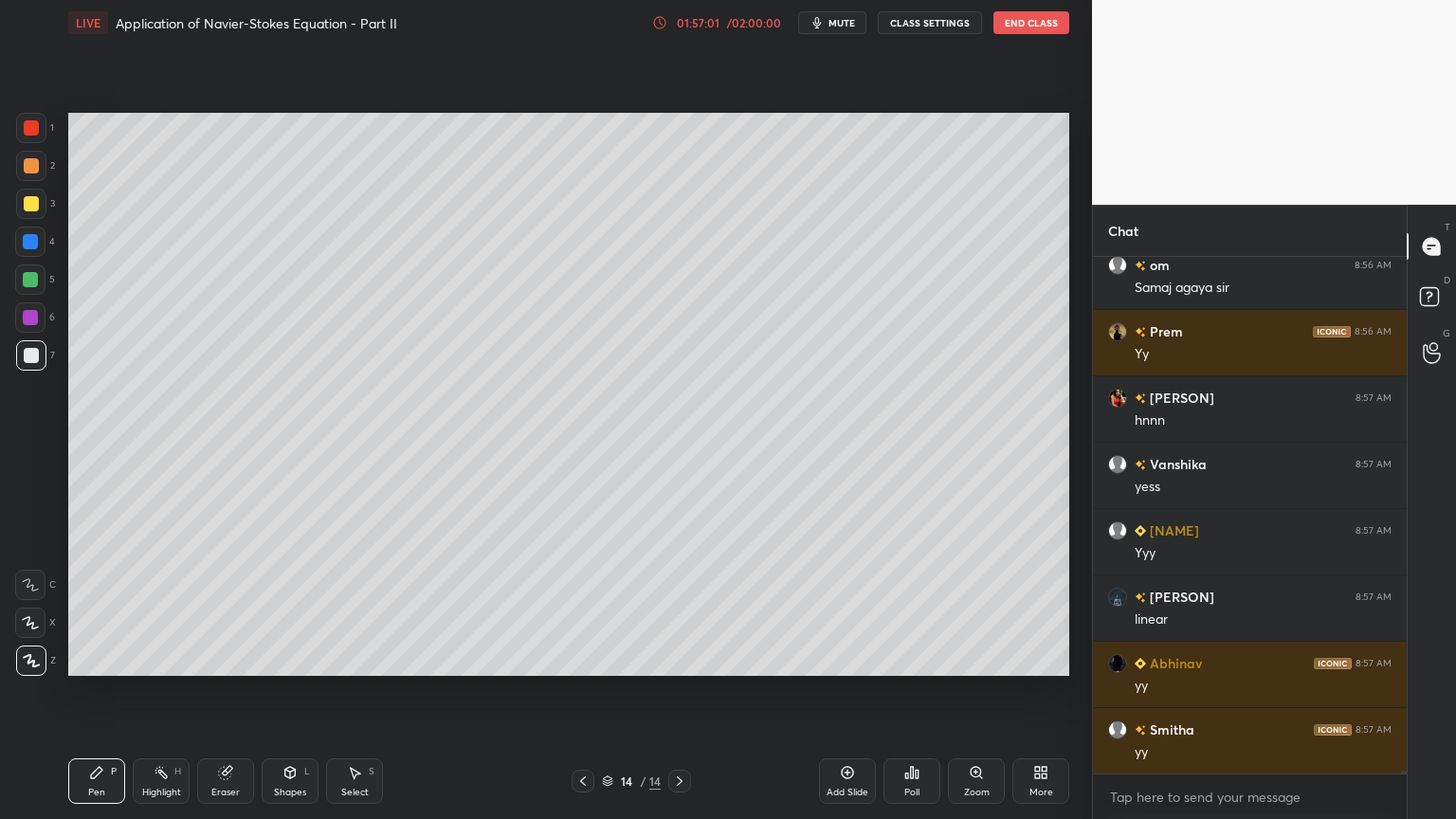 scroll, scrollTop: 88538, scrollLeft: 0, axis: vertical 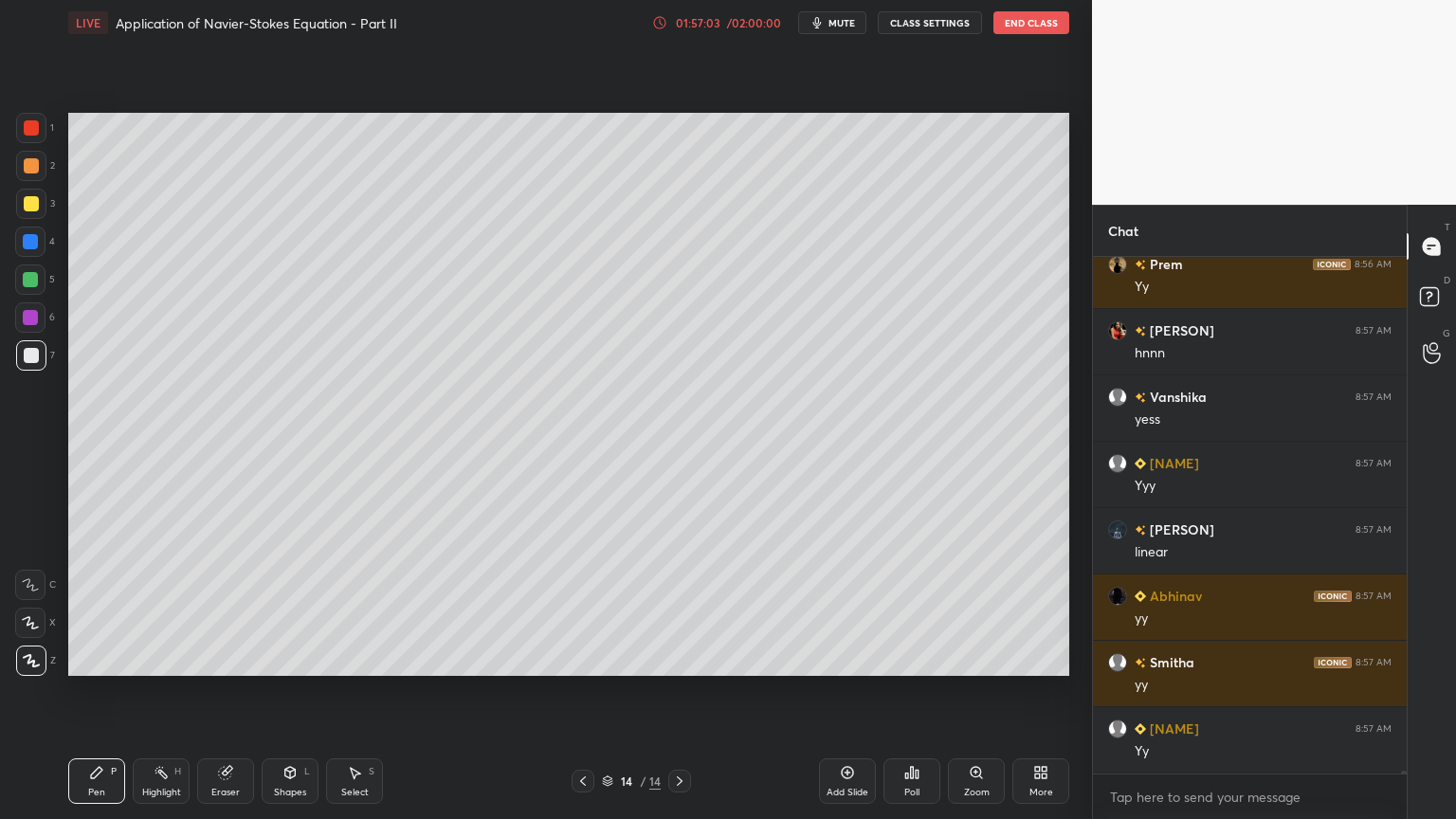 click on "Shapes L" at bounding box center (290, 781) 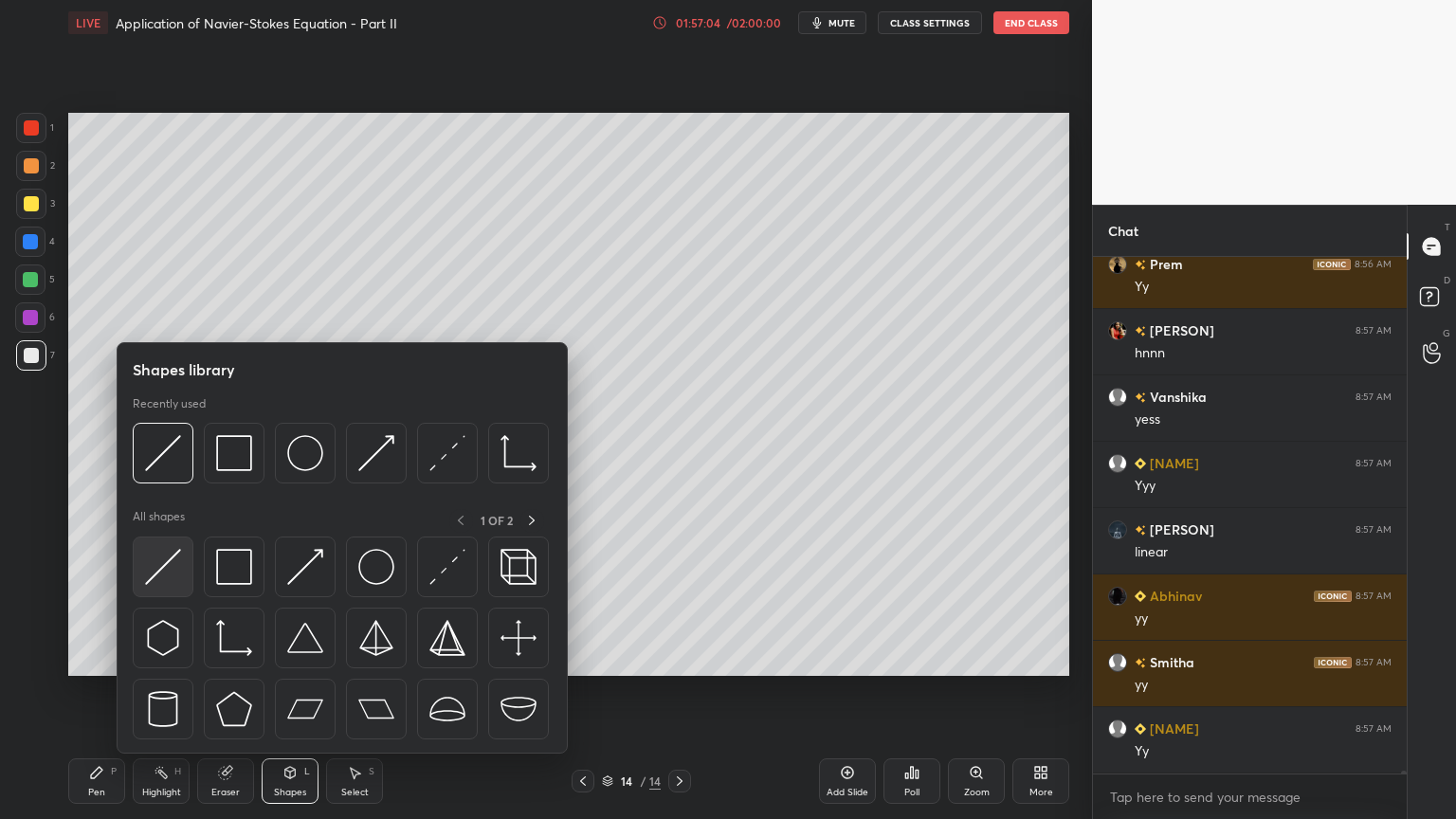 click at bounding box center [163, 567] 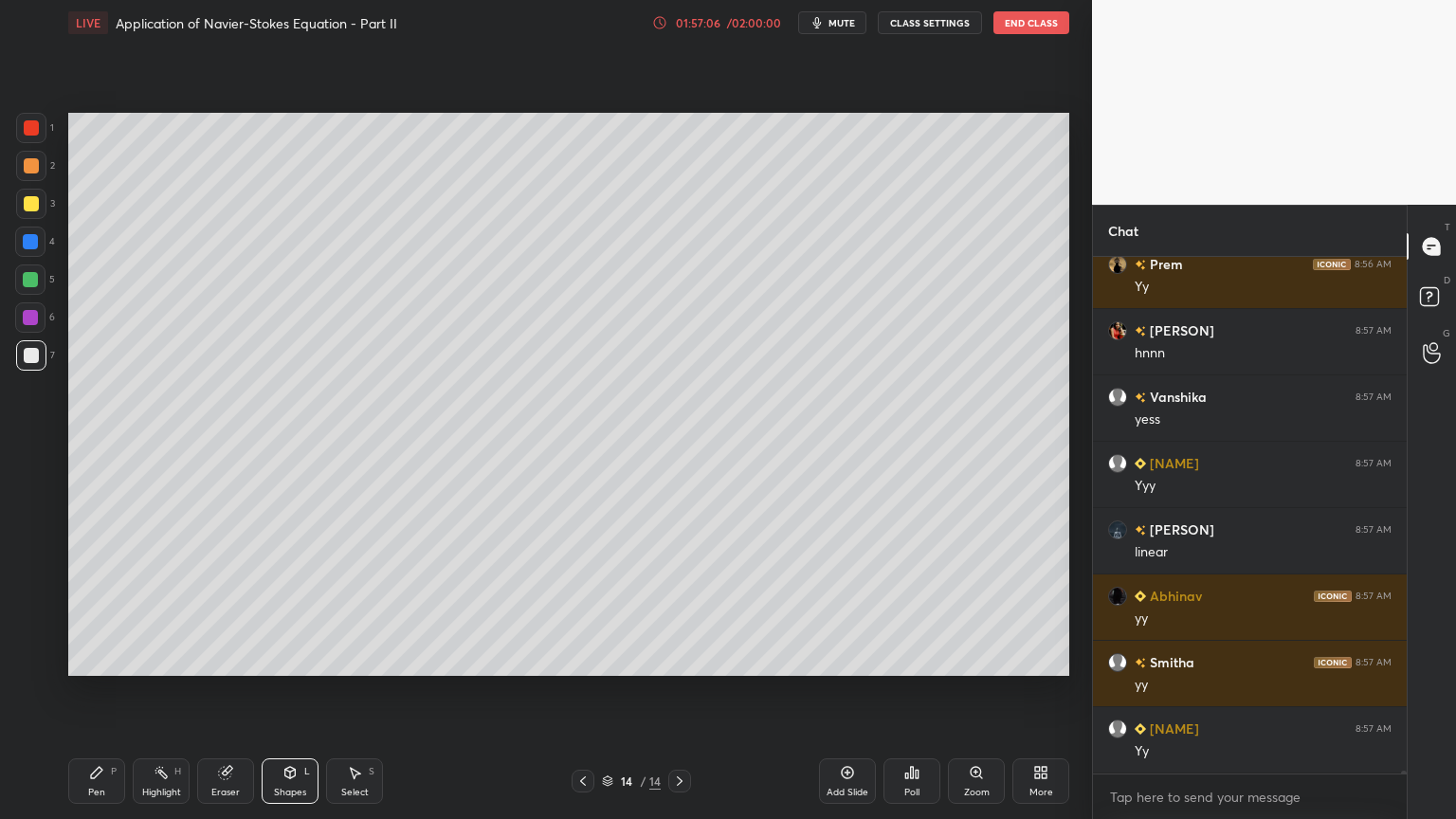 click at bounding box center [30, 280] 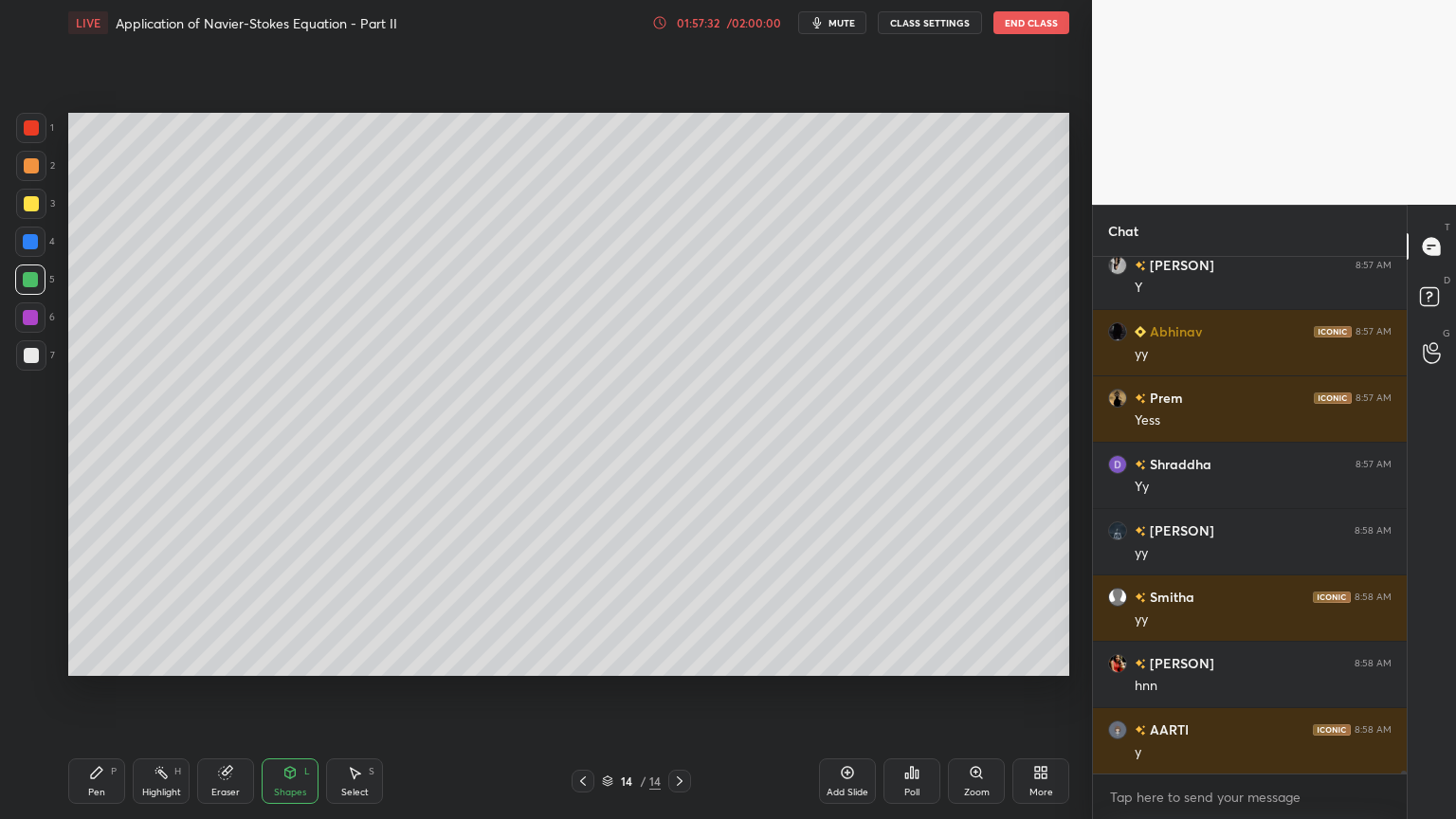 scroll, scrollTop: 89335, scrollLeft: 0, axis: vertical 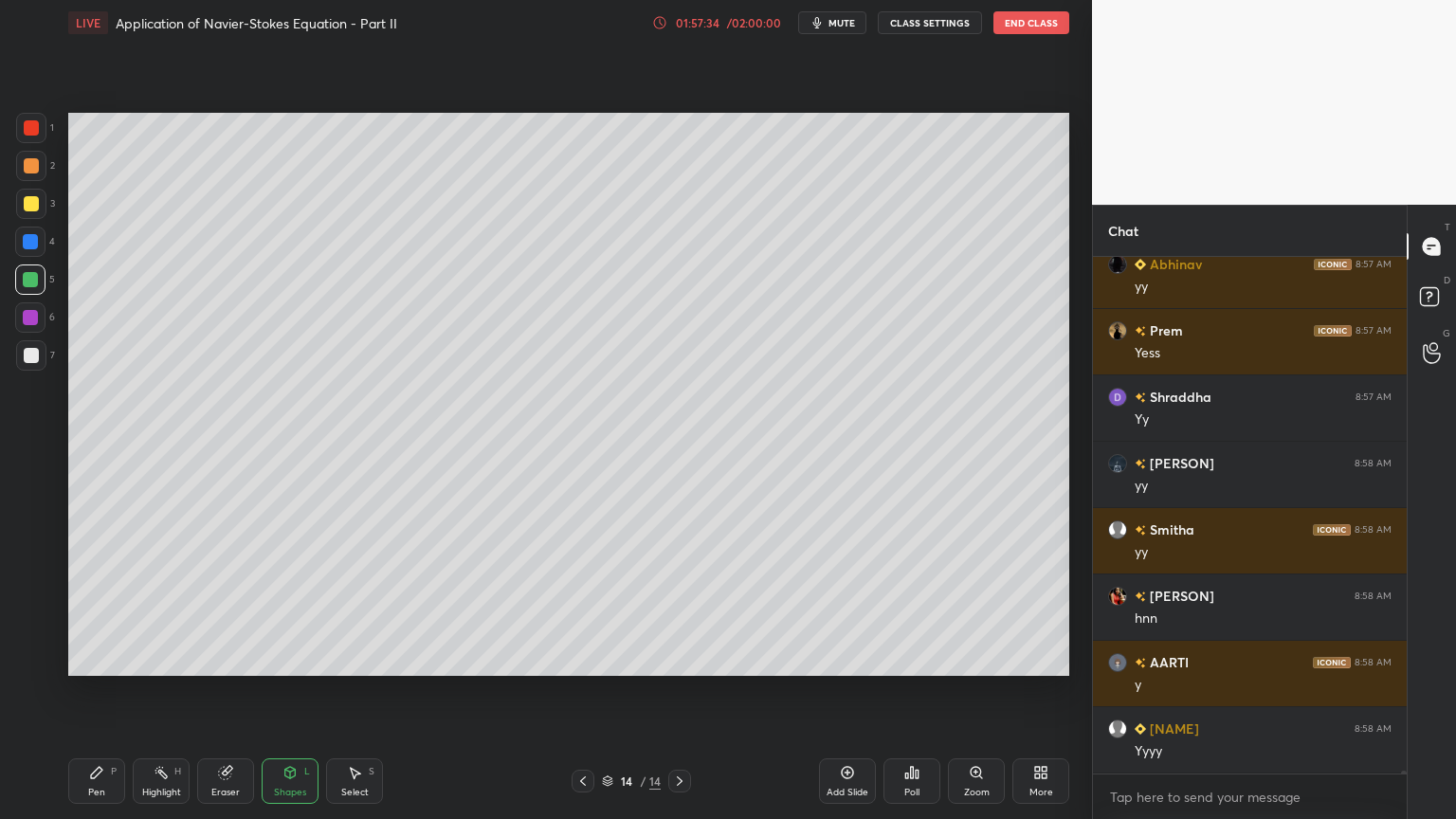 click on "Pen P" at bounding box center [97, 781] 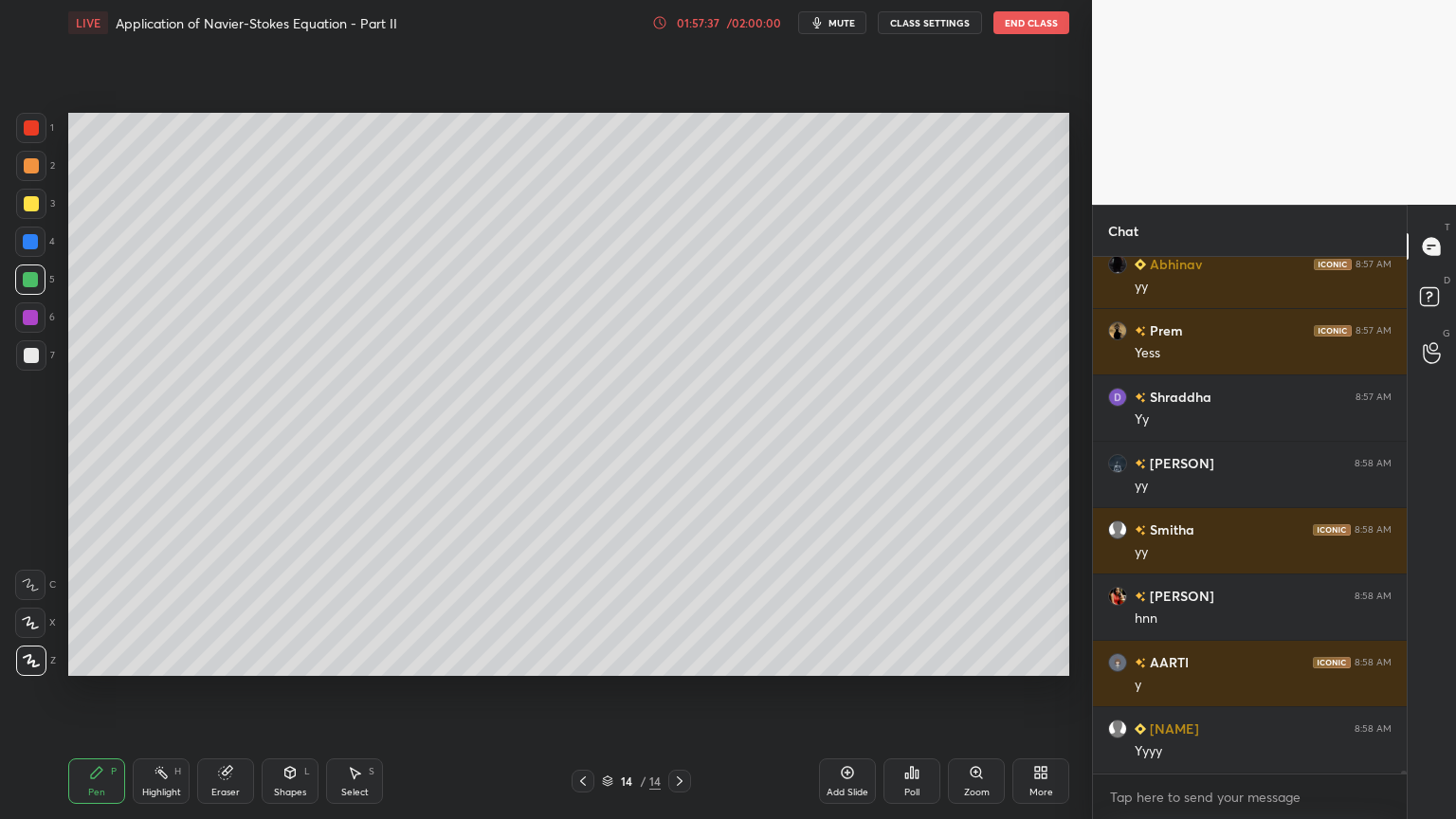 scroll, scrollTop: 89400, scrollLeft: 0, axis: vertical 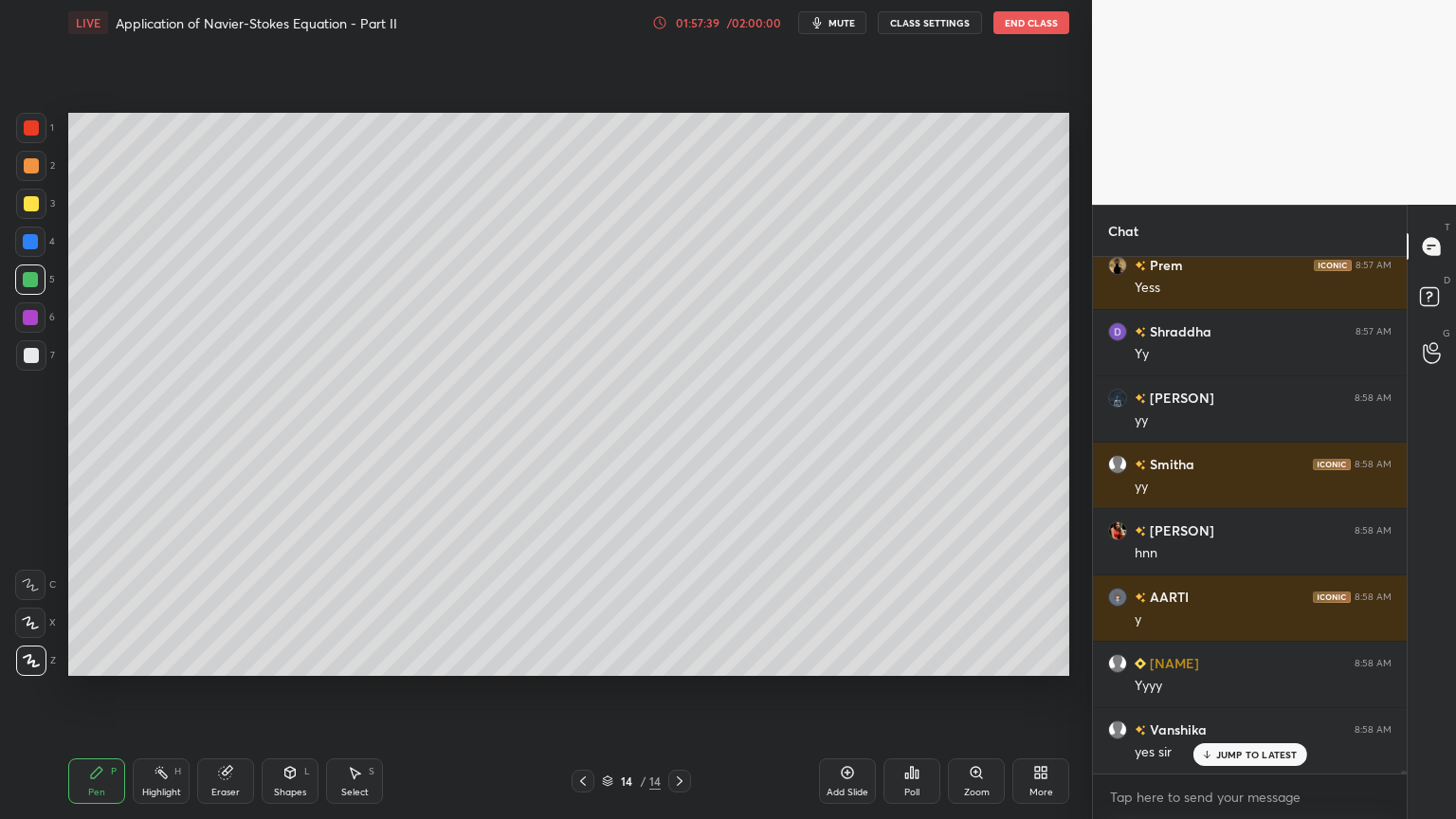 click 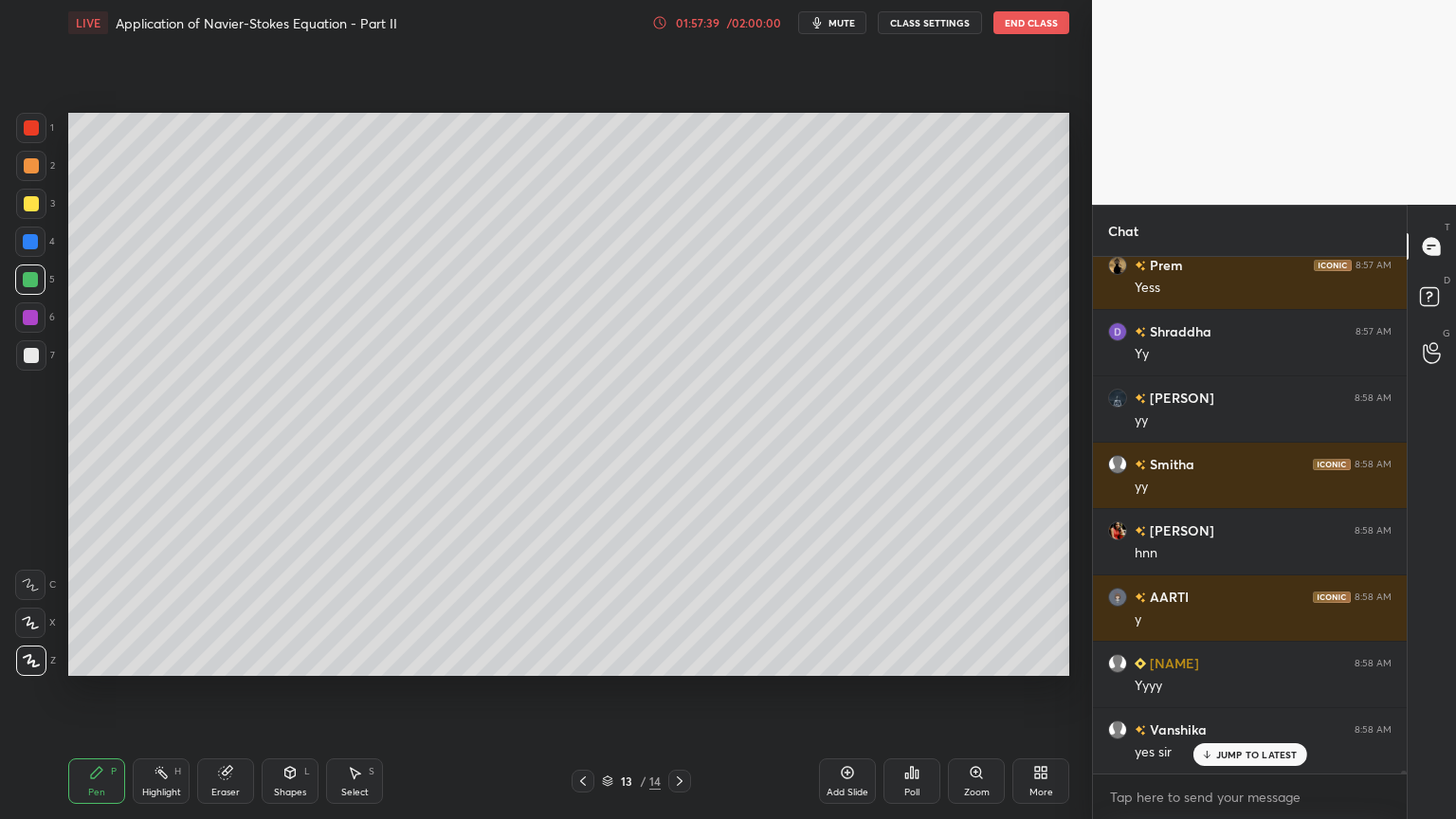 click 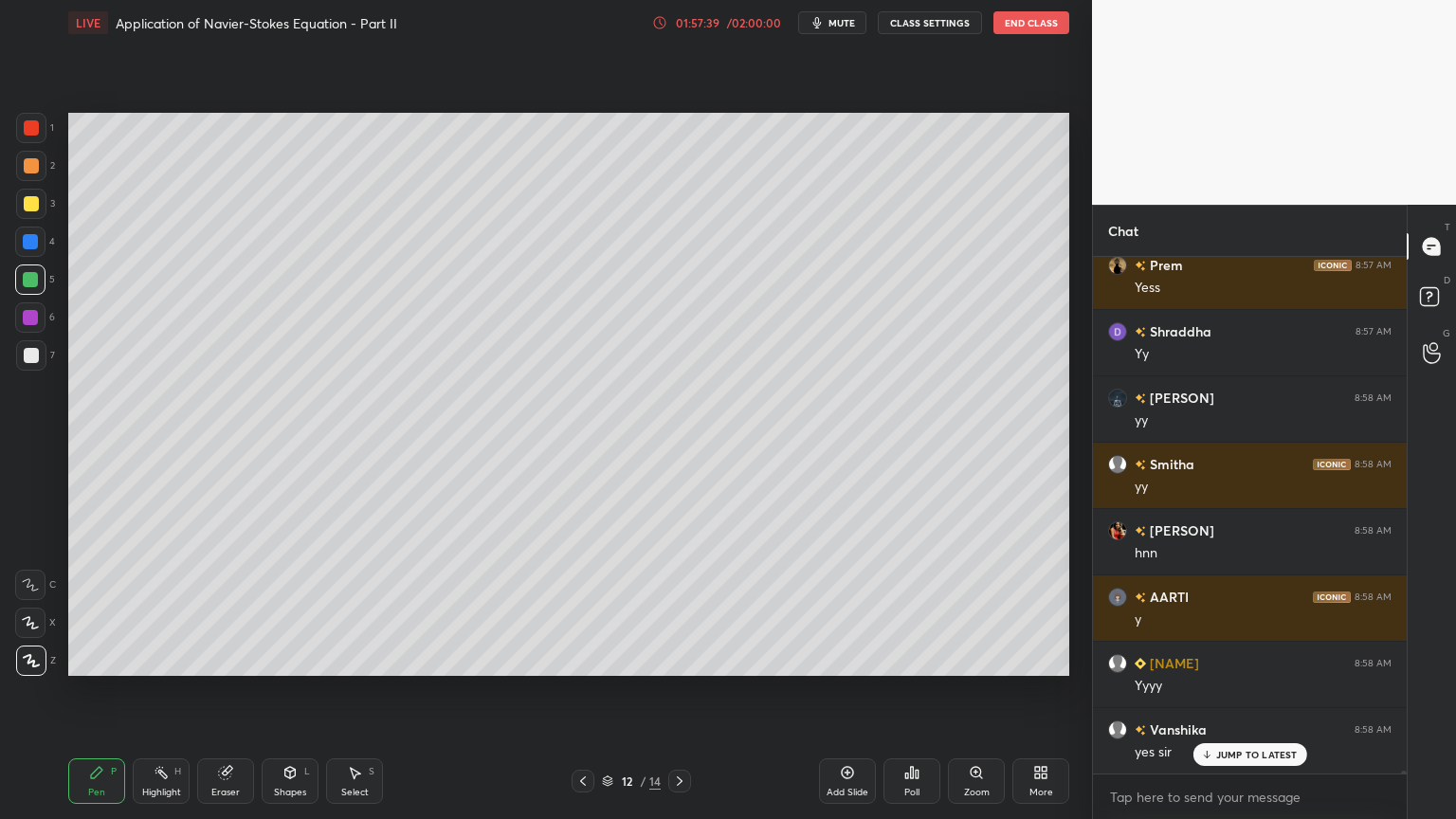 click 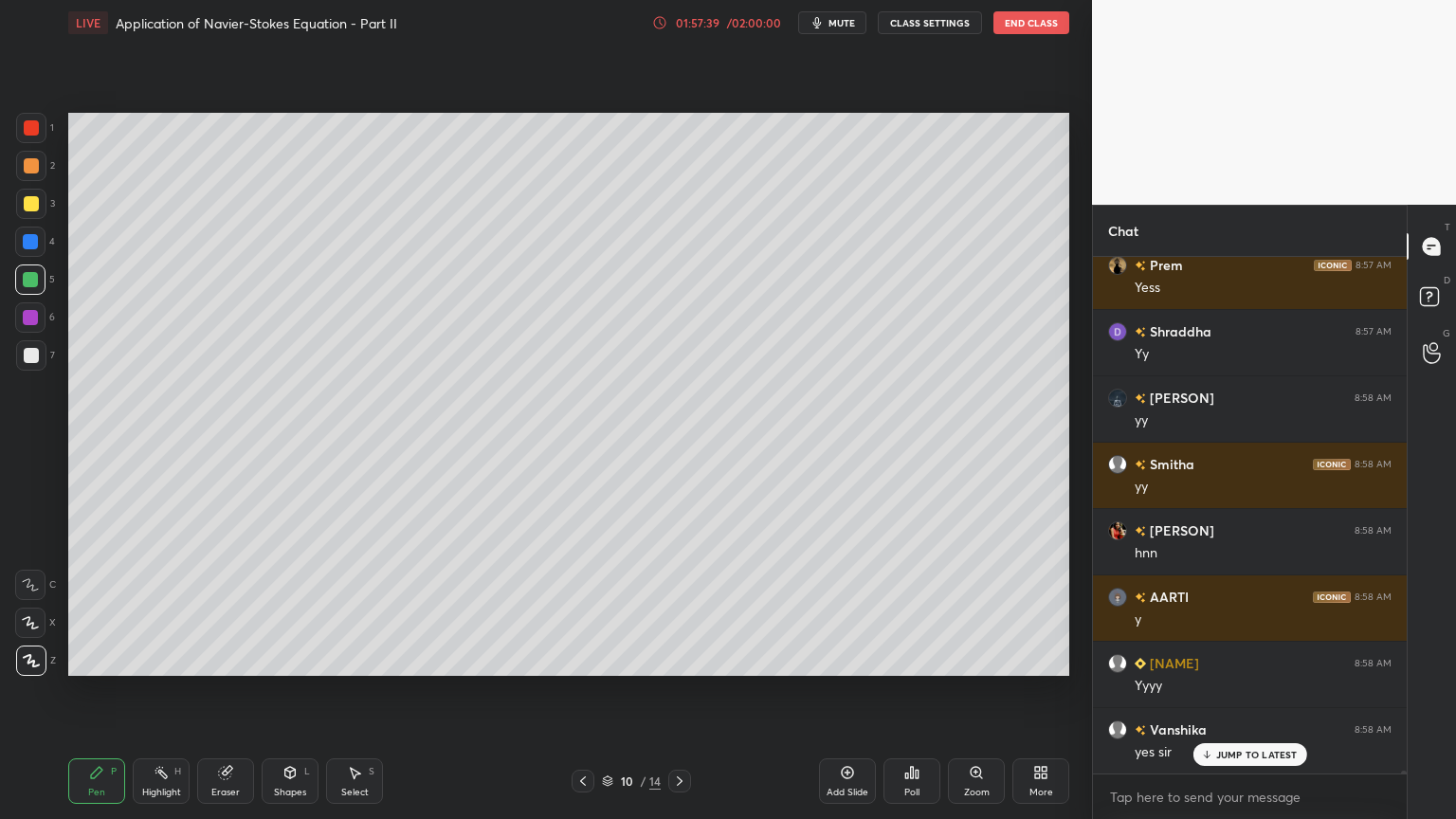 click at bounding box center (583, 781) 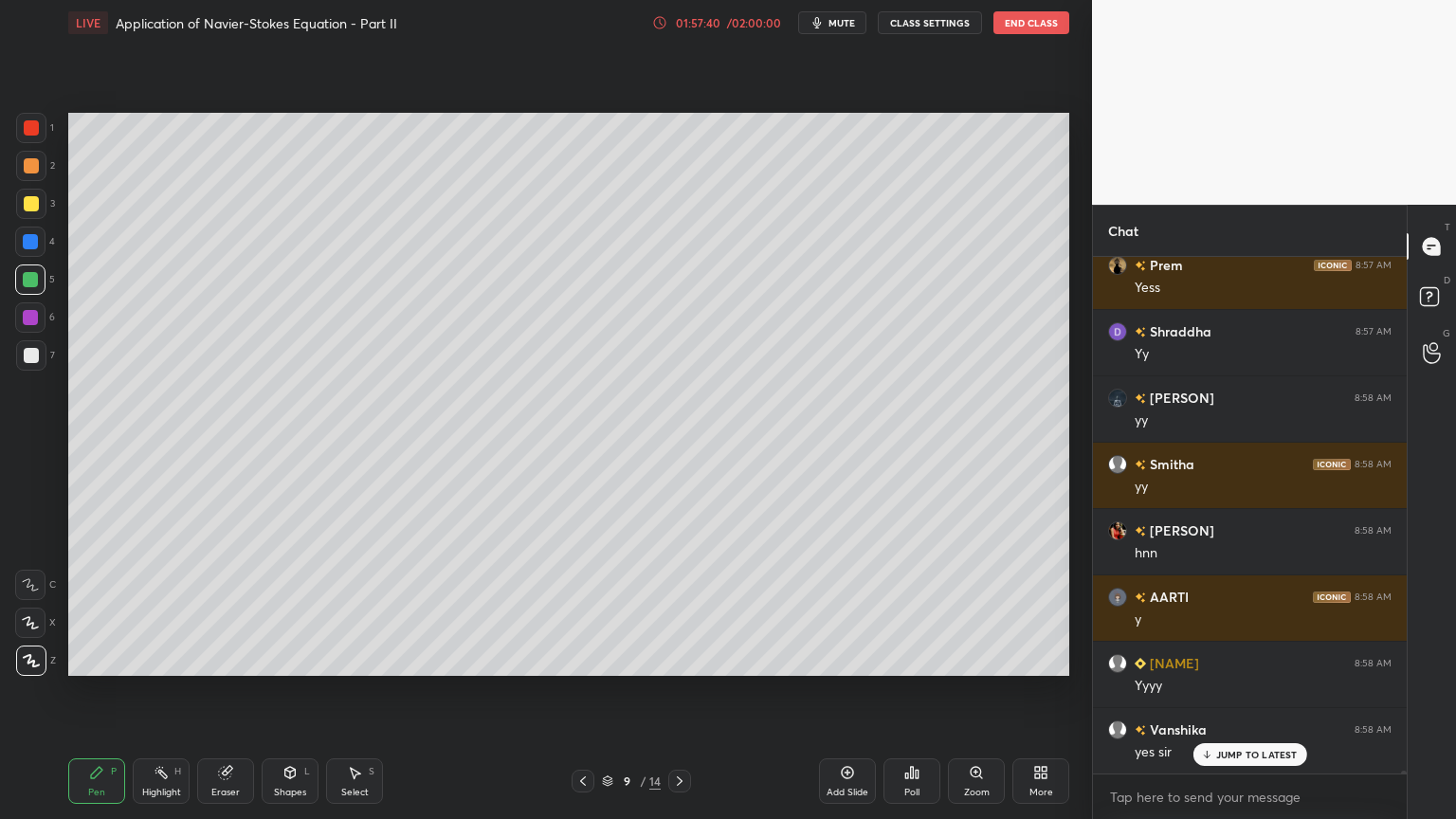 click 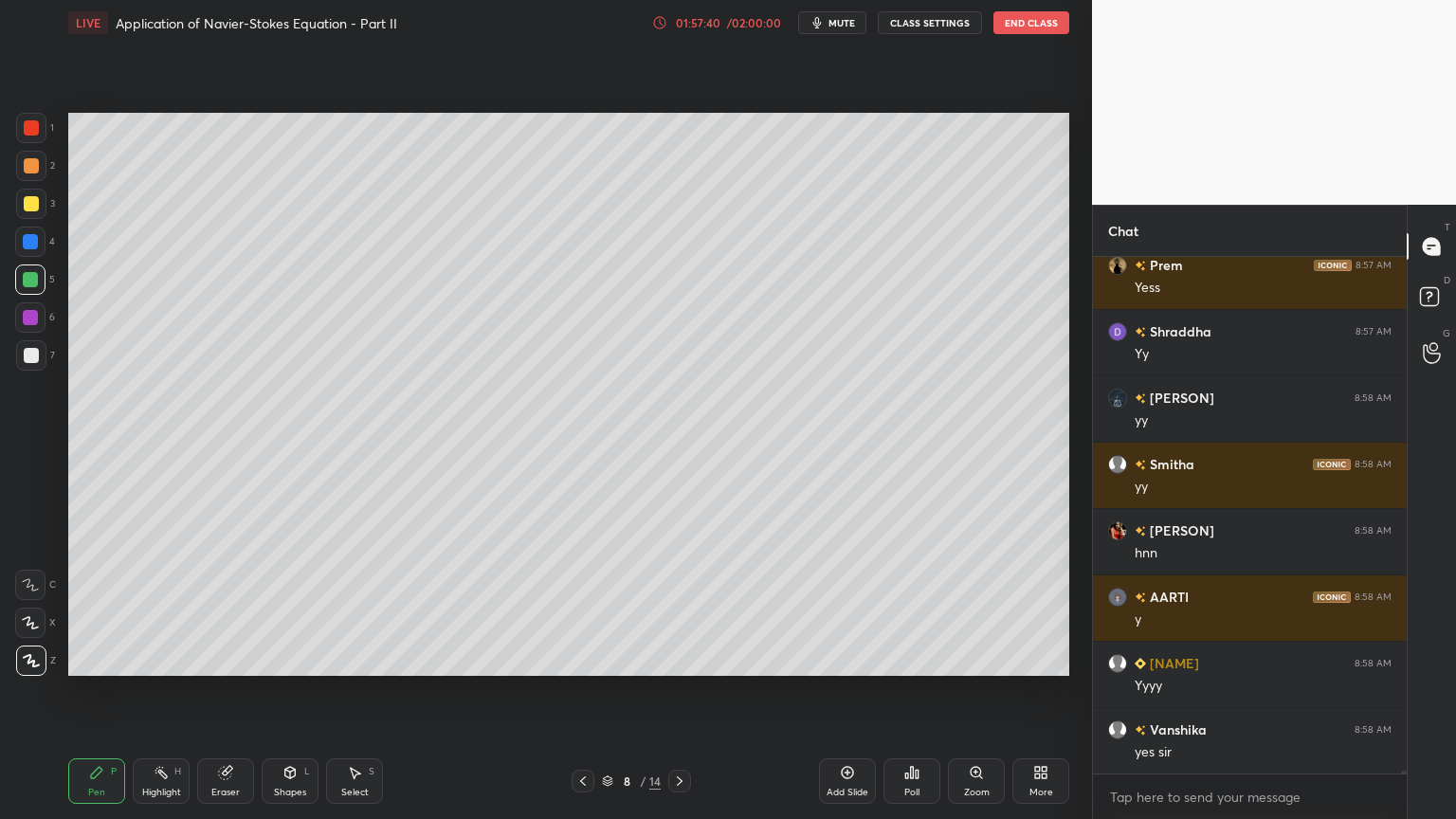 scroll, scrollTop: 89467, scrollLeft: 0, axis: vertical 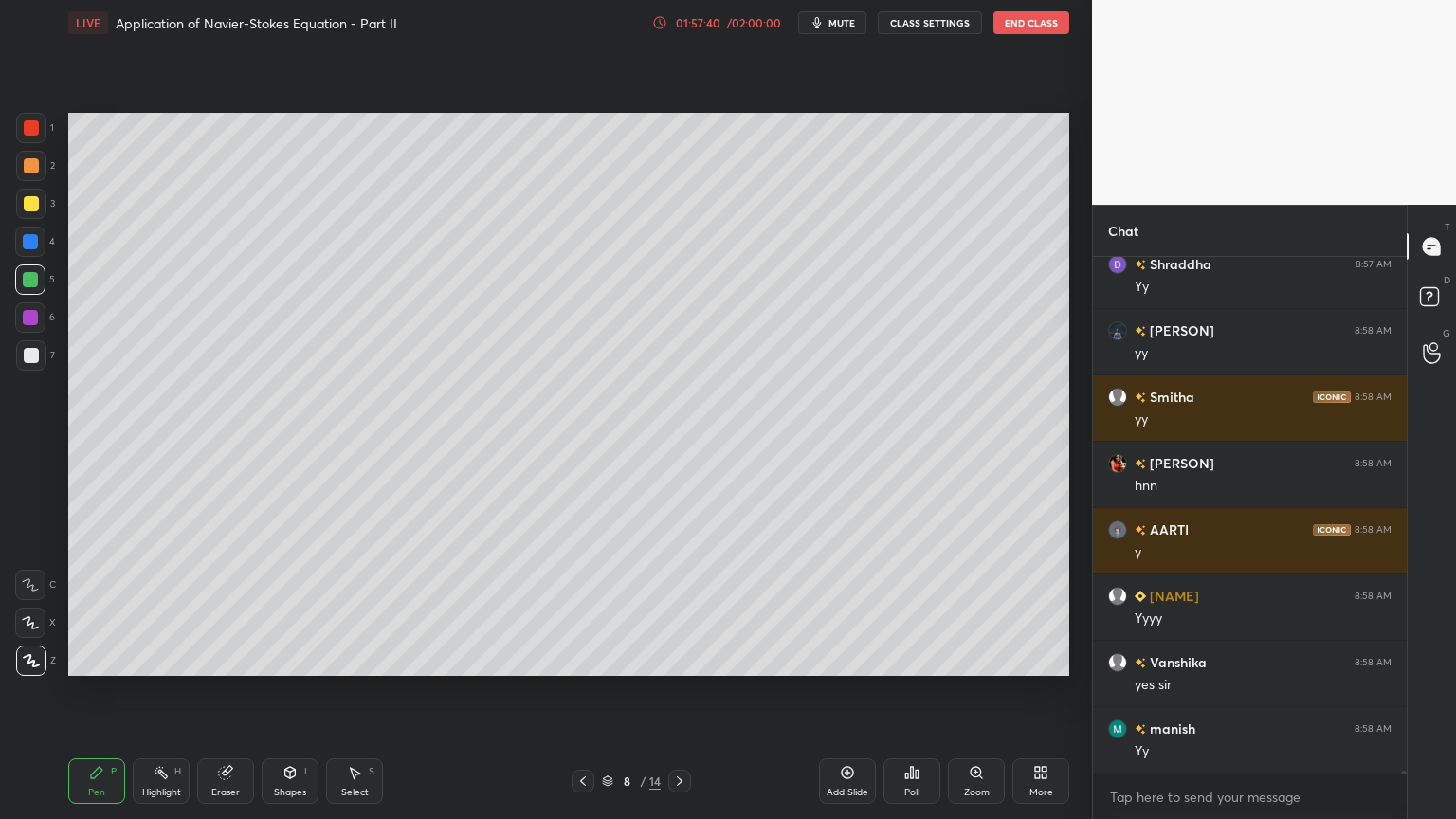 click at bounding box center (583, 781) 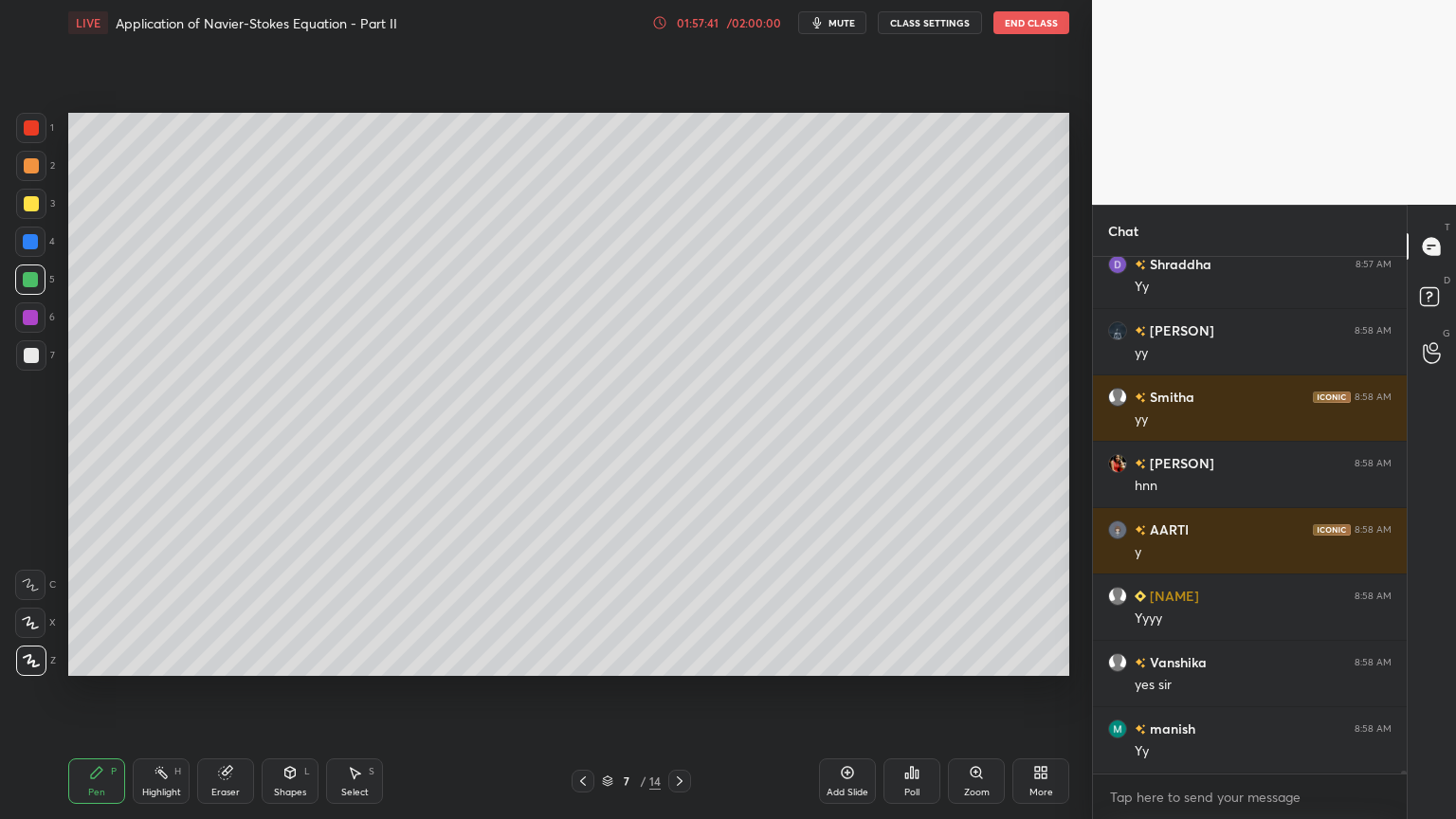 click 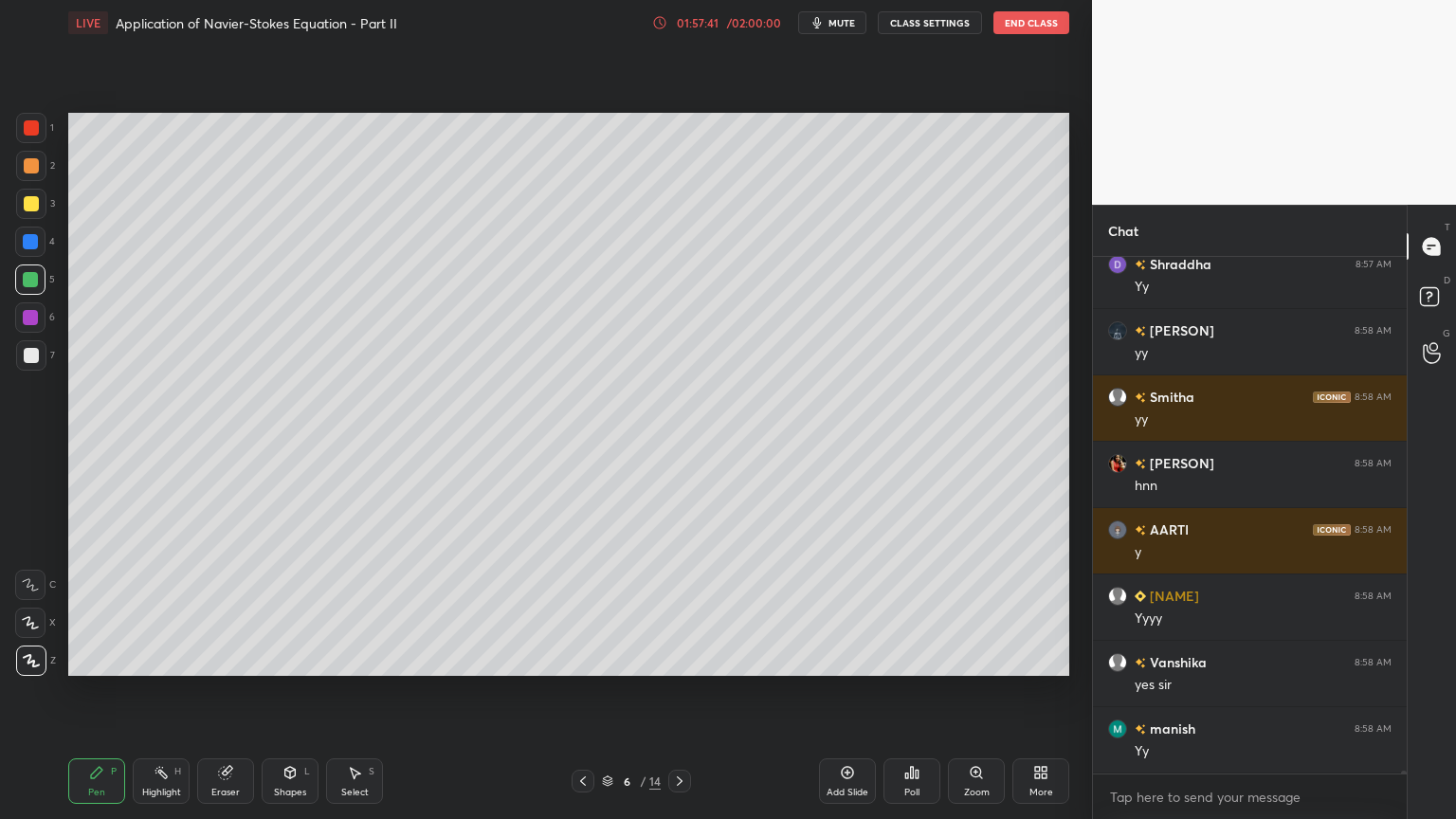 click 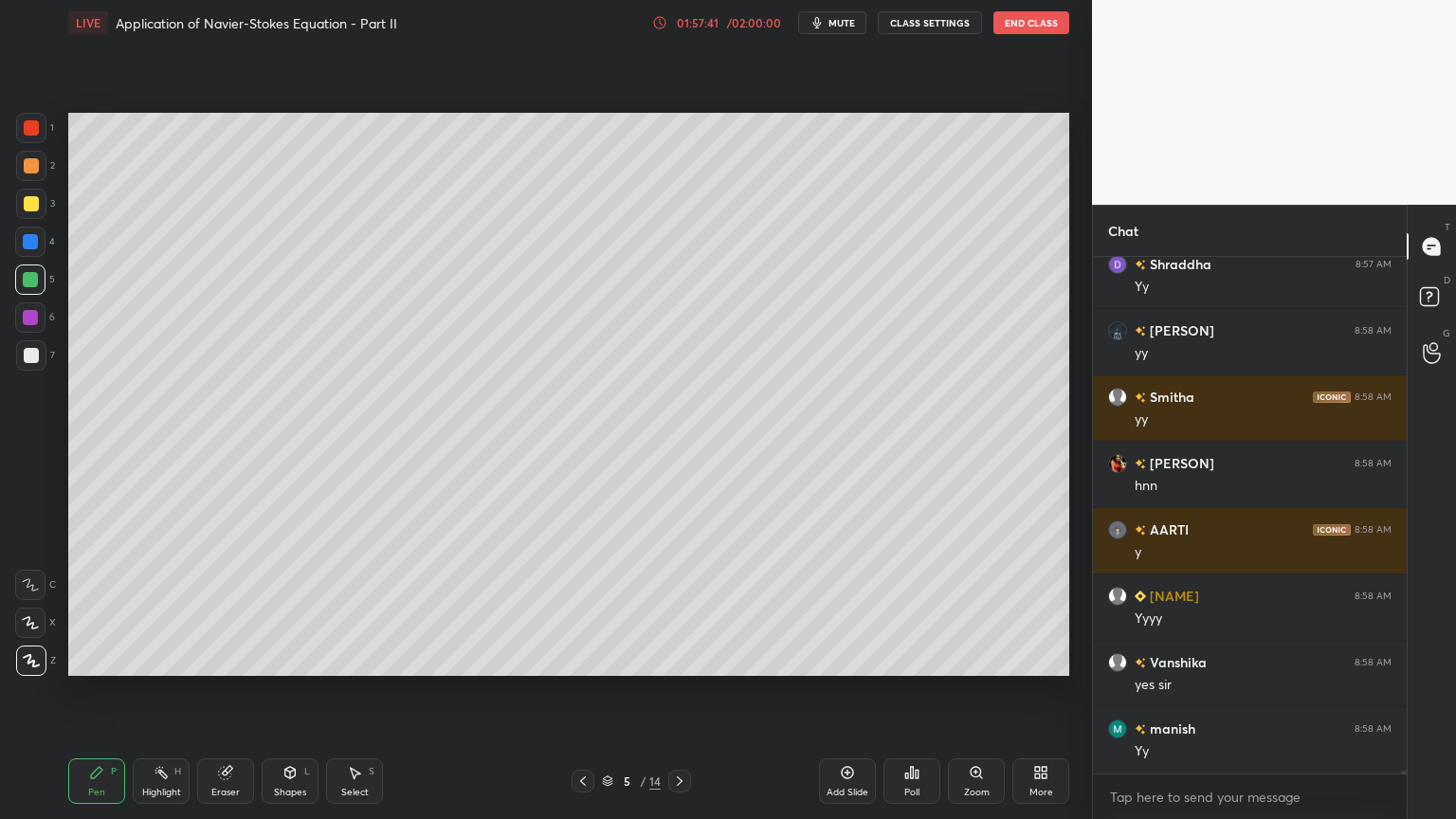 click at bounding box center [583, 781] 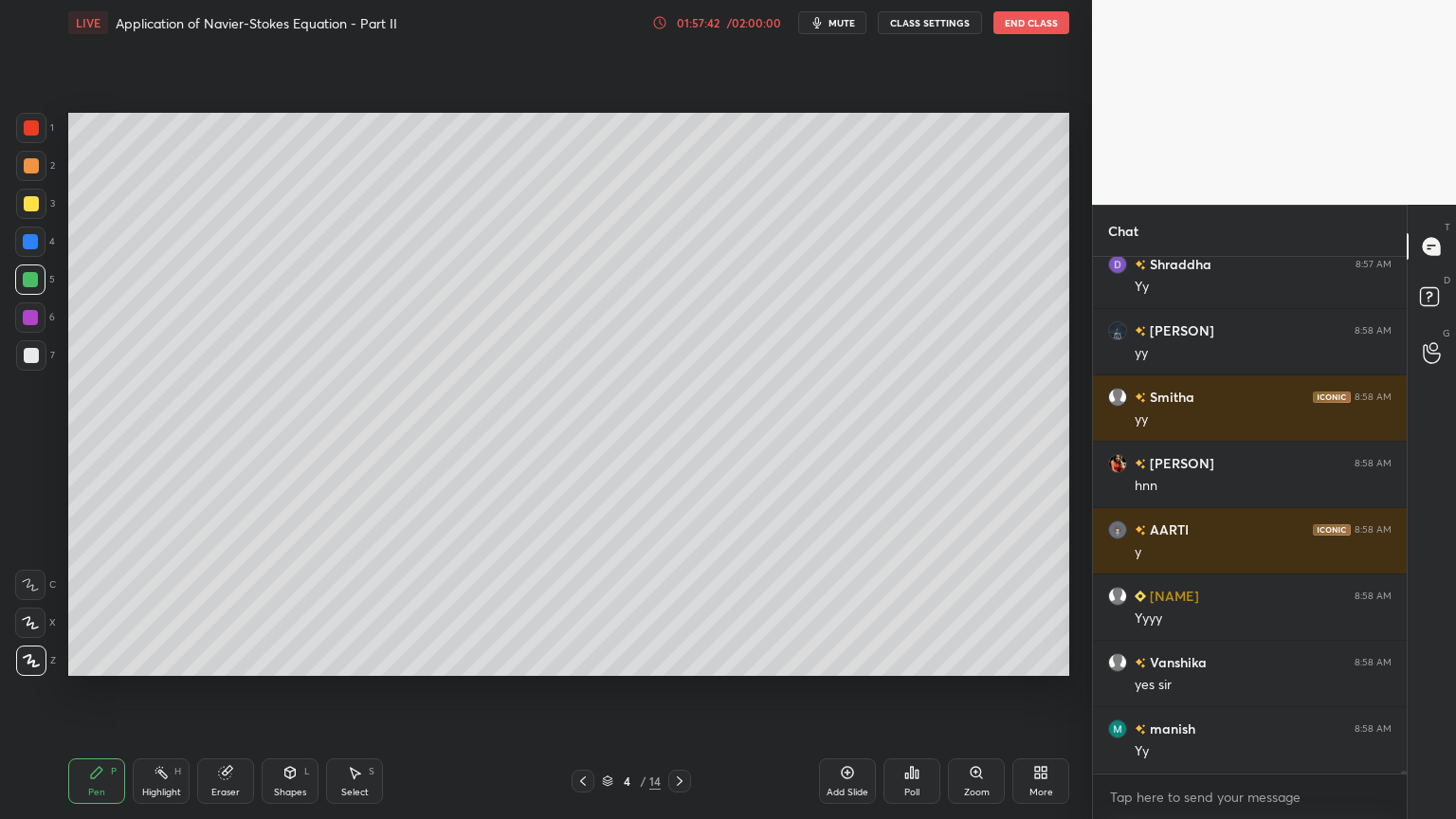 click at bounding box center [583, 781] 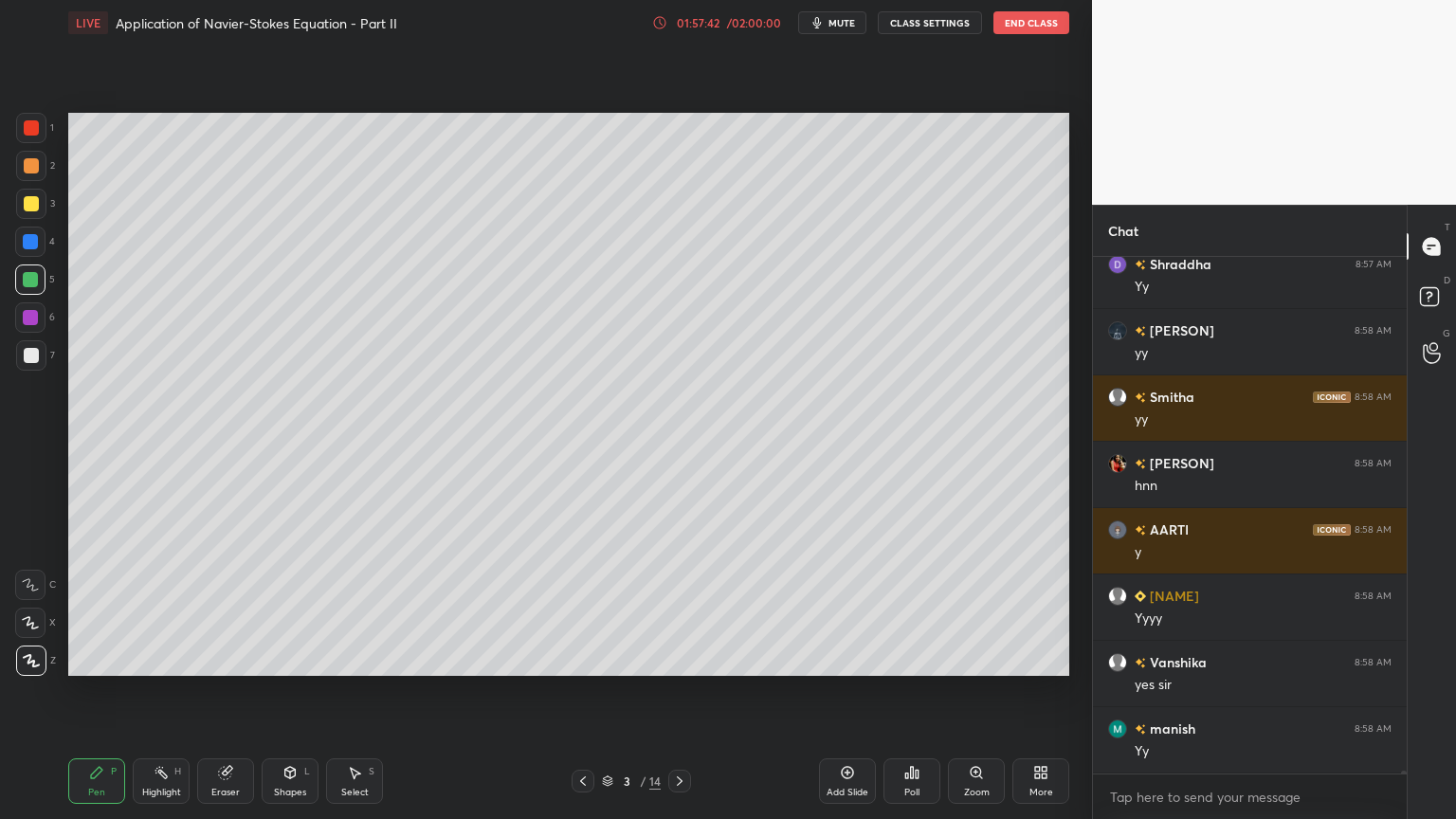 click at bounding box center (583, 781) 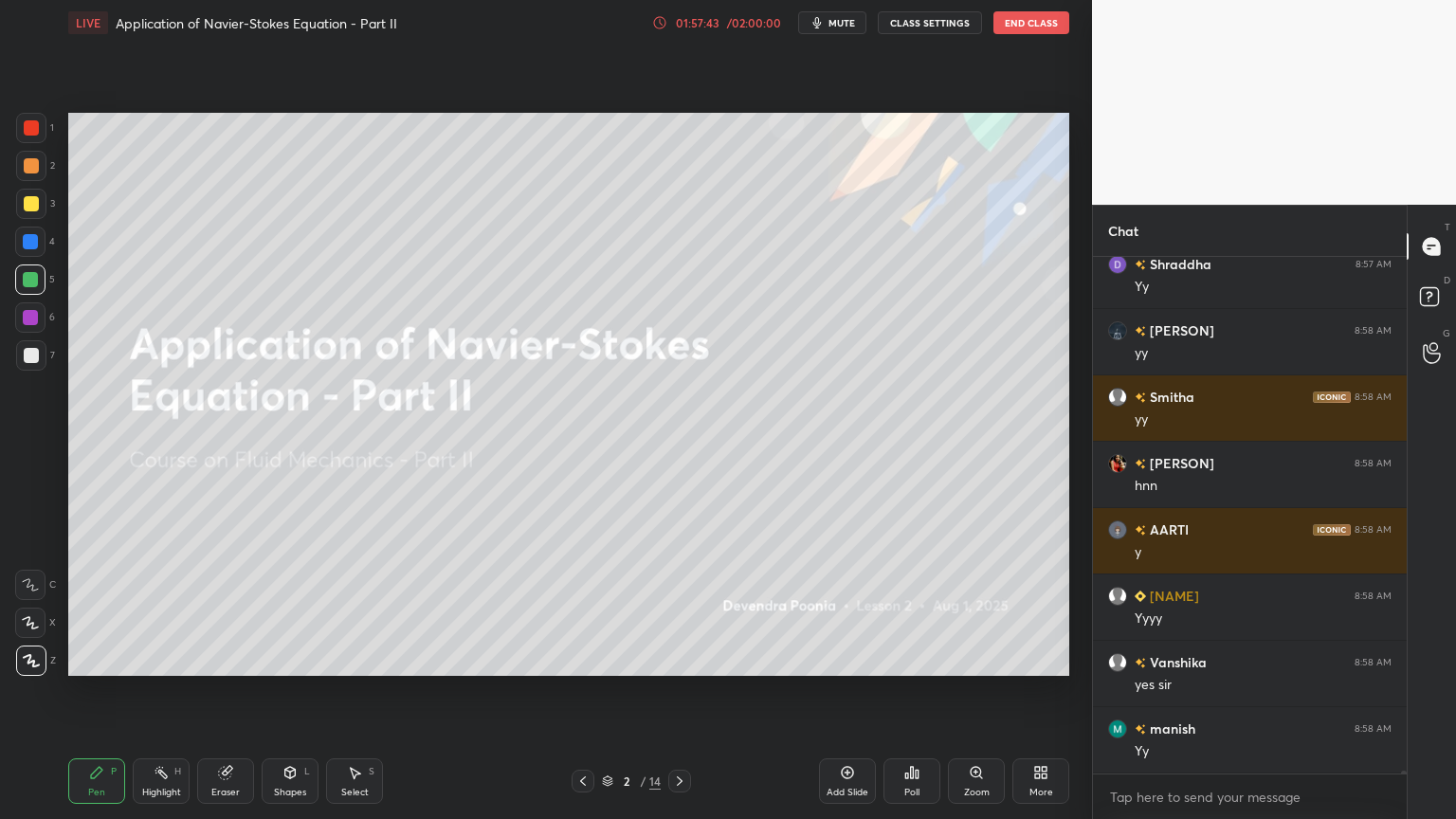 click 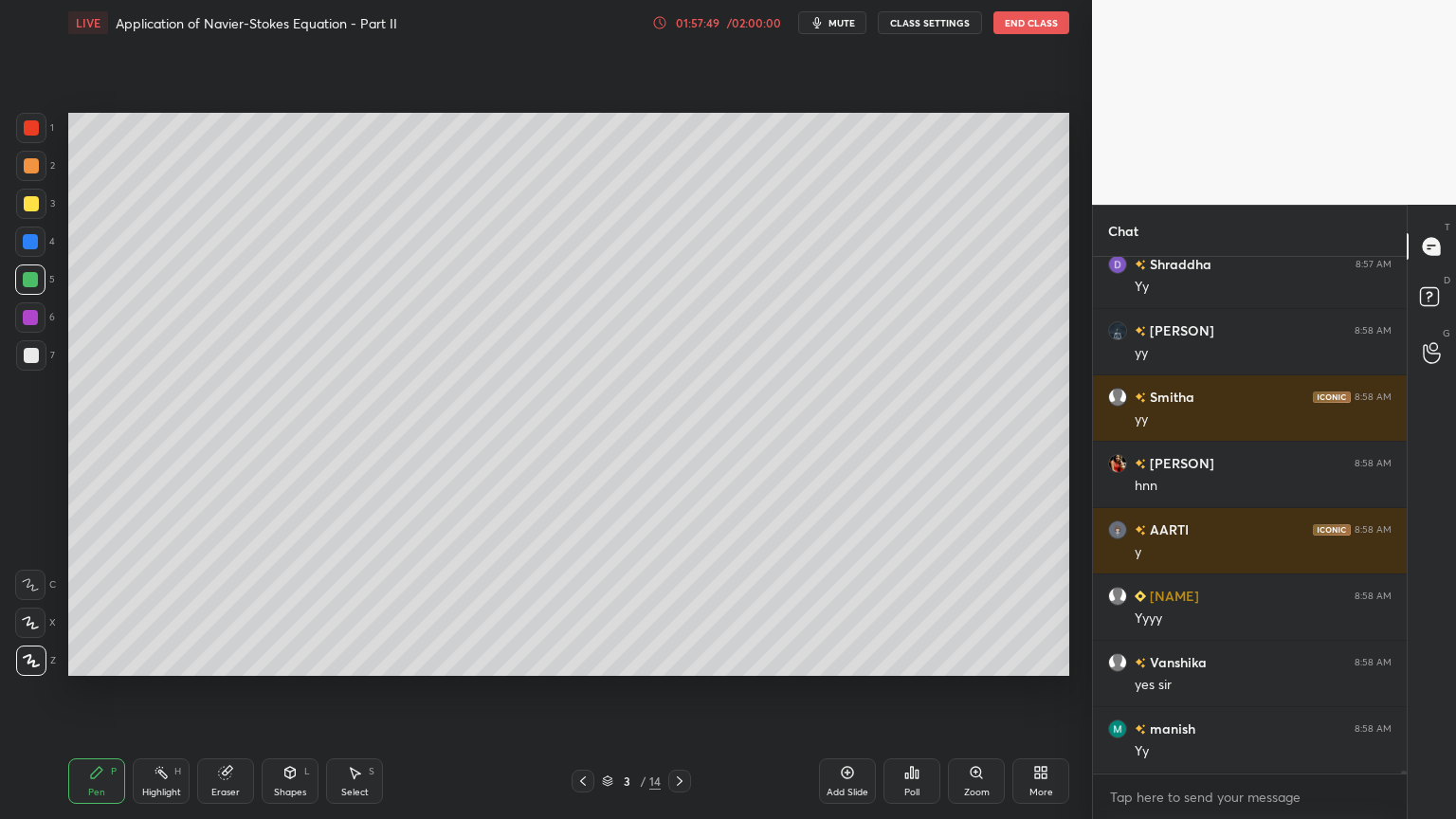 click at bounding box center (30, 318) 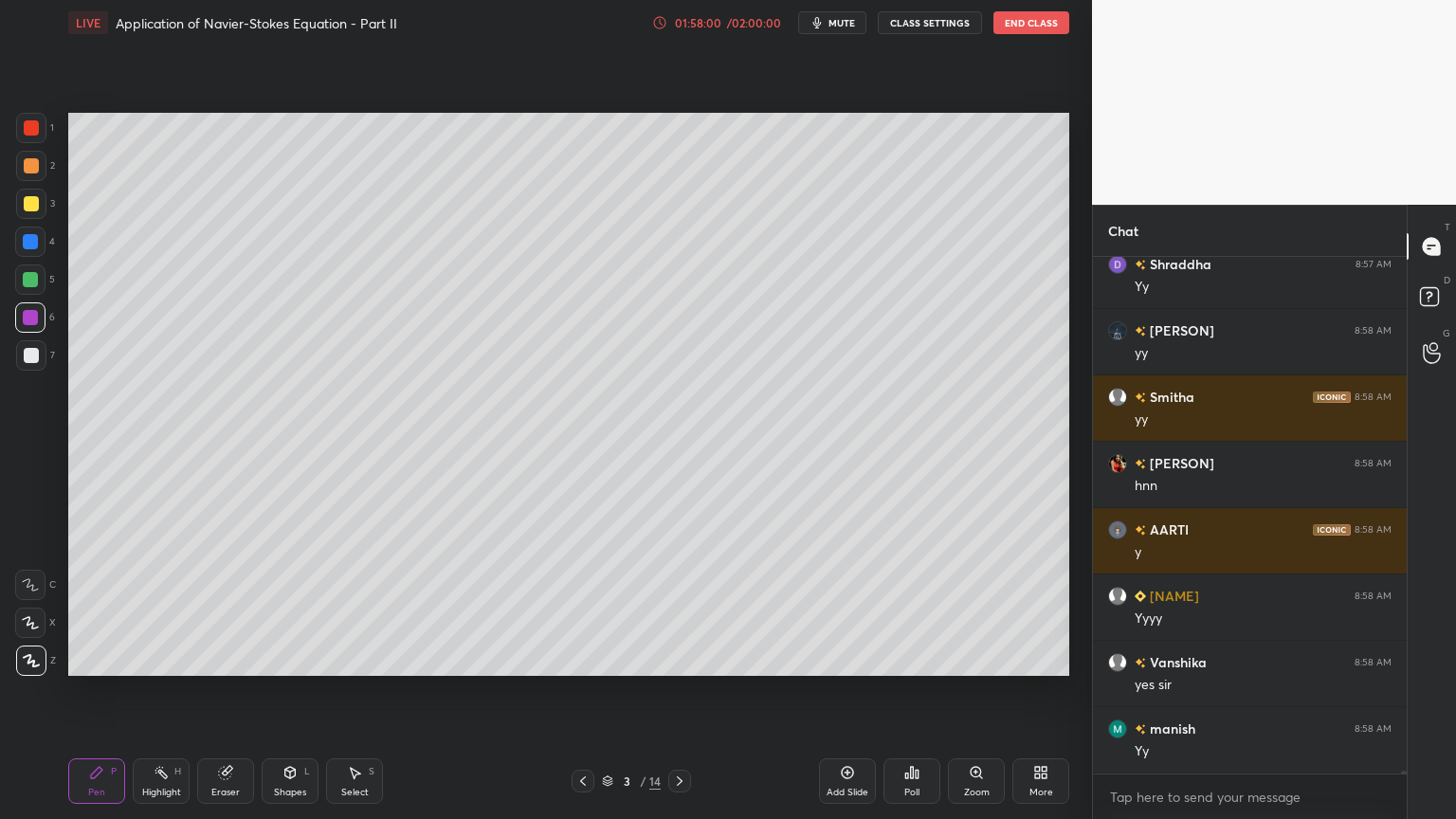 scroll, scrollTop: 89533, scrollLeft: 0, axis: vertical 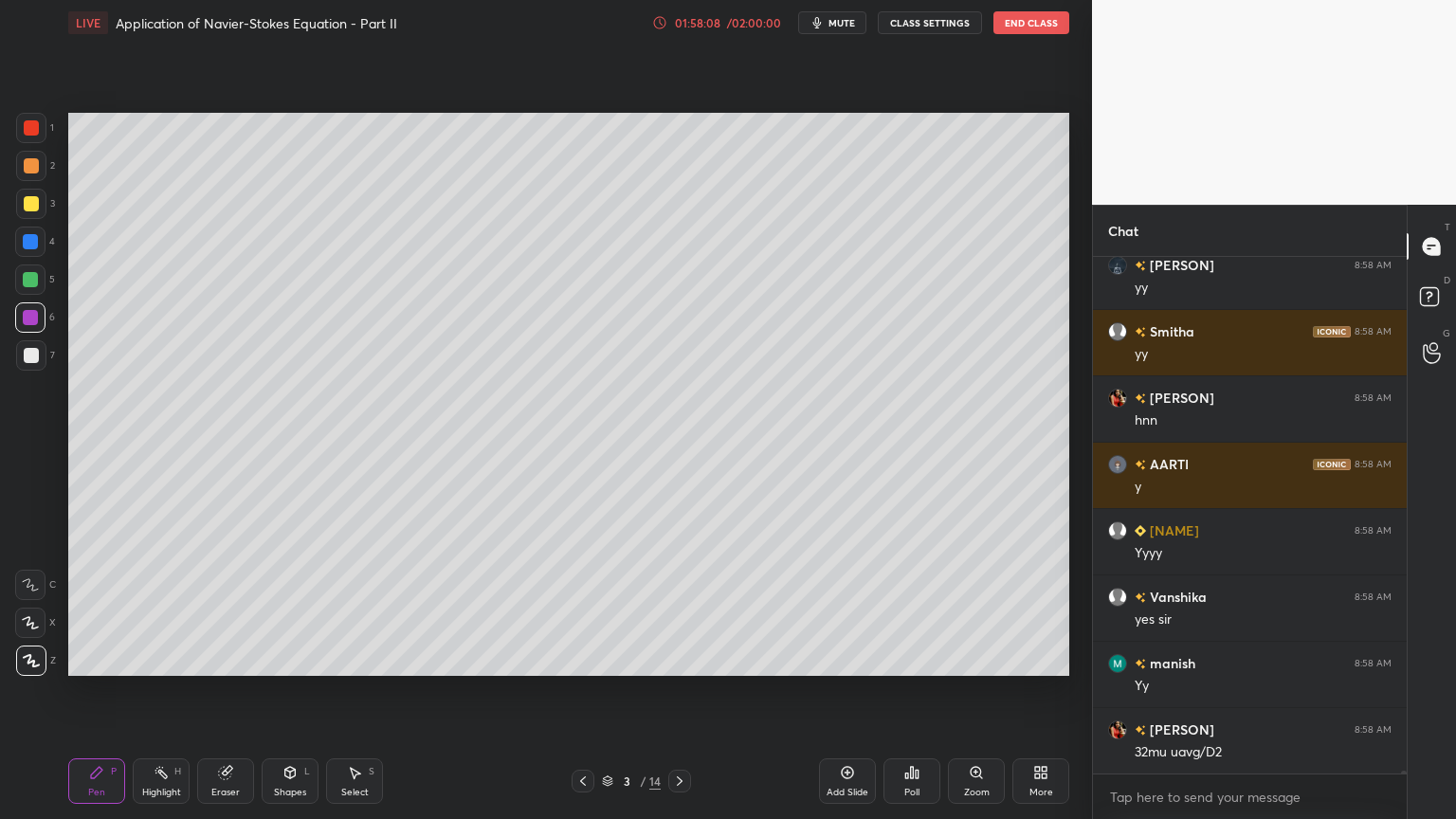click on "Eraser" at bounding box center [226, 781] 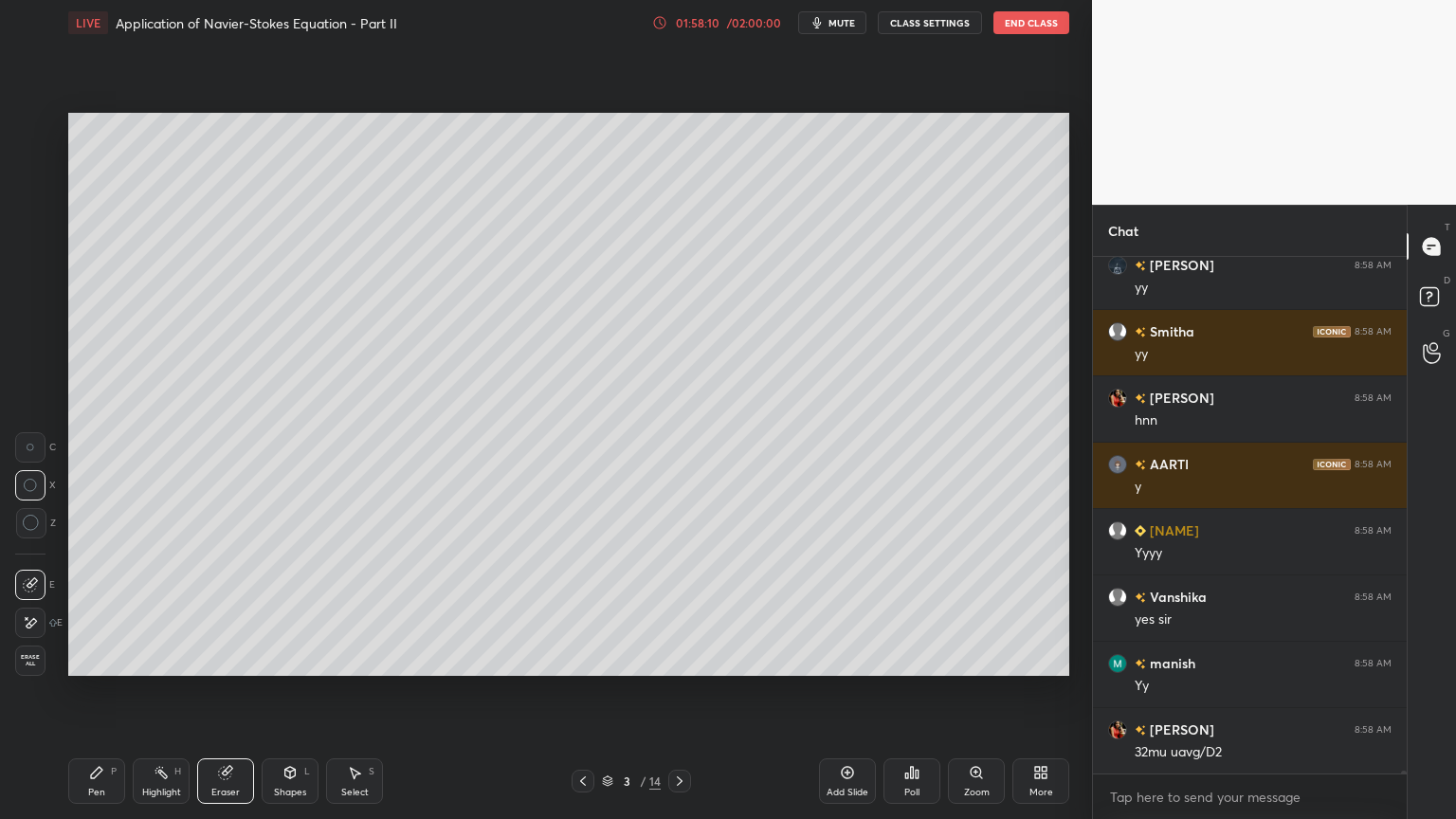 click on "Pen P" at bounding box center [97, 781] 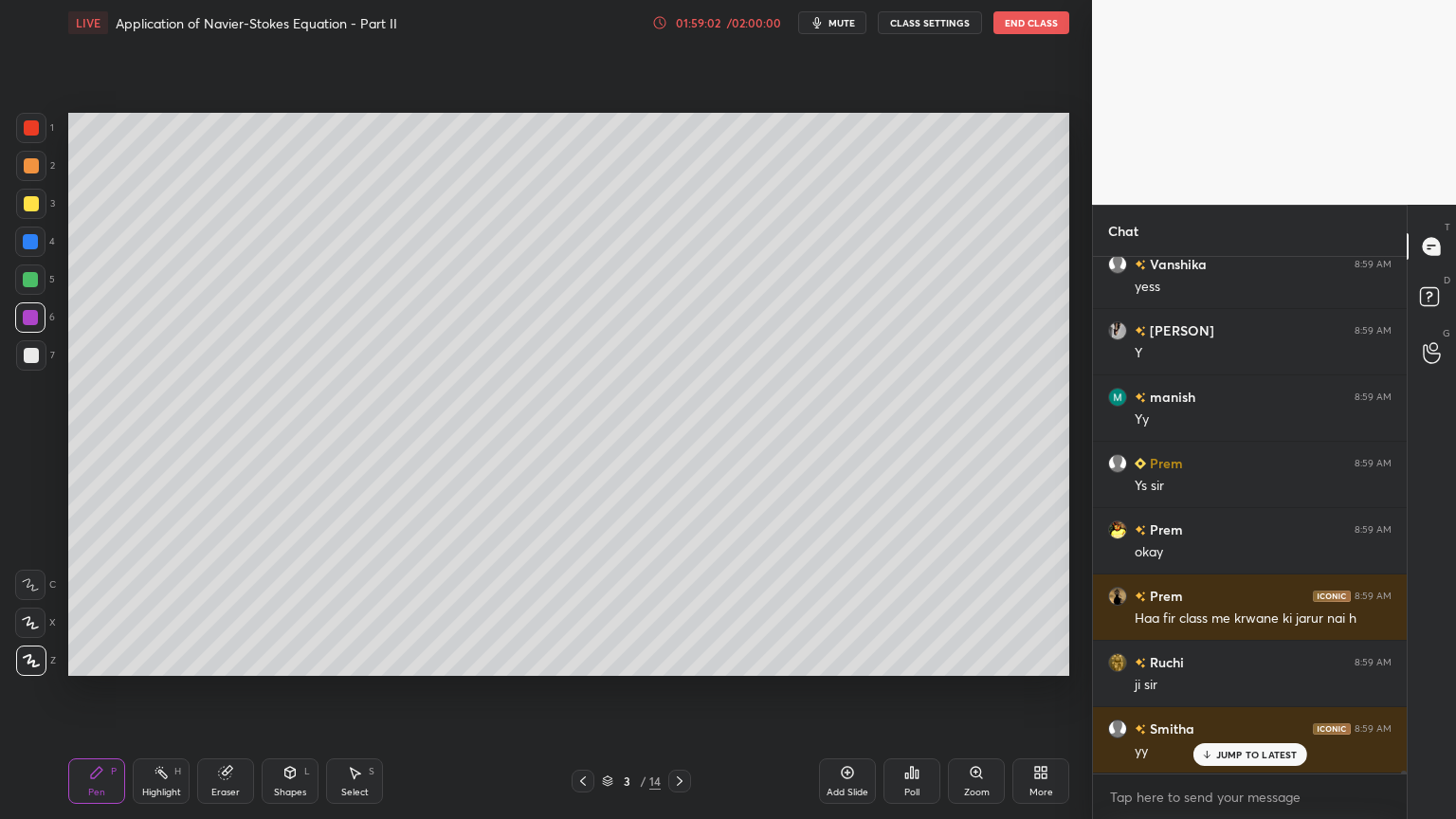 scroll, scrollTop: 91956, scrollLeft: 0, axis: vertical 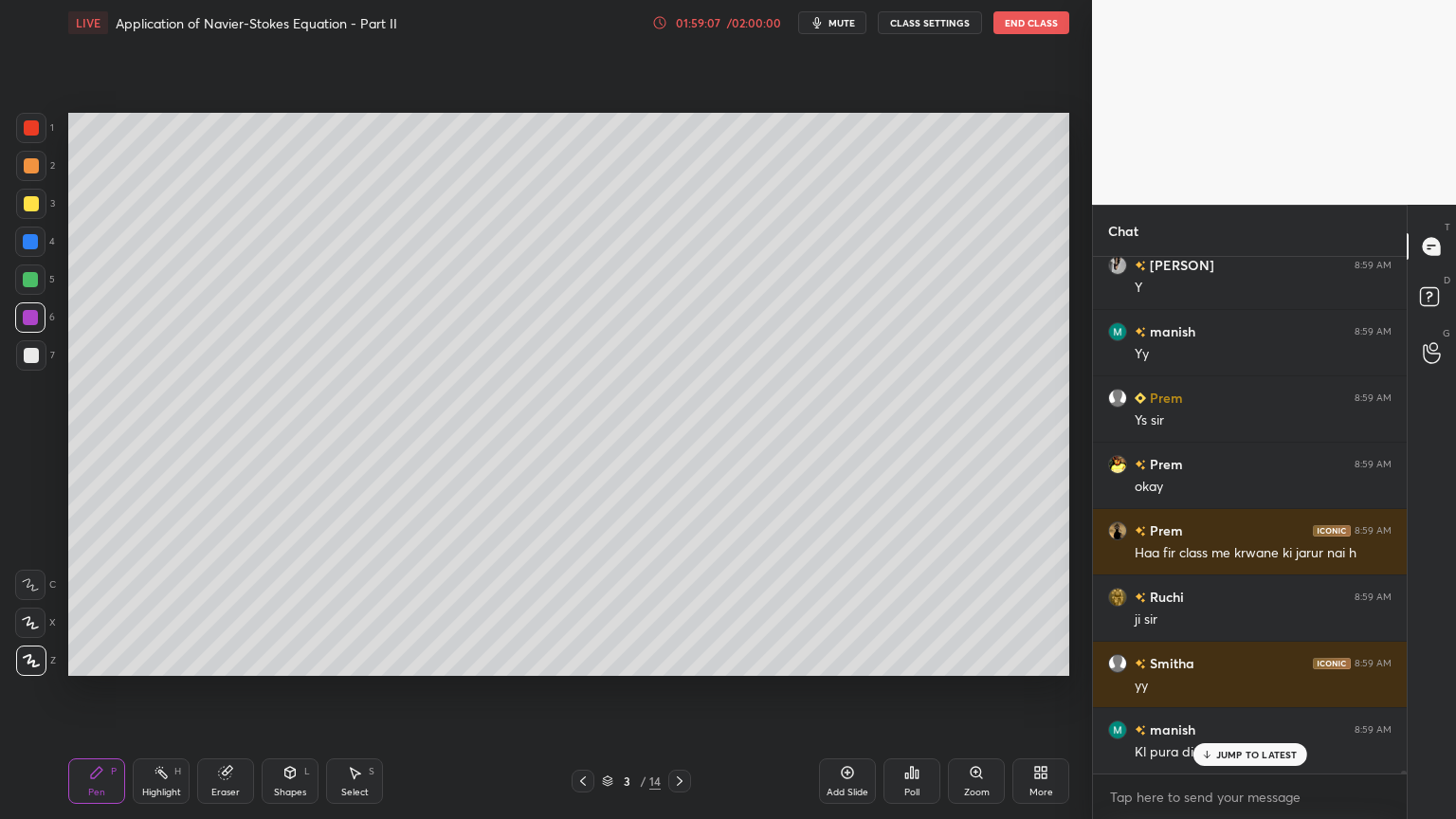 click on "JUMP TO LATEST" at bounding box center [1257, 755] 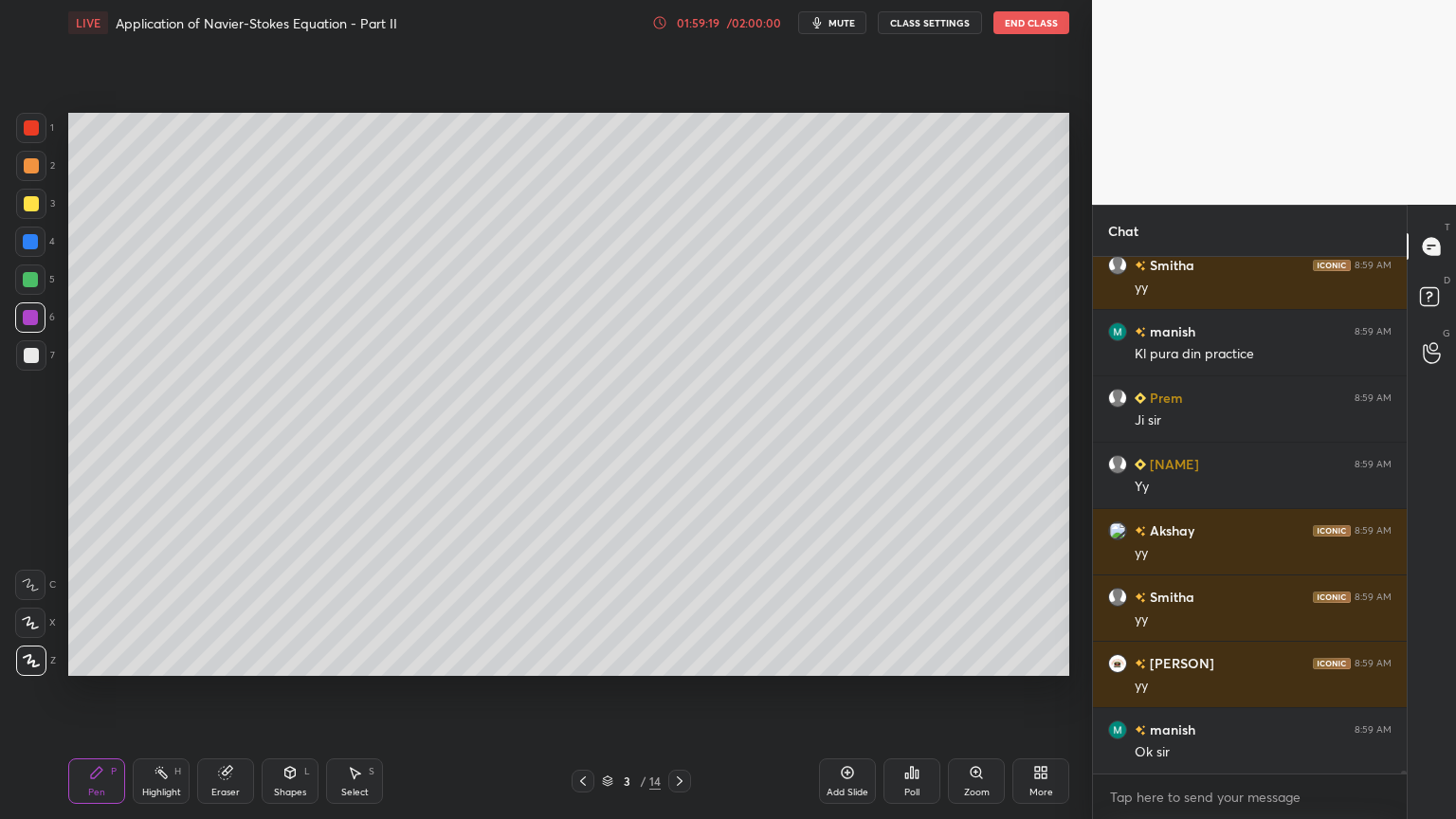 scroll, scrollTop: 92421, scrollLeft: 0, axis: vertical 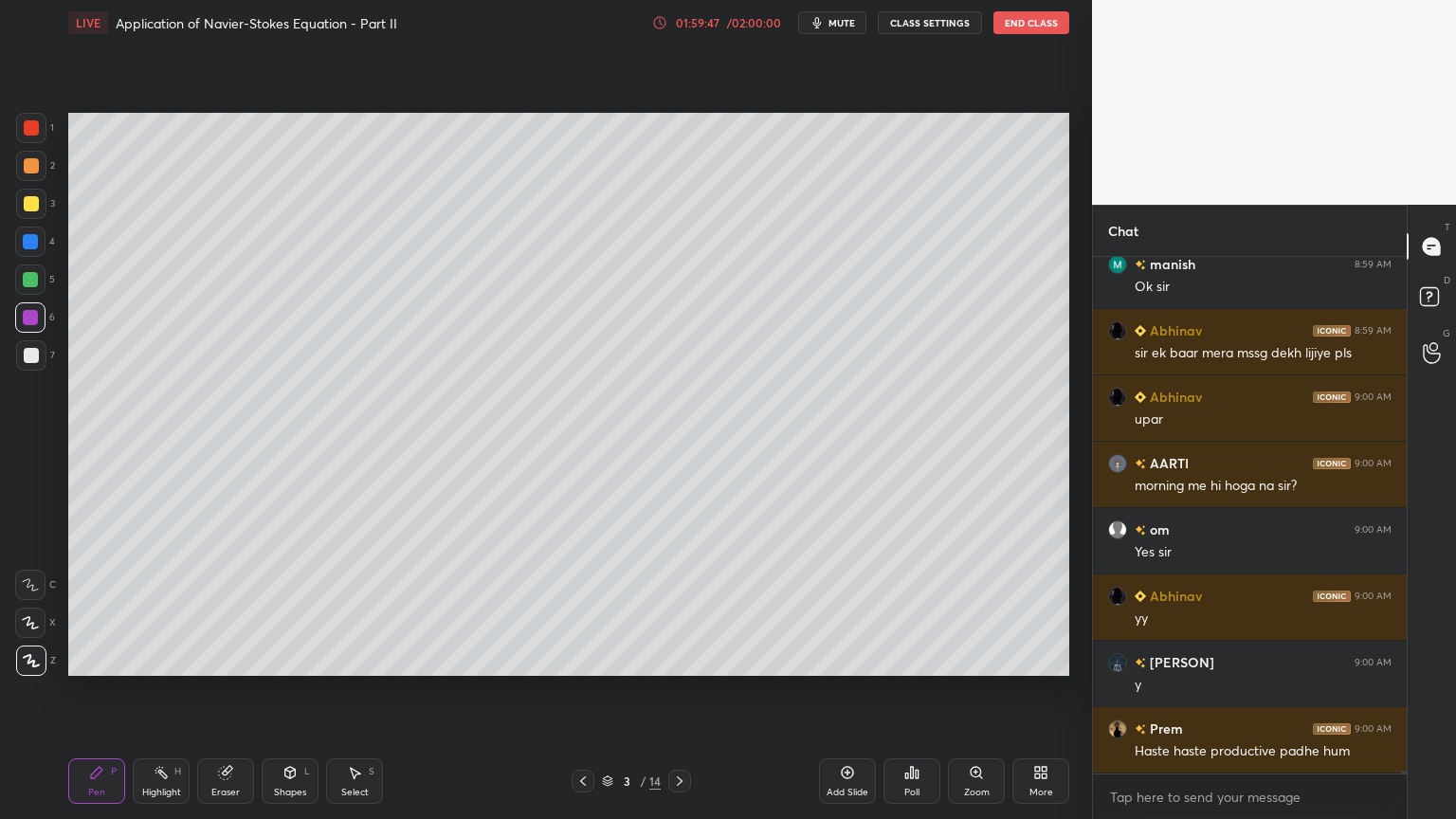 drag, startPoint x: 1404, startPoint y: 773, endPoint x: 1394, endPoint y: 809, distance: 37.363083 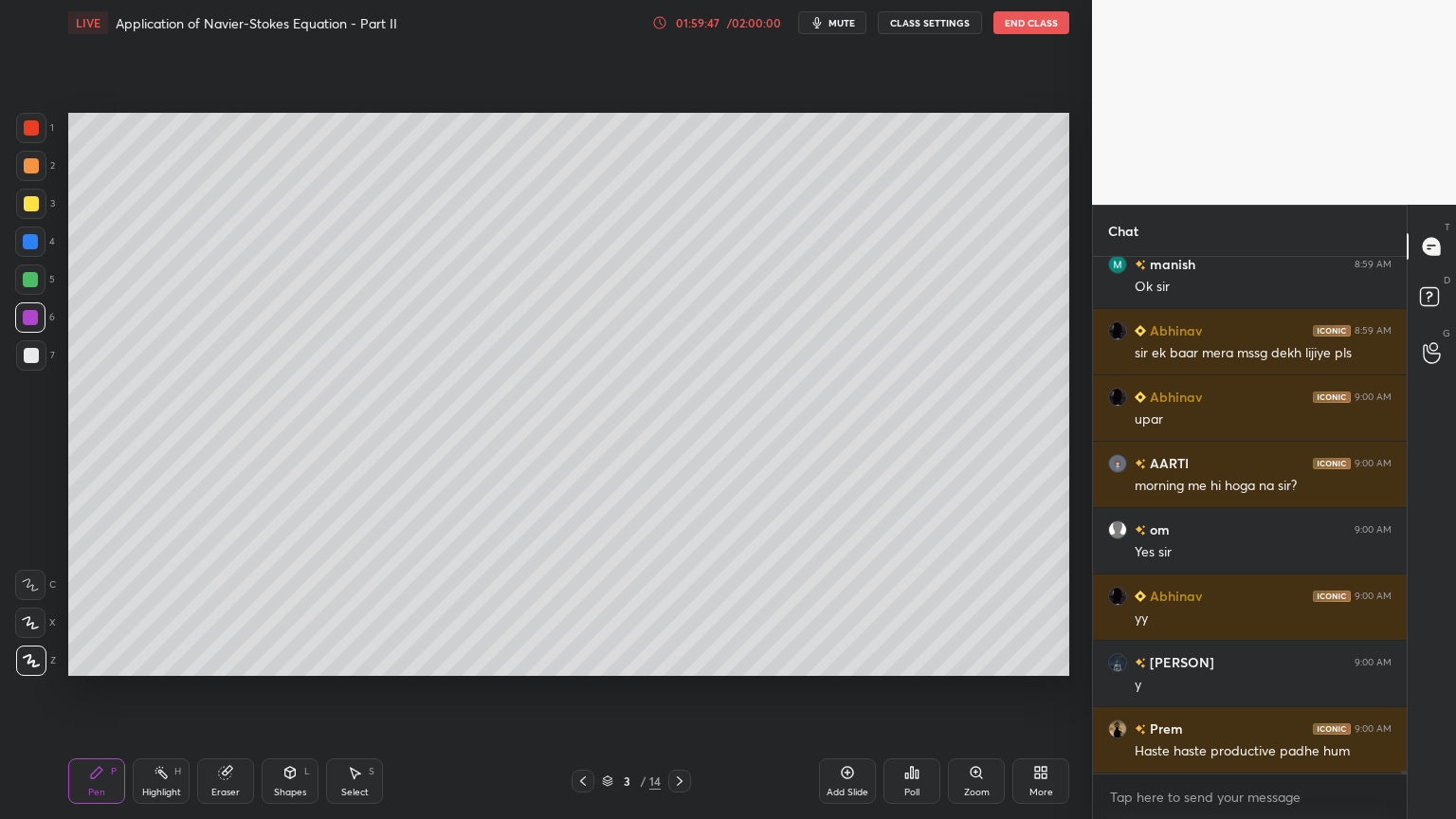 click on "[PERSON] 8:59 AM yy [PERSON] 8:59 AM Ok sir [PERSON] 8:59 AM sir ek baar mera mssg dekh lijiye pls [PERSON] 9:00 AM upar [PERSON] 9:00 AM morning me hi hoga na sir? [PERSON] 9:00 AM Yes sir [PERSON] 9:00 AM yy [PERSON] 9:00 AM y [PERSON] 9:00 AM Haste haste productive padhe hum JUMP TO LATEST Enable hand raising Enable raise hand to speak to learners. Once enabled, chat will be turned off temporarily. Enable x" at bounding box center (1249, 537) 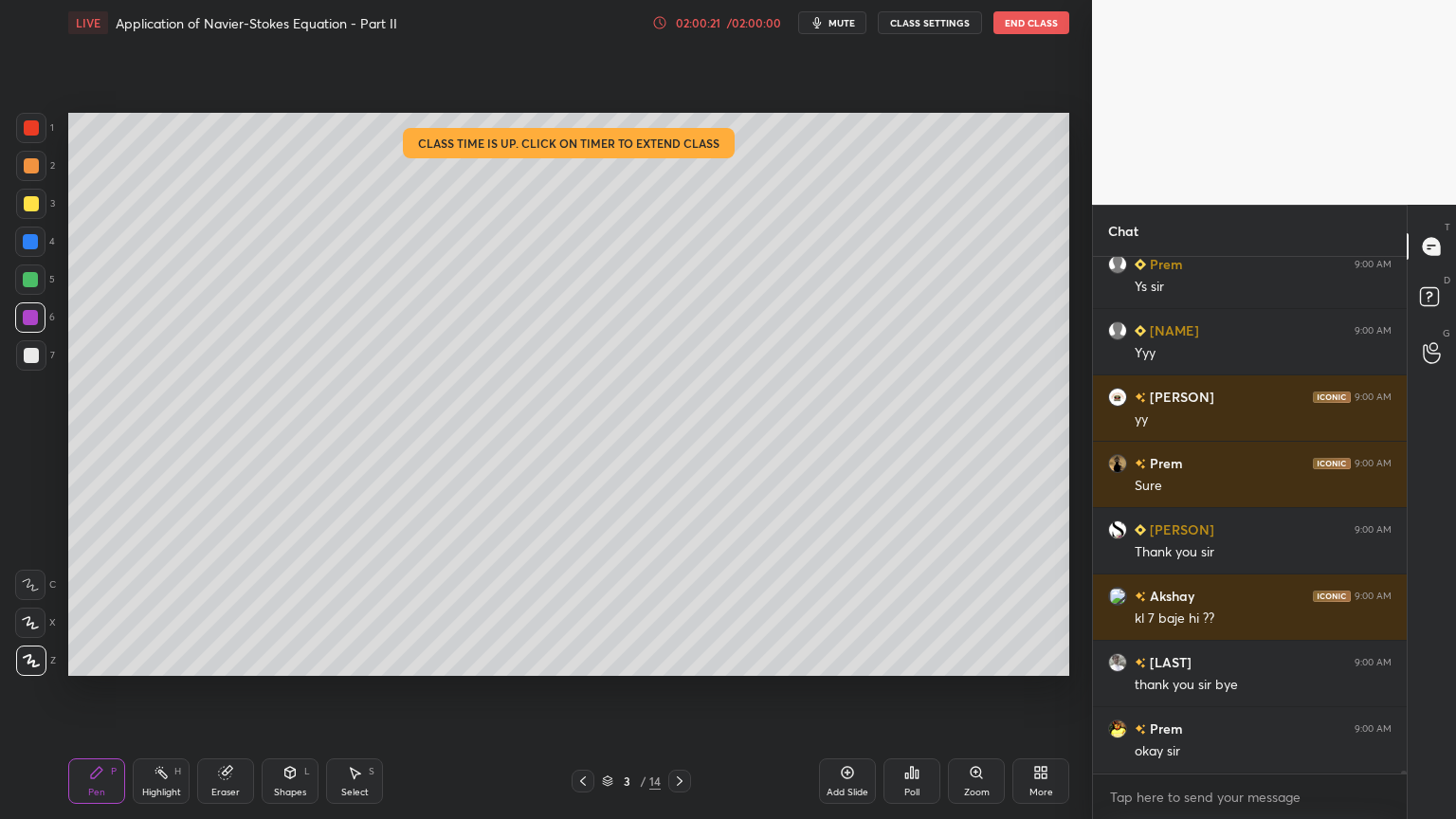 scroll, scrollTop: 94344, scrollLeft: 0, axis: vertical 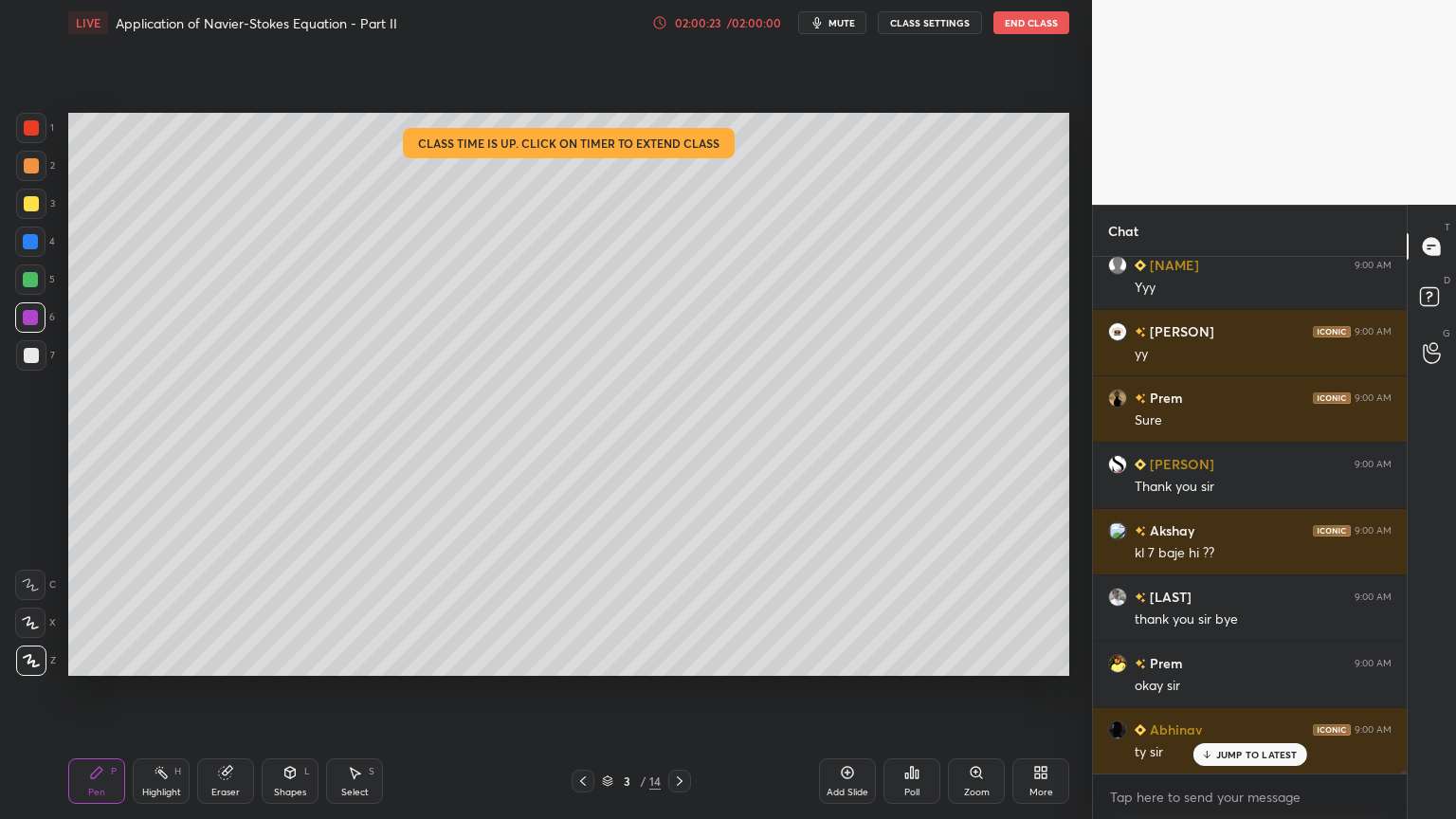 click on "More" at bounding box center [1041, 781] 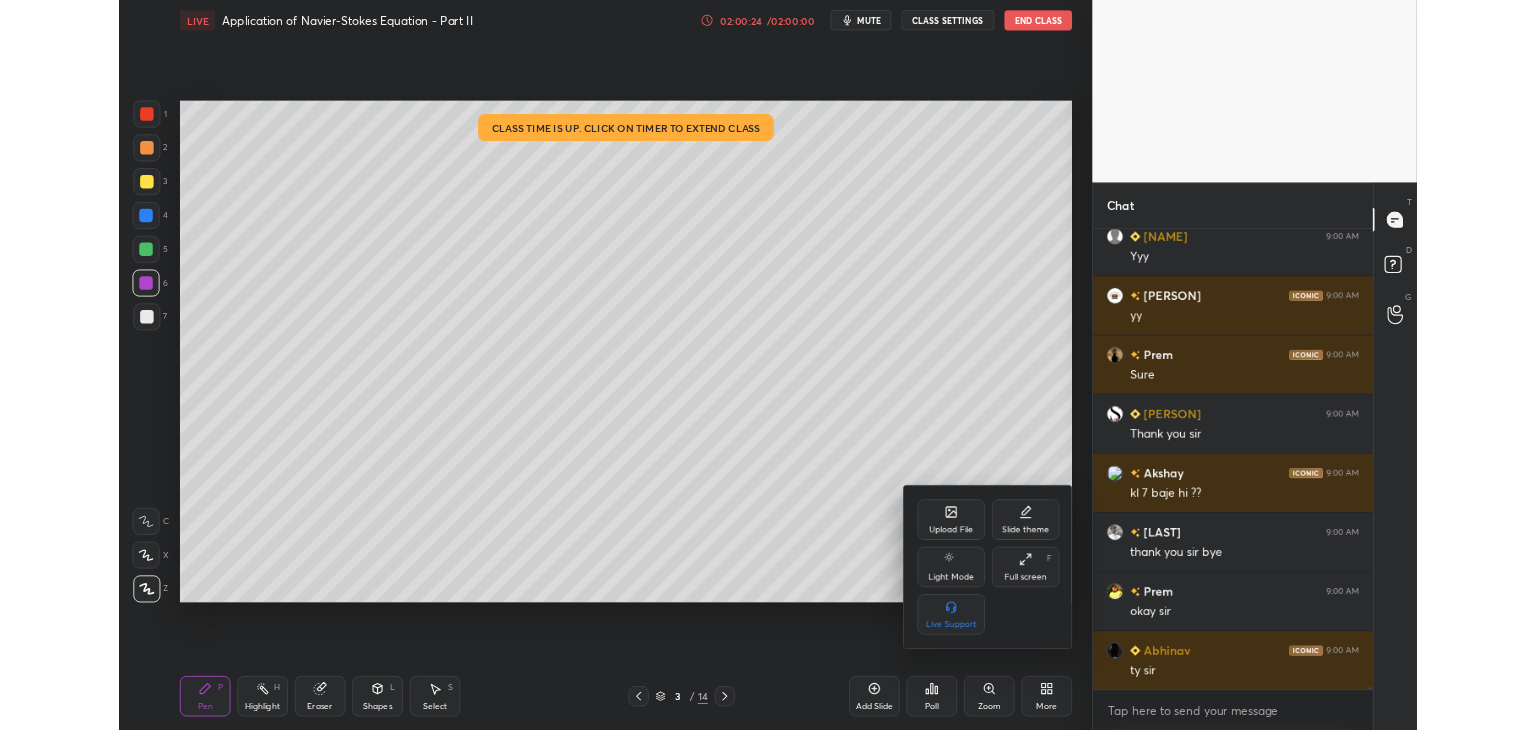 scroll, scrollTop: 99599, scrollLeft: 0, axis: vertical 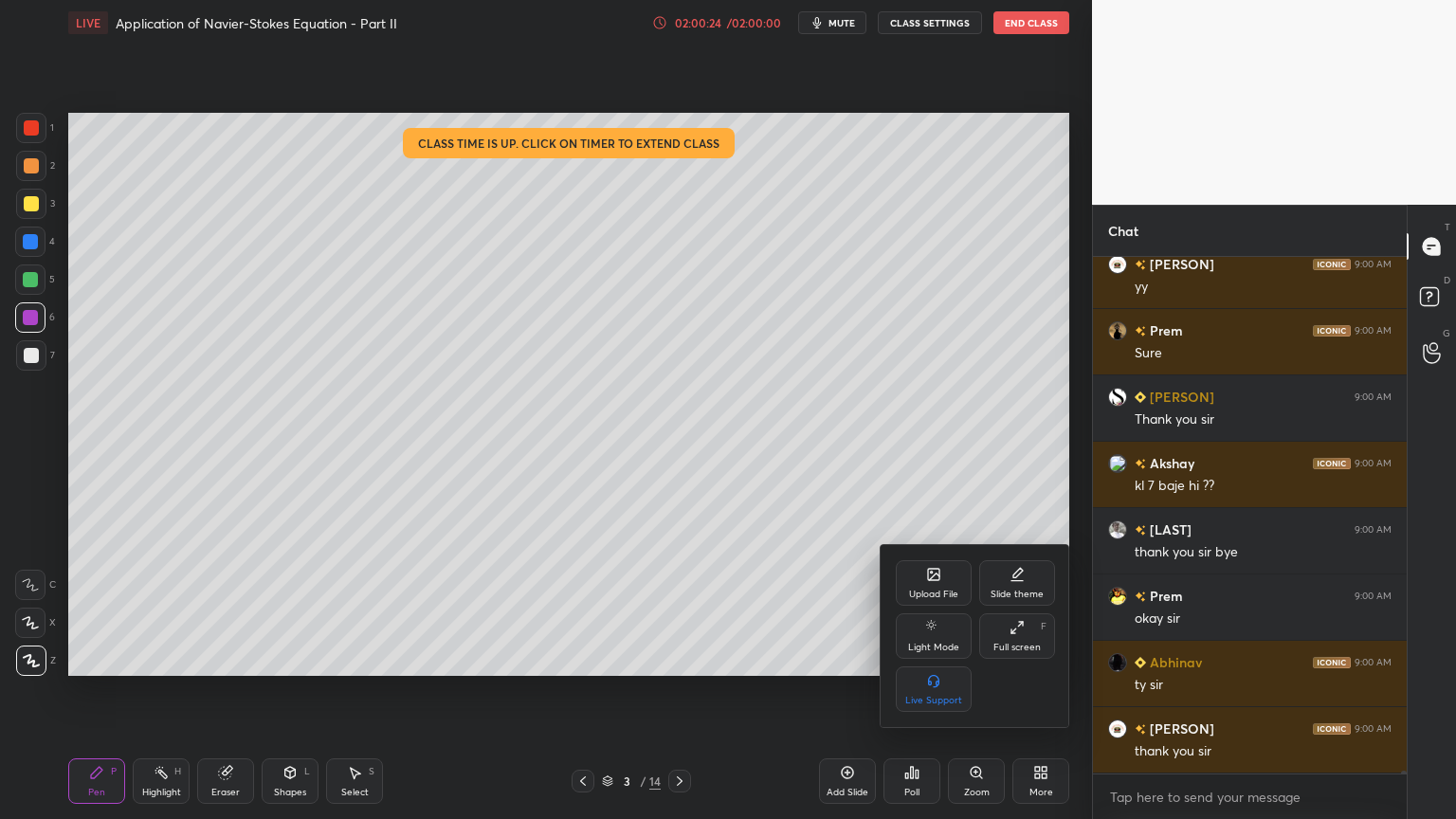 click on "Full screen" at bounding box center (1017, 647) 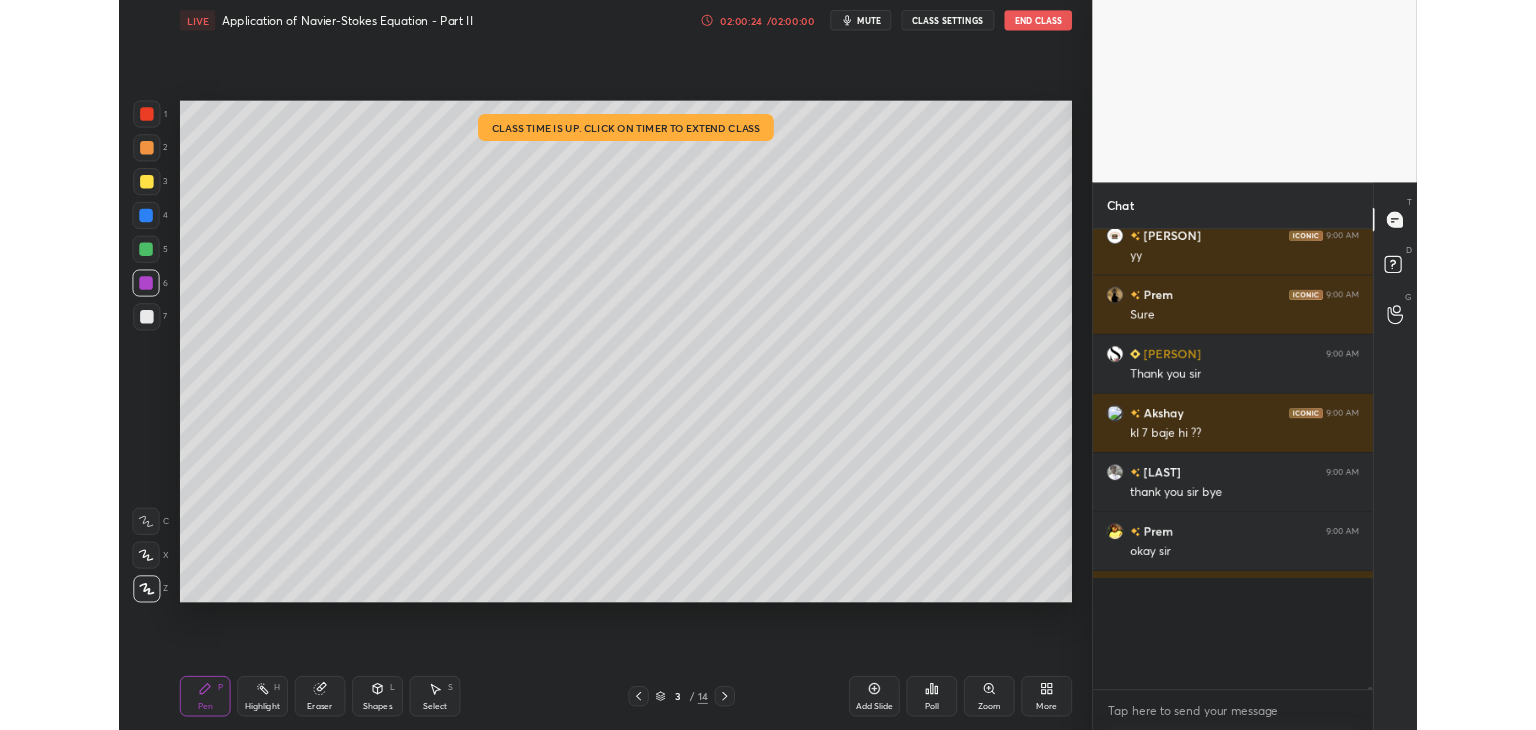 scroll, scrollTop: 602, scrollLeft: 1072, axis: both 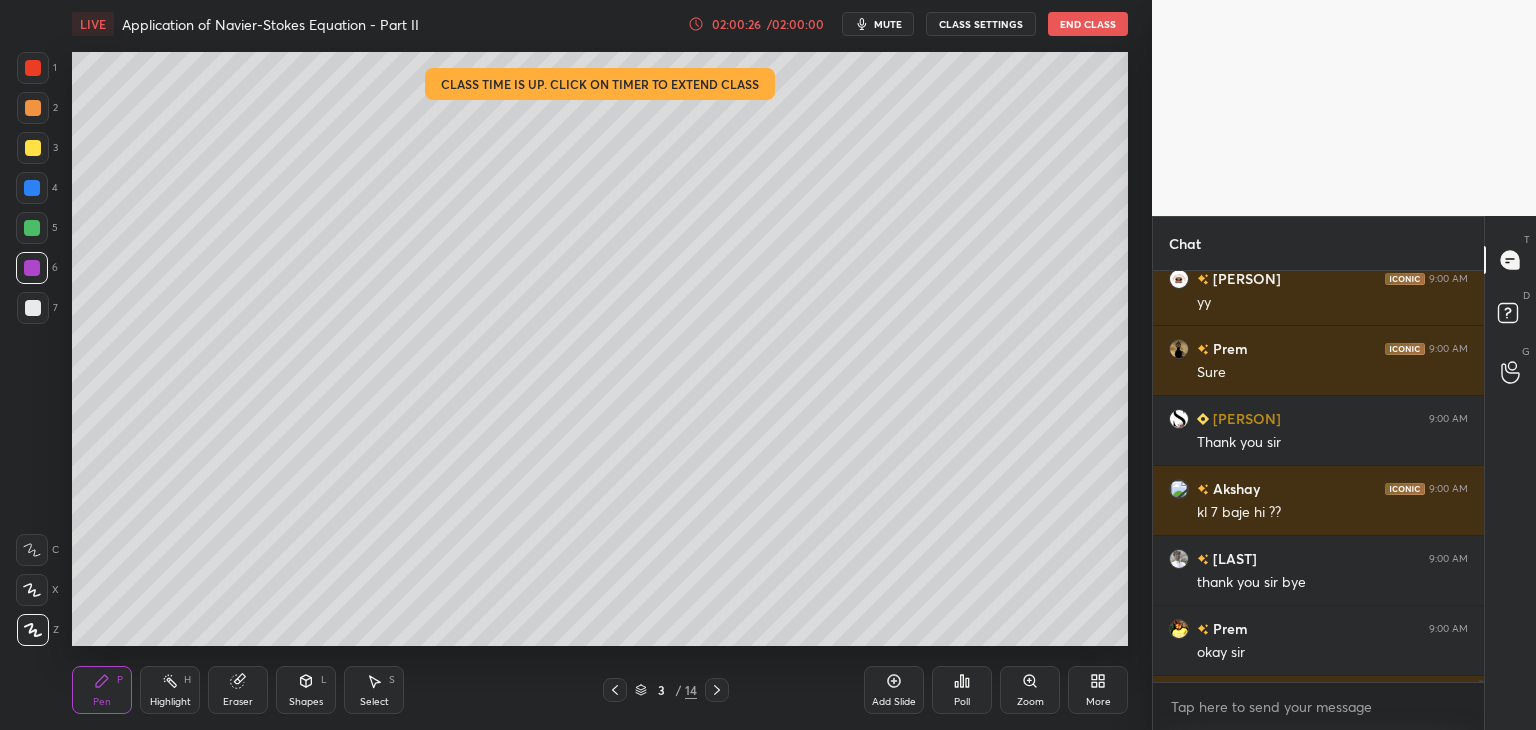 click on "End Class" at bounding box center (1088, 24) 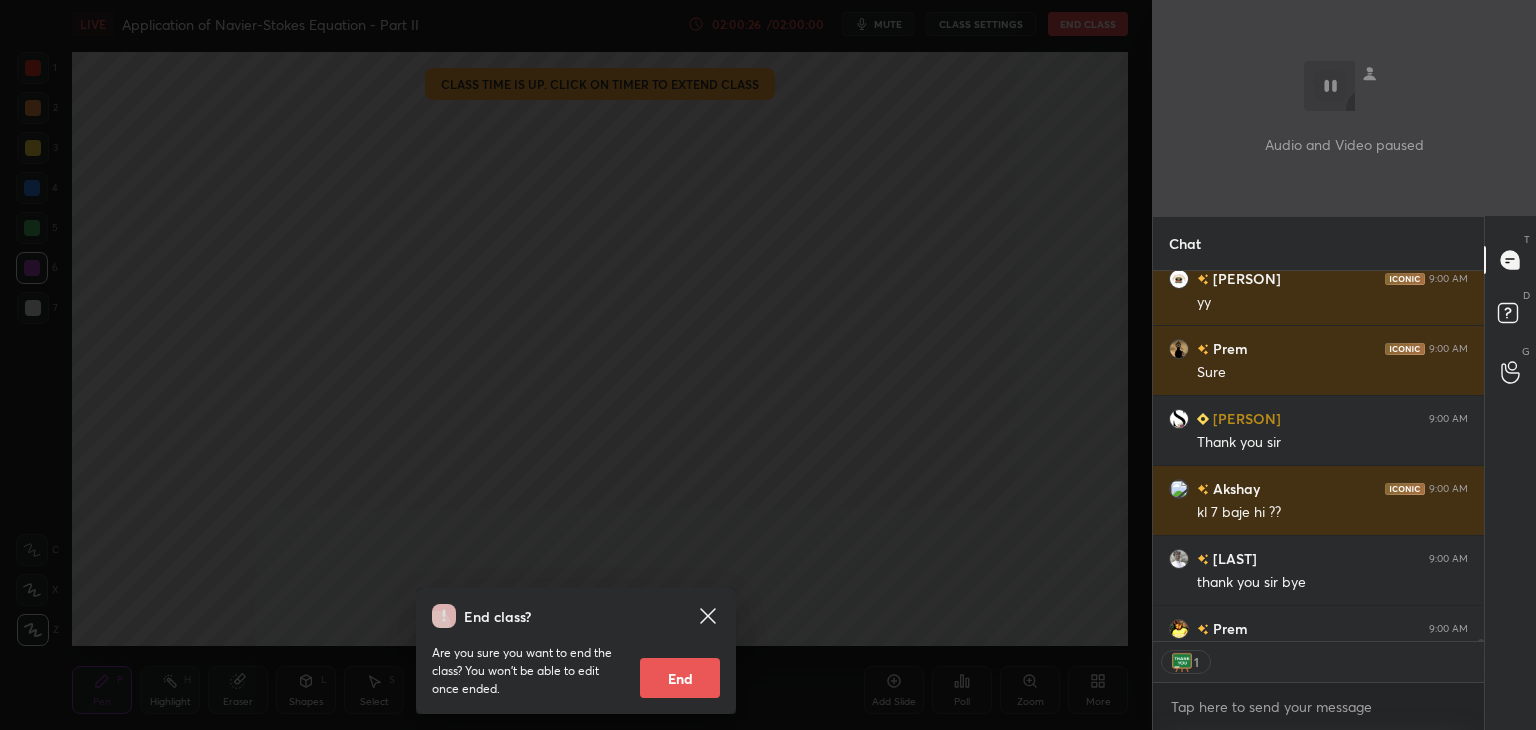 scroll, scrollTop: 365, scrollLeft: 325, axis: both 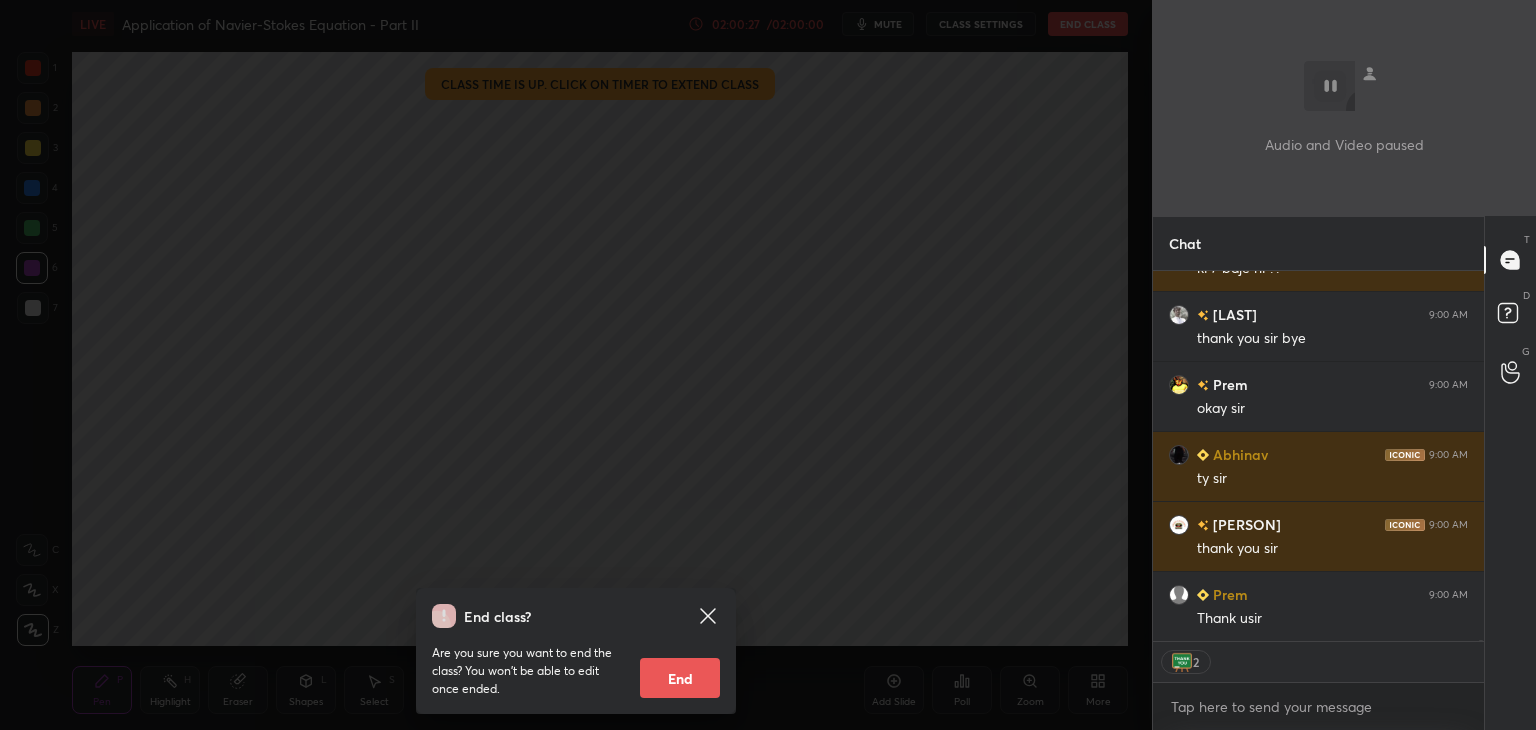 click on "End" at bounding box center [680, 678] 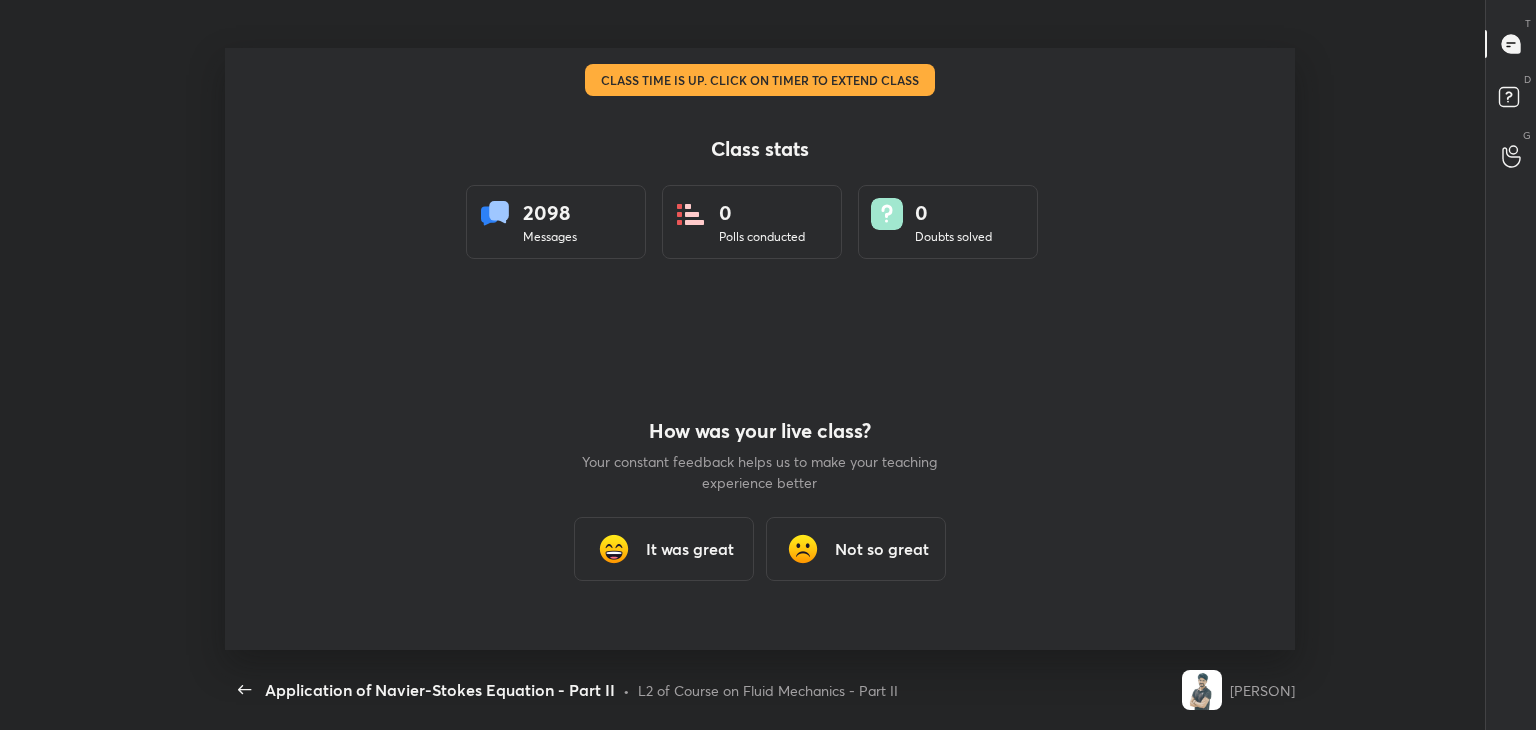 scroll, scrollTop: 99397, scrollLeft: 98480, axis: both 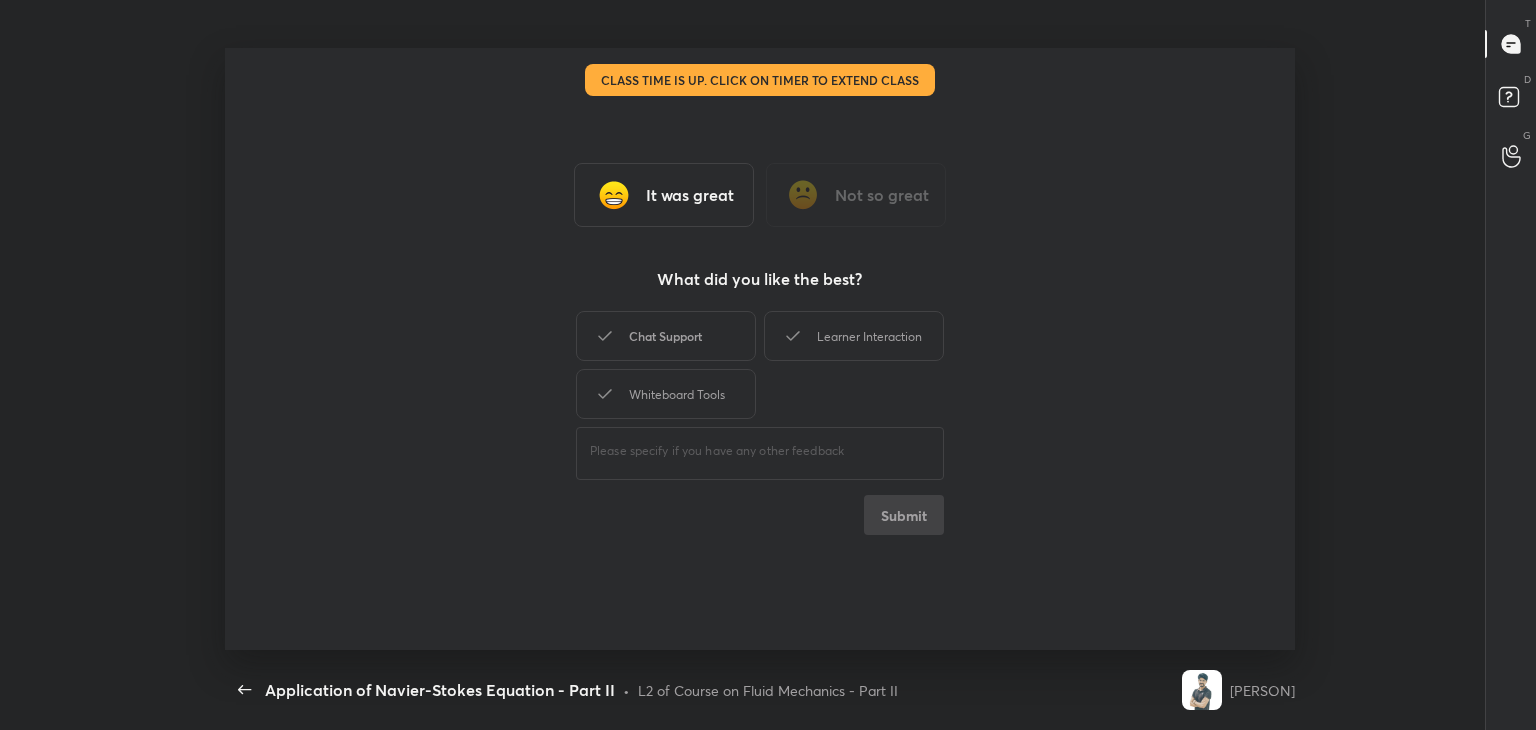 type on "x" 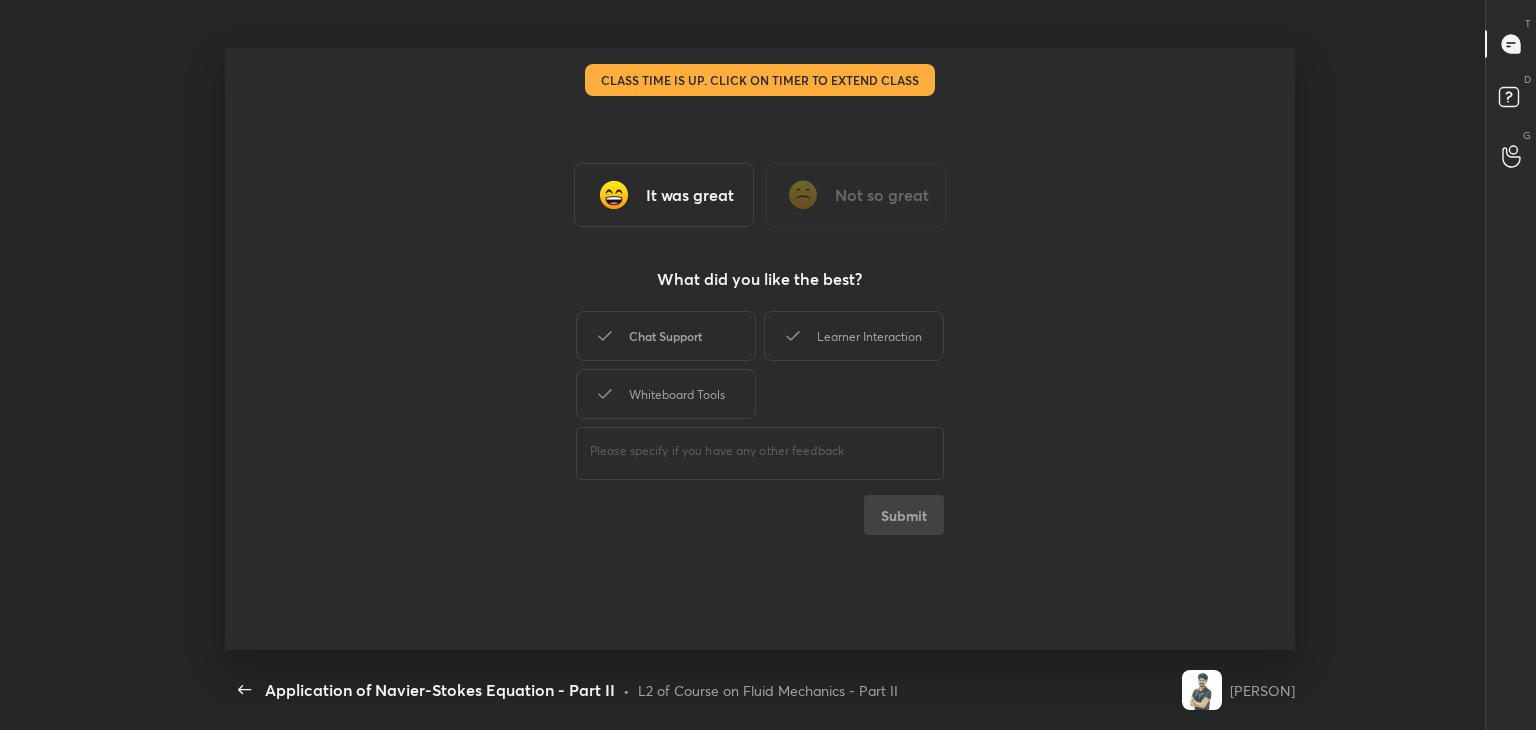 drag, startPoint x: 702, startPoint y: 344, endPoint x: 696, endPoint y: 389, distance: 45.39824 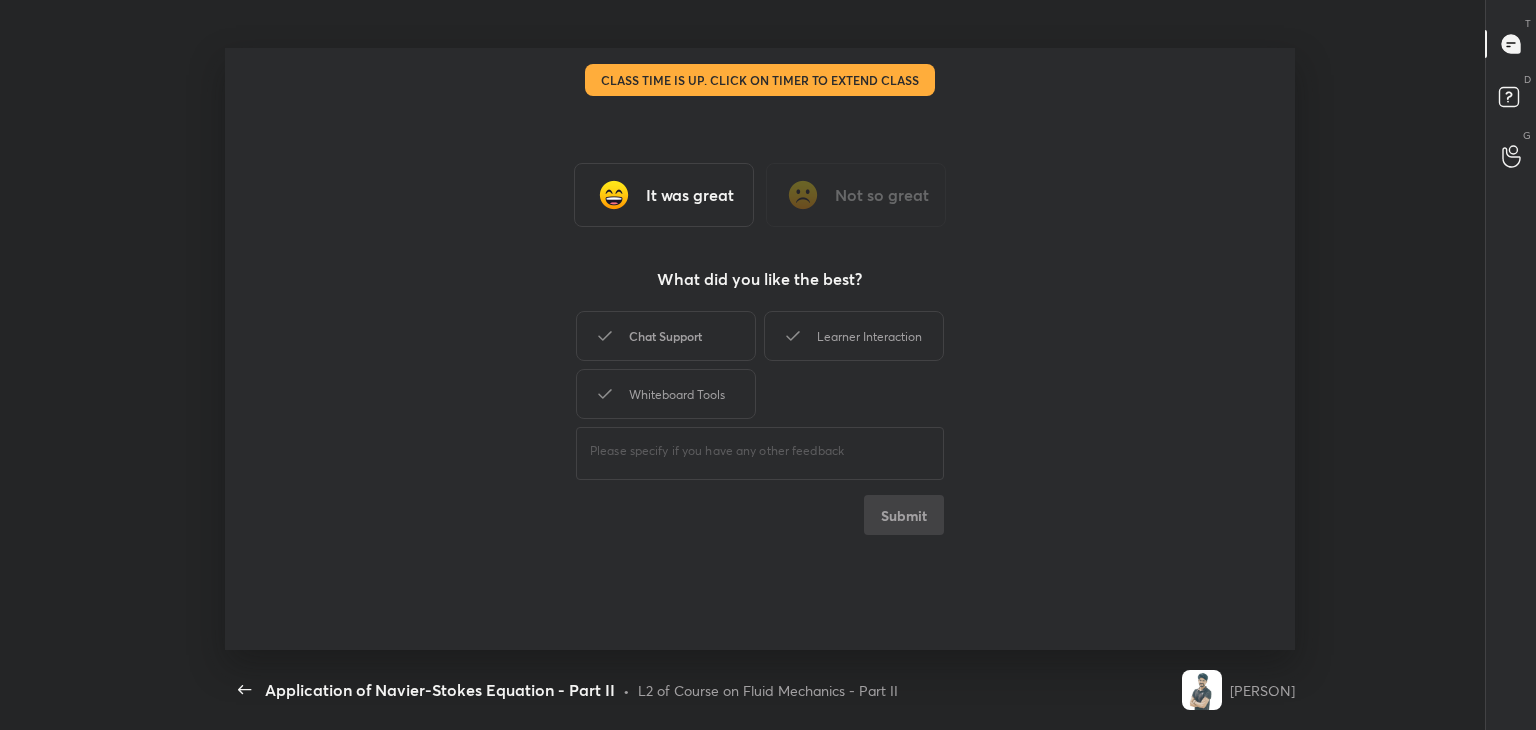click on "Chat Support" at bounding box center (666, 336) 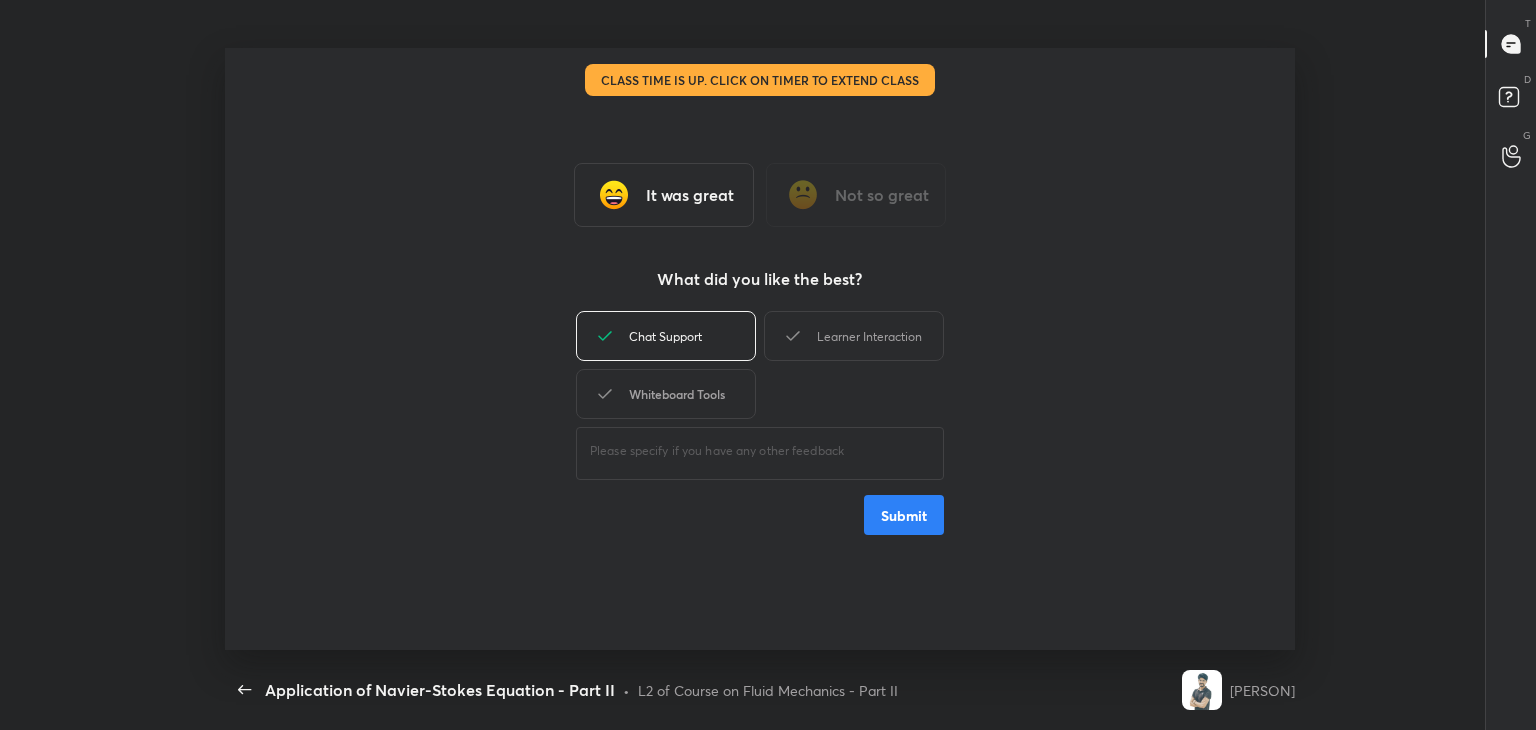 click on "Whiteboard Tools" at bounding box center (666, 394) 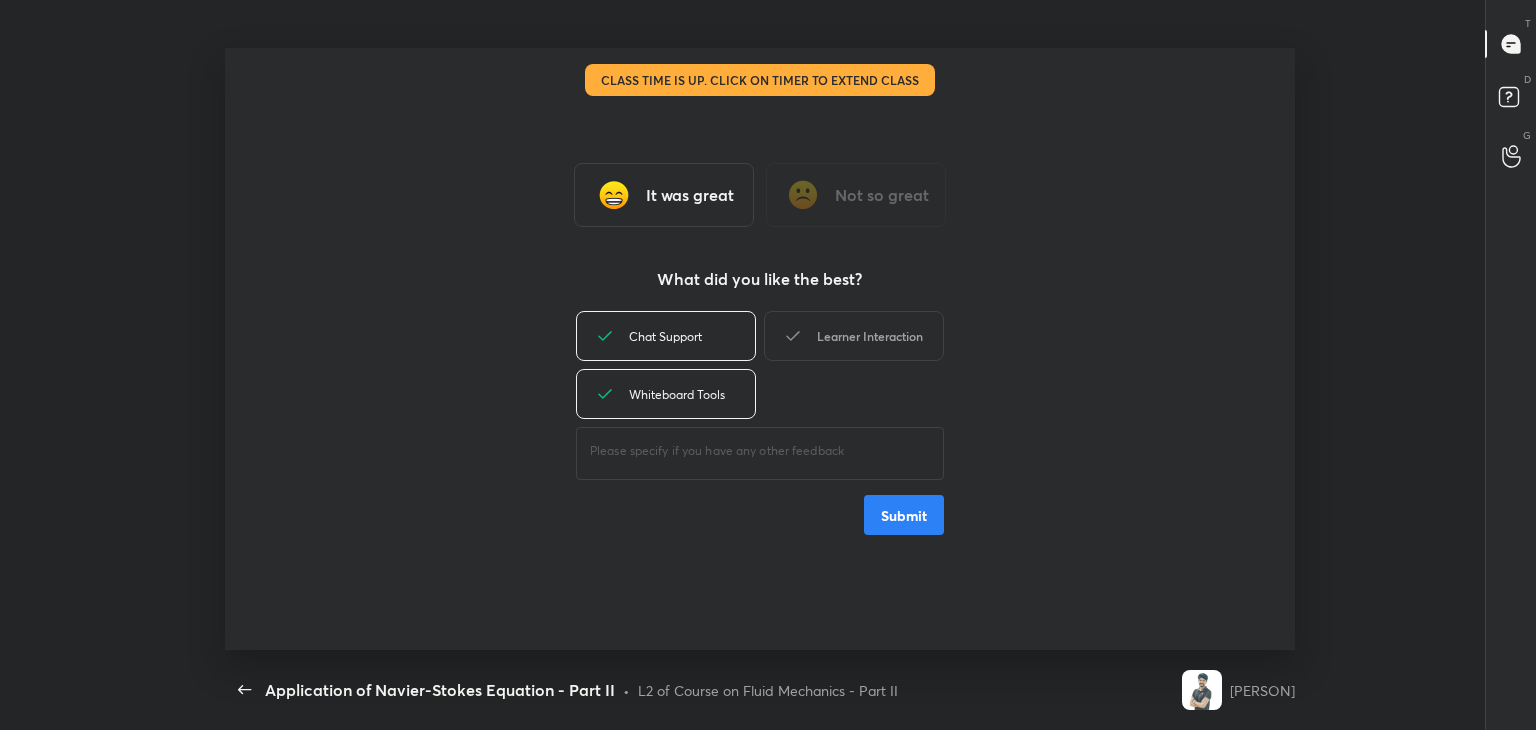 click on "Learner Interaction" at bounding box center [854, 336] 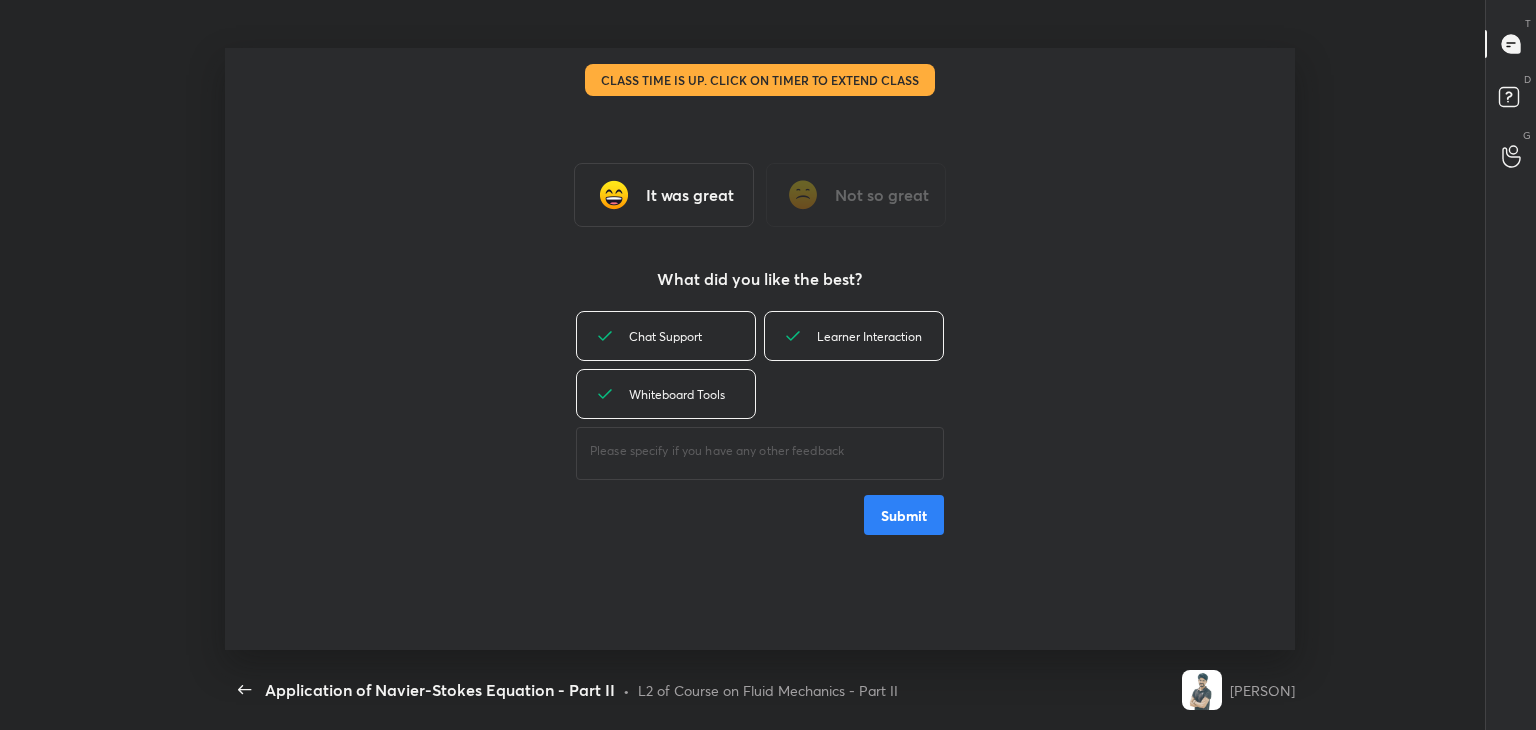 click on "It was great Not so great What did you like the best? Chat Support Learner Interaction Whiteboard Tools ​ Submit" at bounding box center (760, 349) 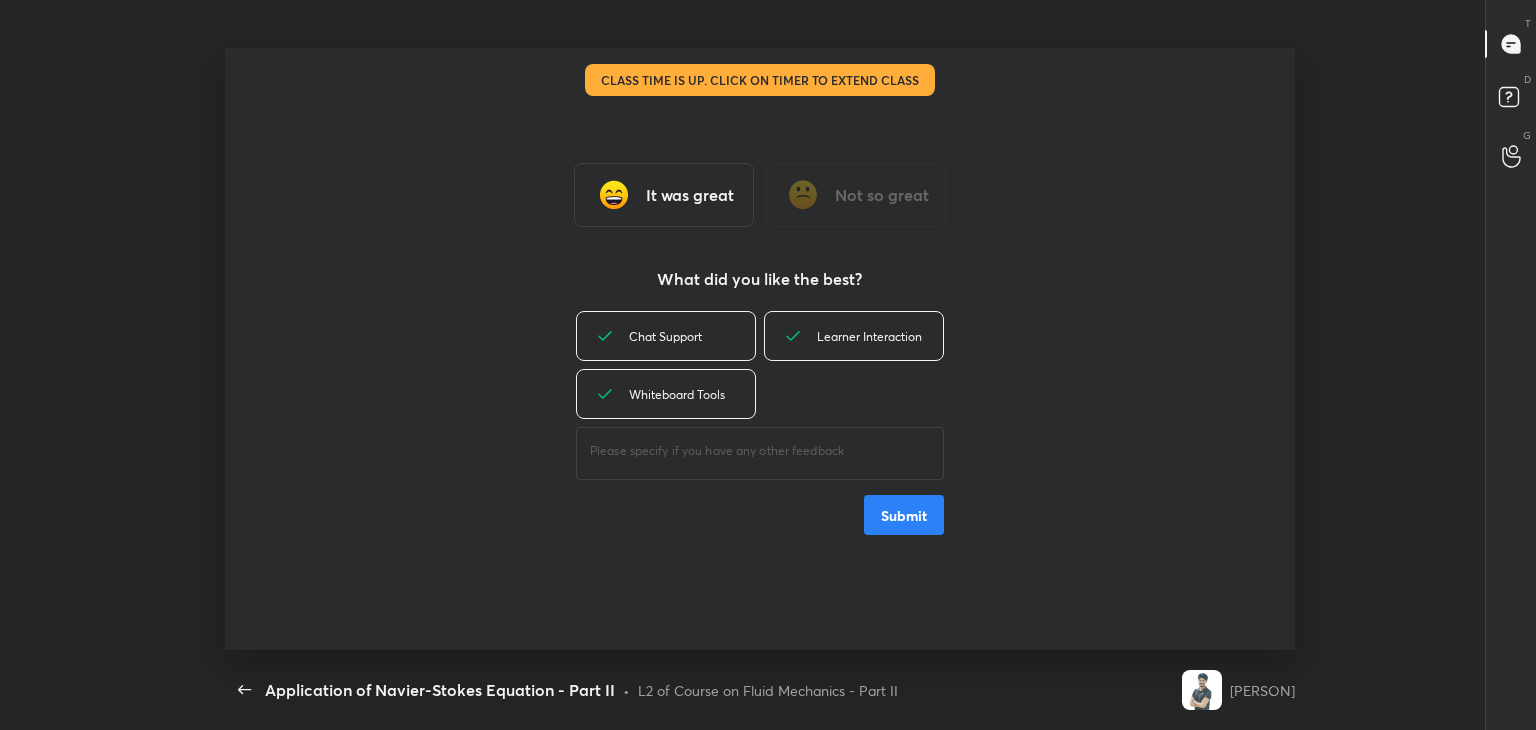 click on "Submit" at bounding box center [904, 515] 